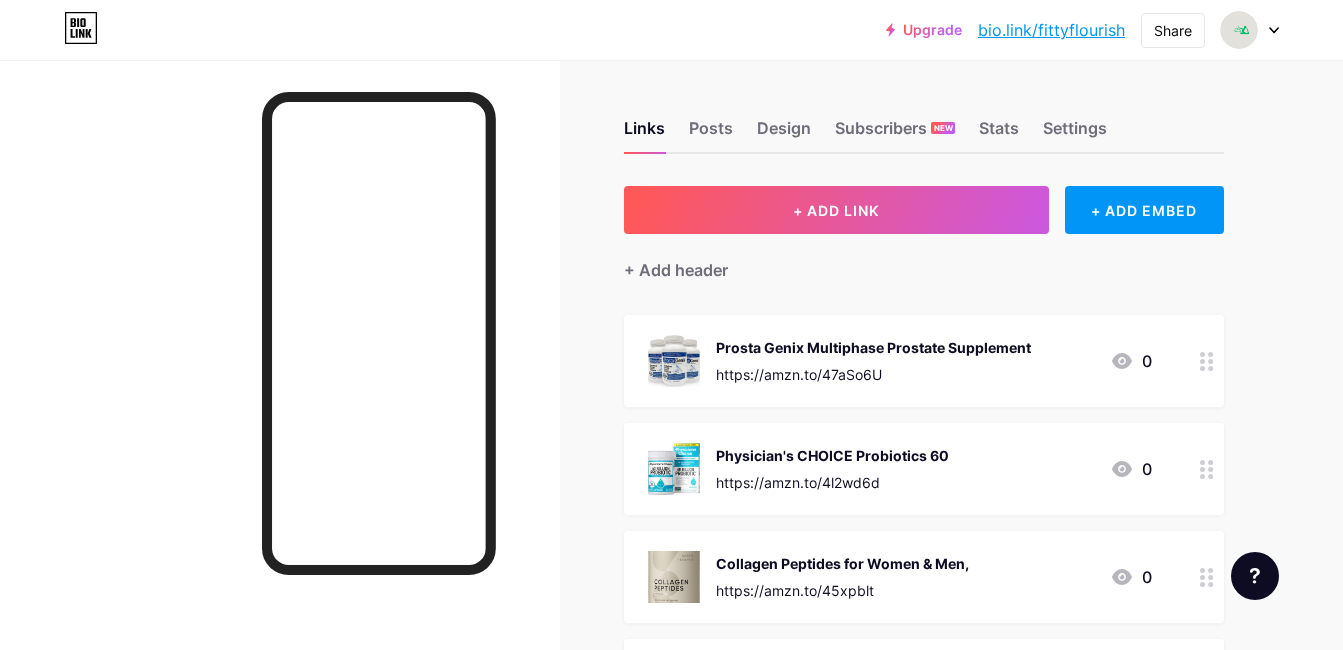 scroll, scrollTop: 0, scrollLeft: 0, axis: both 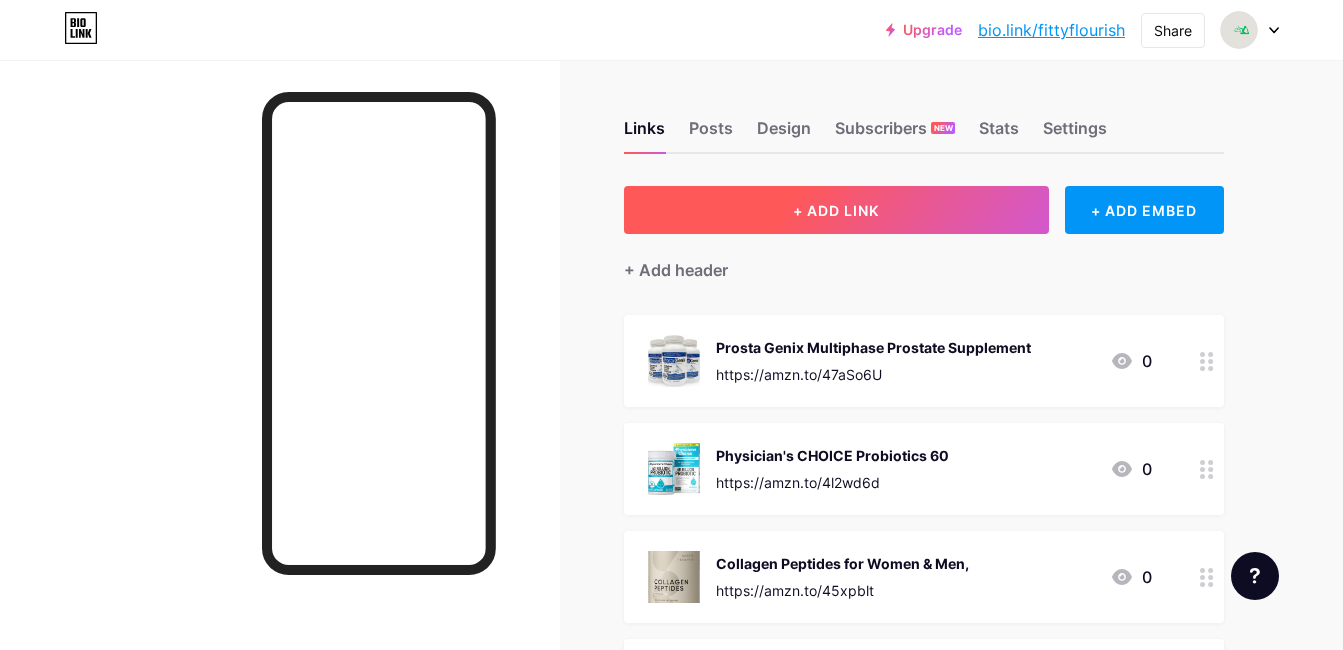 click on "+ ADD LINK" at bounding box center (836, 210) 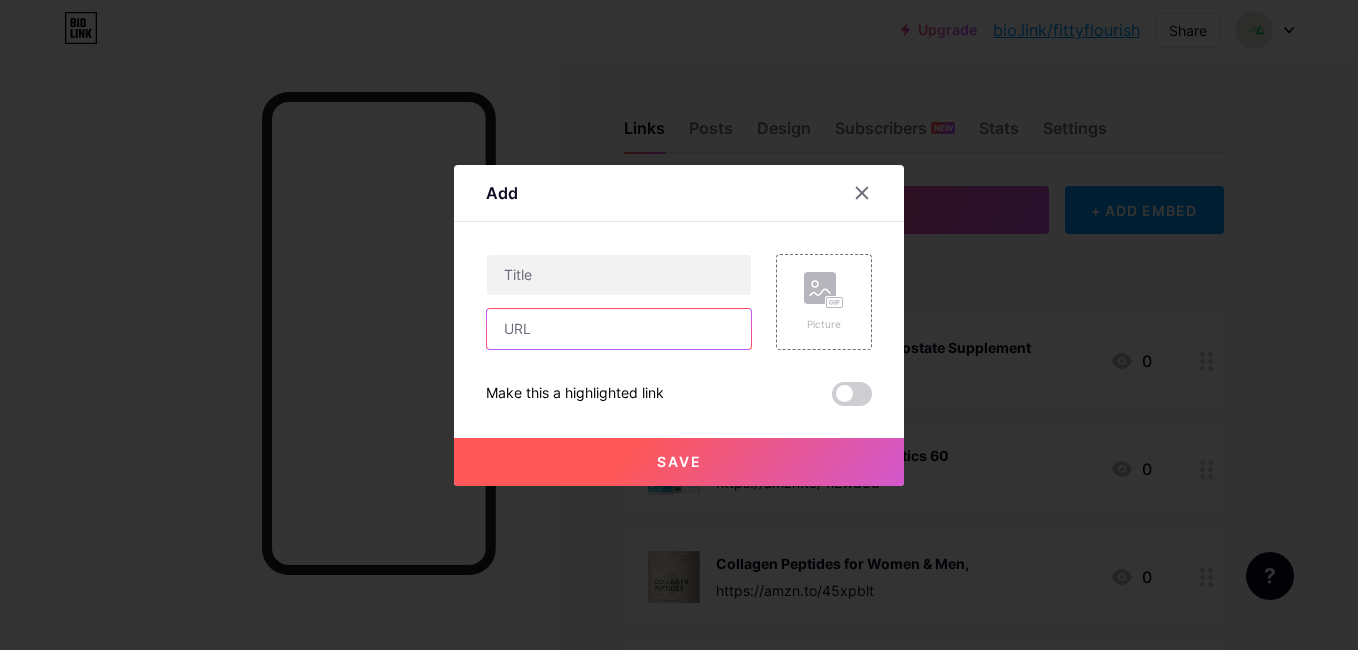 click at bounding box center [619, 329] 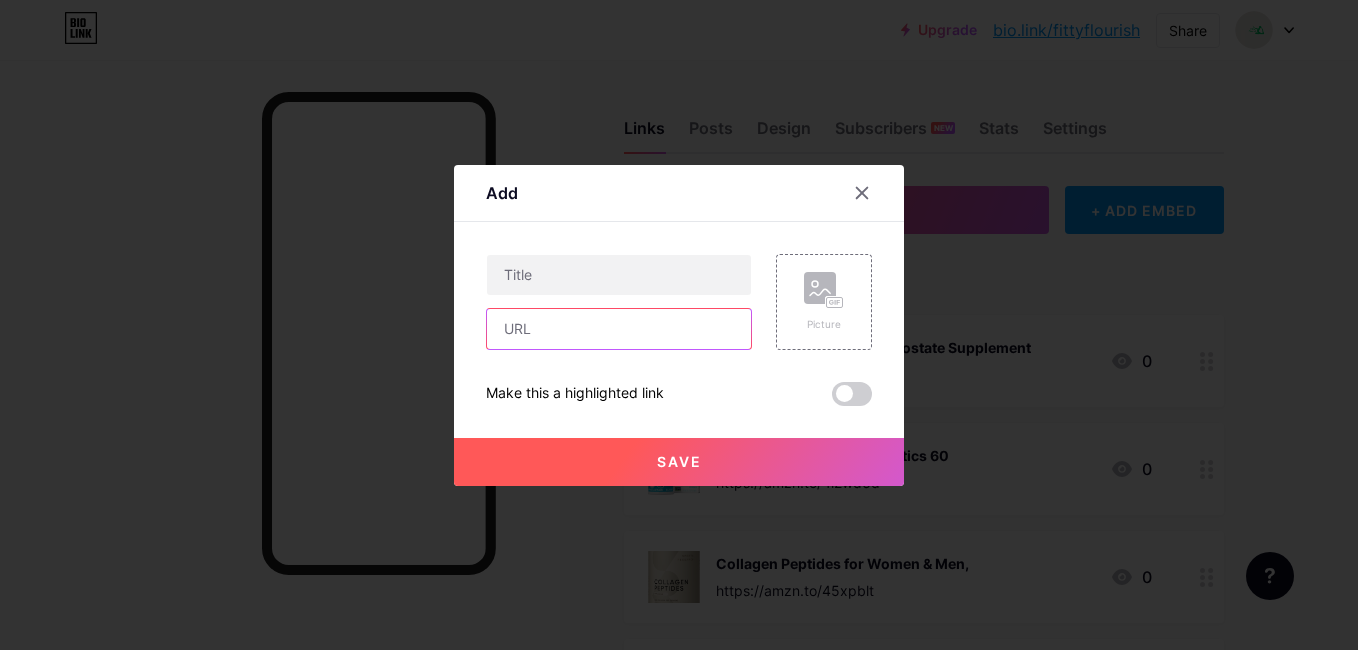paste on "https://amzn.to/41gH8lO" 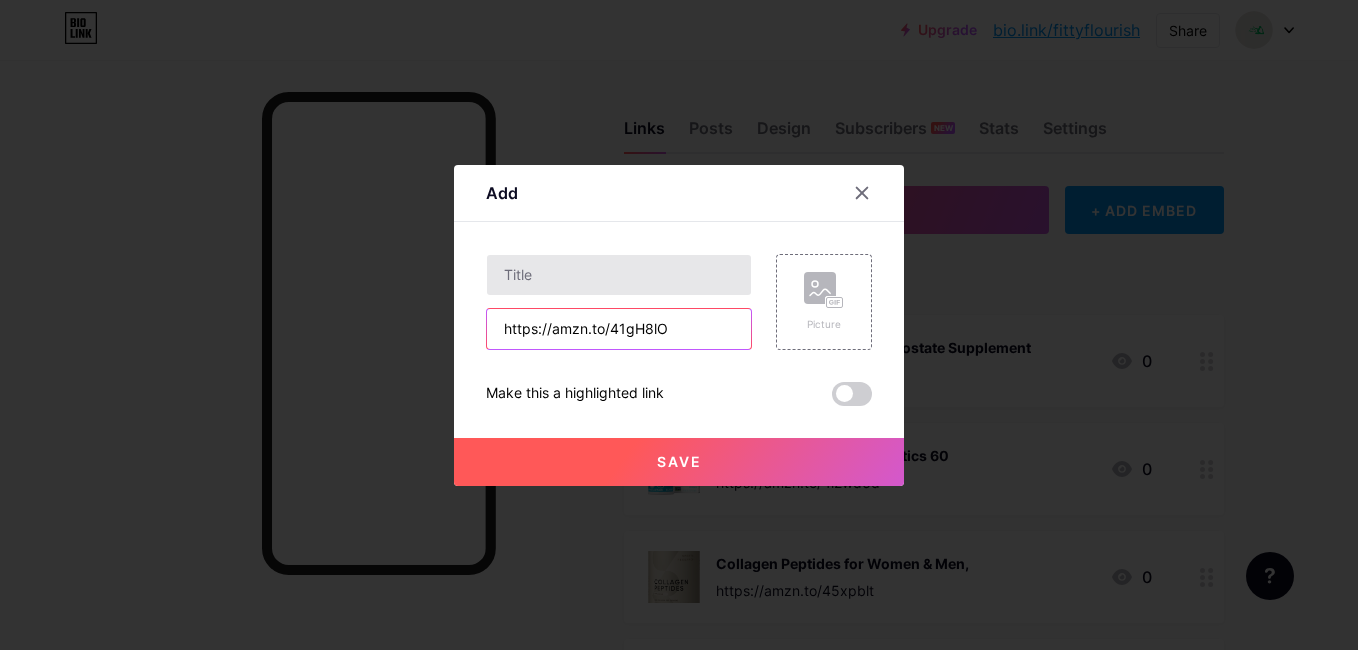 type on "https://amzn.to/41gH8lO" 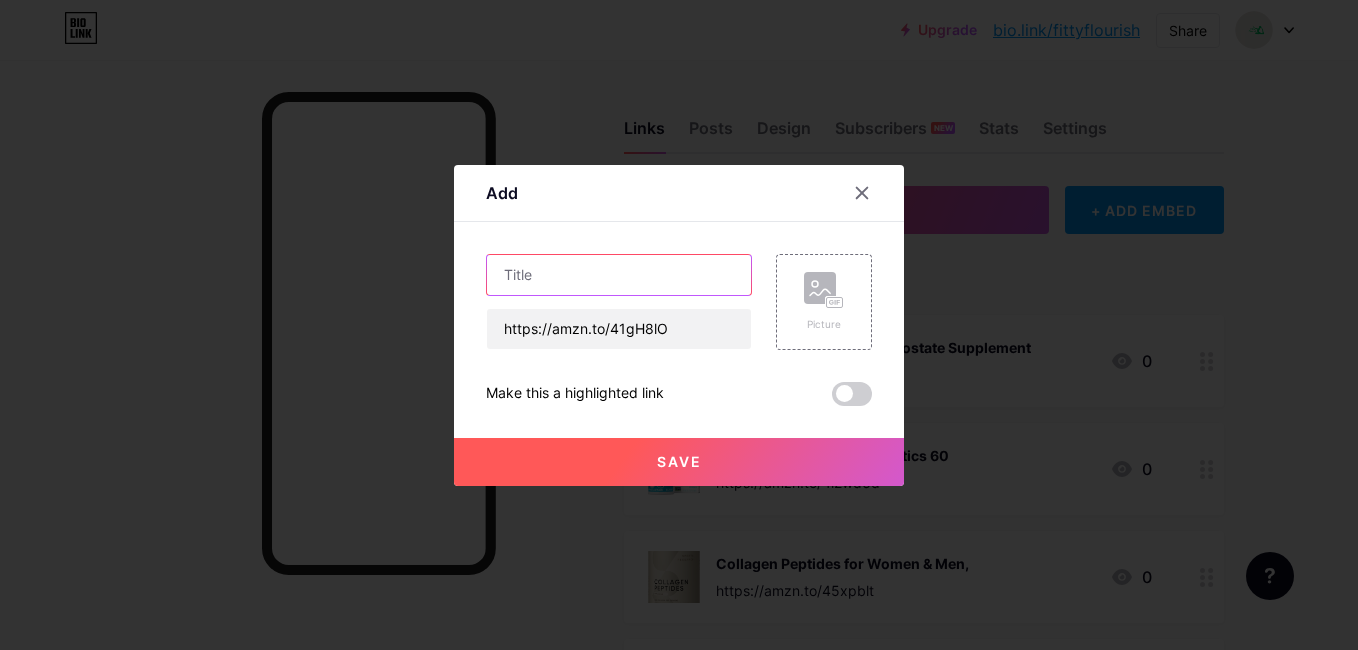 click at bounding box center [619, 275] 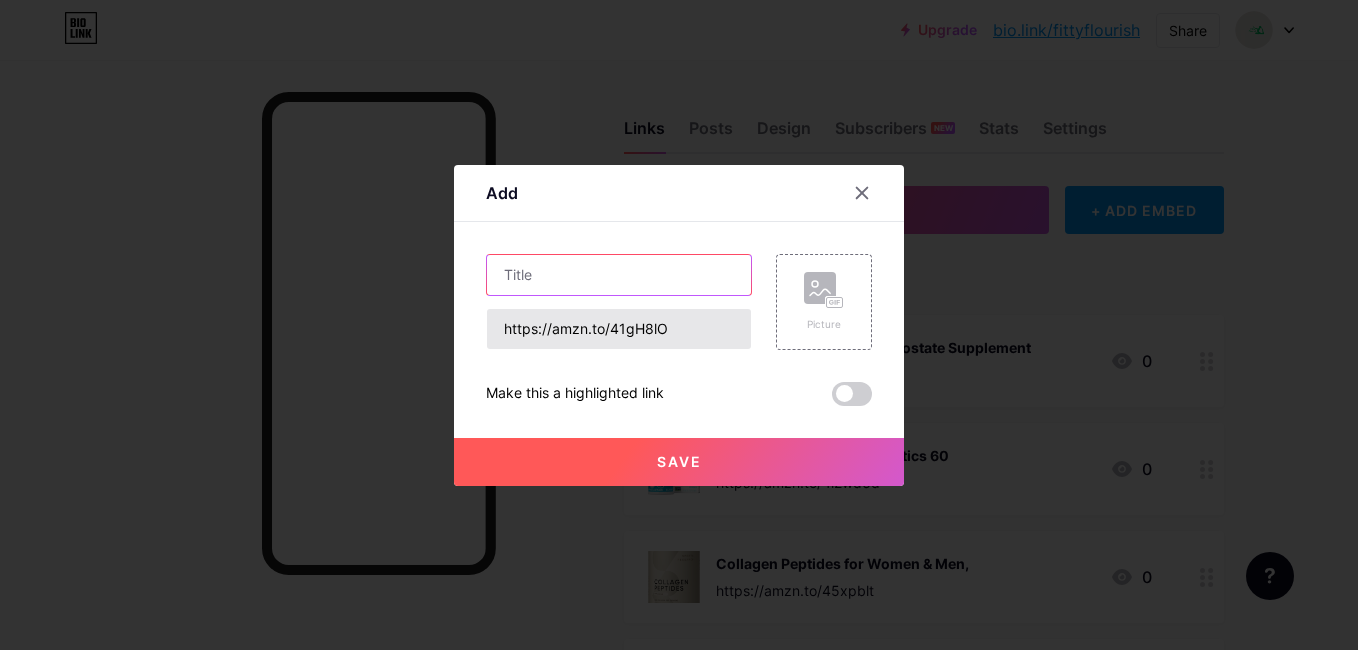 paste on "nbpure Daily Fiber Powder" 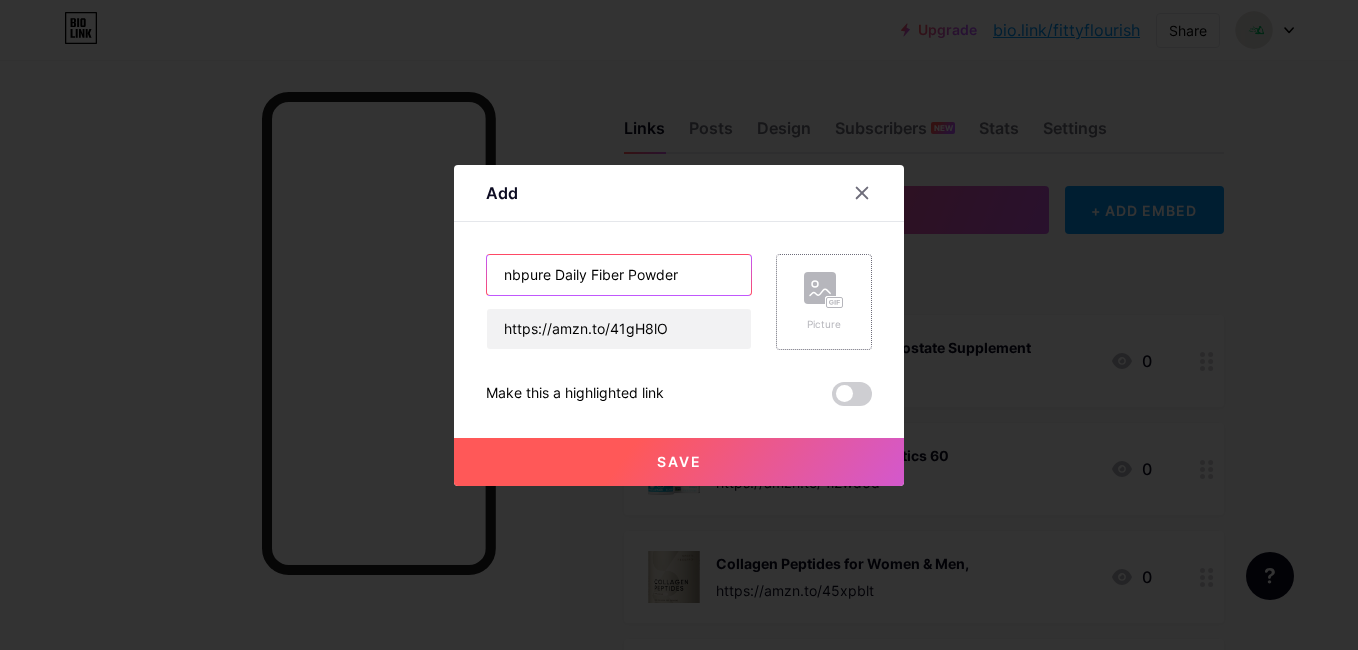 type on "nbpure Daily Fiber Powder" 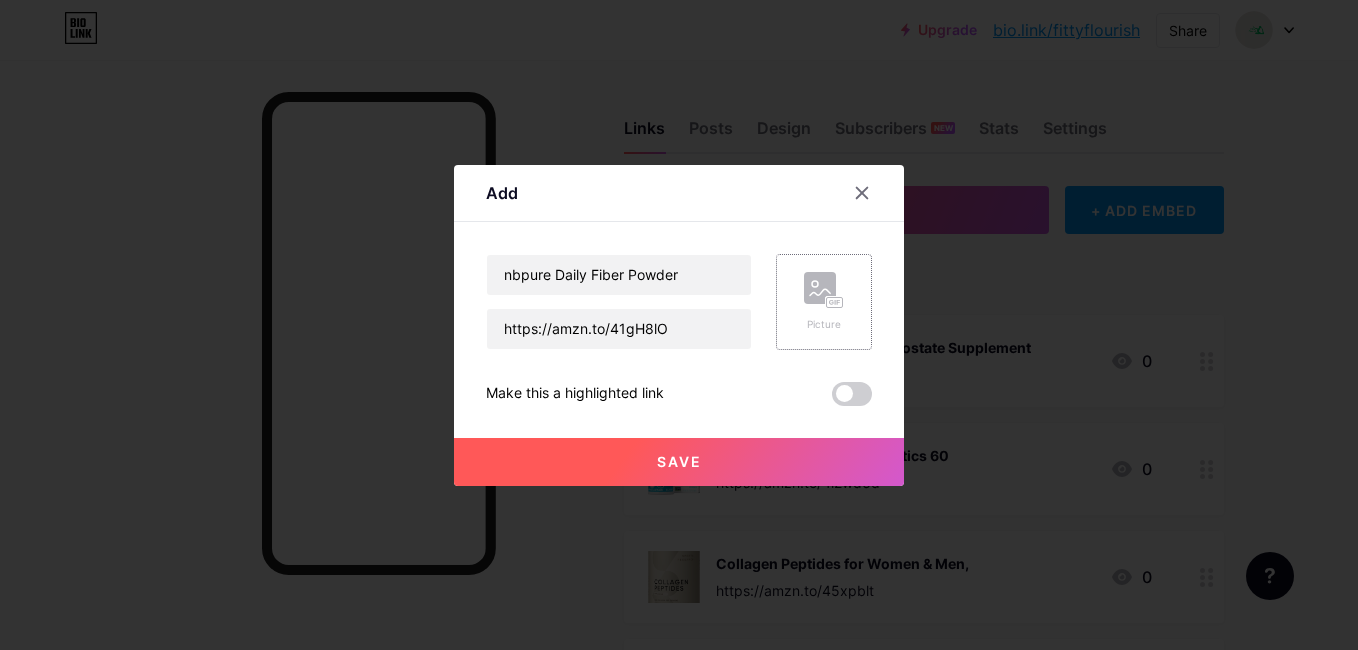 click on "Picture" at bounding box center (824, 324) 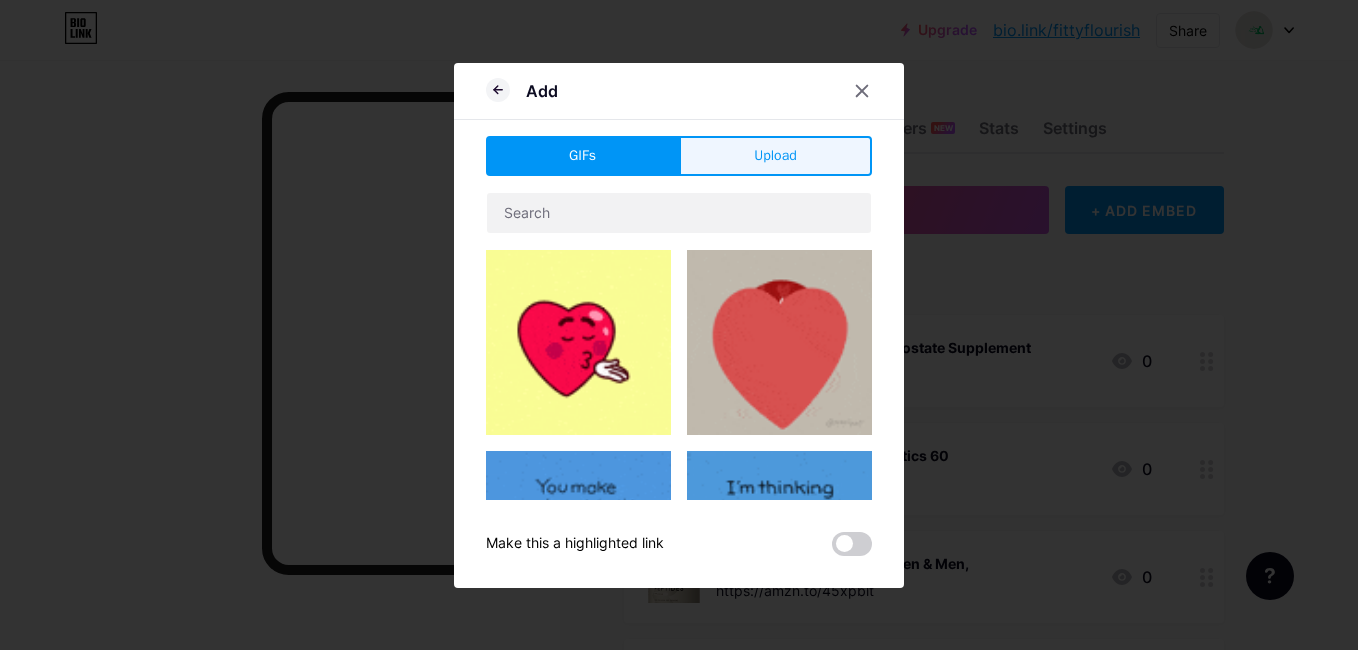 click on "Upload" at bounding box center [775, 155] 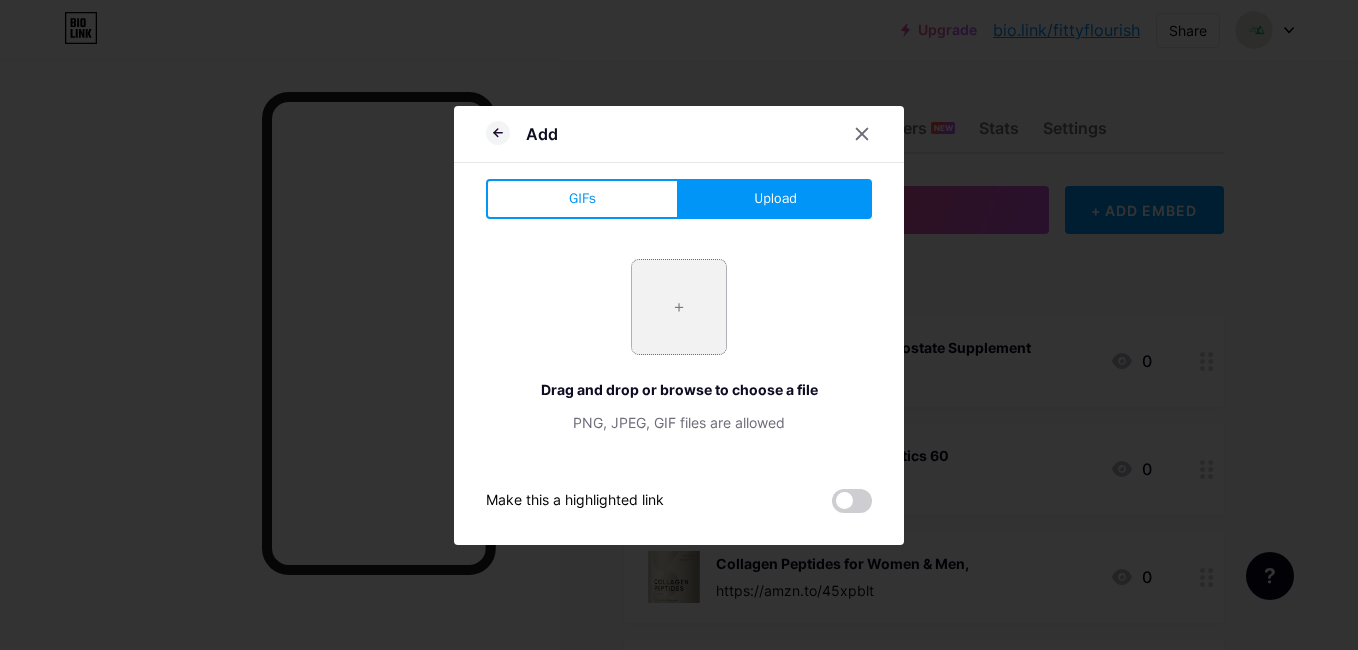 click at bounding box center (679, 307) 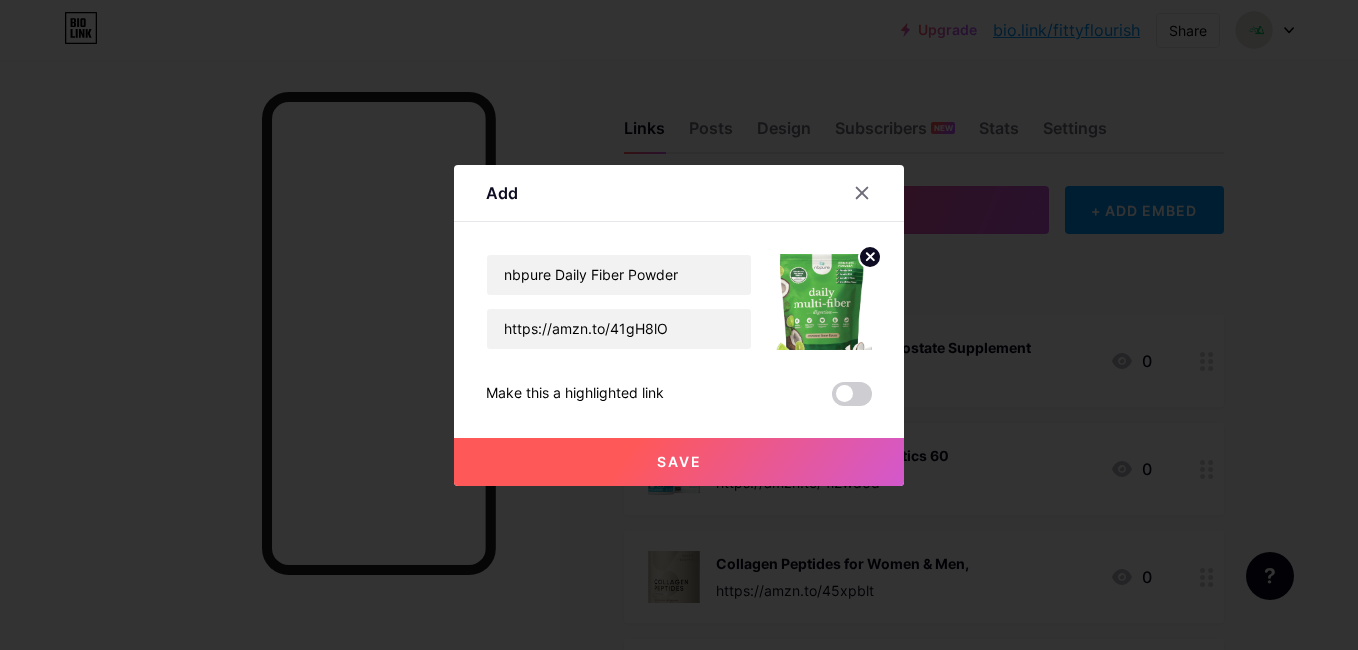 click on "Save" at bounding box center [679, 462] 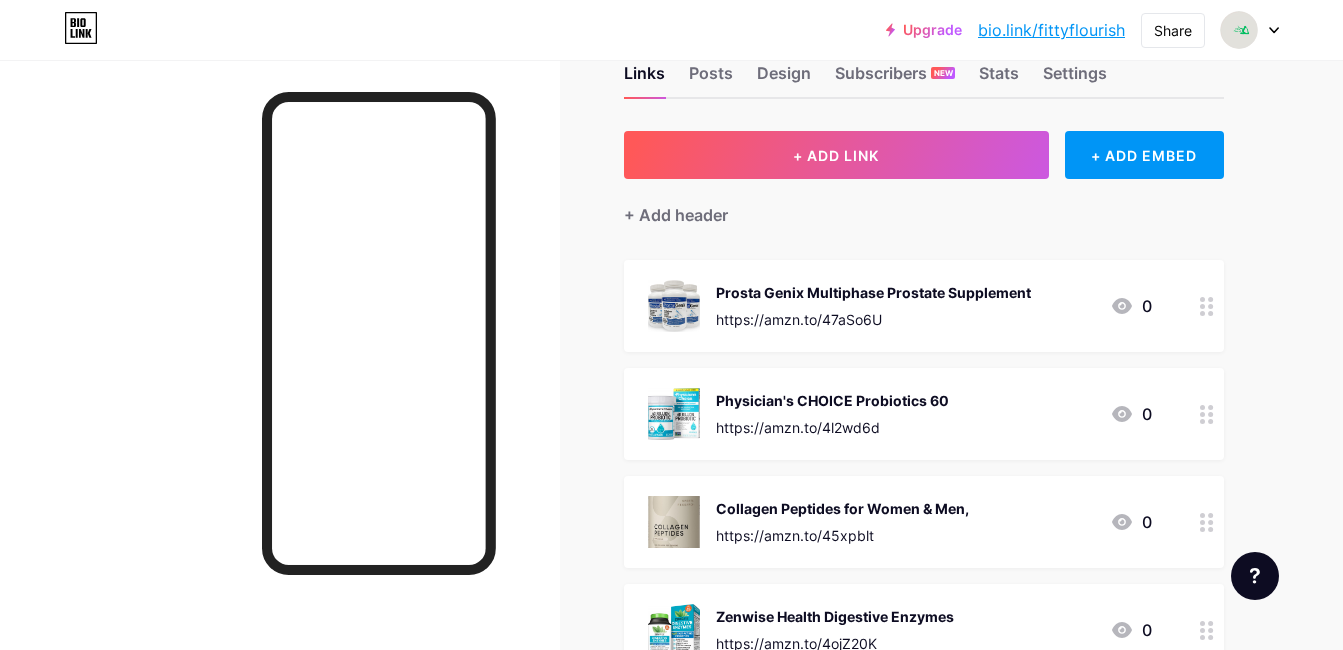 scroll, scrollTop: 0, scrollLeft: 0, axis: both 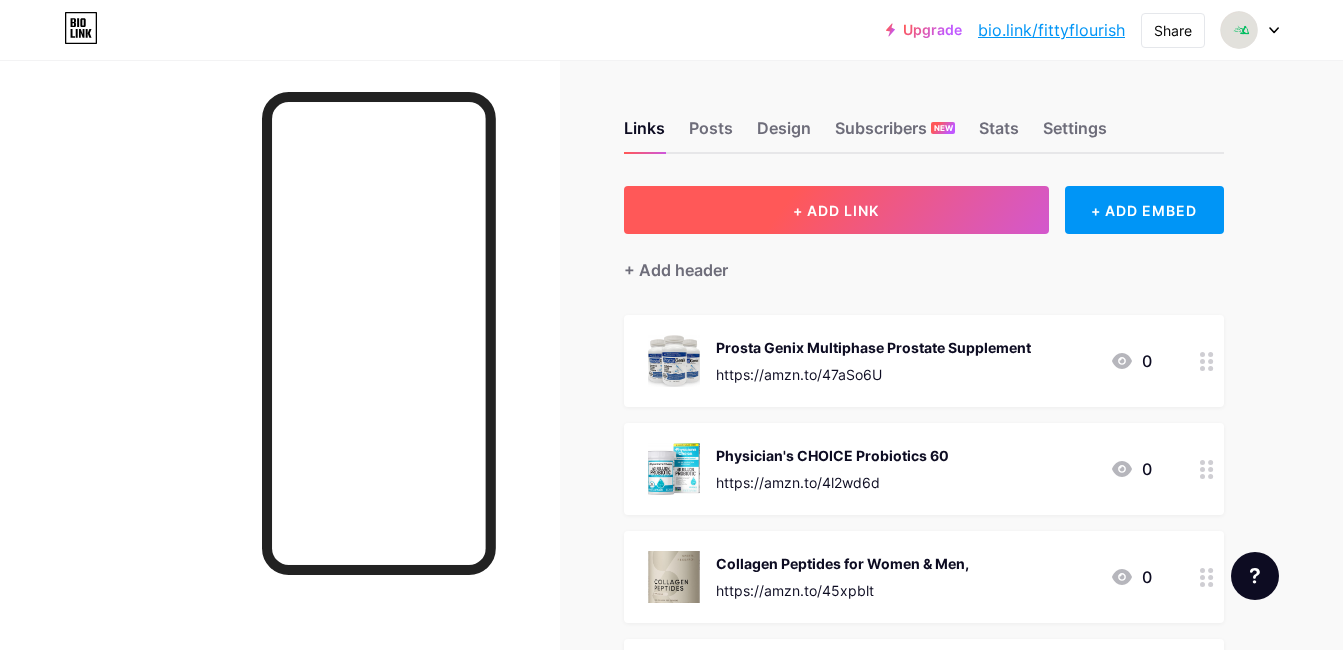 click on "+ ADD LINK" at bounding box center (836, 210) 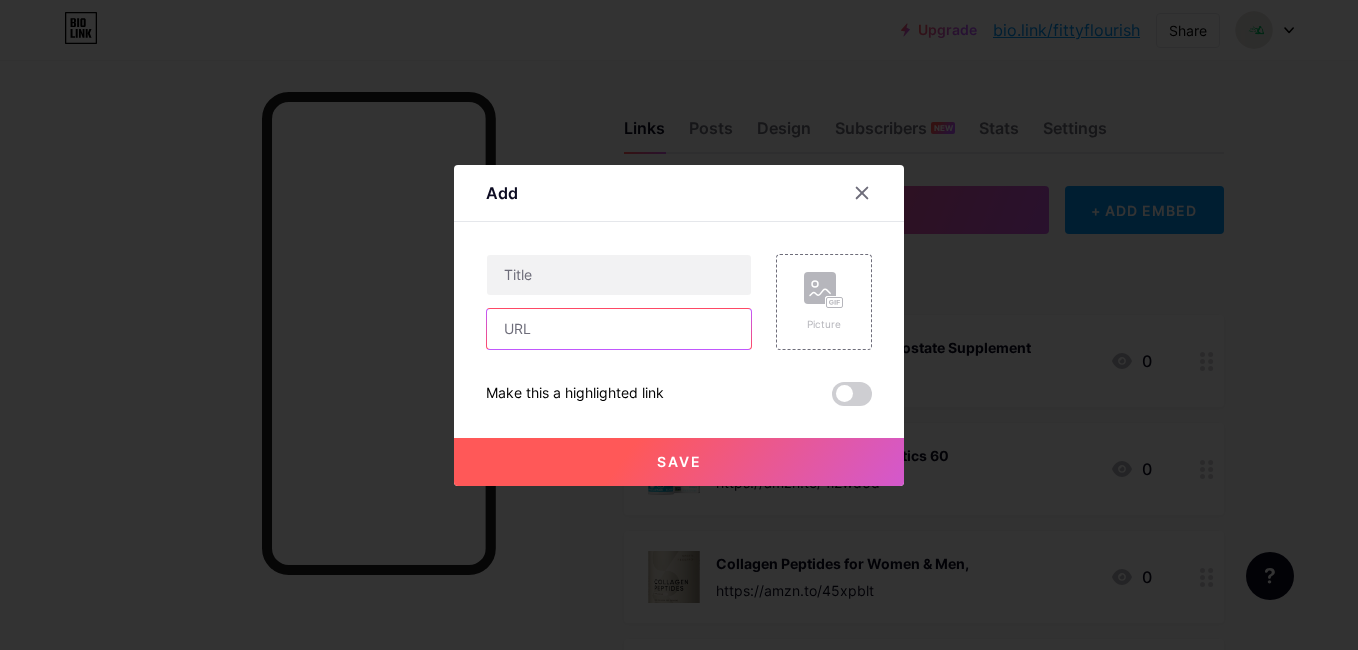 click at bounding box center (619, 329) 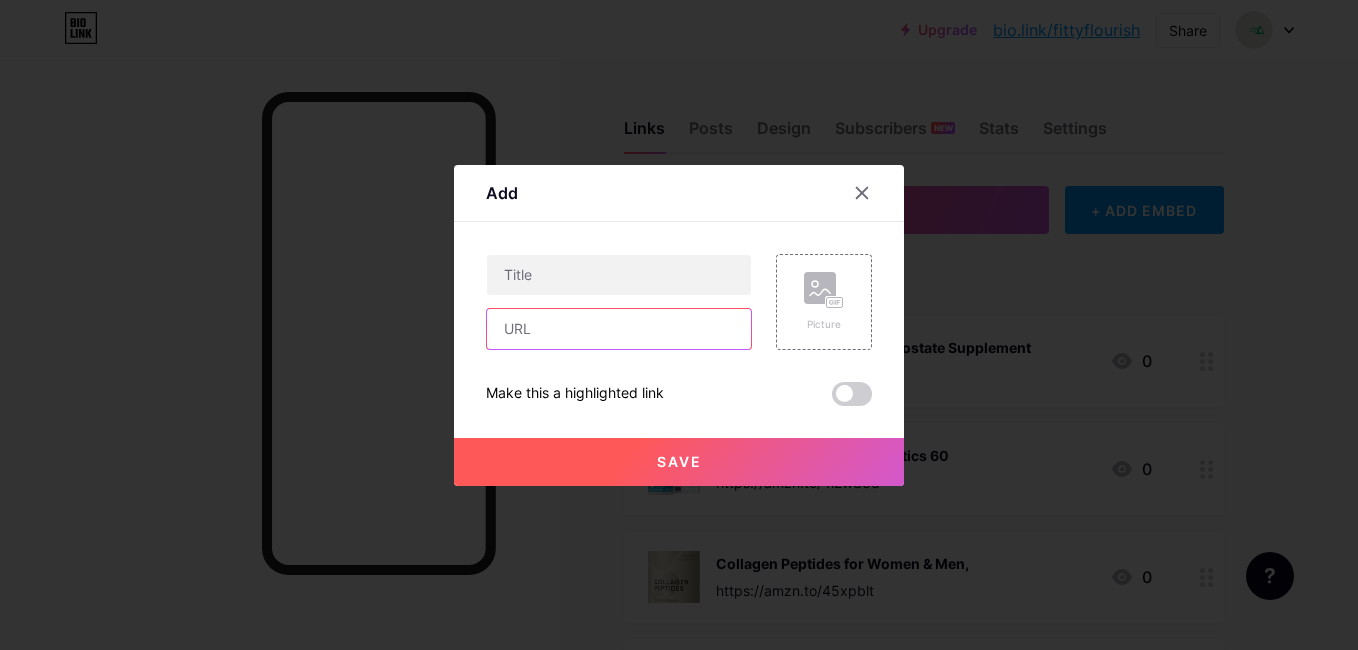 paste on "https://amzn.to/3H8RhKE" 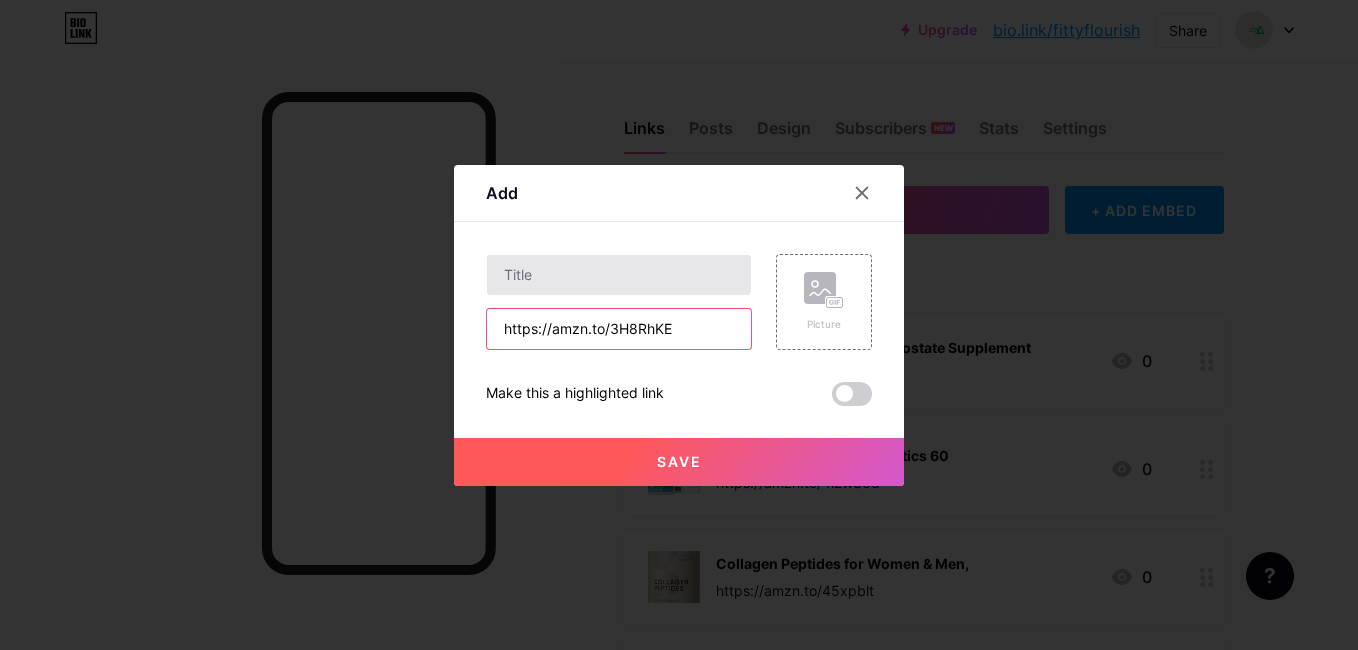 type on "https://amzn.to/3H8RhKE" 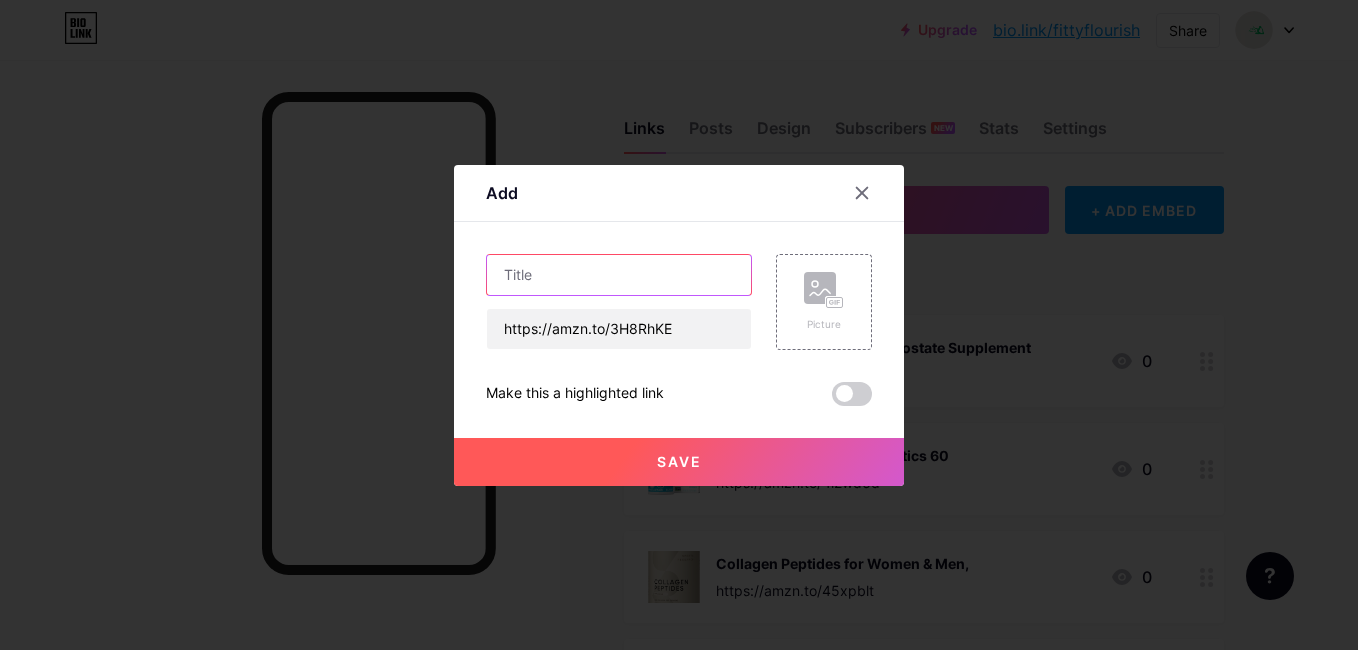 click at bounding box center (619, 275) 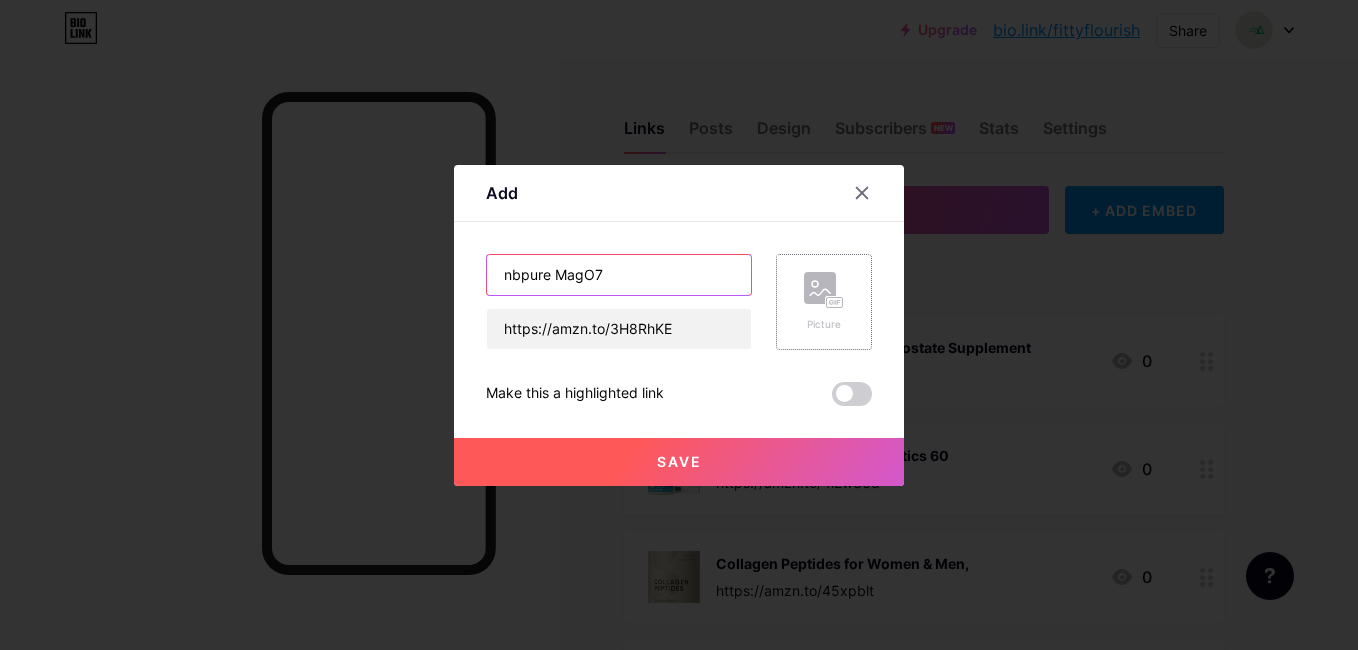 type on "nbpure MagO7" 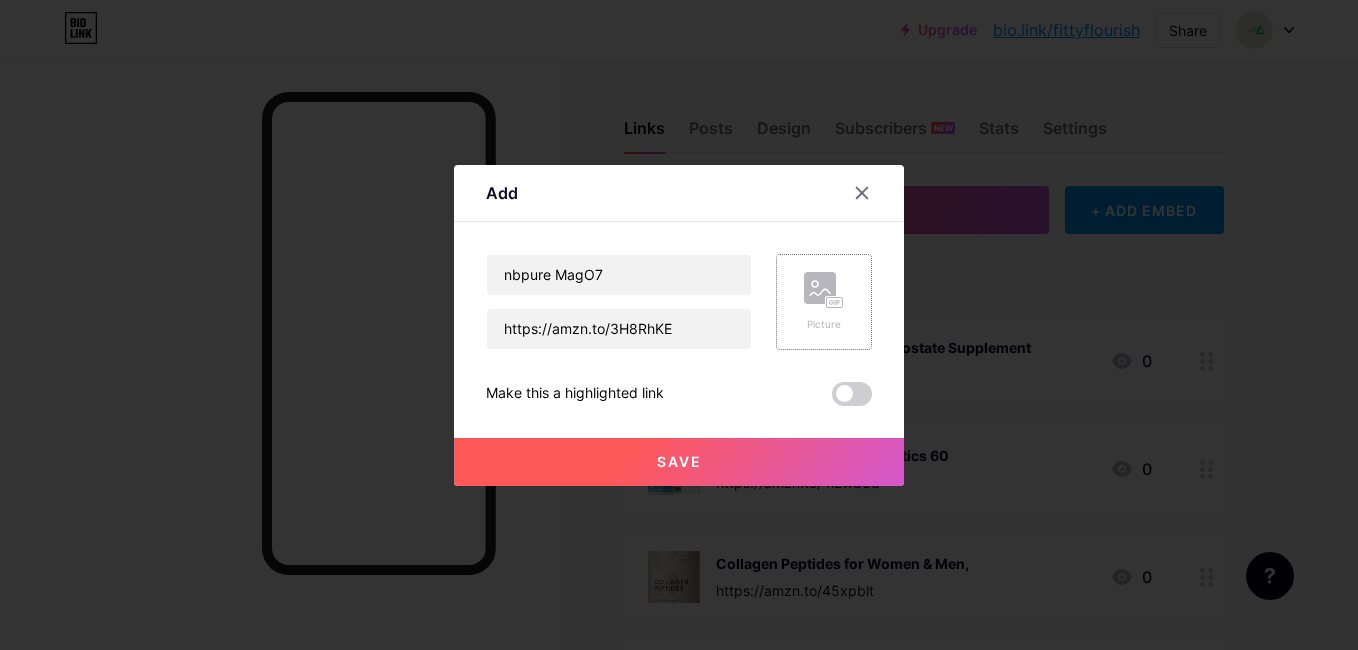 click 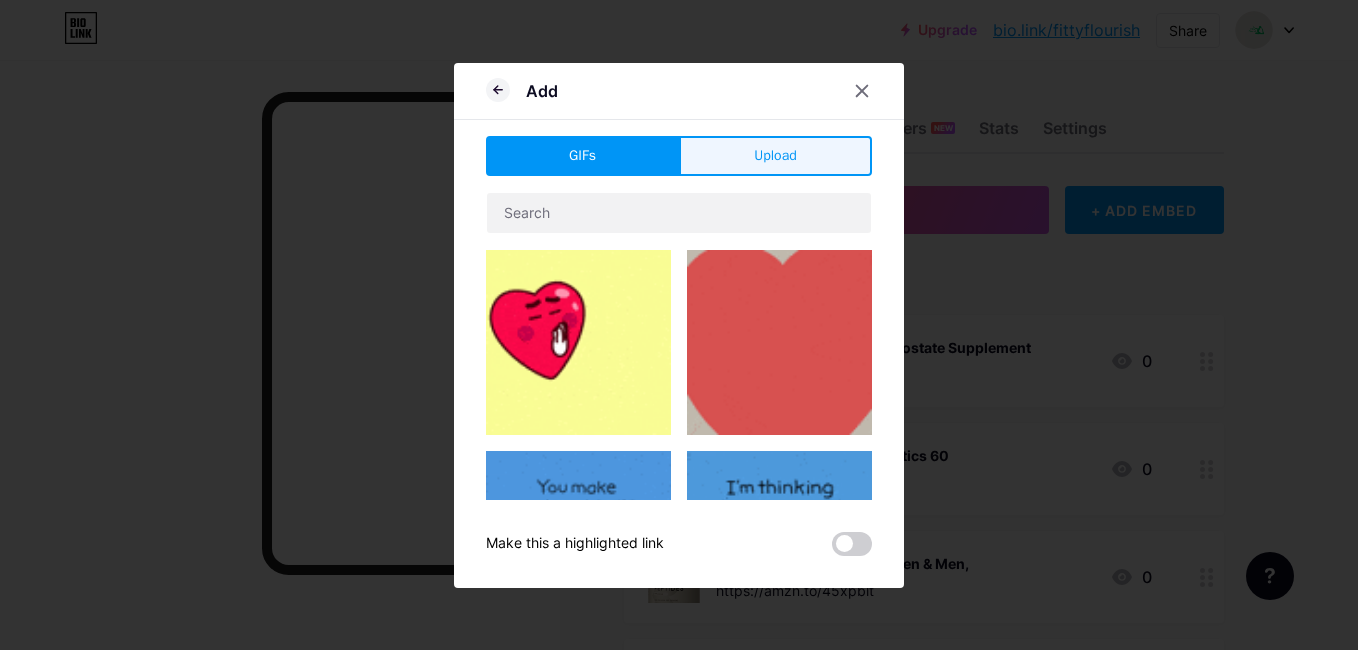 click on "Upload" at bounding box center (775, 156) 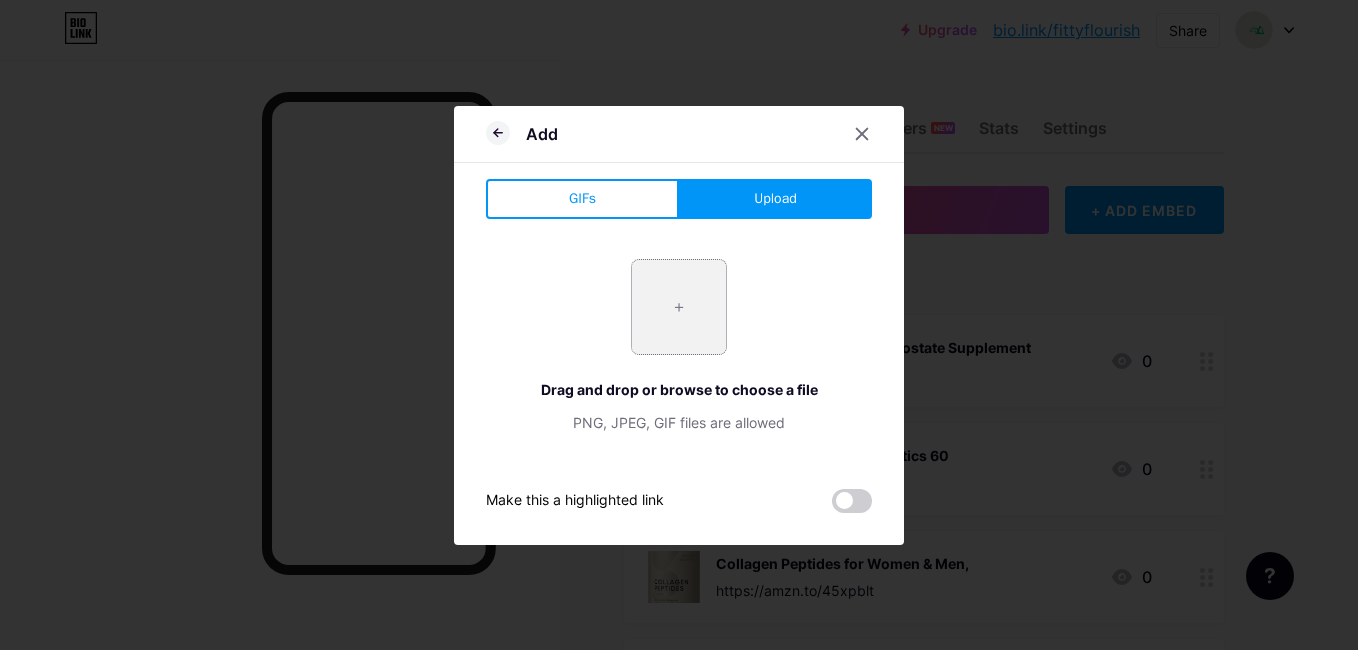 click at bounding box center (679, 307) 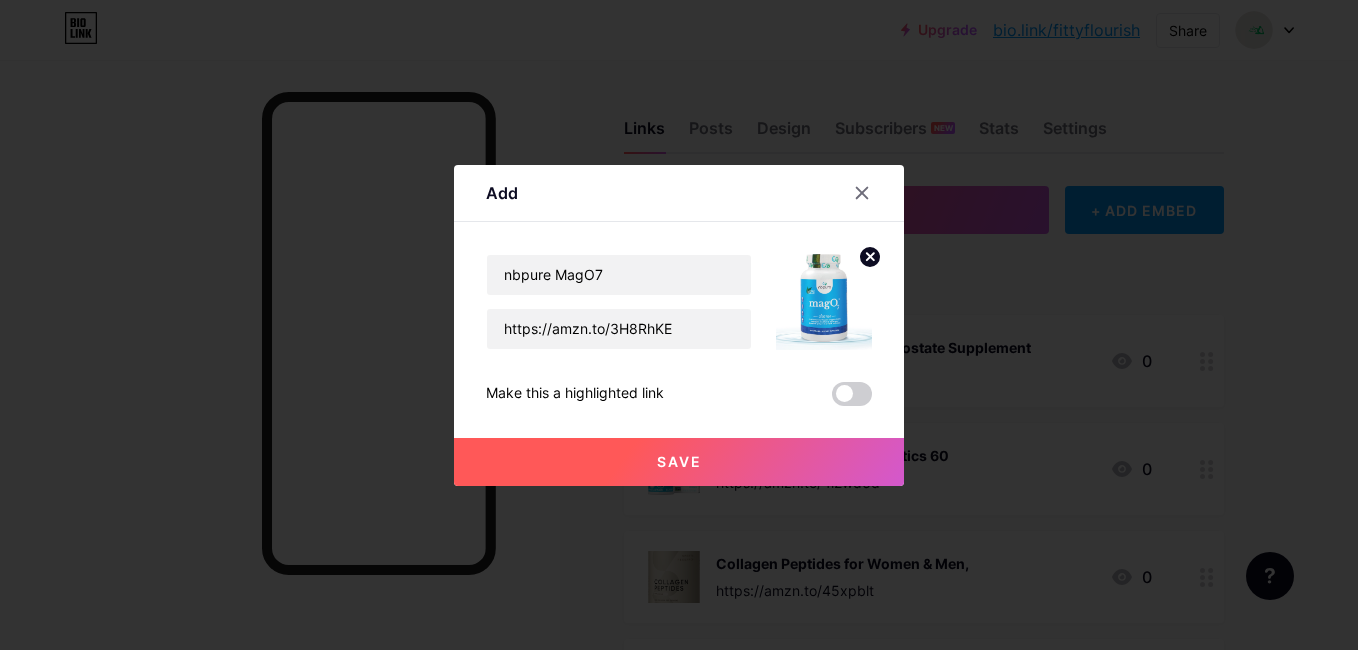 click on "Save" at bounding box center (679, 462) 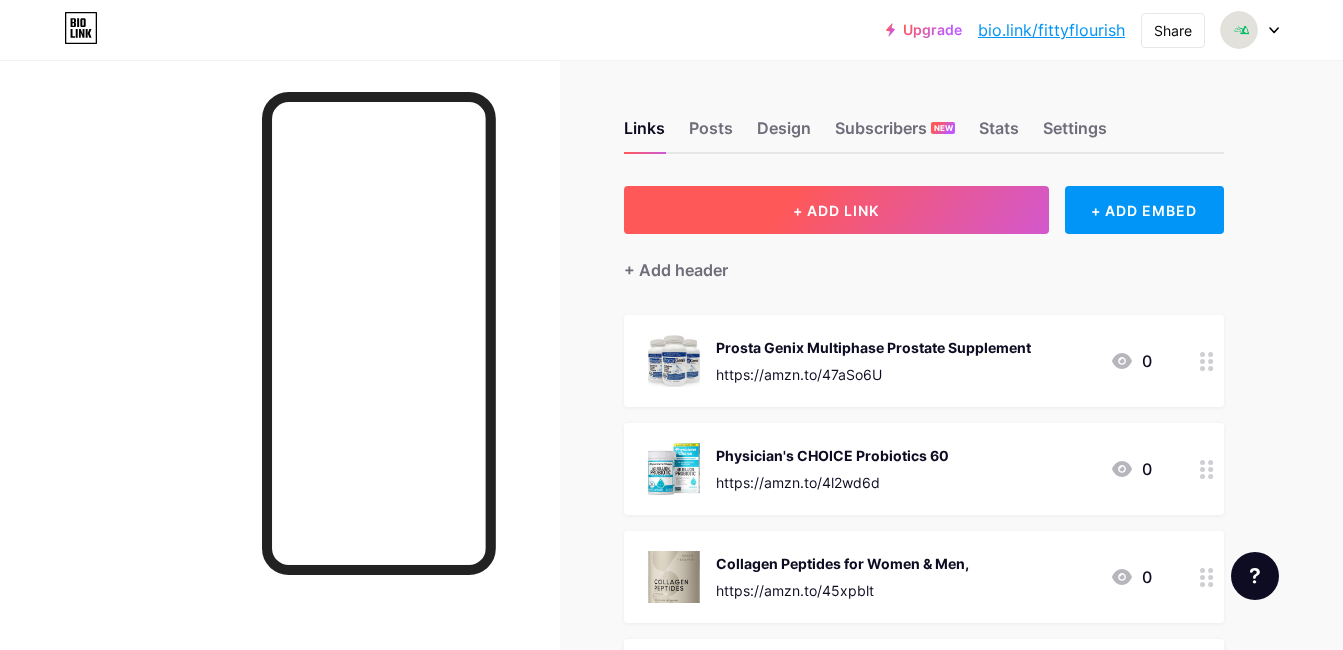 click on "+ ADD LINK" at bounding box center [836, 210] 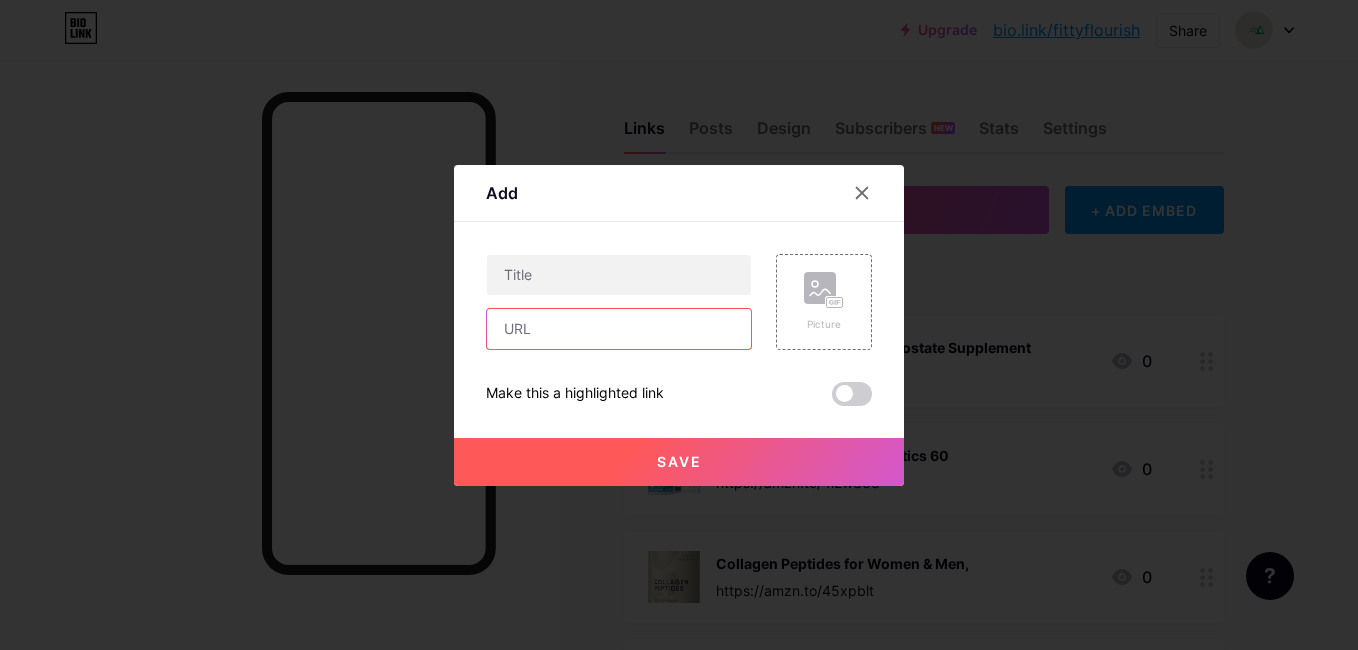 click at bounding box center [619, 329] 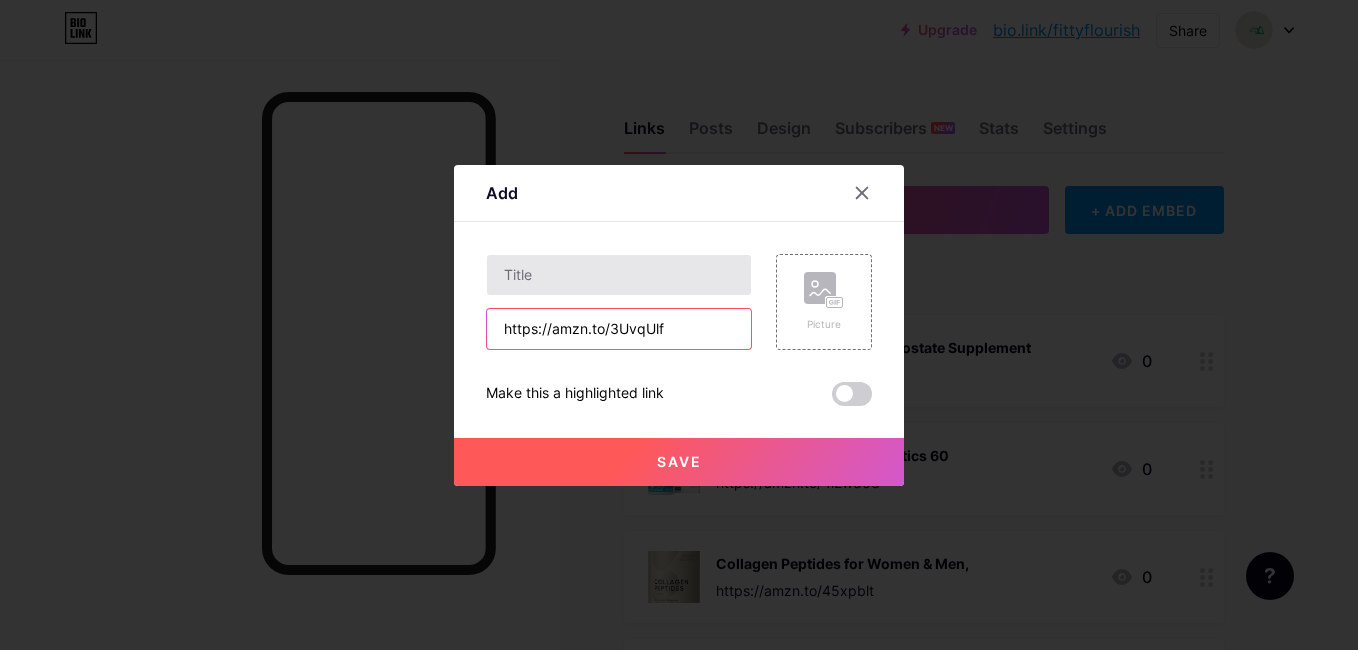 type on "https://amzn.to/3UvqUlf" 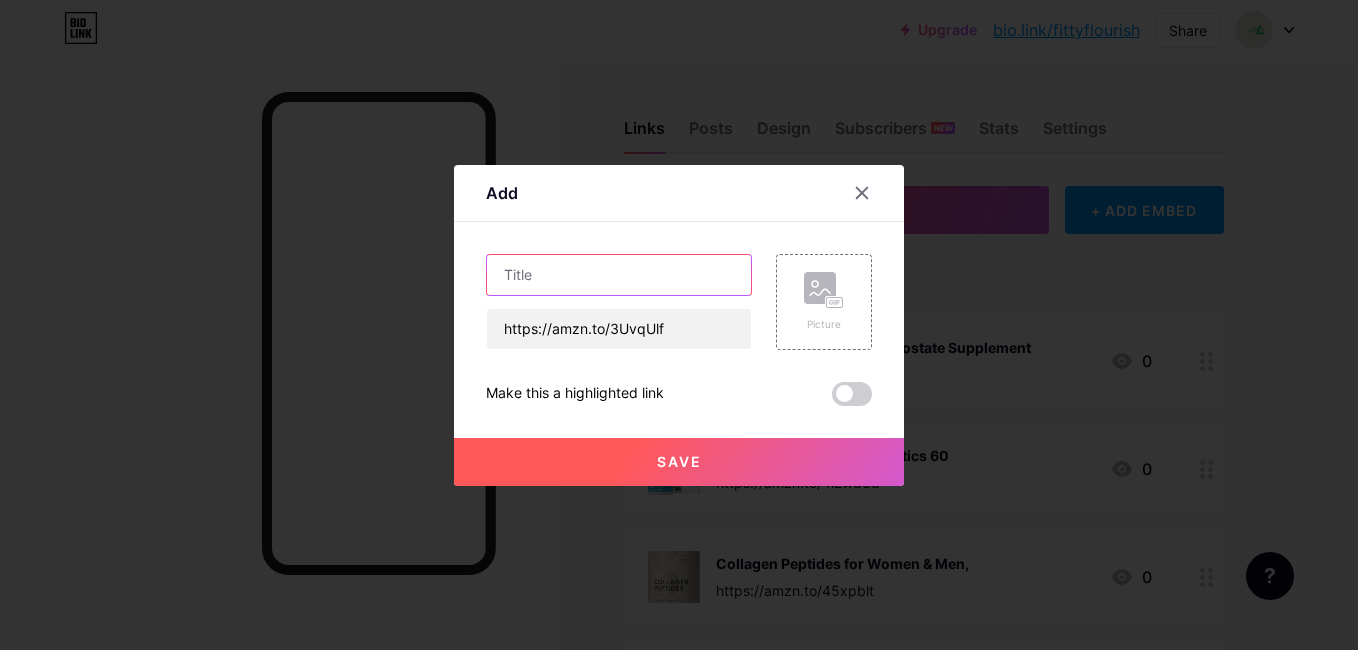 click at bounding box center (619, 275) 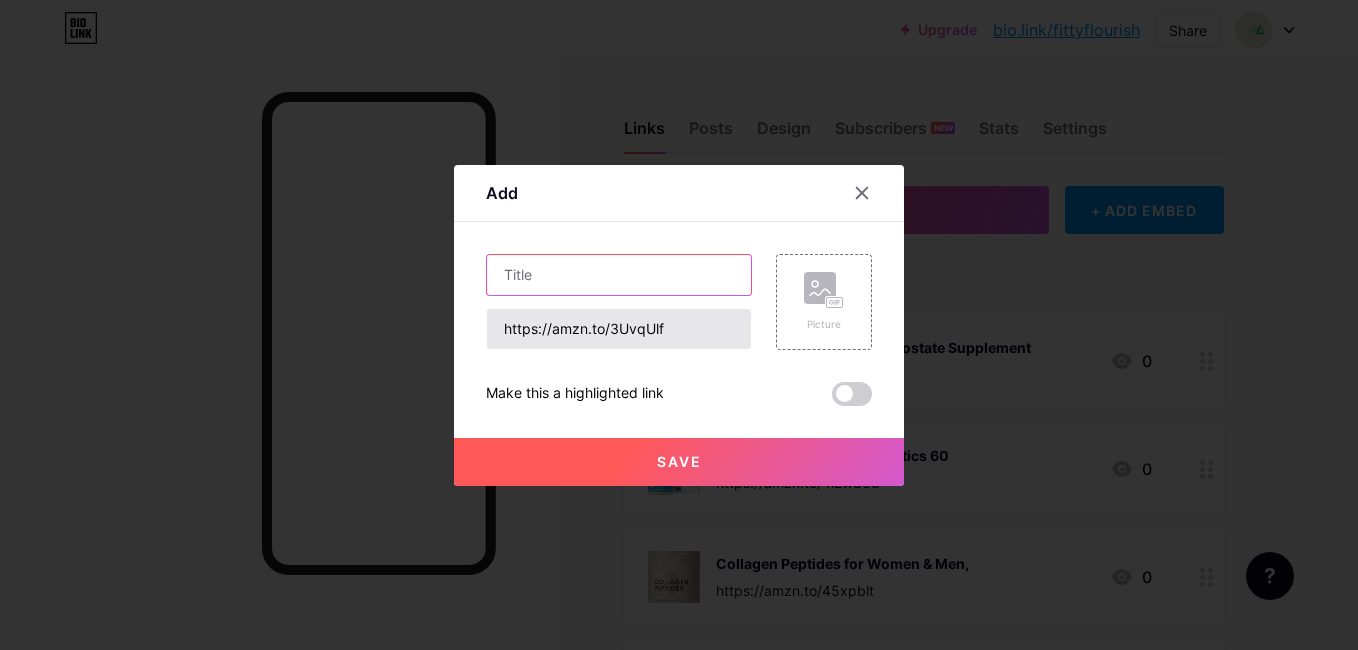 paste on "Boka Fluoride Free Toothpaste" 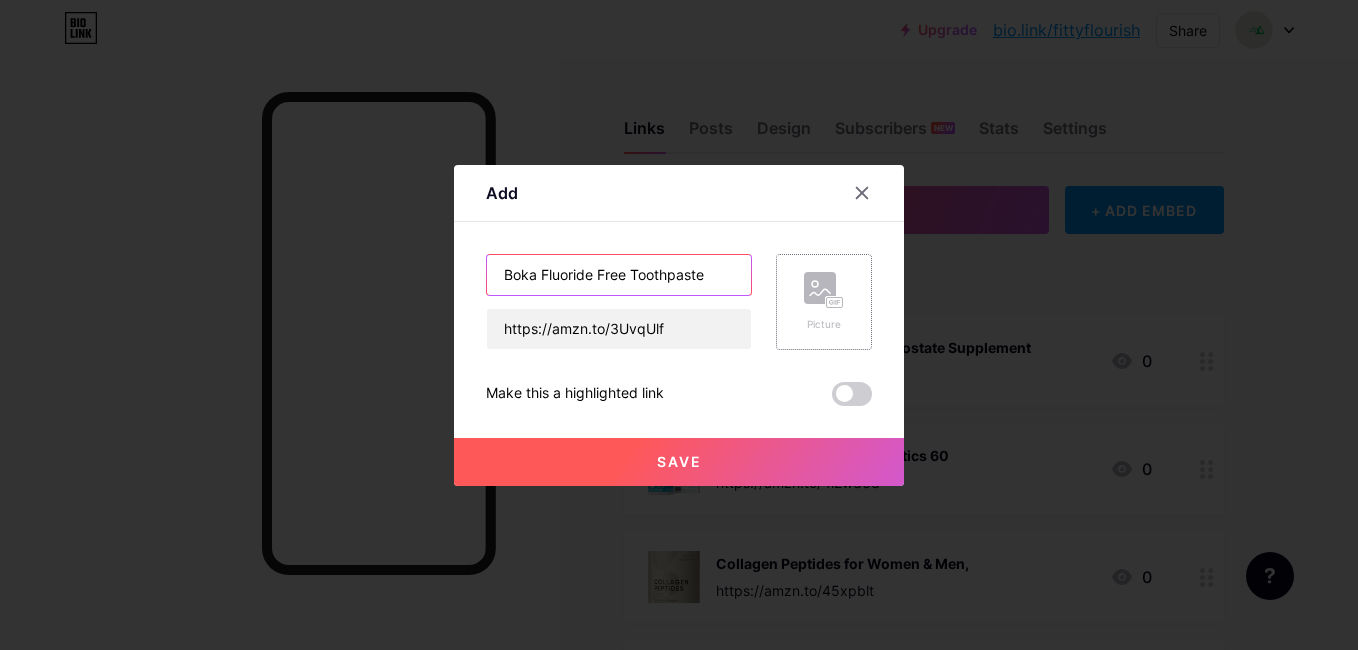 type on "Boka Fluoride Free Toothpaste" 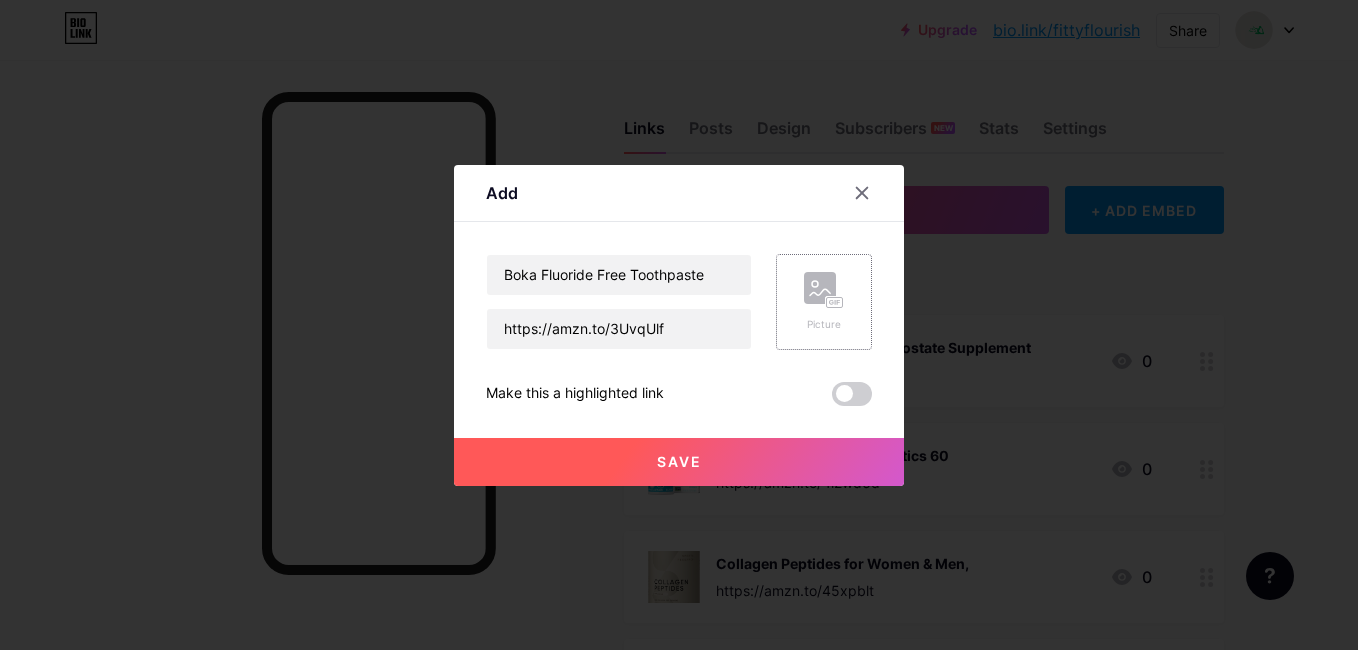 click on "Picture" at bounding box center (824, 302) 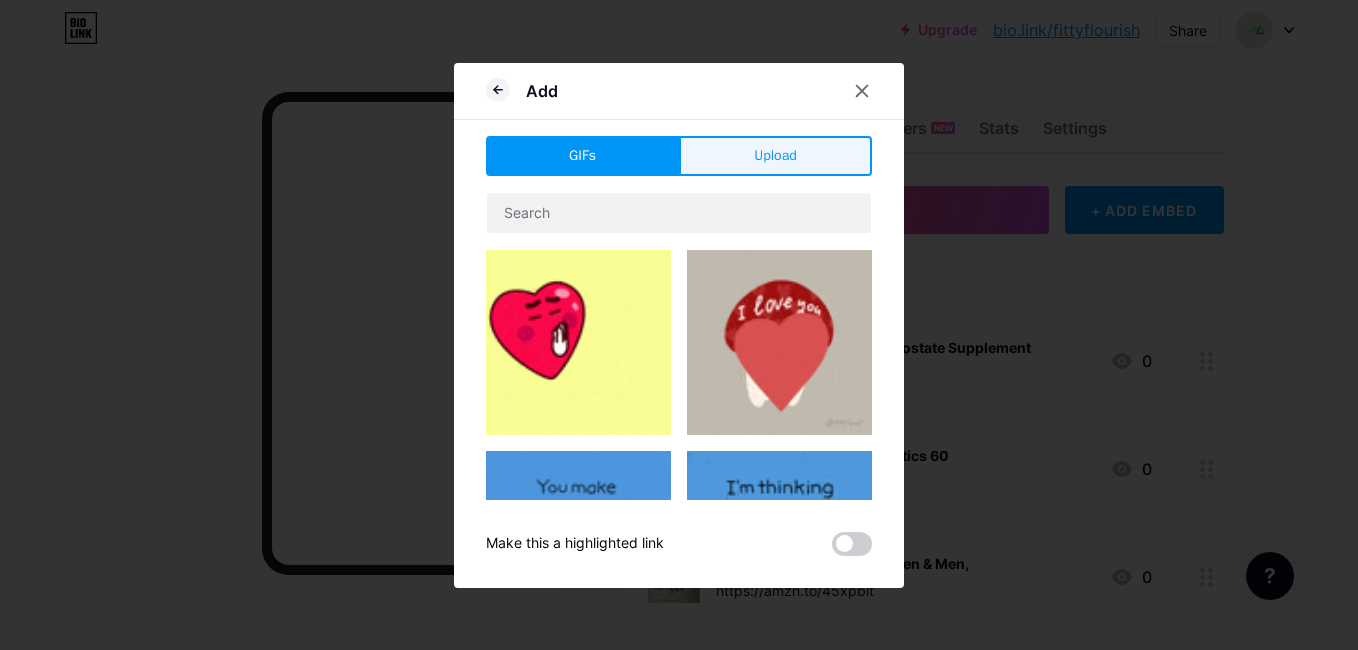 click on "Upload" at bounding box center (775, 155) 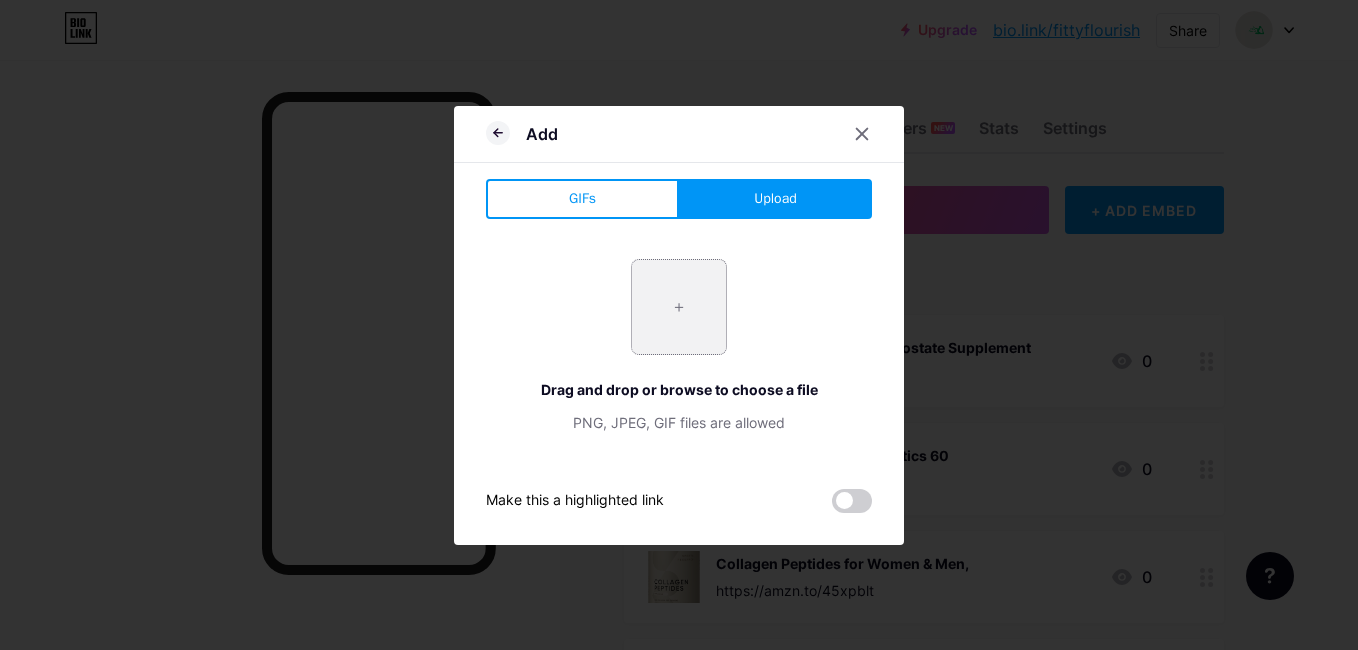 click at bounding box center [679, 307] 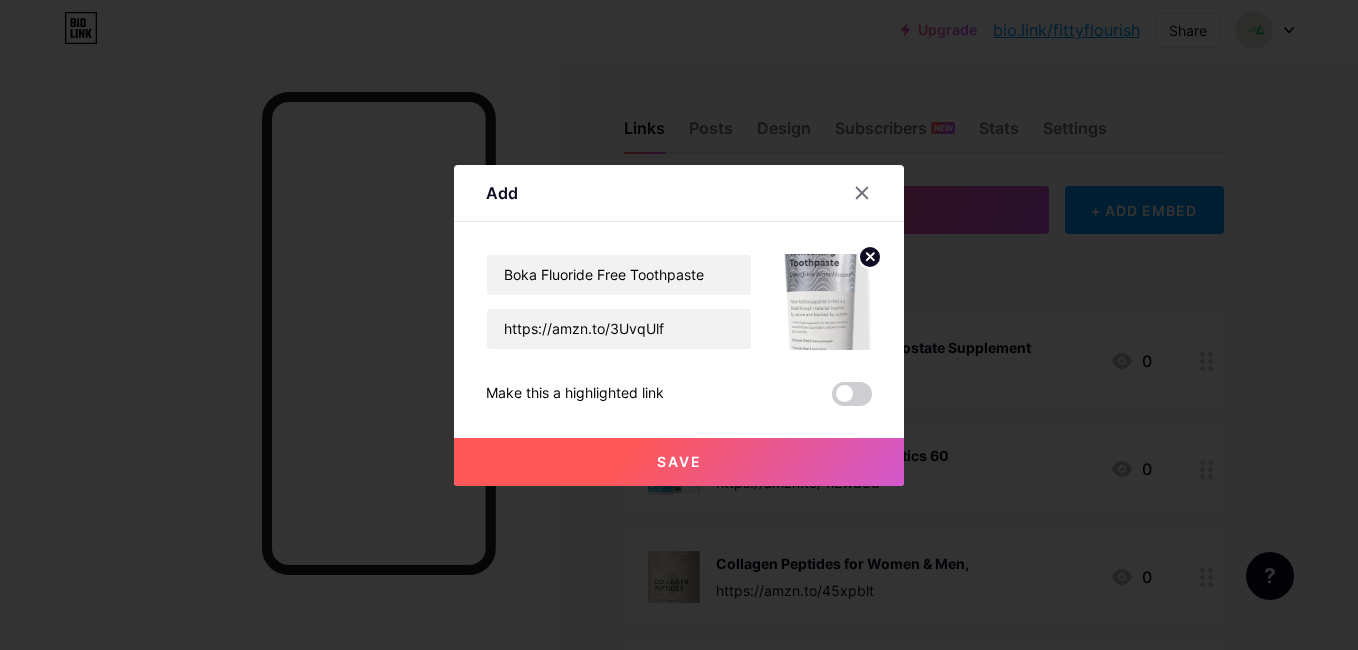click on "Save" at bounding box center [679, 462] 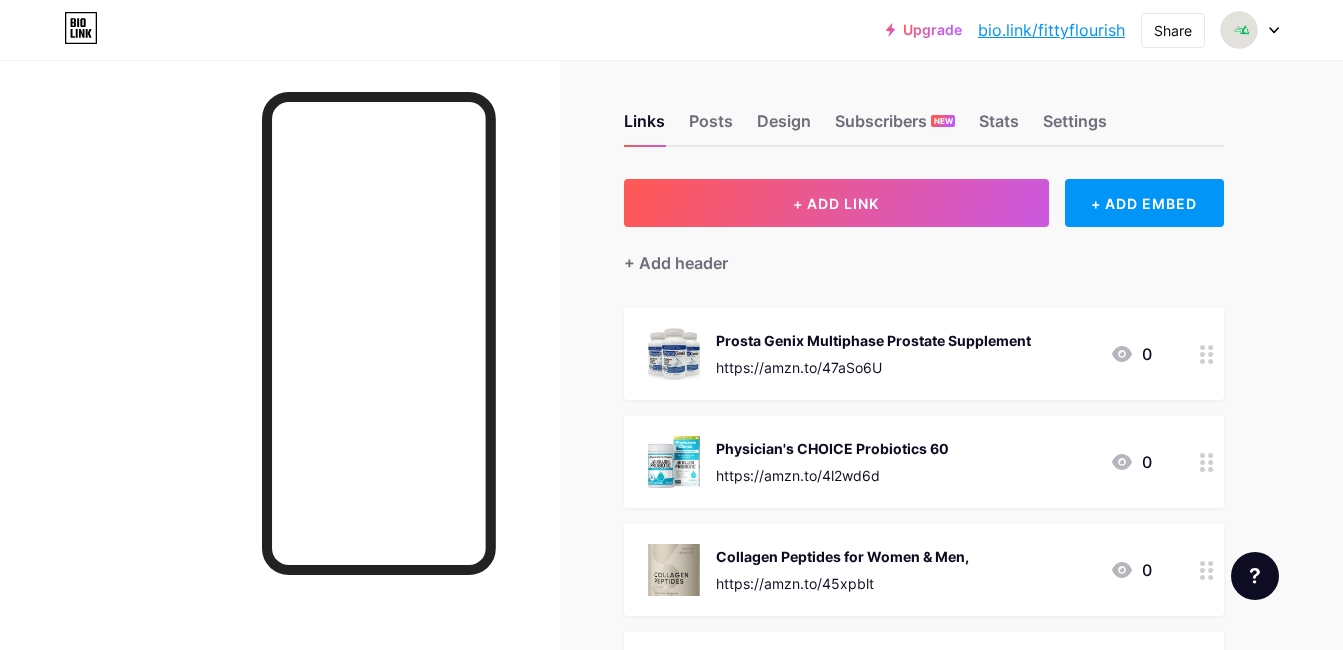 scroll, scrollTop: 0, scrollLeft: 0, axis: both 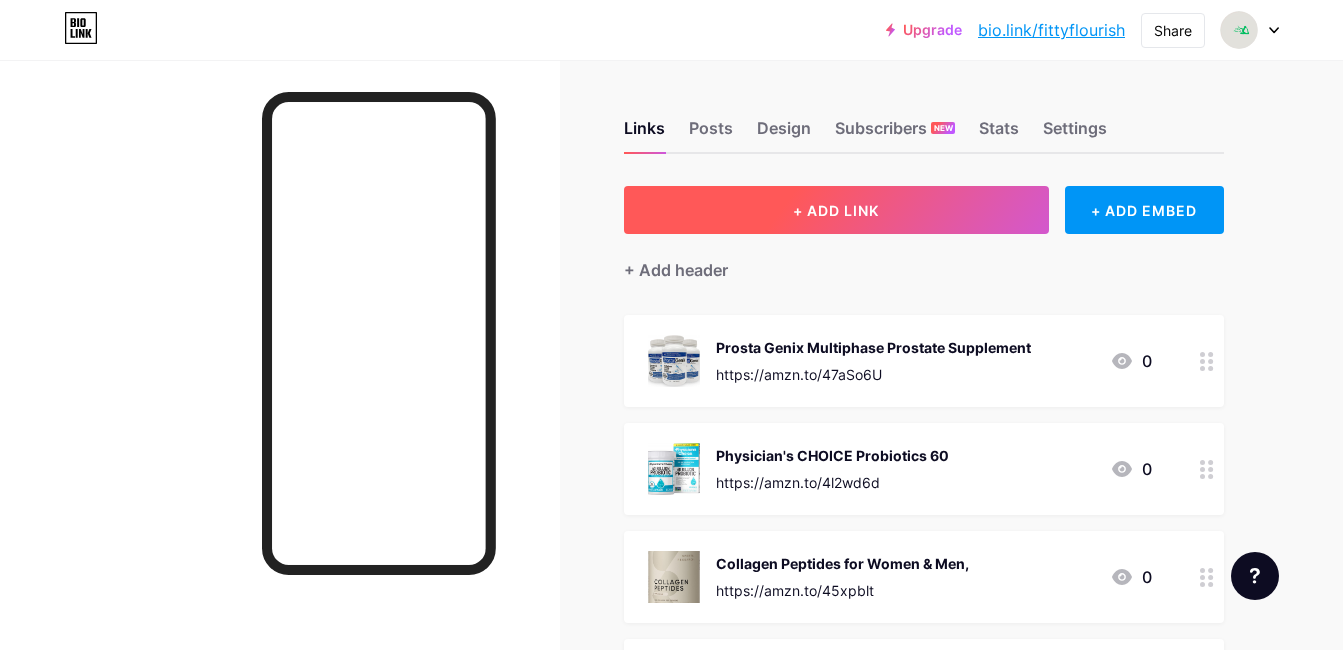 click on "+ ADD LINK" at bounding box center [836, 210] 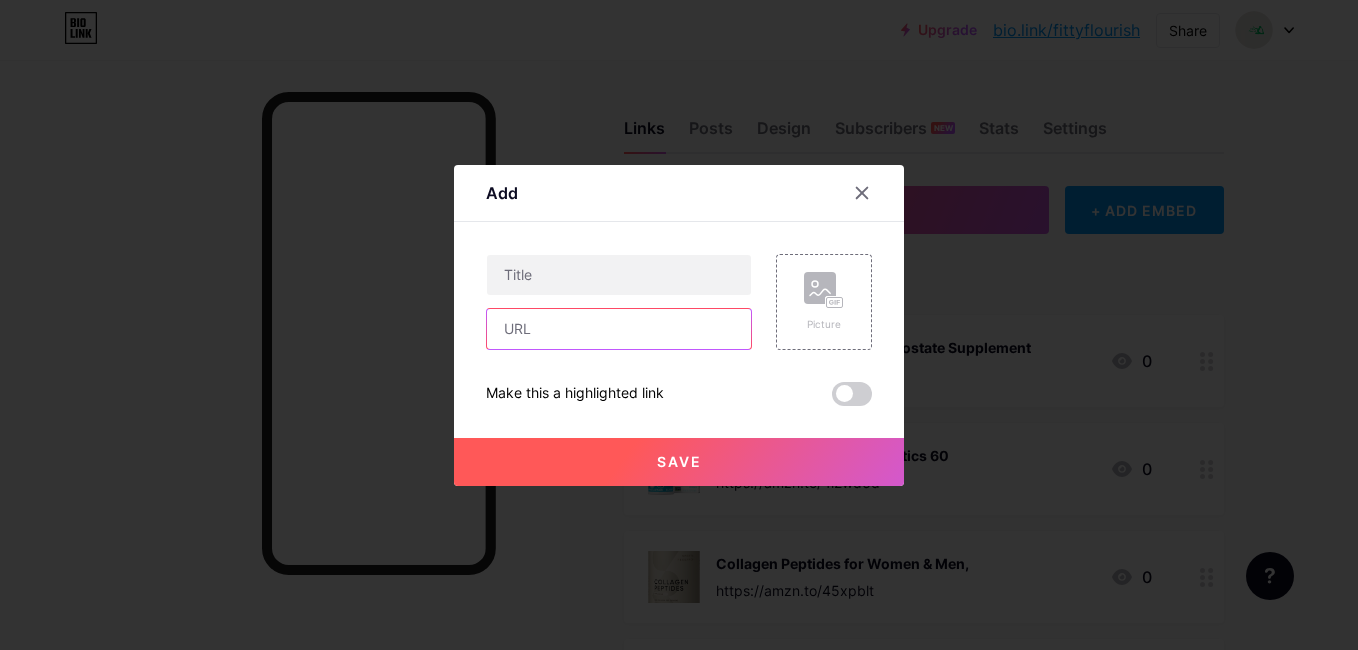 click at bounding box center (619, 329) 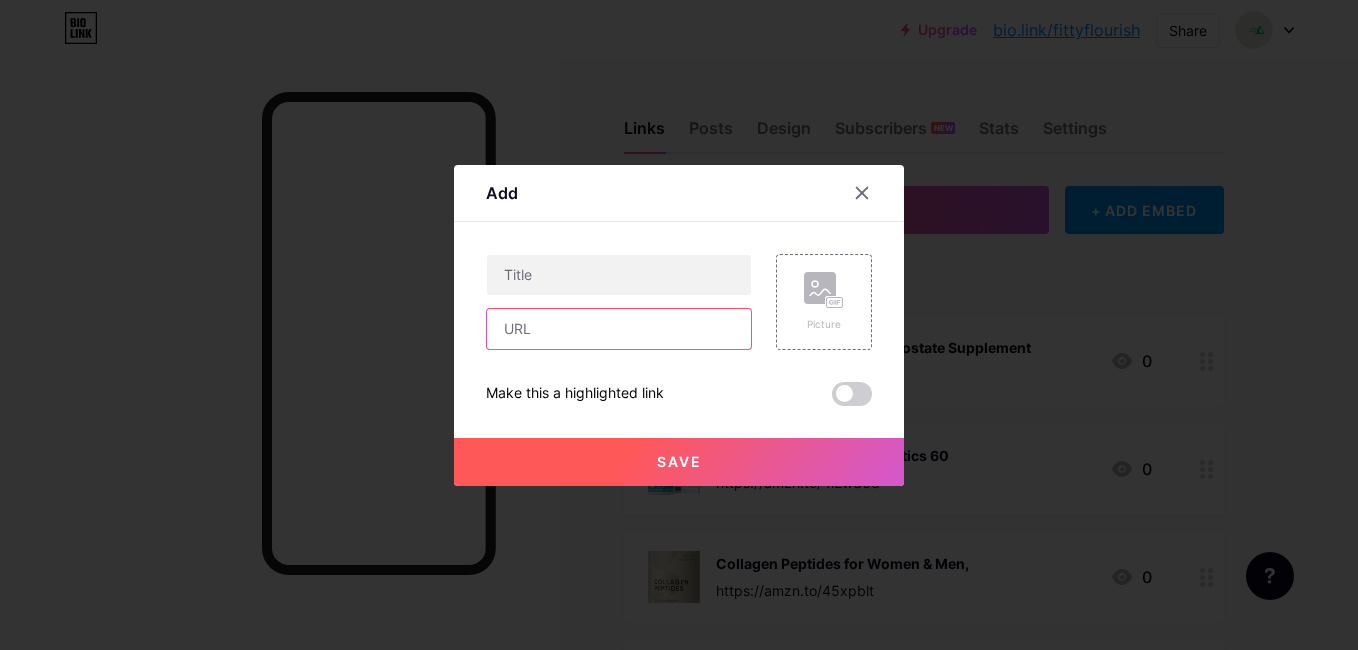 paste on "https://amzn.to/479Qofd" 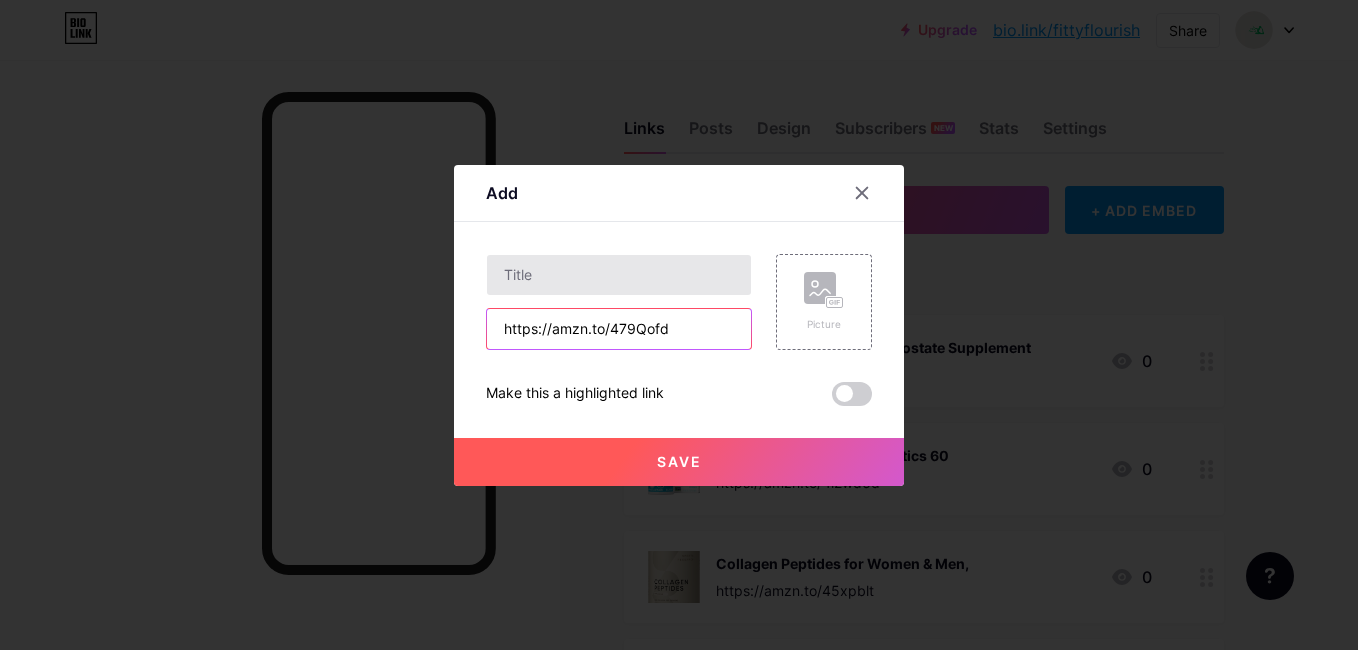 type on "https://amzn.to/479Qofd" 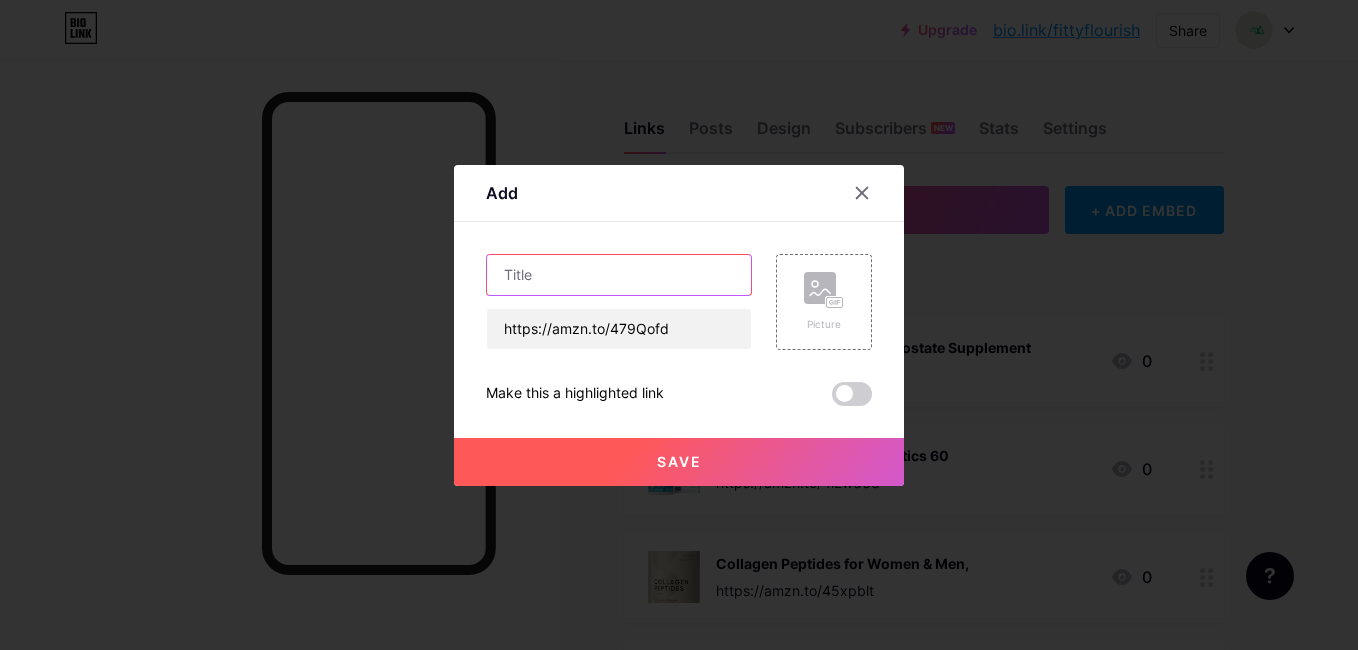 click at bounding box center [619, 275] 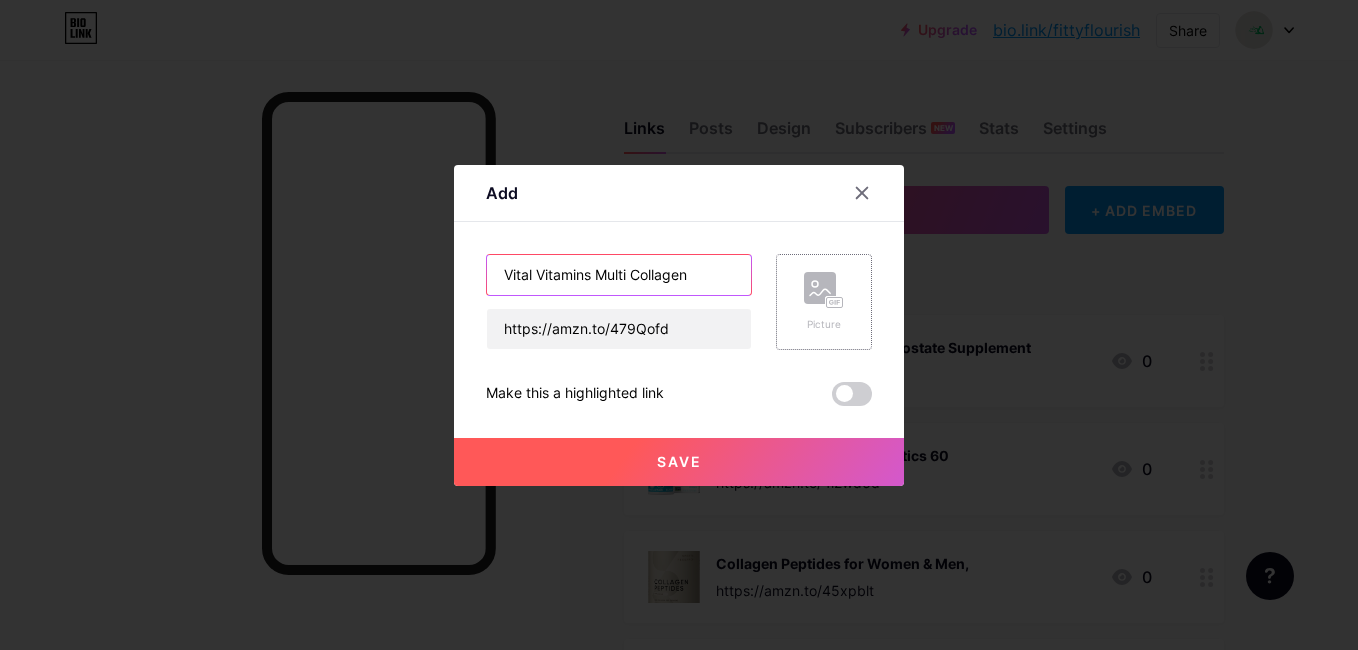 type on "Vital Vitamins Multi Collagen" 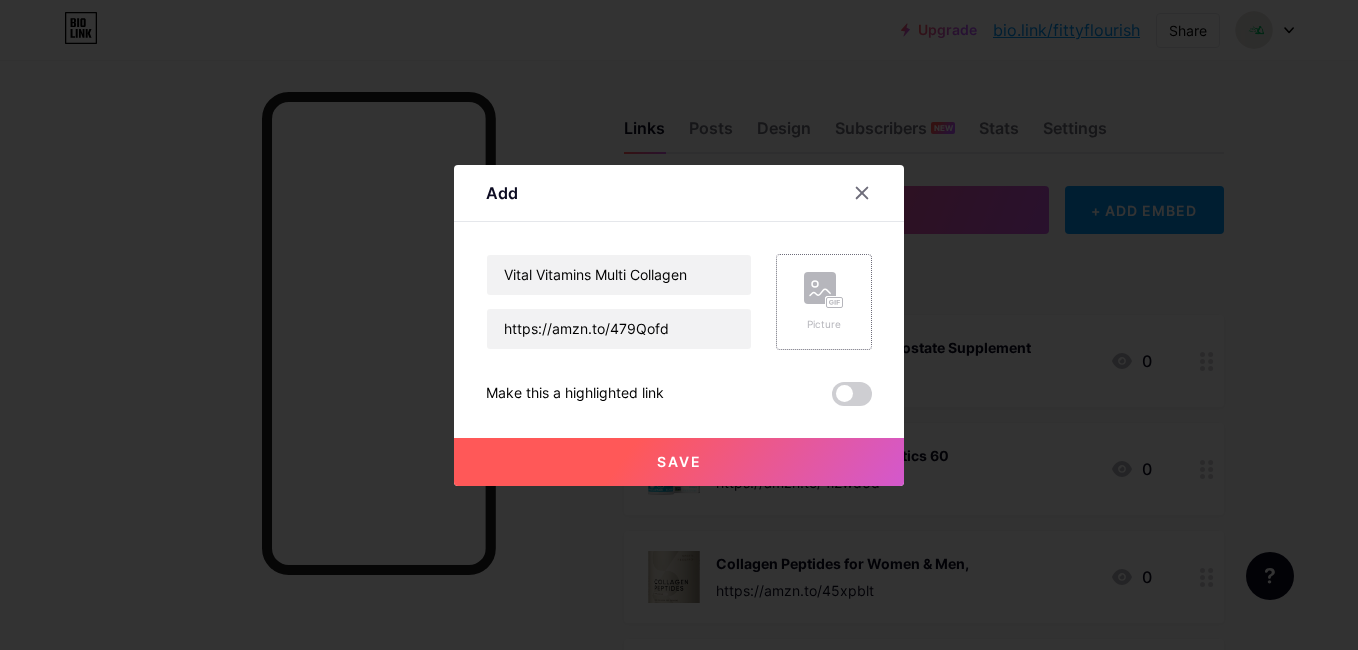 click on "Picture" at bounding box center [824, 324] 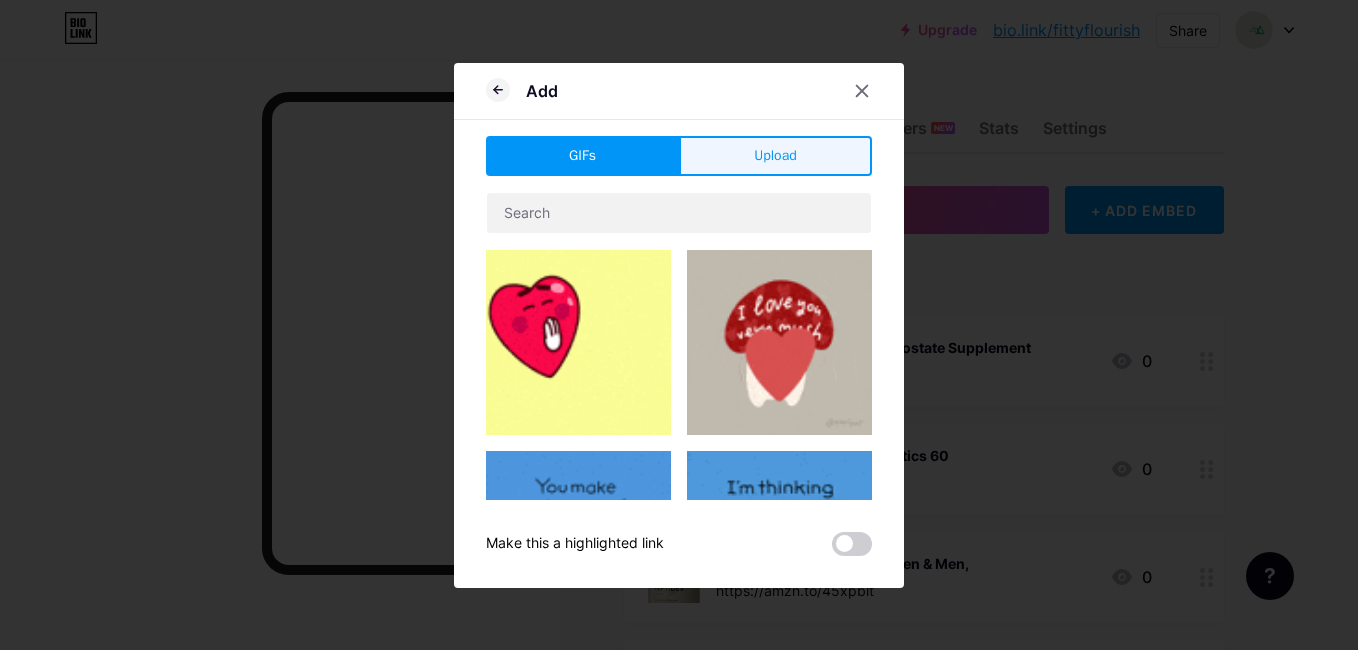 click on "Upload" at bounding box center [775, 155] 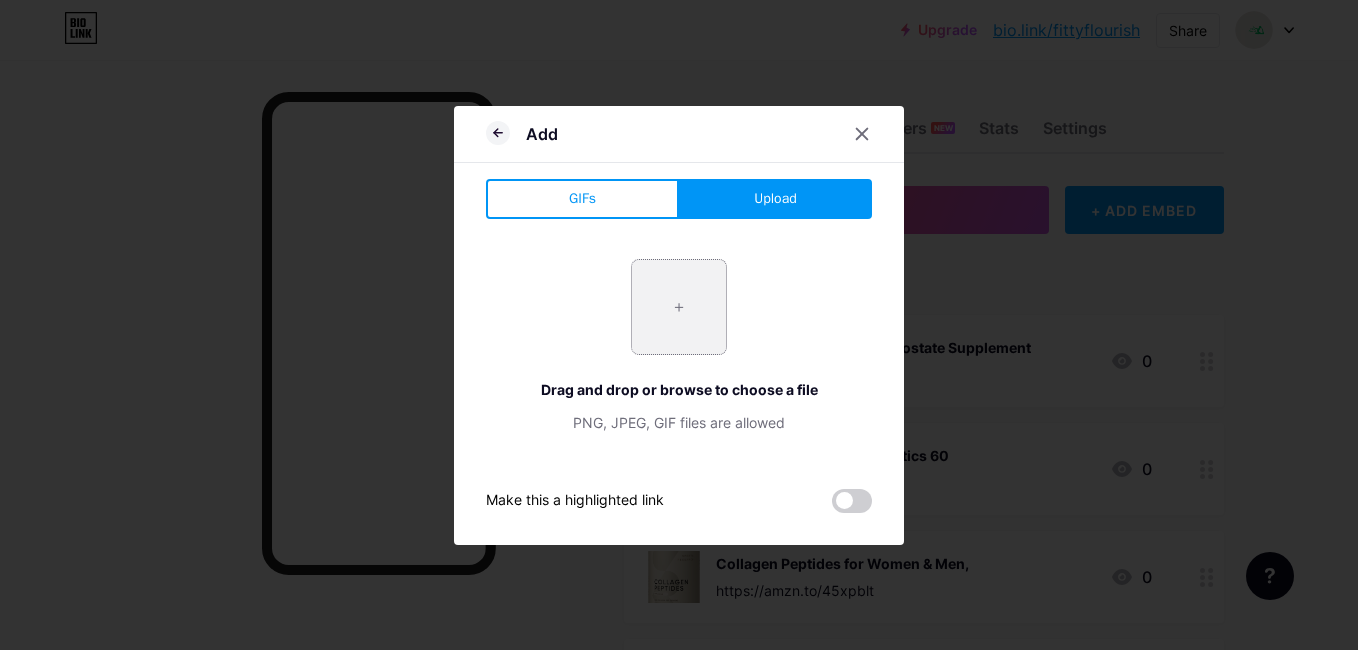 click at bounding box center (679, 307) 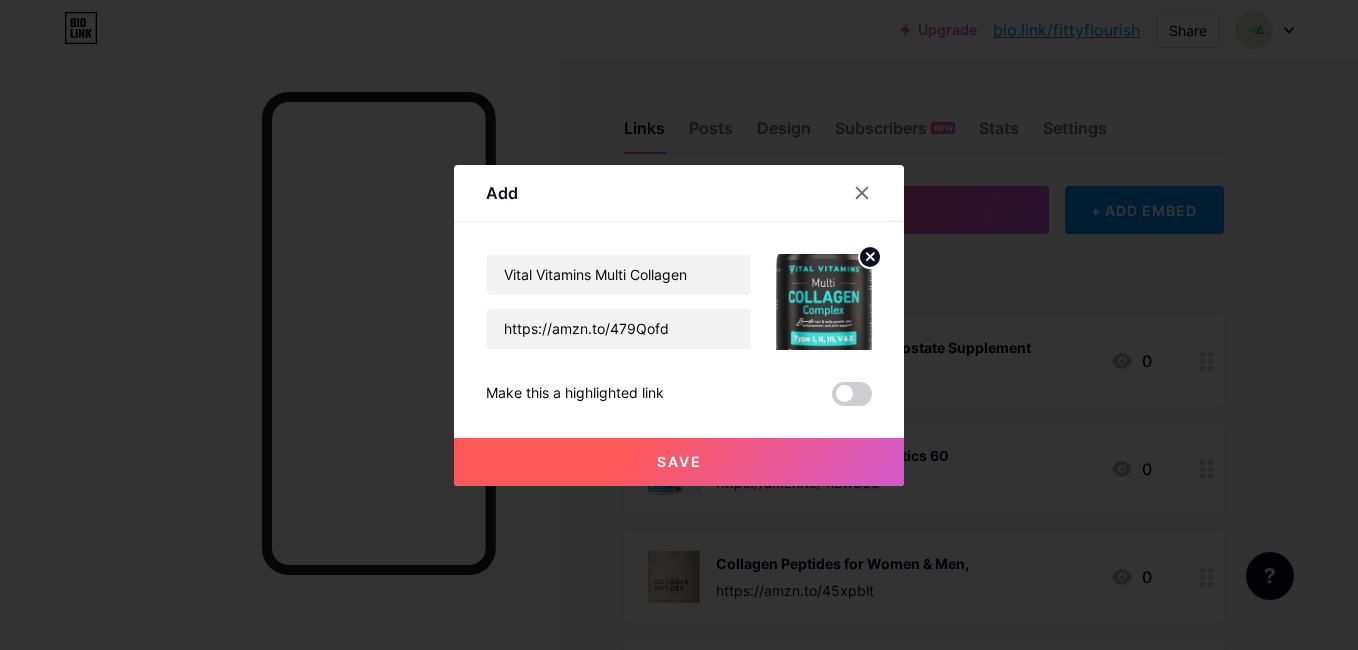 click on "Save" at bounding box center [679, 462] 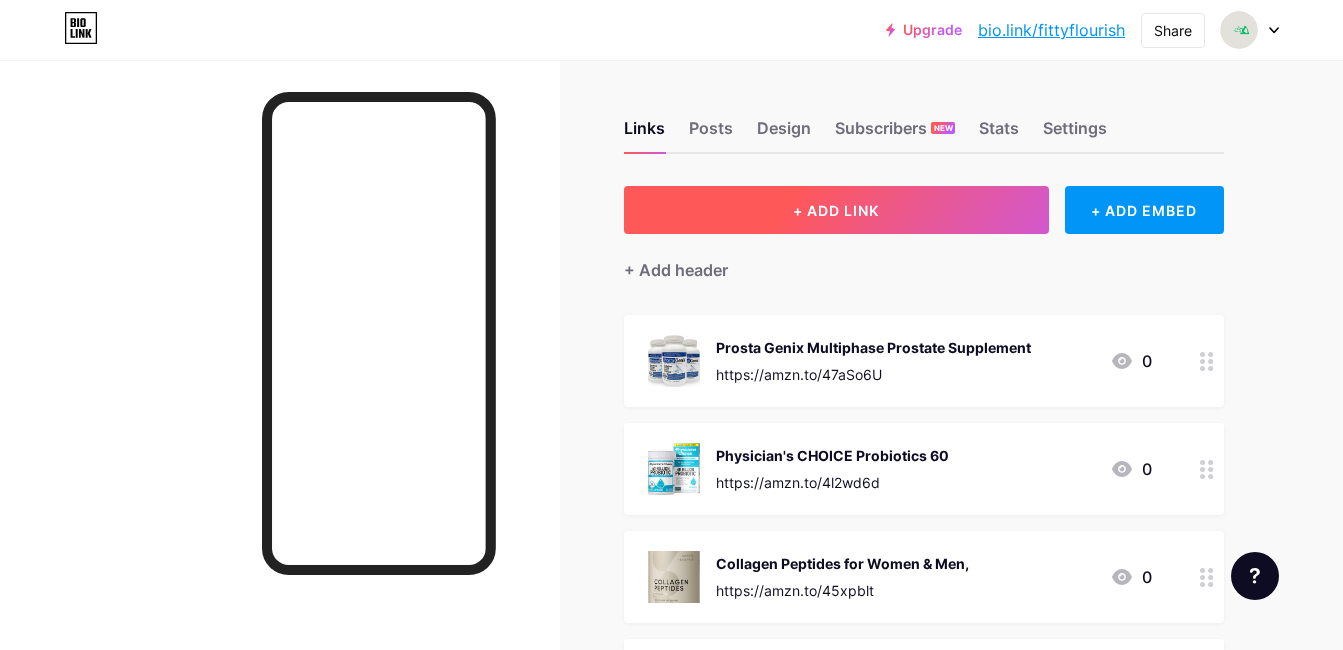click on "+ ADD LINK" at bounding box center [836, 210] 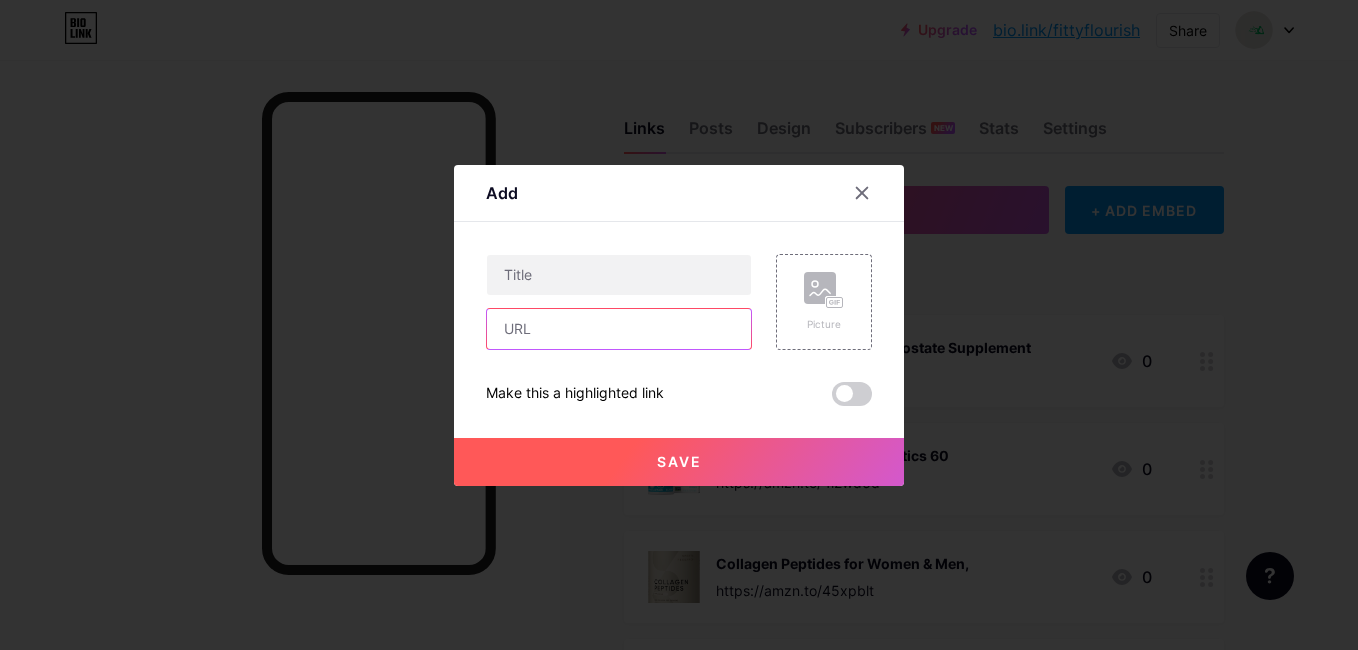 click at bounding box center [619, 329] 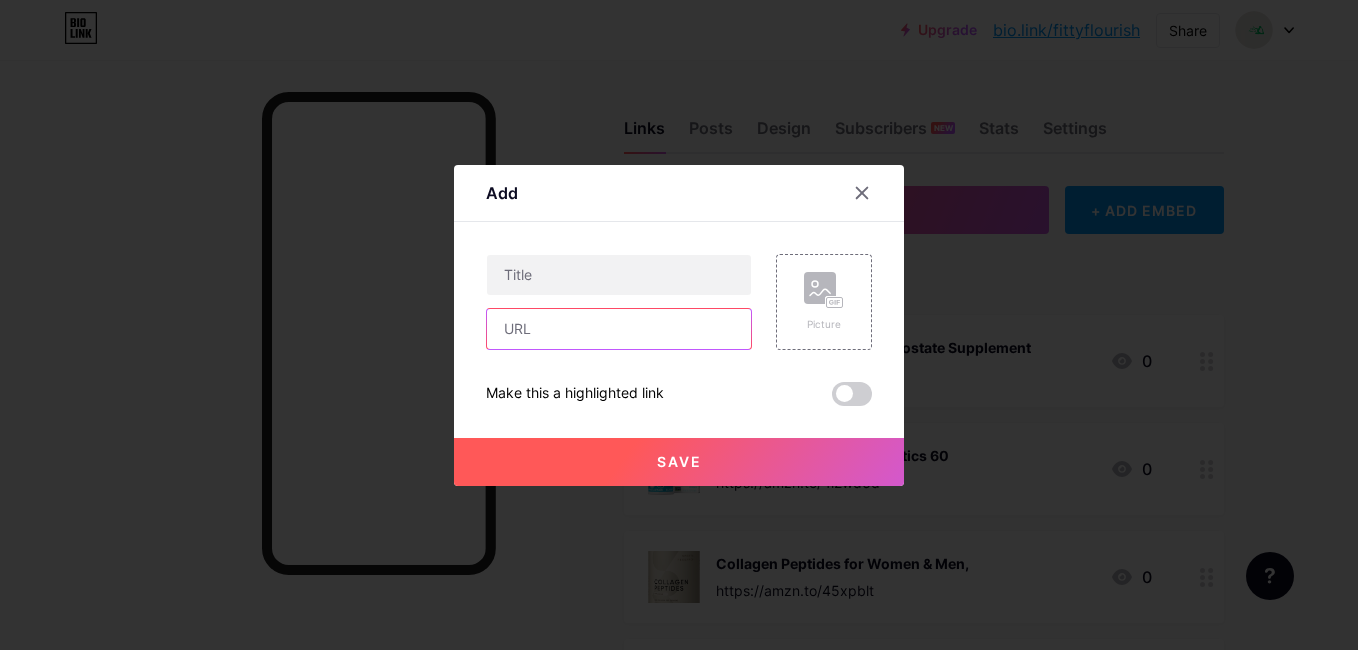 paste on "https://amzn.to/41o7UJ1" 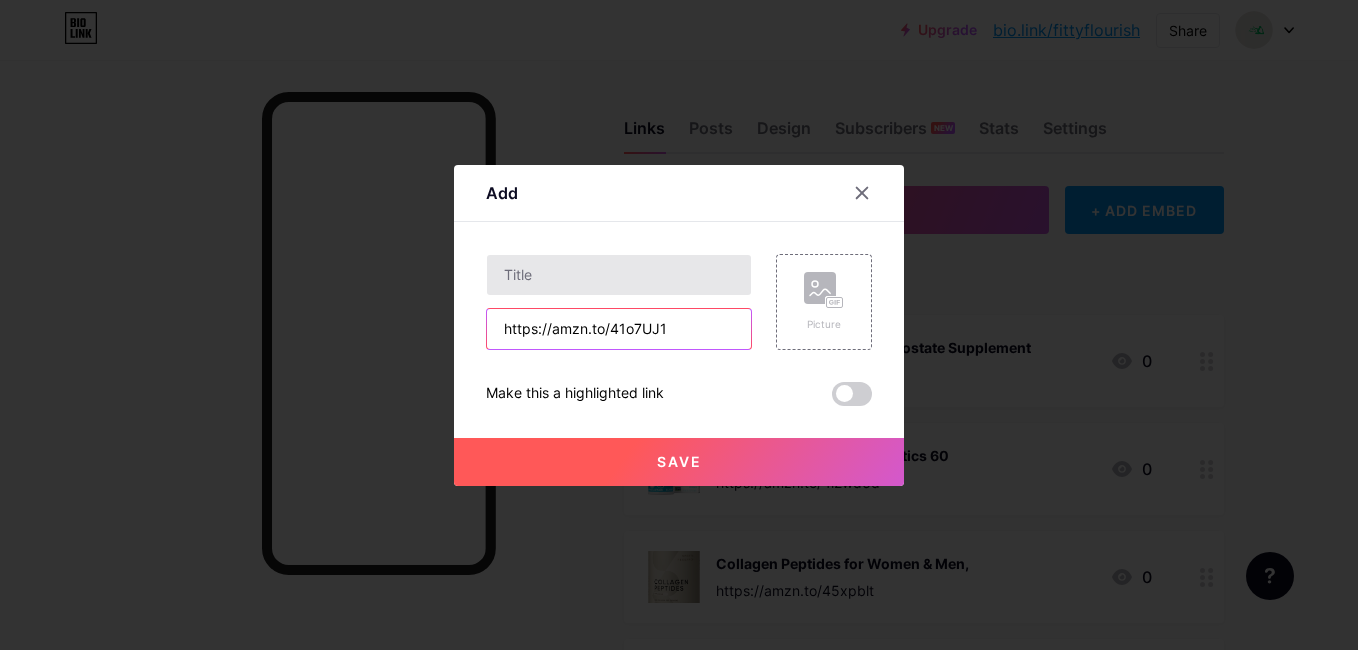type on "https://amzn.to/41o7UJ1" 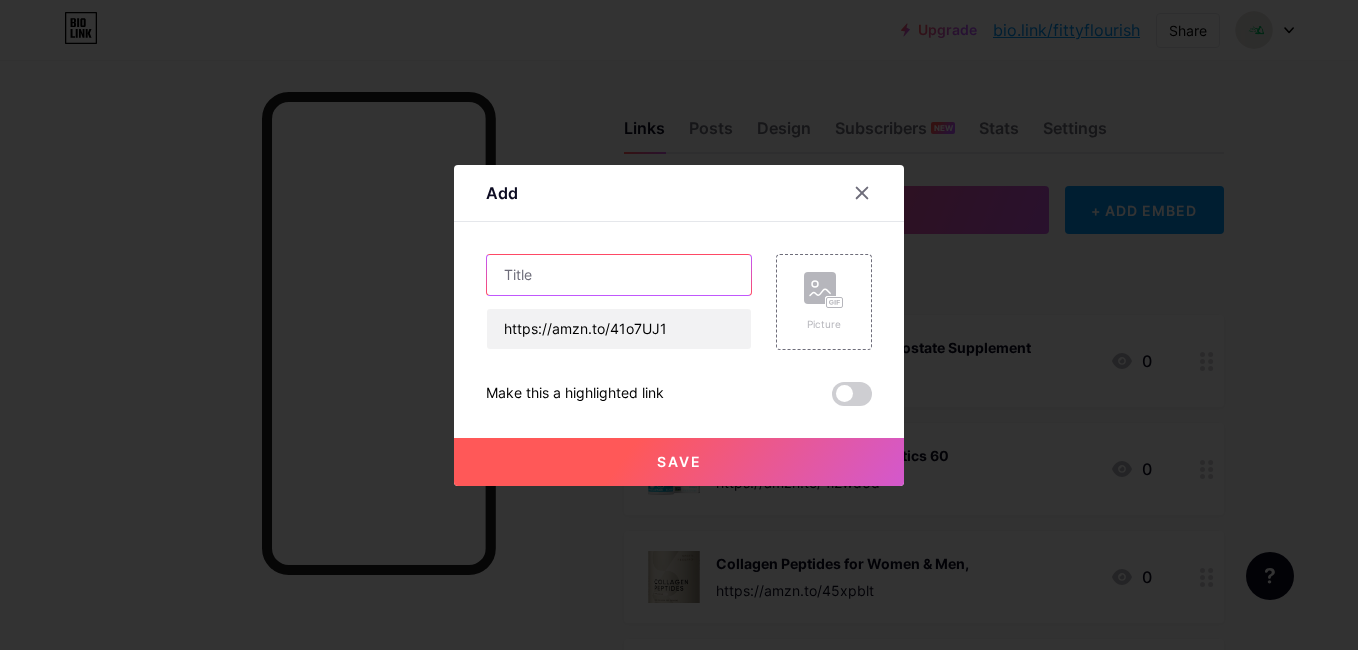 click at bounding box center [619, 275] 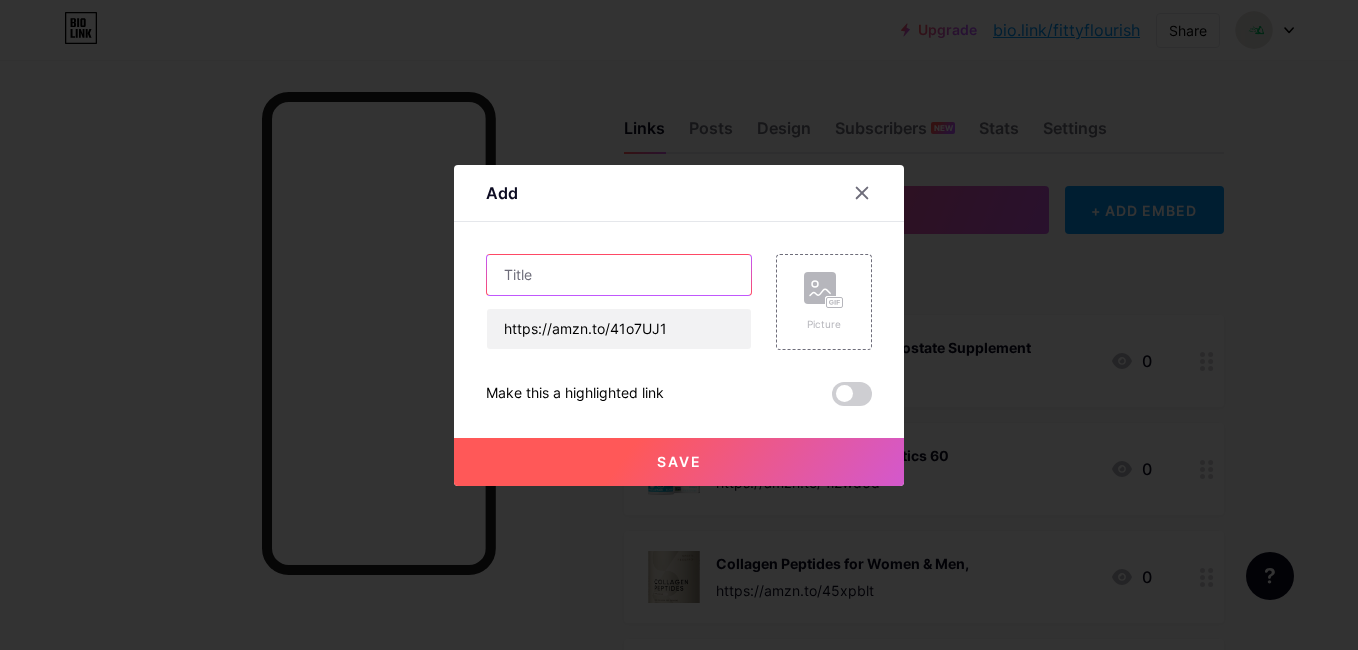 type on "v" 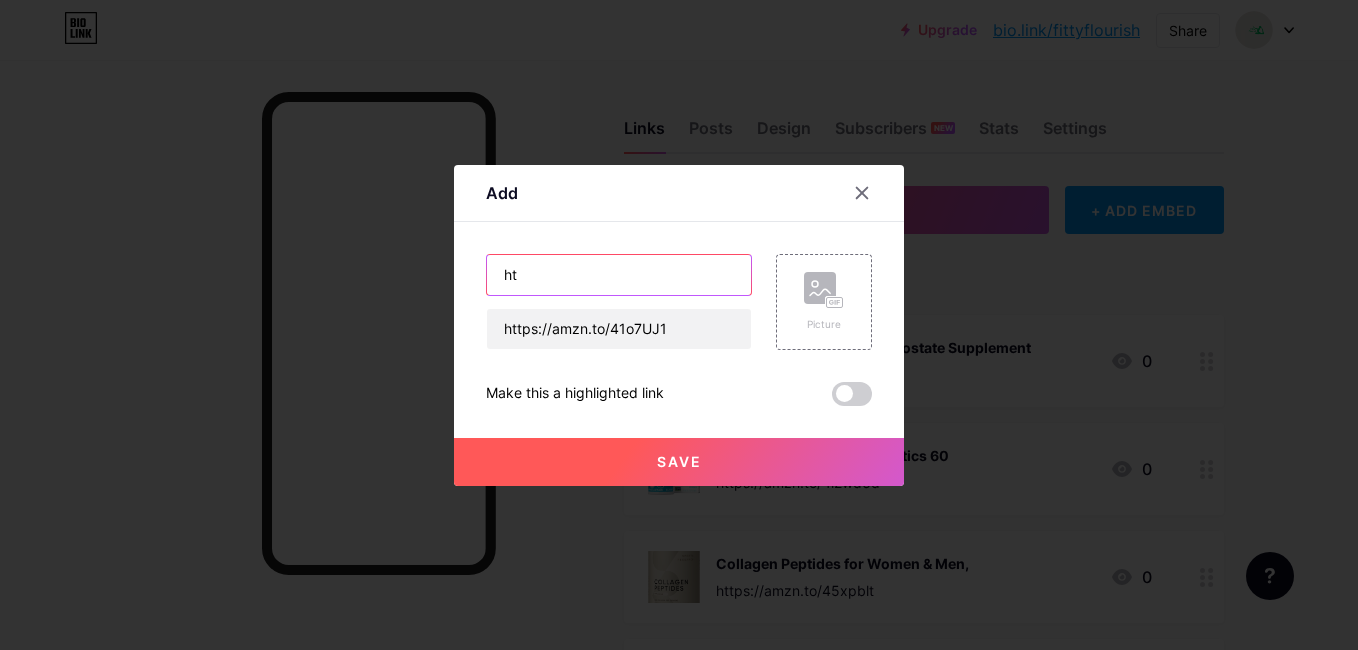 type on "h" 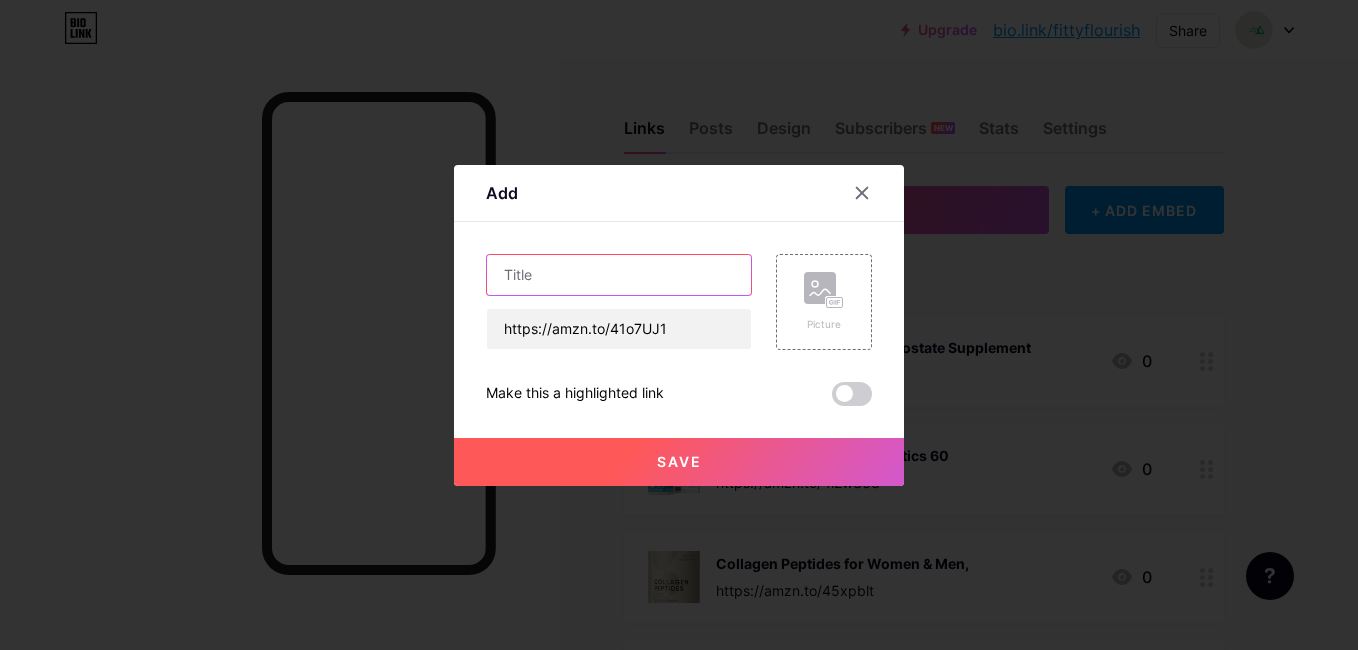 paste on "Qunol CoQ10 100mg Softgels" 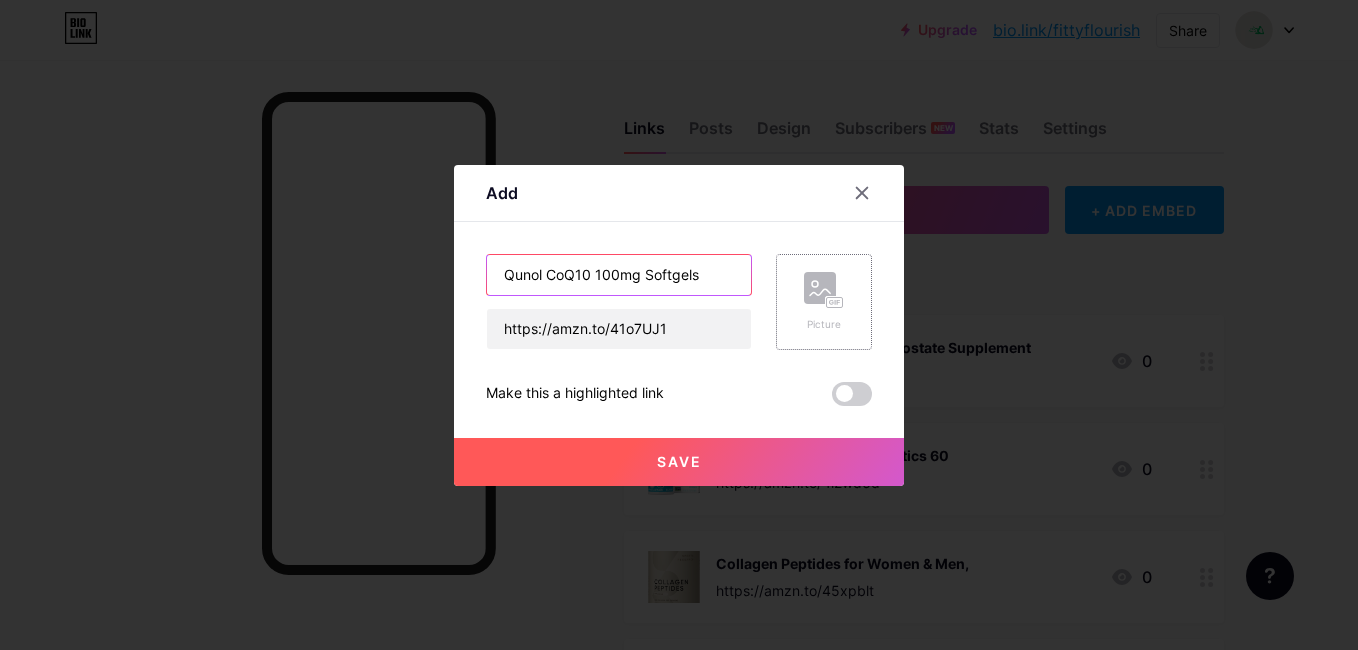 type on "Qunol CoQ10 100mg Softgels" 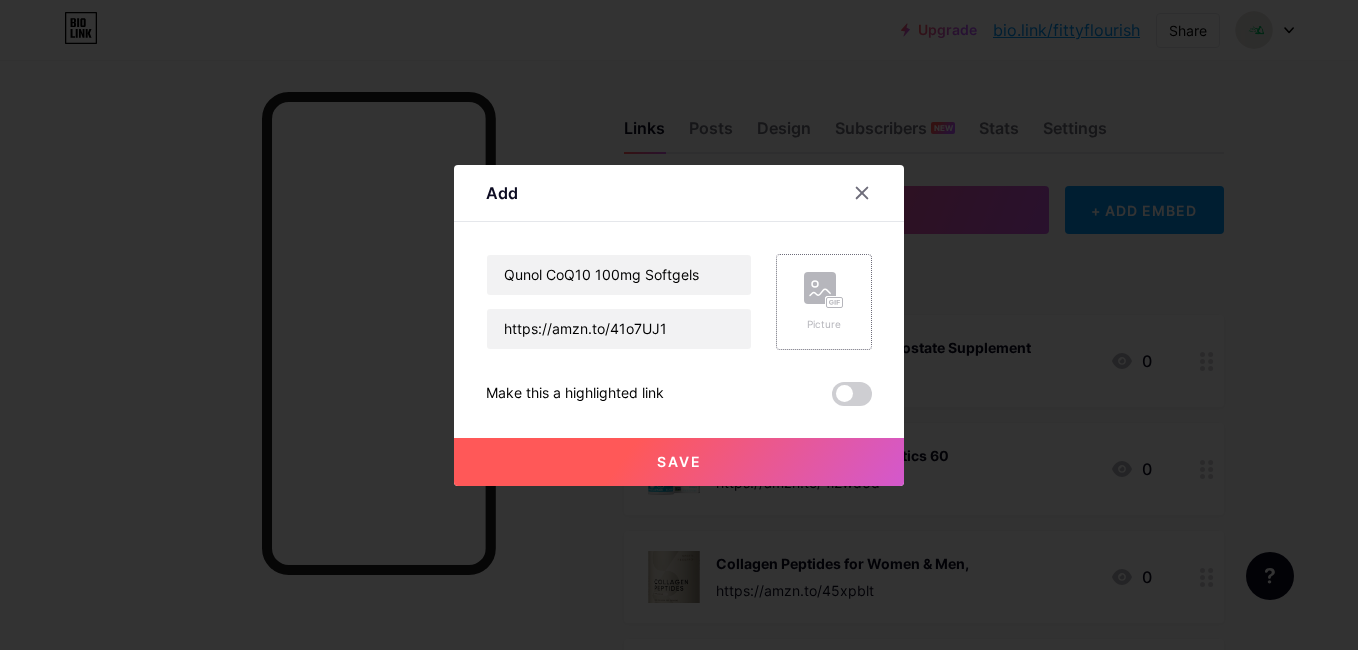 click 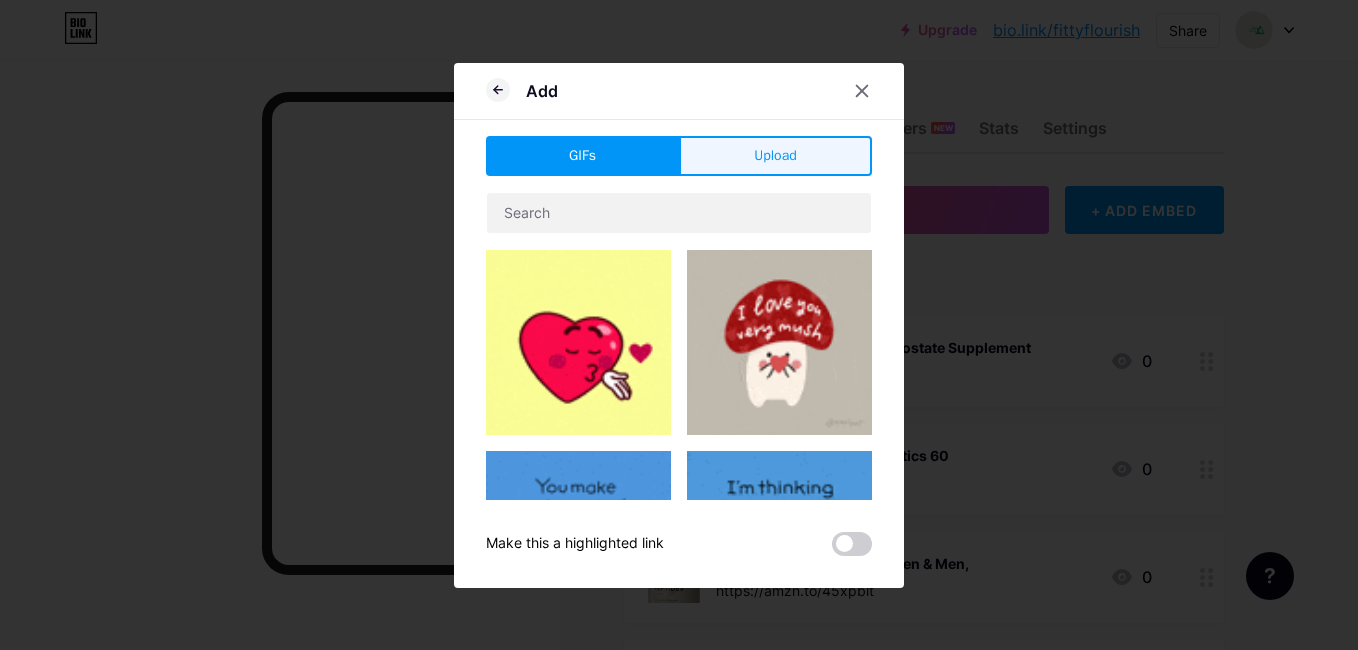 click on "Upload" at bounding box center (775, 156) 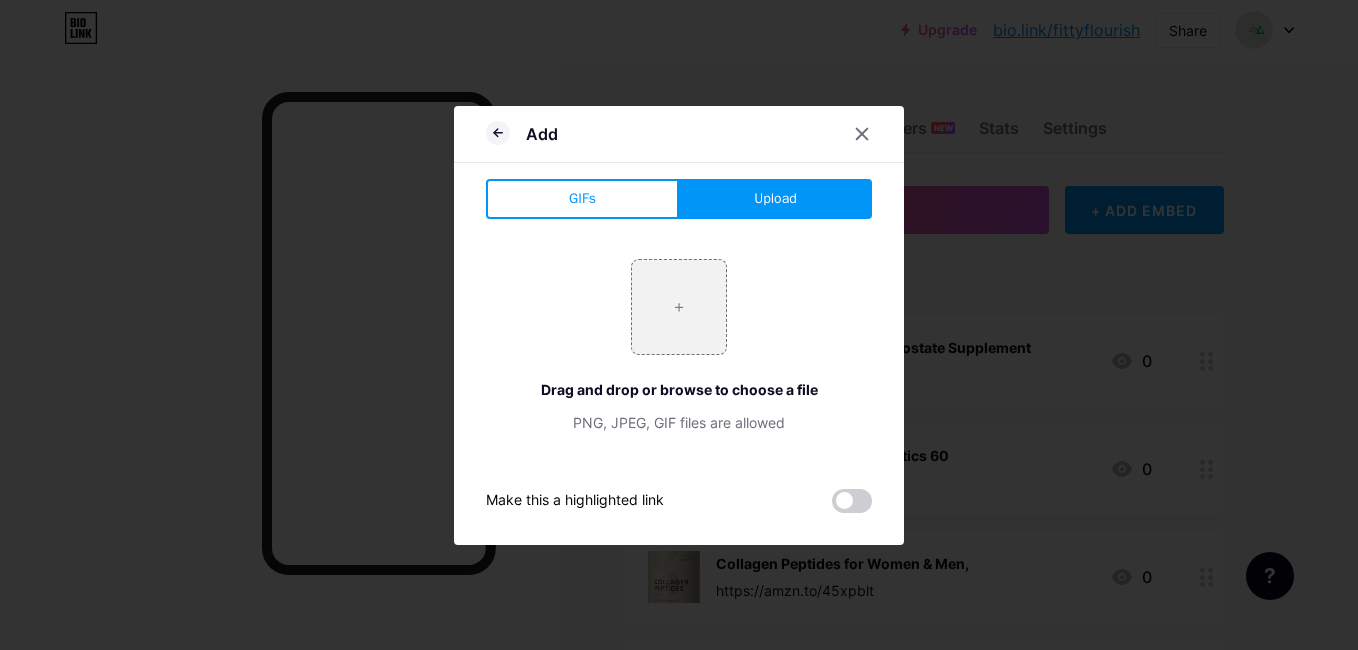 click on "Upload" at bounding box center (775, 198) 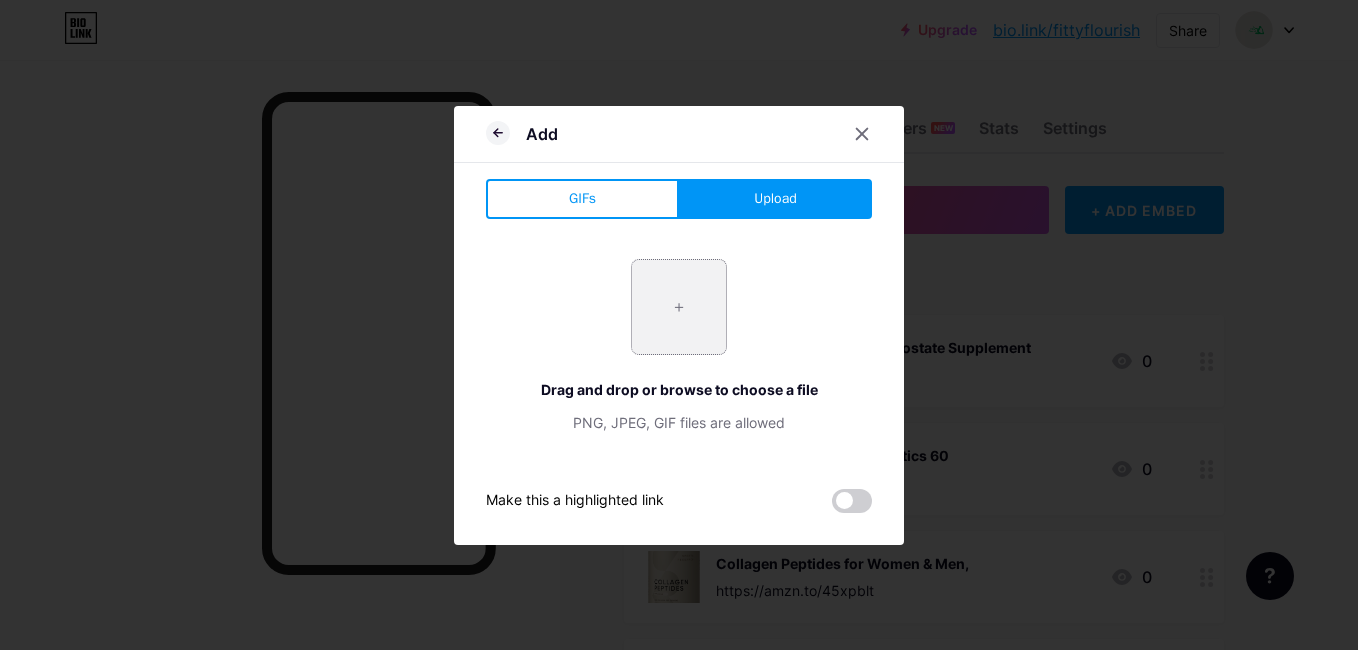 click at bounding box center (679, 307) 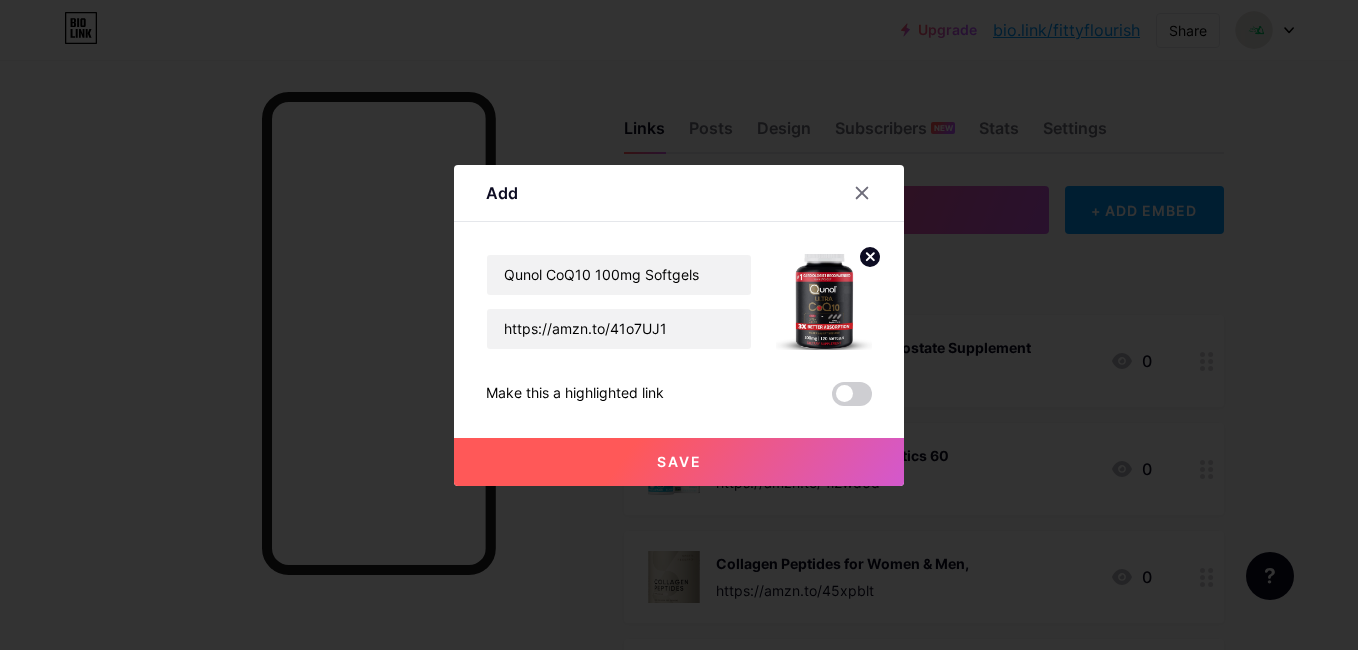 click on "Save" at bounding box center (679, 461) 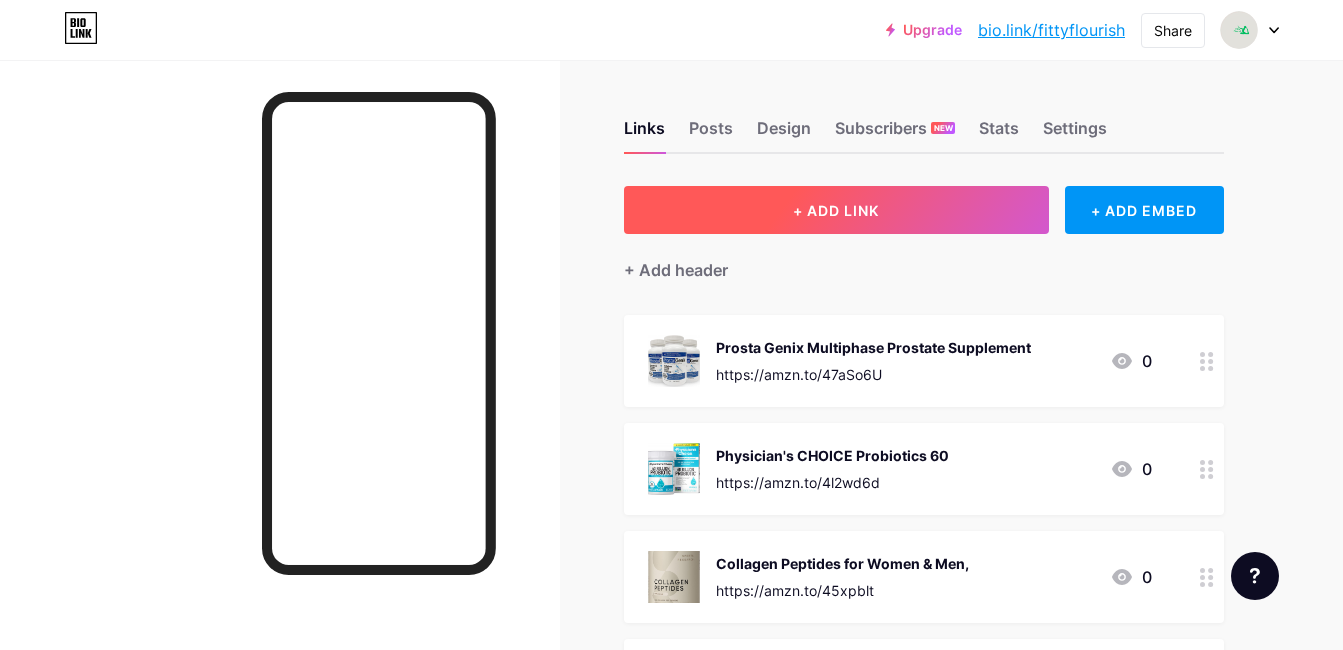 click on "+ ADD LINK" at bounding box center [836, 210] 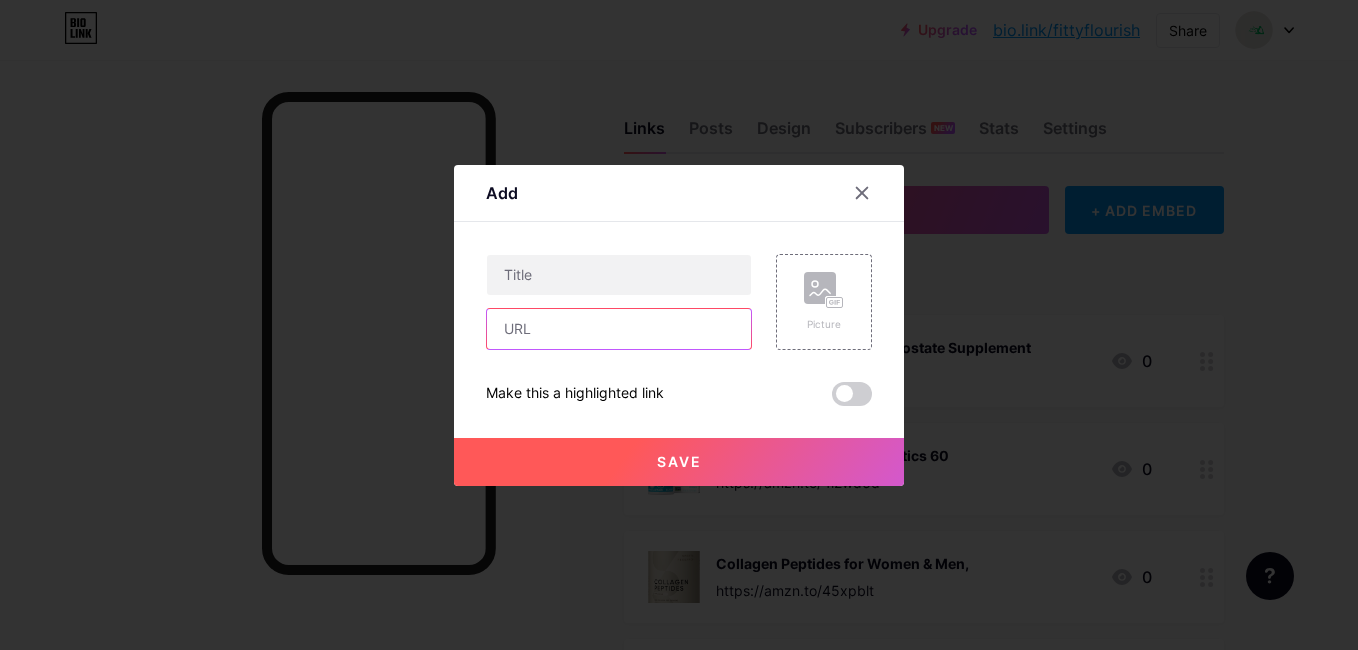 click at bounding box center [619, 329] 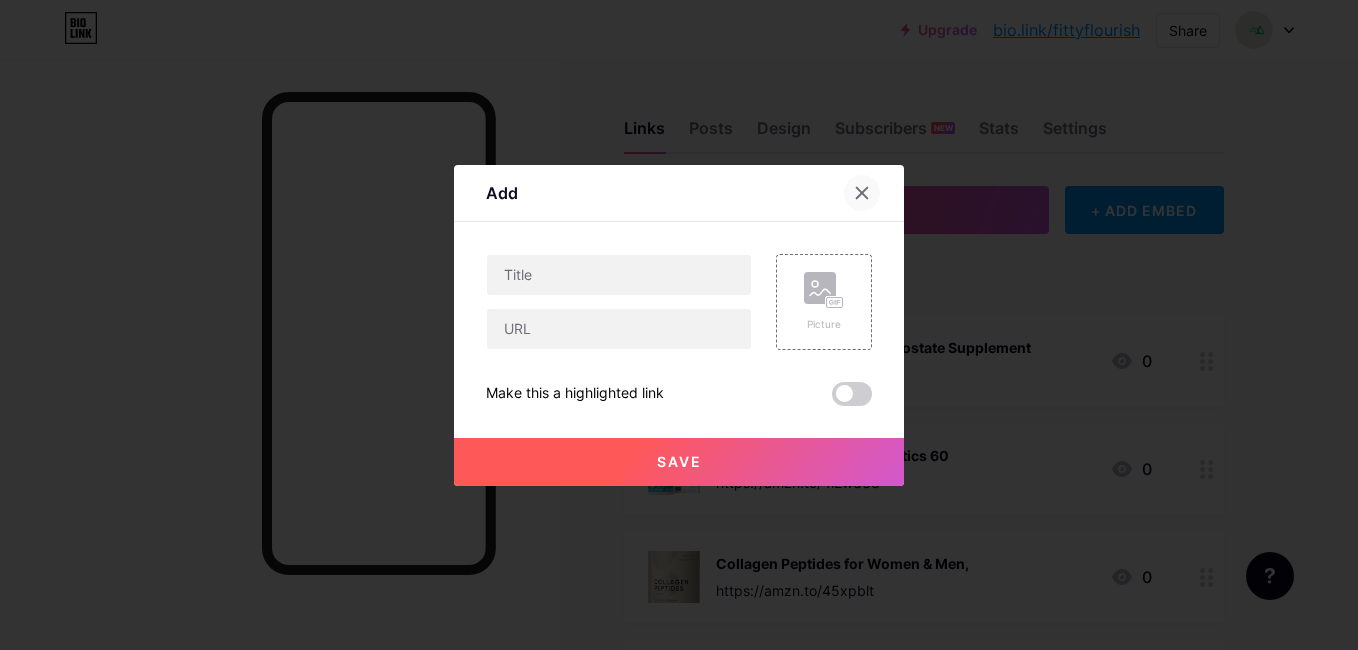 click 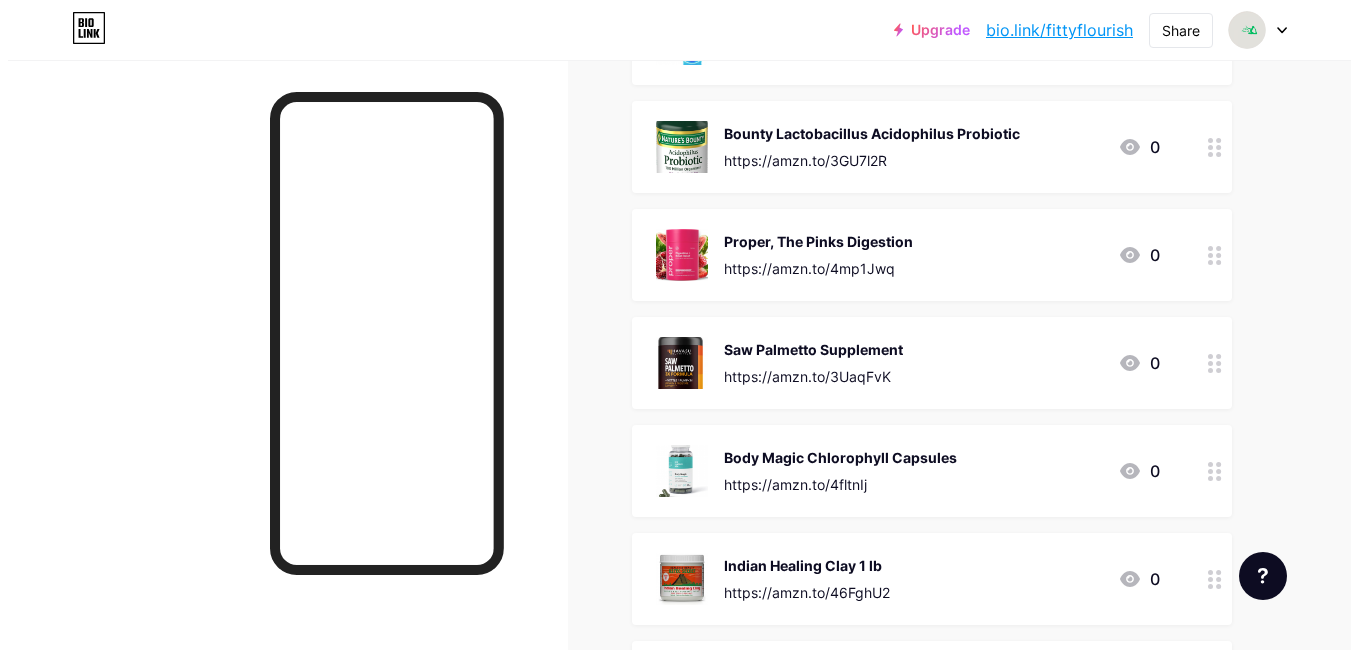 scroll, scrollTop: 0, scrollLeft: 0, axis: both 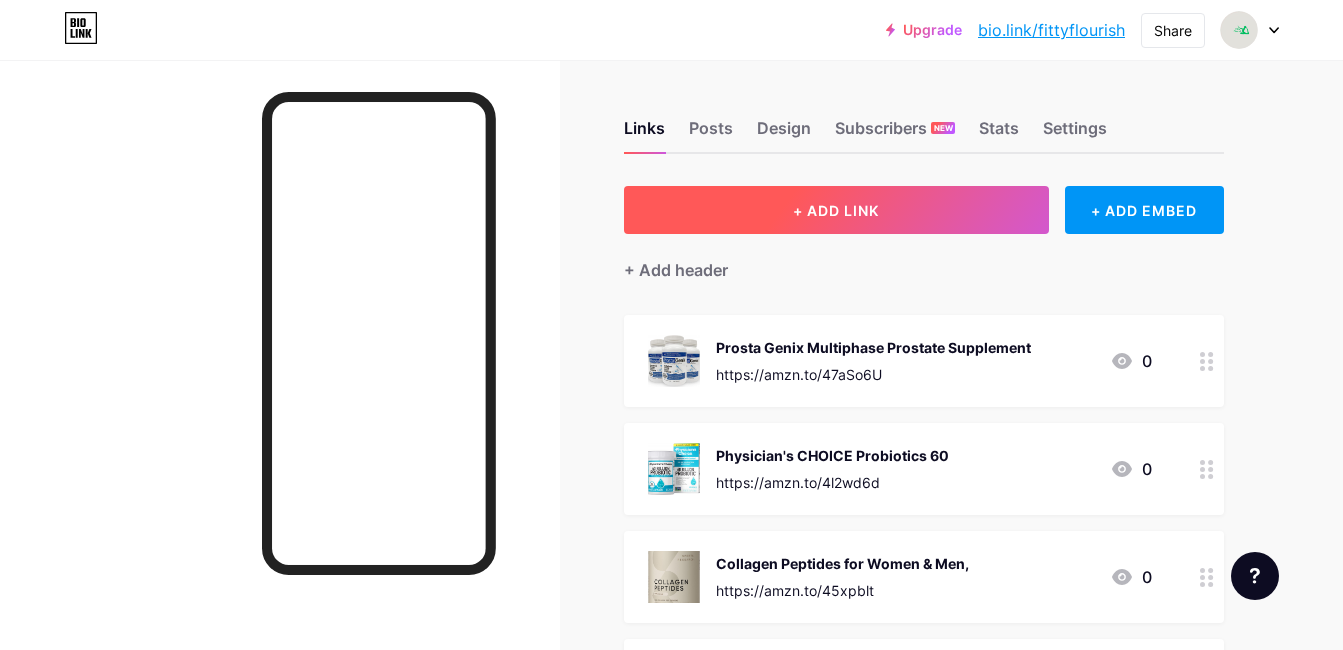 click on "+ ADD LINK" at bounding box center (836, 210) 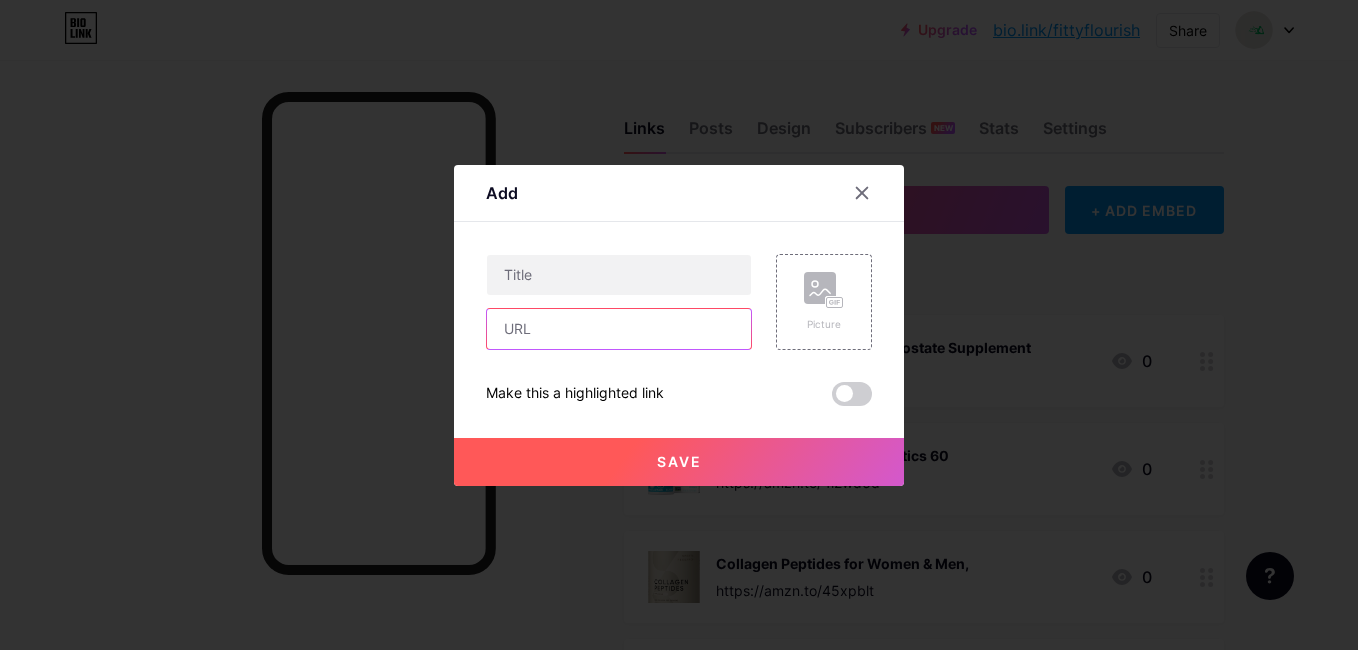 click at bounding box center (619, 329) 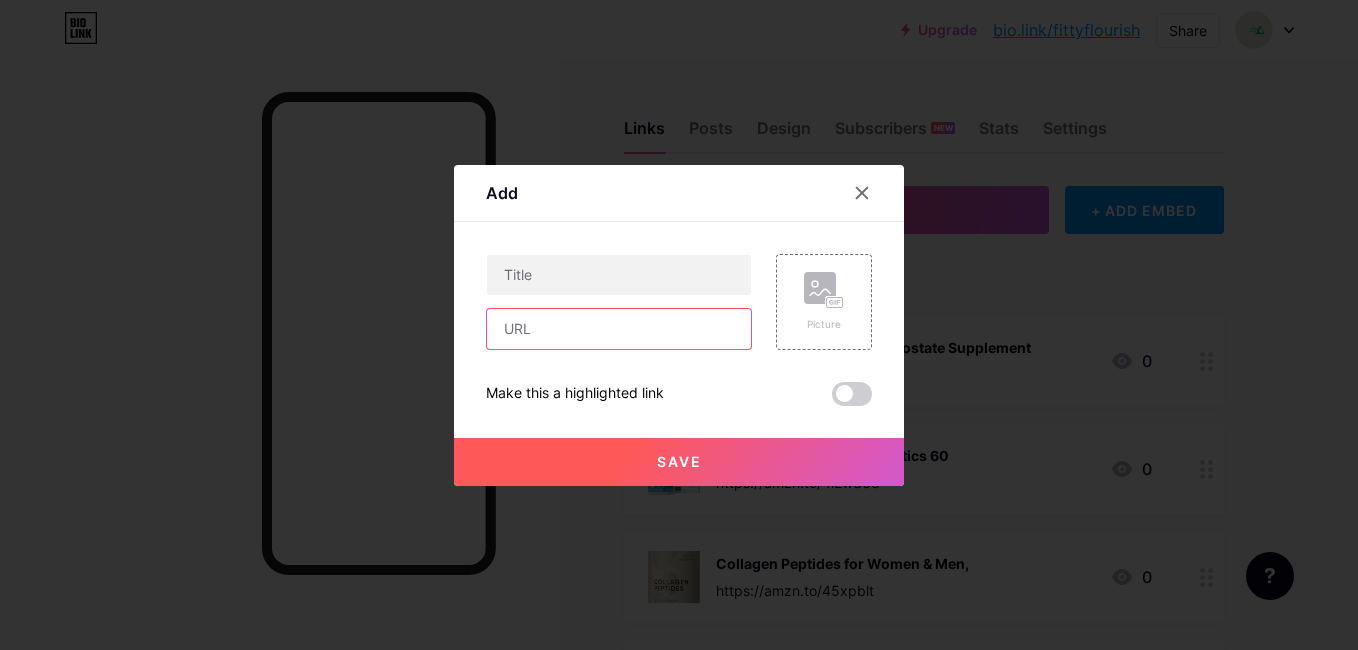 paste on "https://amzn.to/45ddNtG" 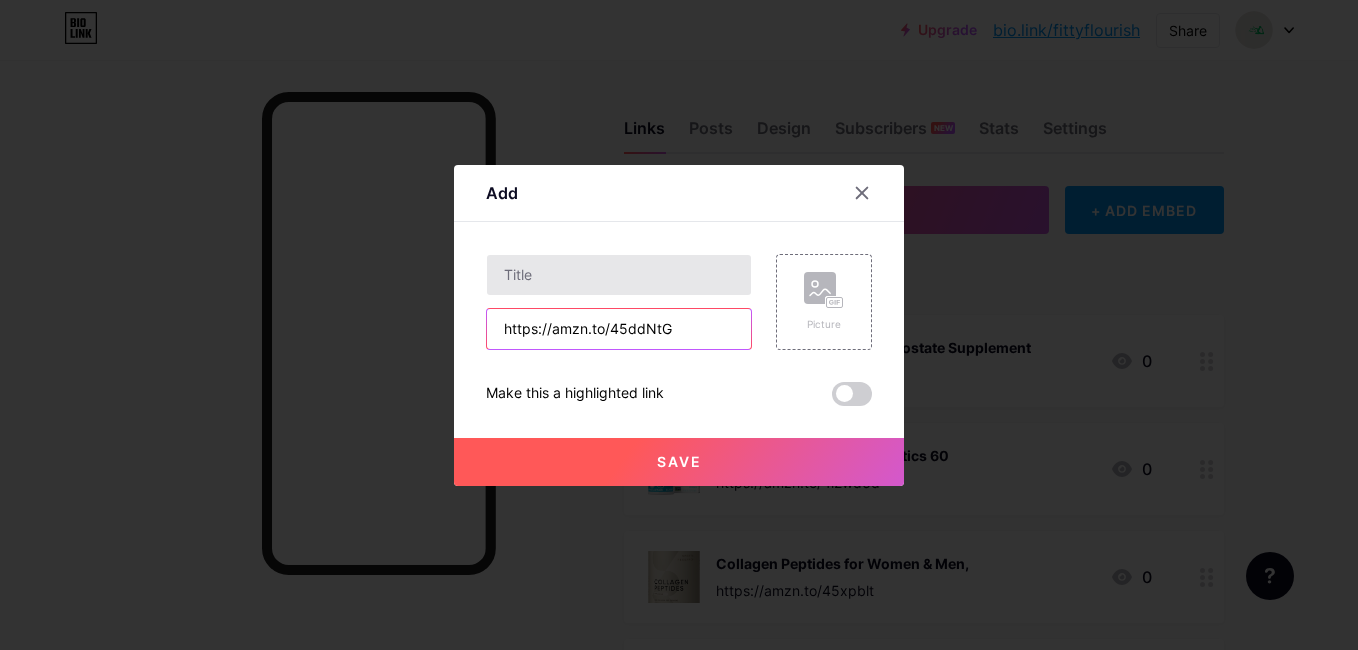 type on "https://amzn.to/45ddNtG" 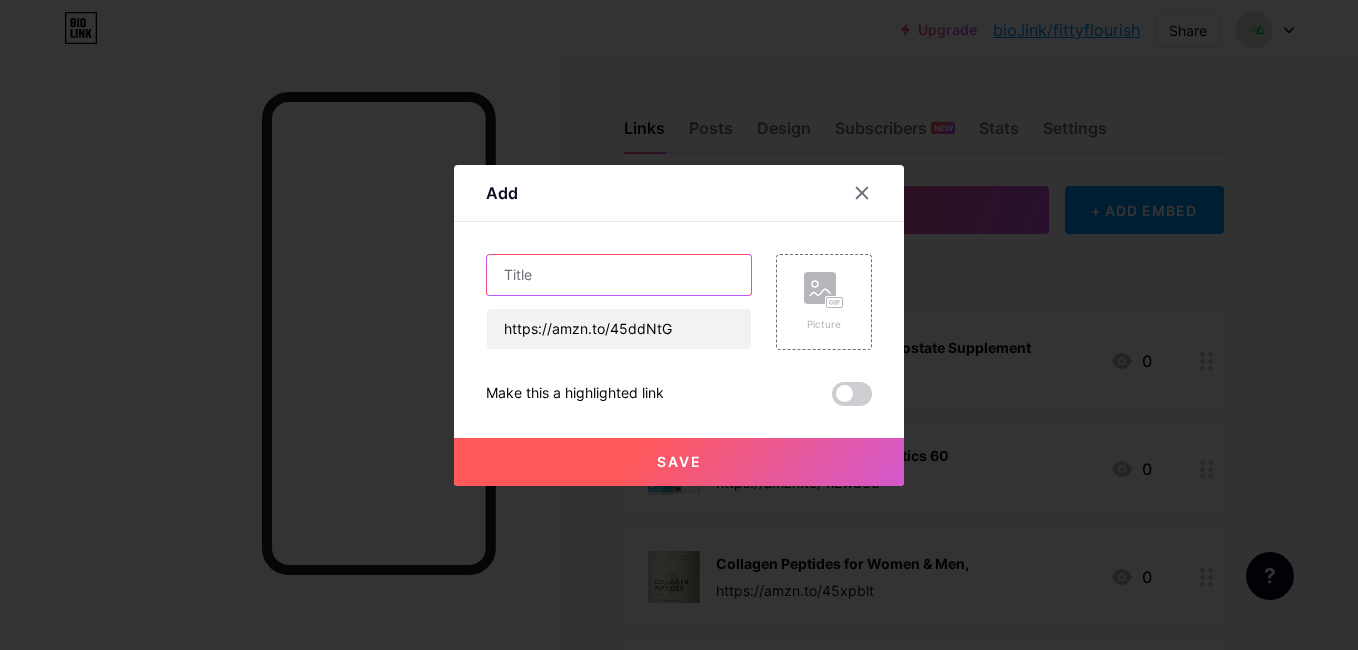 click at bounding box center (619, 275) 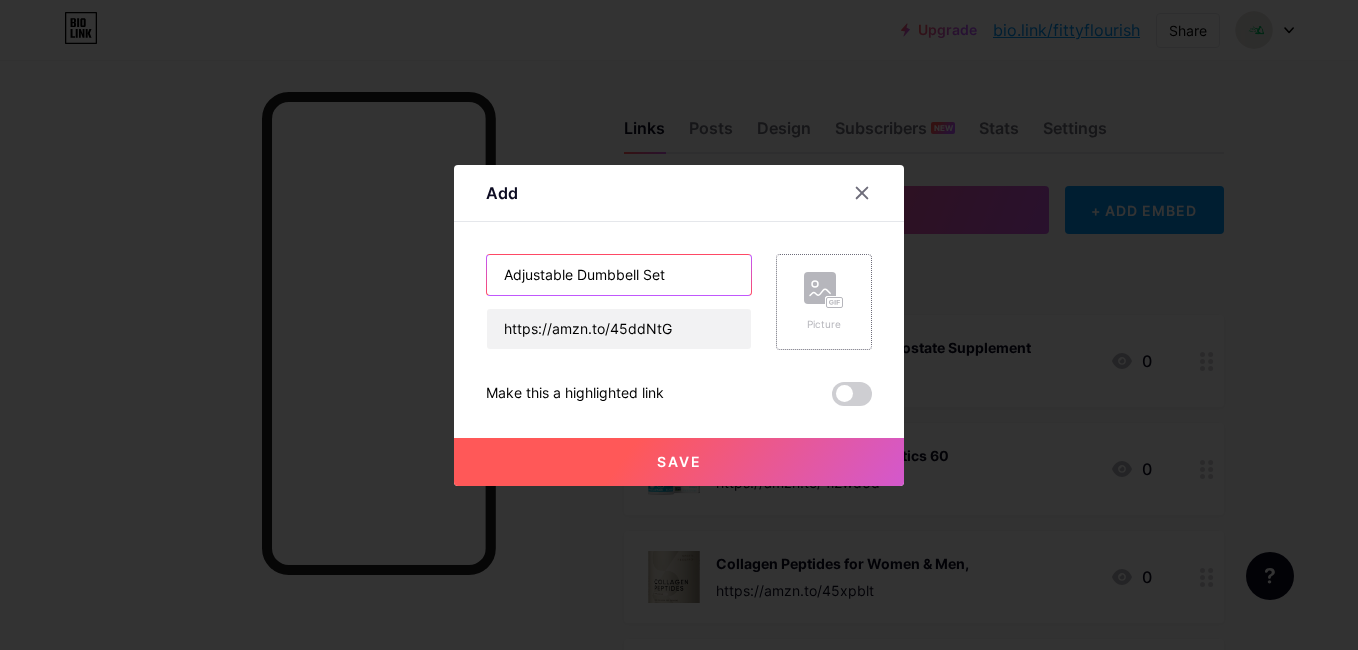 type on "Adjustable Dumbbell Set" 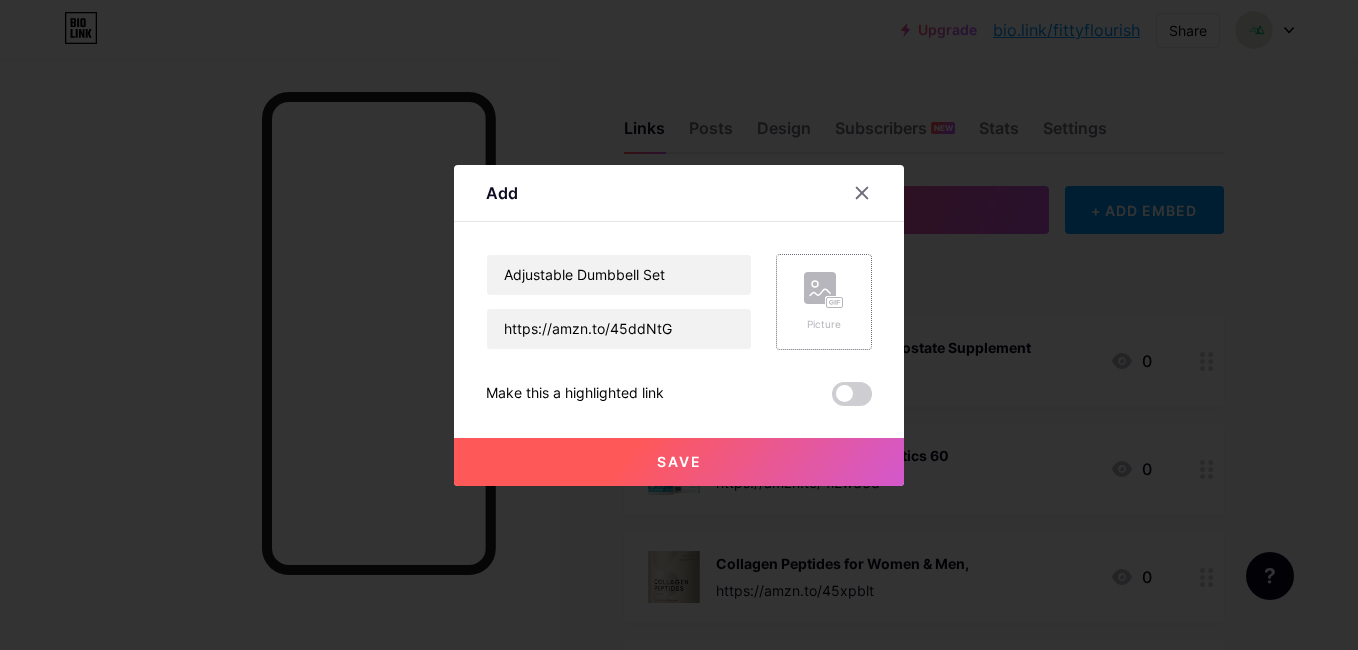 click 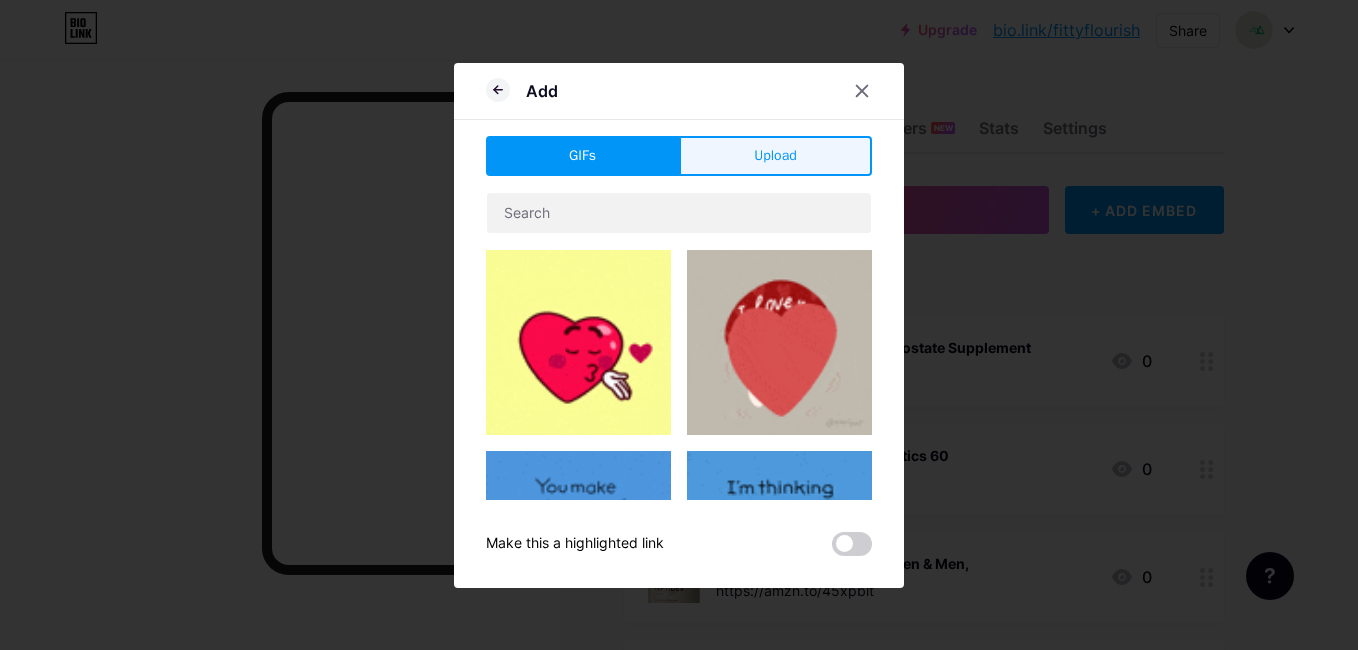 click on "Upload" at bounding box center (775, 155) 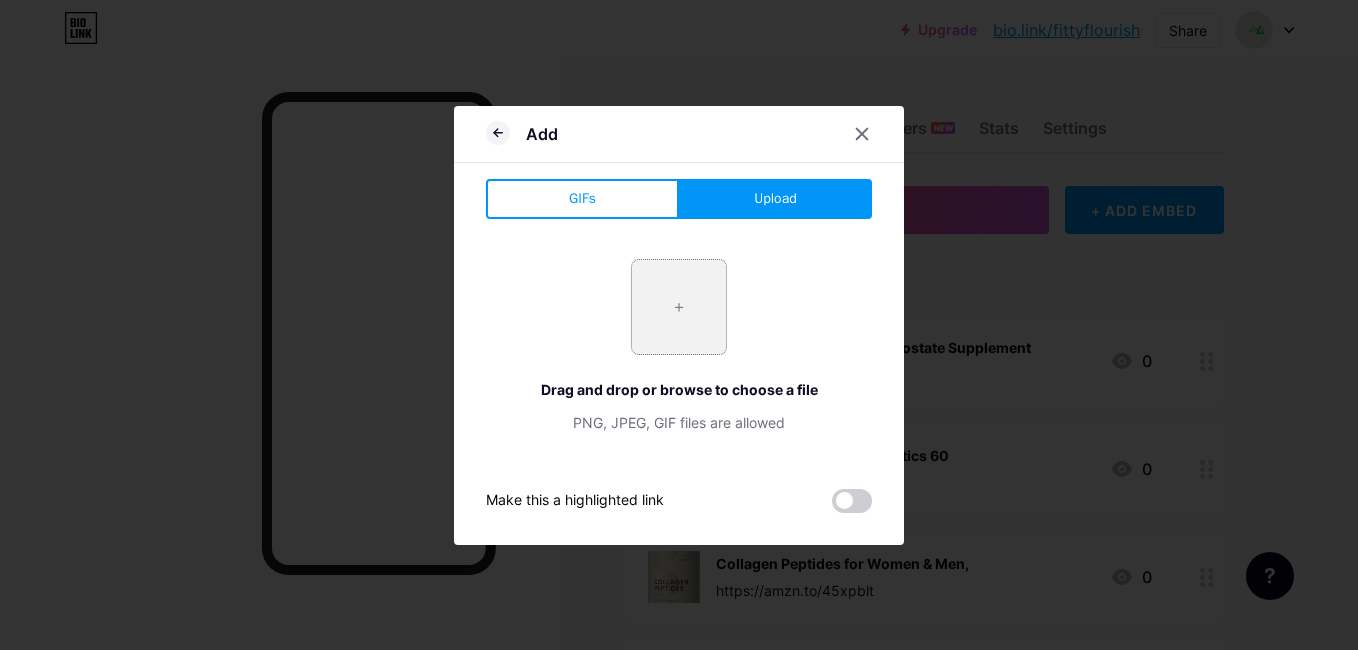 click at bounding box center (679, 307) 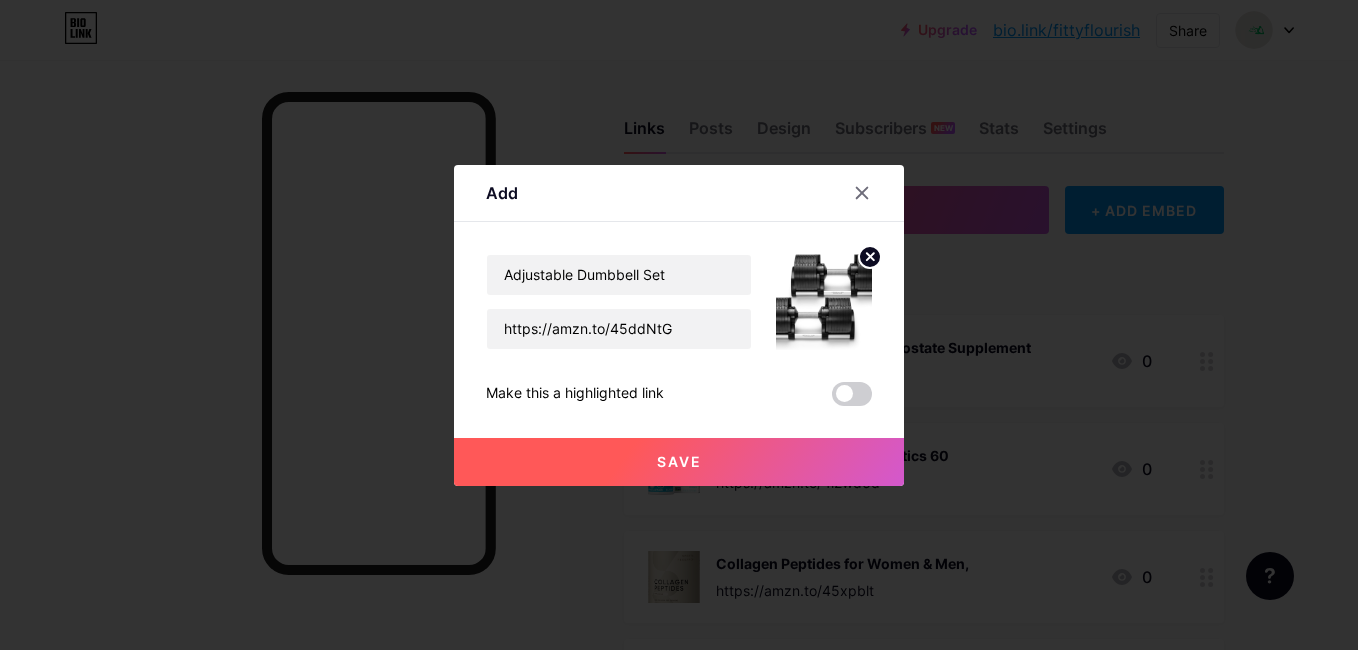 click on "Save" at bounding box center [679, 462] 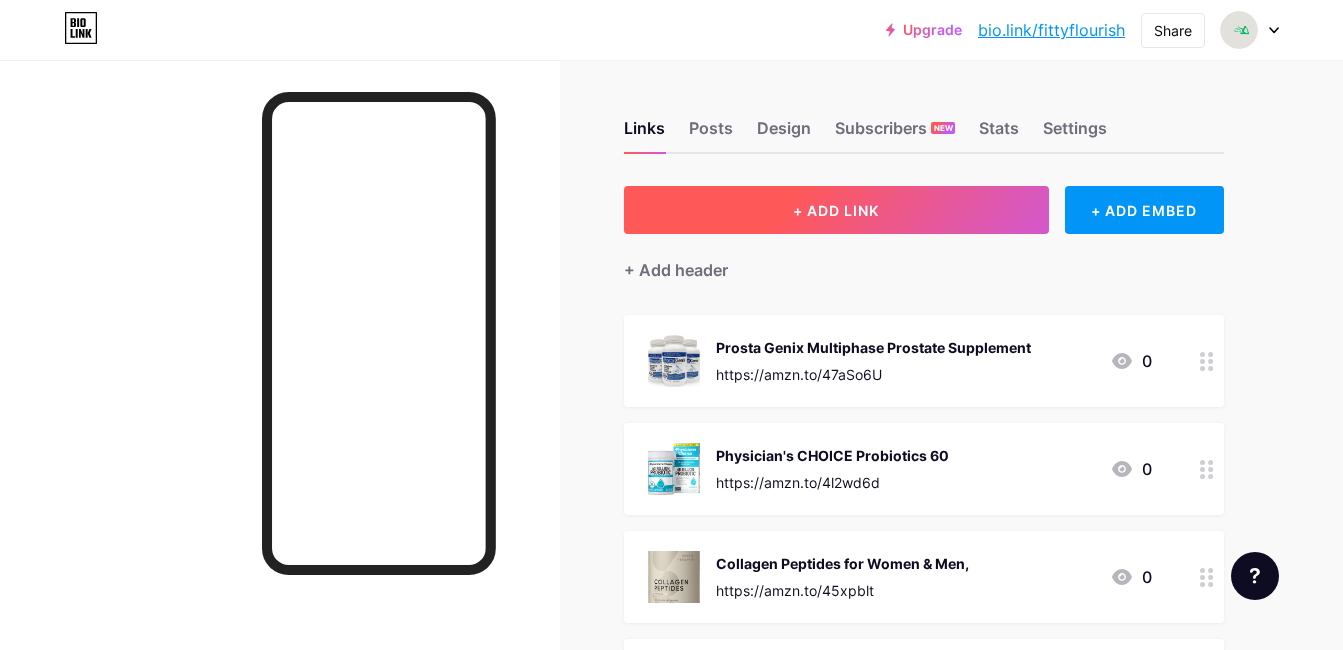 click on "+ ADD LINK" at bounding box center [836, 210] 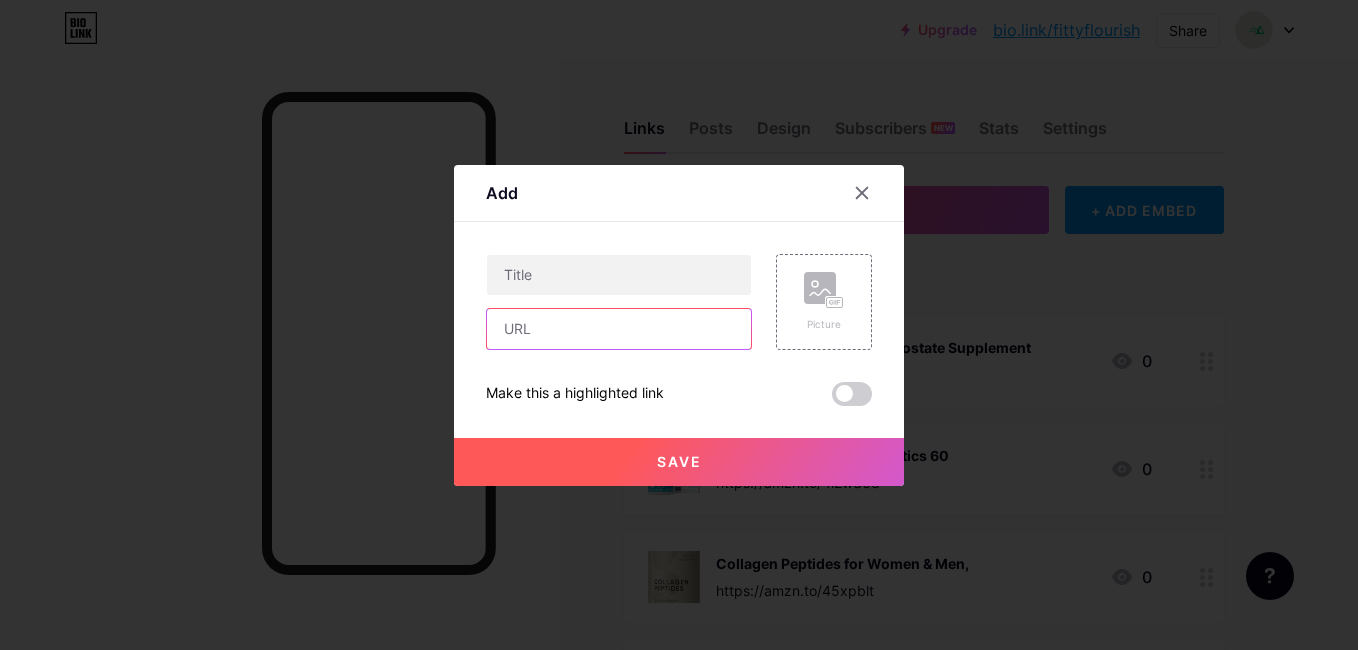 click at bounding box center (619, 329) 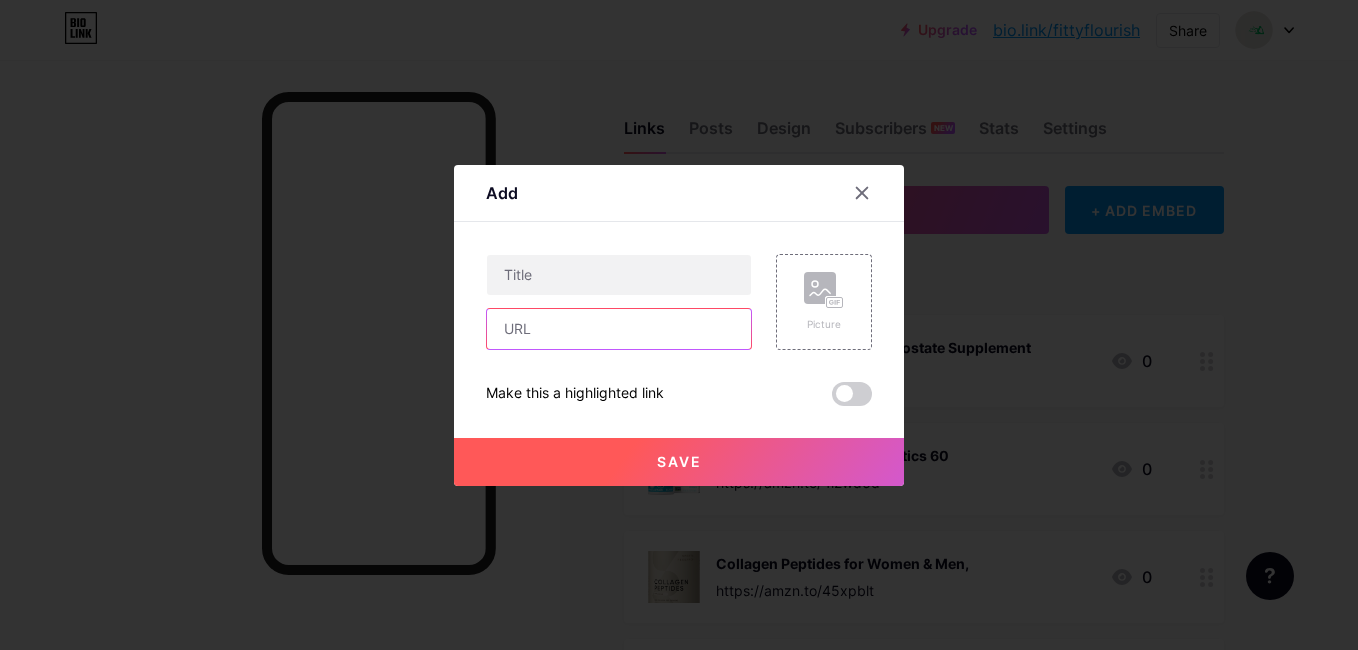 paste on "https://amzn.to/4l7H8f2" 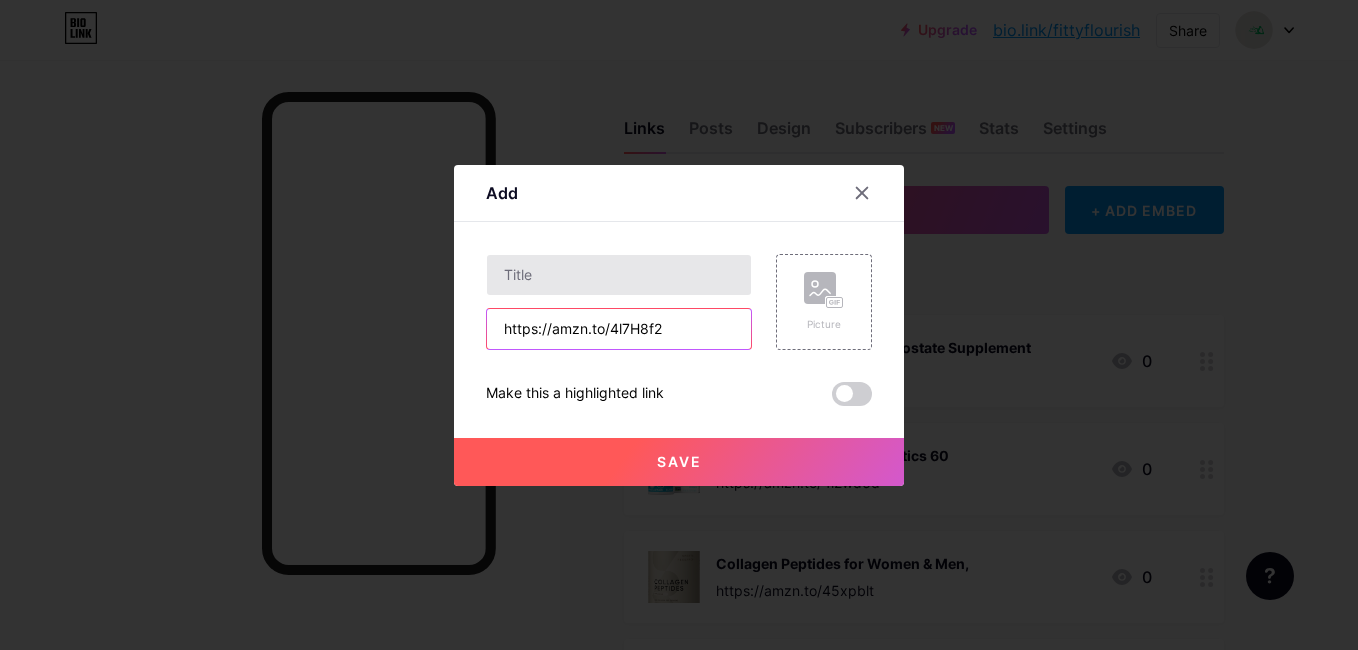 type on "https://amzn.to/4l7H8f2" 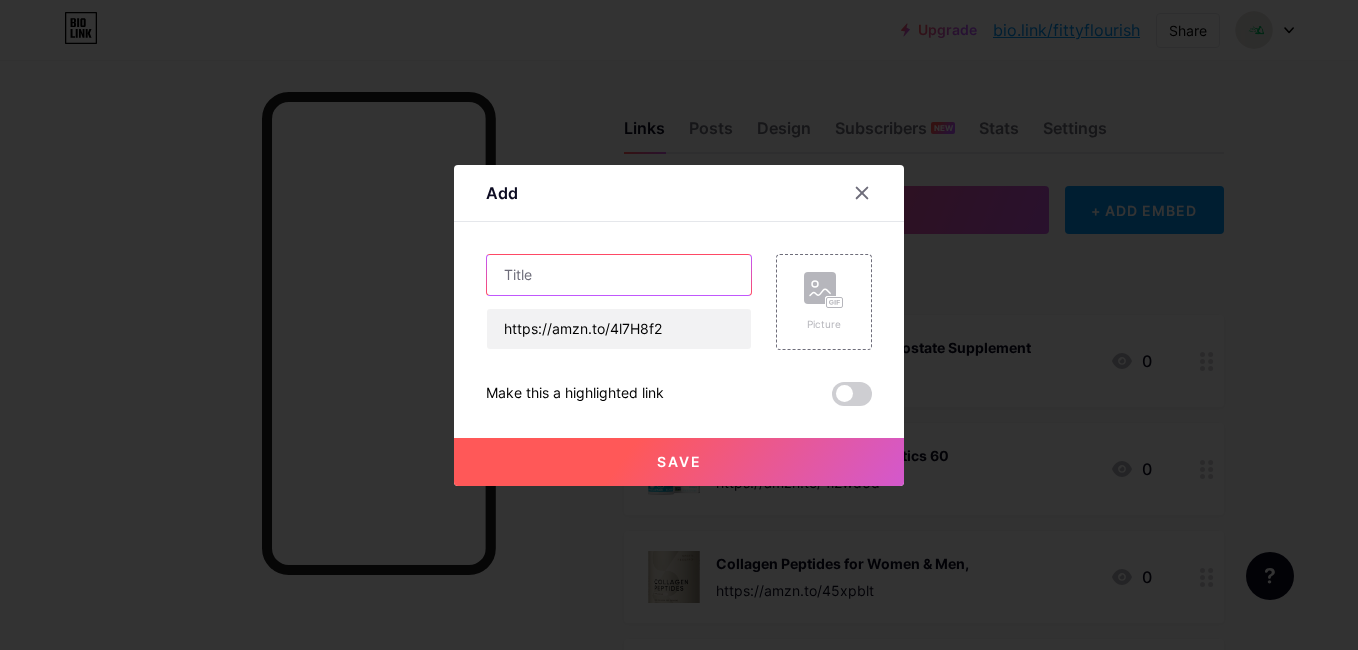 click at bounding box center (619, 275) 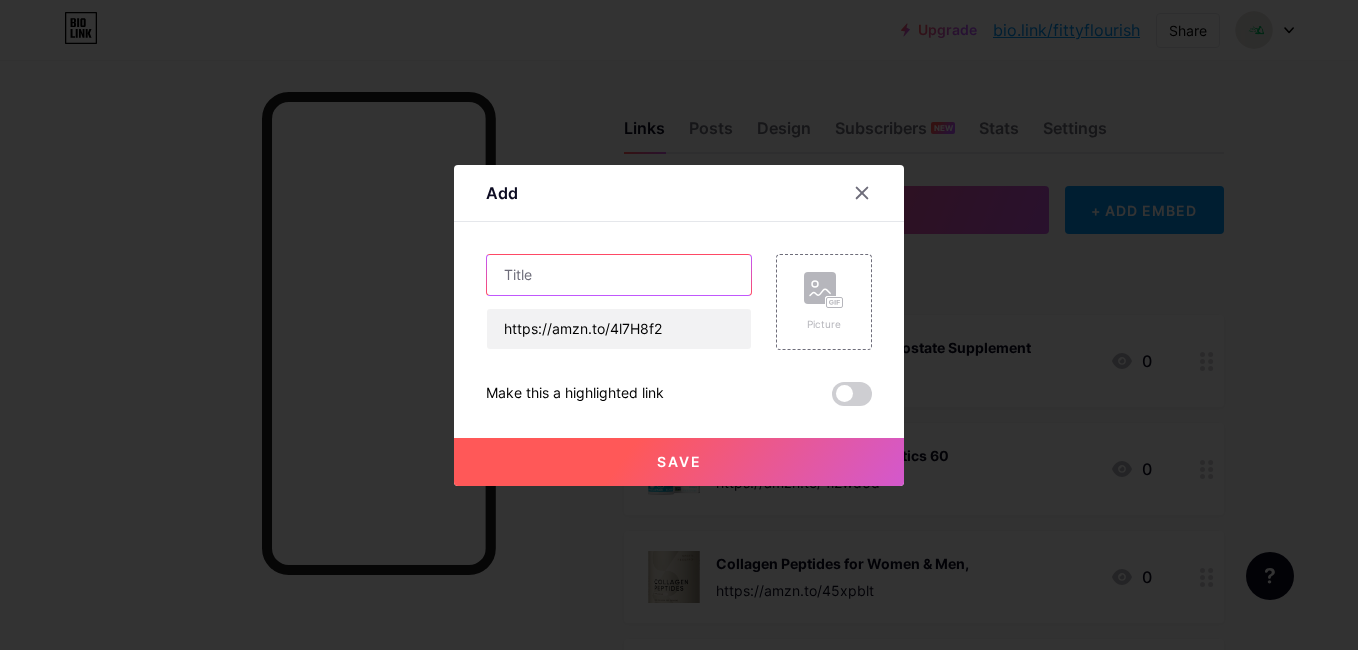 paste on "Nuobell Adjustable Dumbbell Stand" 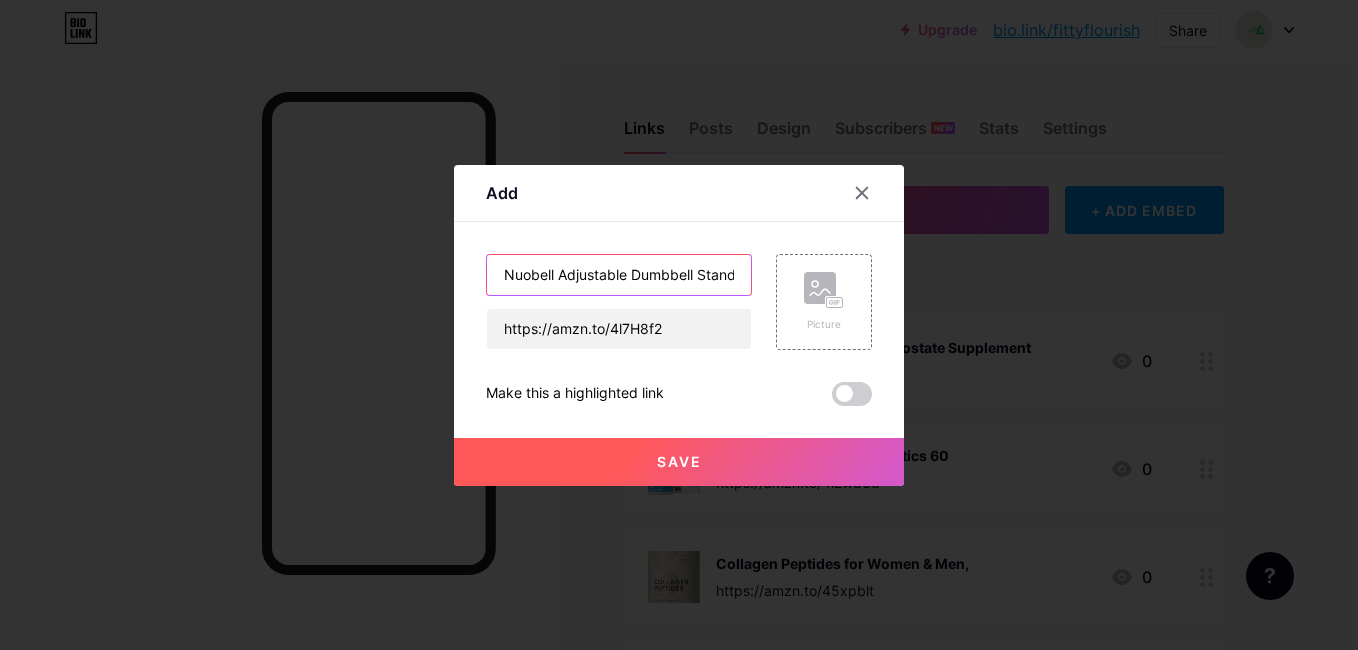 scroll, scrollTop: 0, scrollLeft: 4, axis: horizontal 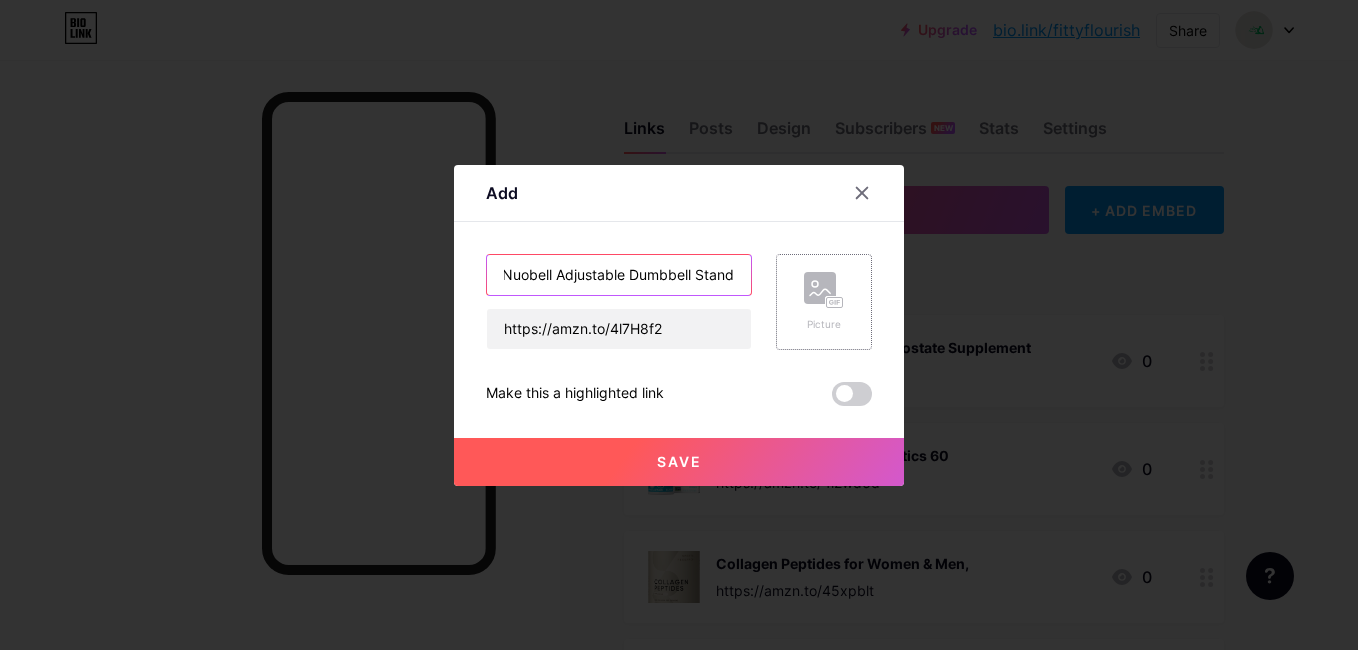 type on "Nuobell Adjustable Dumbbell Stand" 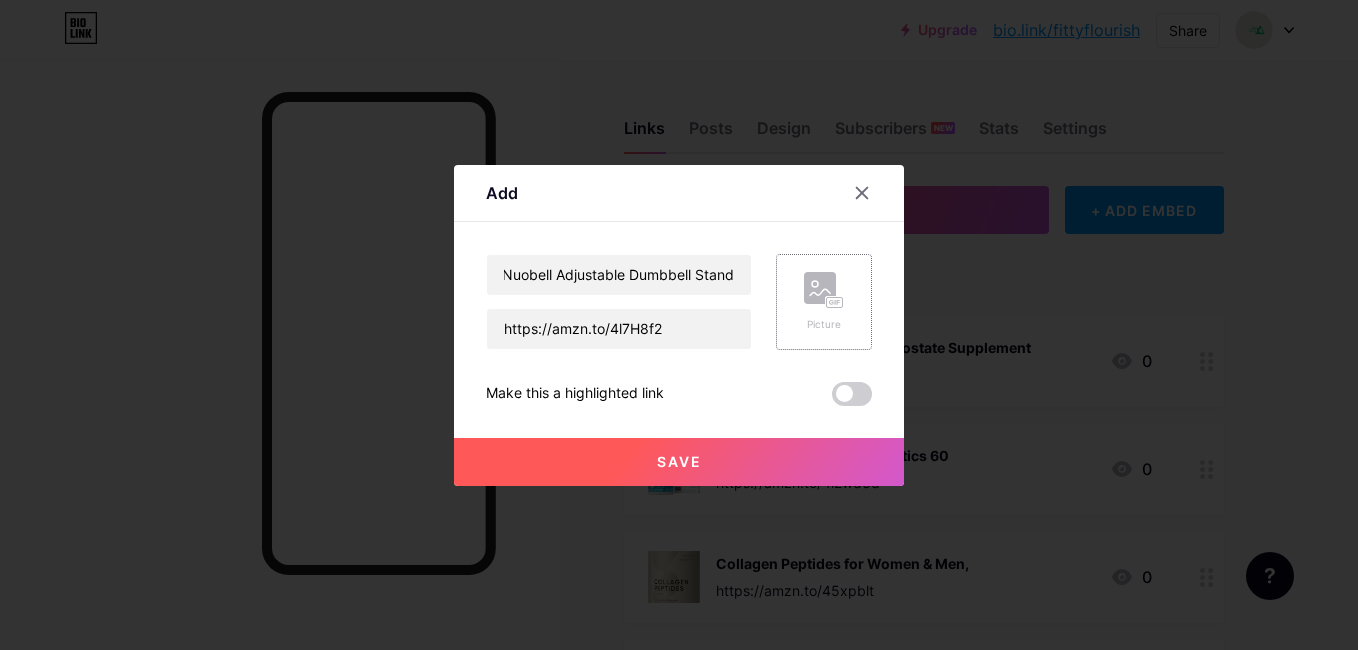 click 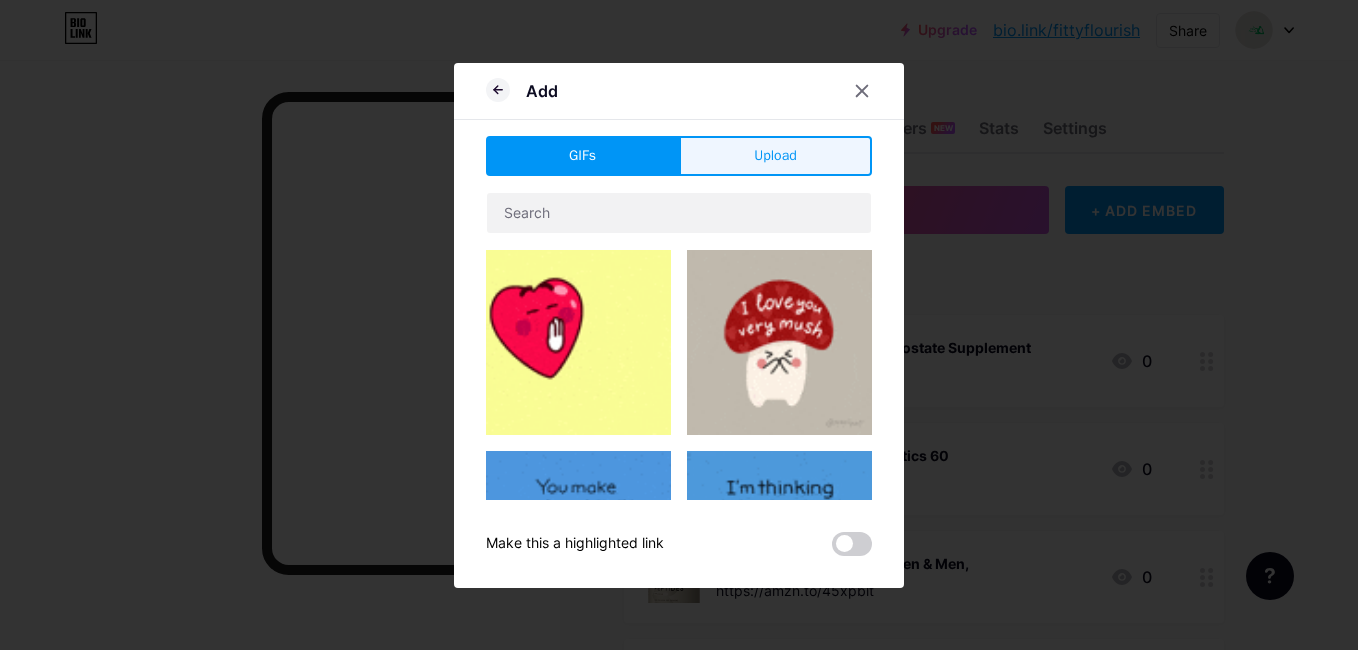 click on "Upload" at bounding box center [775, 156] 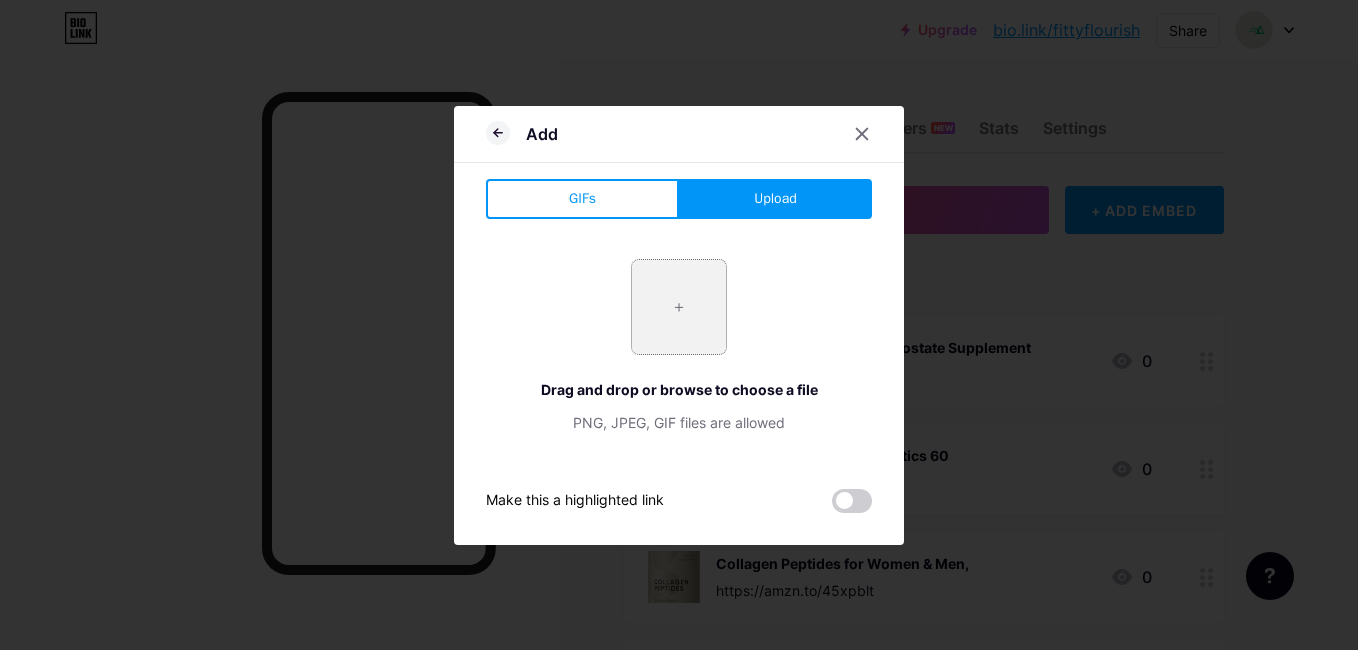 click at bounding box center (679, 307) 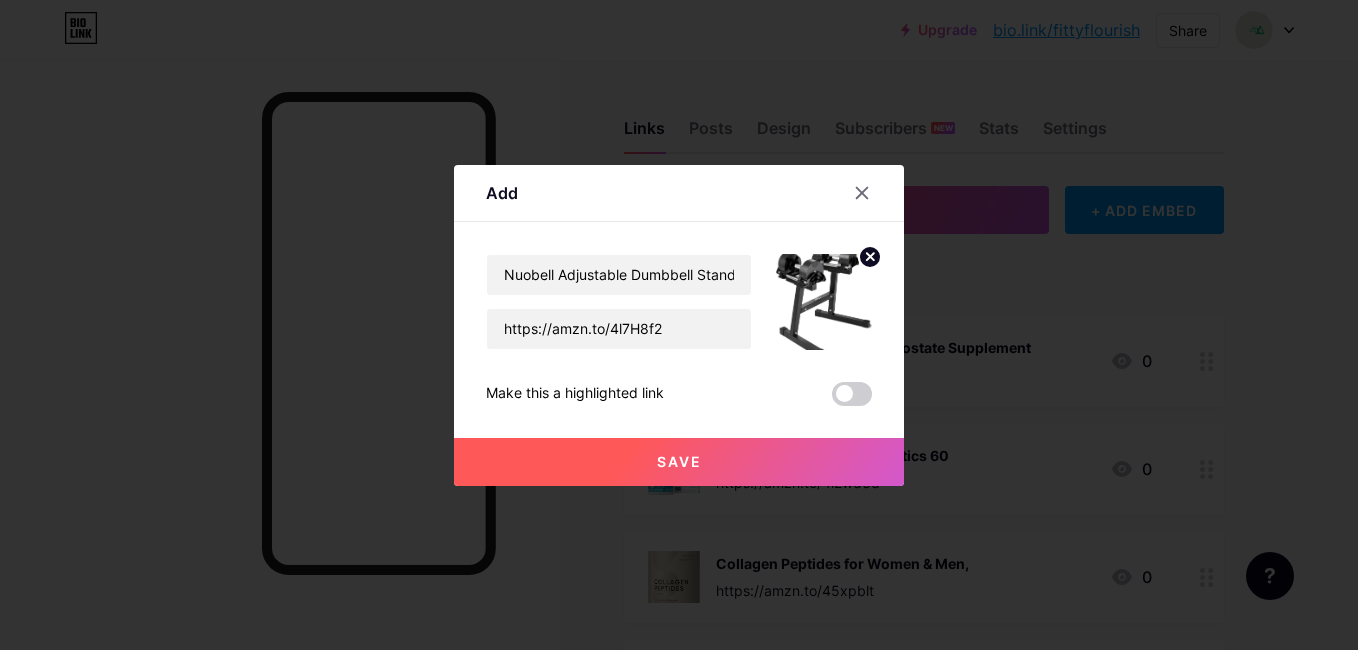 click 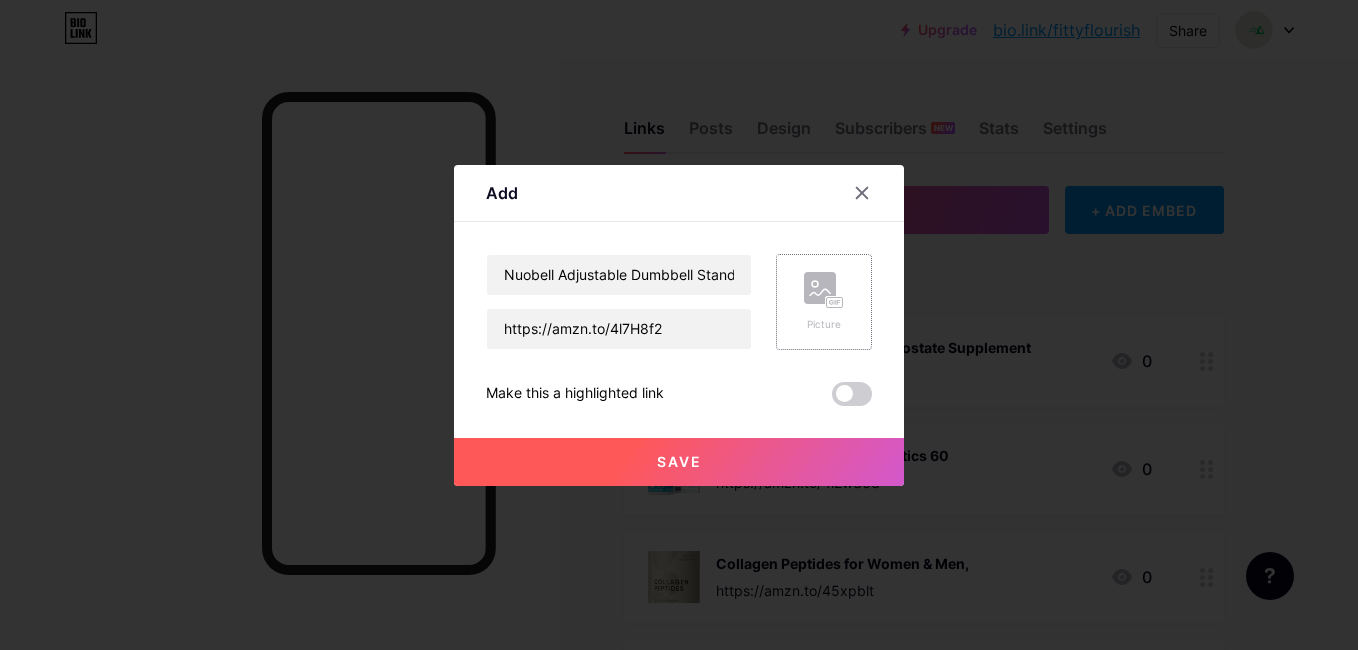 click 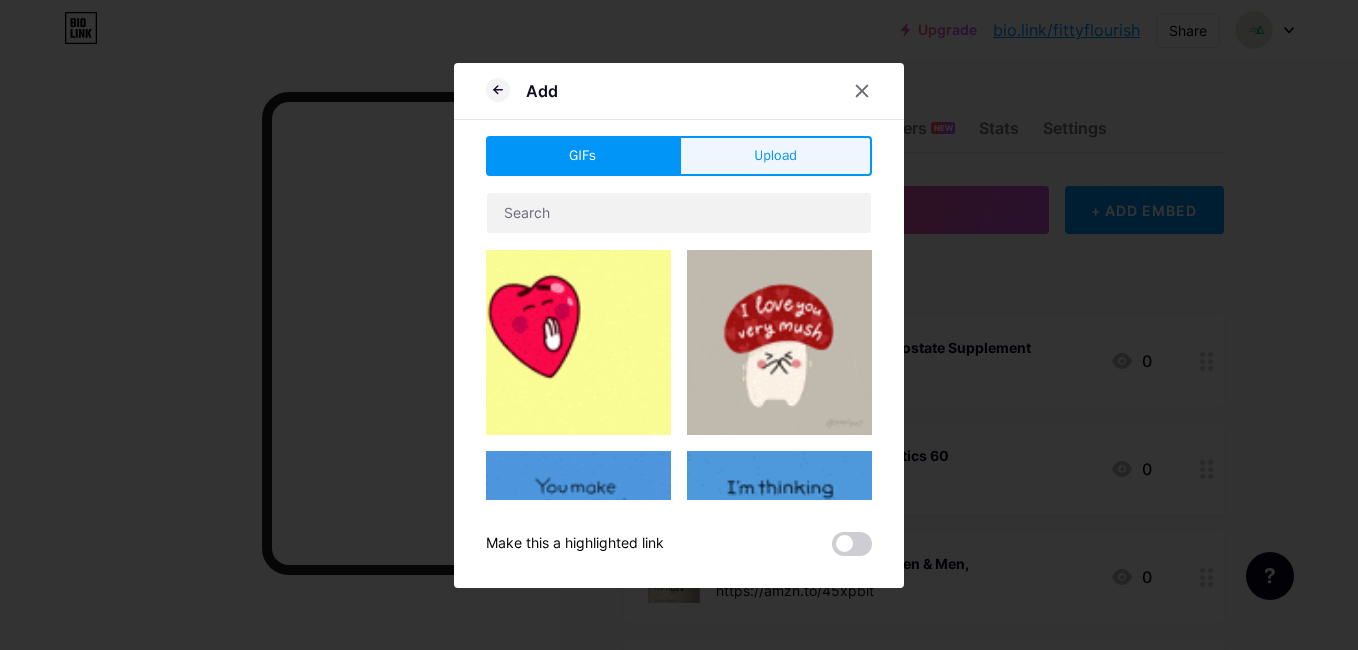 click on "Upload" at bounding box center (775, 155) 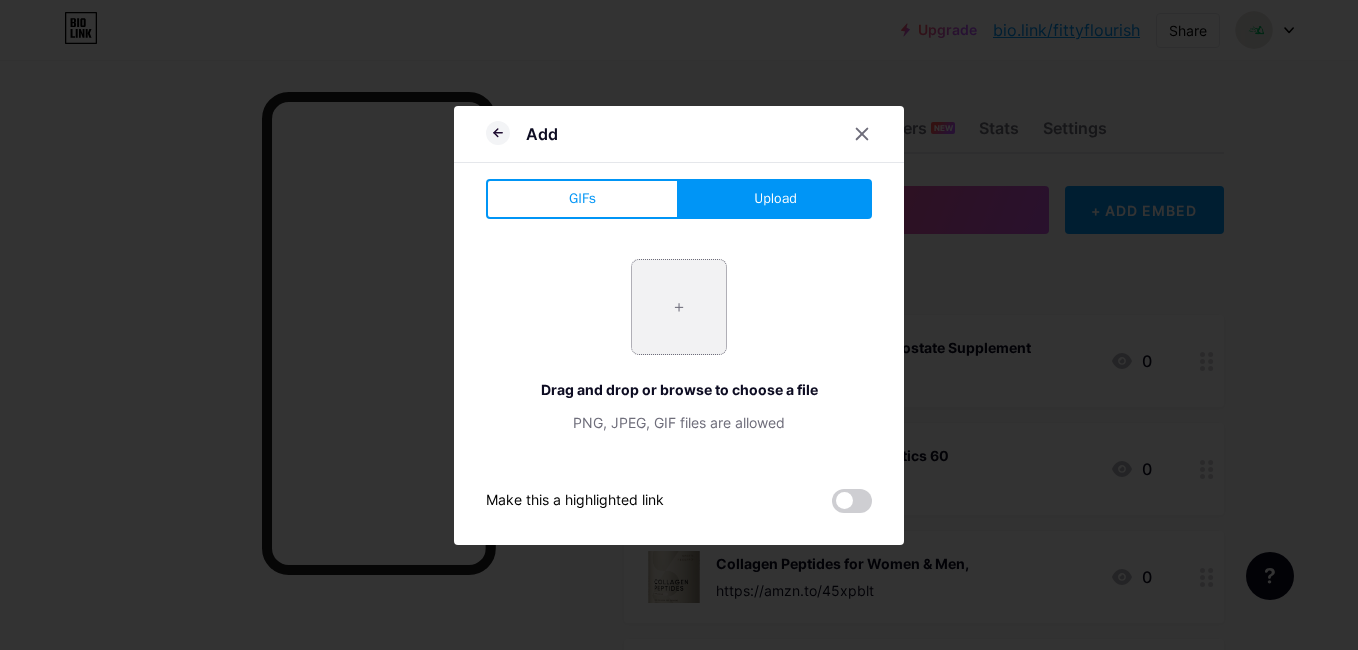 click at bounding box center [679, 307] 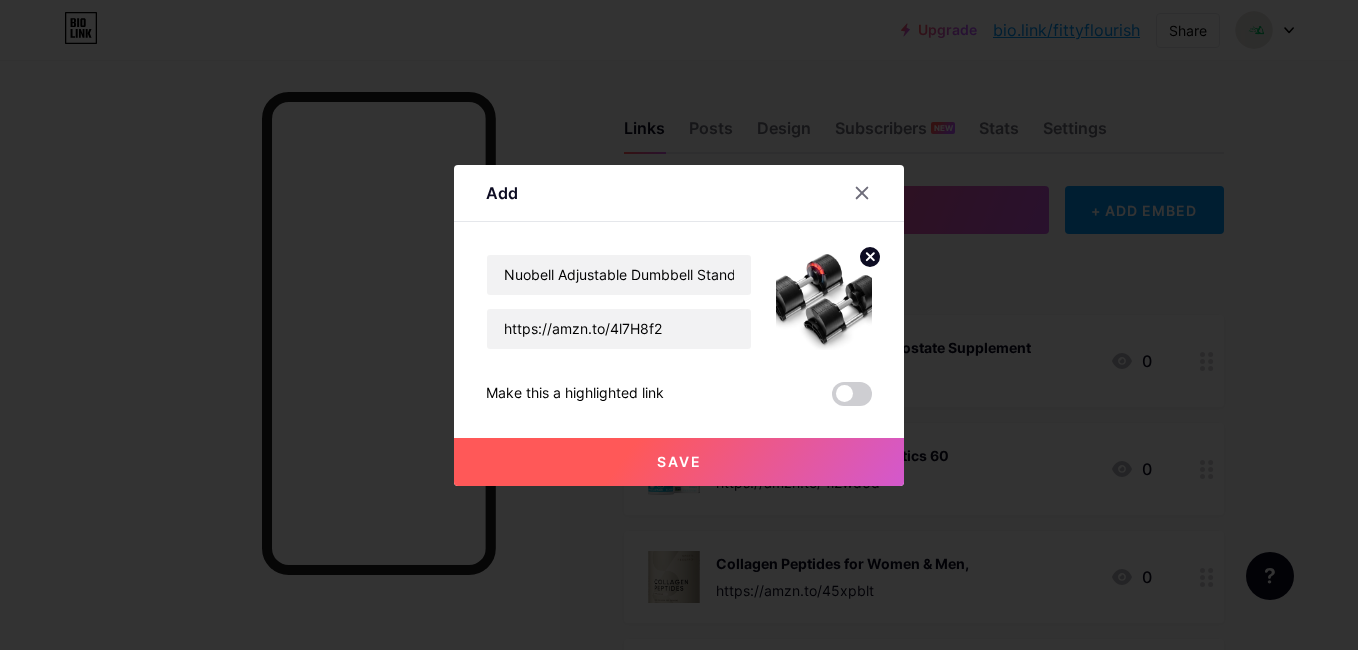 click 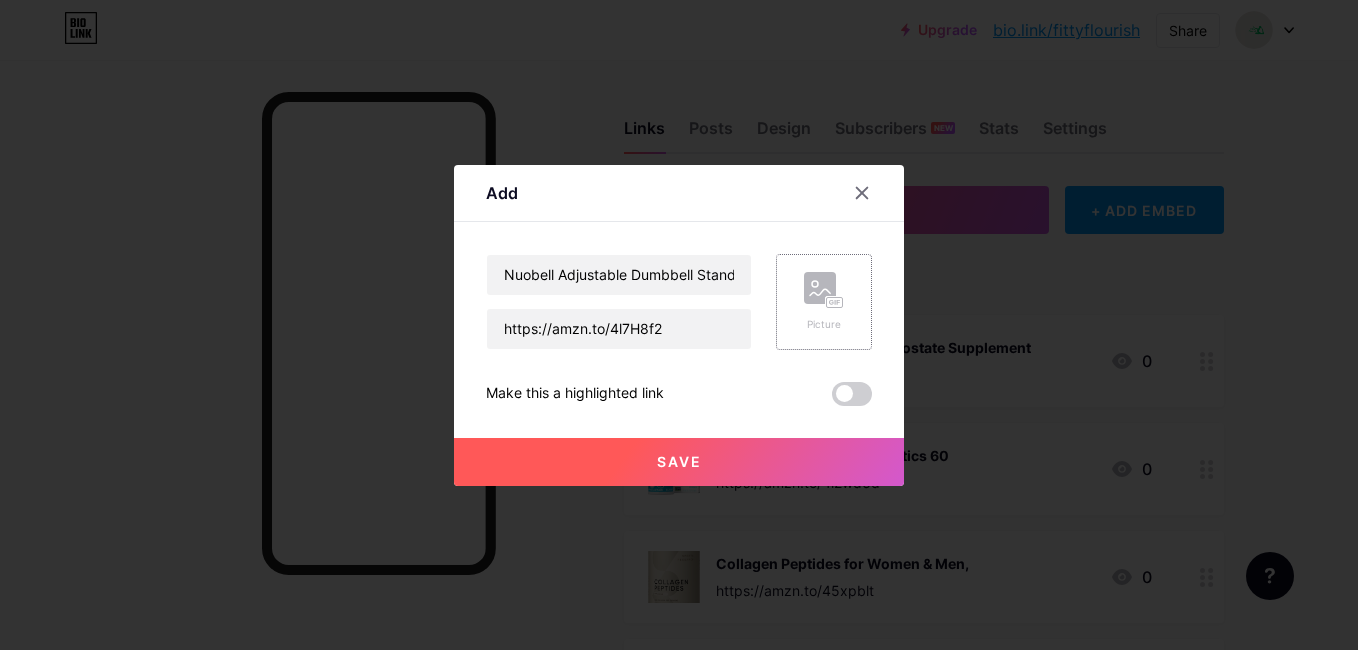 click on "Picture" at bounding box center [824, 302] 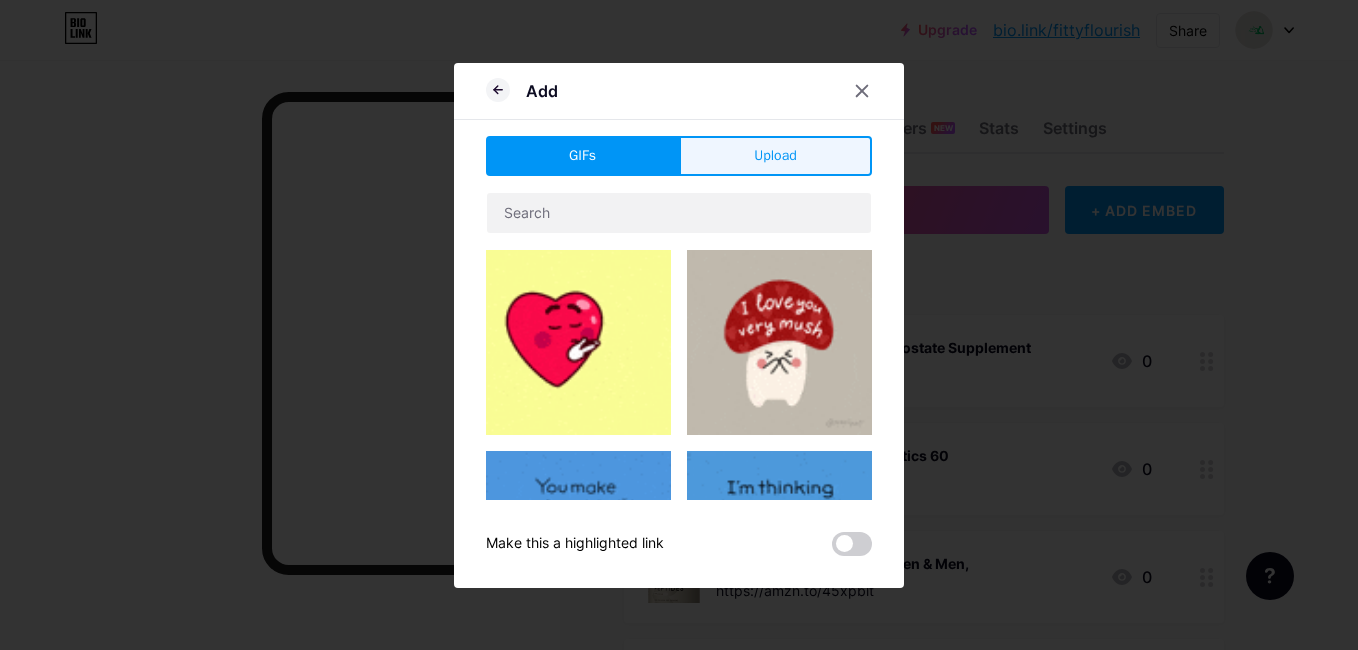 click on "Upload" at bounding box center [775, 155] 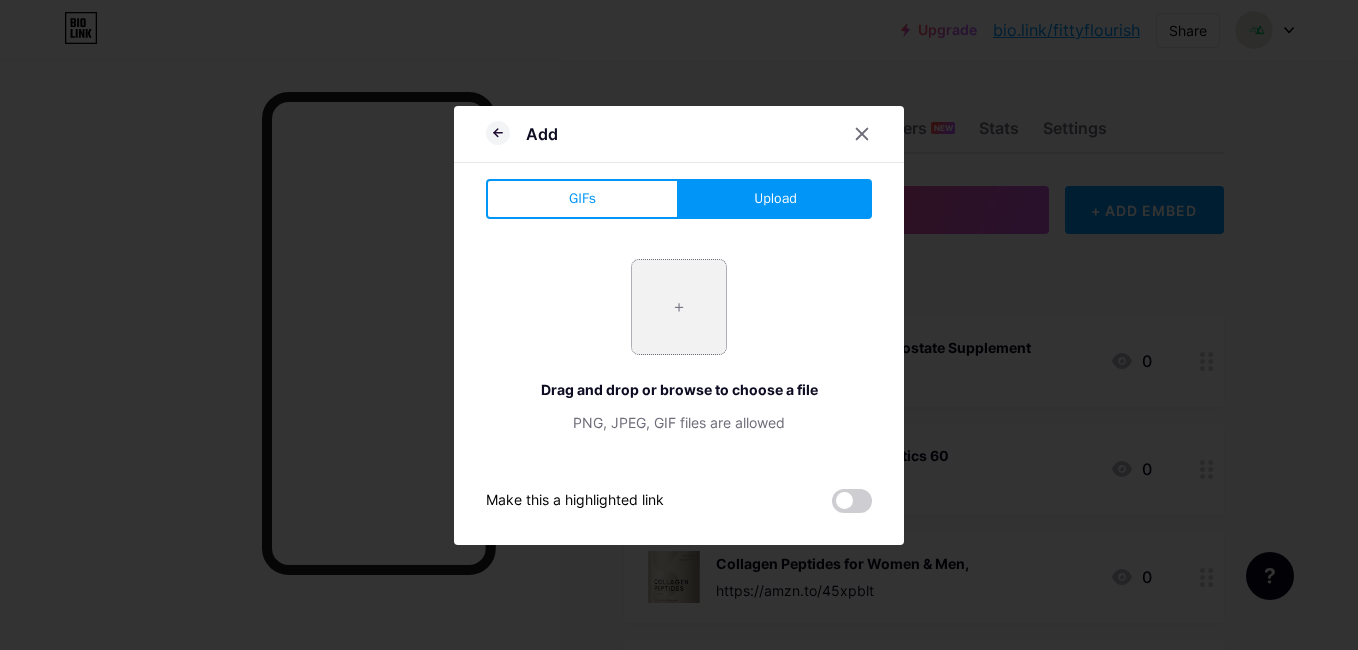 click at bounding box center (679, 307) 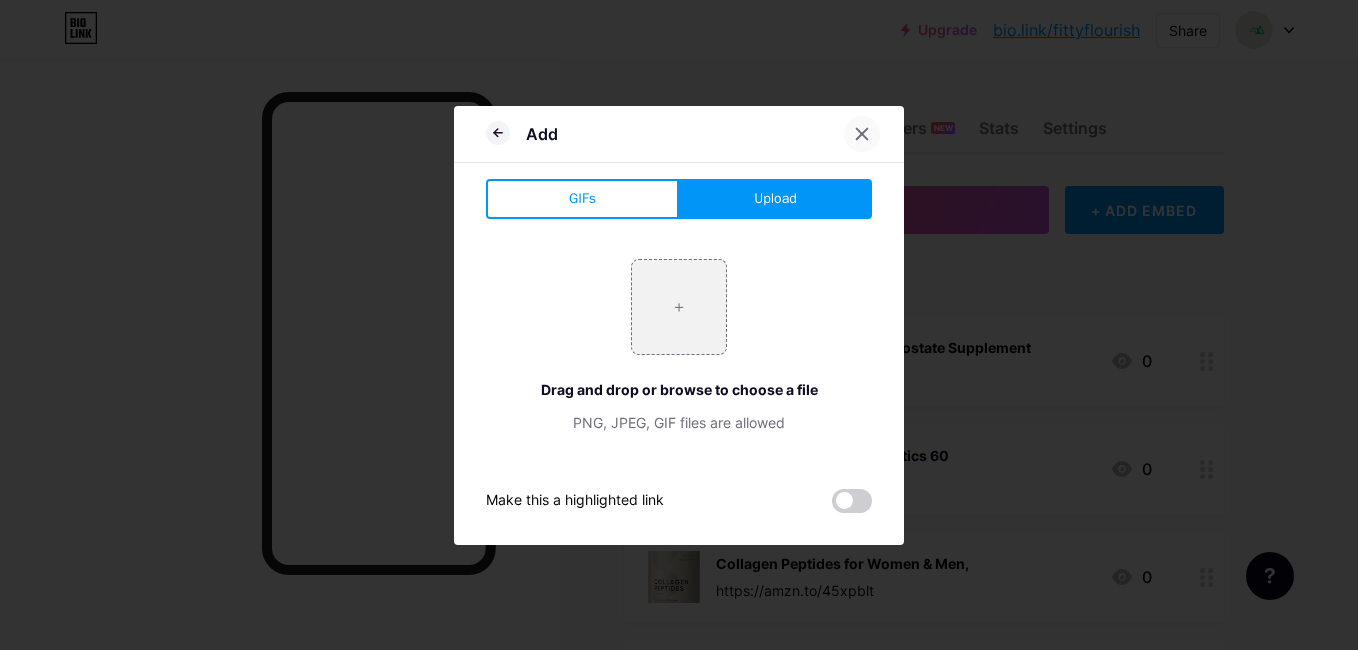 click 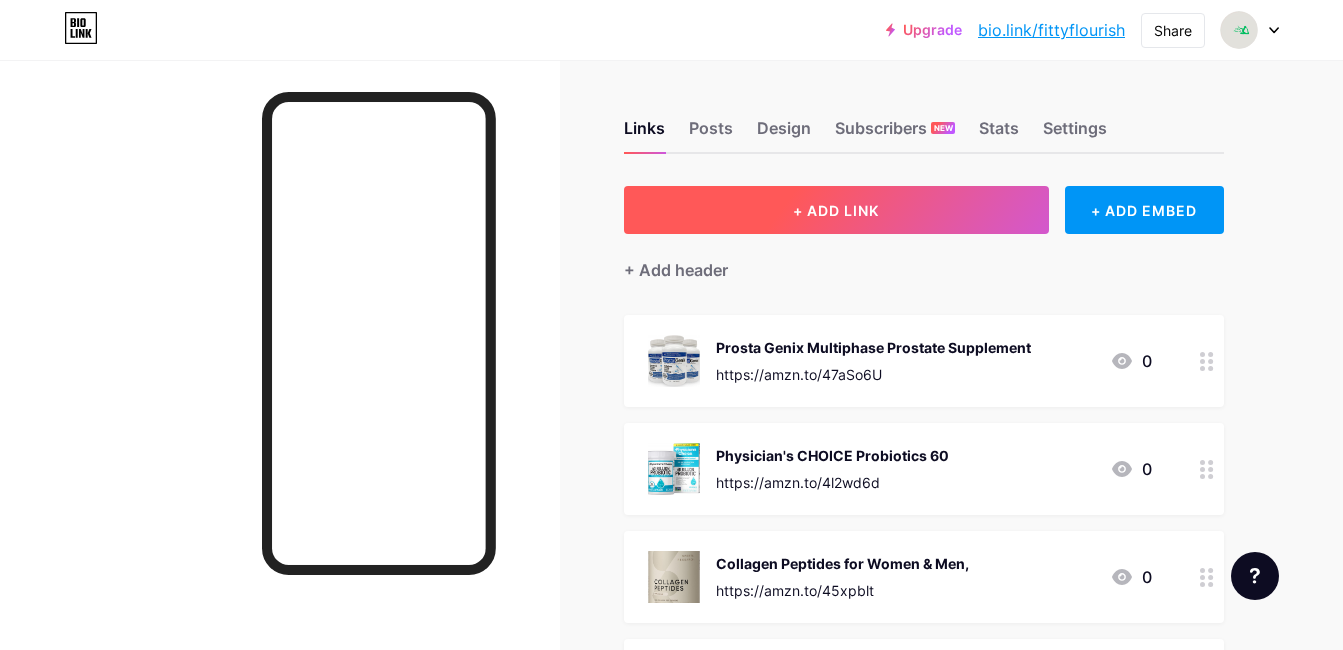click on "+ ADD LINK" at bounding box center [836, 210] 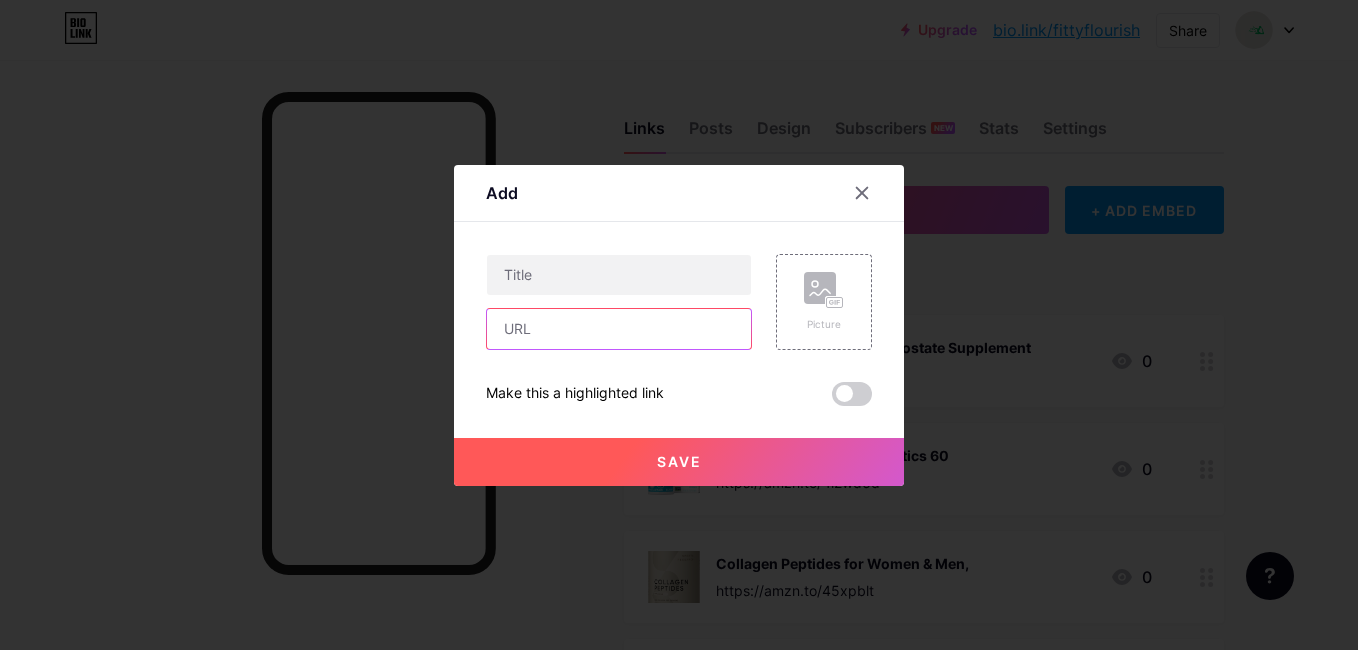 click at bounding box center (619, 329) 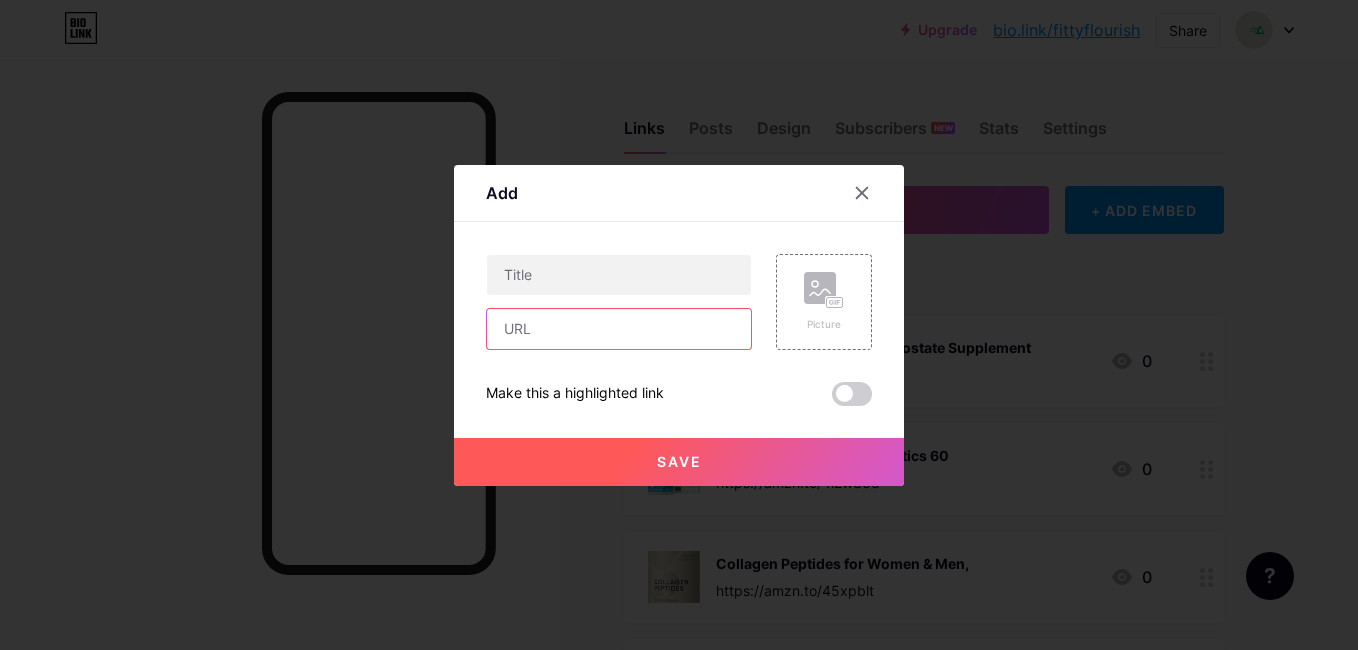 paste on "https://amzn.to/3UGC4Dt" 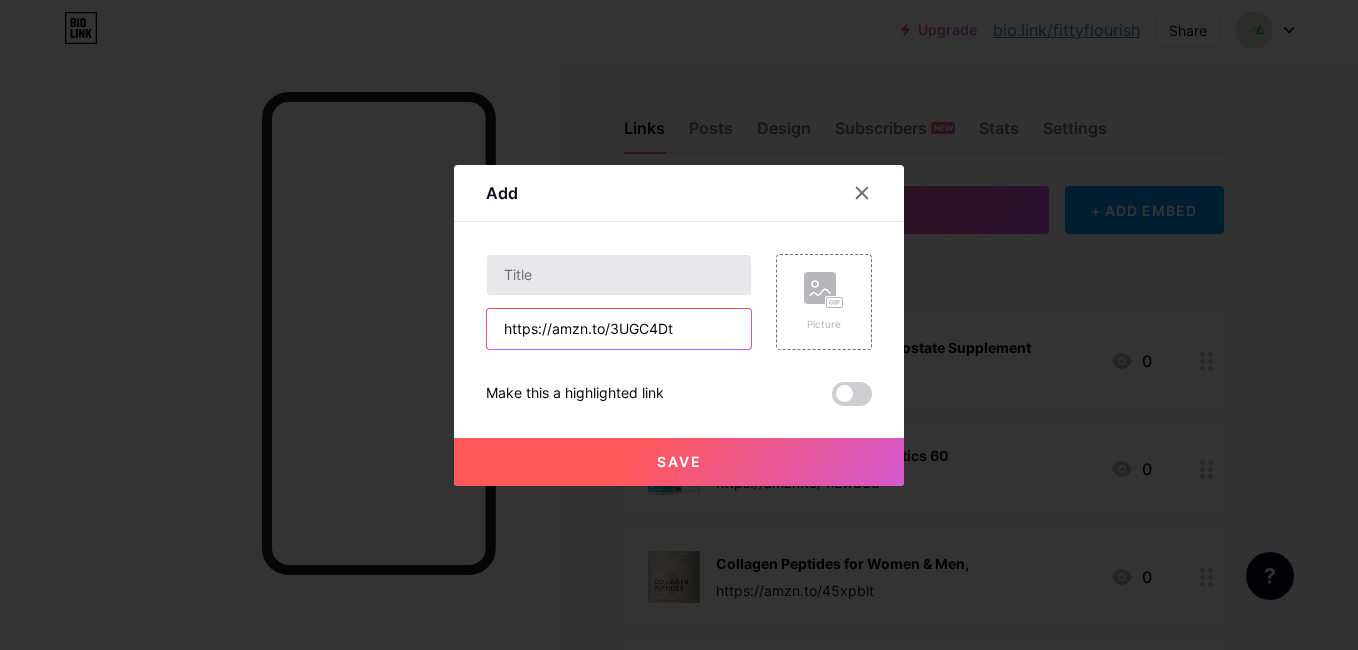 type on "https://amzn.to/3UGC4Dt" 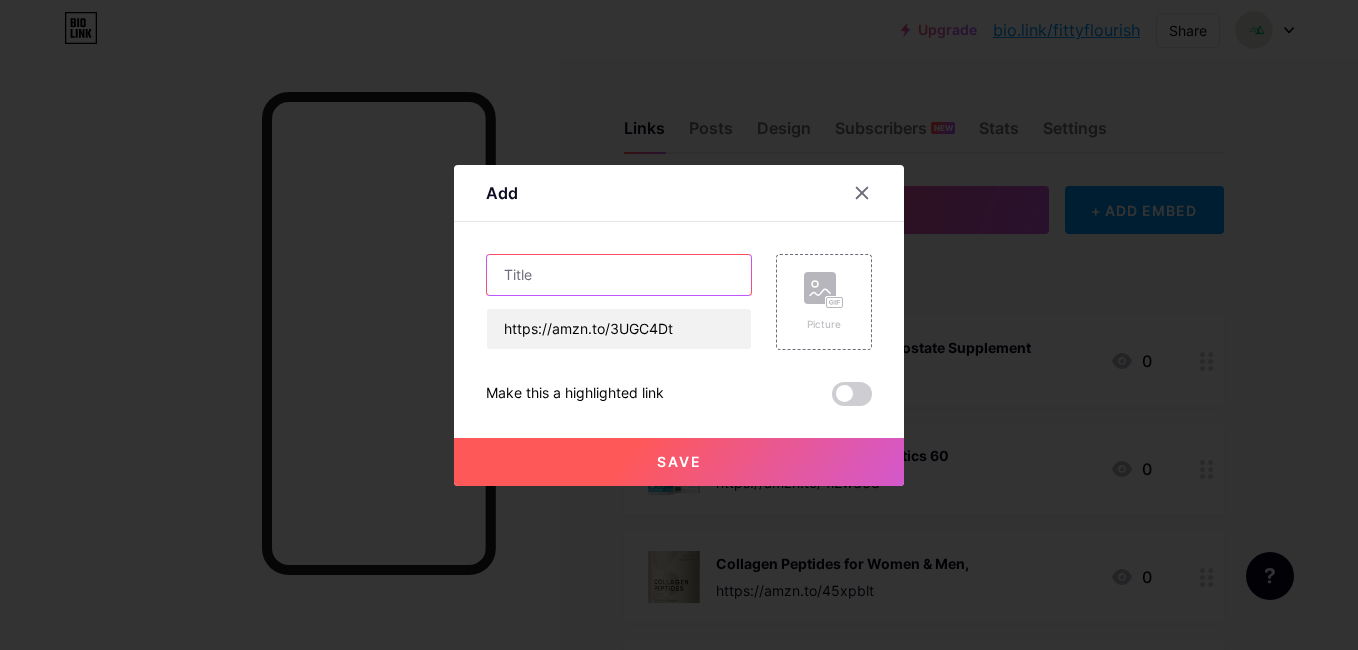 click at bounding box center [619, 275] 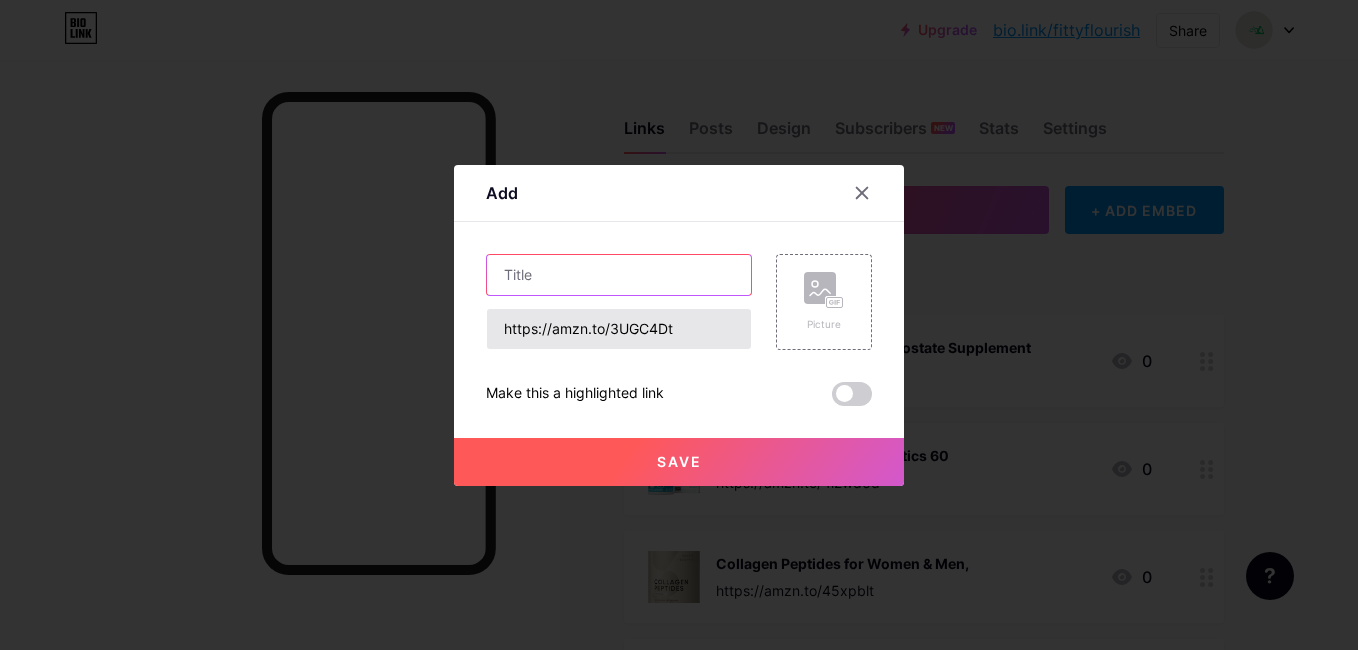 paste on "Nekteck Shiatsu Foot Massager" 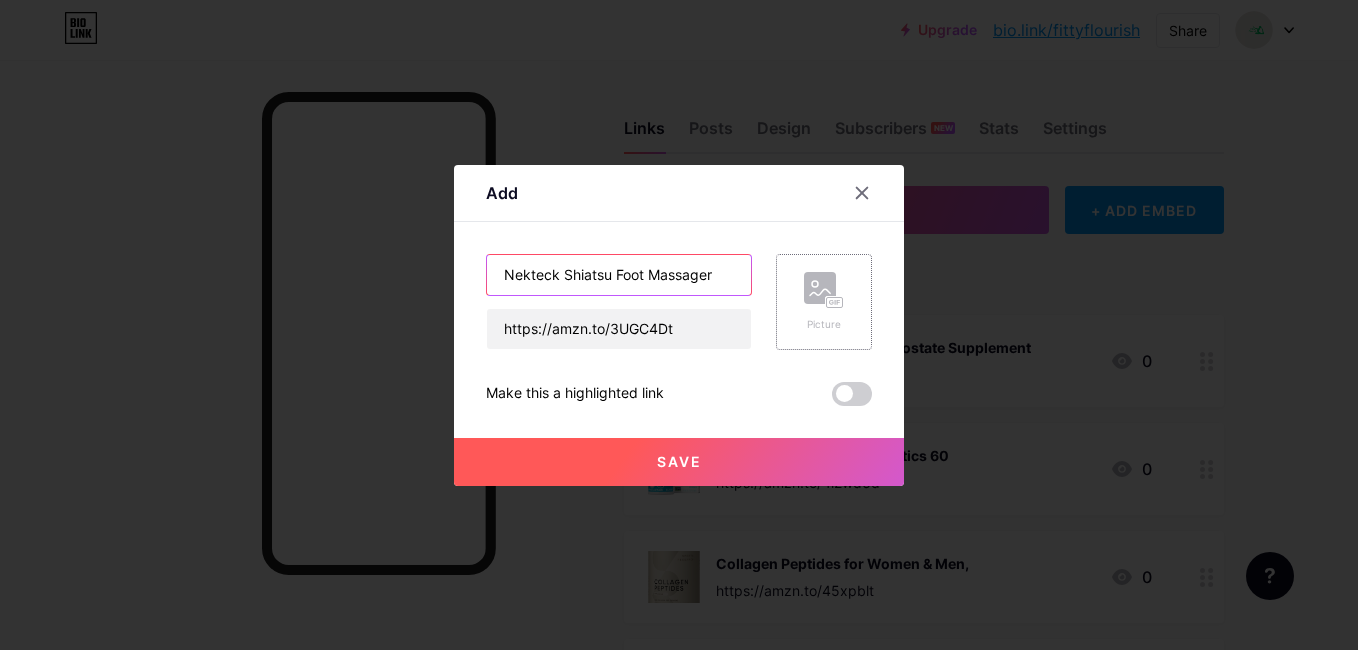 type on "Nekteck Shiatsu Foot Massager" 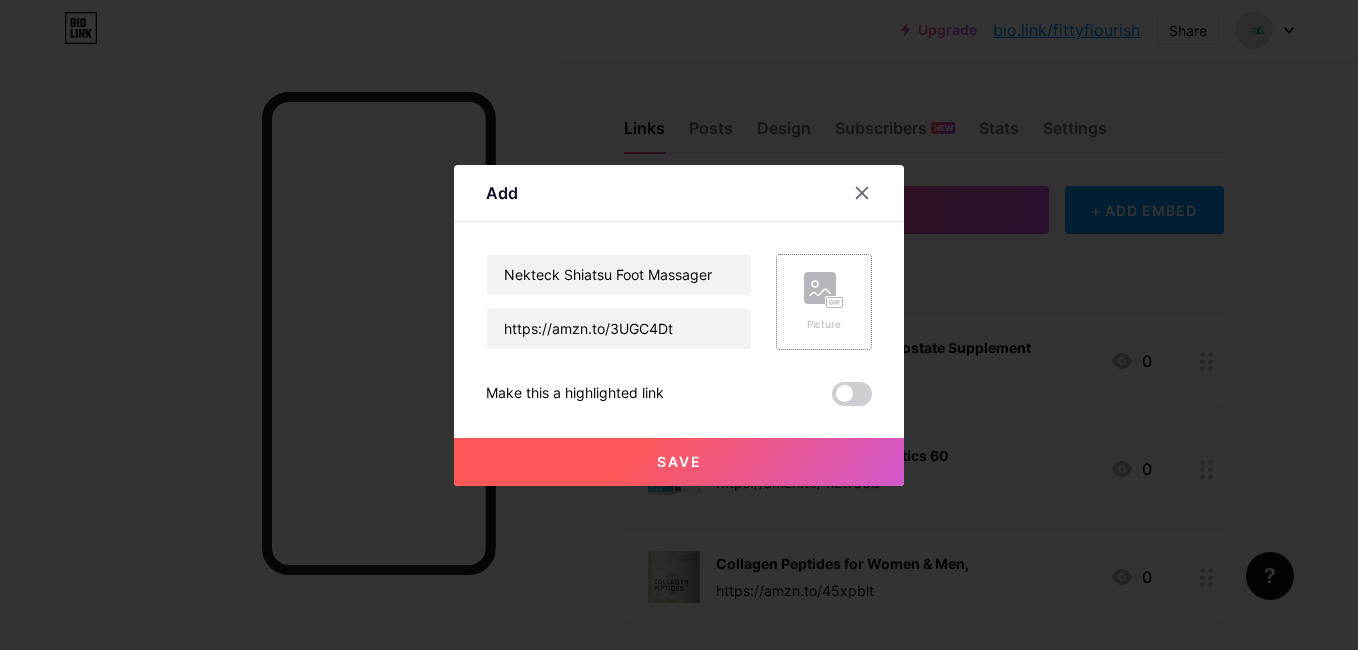 click 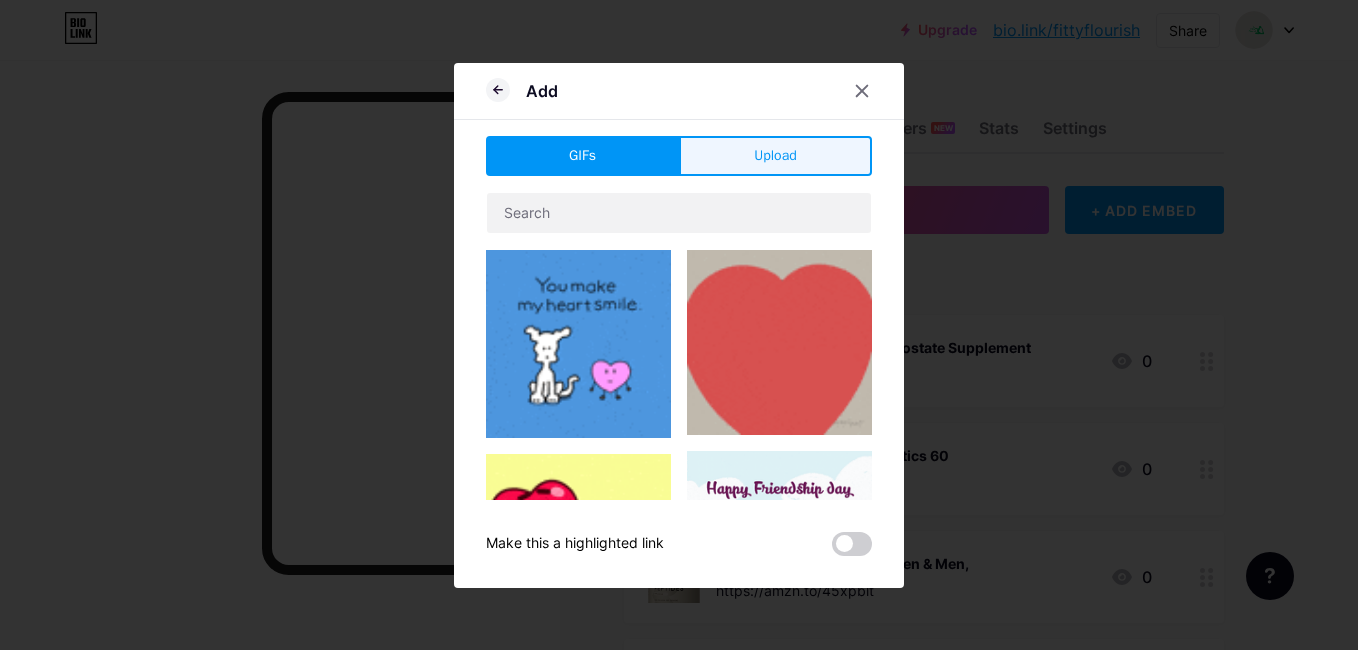 click on "Upload" at bounding box center (775, 156) 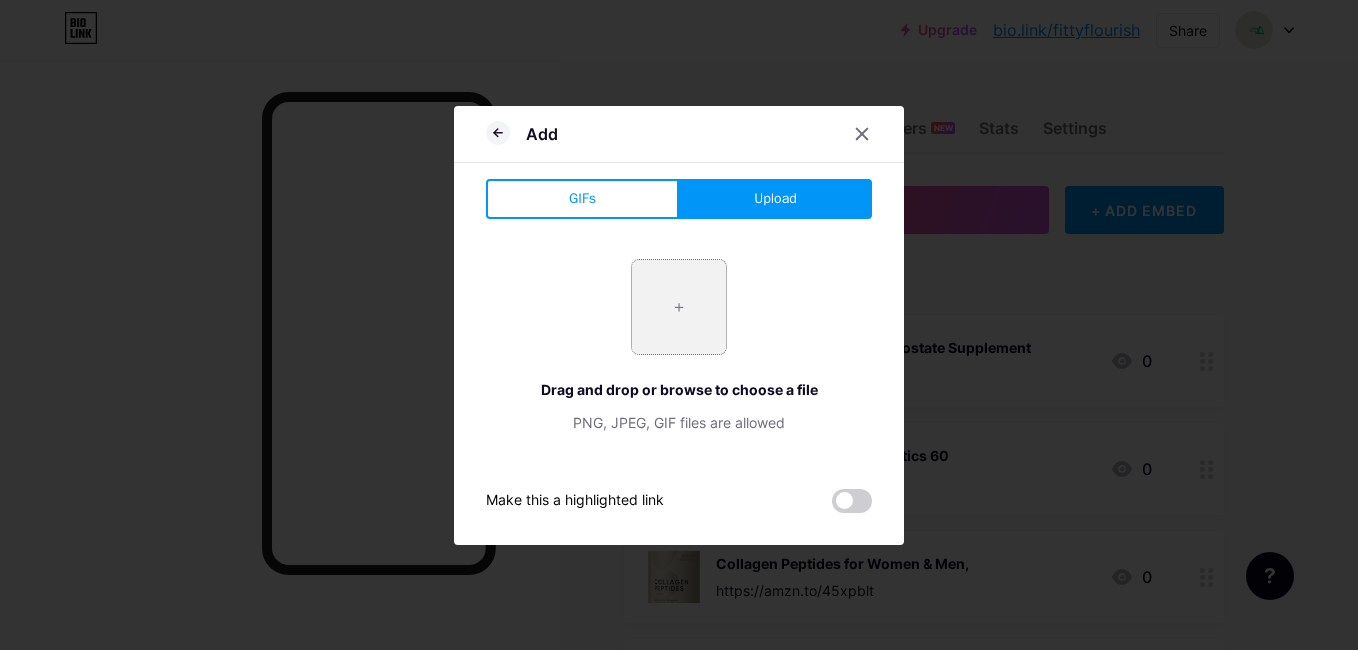 click at bounding box center (679, 307) 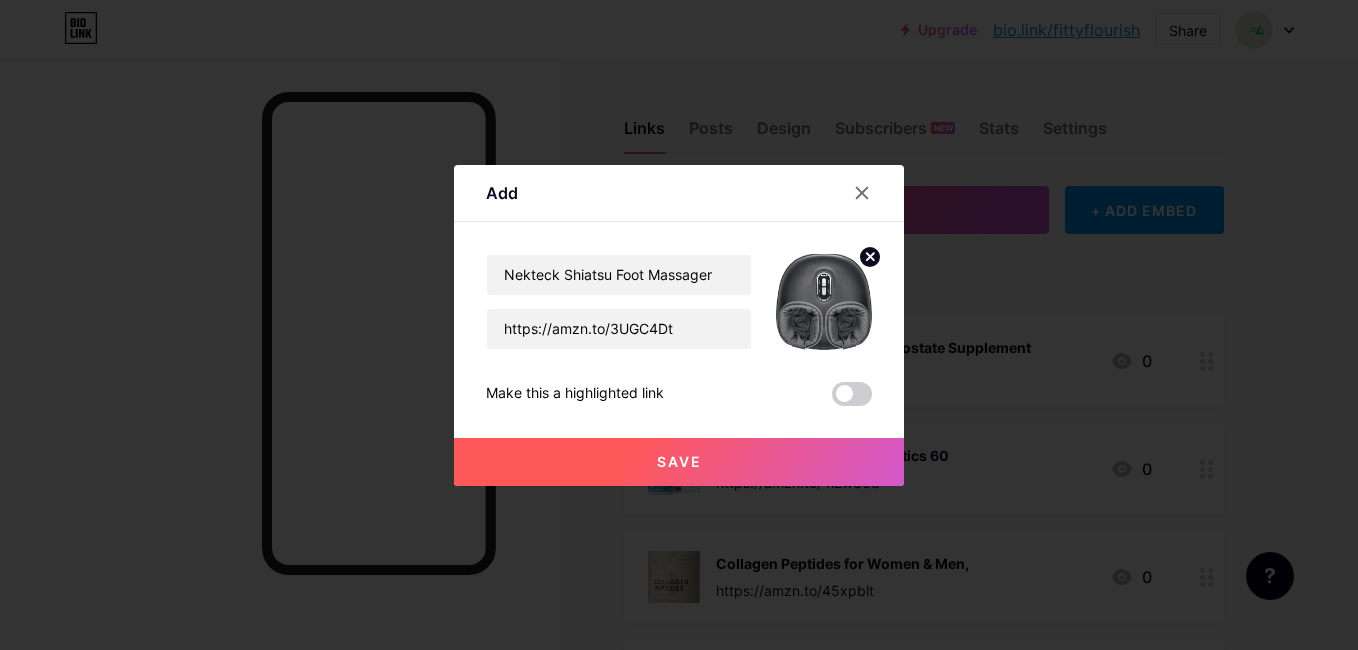 click on "Save" at bounding box center (679, 461) 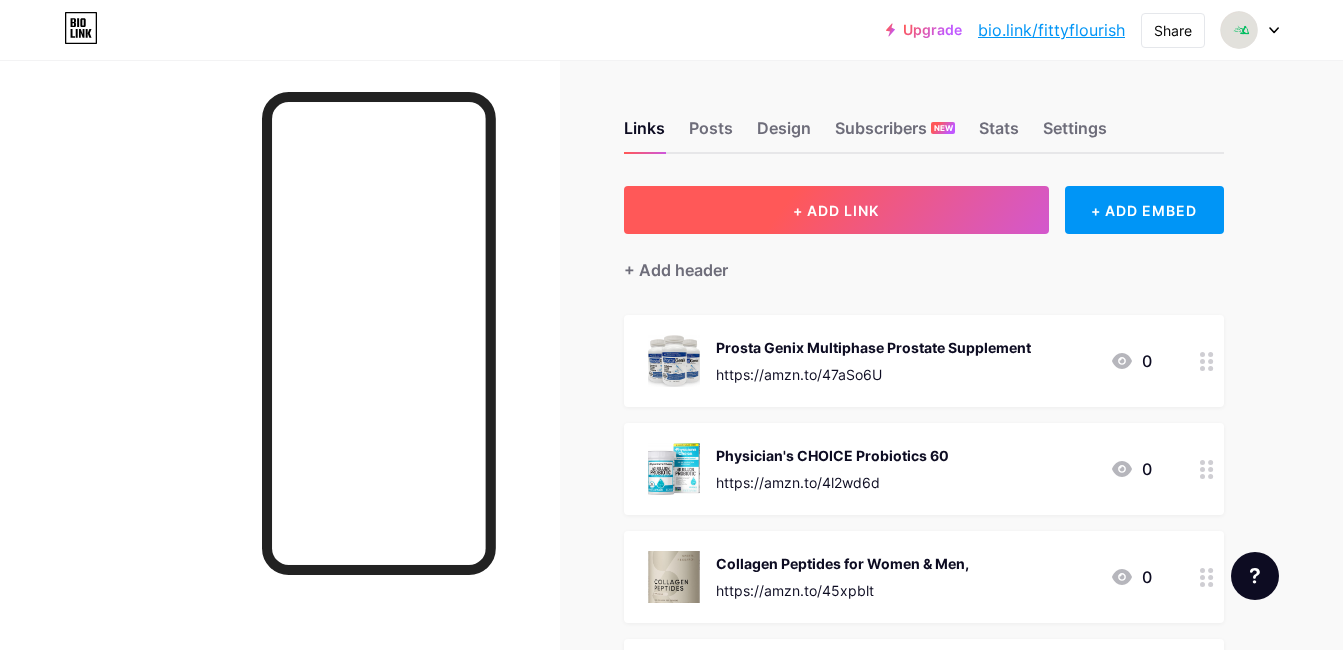 click on "+ ADD LINK" at bounding box center [836, 210] 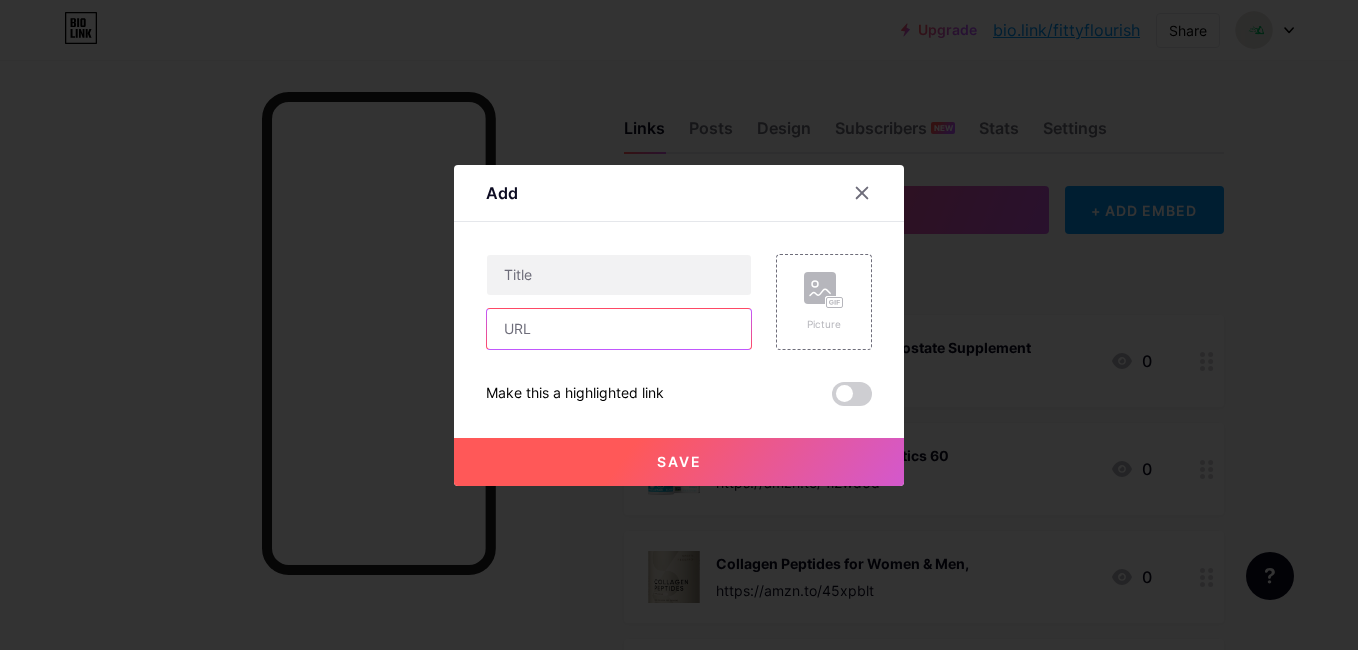 click at bounding box center (619, 329) 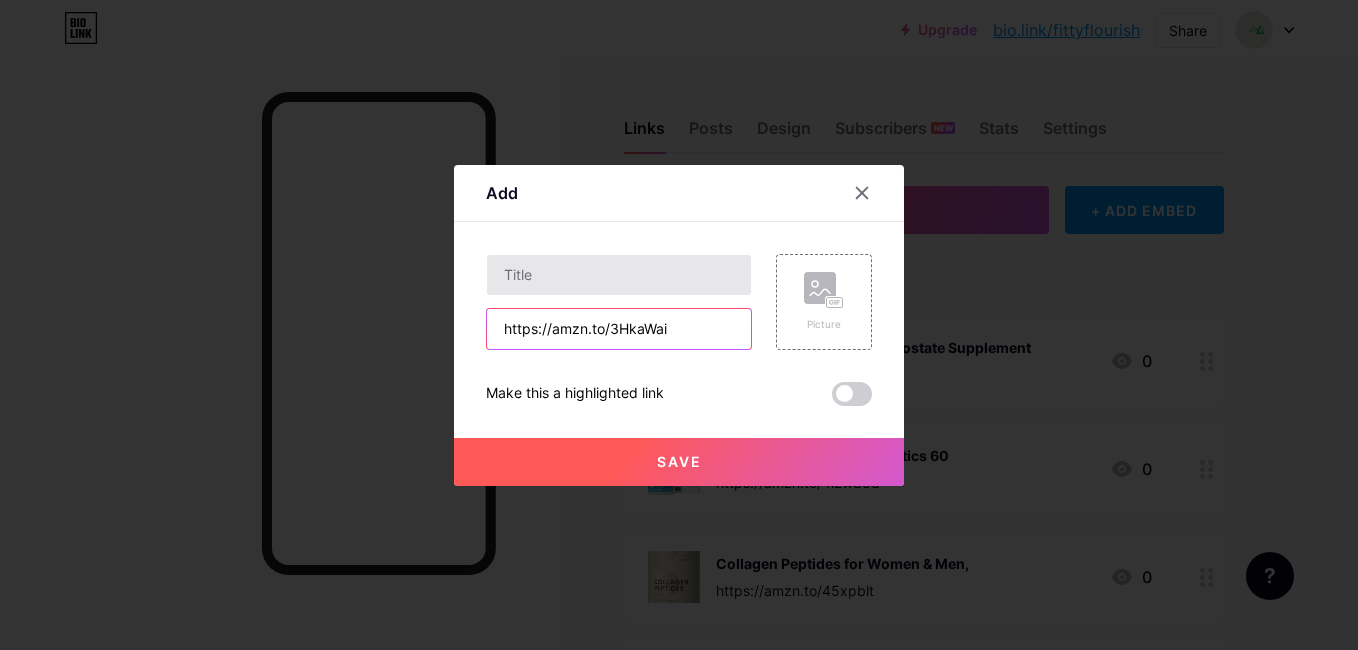 type on "https://amzn.to/3HkaWai" 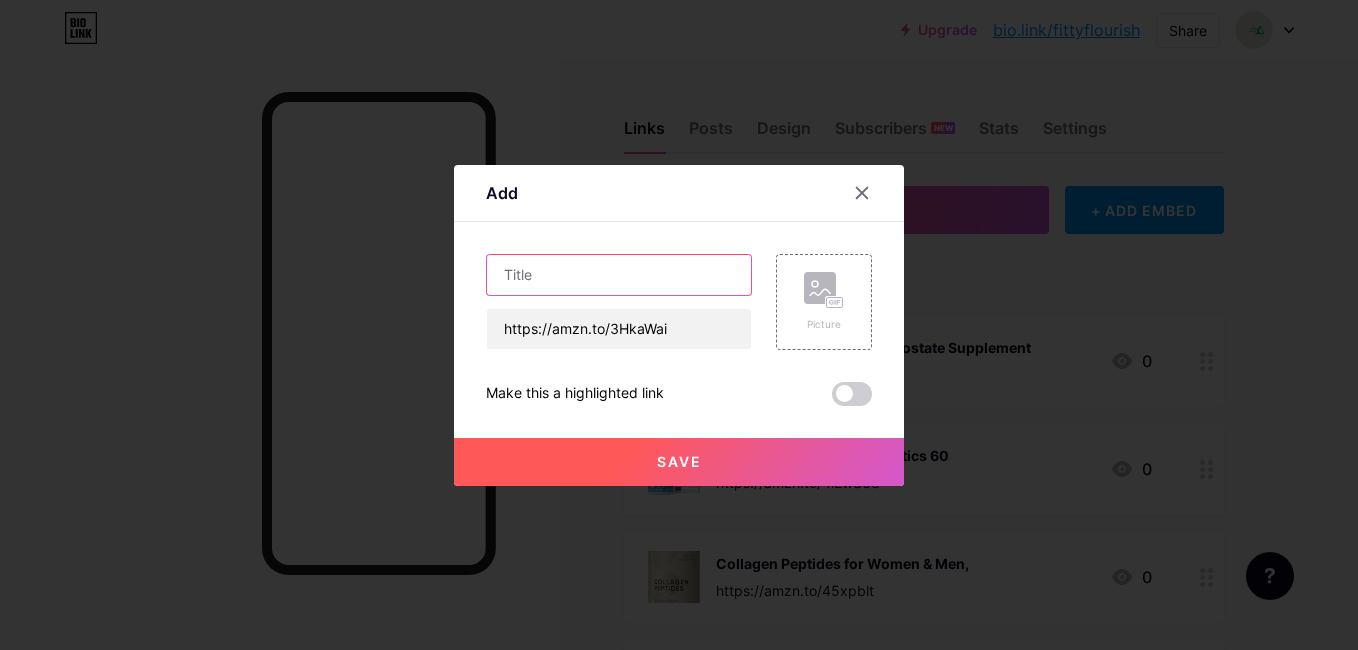 click at bounding box center [619, 275] 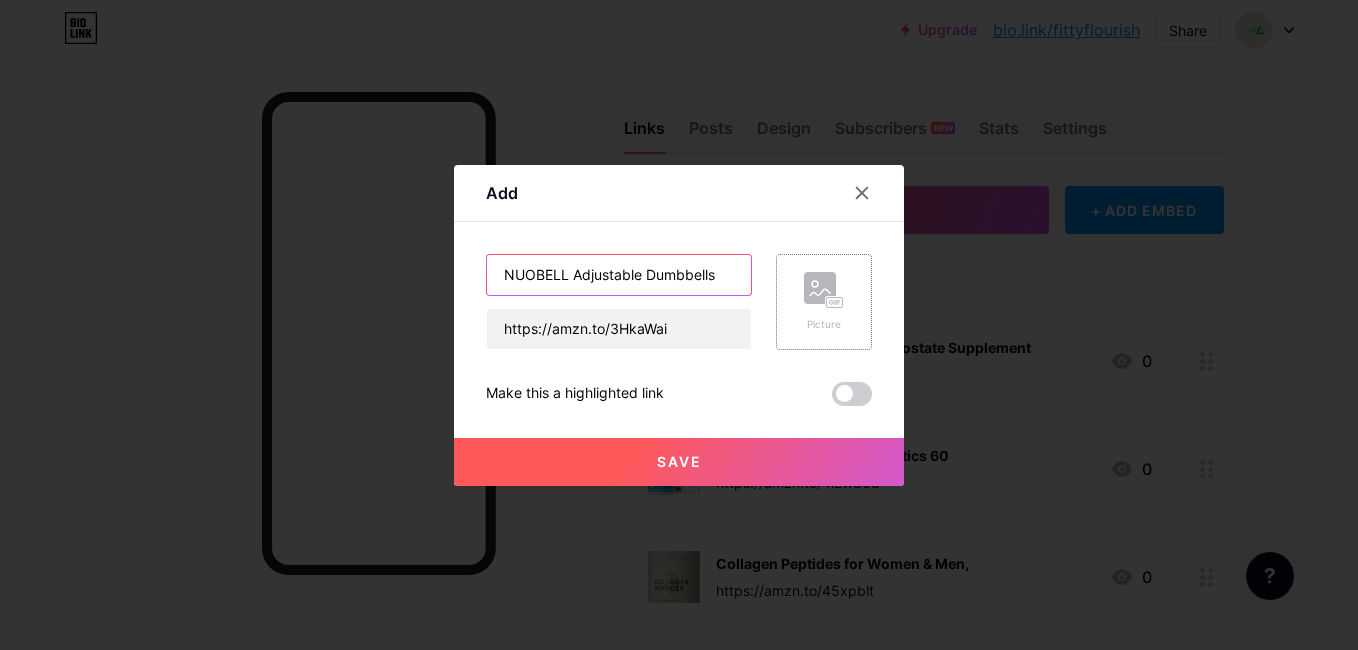 type on "NUOBELL Adjustable Dumbbells" 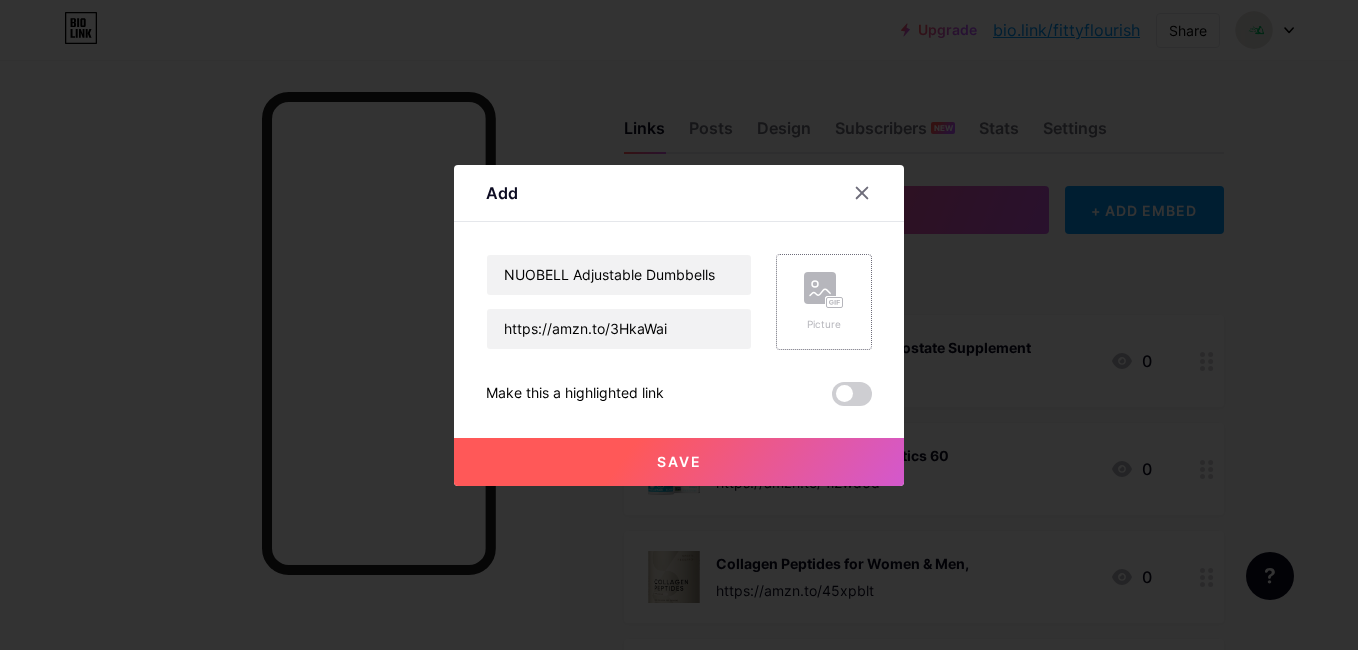 click 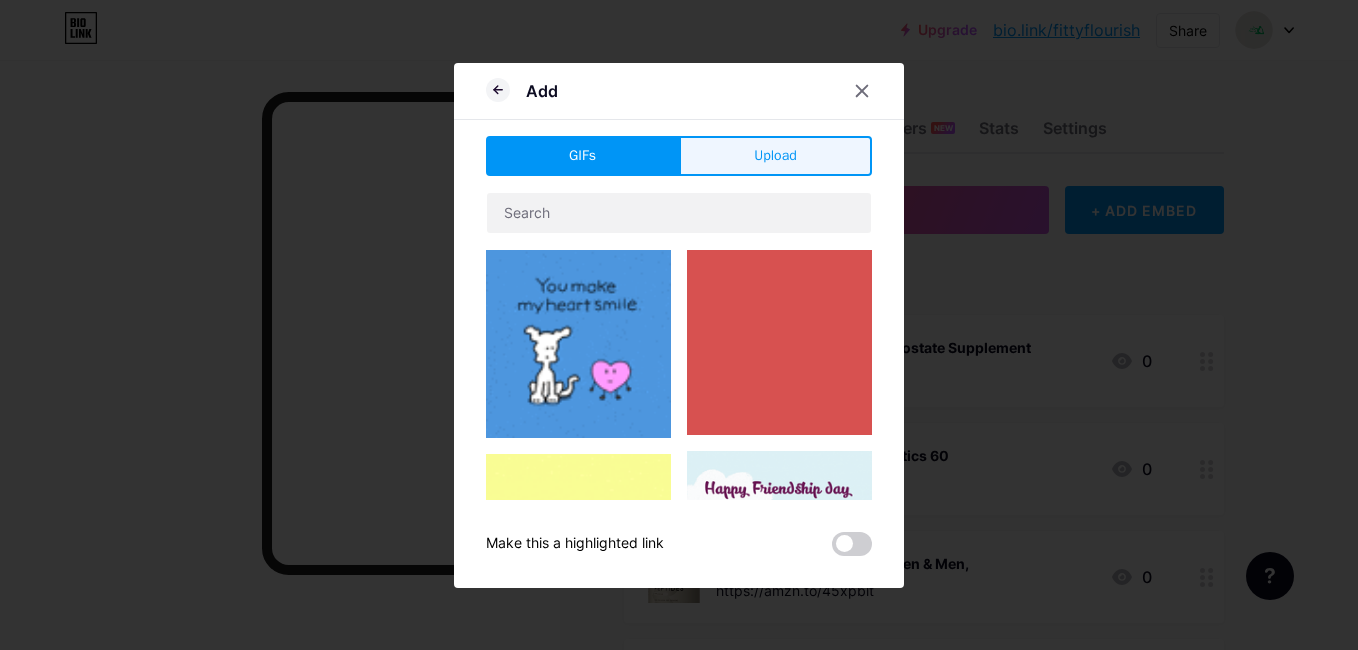 click on "Upload" at bounding box center (775, 155) 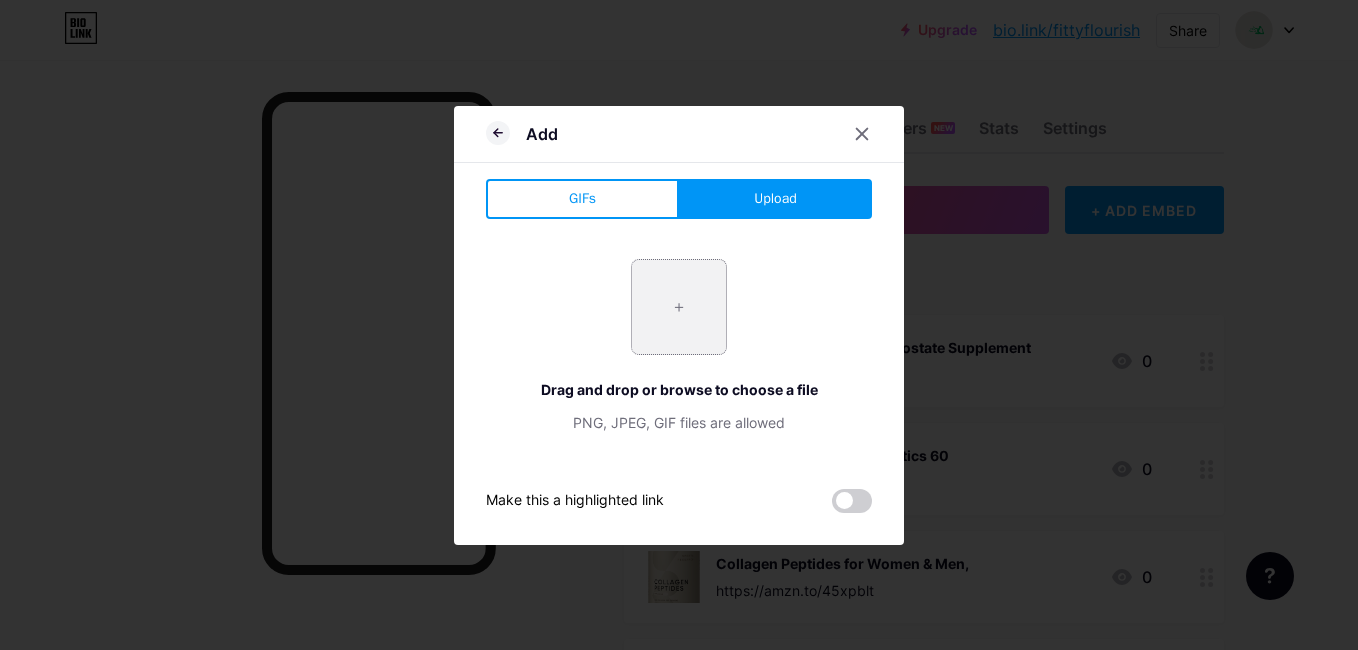 click at bounding box center [679, 307] 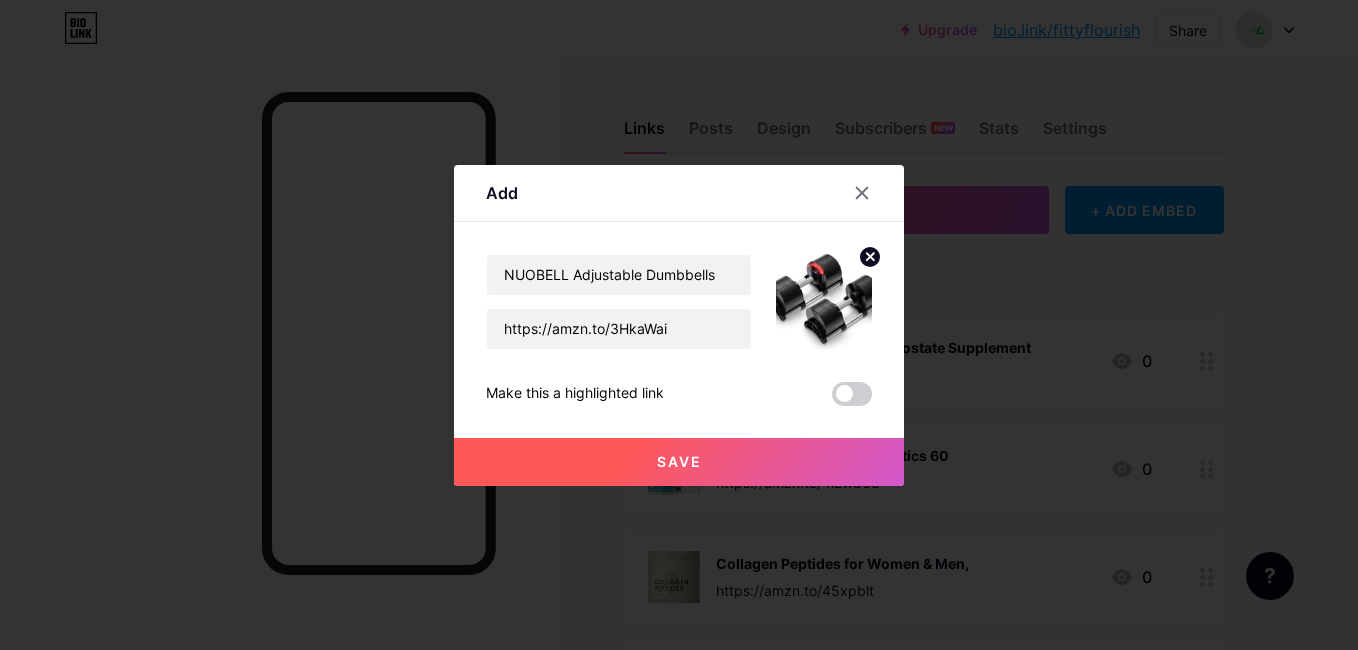 click on "Save" at bounding box center [679, 462] 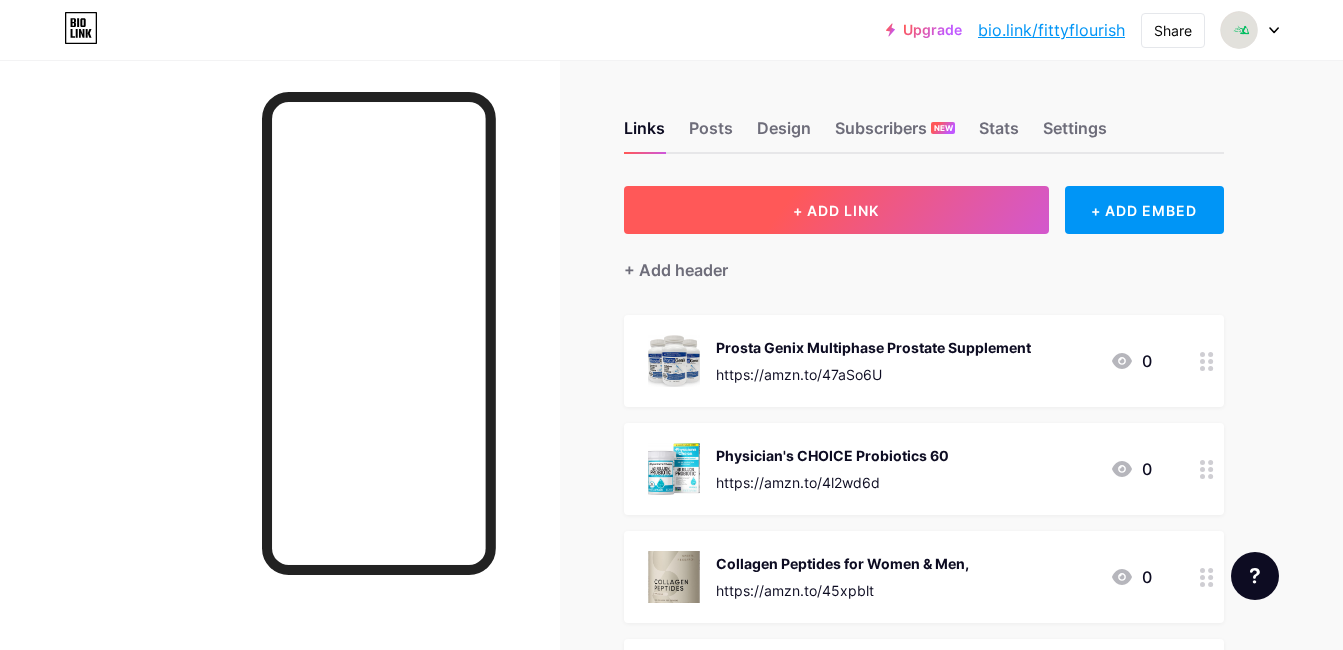 click on "+ ADD LINK" at bounding box center [836, 210] 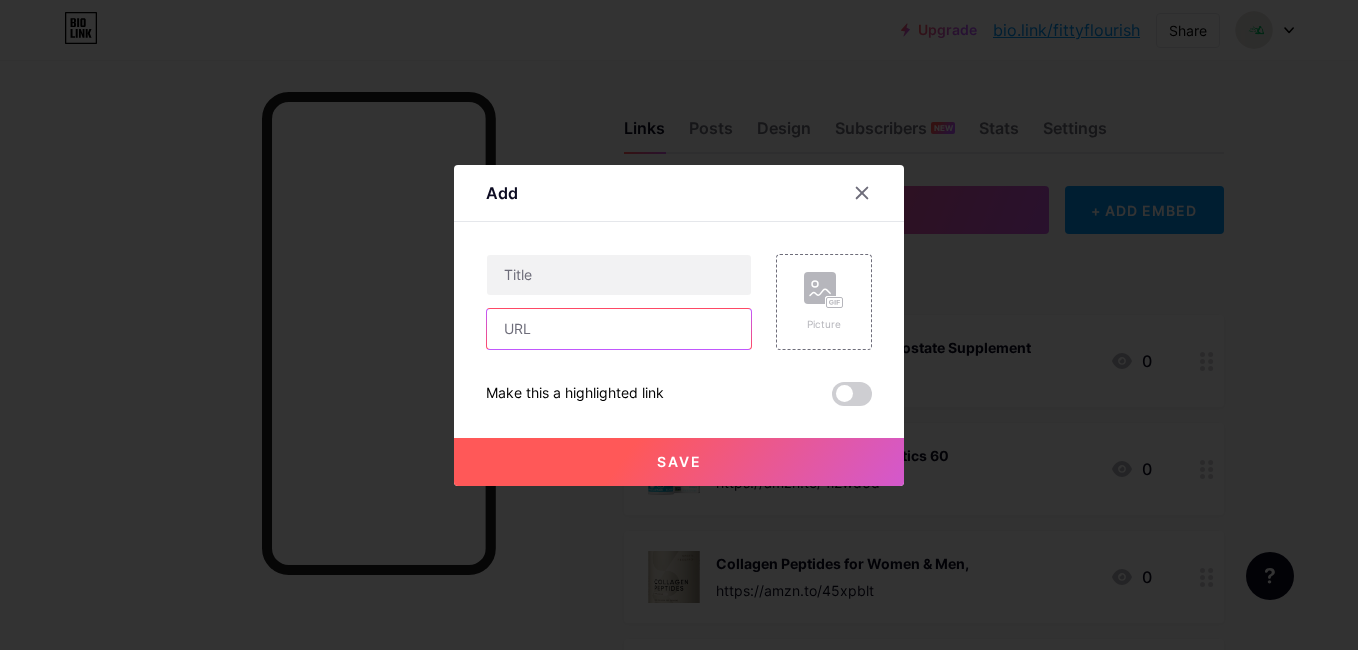 click at bounding box center (619, 329) 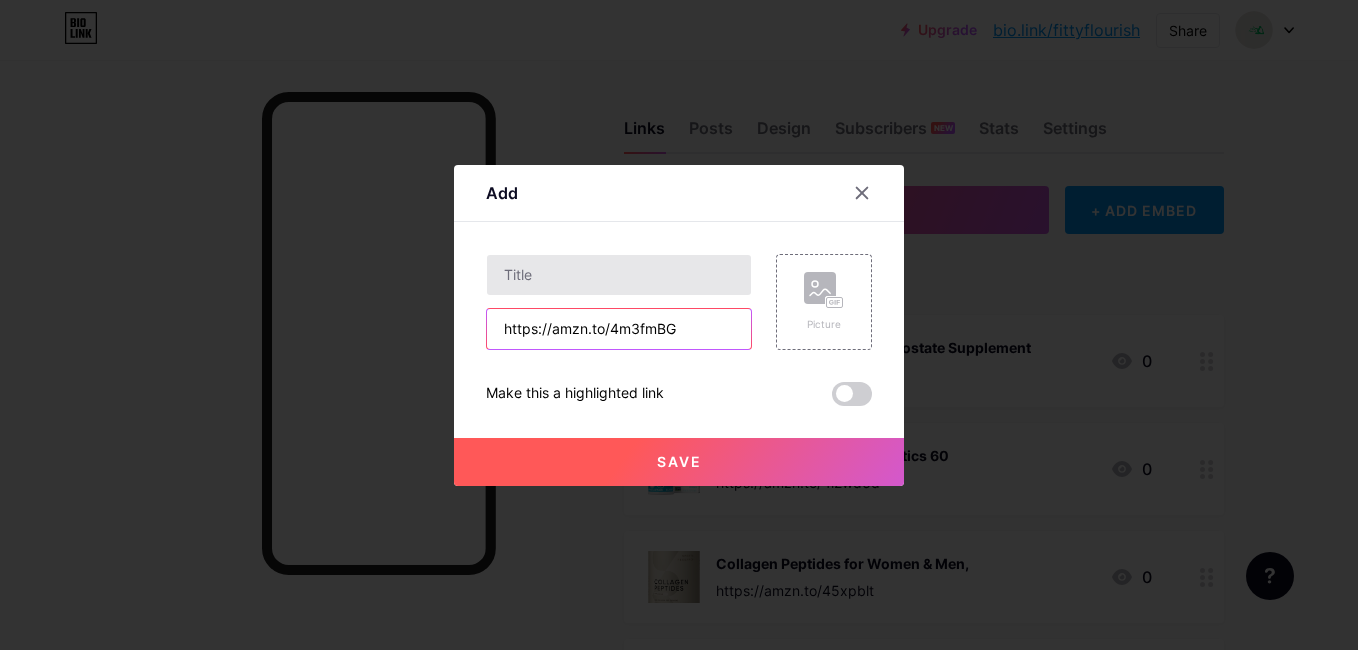 type on "https://amzn.to/4m3fmBG" 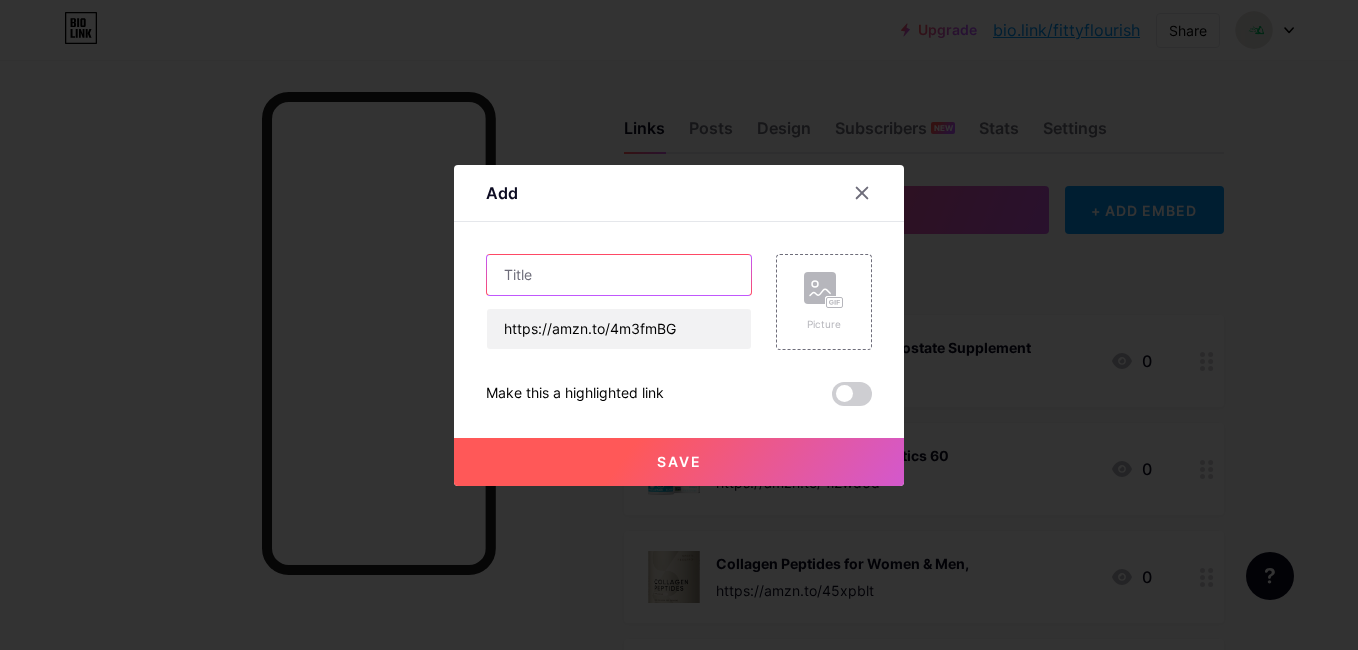 click at bounding box center [619, 275] 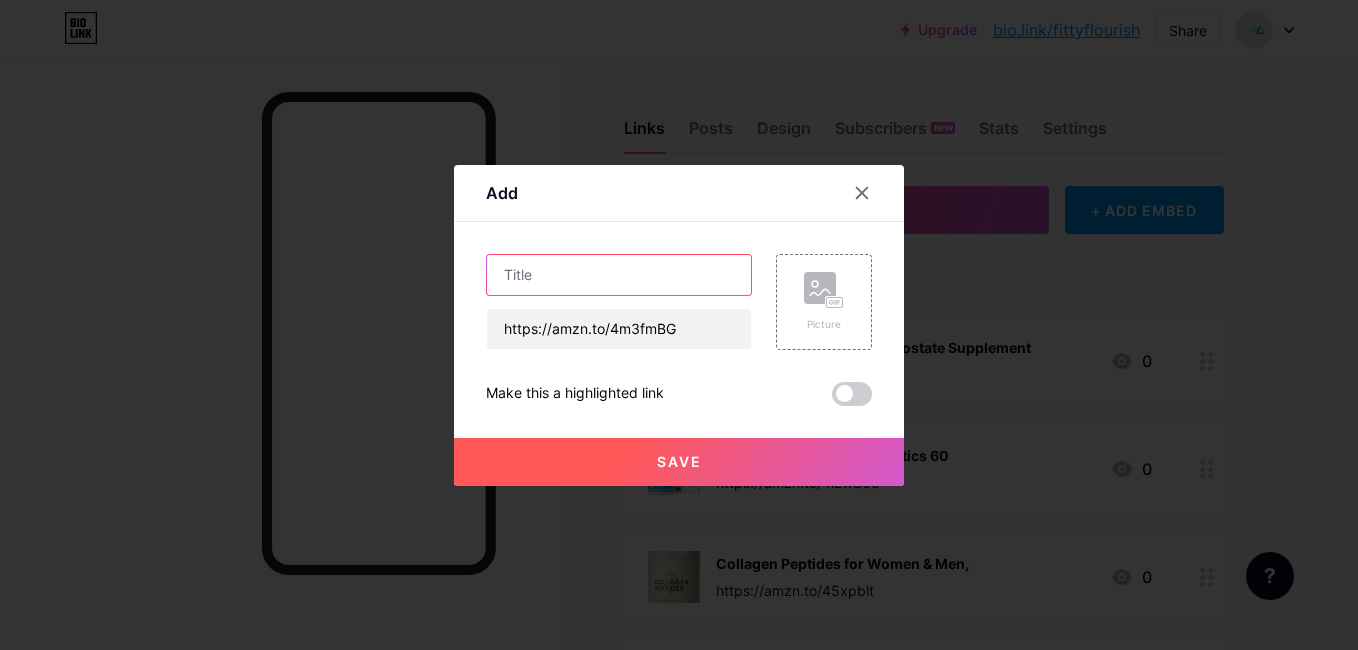 paste on "5 in 1 Foam Roller Set" 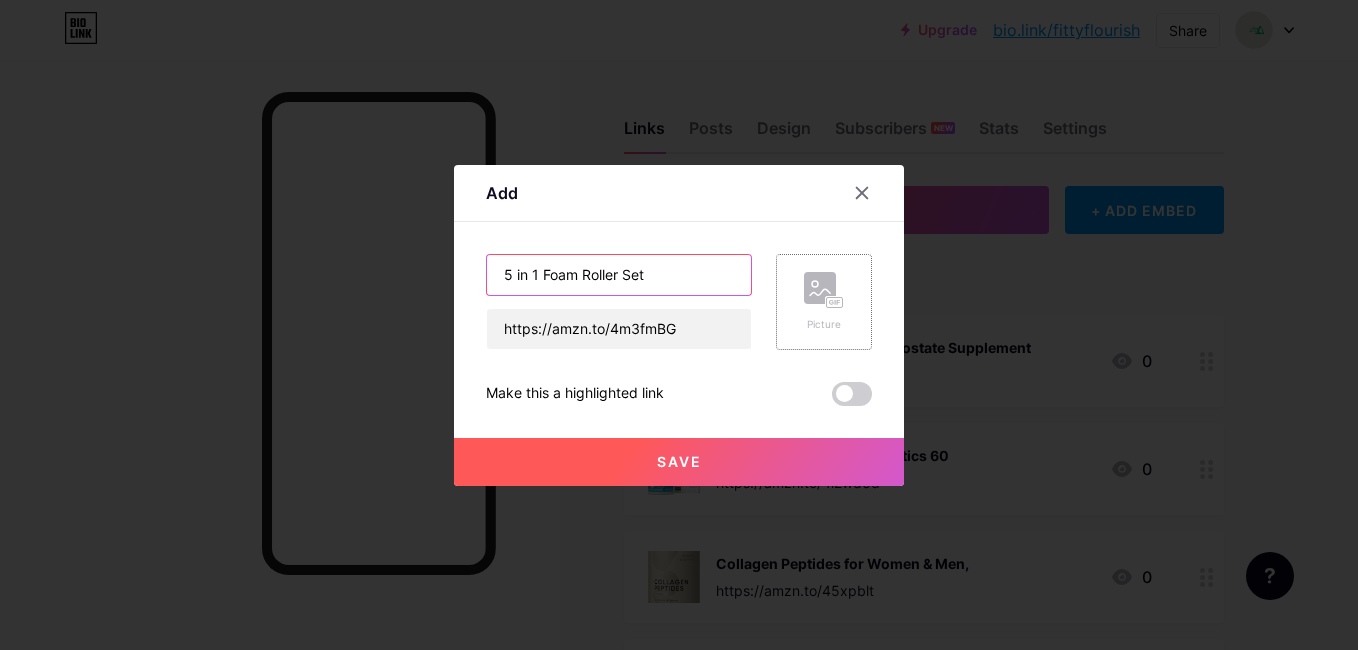 type on "5 in 1 Foam Roller Set" 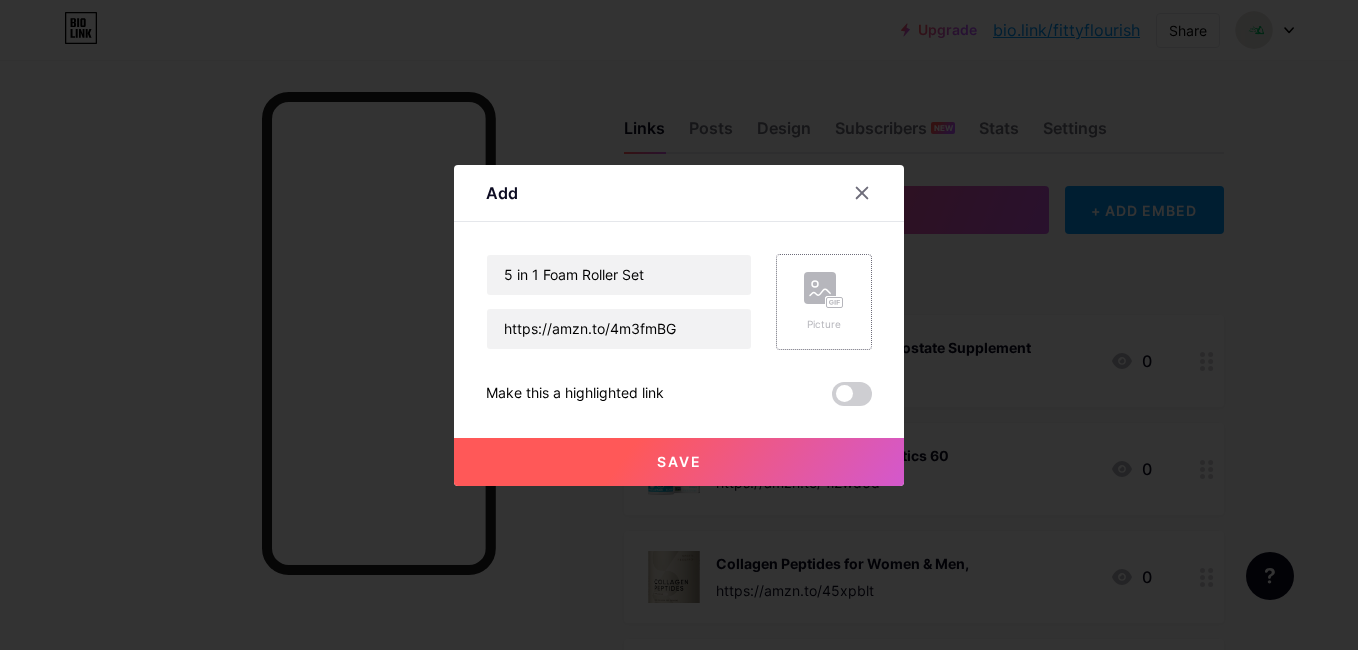click on "Picture" at bounding box center [824, 302] 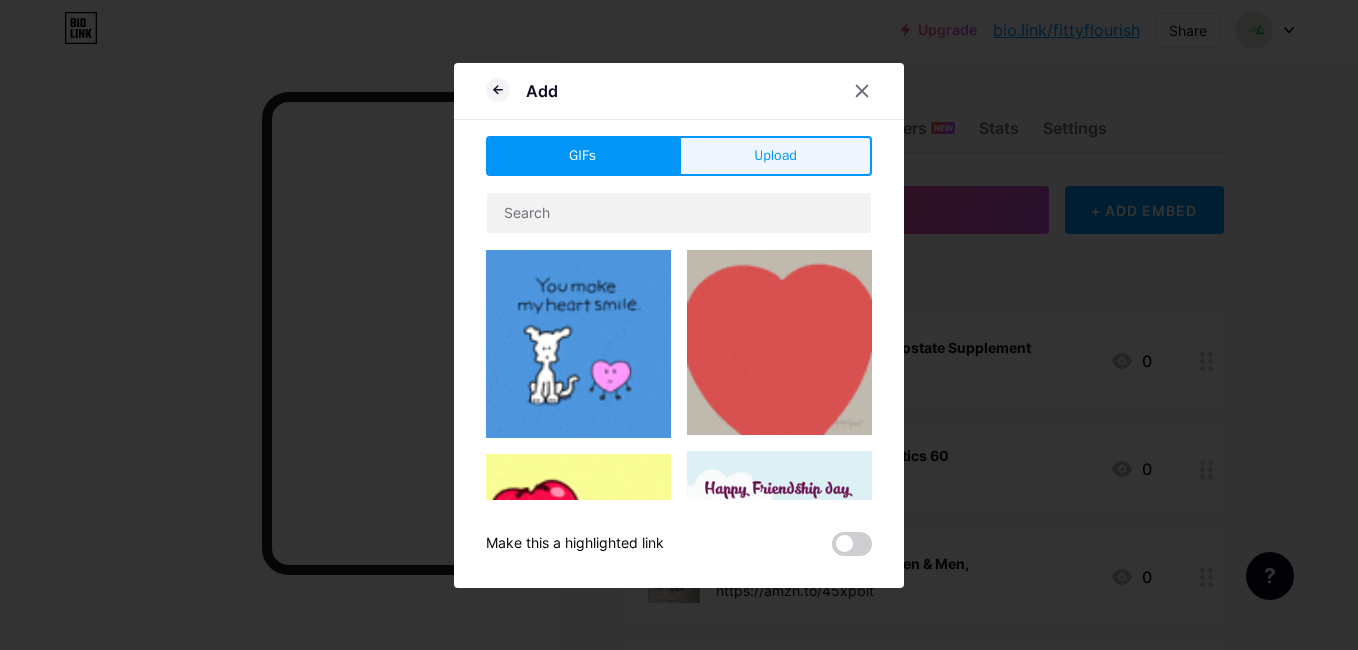 click on "Upload" at bounding box center [775, 155] 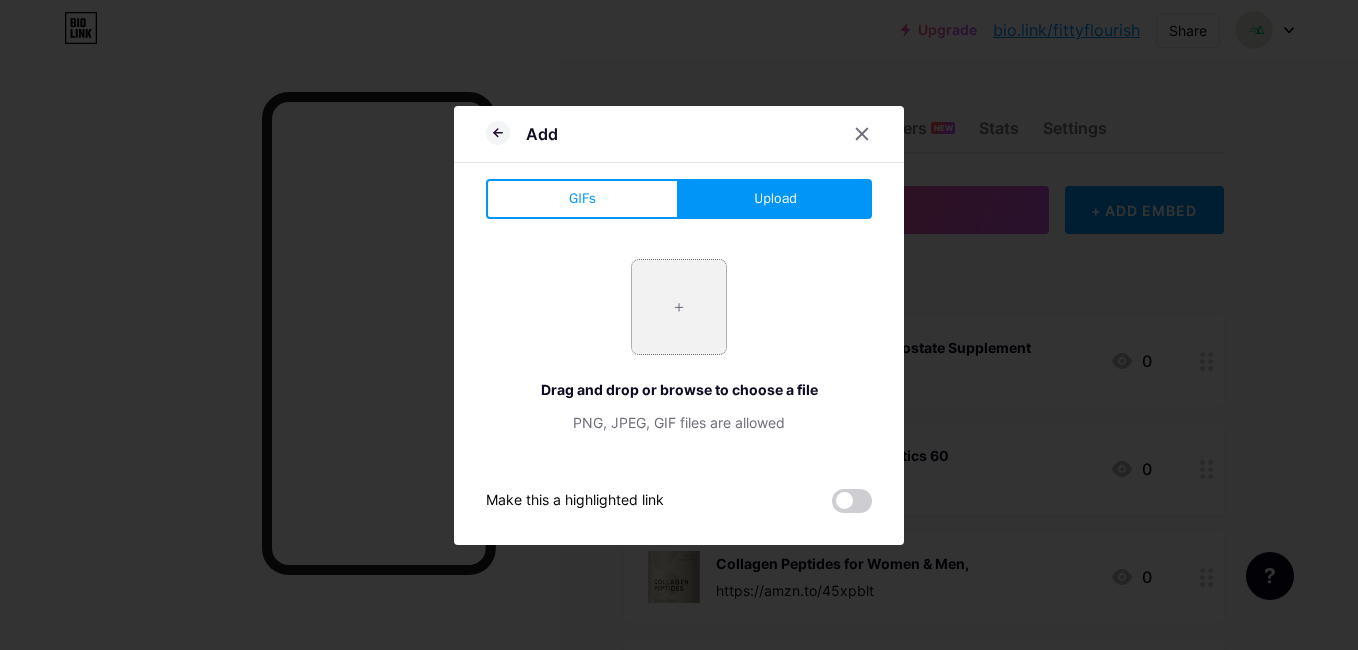 click at bounding box center [679, 307] 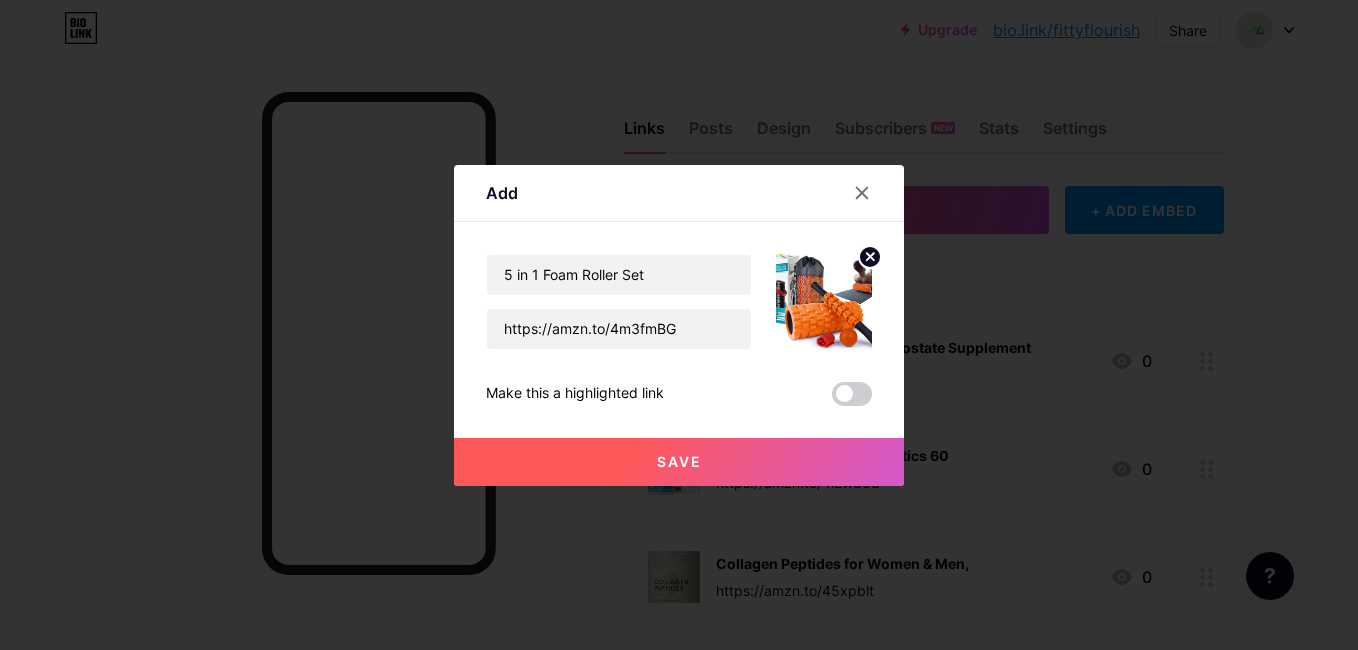 click on "Save" at bounding box center (679, 462) 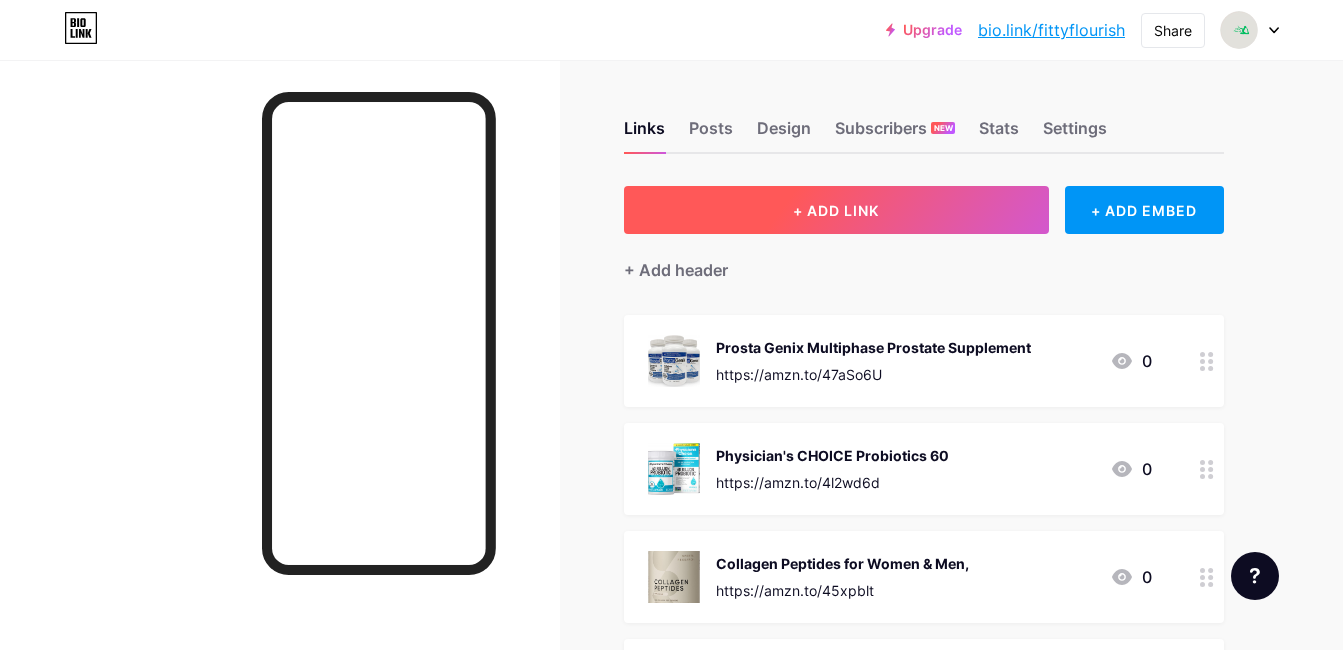 click on "+ ADD LINK" at bounding box center (836, 210) 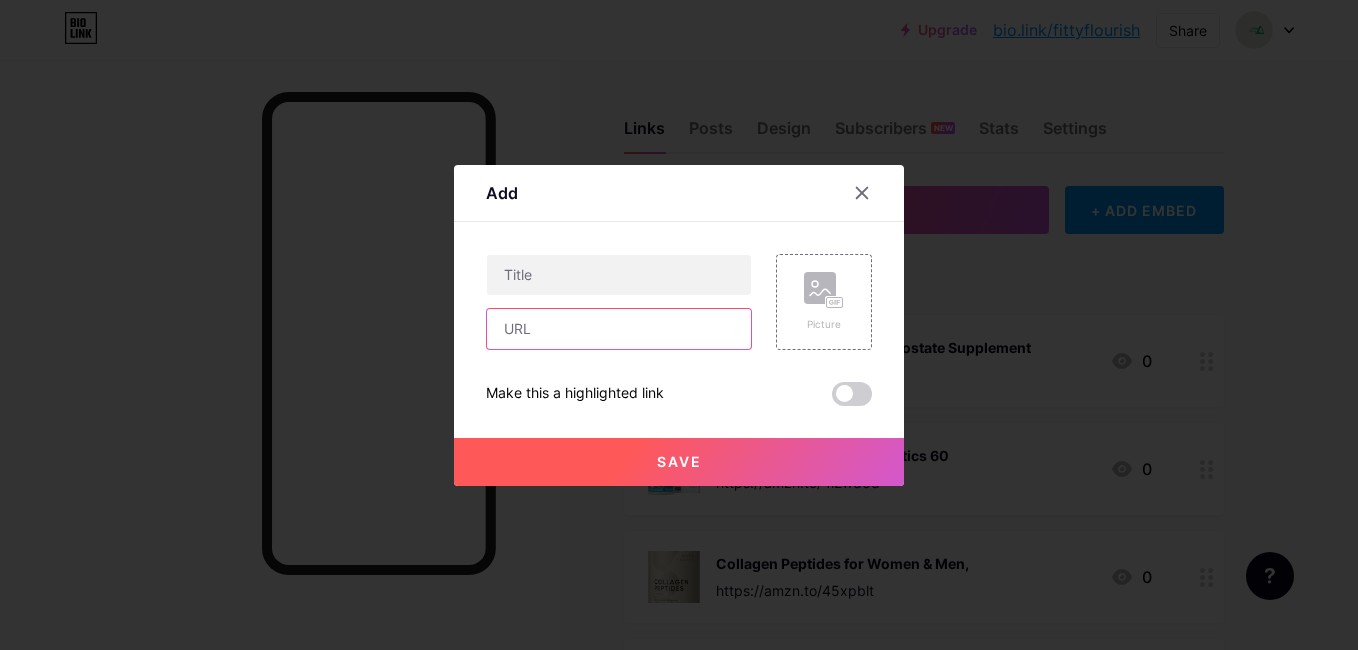 click at bounding box center [619, 329] 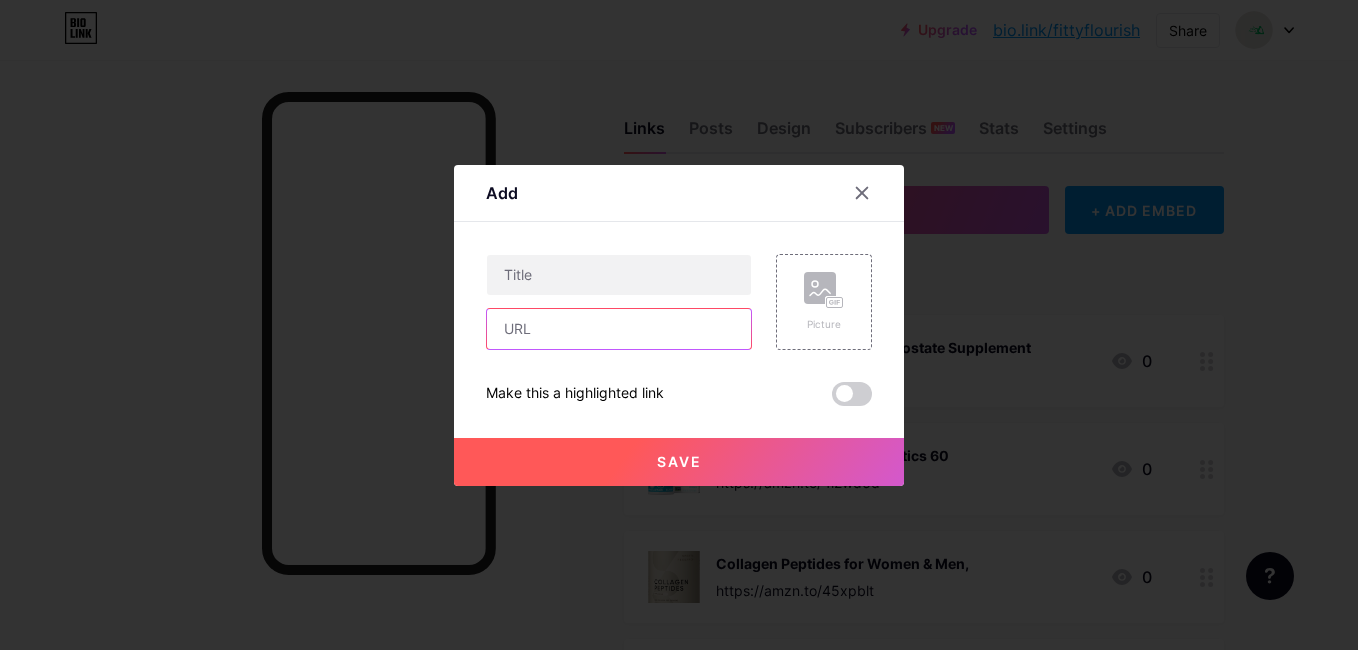 paste on "https://amzn.to/45cm1SN" 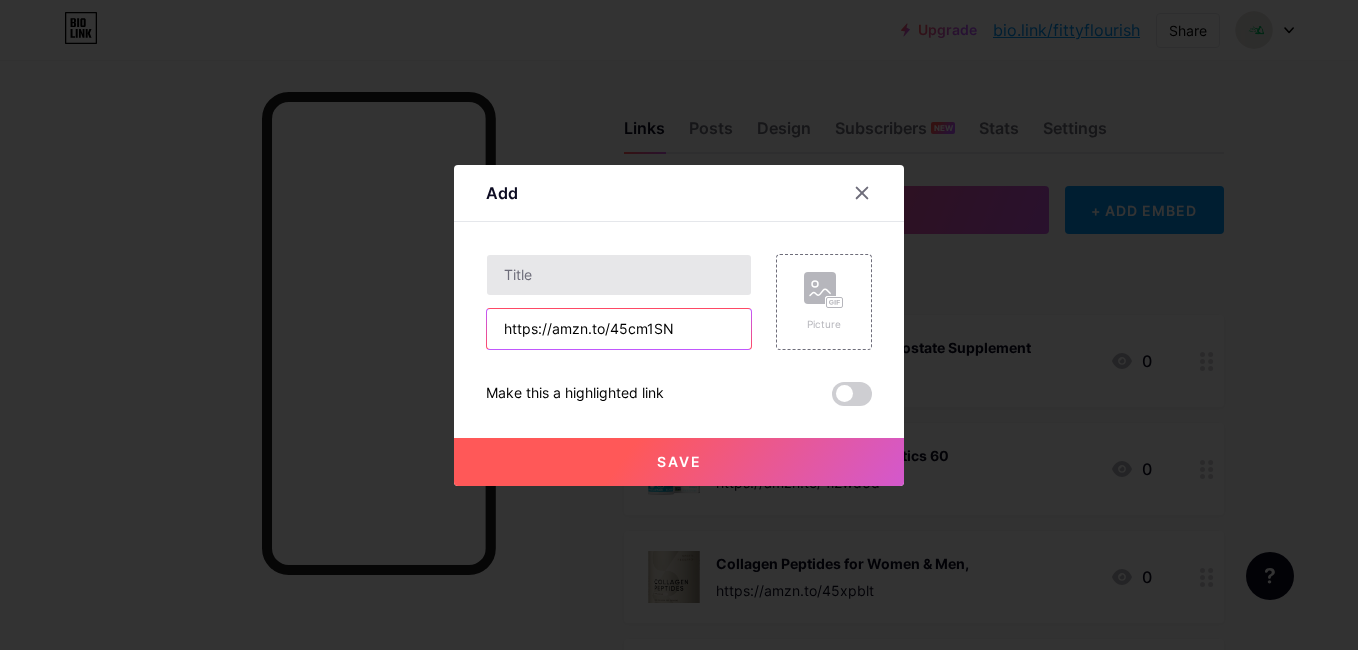 type on "https://amzn.to/45cm1SN" 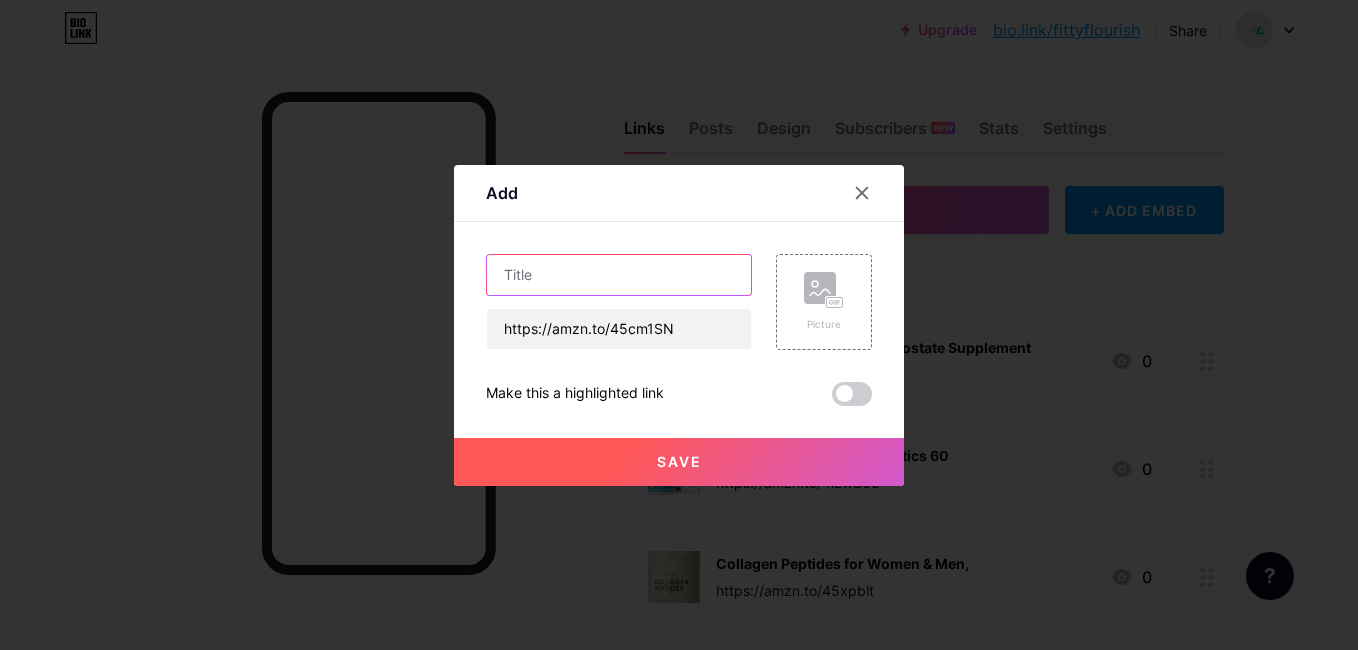 click at bounding box center [619, 275] 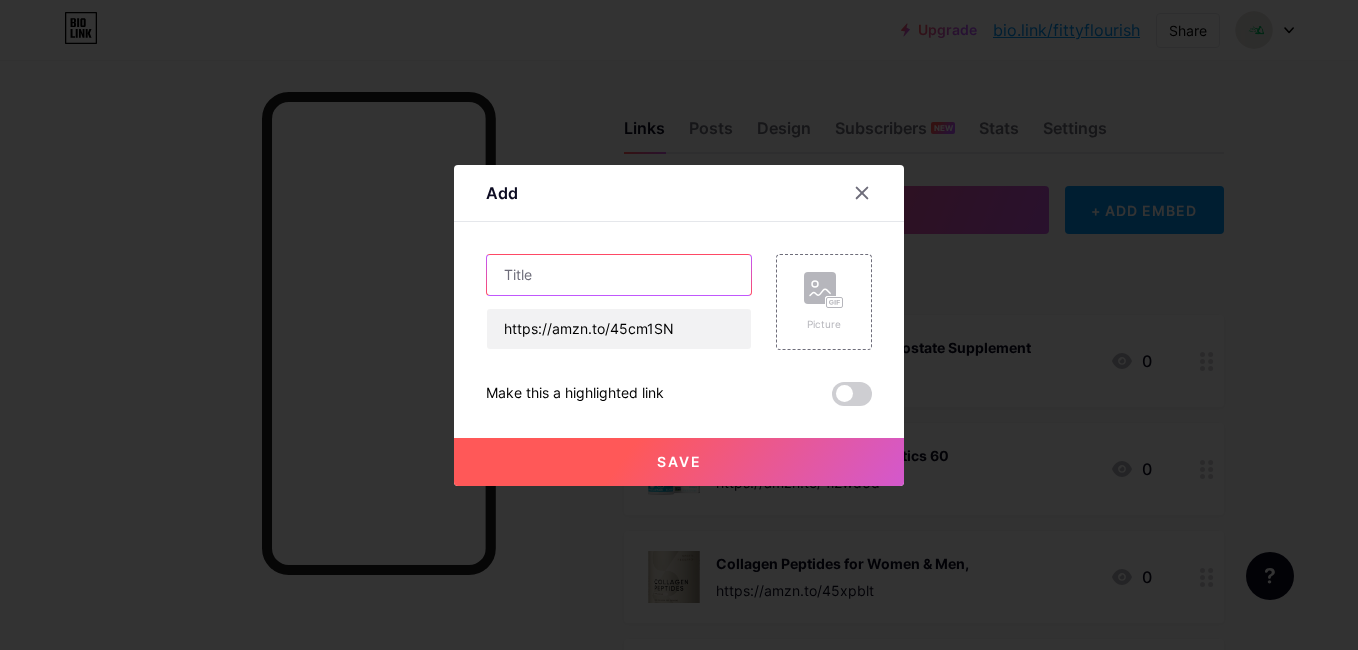paste on "Music Boxing Machine" 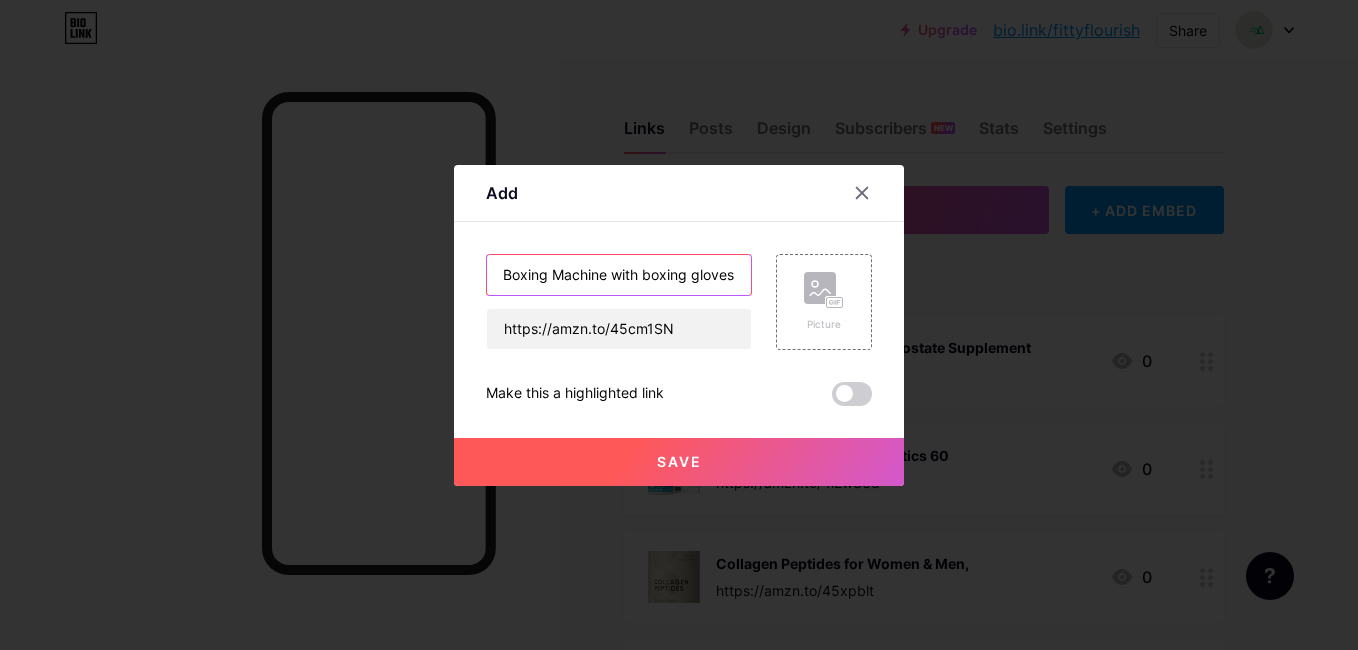 scroll, scrollTop: 0, scrollLeft: 45, axis: horizontal 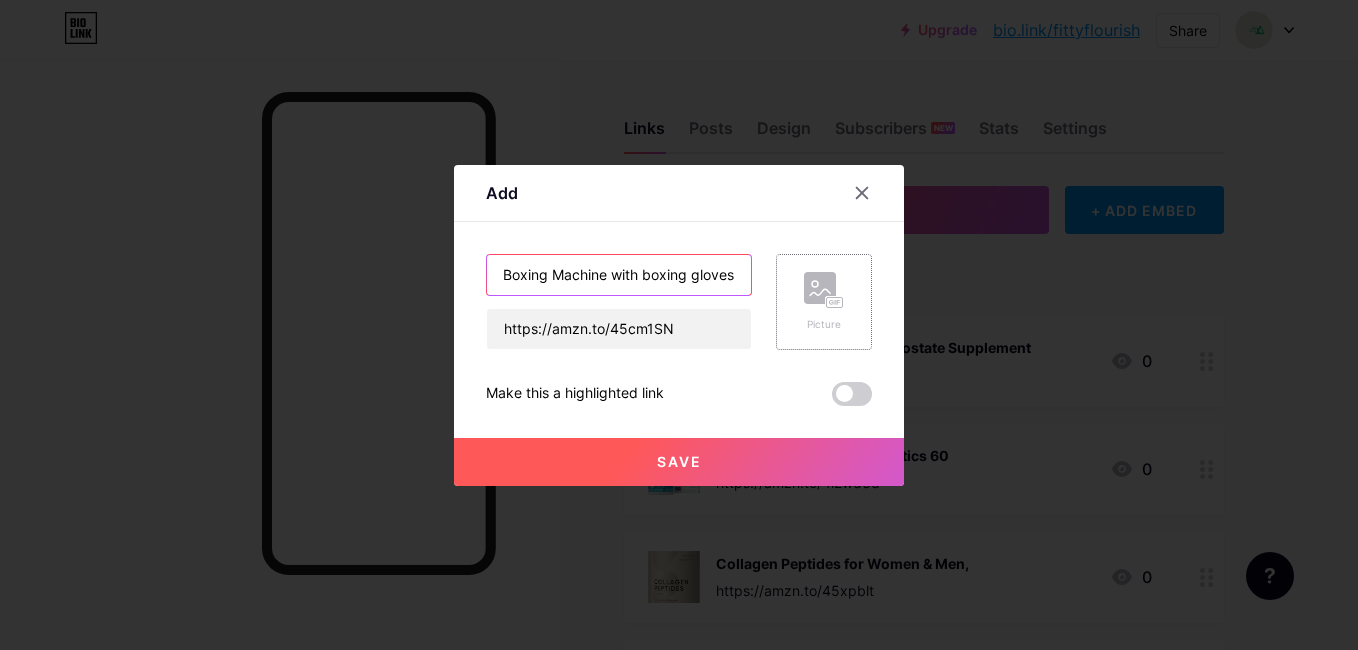 type on "Music Boxing Machine with boxing gloves" 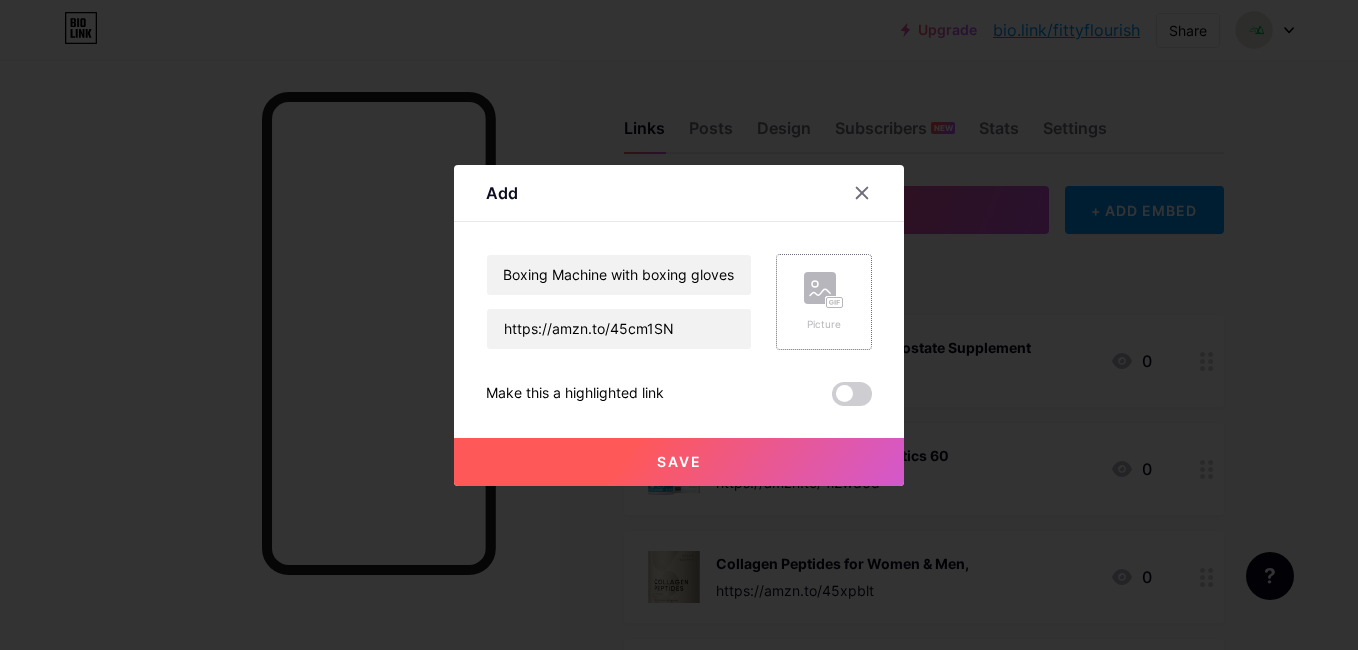 click 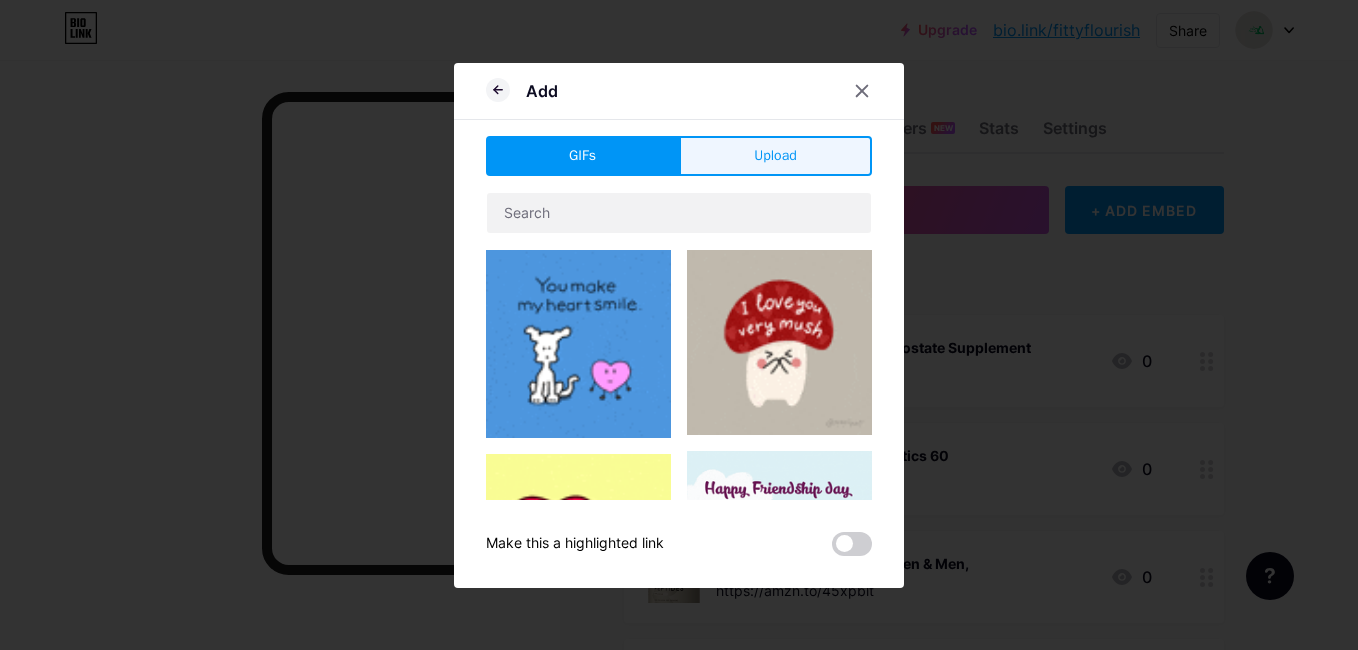 click on "Upload" at bounding box center (775, 156) 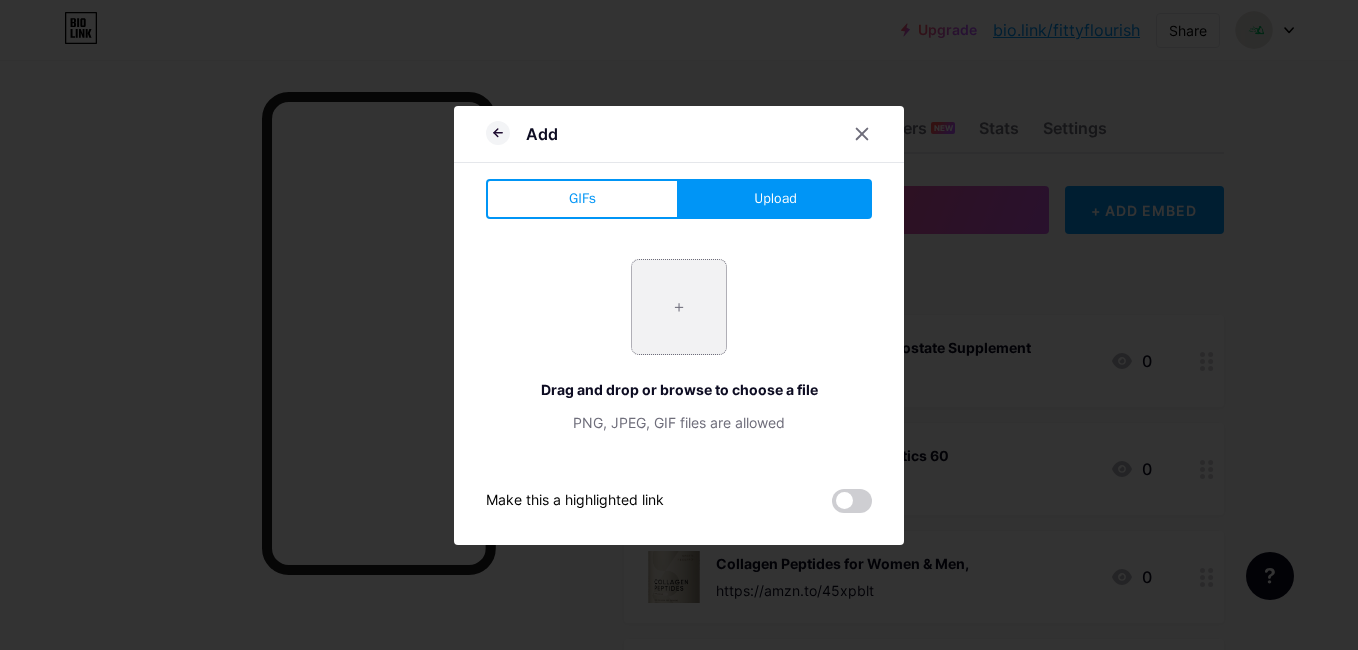 click at bounding box center [679, 307] 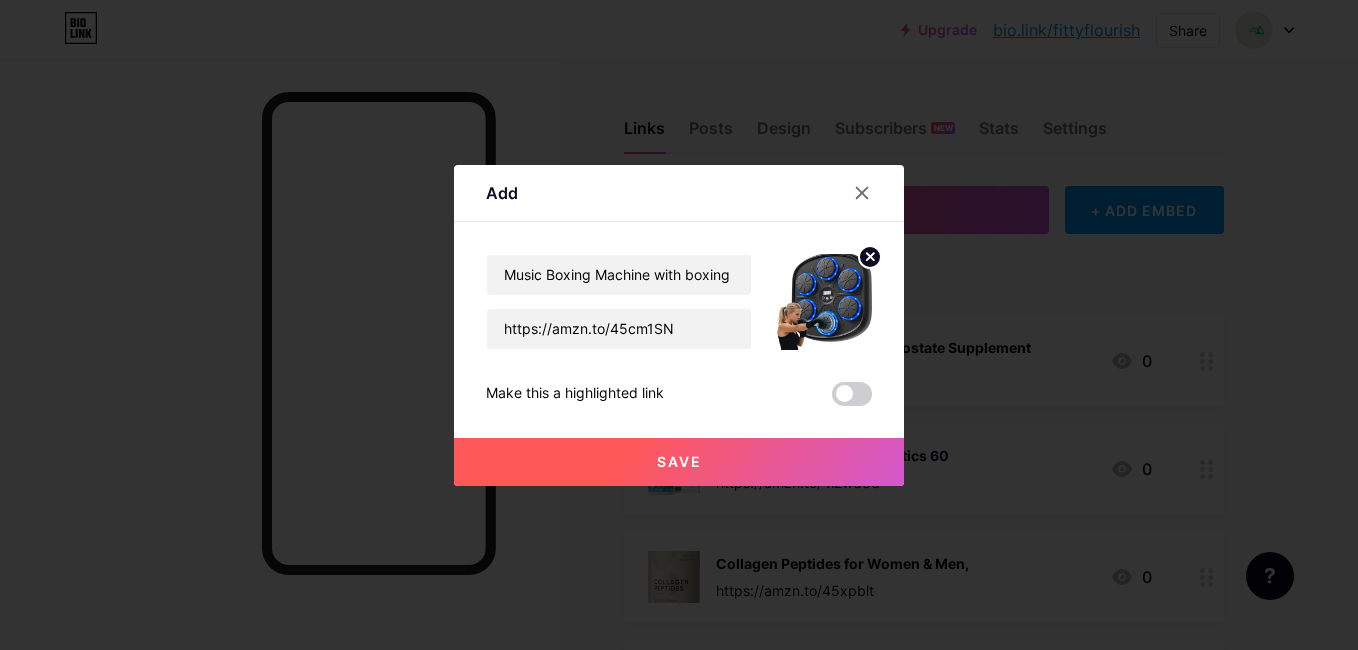 click on "Save" at bounding box center (679, 462) 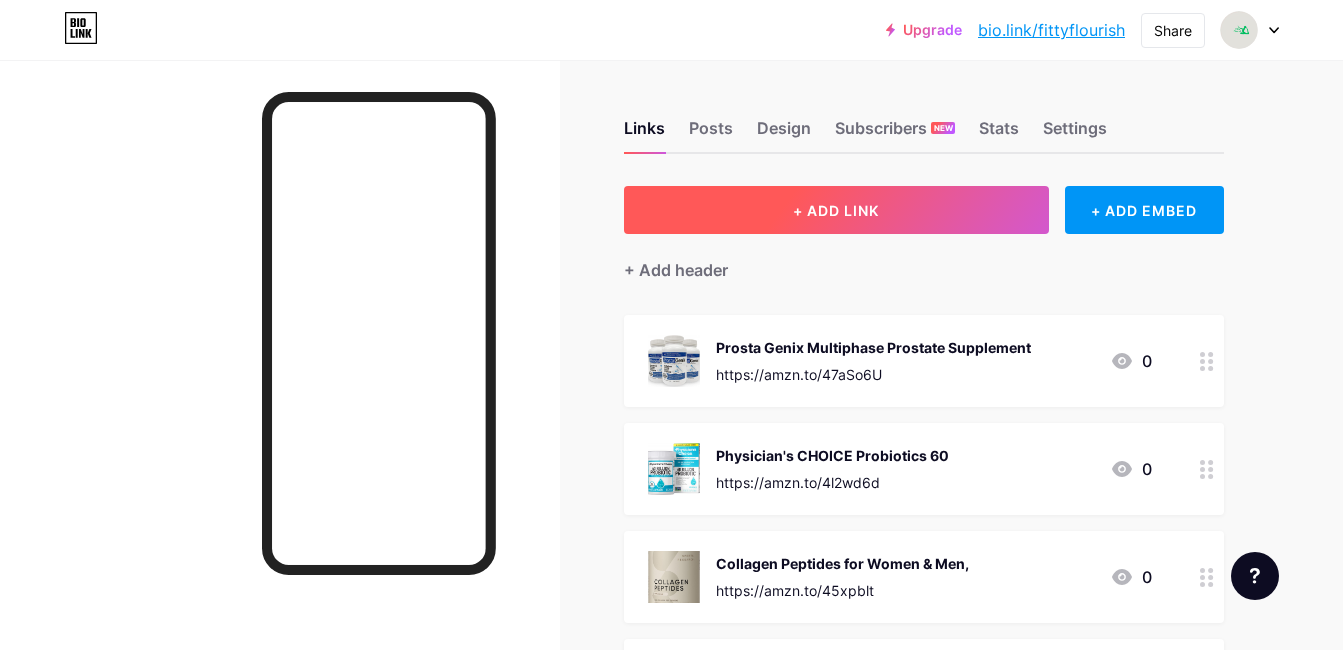 click on "+ ADD LINK" at bounding box center [836, 210] 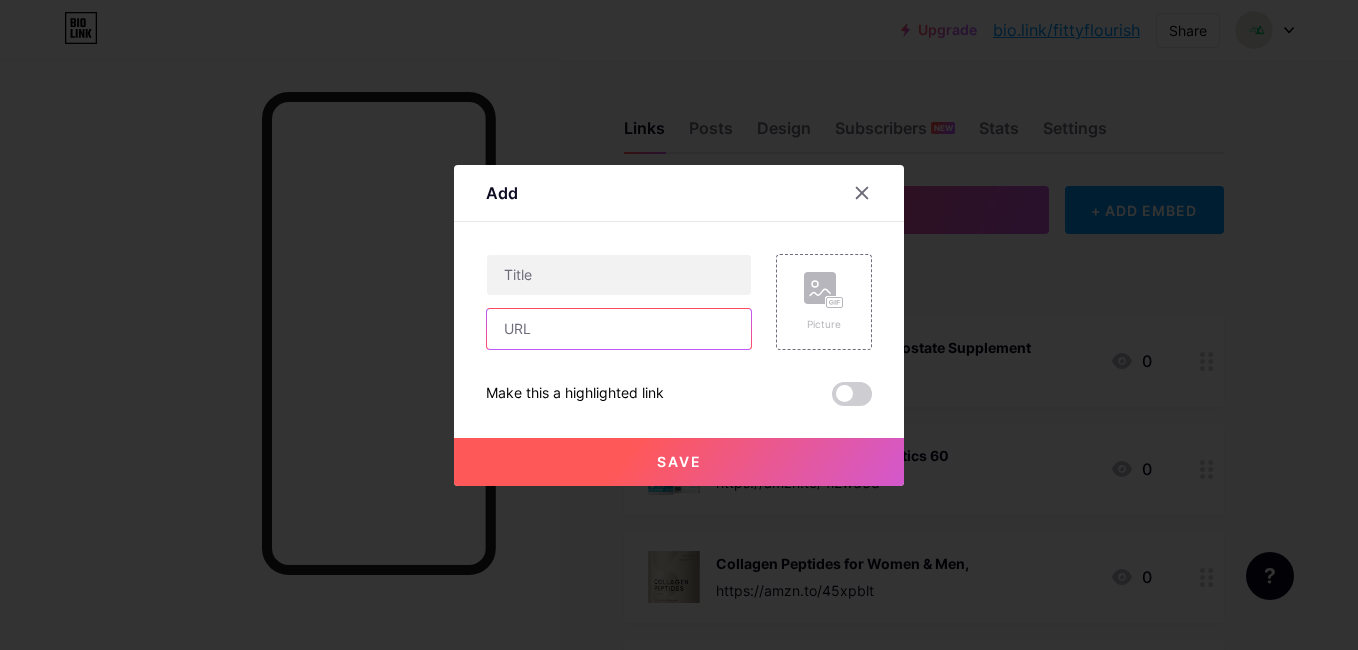 click at bounding box center [619, 329] 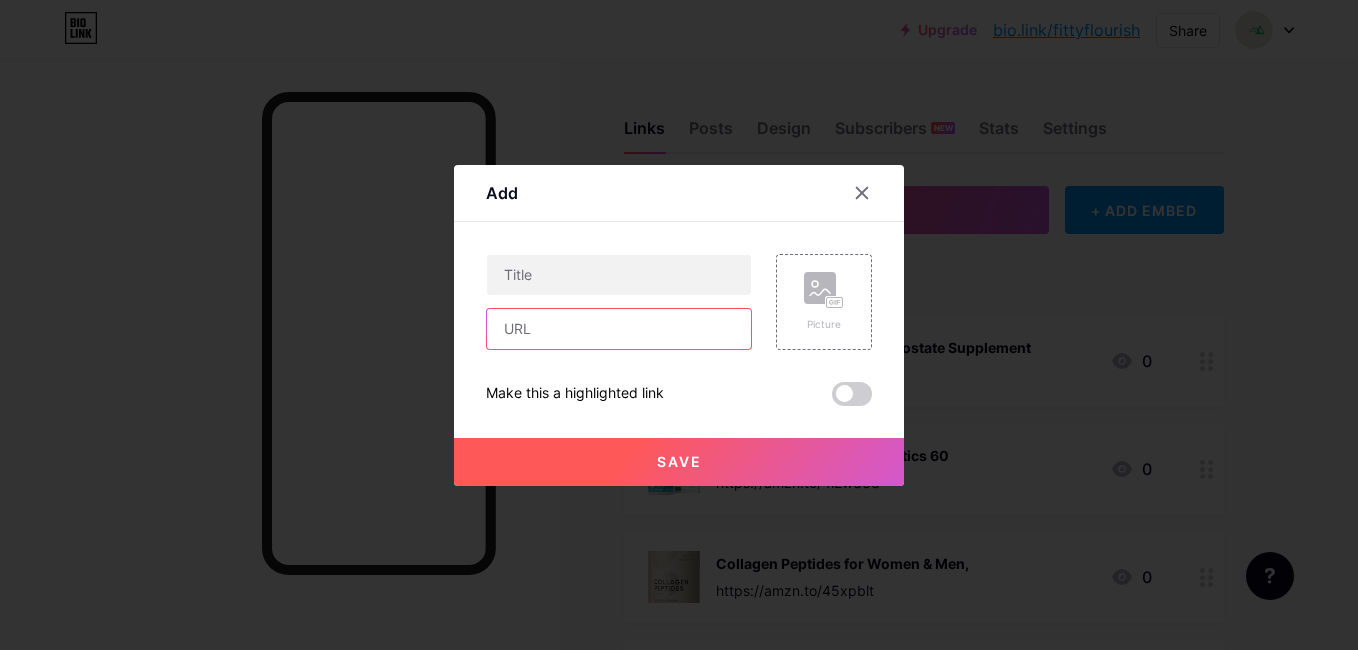 paste on "https://amzn.to/3JeAfew" 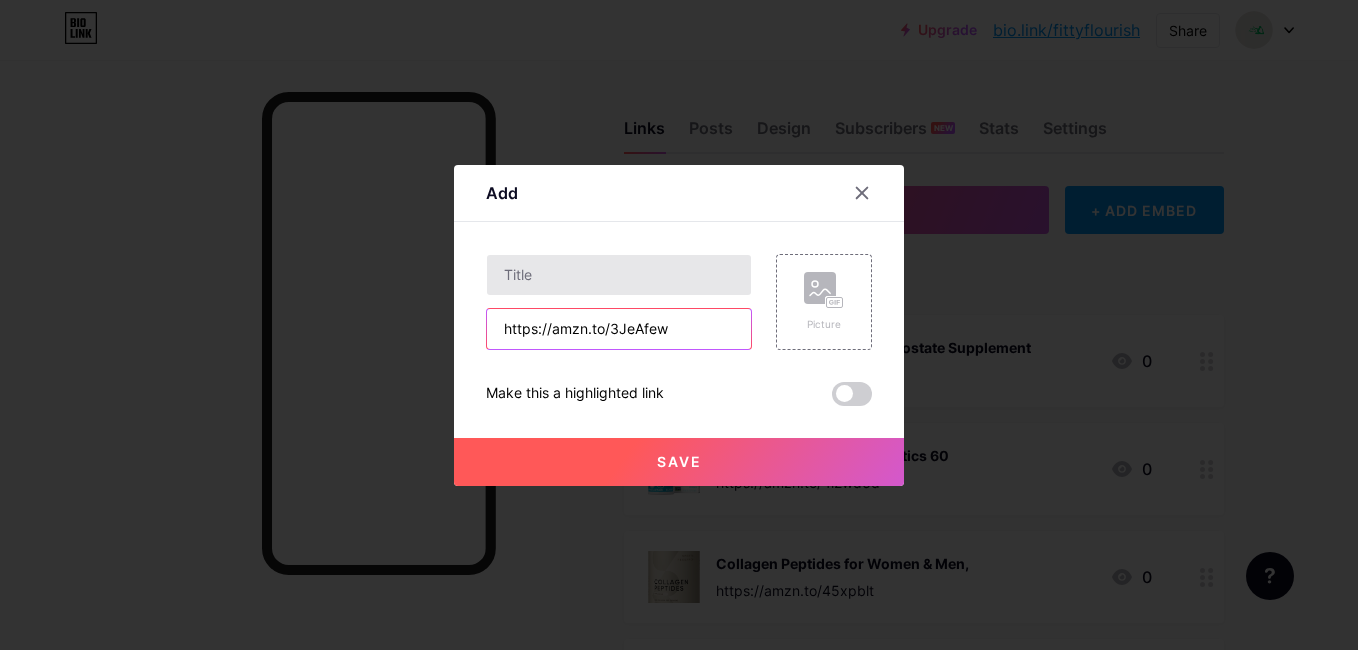 type on "https://amzn.to/3JeAfew" 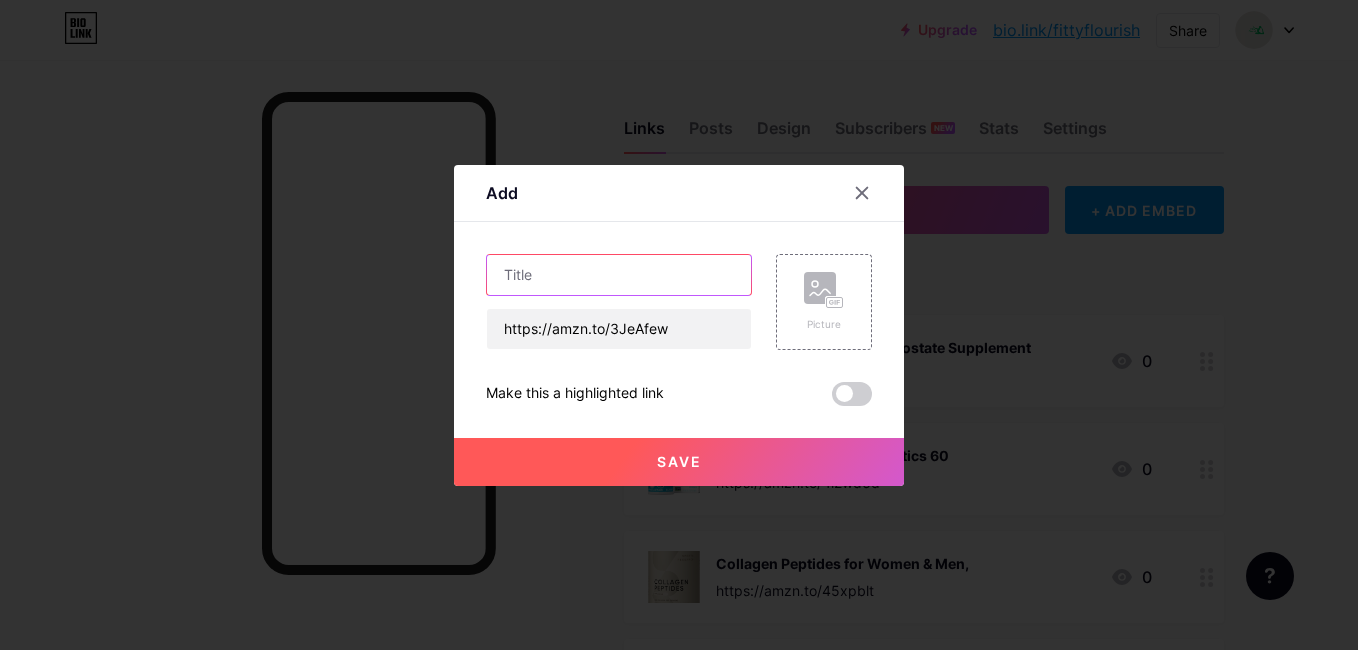click at bounding box center [619, 275] 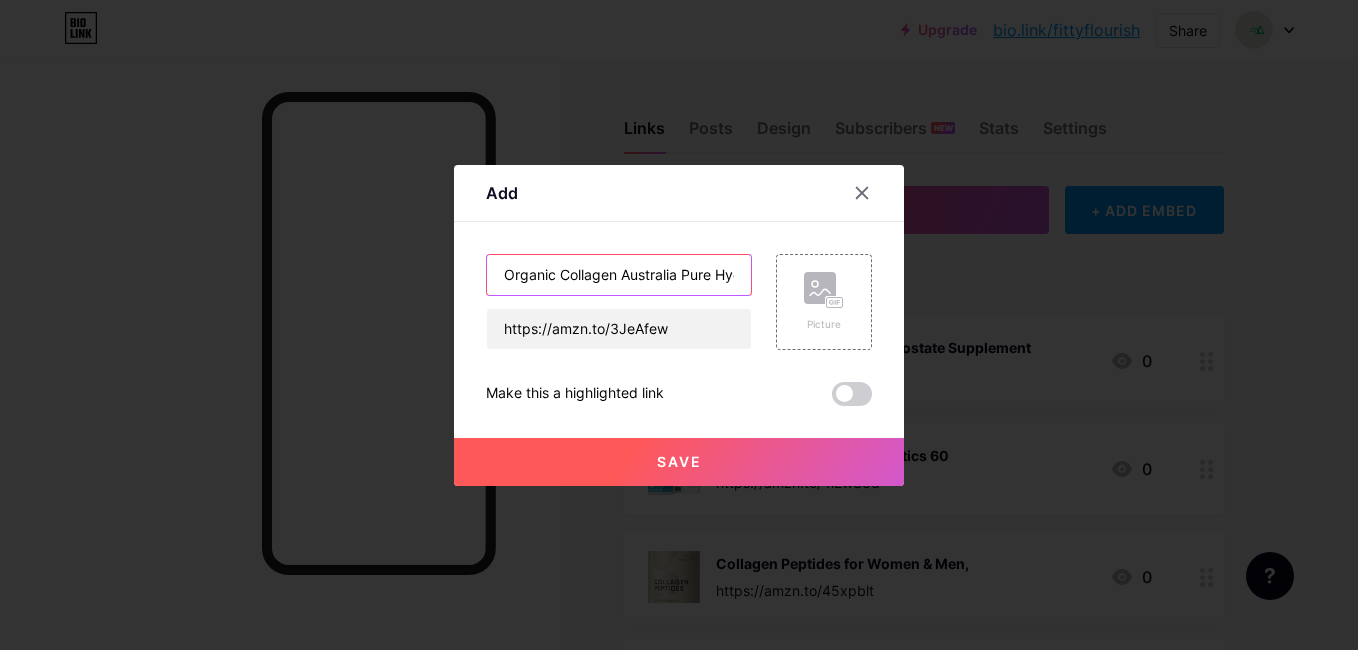 scroll, scrollTop: 0, scrollLeft: 185, axis: horizontal 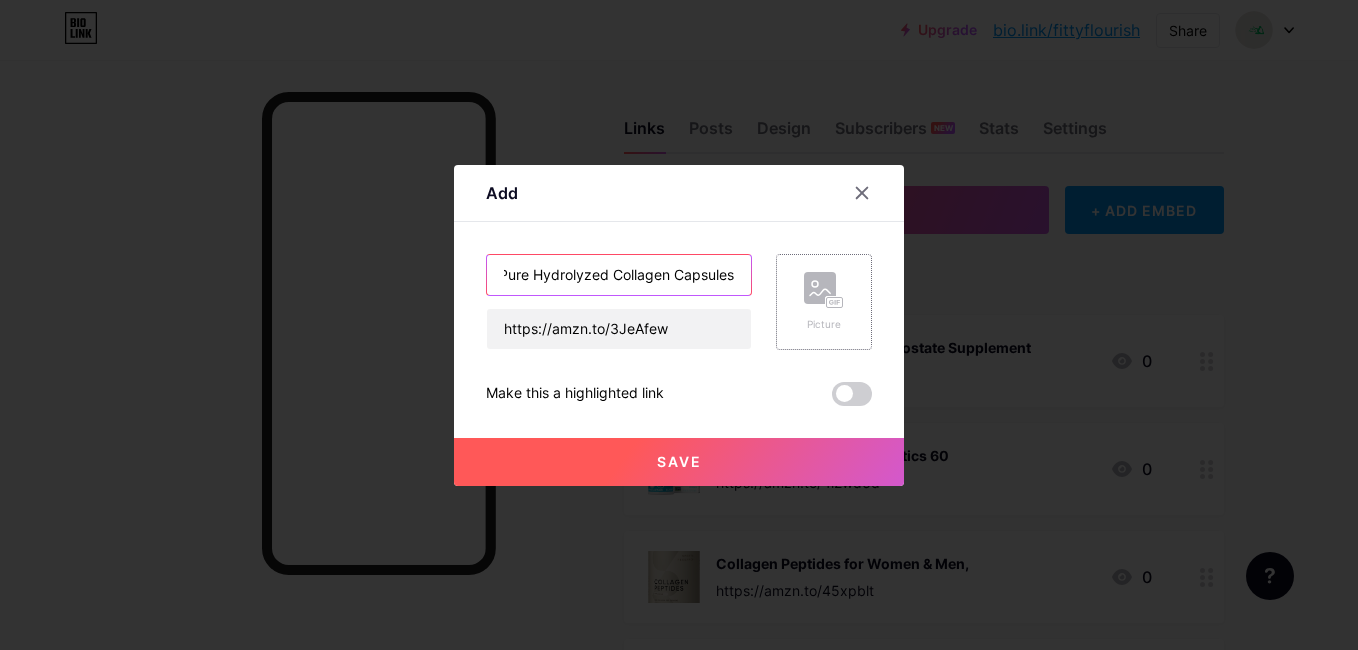 type on "Organic Collagen Australia Pure Hydrolyzed Collagen Capsules" 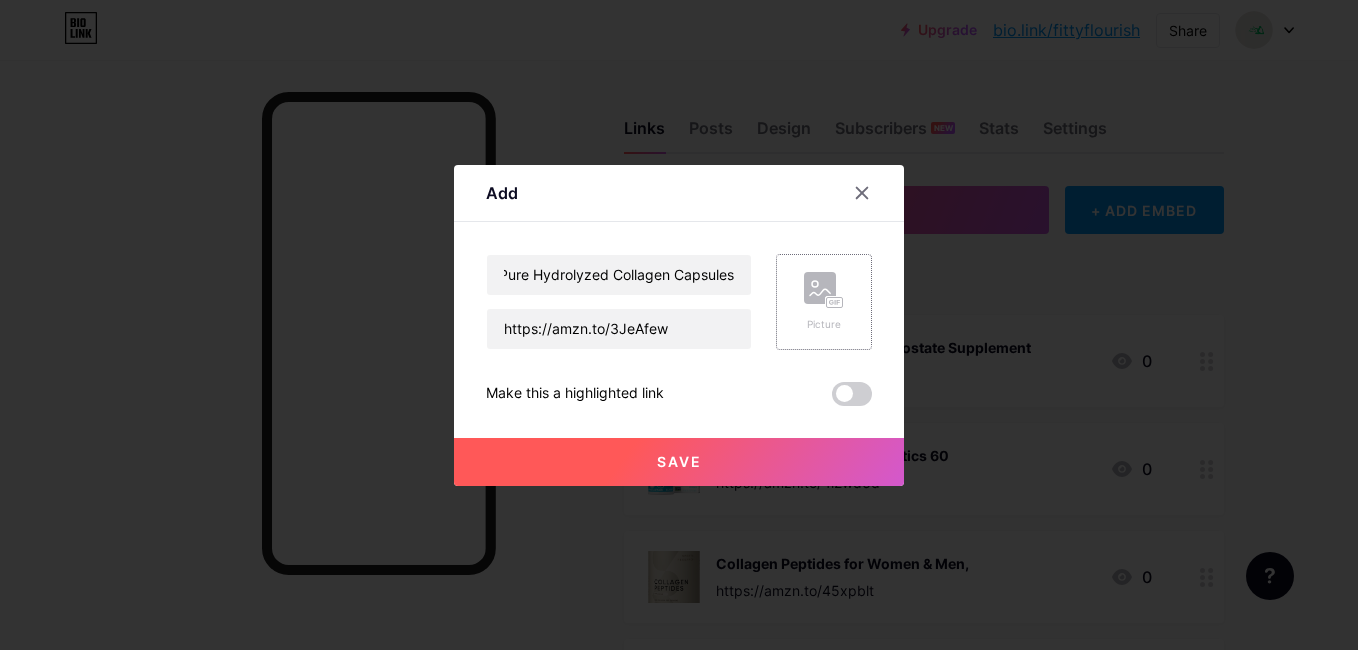 click 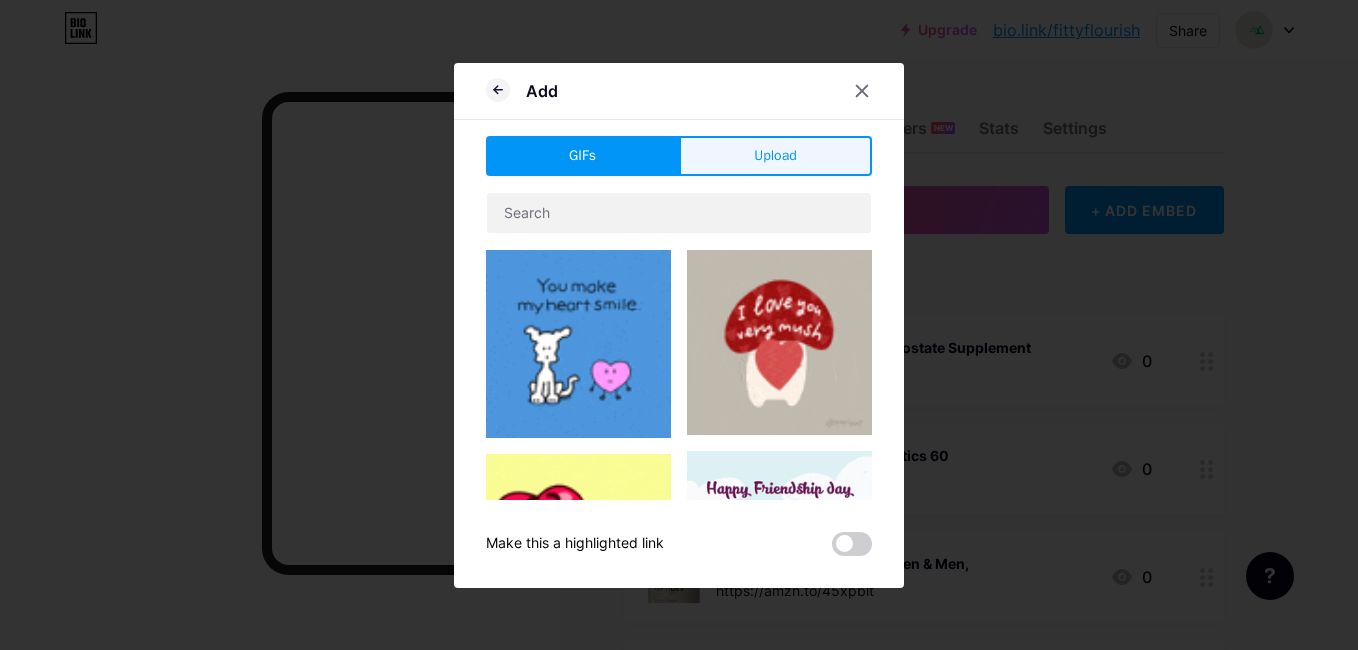 click on "Upload" at bounding box center [775, 155] 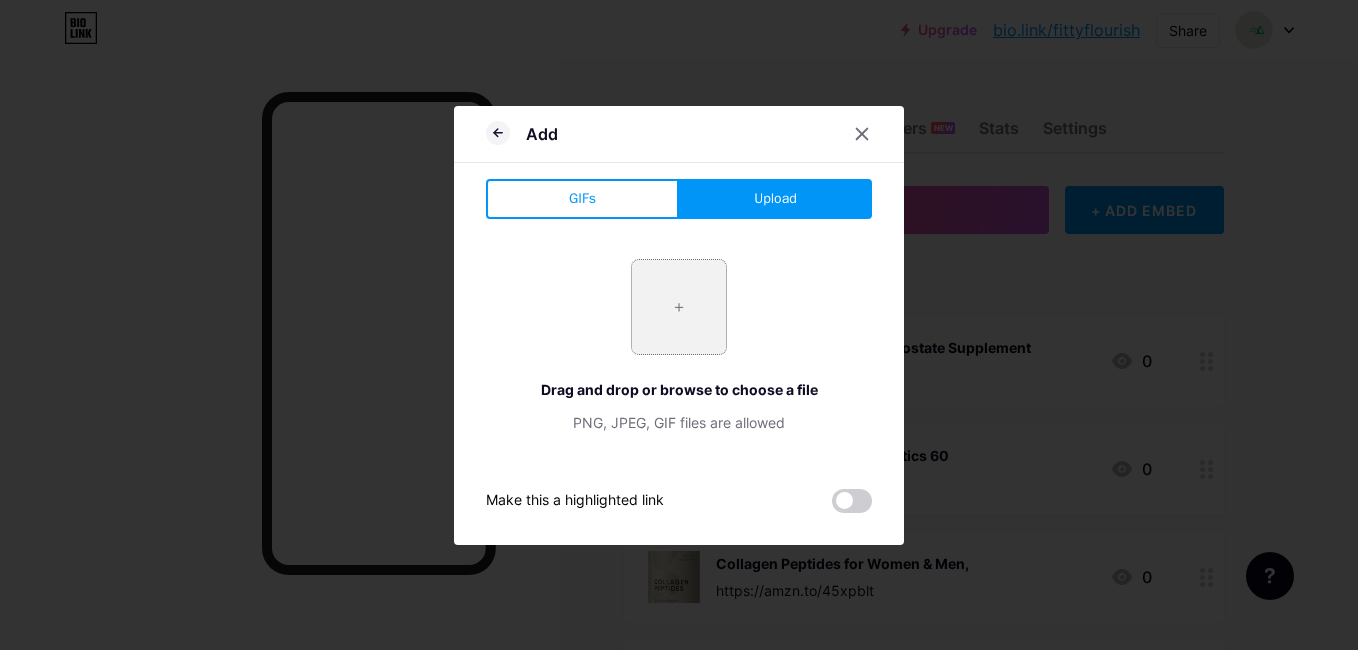 click at bounding box center [679, 307] 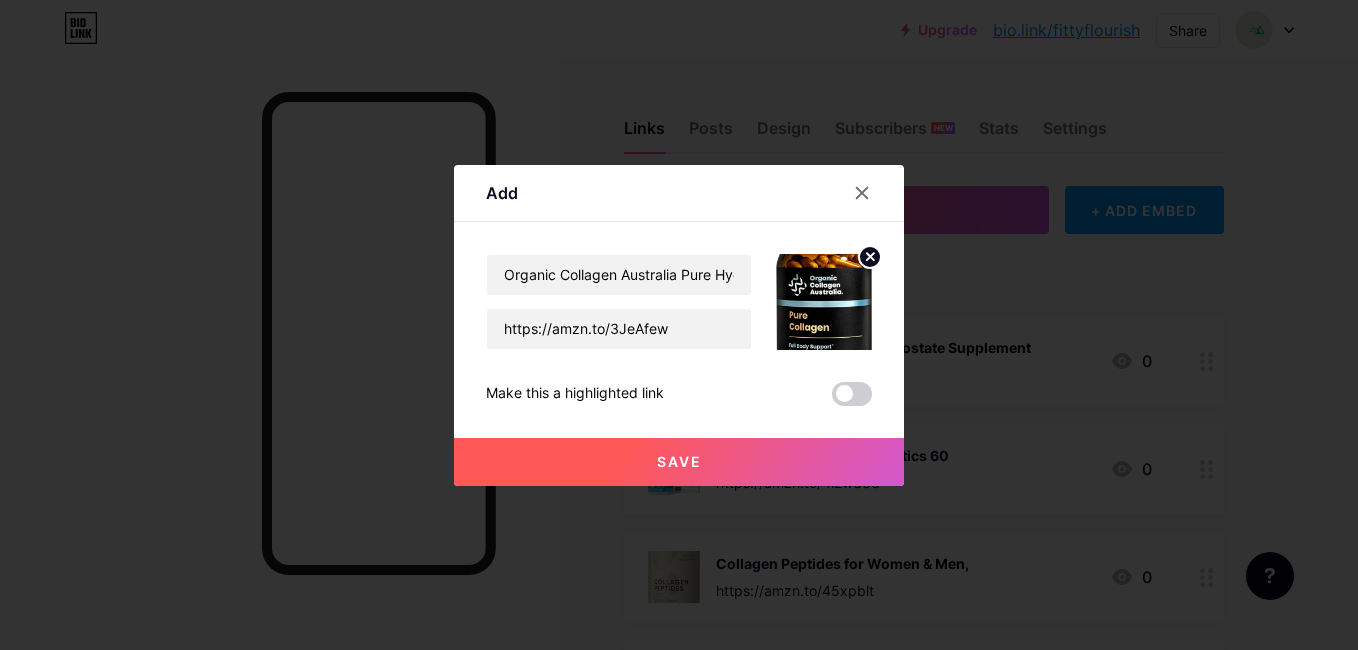 click on "Save" at bounding box center [679, 462] 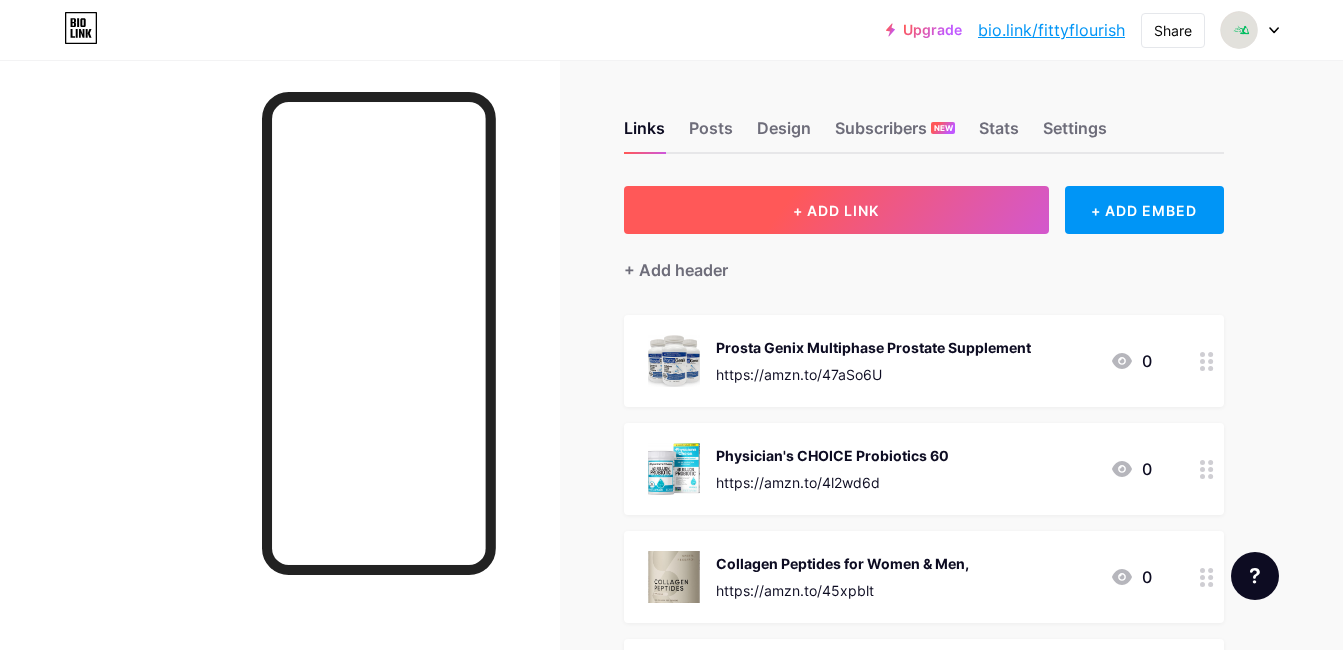 click on "+ ADD LINK" at bounding box center [836, 210] 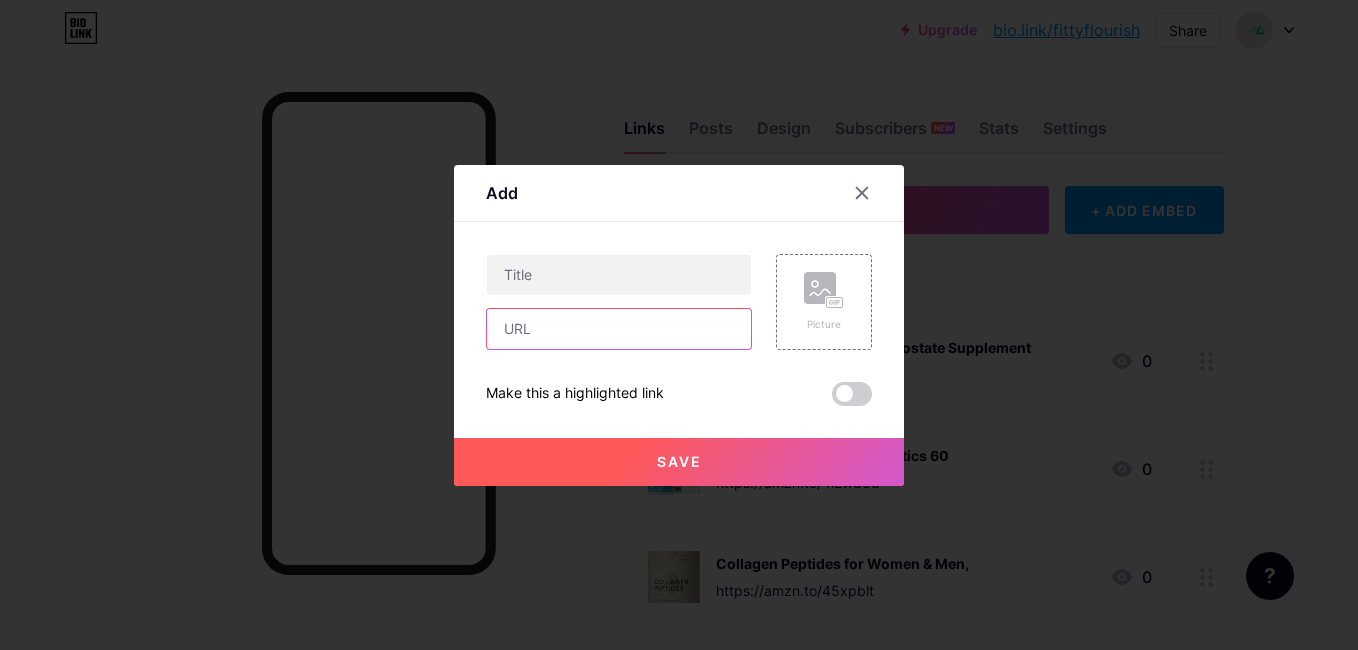 click at bounding box center [619, 329] 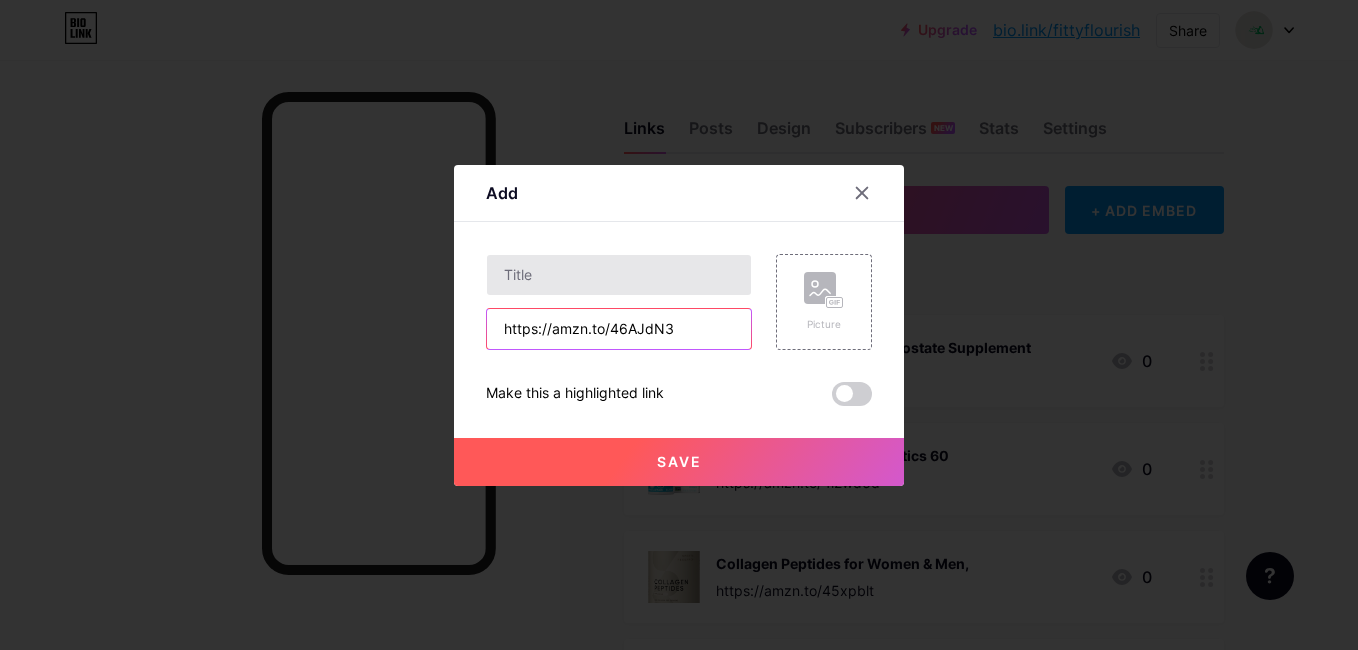 type on "https://amzn.to/46AJdN3" 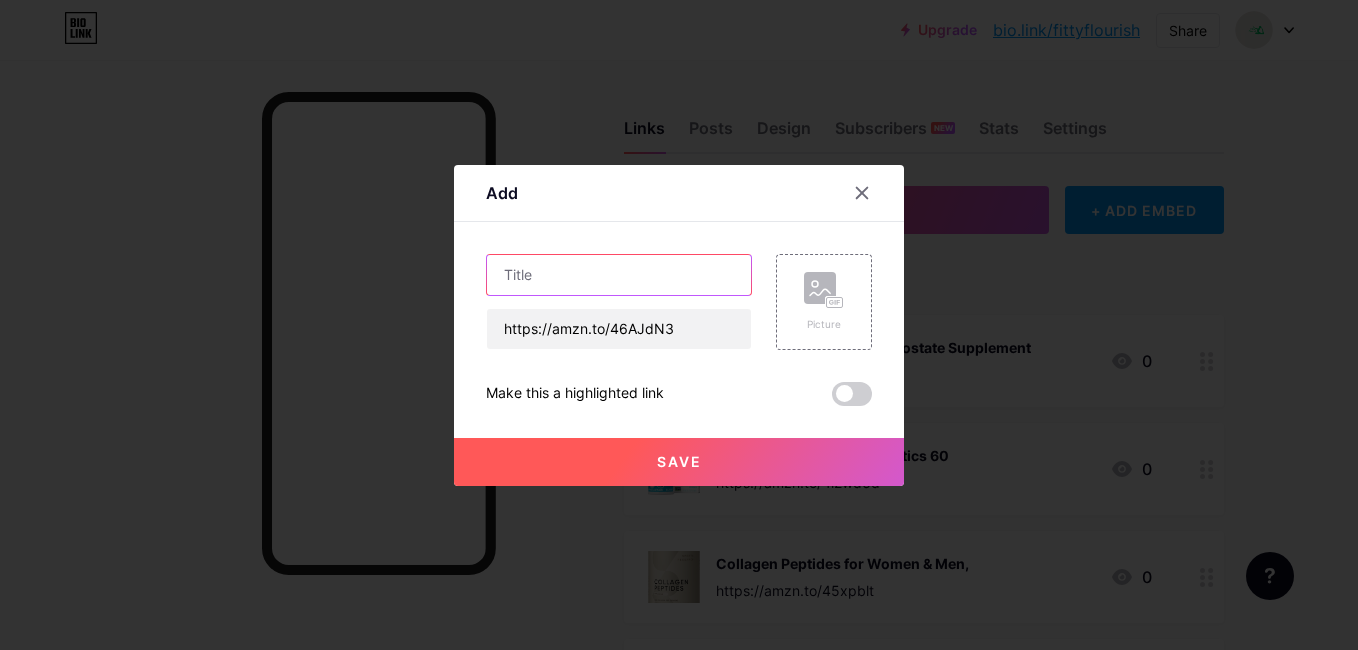 click at bounding box center (619, 275) 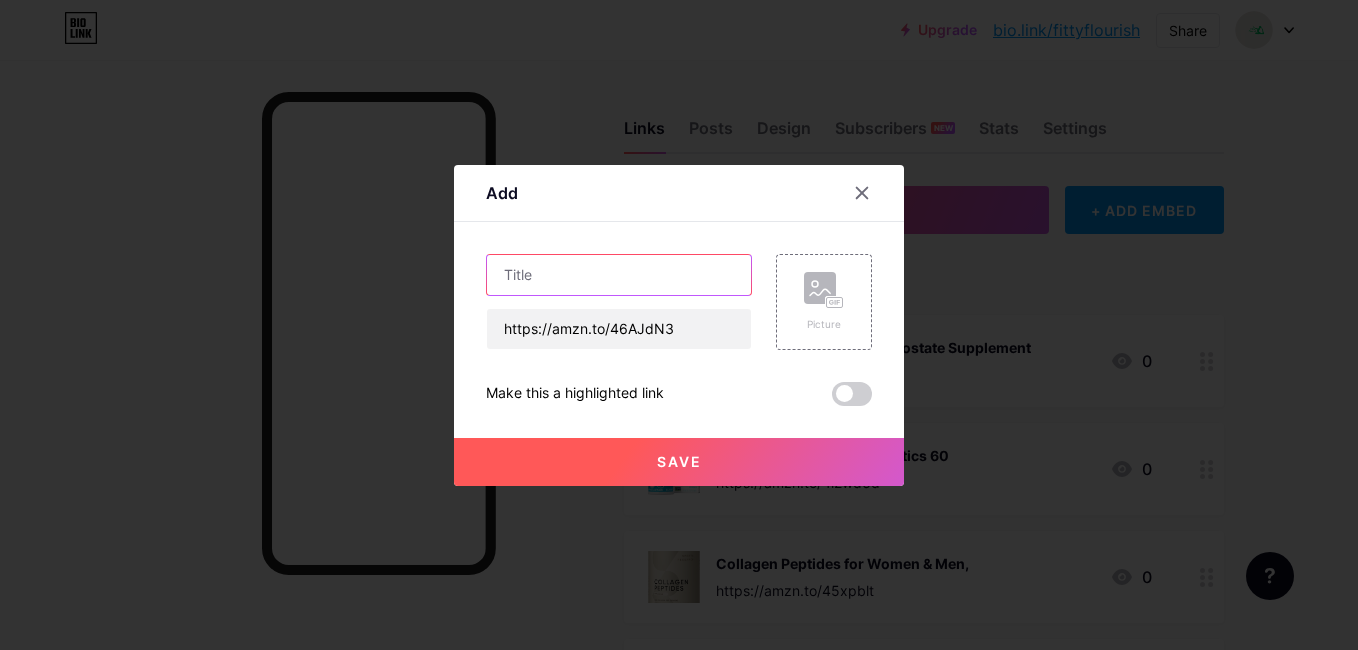 paste on "BalanceFrom Multifunctional Home Gym" 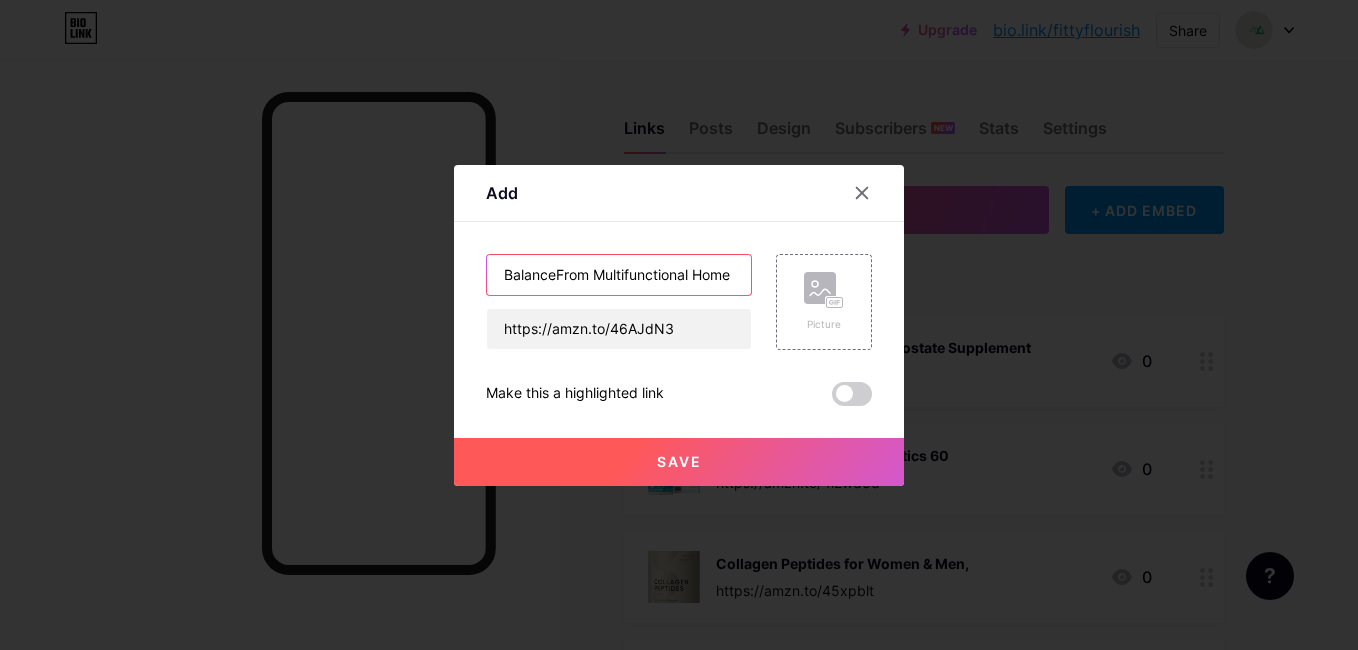 scroll, scrollTop: 0, scrollLeft: 35, axis: horizontal 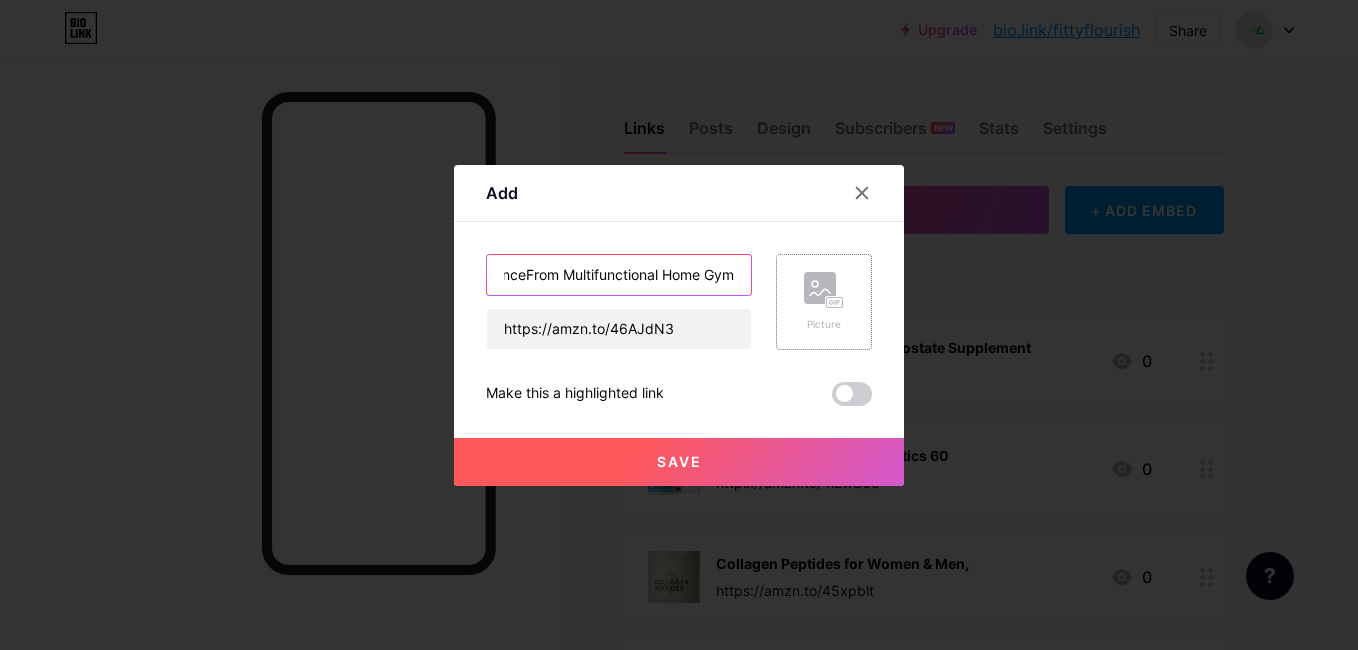 type on "BalanceFrom Multifunctional Home Gym" 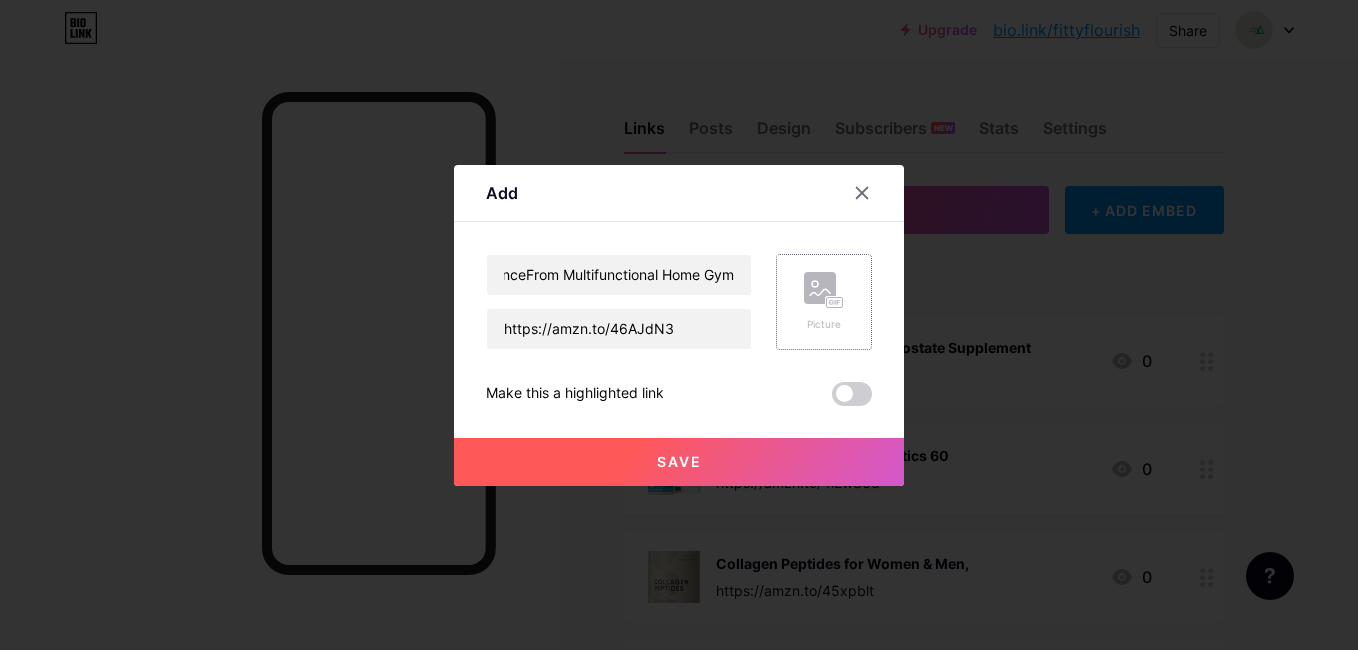 click on "Picture" at bounding box center [824, 302] 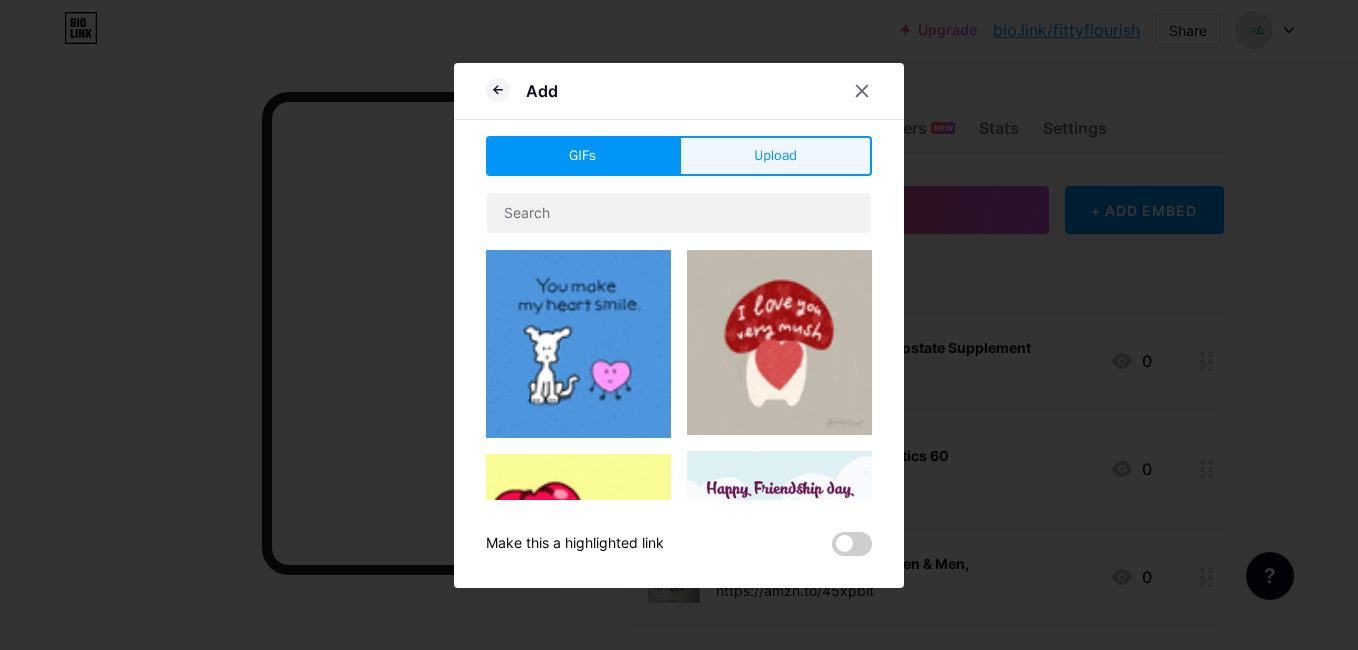 click on "Upload" at bounding box center (775, 156) 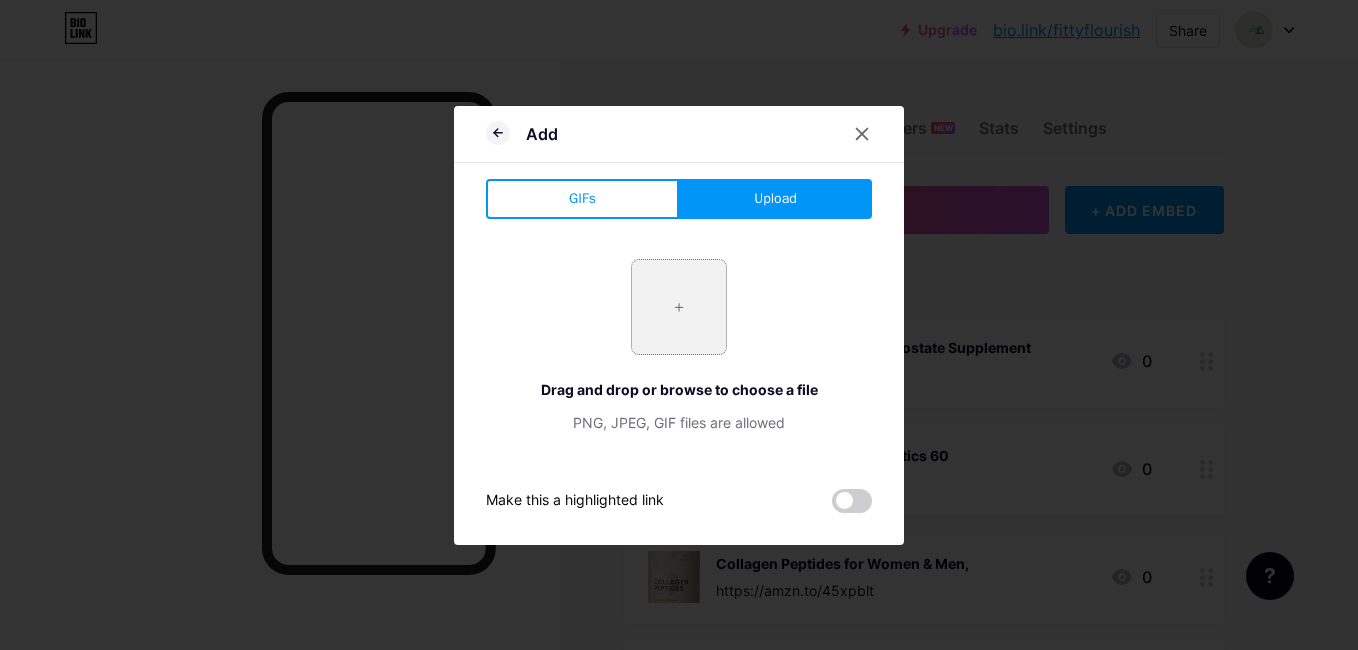 click at bounding box center [679, 307] 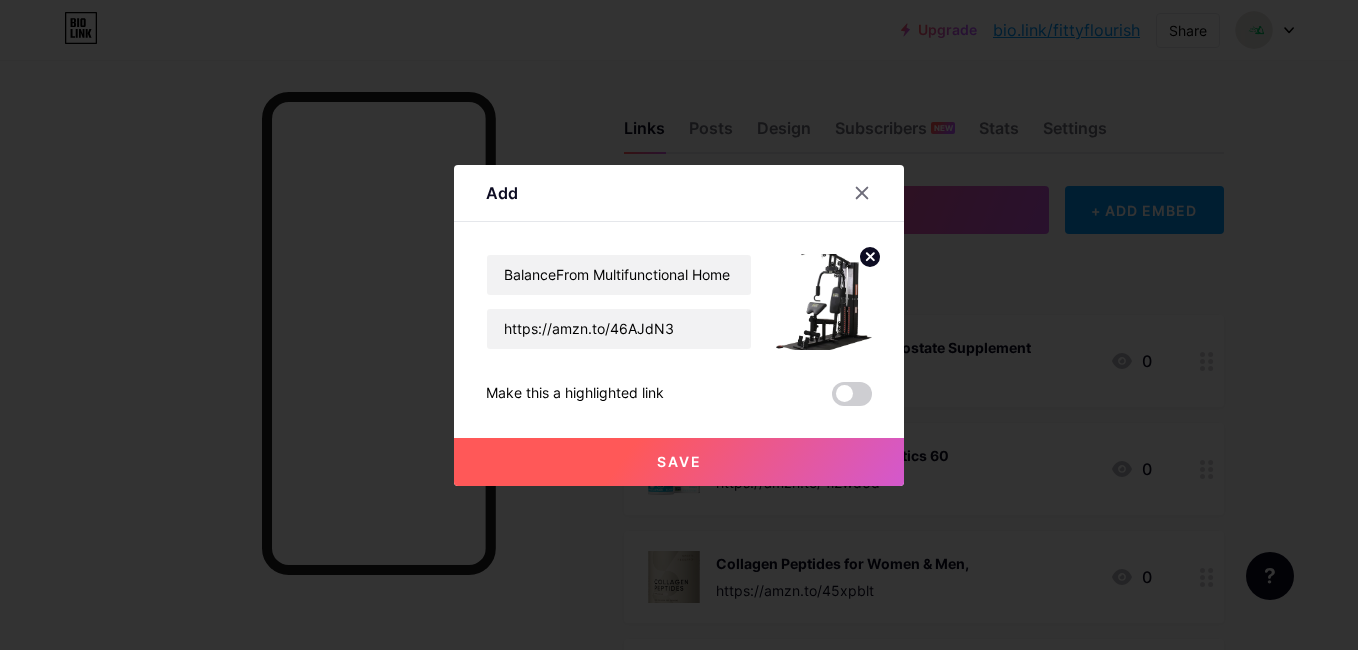 click on "Save" at bounding box center [679, 462] 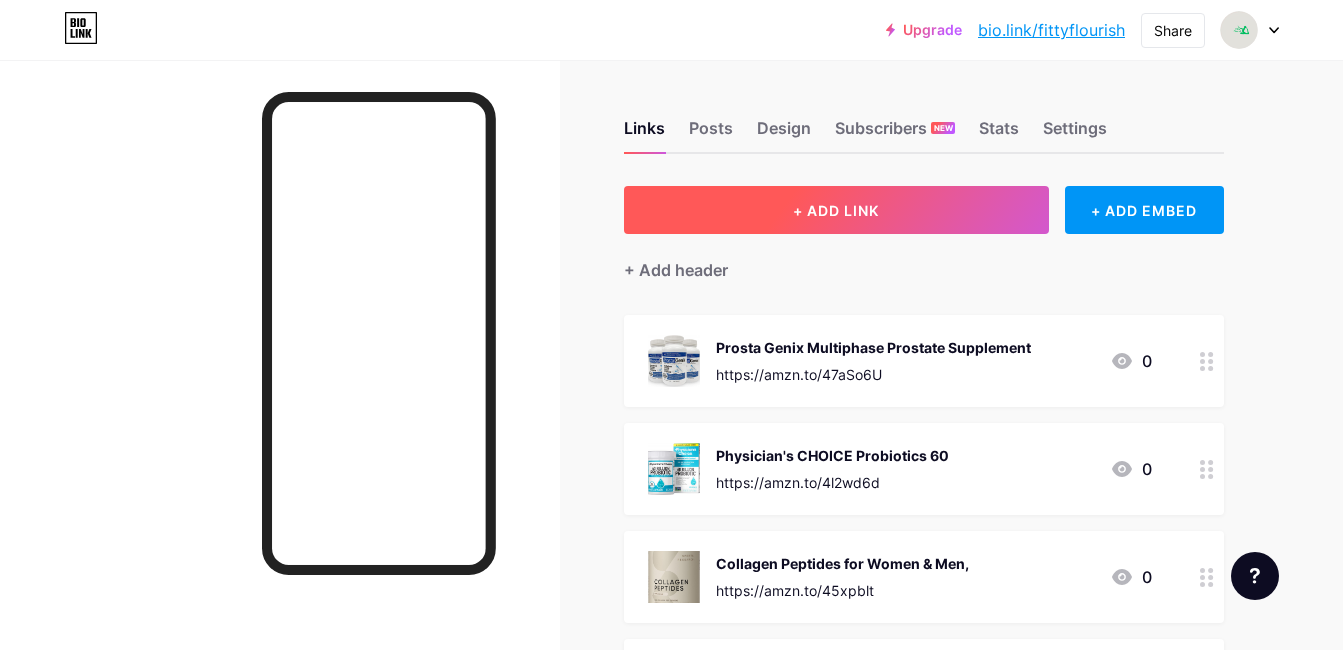 click on "+ ADD LINK" at bounding box center (836, 210) 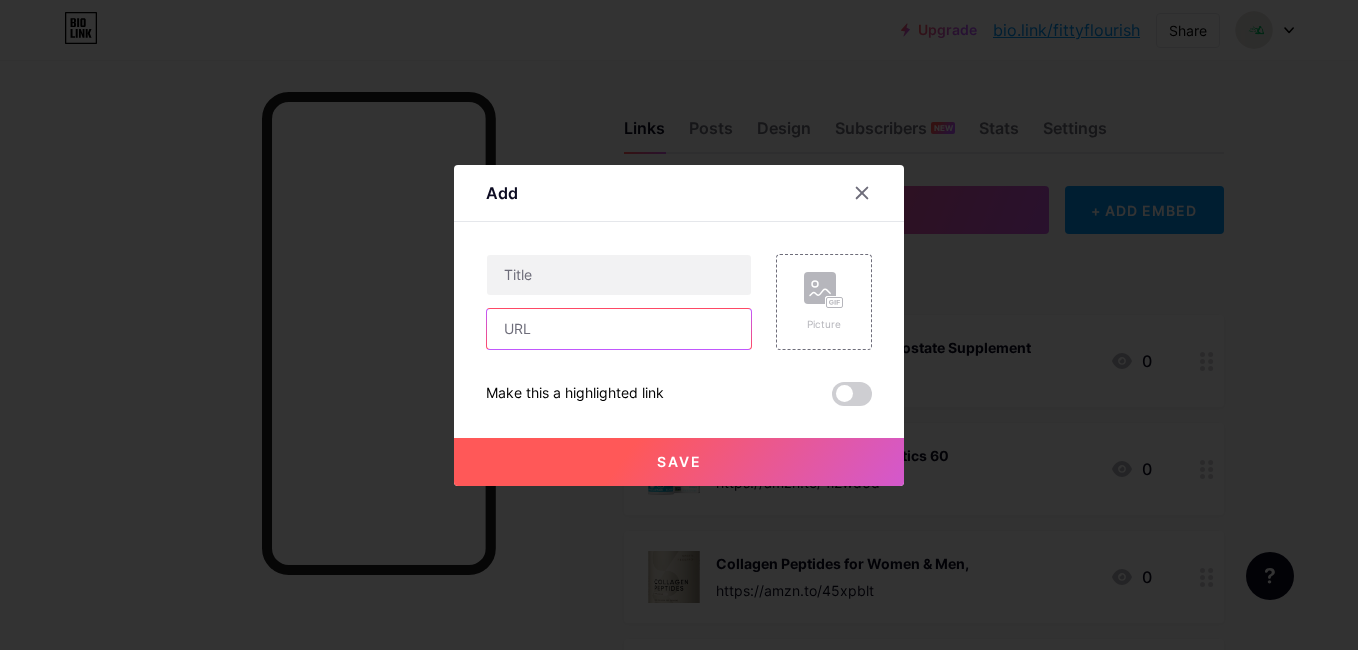 click at bounding box center (619, 329) 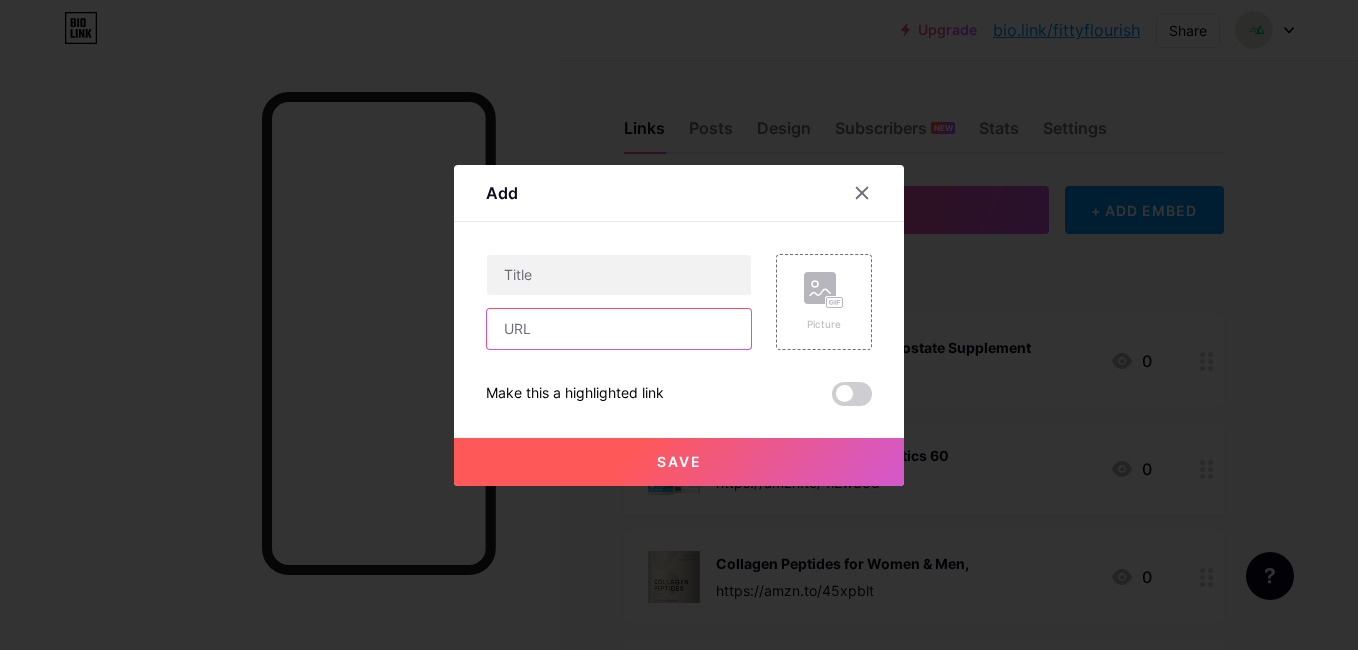 paste on "https://amzn.to/4ohgTFB" 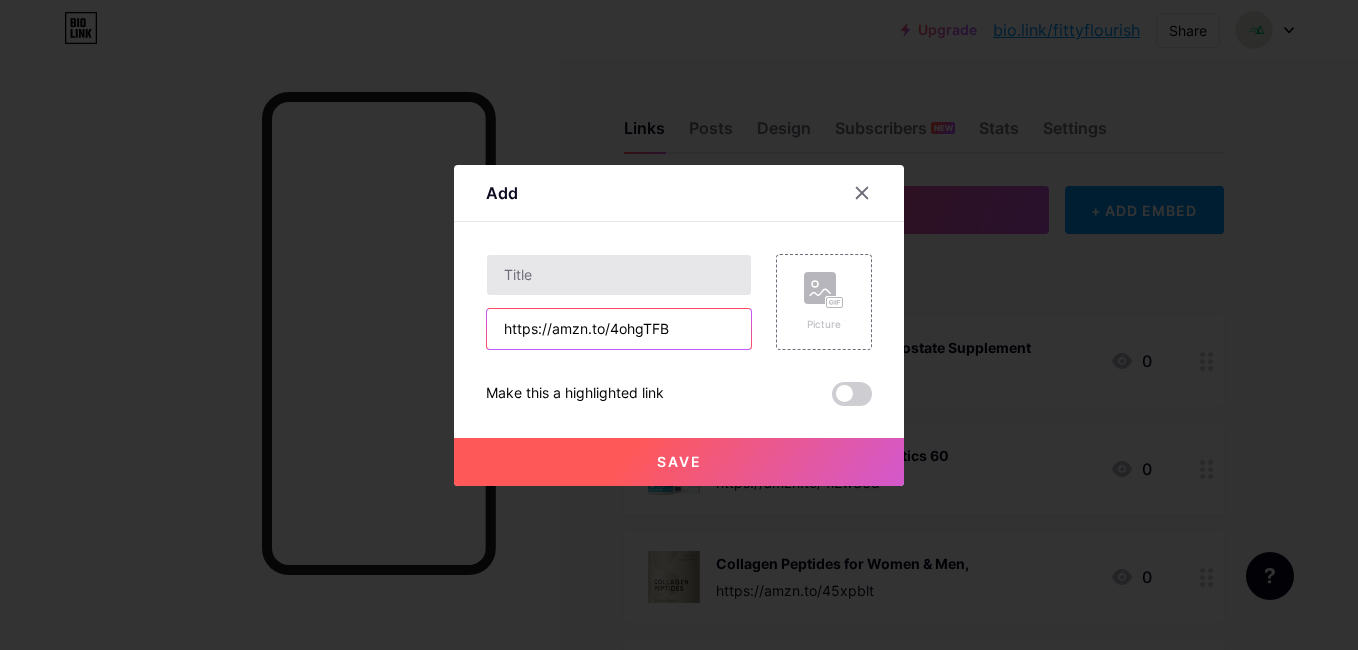 type on "https://amzn.to/4ohgTFB" 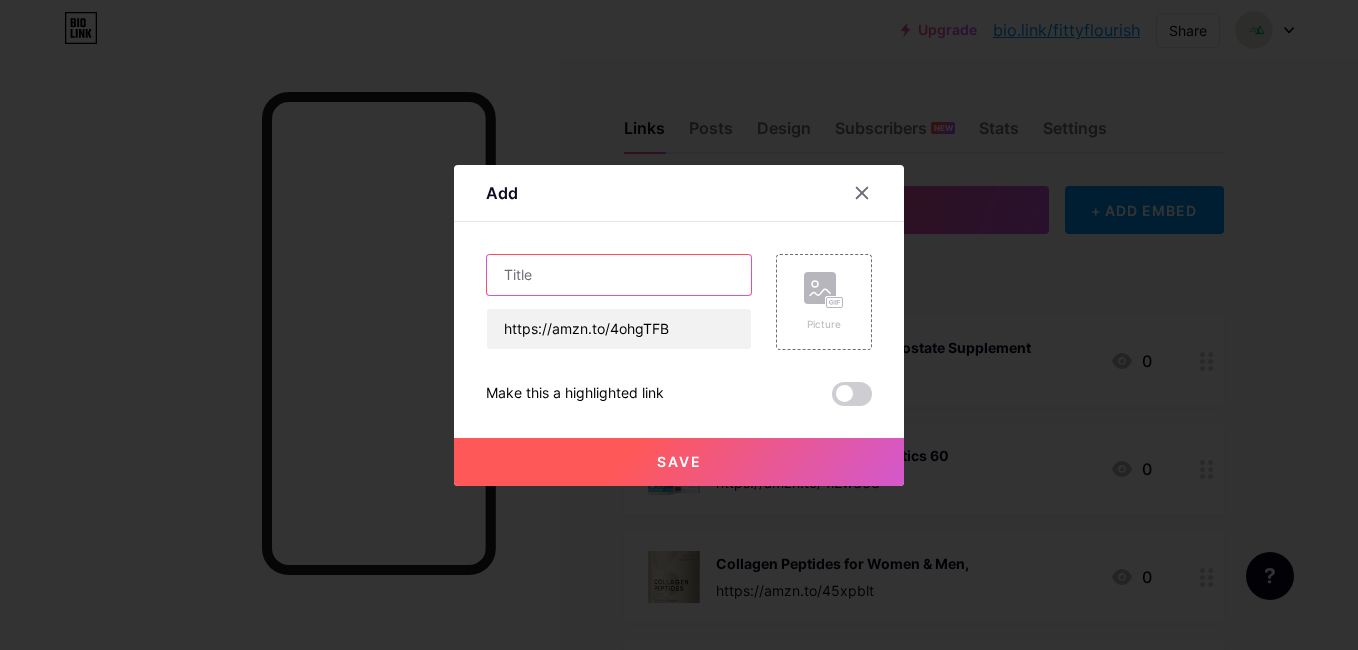 click at bounding box center (619, 275) 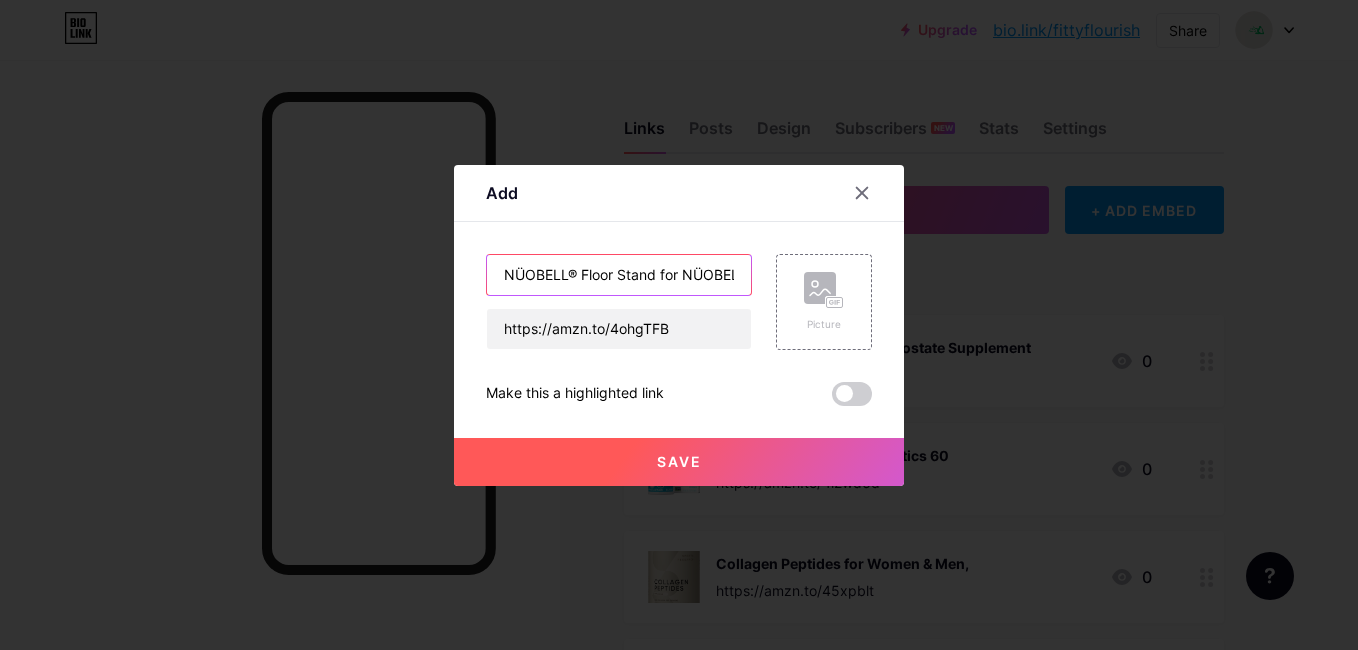 scroll, scrollTop: 0, scrollLeft: 163, axis: horizontal 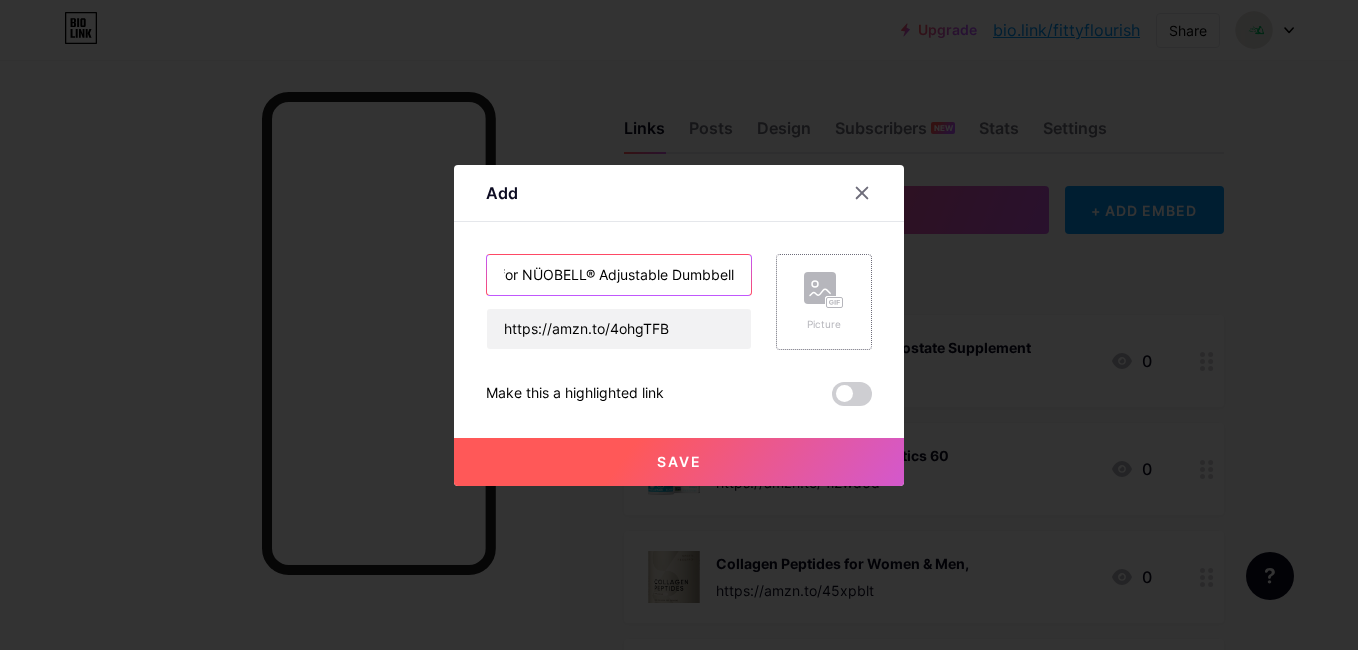 type on "NÜOBELL® Floor Stand for NÜOBELL® Adjustable Dumbbell" 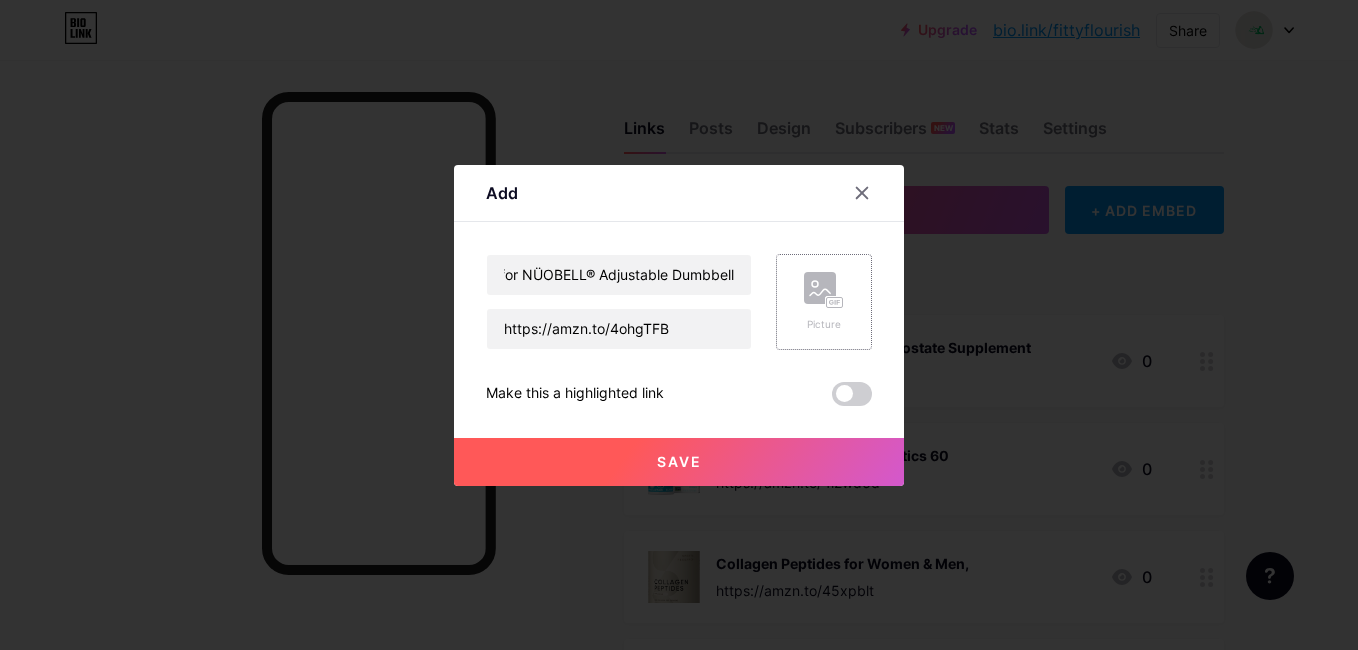 click 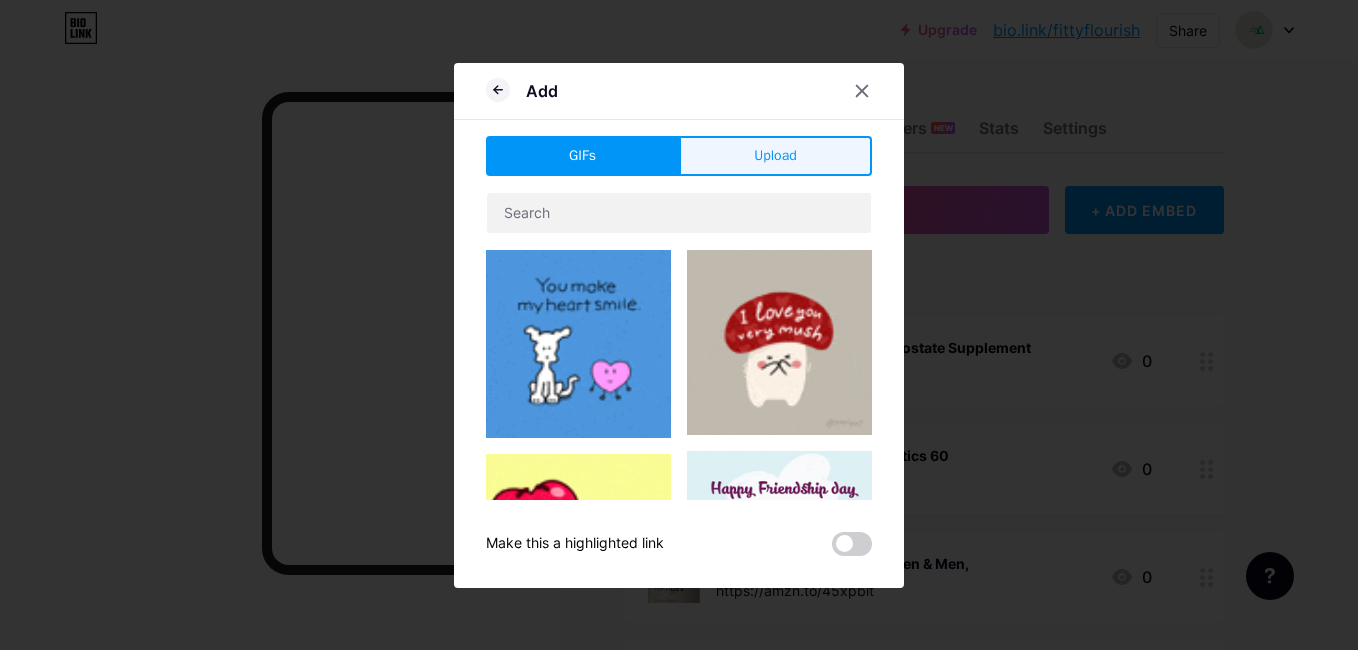 click on "Upload" at bounding box center (775, 155) 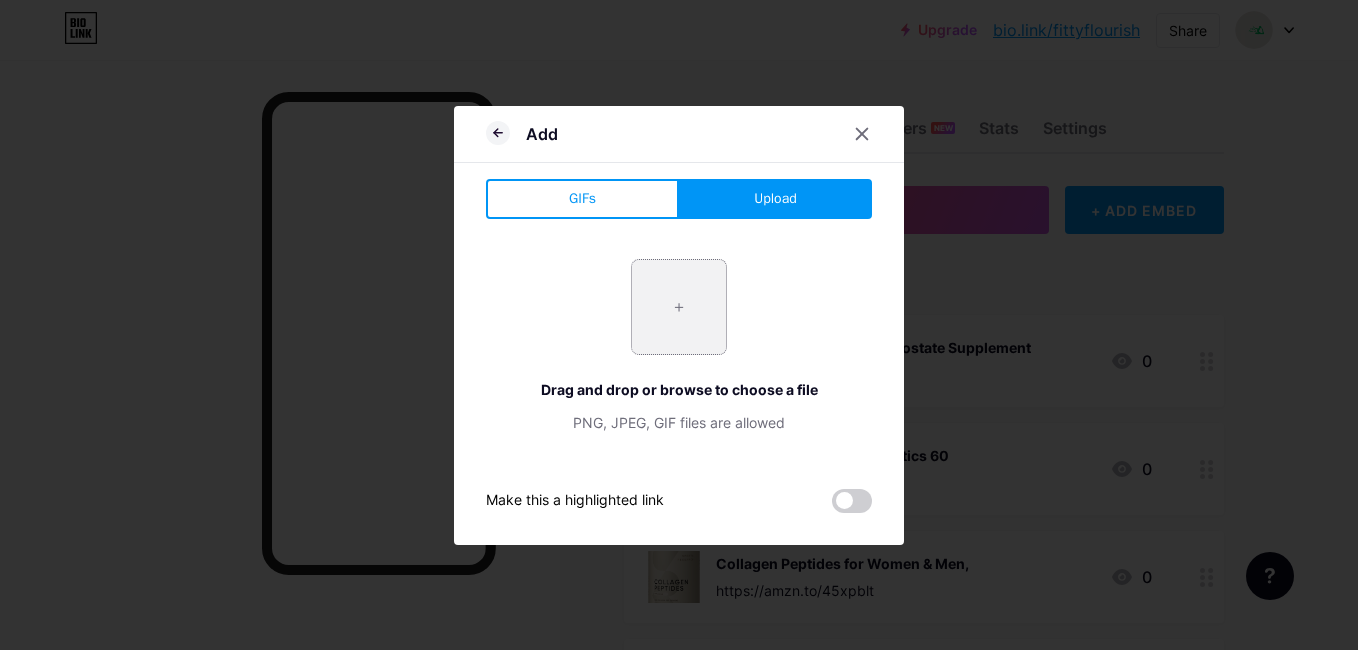 click at bounding box center [679, 307] 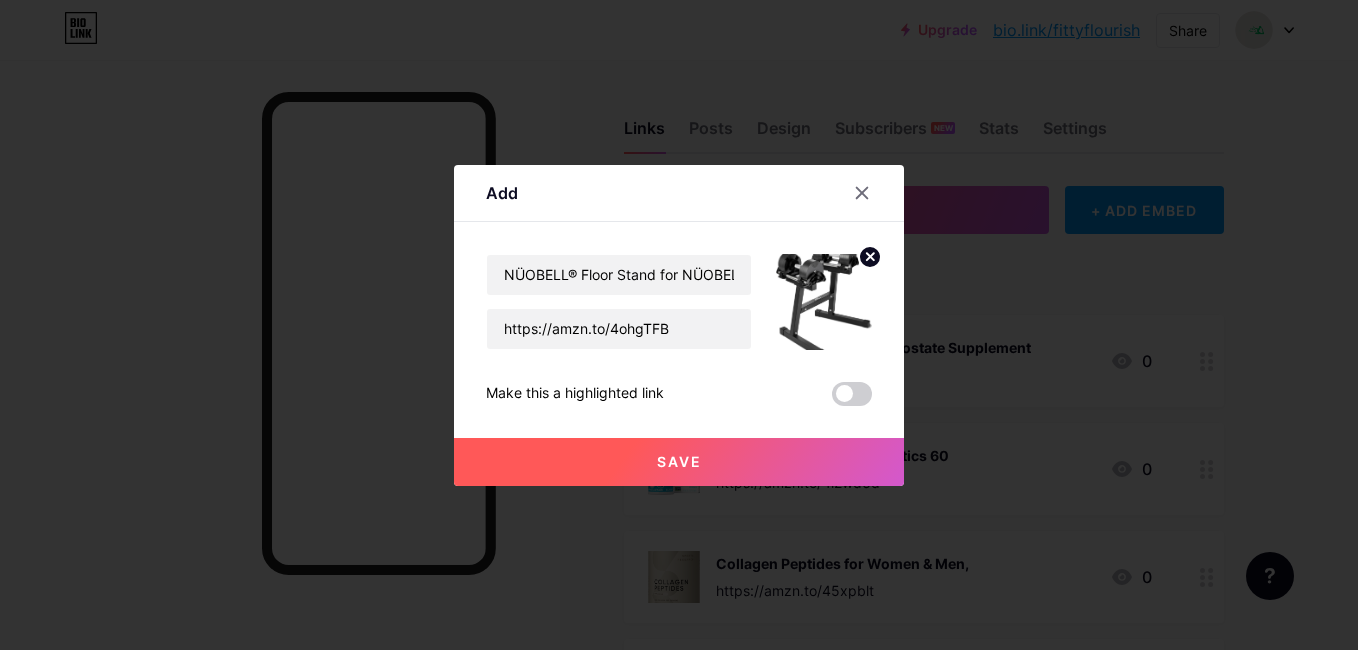 click on "Save" at bounding box center [679, 462] 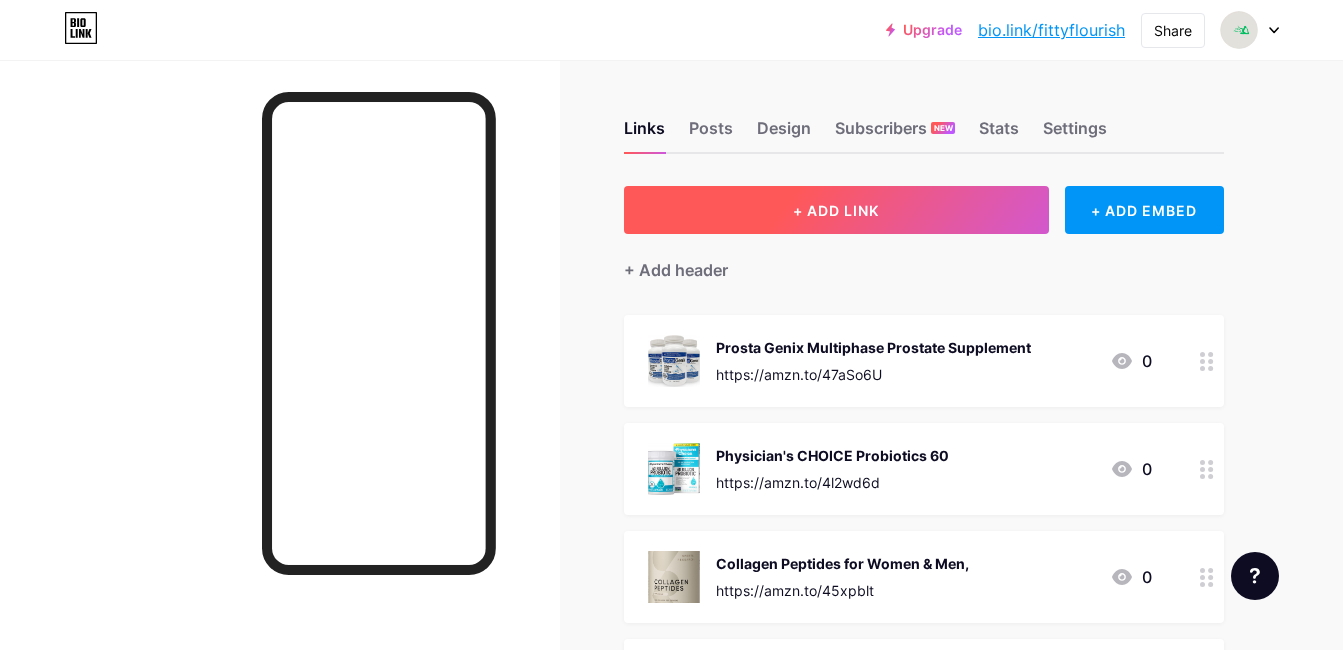 click on "+ ADD LINK" at bounding box center [836, 210] 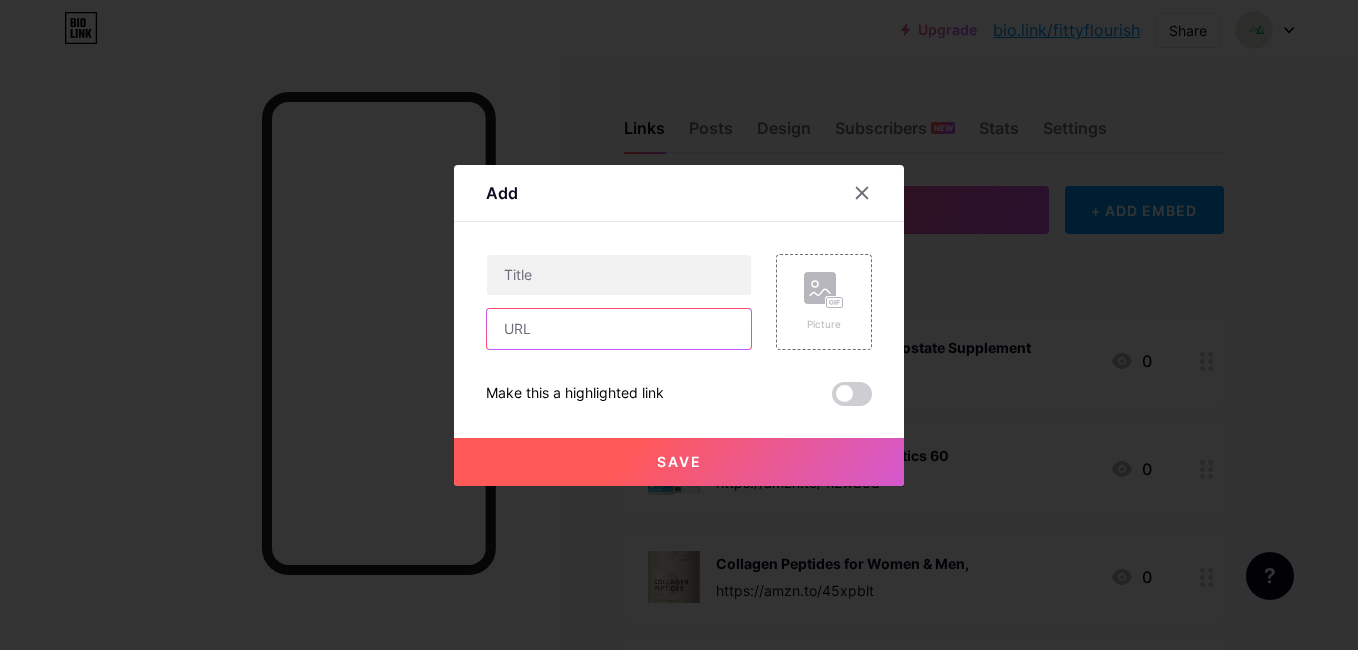 click at bounding box center [619, 329] 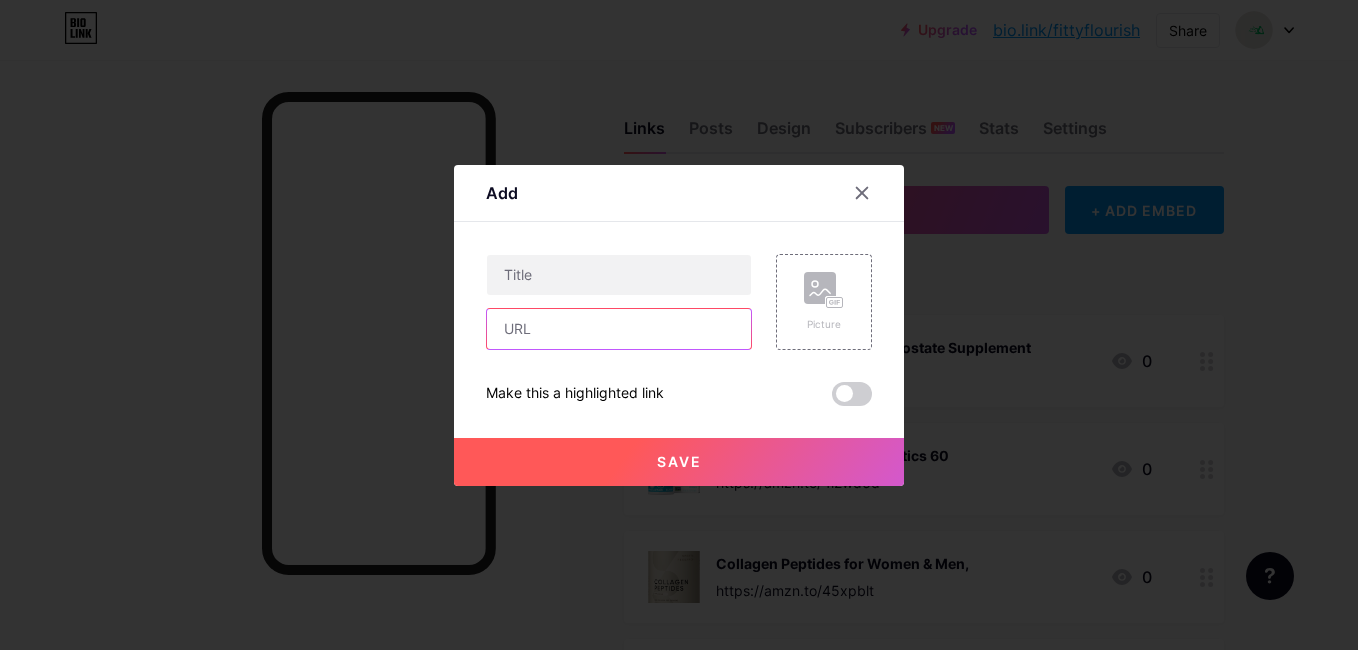 paste on "https://amzn.to/4lbLrGm" 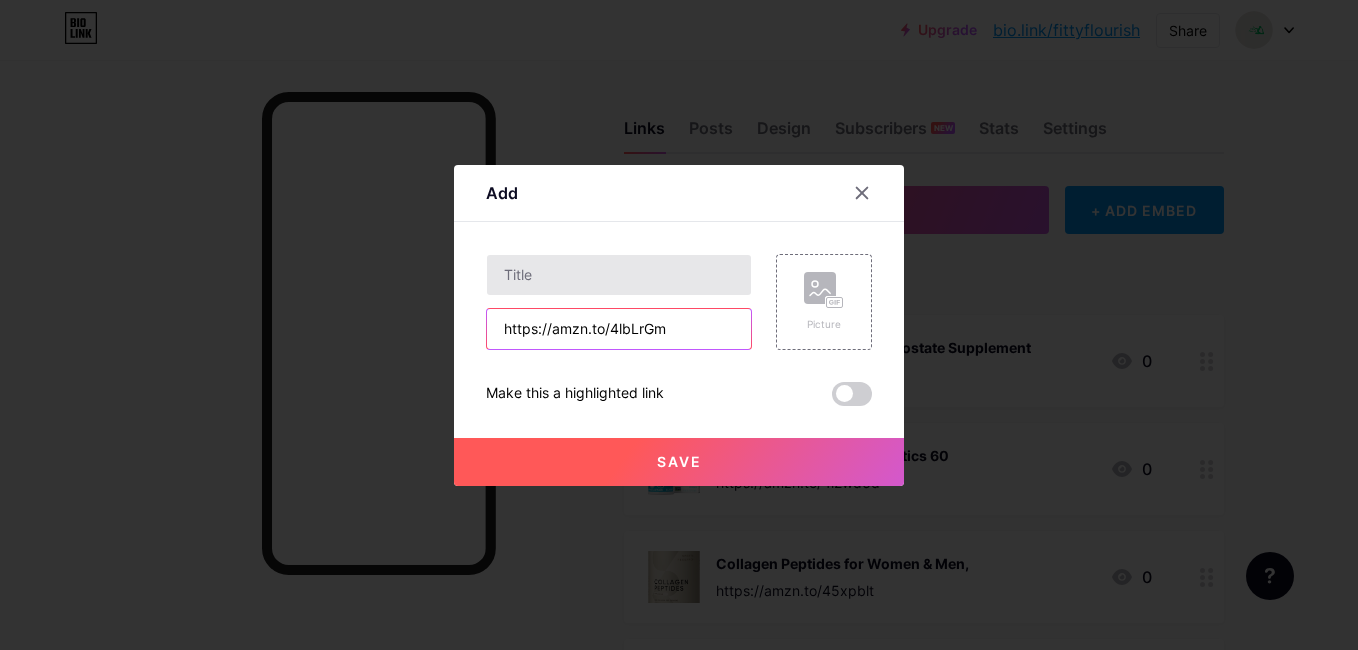 type on "https://amzn.to/4lbLrGm" 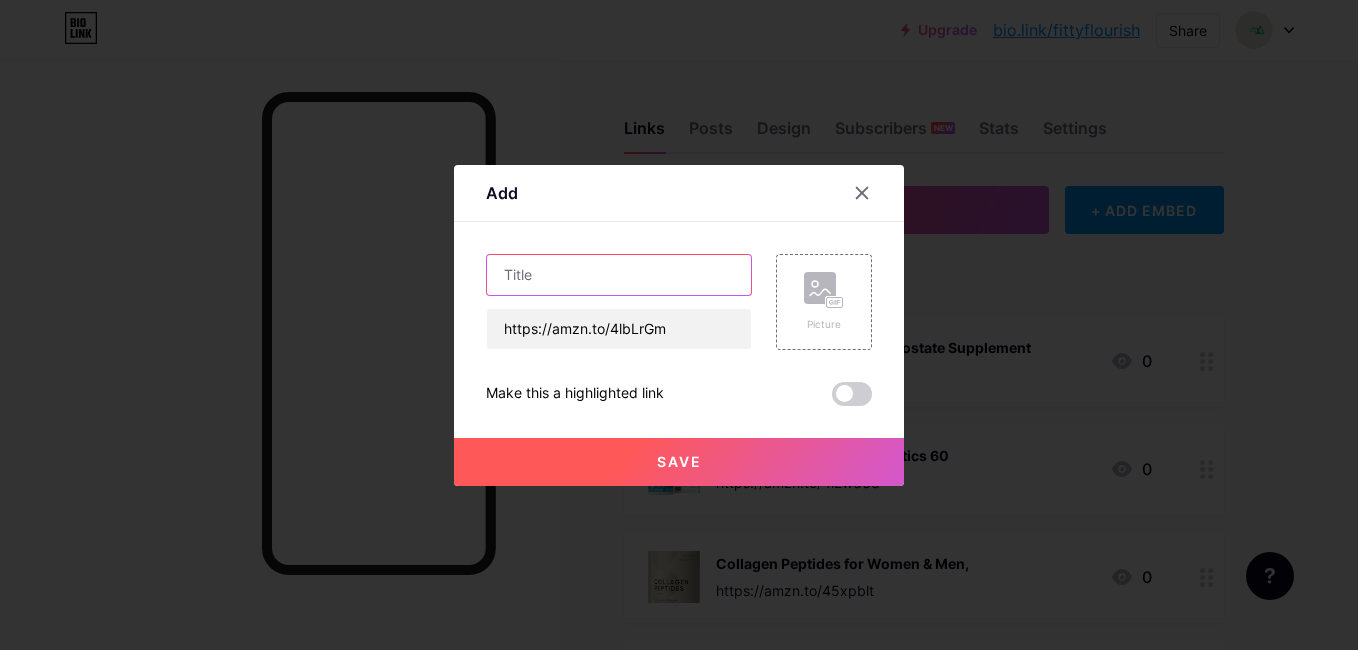 click at bounding box center [619, 275] 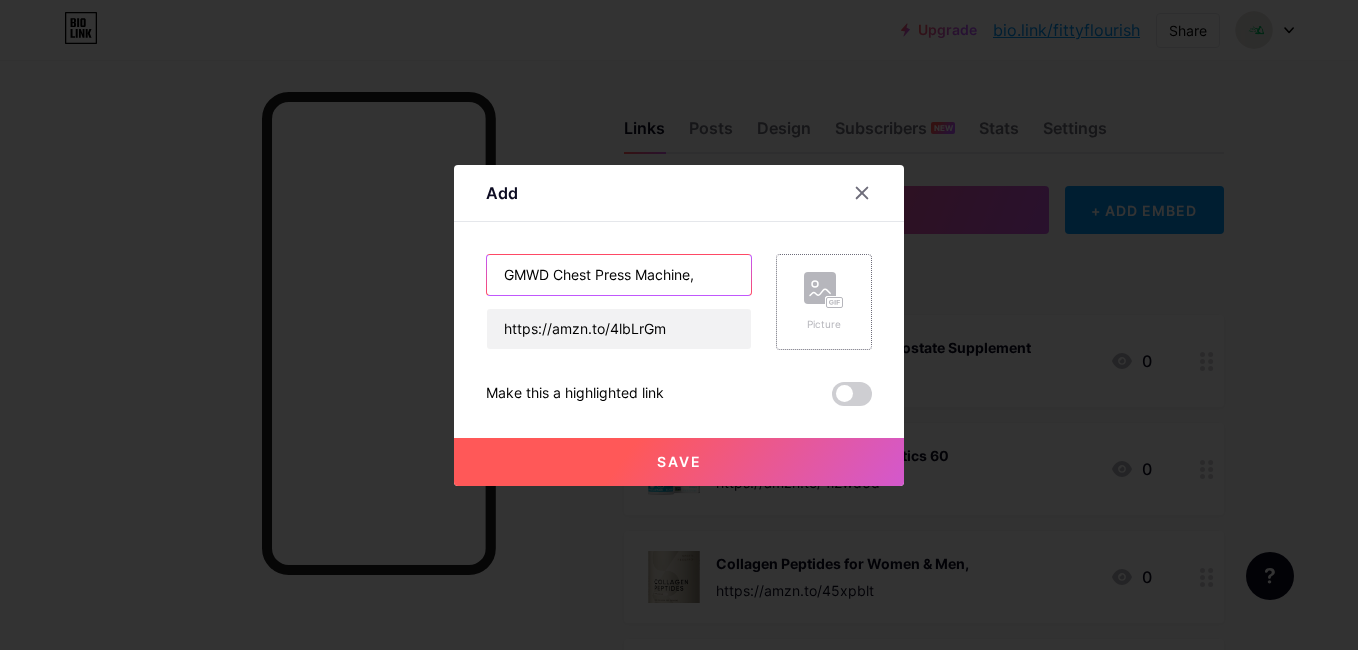 type on "GMWD Chest Press Machine," 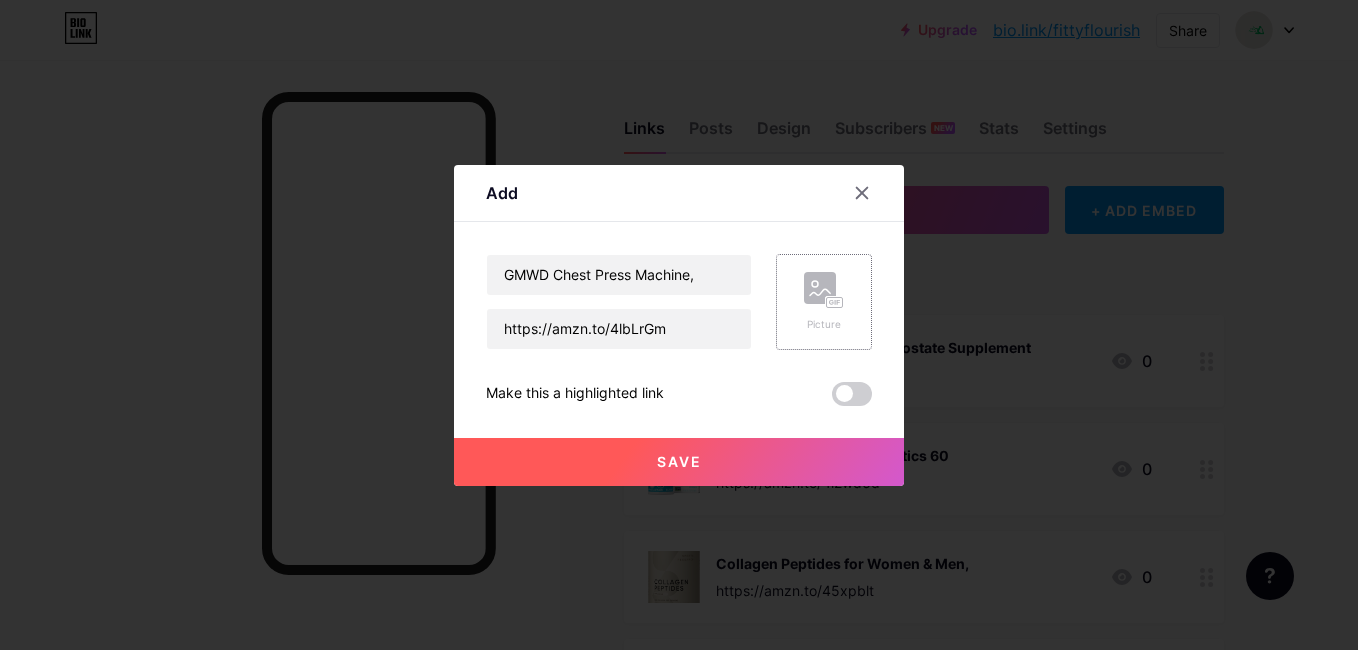click 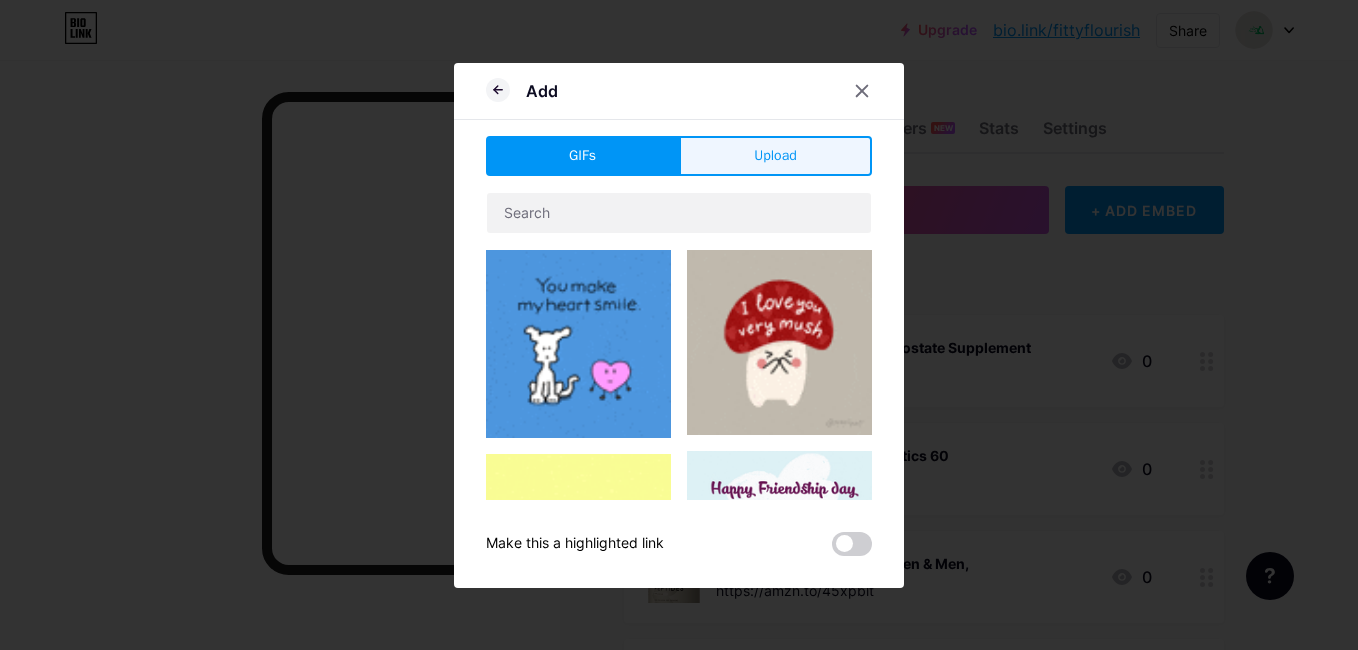 click on "Upload" at bounding box center (775, 156) 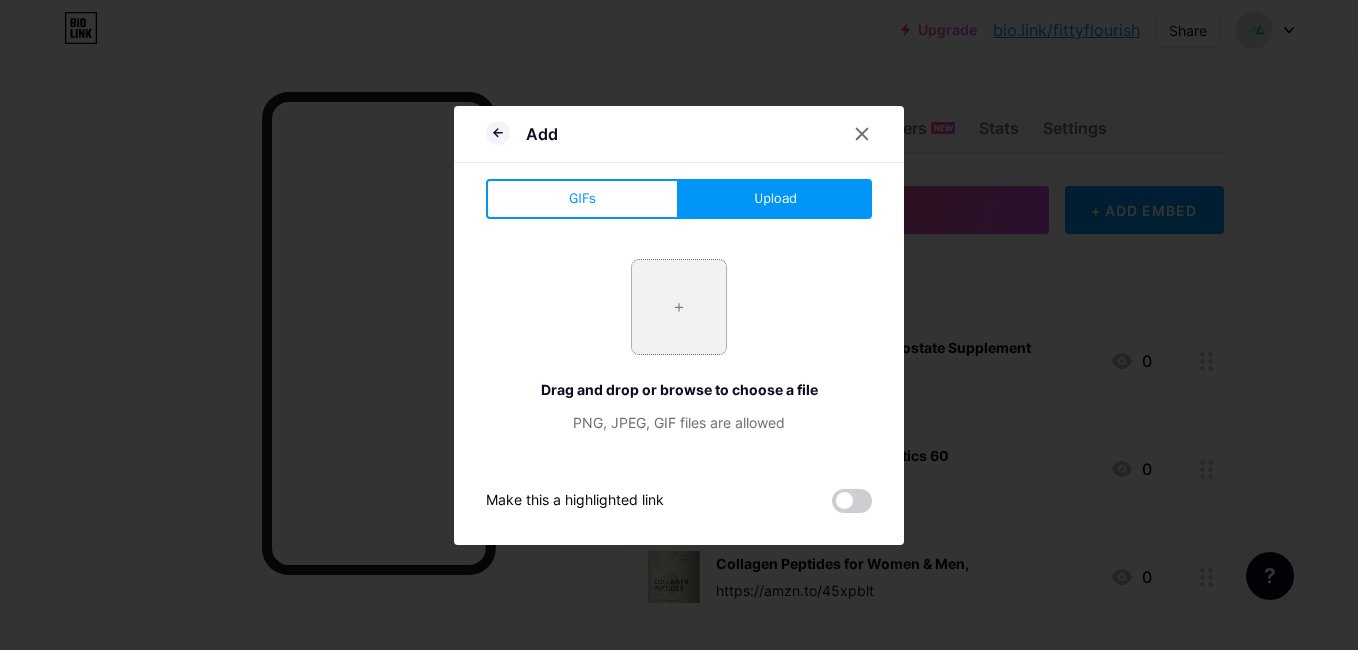 click at bounding box center [679, 307] 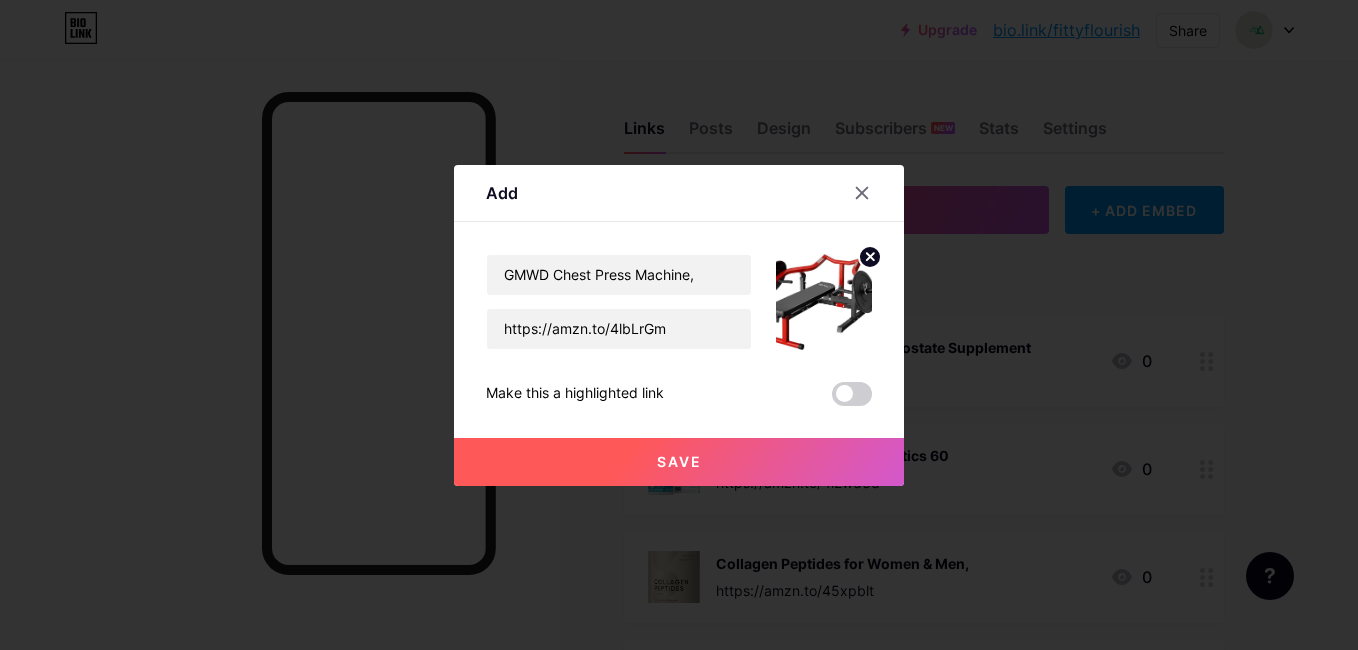 click on "Save" at bounding box center [679, 462] 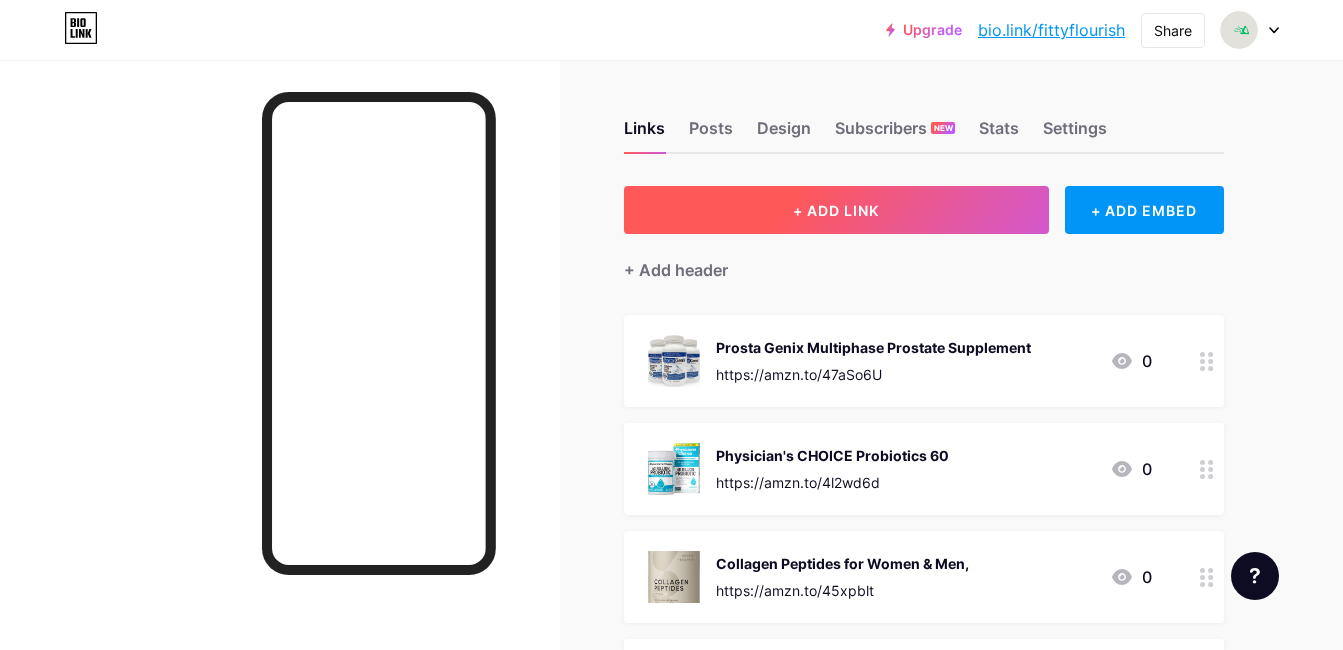 click on "+ ADD LINK" at bounding box center [836, 210] 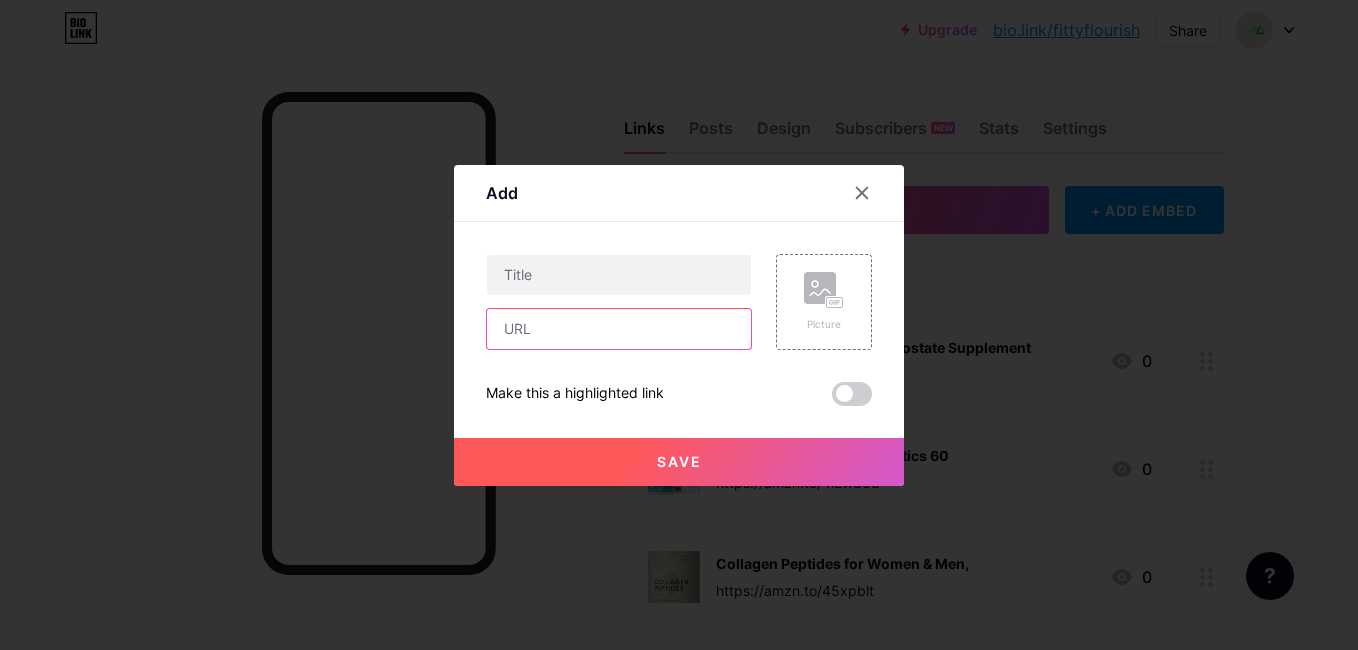 click at bounding box center (619, 329) 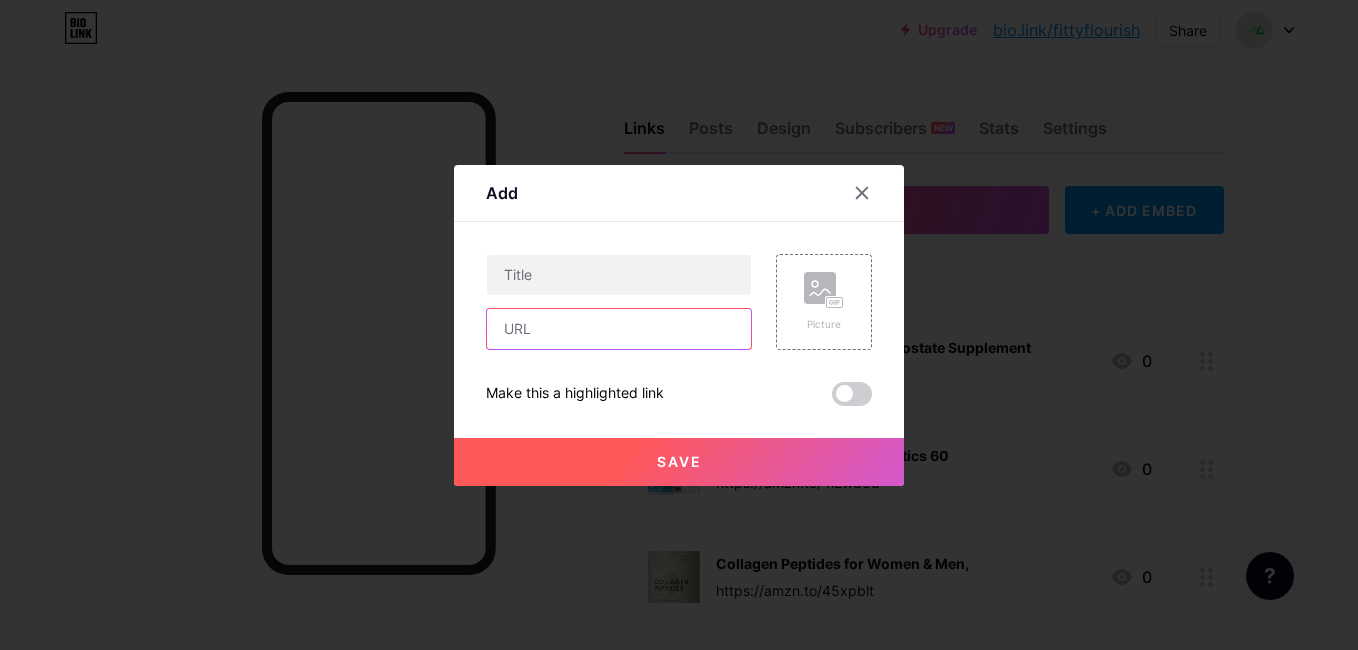 paste on "https://amzn.to/4fDL8mB" 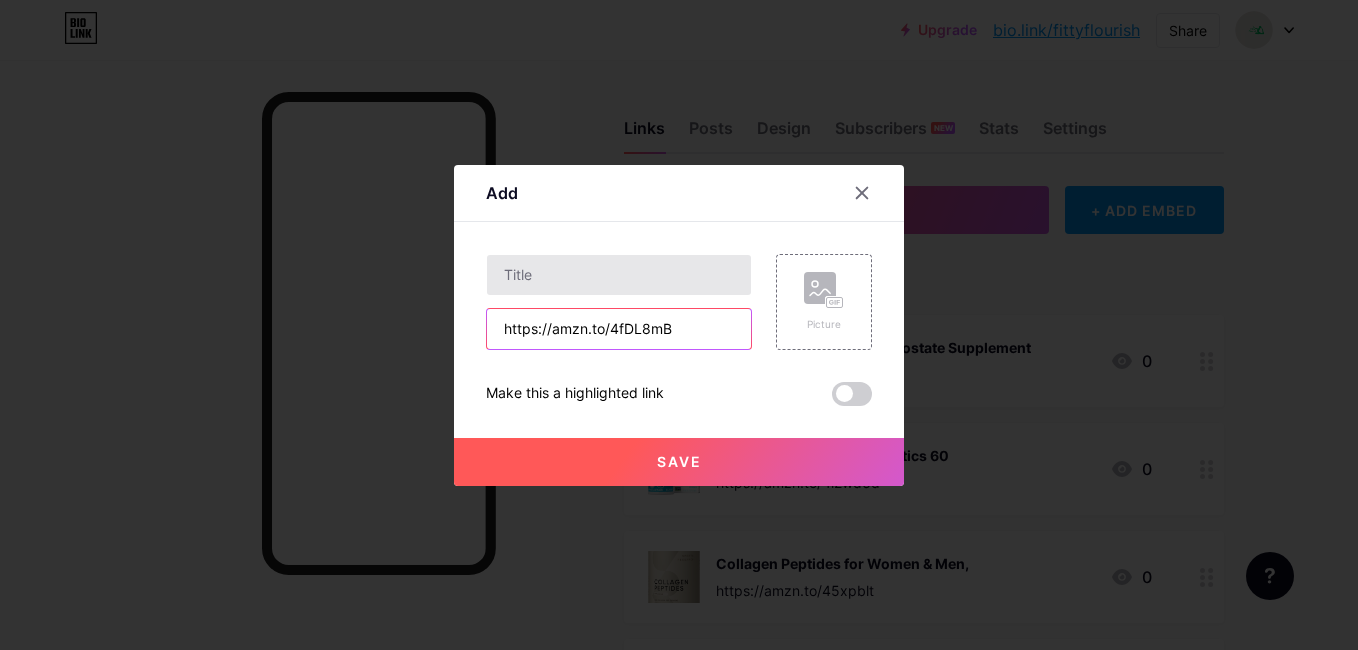 type on "https://amzn.to/4fDL8mB" 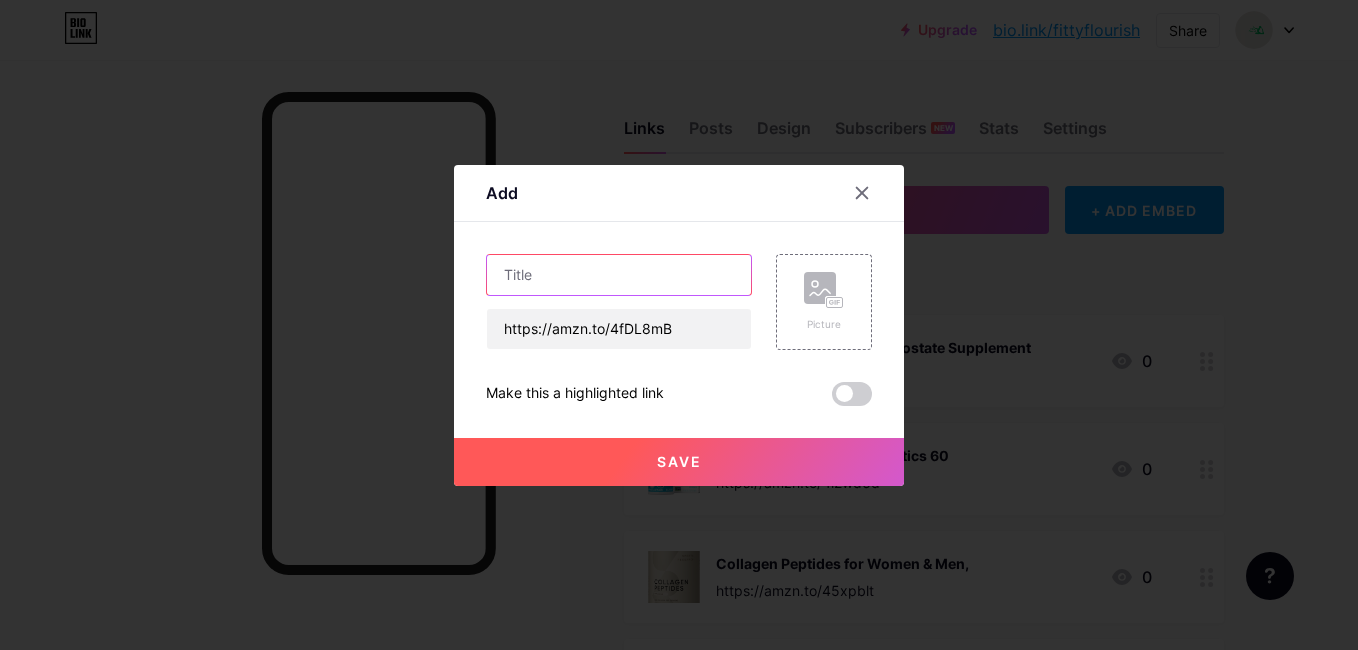 click at bounding box center [619, 275] 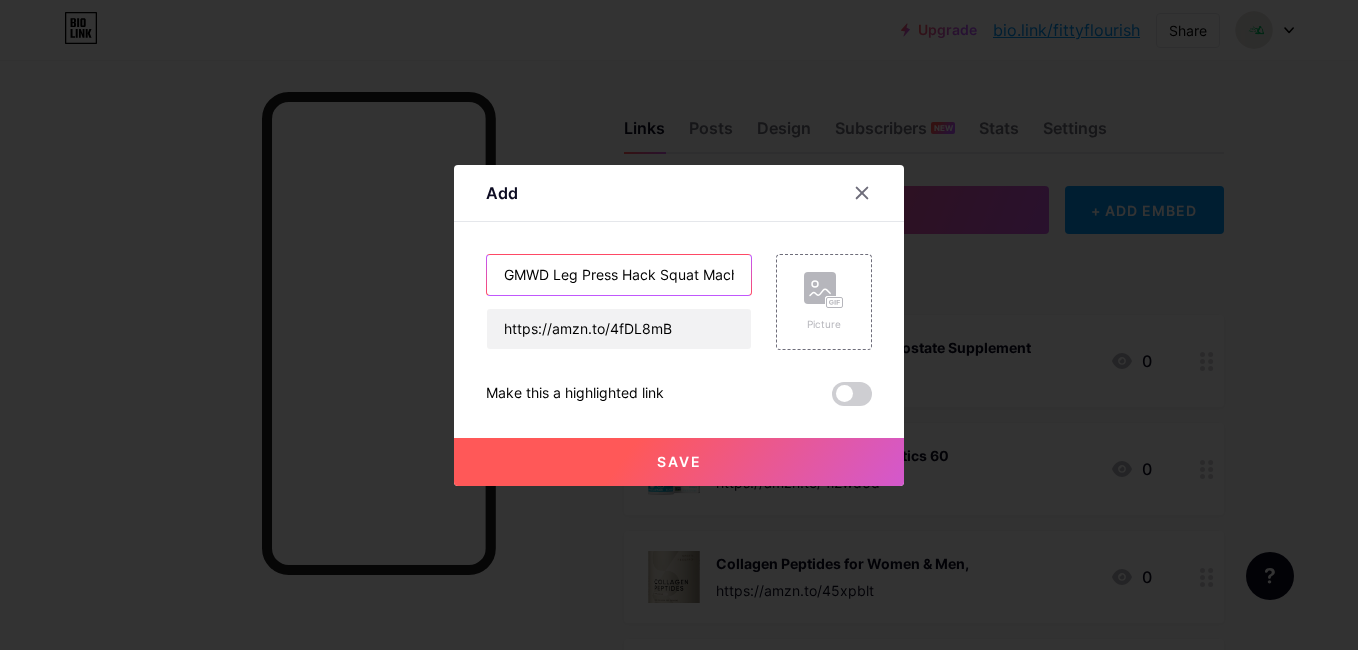 scroll, scrollTop: 0, scrollLeft: 25, axis: horizontal 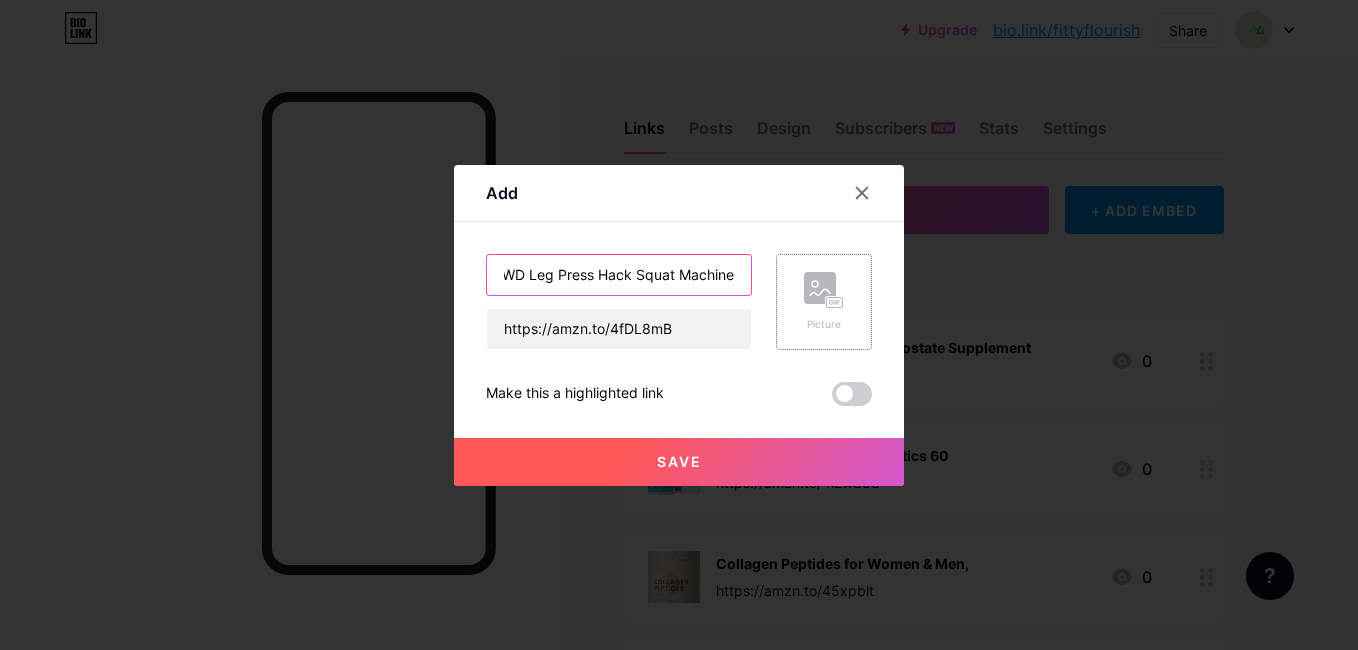 type on "GMWD Leg Press Hack Squat Machine" 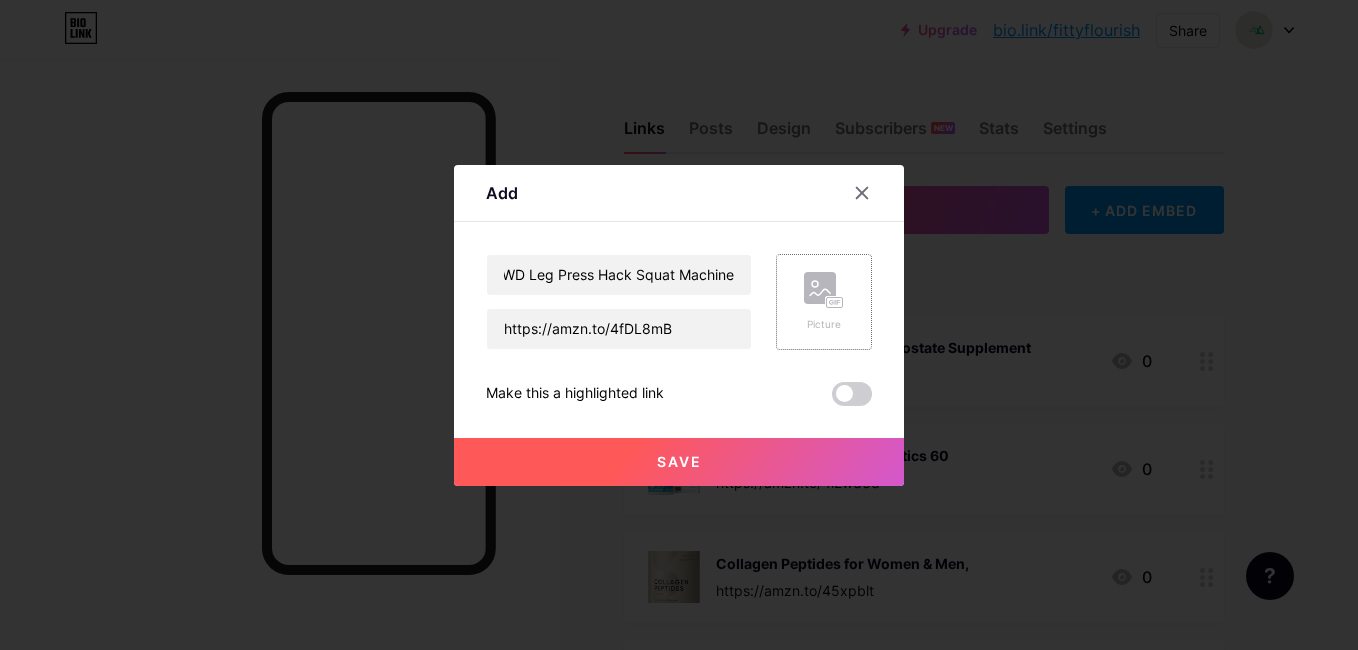 scroll, scrollTop: 0, scrollLeft: 0, axis: both 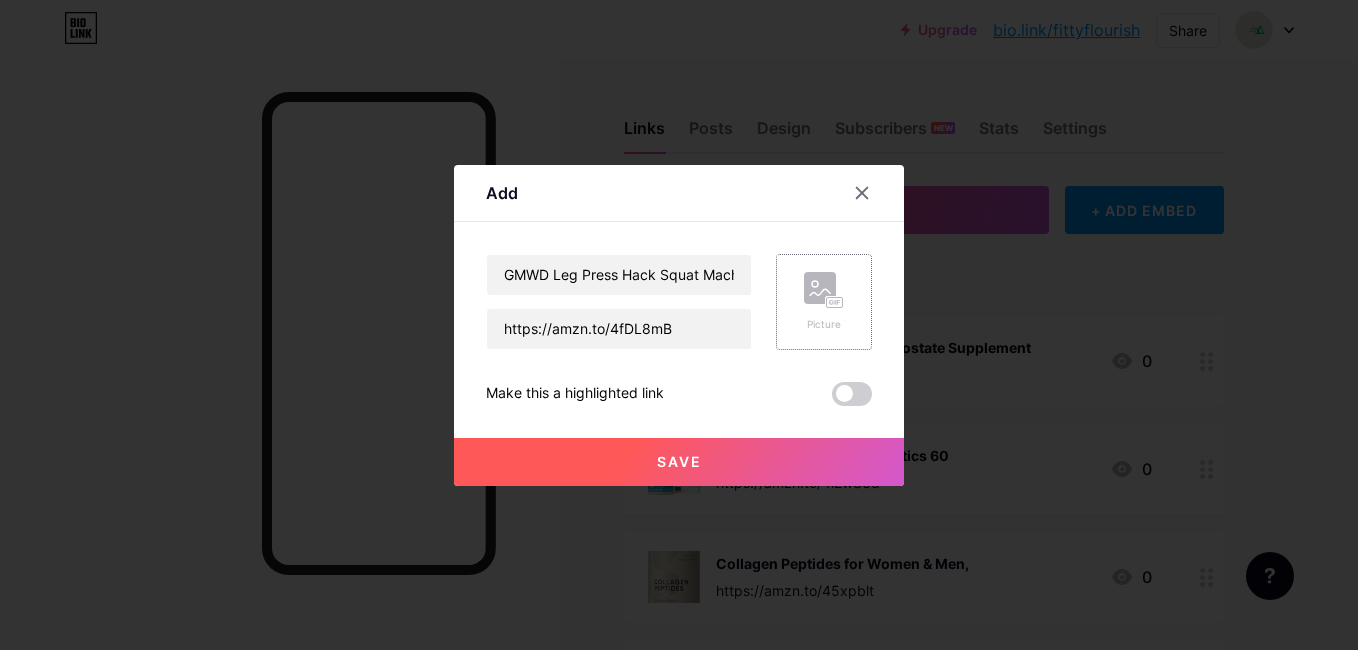 click on "Picture" at bounding box center (824, 302) 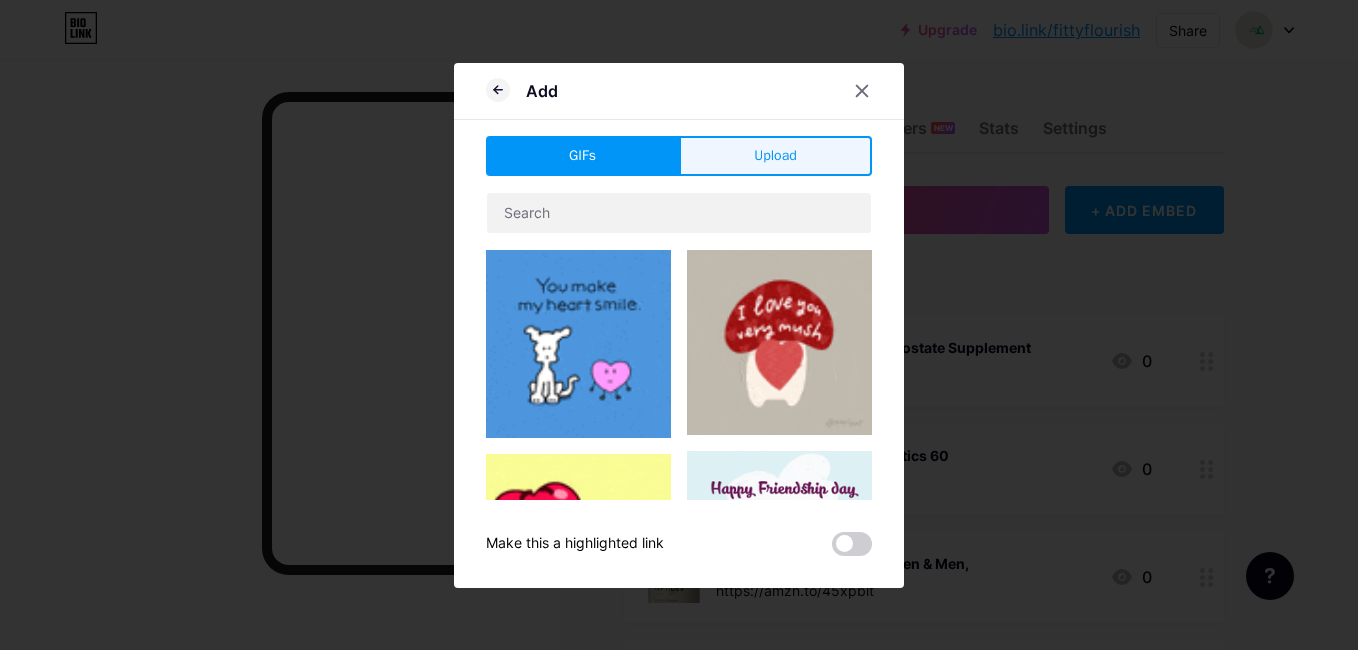 click on "Upload" at bounding box center [775, 155] 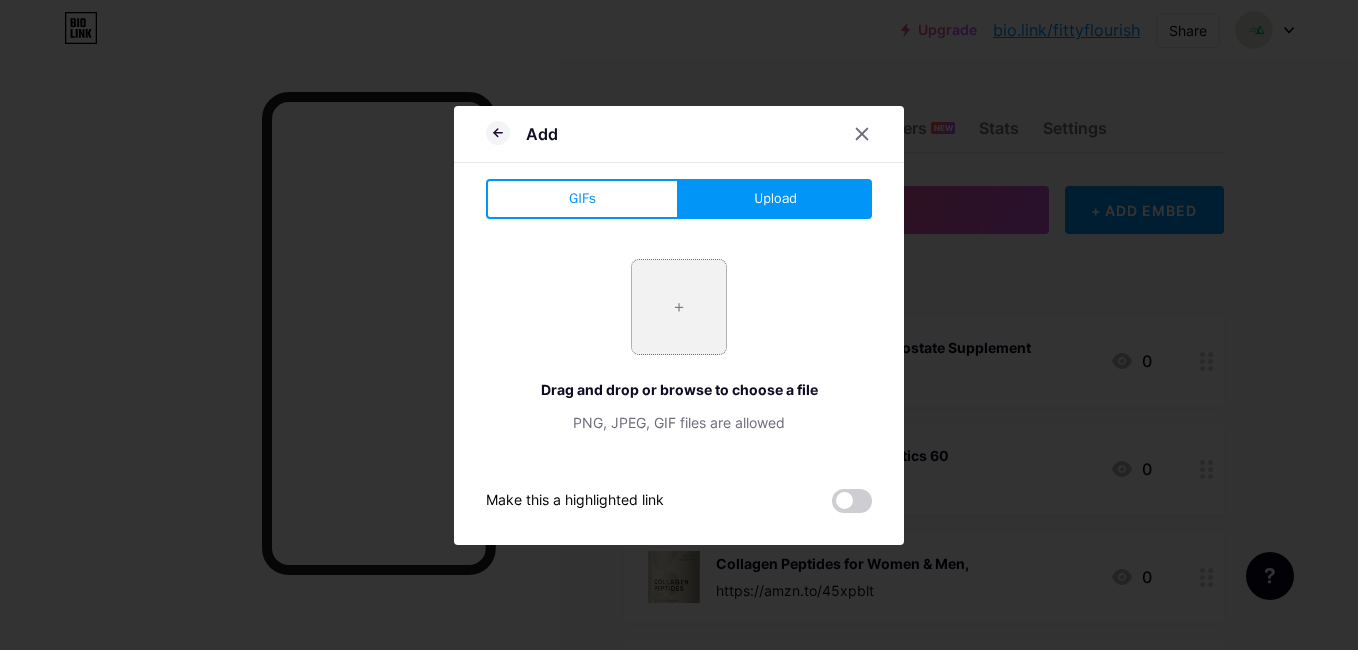 click at bounding box center (679, 307) 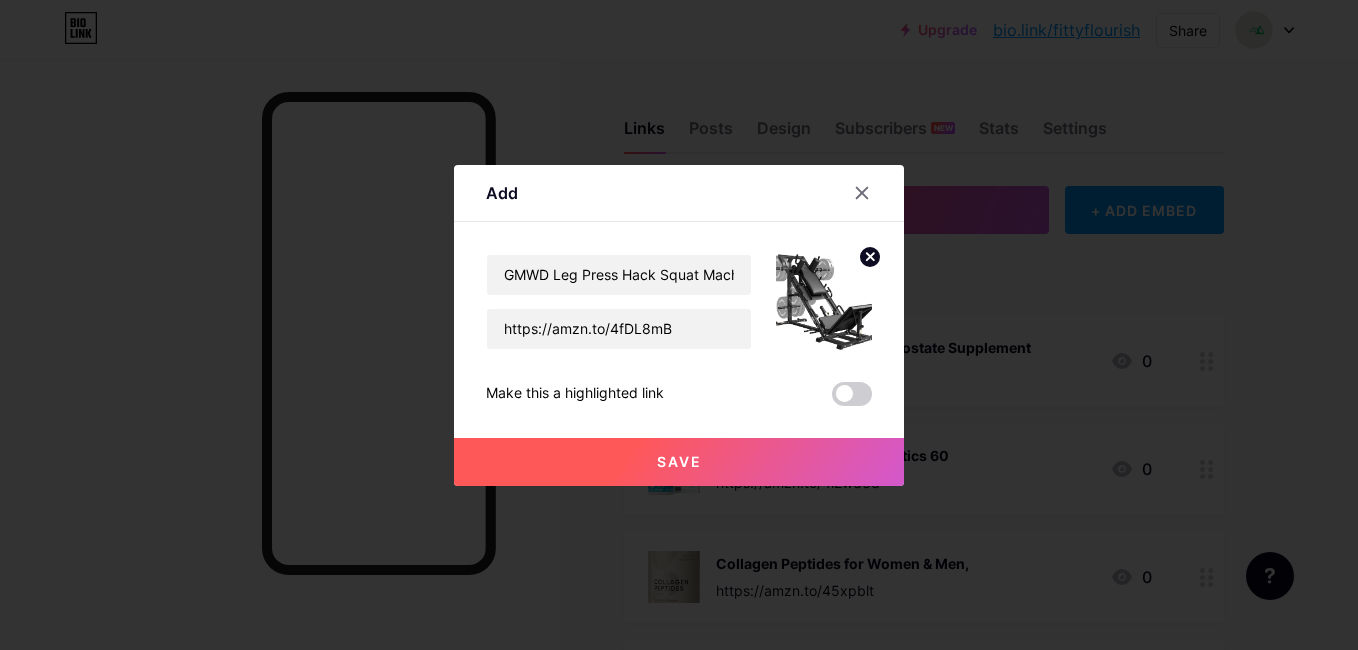 click on "Save" at bounding box center [679, 462] 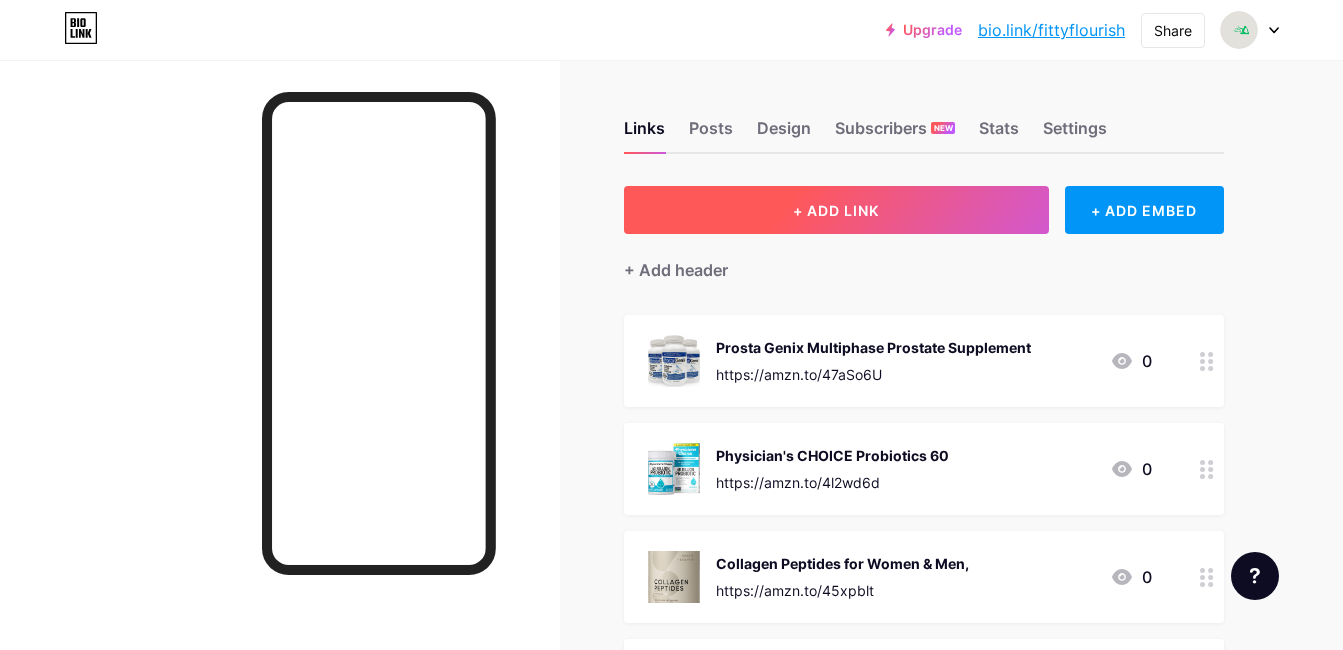 click on "+ ADD LINK" at bounding box center [836, 210] 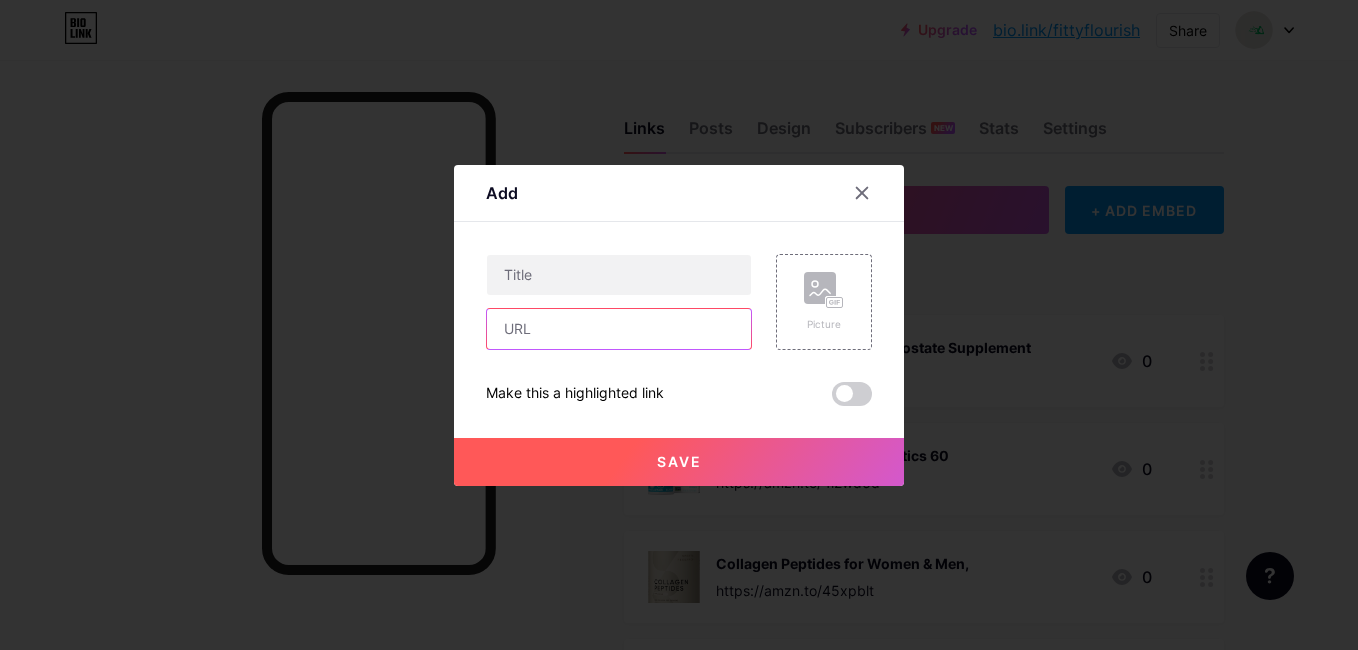 click at bounding box center [619, 329] 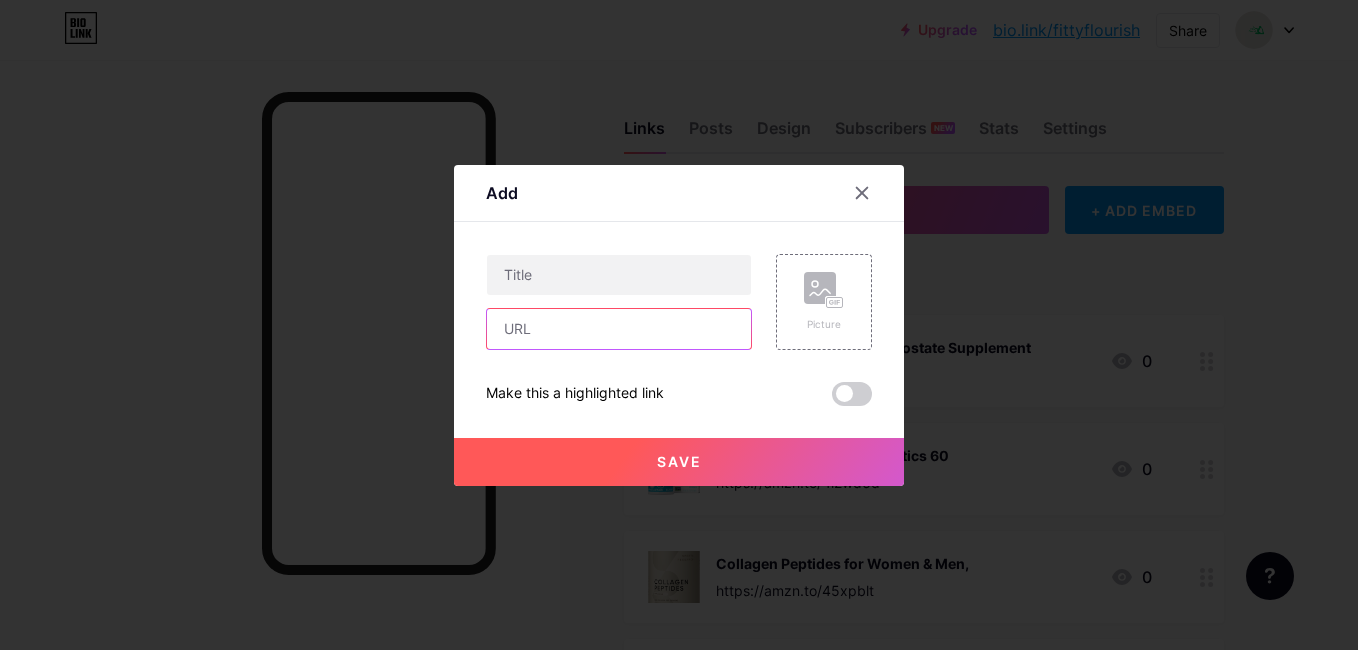 paste on "https://amzn.to/3UJBzZo" 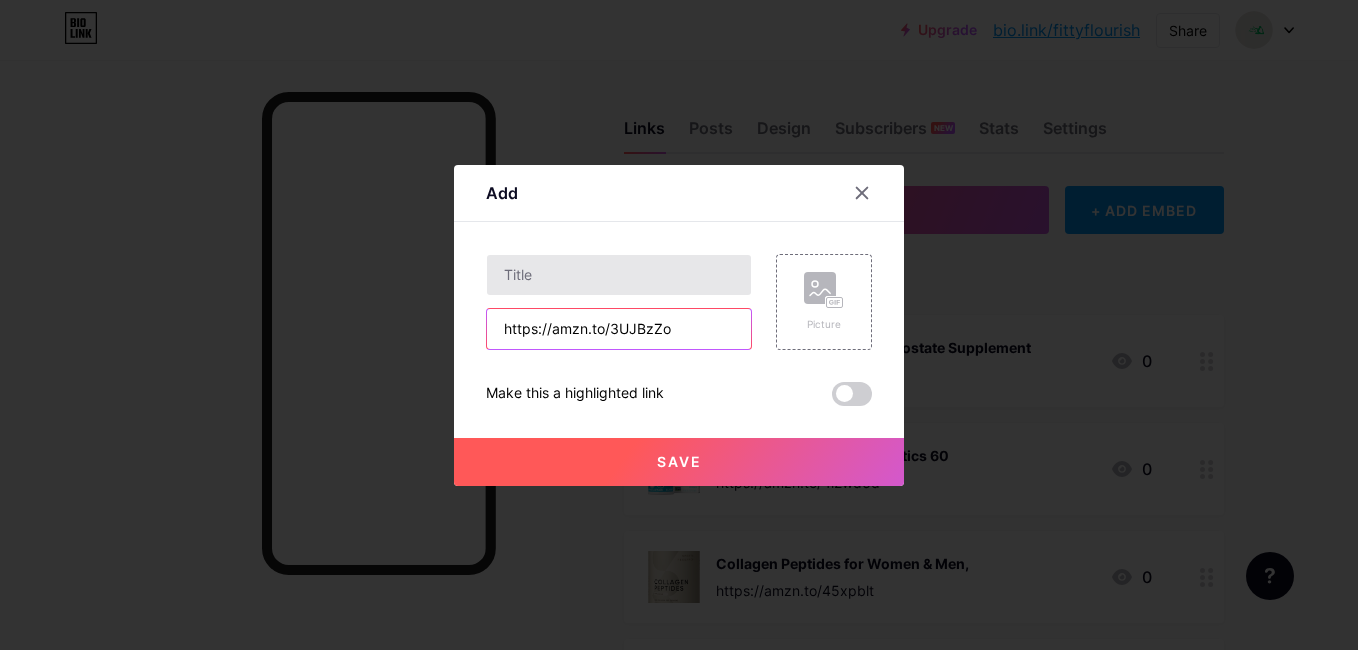 type on "https://amzn.to/3UJBzZo" 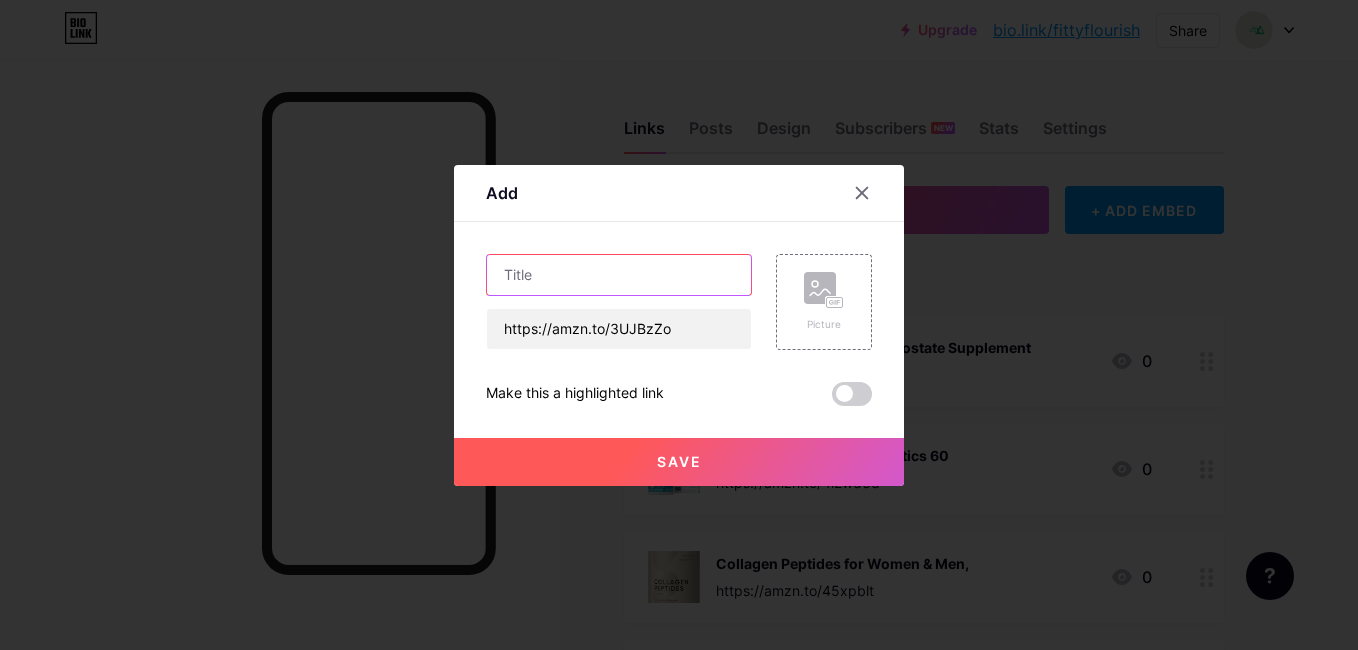 click at bounding box center [619, 275] 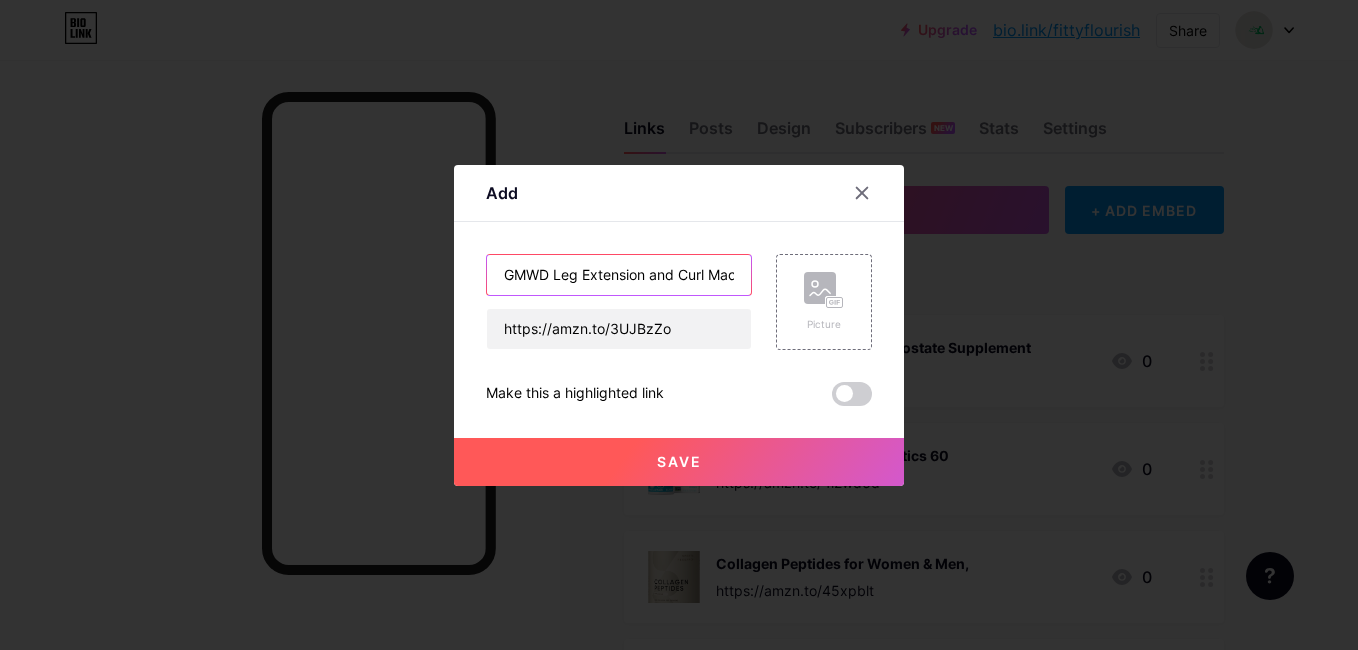 scroll, scrollTop: 0, scrollLeft: 37, axis: horizontal 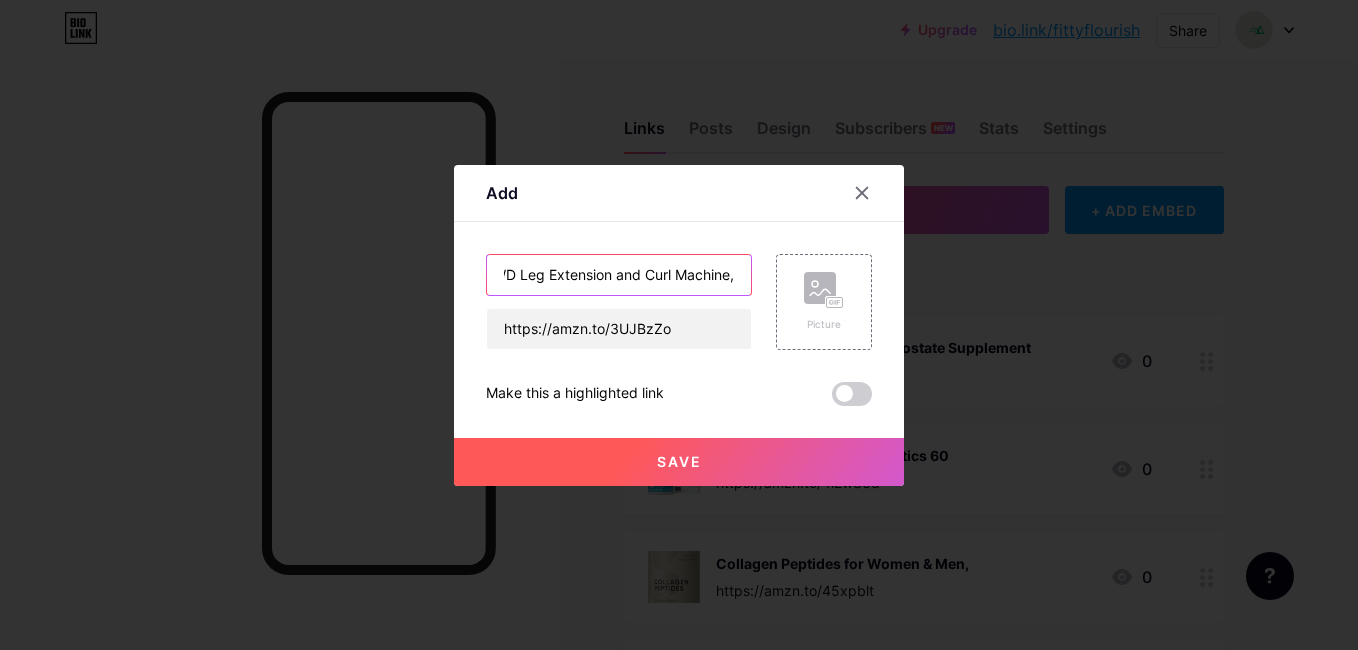 type on "GMWD Leg Extension and Curl Machine," 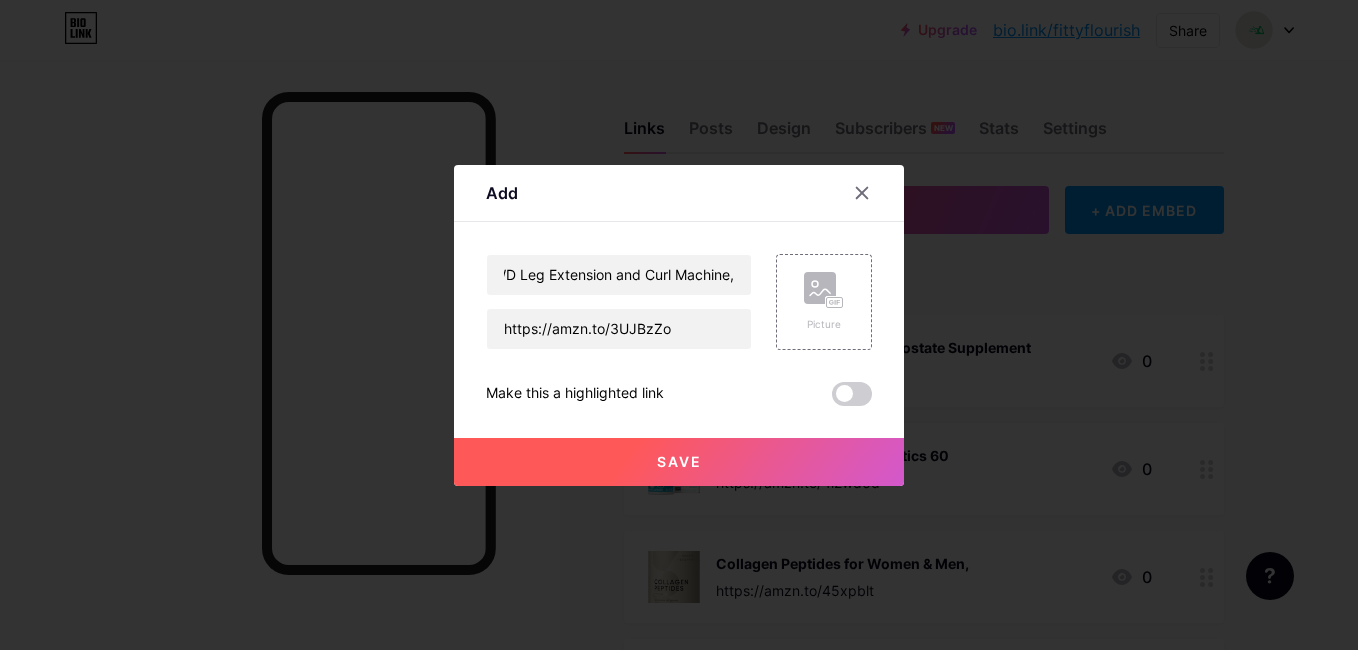 scroll, scrollTop: 0, scrollLeft: 0, axis: both 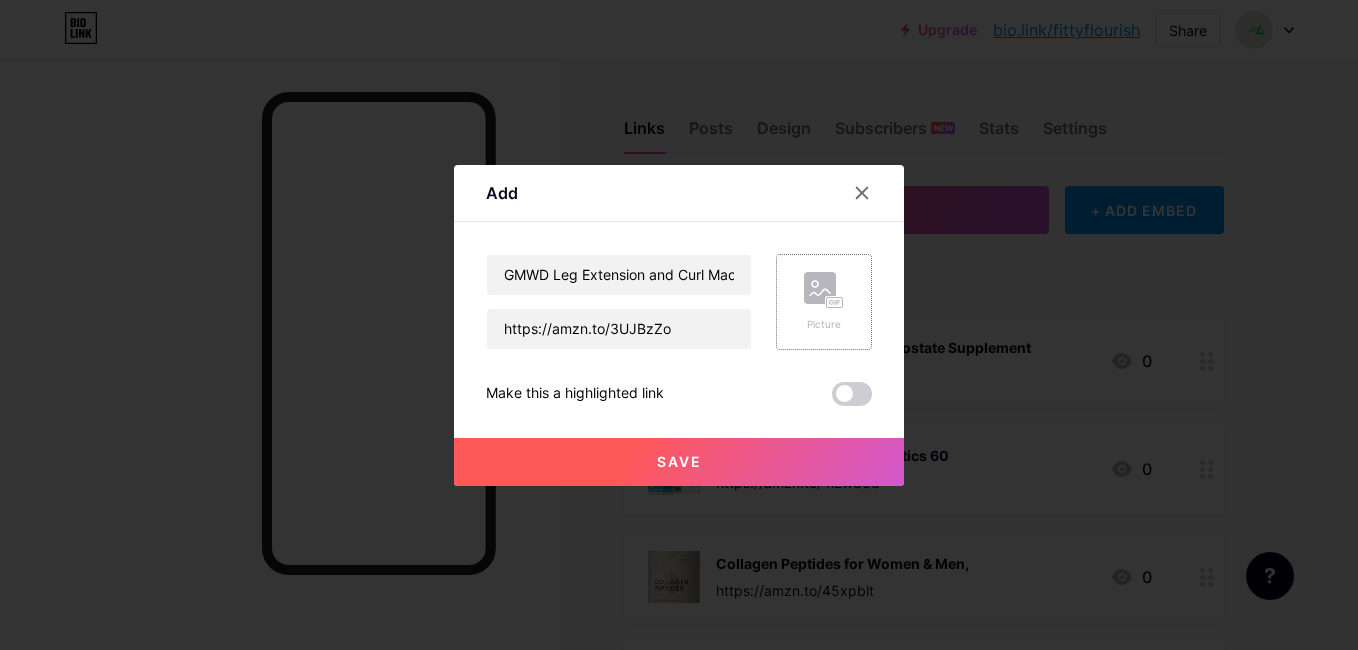 click 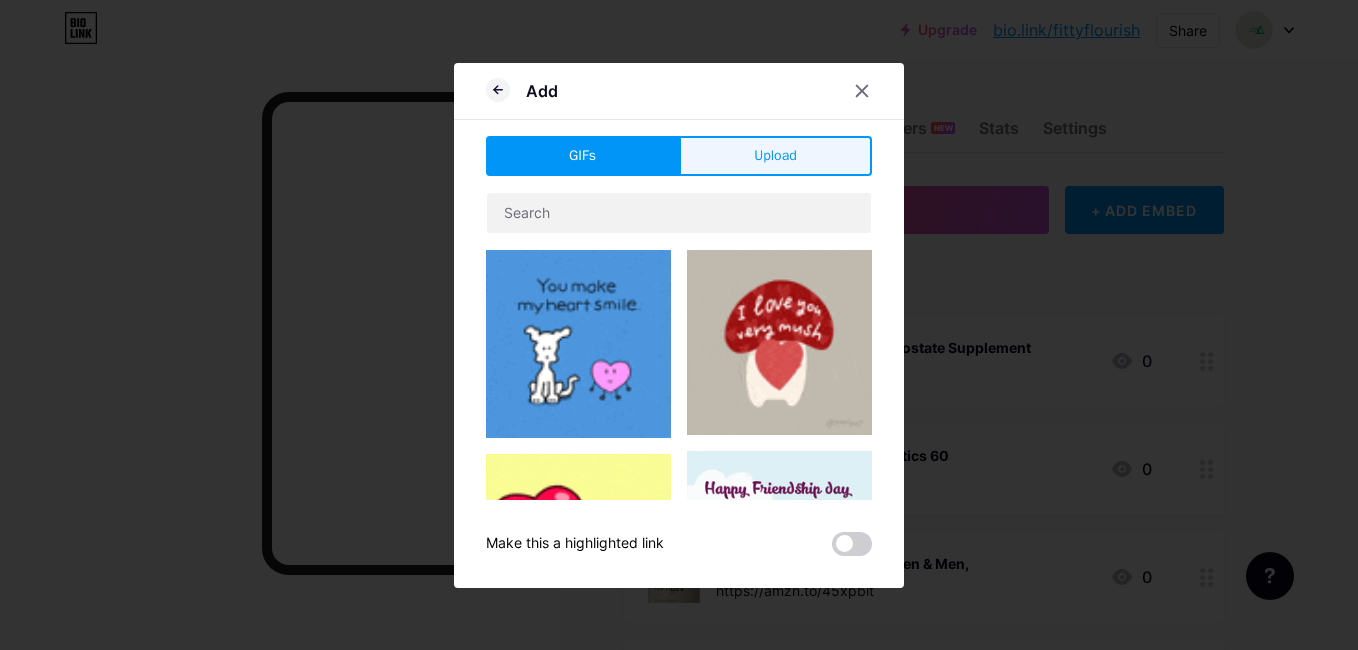 click on "Upload" at bounding box center (775, 155) 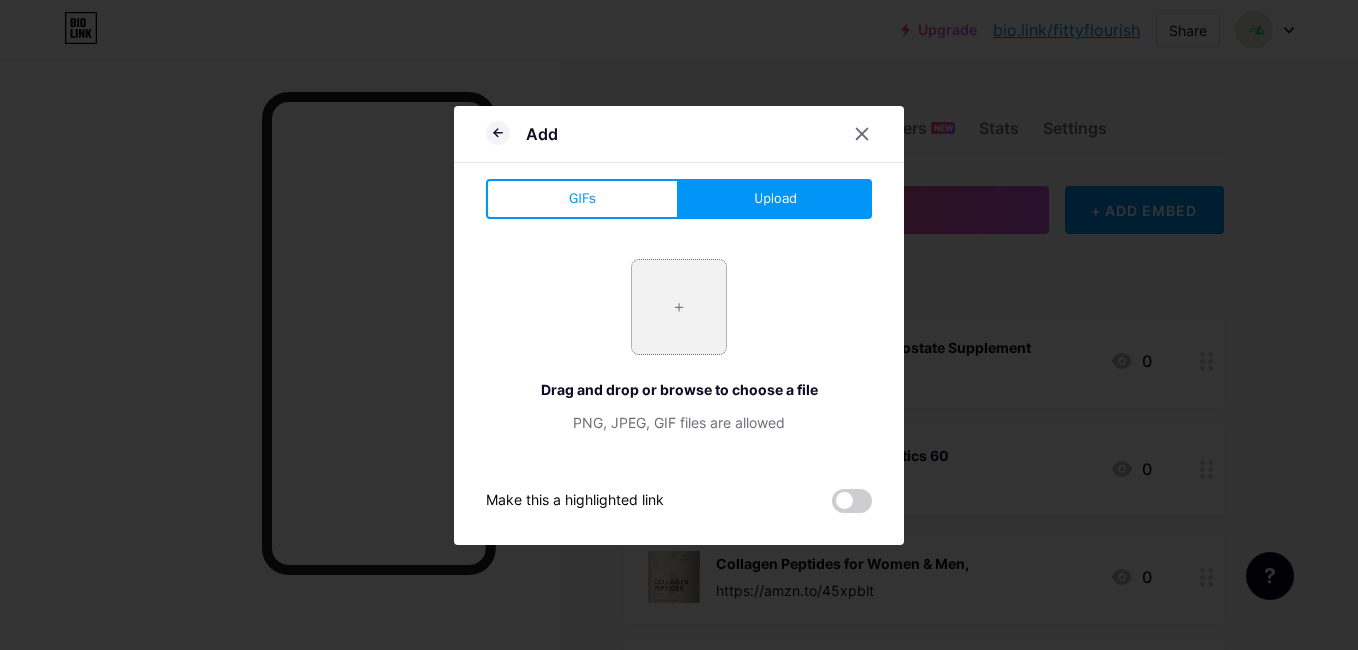 click at bounding box center (679, 307) 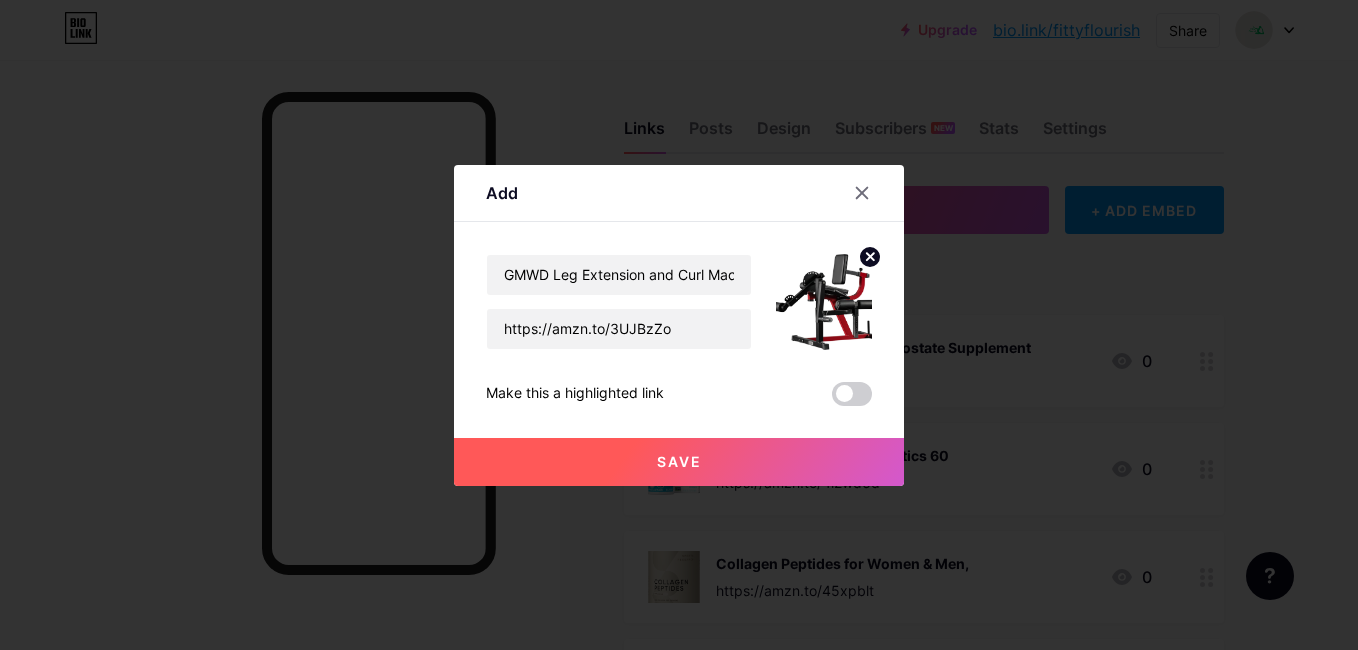 click 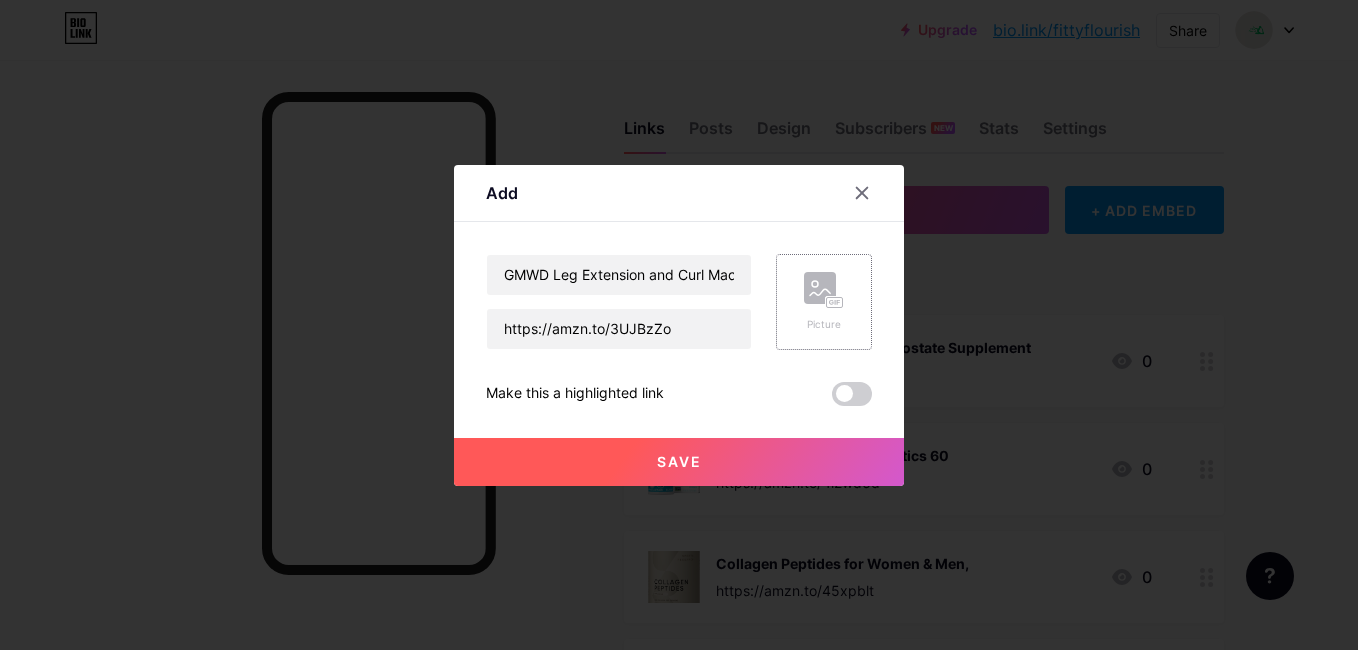 click 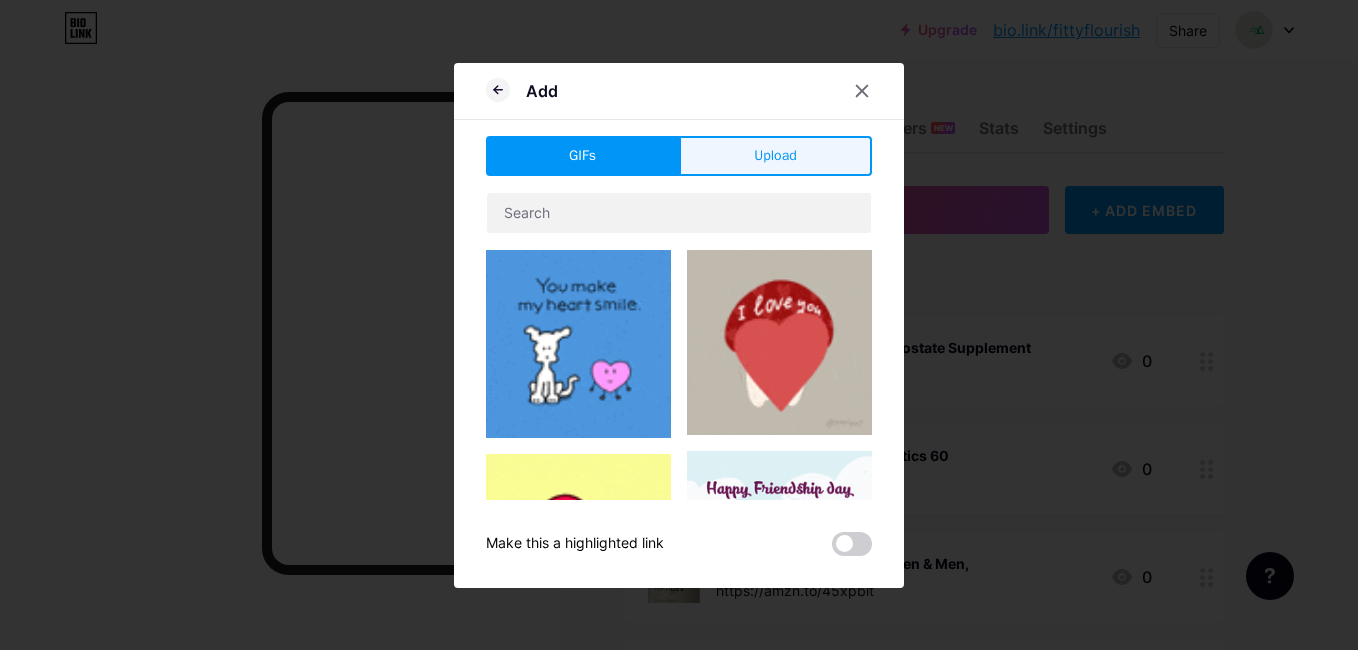 click on "Upload" at bounding box center [775, 156] 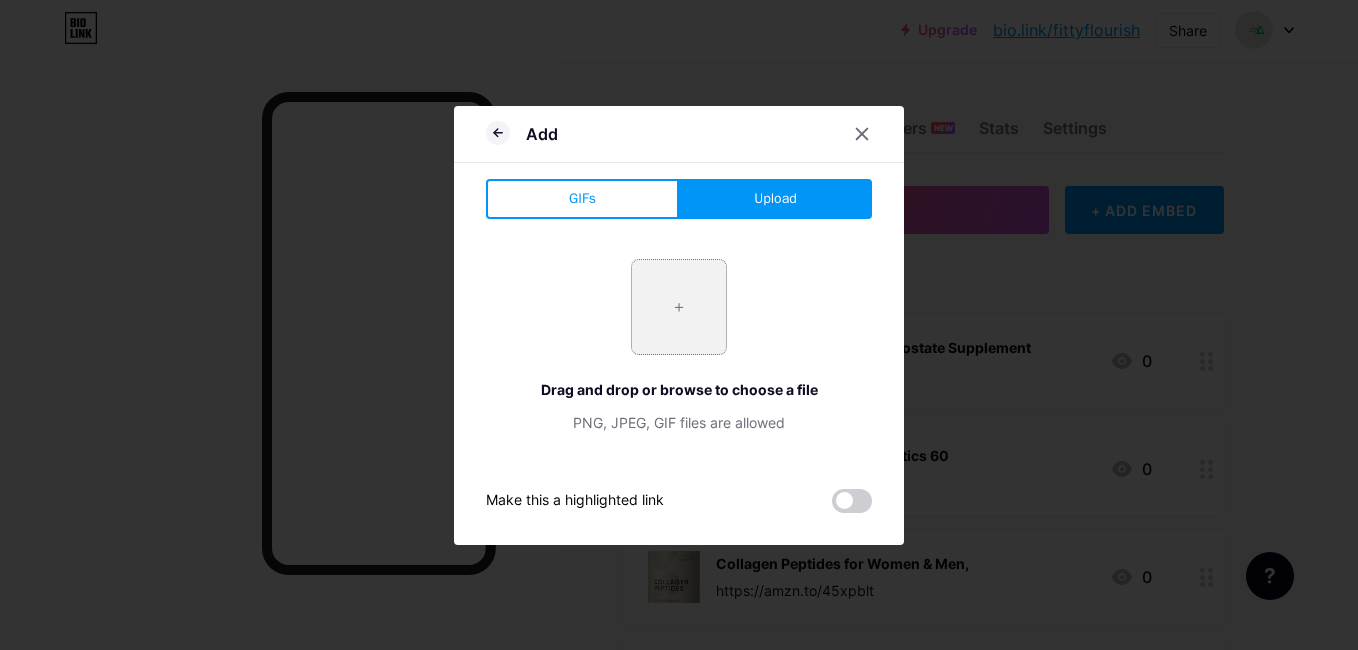 click at bounding box center (679, 307) 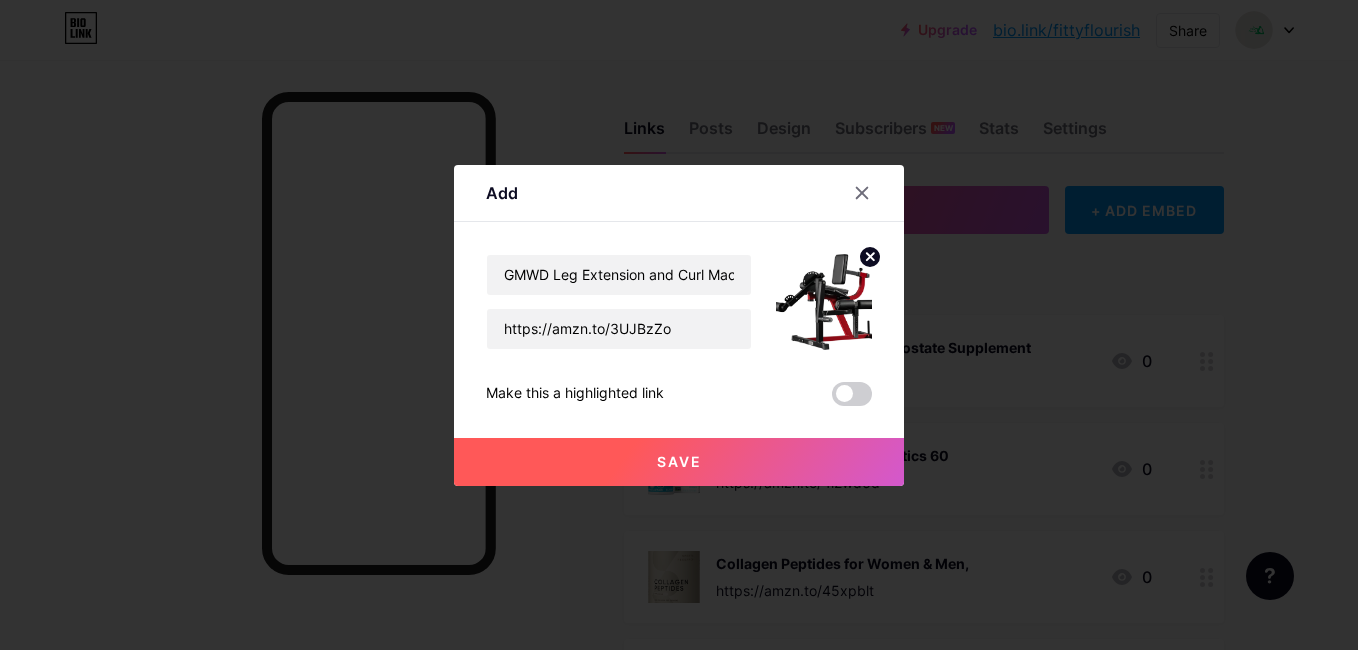 click 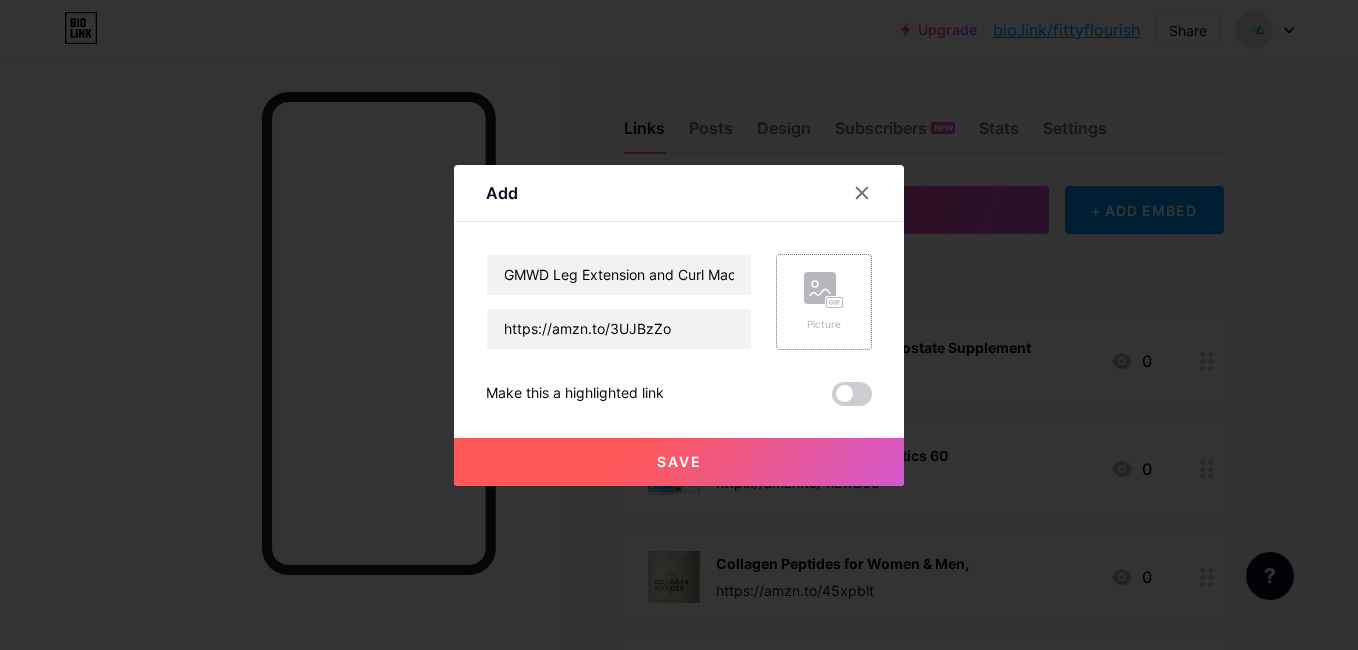 click 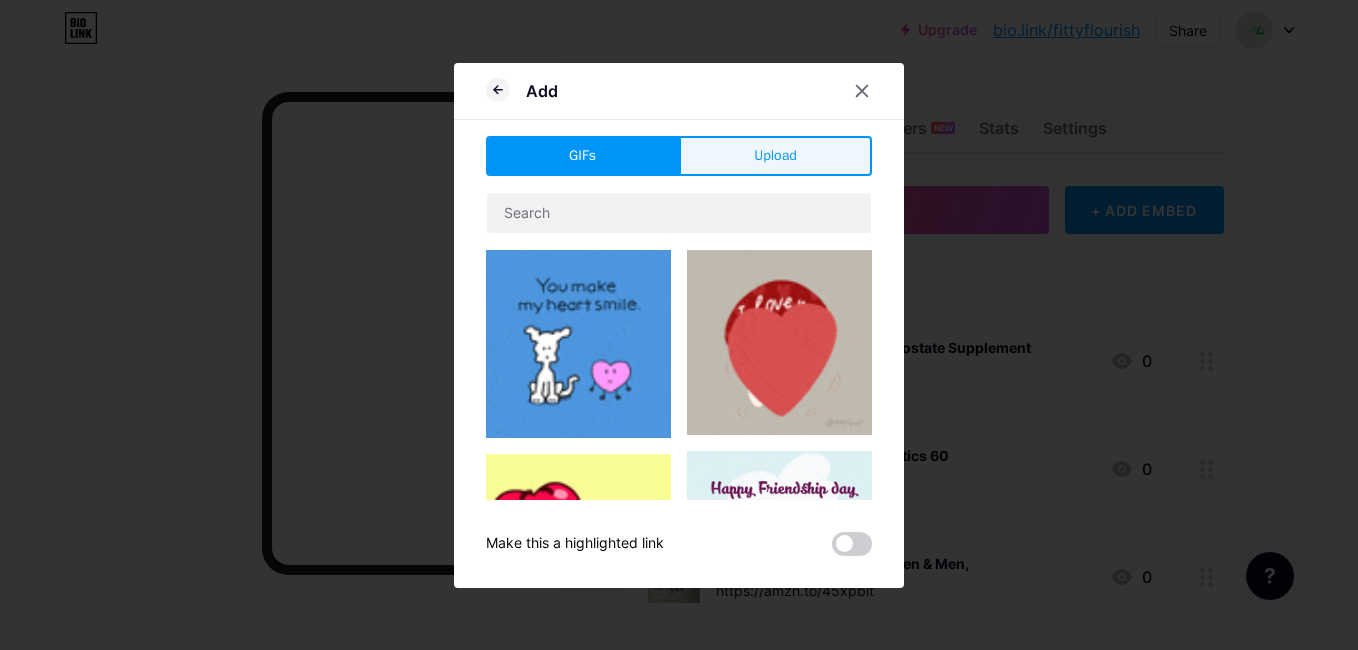 click on "Upload" at bounding box center [775, 155] 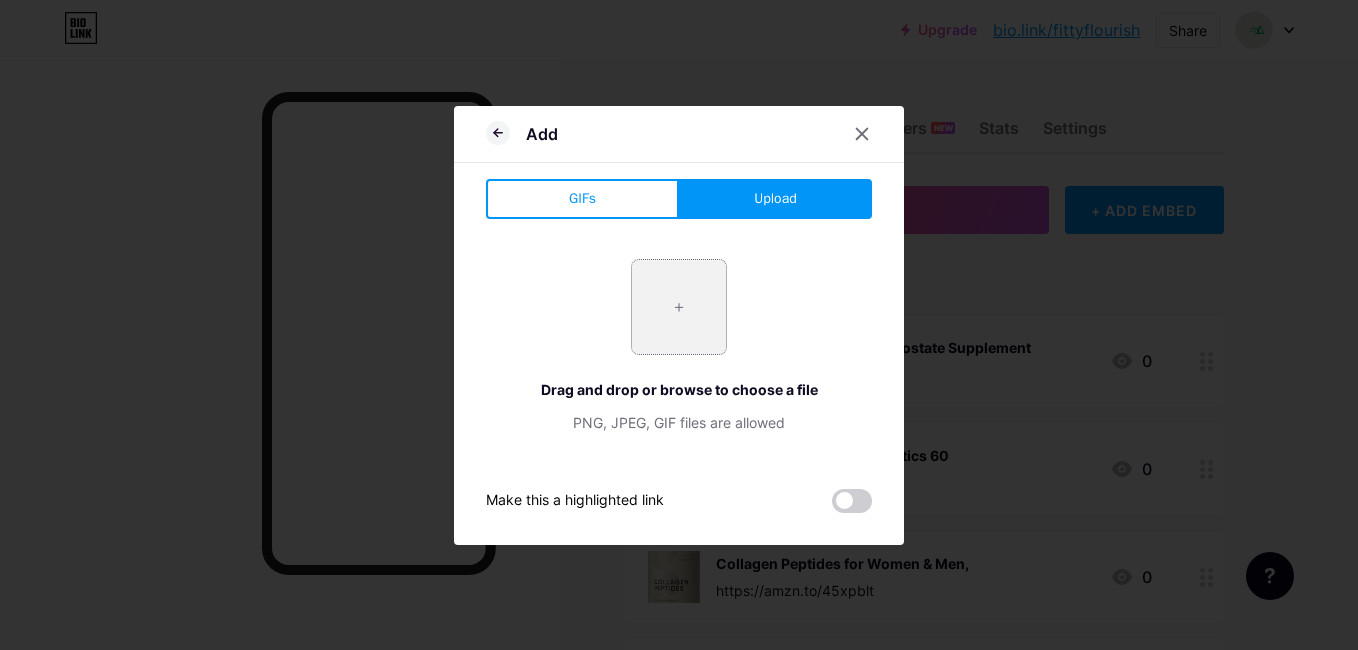 click at bounding box center [679, 307] 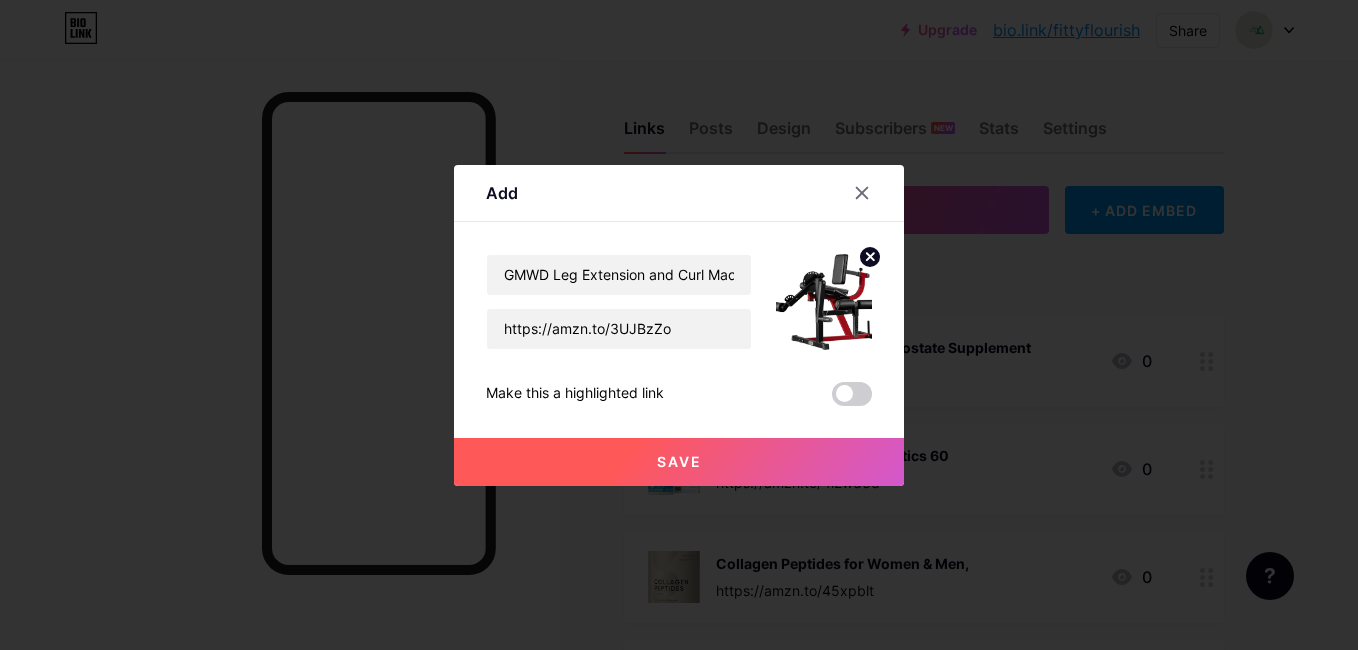 click on "Save" at bounding box center [679, 461] 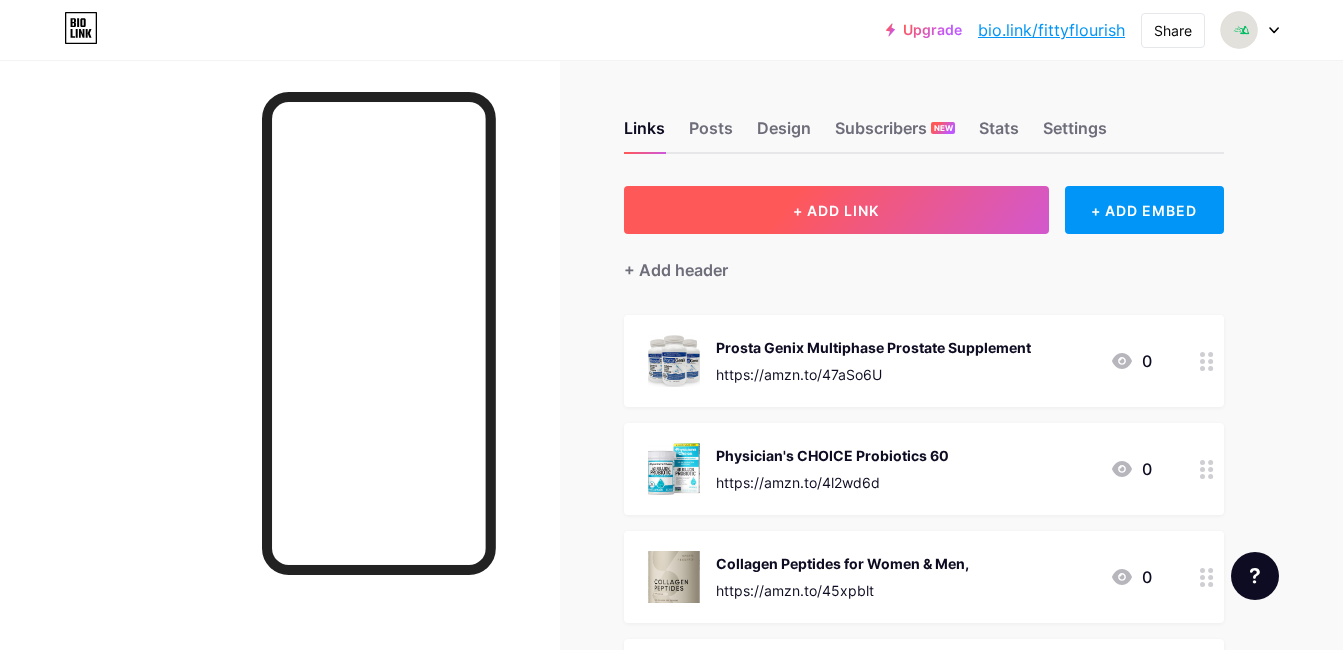 click on "+ ADD LINK" at bounding box center [836, 210] 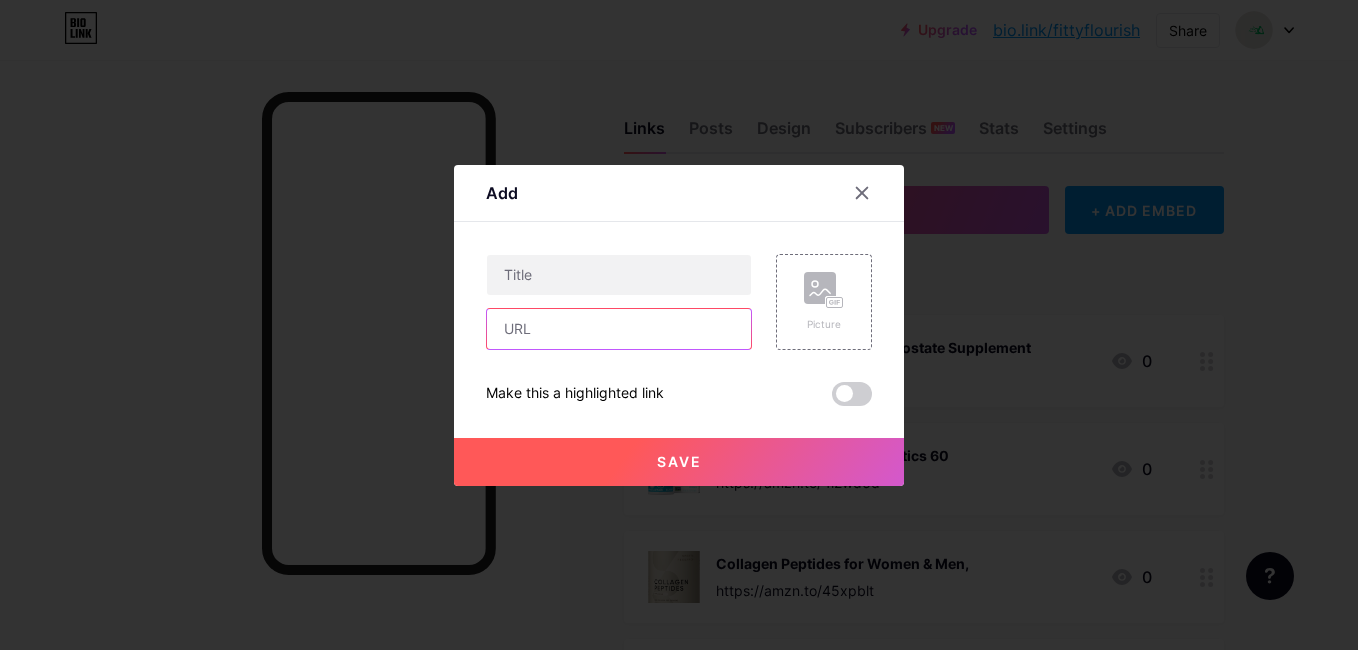 click at bounding box center [619, 329] 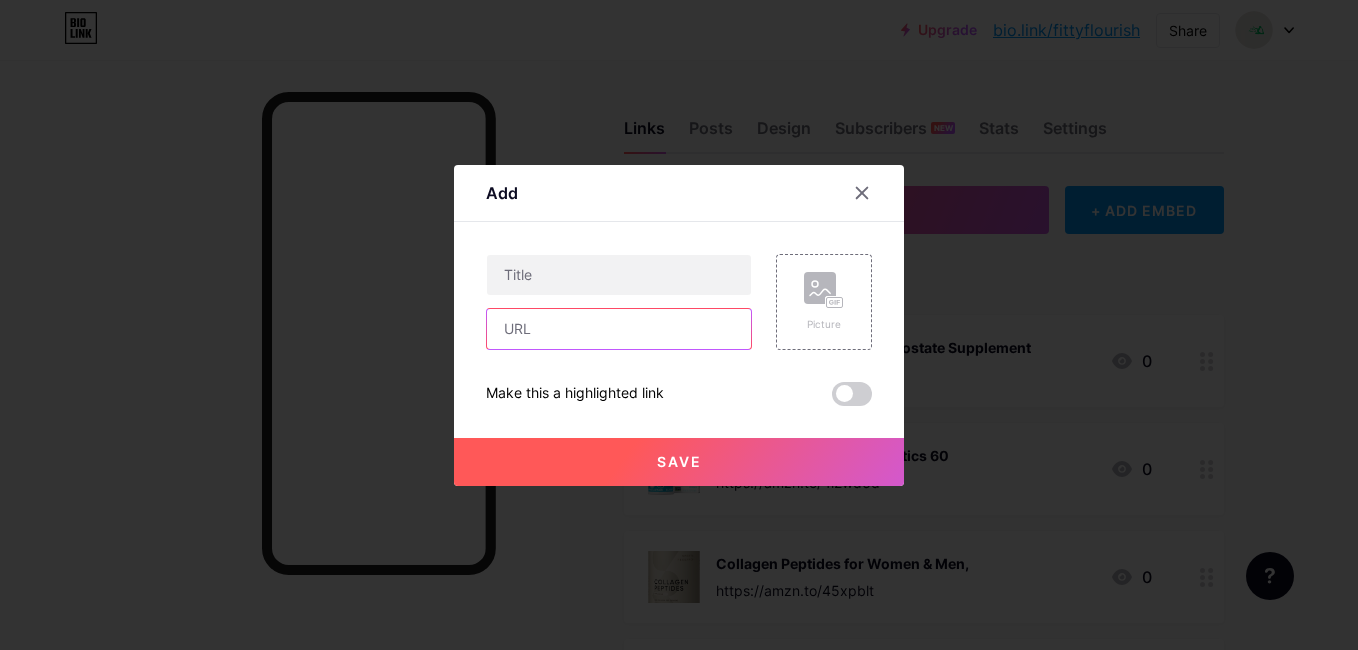 paste on "https://amzn.to/47btHHu" 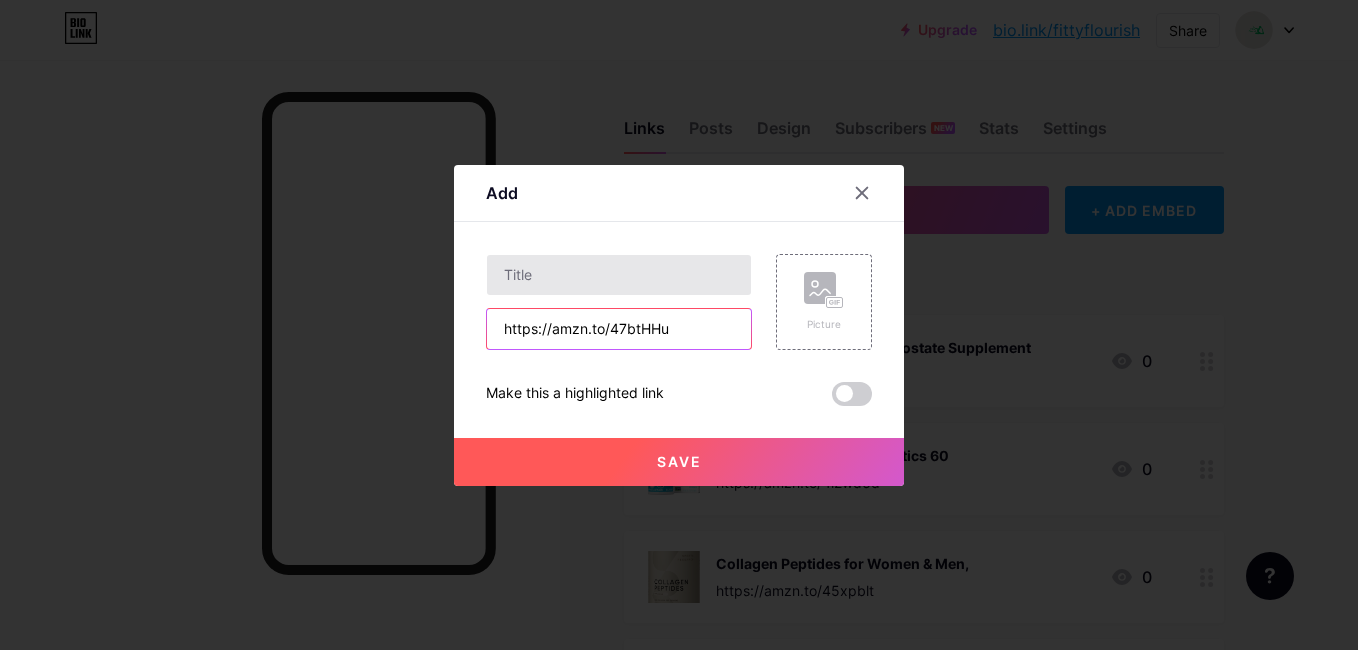 type on "https://amzn.to/47btHHu" 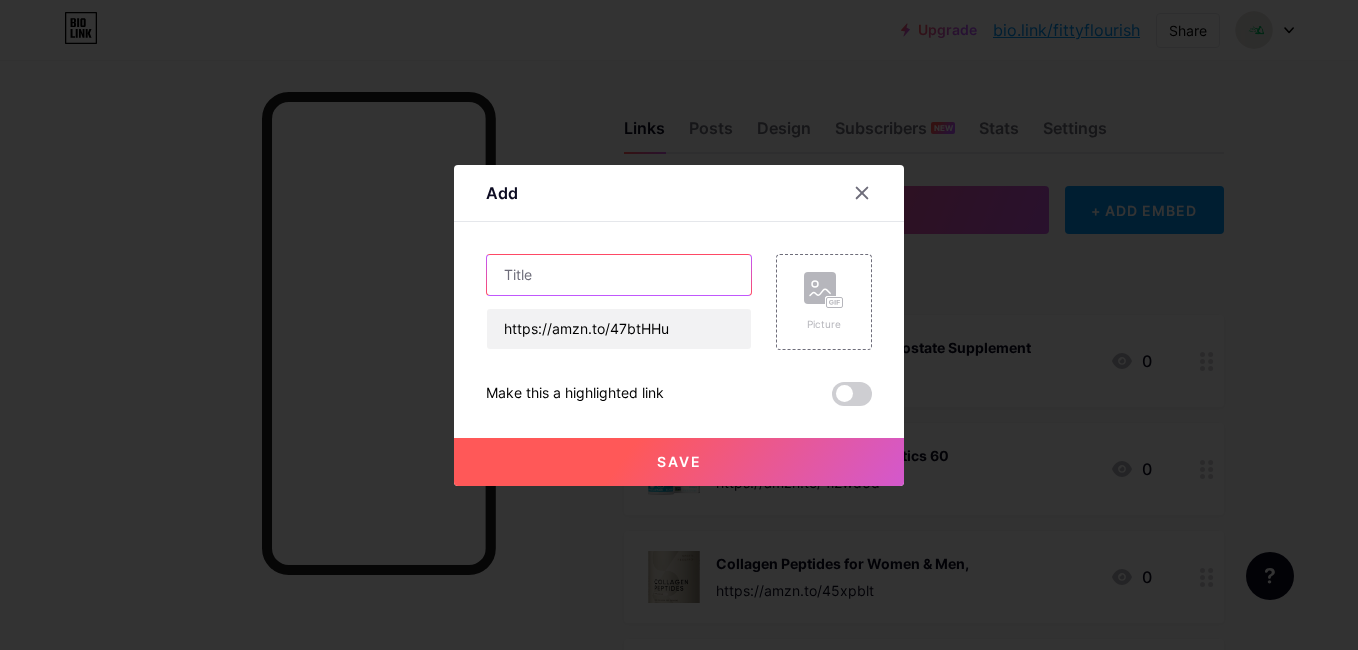 click at bounding box center [619, 275] 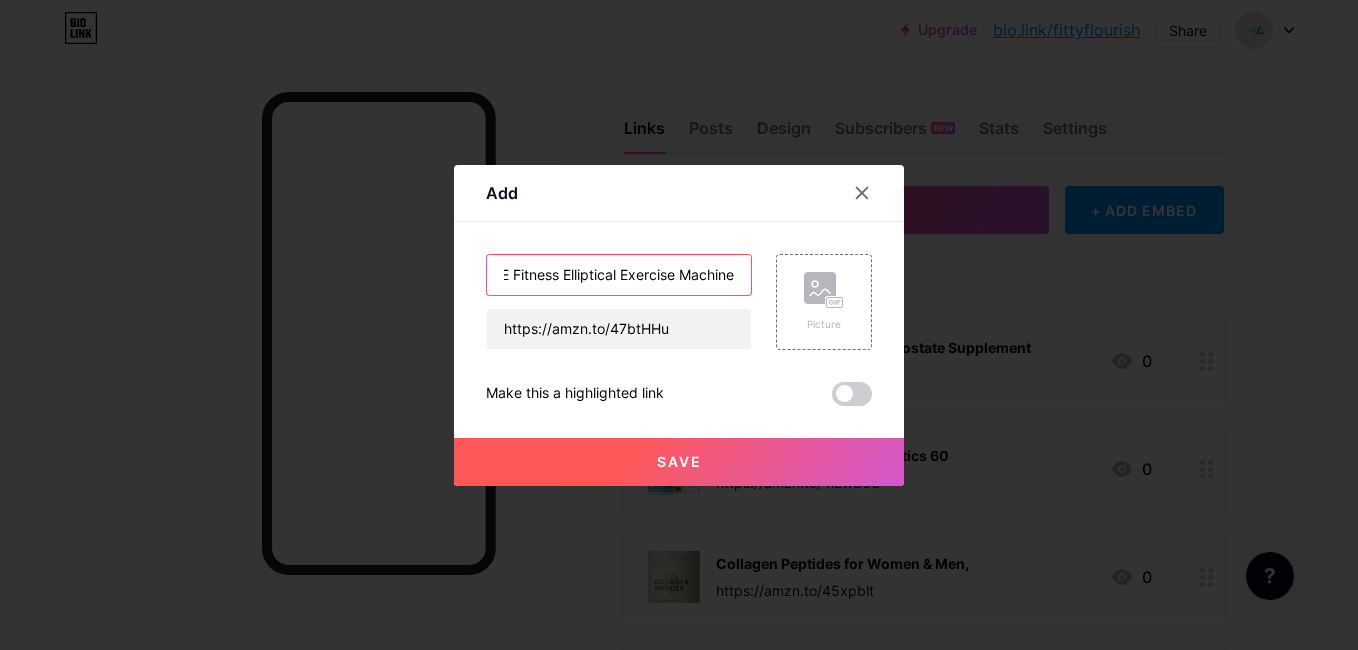 scroll, scrollTop: 0, scrollLeft: 35, axis: horizontal 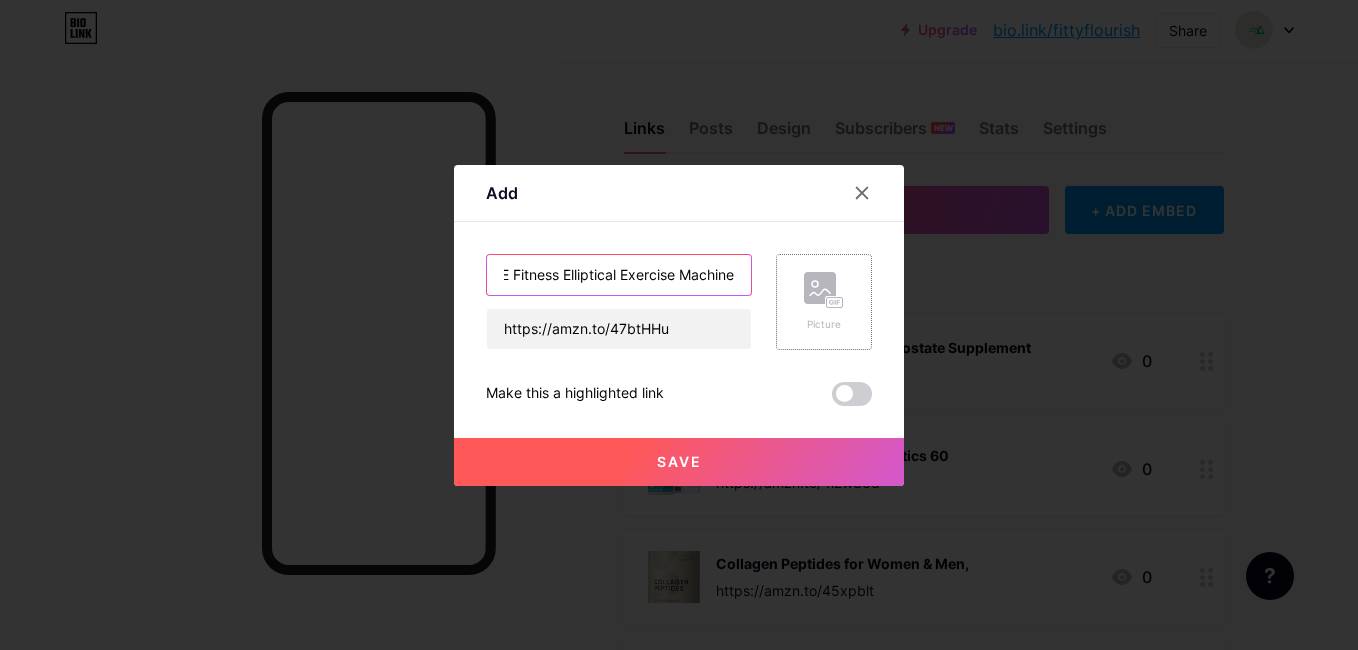 type on "SOLE Fitness Elliptical Exercise Machine" 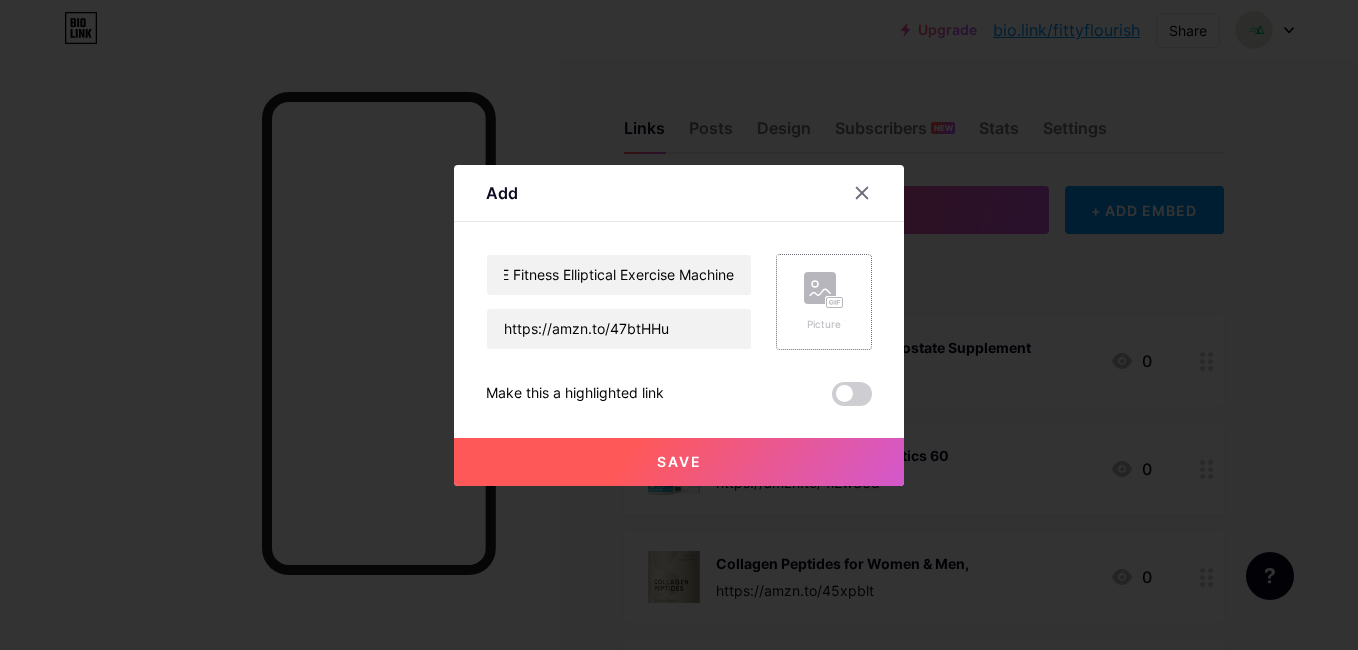 click 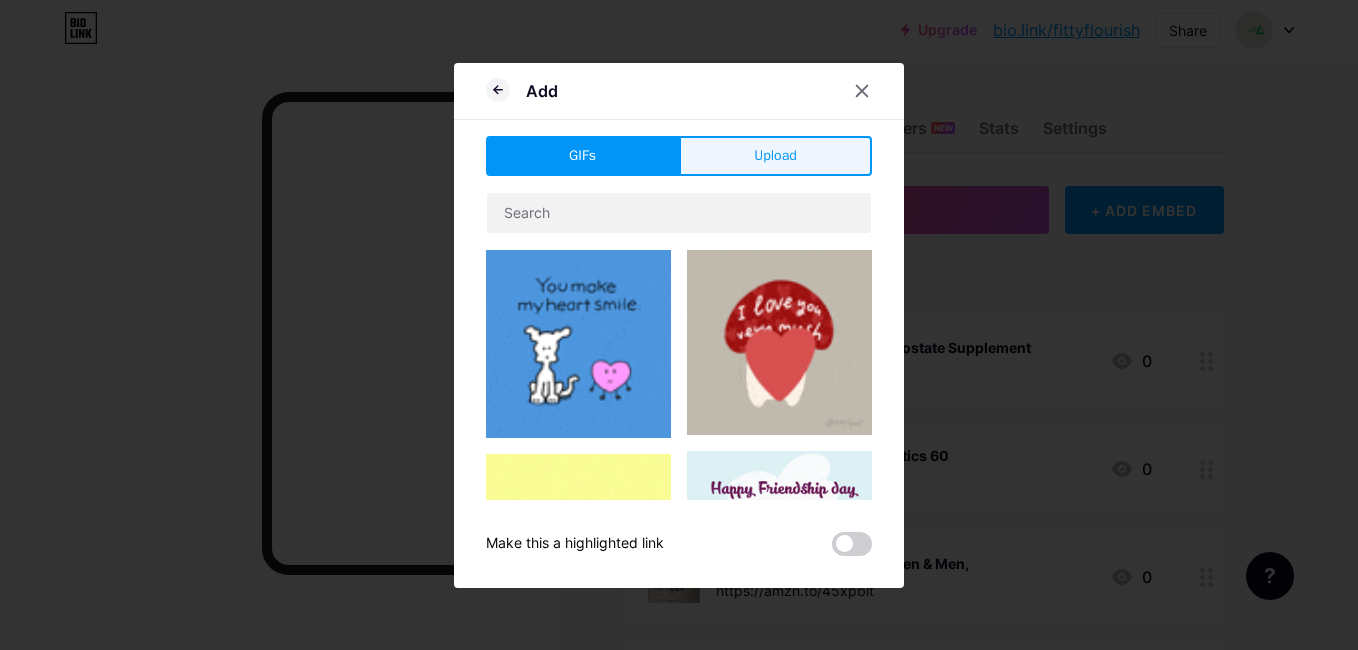 click on "Upload" at bounding box center (775, 155) 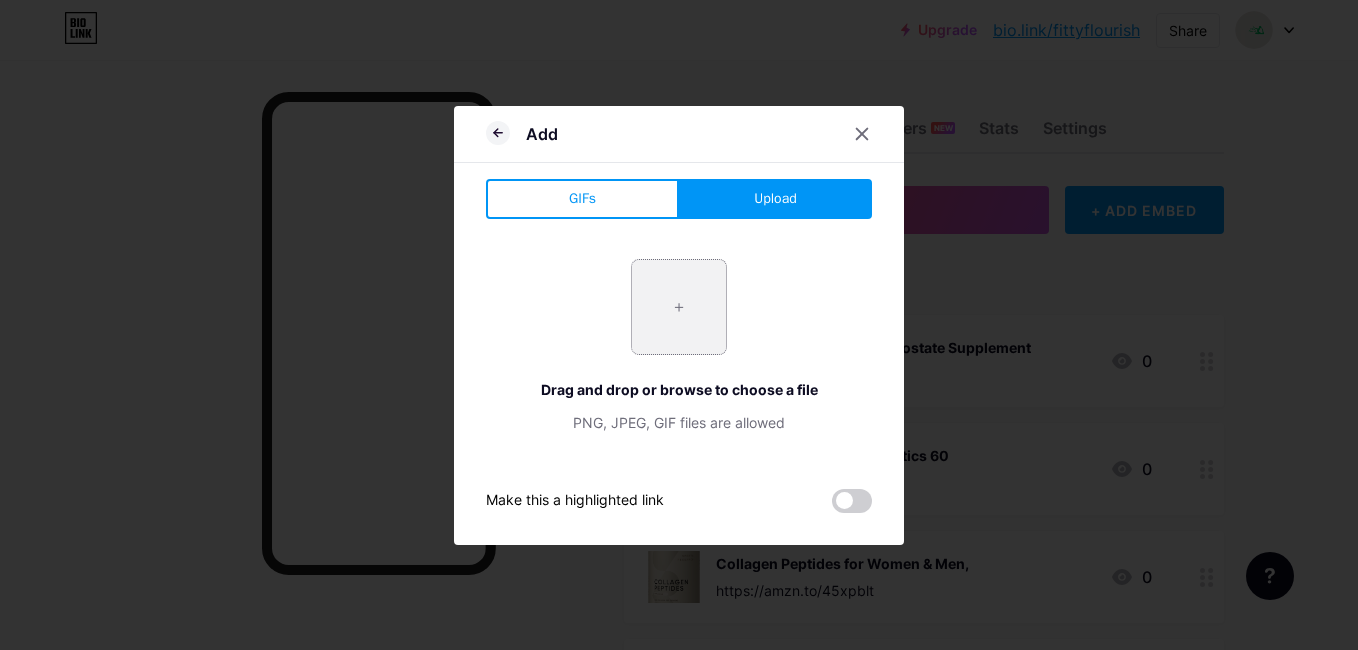 click at bounding box center [679, 307] 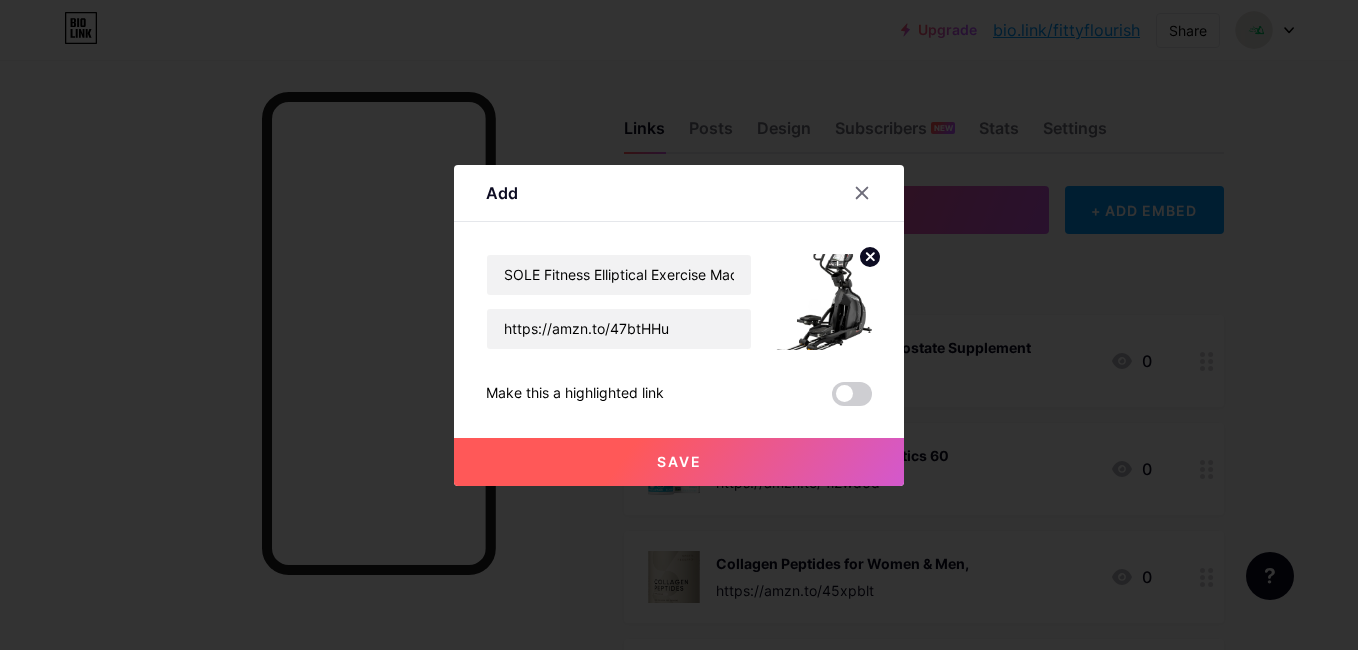 click on "Save" at bounding box center (679, 462) 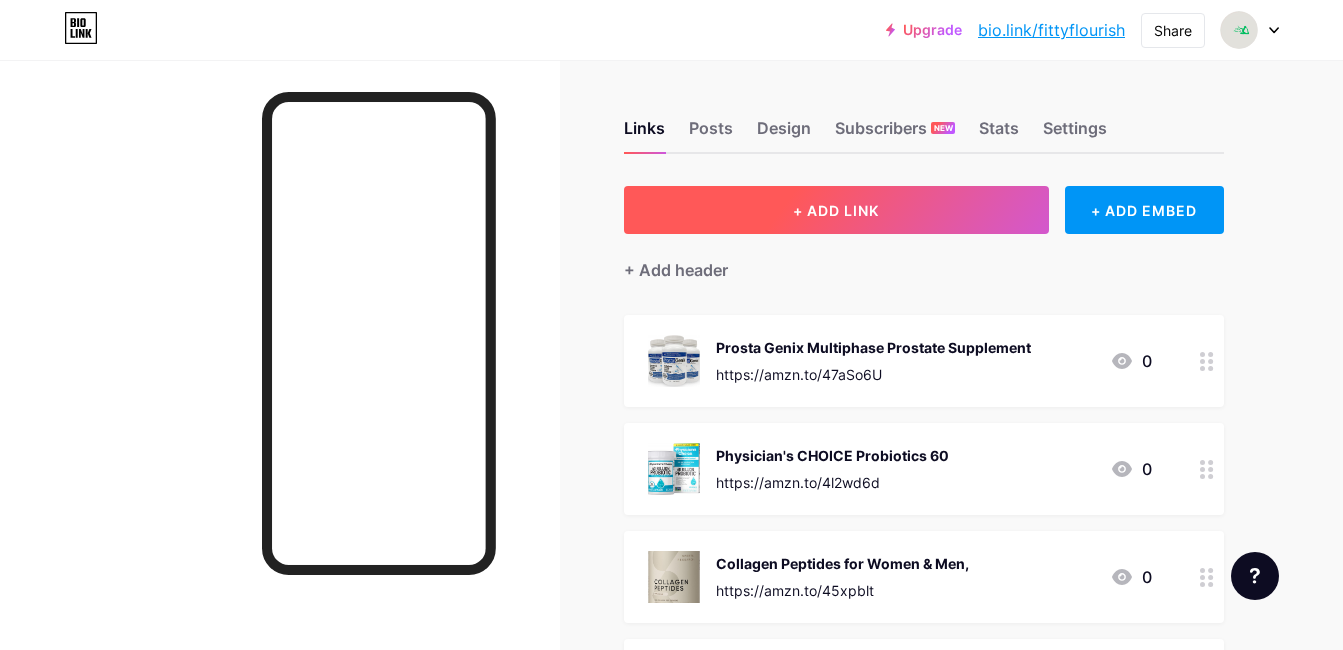 click on "+ ADD LINK" at bounding box center (836, 210) 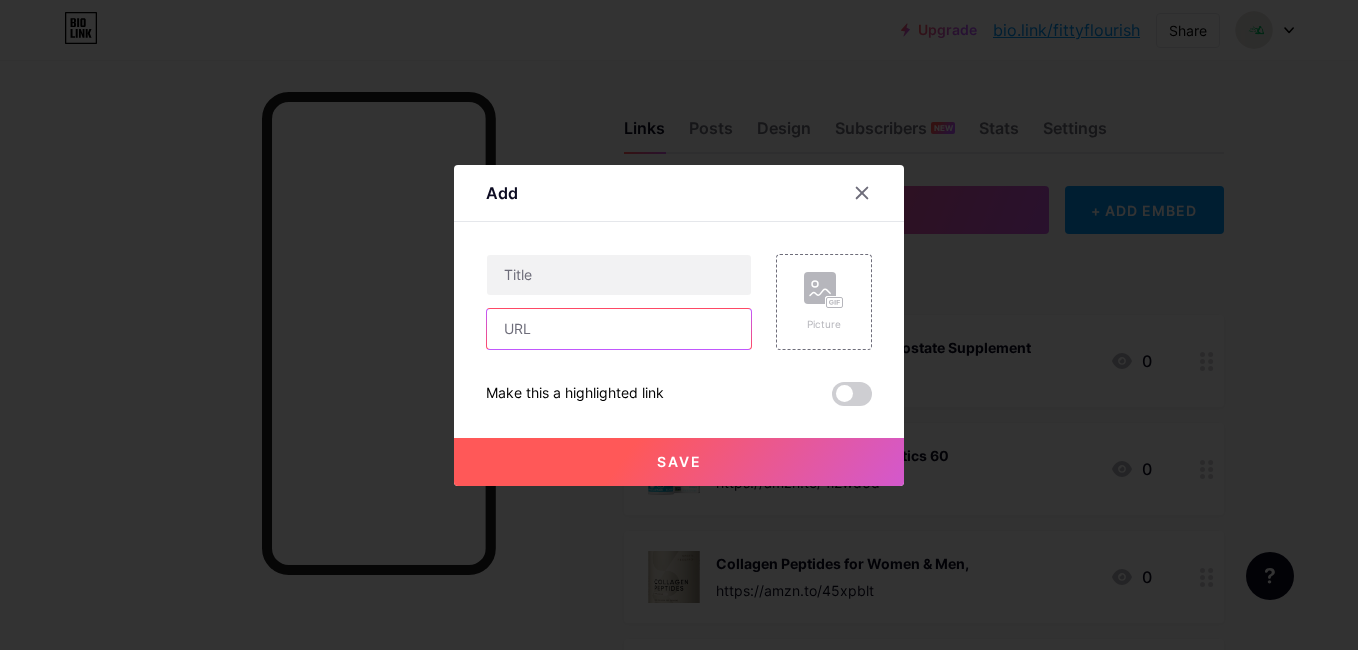 click at bounding box center [619, 329] 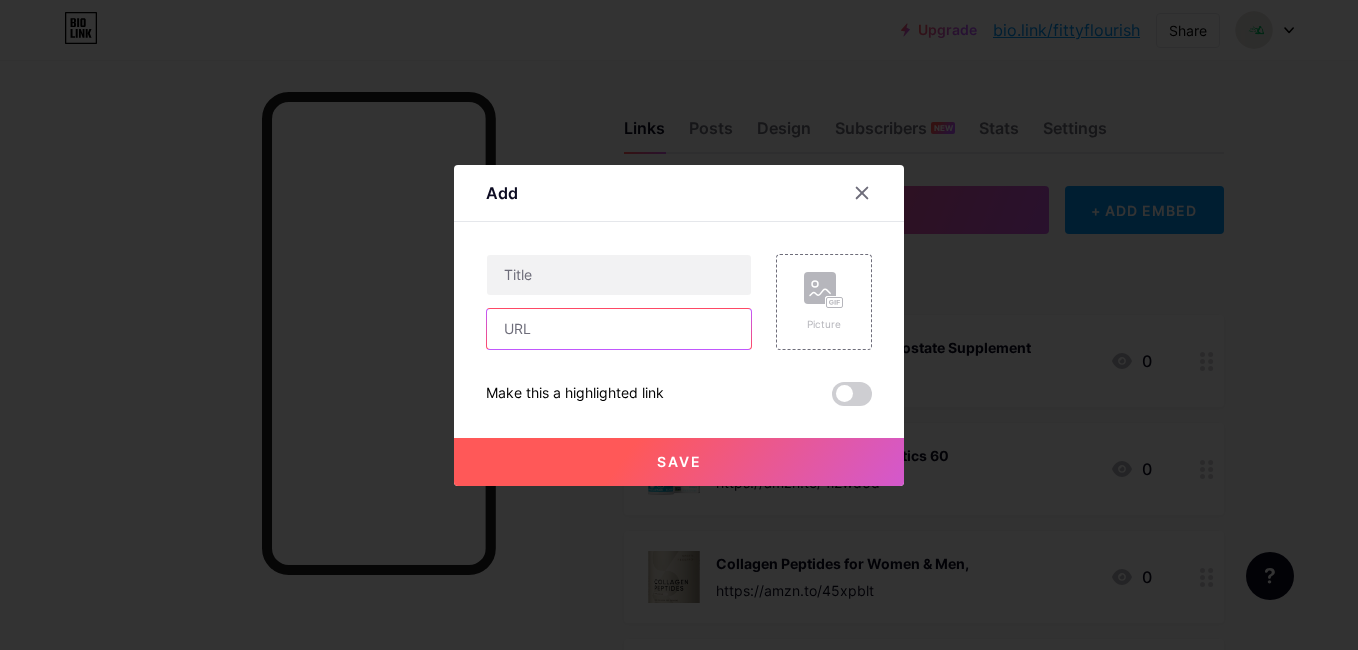 paste on "https://amzn.to/4lZhpa1" 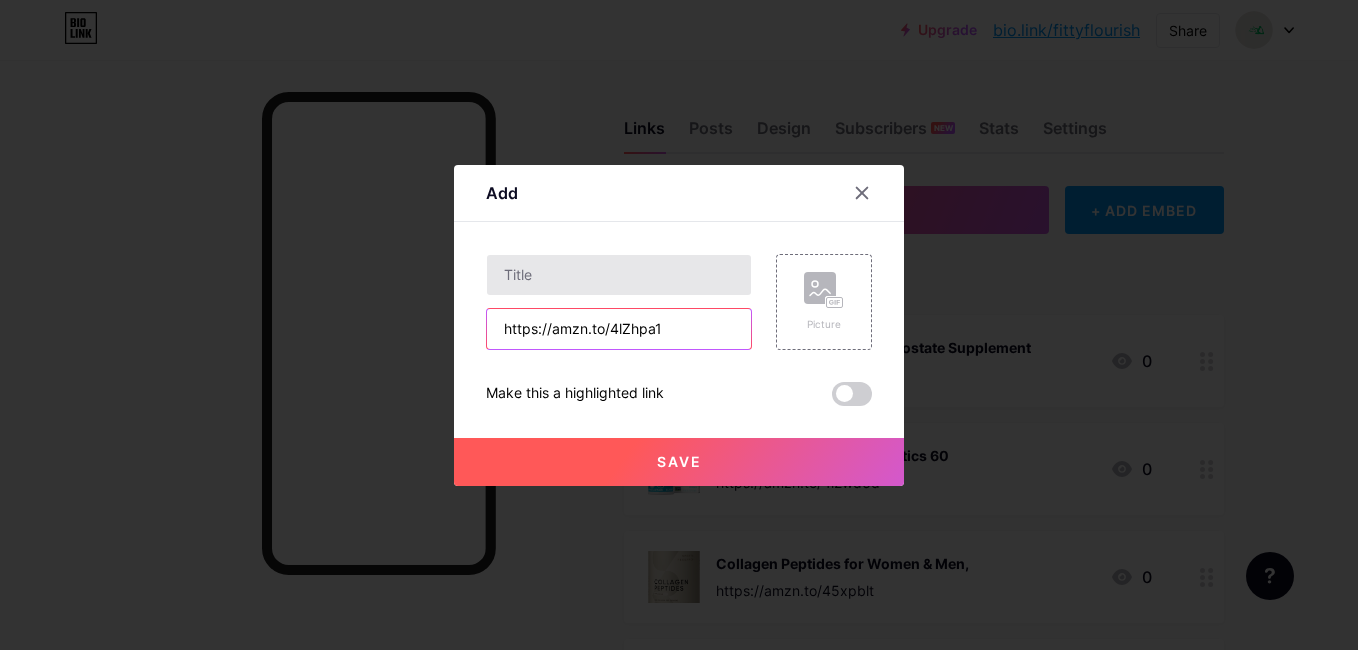 type on "https://amzn.to/4lZhpa1" 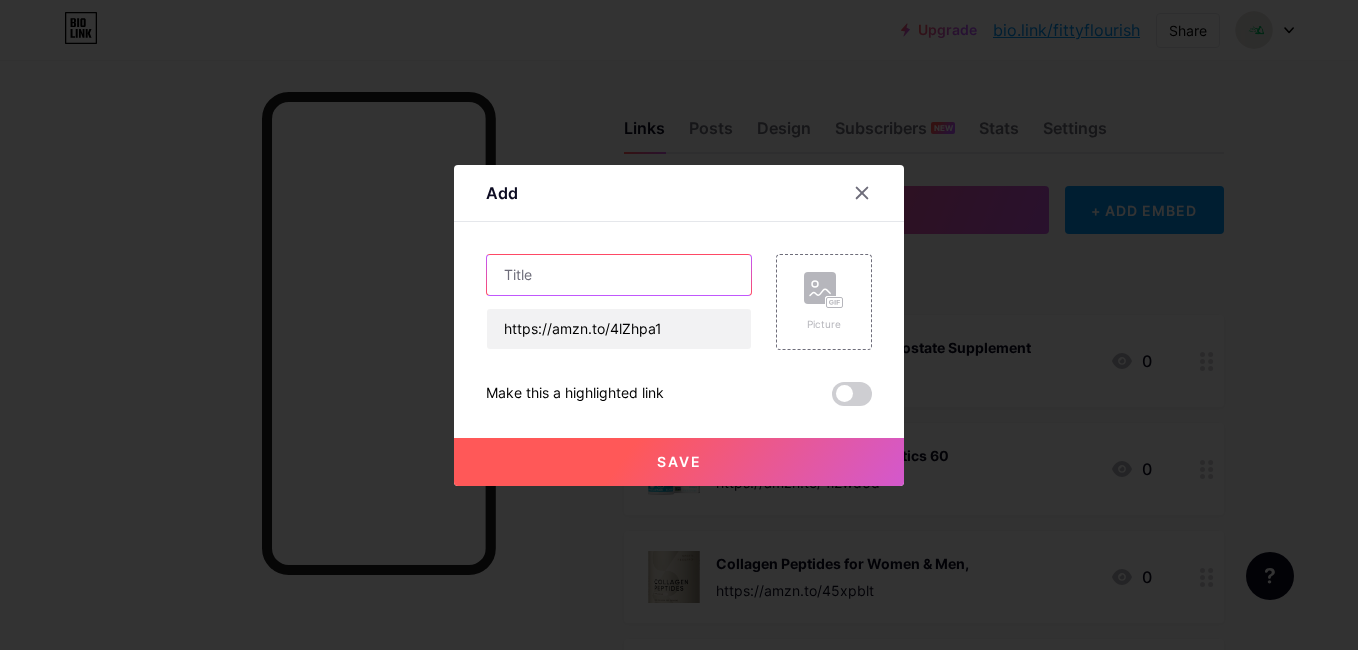 click at bounding box center (619, 275) 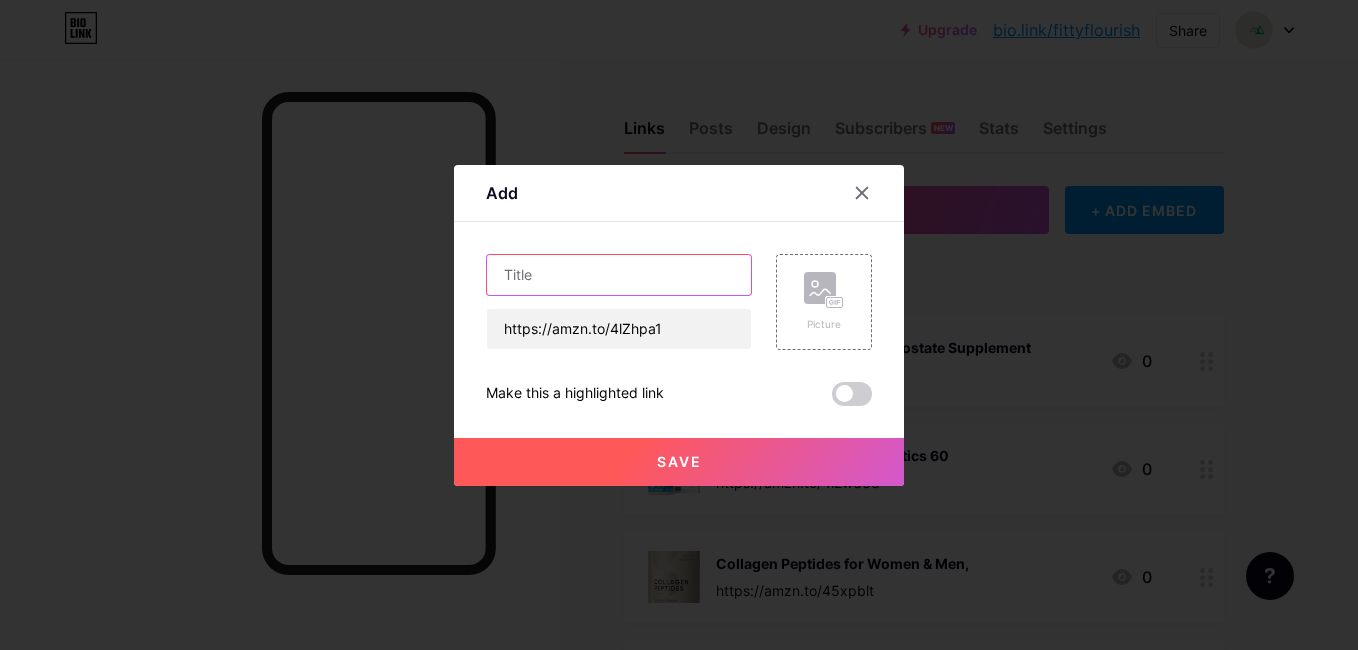 paste on "Home Gym Machine" 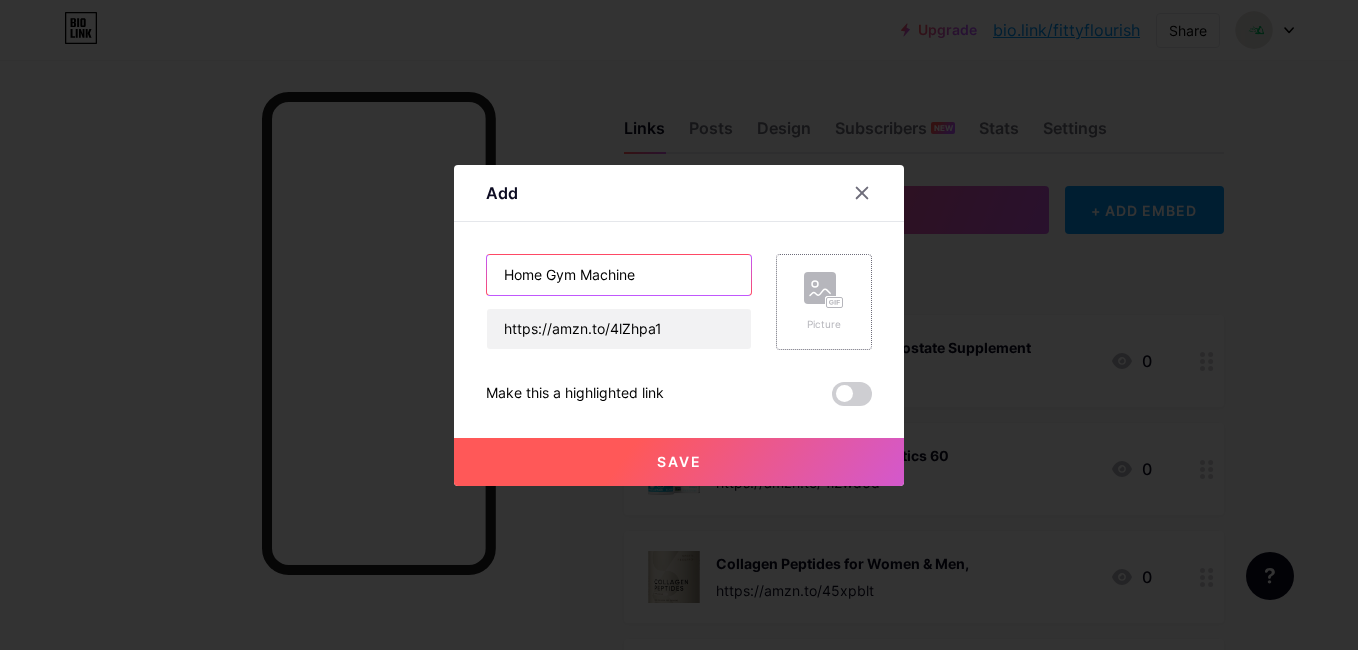 type on "Home Gym Machine" 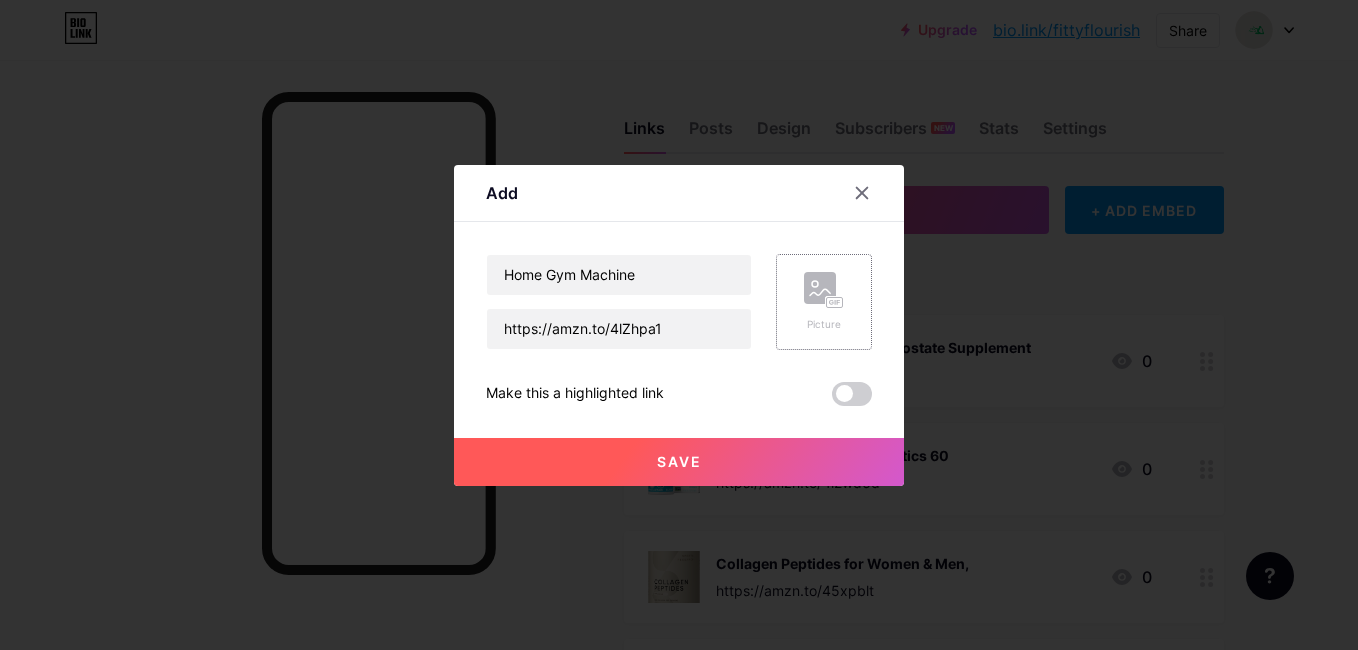 click 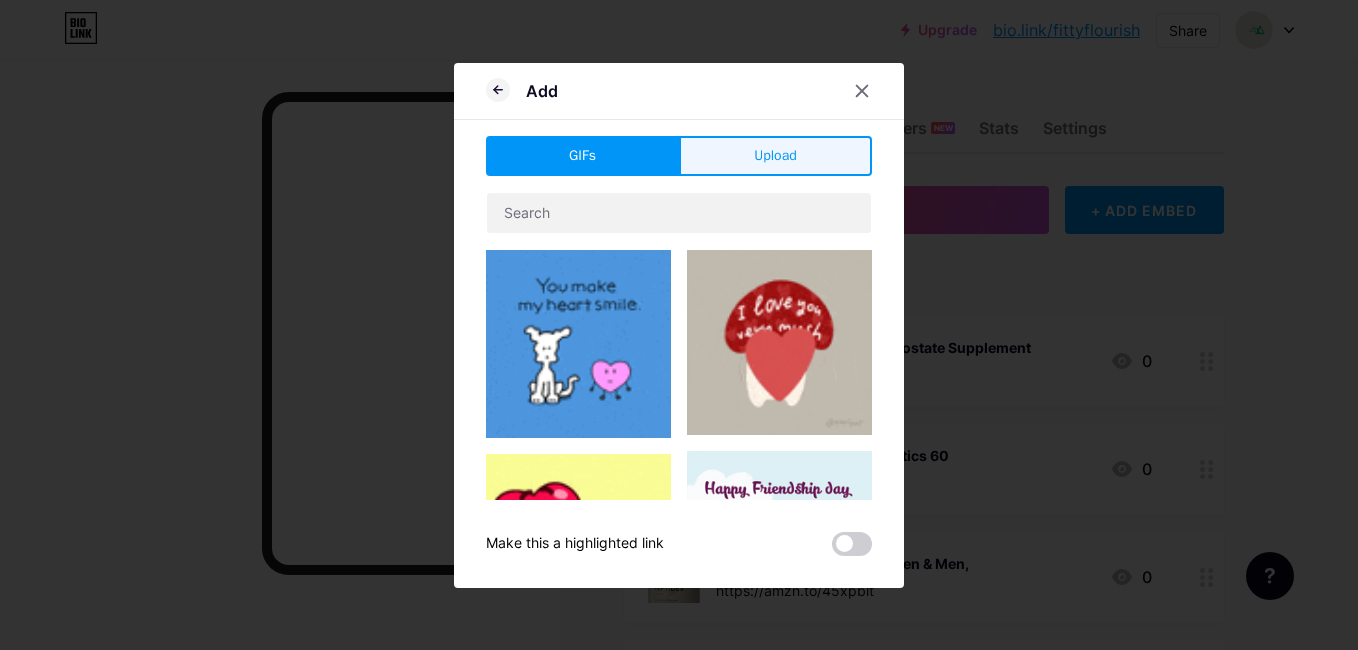 click on "Upload" at bounding box center (775, 156) 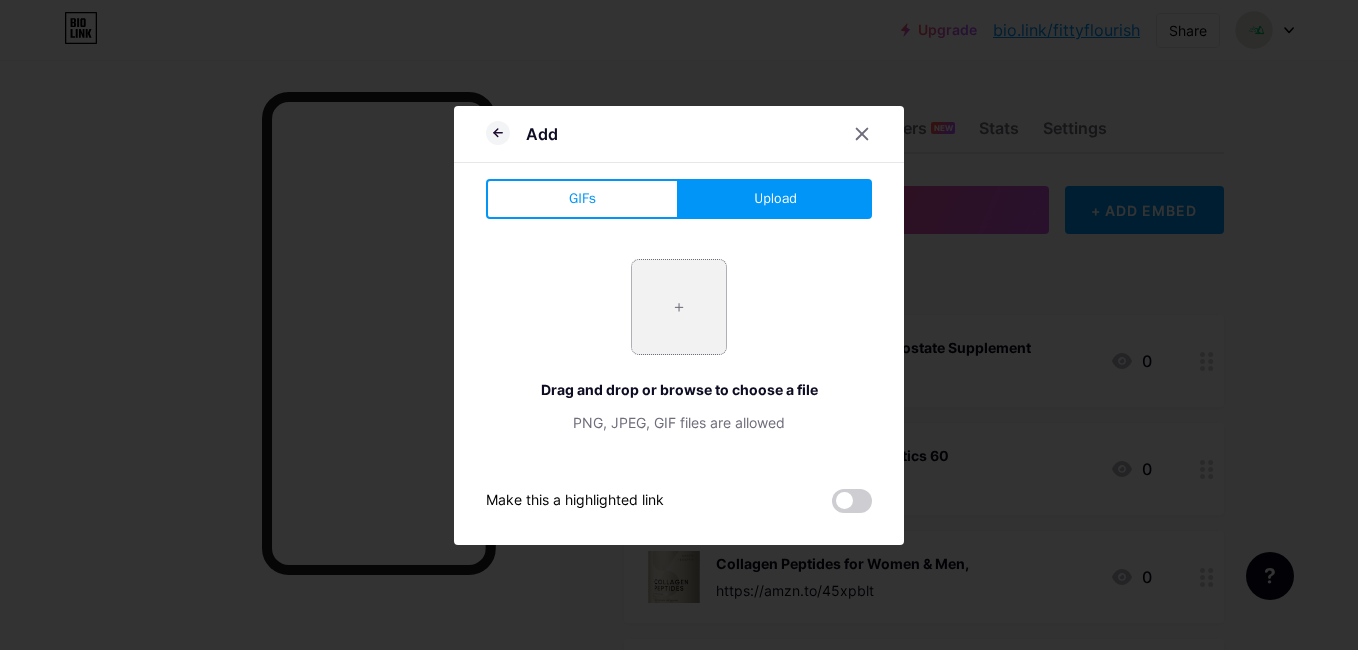 click at bounding box center (679, 307) 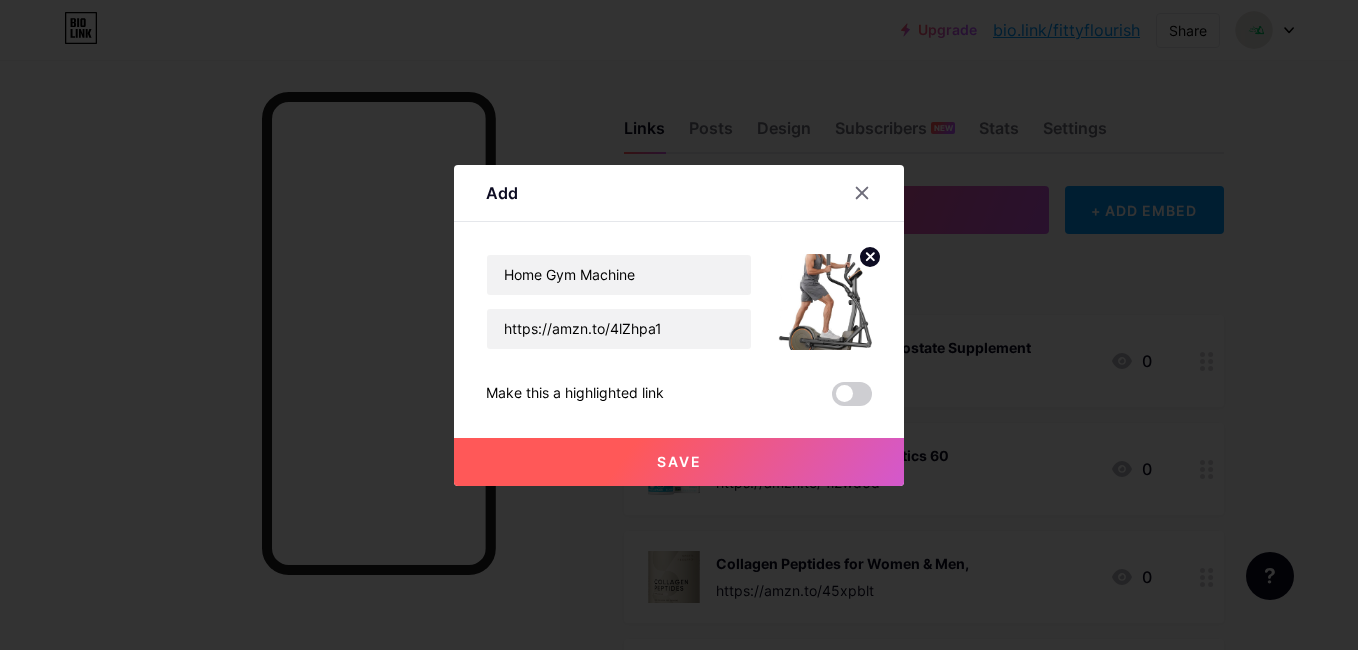 click 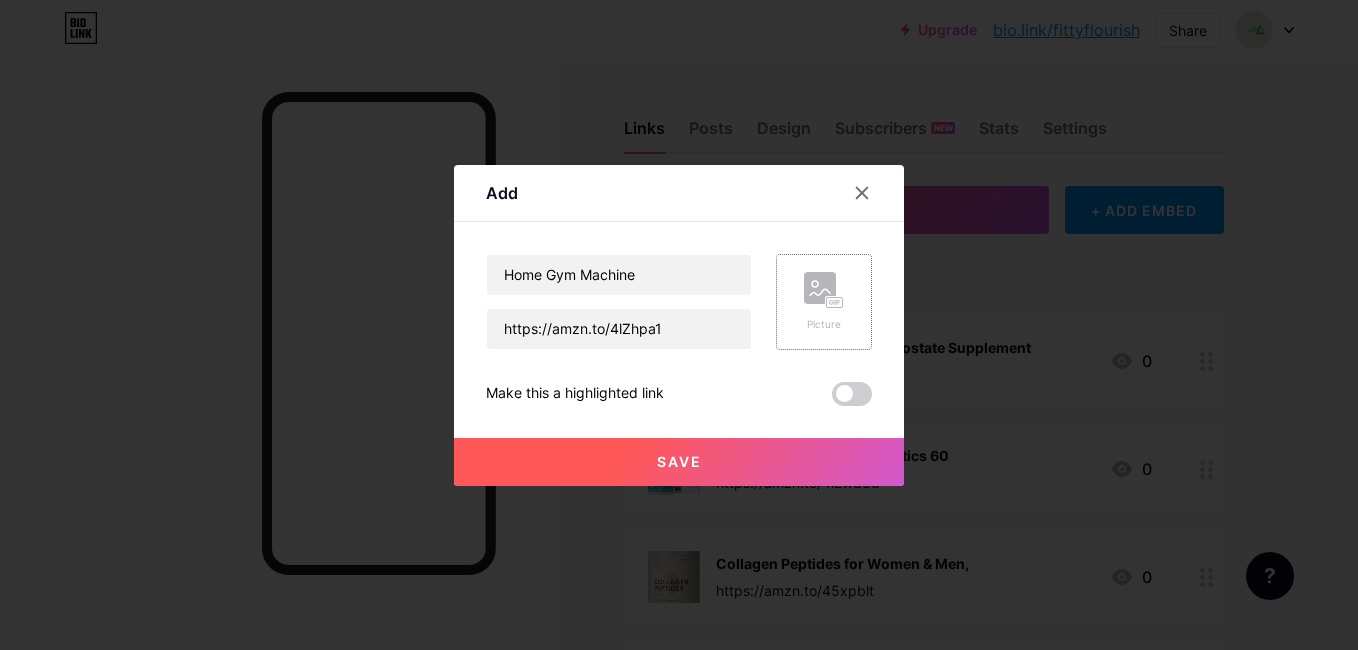 click on "Picture" at bounding box center [824, 324] 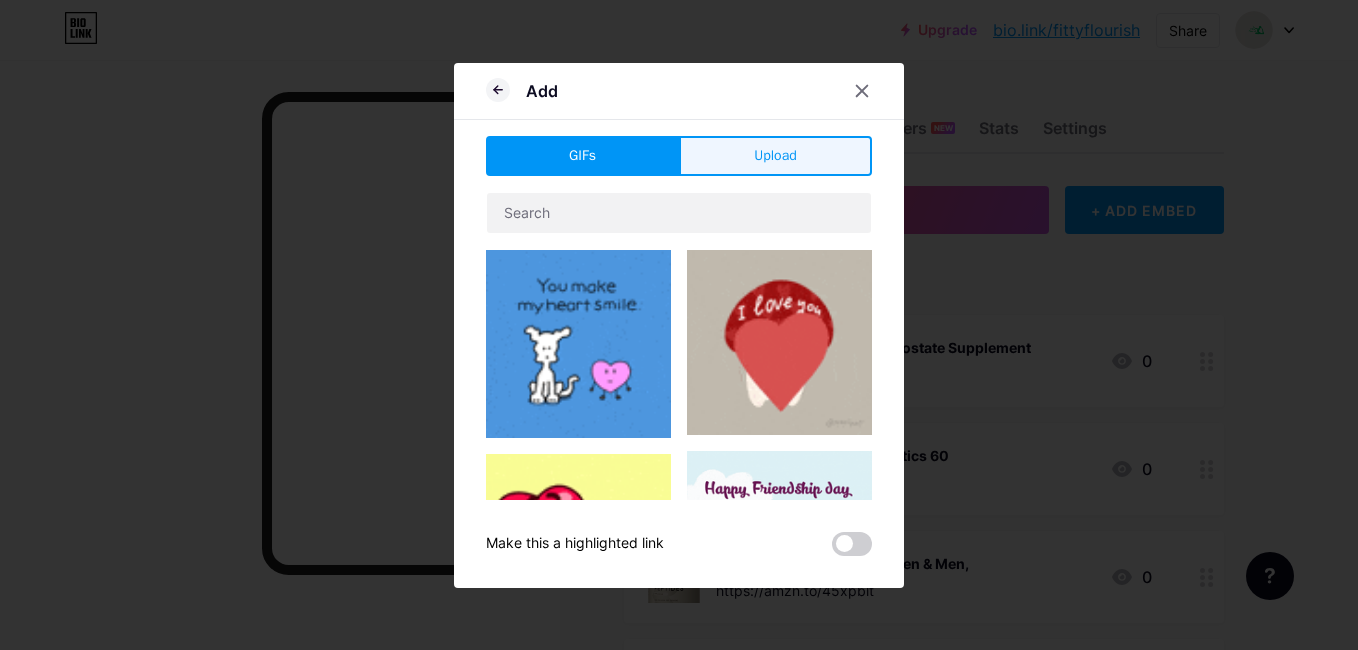 click on "Upload" at bounding box center [775, 156] 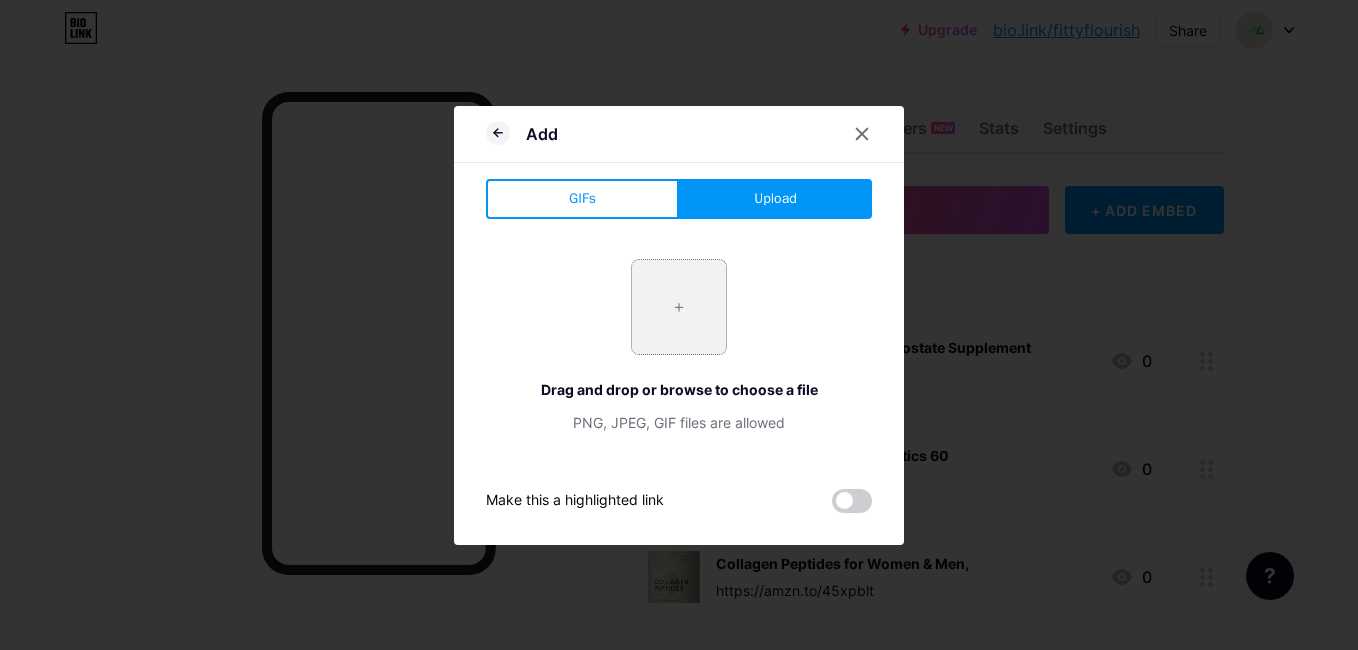 click at bounding box center (679, 307) 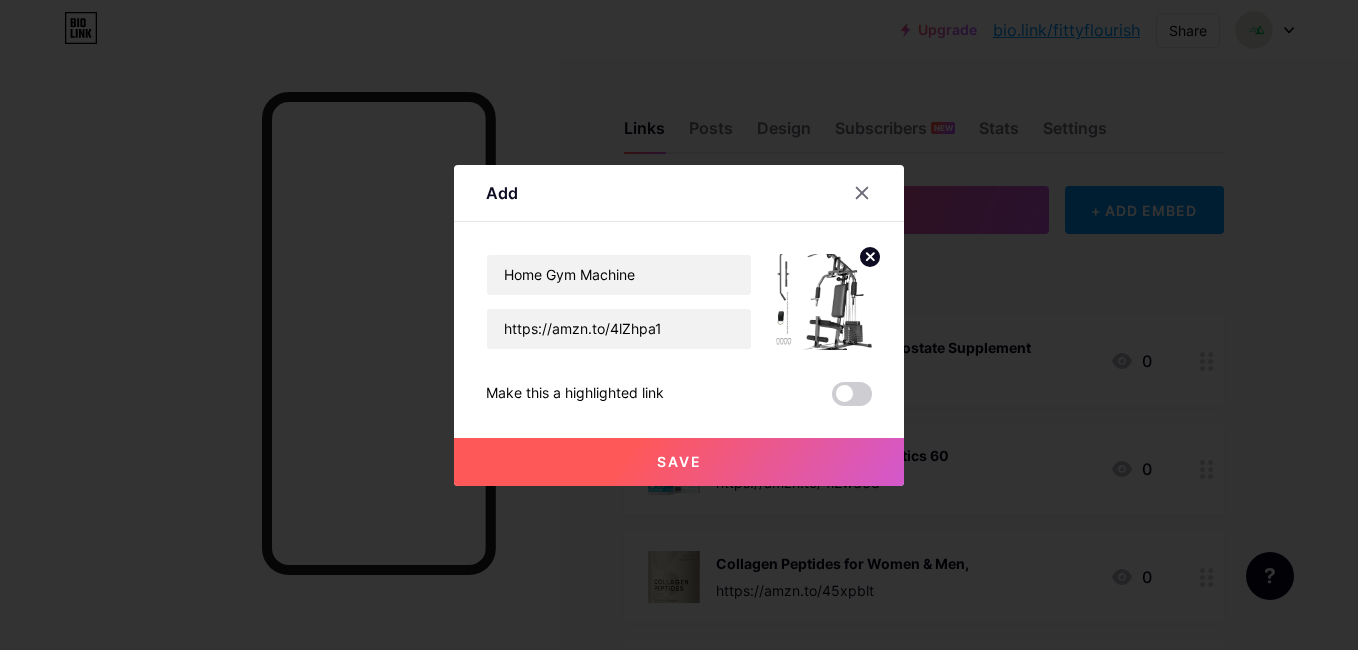 click on "Save" at bounding box center (679, 462) 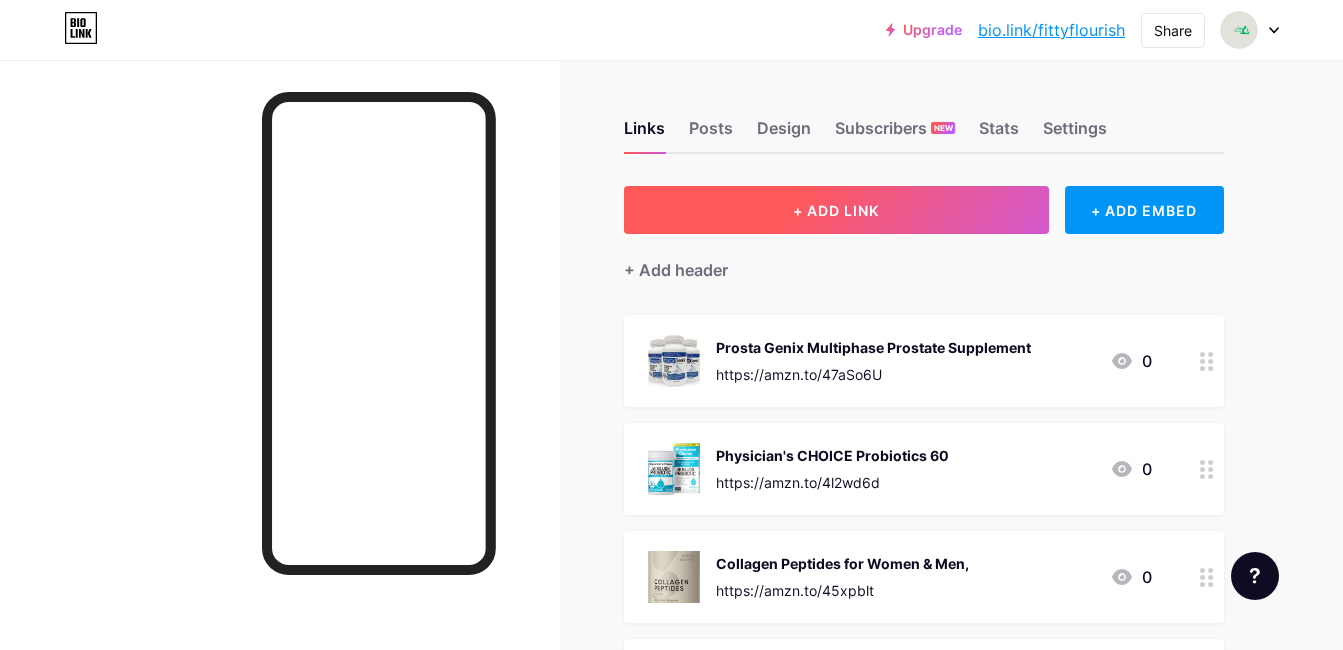 click on "+ ADD LINK" at bounding box center (836, 210) 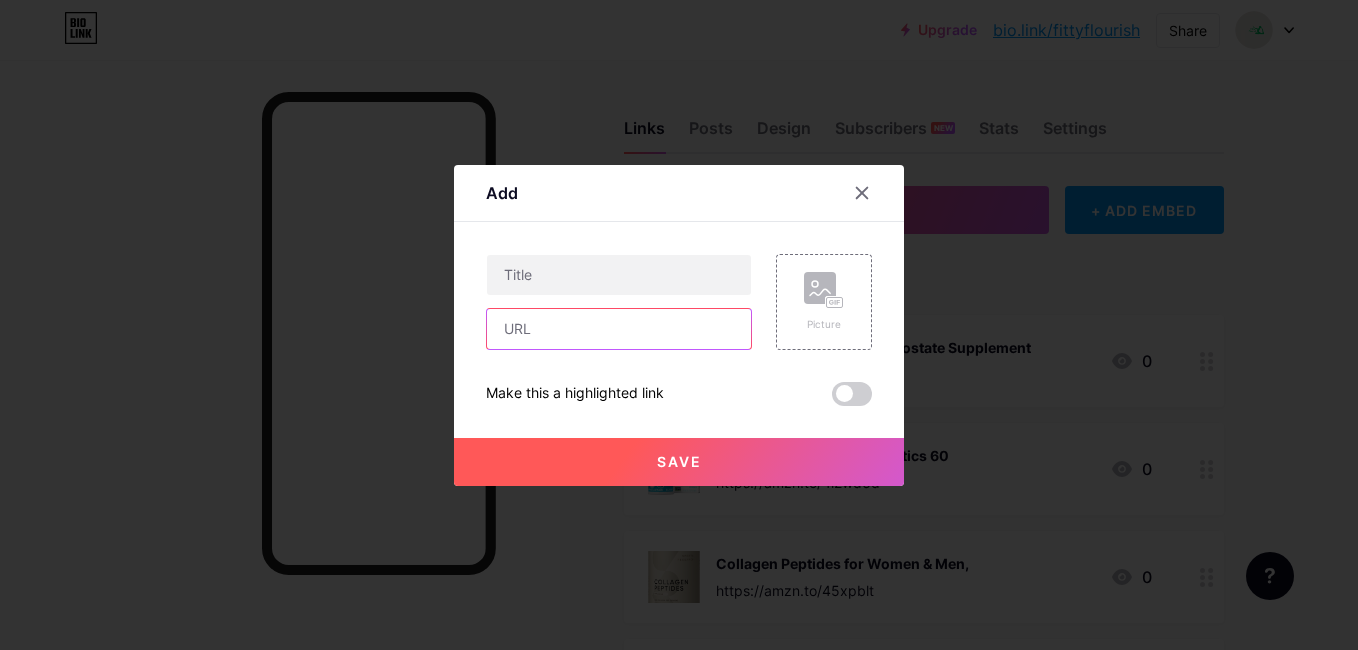click at bounding box center (619, 329) 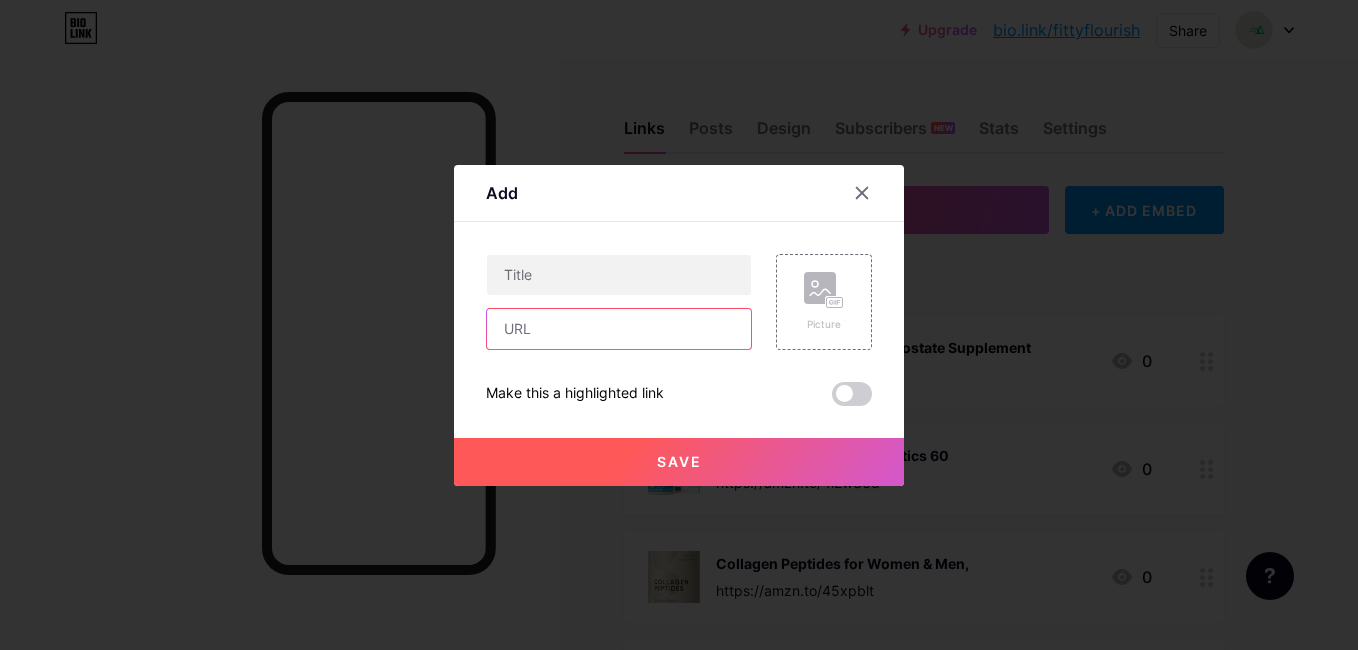 paste on "https://amzn.to/44Zn1ed" 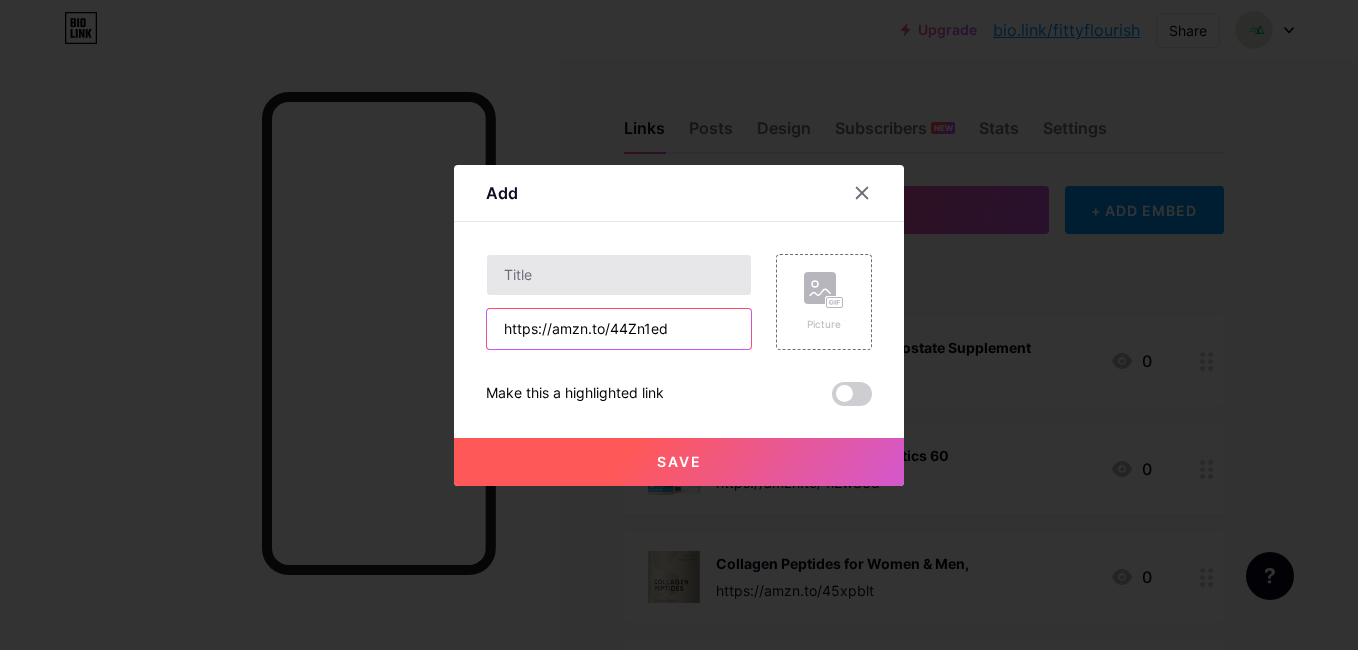 type on "https://amzn.to/44Zn1ed" 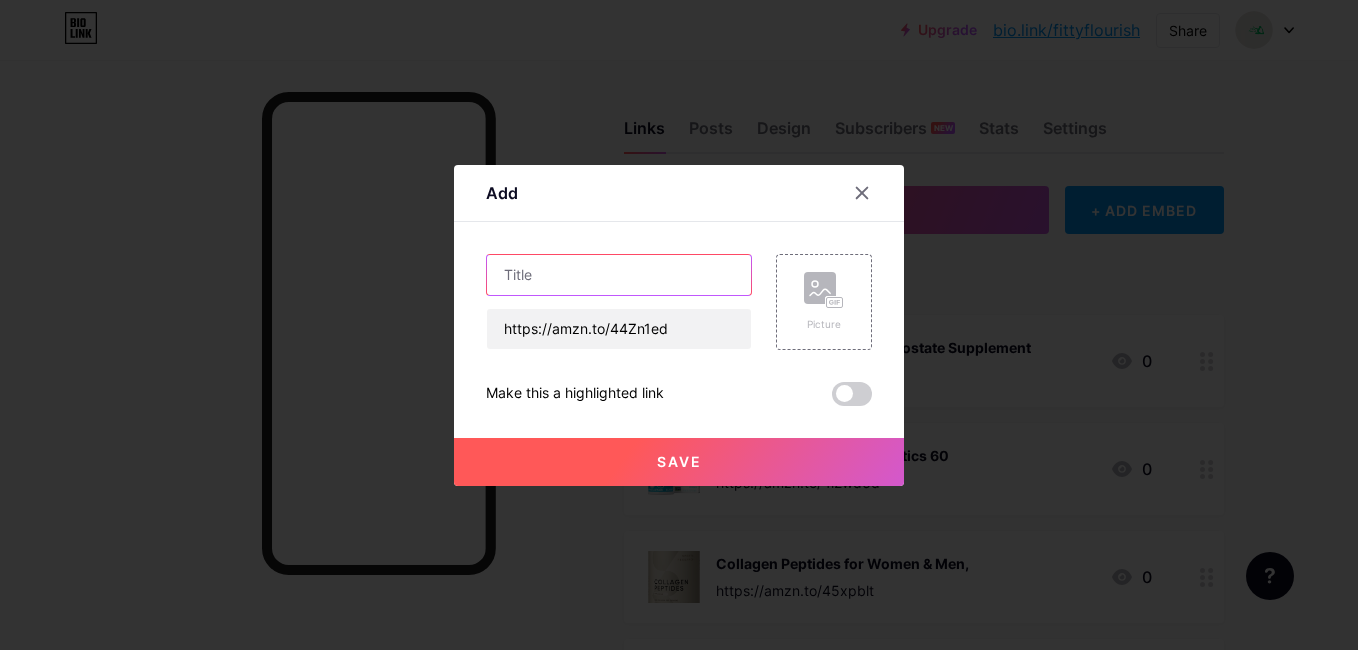 click at bounding box center [619, 275] 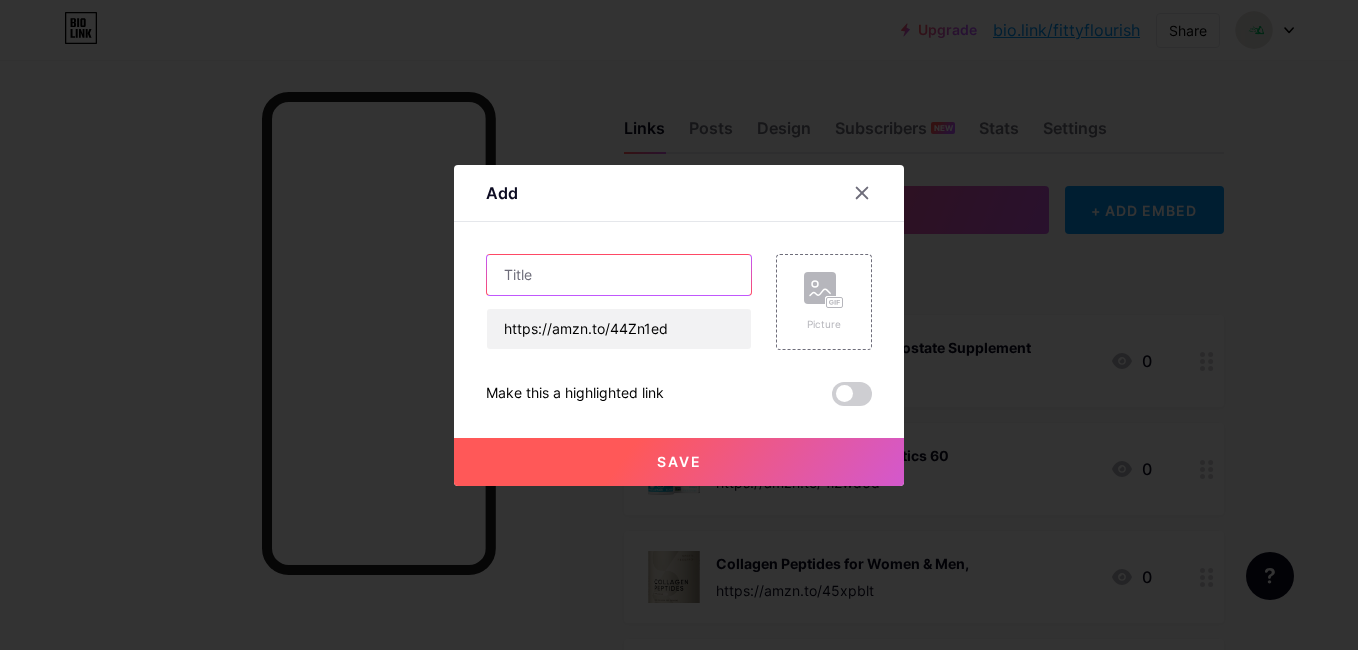 paste on "Leg Extension and Curl Machine, 4 in 1 Lower Body Workout Machine," 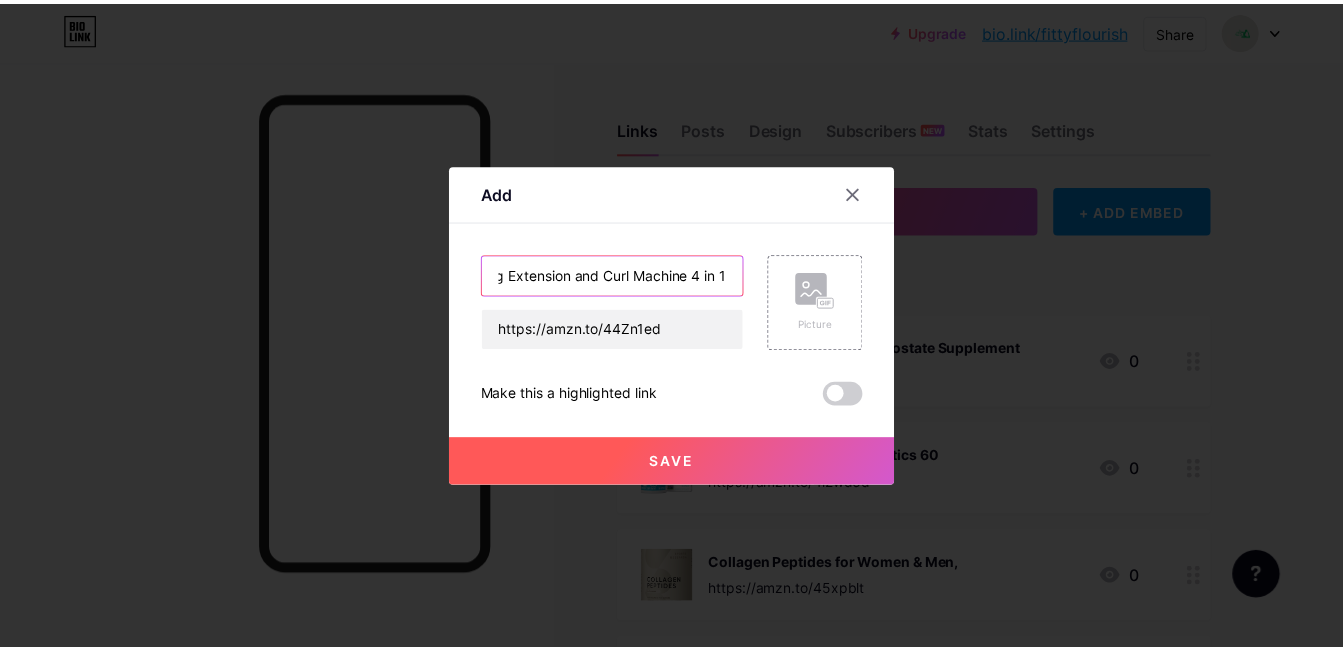 scroll, scrollTop: 0, scrollLeft: 0, axis: both 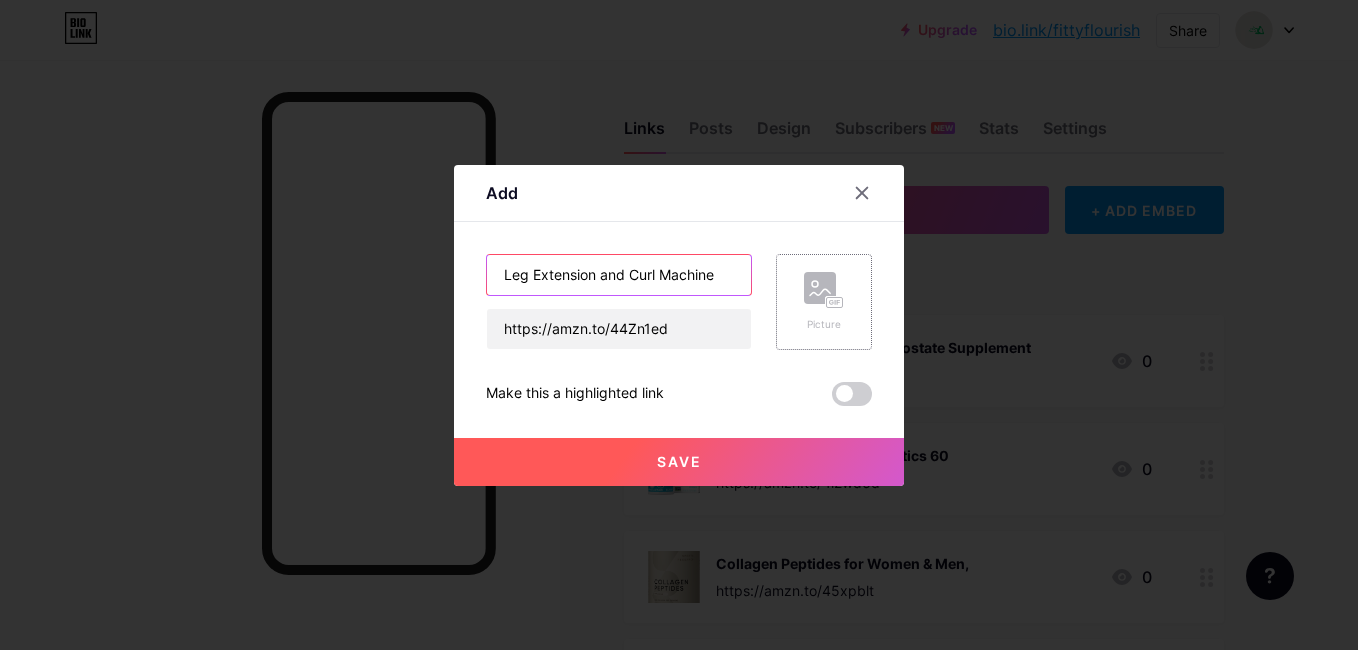 type on "Leg Extension and Curl Machine" 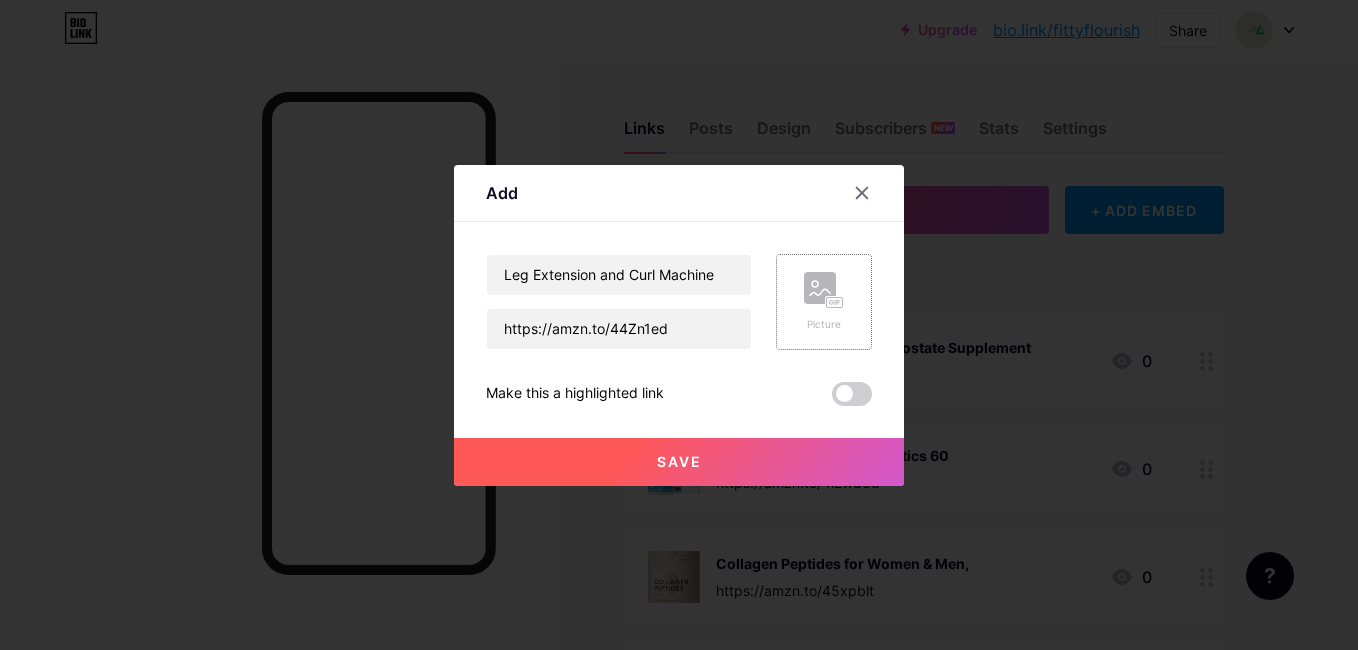 click 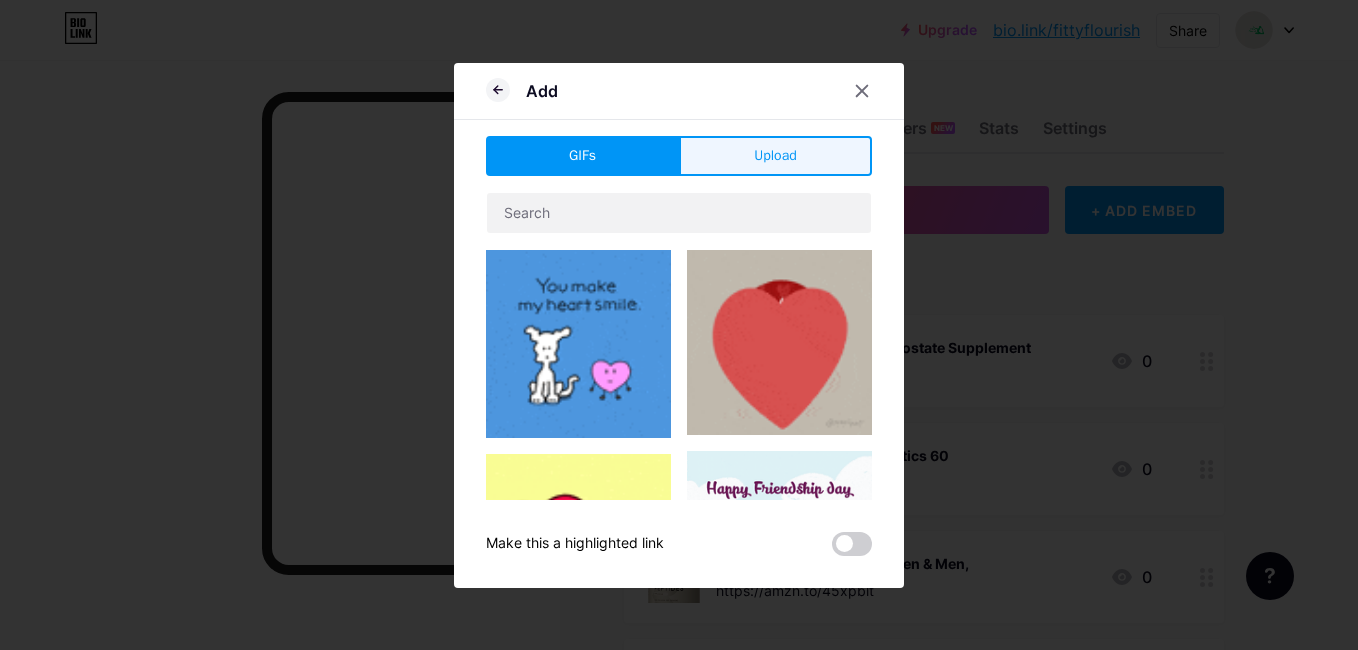 click on "Upload" at bounding box center [775, 155] 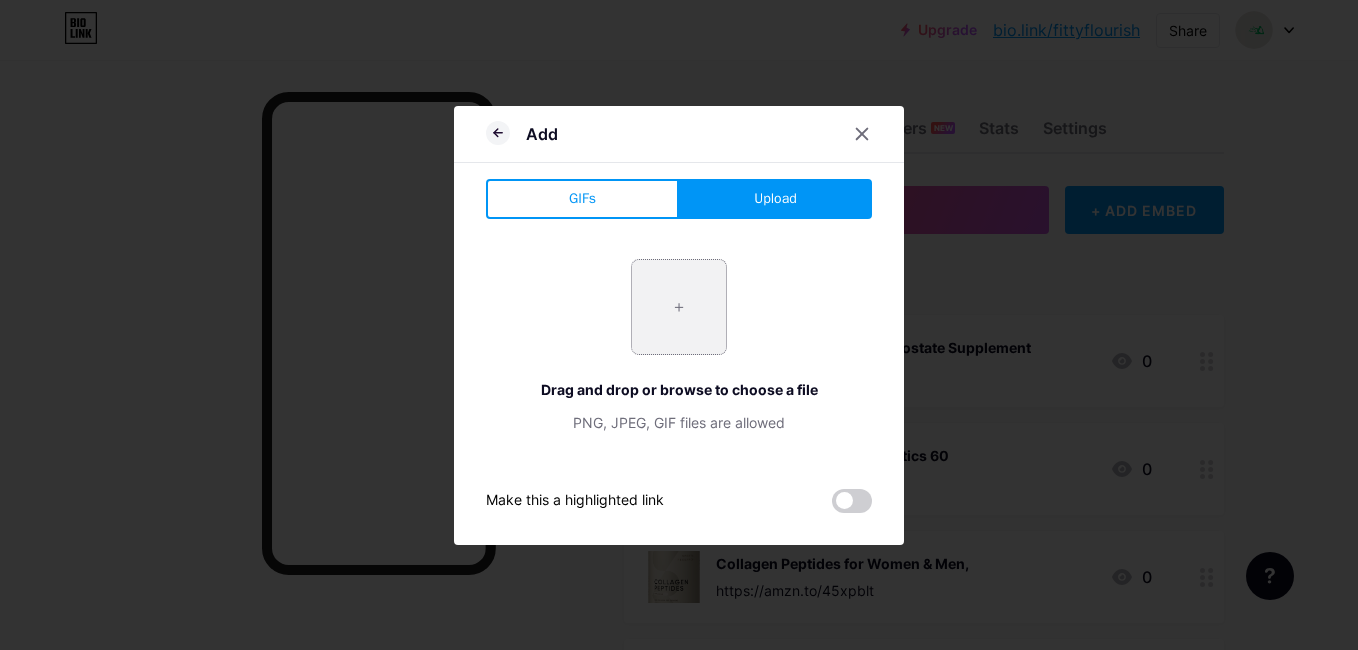 click at bounding box center [679, 307] 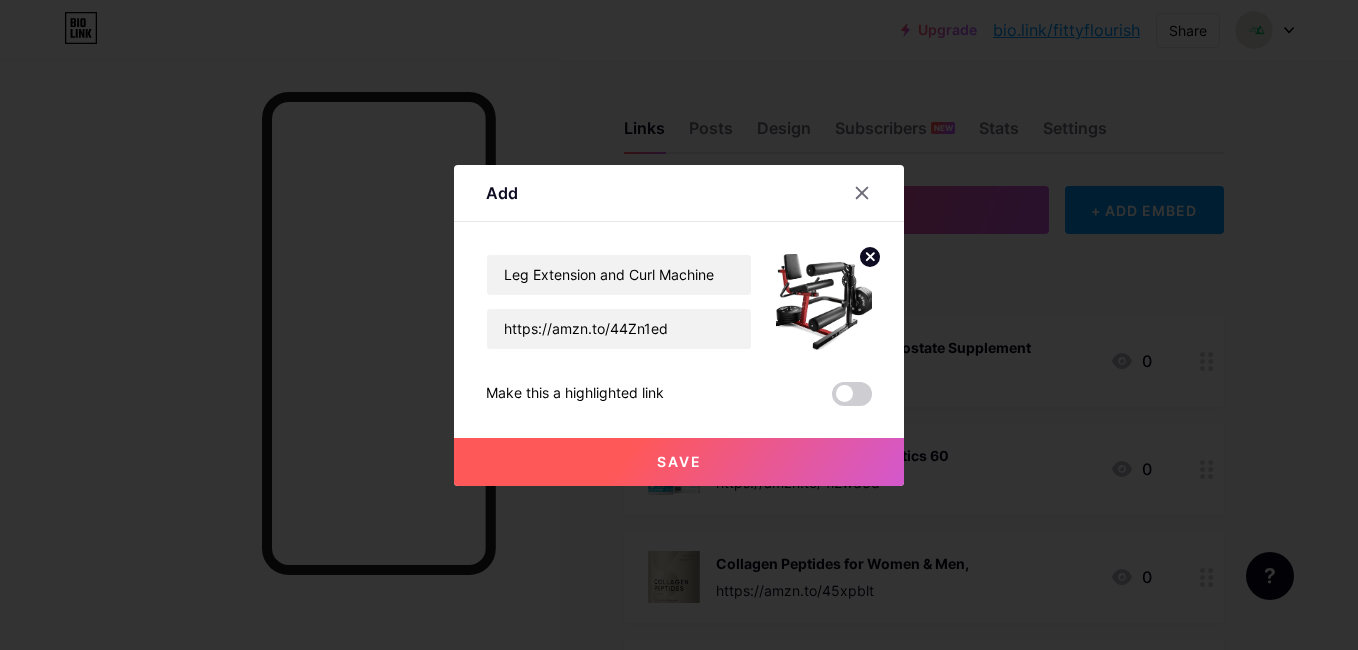 click on "Save" at bounding box center [679, 462] 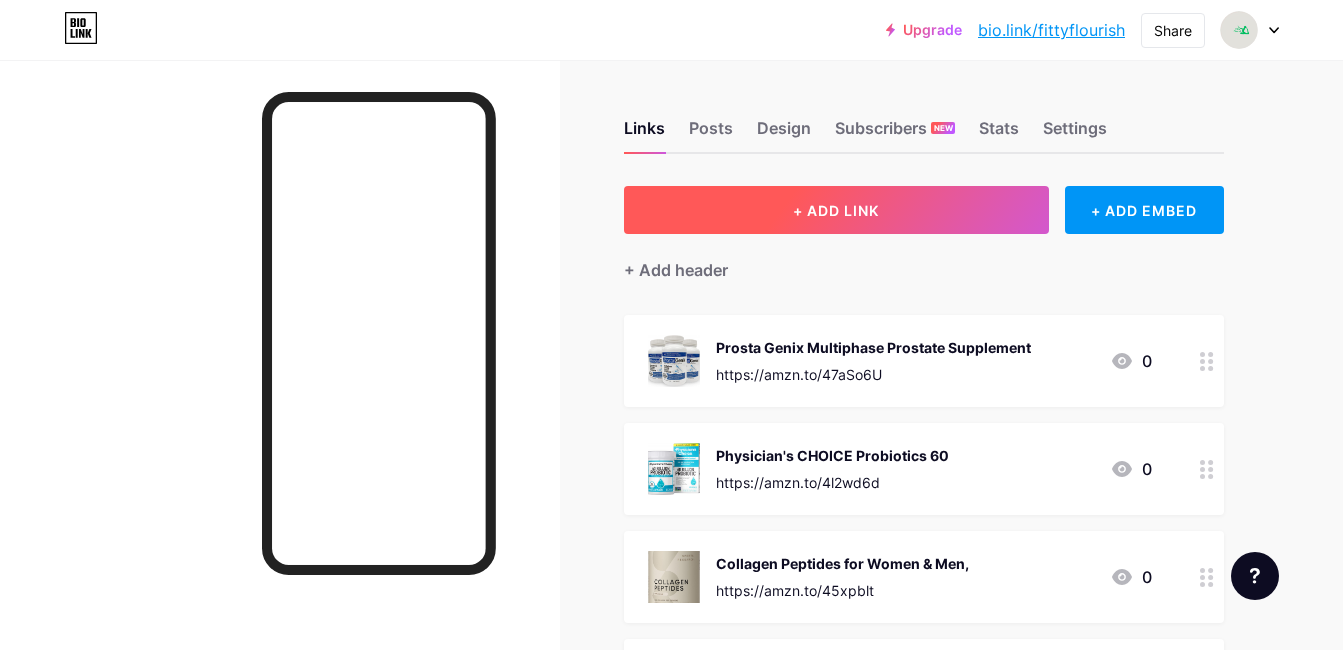 click on "+ ADD LINK" at bounding box center [836, 210] 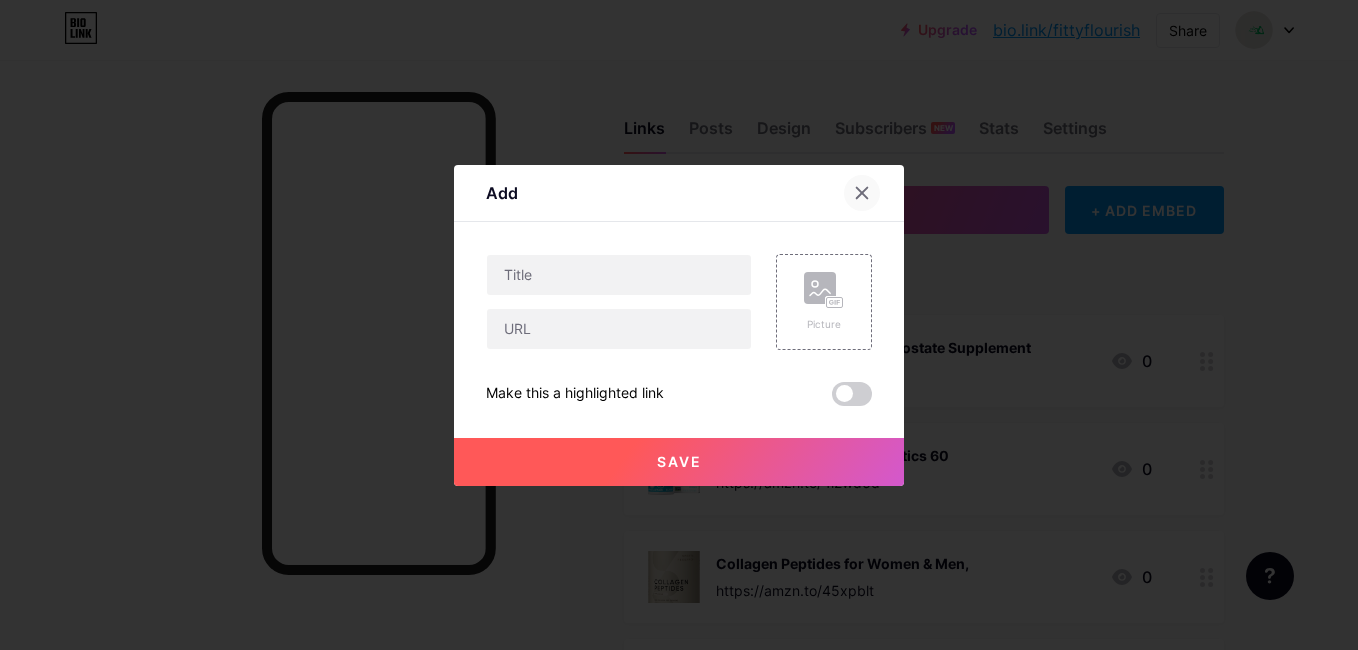 click at bounding box center [862, 193] 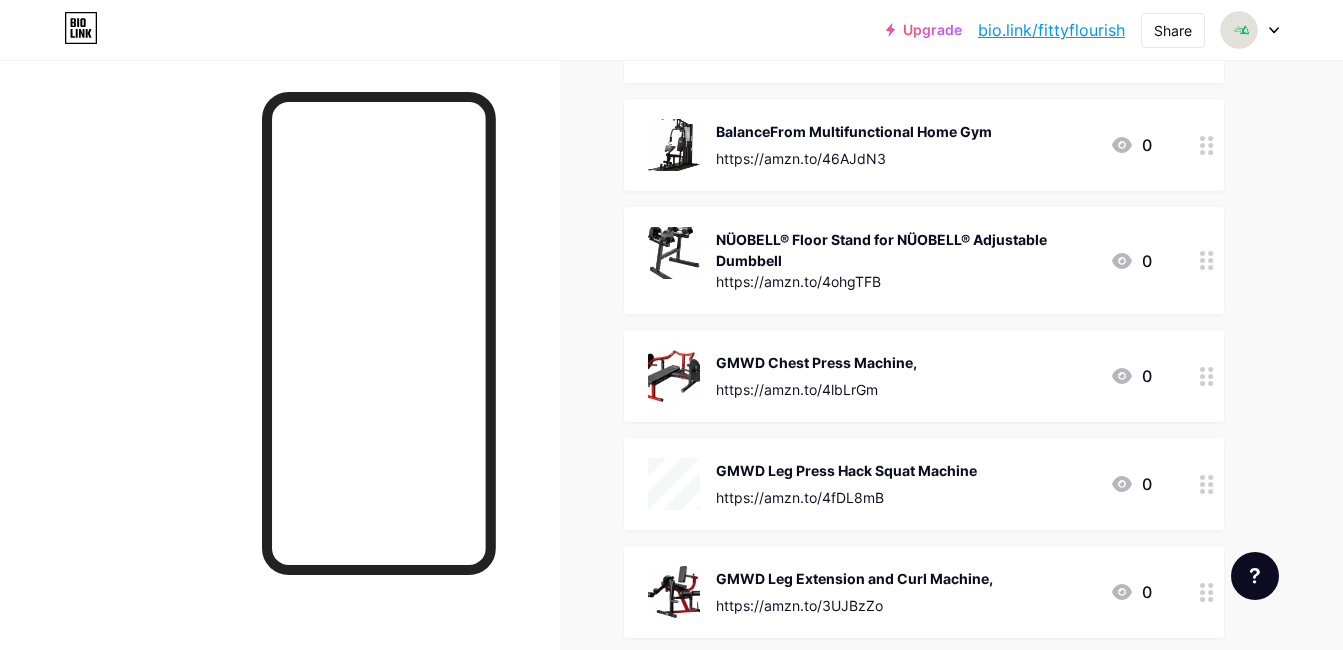 scroll, scrollTop: 4052, scrollLeft: 0, axis: vertical 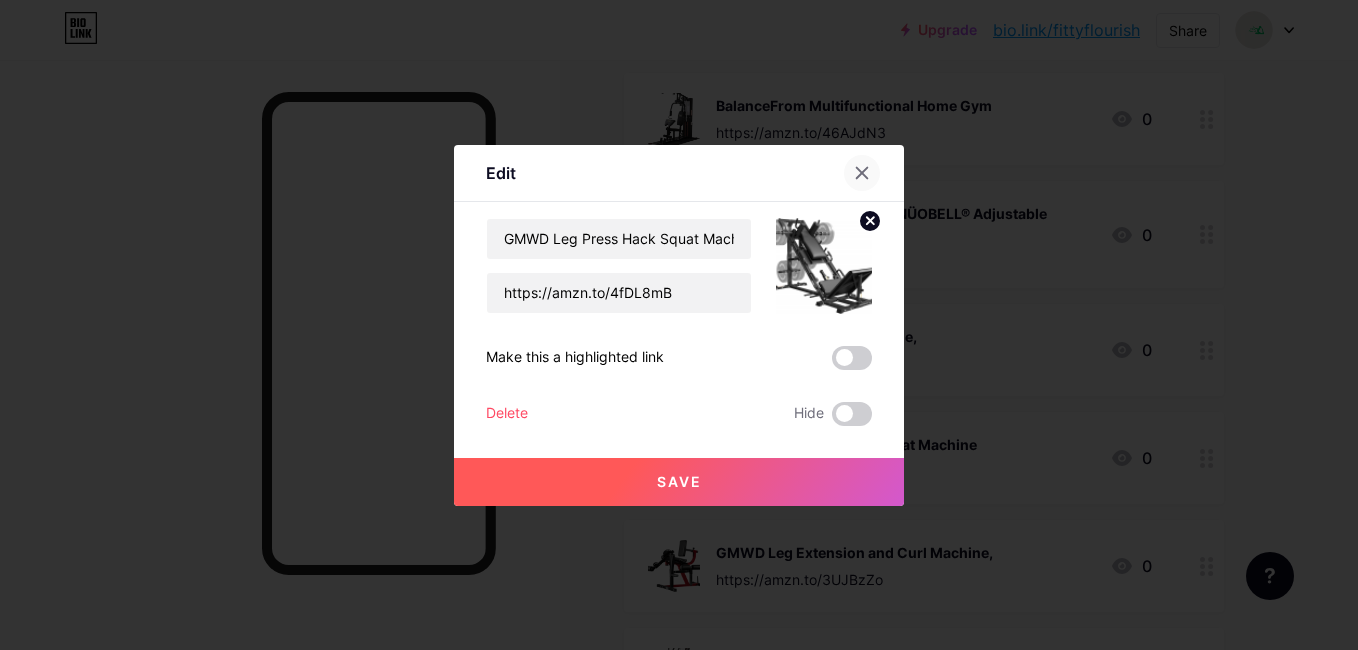 click 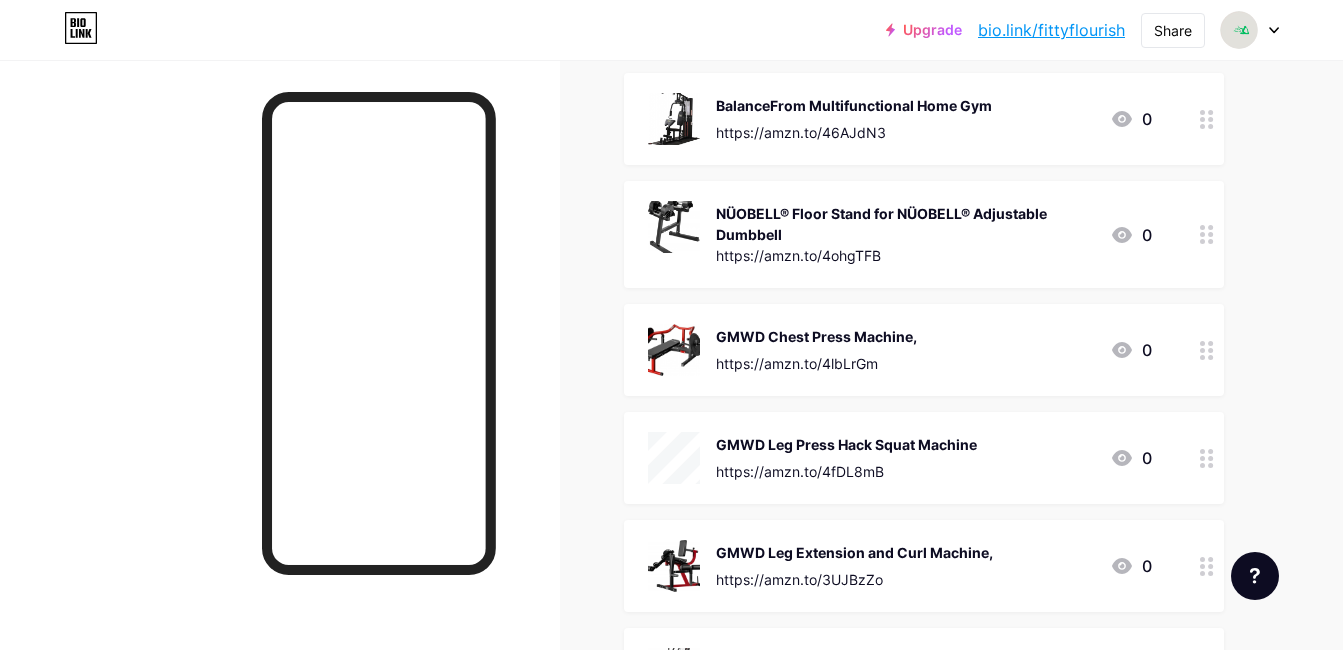 click on "GMWD Leg Press Hack Squat Machine" at bounding box center (846, 444) 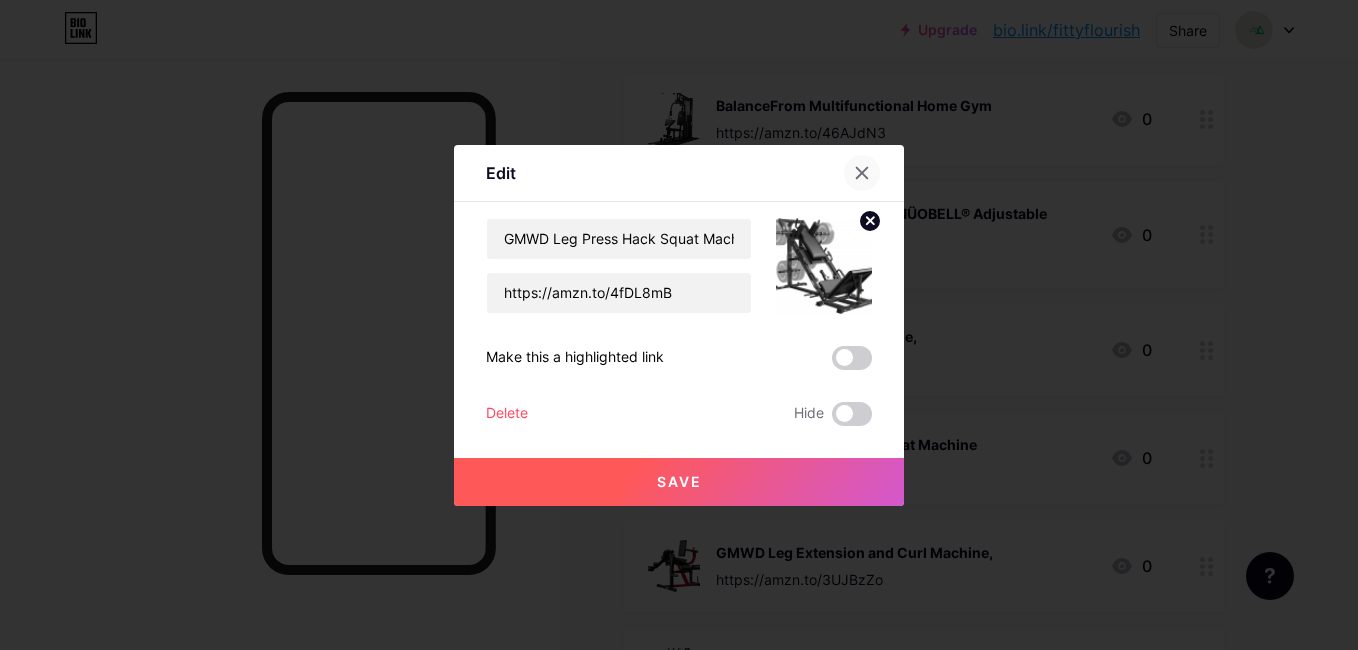 click 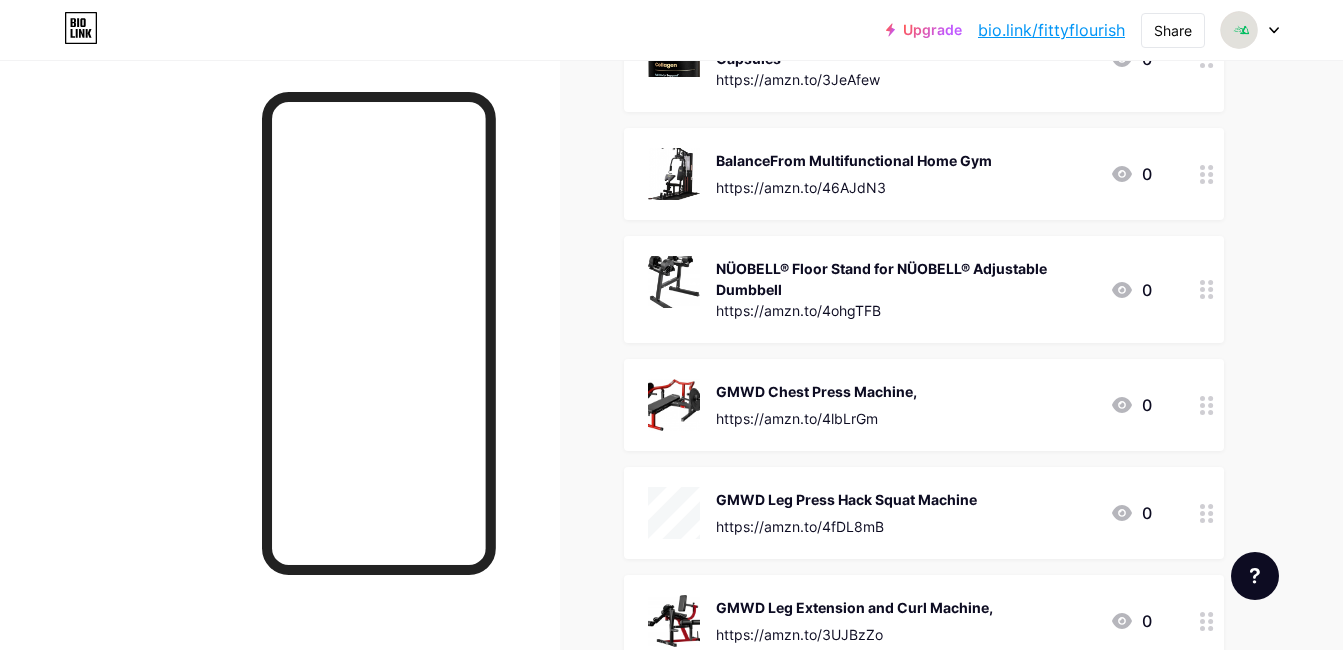scroll, scrollTop: 4043, scrollLeft: 0, axis: vertical 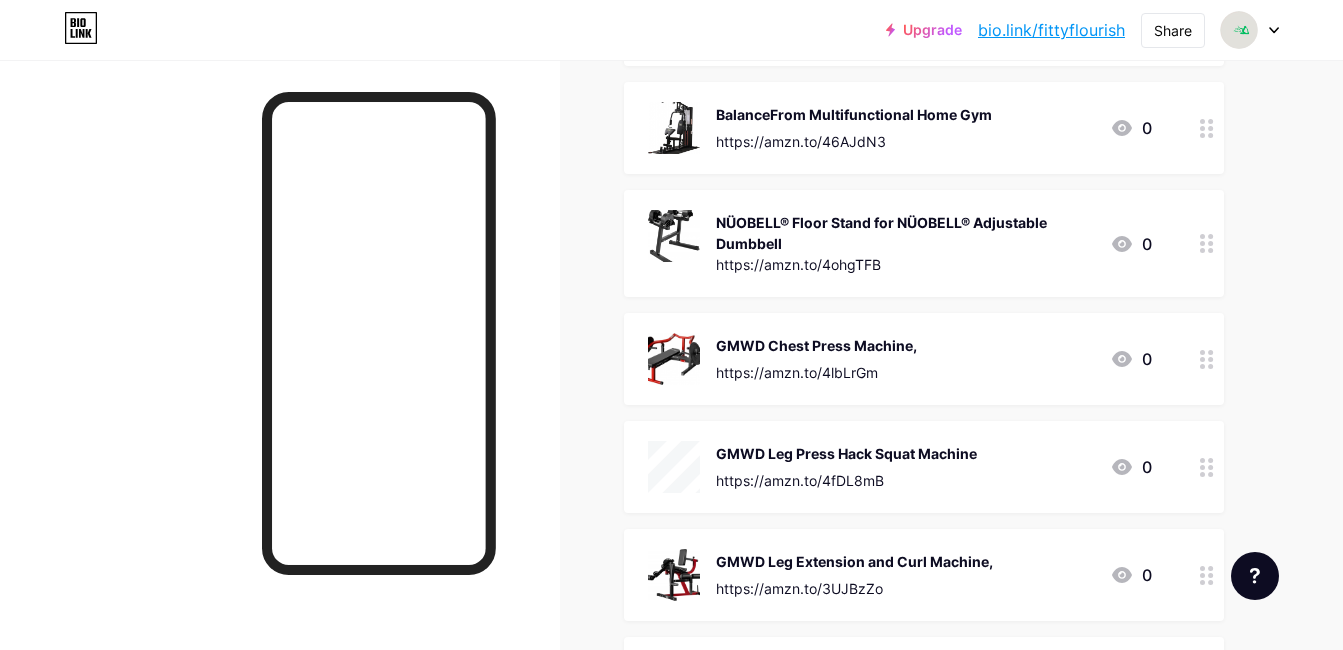 click on "GMWD Leg Press Hack Squat Machine
https://amzn.to/4fDL8mB" at bounding box center [846, 467] 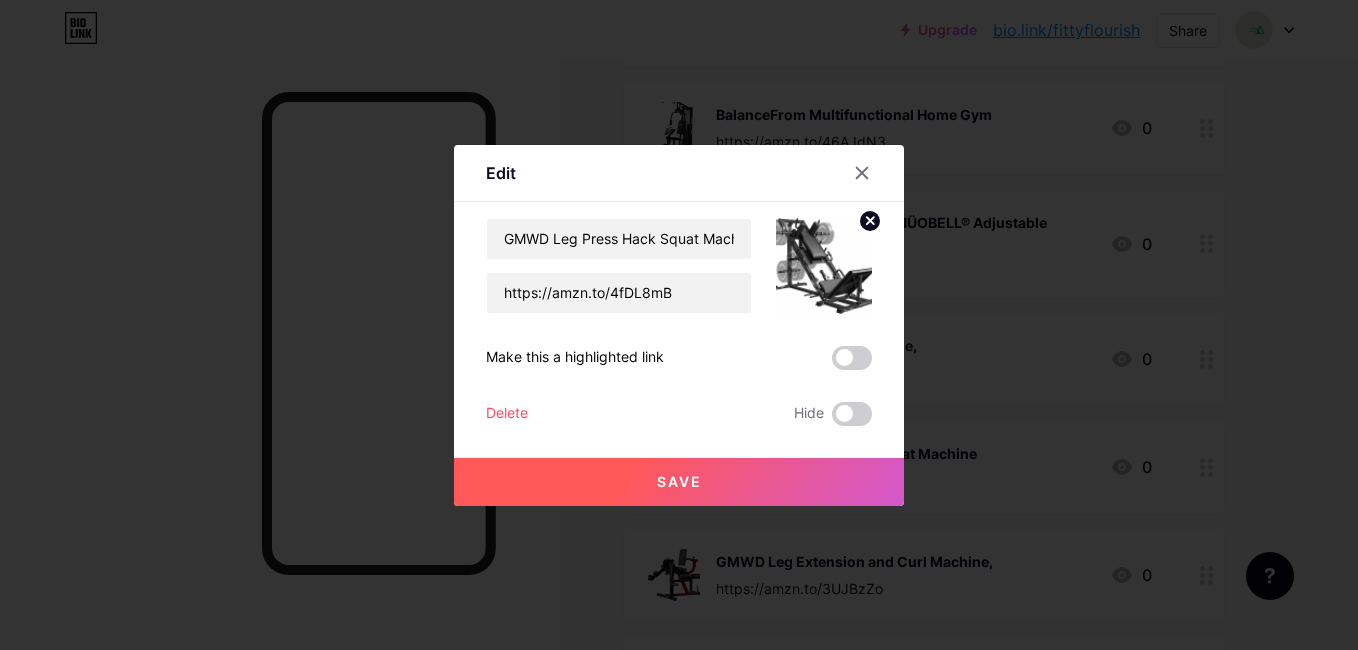 click on "Save" at bounding box center (679, 482) 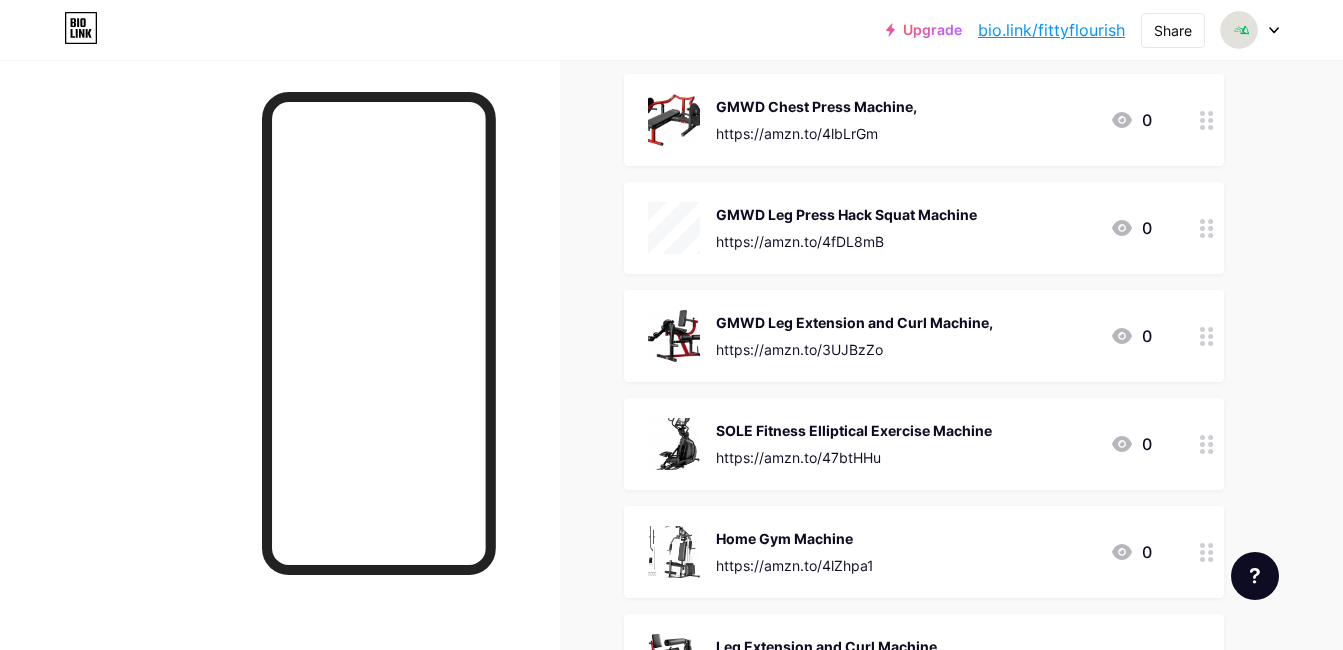 scroll, scrollTop: 4283, scrollLeft: 0, axis: vertical 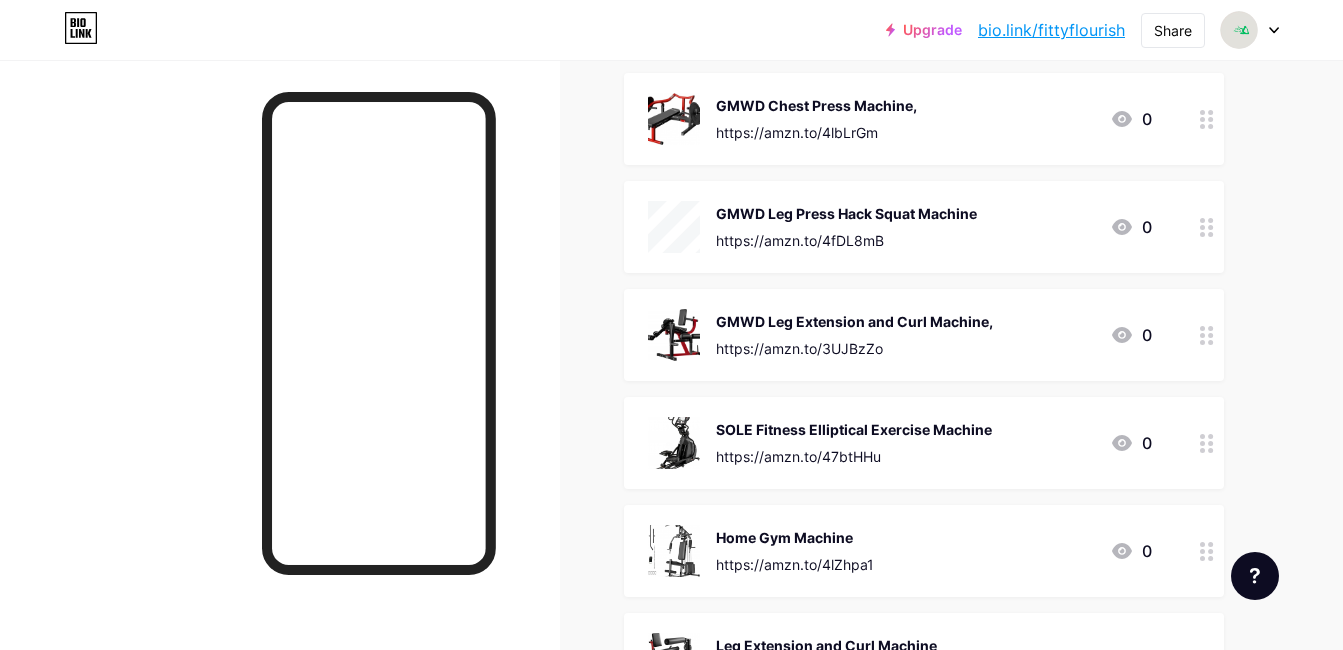 click on "GMWD Leg Extension and Curl Machine,
https://amzn.to/3UJBzZo
0" at bounding box center [924, 335] 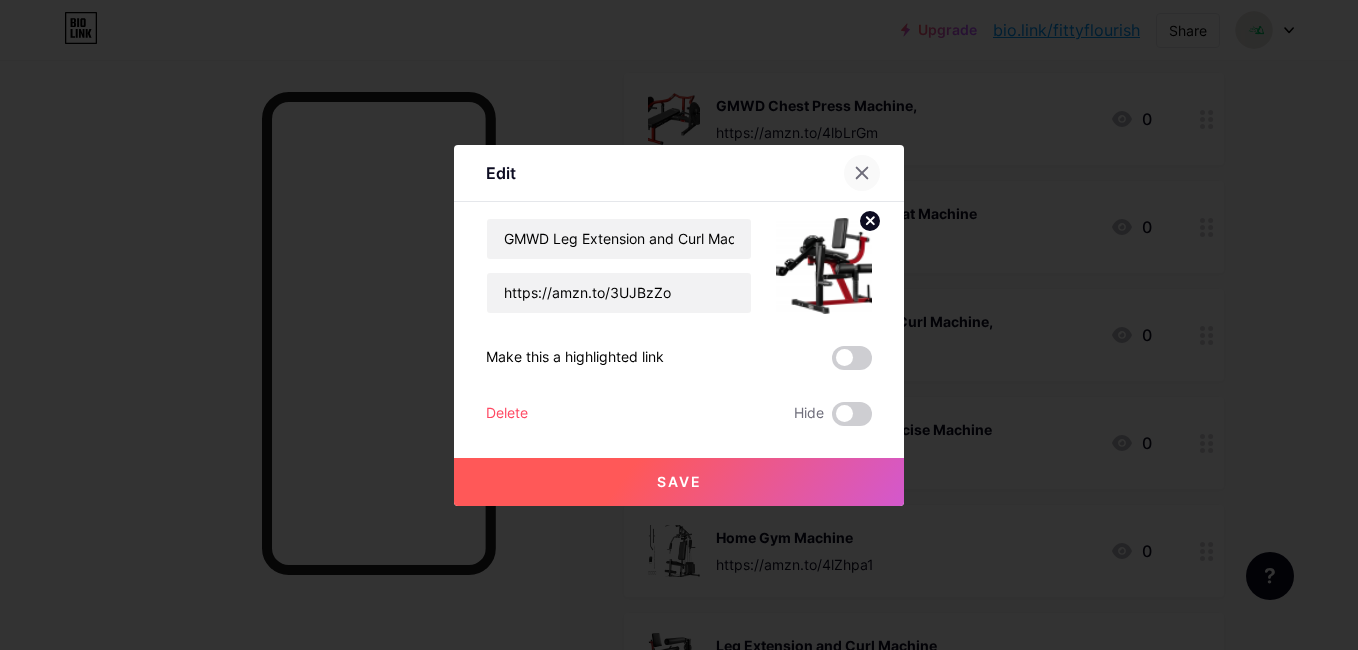 click 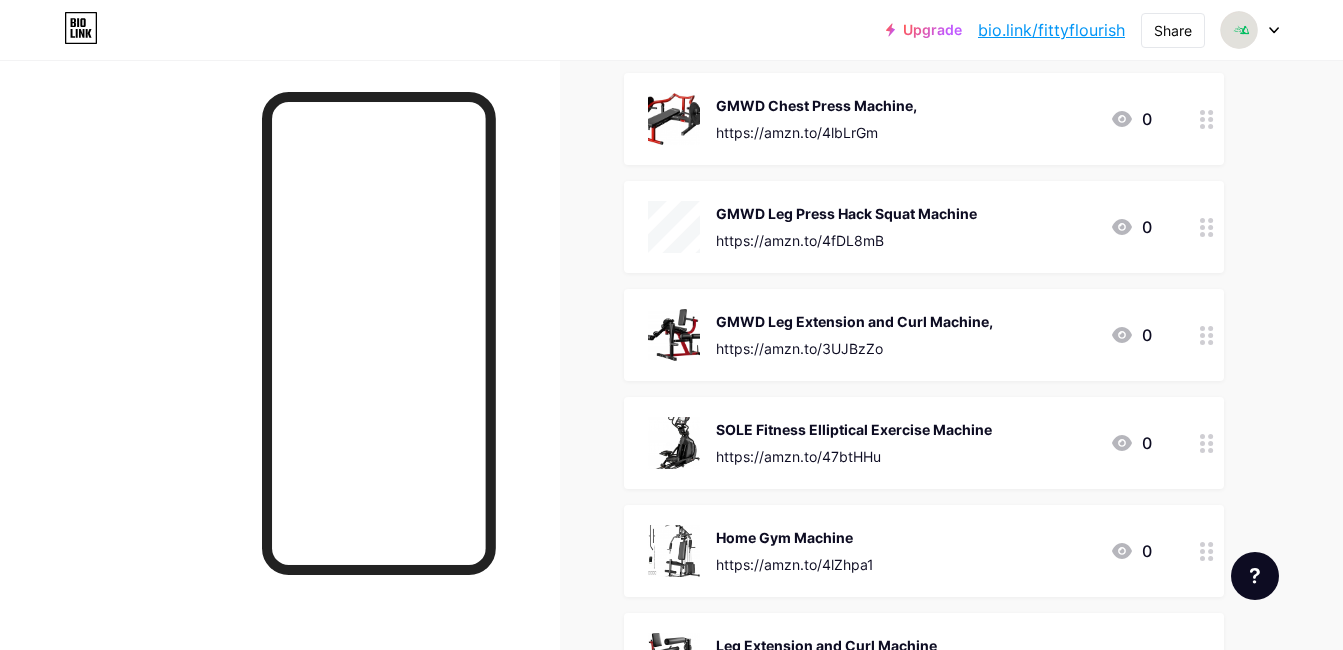 click on "GMWD Leg Press Hack Squat Machine
https://amzn.to/4fDL8mB" at bounding box center (846, 227) 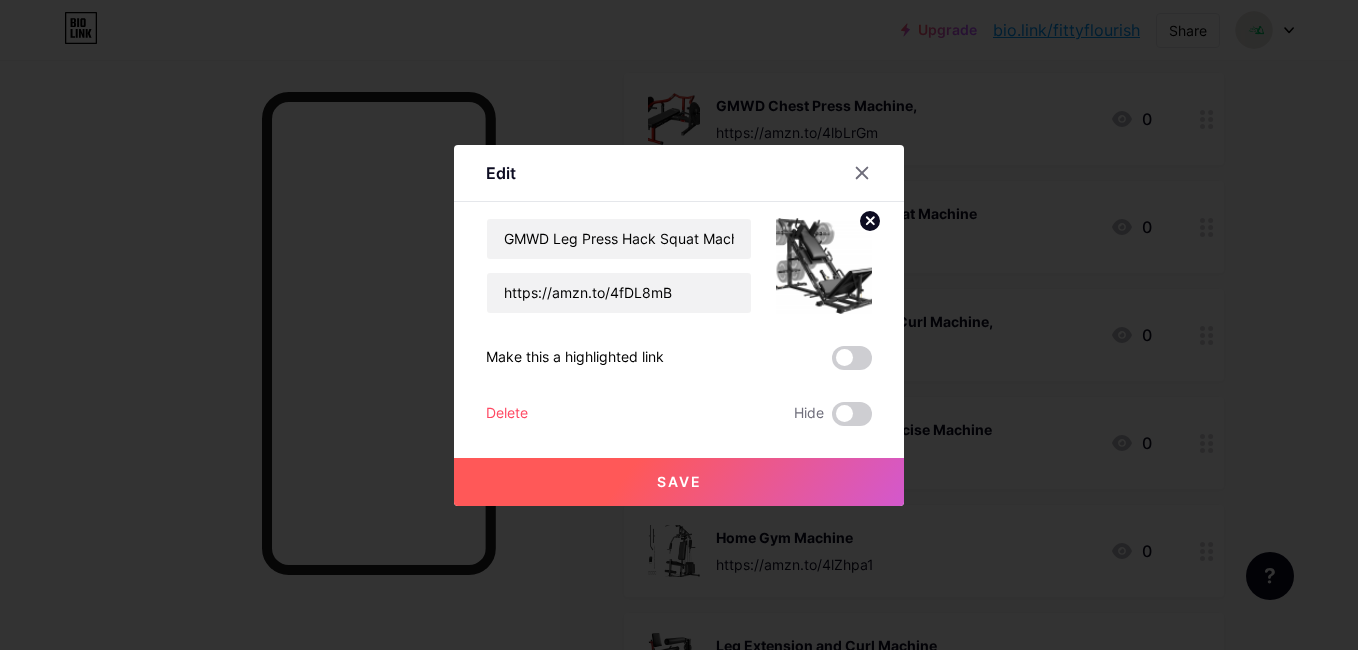 click on "Delete" at bounding box center (507, 414) 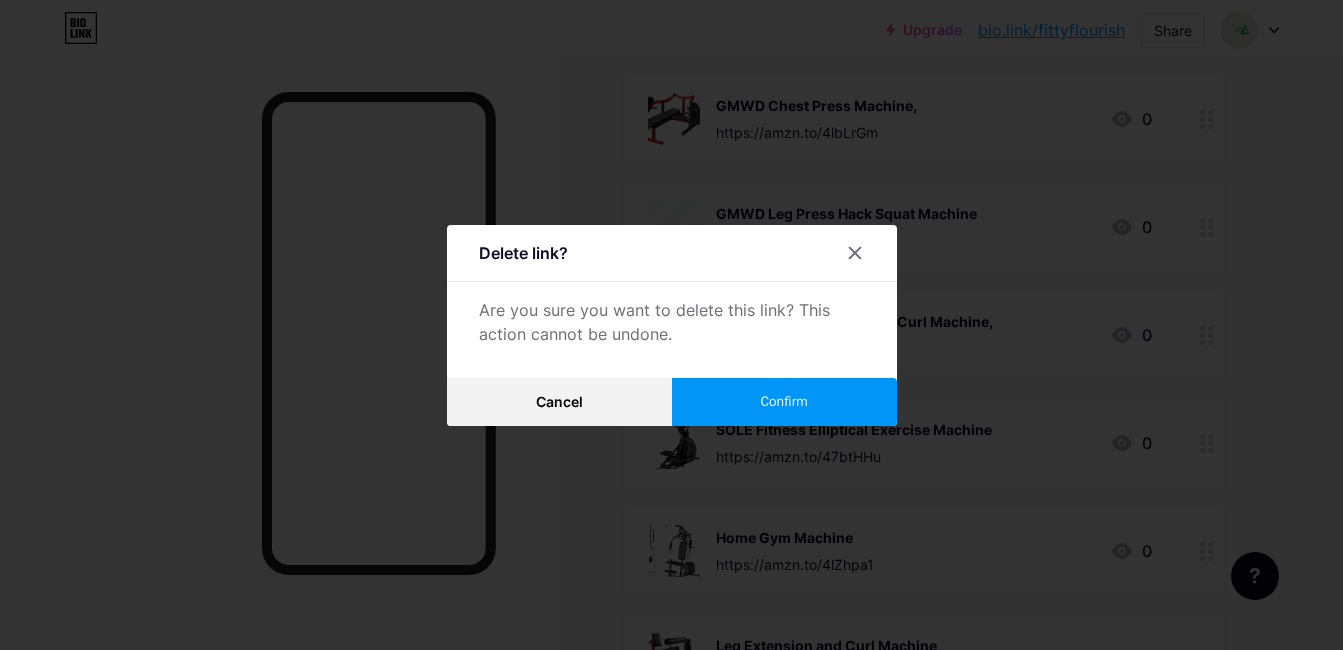click on "Confirm" at bounding box center [784, 402] 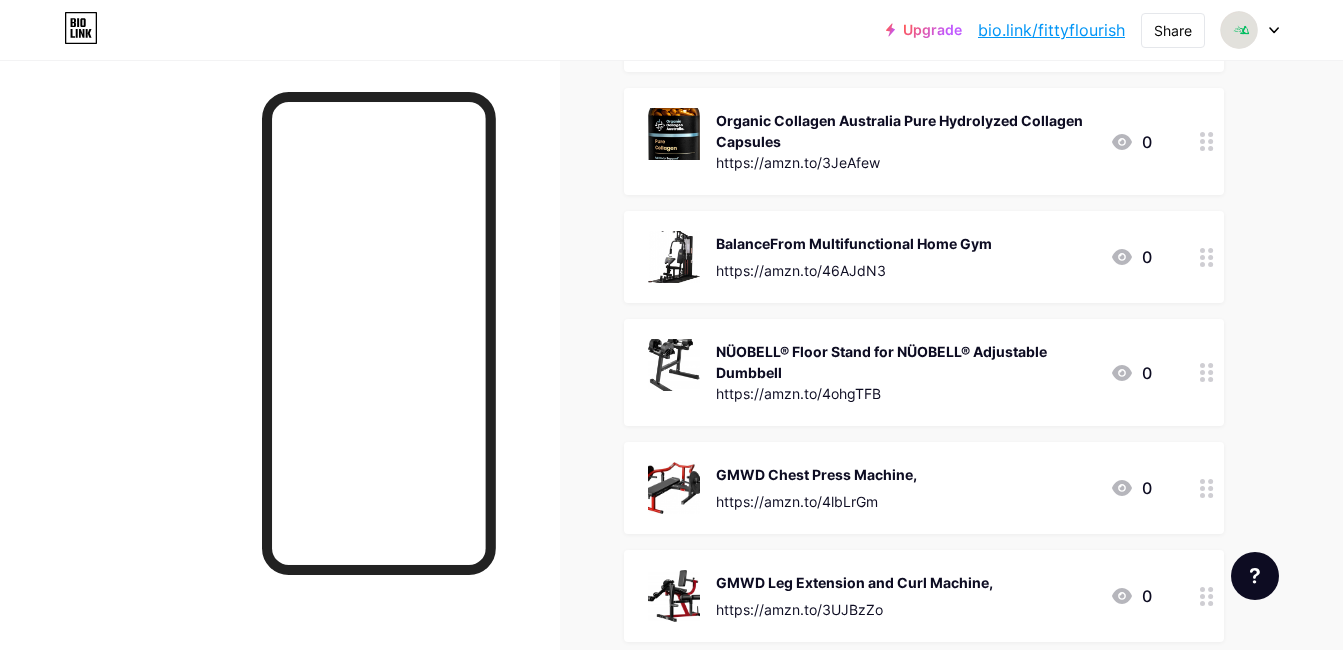 scroll, scrollTop: 3918, scrollLeft: 0, axis: vertical 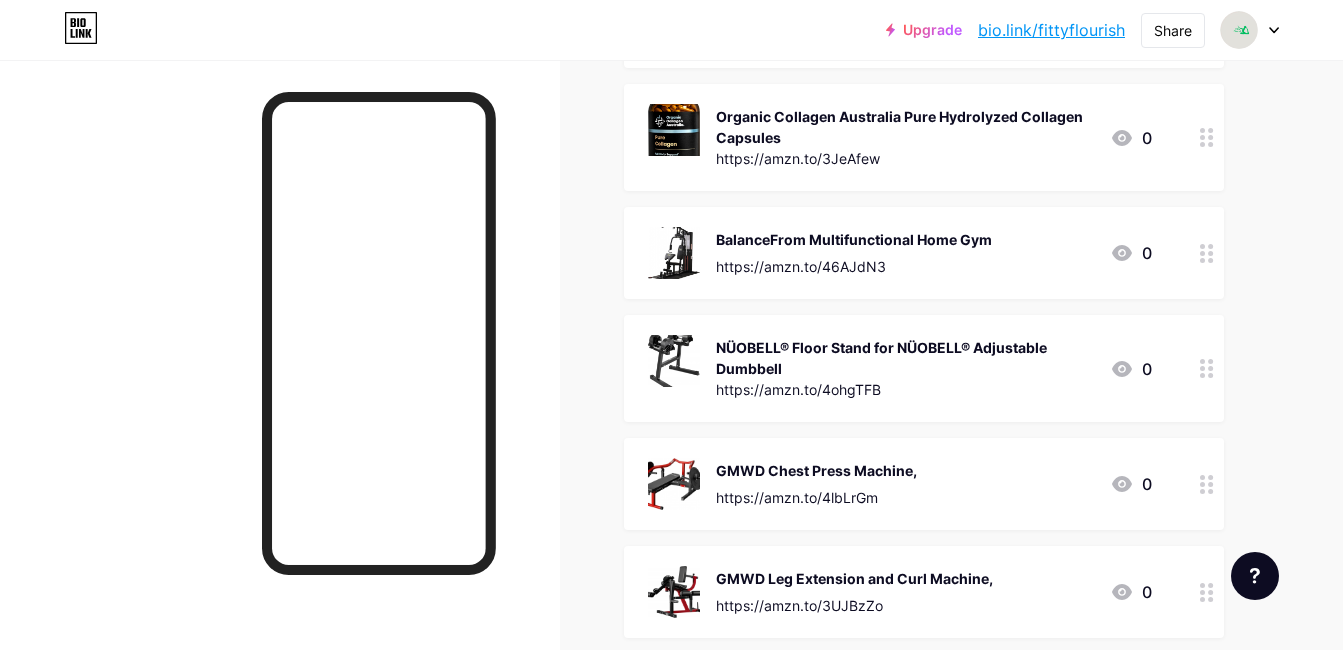 click on "GMWD Chest Press Machine," at bounding box center (816, 470) 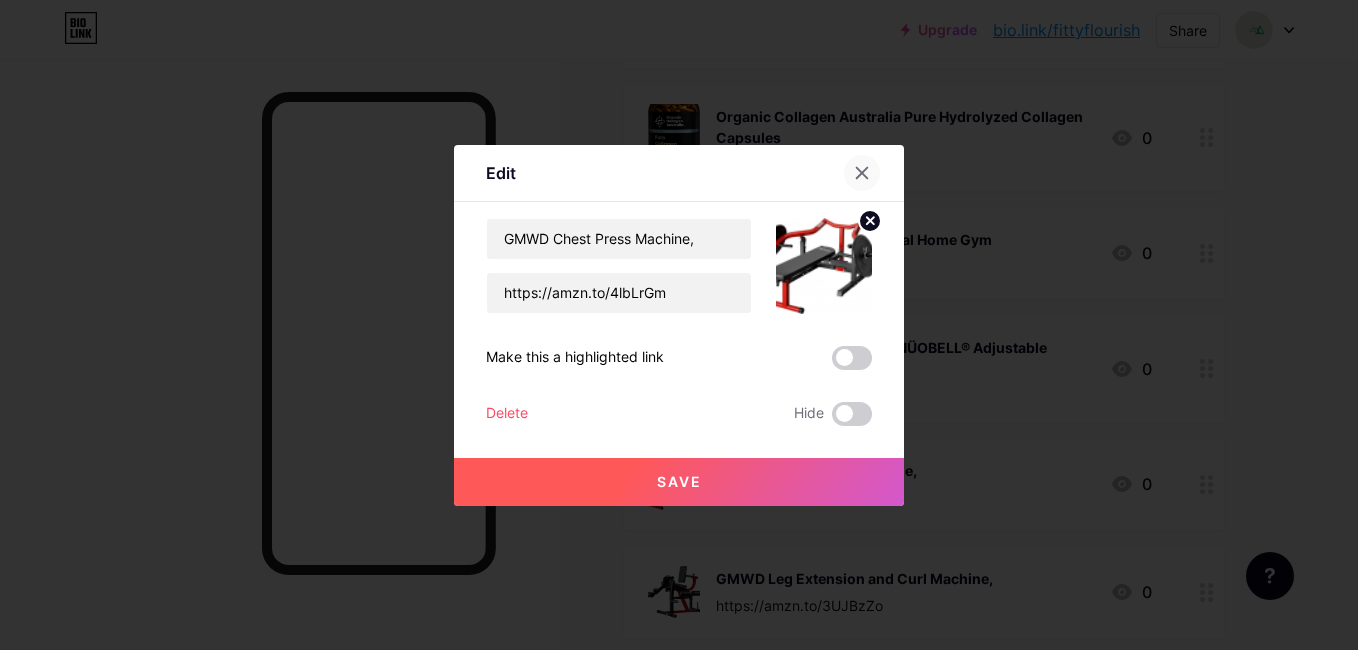 drag, startPoint x: 756, startPoint y: 467, endPoint x: 856, endPoint y: 165, distance: 318.12576 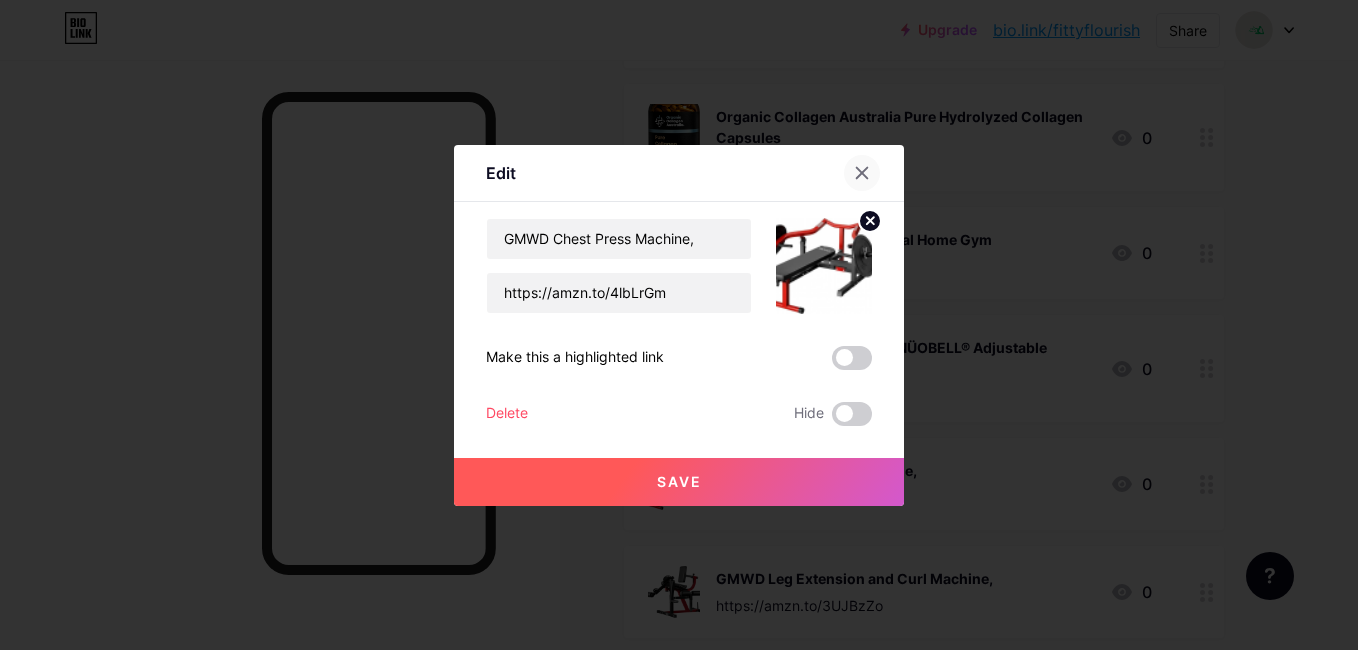 click on "Edit           Content
YouTube
Play YouTube video without leaving your page.
ADD
Vimeo
Play Vimeo video without leaving your page.
ADD
Tiktok
Grow your TikTok following
ADD
Tweet
Embed a tweet.
ADD
Reddit
Showcase your Reddit profile
ADD
Spotify
Embed Spotify to play the preview of a track.
ADD
Twitch
Play Twitch video without leaving your page.
ADD
SoundCloud" at bounding box center [679, 325] 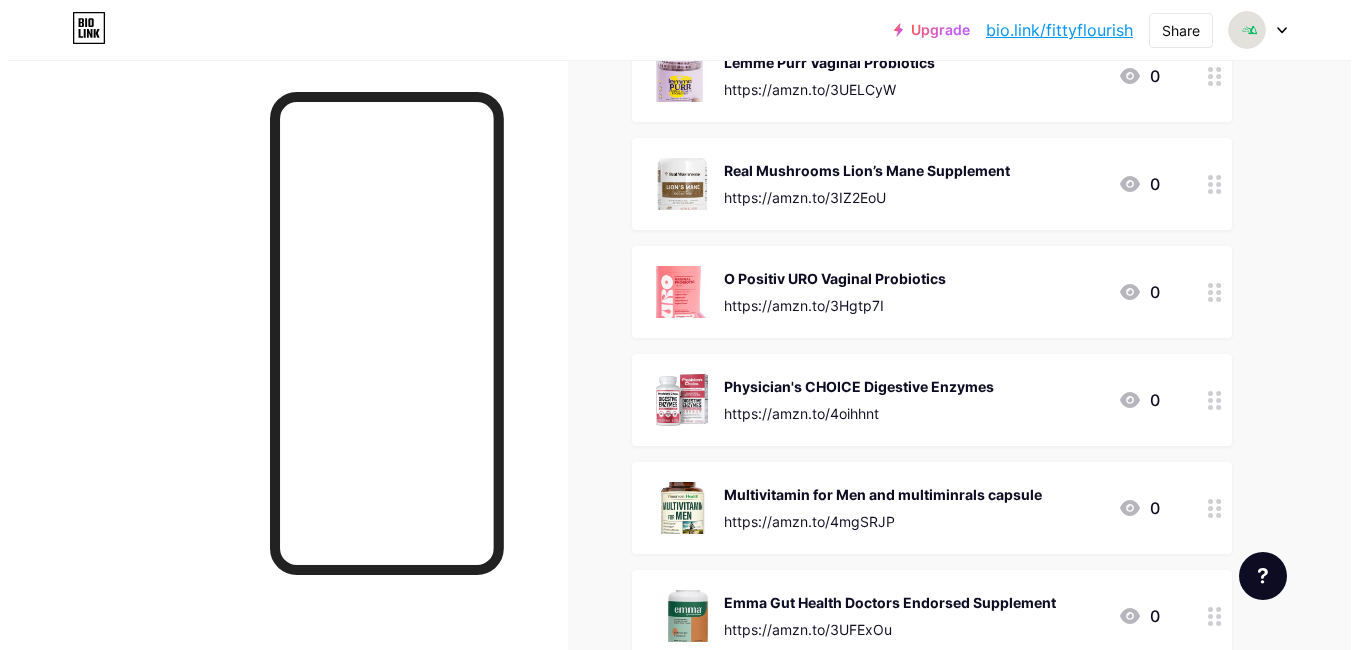 scroll, scrollTop: 0, scrollLeft: 0, axis: both 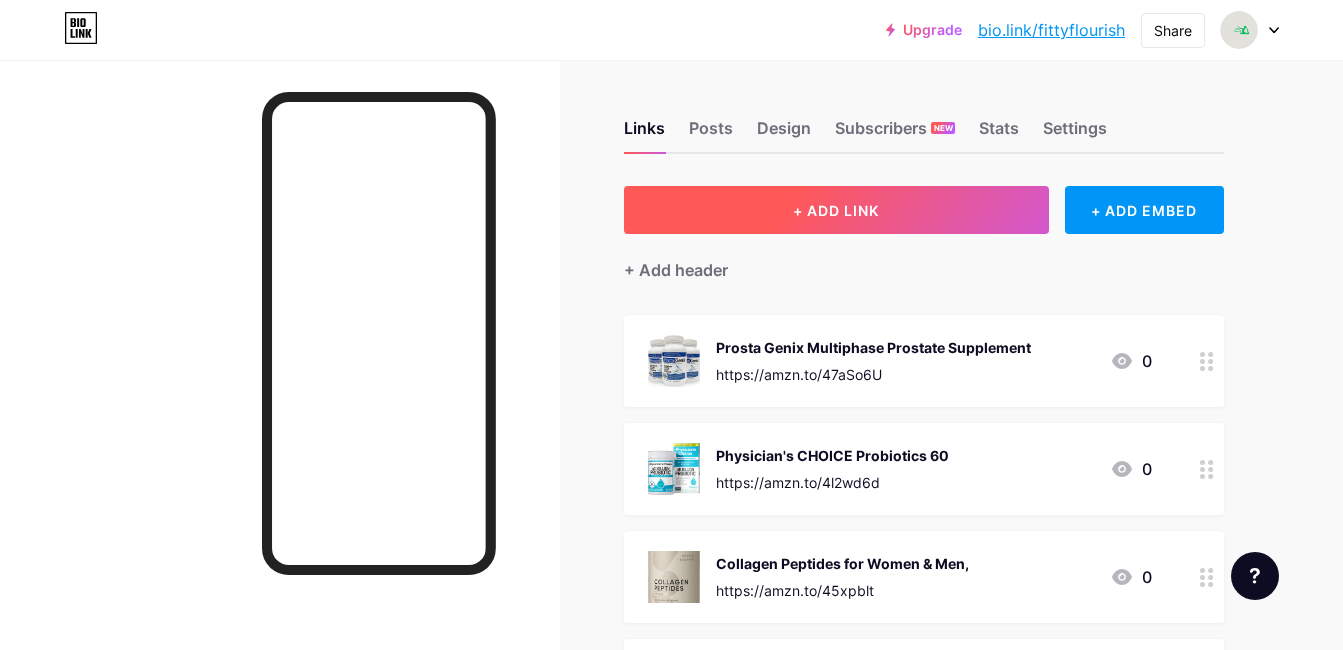 click on "+ ADD LINK" at bounding box center (836, 210) 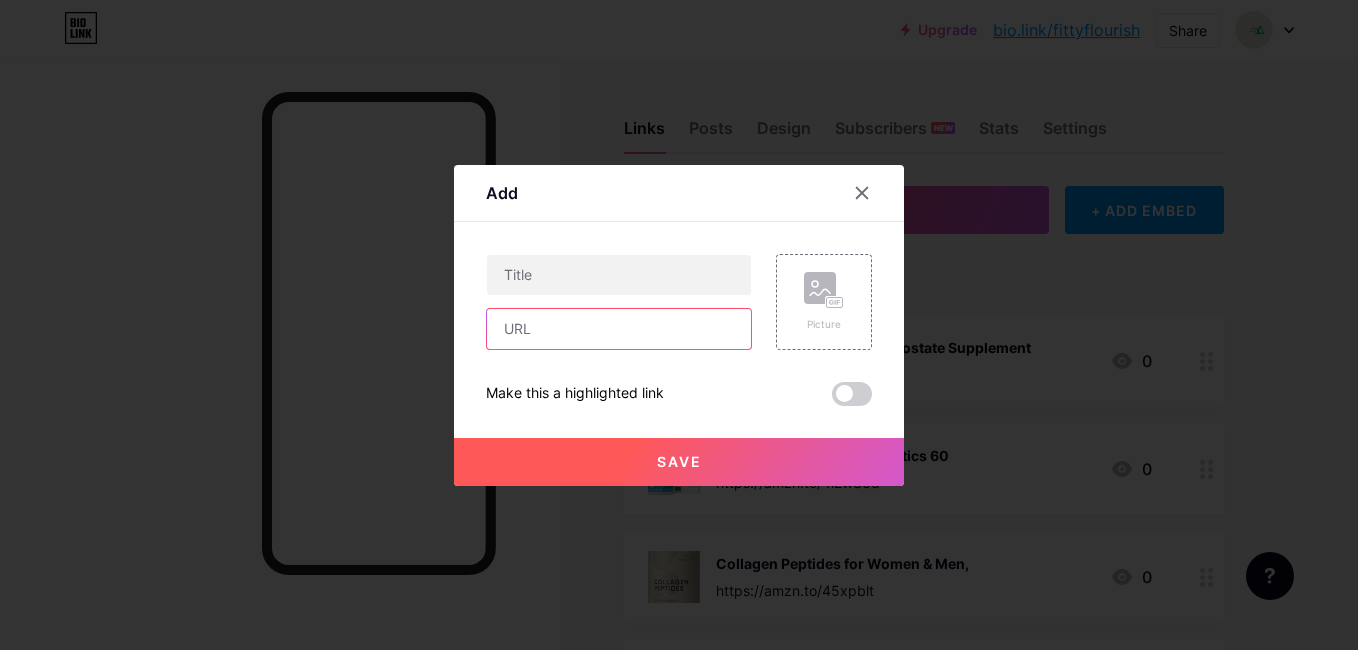click at bounding box center [619, 329] 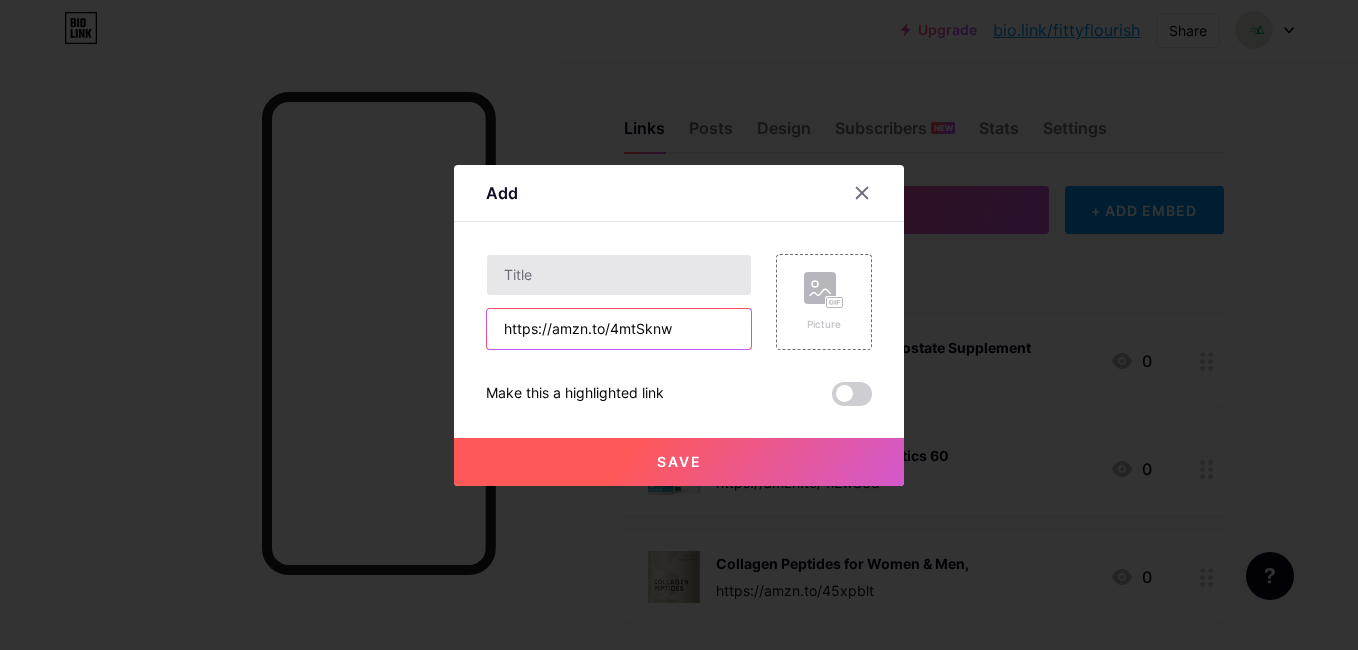 type on "https://amzn.to/4mtSknw" 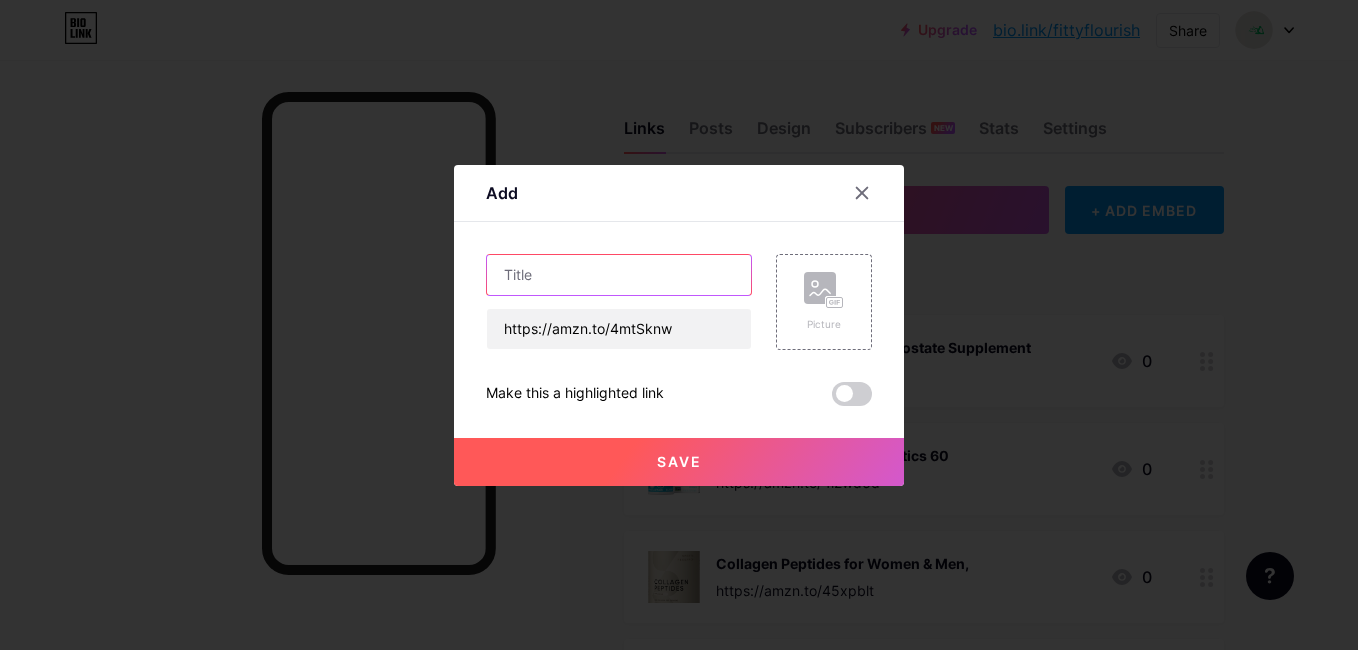 click at bounding box center [619, 275] 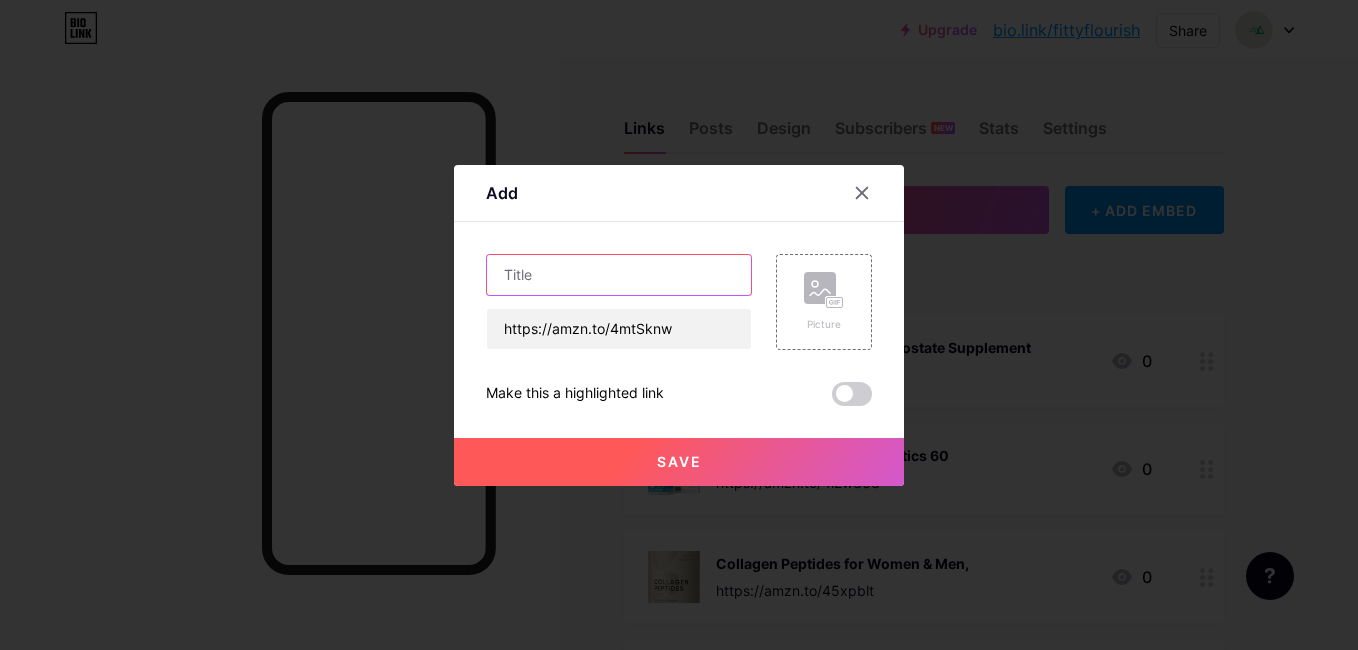 paste on "GMWD Leg Press Hack Squat Machine" 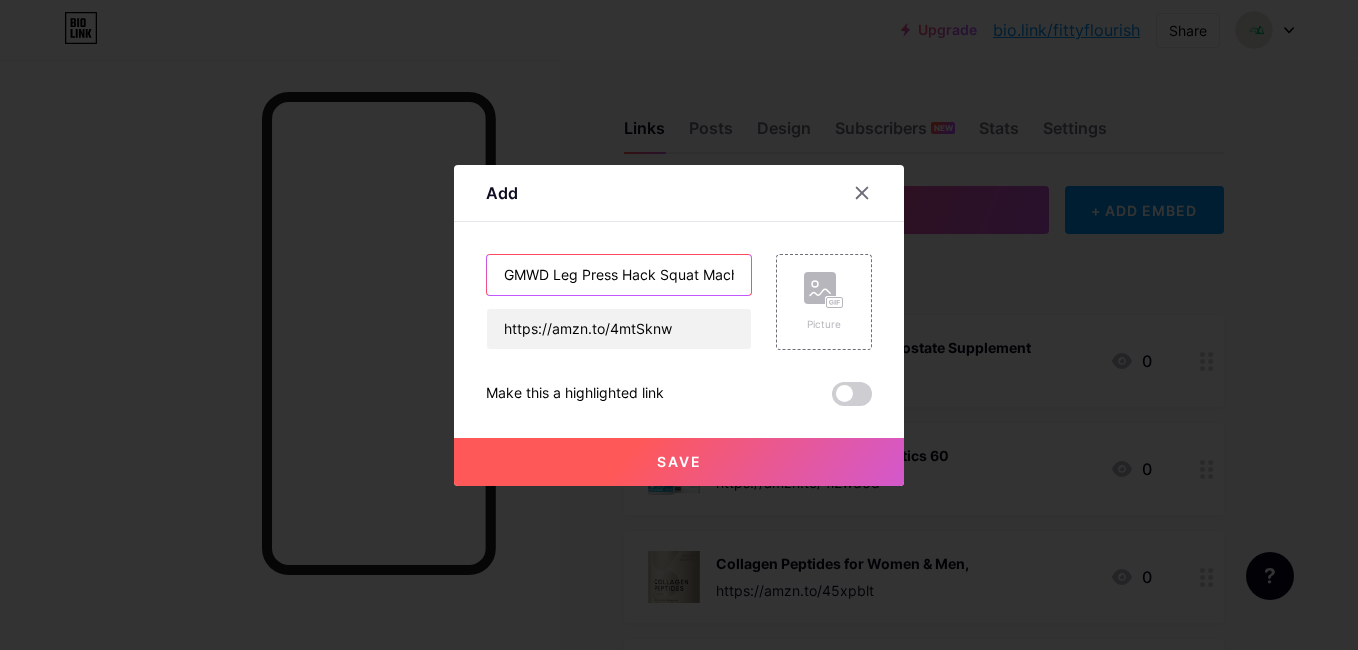scroll, scrollTop: 0, scrollLeft: 25, axis: horizontal 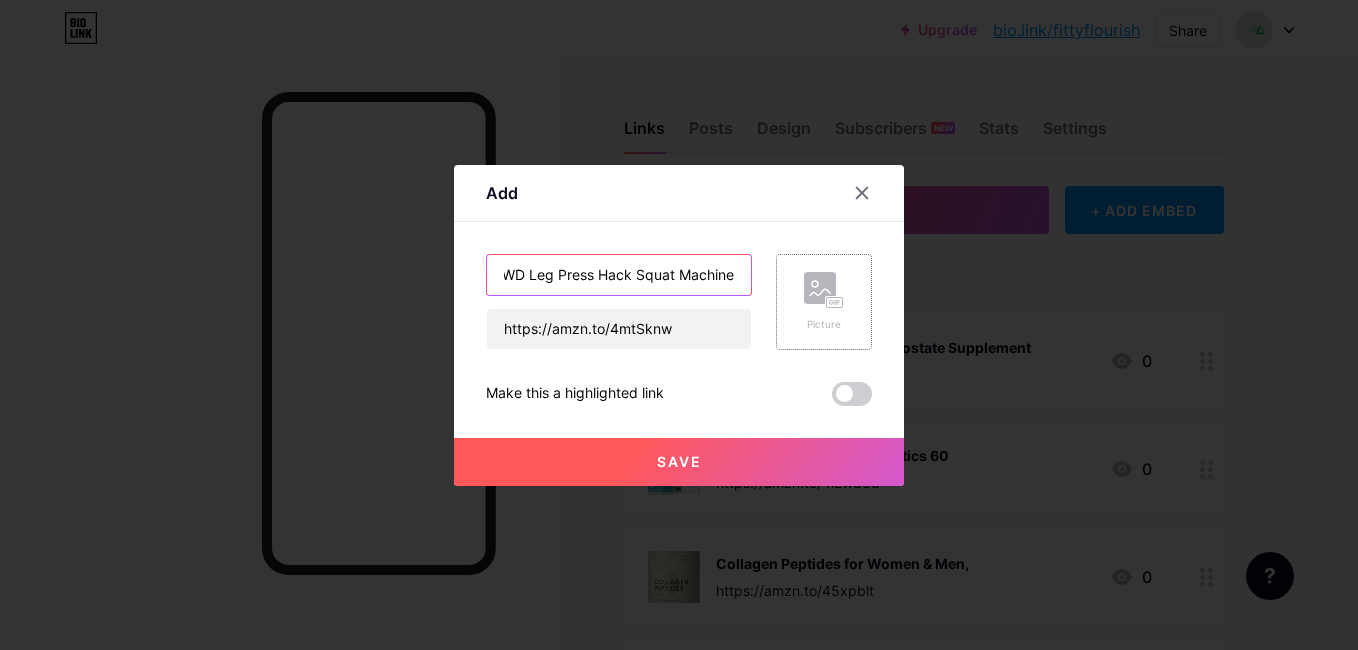 type on "GMWD Leg Press Hack Squat Machine" 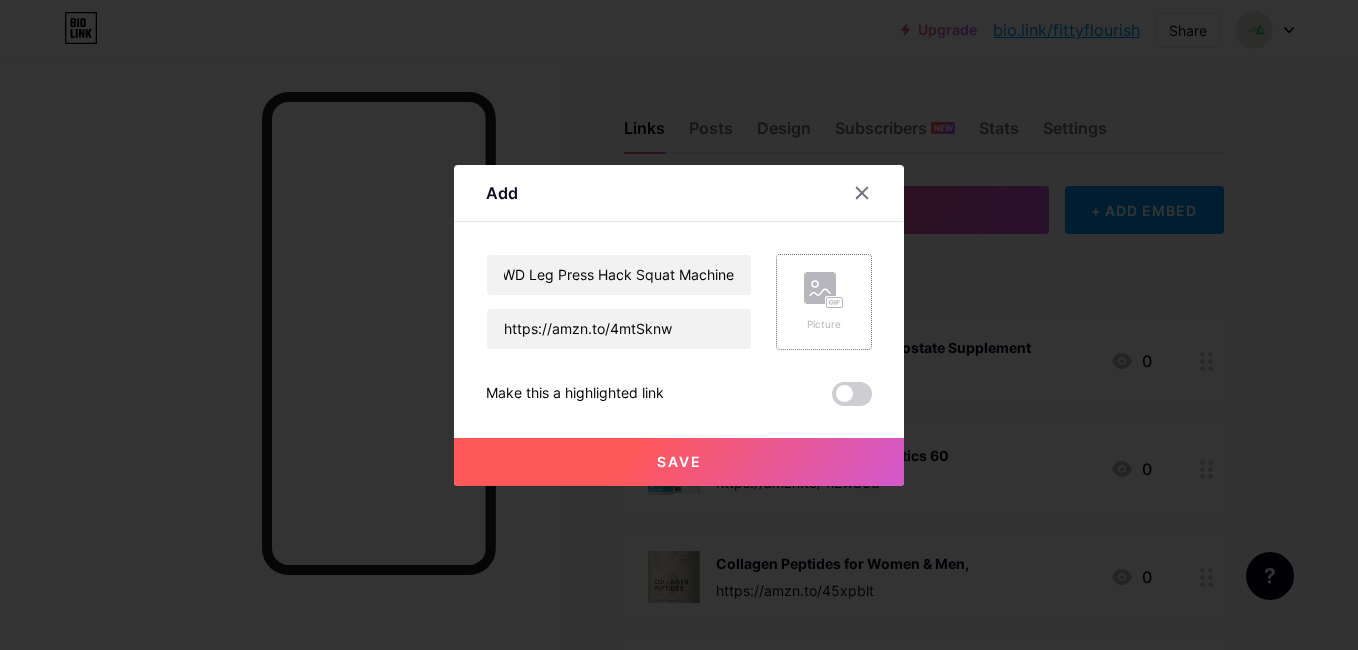click on "Picture" at bounding box center (824, 302) 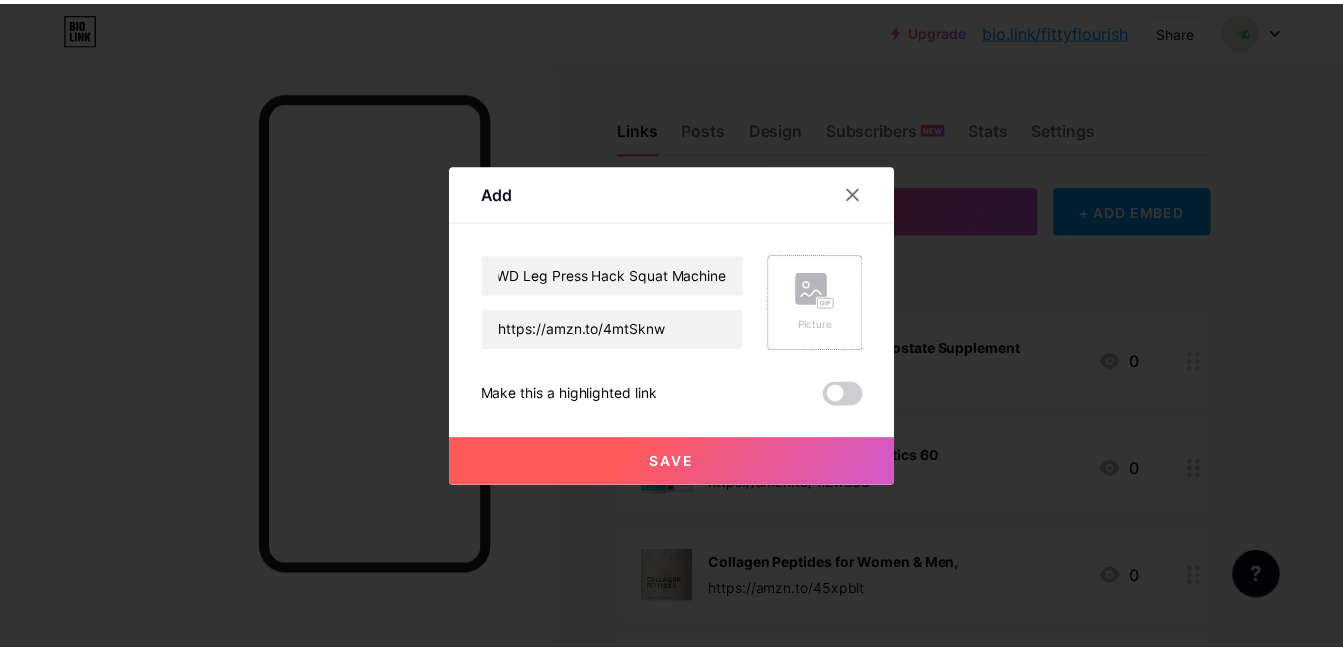 scroll, scrollTop: 0, scrollLeft: 0, axis: both 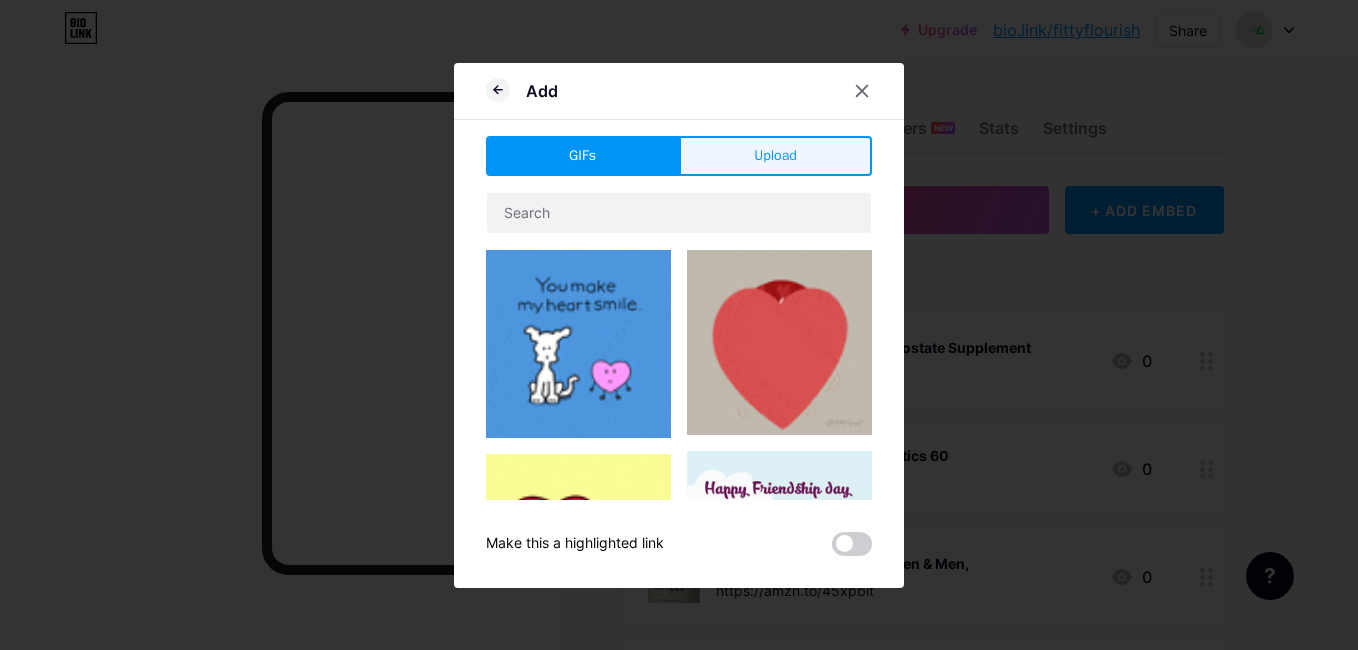 click on "Upload" at bounding box center (775, 155) 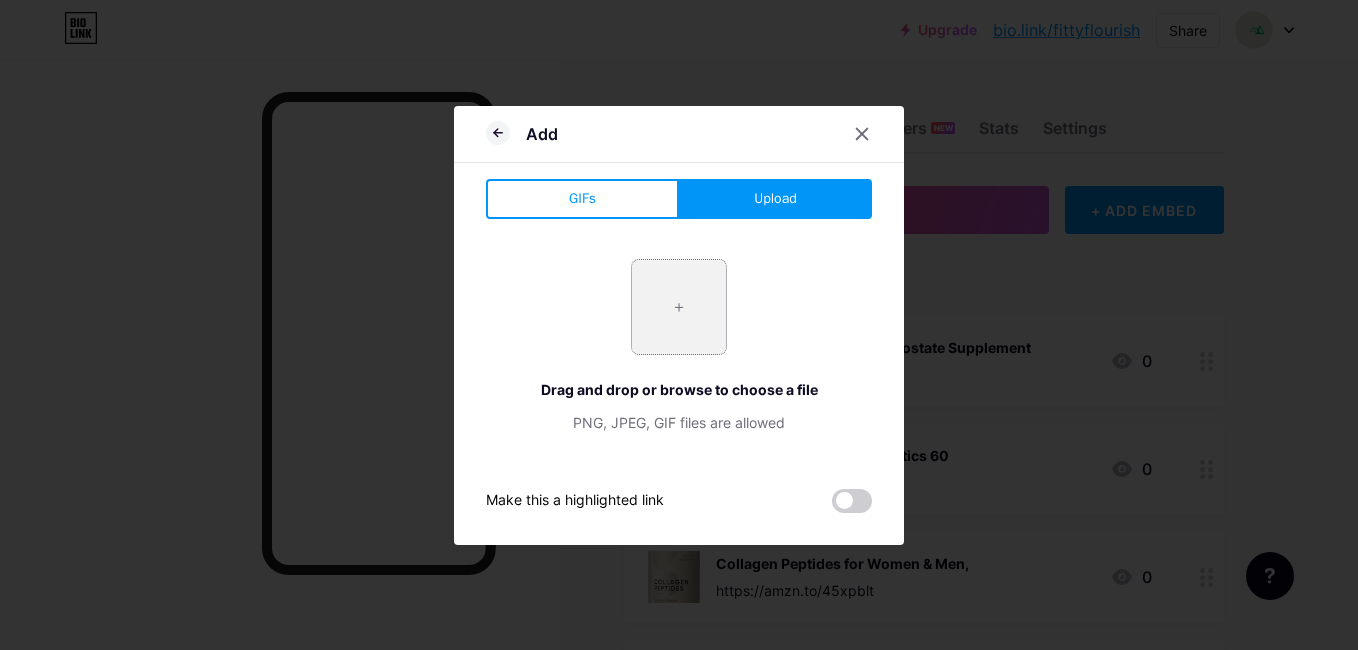 click at bounding box center [679, 307] 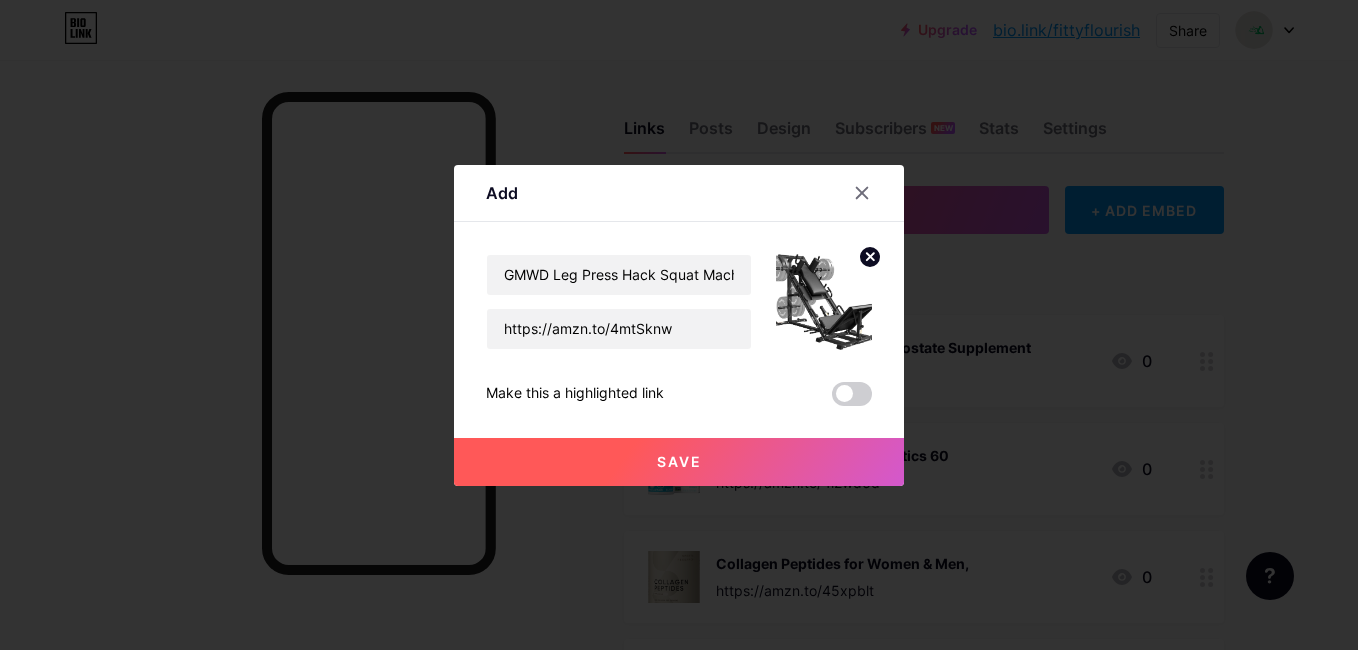 click on "Save" at bounding box center [679, 462] 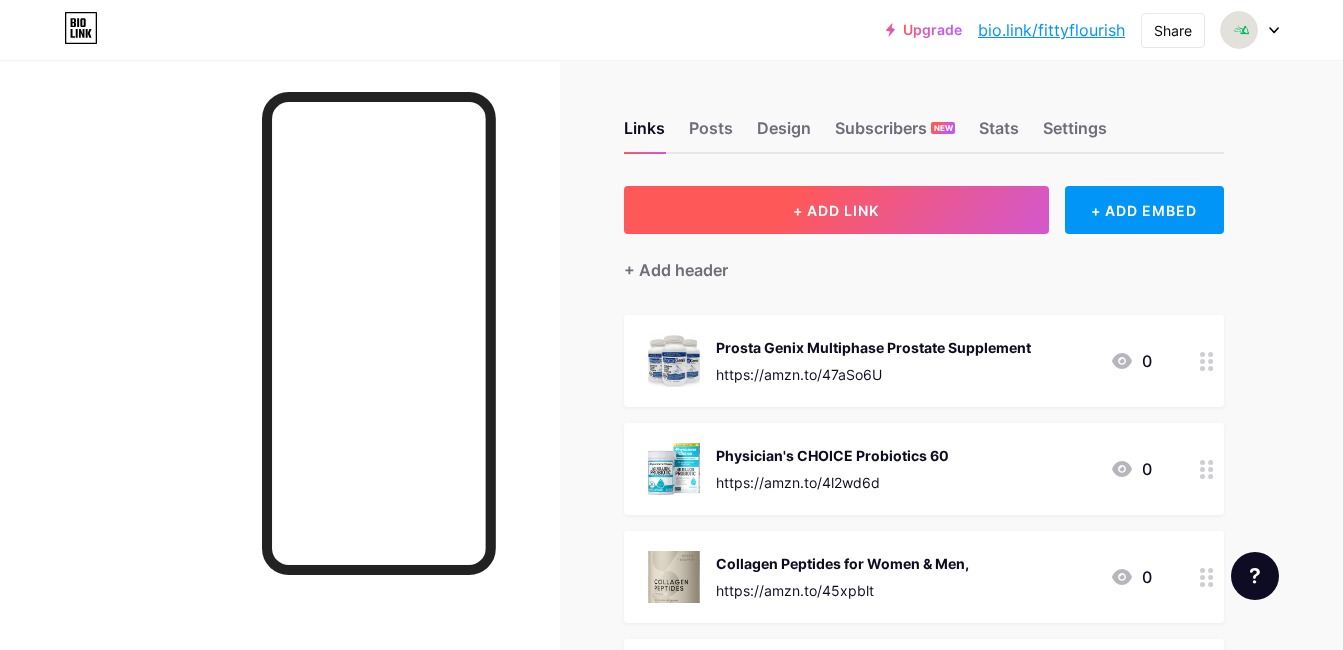 click on "+ ADD LINK" at bounding box center (836, 210) 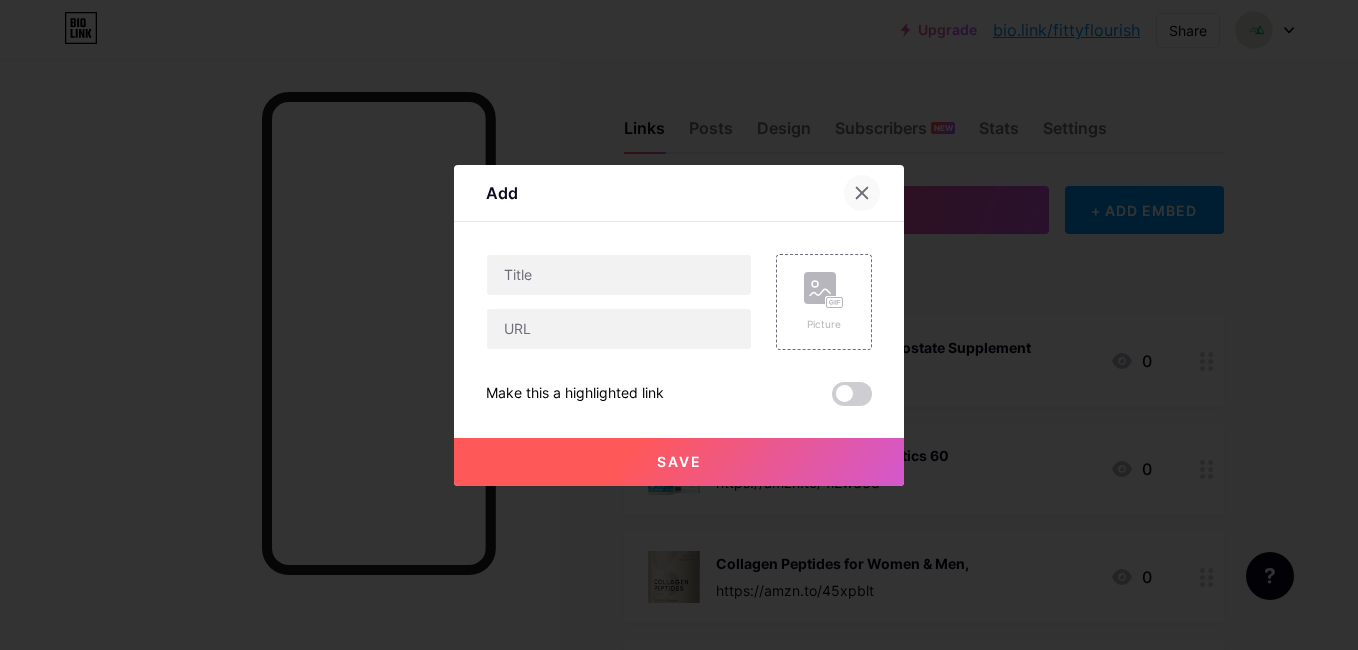 click 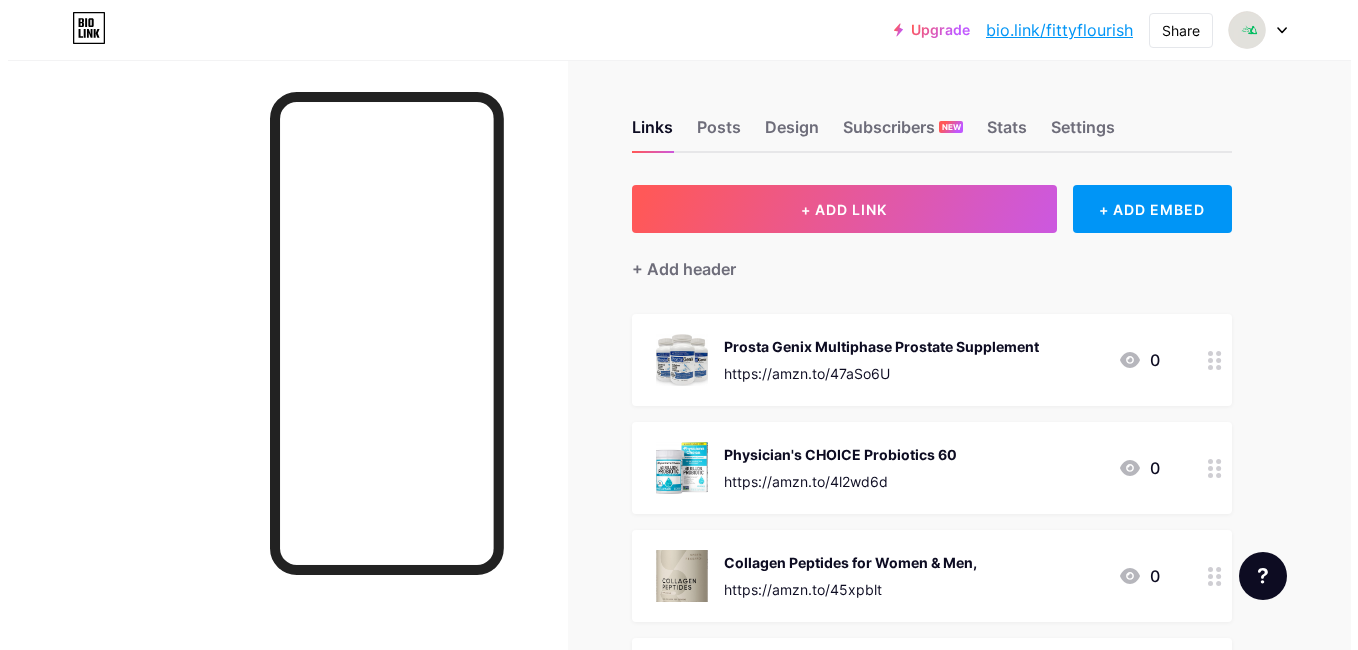 scroll, scrollTop: 0, scrollLeft: 0, axis: both 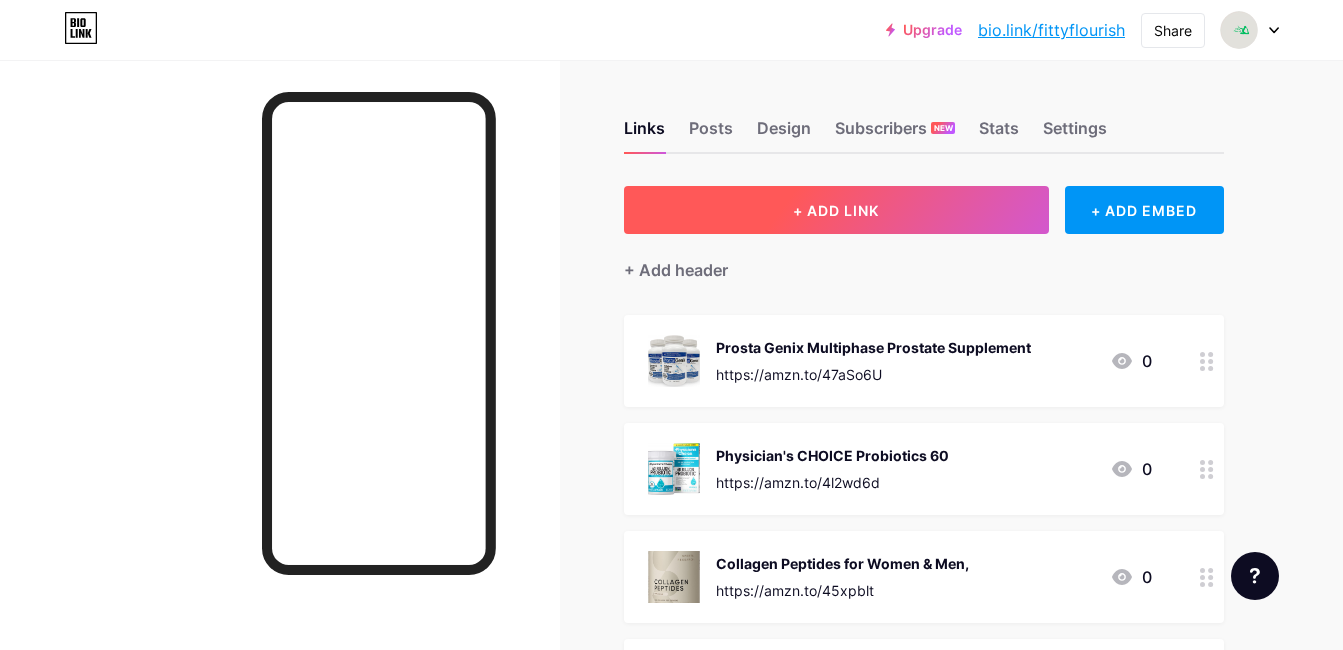 click on "+ ADD LINK" at bounding box center (836, 210) 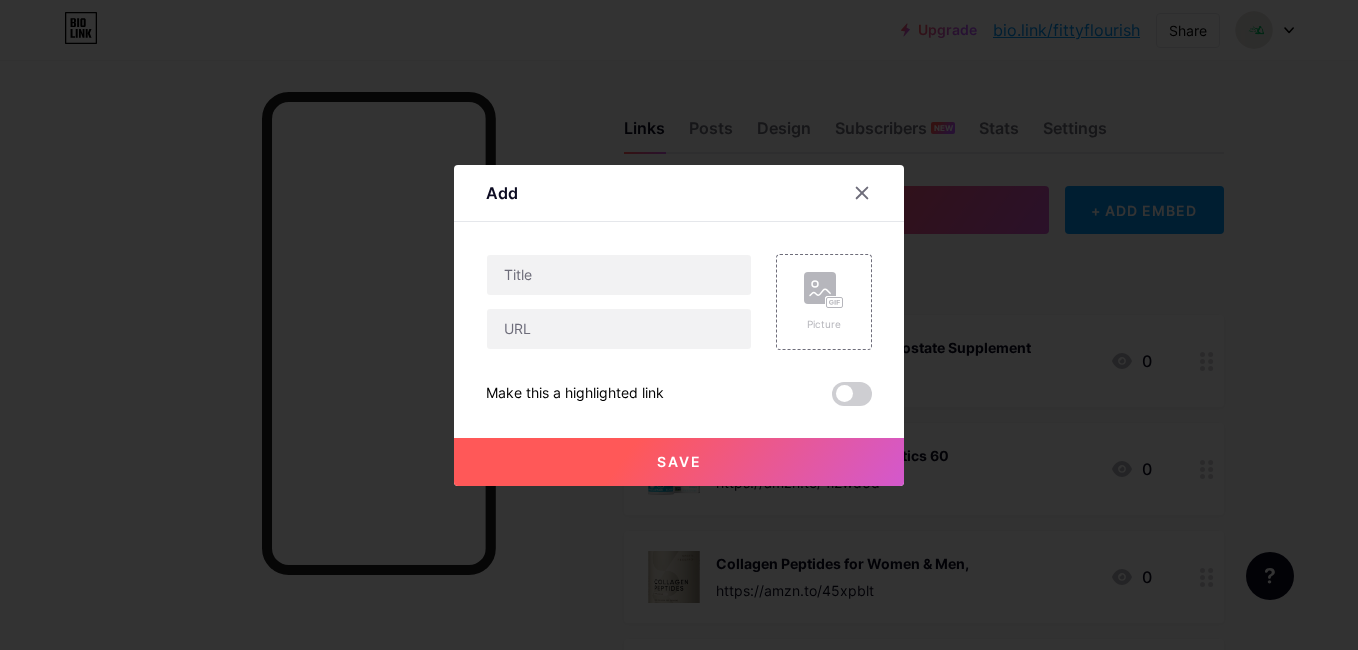 type 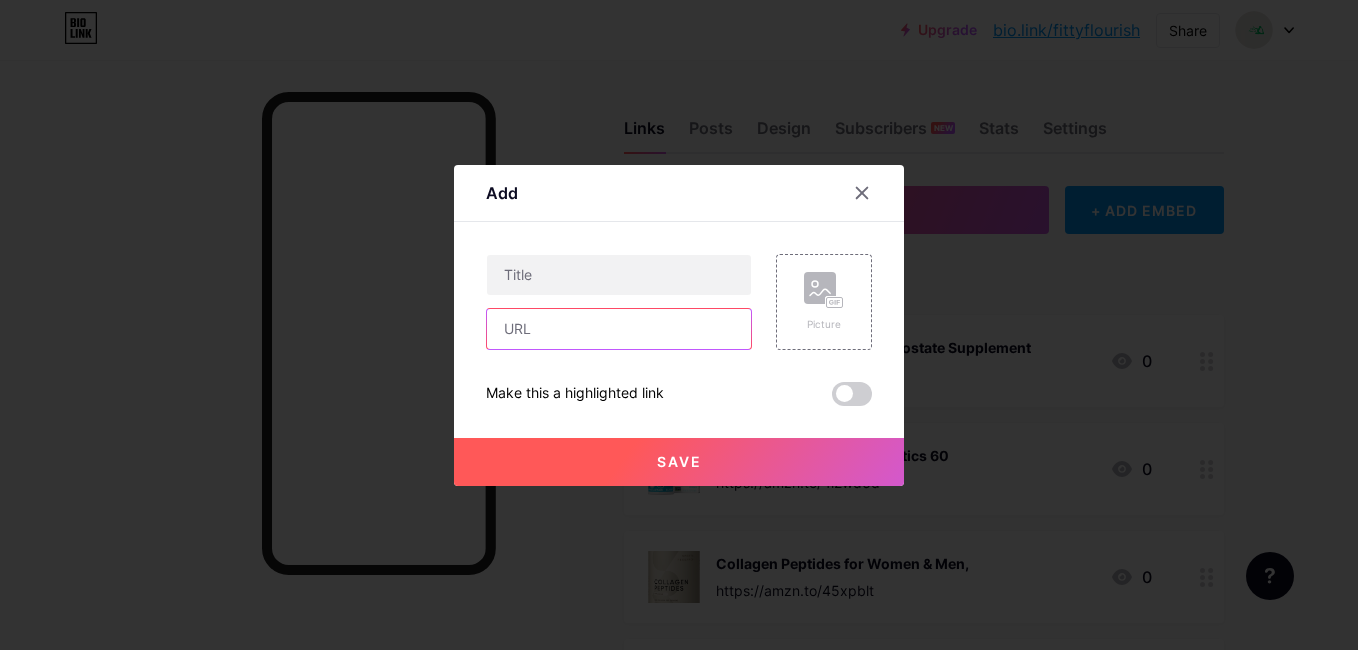 click at bounding box center [619, 329] 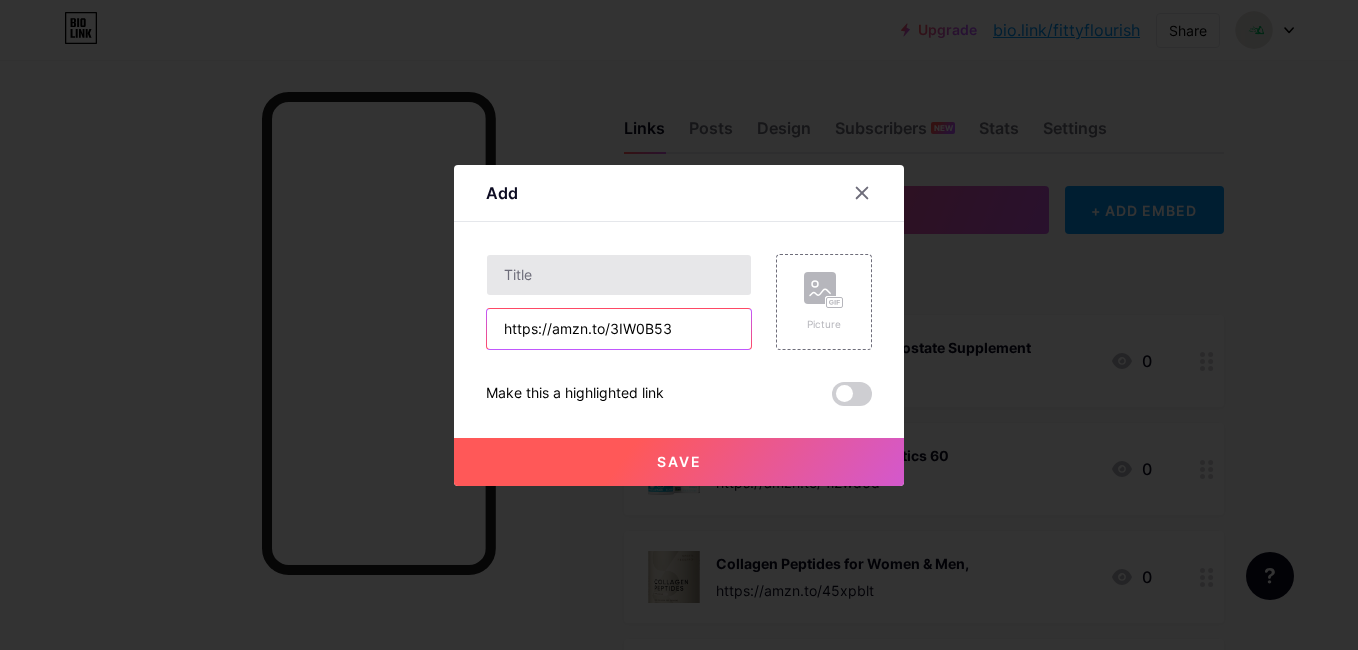 type on "https://amzn.to/3IW0B53" 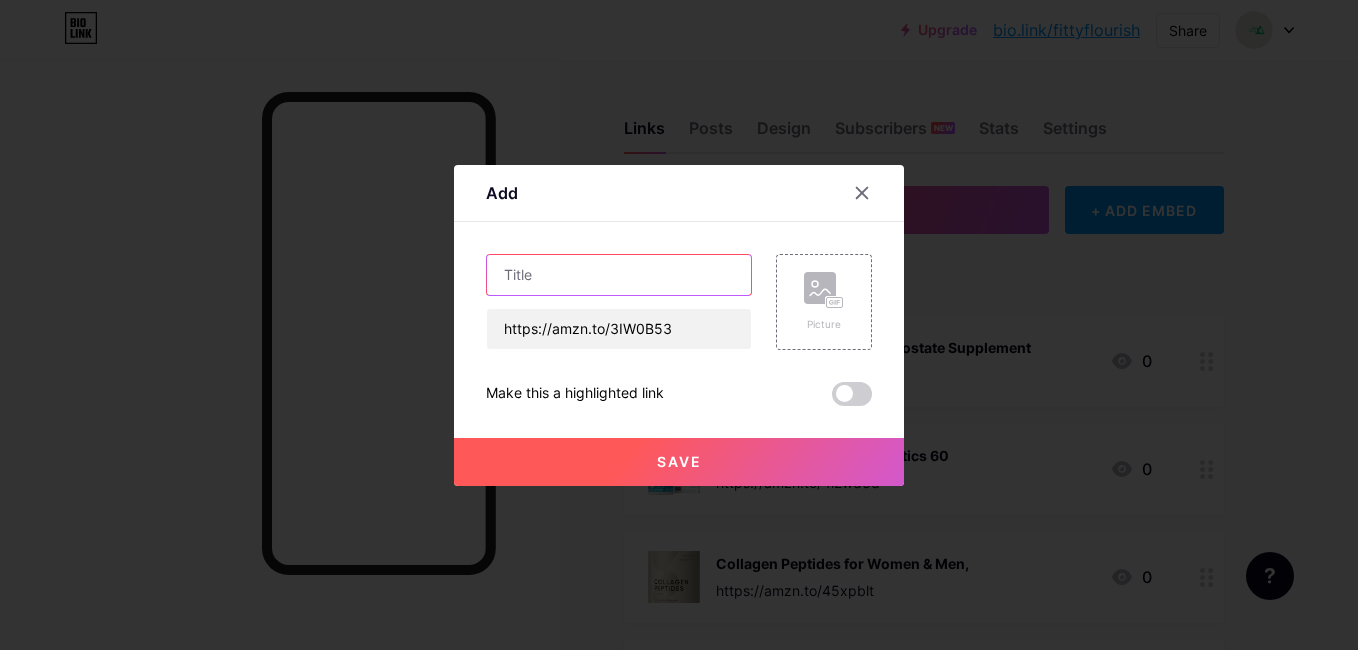 click at bounding box center [619, 275] 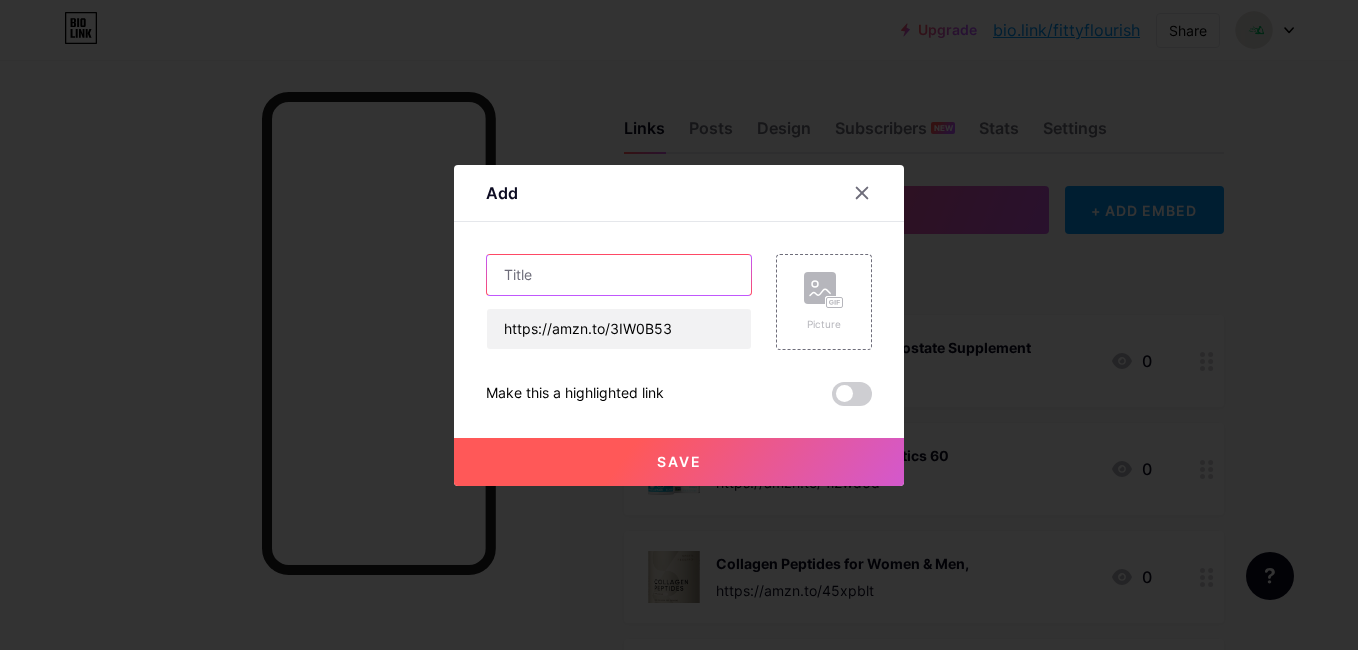 paste on "MERACH Rowing Machines for Hom" 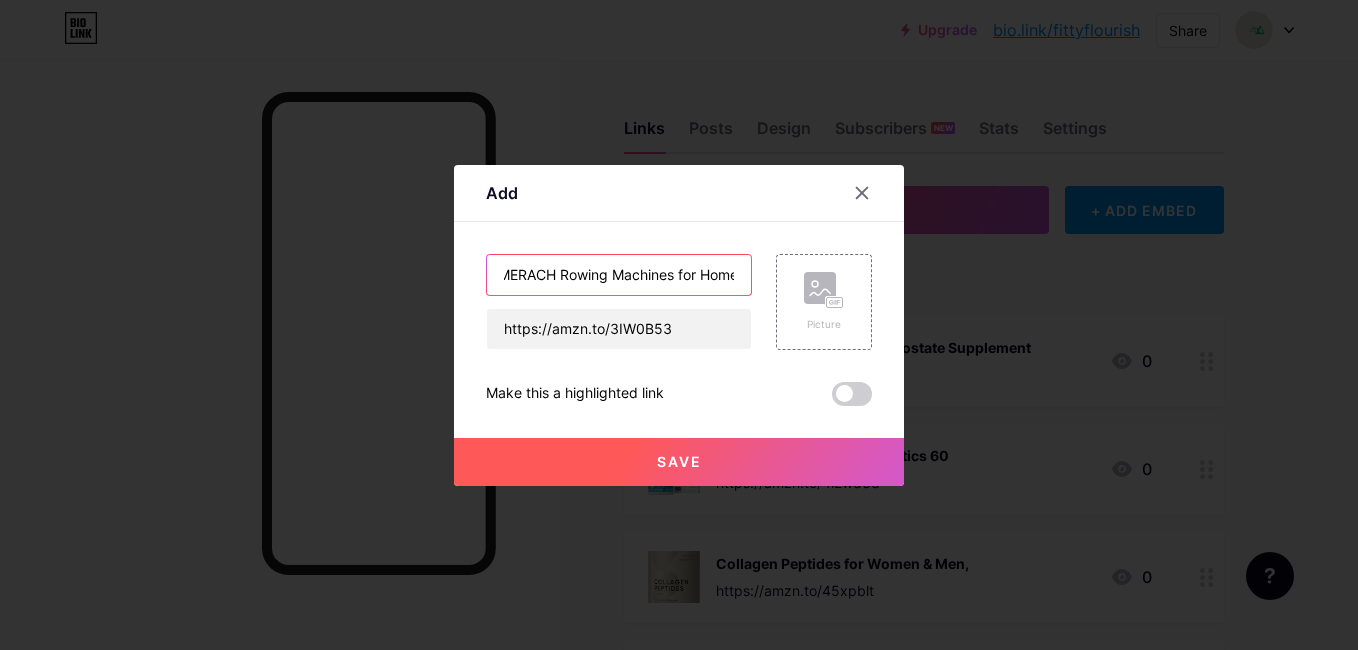 scroll, scrollTop: 0, scrollLeft: 14, axis: horizontal 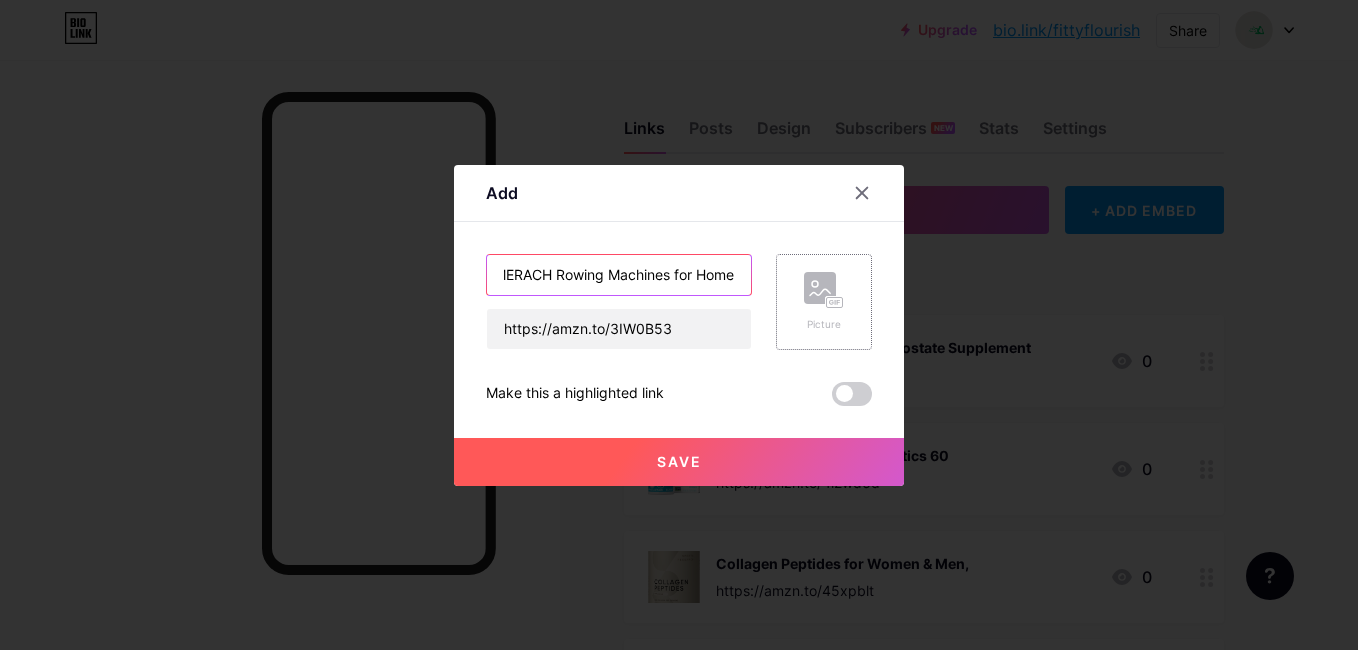 type on "MERACH Rowing Machines for Home" 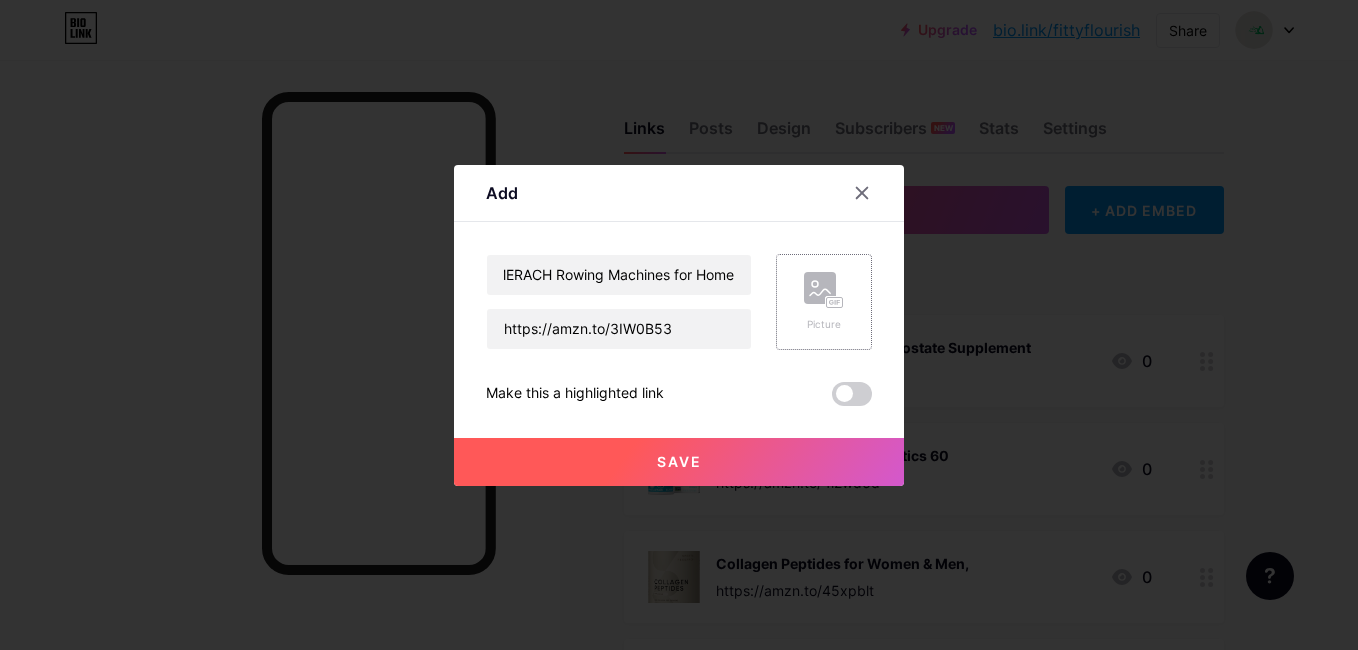 click 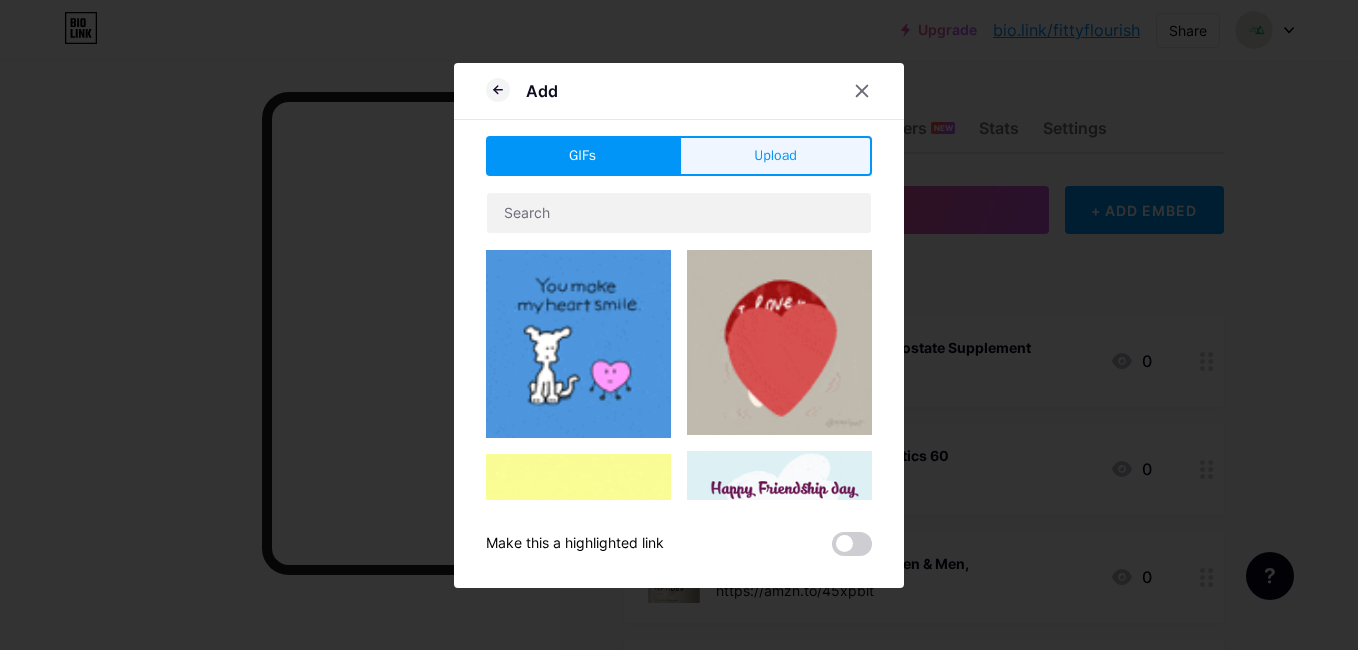 click on "Upload" at bounding box center [775, 156] 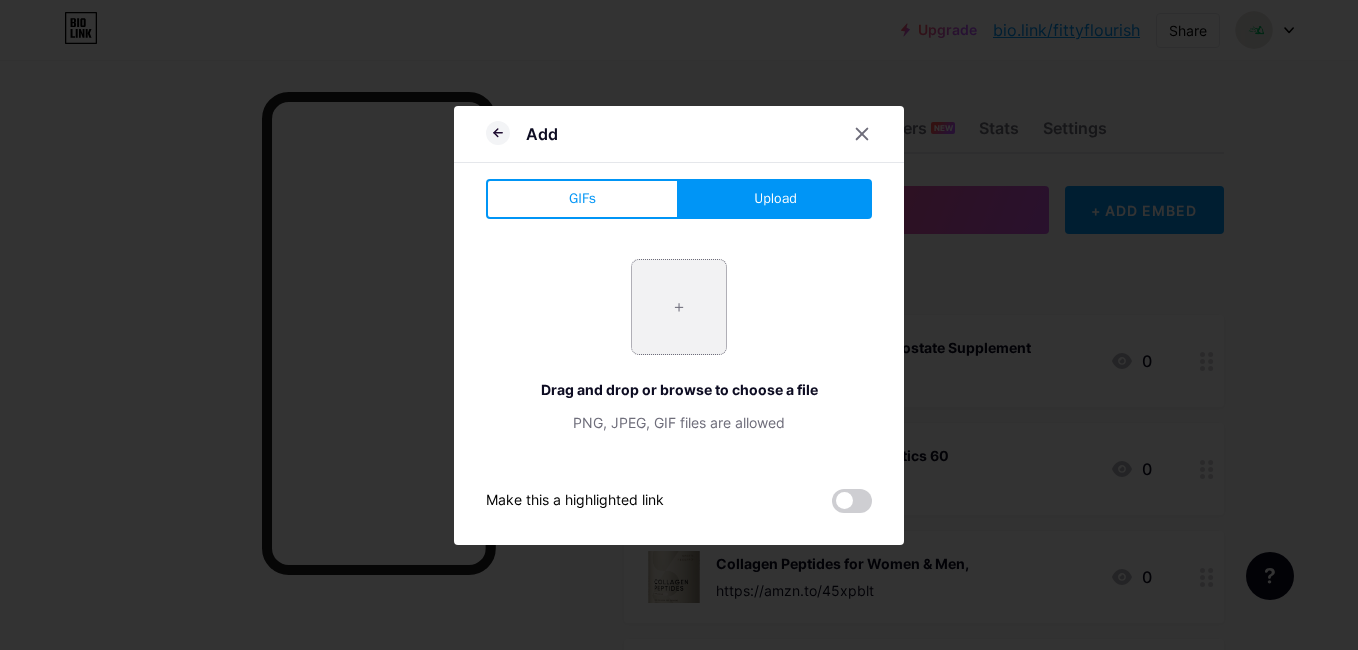 click at bounding box center (679, 307) 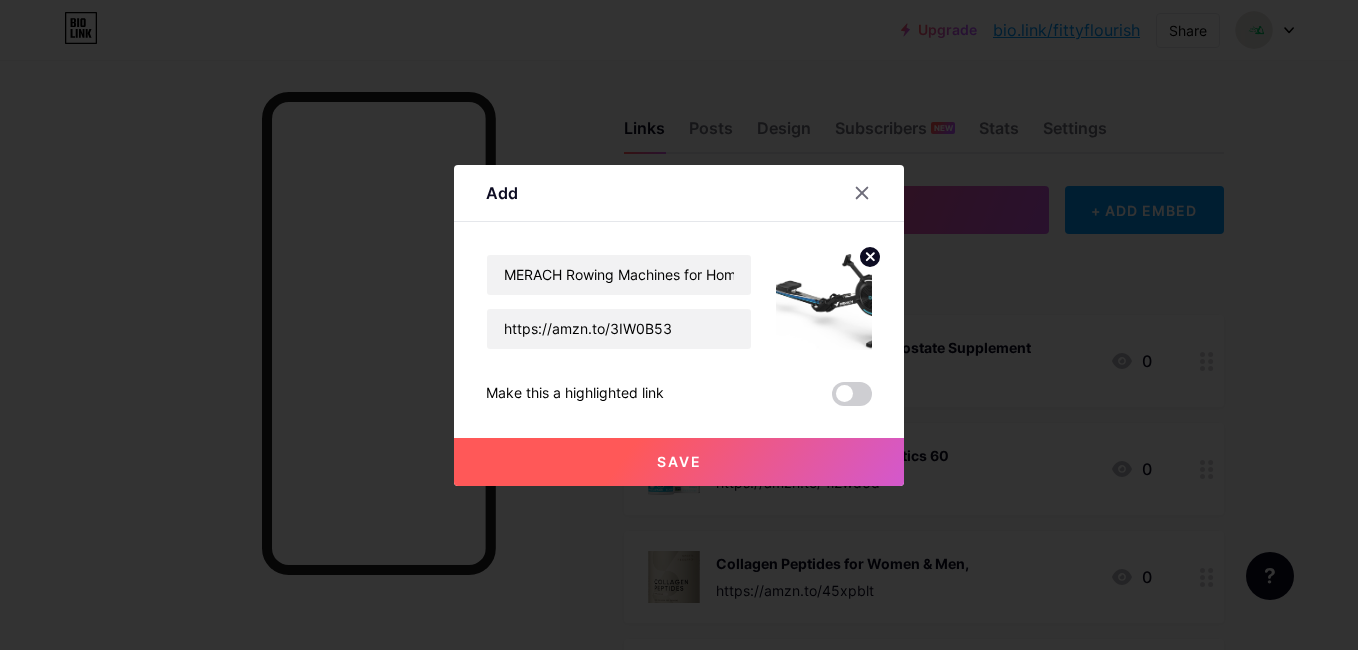 click on "Save" at bounding box center [679, 462] 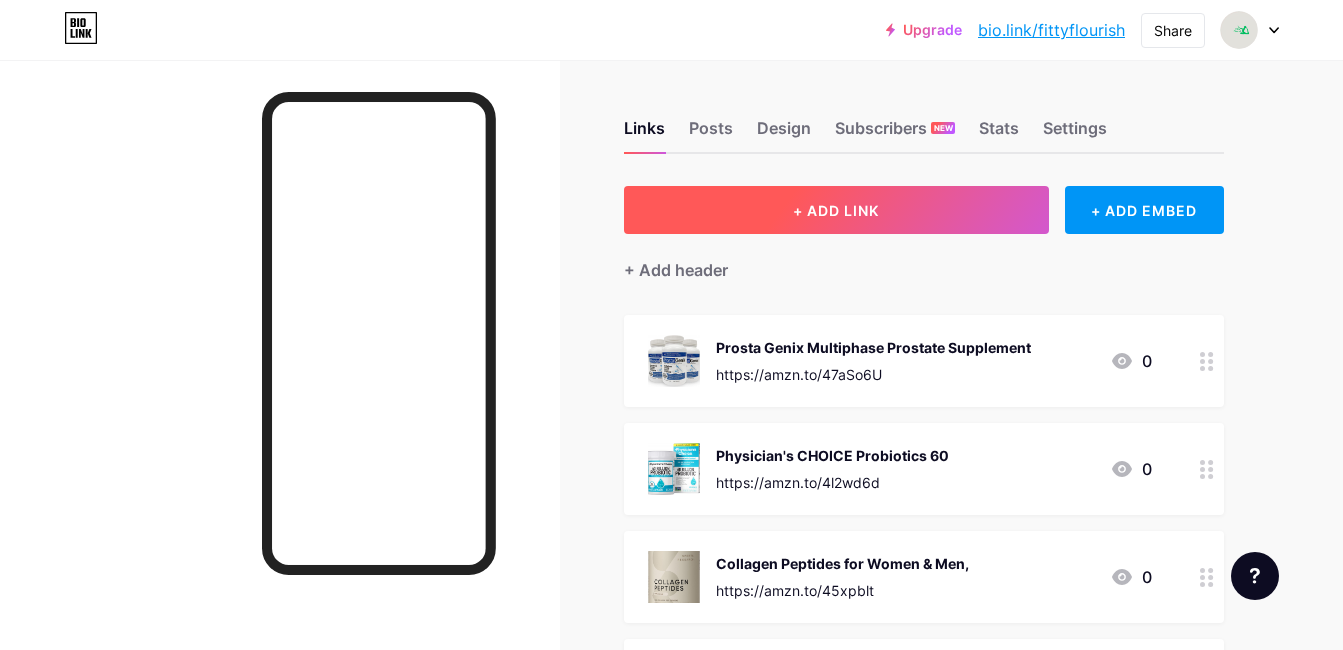 click on "+ ADD LINK" at bounding box center [836, 210] 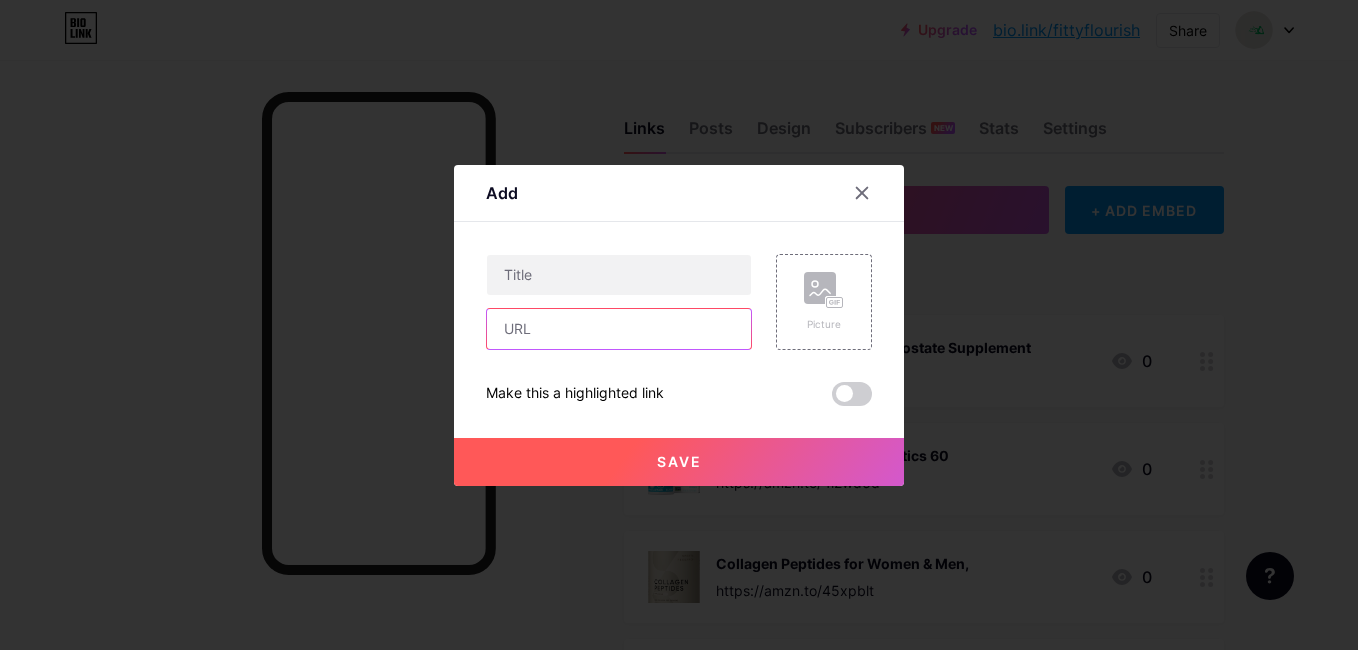 click at bounding box center (619, 329) 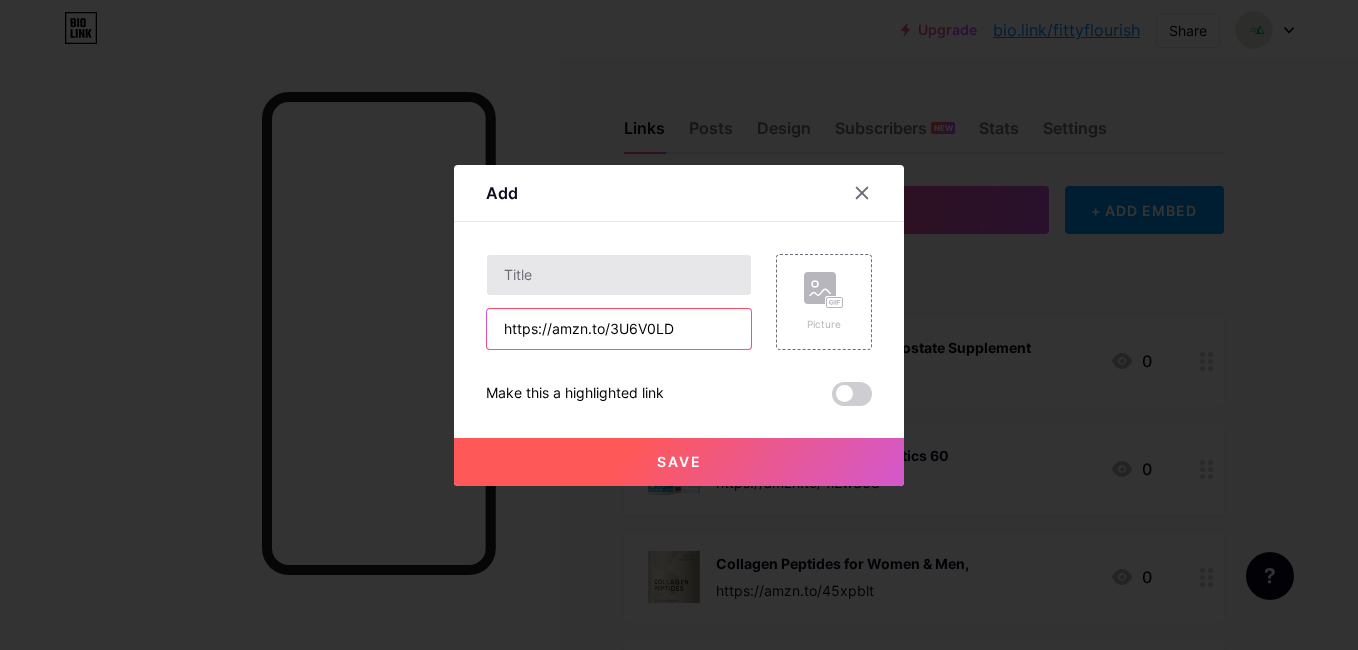 type on "https://amzn.to/3U6V0LD" 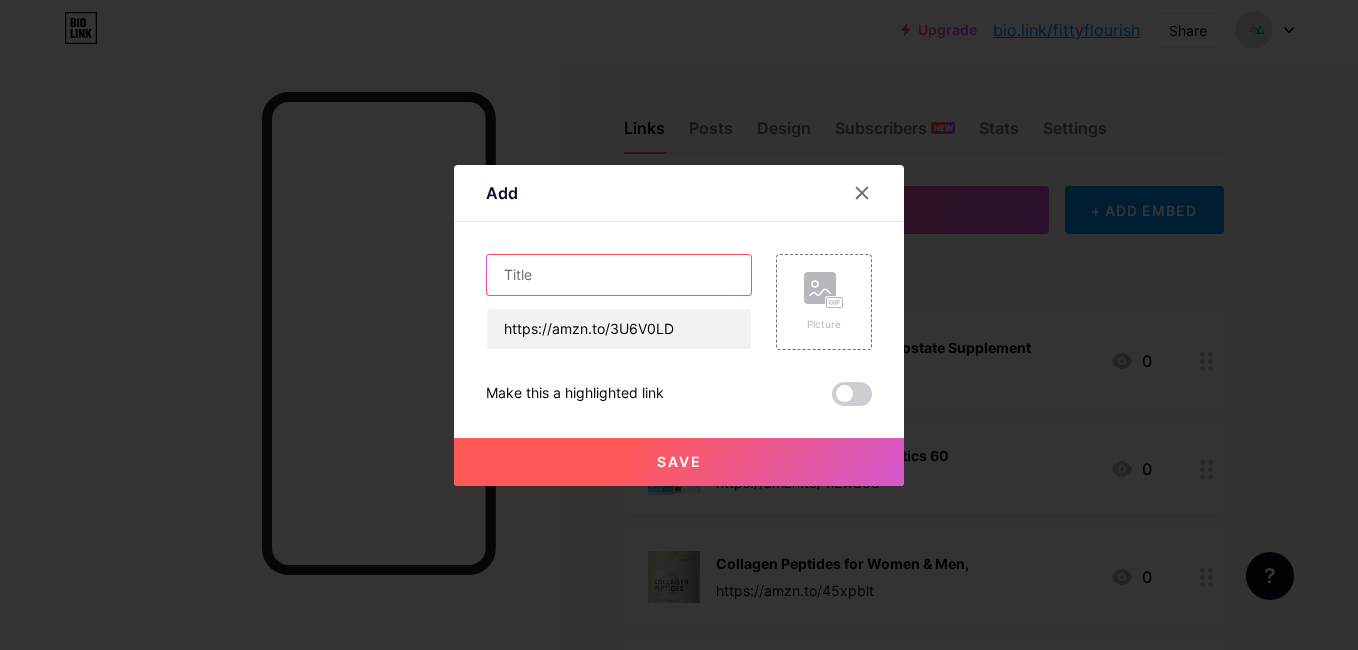 click at bounding box center [619, 275] 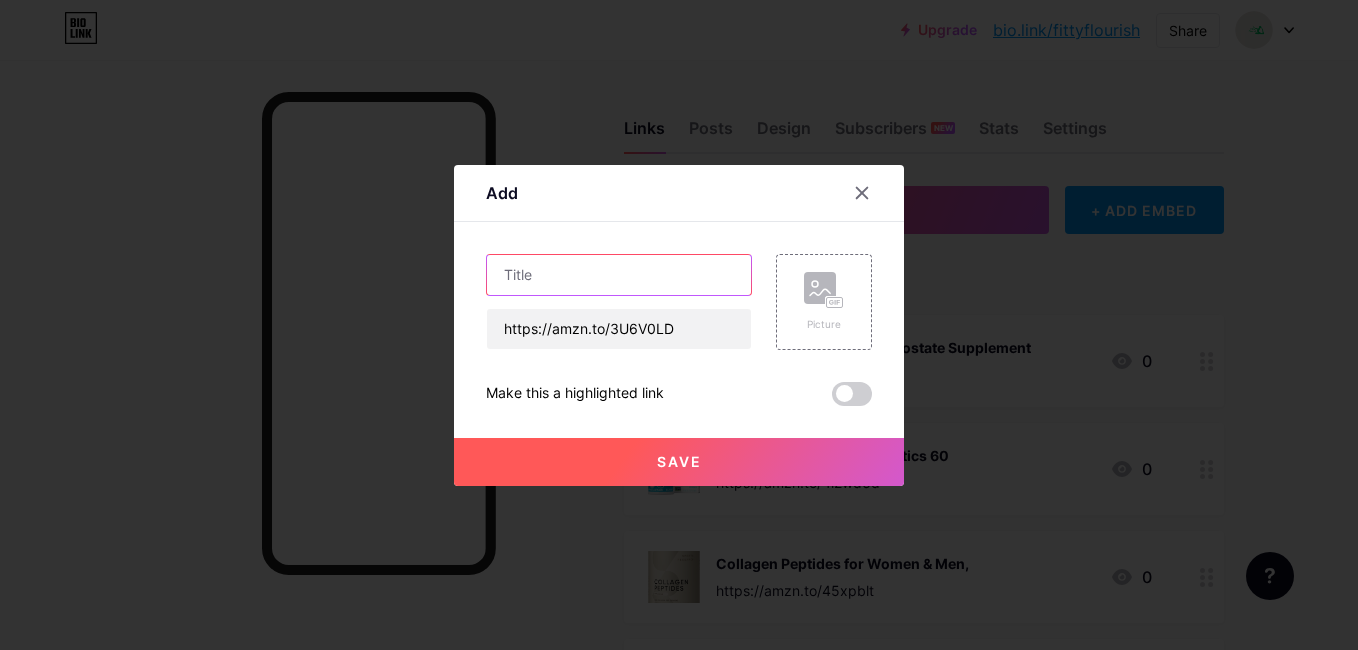 paste on "YOSUDA Magnetic/Water Rowing Machine" 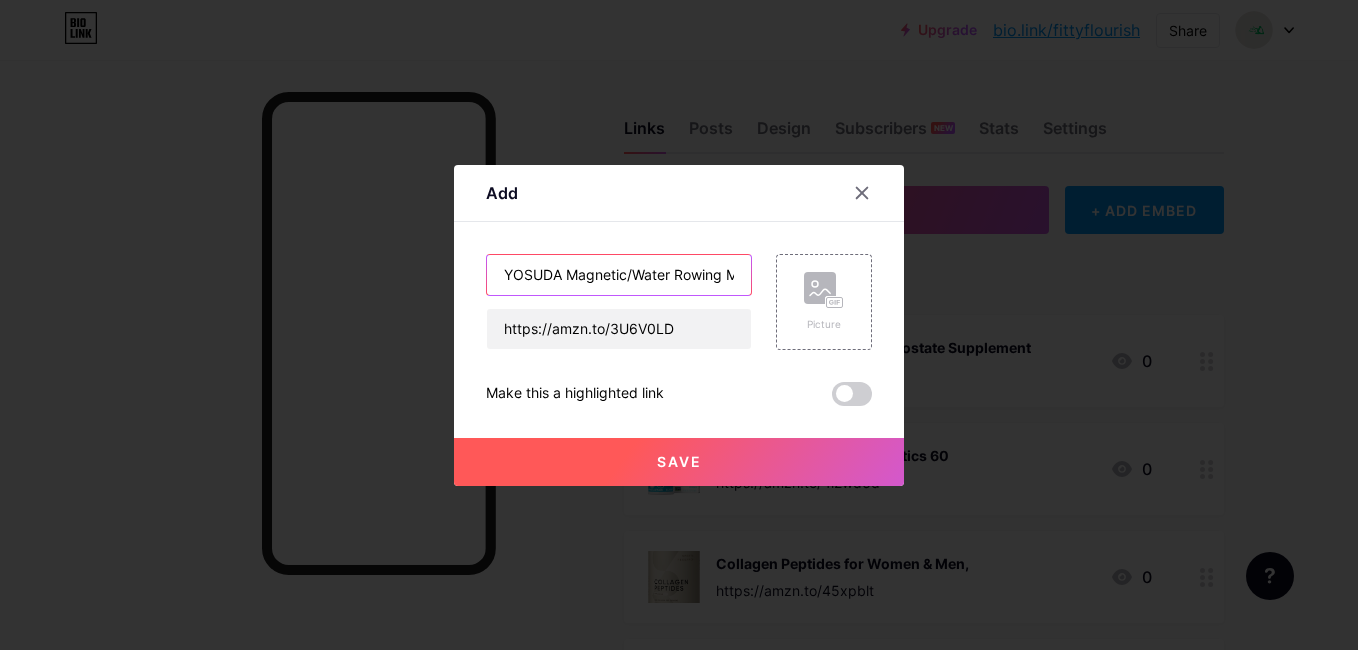 scroll, scrollTop: 0, scrollLeft: 49, axis: horizontal 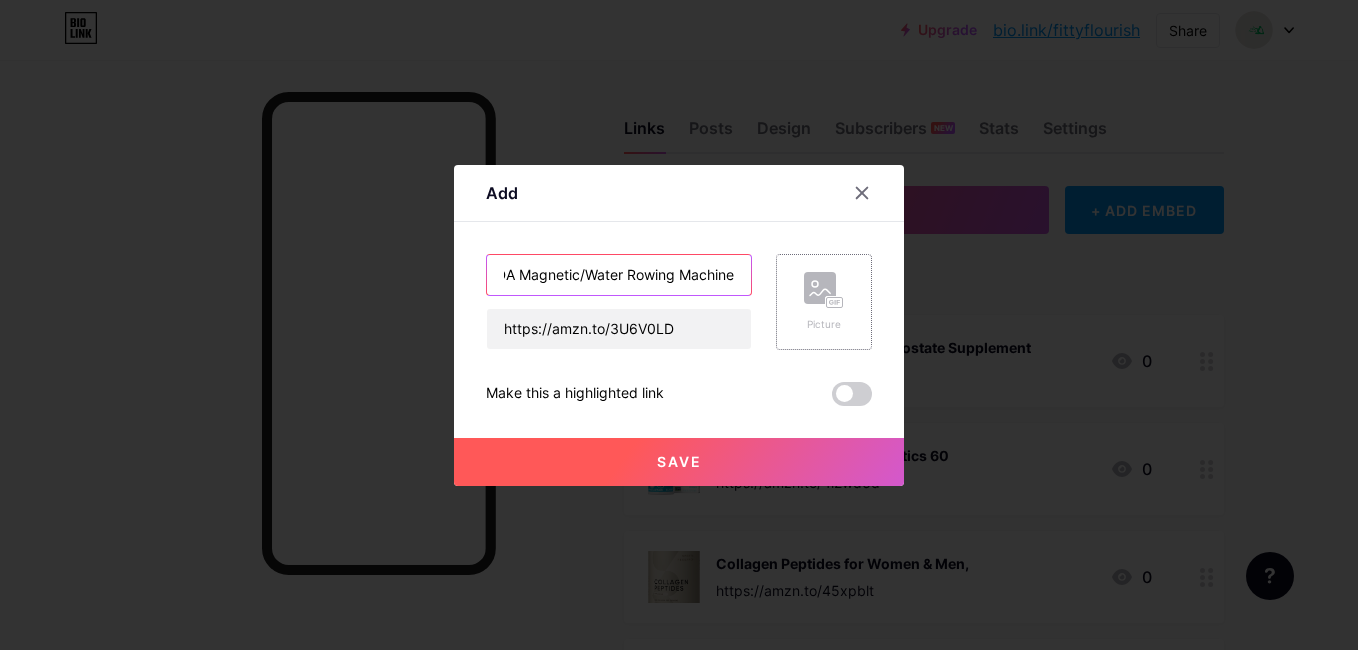 type on "YOSUDA Magnetic/Water Rowing Machine" 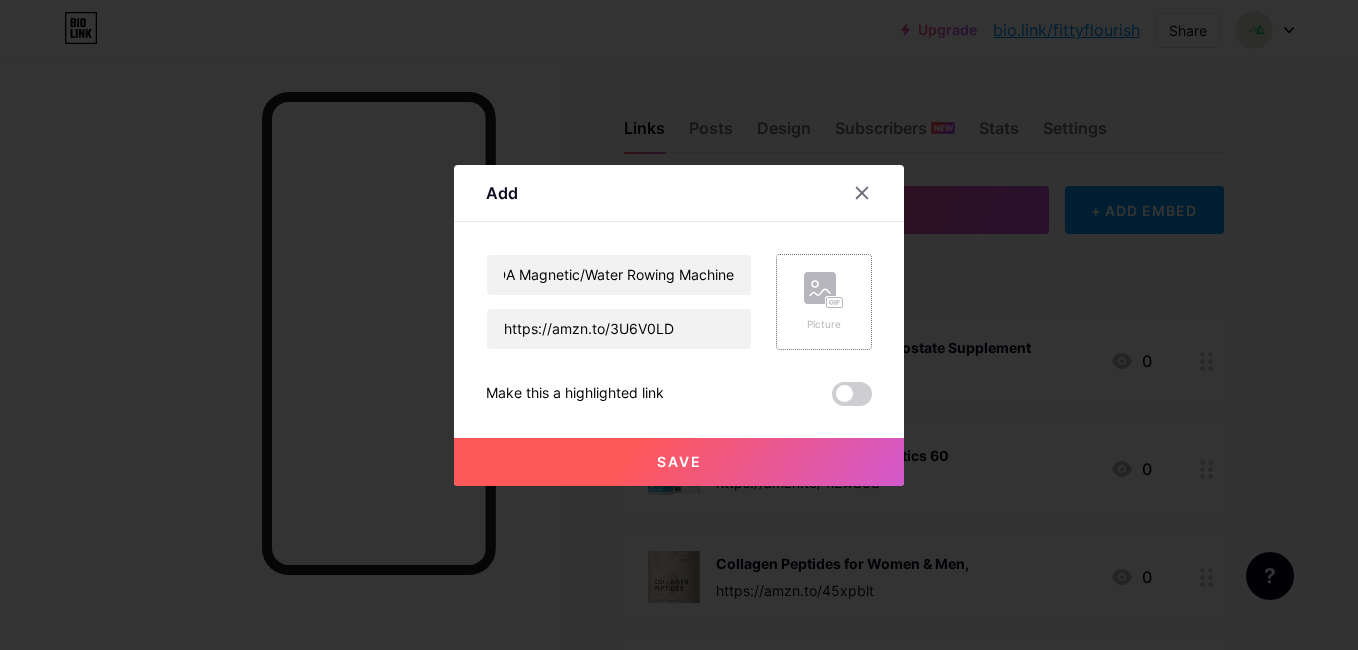 scroll, scrollTop: 0, scrollLeft: 0, axis: both 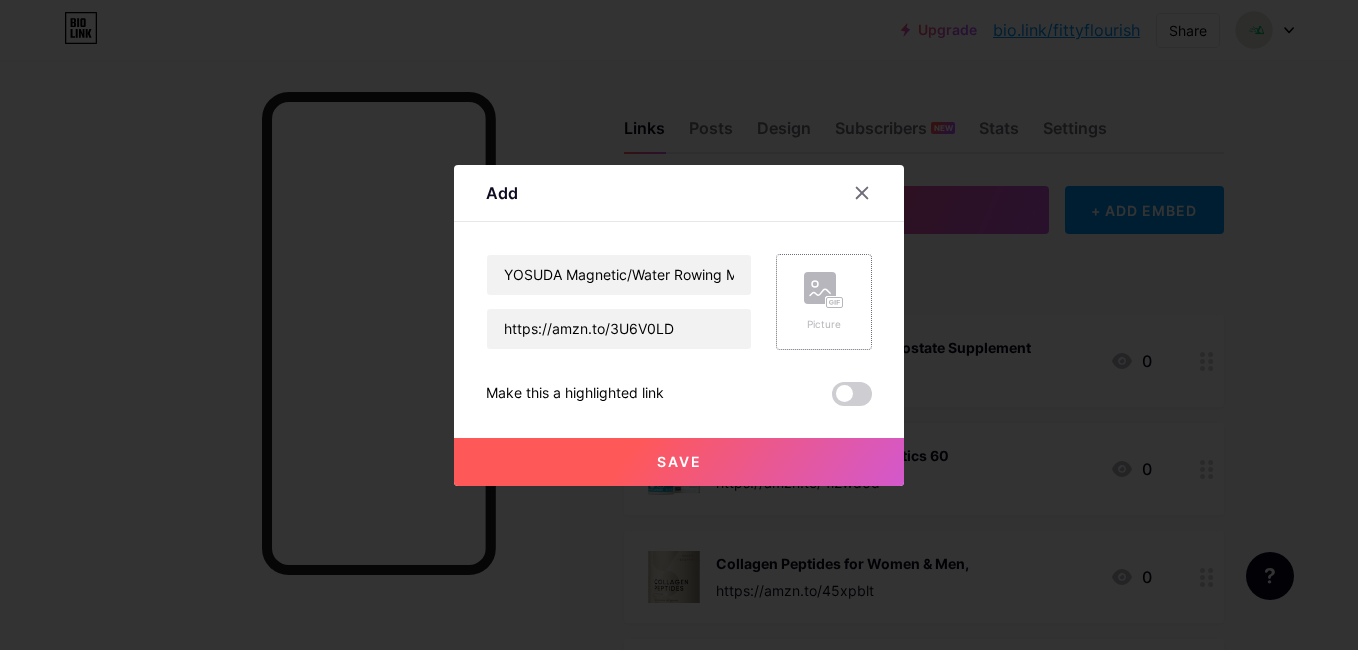 click 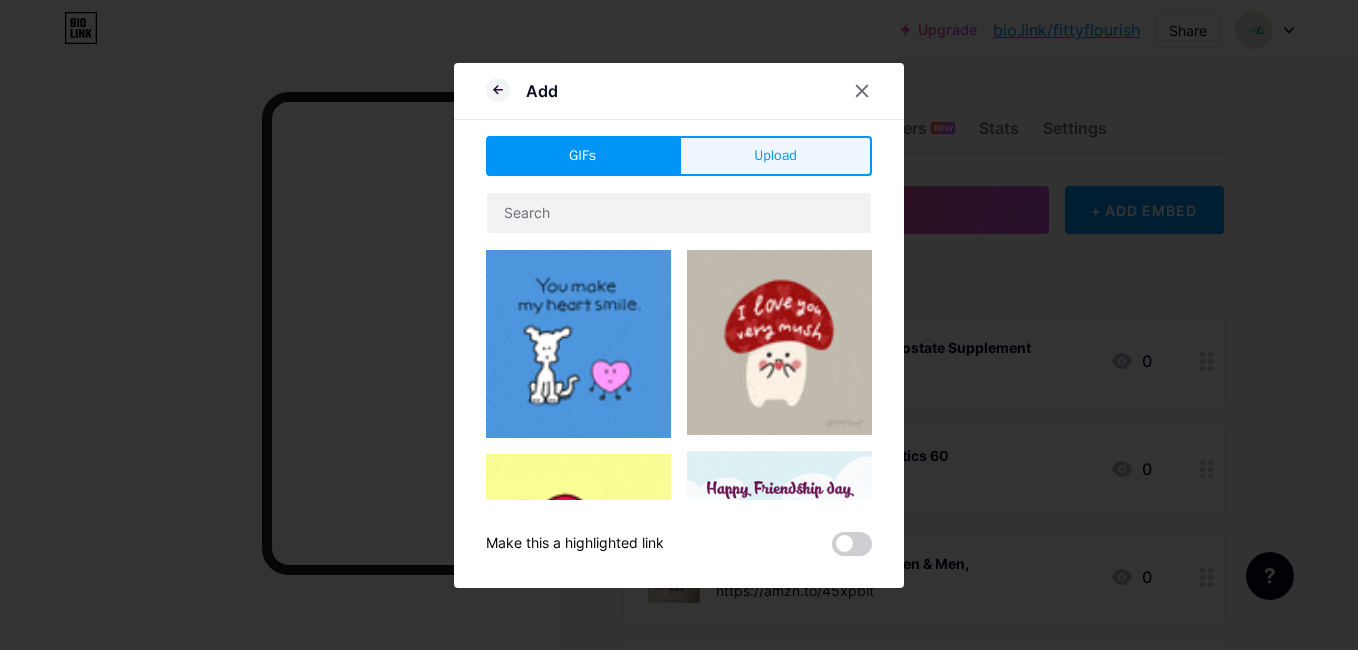 click on "Upload" at bounding box center [775, 155] 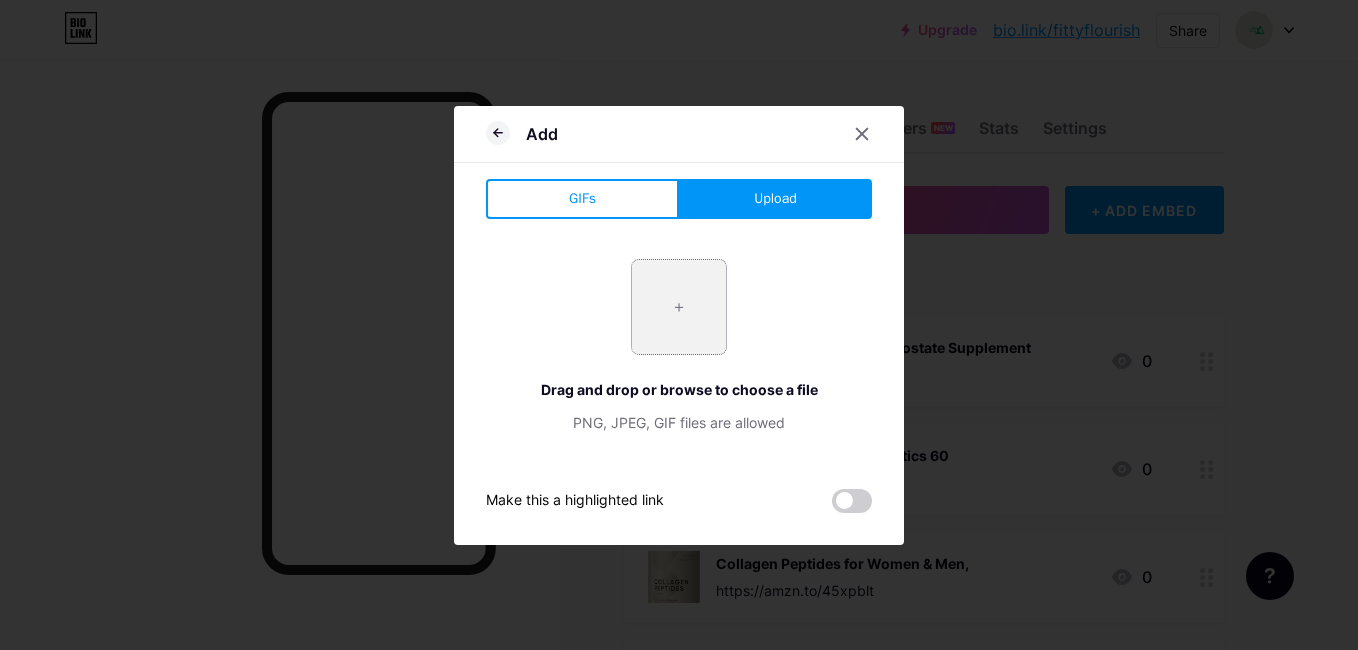 click at bounding box center [679, 307] 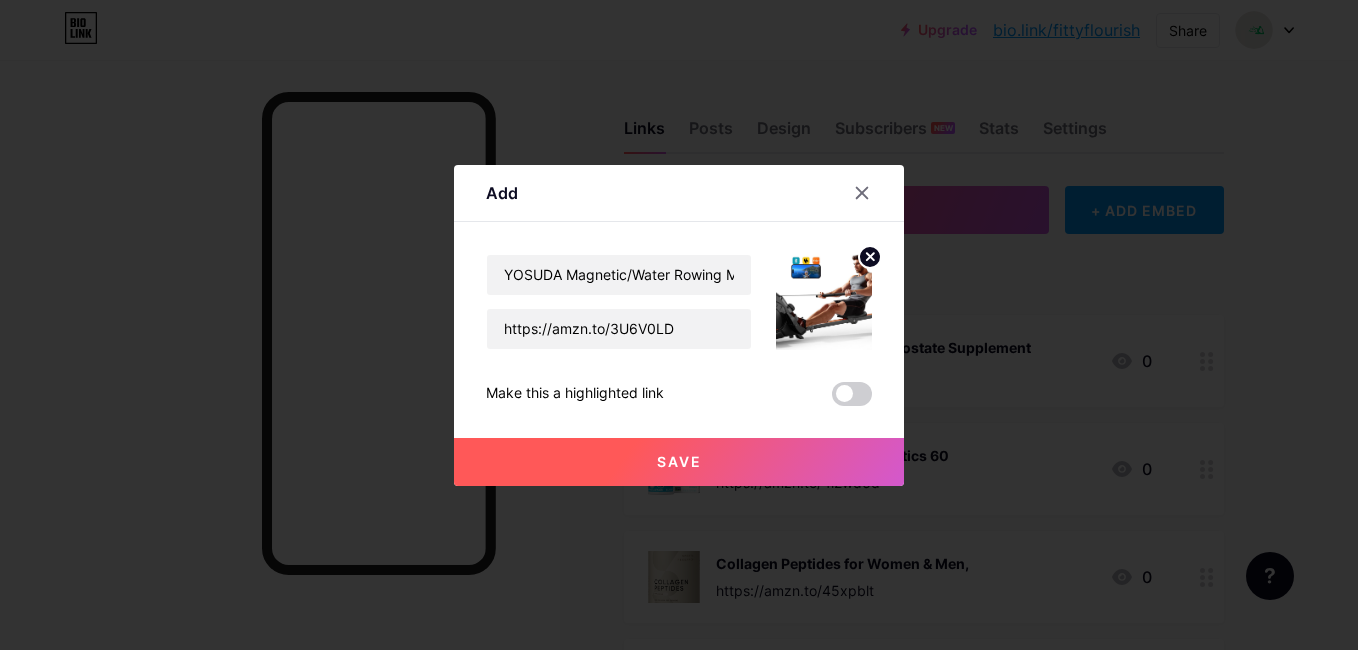 click on "Save" at bounding box center [679, 462] 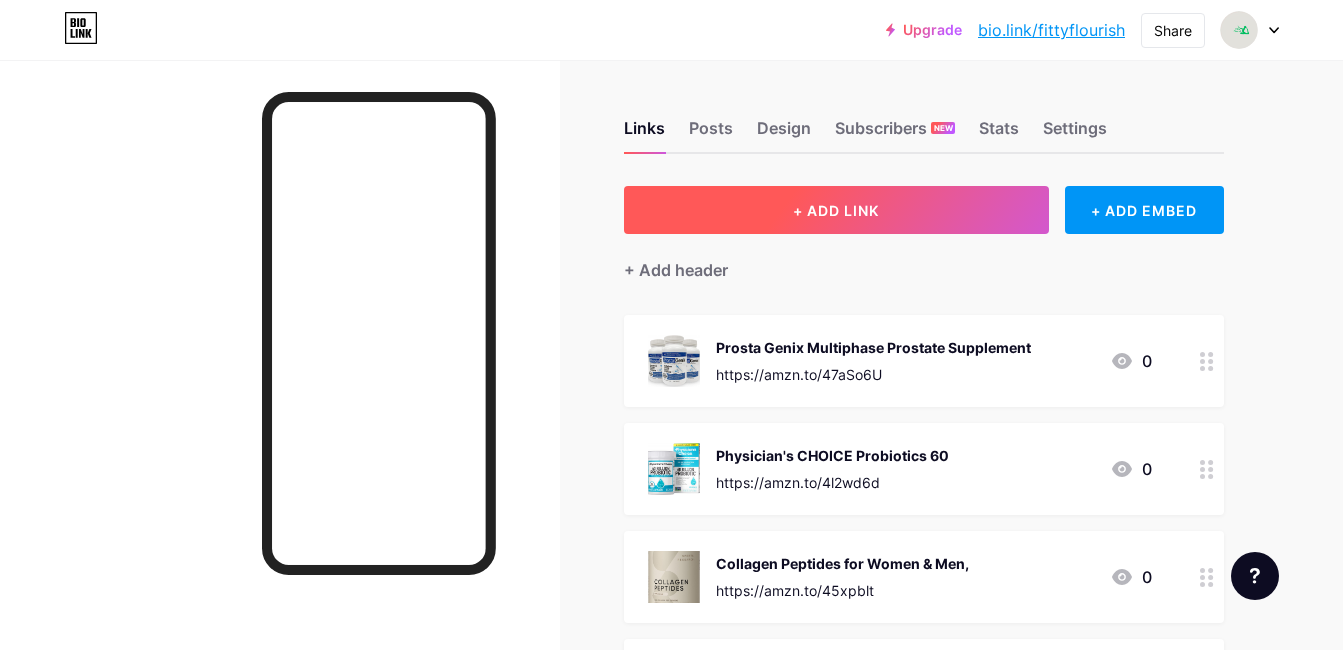 click on "+ ADD LINK" at bounding box center [836, 210] 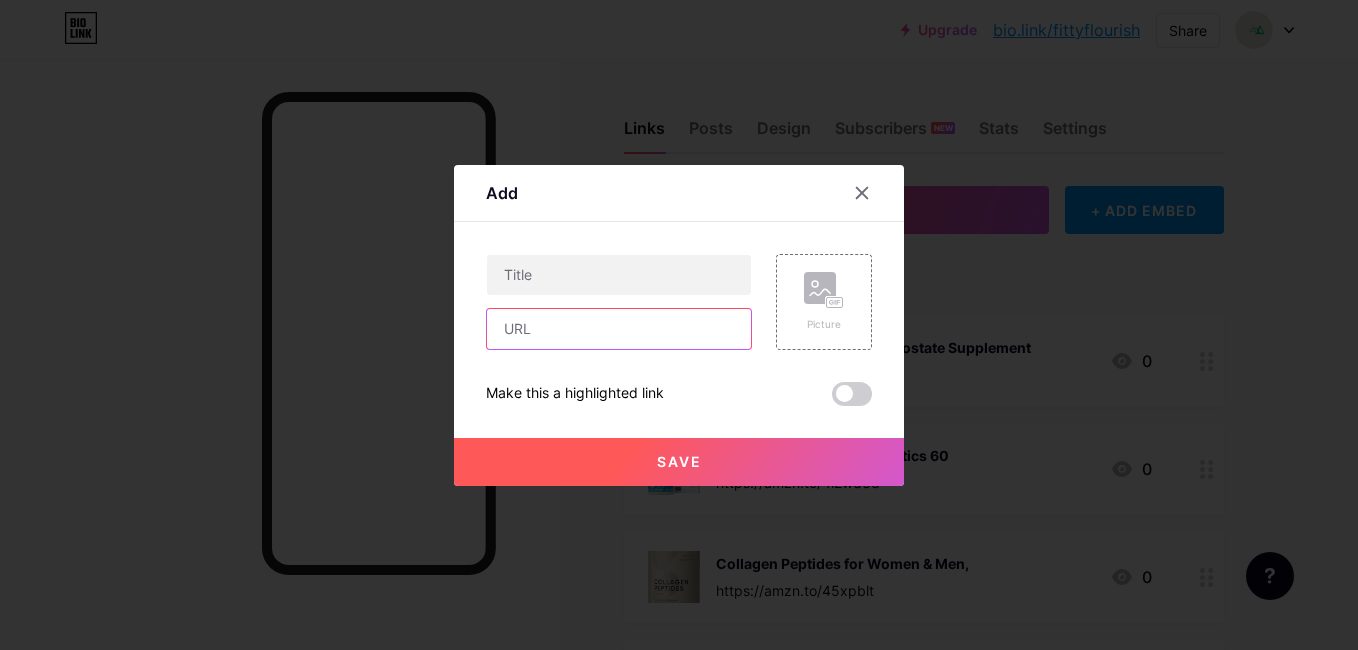 click at bounding box center (619, 329) 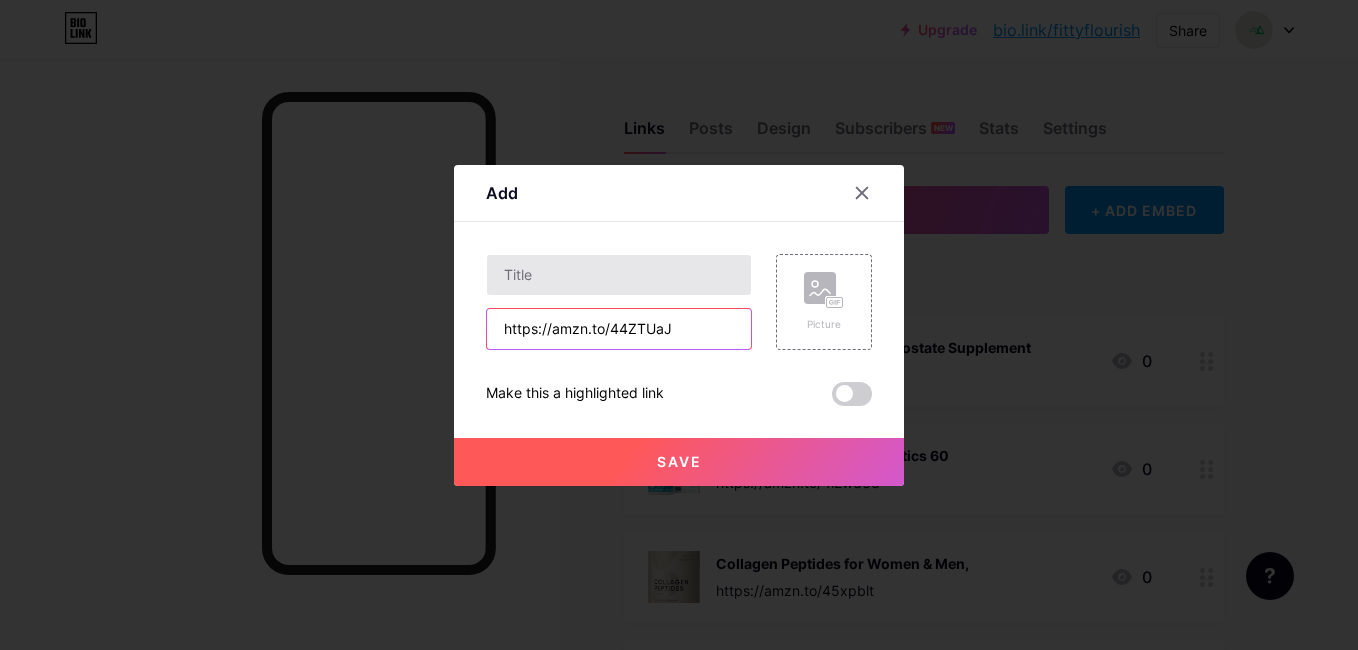 type on "https://amzn.to/44ZTUaJ" 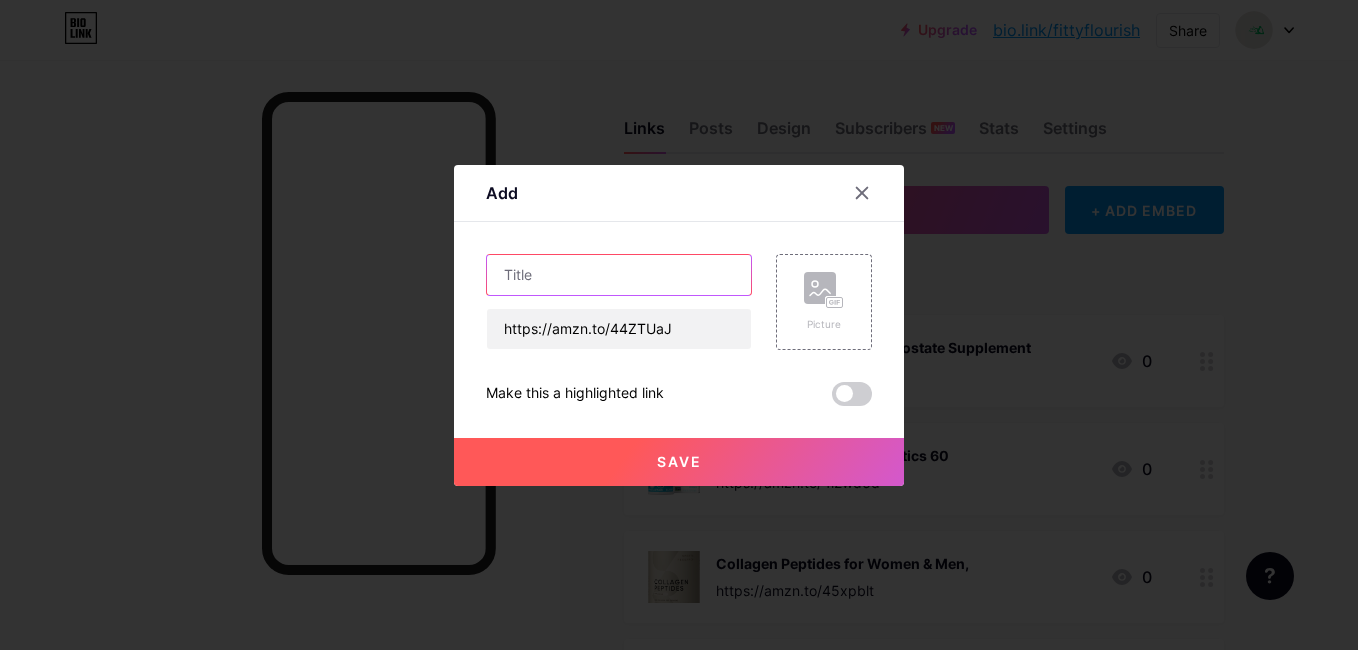 click at bounding box center [619, 275] 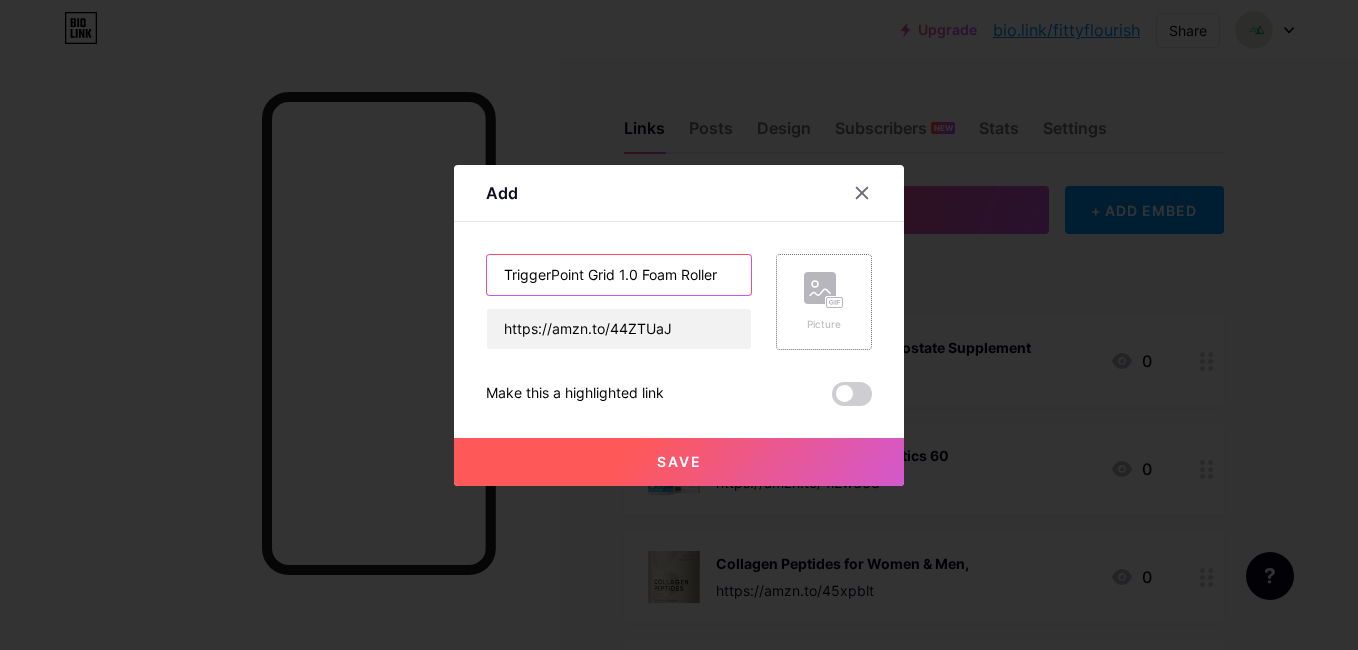 type on "TriggerPoint Grid 1.0 Foam Roller" 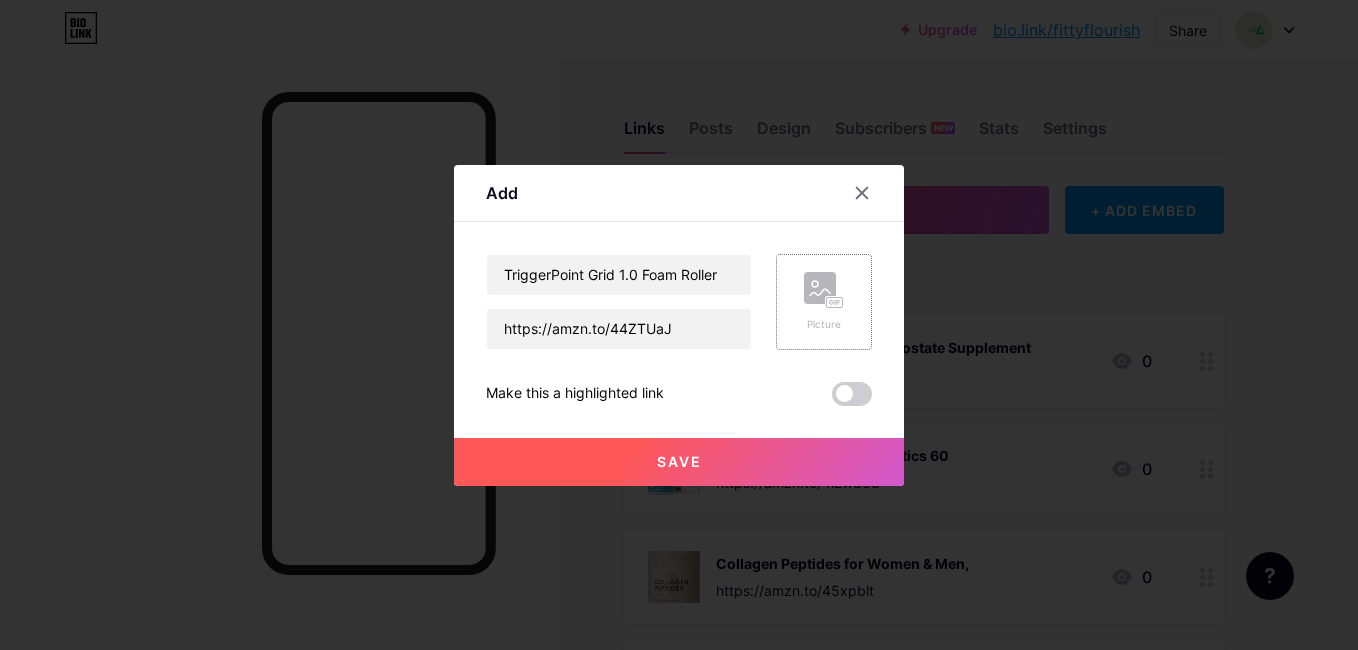 click on "Picture" at bounding box center (824, 302) 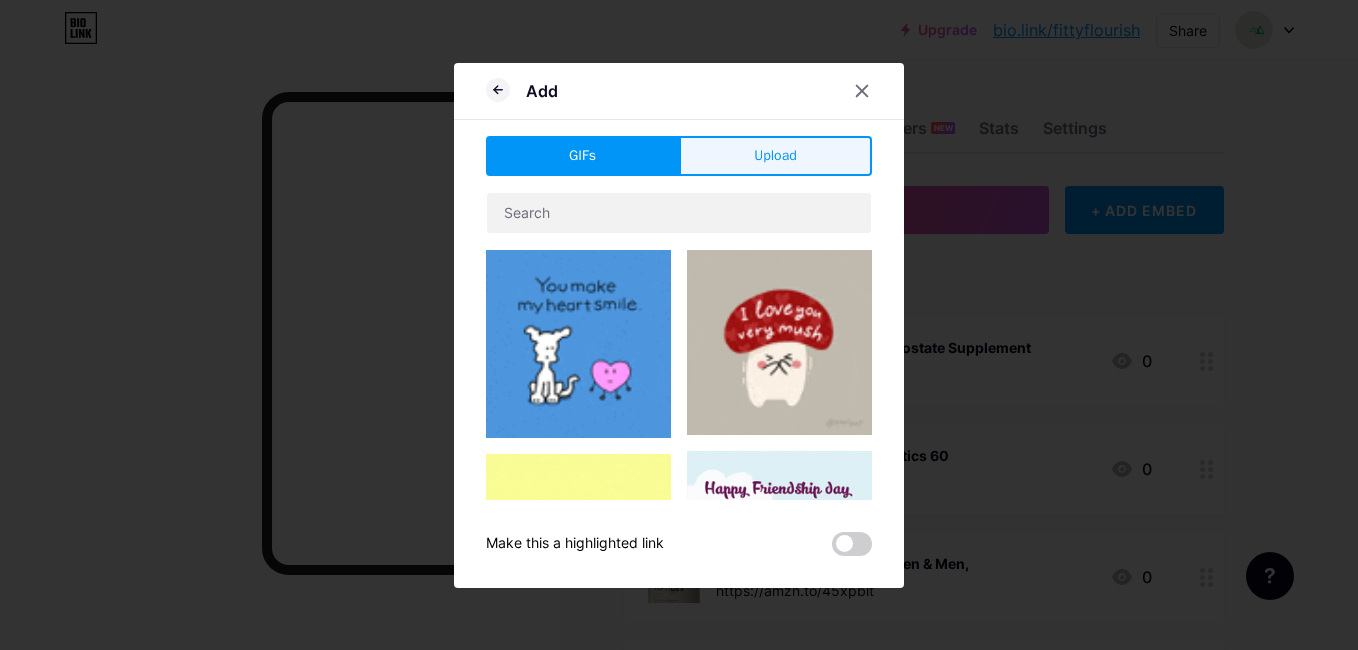 click on "Upload" at bounding box center (775, 156) 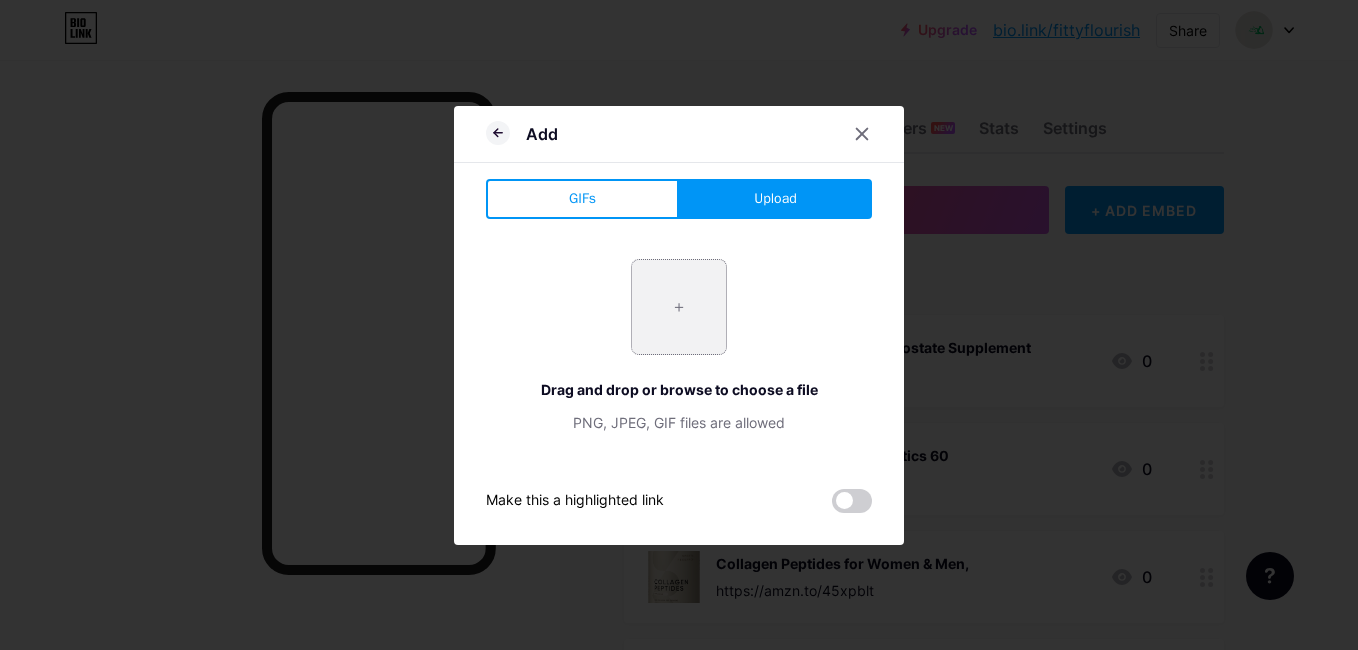 click at bounding box center (679, 307) 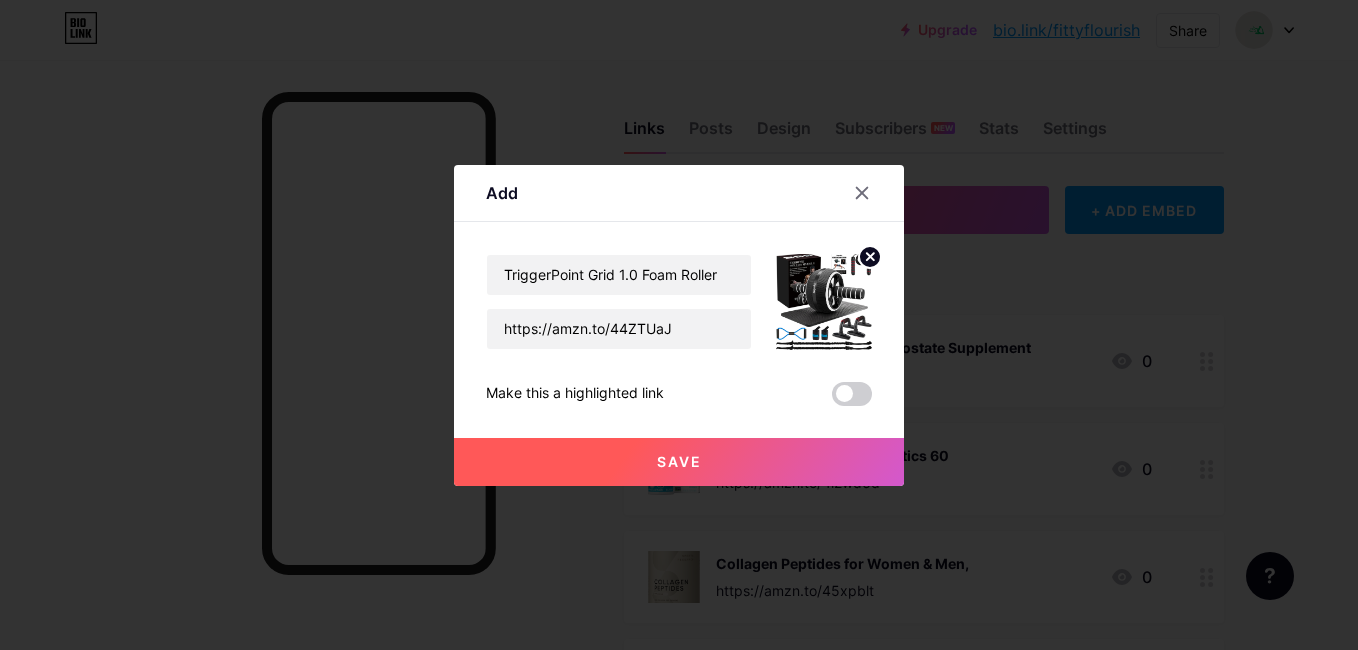 click 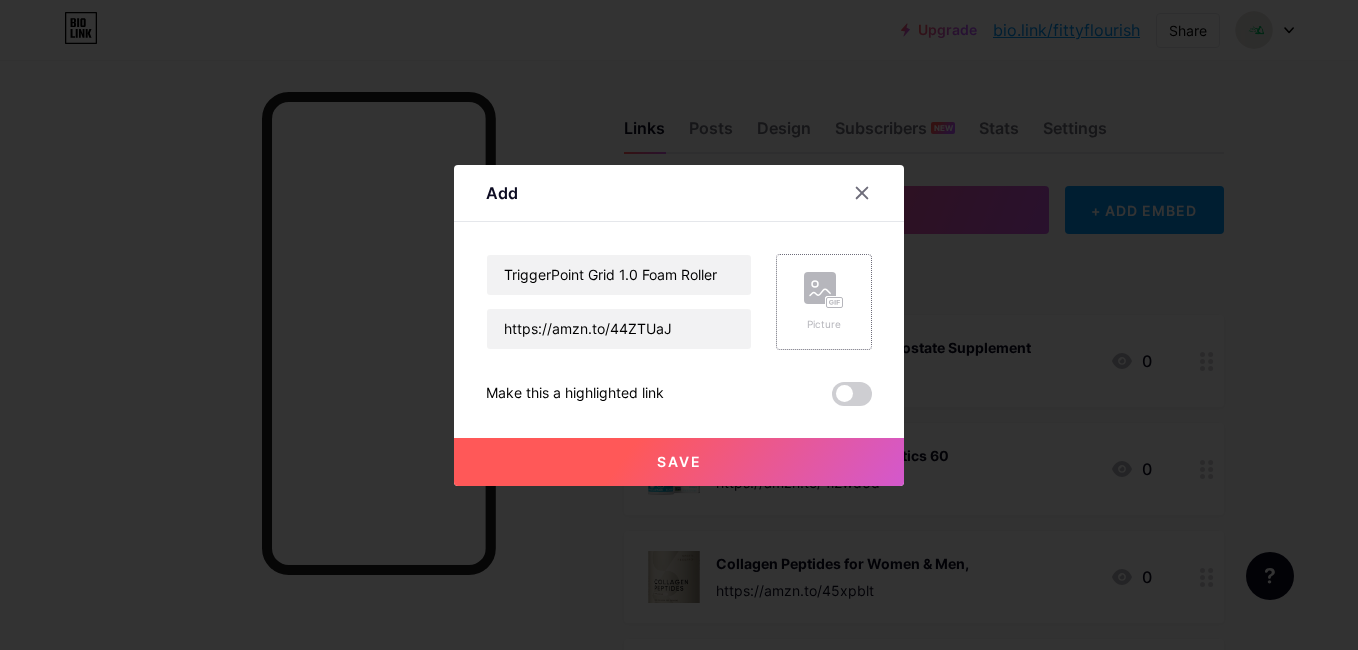 click on "Picture" at bounding box center (824, 324) 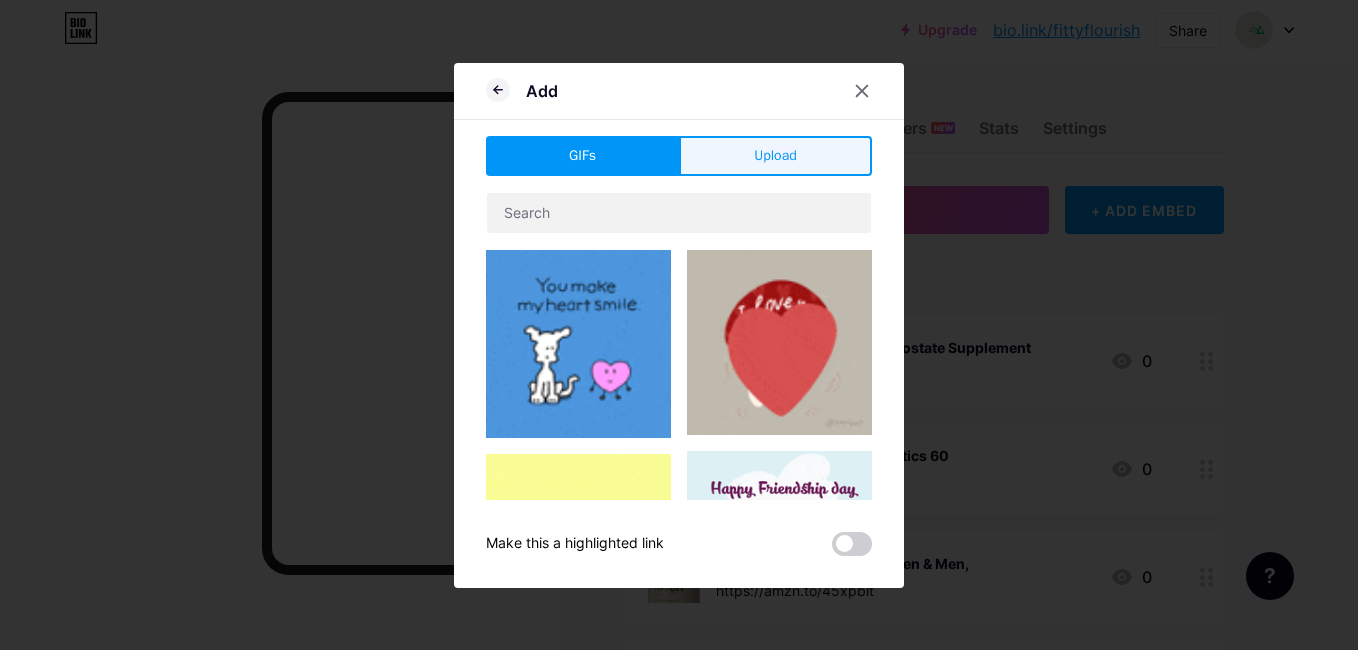 click on "Upload" at bounding box center (775, 155) 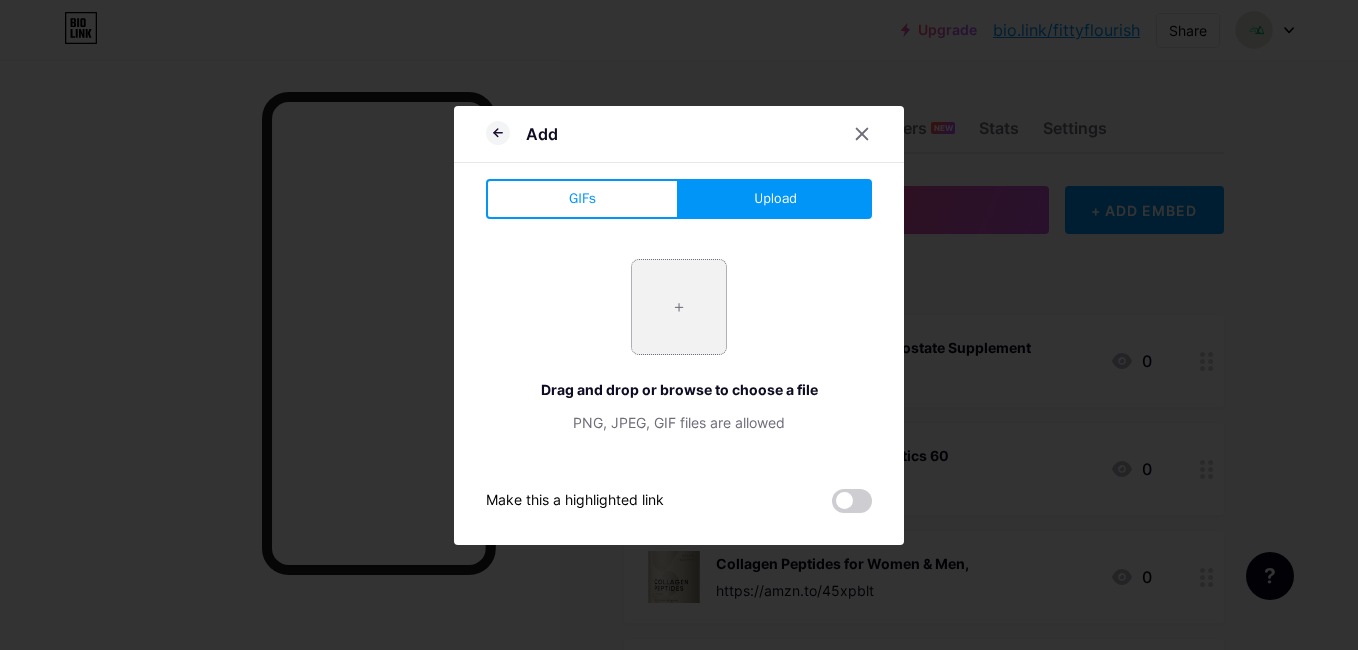 click at bounding box center (679, 307) 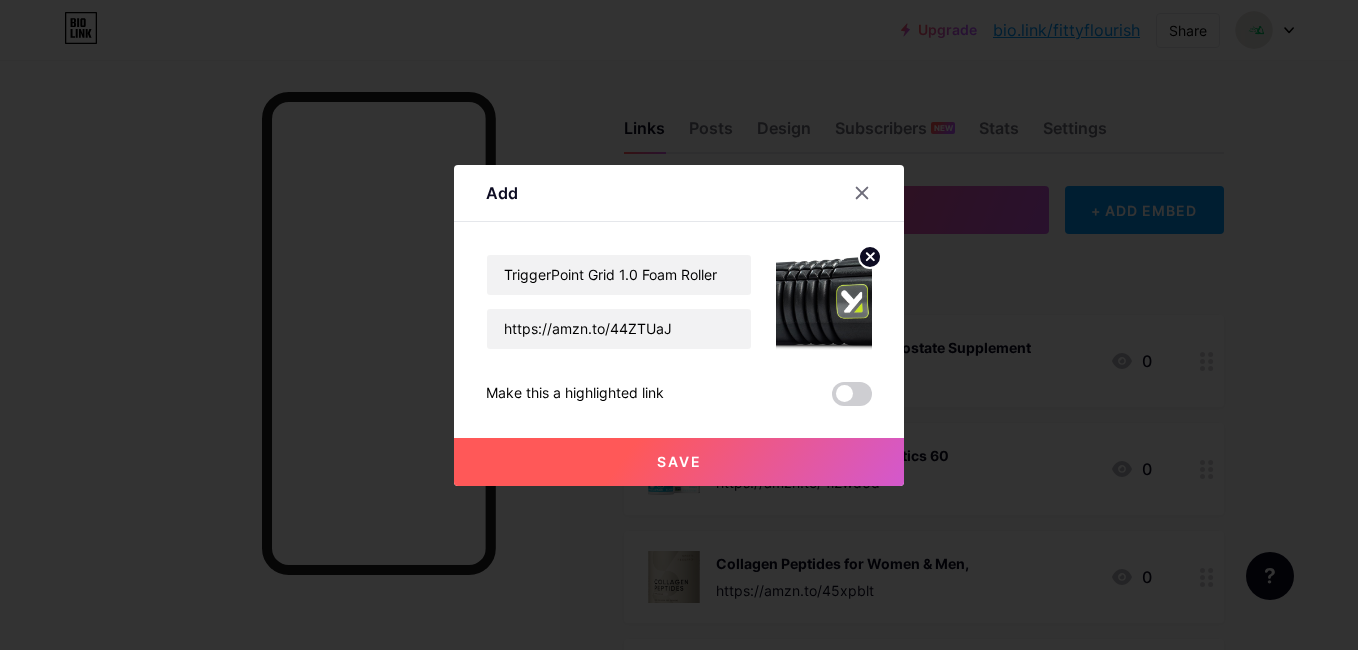 click on "Save" at bounding box center (679, 462) 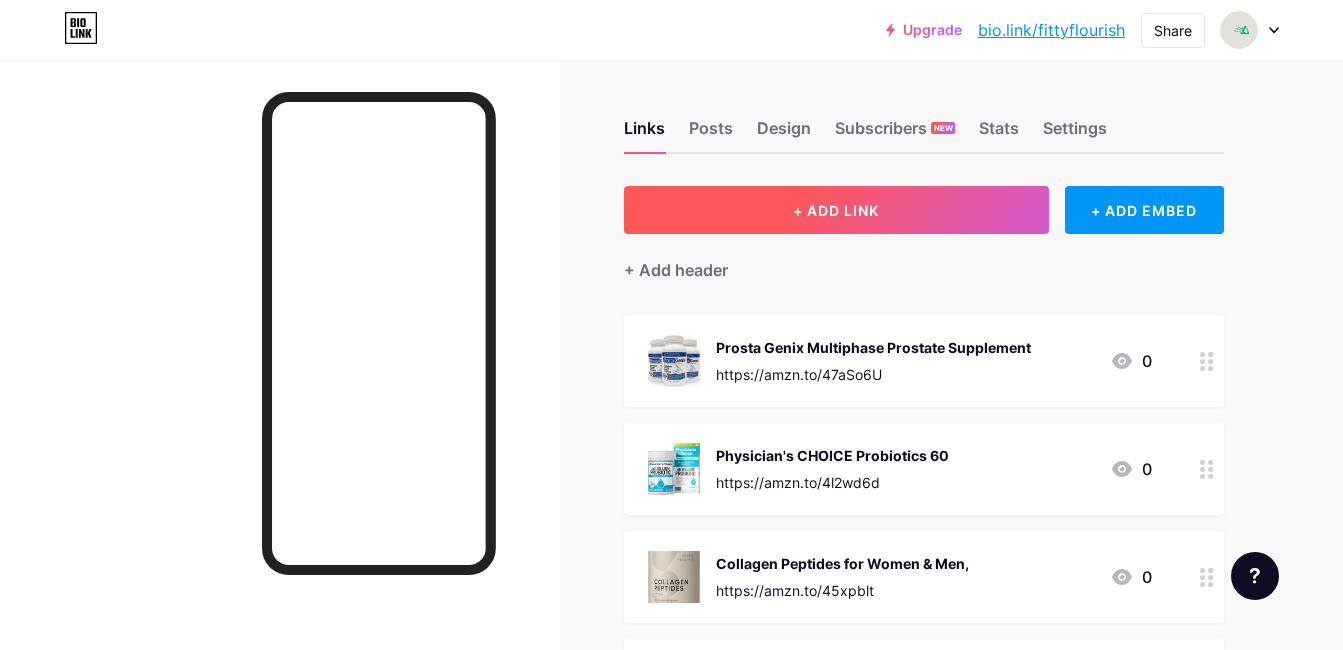 click on "+ ADD LINK" at bounding box center [836, 210] 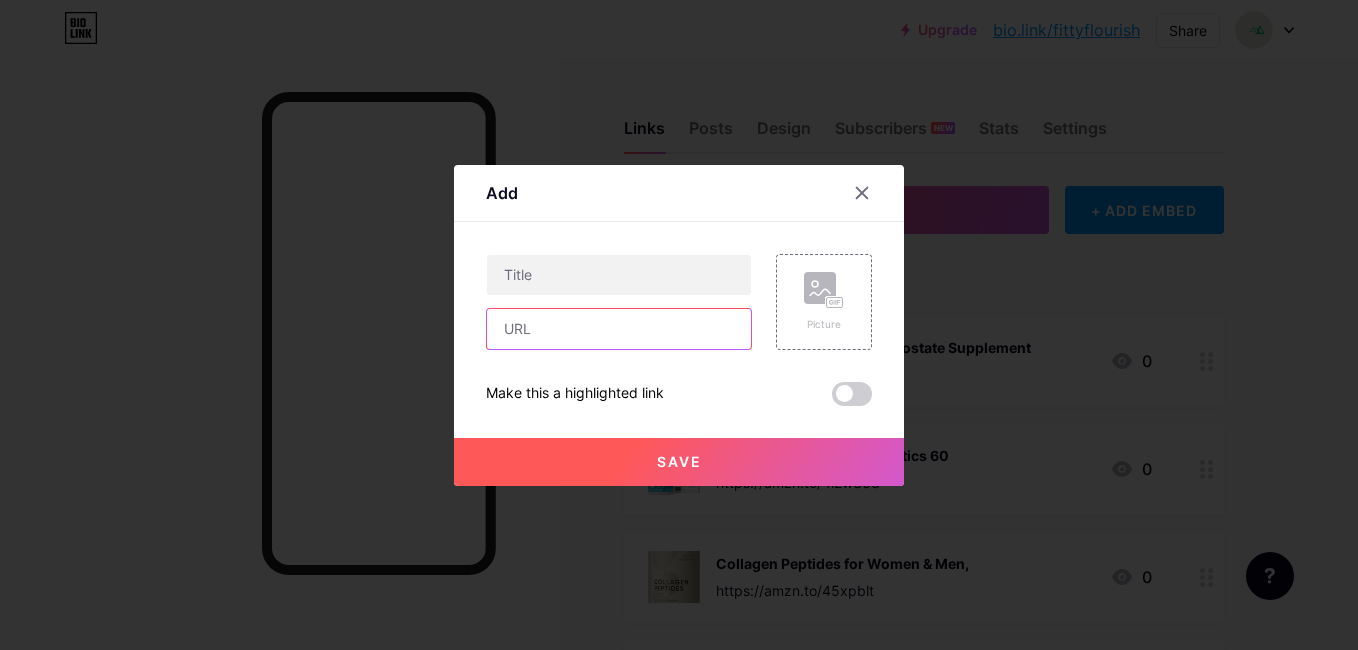 click at bounding box center [619, 329] 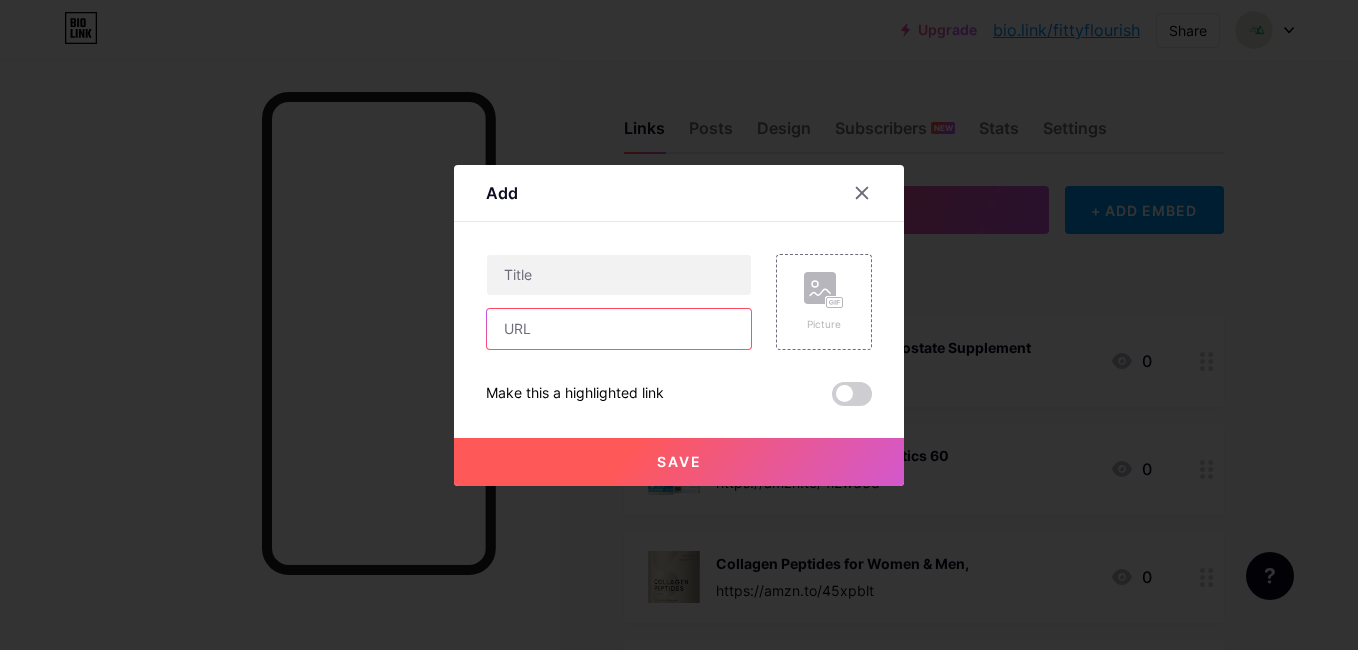paste on "https://amzn.to/3UHWUSZ" 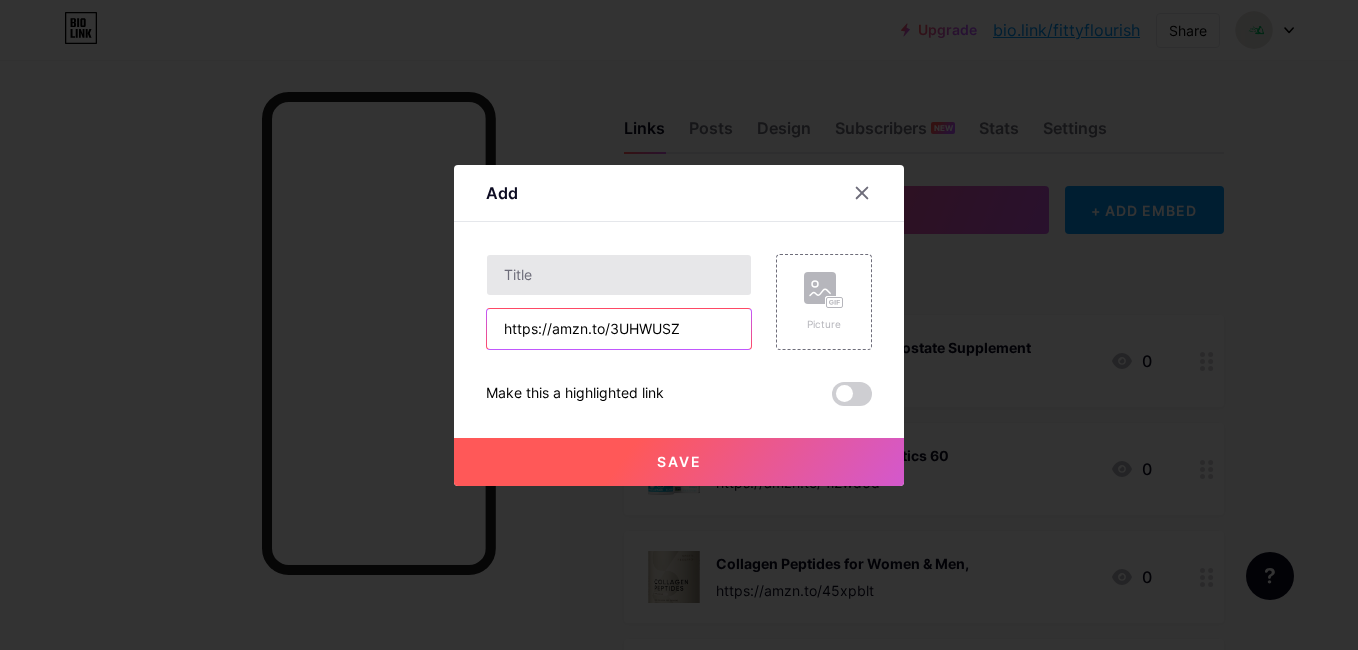 type on "https://amzn.to/3UHWUSZ" 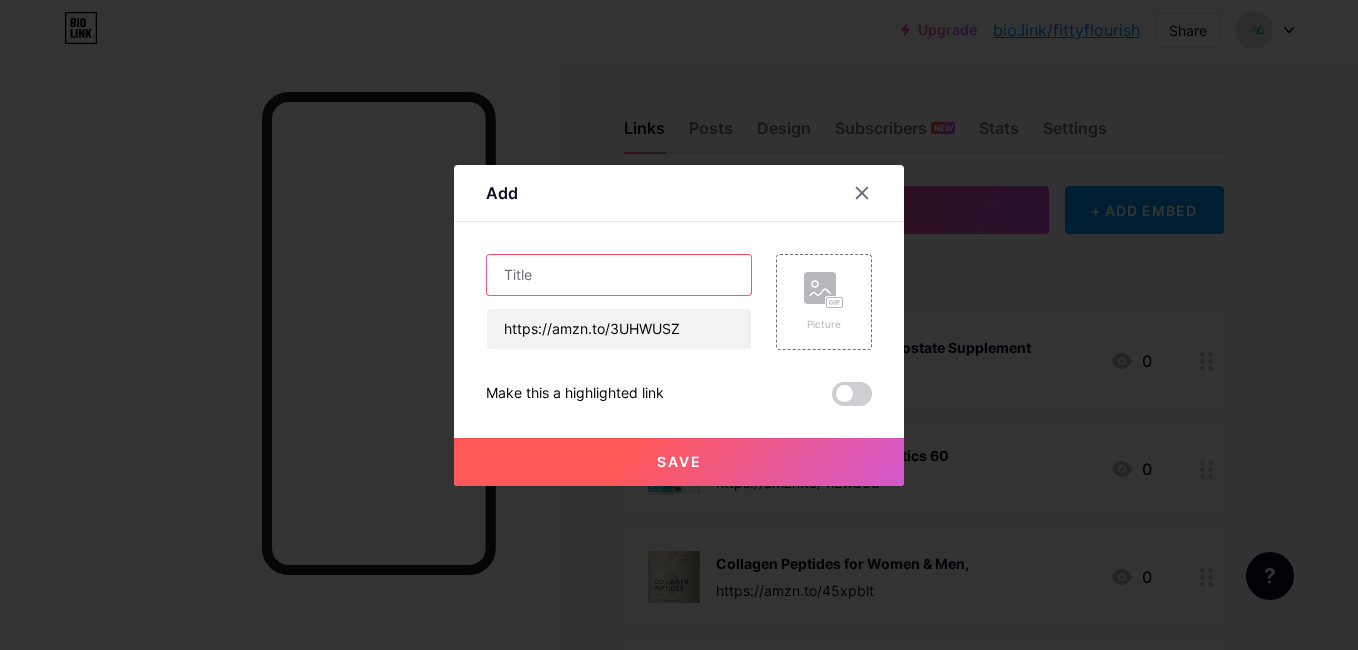 click at bounding box center [619, 275] 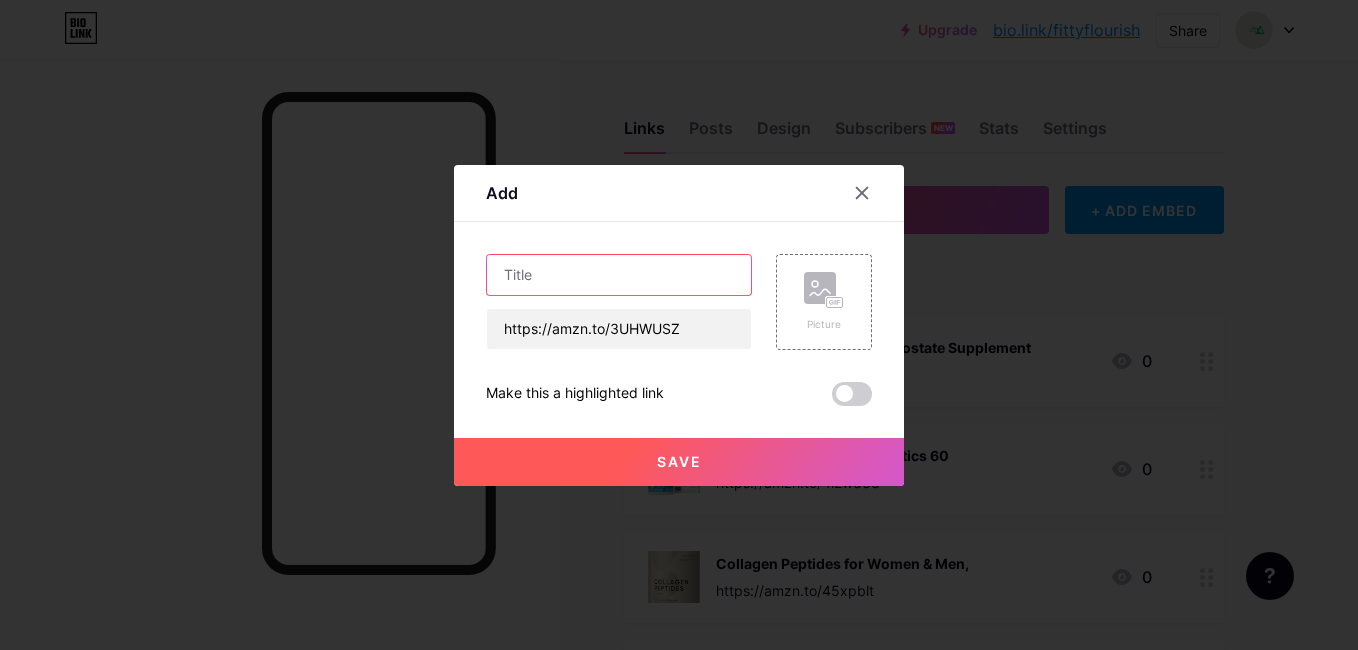 paste on "21 Fitness Resistance Bands" 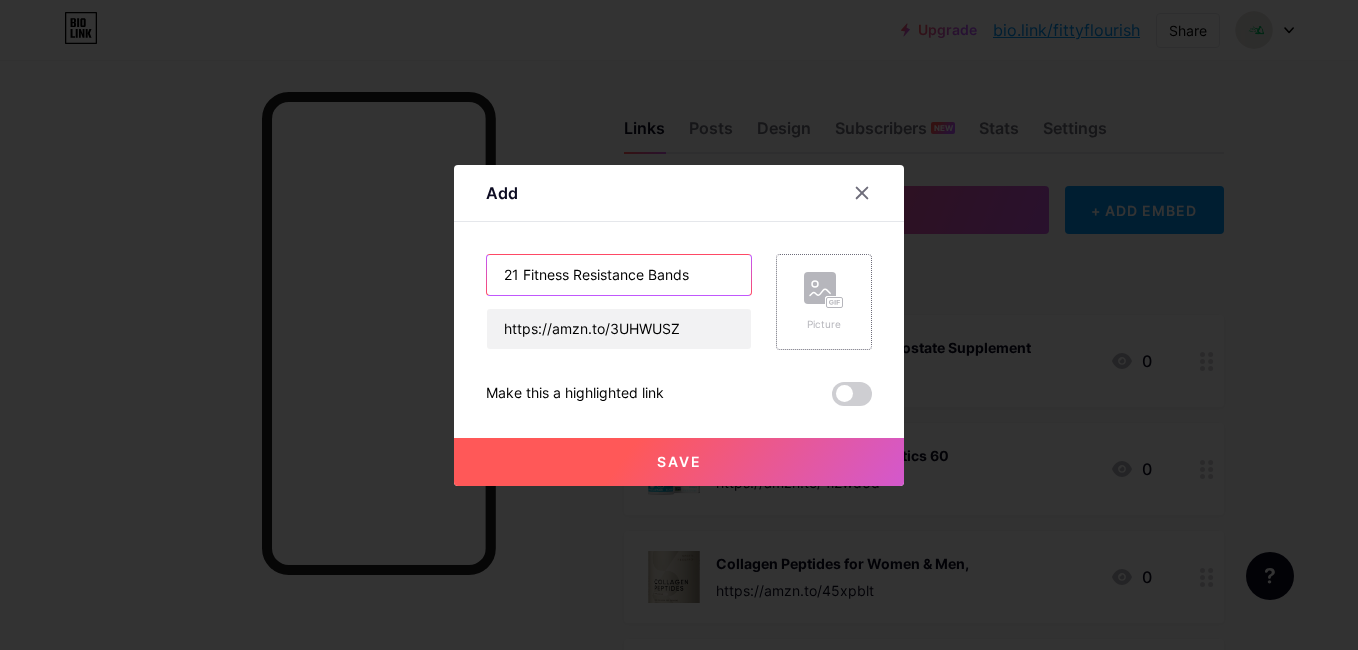 type on "21 Fitness Resistance Bands" 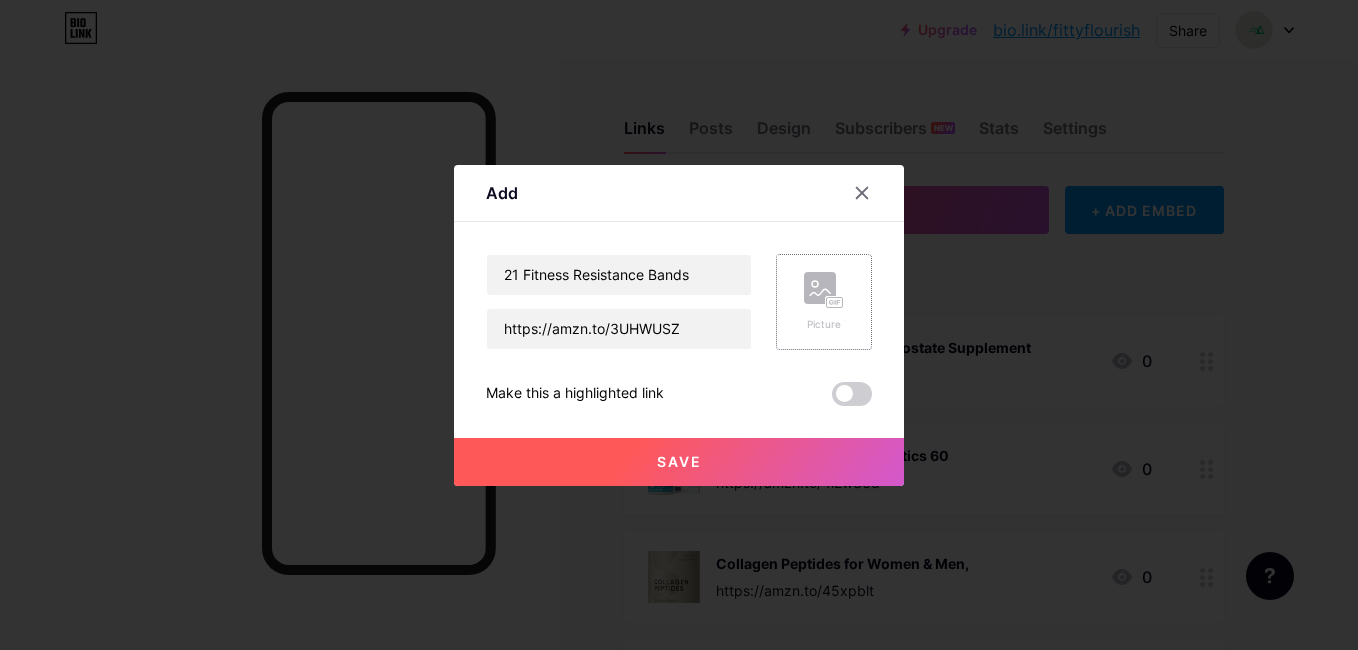 click on "Picture" at bounding box center [824, 302] 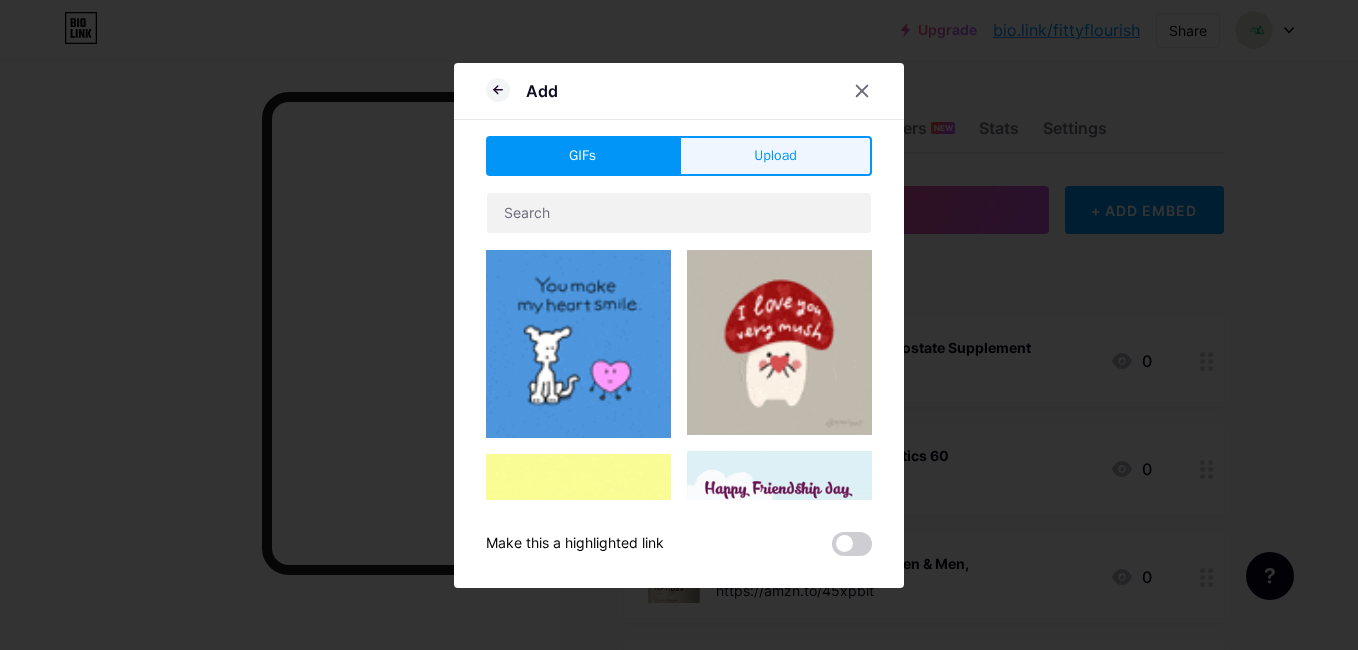click on "Upload" at bounding box center [775, 155] 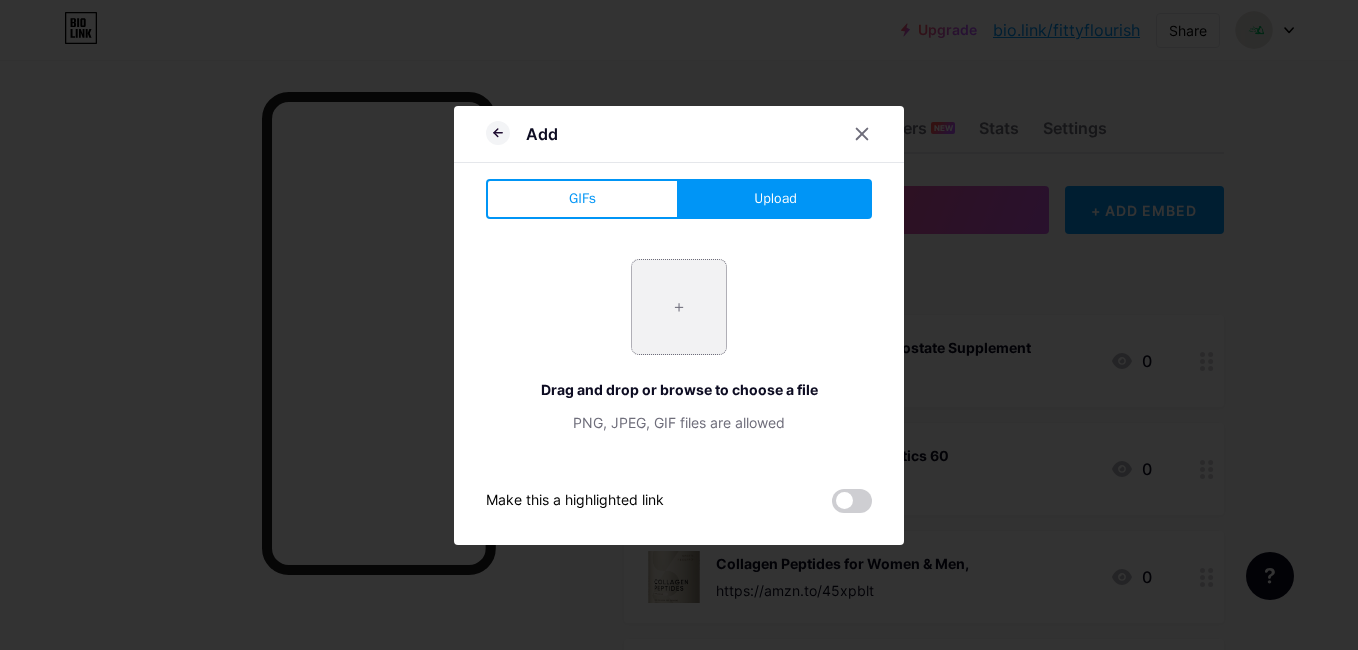 click at bounding box center (679, 307) 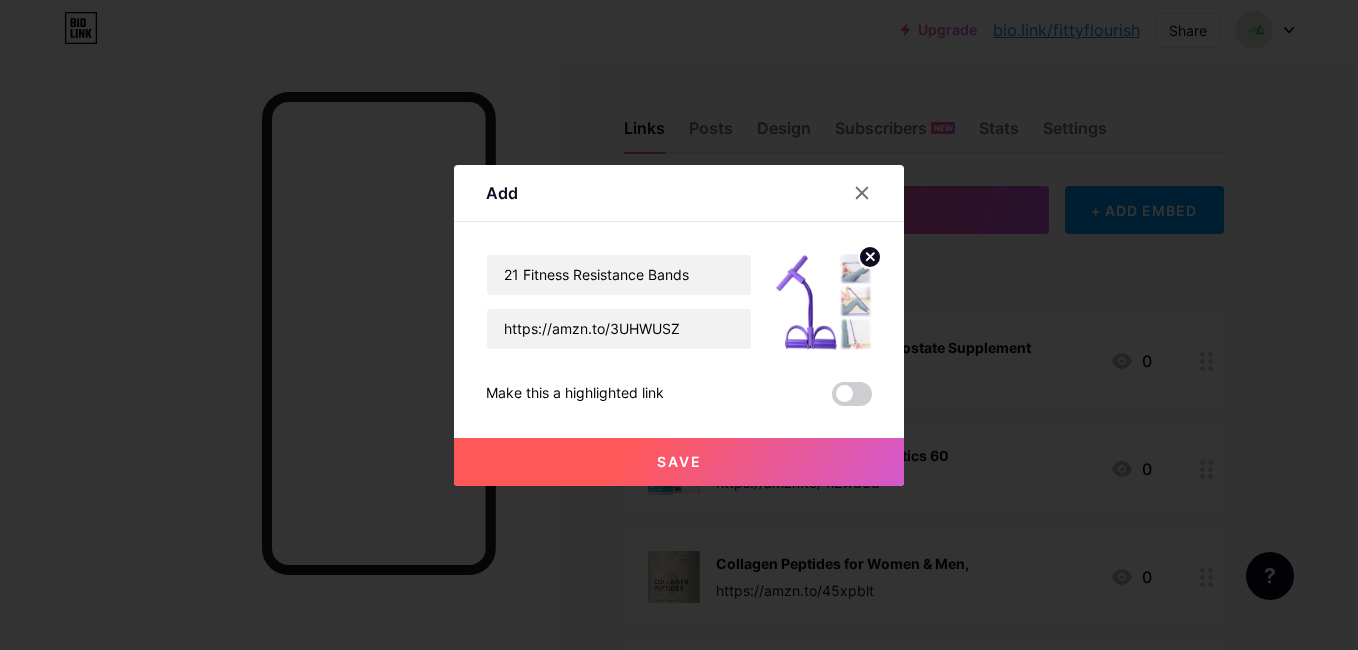 click on "Save" at bounding box center [679, 462] 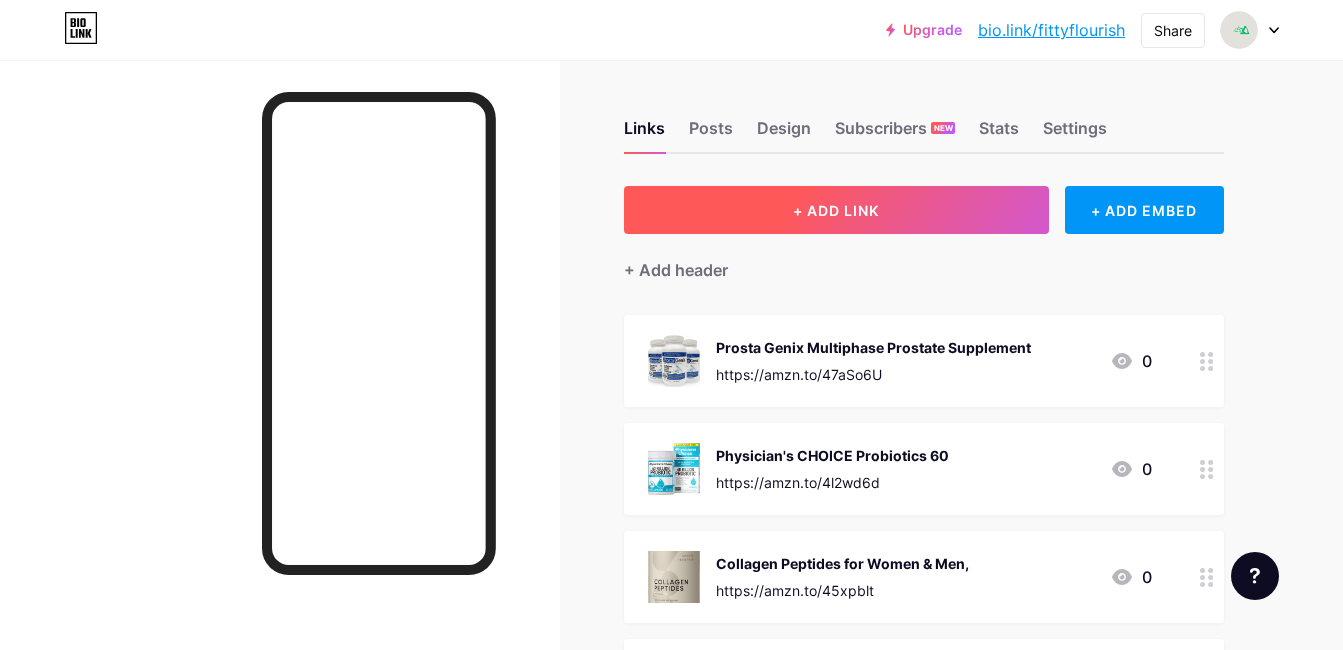 click on "+ ADD LINK" at bounding box center [836, 210] 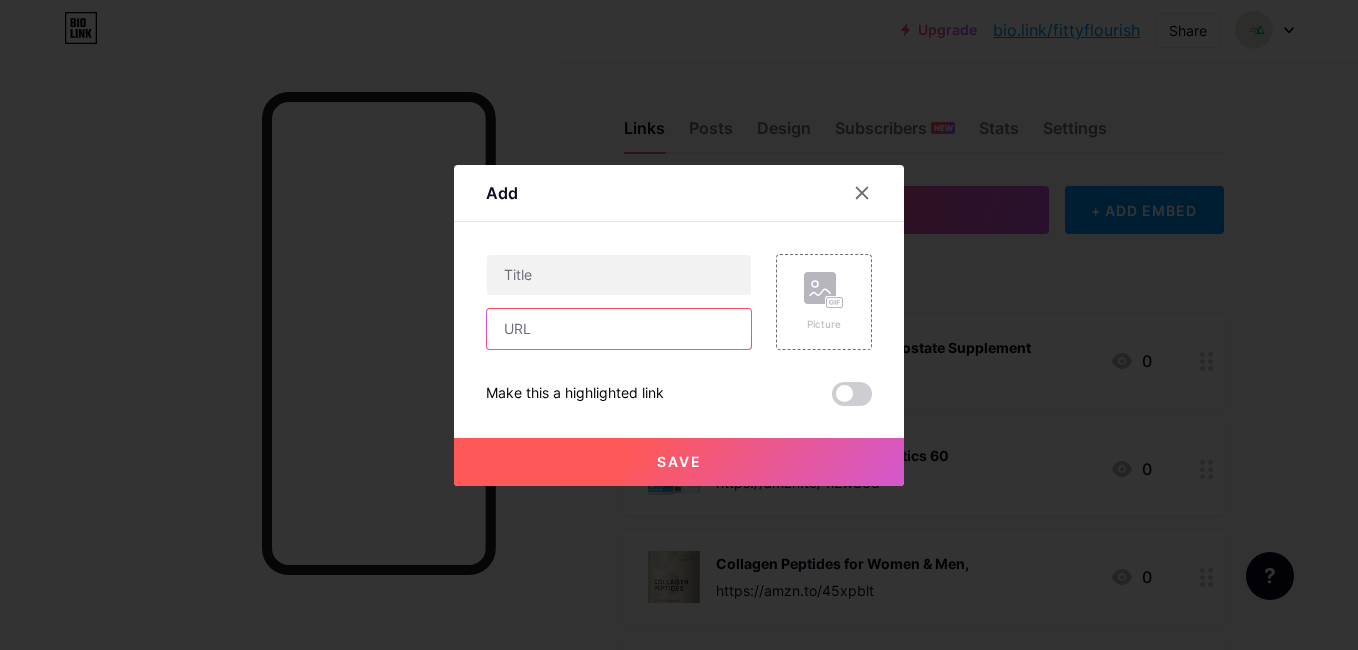 click at bounding box center (619, 329) 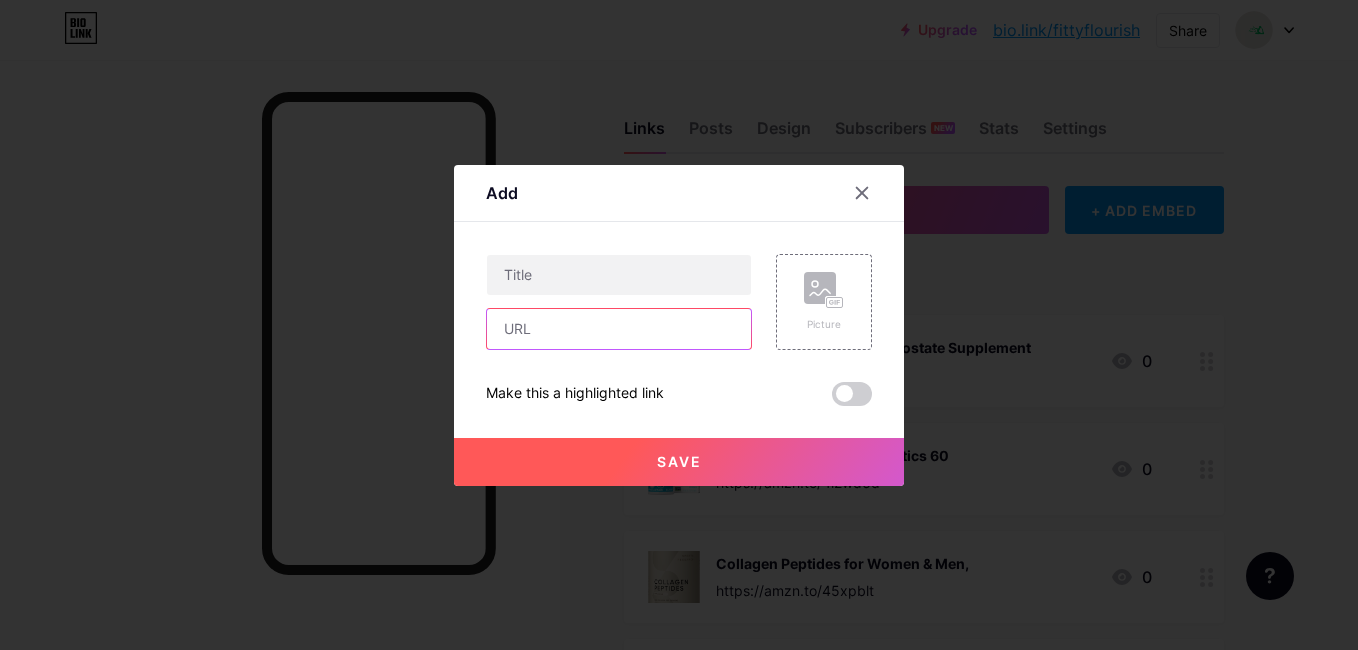 paste on "https://amzn.to/3JgSEr5" 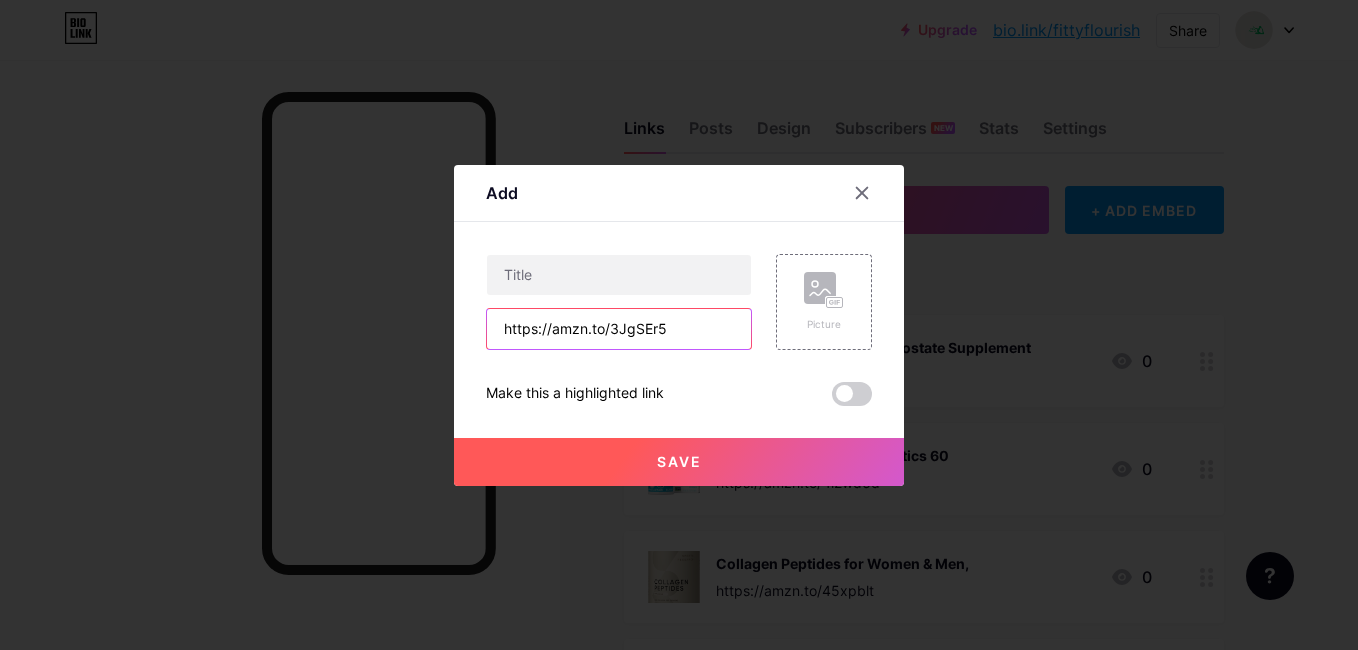 type on "https://amzn.to/3JgSEr5" 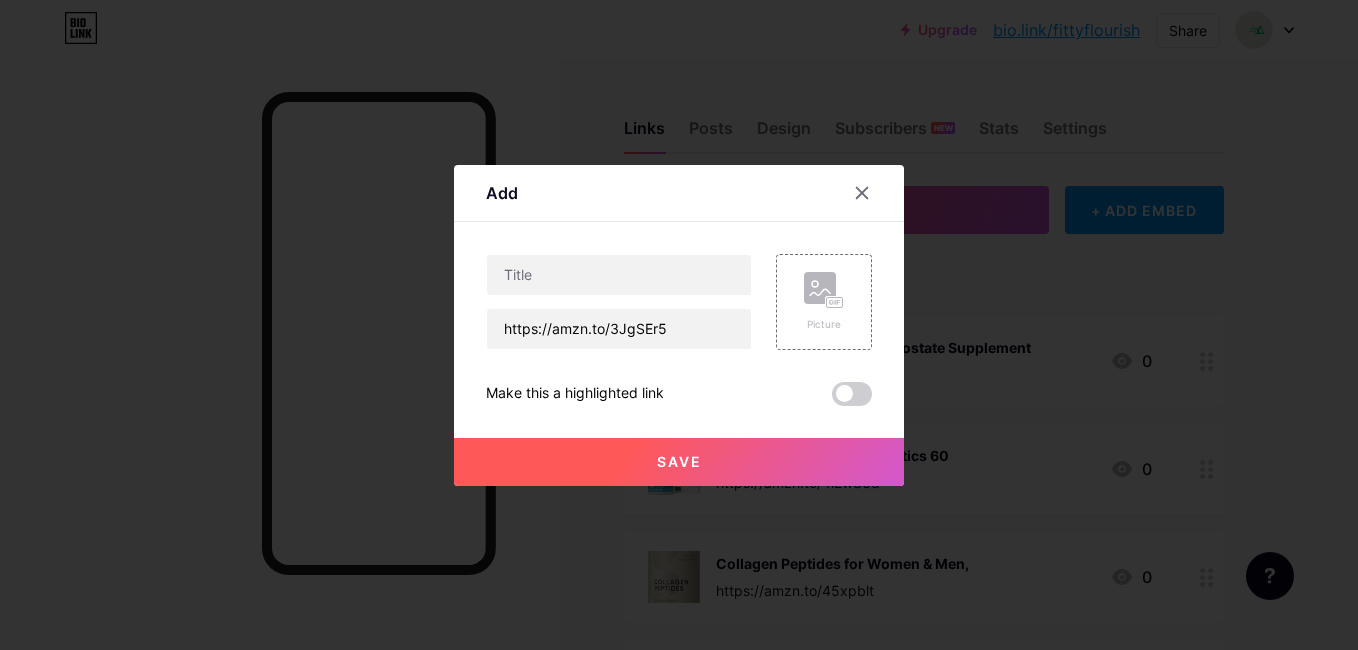 click at bounding box center [619, 275] 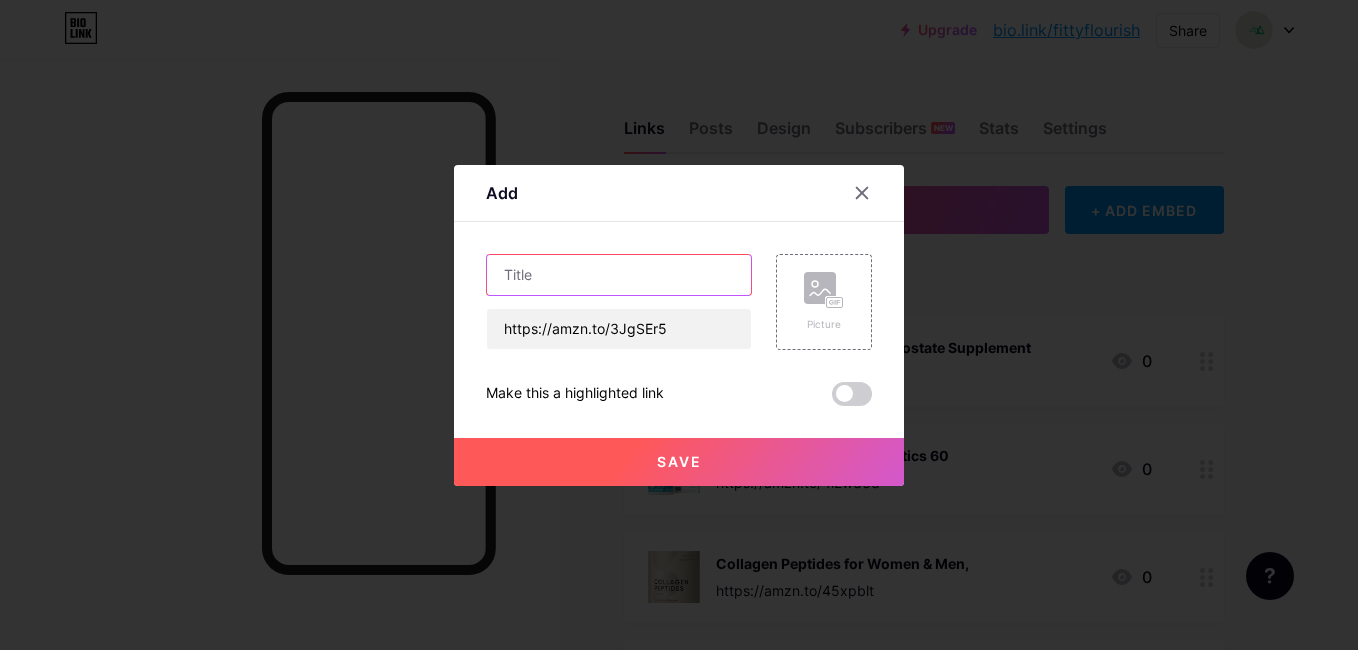 click at bounding box center [619, 275] 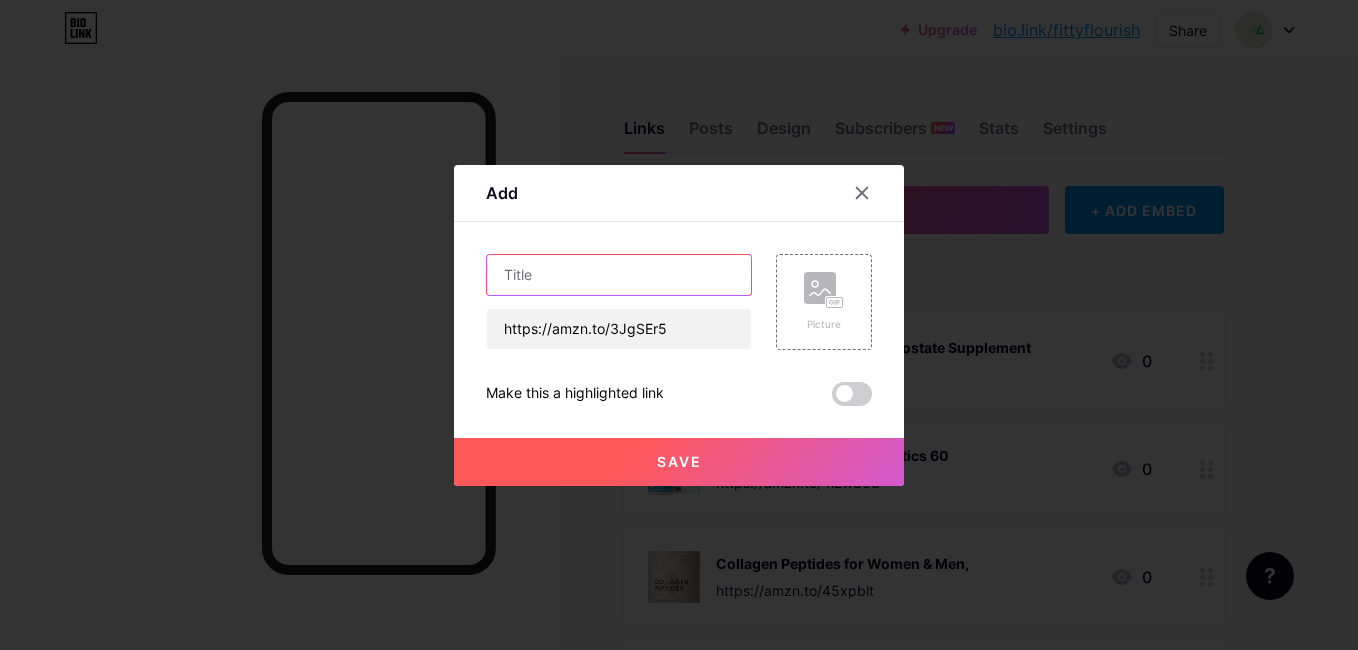 paste on "VINSGUIR Breathable Workout Gloves for Women," 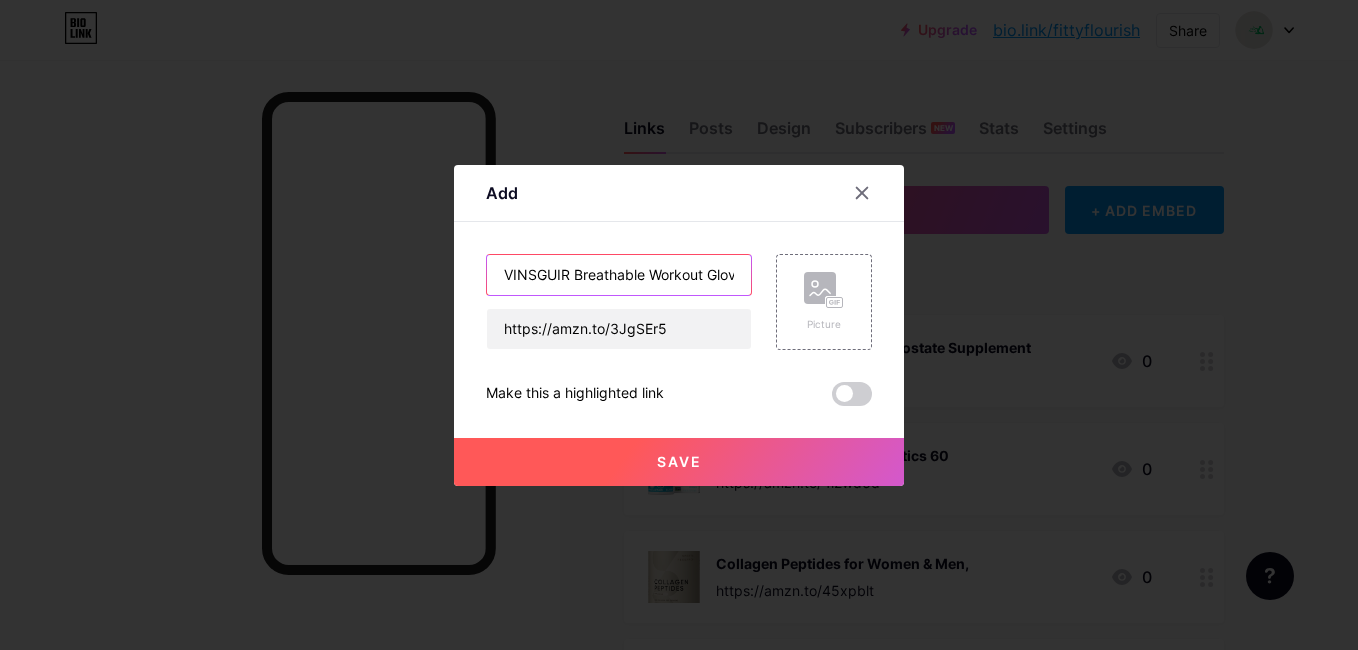 scroll, scrollTop: 0, scrollLeft: 99, axis: horizontal 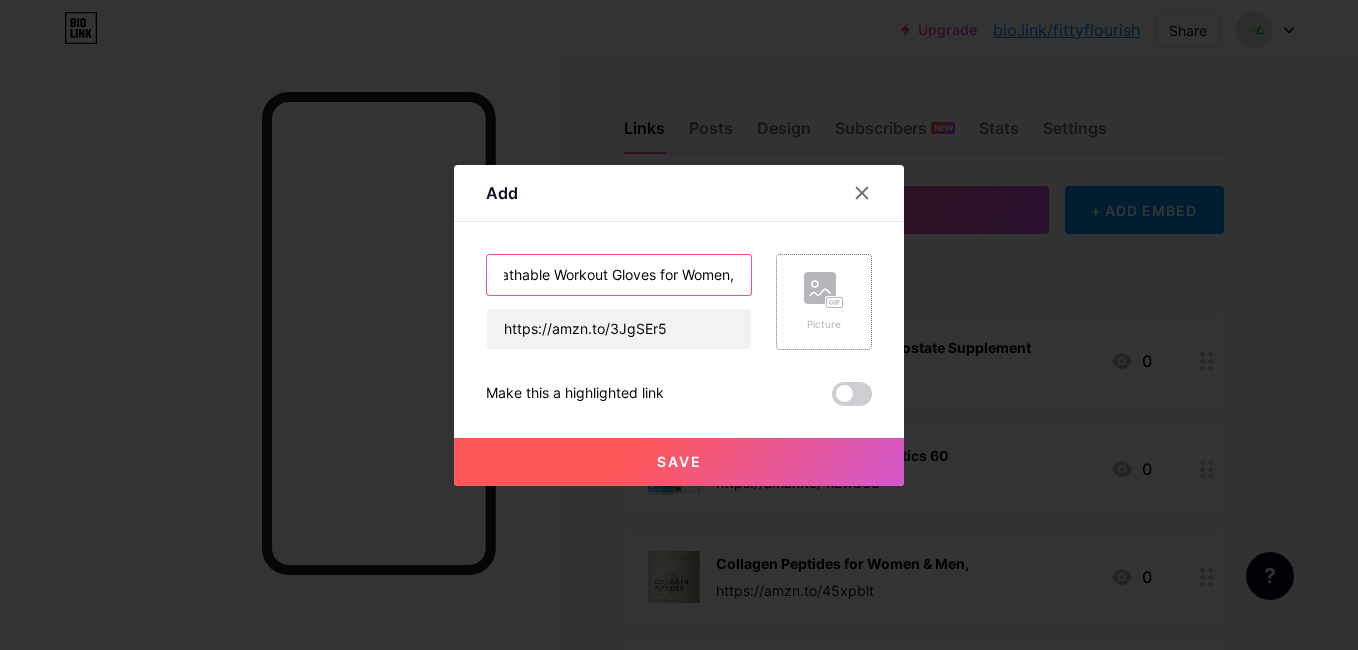 type on "VINSGUIR Breathable Workout Gloves for Women," 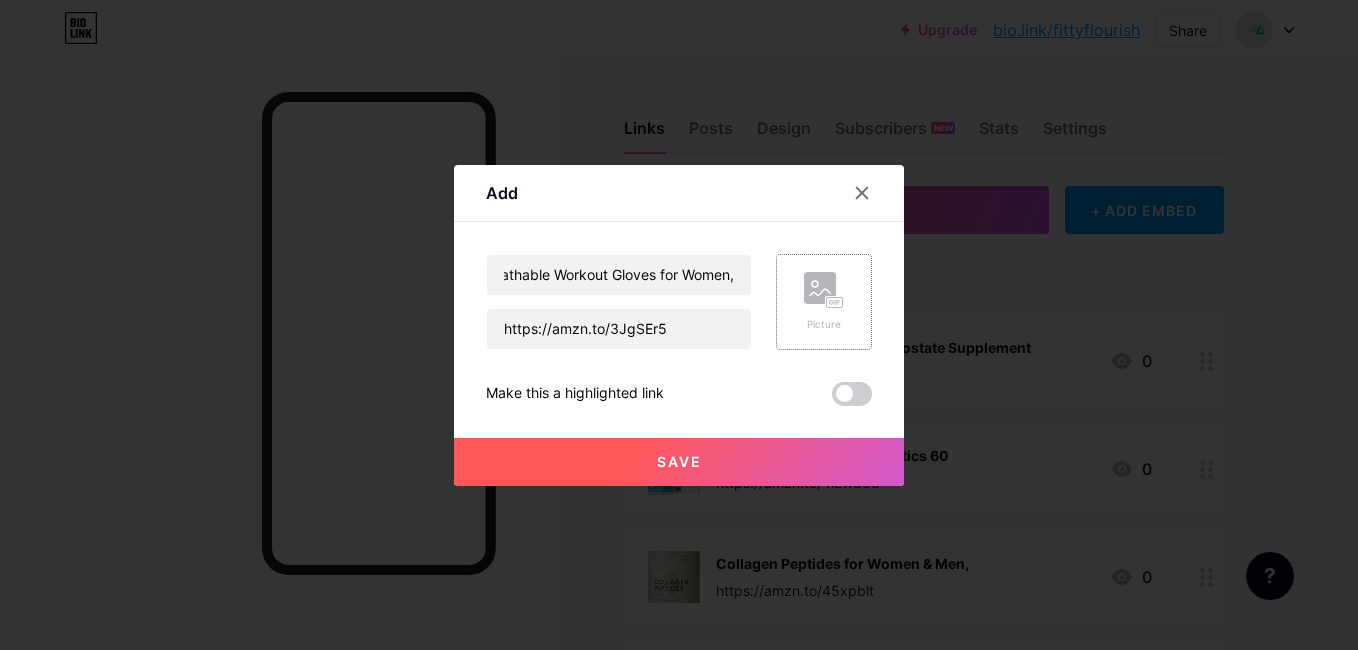 scroll, scrollTop: 0, scrollLeft: 0, axis: both 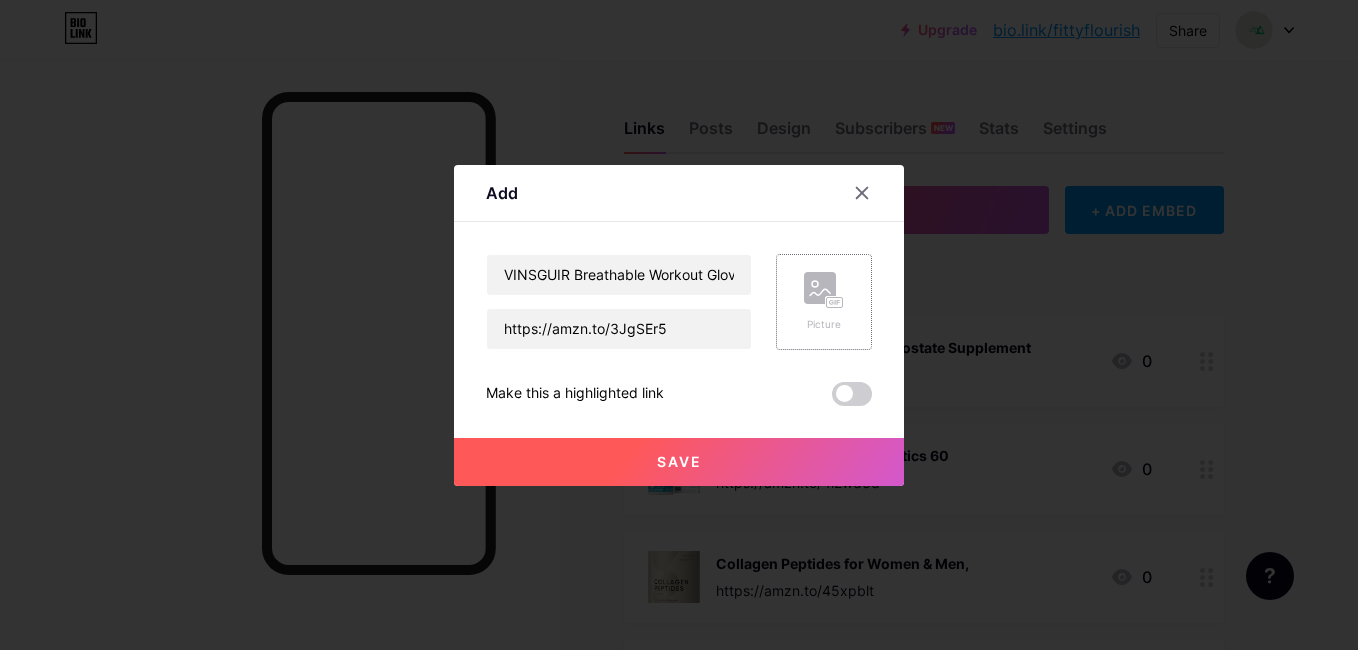 click 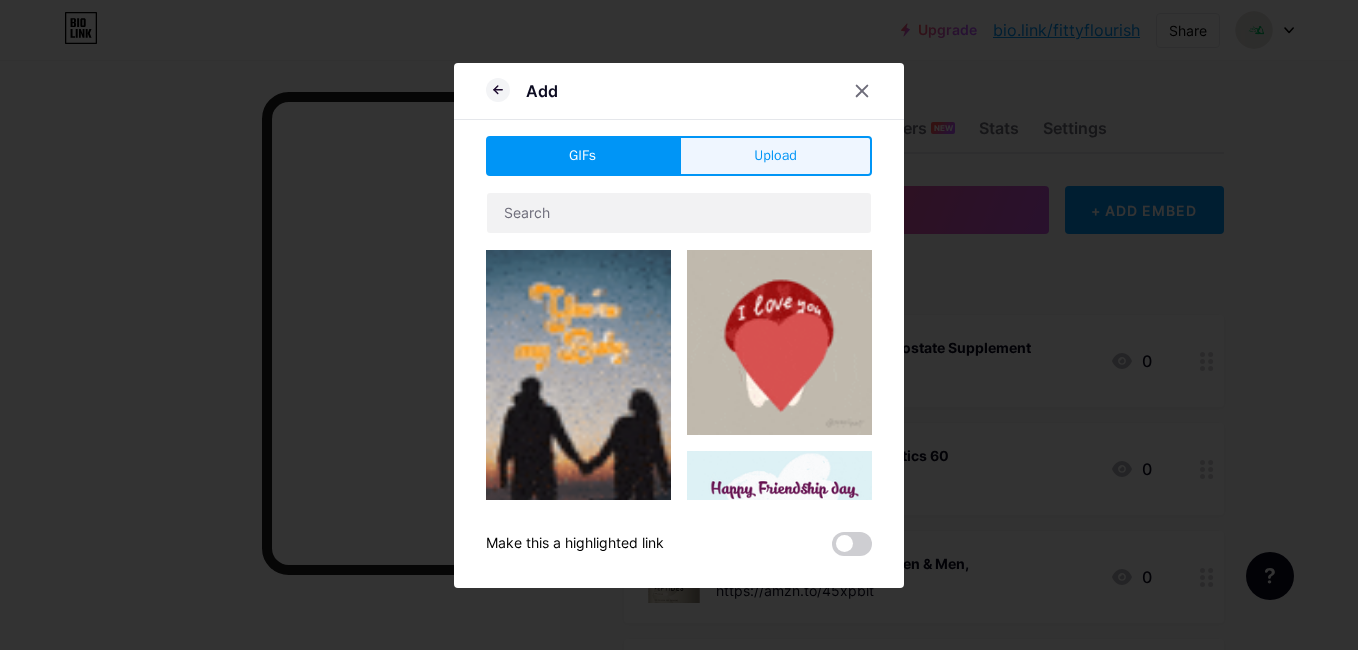 click on "Upload" at bounding box center (775, 156) 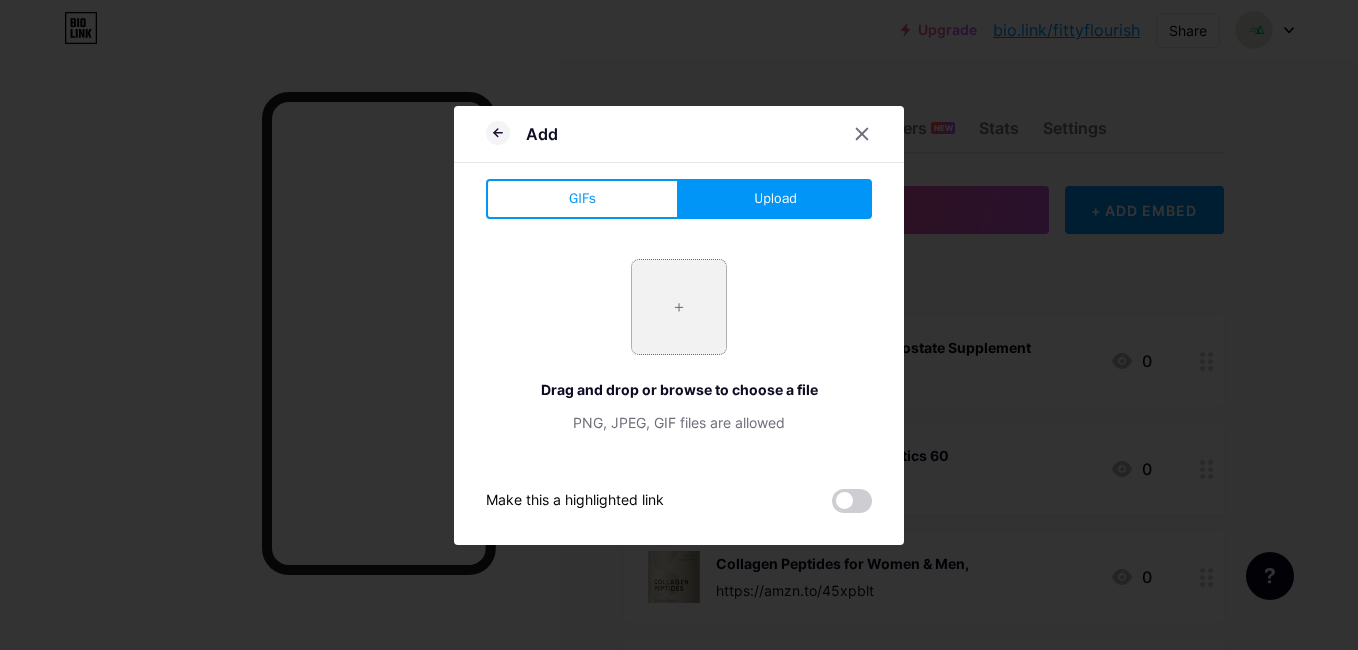 click at bounding box center [679, 307] 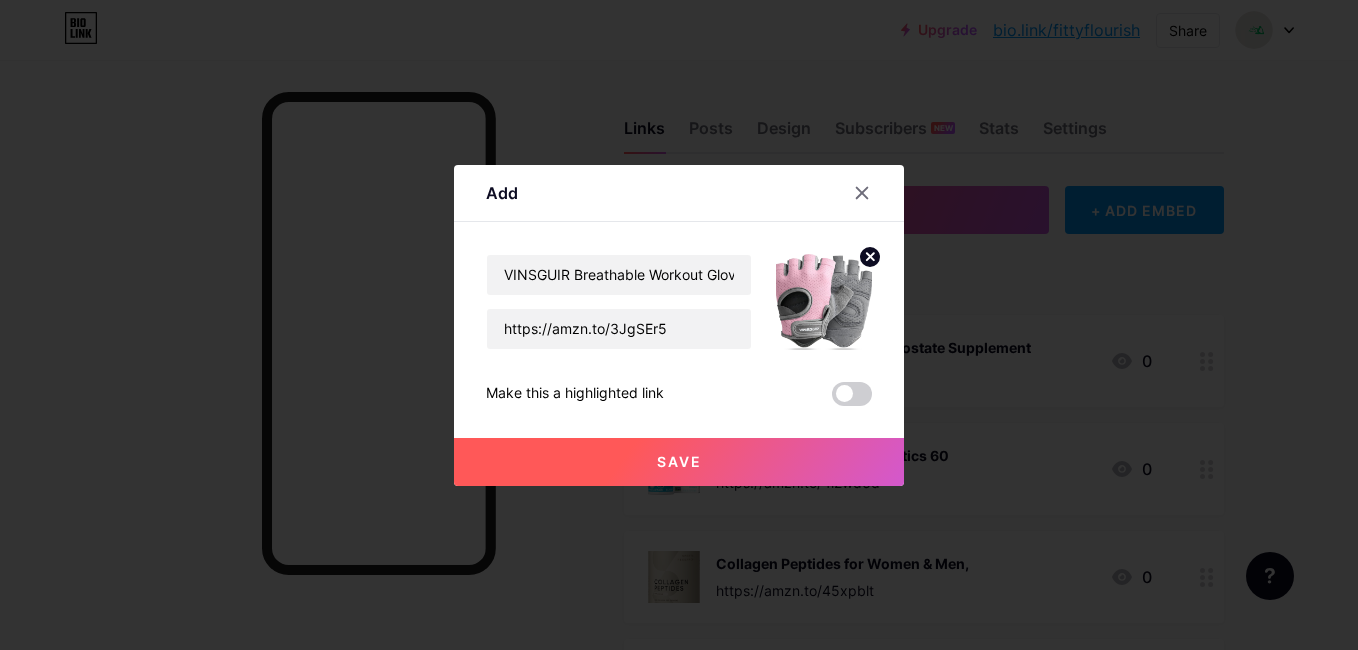 click on "Save" at bounding box center [679, 462] 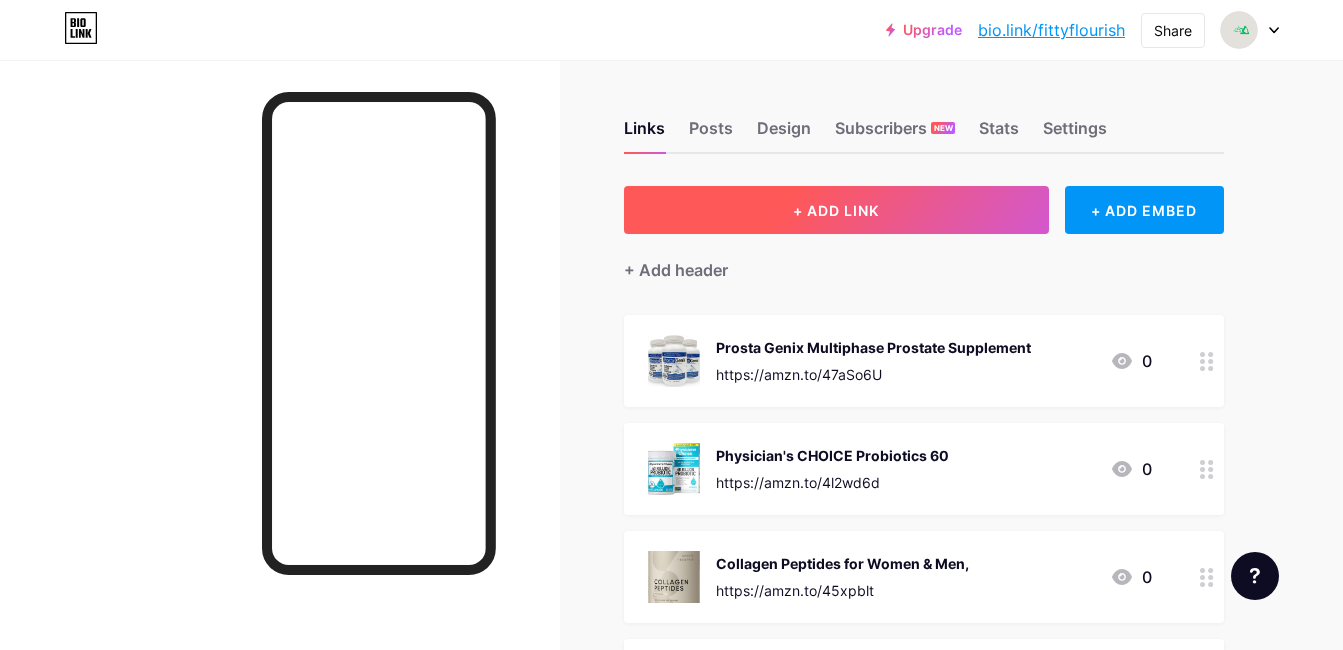 click on "+ ADD LINK" at bounding box center [836, 210] 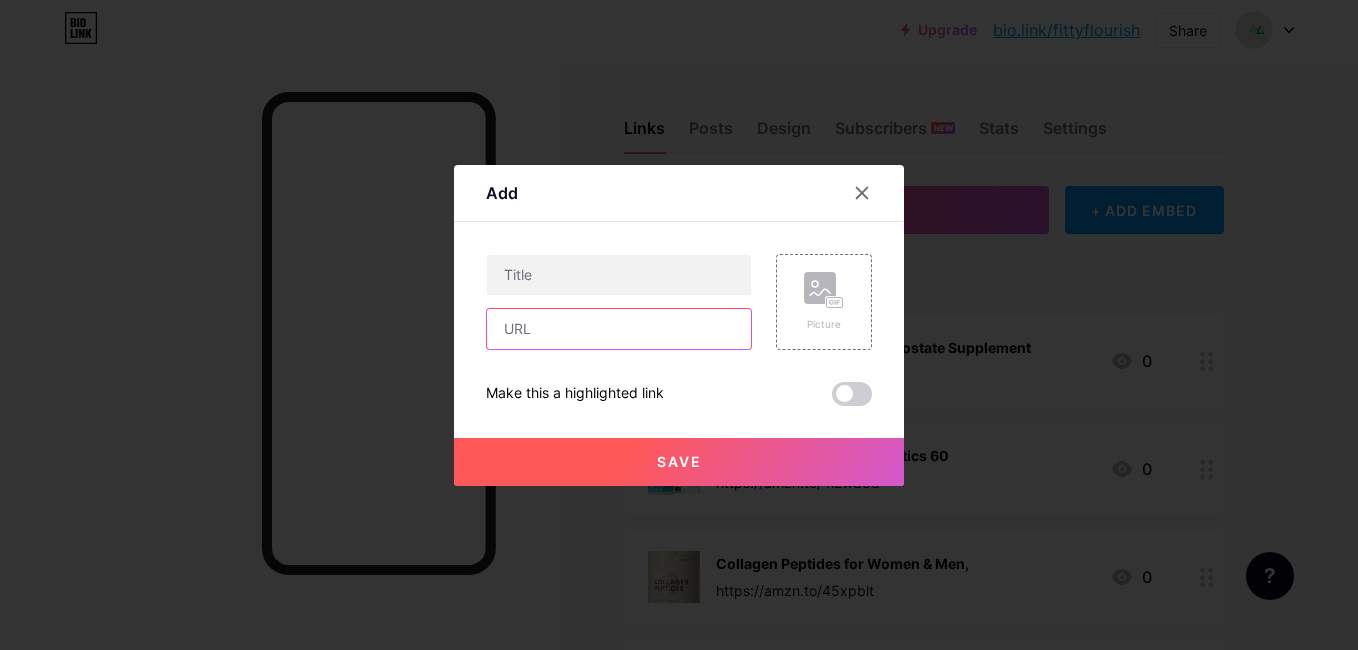 click at bounding box center (619, 329) 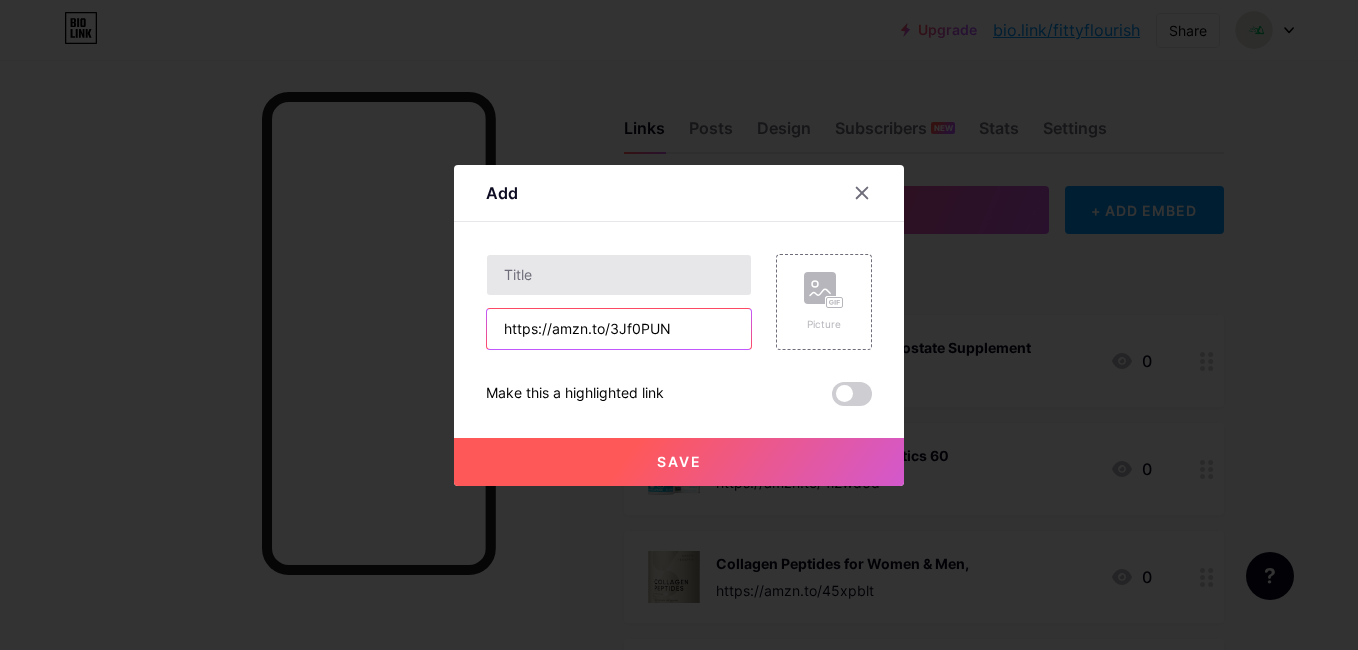 type on "https://amzn.to/3Jf0PUN" 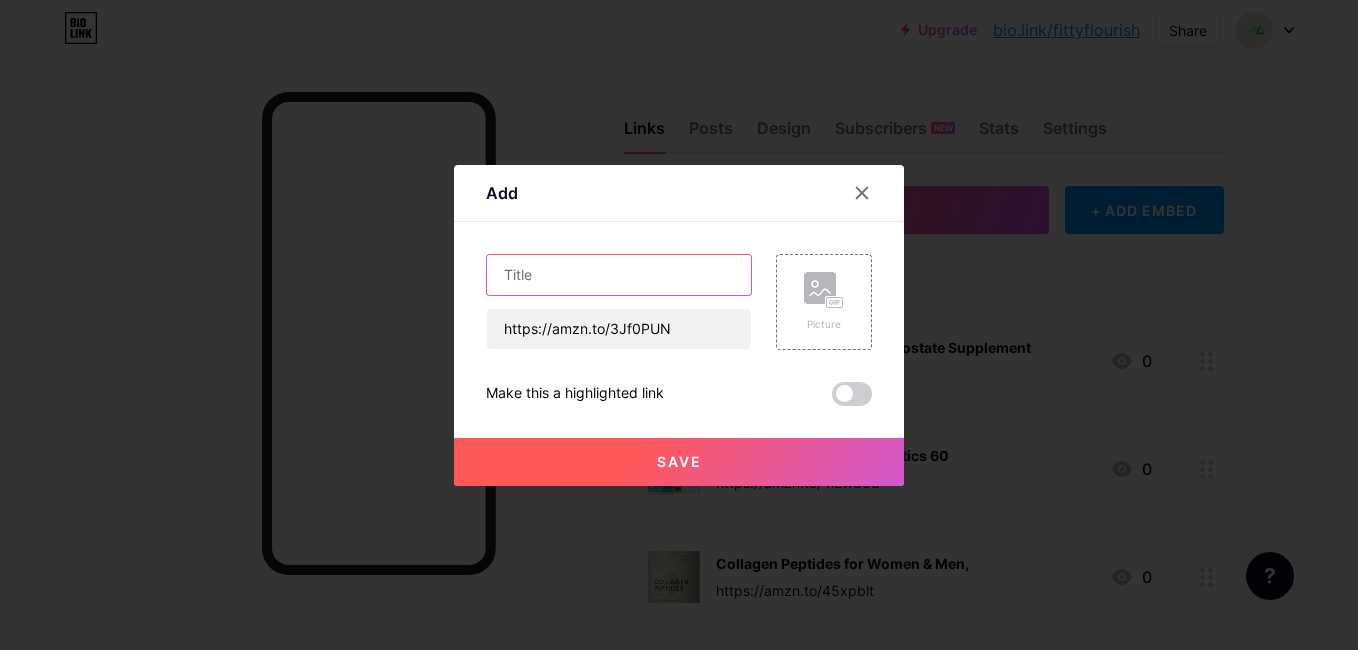 click at bounding box center [619, 275] 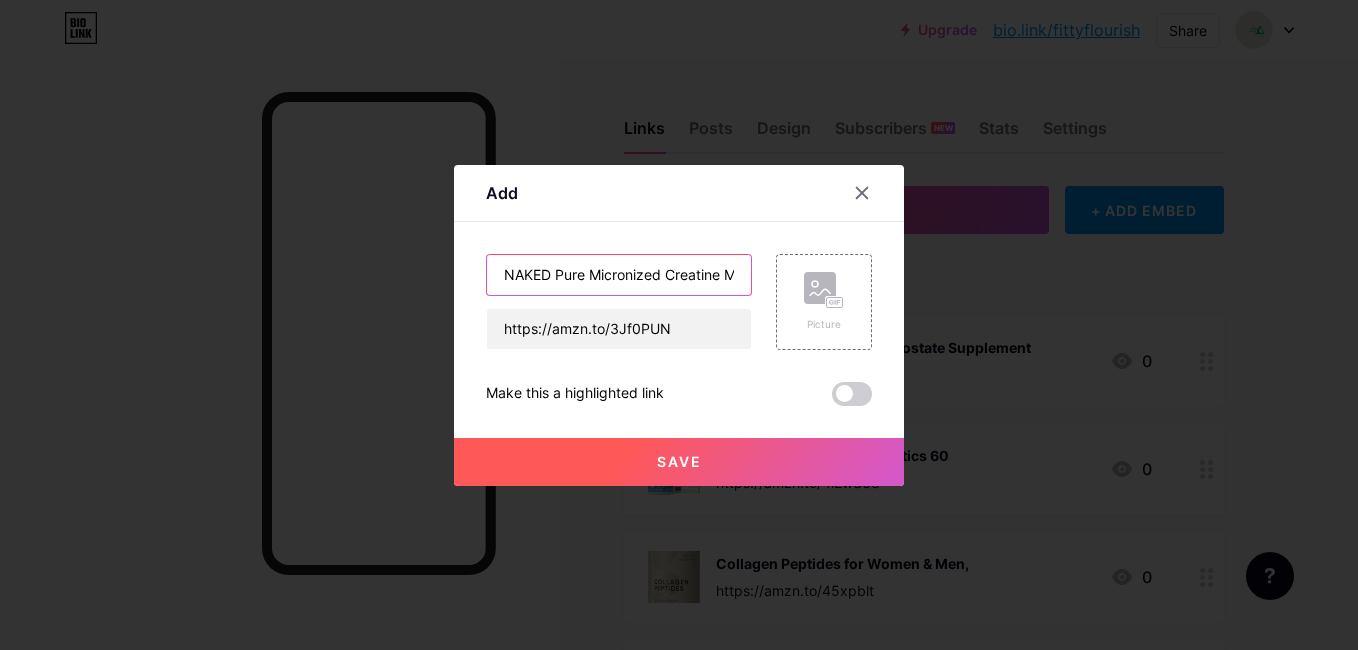 scroll, scrollTop: 0, scrollLeft: 84, axis: horizontal 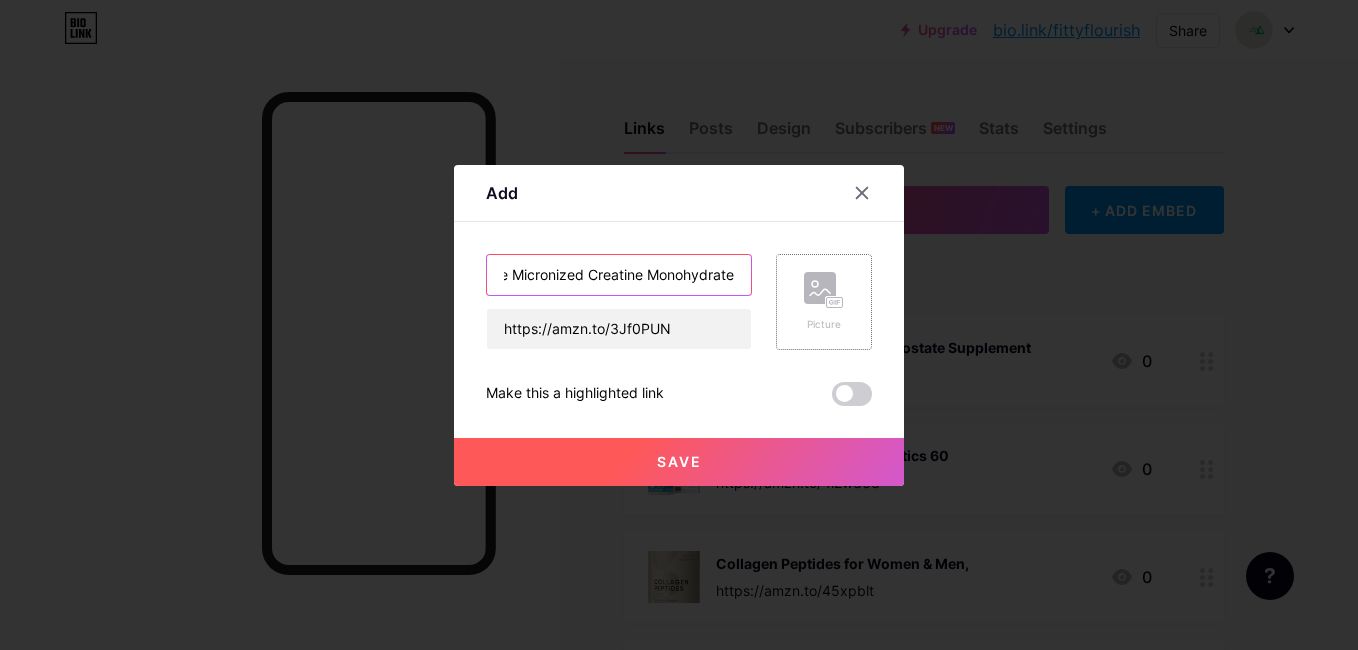 type on "NAKED Pure Micronized Creatine Monohydrate" 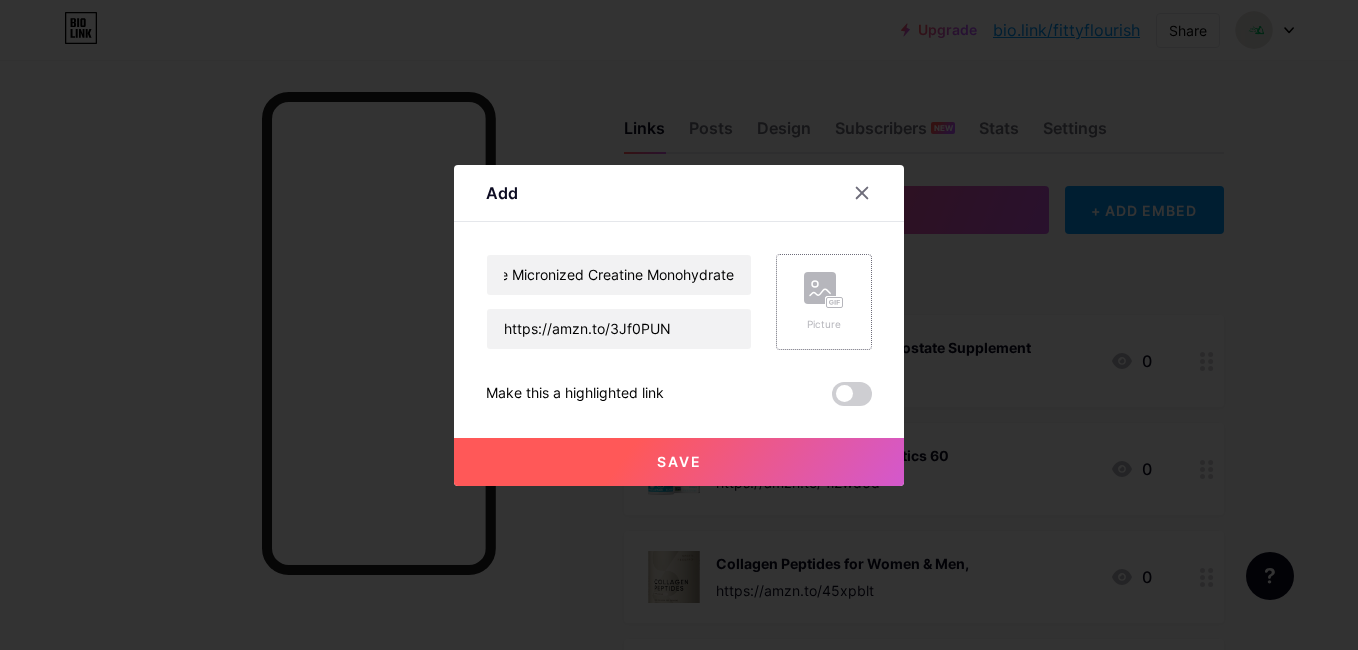 click on "Picture" at bounding box center (824, 302) 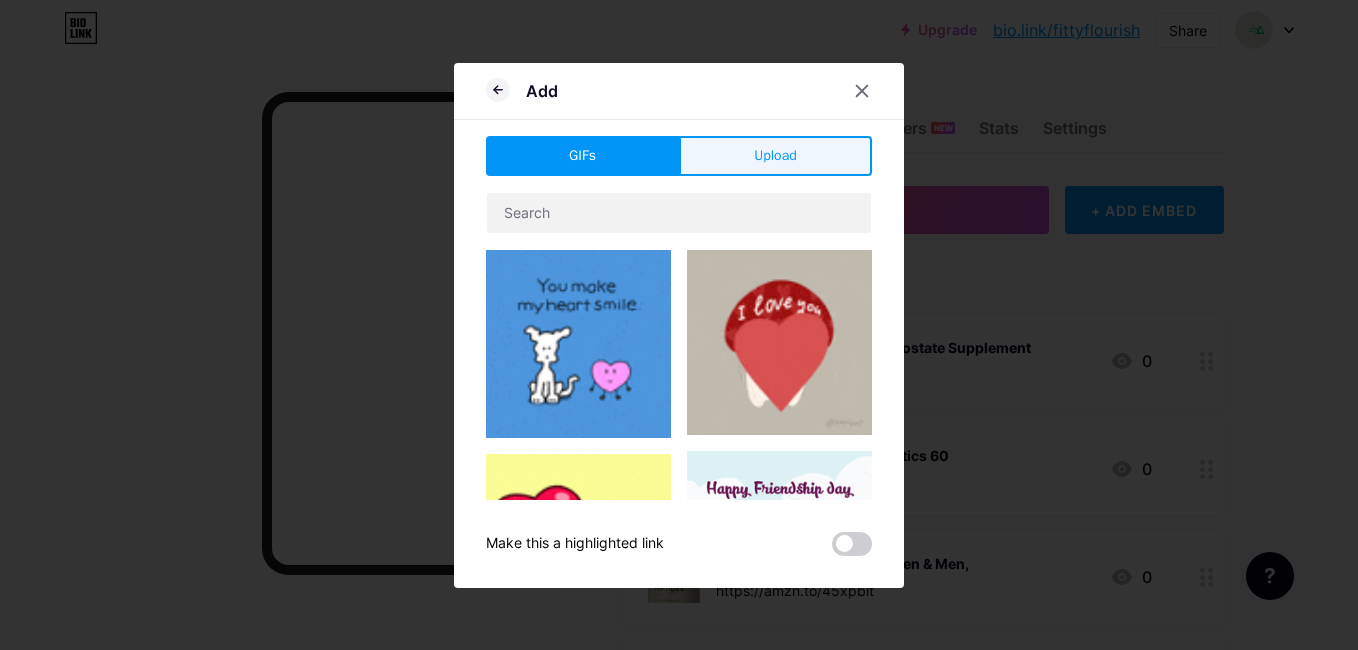 click on "Upload" at bounding box center [775, 156] 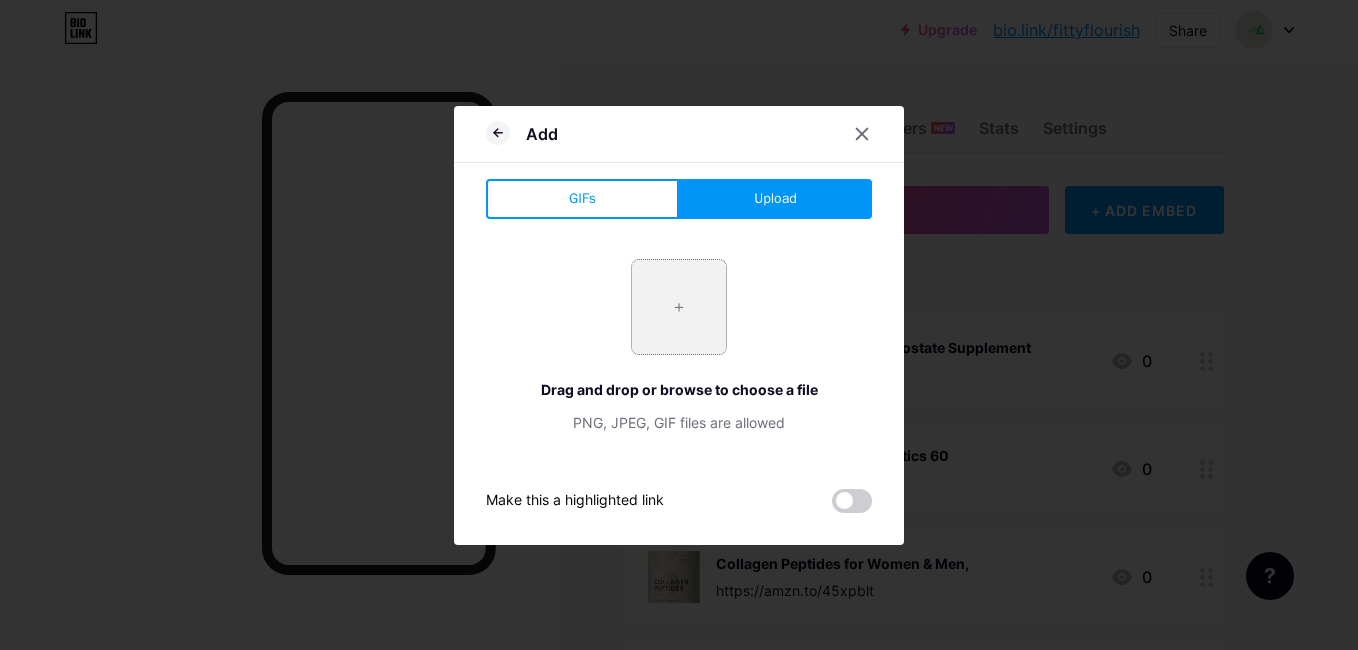 click at bounding box center [679, 307] 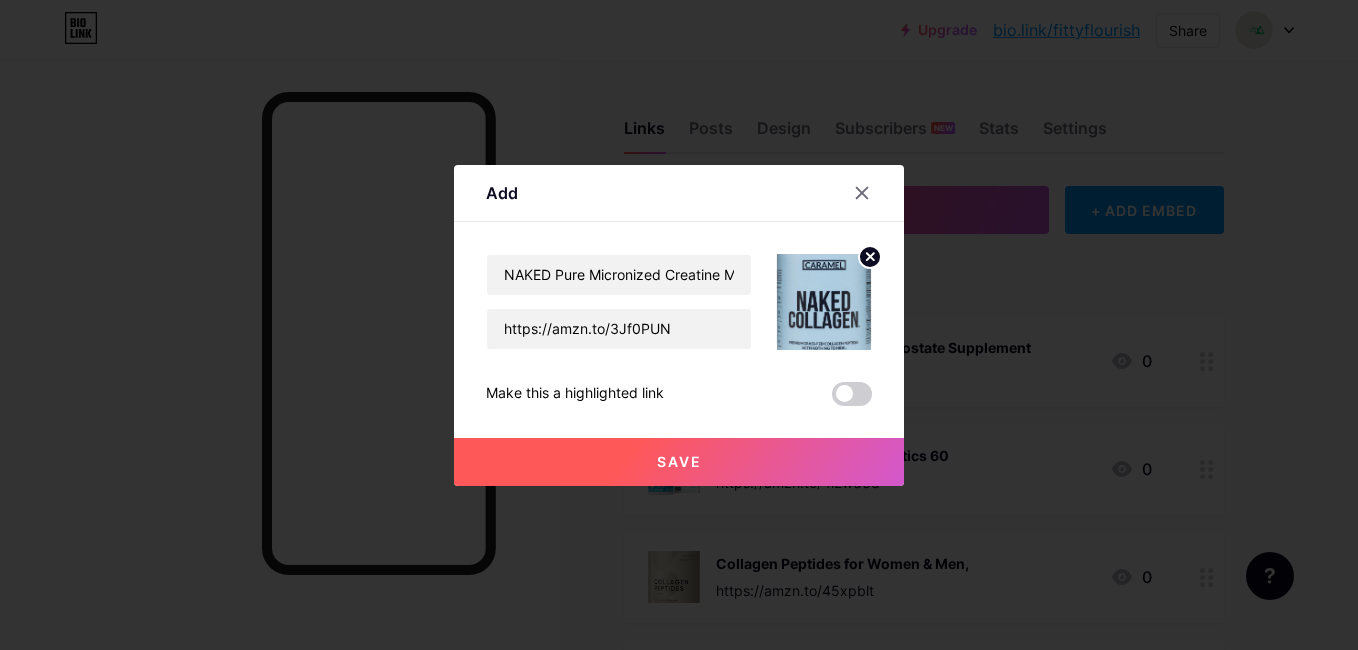 click 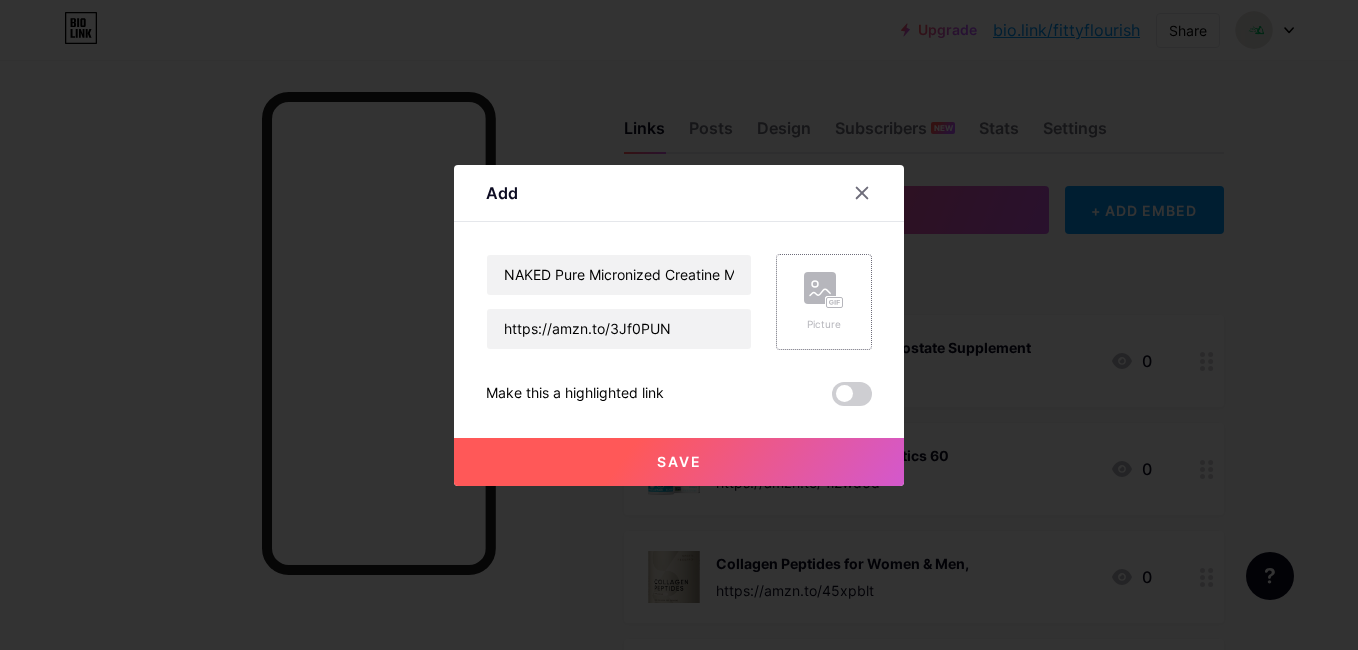 click 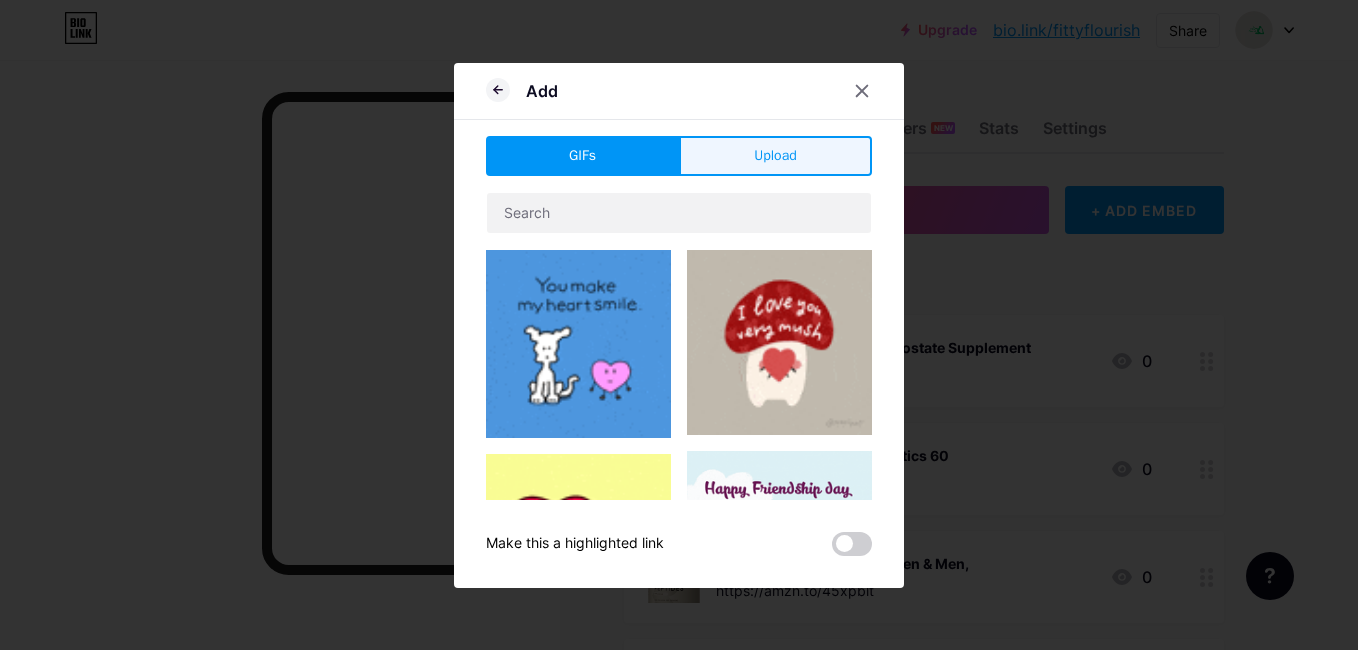click on "Upload" at bounding box center [775, 155] 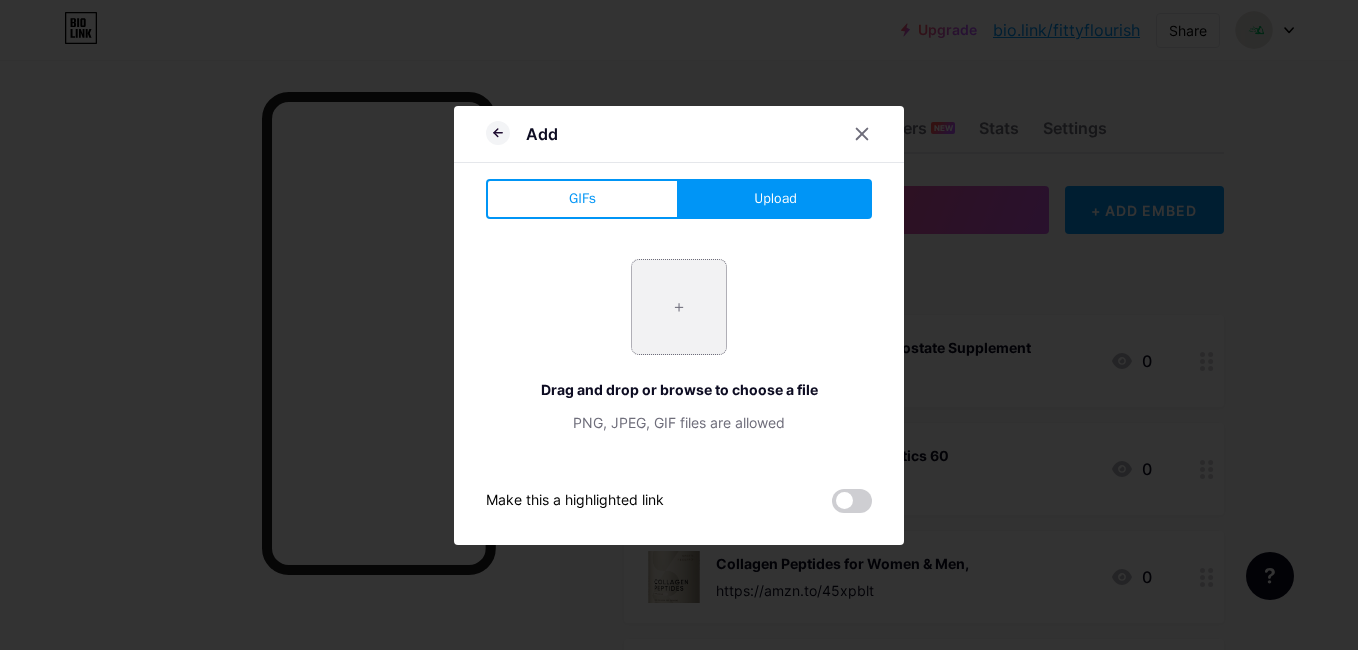 click at bounding box center [679, 307] 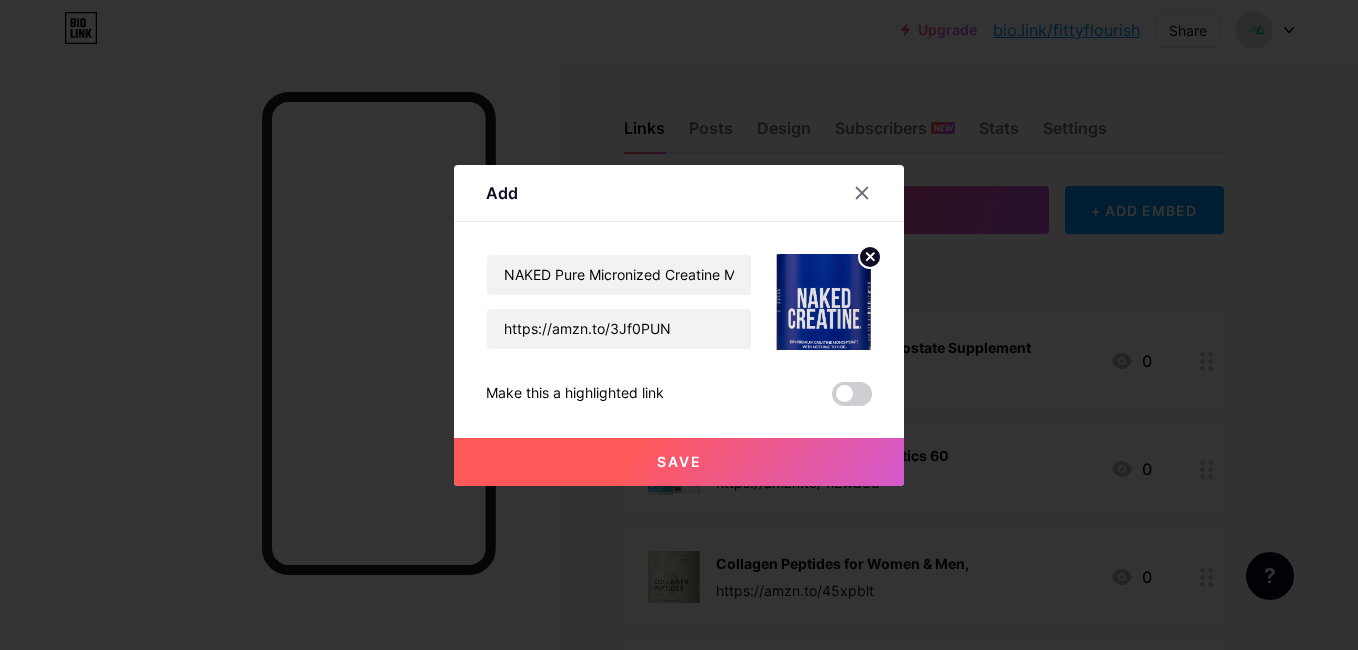 click on "Save" at bounding box center (679, 462) 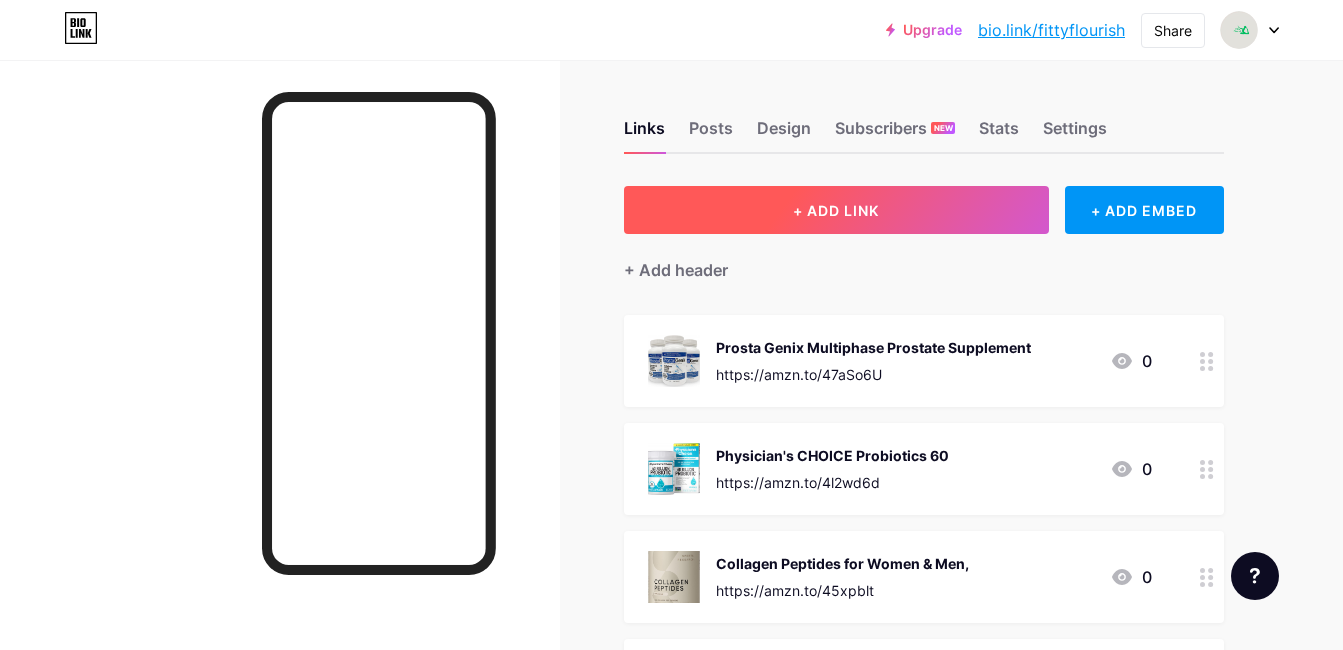 click on "+ ADD LINK" at bounding box center [836, 210] 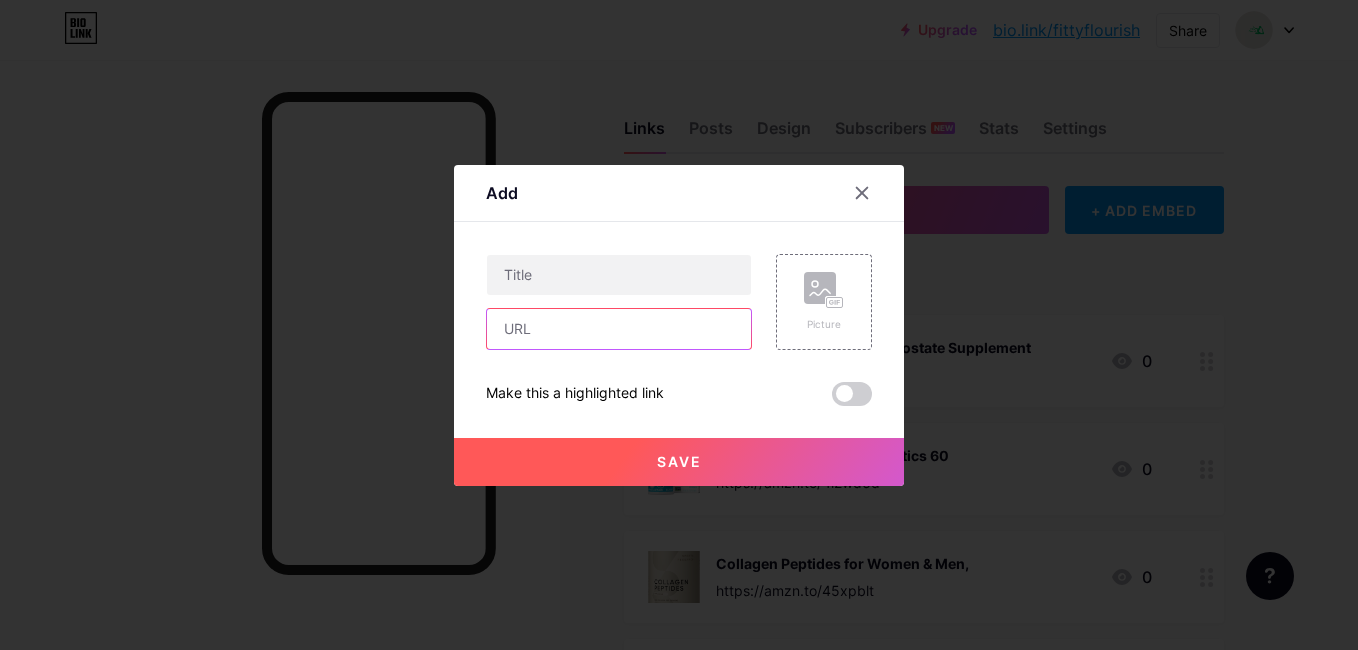 click at bounding box center (619, 329) 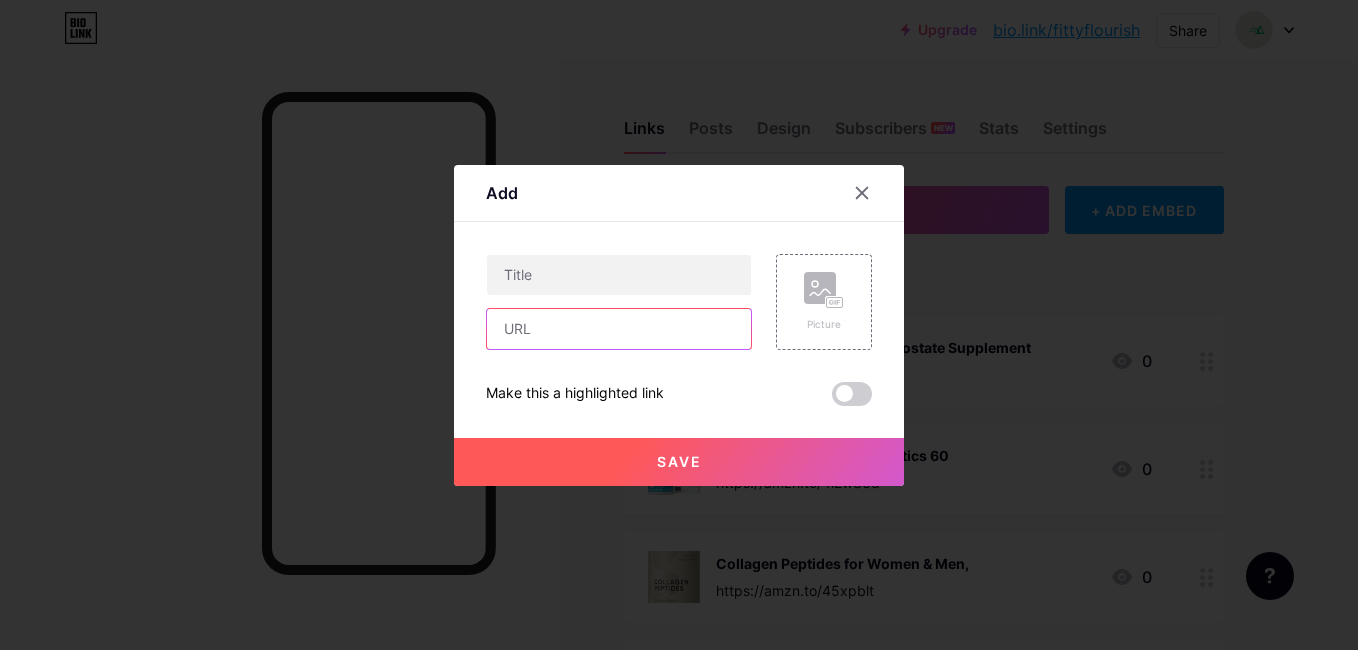 paste on "https://amzn.to/479gWgI" 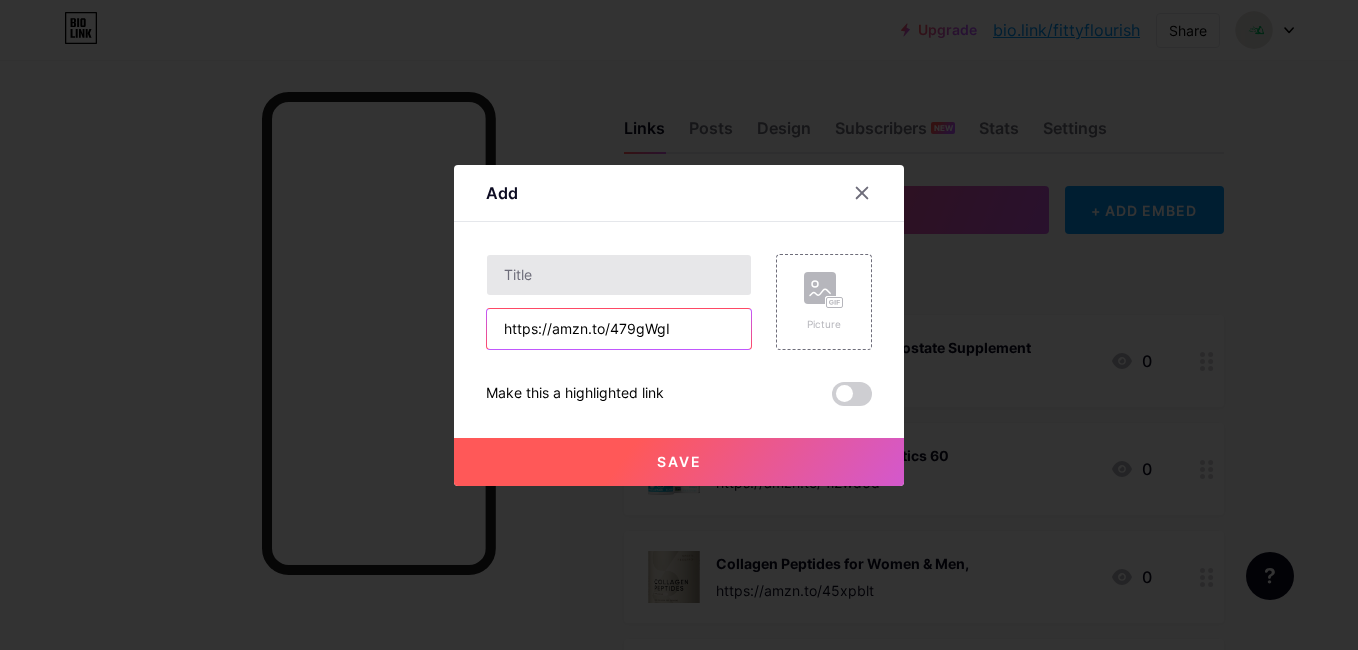type on "https://amzn.to/479gWgI" 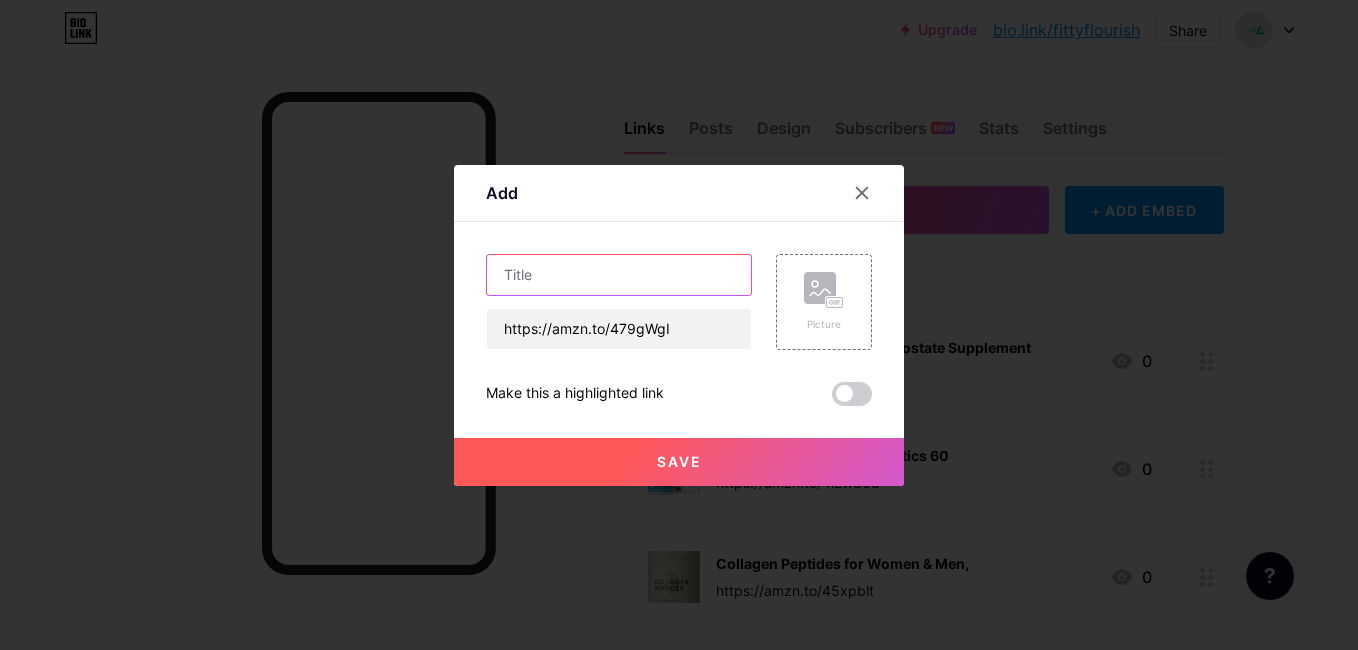 click at bounding box center (619, 275) 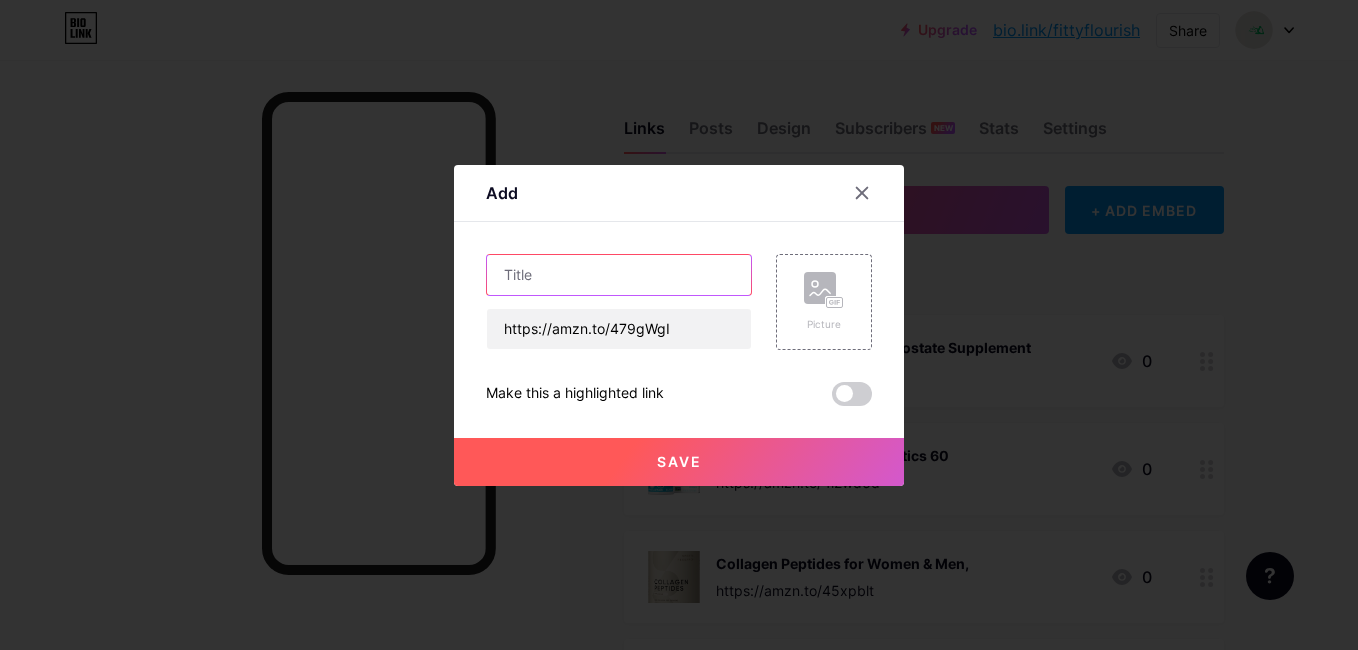 paste on "ARMRA Colostrum™ Powder" 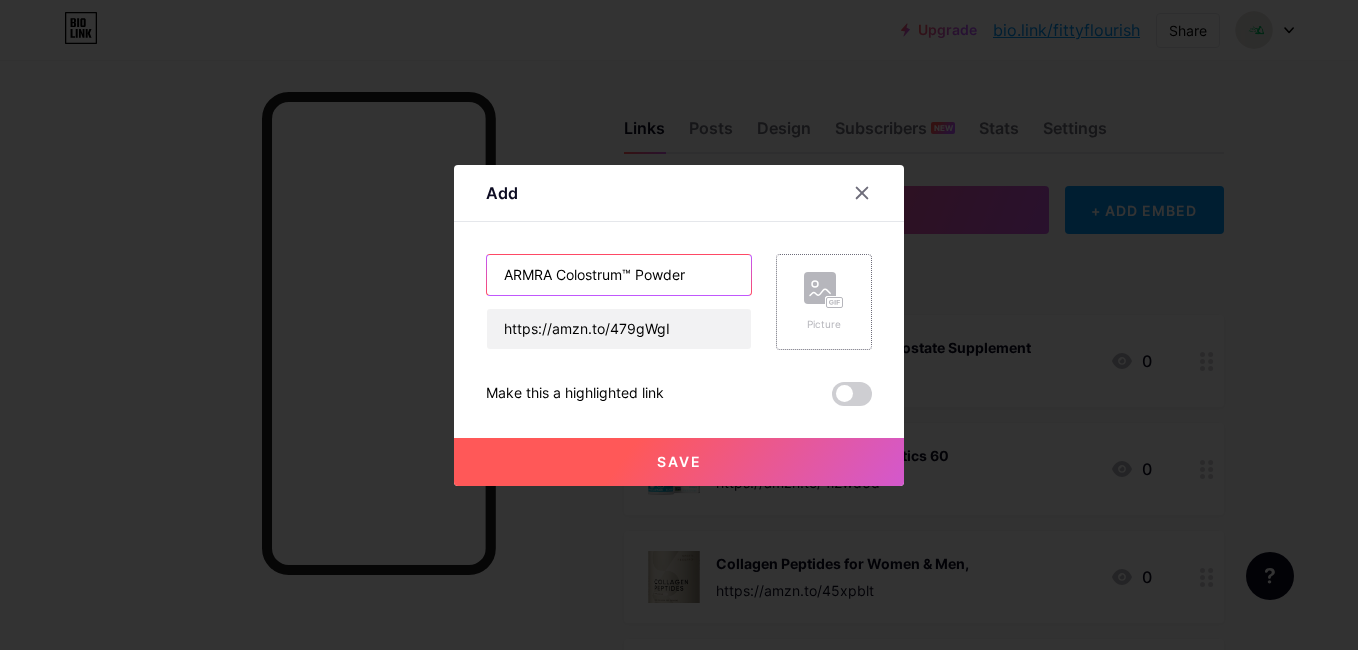 type on "ARMRA Colostrum™ Powder" 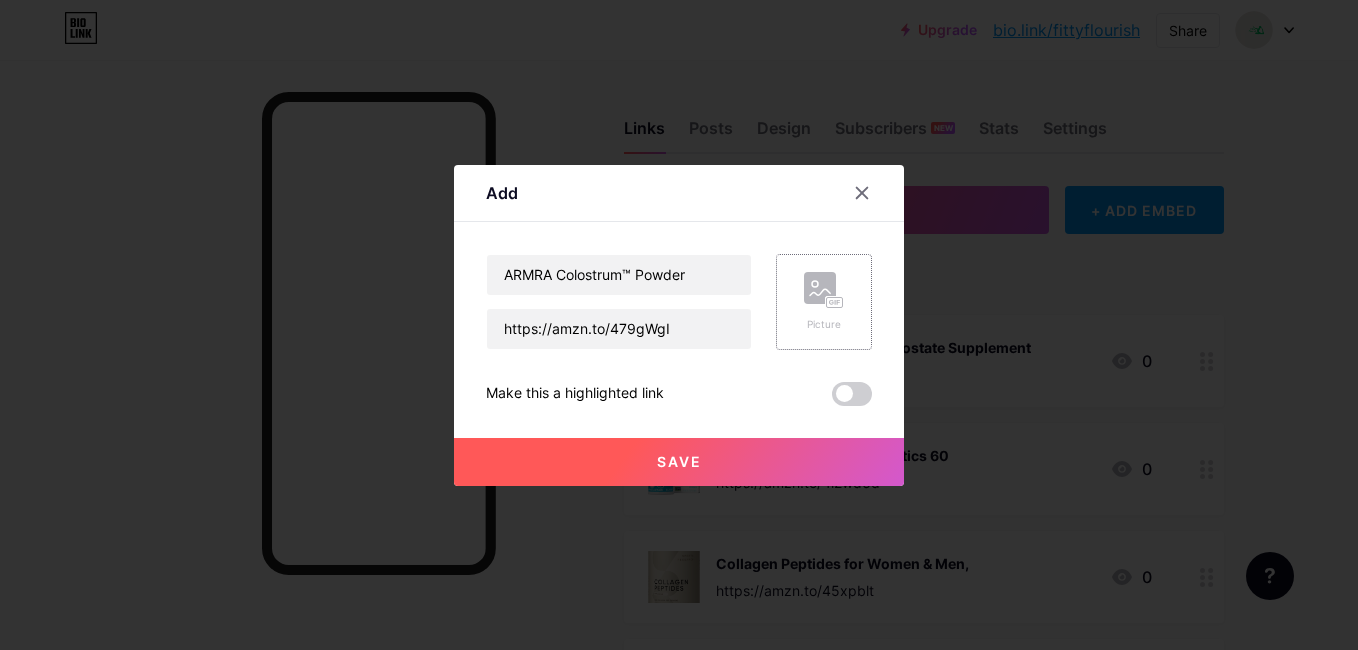 click 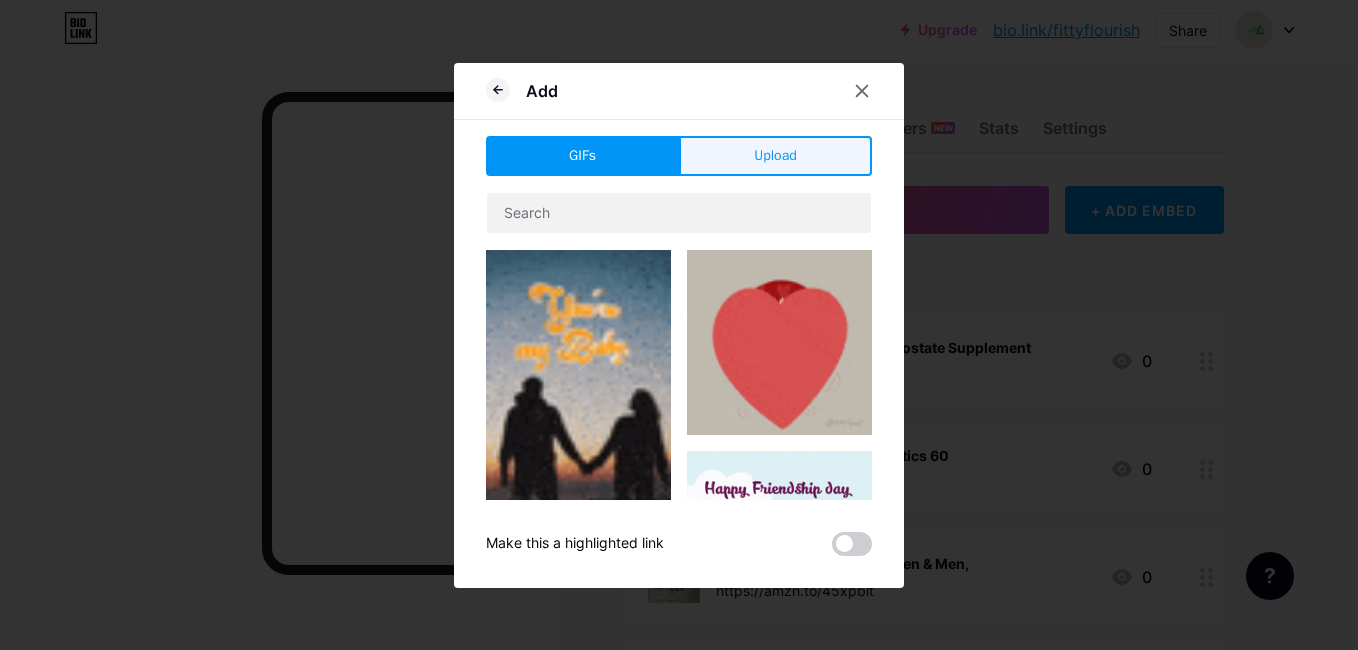 click on "Upload" at bounding box center [775, 155] 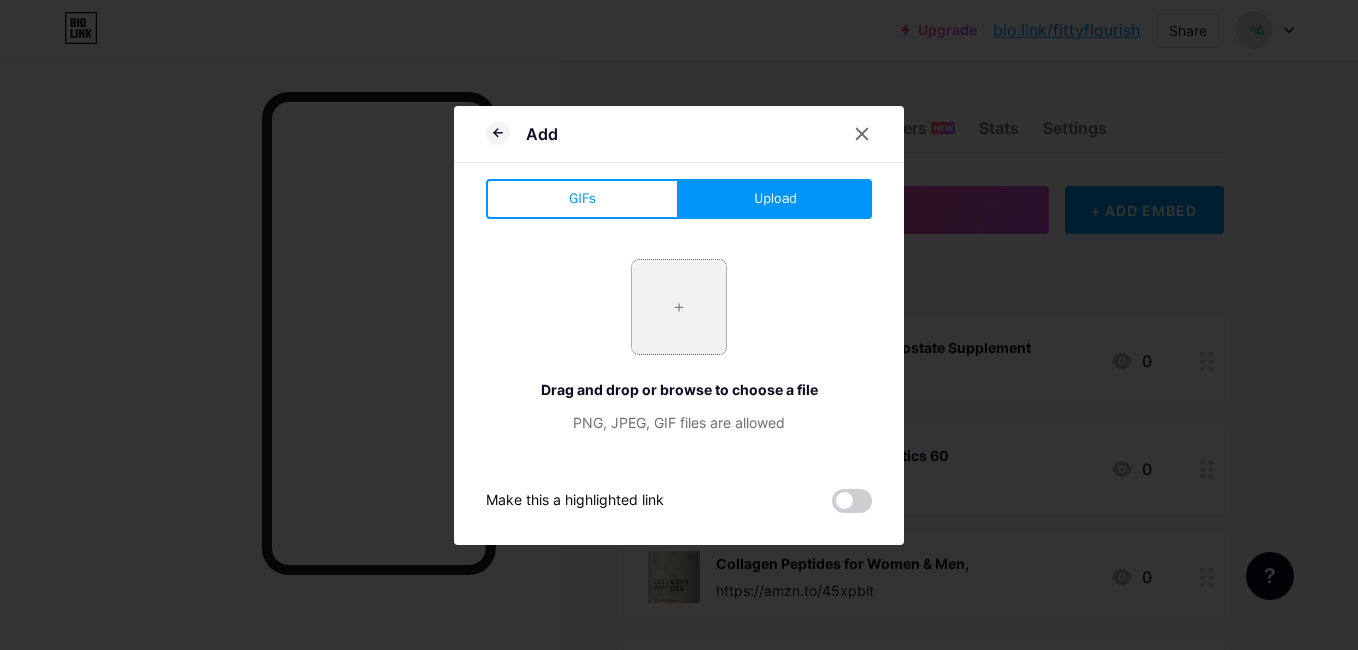 click at bounding box center (679, 307) 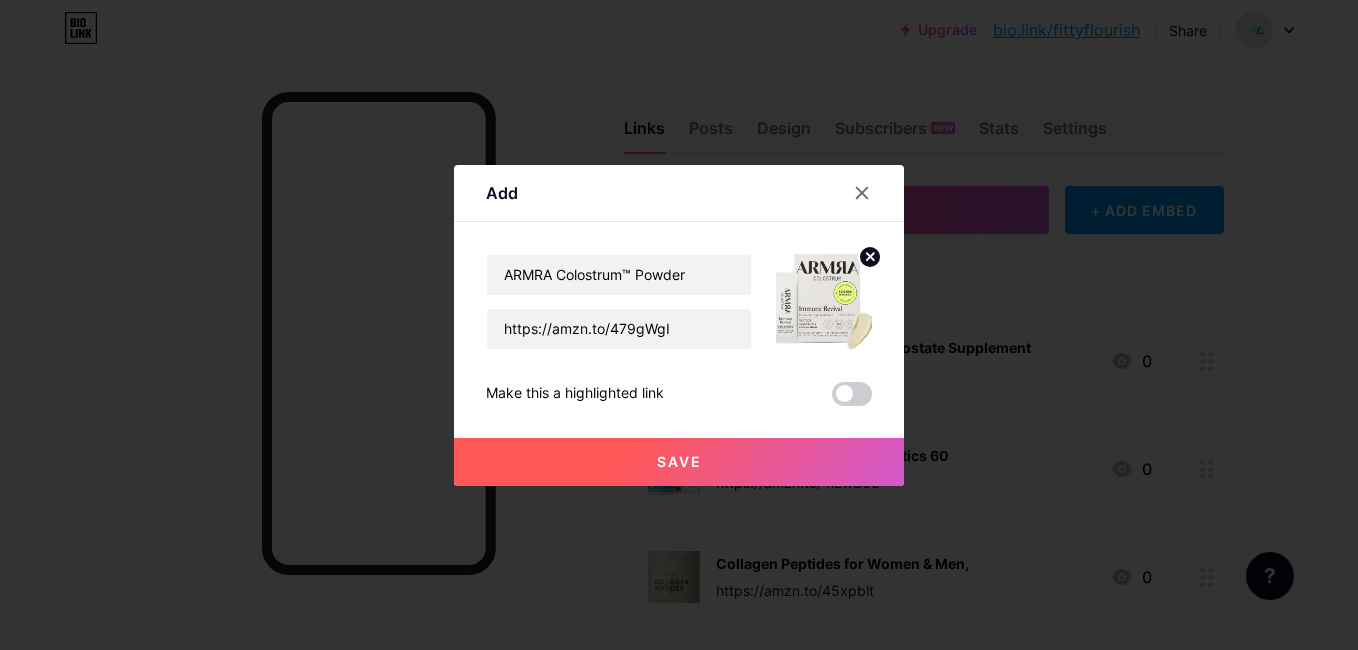 click on "Save" at bounding box center [679, 462] 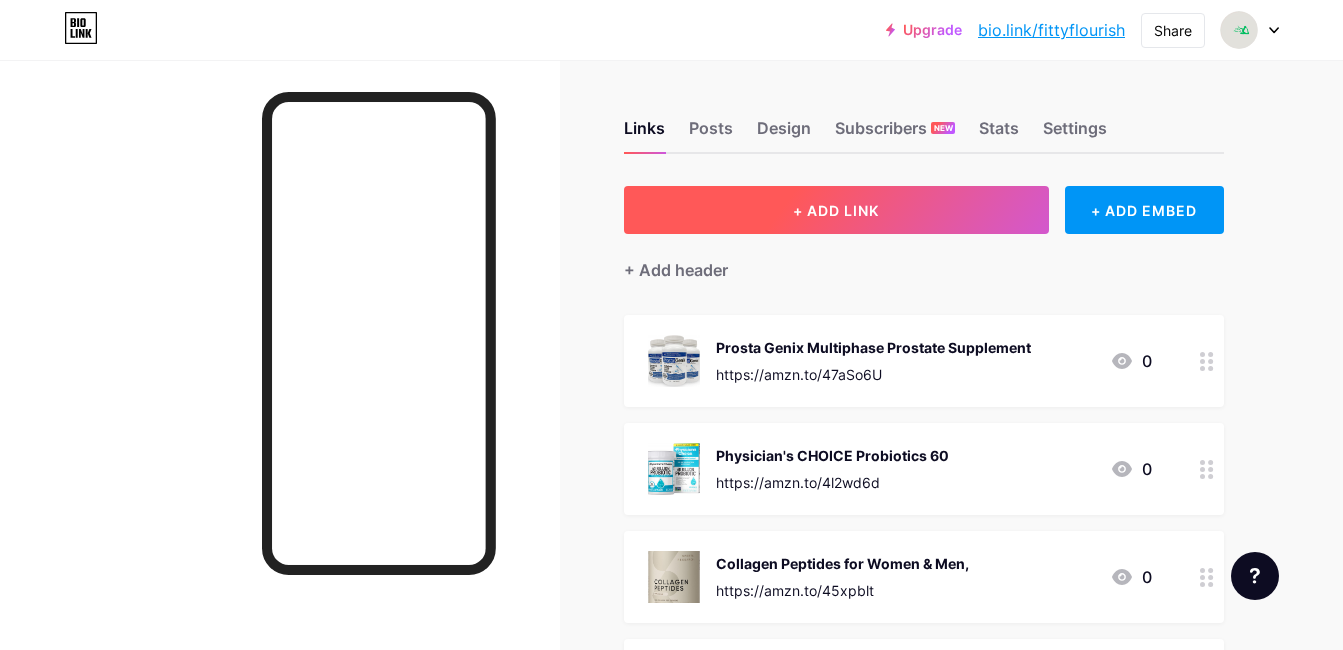 click on "+ ADD LINK" at bounding box center (836, 210) 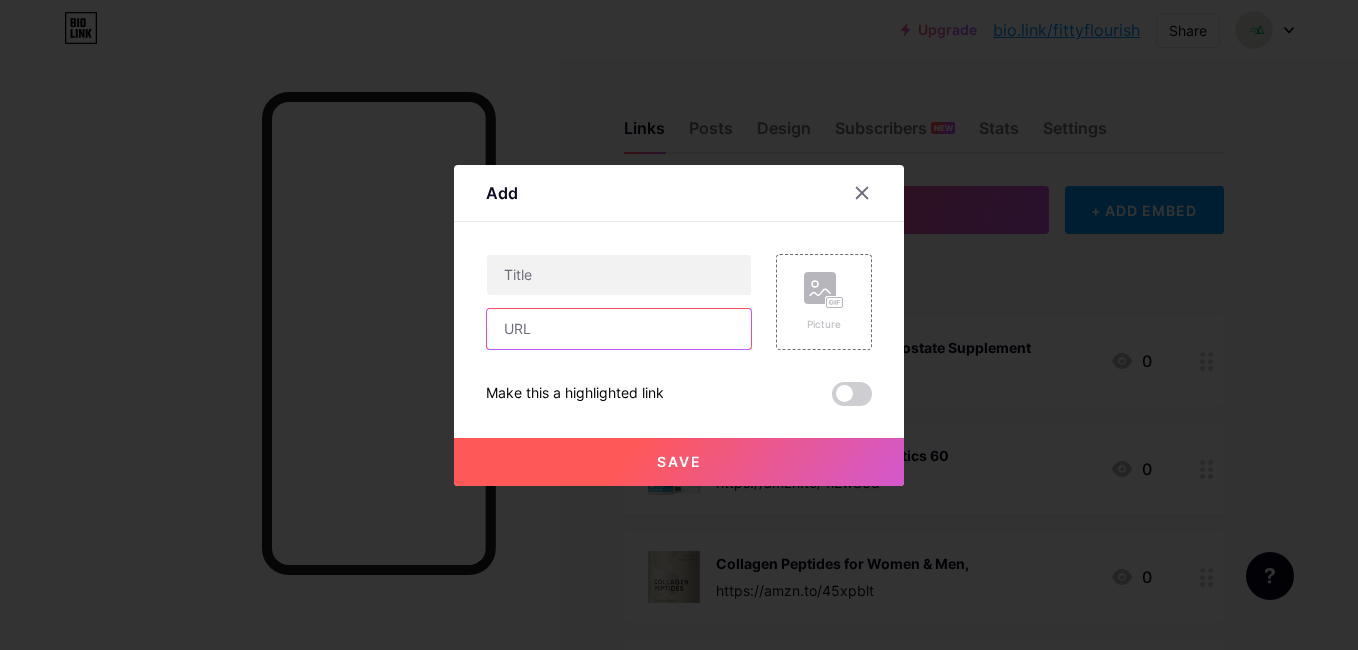 click at bounding box center (619, 329) 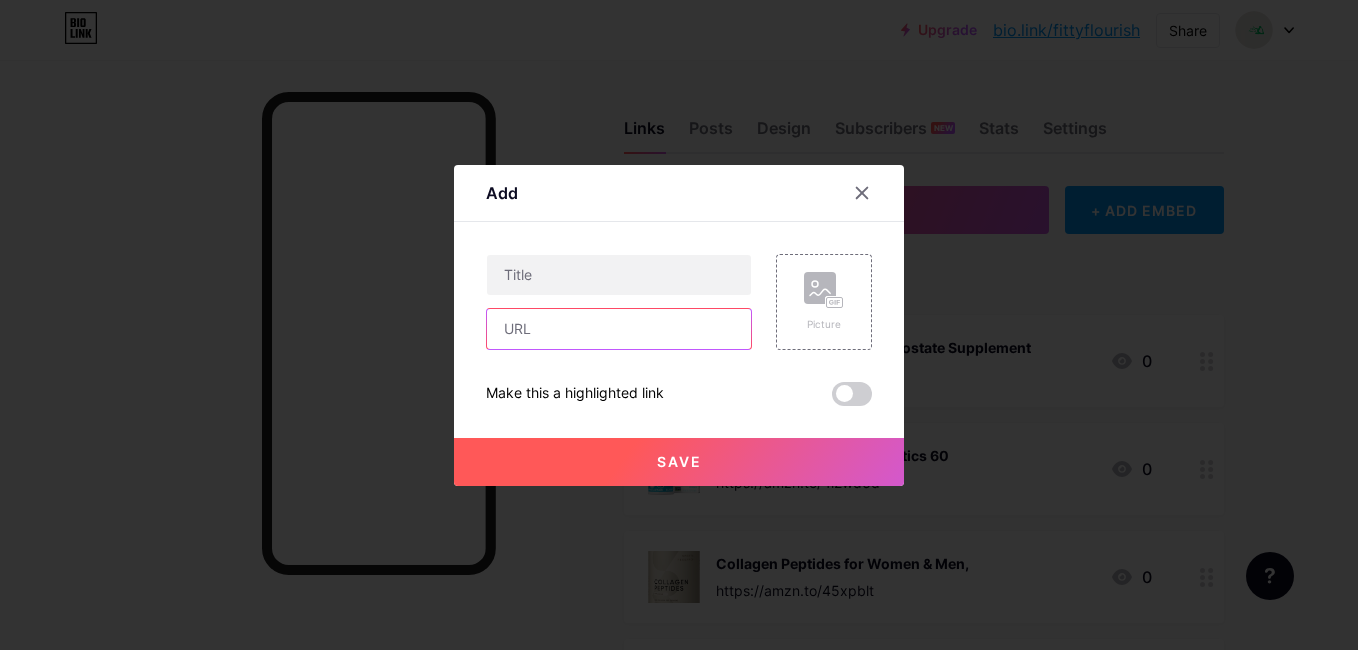 paste on "https://amzn.to/3GUaCz9" 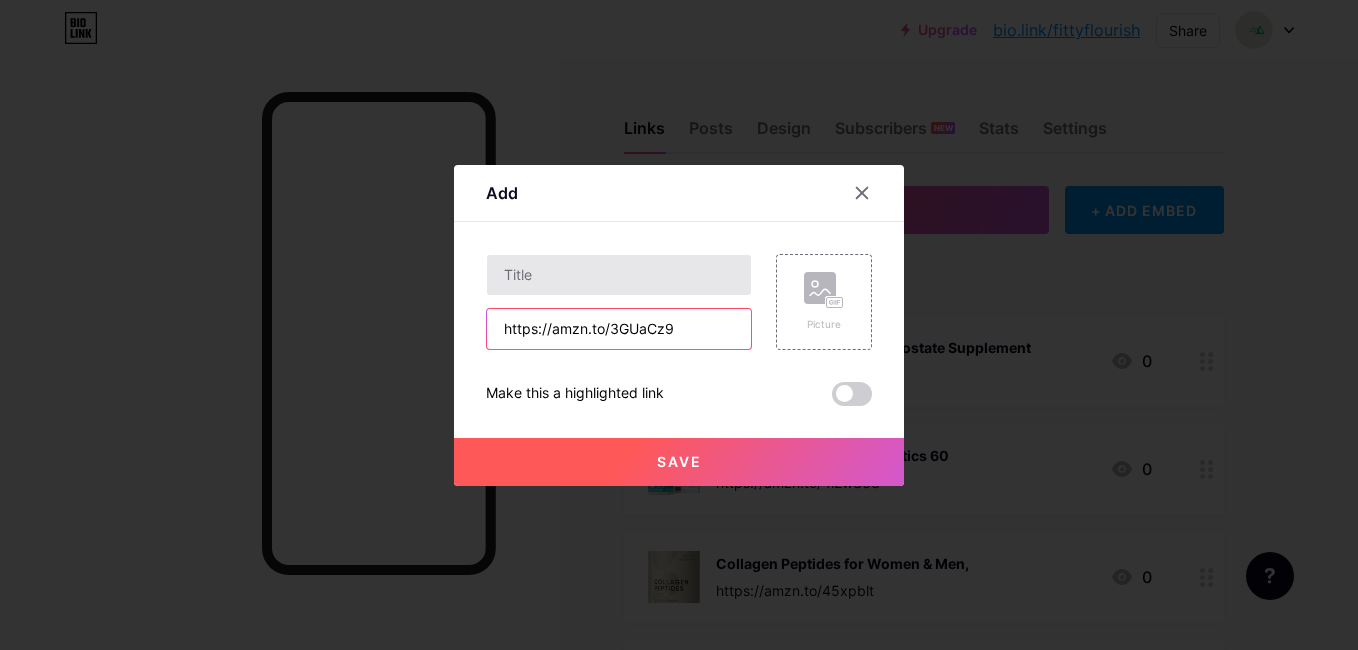 type on "https://amzn.to/3GUaCz9" 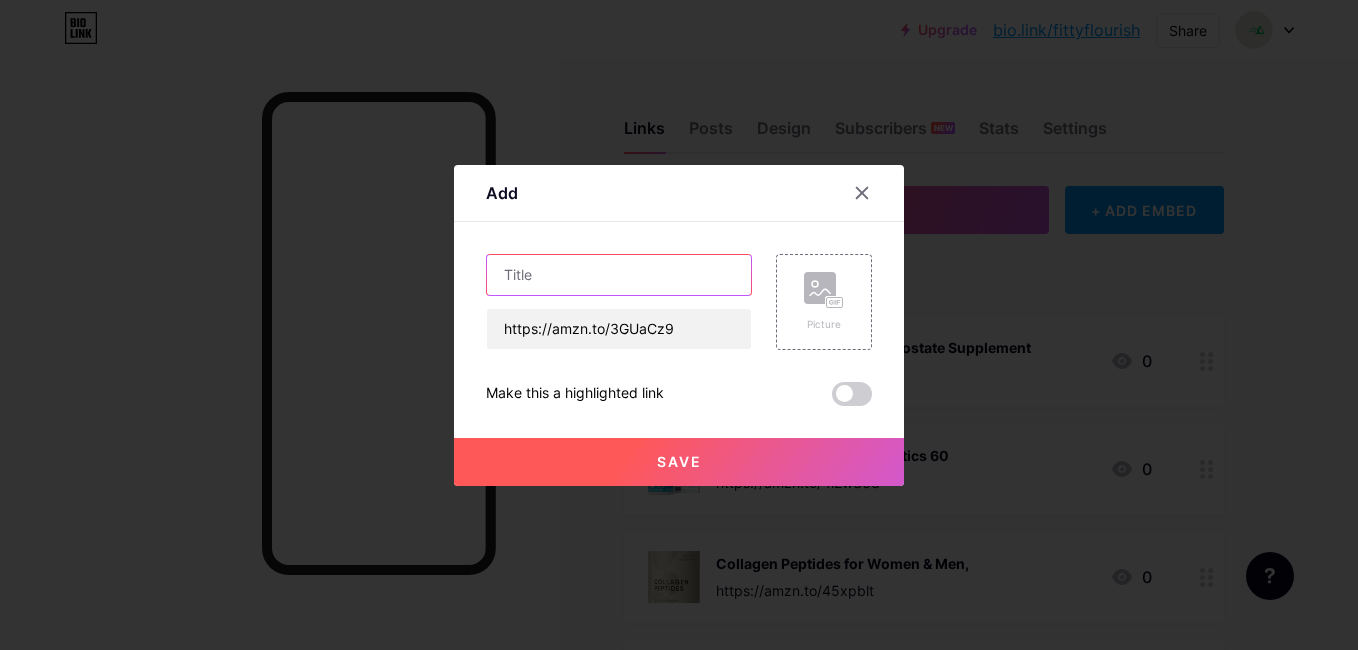 click at bounding box center [619, 275] 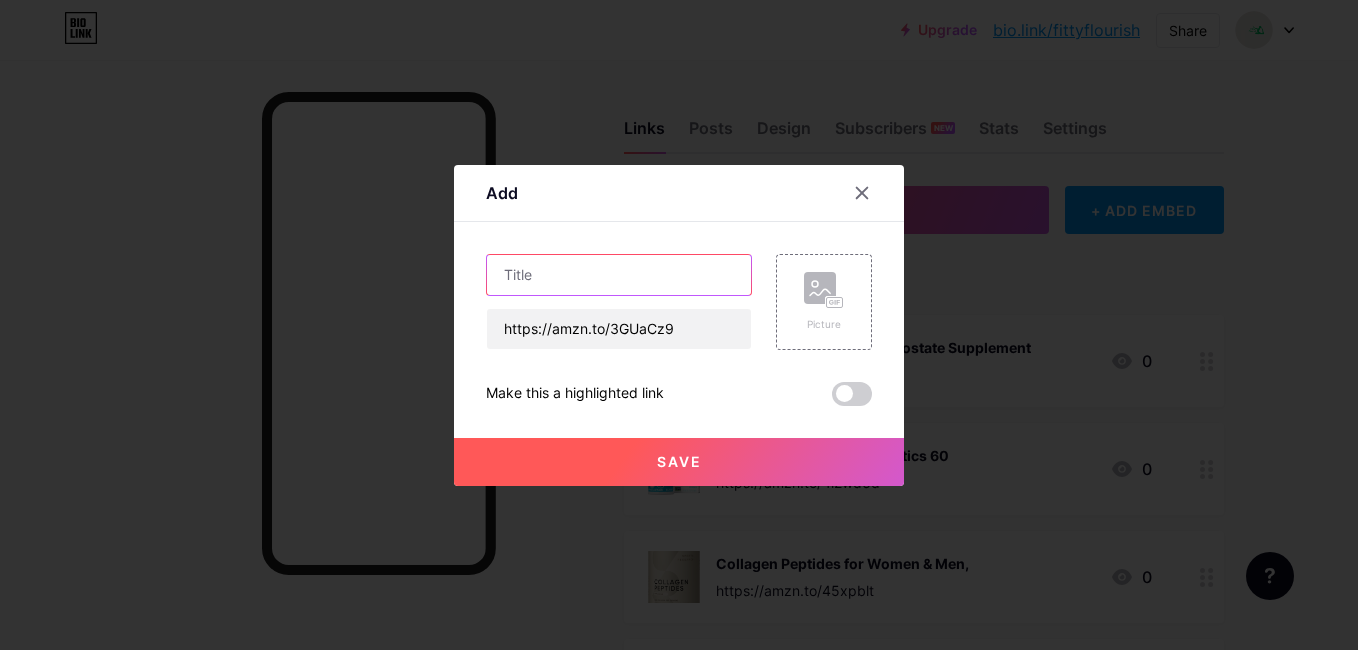 paste on "Home Gym, Multifunctional Weight Machine" 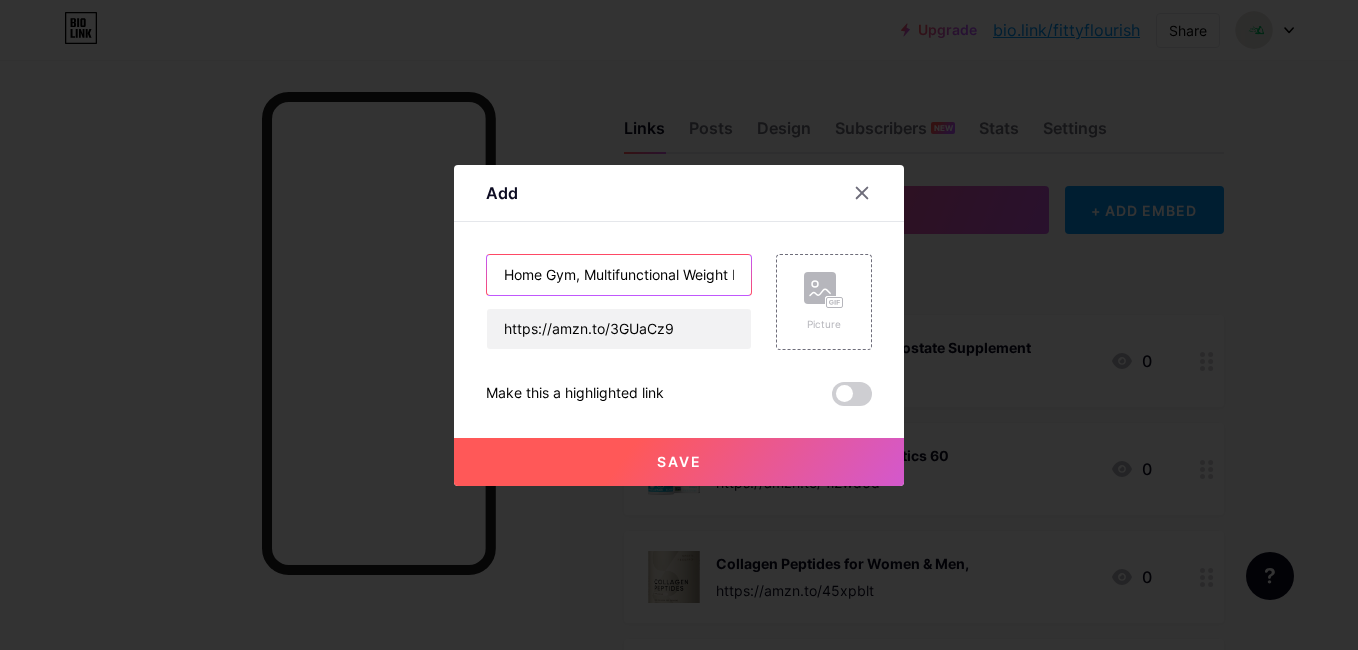 scroll, scrollTop: 0, scrollLeft: 59, axis: horizontal 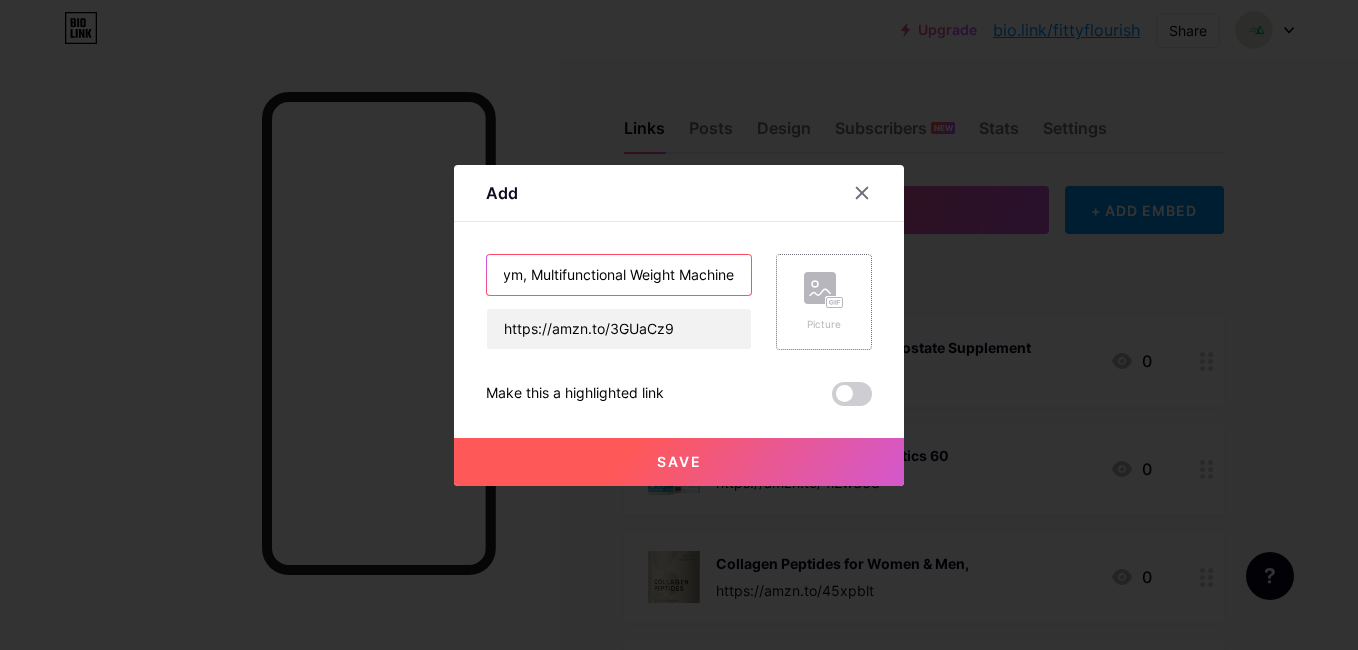 type on "Home Gym, Multifunctional Weight Machine" 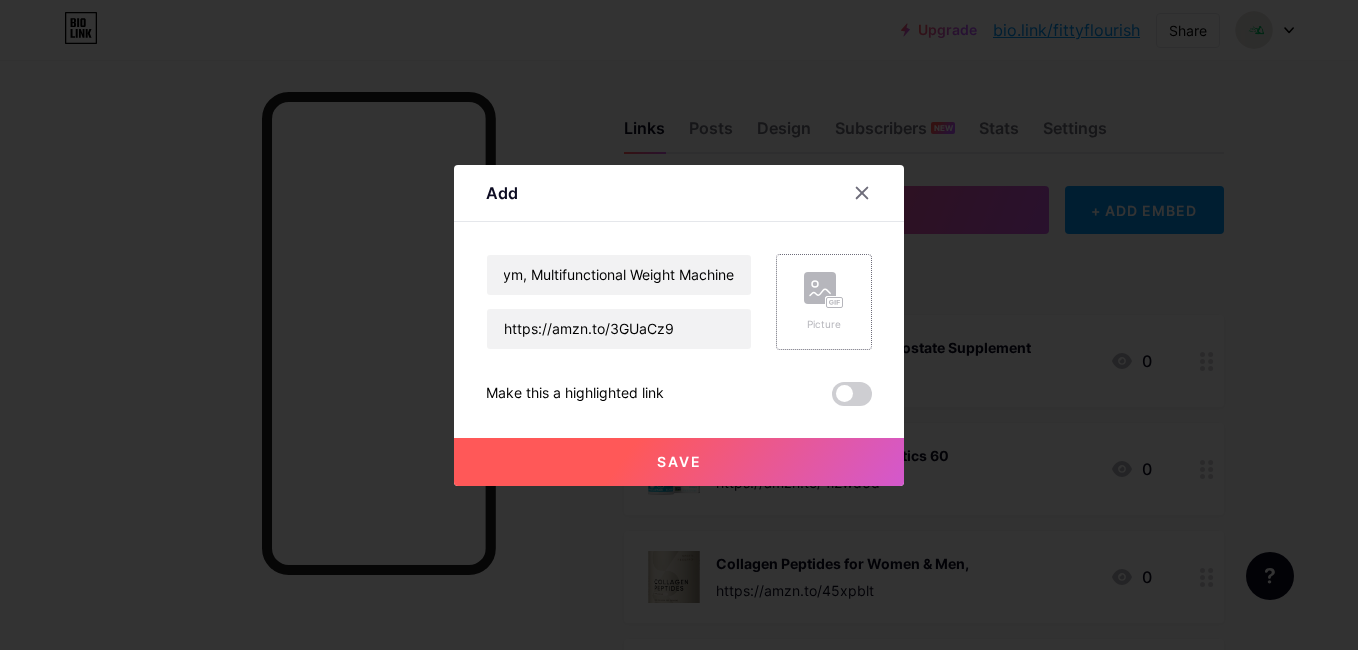 click 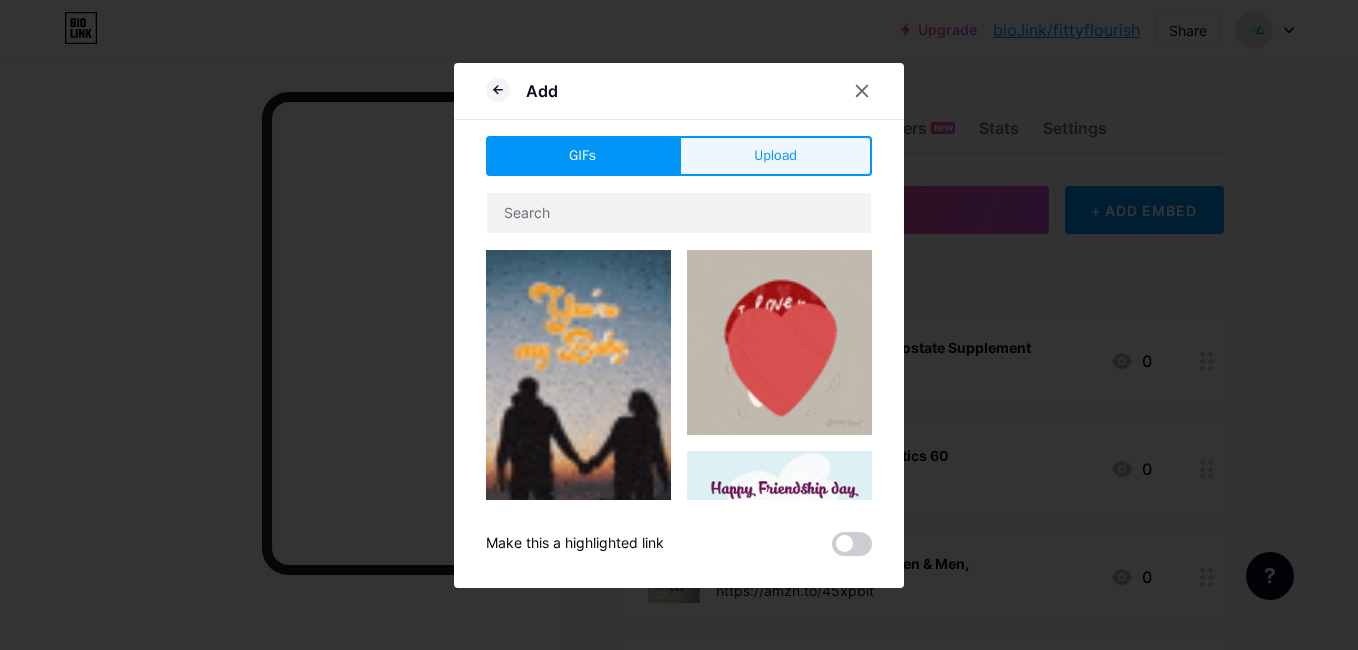 click on "Upload" at bounding box center (775, 155) 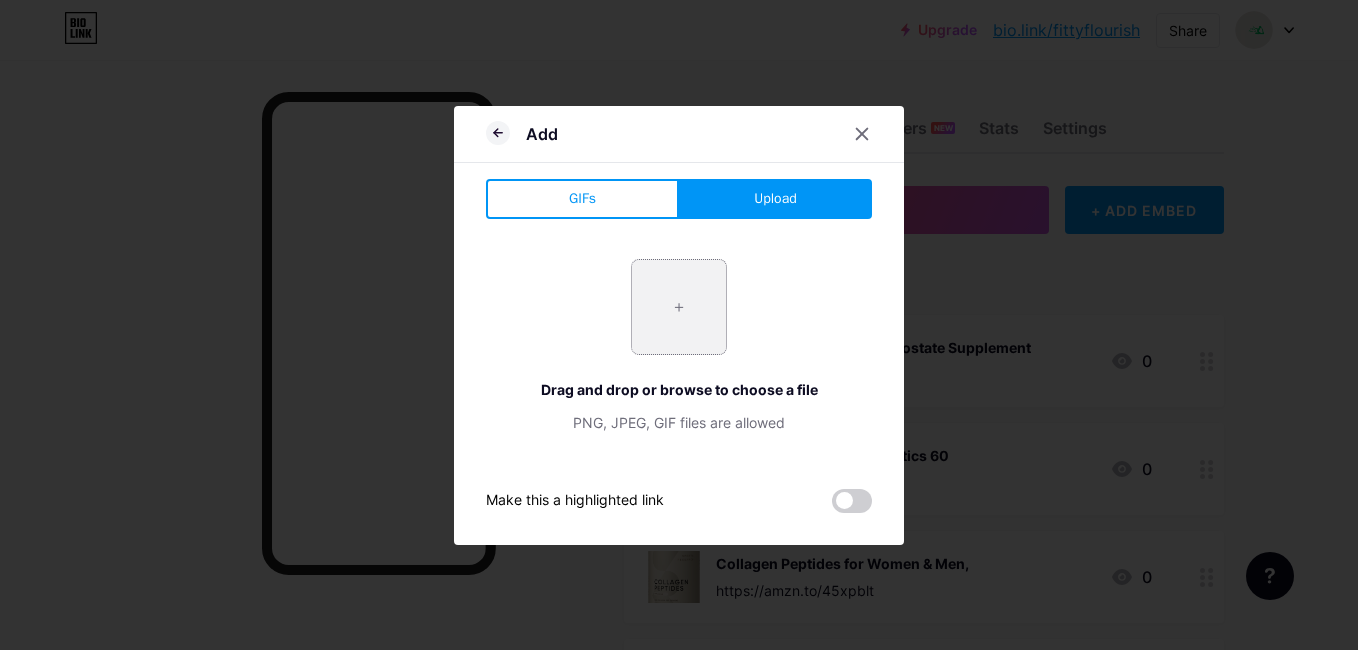 click at bounding box center [679, 307] 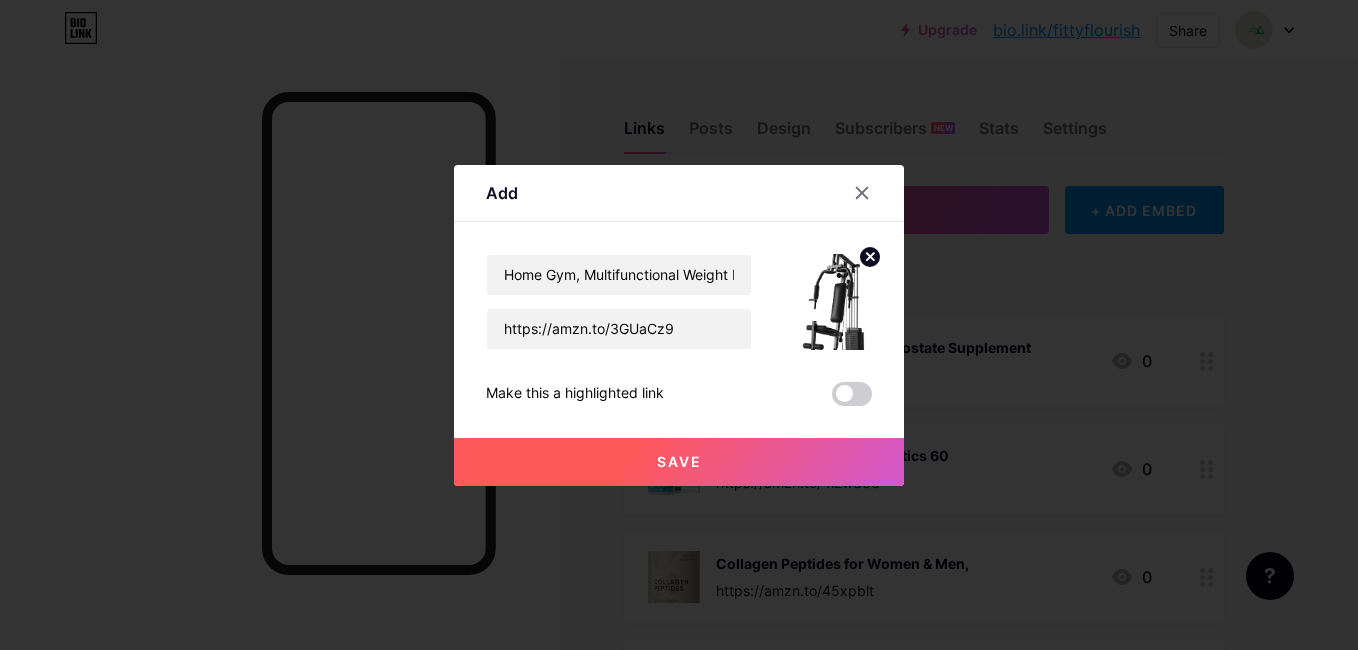 click on "Save" at bounding box center [679, 462] 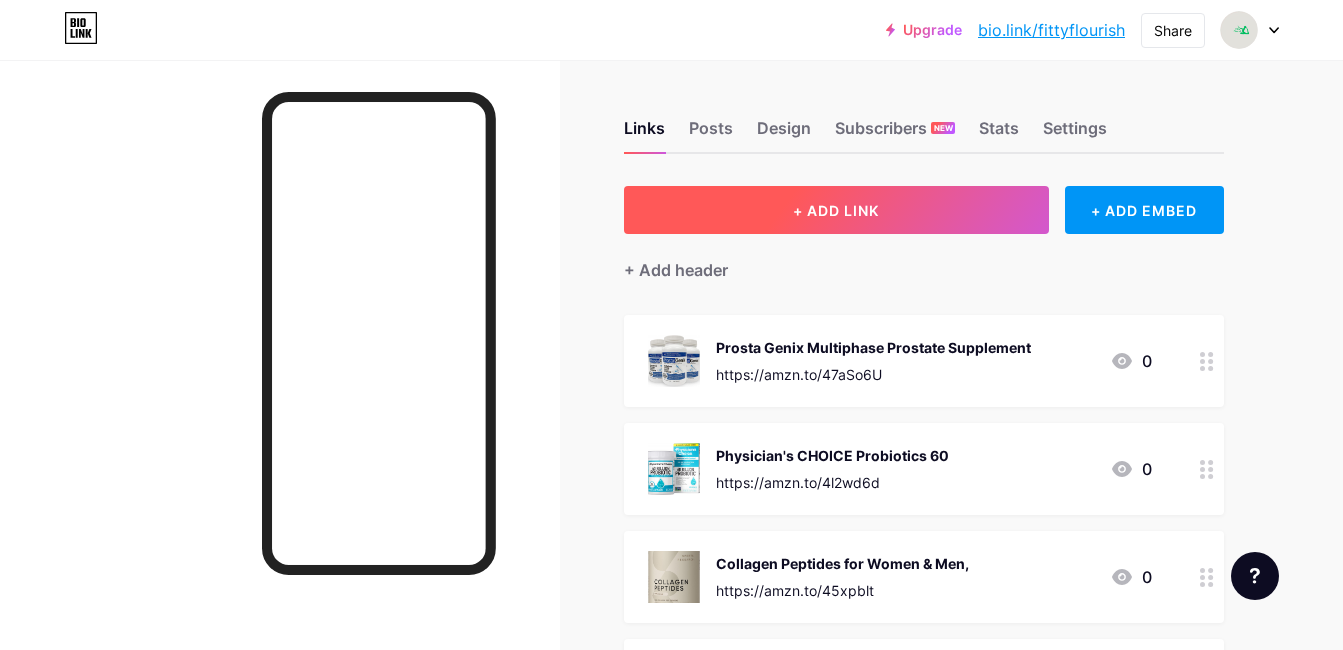 click on "+ ADD LINK" at bounding box center [836, 210] 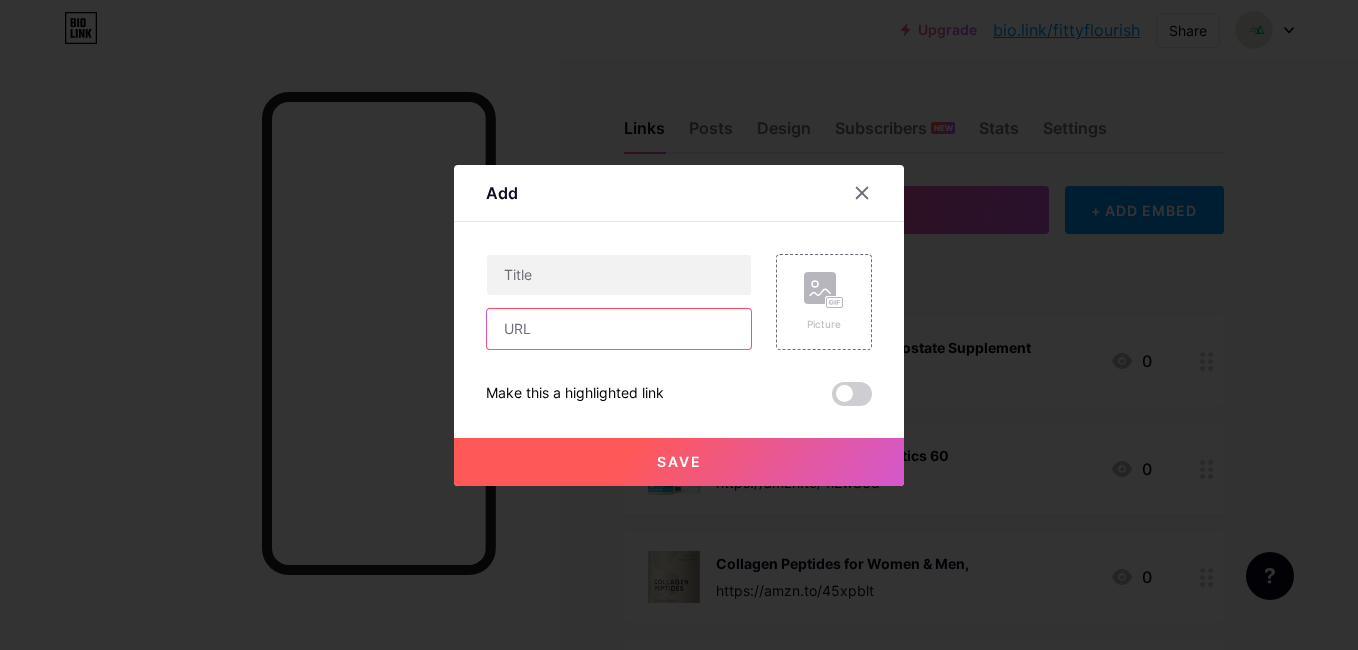 click at bounding box center [619, 329] 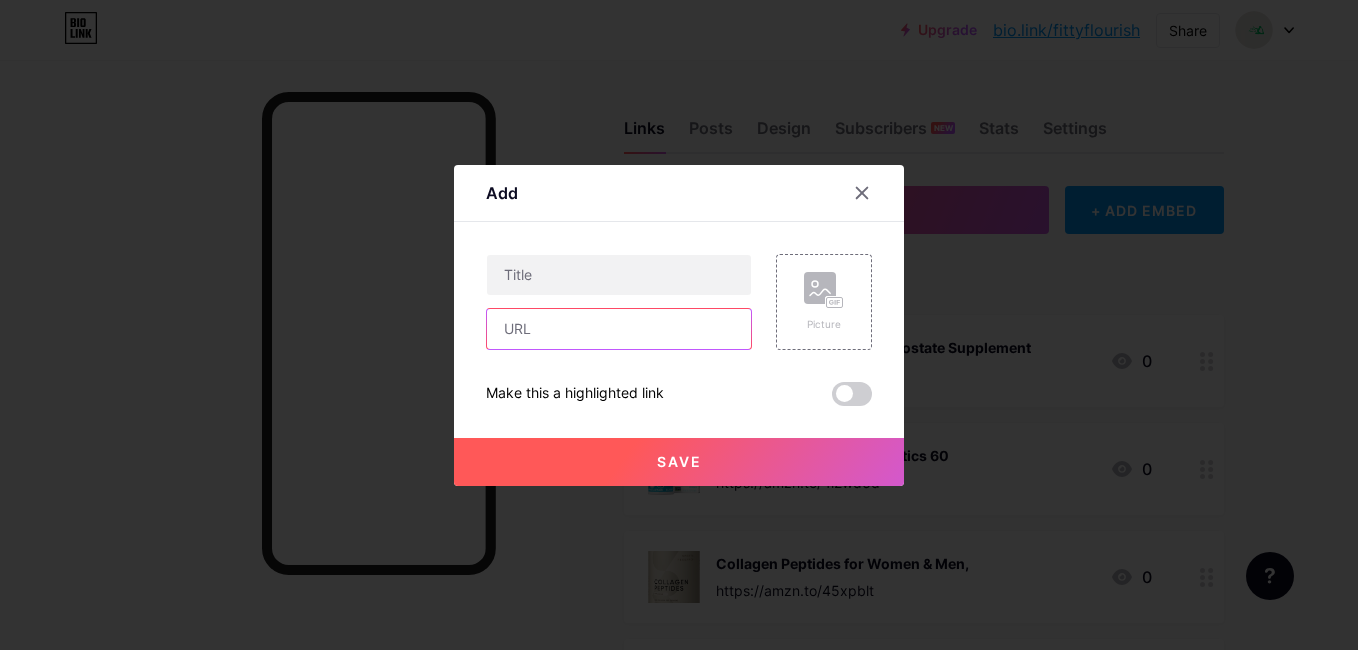 paste on "https://amzn.to/4lSjSCU" 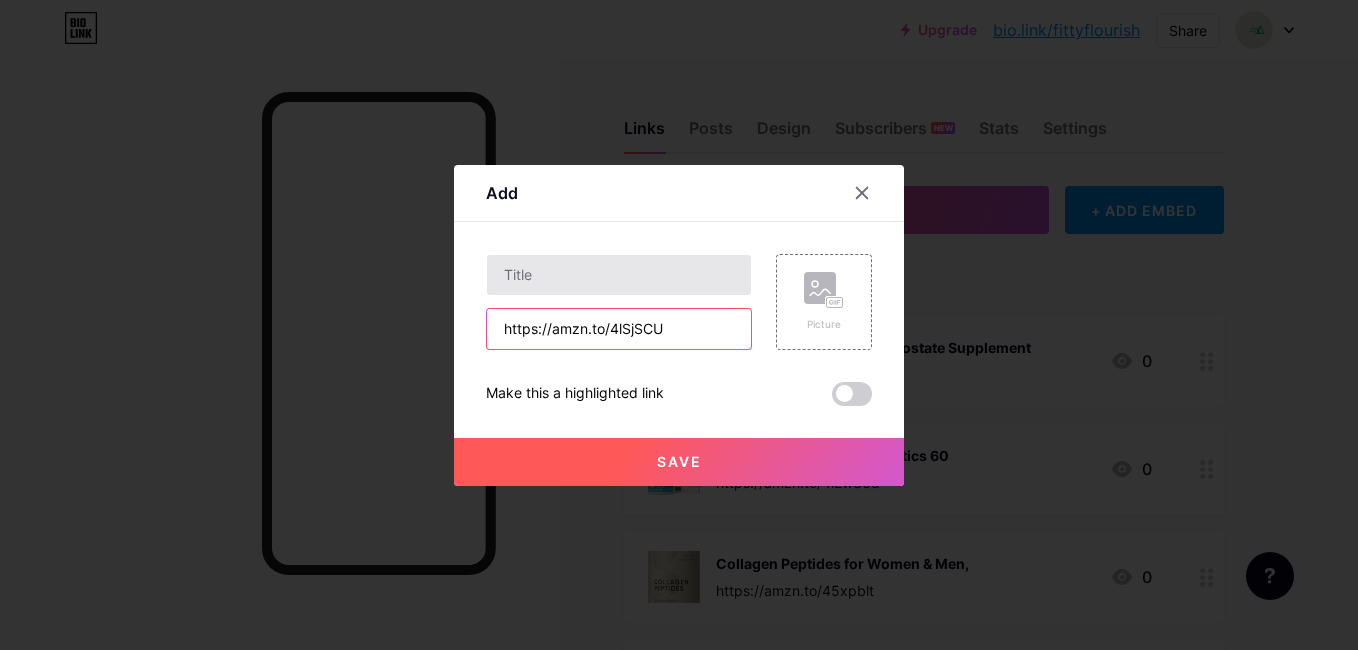 type on "https://amzn.to/4lSjSCU" 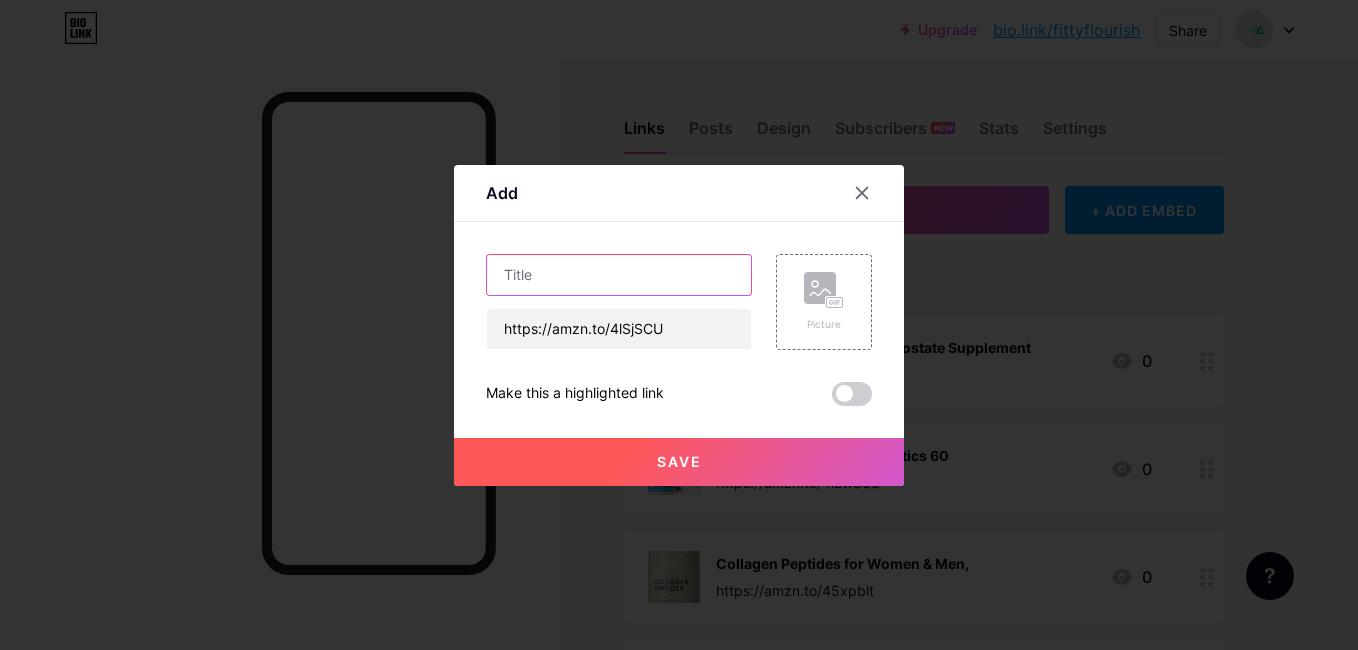 click at bounding box center (619, 275) 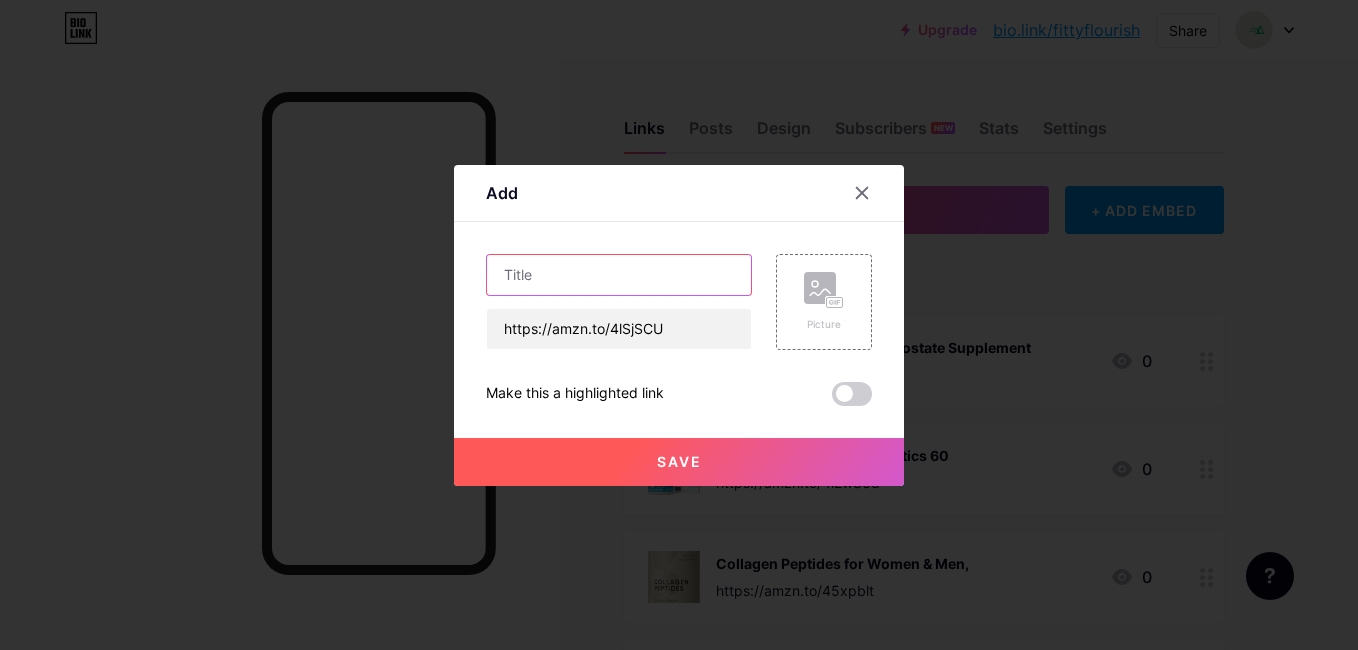 paste on "Smith Machine Home Gym All in One" 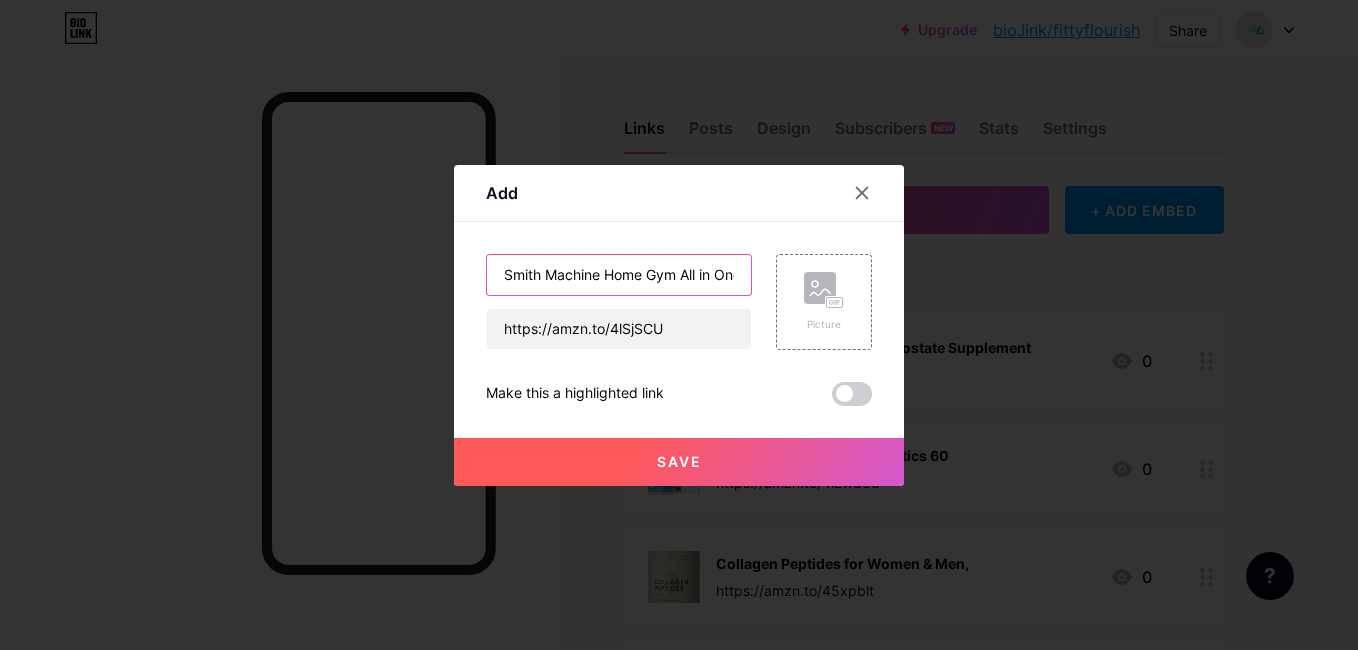 scroll, scrollTop: 0, scrollLeft: 12, axis: horizontal 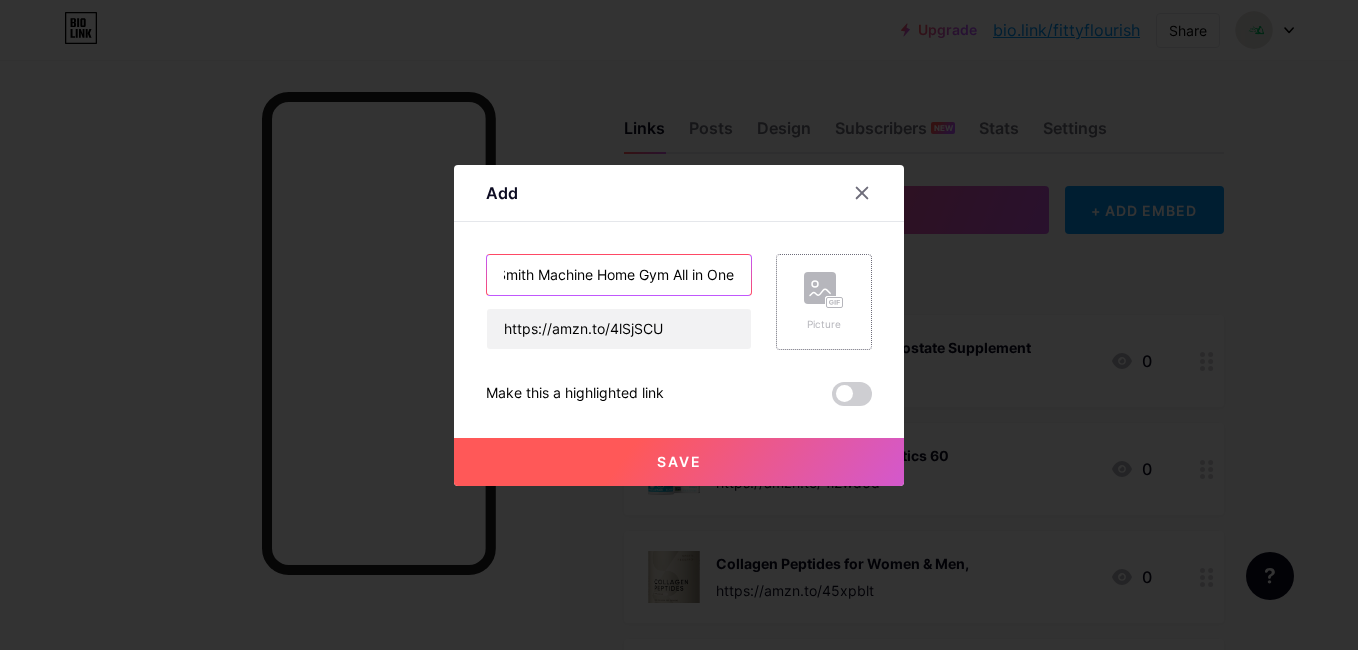 type on "Smith Machine Home Gym All in One" 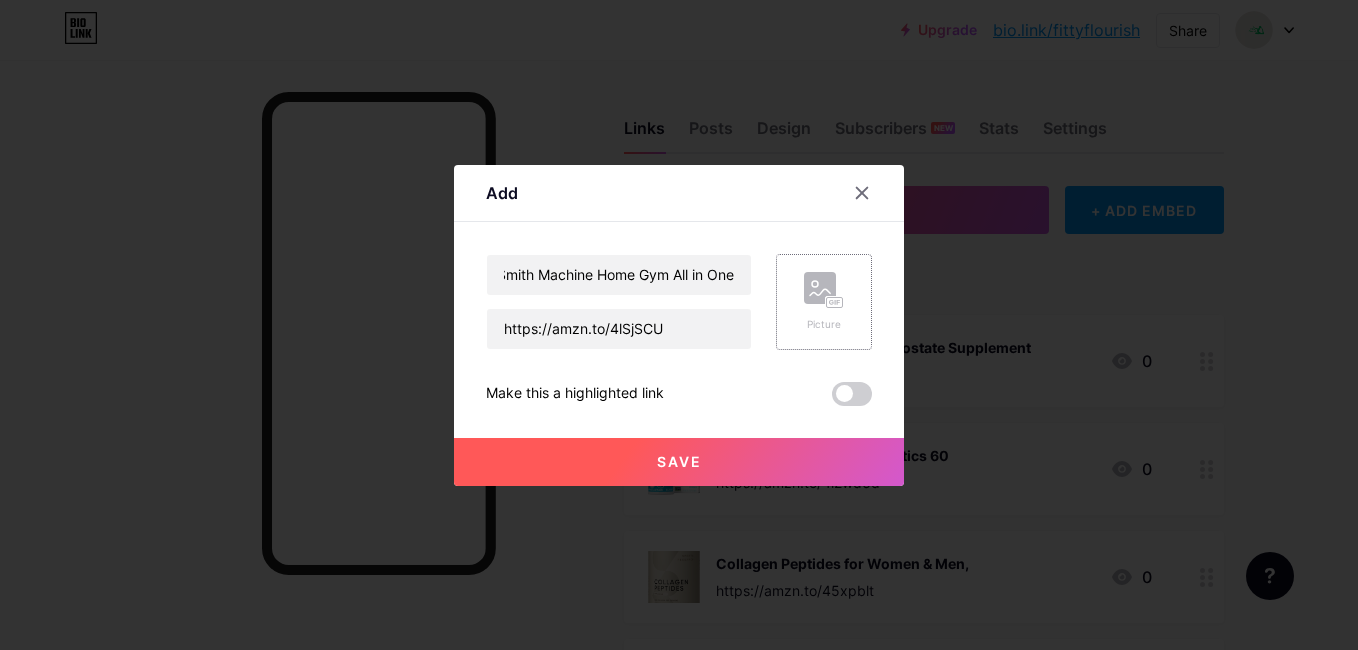 click 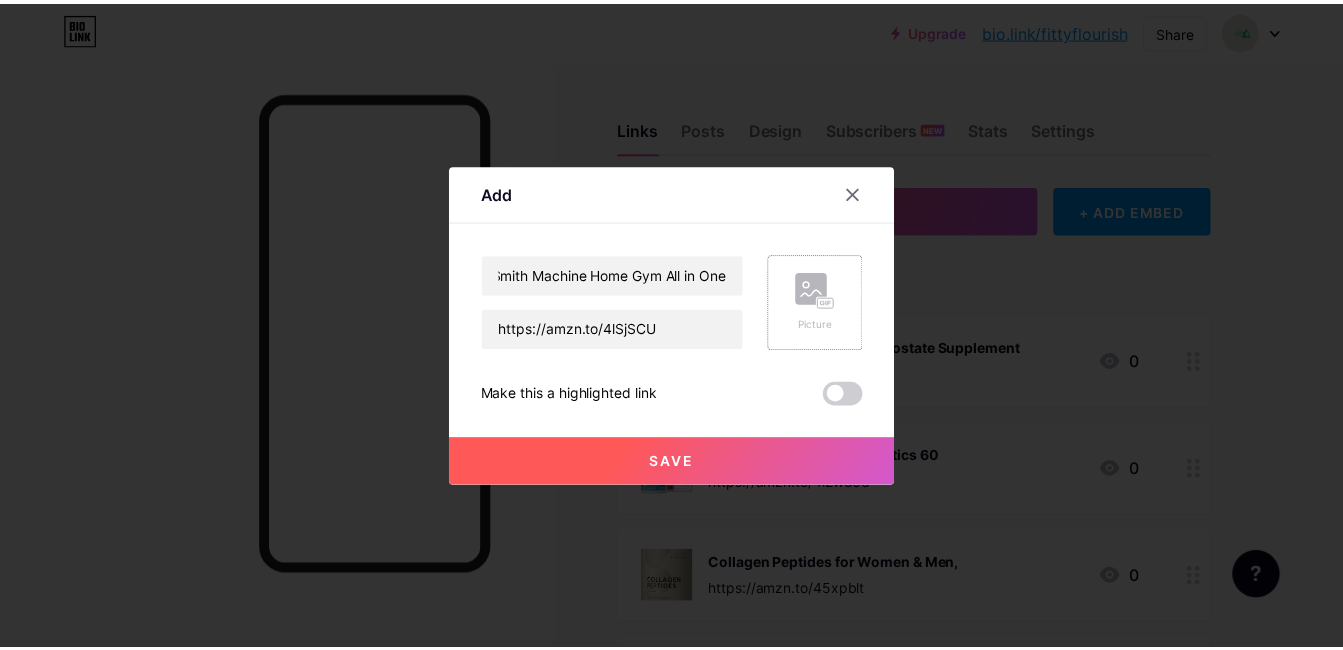 scroll, scrollTop: 0, scrollLeft: 0, axis: both 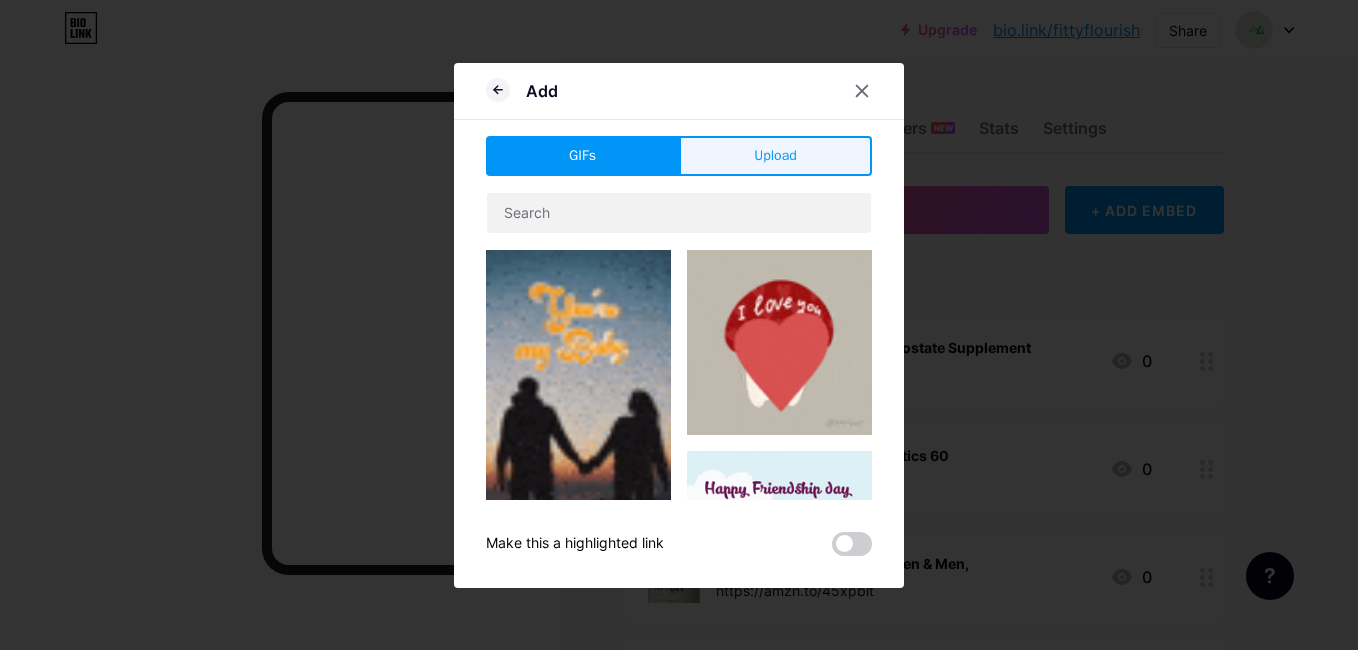 click on "Upload" at bounding box center (775, 155) 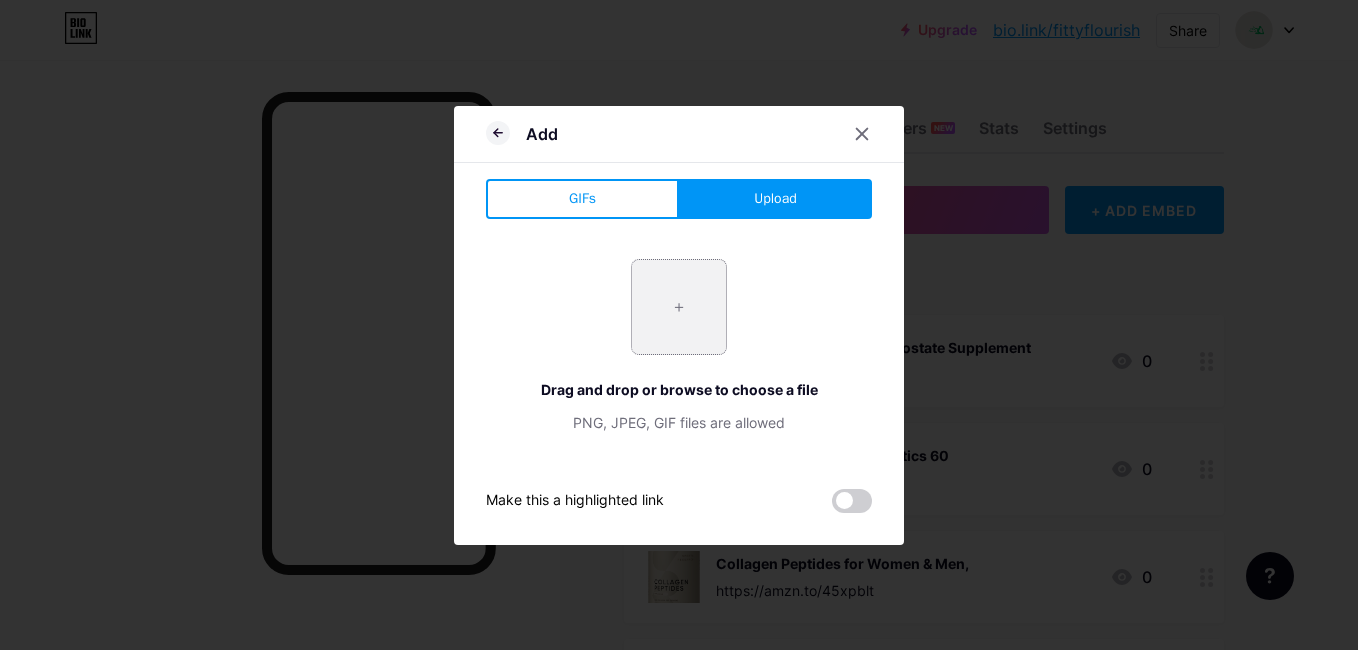 click at bounding box center [679, 307] 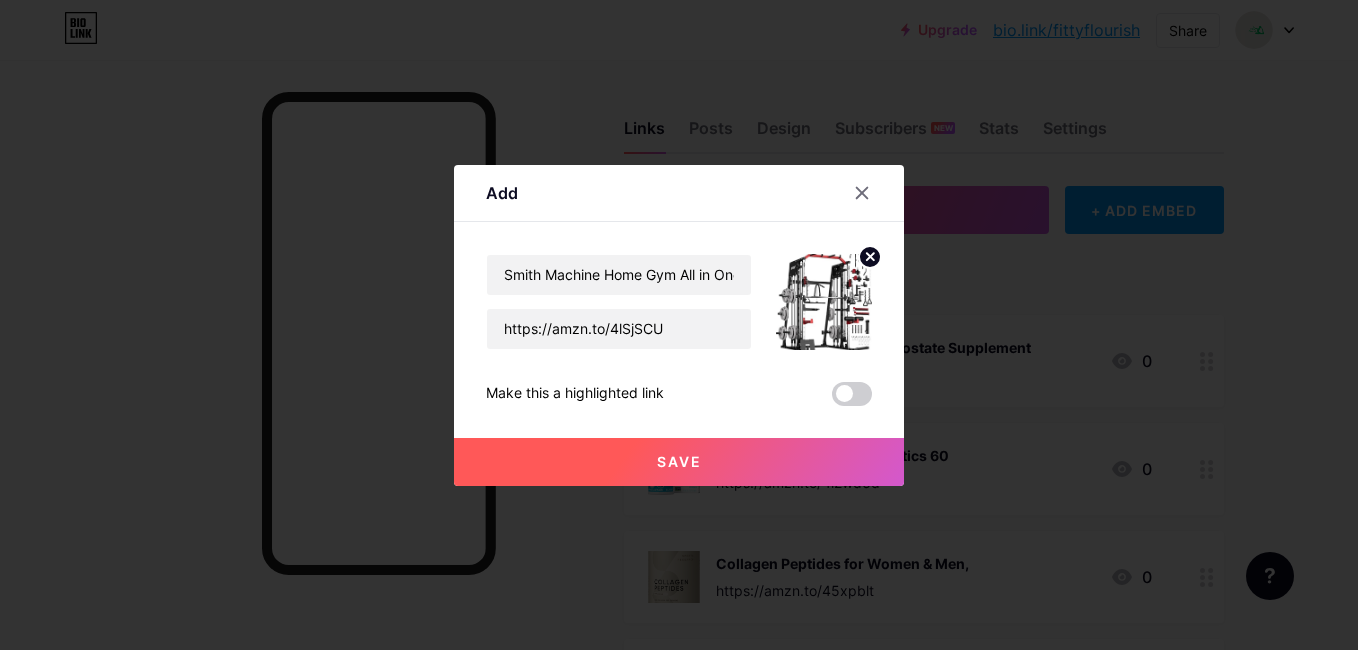 click on "Save" at bounding box center [679, 462] 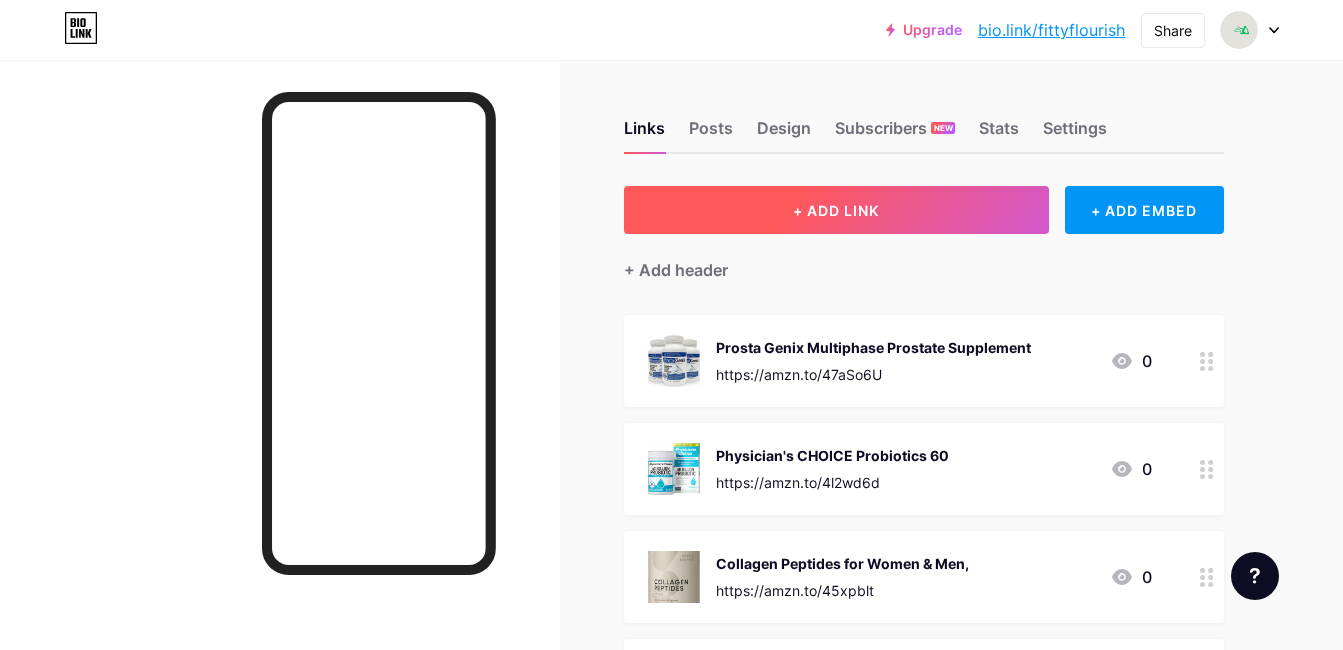 click on "+ ADD LINK" at bounding box center (836, 210) 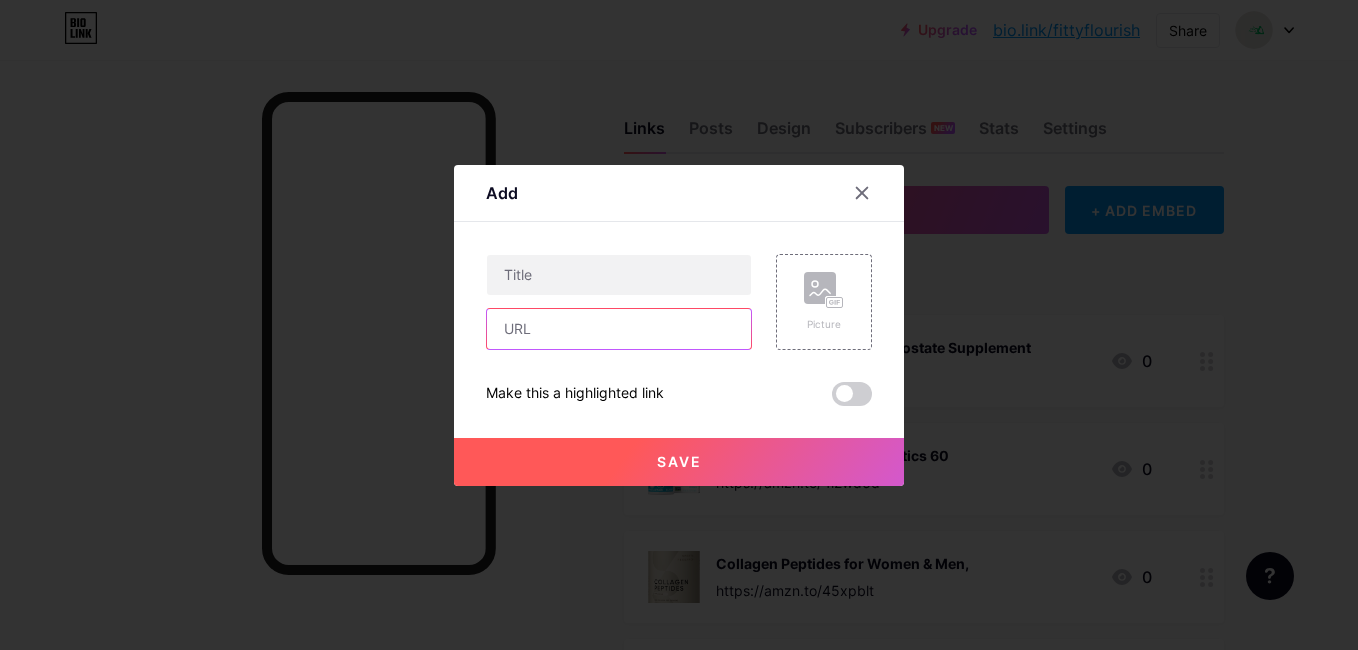 click at bounding box center [619, 329] 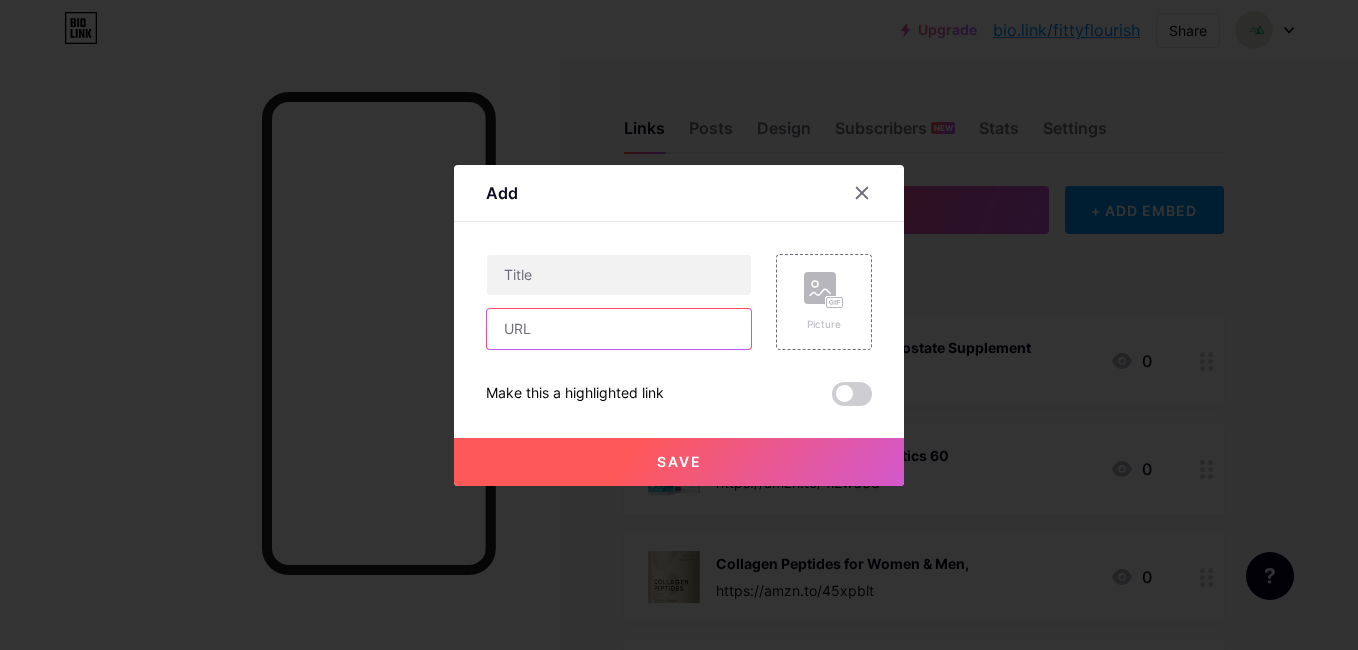 paste on "https://amzn.to/4mtlSBF" 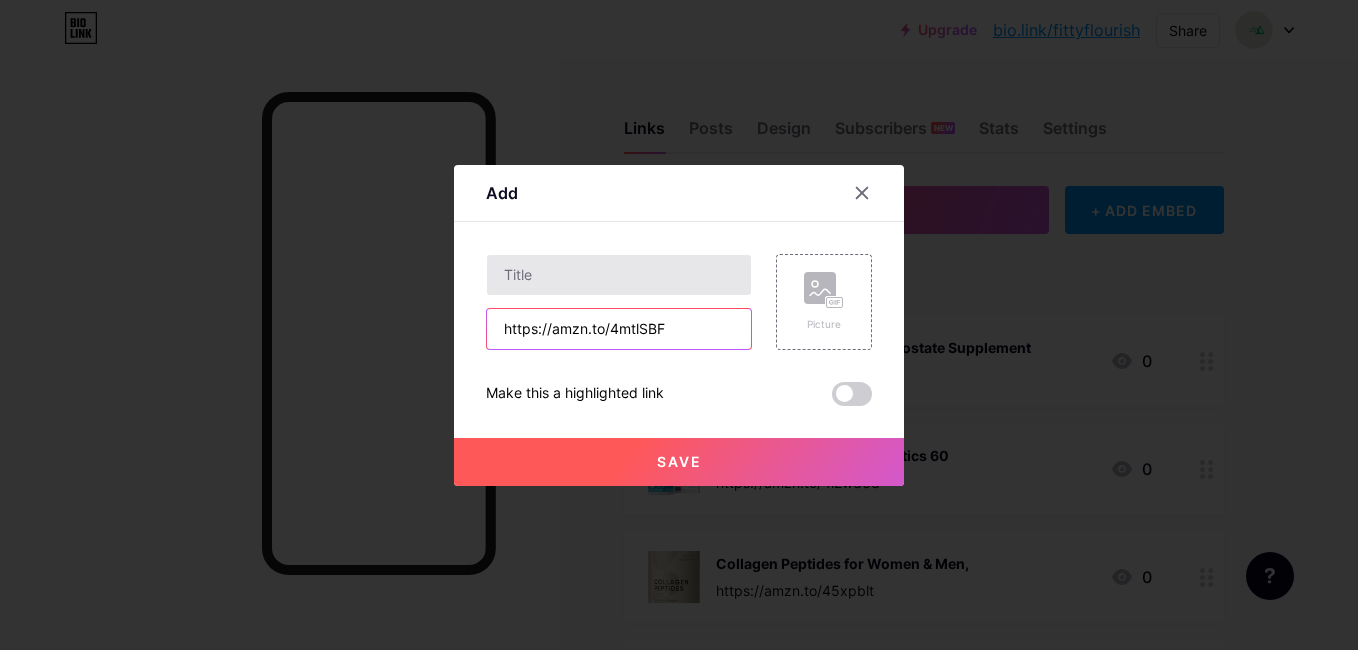 type on "https://amzn.to/4mtlSBF" 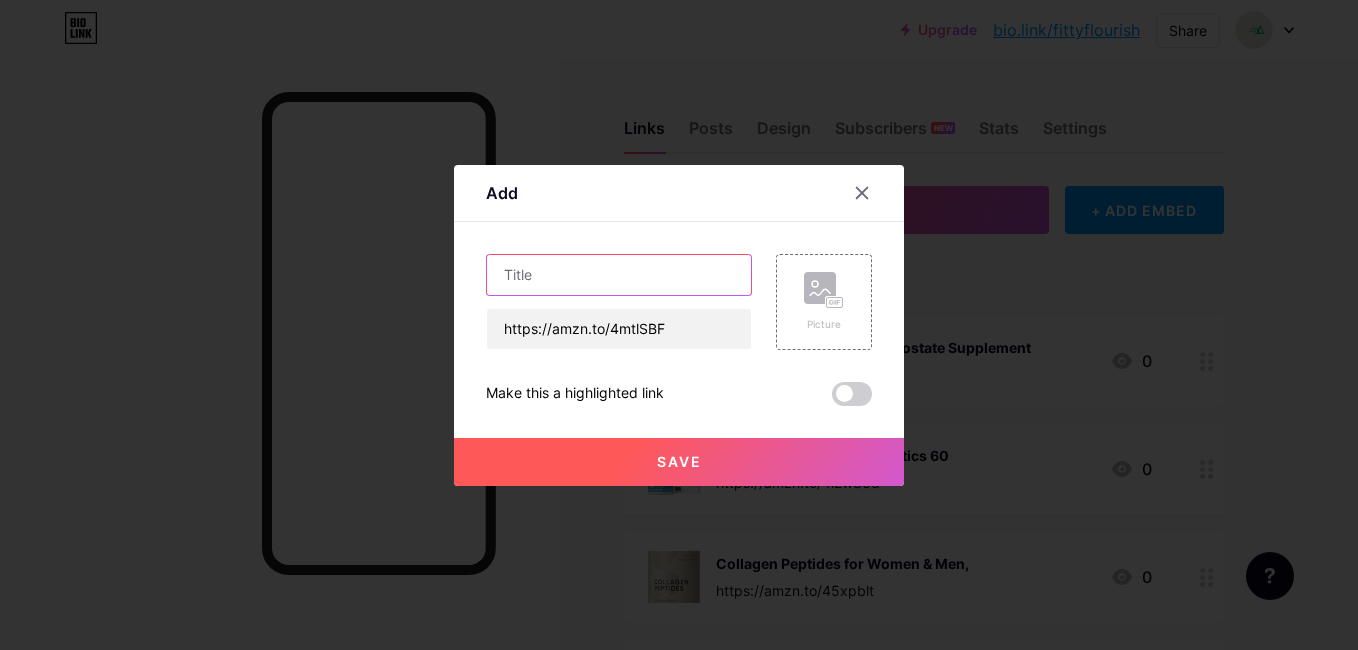 click at bounding box center (619, 275) 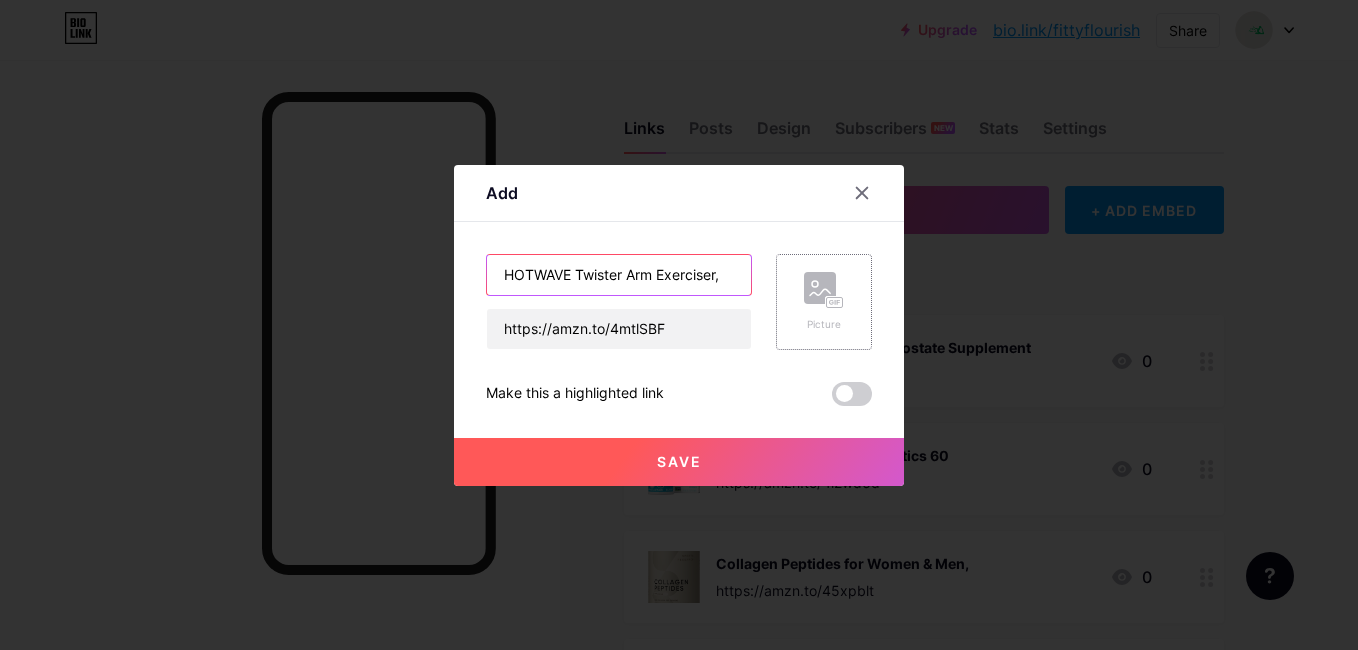 type on "HOTWAVE Twister Arm Exerciser," 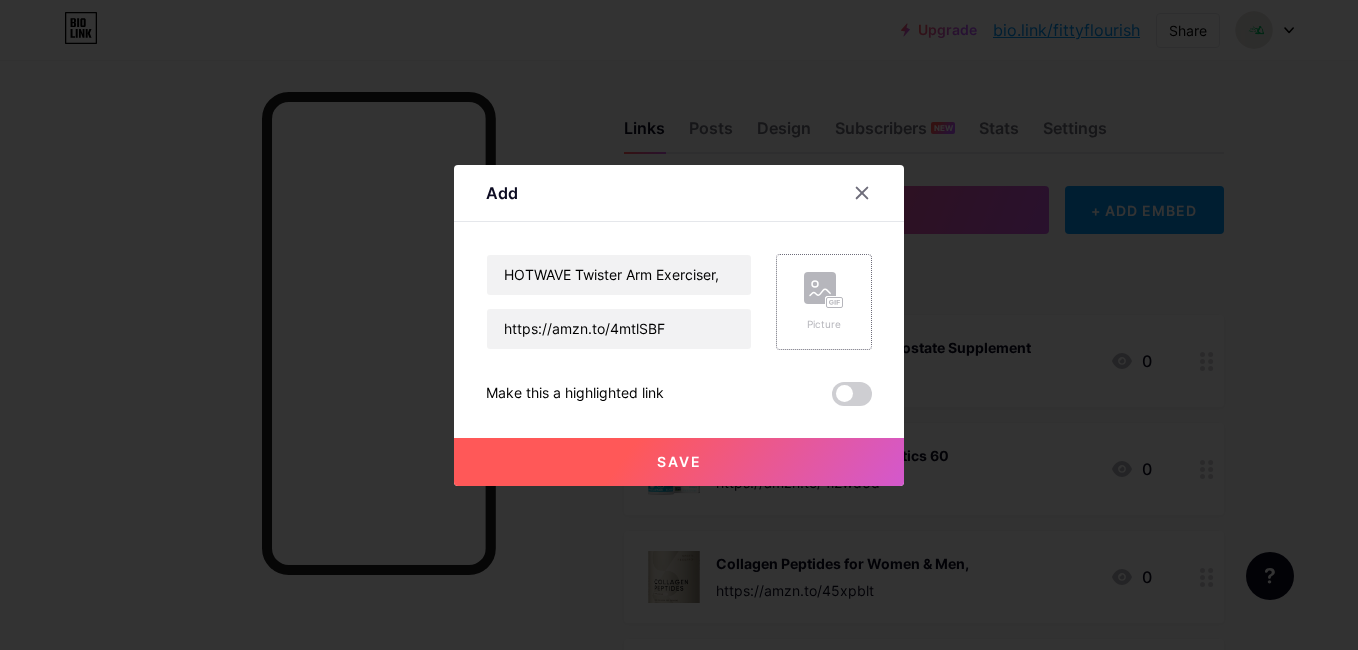 click 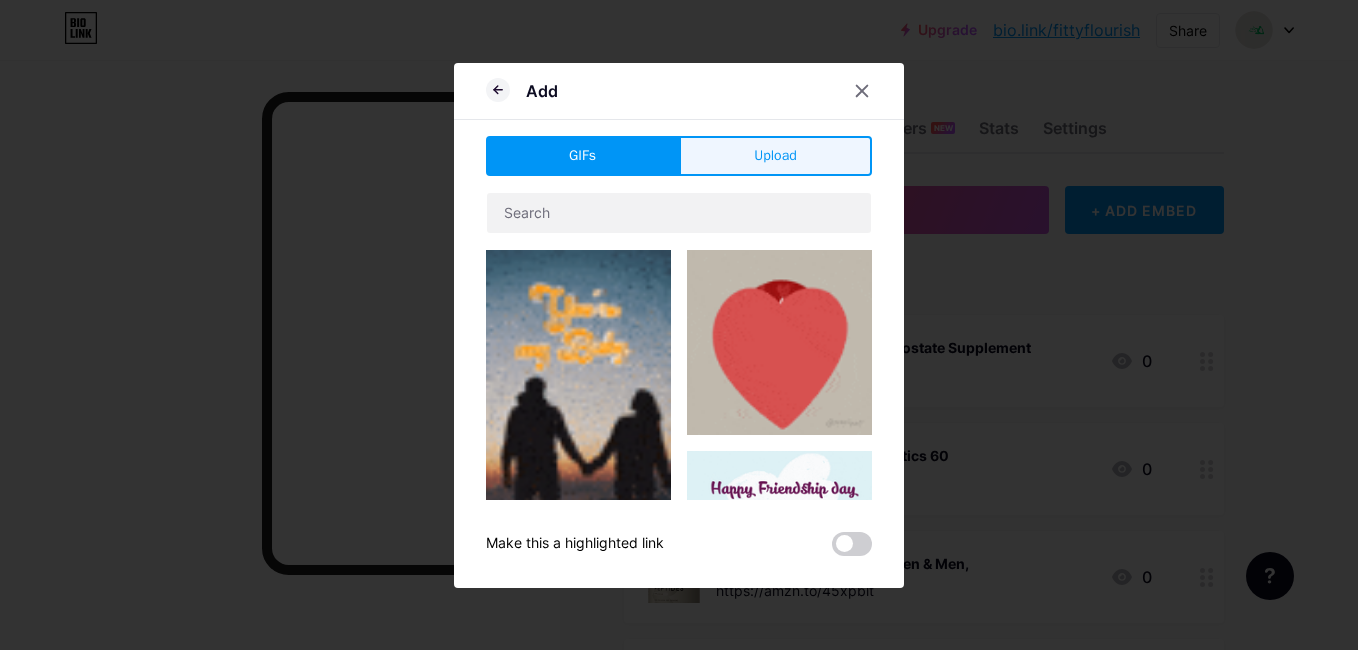 click on "Upload" at bounding box center (775, 155) 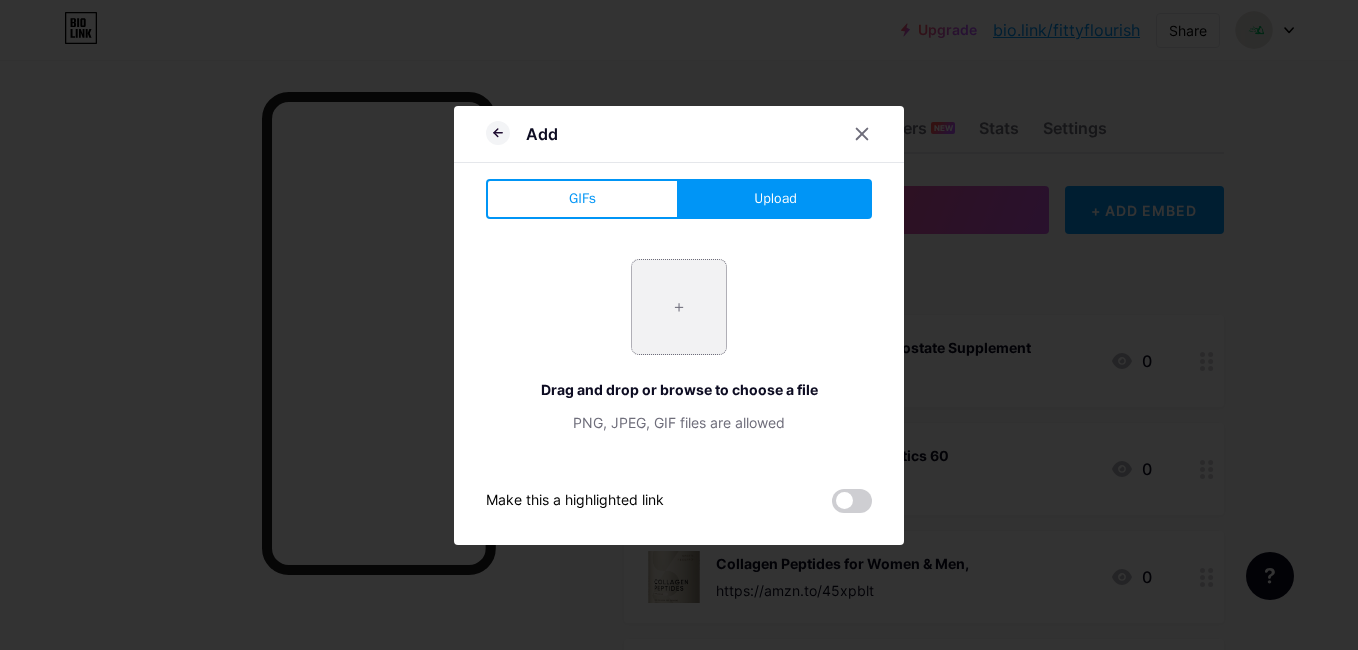 click at bounding box center [679, 307] 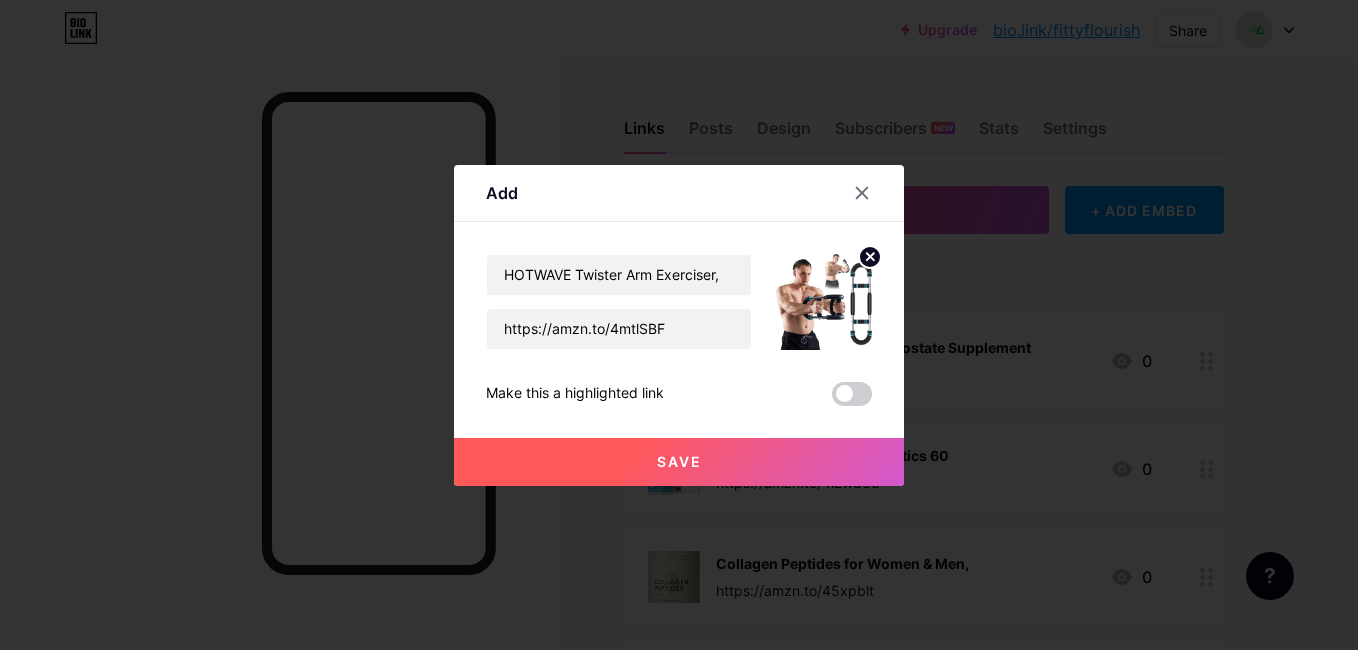 click on "Save" at bounding box center (679, 462) 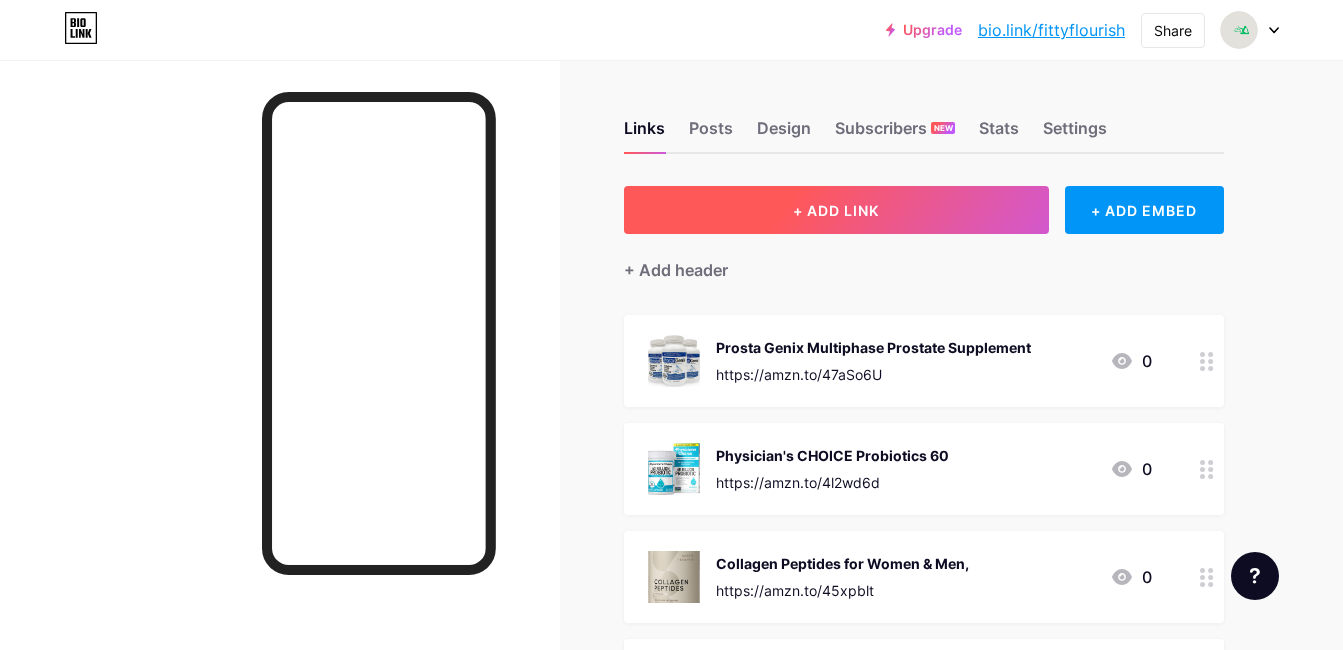 click on "+ ADD LINK" at bounding box center [836, 210] 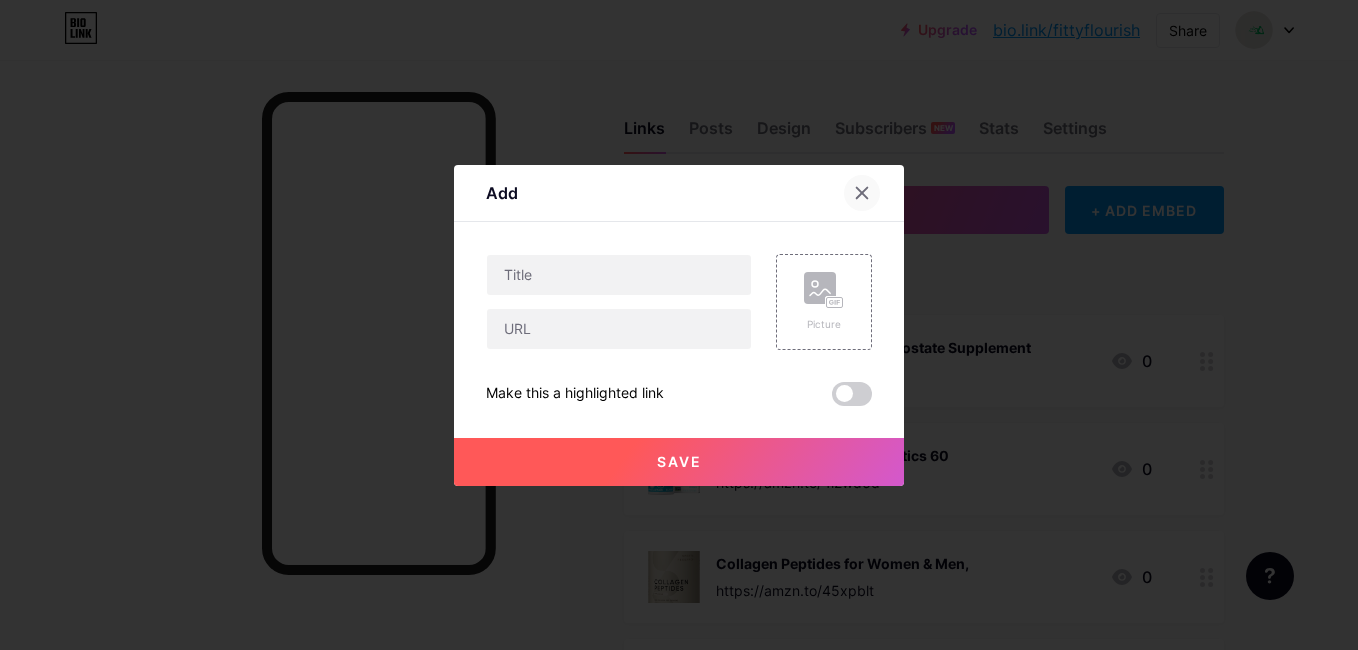 click 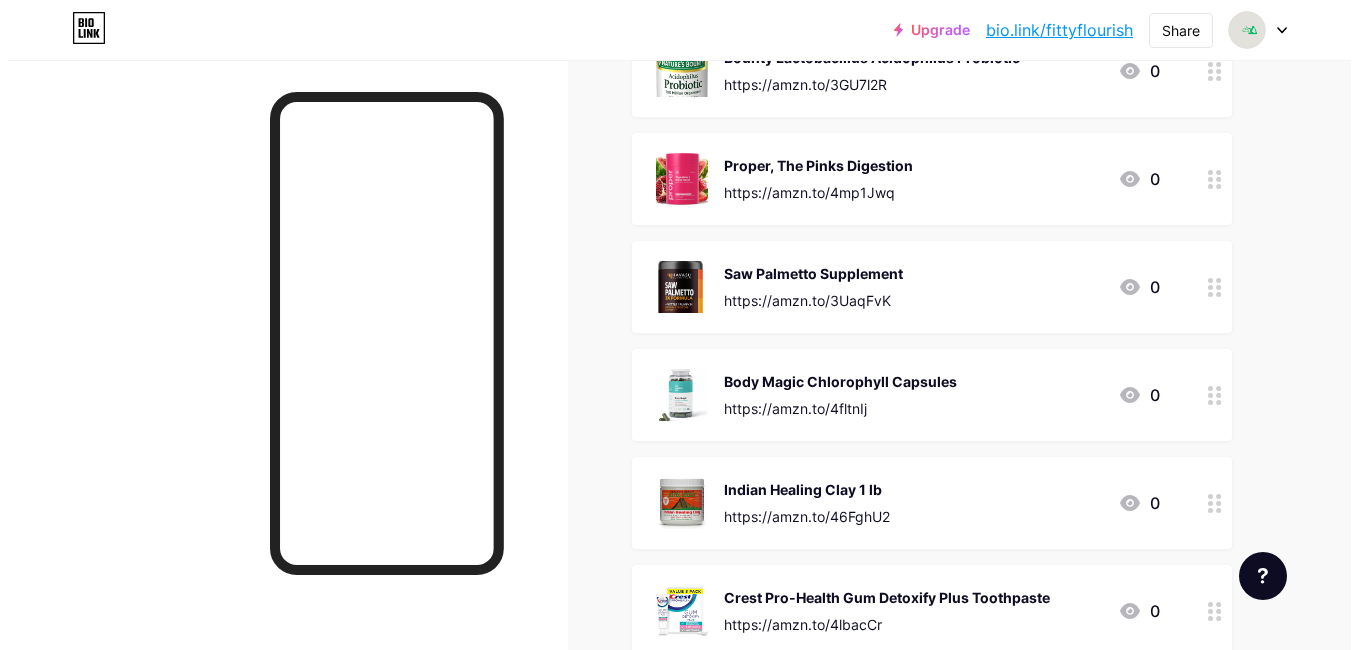 scroll, scrollTop: 0, scrollLeft: 0, axis: both 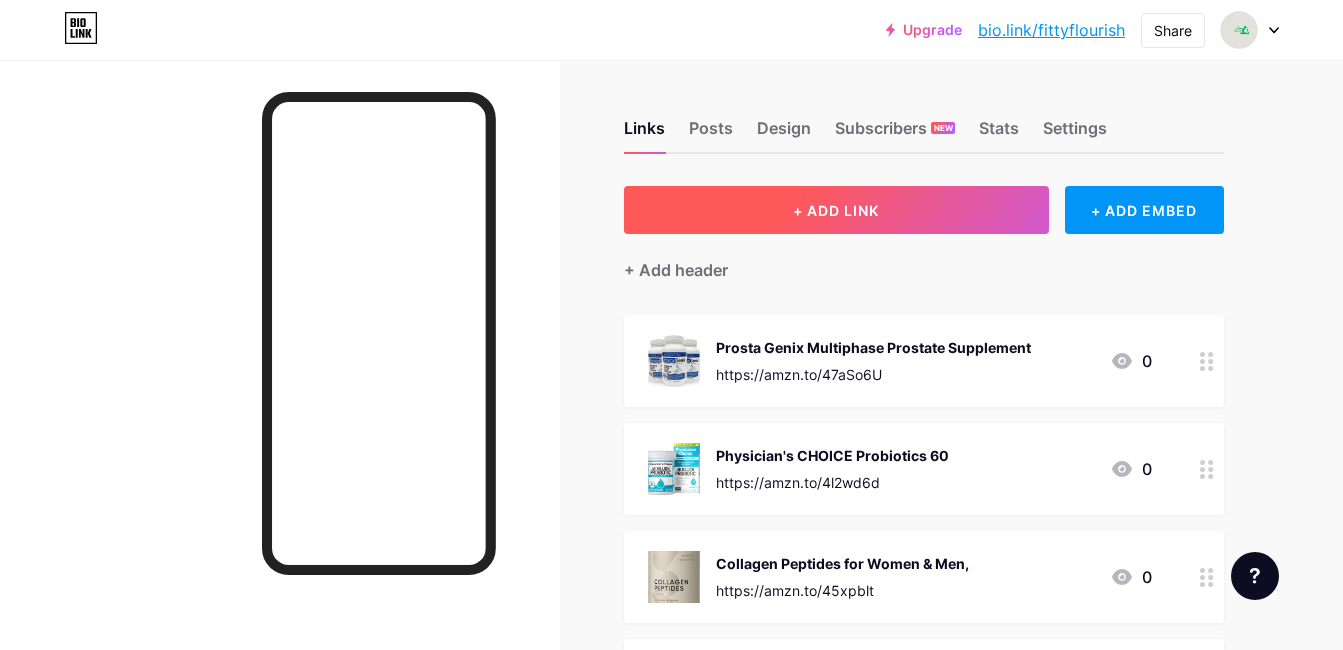 click on "+ ADD LINK" at bounding box center [836, 210] 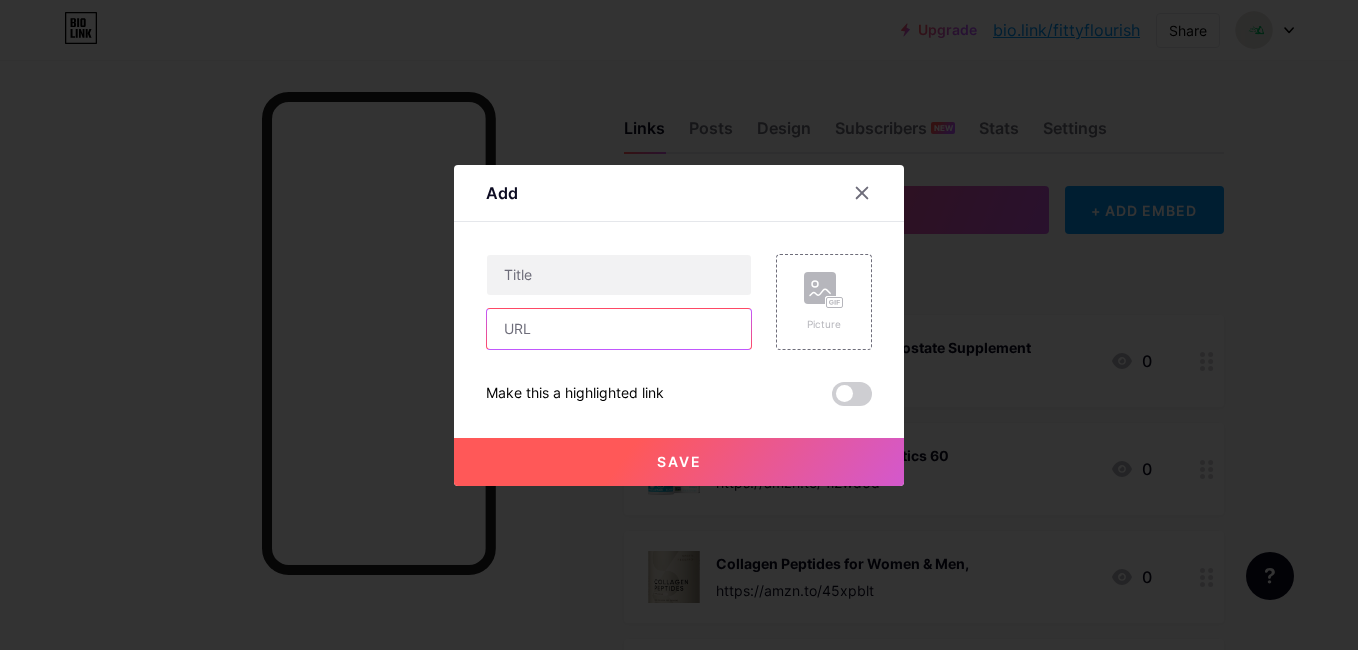 click at bounding box center (619, 329) 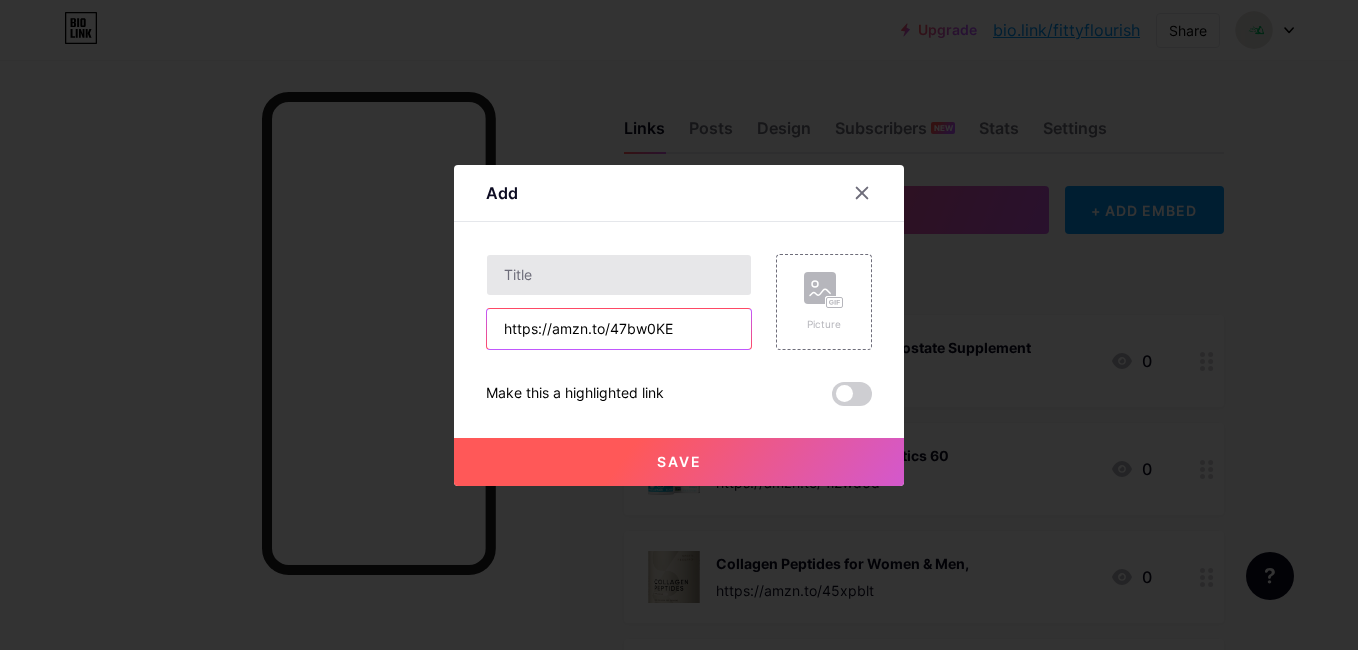 type on "https://amzn.to/47bw0KE" 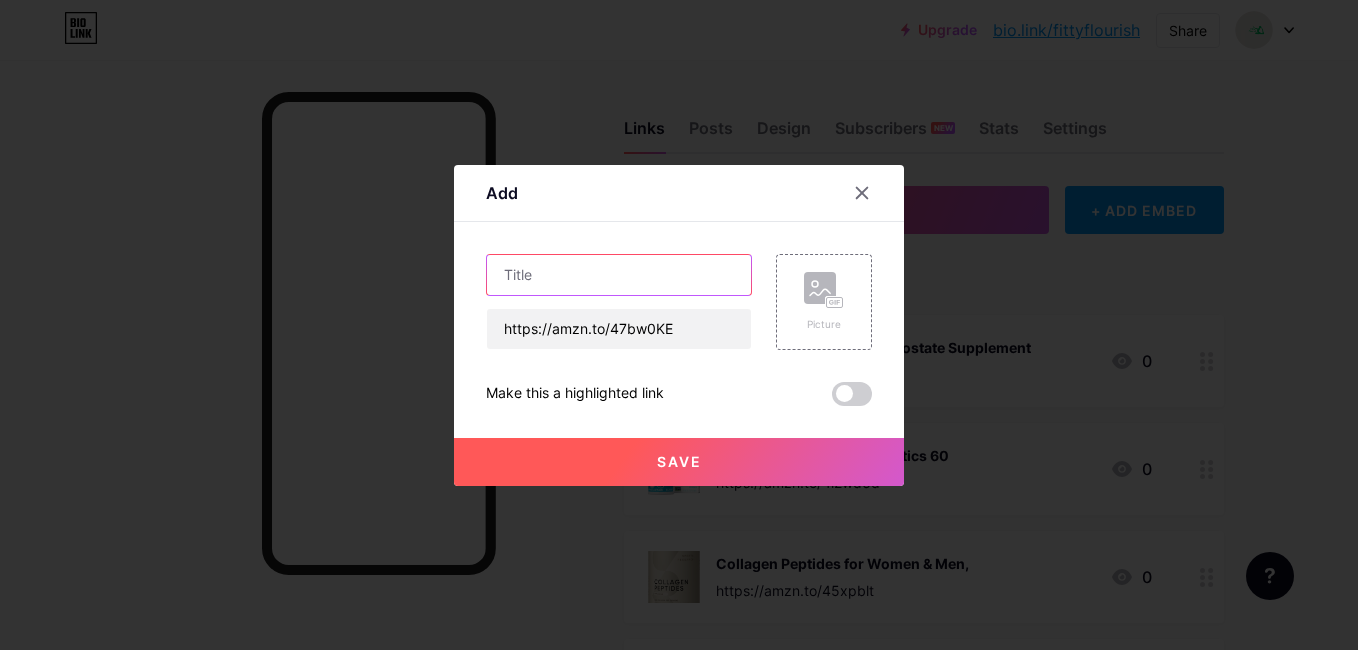 click at bounding box center (619, 275) 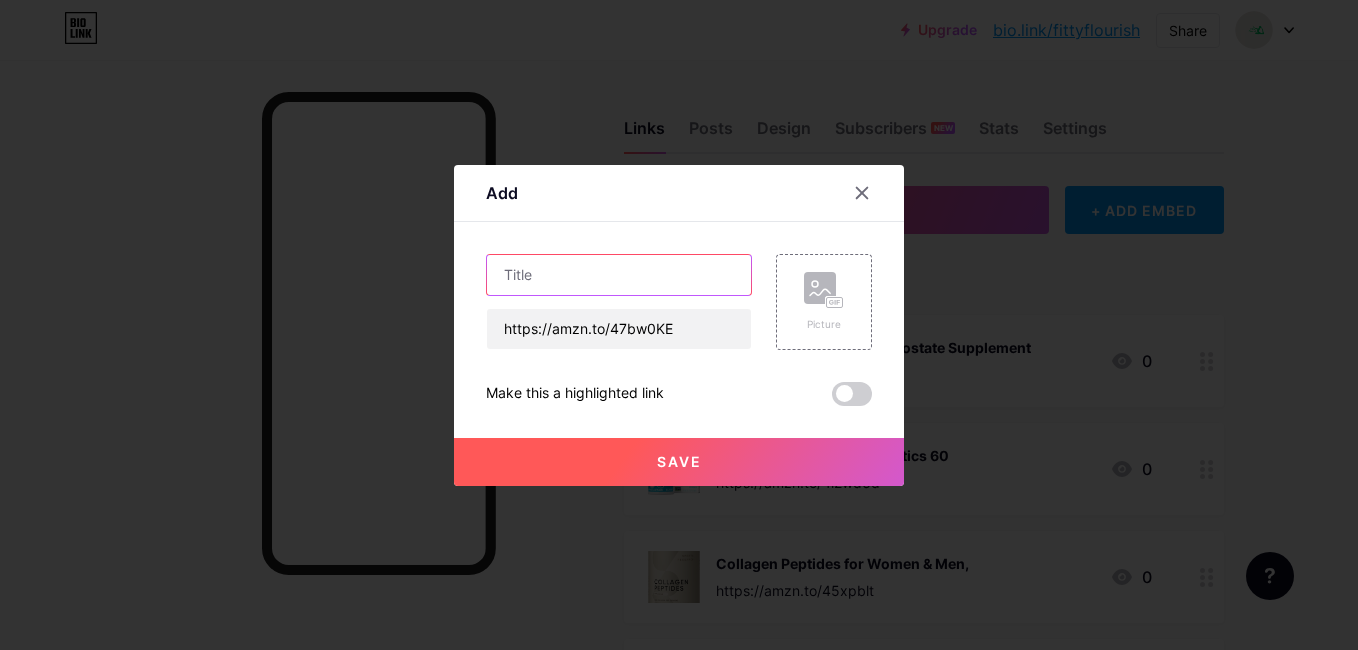 paste on "YOTTOY Skipping Ropes for Adults" 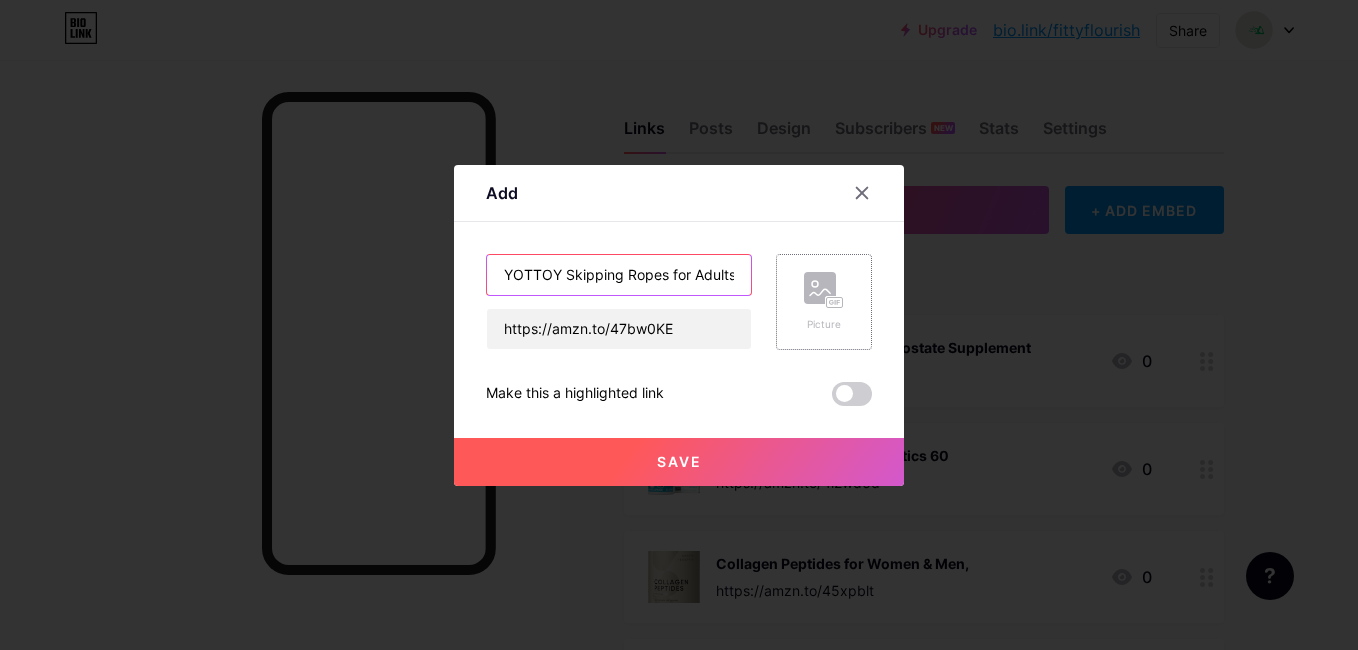 type on "YOTTOY Skipping Ropes for Adults" 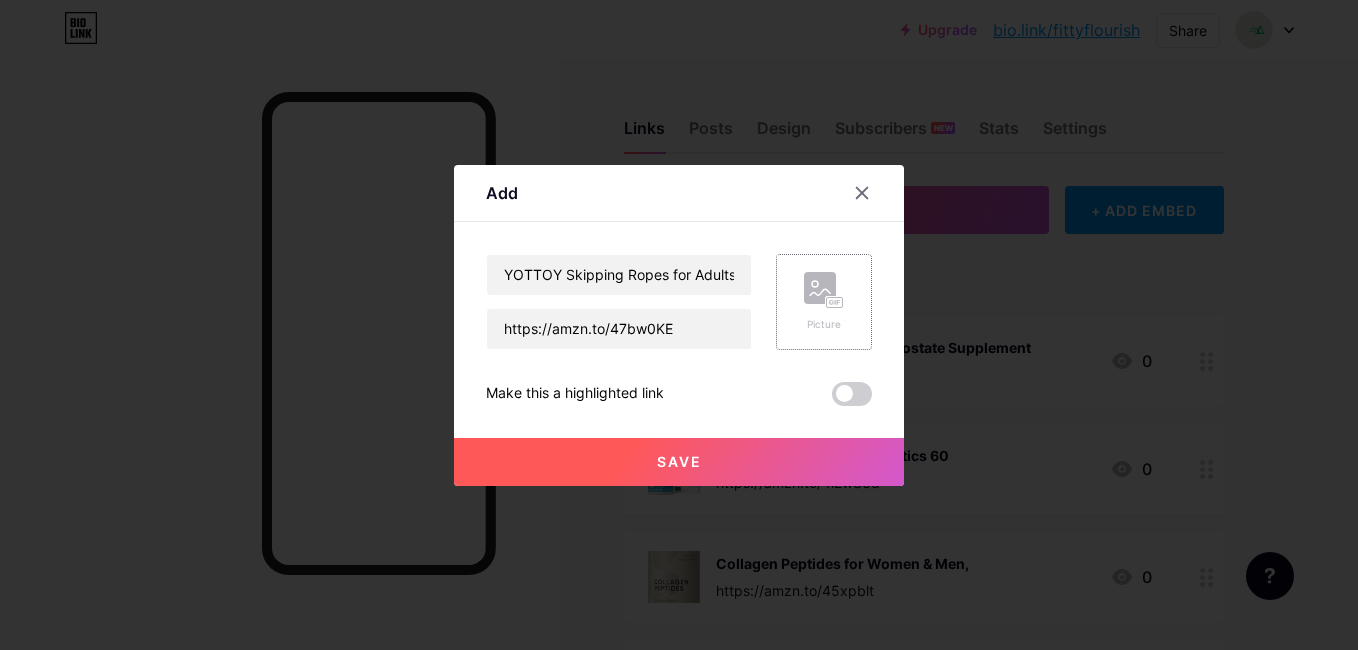 click on "Picture" at bounding box center [824, 302] 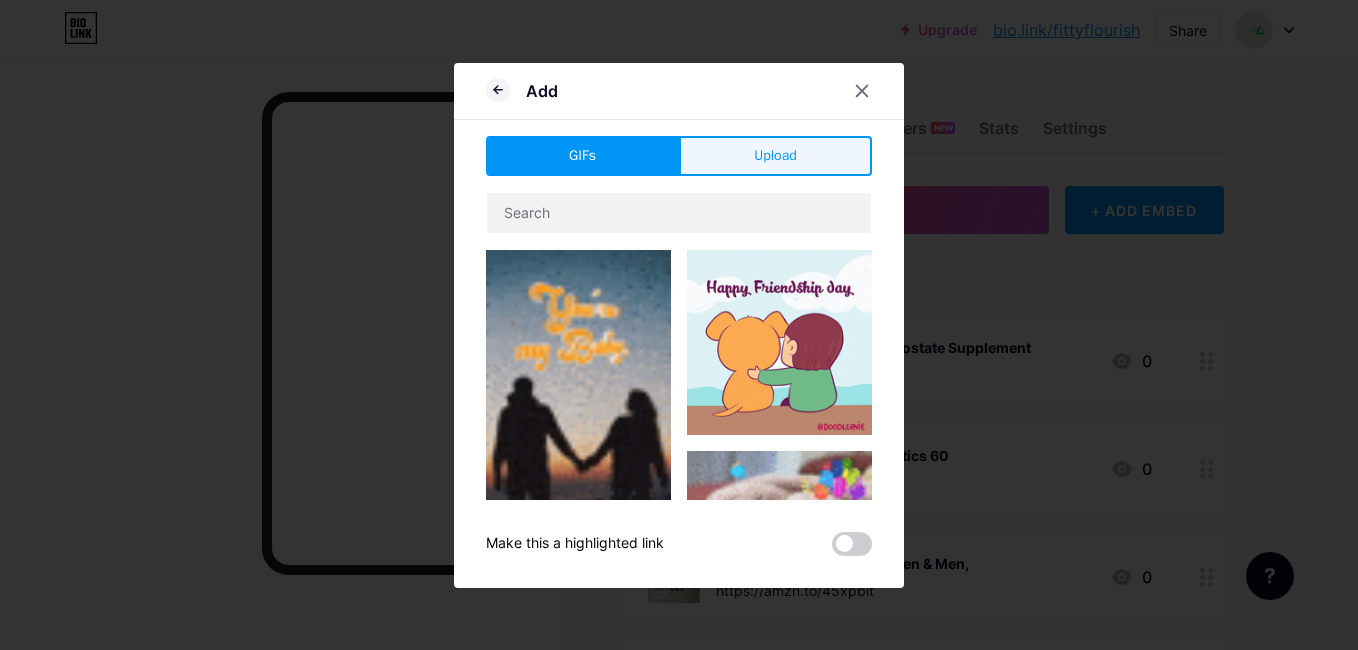 click on "Upload" at bounding box center [775, 155] 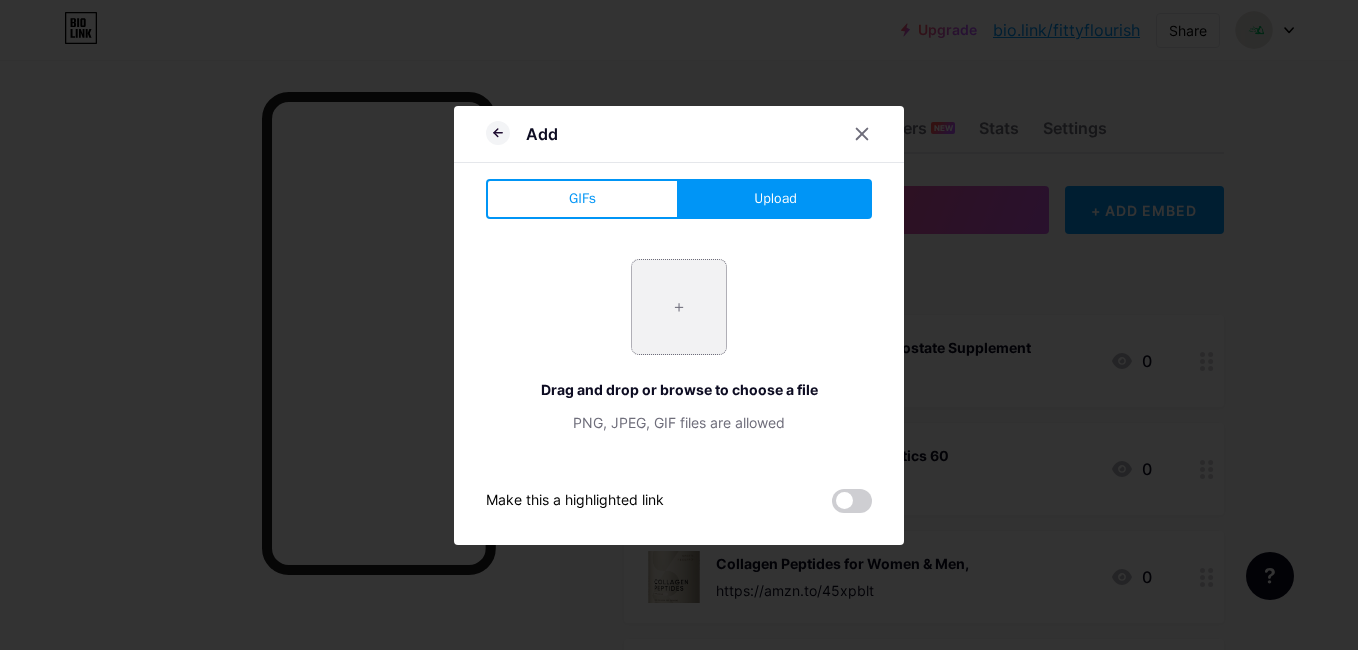 click at bounding box center (679, 307) 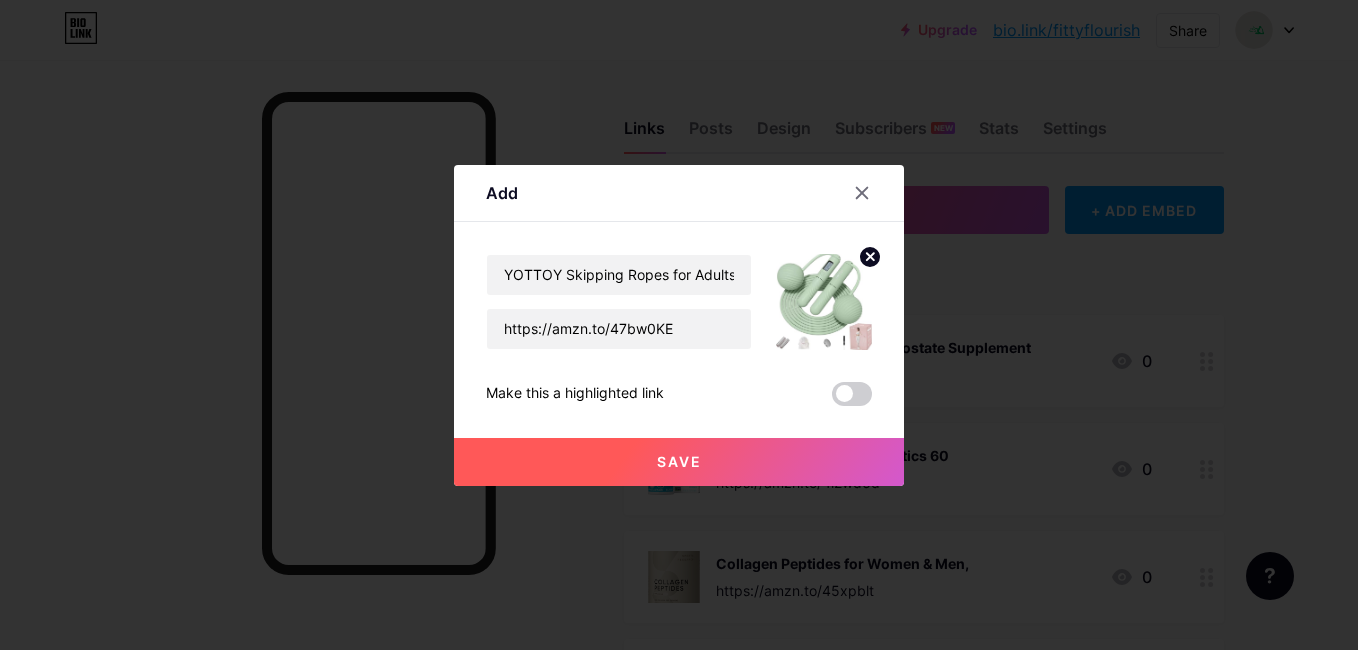 click on "Save" at bounding box center (679, 462) 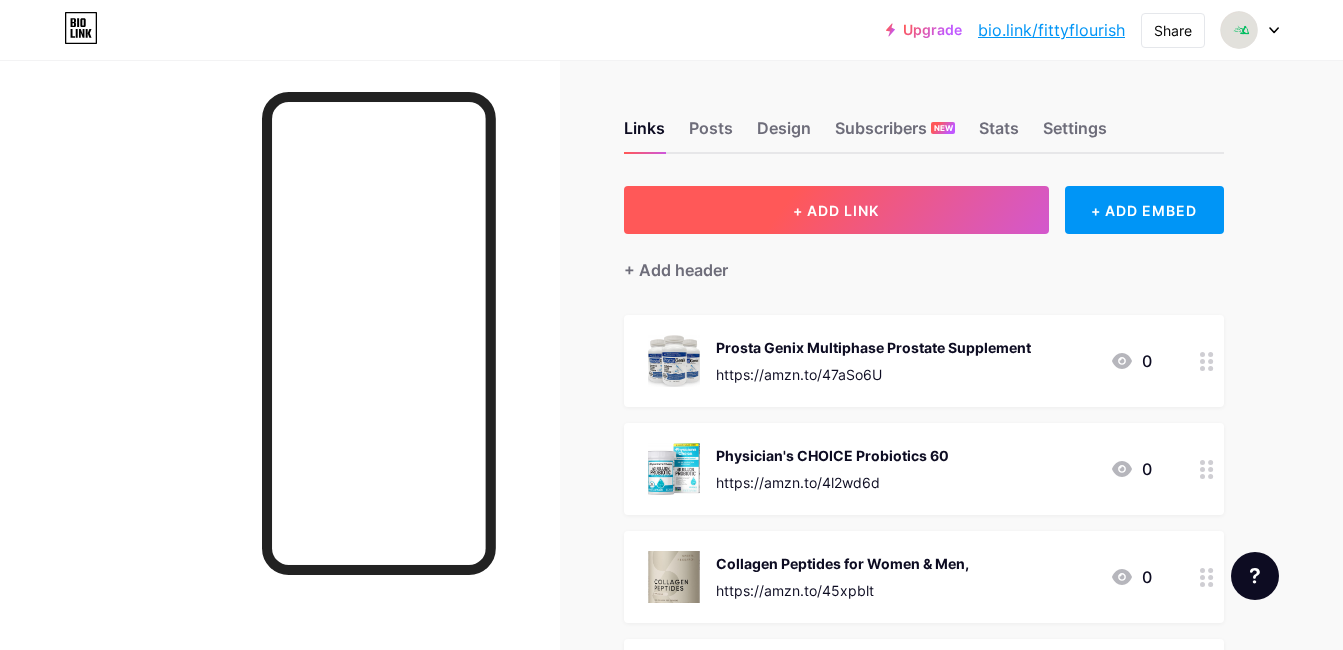click on "+ ADD LINK" at bounding box center [836, 210] 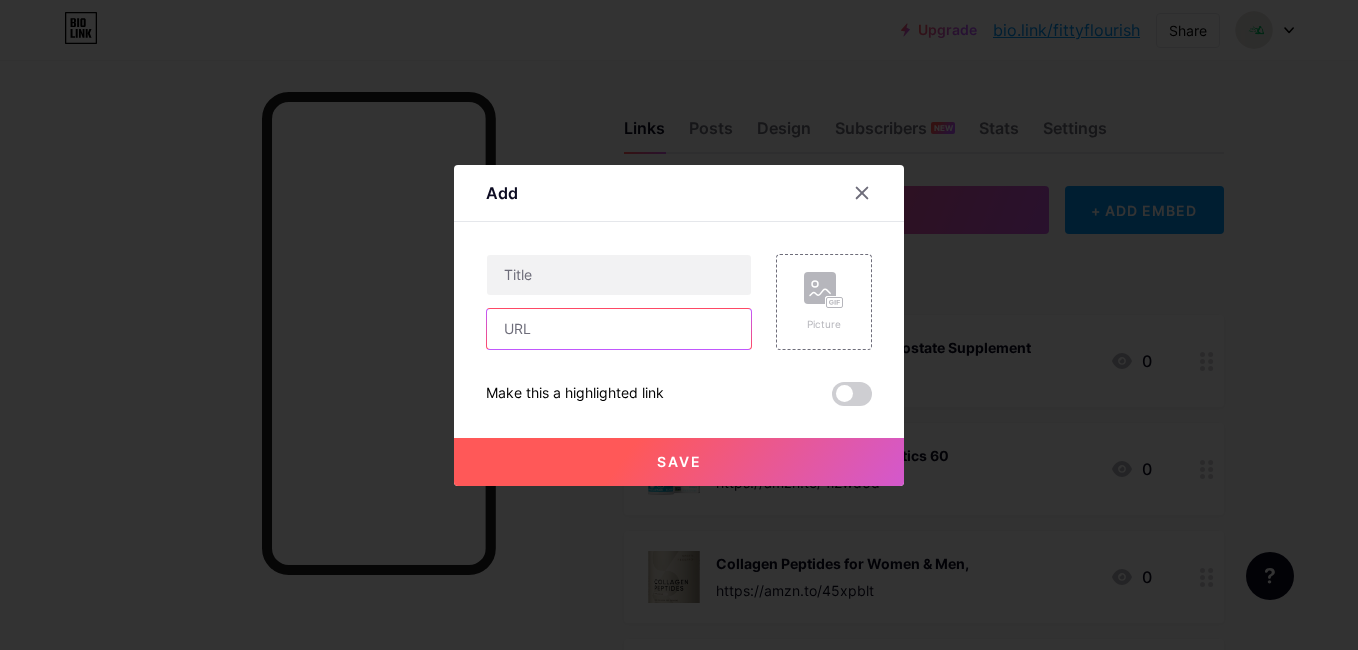 click at bounding box center (619, 329) 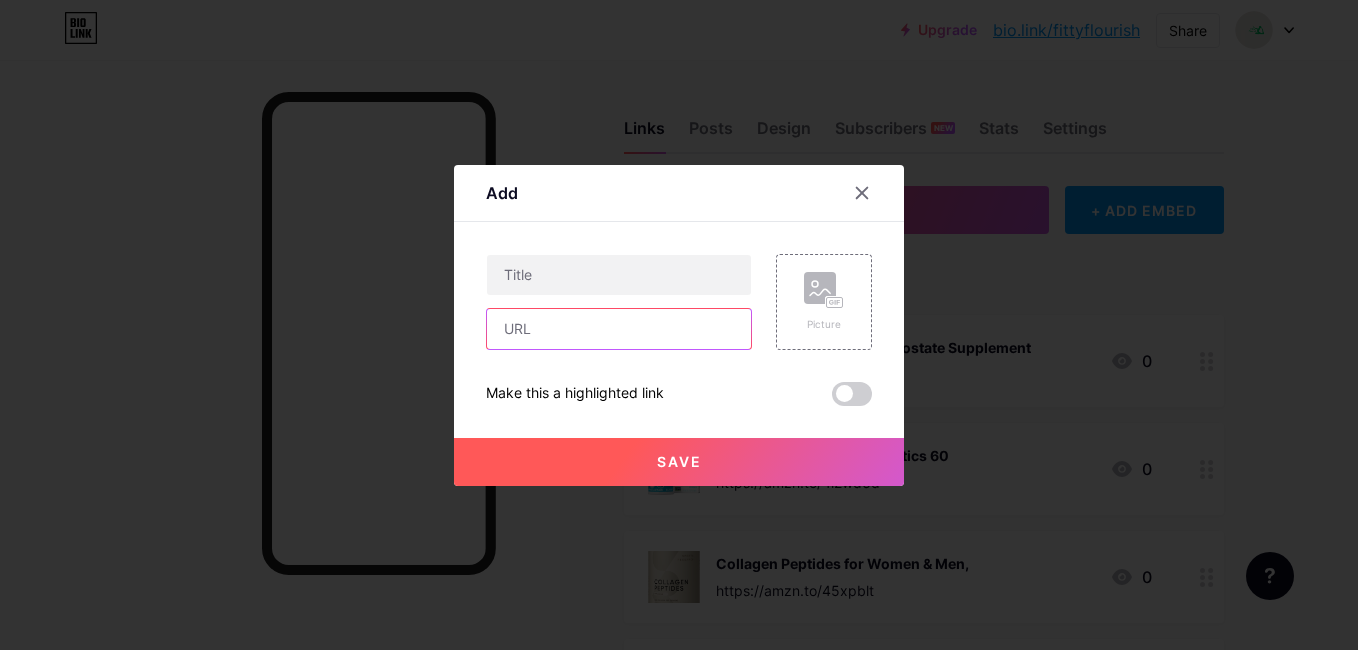 paste on "https://amzn.to/3IZ19qK" 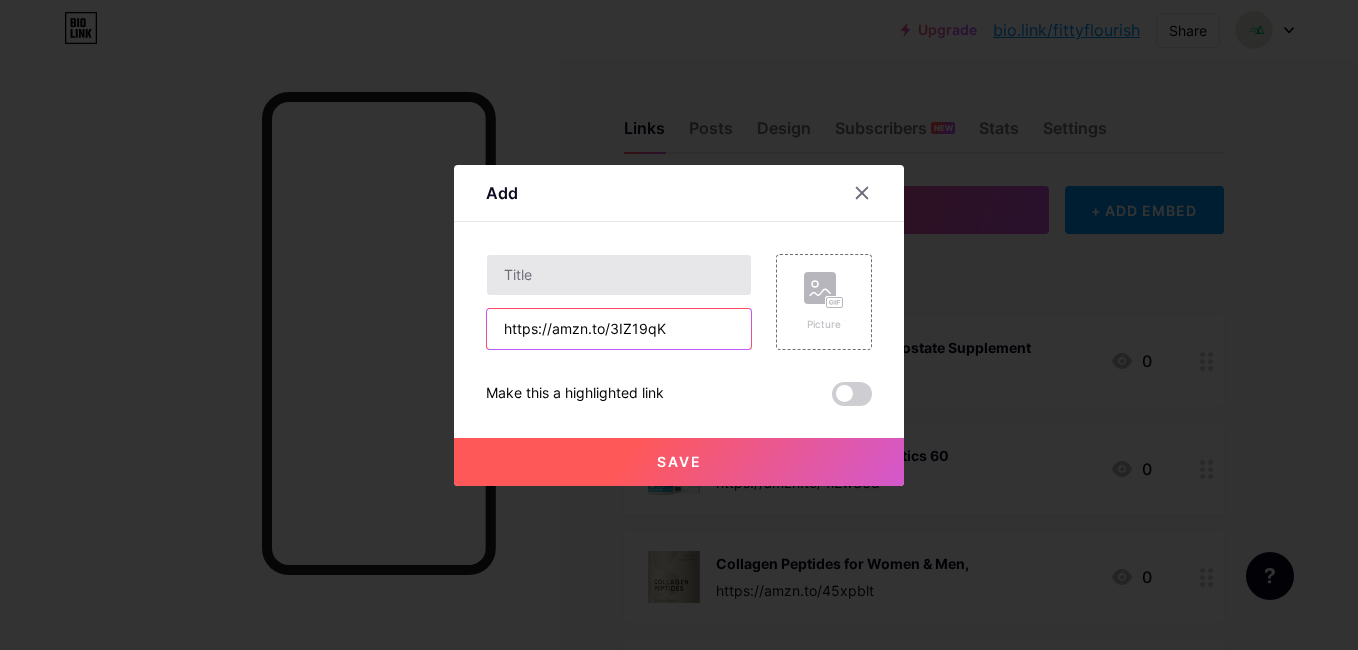 type on "https://amzn.to/3IZ19qK" 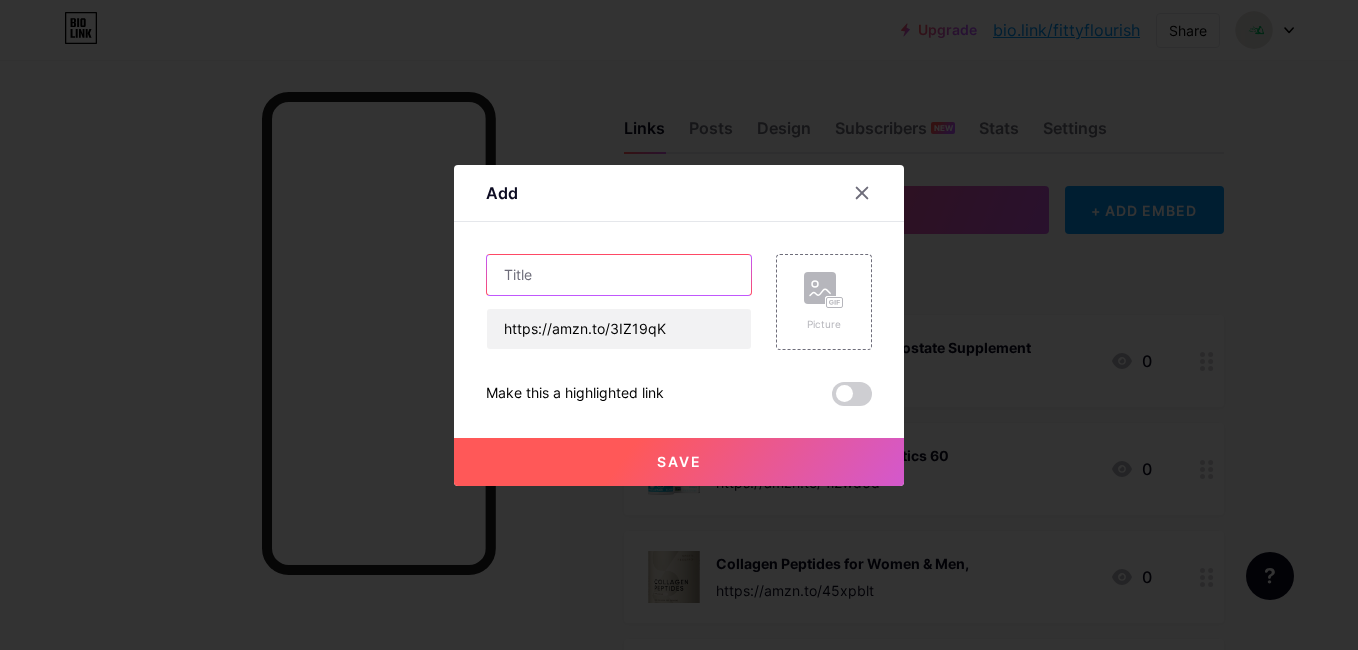 click at bounding box center (619, 275) 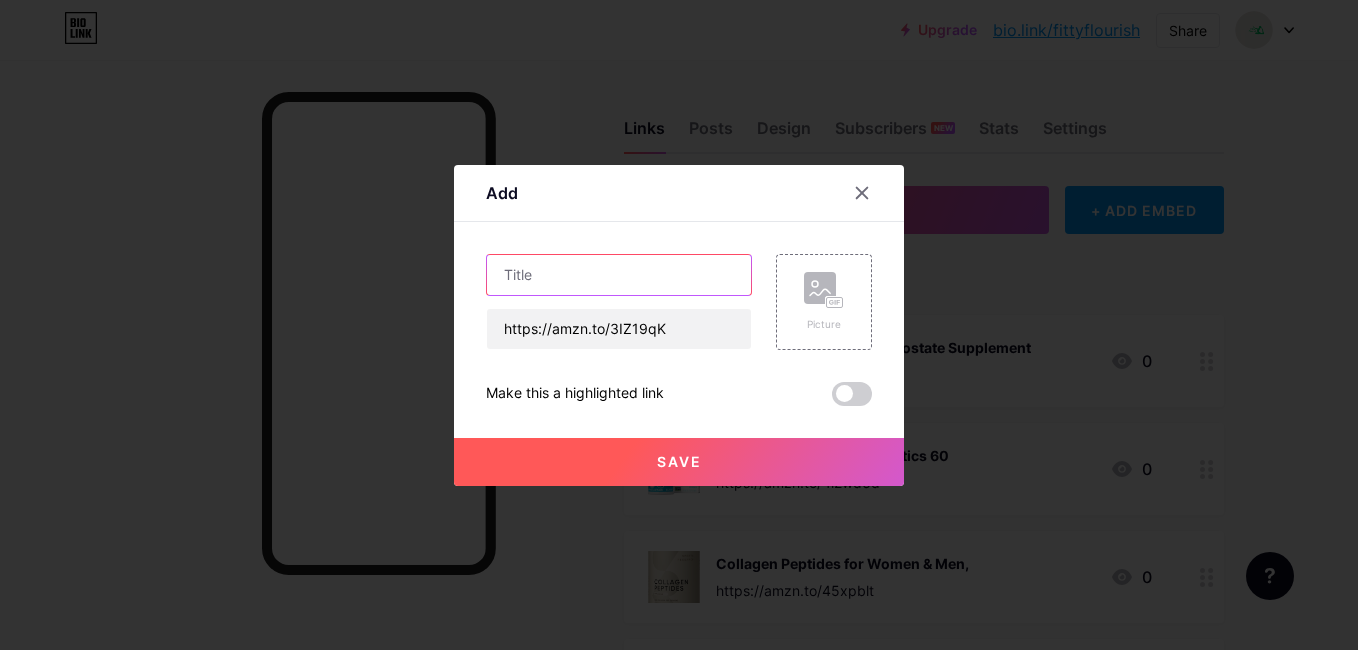 paste on "Home Resistance Training Kit," 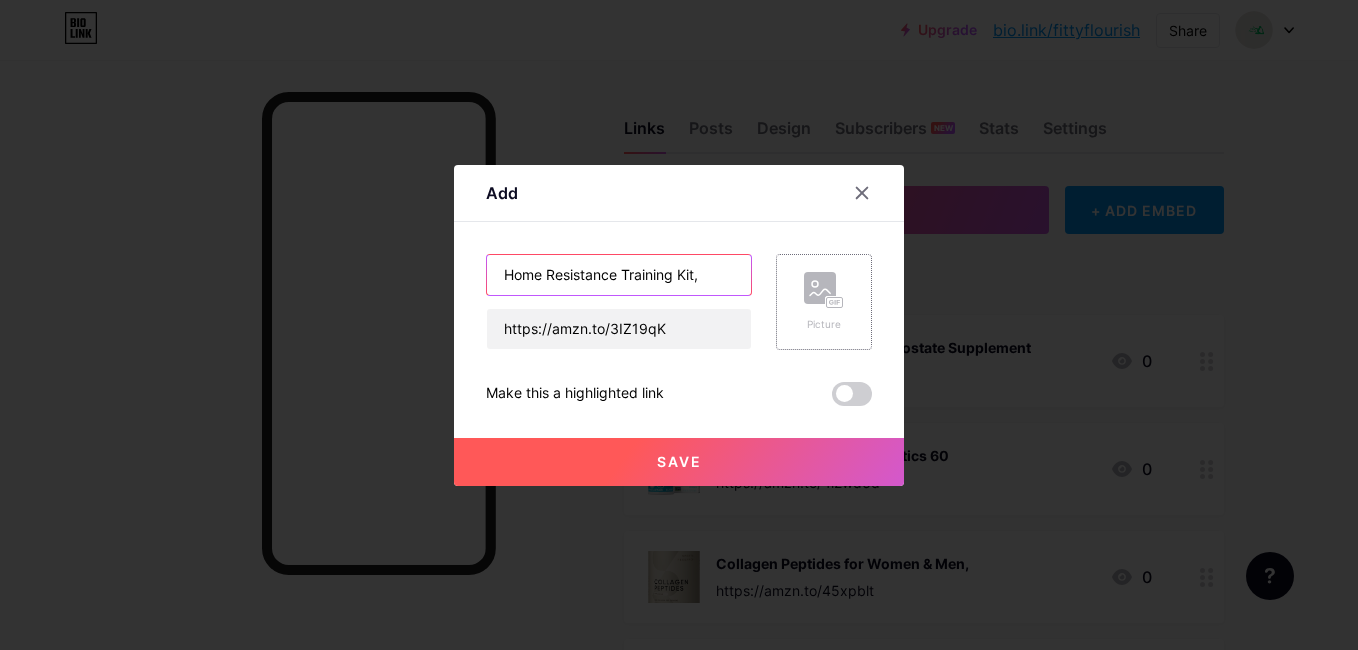 type on "Home Resistance Training Kit," 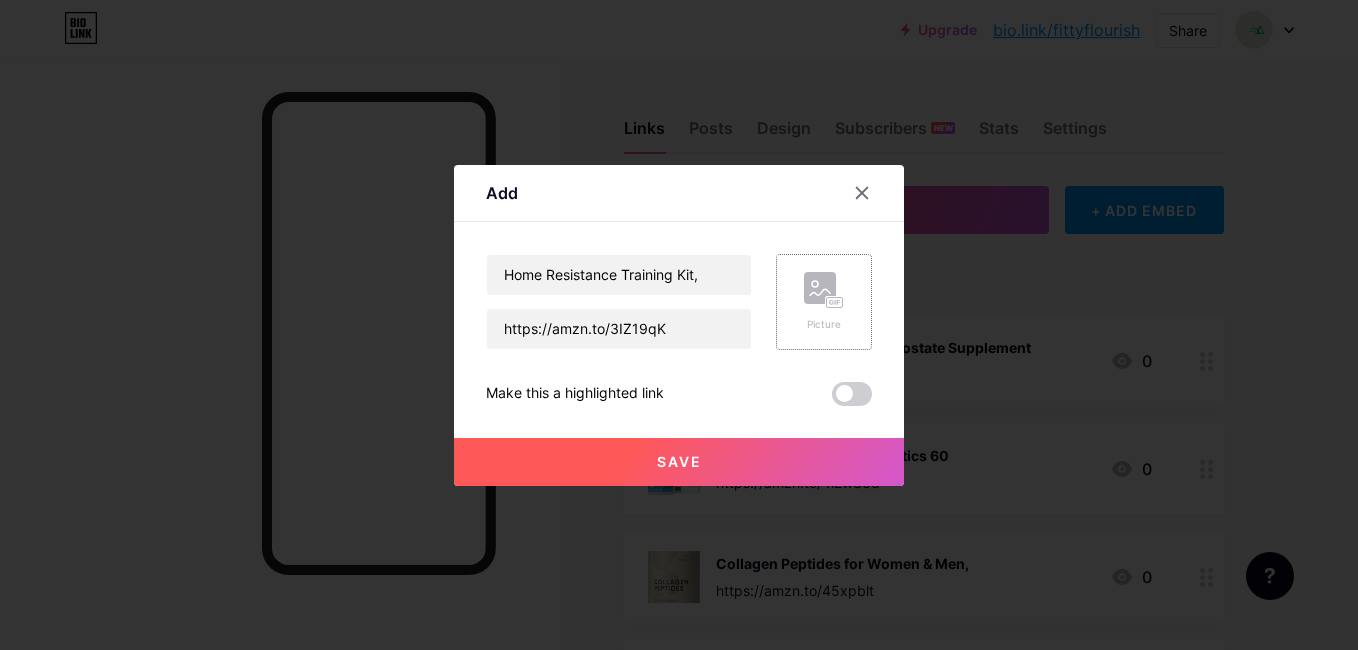 click 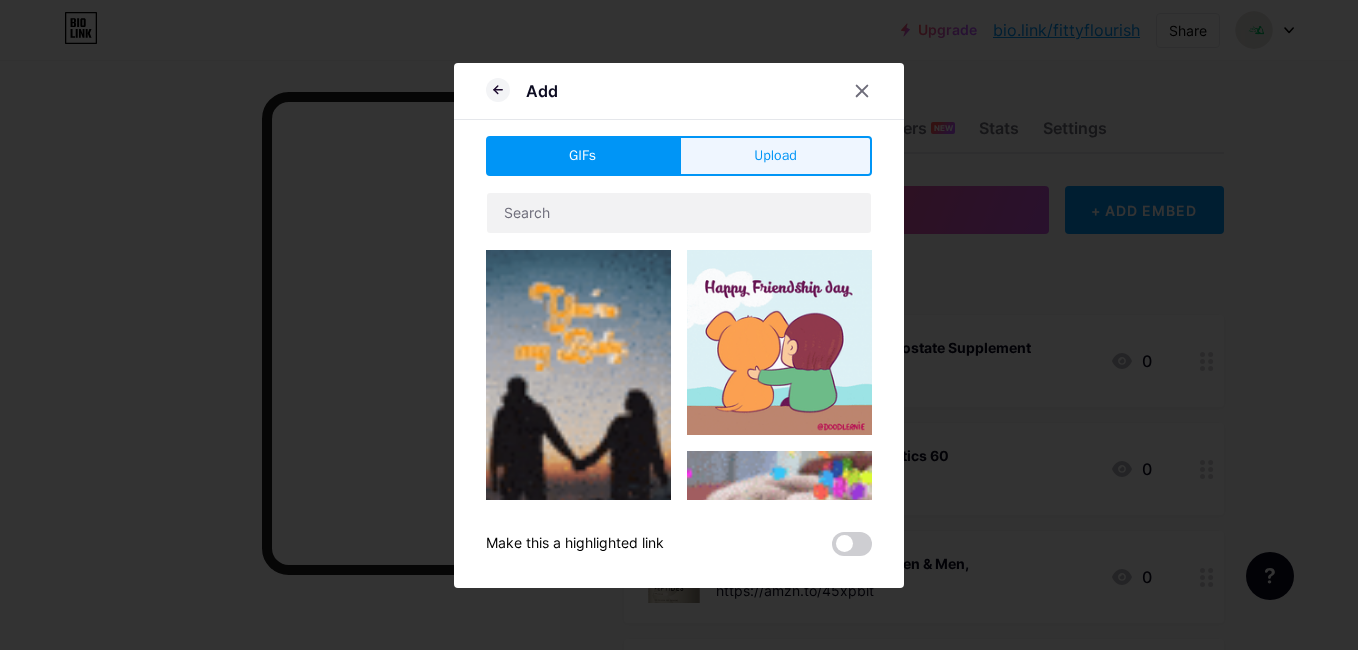 click on "Upload" at bounding box center (775, 155) 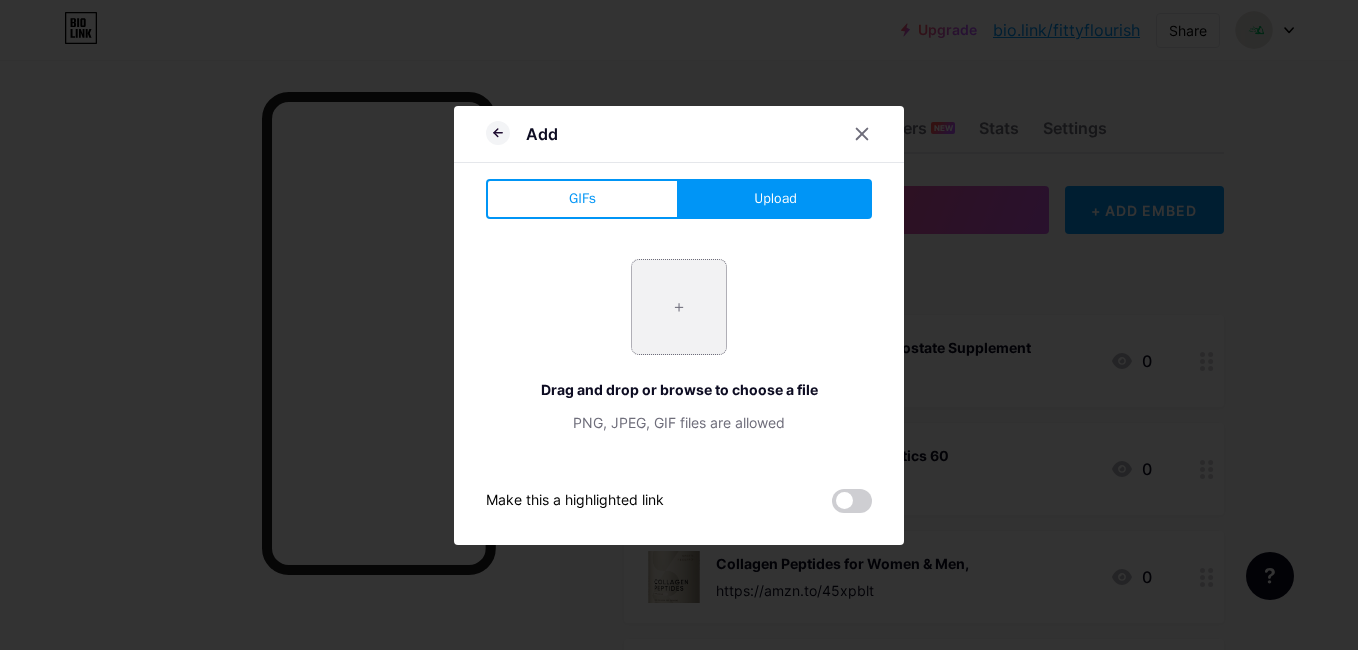 click at bounding box center (679, 307) 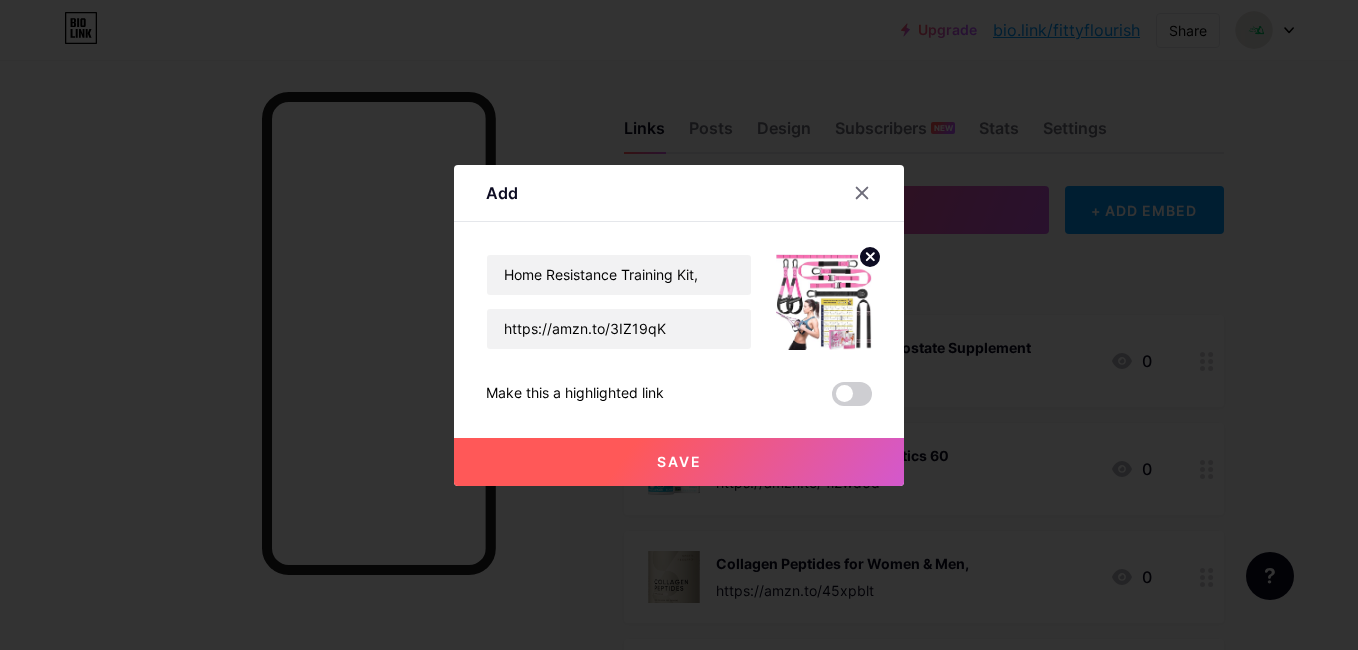 click on "Save" at bounding box center (679, 462) 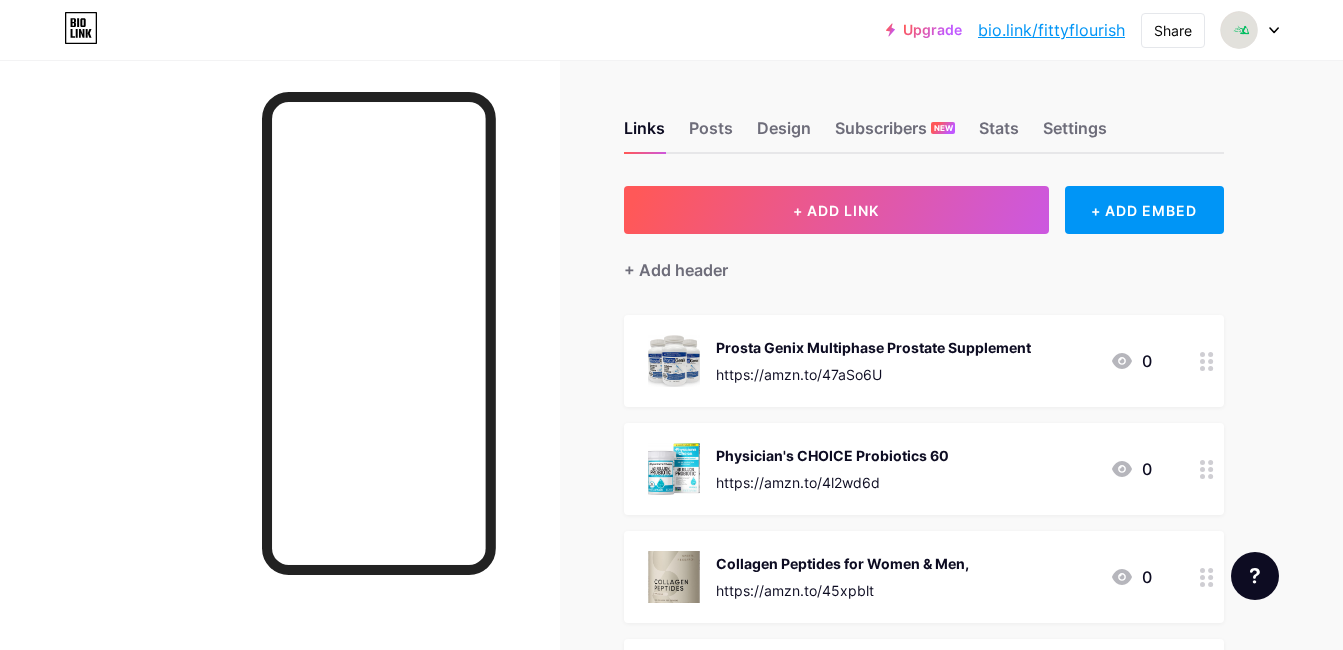 click on "Links
Posts
Design
Subscribers
NEW
Stats
Settings       + ADD LINK     + ADD EMBED
+ Add header
Prosta Genix Multiphase Prostate Supplement
https://amzn.to/47aSo6U
0
Physician's CHOICE Probiotics 60
https://amzn.to/4l2wd6d
0
Collagen Peptides for Women & Men,
https://amzn.to/45xpblt
0
Zenwise Health Digestive Enzymes
https://amzn.to/4ojZ20K
0
Migraine Relief Cap Ice Head
https://amzn.to/3GWh6gV
0
Bounty Lactobacillus Acidophilus Probiotic
0" at bounding box center [654, 3339] 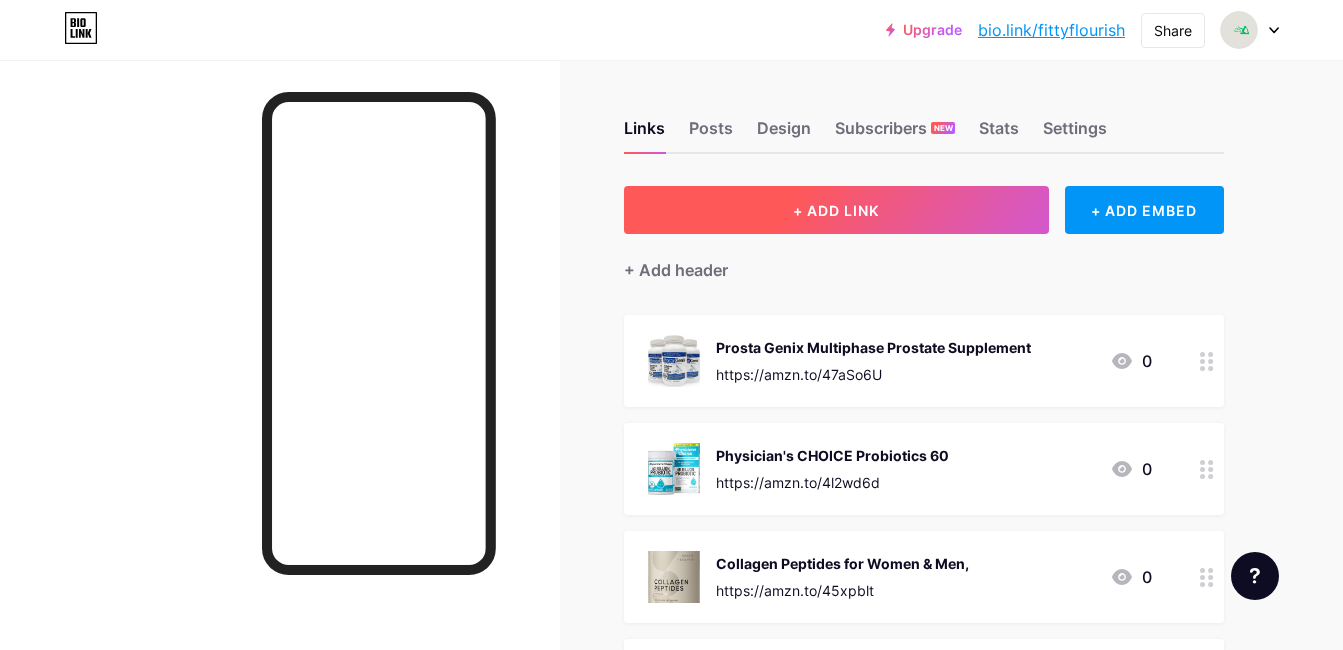 click on "+ ADD LINK" at bounding box center [836, 210] 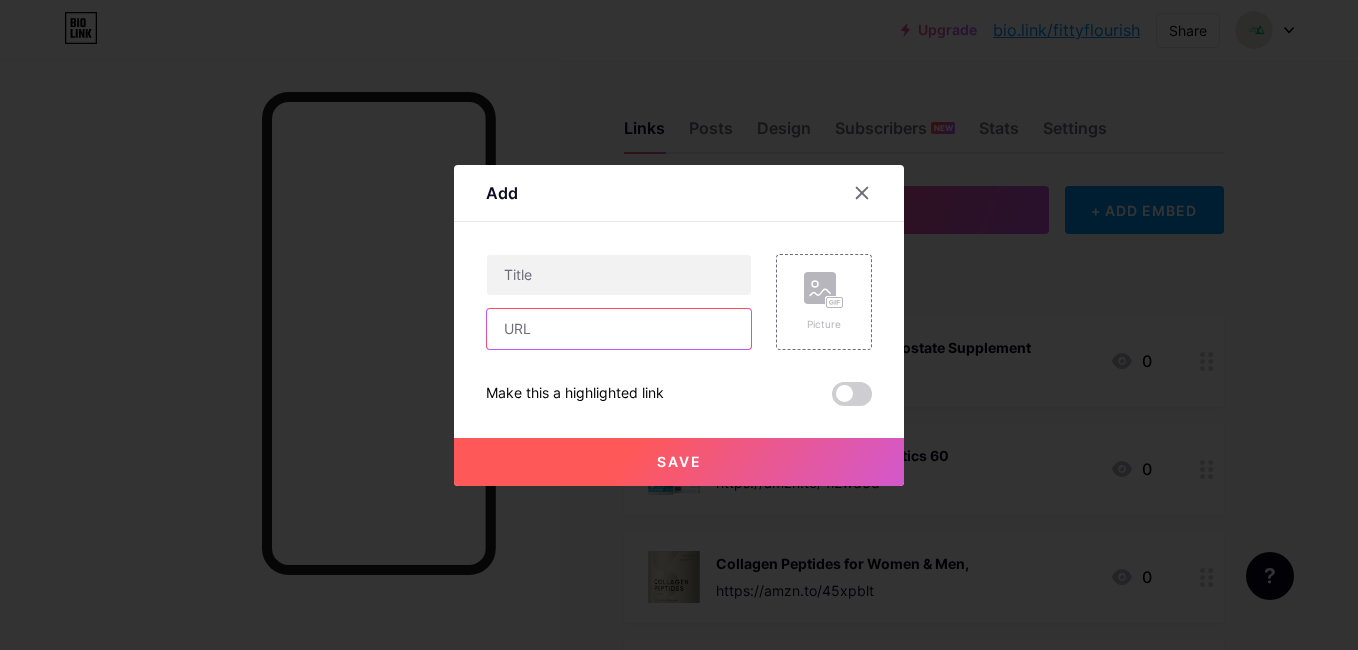 click at bounding box center [619, 329] 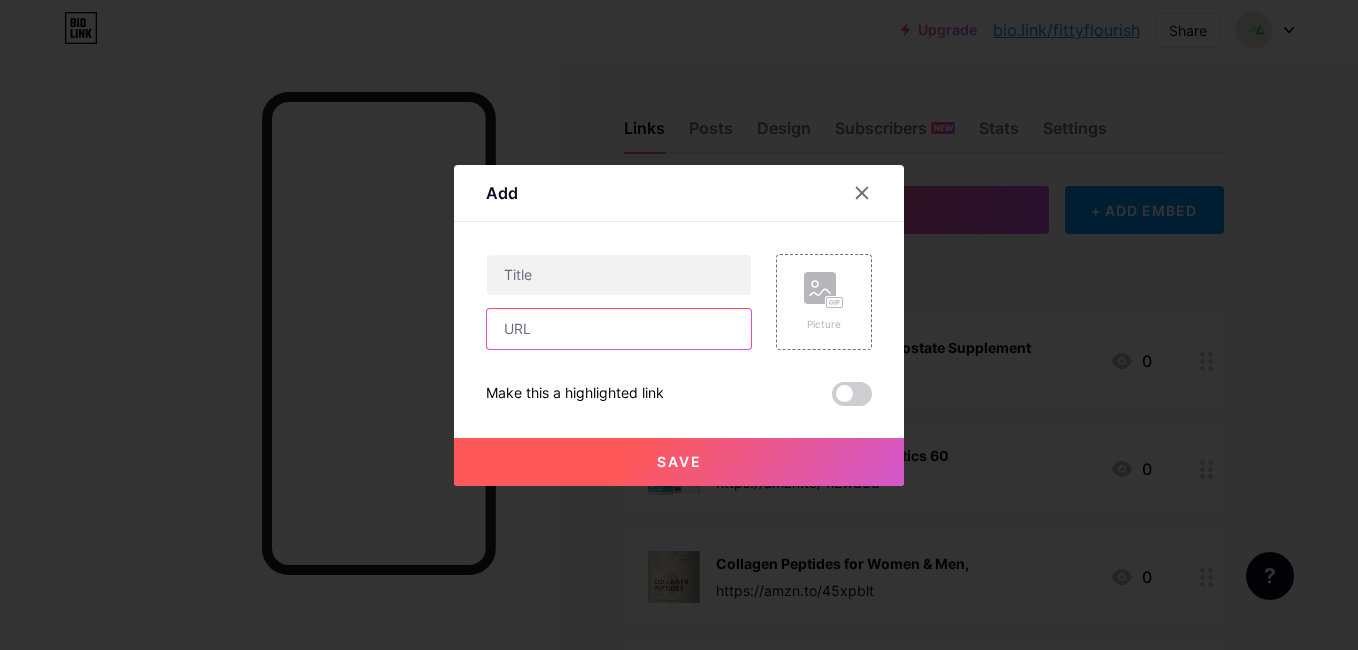 paste on "https://amzn.to/44ZpchT" 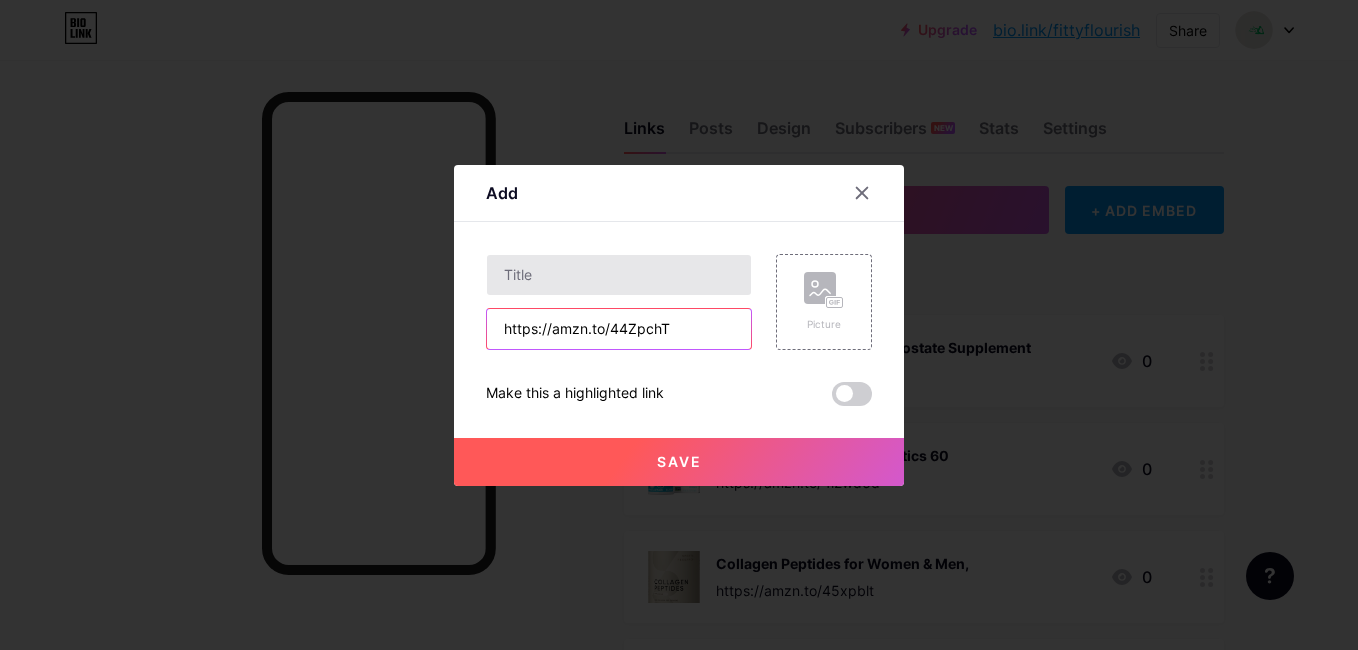 type on "https://amzn.to/44ZpchT" 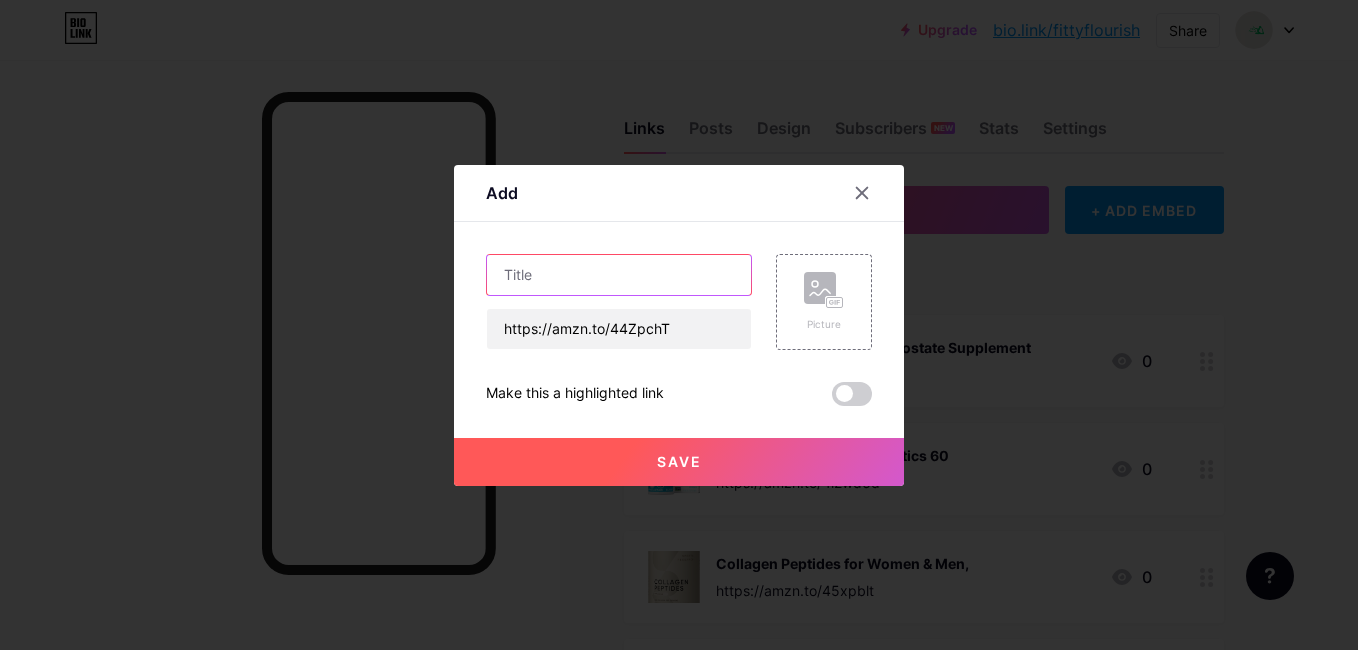 click at bounding box center (619, 275) 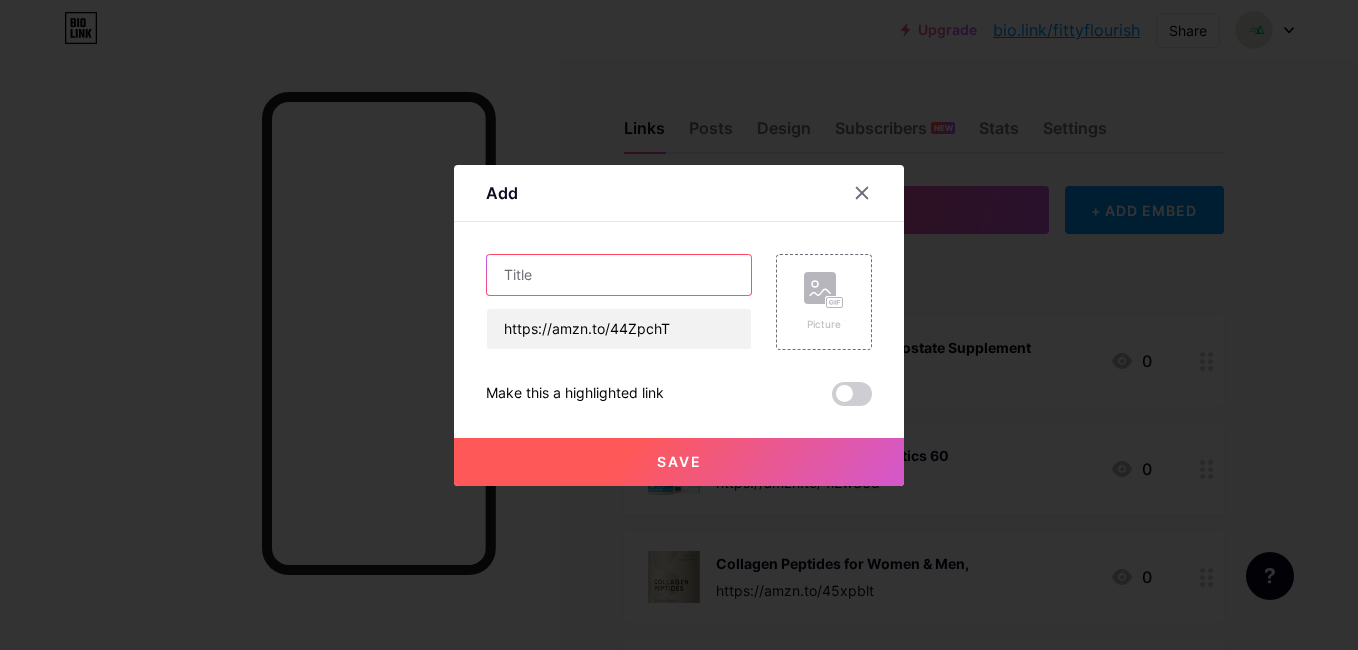 paste on "Hip & Core System, Resistance Loop to Stretch" 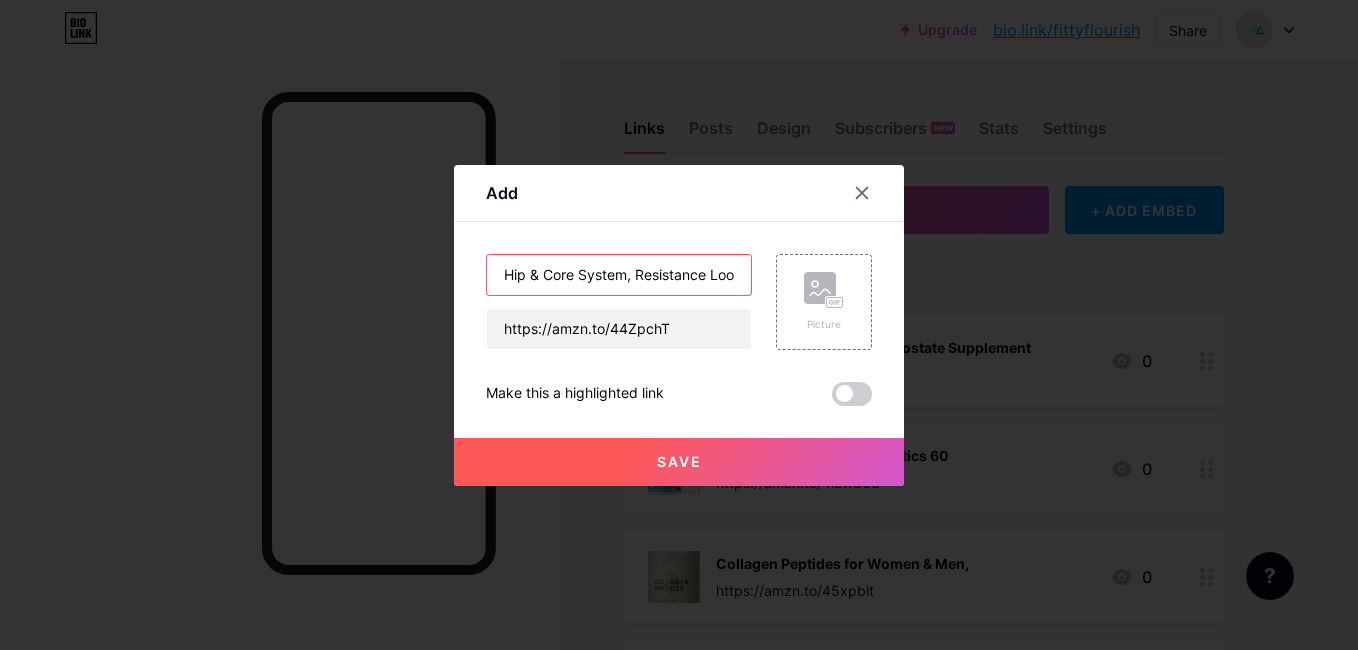 scroll, scrollTop: 0, scrollLeft: 81, axis: horizontal 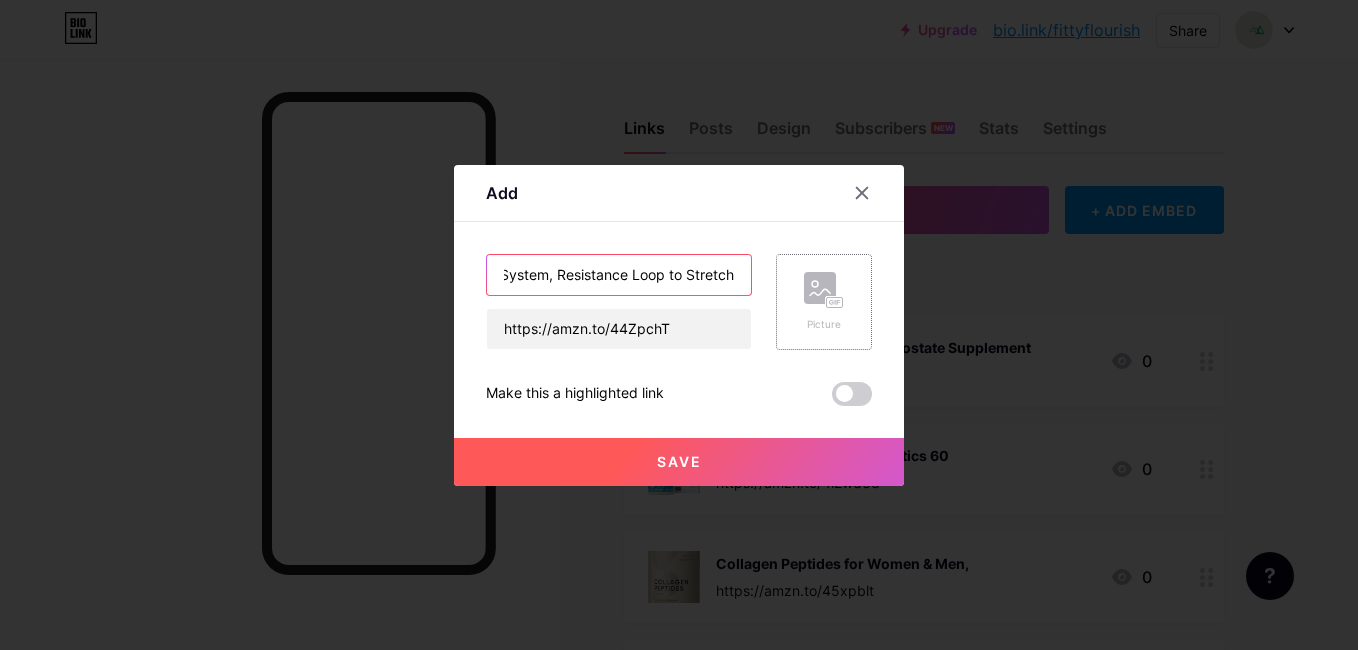 type on "Hip & Core System, Resistance Loop to Stretch" 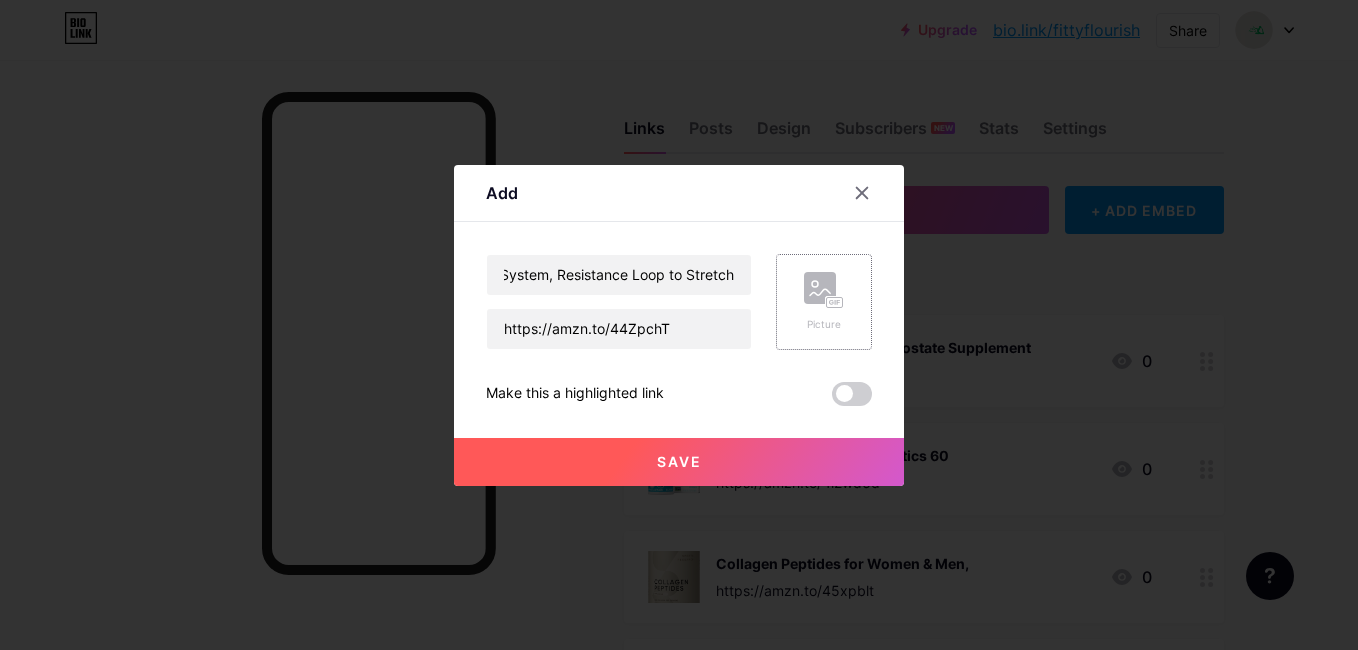 click on "Picture" at bounding box center [824, 302] 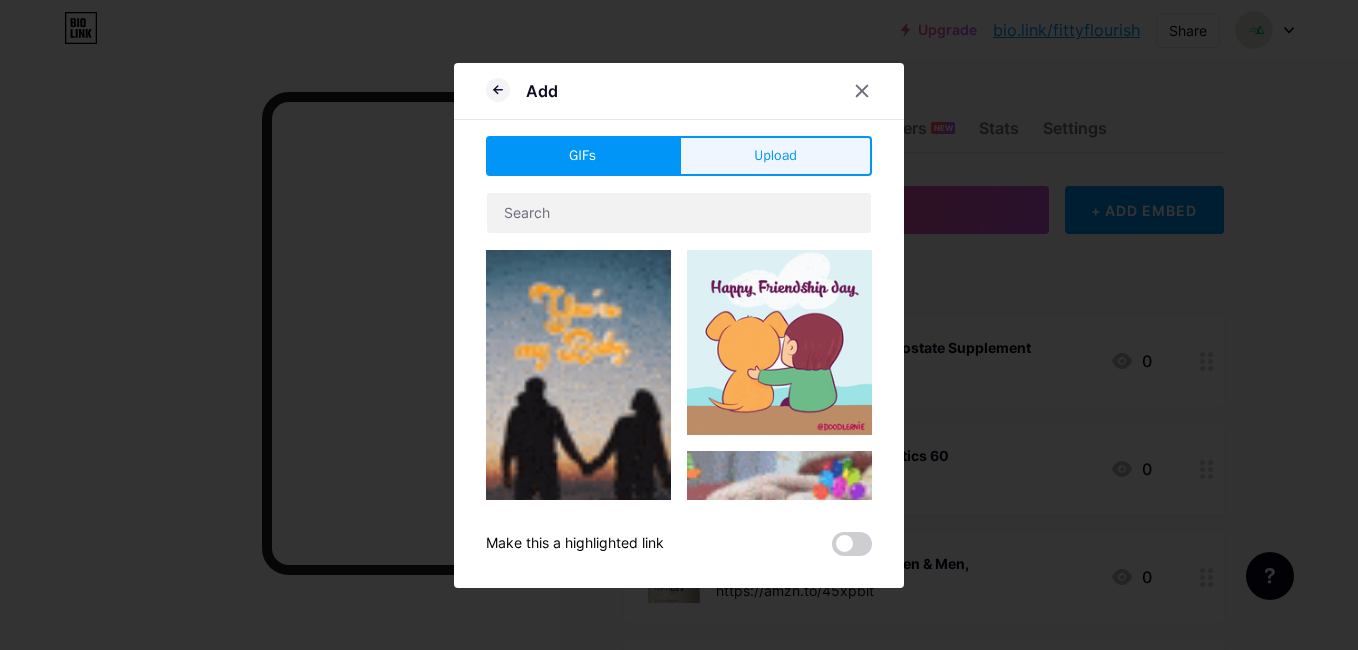 click on "Upload" at bounding box center (775, 155) 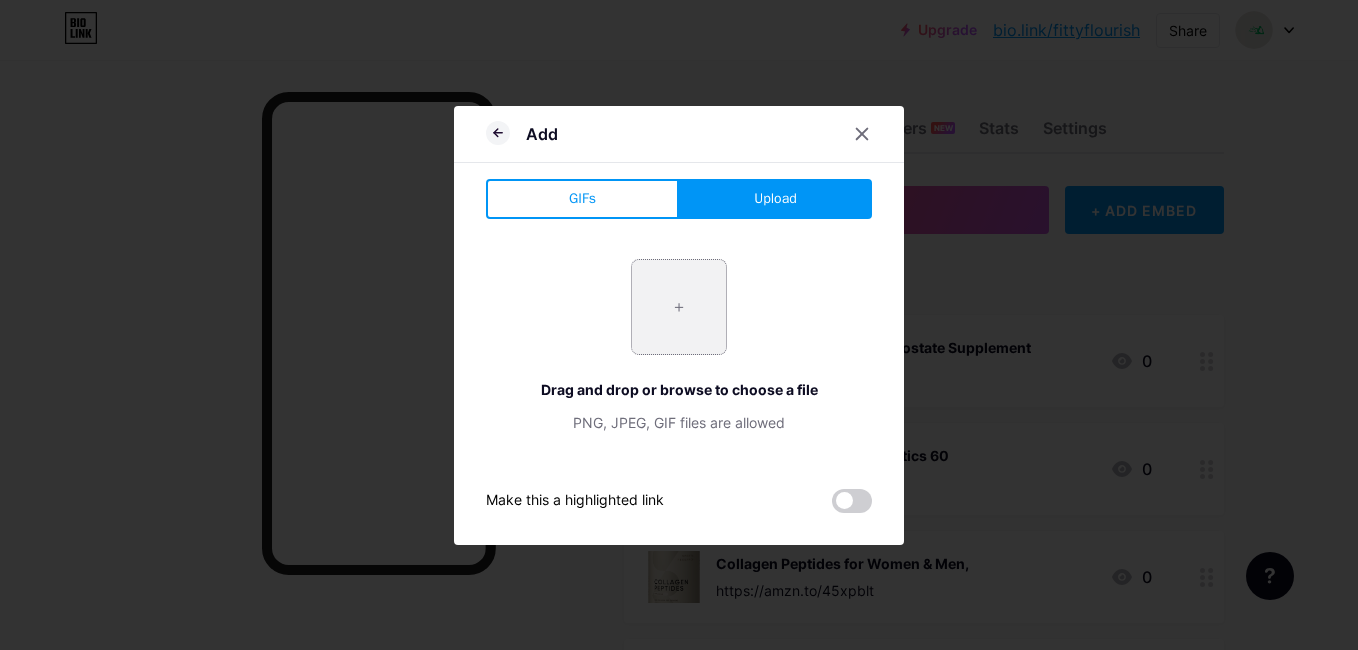 click at bounding box center [679, 307] 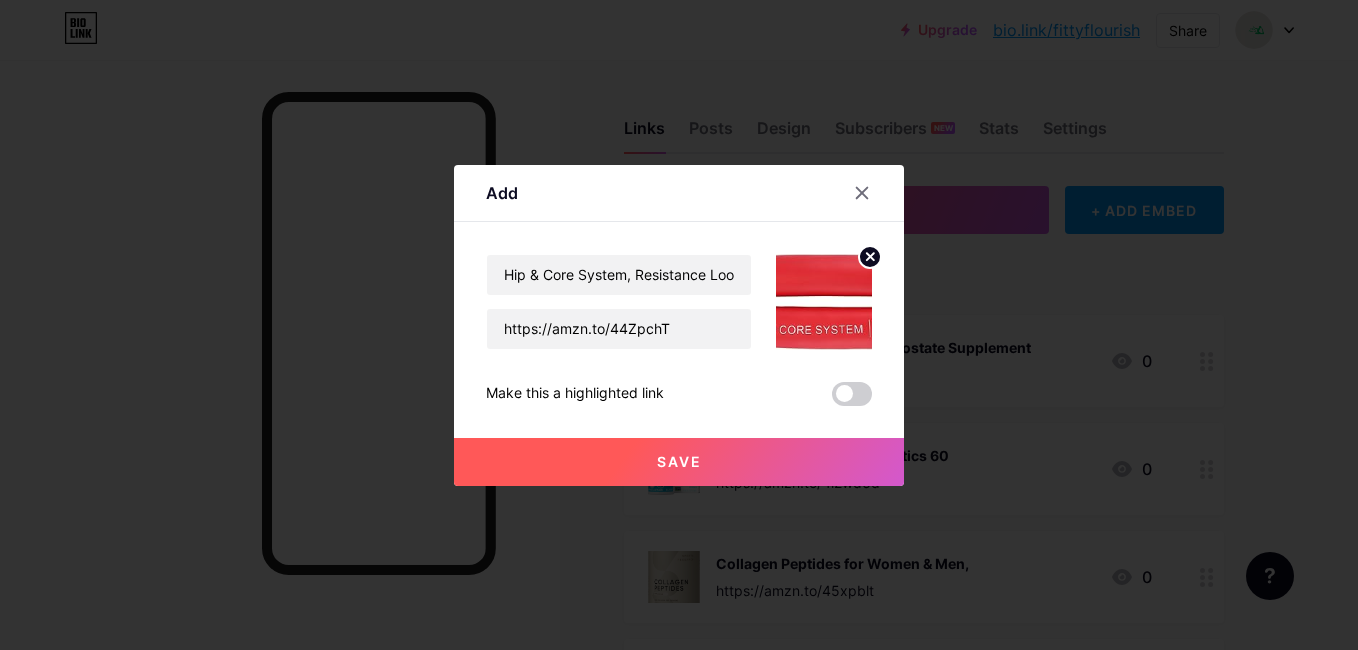 click on "Save" at bounding box center [679, 462] 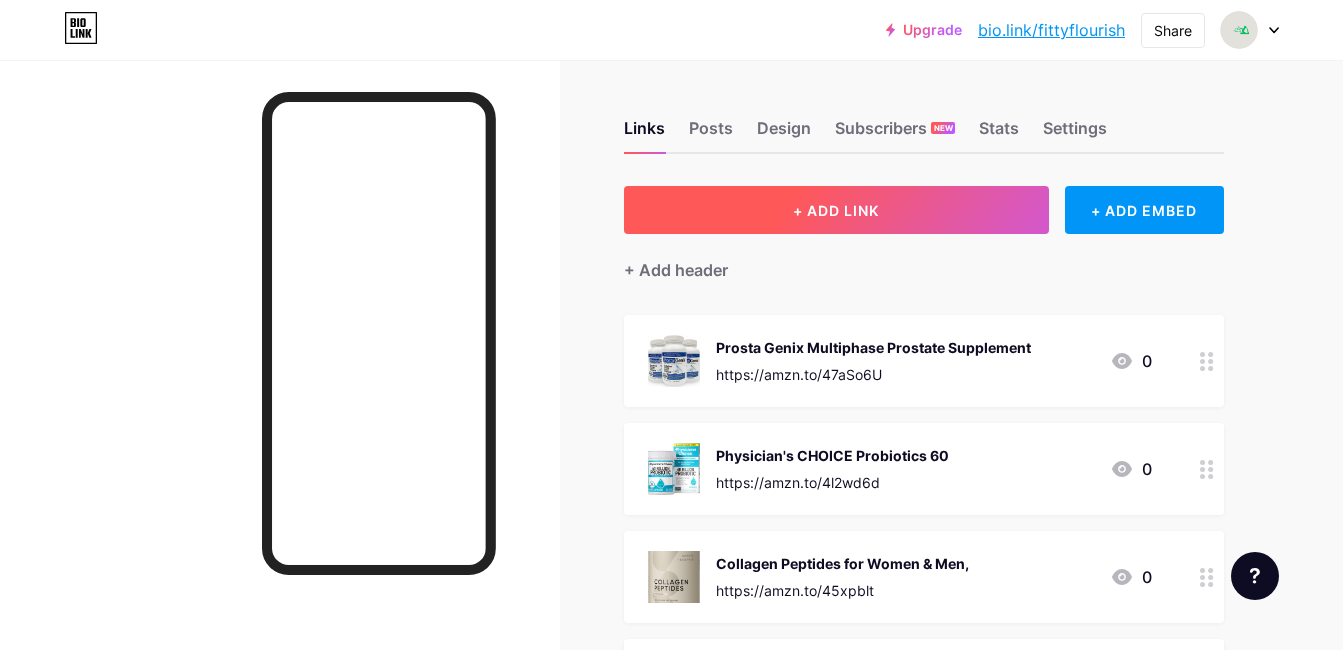 click on "+ ADD LINK" at bounding box center [836, 210] 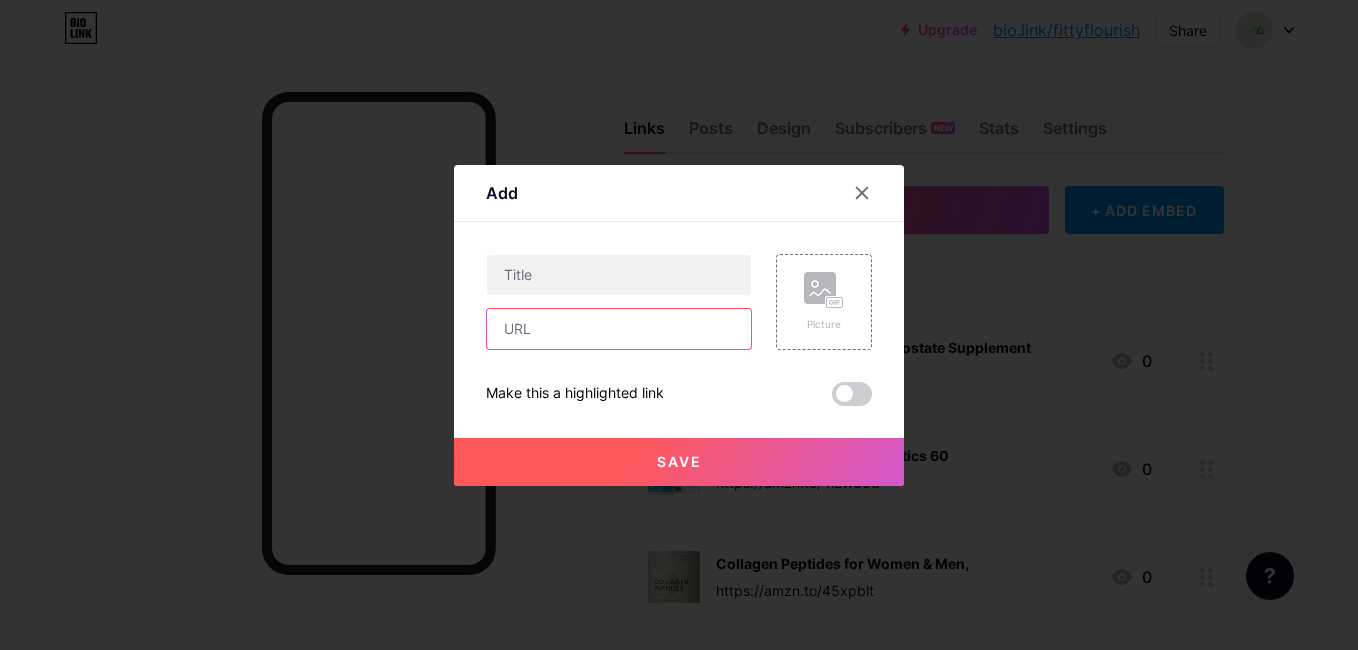 click at bounding box center (619, 329) 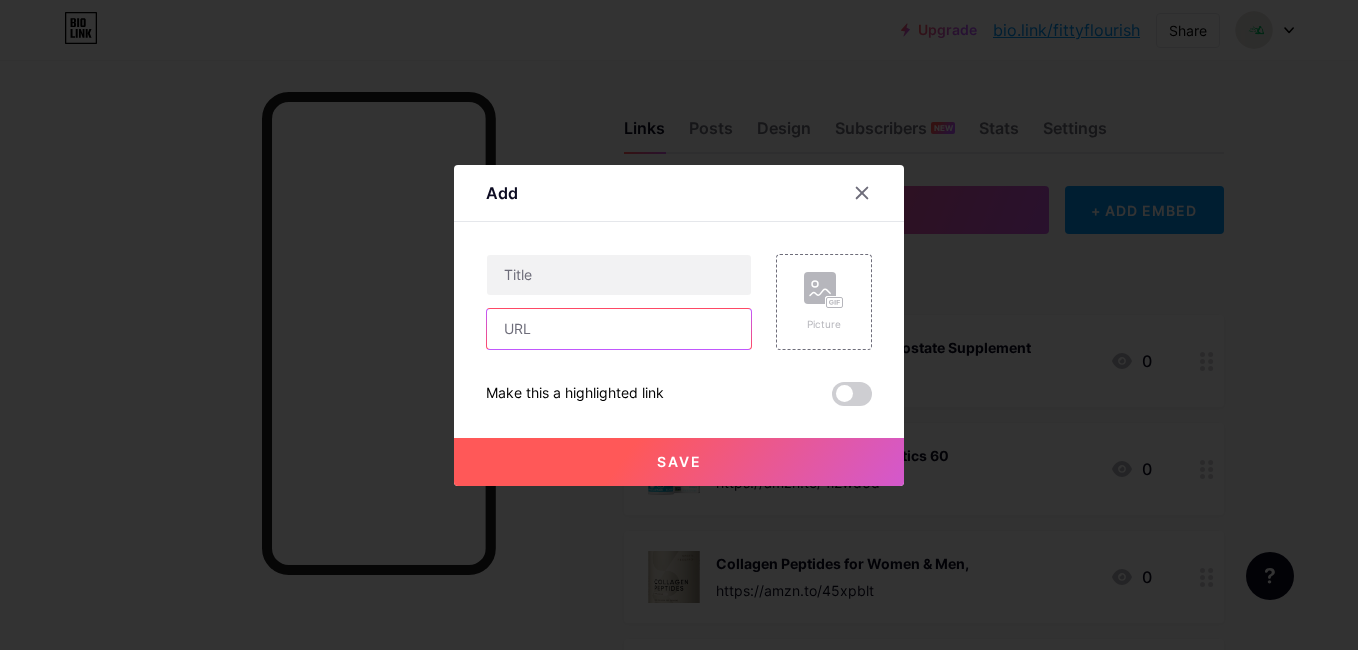 paste on "https://amzn.to/3GUHuYB" 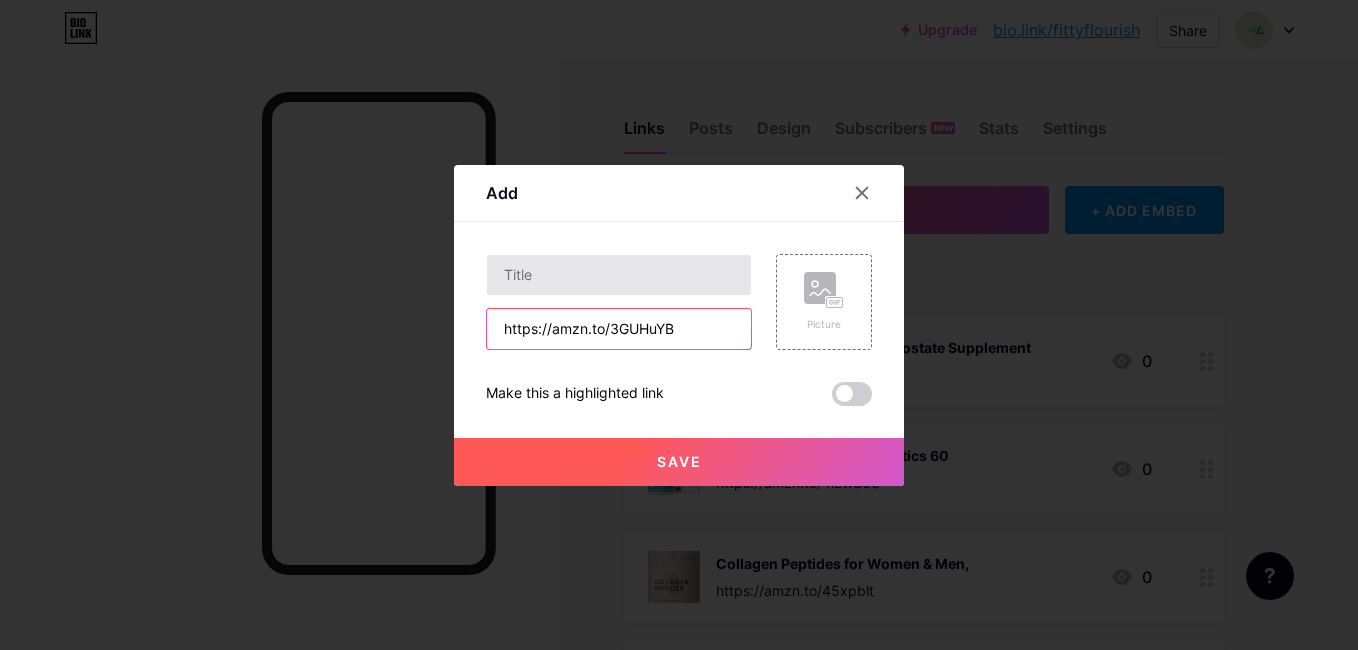 type on "https://amzn.to/3GUHuYB" 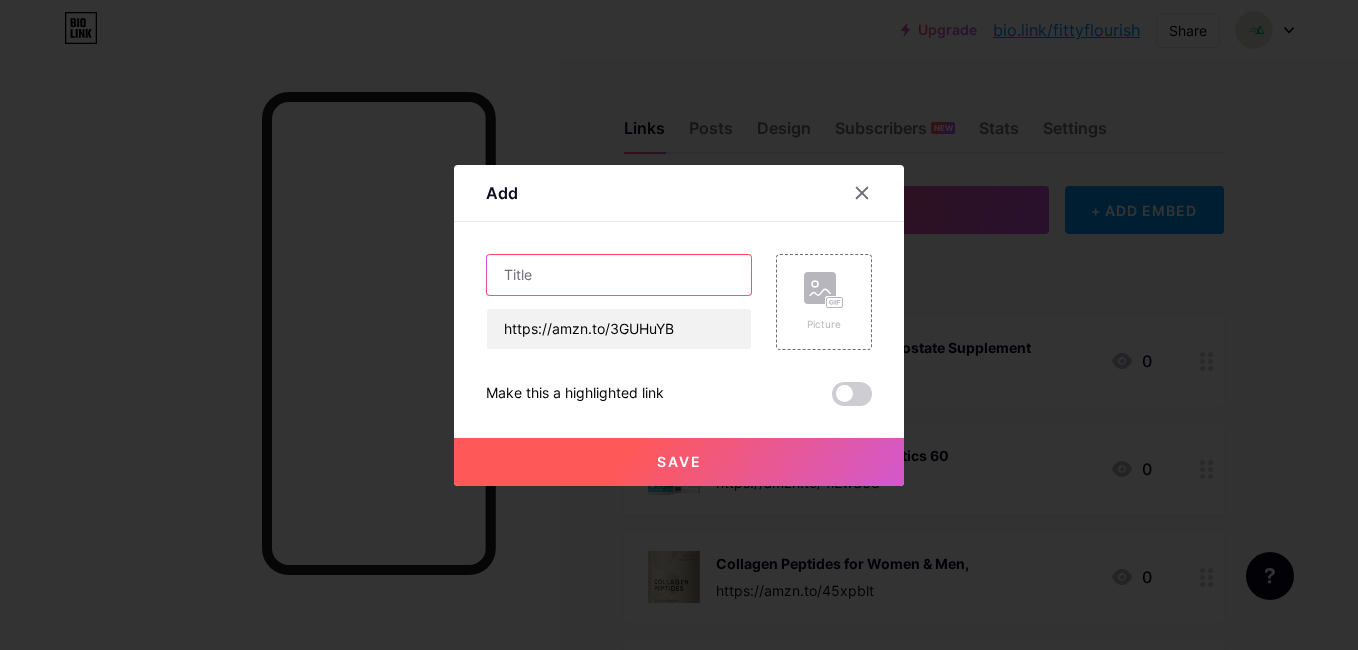 click at bounding box center (619, 275) 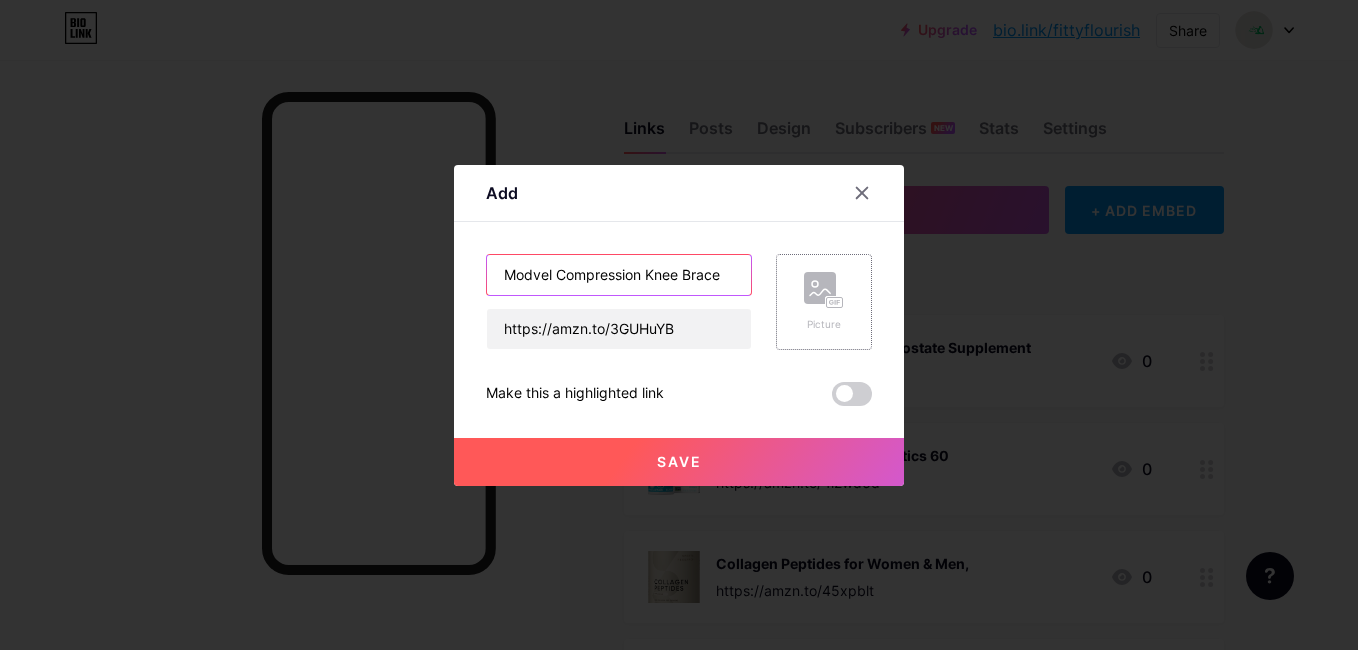 type on "Modvel Compression Knee Brace" 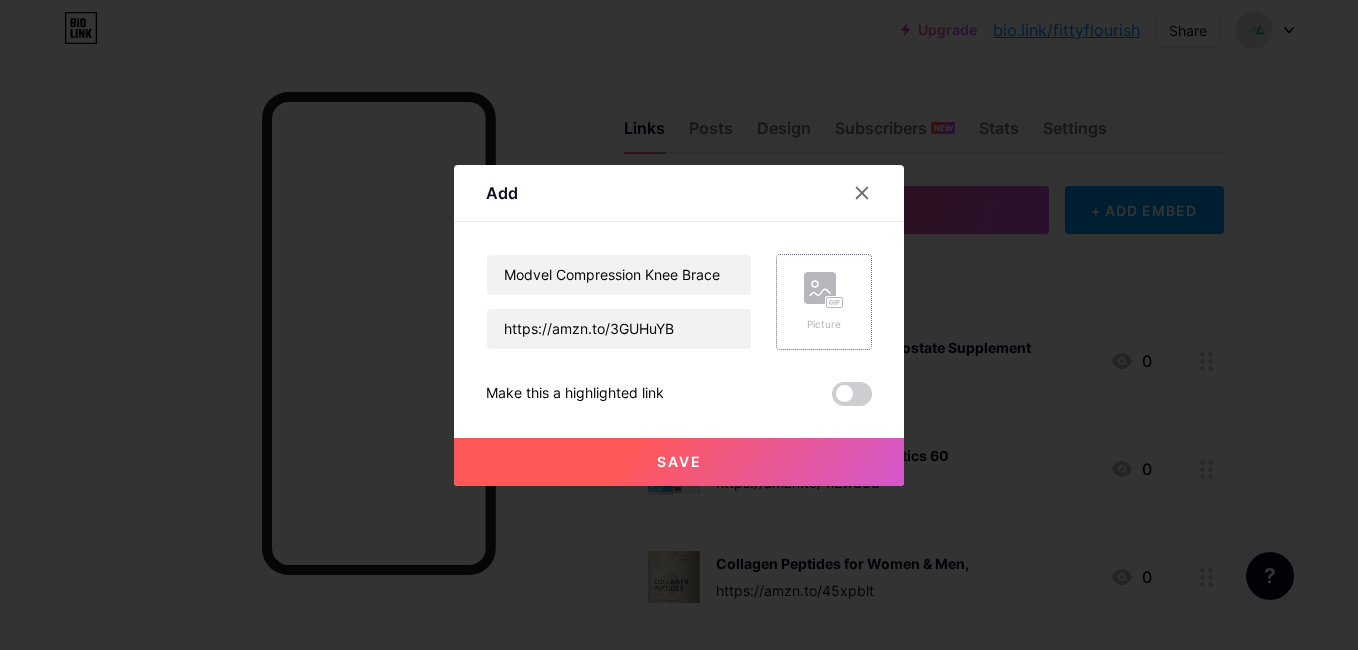 click on "Picture" at bounding box center [824, 302] 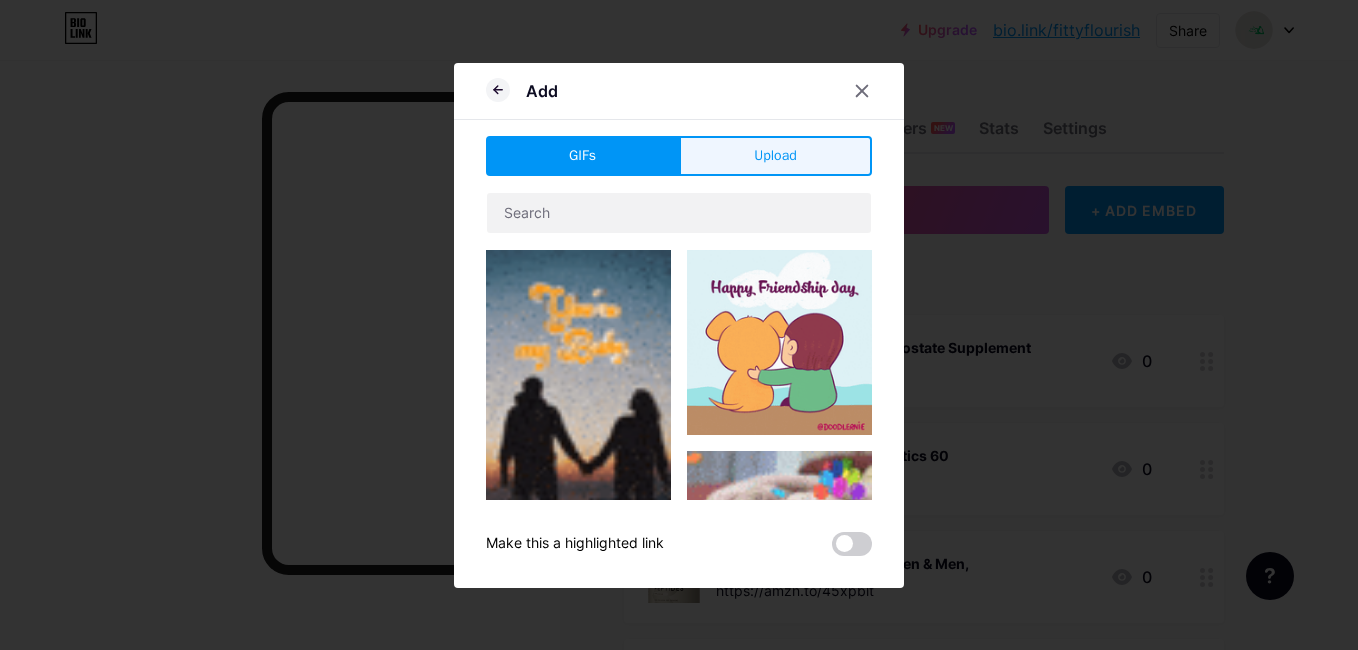 click on "Upload" at bounding box center (775, 156) 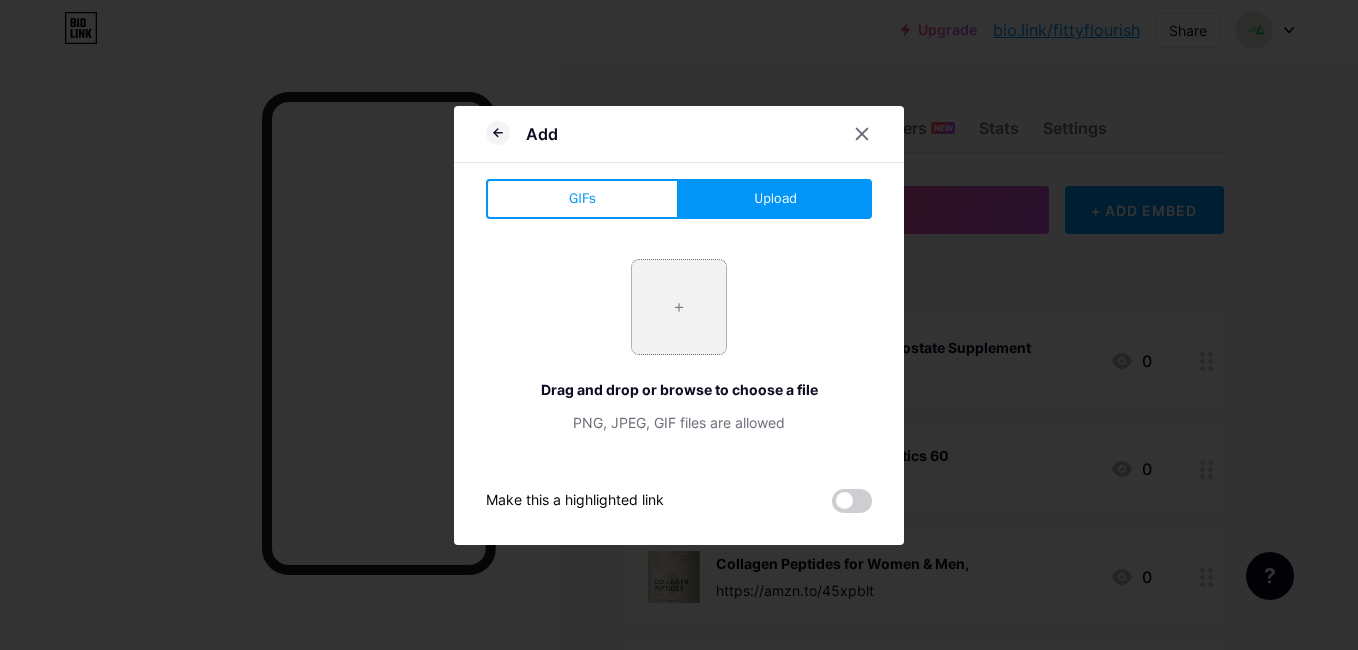 click at bounding box center (679, 307) 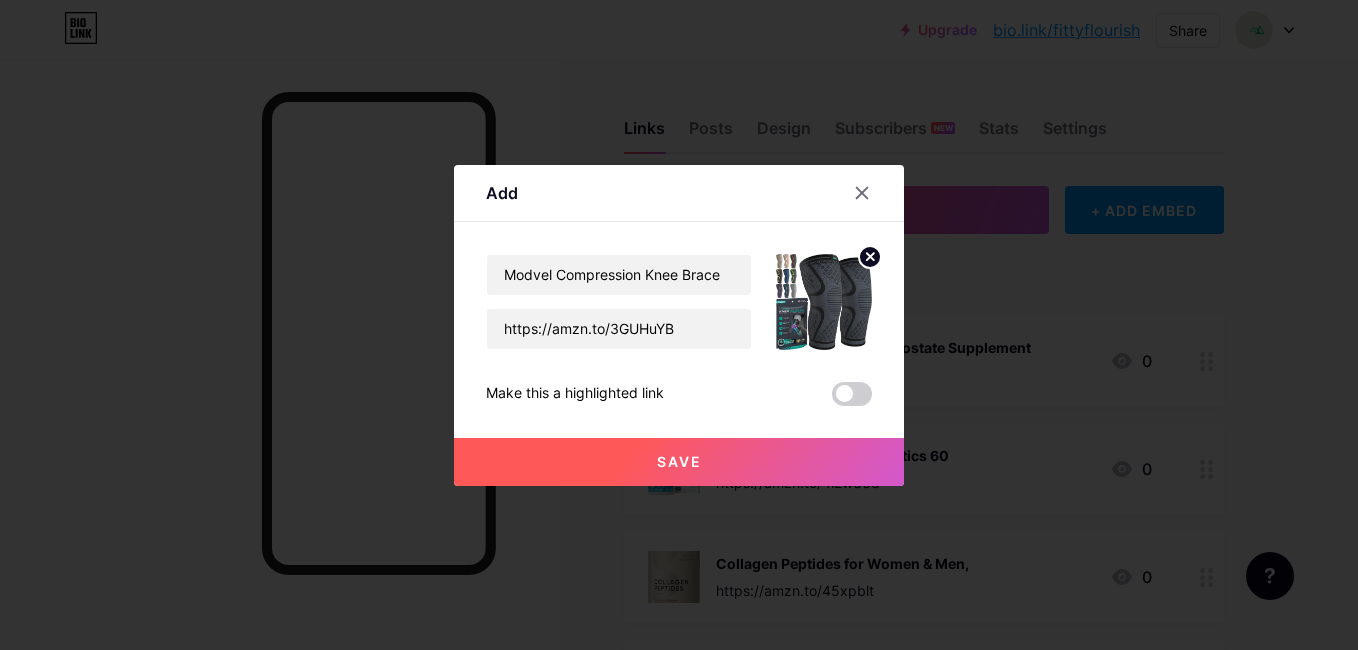 click on "Save" at bounding box center (679, 462) 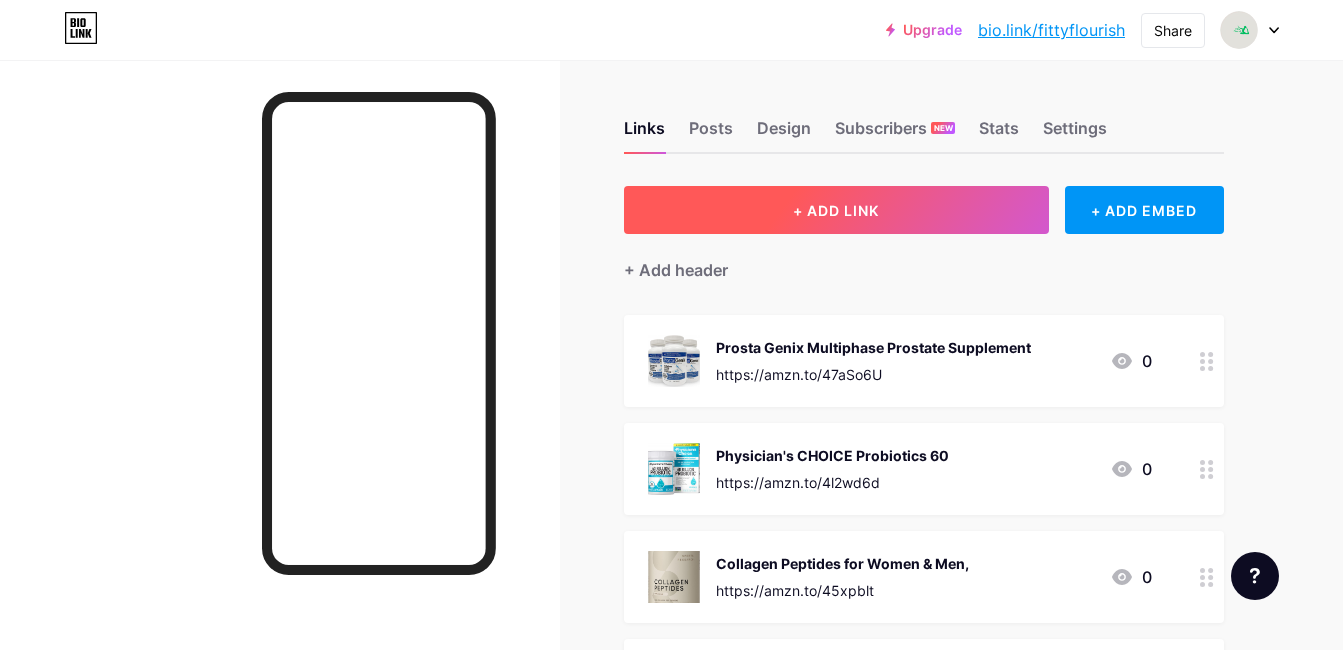 click on "+ ADD LINK" at bounding box center [836, 210] 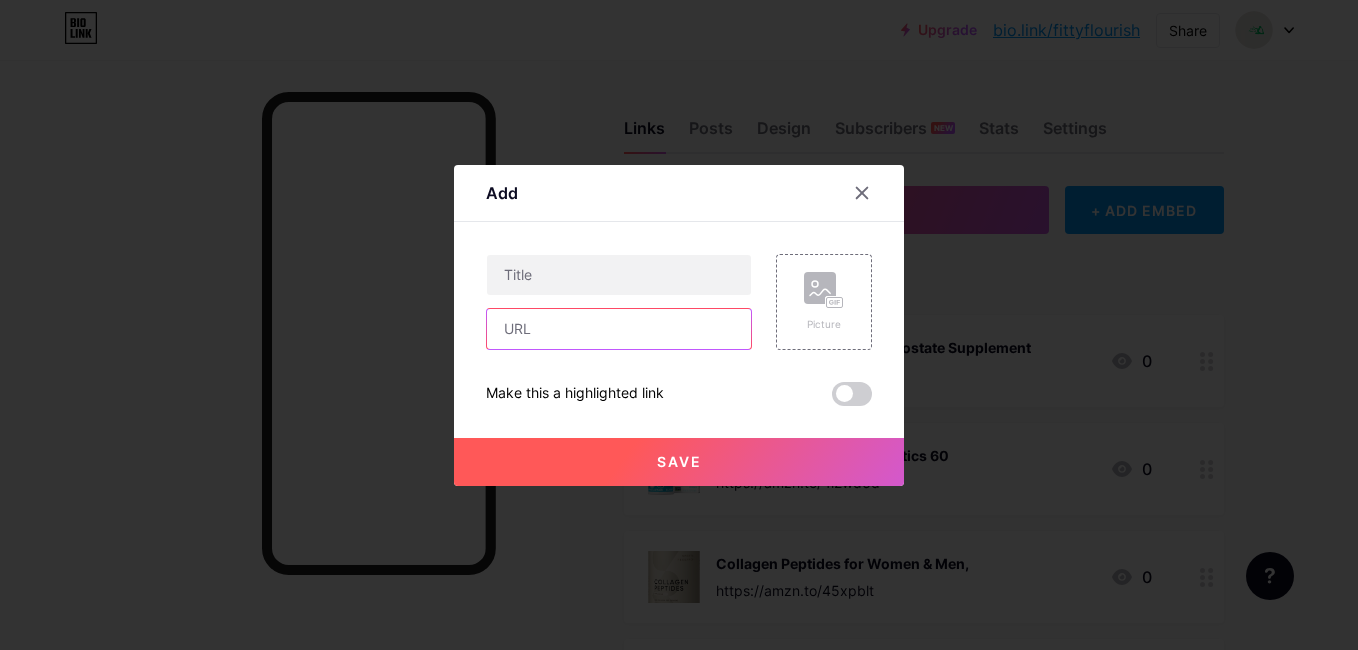 drag, startPoint x: 645, startPoint y: 335, endPoint x: 634, endPoint y: 680, distance: 345.17532 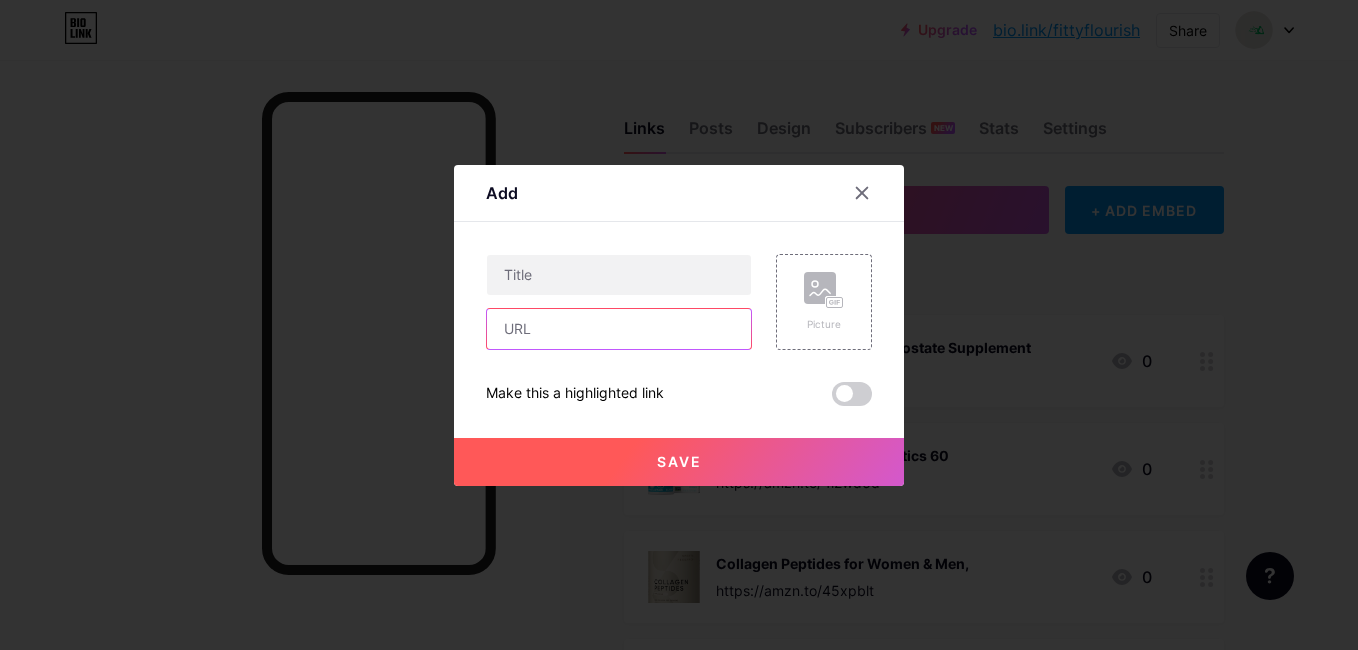 click on "Upgrade   bio.link/fittyf...   bio.link/fittyflourish   Share               Switch accounts     Fittyflourish   bio.link/fittyflourish       + Add a new page        Account settings   Logout   Link Copied
Links
Posts
Design
Subscribers
NEW
Stats
Settings       + ADD LINK     + ADD EMBED
+ Add header
Prosta Genix Multiphase Prostate Supplement
https://amzn.to/47aSo6U
0
Physician's CHOICE Probiotics 60
https://amzn.to/4l2wd6d
0
Collagen Peptides for Women & Men,
https://amzn.to/45xpblt
0
Zenwise Health Digestive Enzymes
https://amzn.to/4ojZ20K
0" at bounding box center (679, 3417) 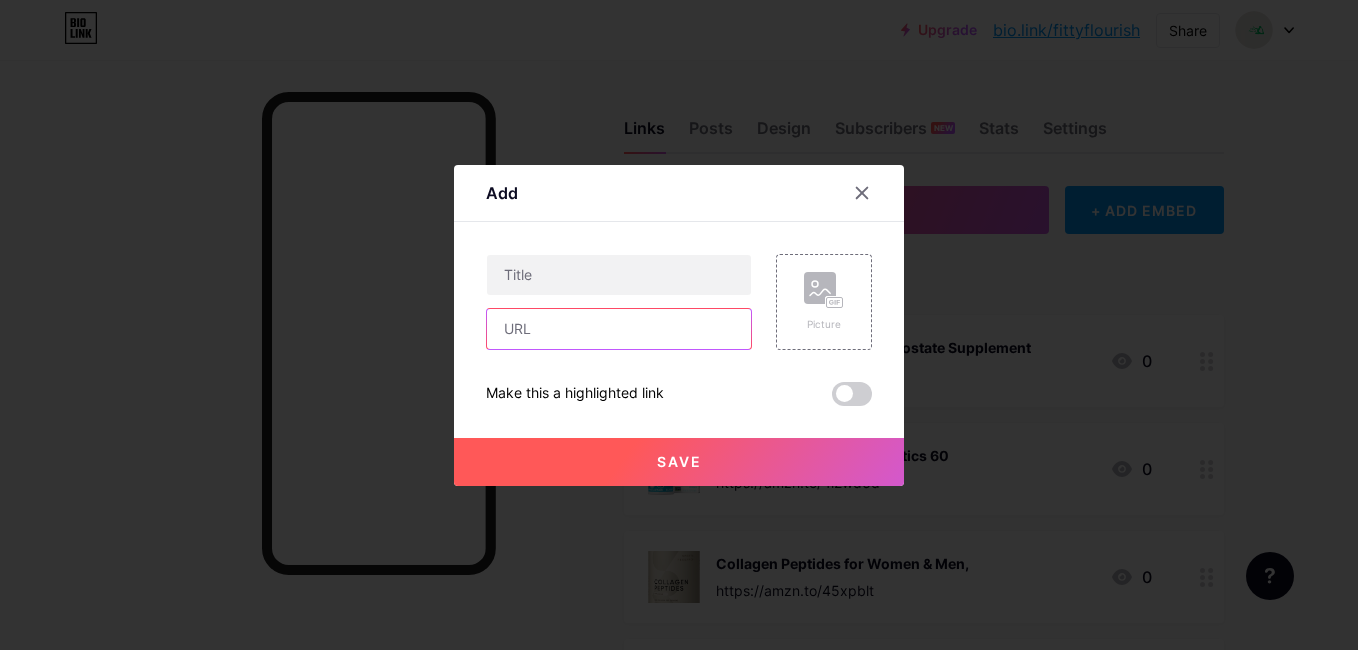 paste on "https://amzn.to/3IRkCtB" 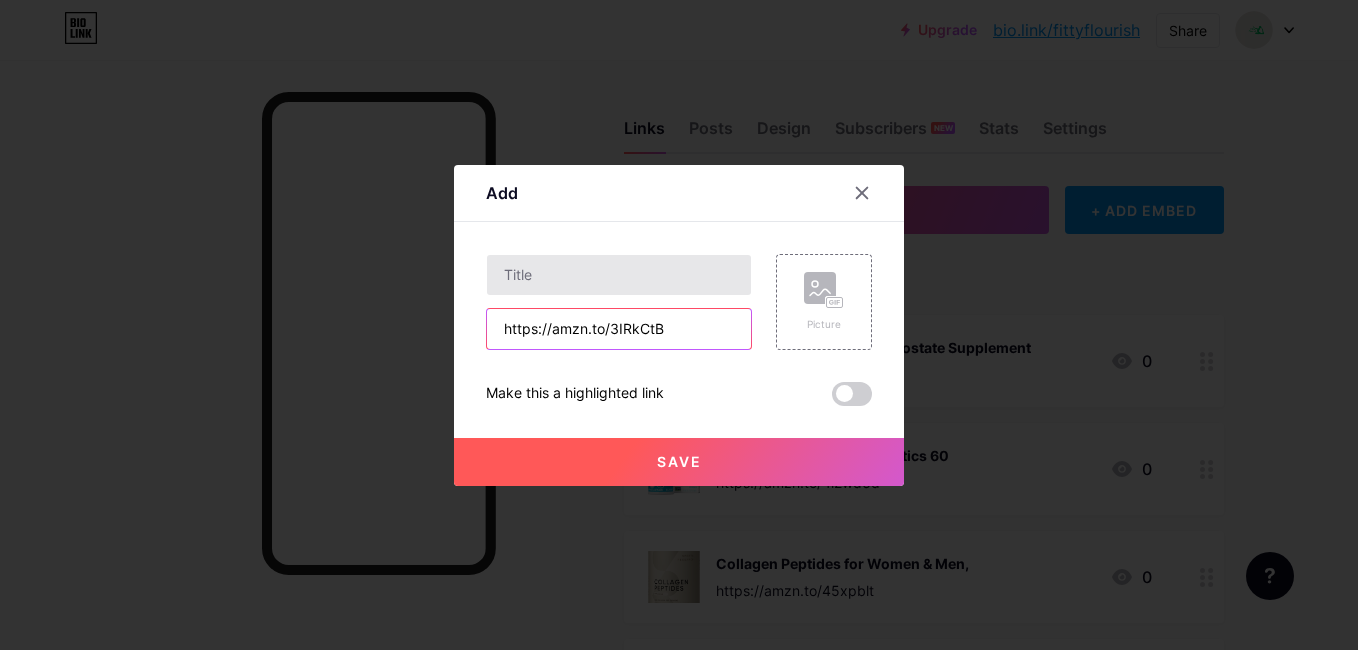 type on "https://amzn.to/3IRkCtB" 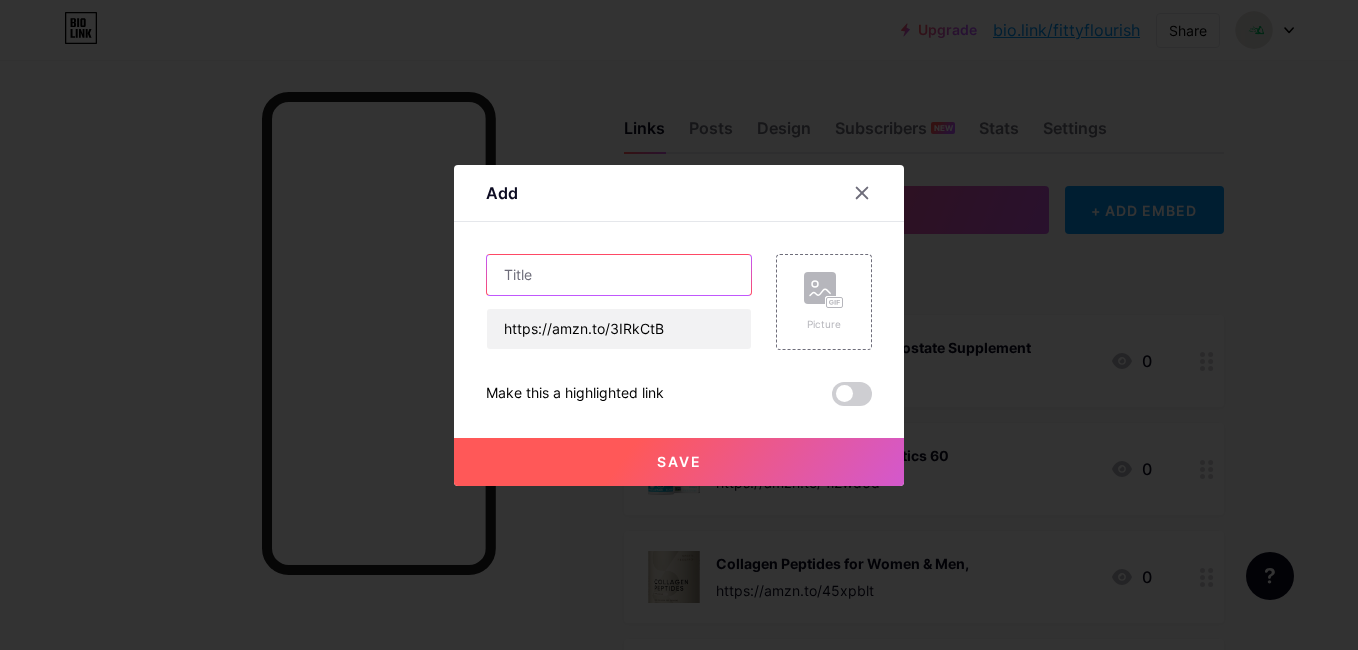 click at bounding box center [619, 275] 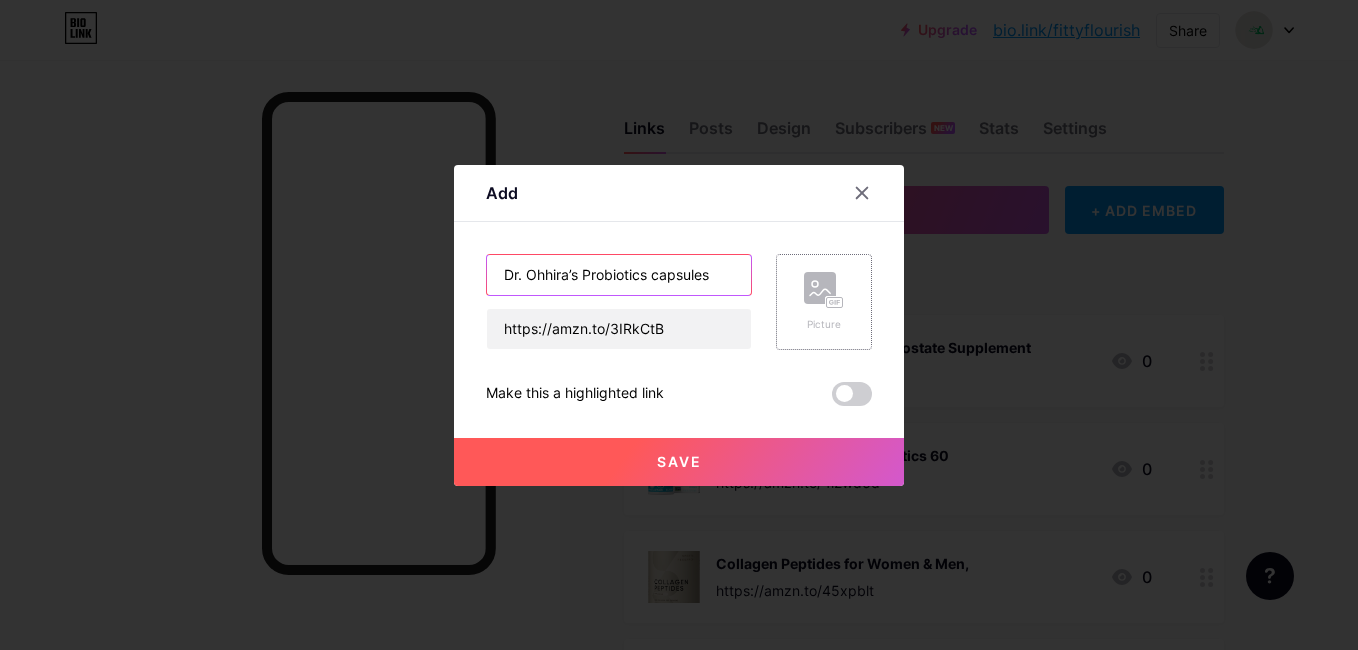 type on "Dr. Ohhira’s Probiotics capsules" 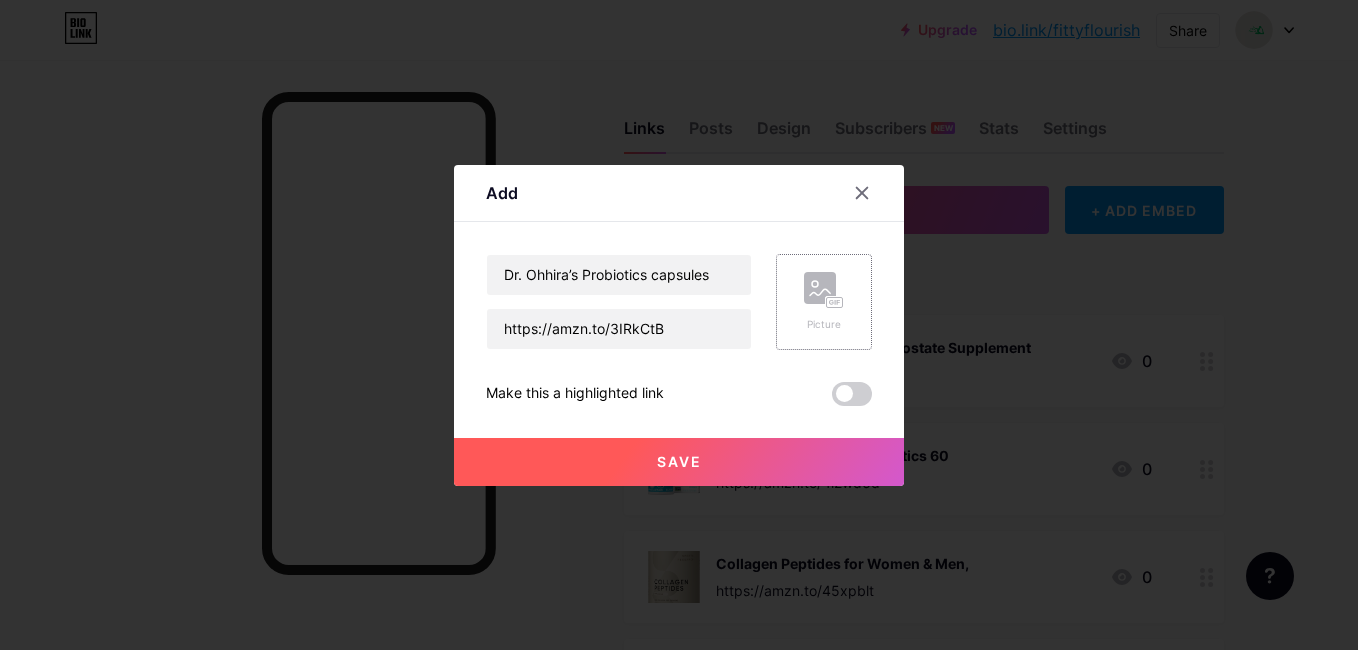 click on "Picture" at bounding box center [824, 302] 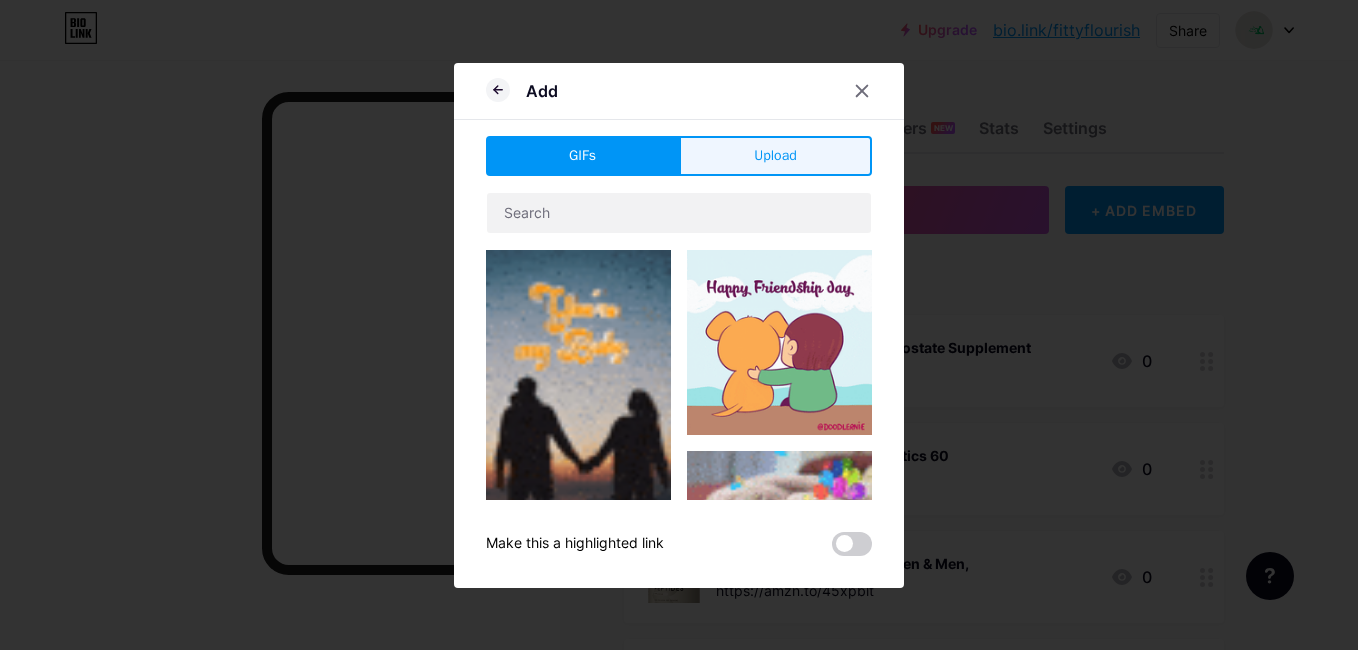 click on "Upload" at bounding box center (775, 156) 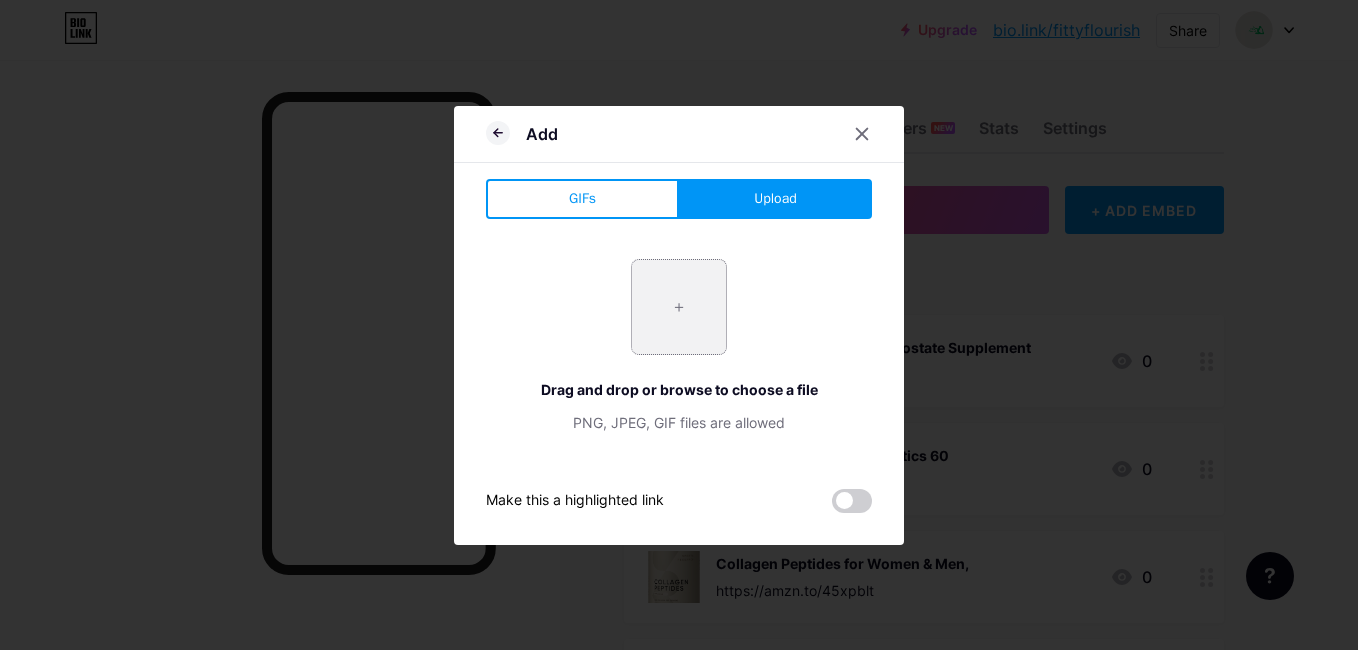 click at bounding box center [679, 307] 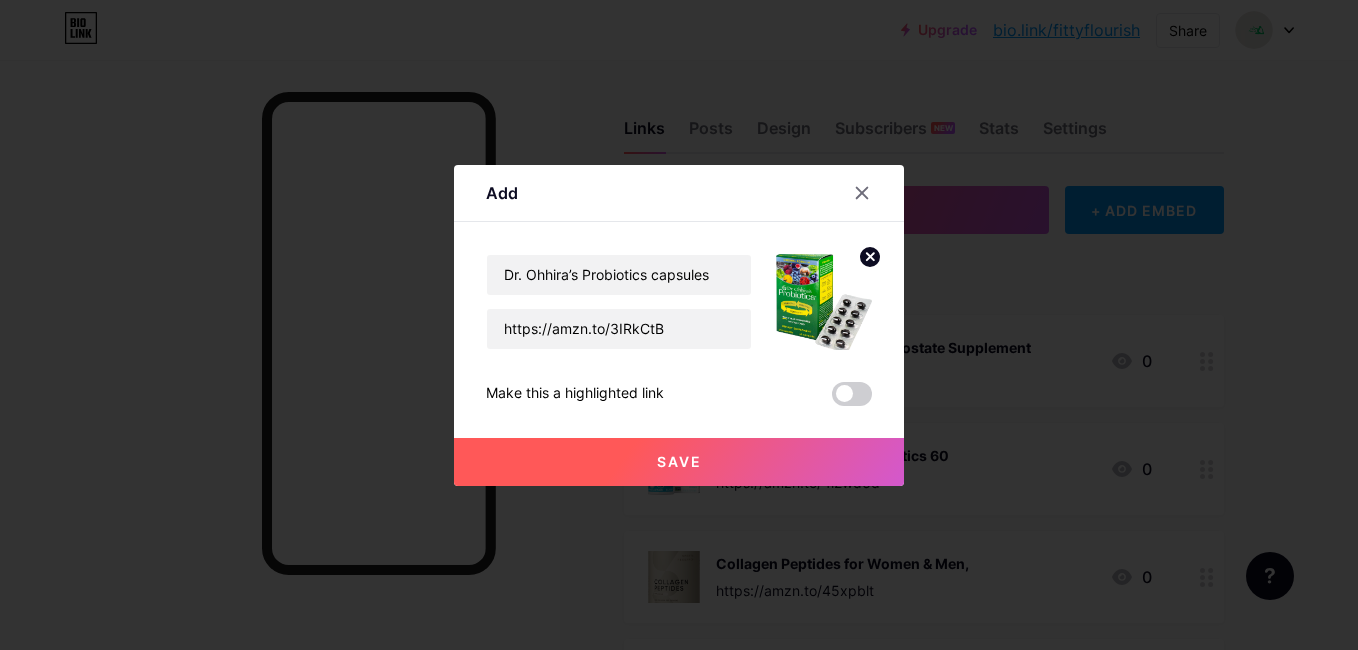 click on "Save" at bounding box center [679, 462] 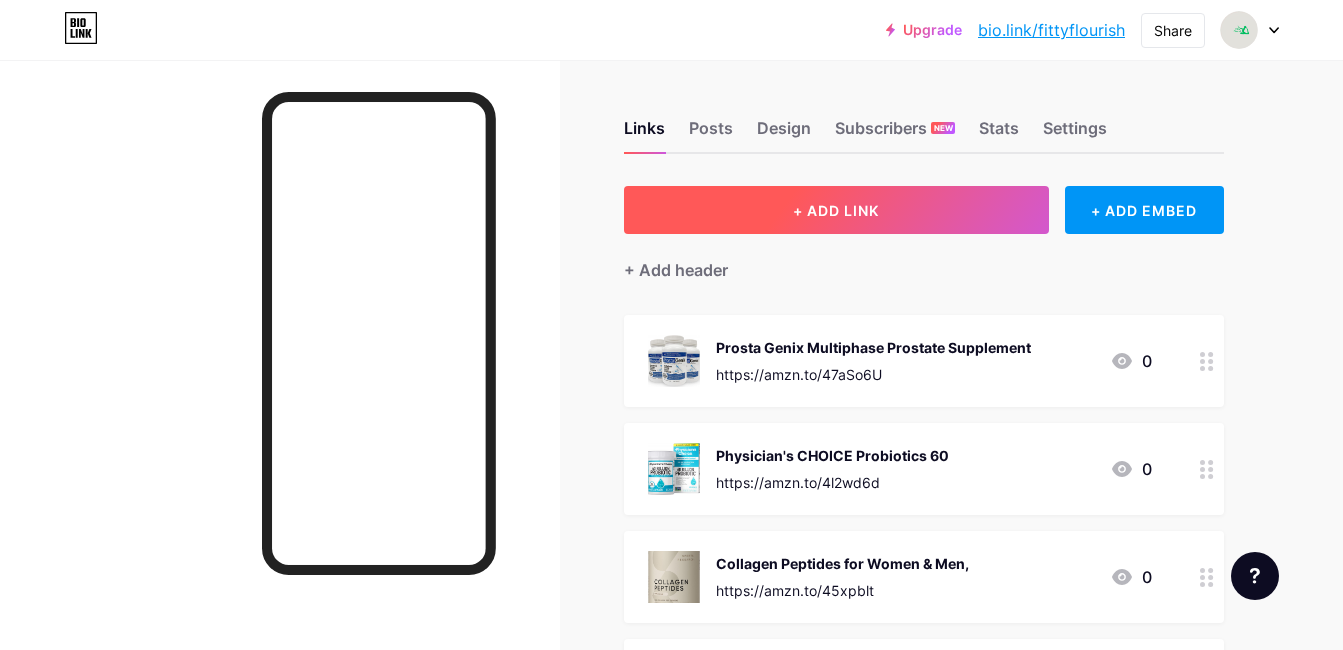 click on "+ ADD LINK" at bounding box center [836, 210] 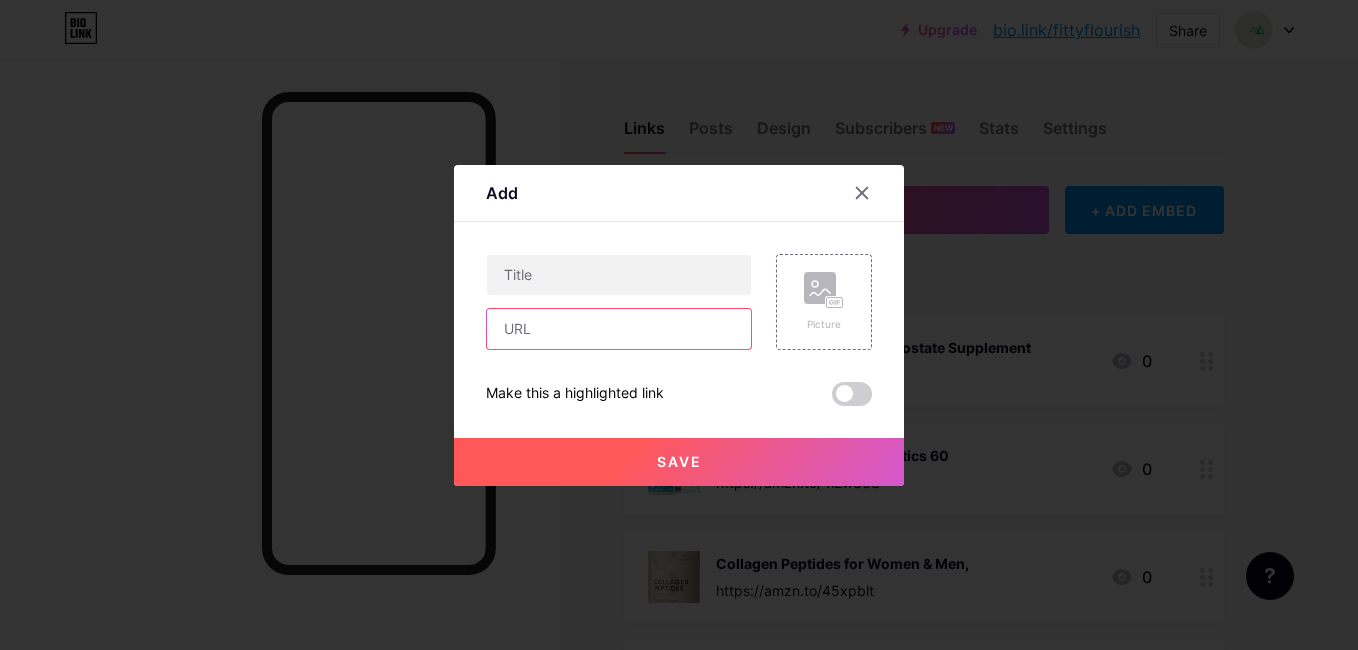 click at bounding box center (619, 329) 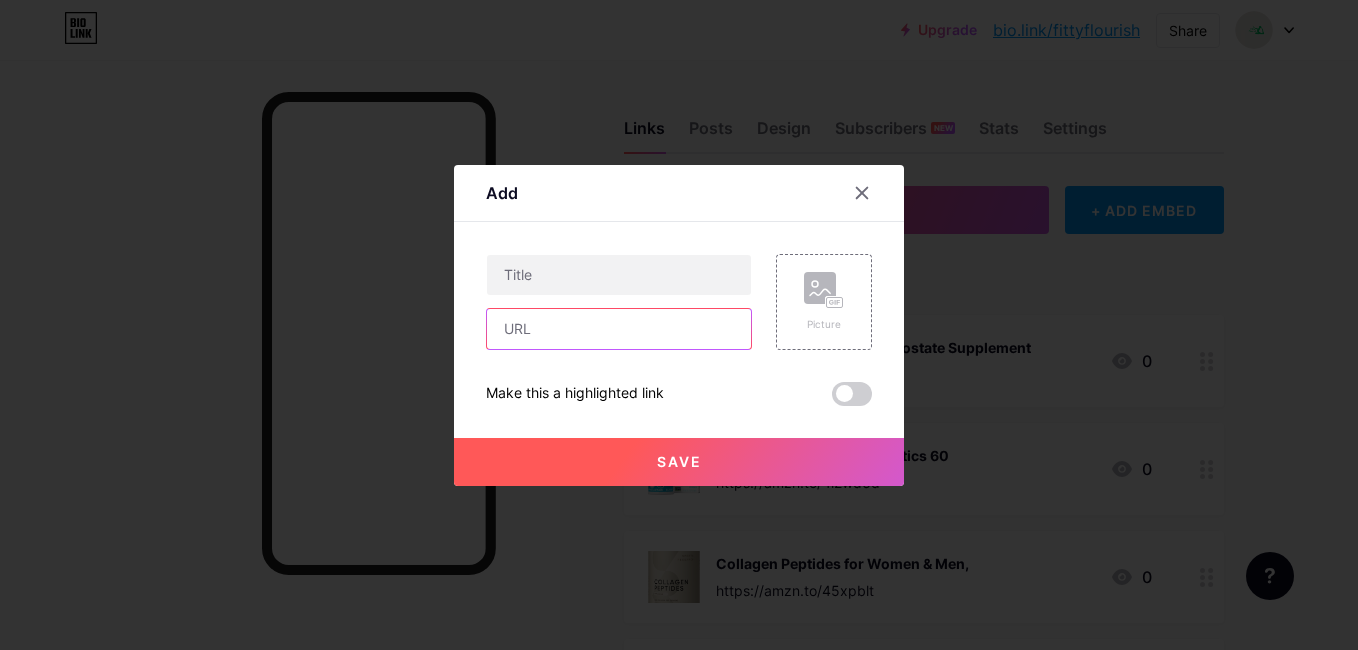 paste on "https://amzn.to/3HgFYQn" 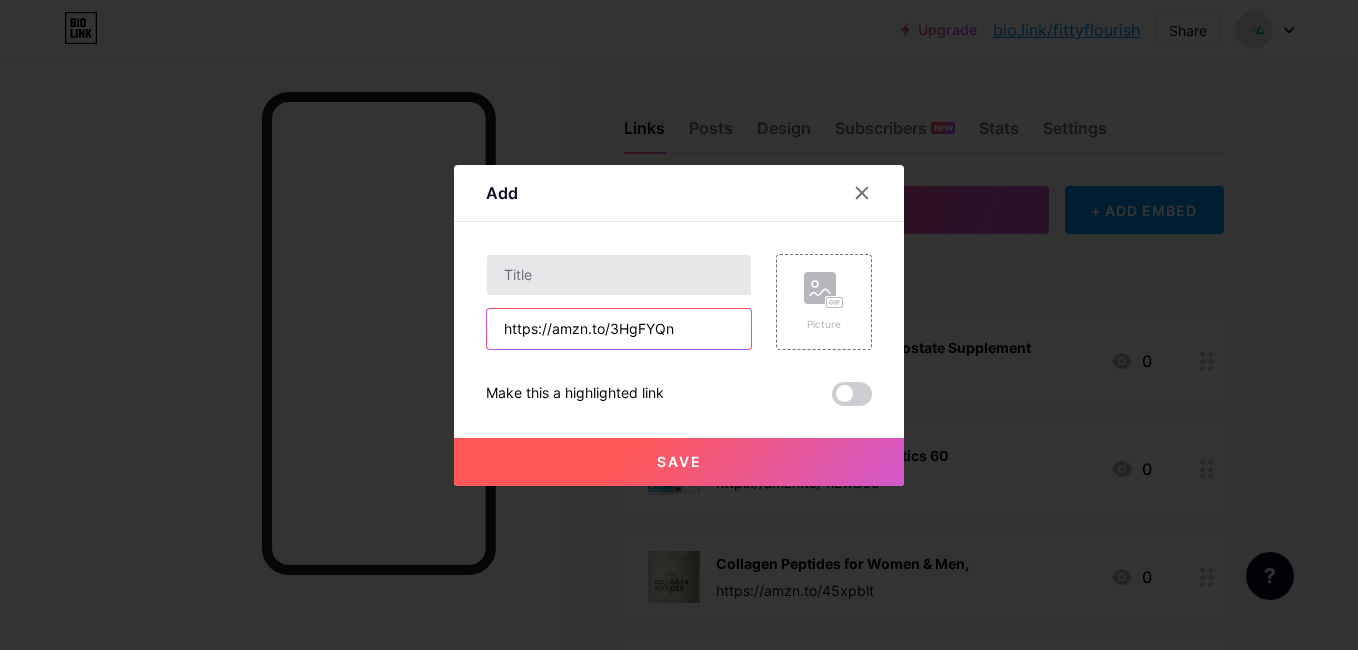 type on "https://amzn.to/3HgFYQn" 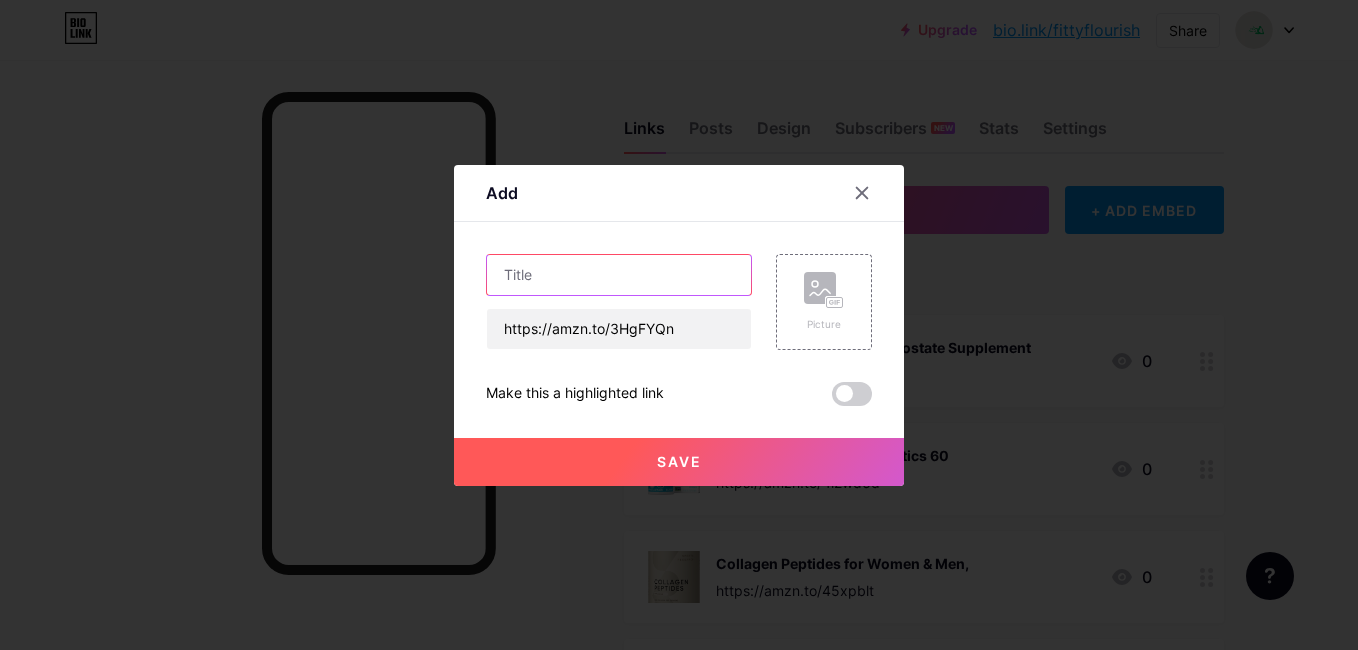 click at bounding box center [619, 275] 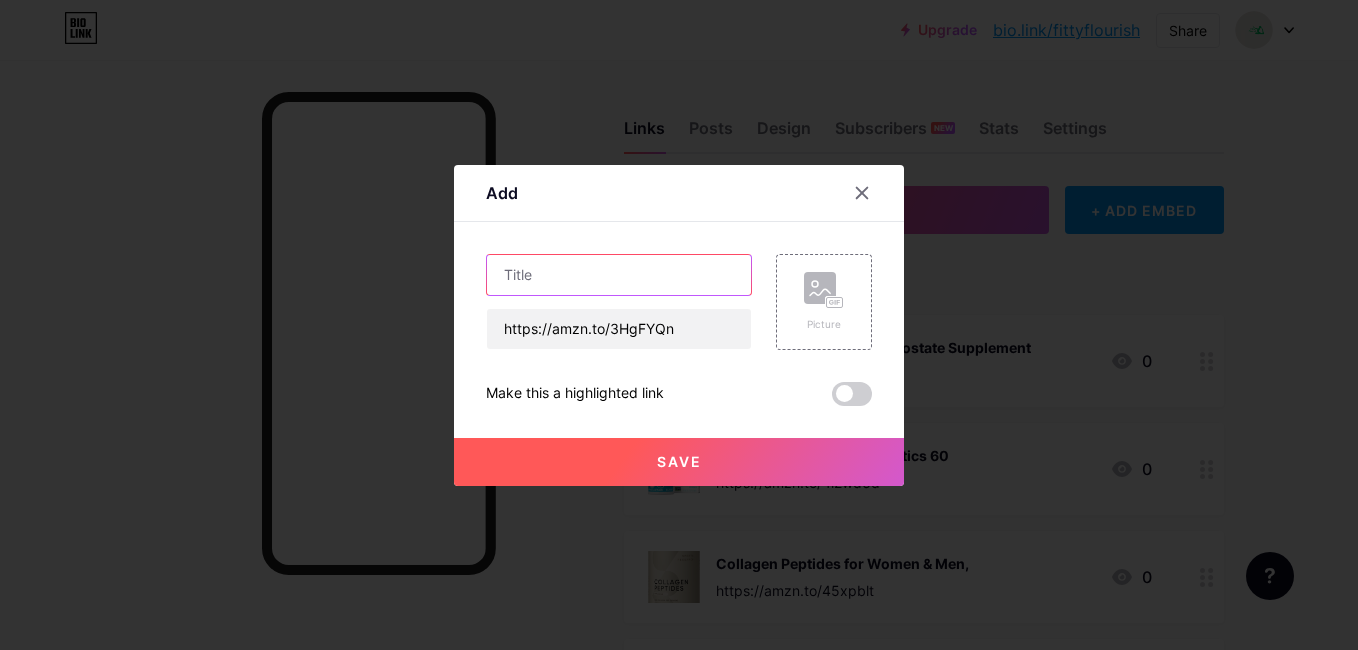 paste on "Dr. Ohhira’s Probiotics Professional Formula" 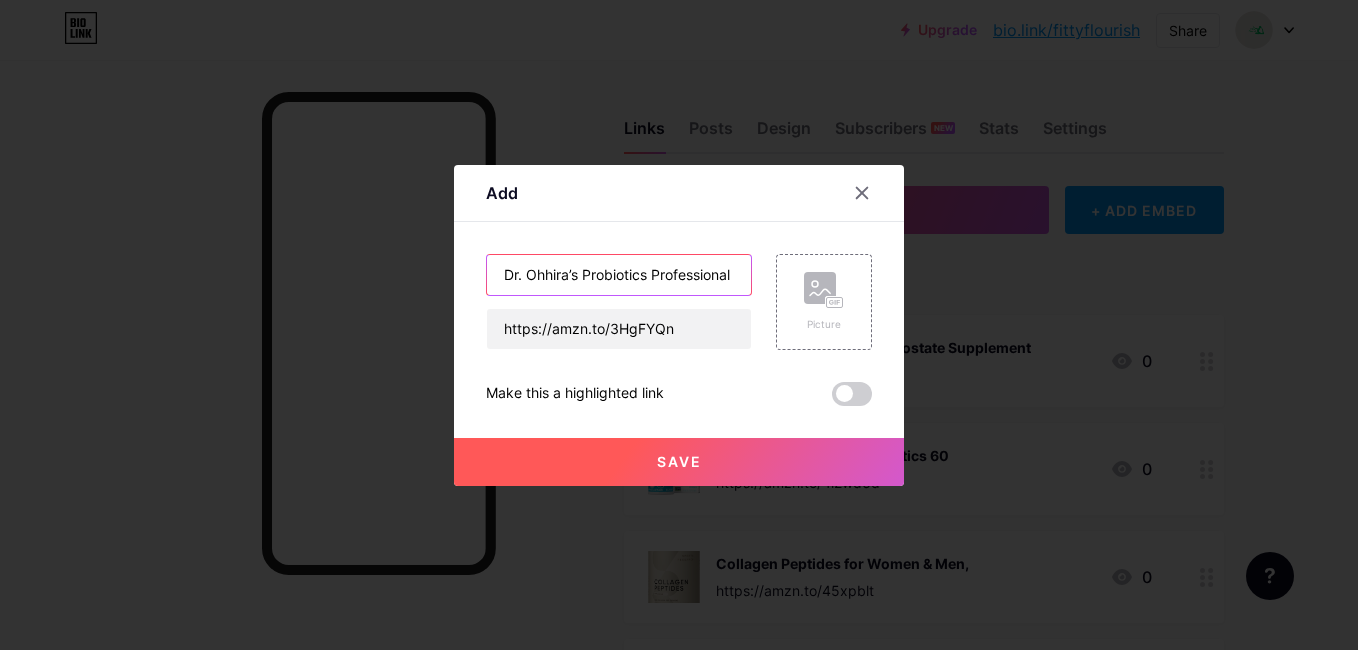 scroll, scrollTop: 0, scrollLeft: 60, axis: horizontal 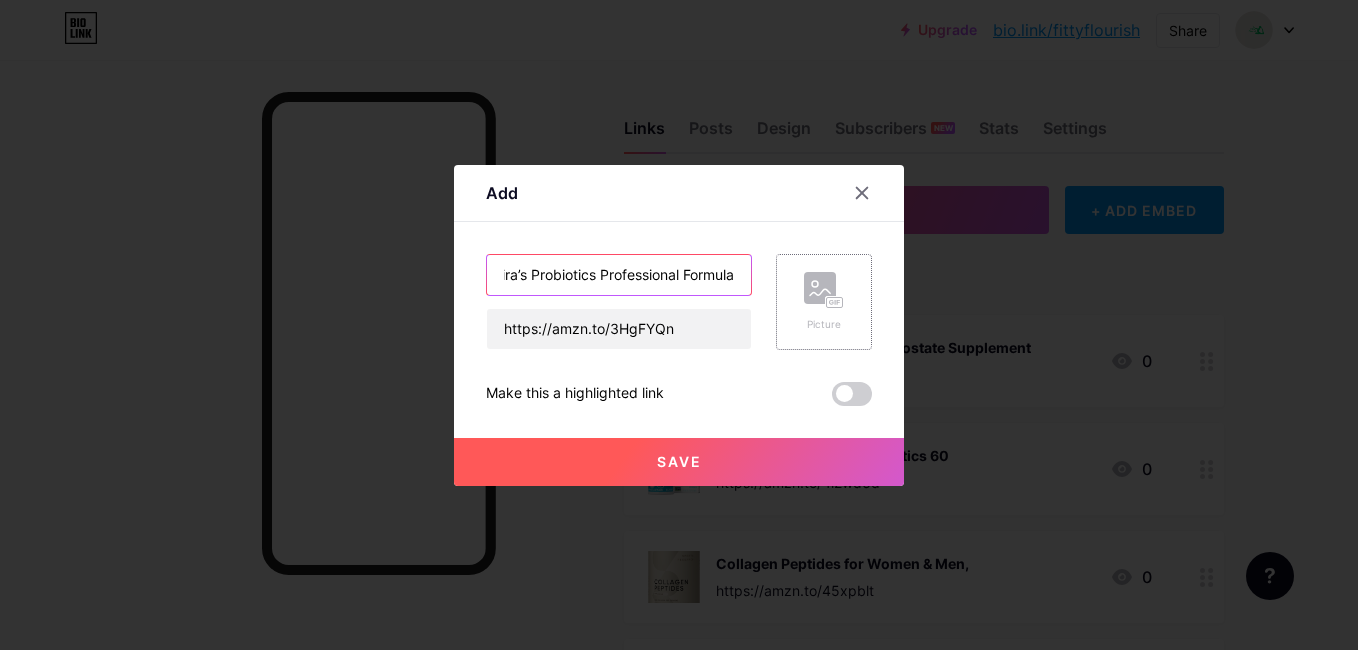 type on "Dr. Ohhira’s Probiotics Professional Formula" 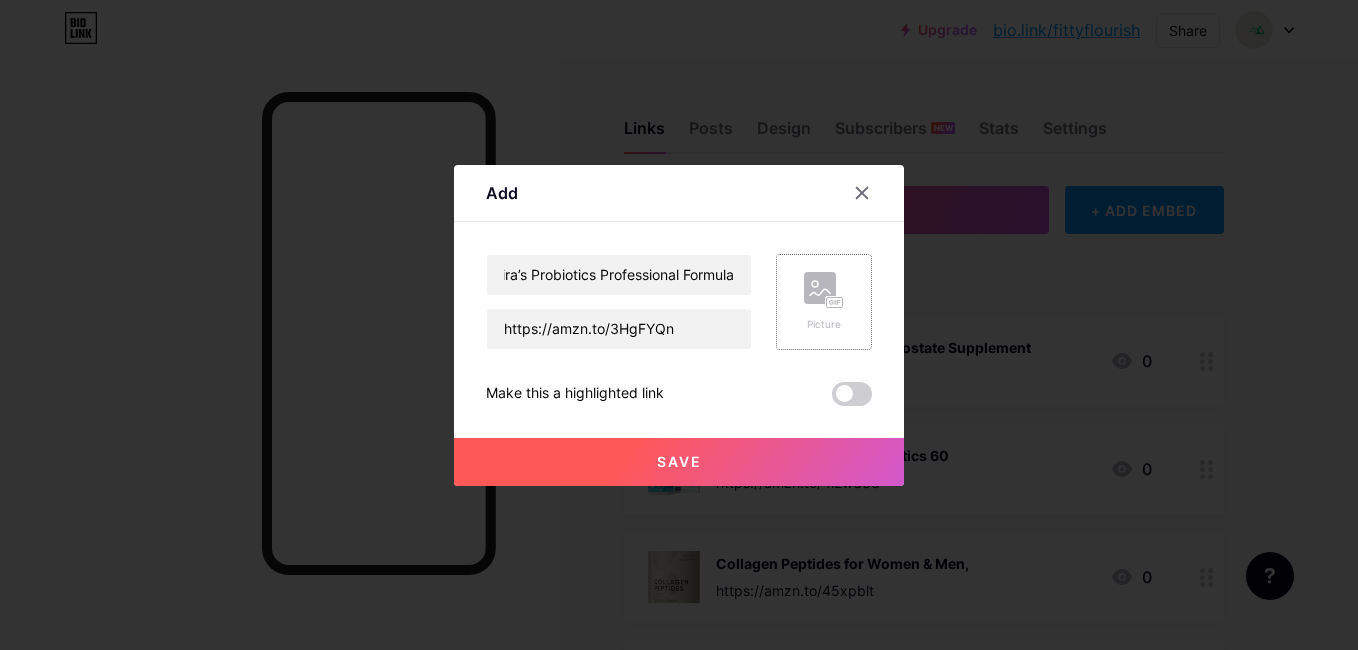 scroll, scrollTop: 0, scrollLeft: 0, axis: both 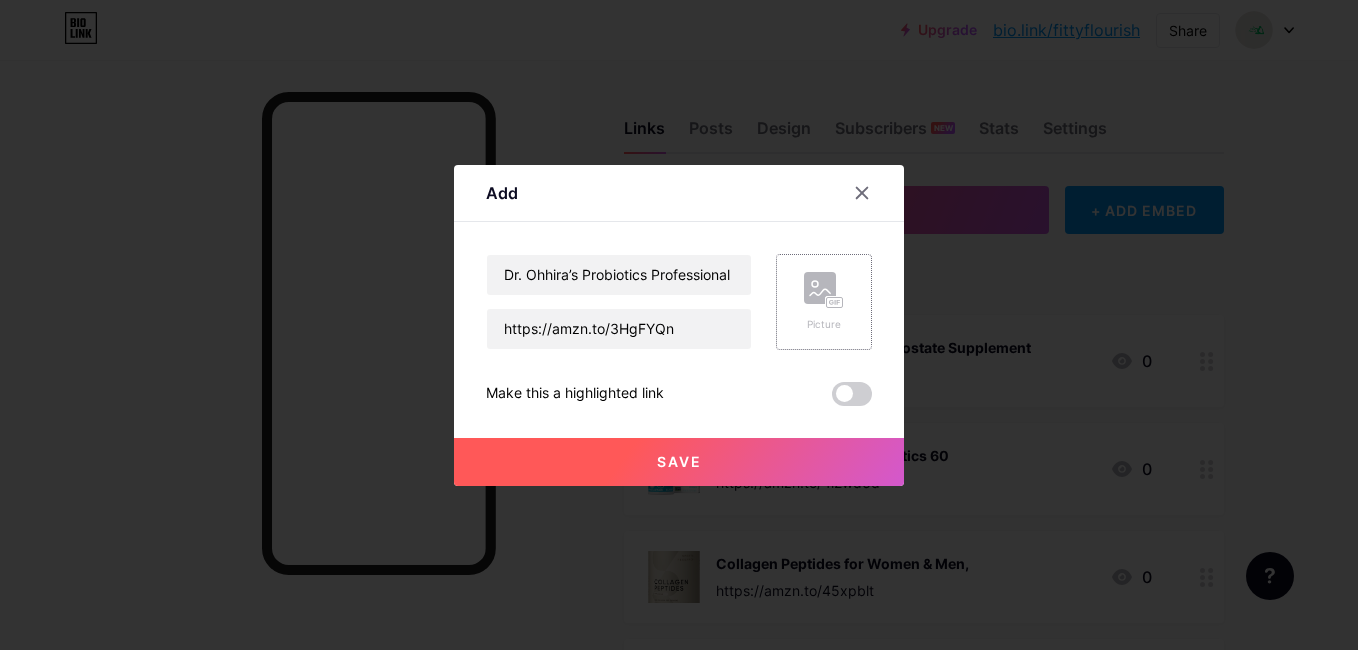 click 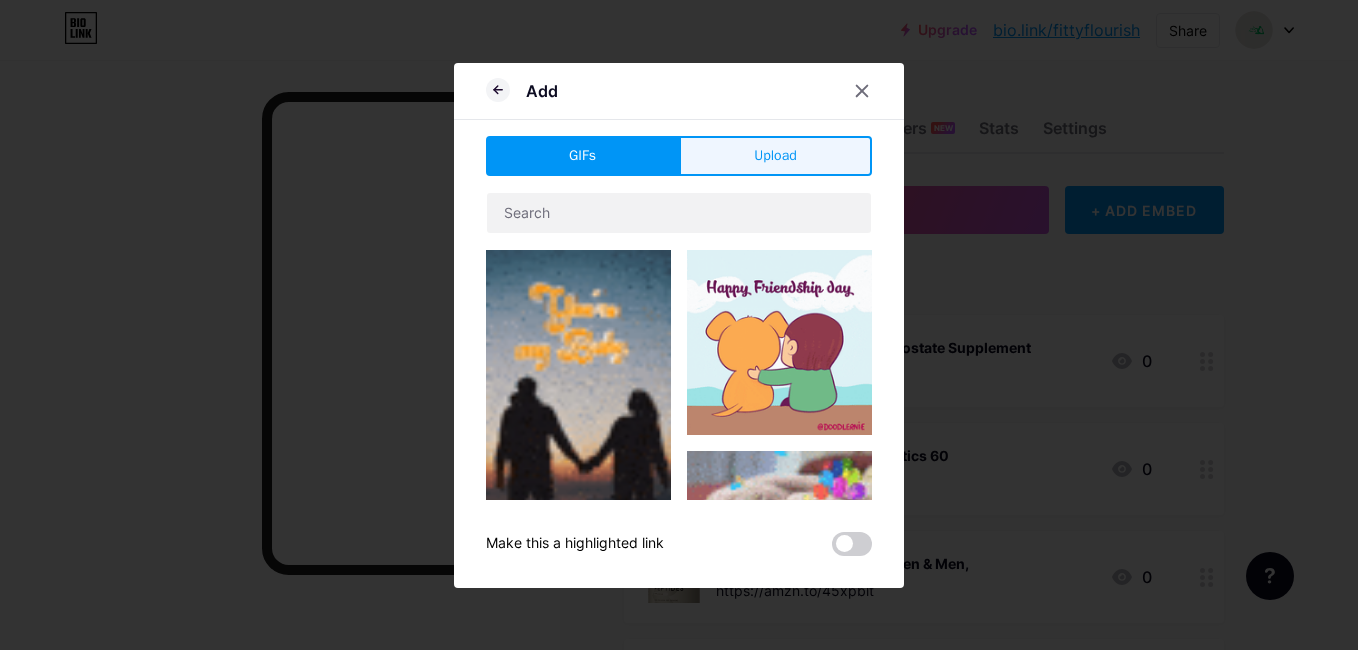 click on "Upload" at bounding box center (775, 156) 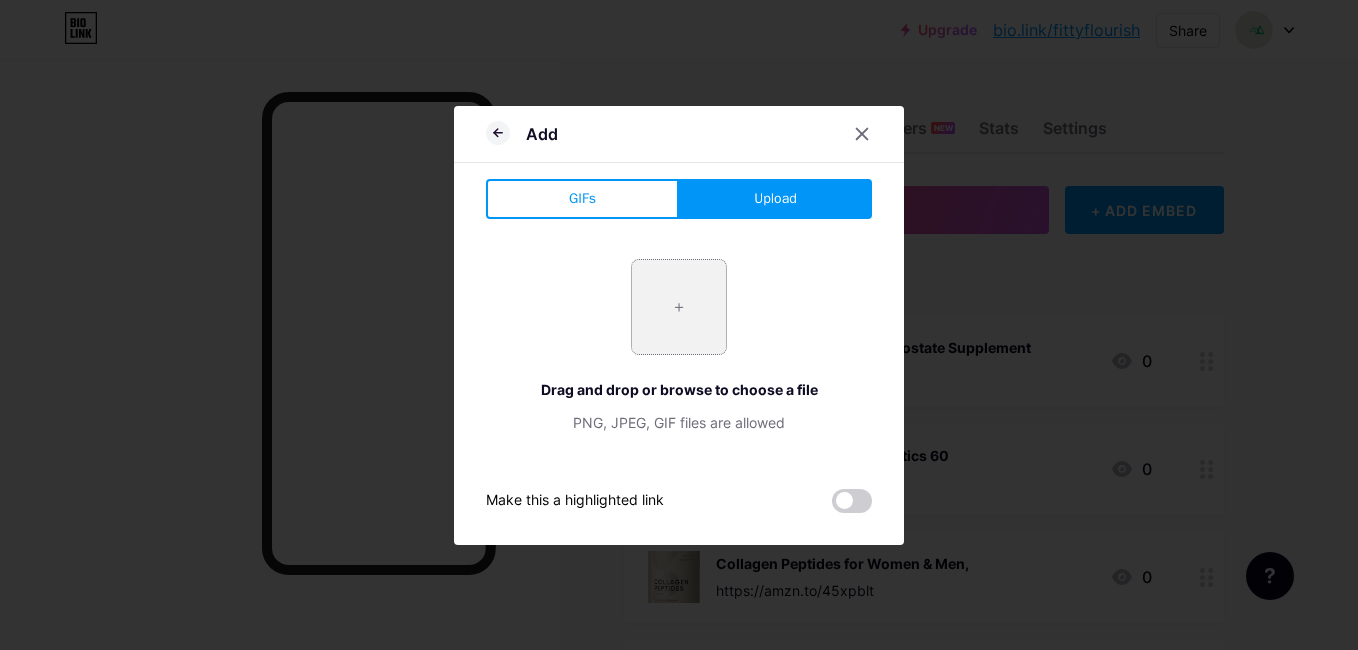 click at bounding box center (679, 307) 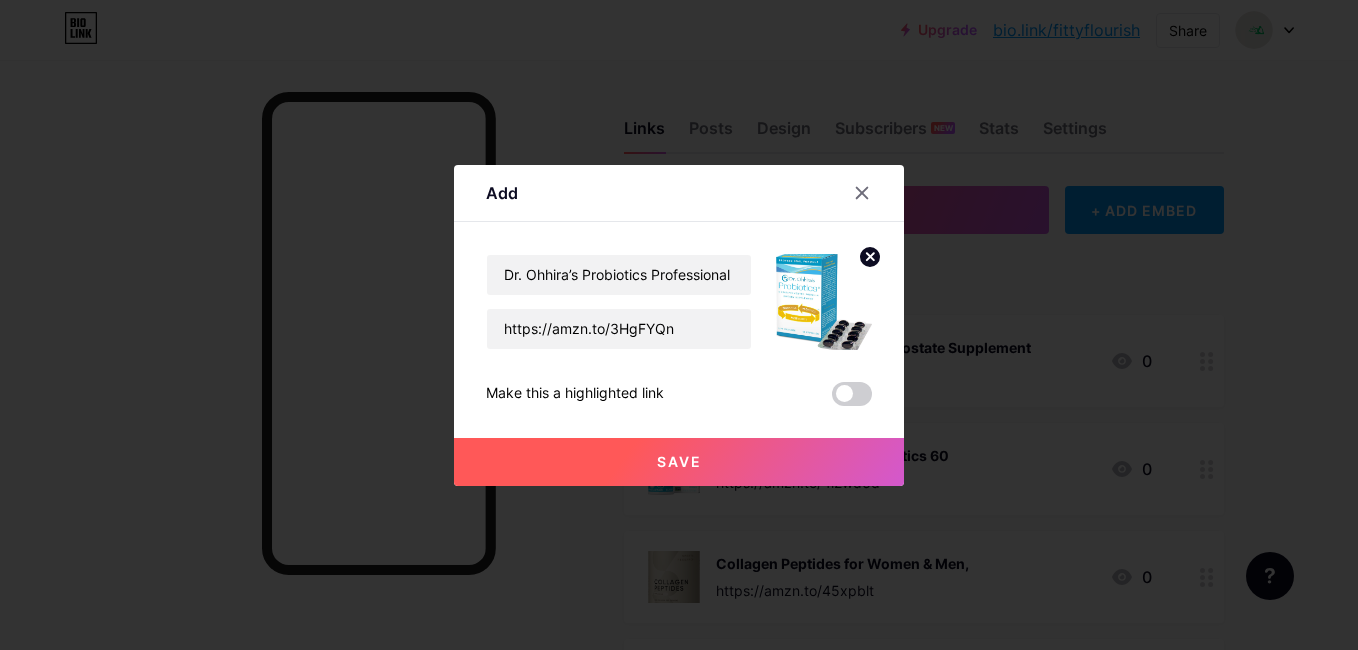 click on "Save" at bounding box center (679, 462) 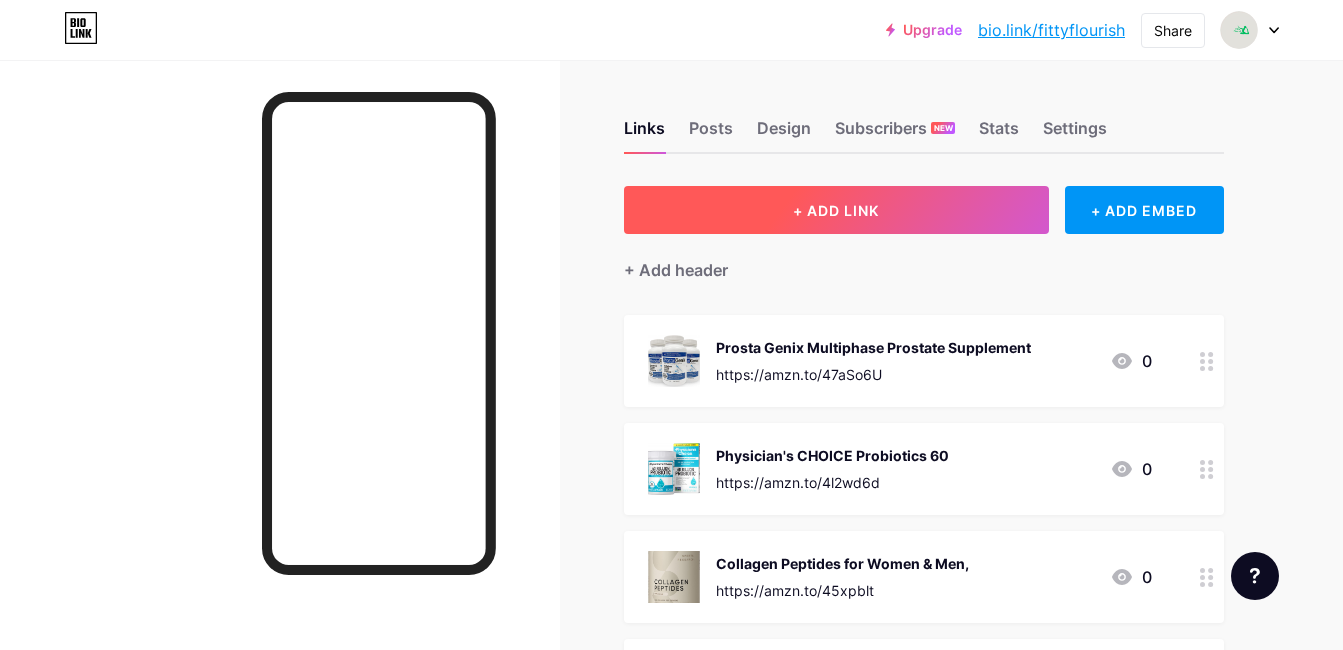 click on "+ ADD LINK" at bounding box center (836, 210) 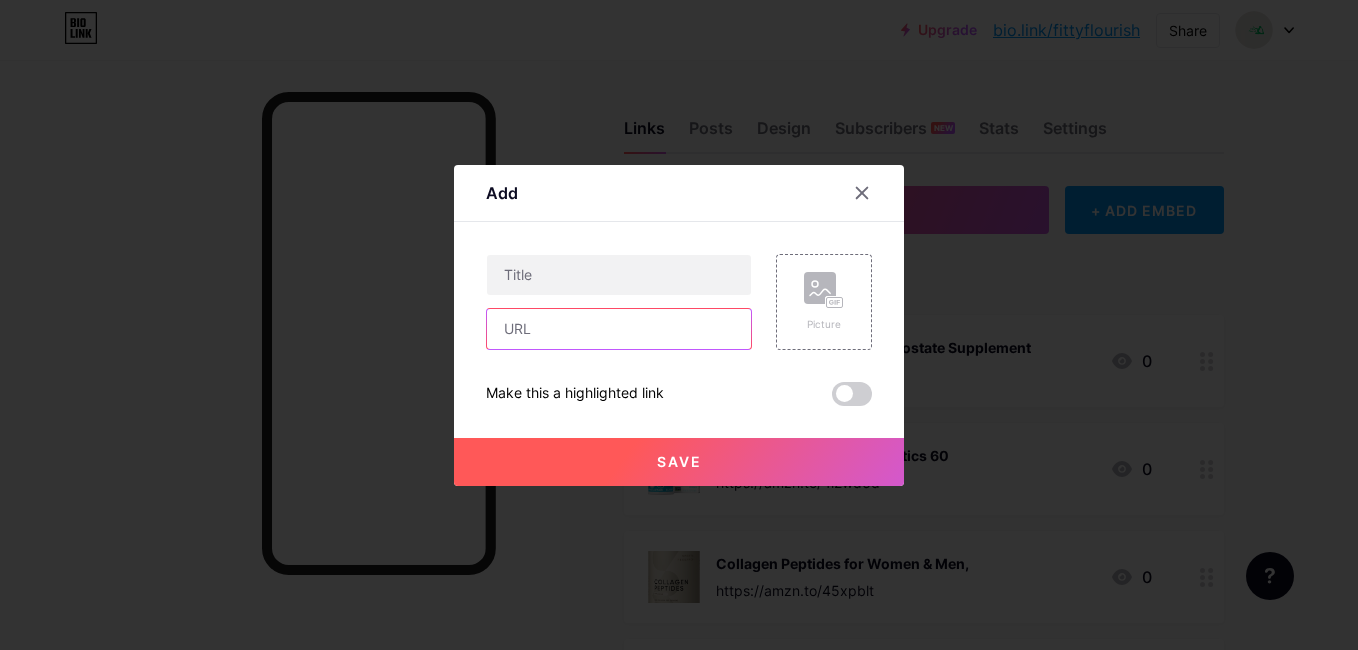 click at bounding box center (619, 329) 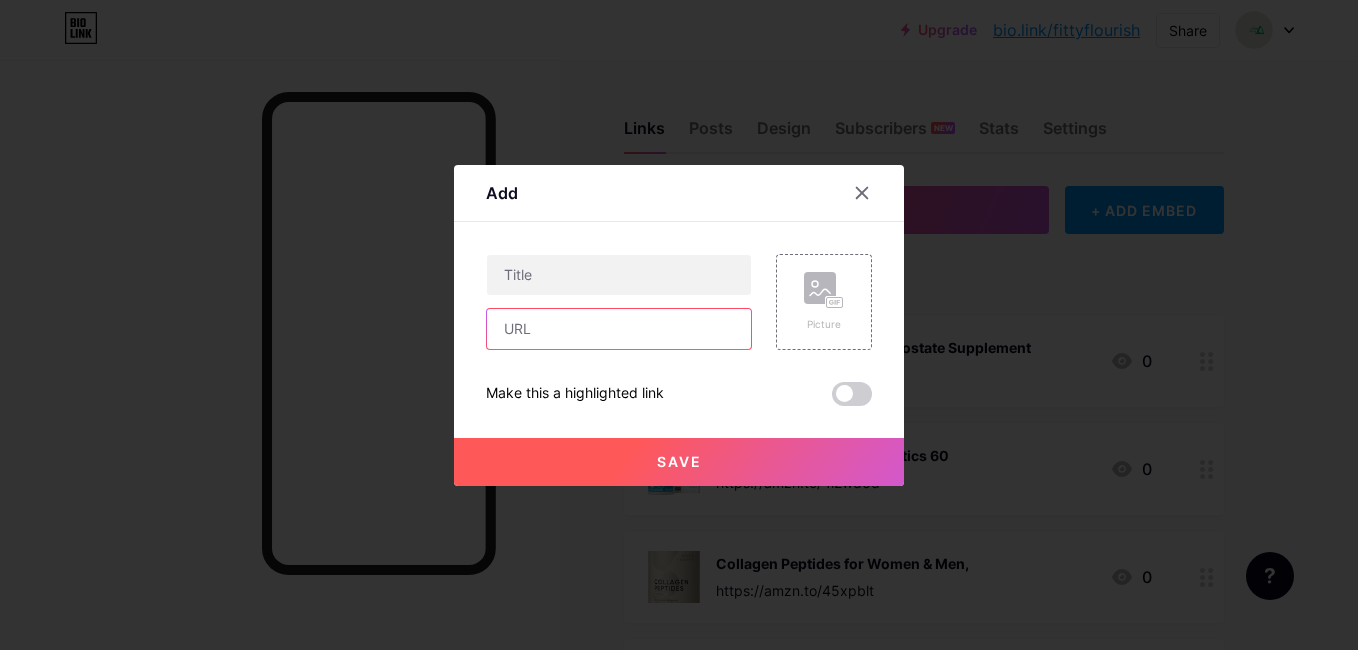 paste on "https://amzn.to/4m25AzQ" 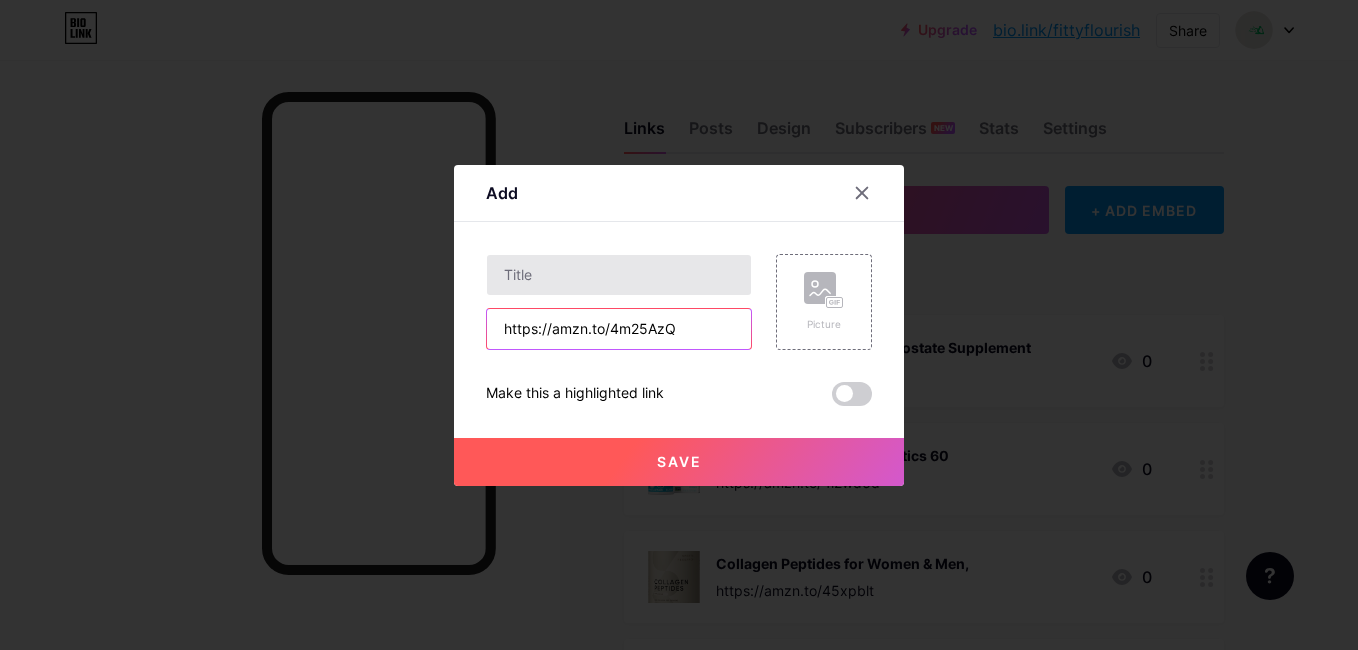 type on "https://amzn.to/4m25AzQ" 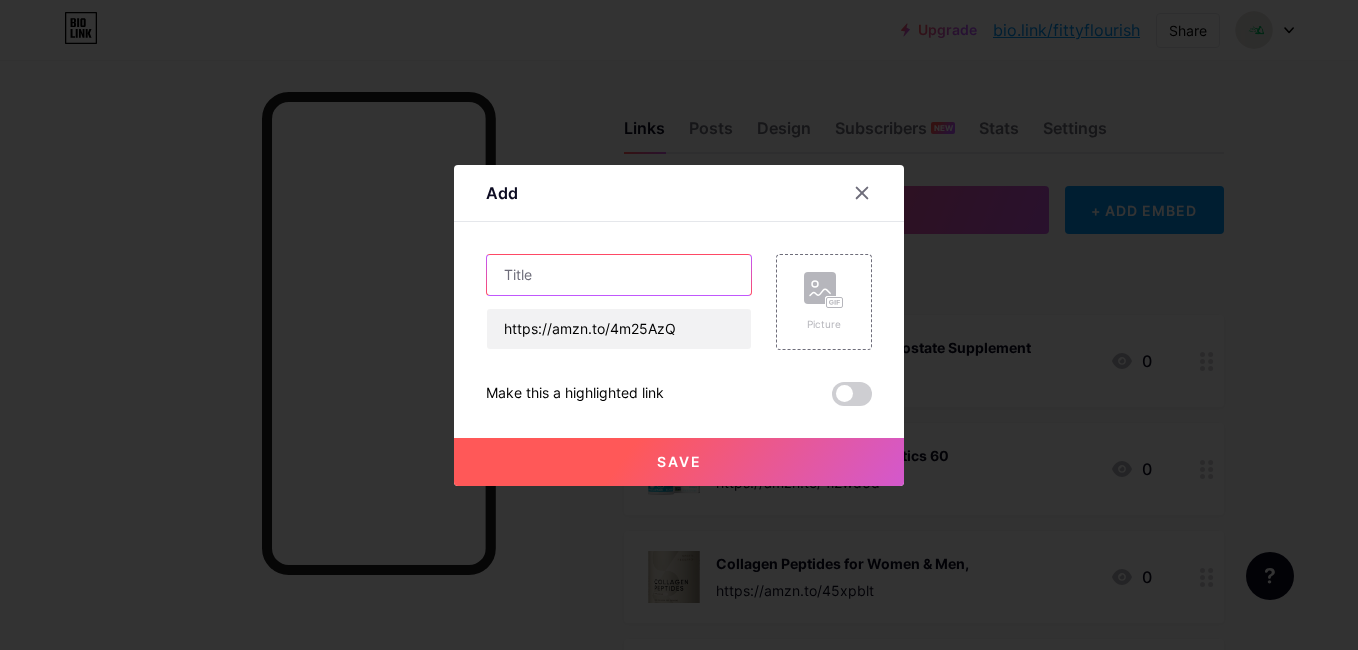 click at bounding box center (619, 275) 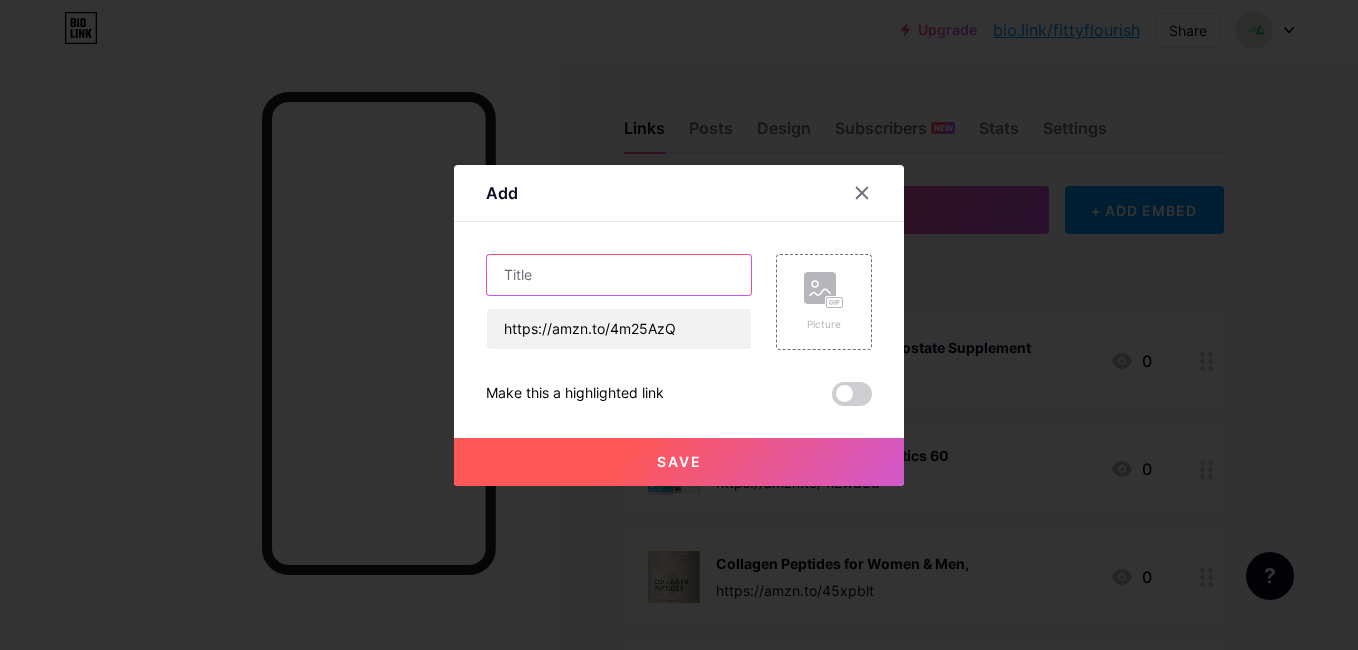 paste on "Yoleo Adjustable Weight Bench for Full Body Workout" 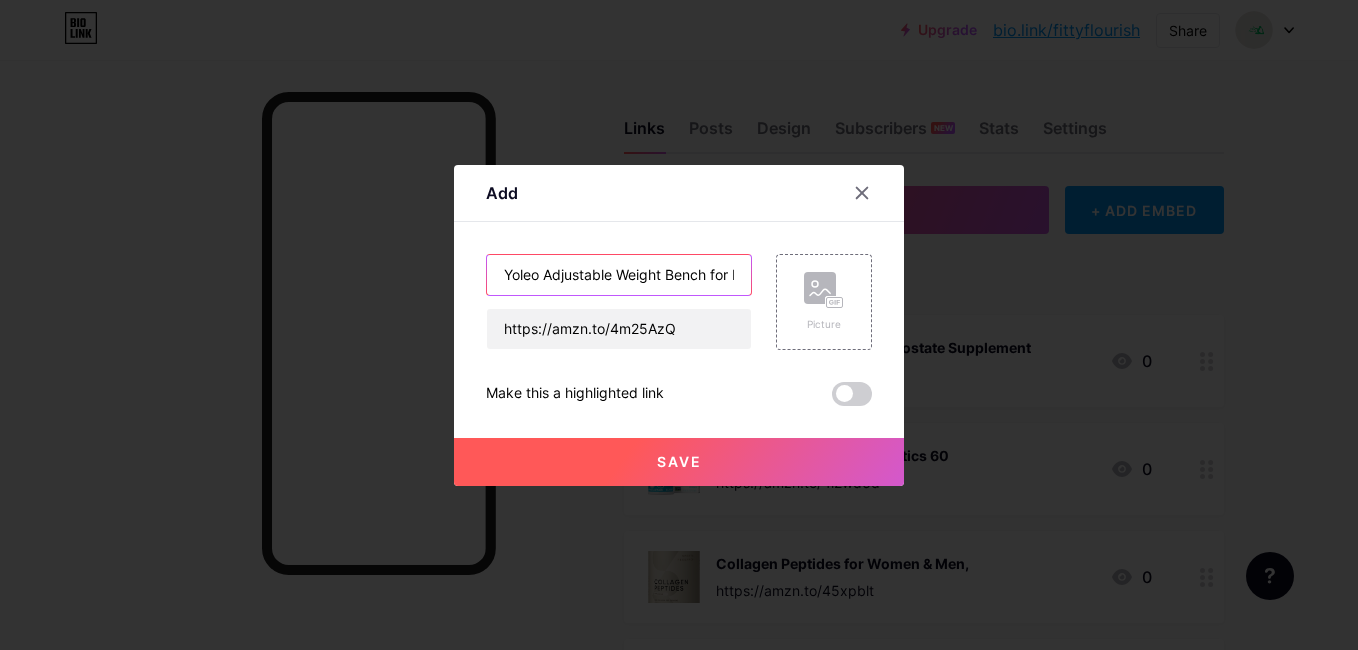 scroll, scrollTop: 0, scrollLeft: 121, axis: horizontal 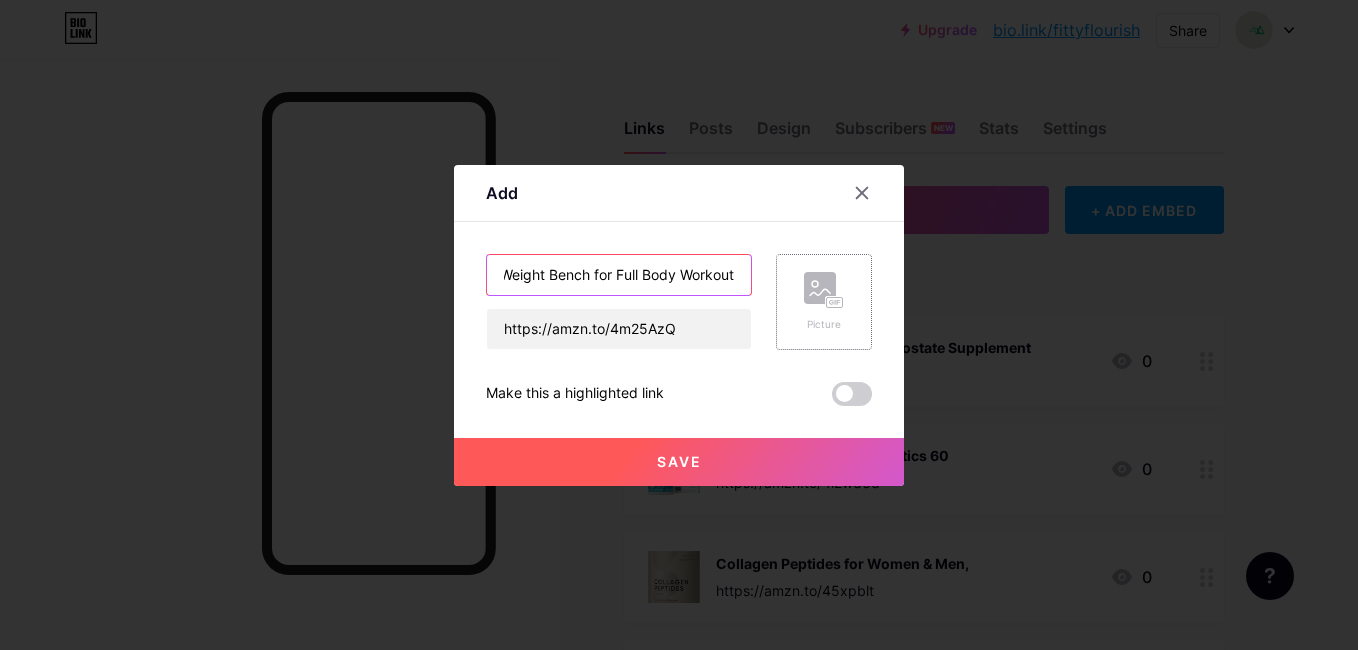 type on "Yoleo Adjustable Weight Bench for Full Body Workout" 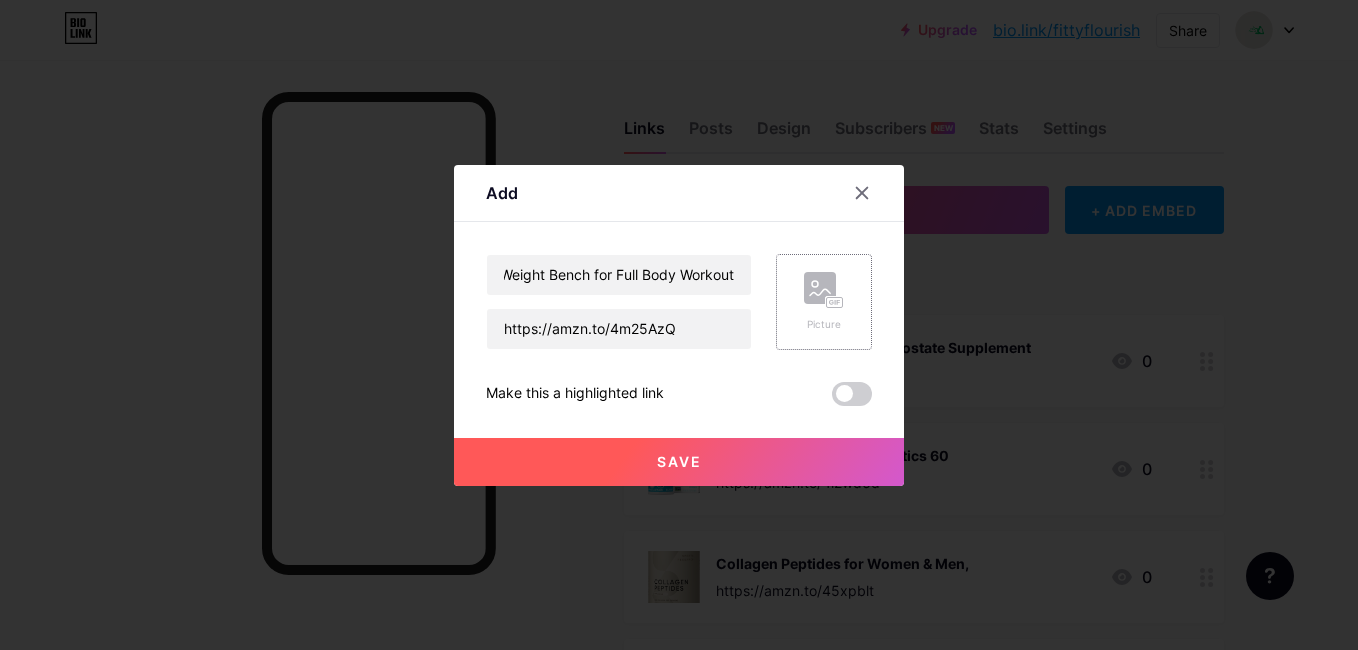 click 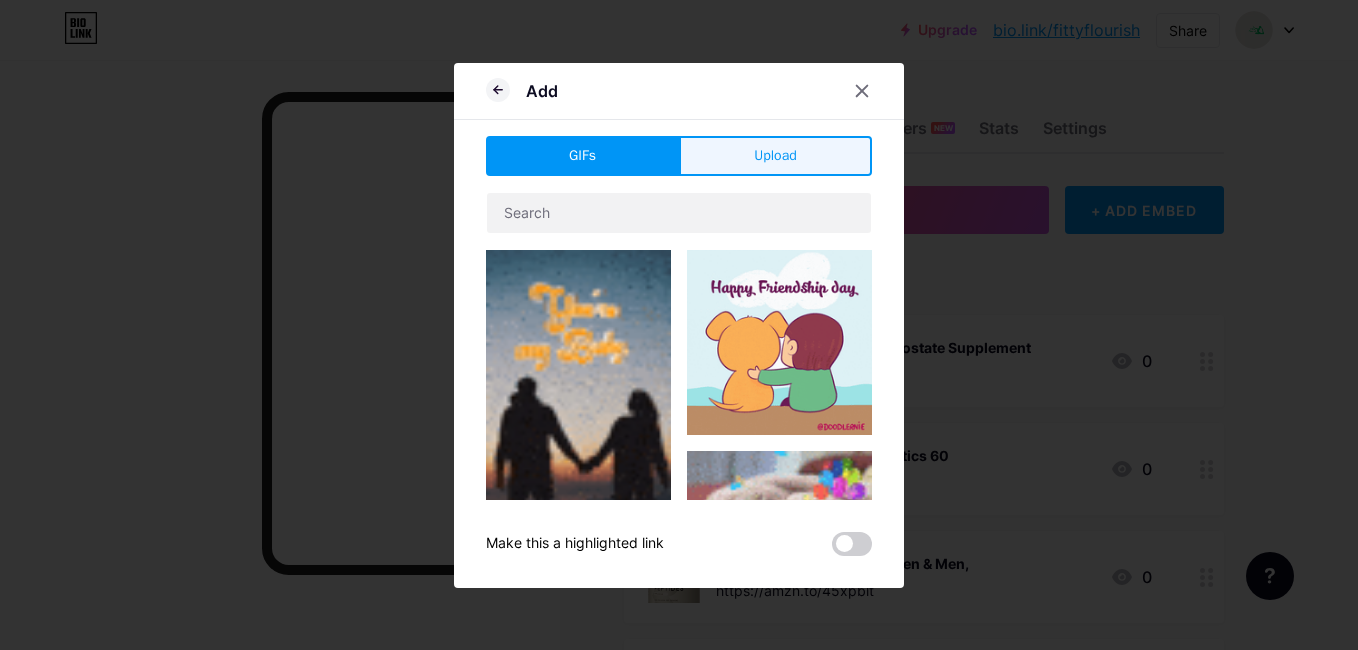 click on "Upload" at bounding box center (775, 156) 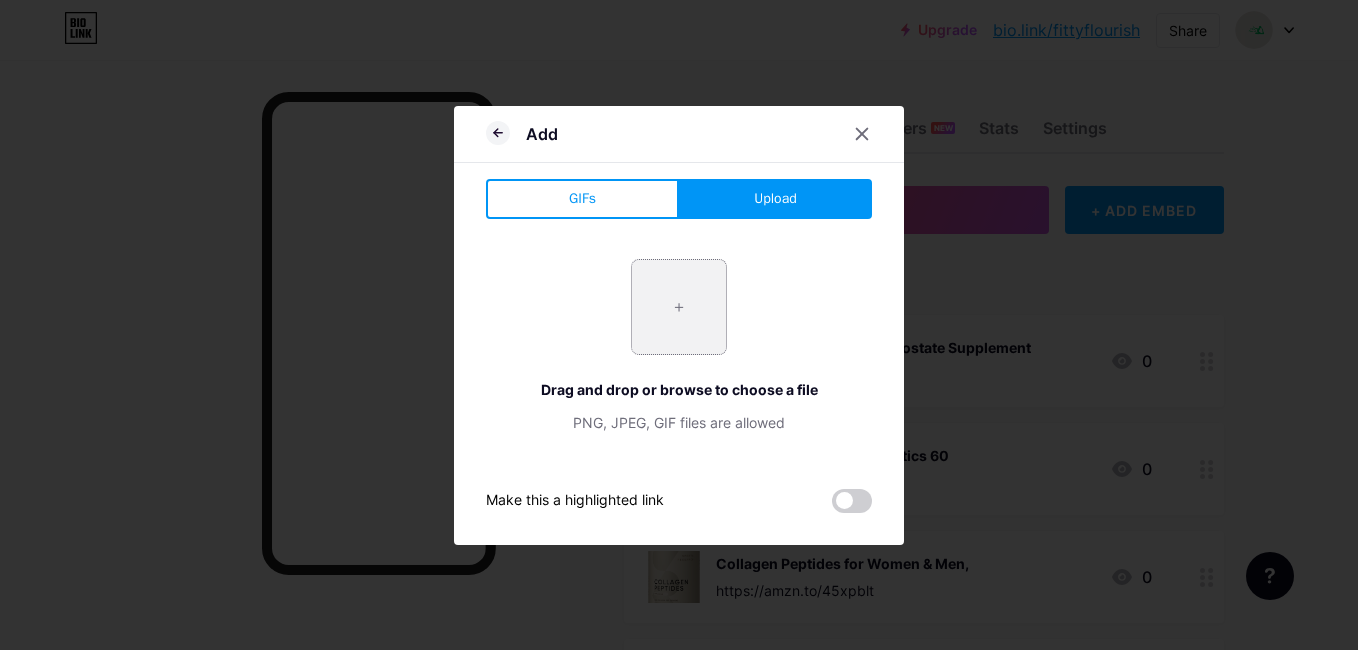 click at bounding box center (679, 307) 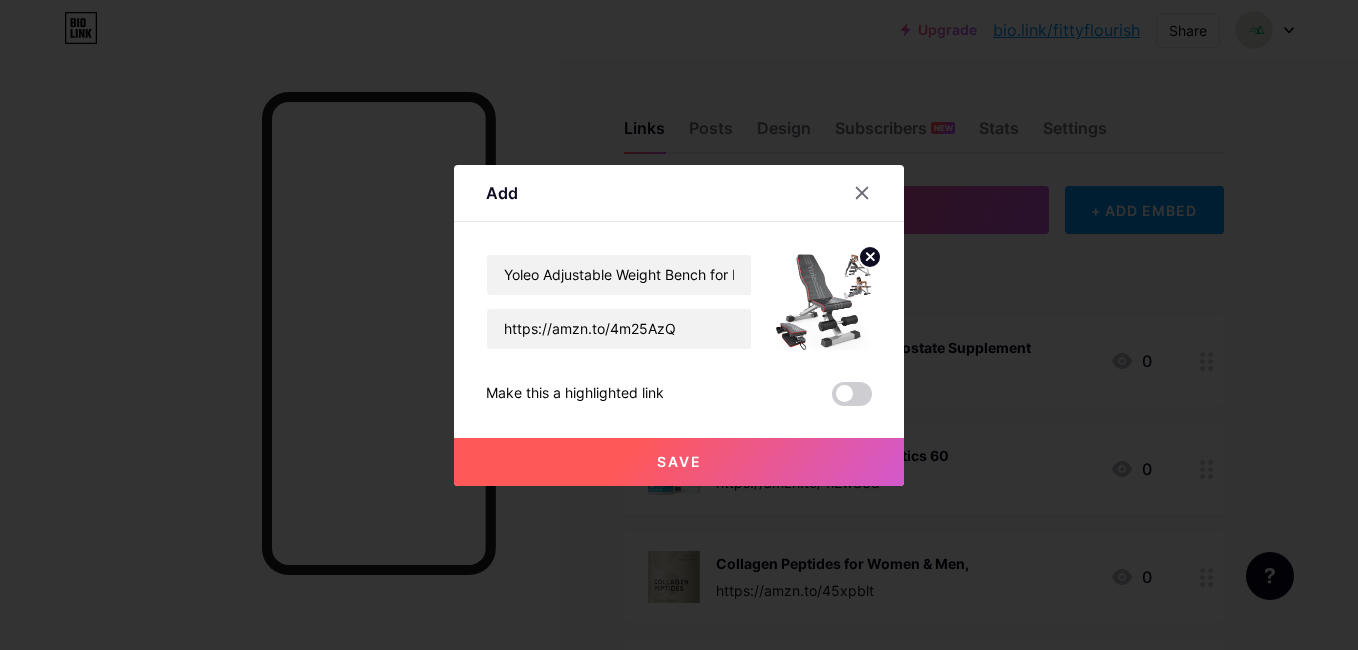 click on "Save" at bounding box center [679, 462] 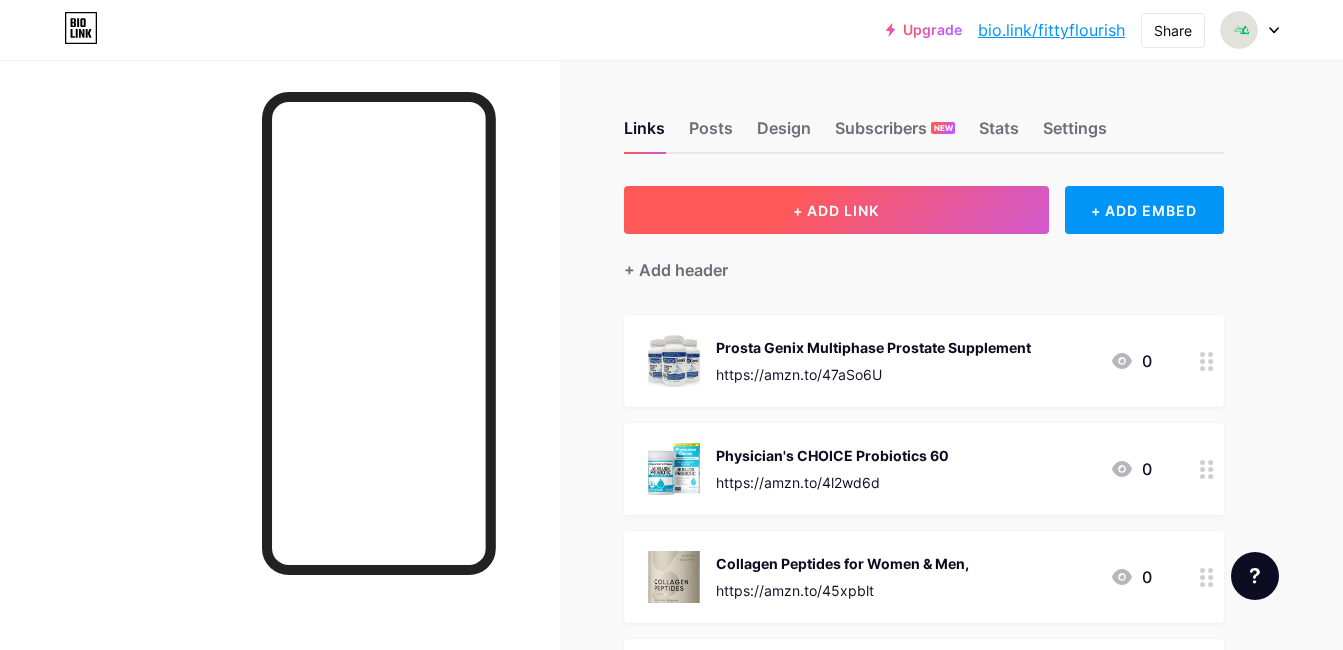 click on "+ ADD LINK" at bounding box center (836, 210) 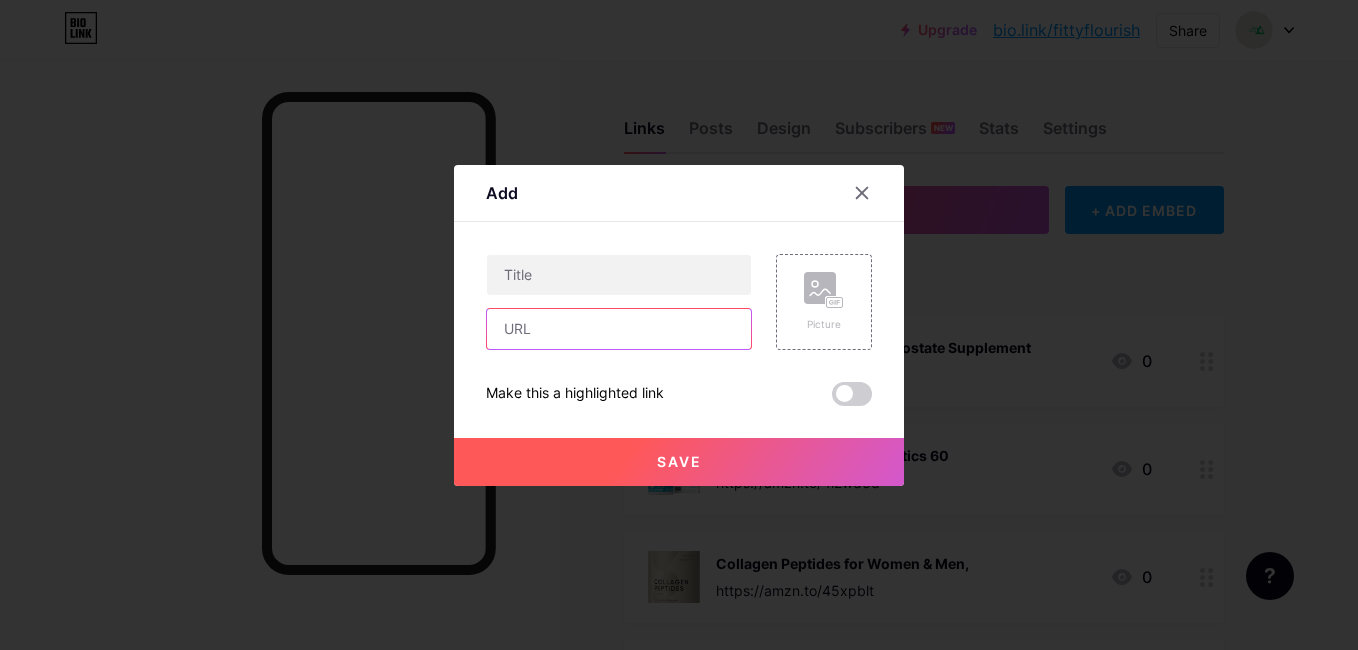 click at bounding box center [619, 329] 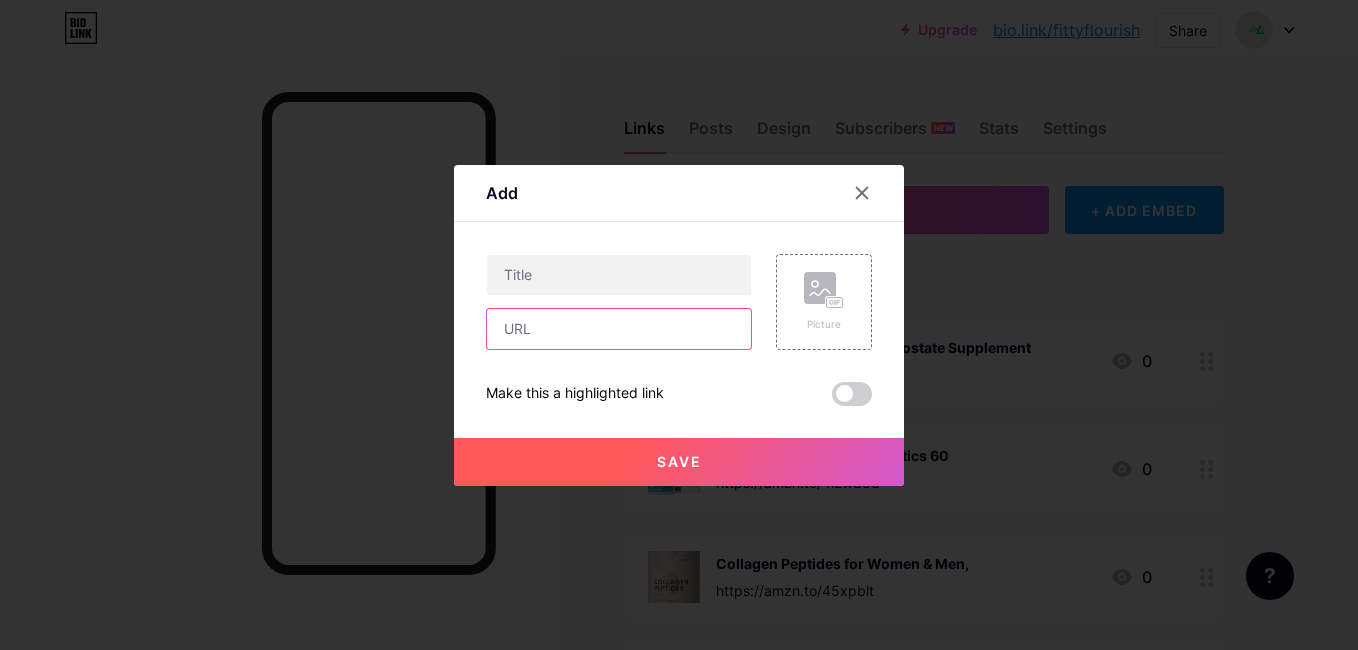 paste on "https://amzn.to/45mwbk5" 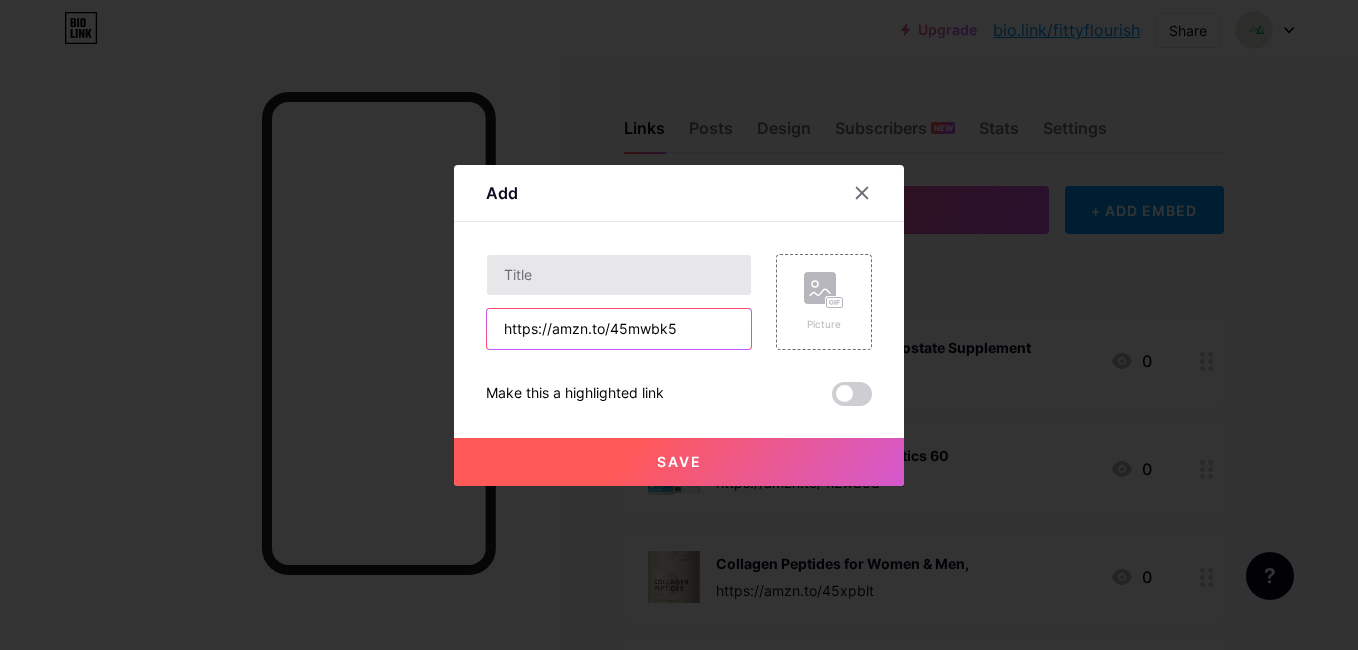 type on "https://amzn.to/45mwbk5" 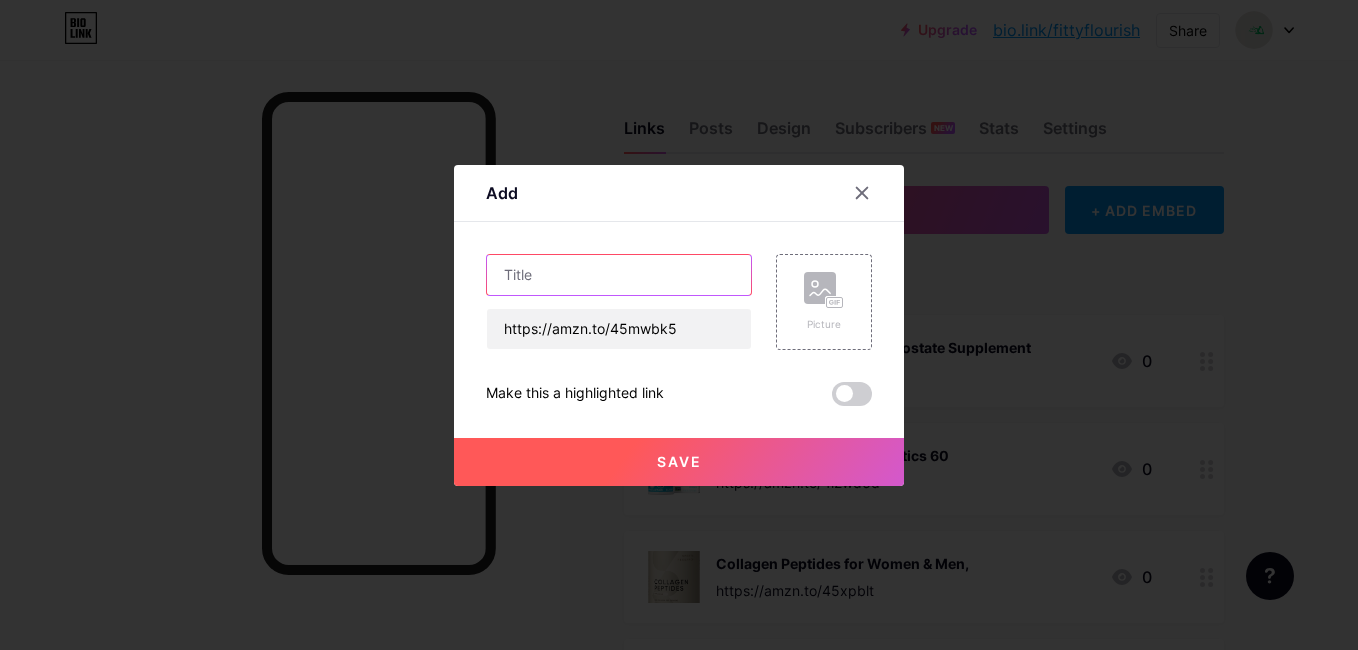 click at bounding box center (619, 275) 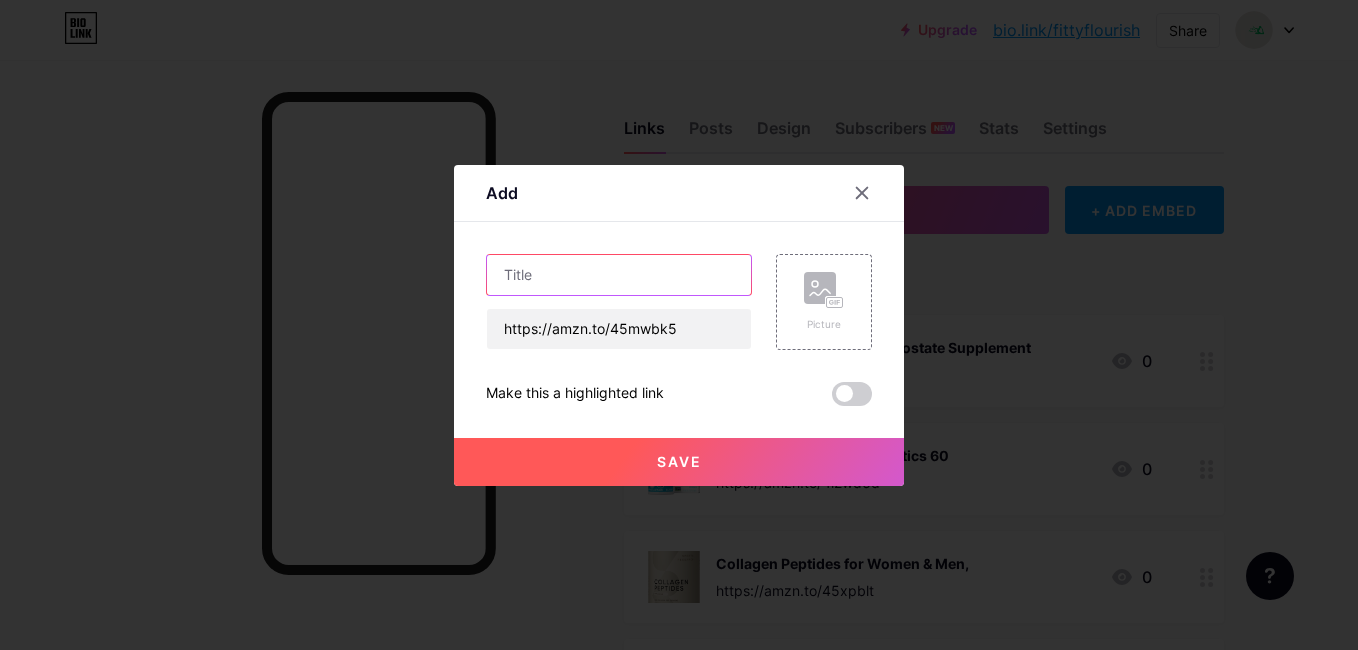 paste on "PURA D'OR Anti-Thinning Biotin Shampoo" 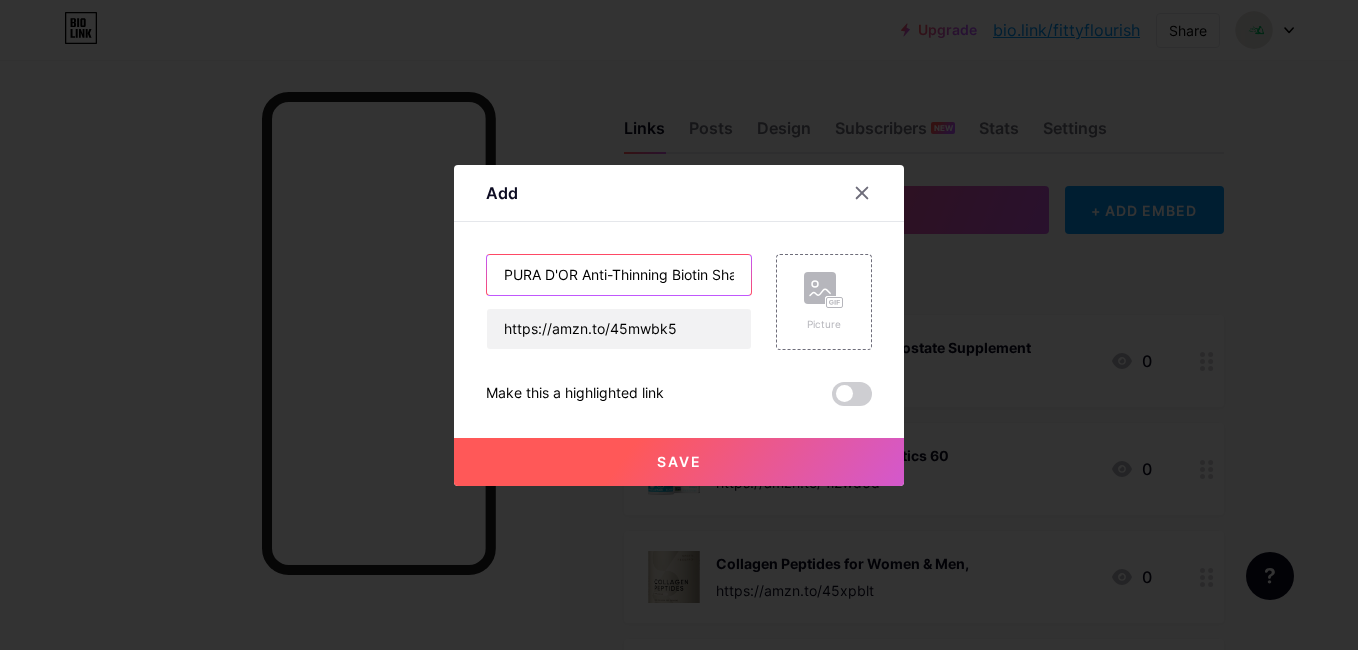 scroll, scrollTop: 0, scrollLeft: 45, axis: horizontal 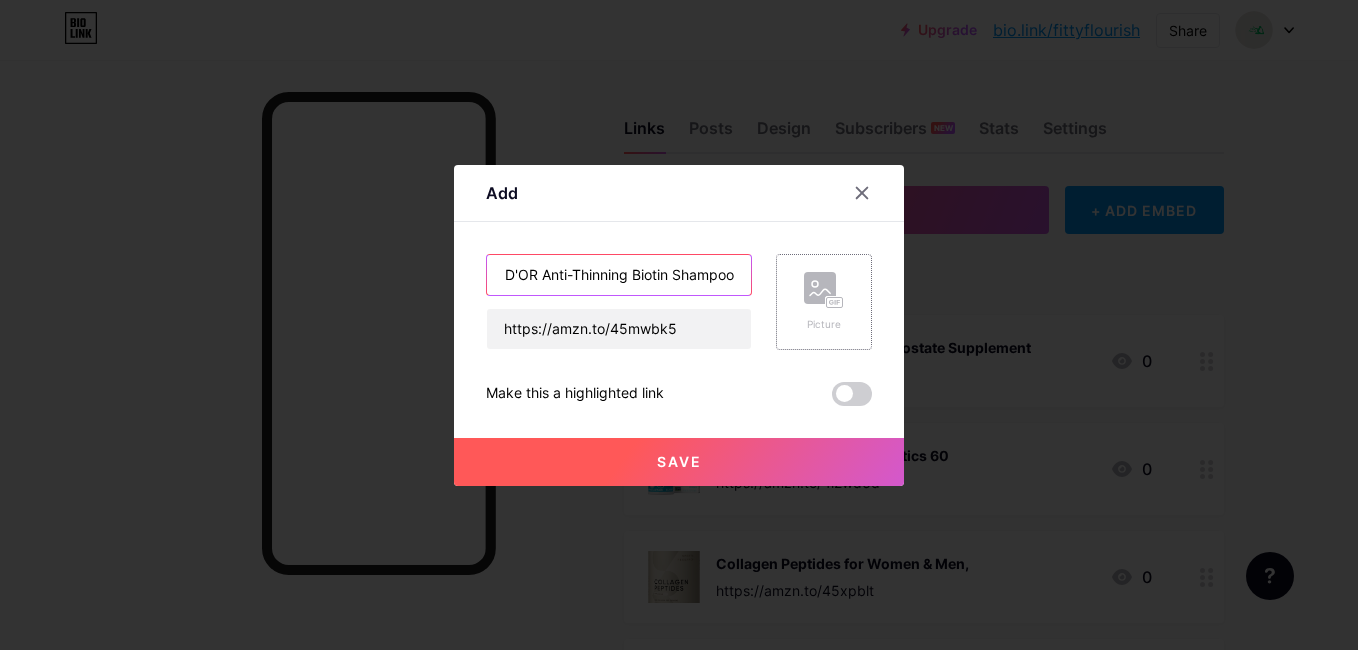 type on "PURA D'OR Anti-Thinning Biotin Shampoo" 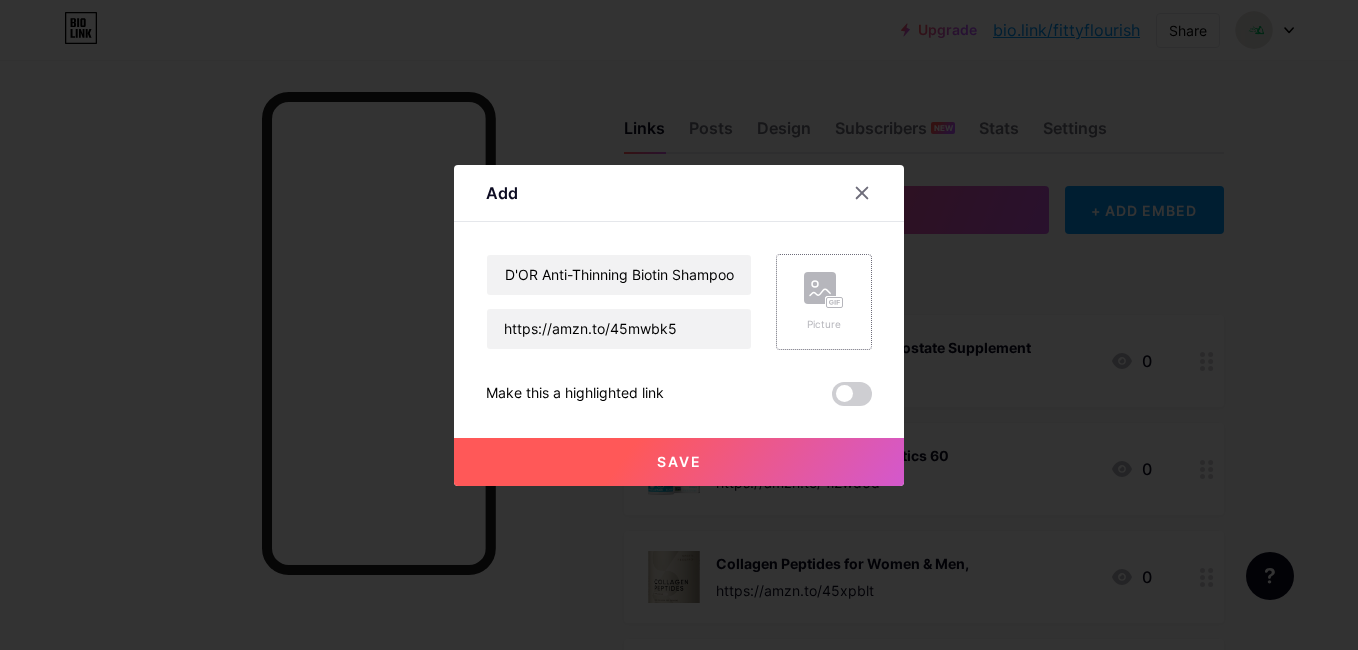 click on "Picture" at bounding box center (824, 302) 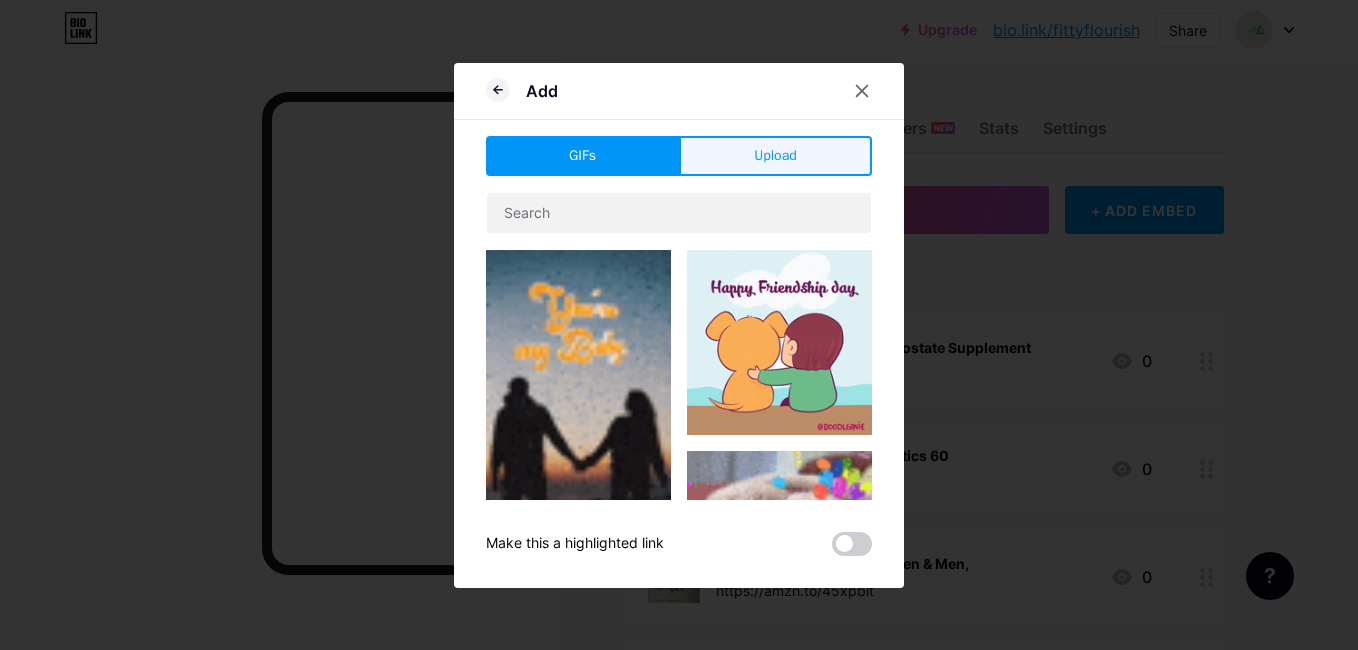 click on "Upload" at bounding box center [775, 155] 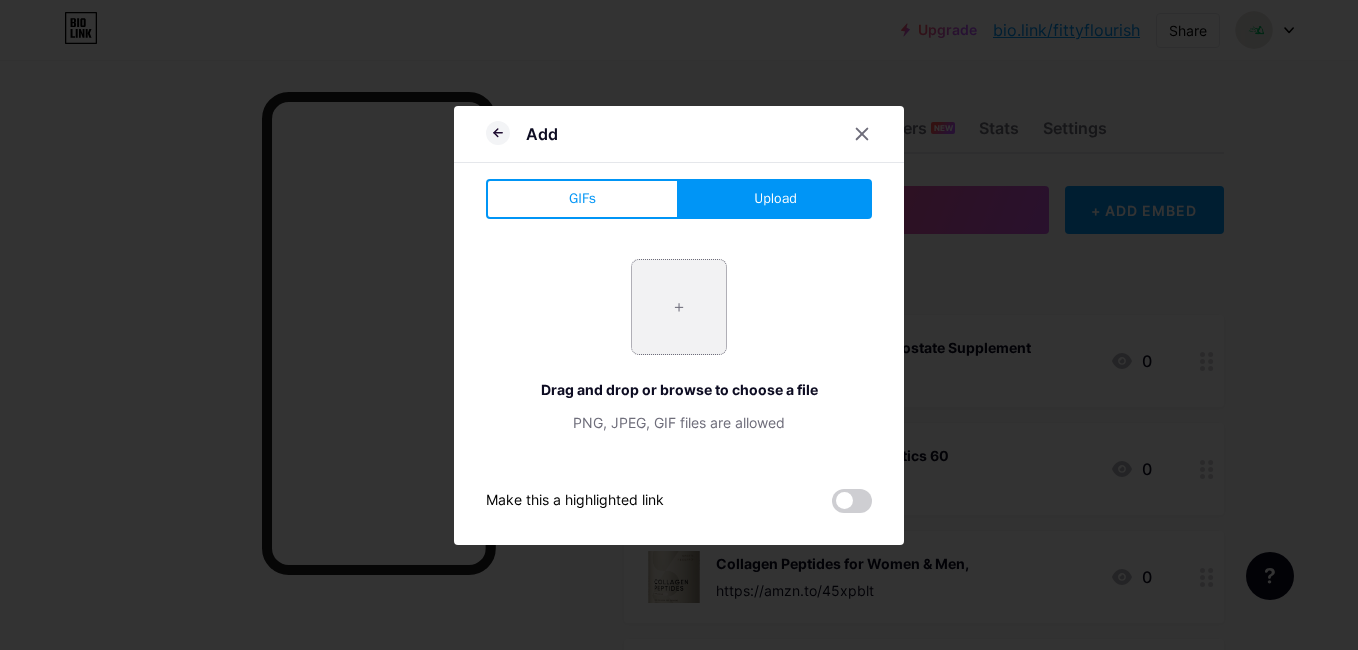 click at bounding box center [679, 307] 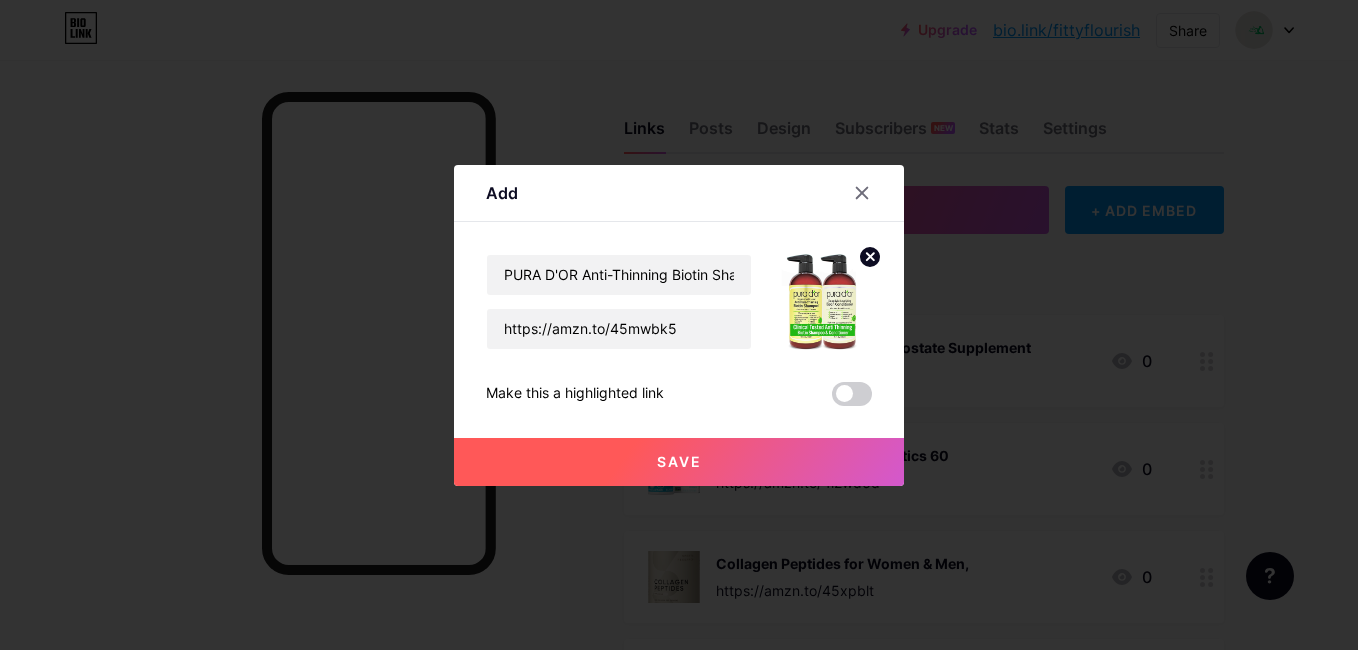 click on "Save" at bounding box center [679, 462] 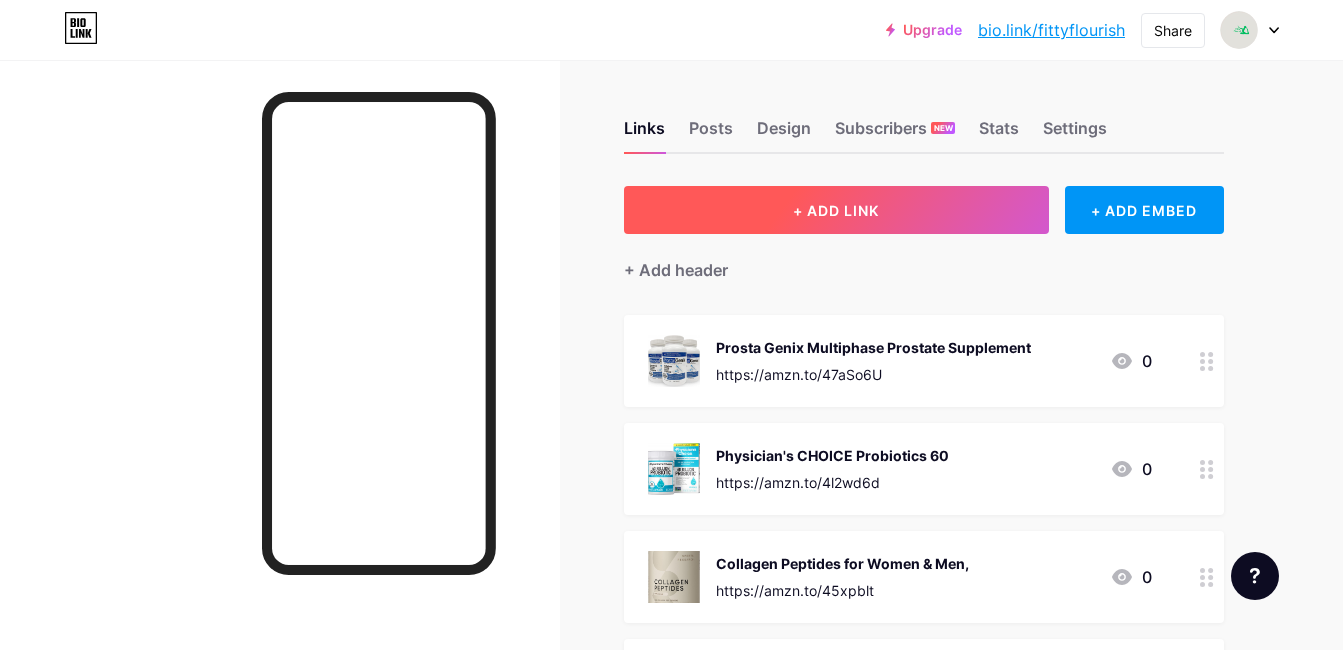click on "+ ADD LINK" at bounding box center (836, 210) 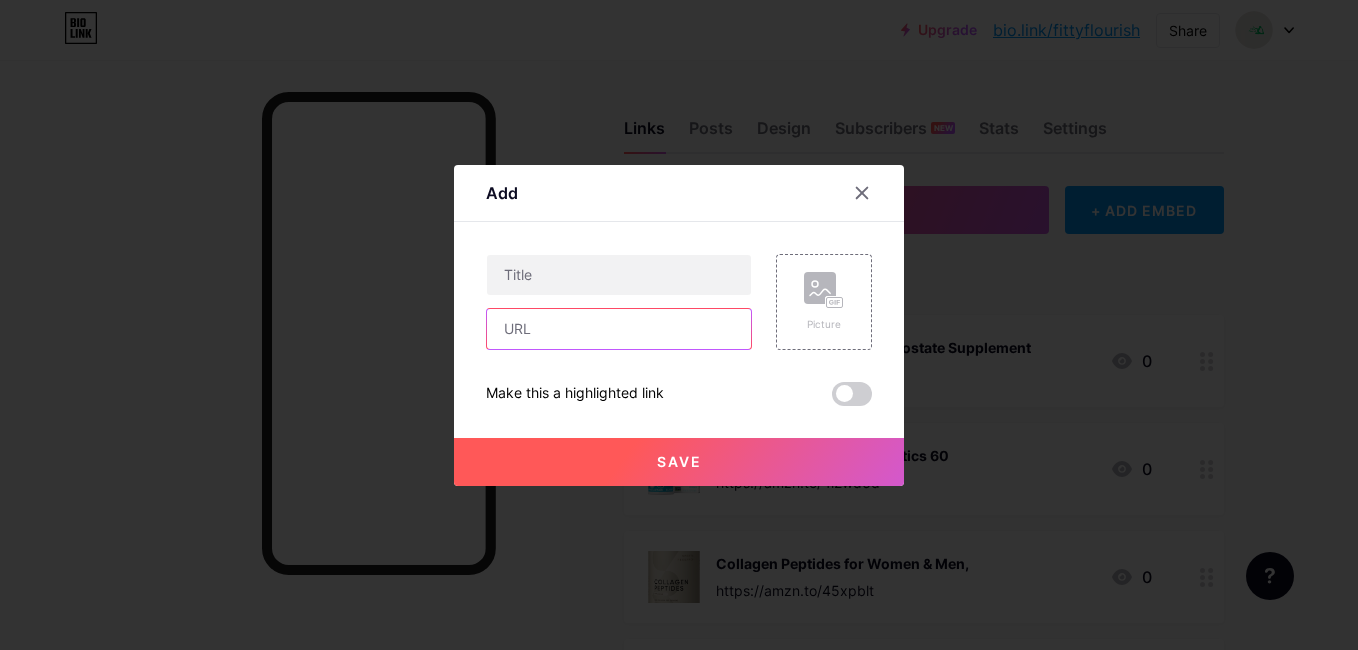 click at bounding box center [619, 329] 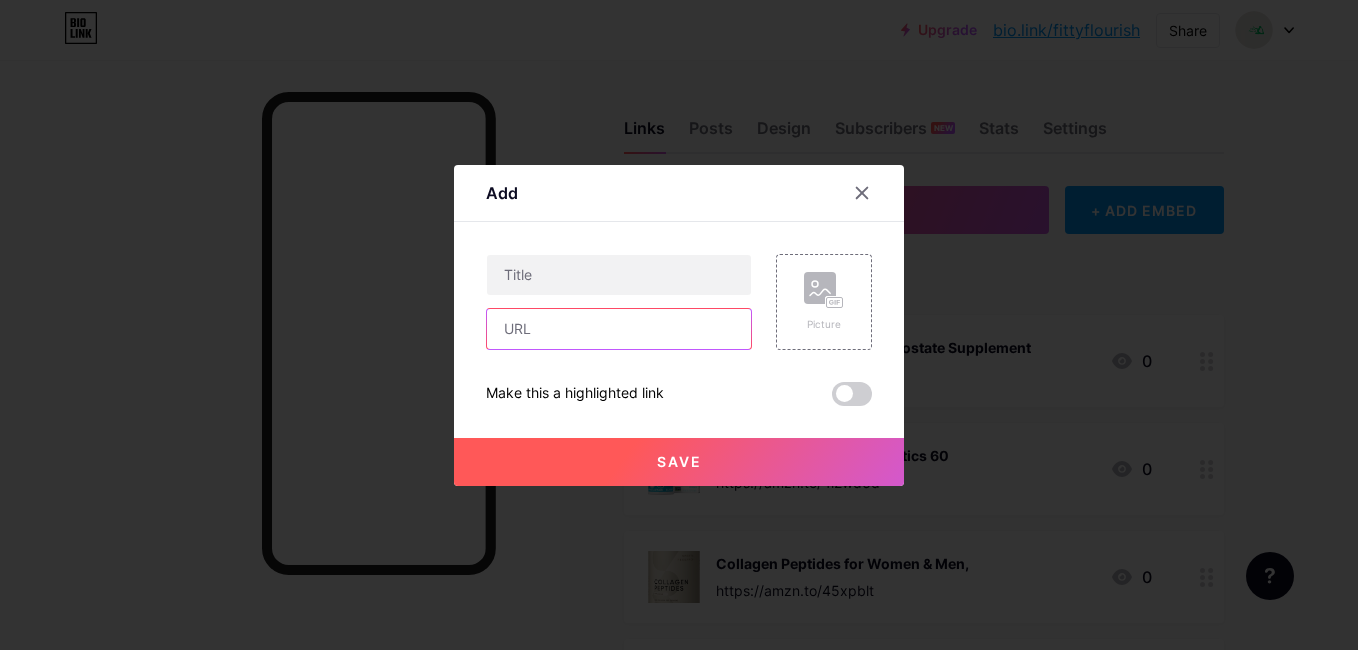 paste on "https://amzn.to/3HcJlYK" 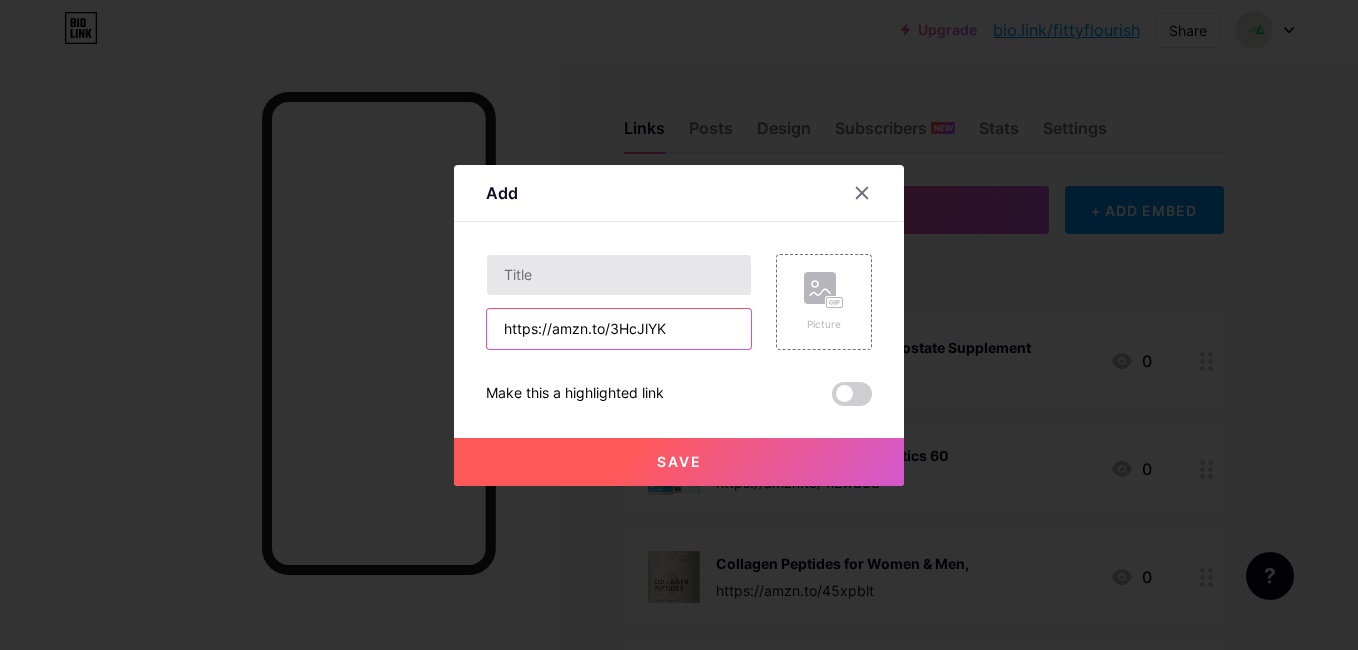 type on "https://amzn.to/3HcJlYK" 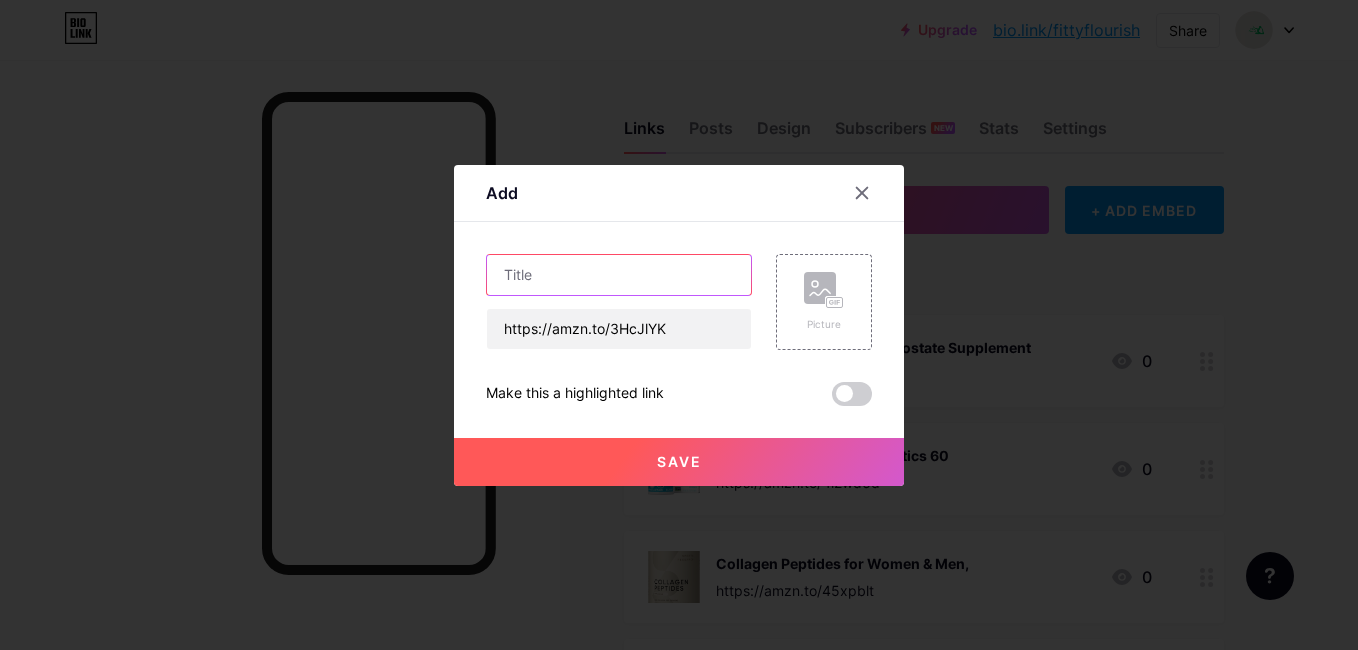 click at bounding box center [619, 275] 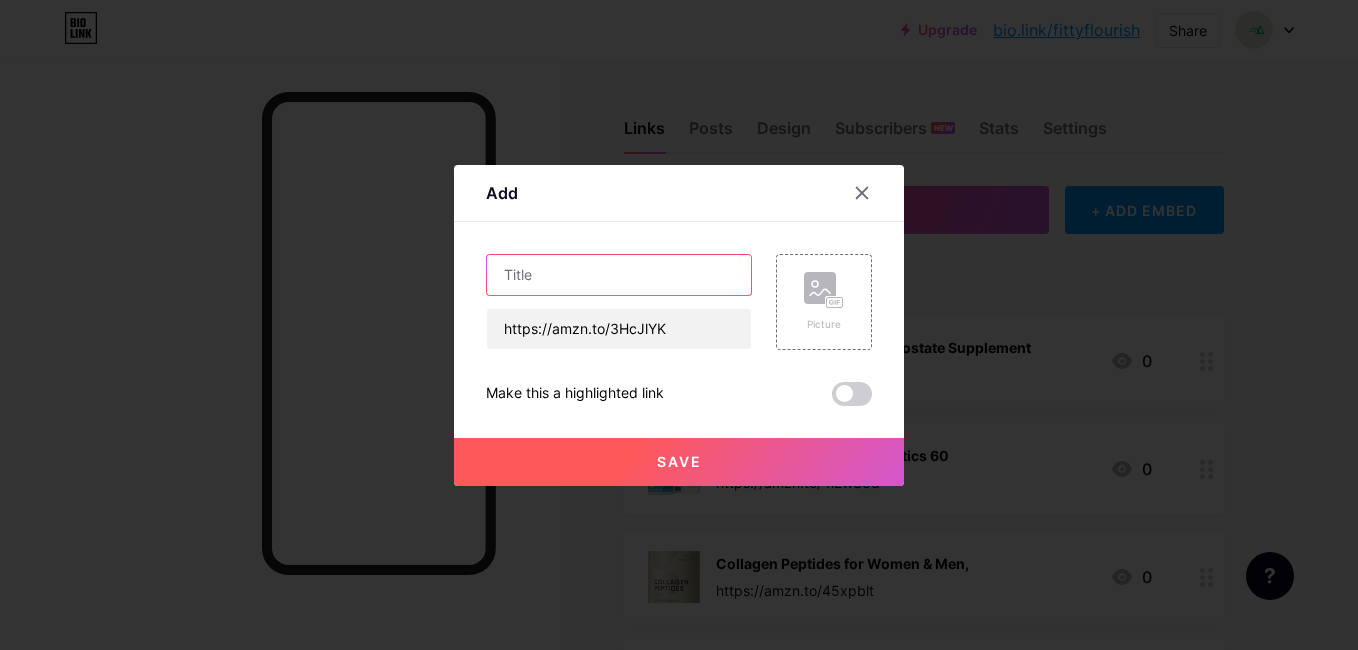 paste on "Florajen3 Digestion High Potency Refrigerated Probiotics" 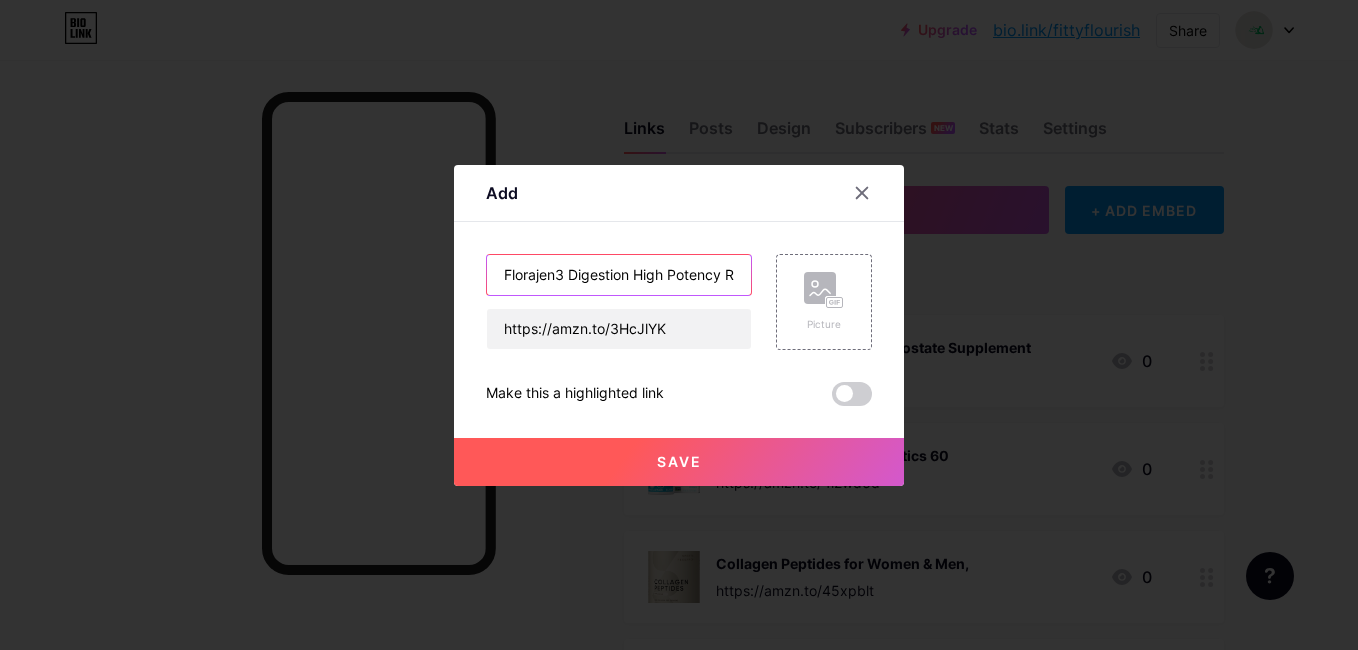 scroll, scrollTop: 0, scrollLeft: 151, axis: horizontal 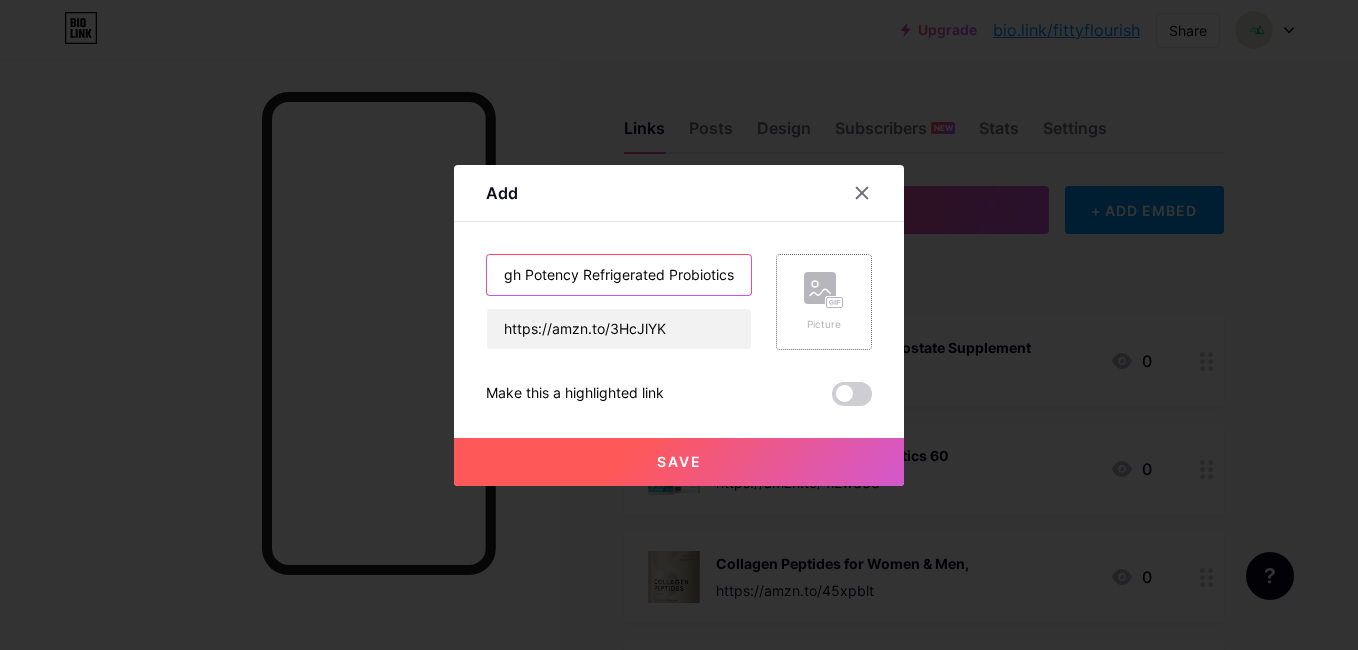 type on "Florajen3 Digestion High Potency Refrigerated Probiotics" 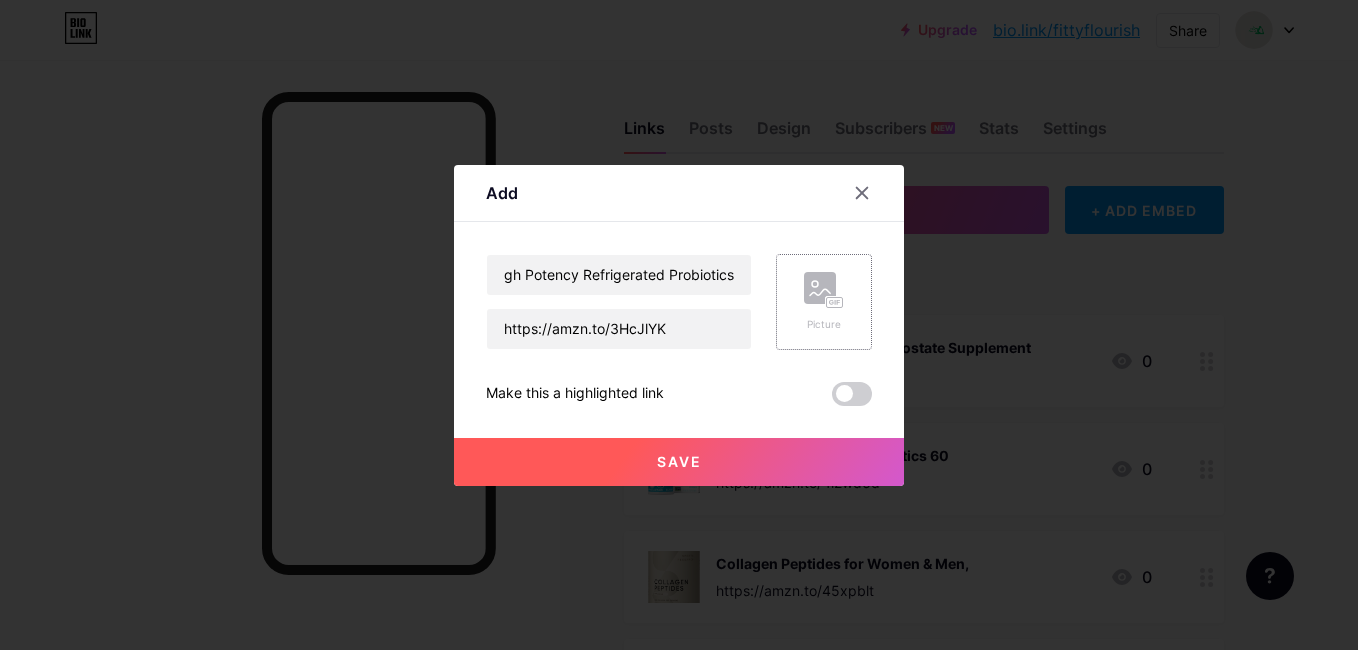 click on "Picture" at bounding box center (824, 302) 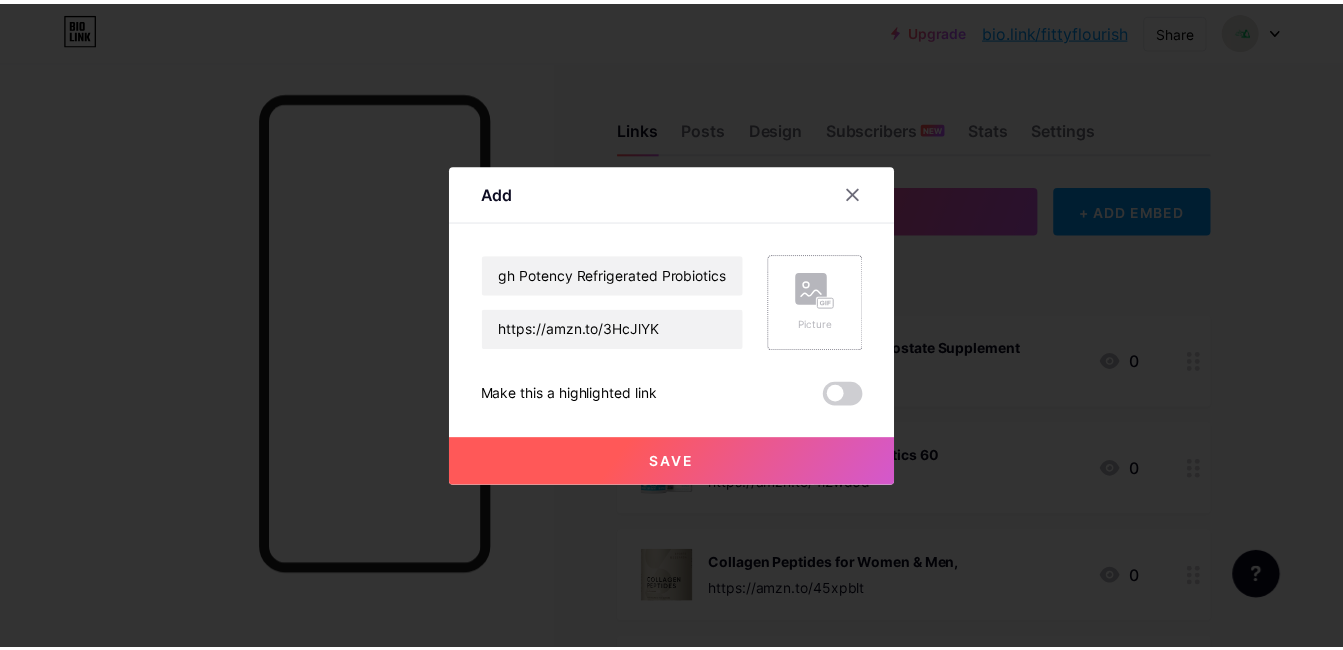 scroll, scrollTop: 0, scrollLeft: 0, axis: both 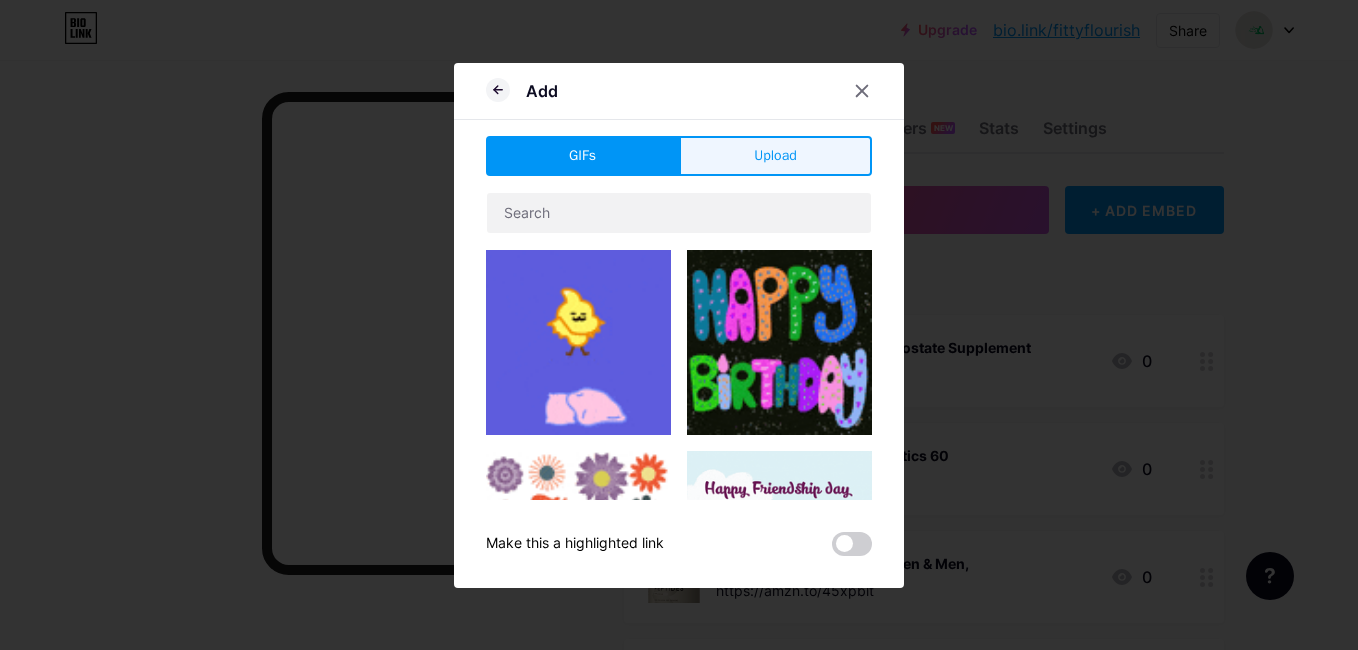click on "Upload" at bounding box center (775, 155) 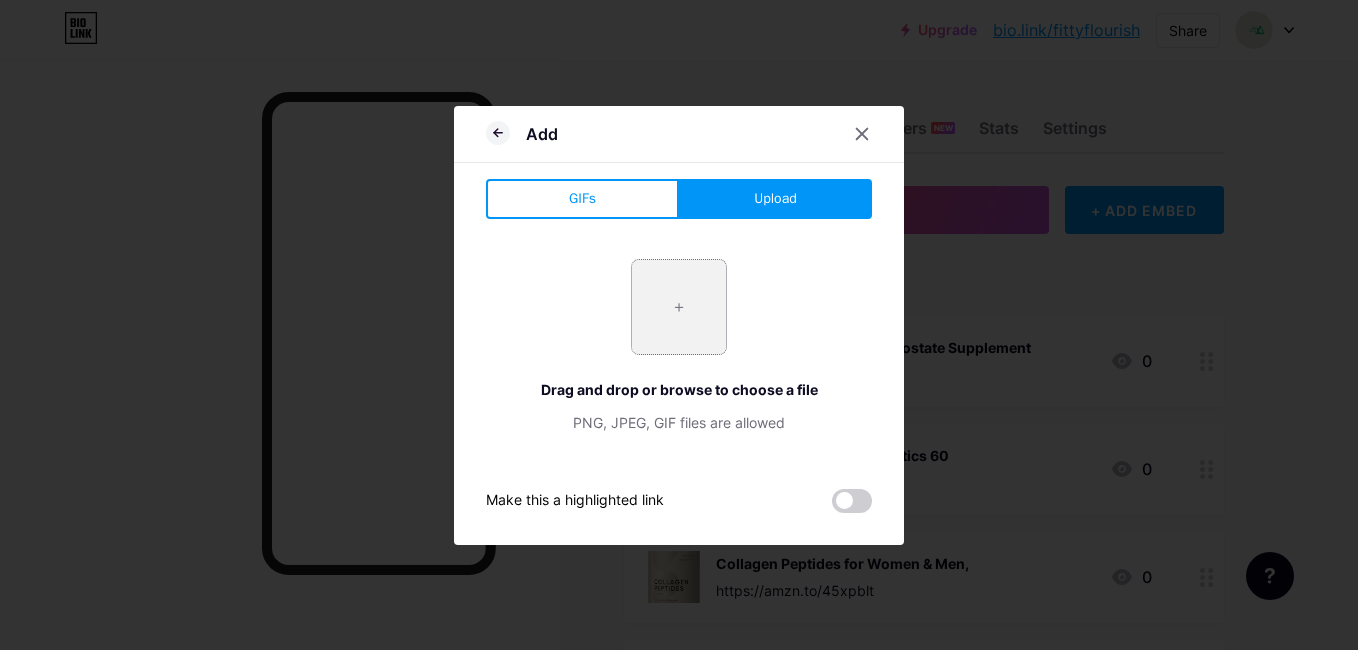 click at bounding box center (679, 307) 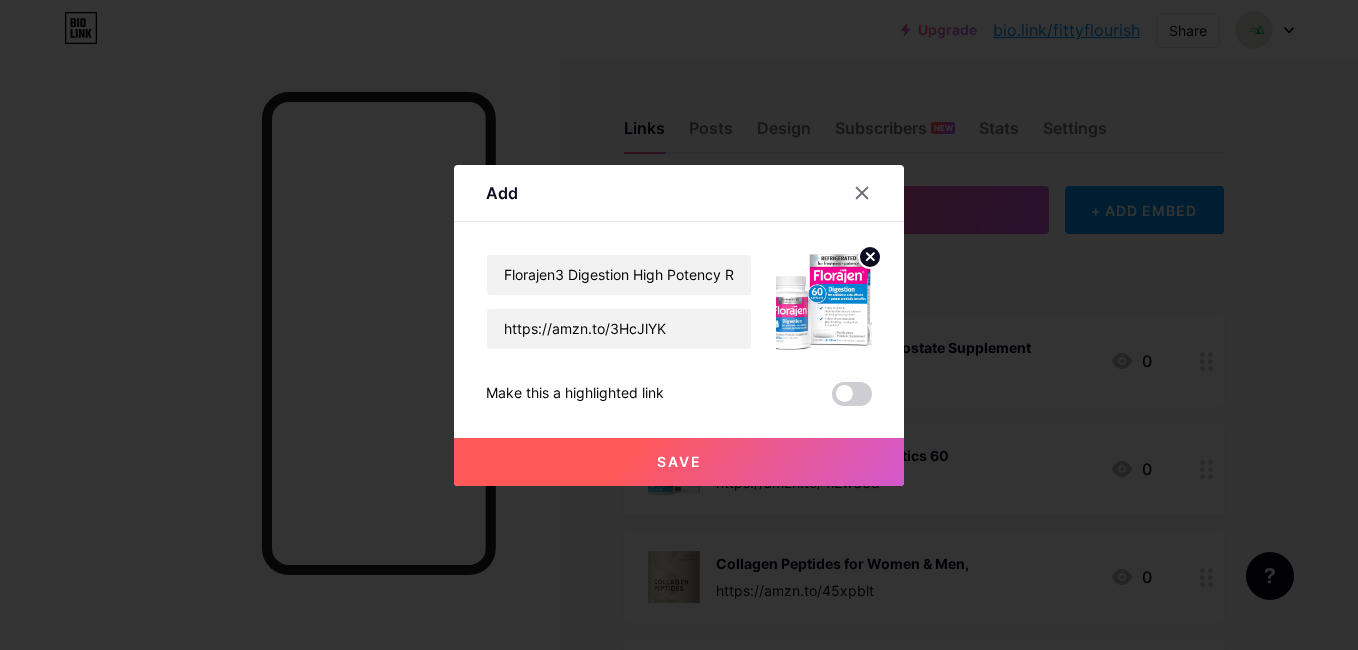 click on "Save" at bounding box center [679, 461] 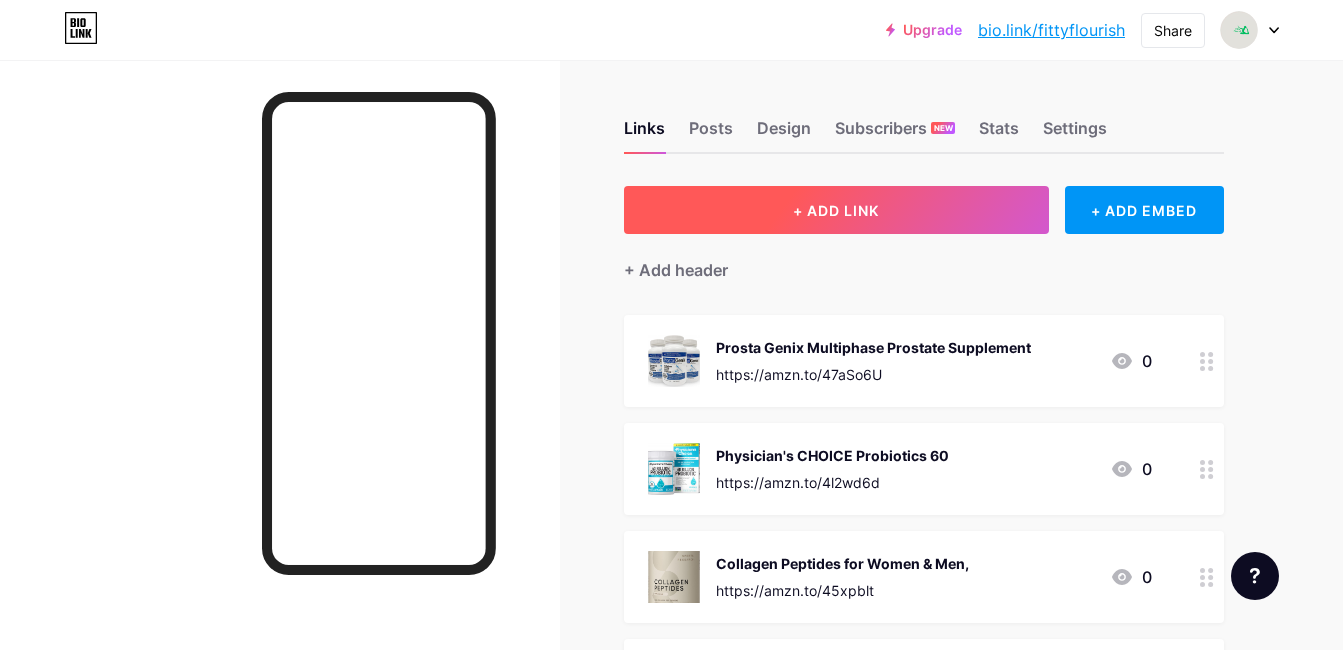 click on "+ ADD LINK" at bounding box center [836, 210] 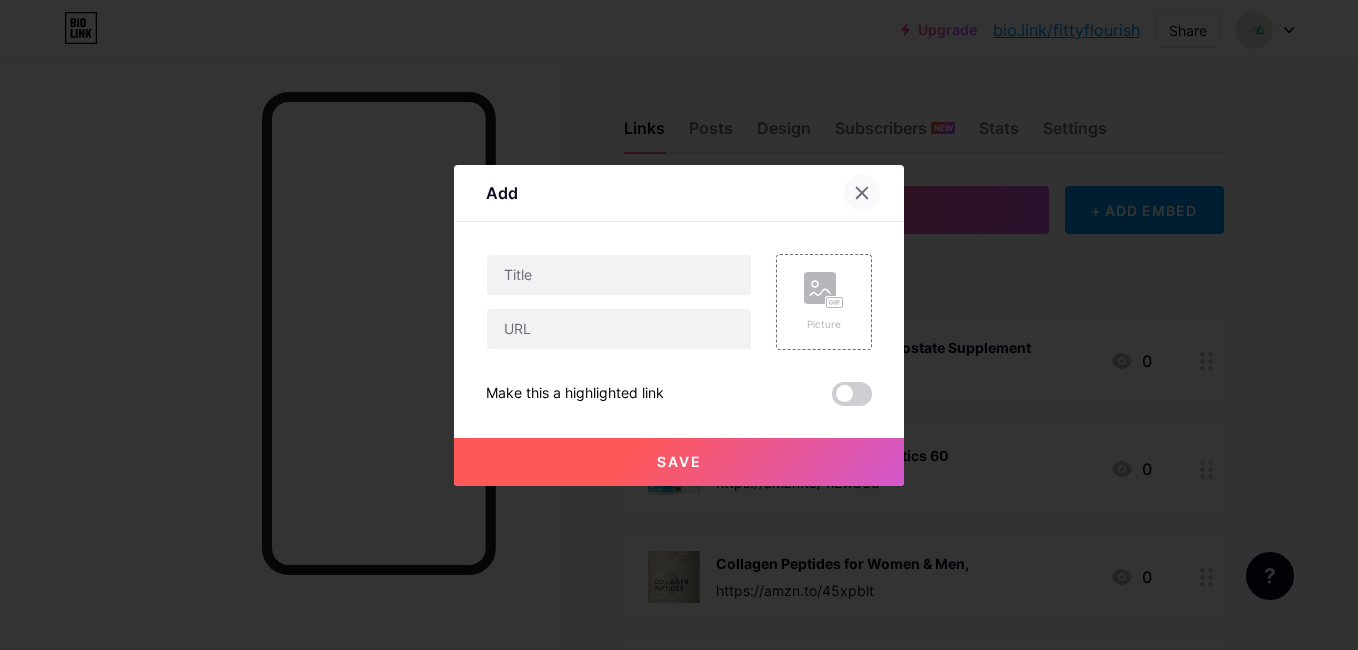 click 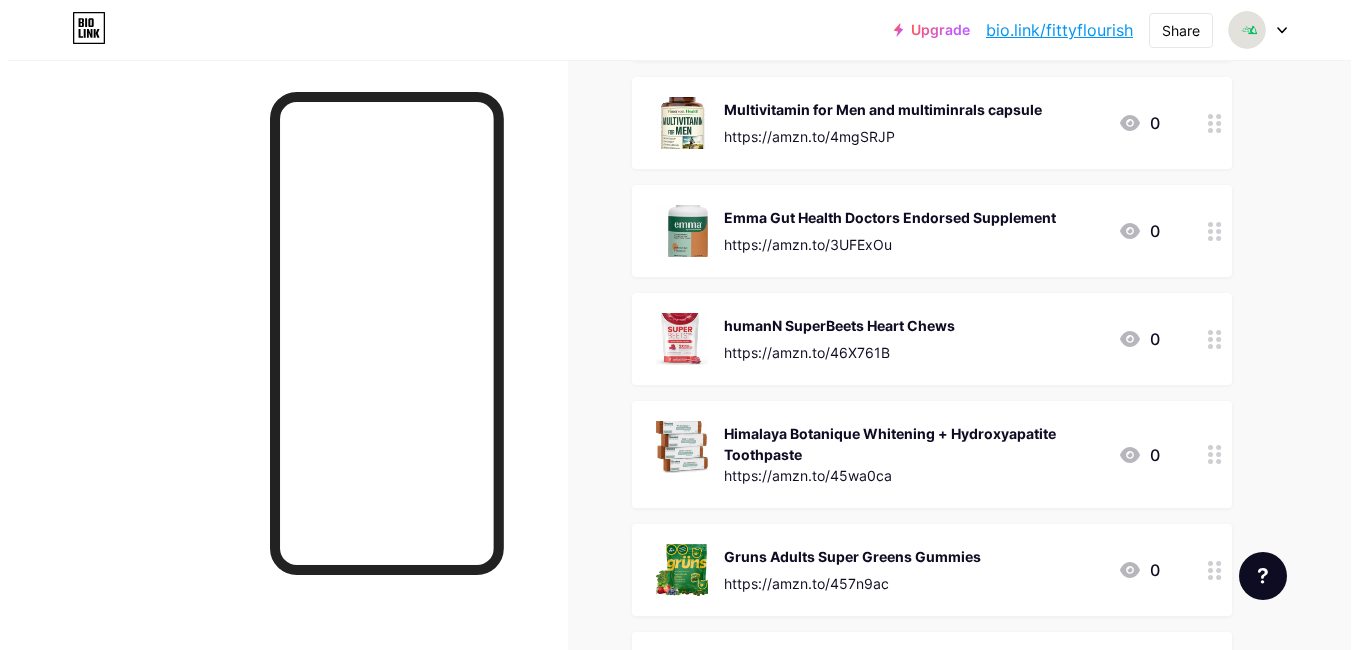 scroll, scrollTop: 0, scrollLeft: 0, axis: both 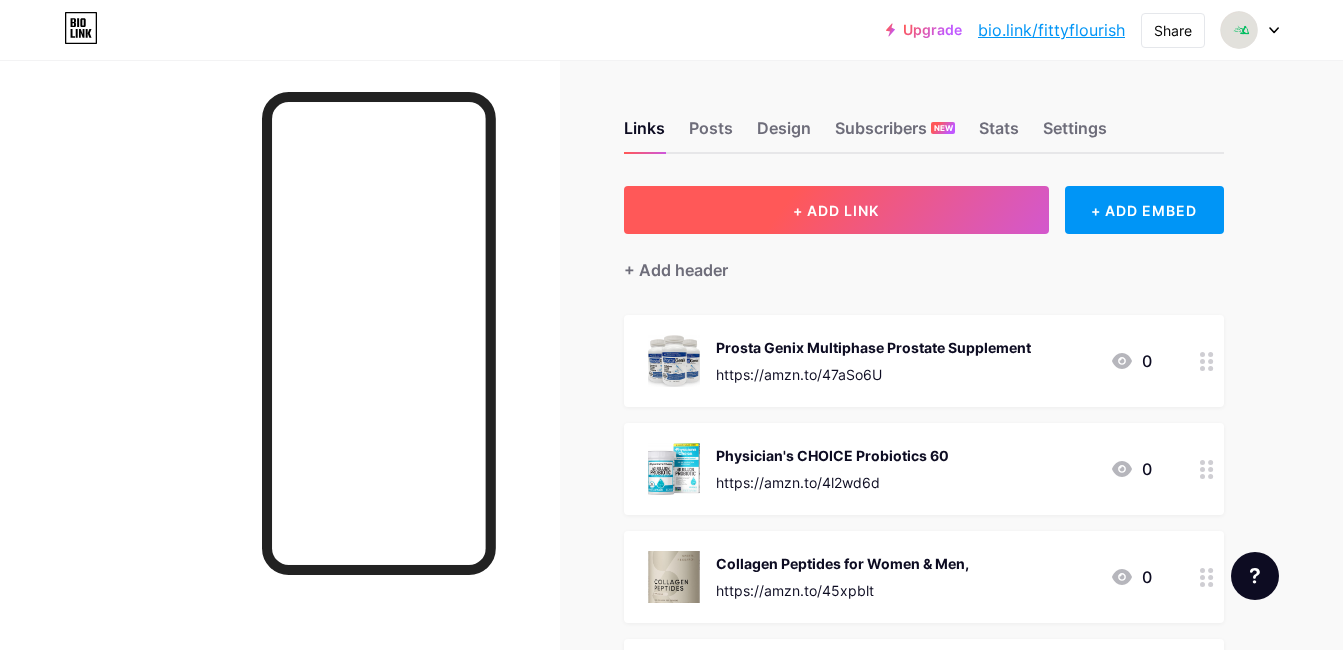 click on "+ ADD LINK" at bounding box center [836, 210] 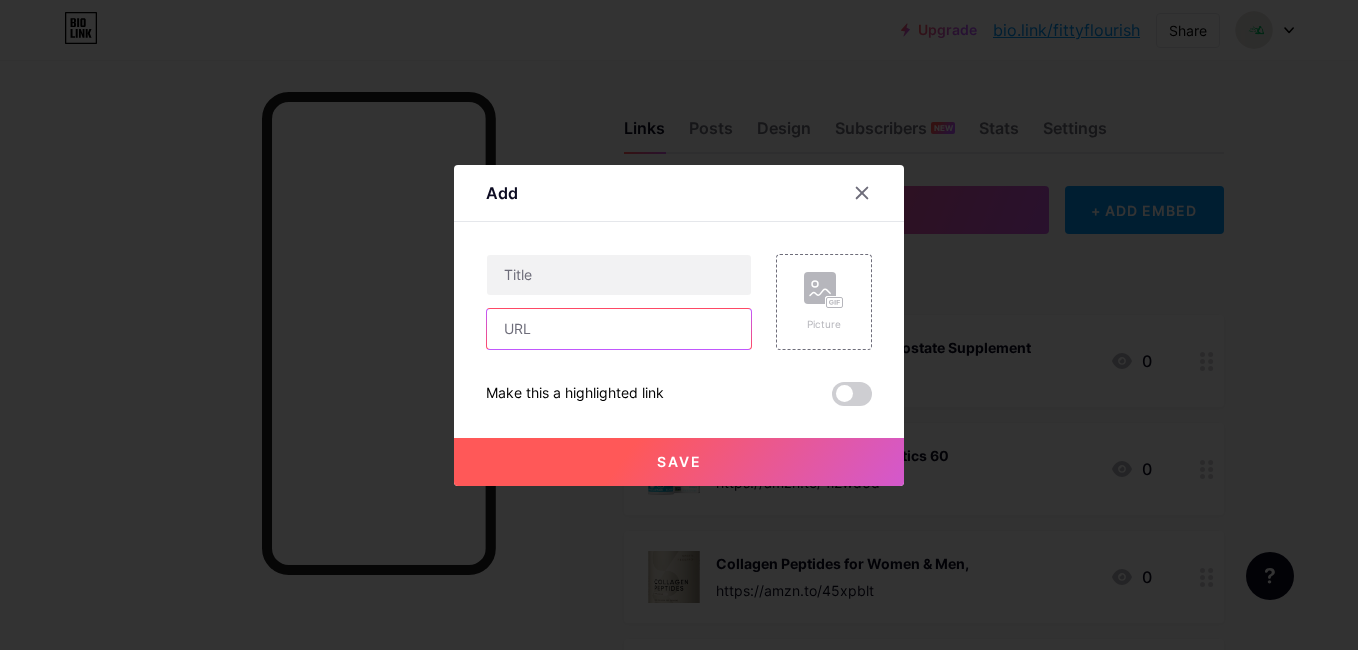 click at bounding box center (619, 329) 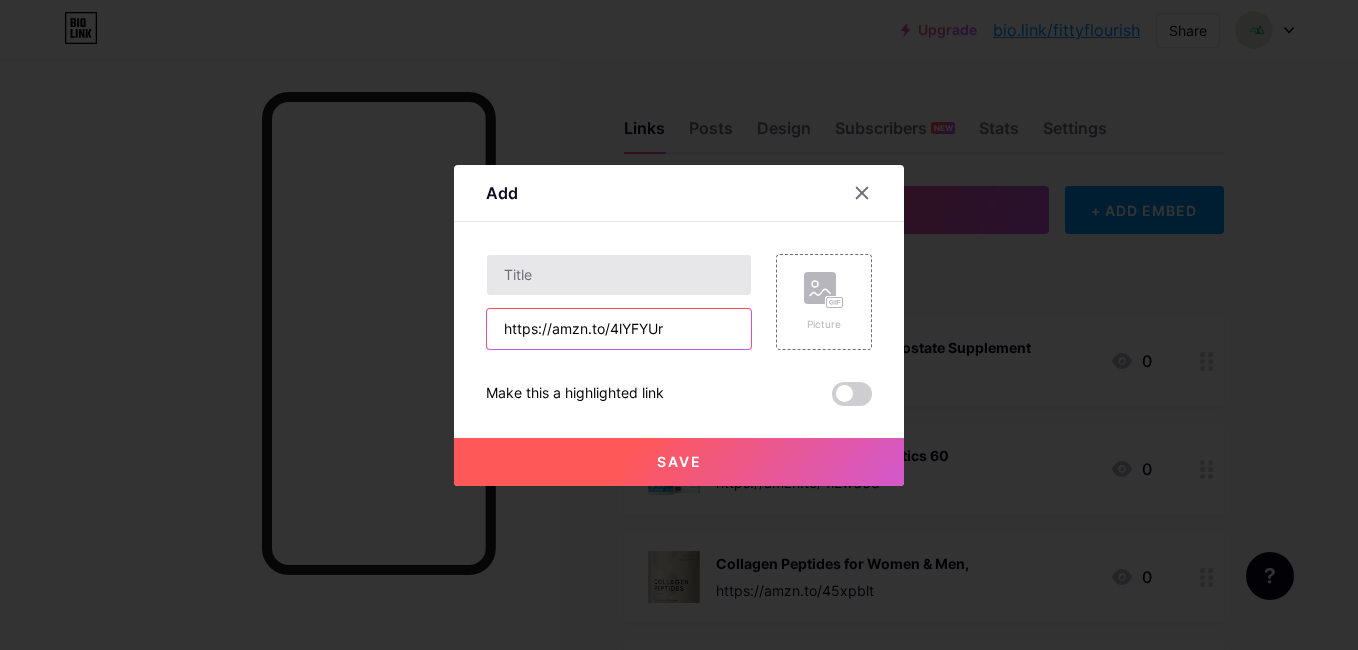 type on "https://amzn.to/4lYFYUr" 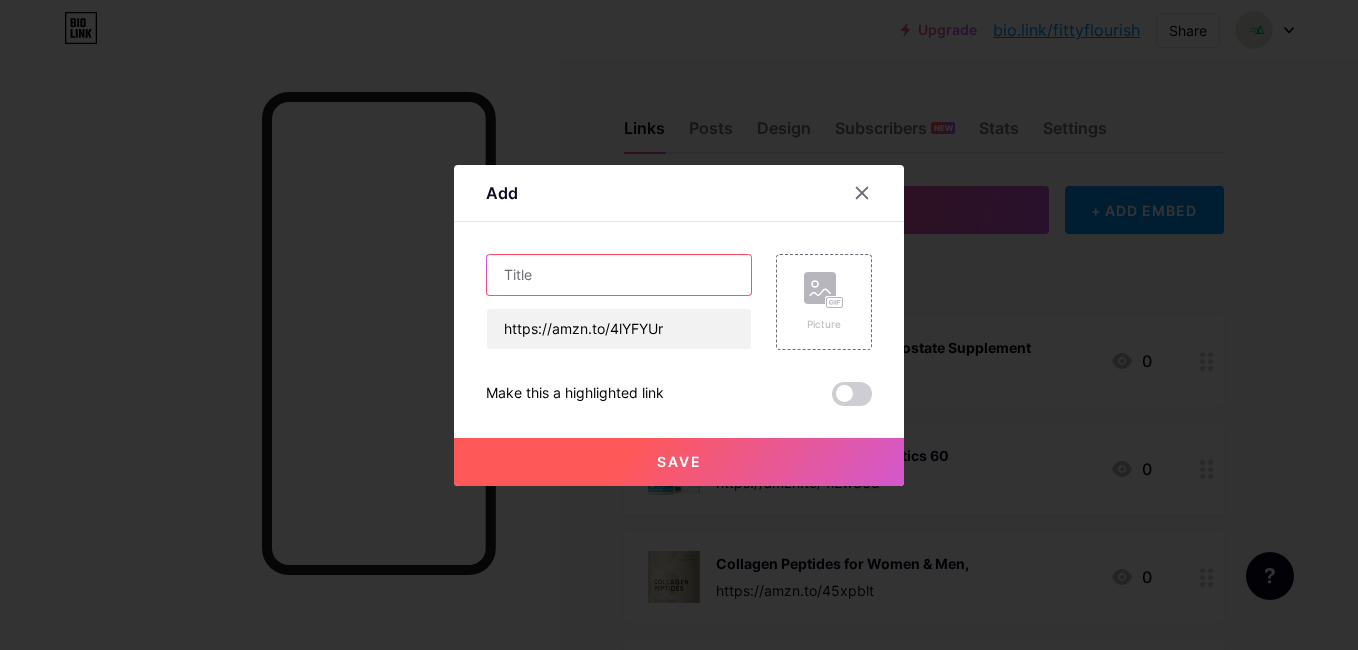 click at bounding box center [619, 275] 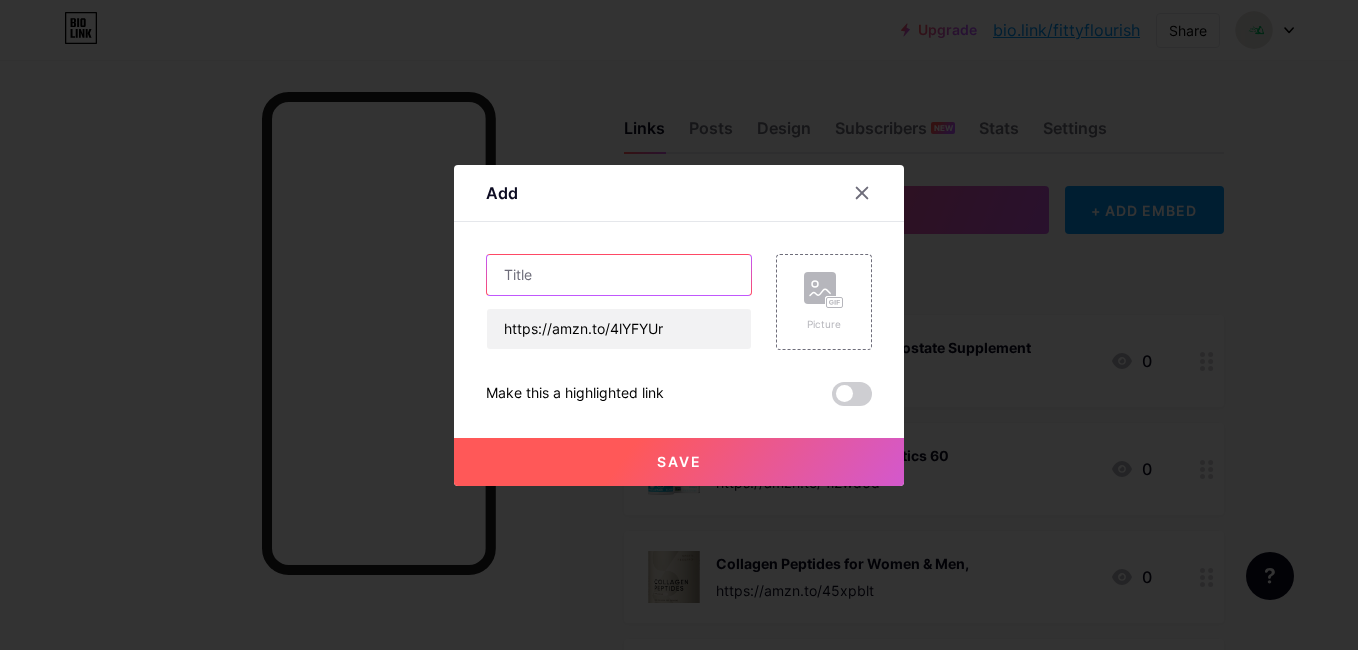 paste on "Florastor Probiotics for Digestive and Immune Health" 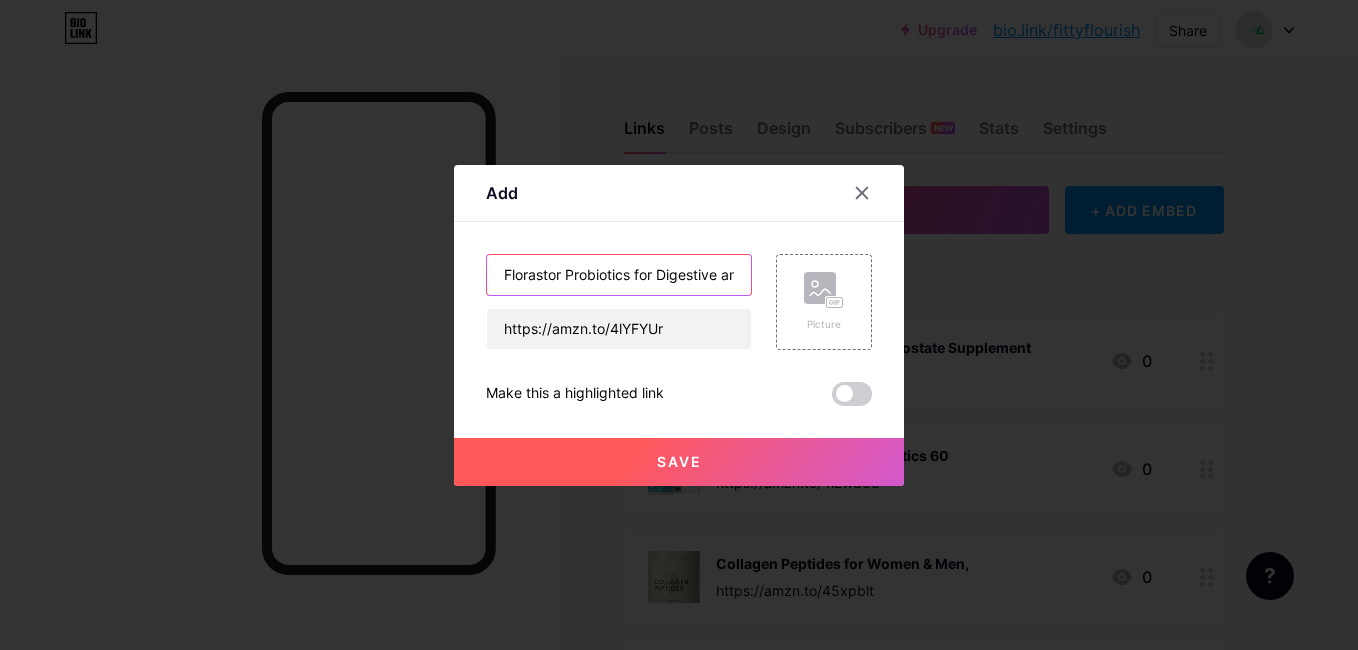 scroll, scrollTop: 0, scrollLeft: 119, axis: horizontal 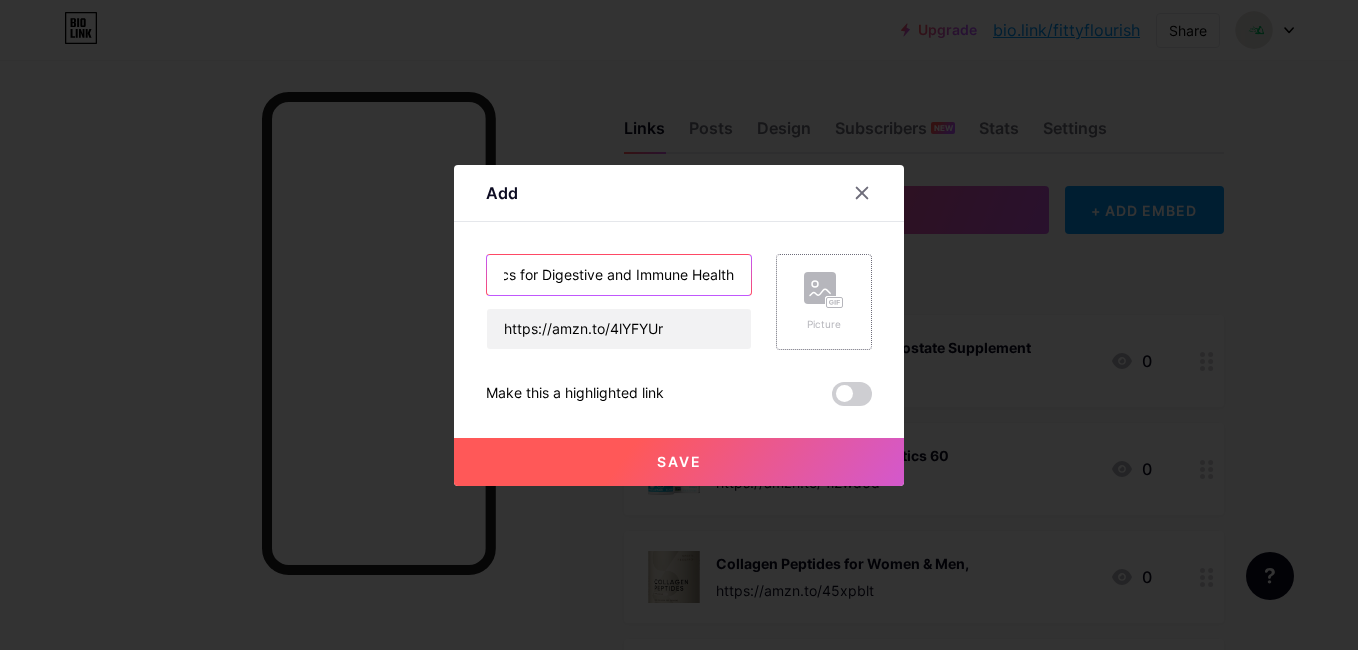 type on "Florastor Probiotics for Digestive and Immune Health" 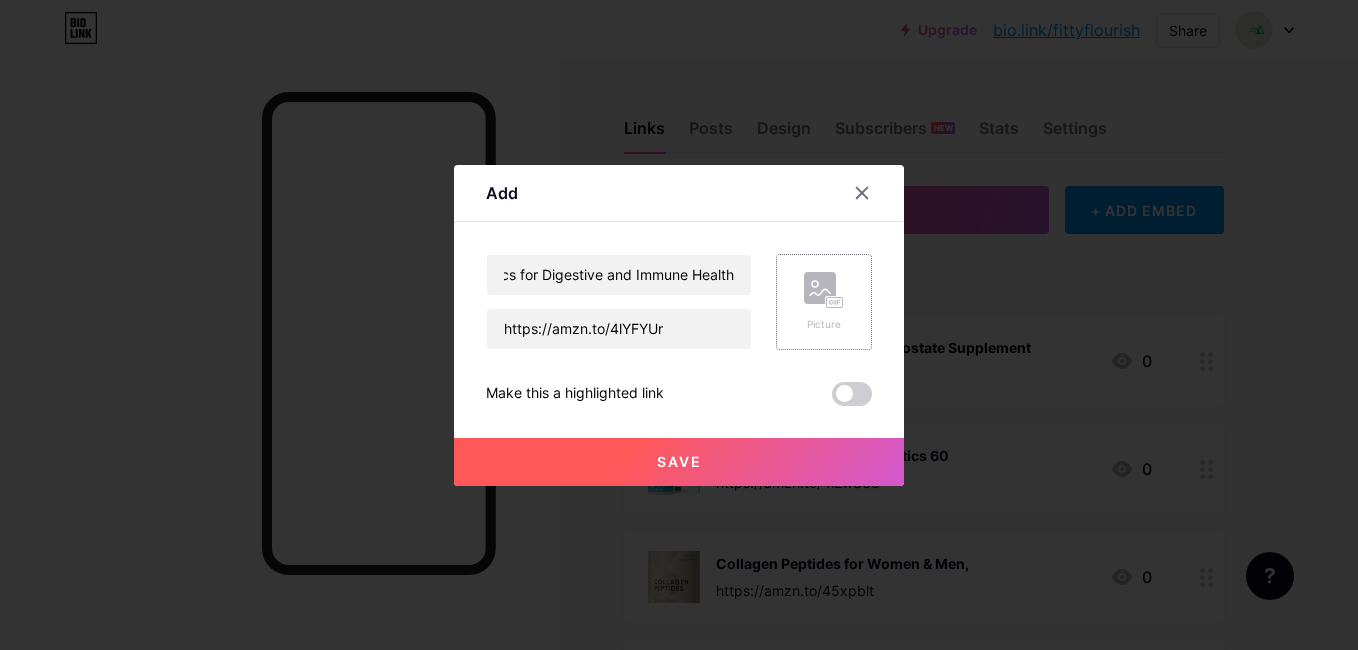 scroll, scrollTop: 0, scrollLeft: 0, axis: both 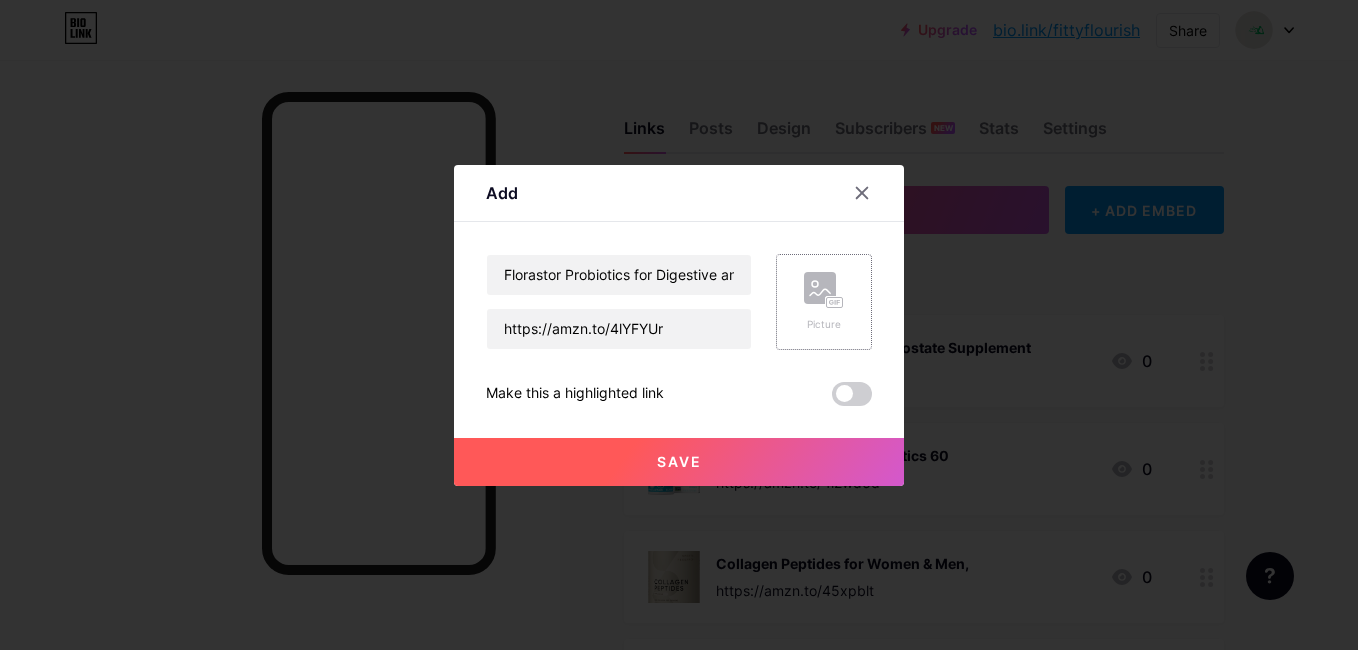 click on "Picture" at bounding box center (824, 324) 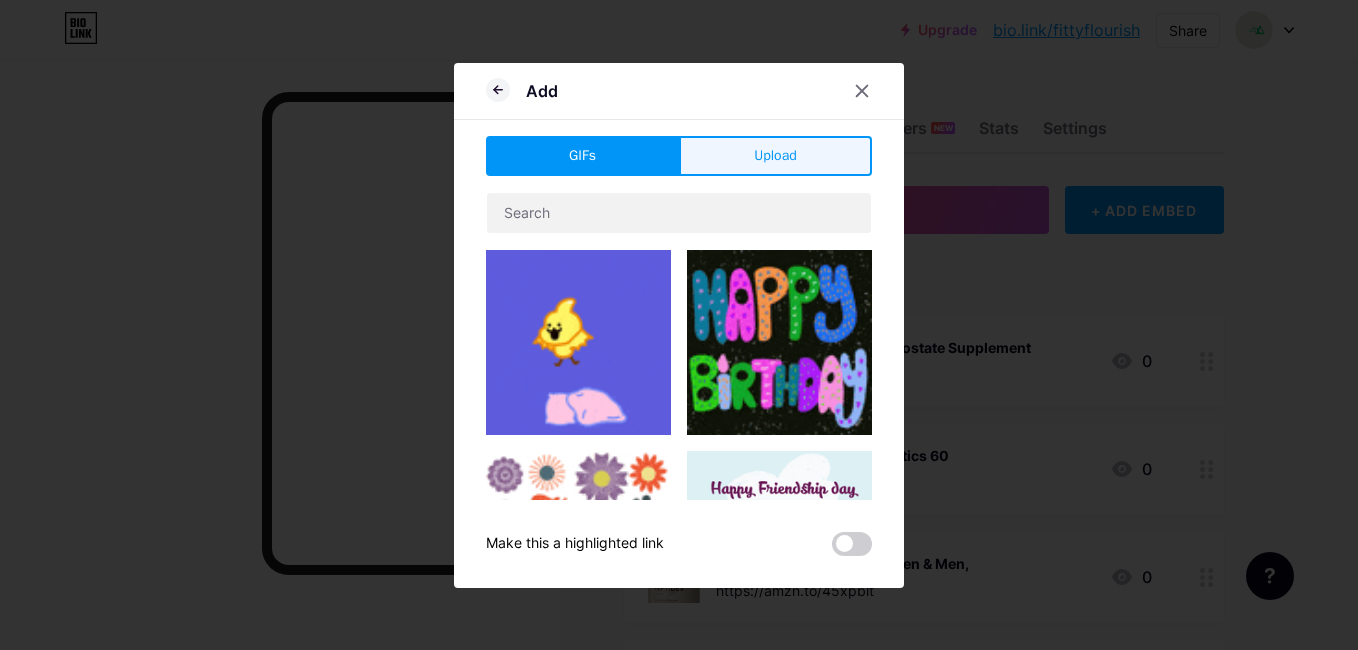 click on "Upload" at bounding box center [775, 156] 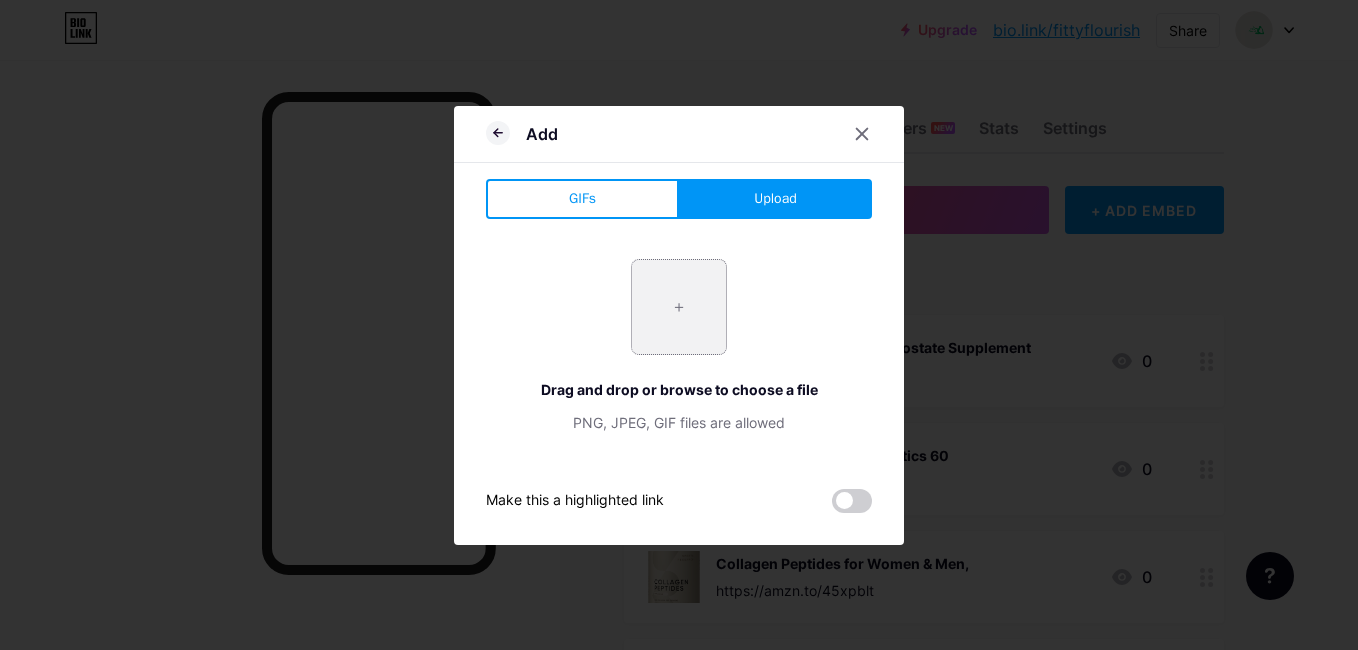 click at bounding box center (679, 307) 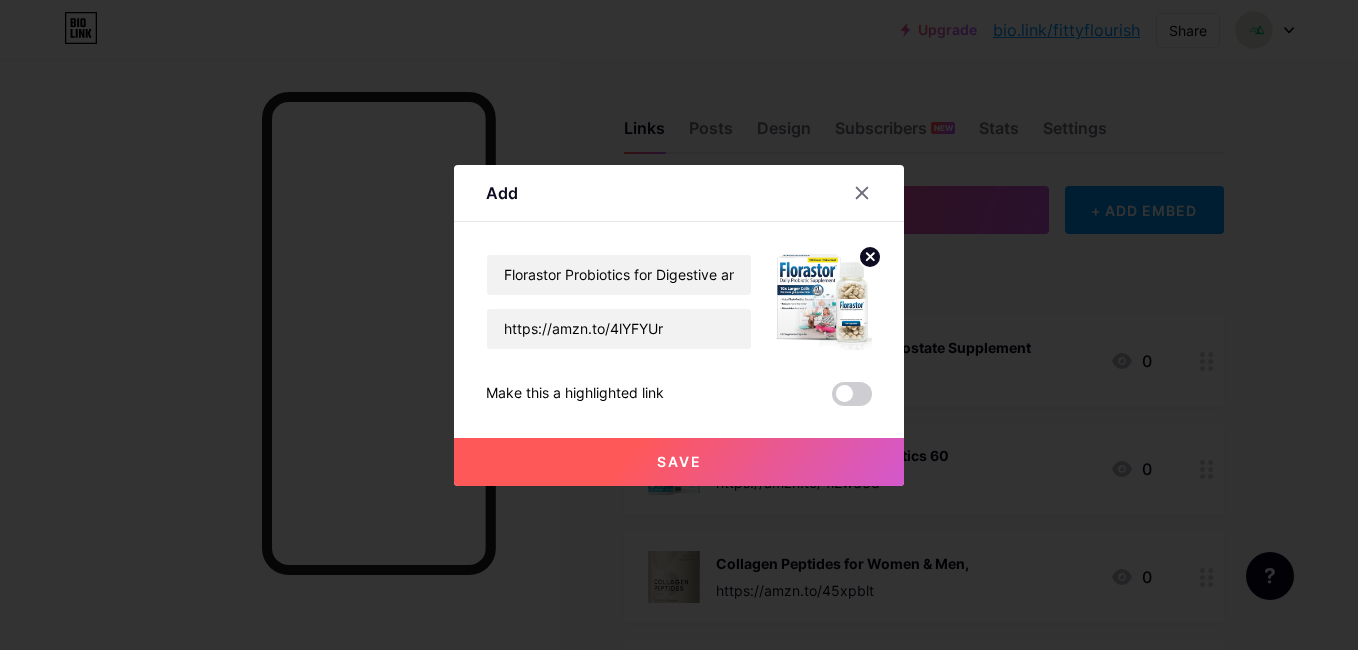 click on "Save" at bounding box center (679, 462) 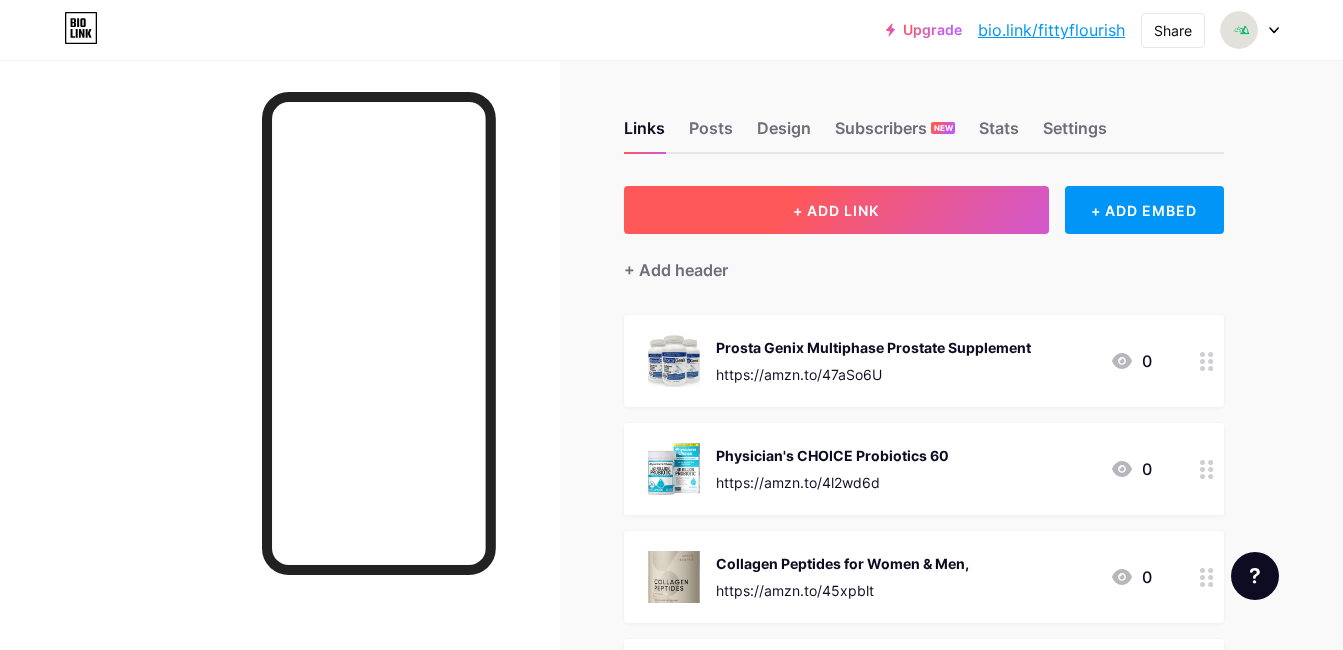 click on "+ ADD LINK" at bounding box center (836, 210) 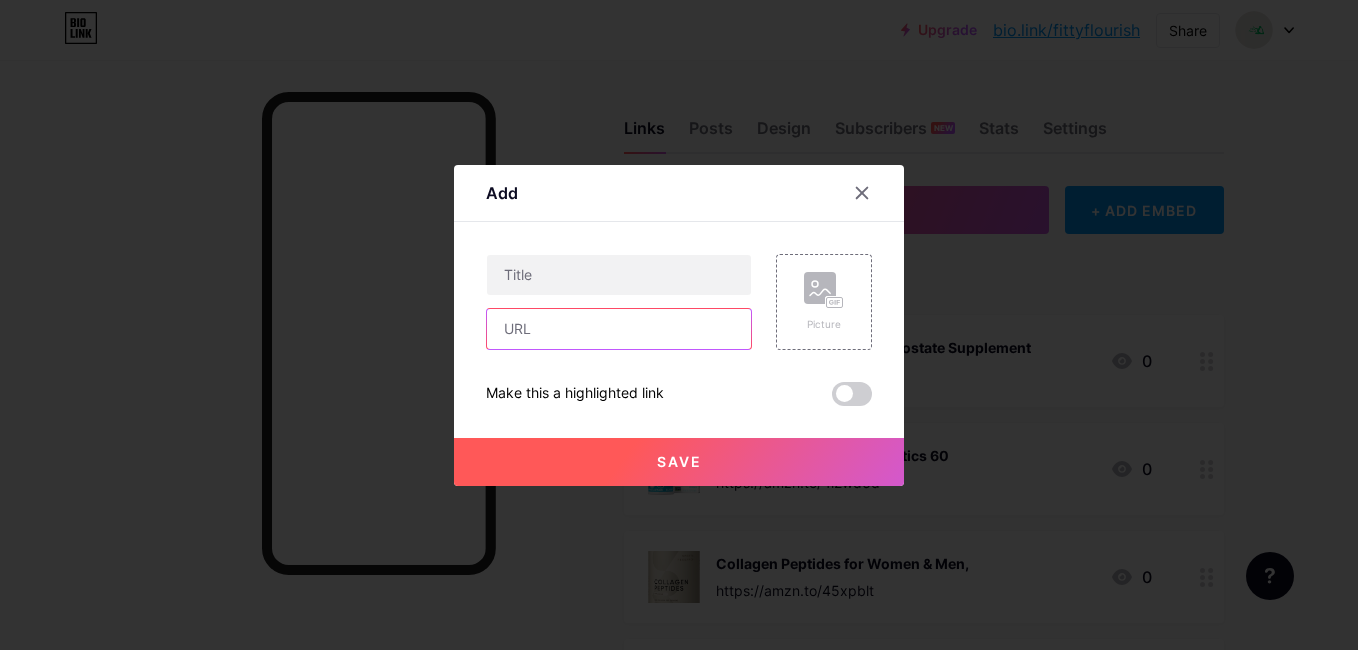 click at bounding box center (619, 329) 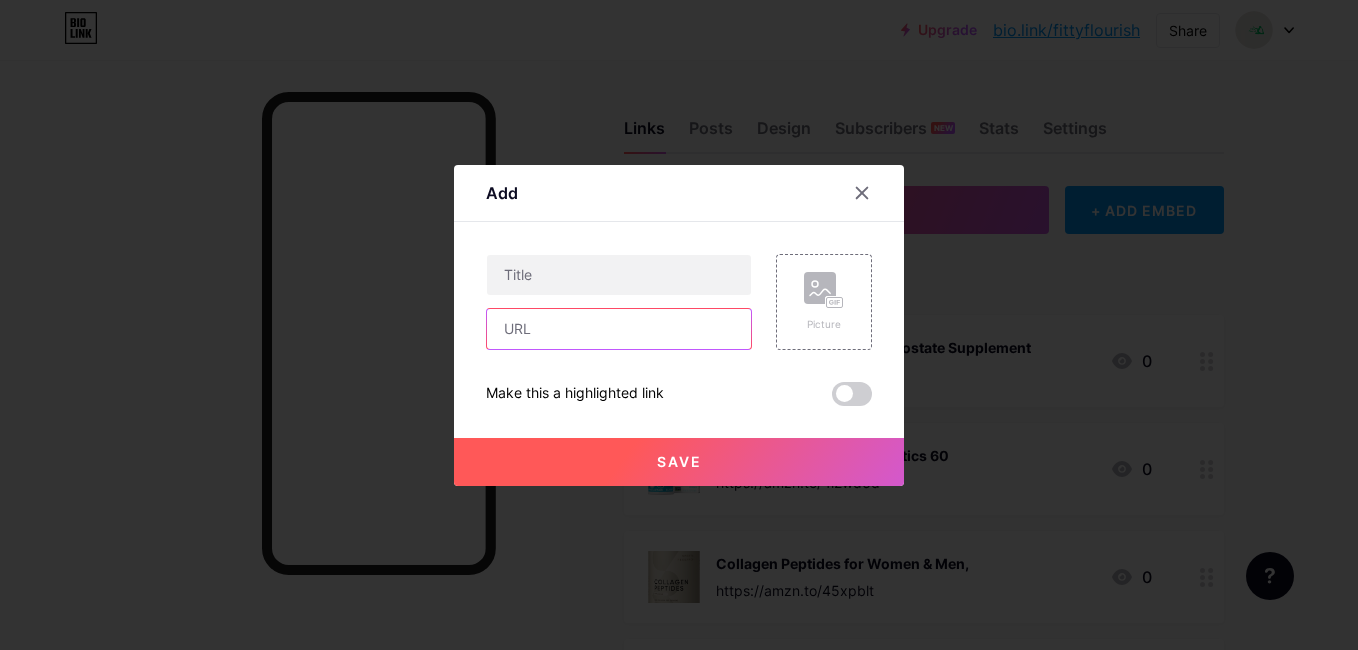 paste on "https://amzn.to/45mjjKI" 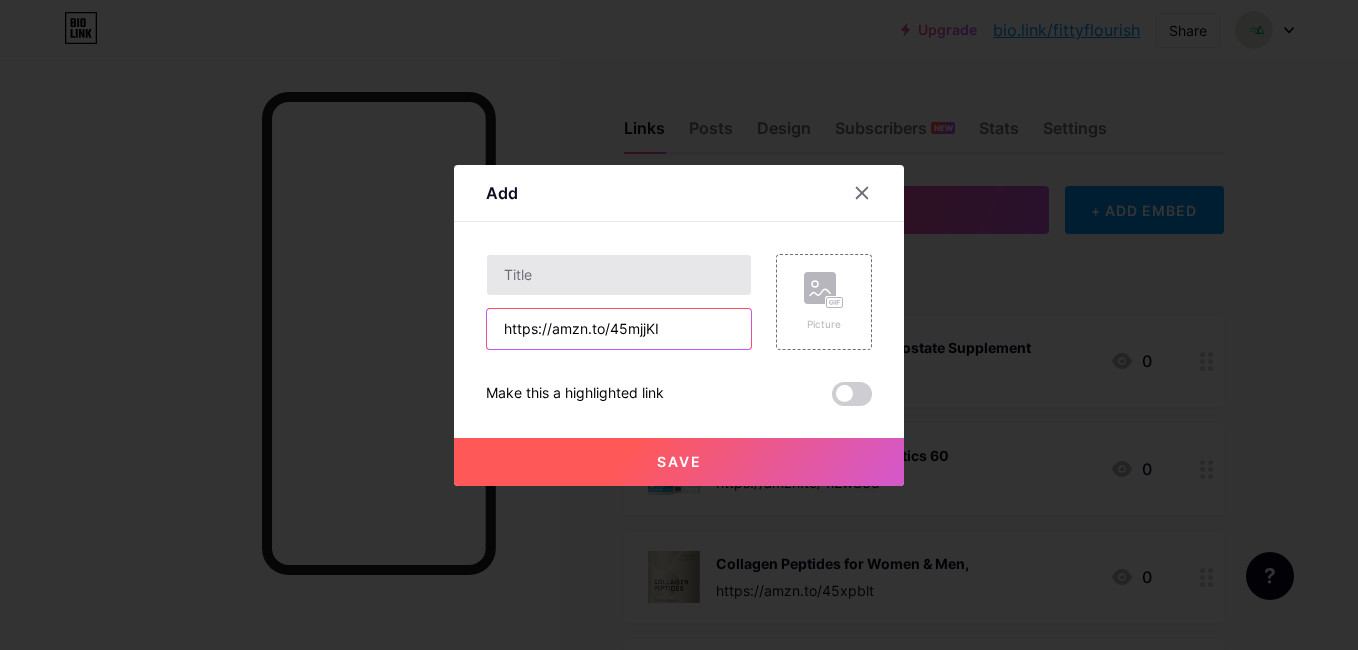 type on "https://amzn.to/45mjjKI" 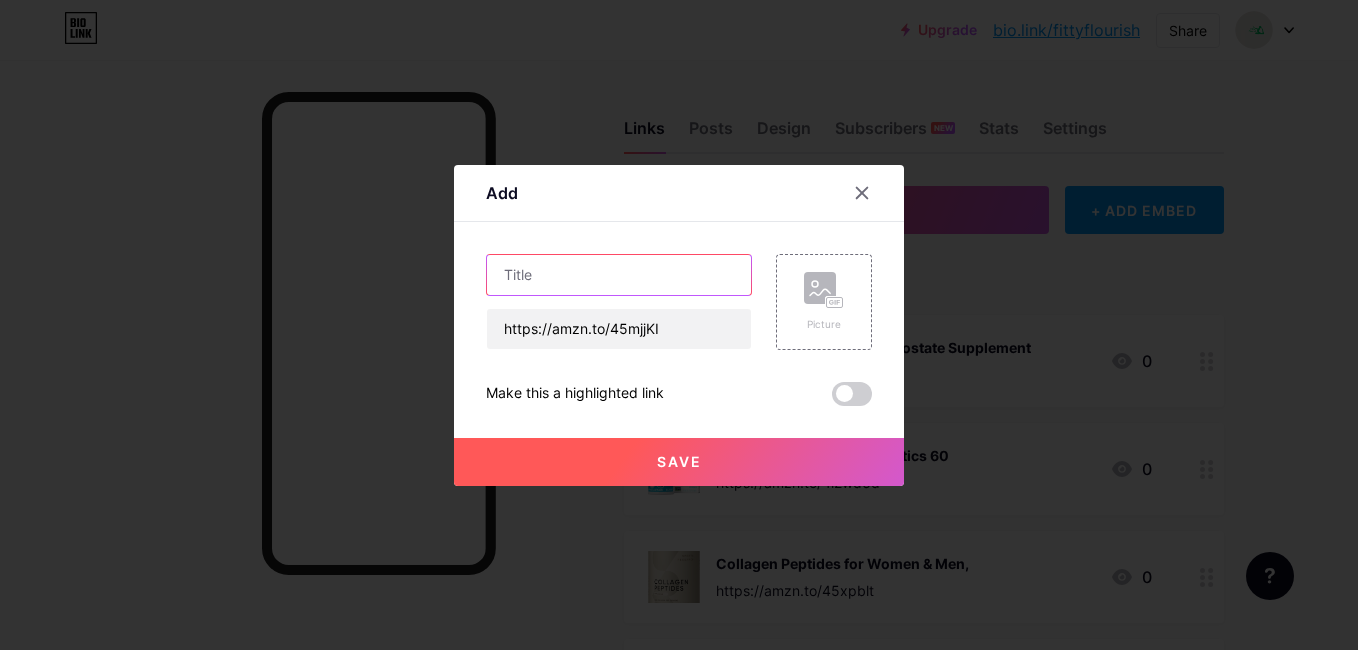 click at bounding box center [619, 275] 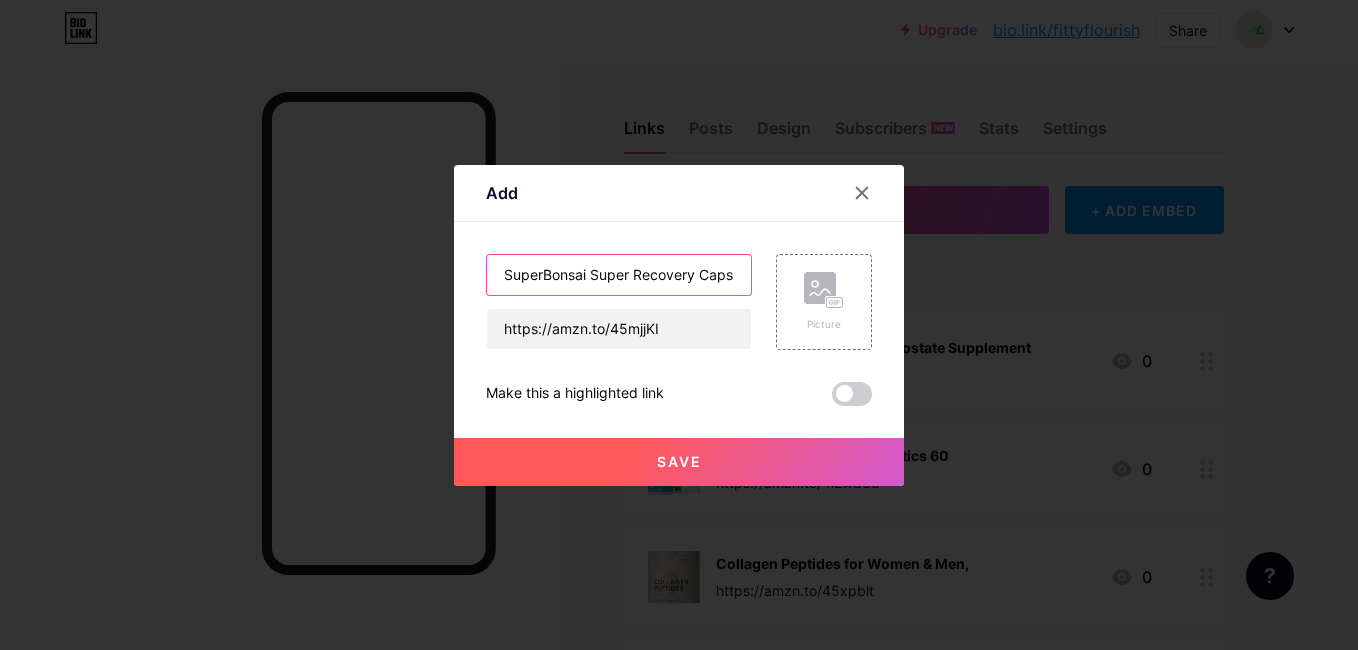 scroll, scrollTop: 0, scrollLeft: 27, axis: horizontal 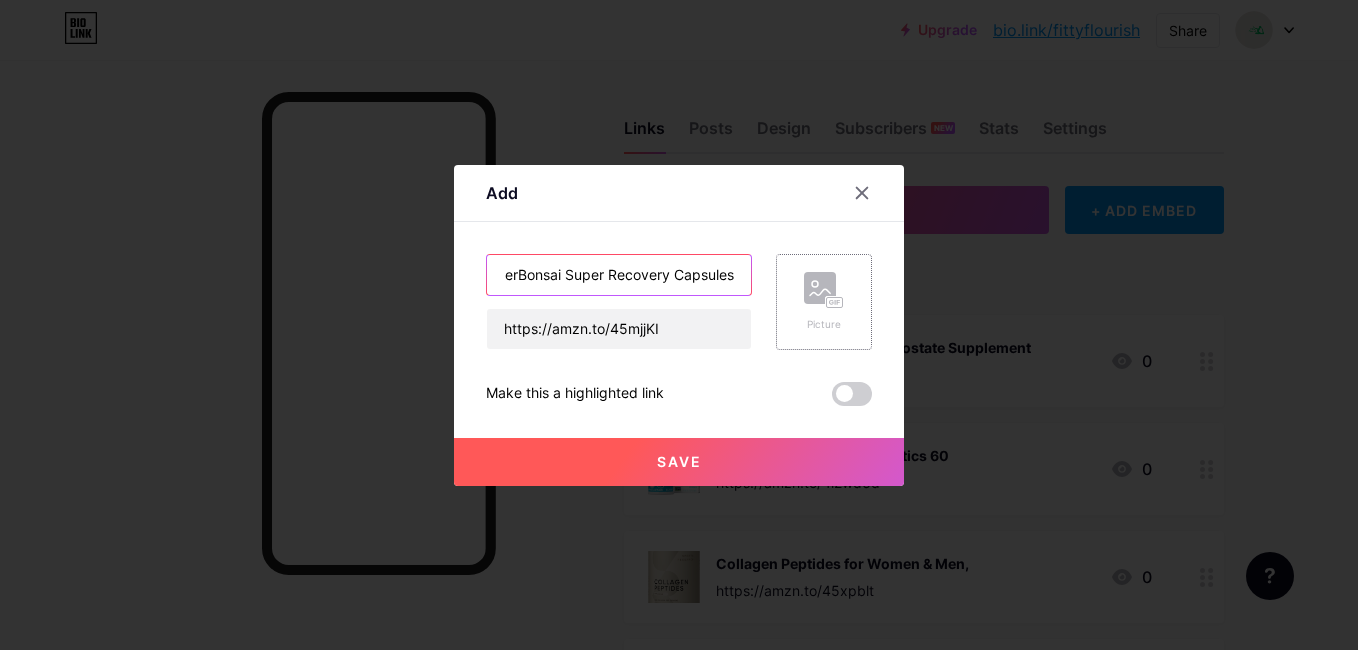type on "SuperBonsai Super Recovery Capsules" 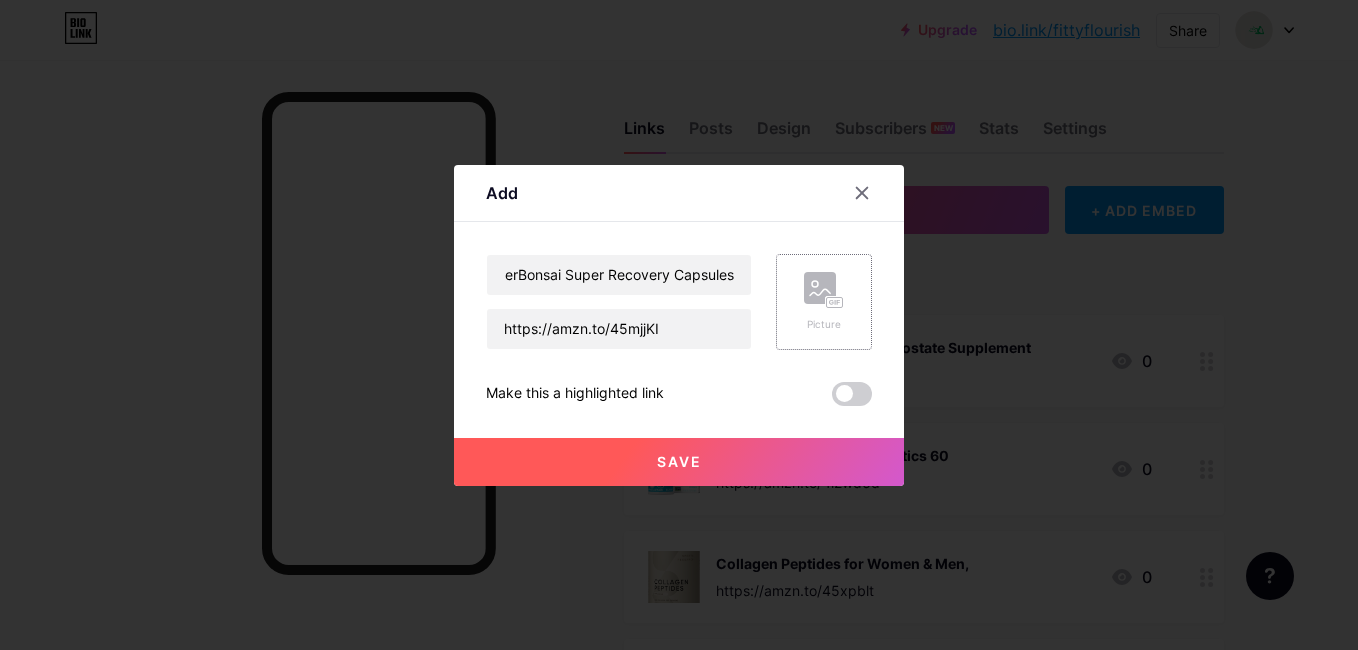 scroll, scrollTop: 0, scrollLeft: 0, axis: both 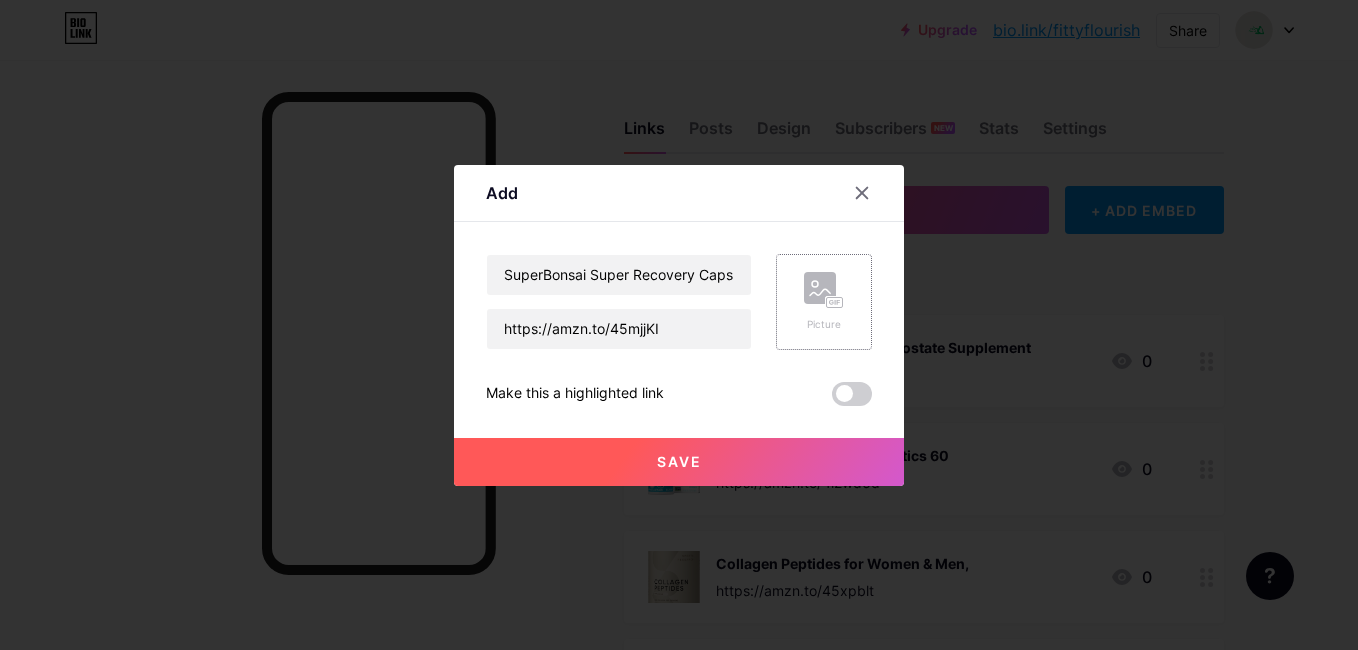 click 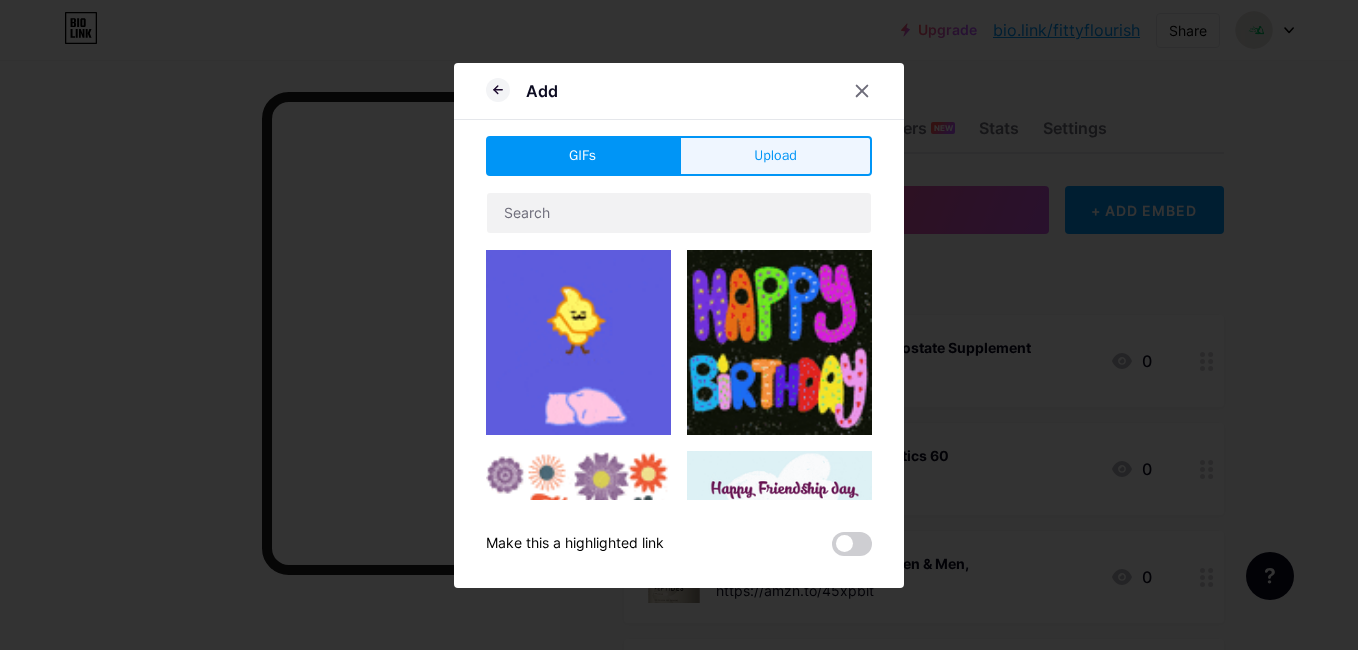 click on "Upload" at bounding box center (775, 155) 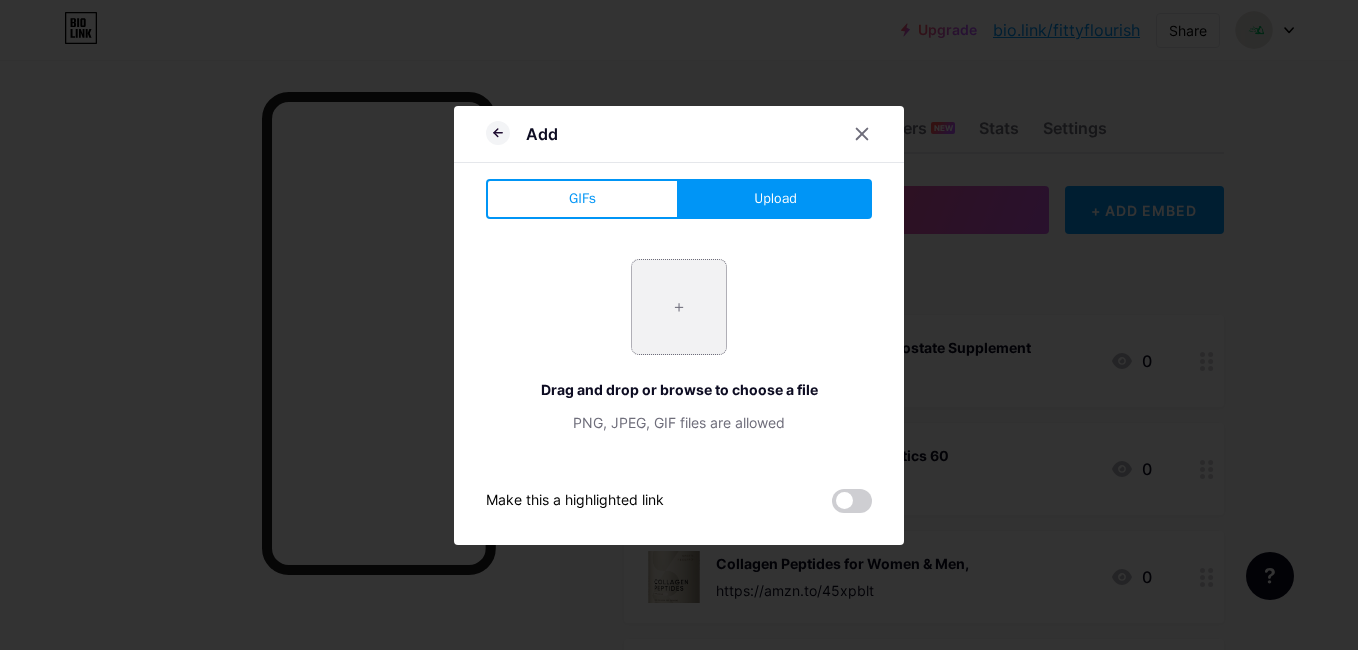 click at bounding box center (679, 307) 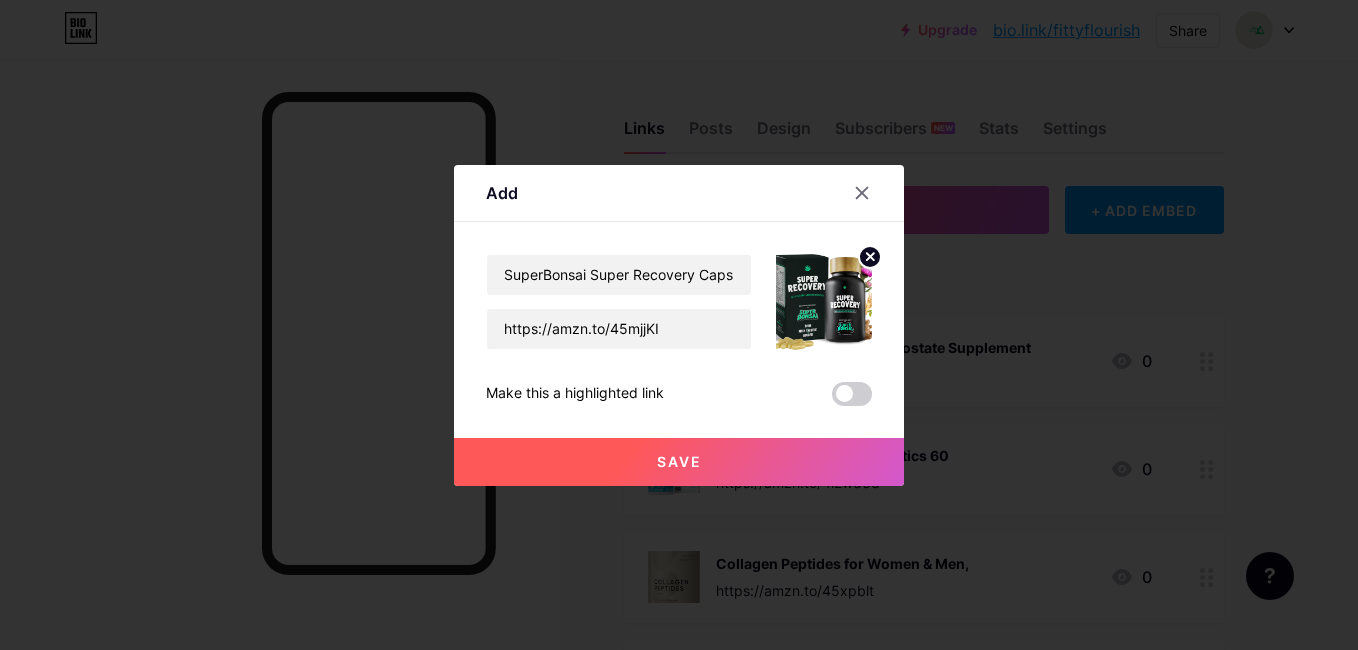 click on "Save" at bounding box center [679, 462] 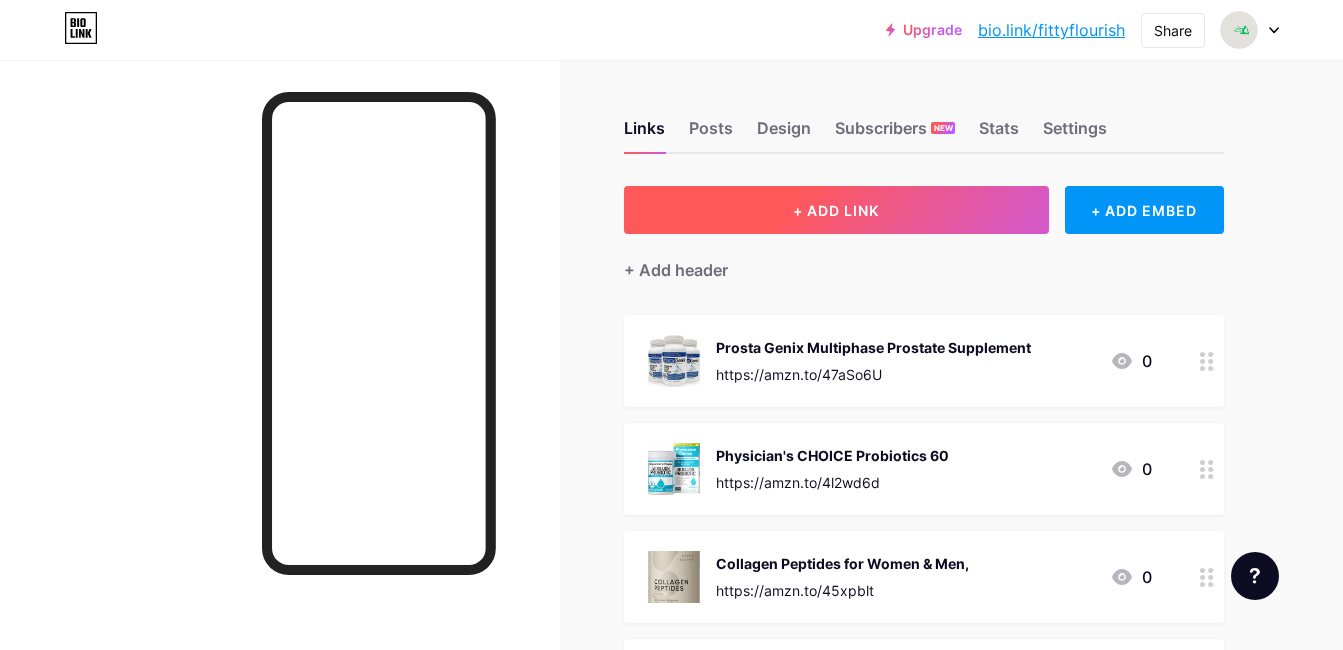 click on "+ ADD LINK" at bounding box center (836, 210) 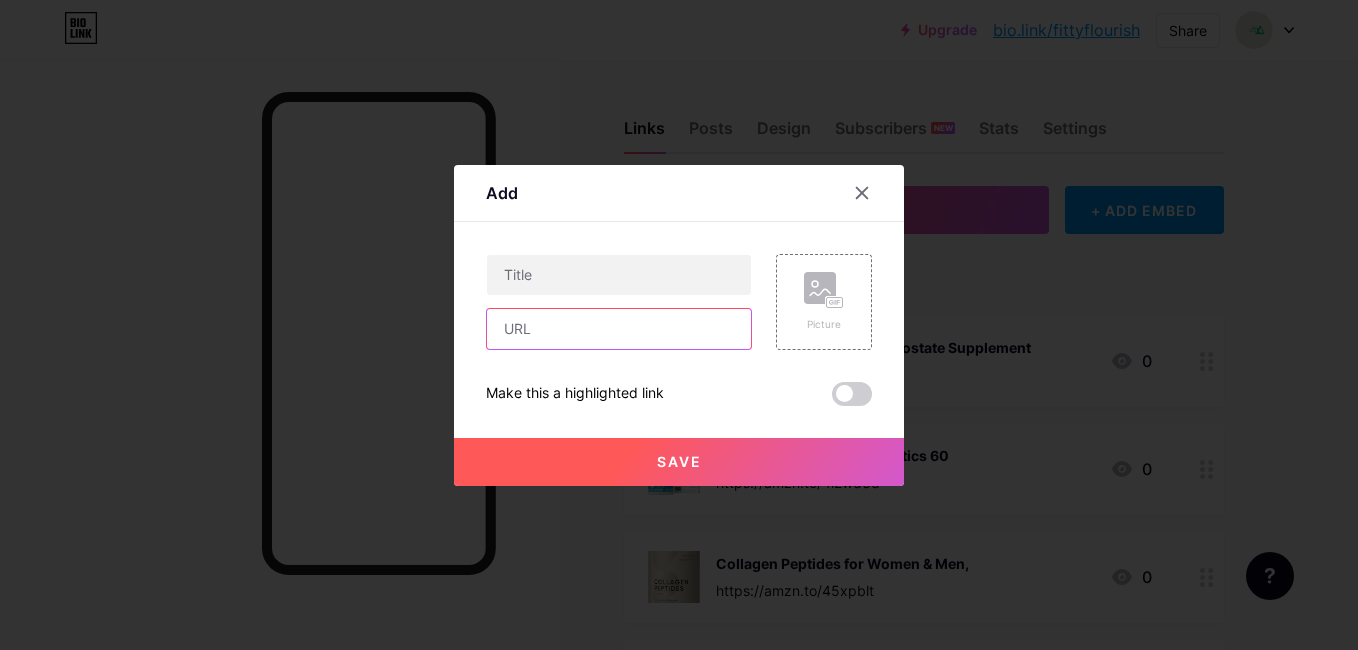 click at bounding box center (619, 329) 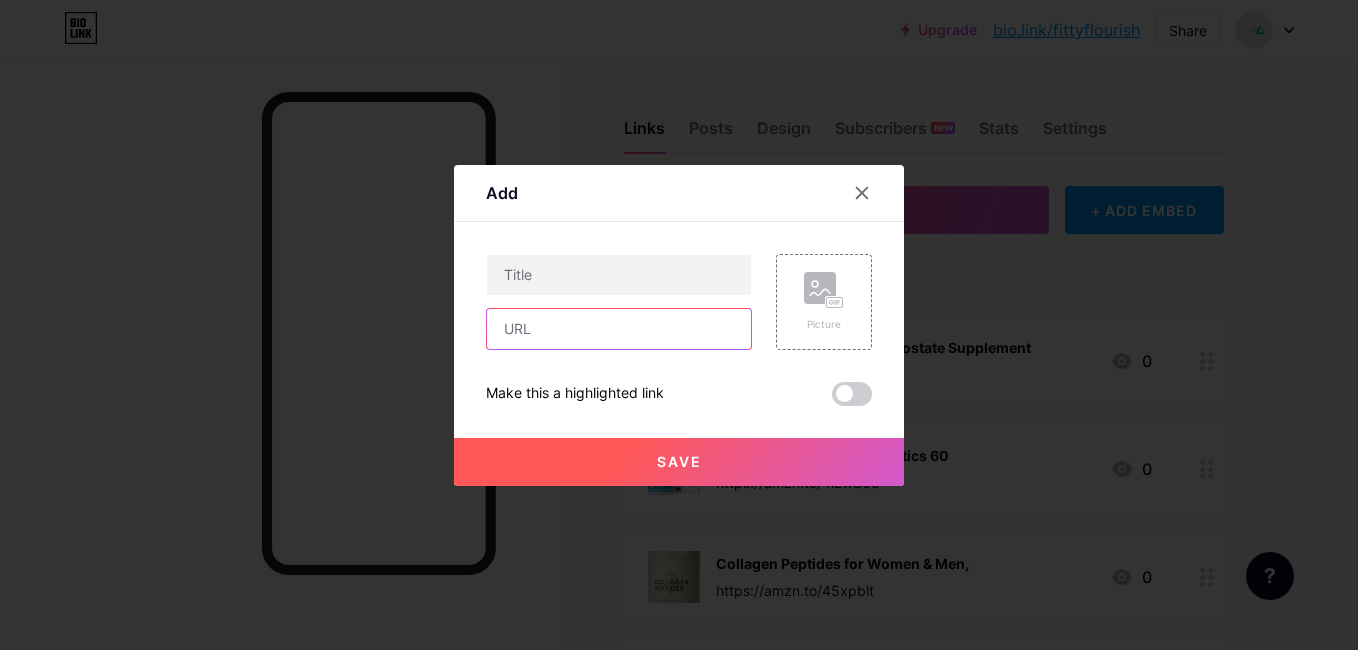 paste on "https://amzn.to/4ltxqUF" 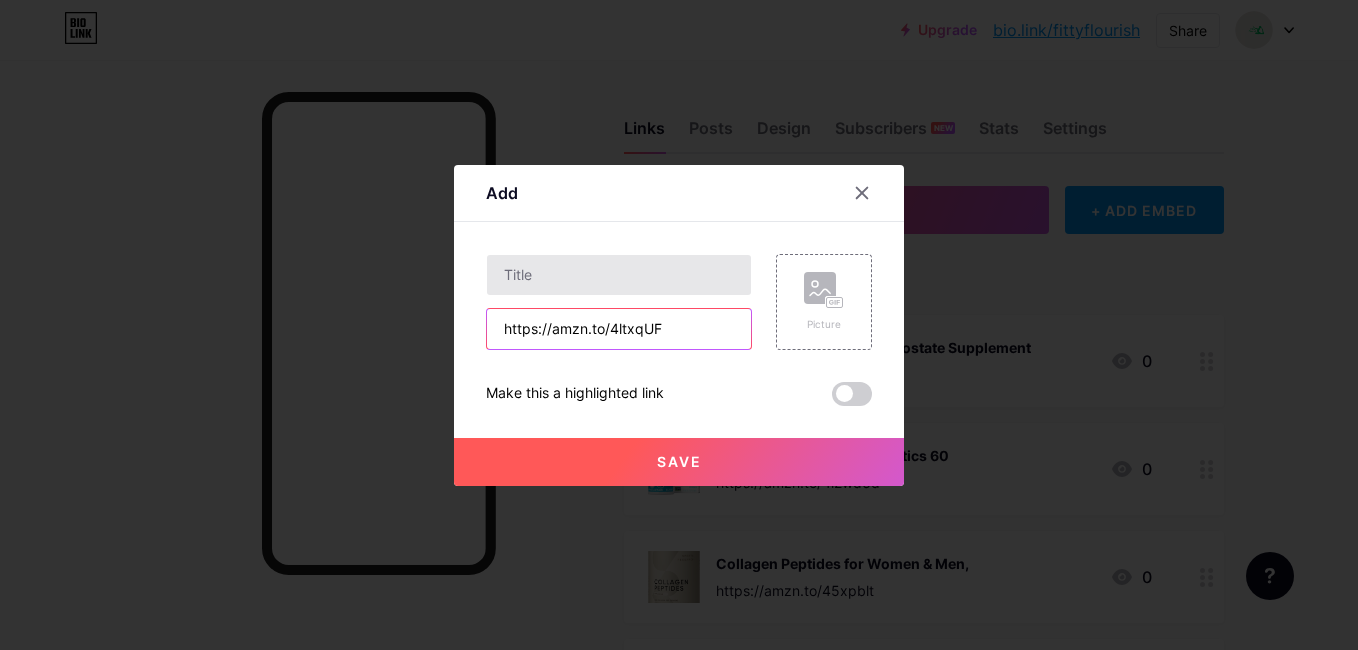 type on "https://amzn.to/4ltxqUF" 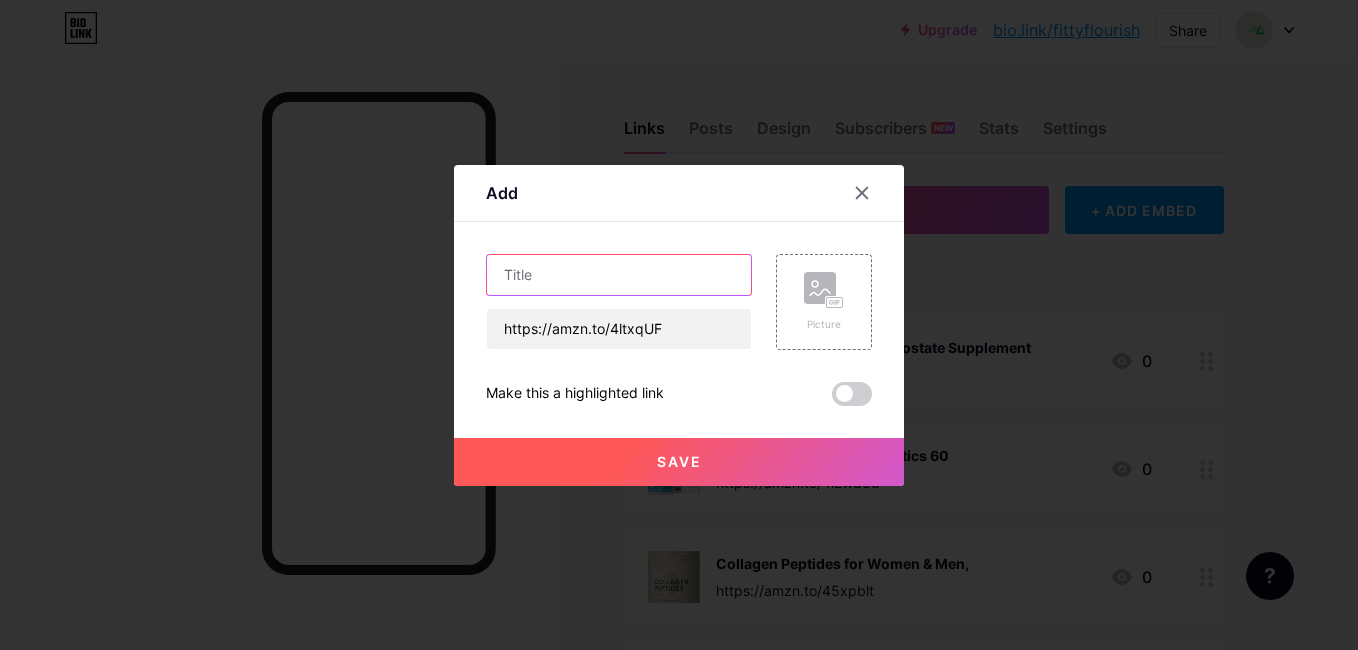 click at bounding box center (619, 275) 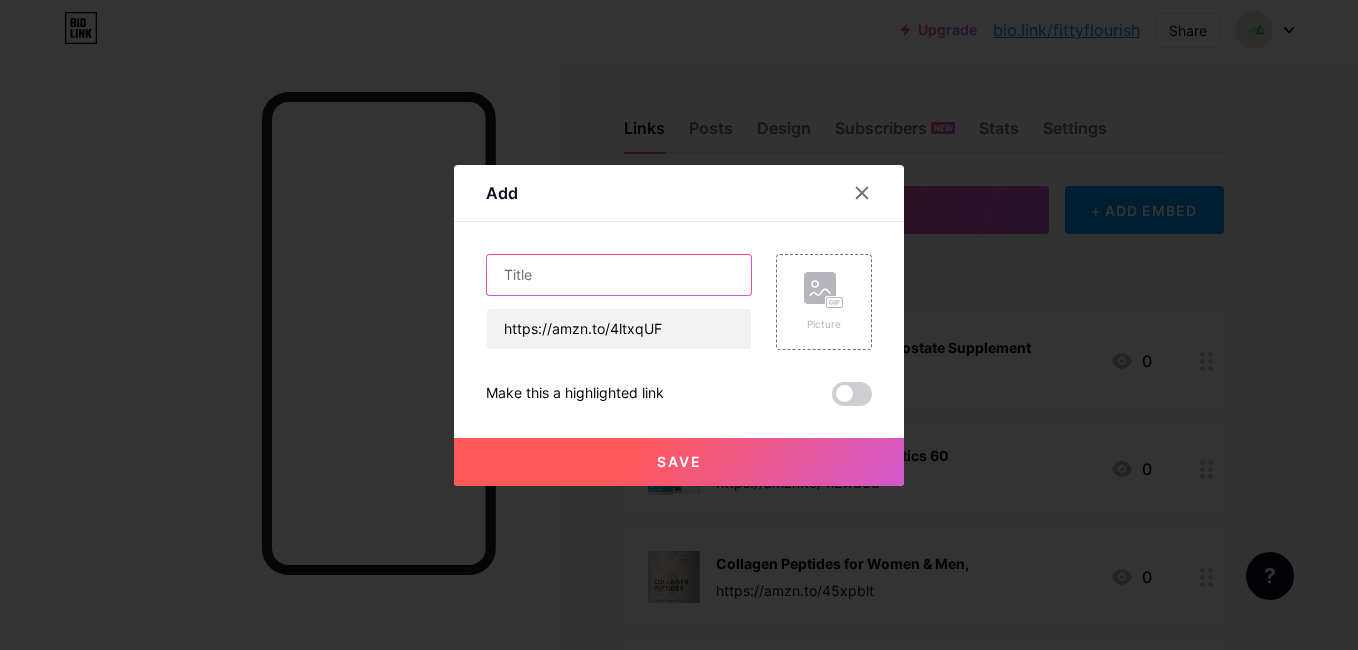 paste on "MiraFAST Soft Chews, from the makers of MiraLAX" 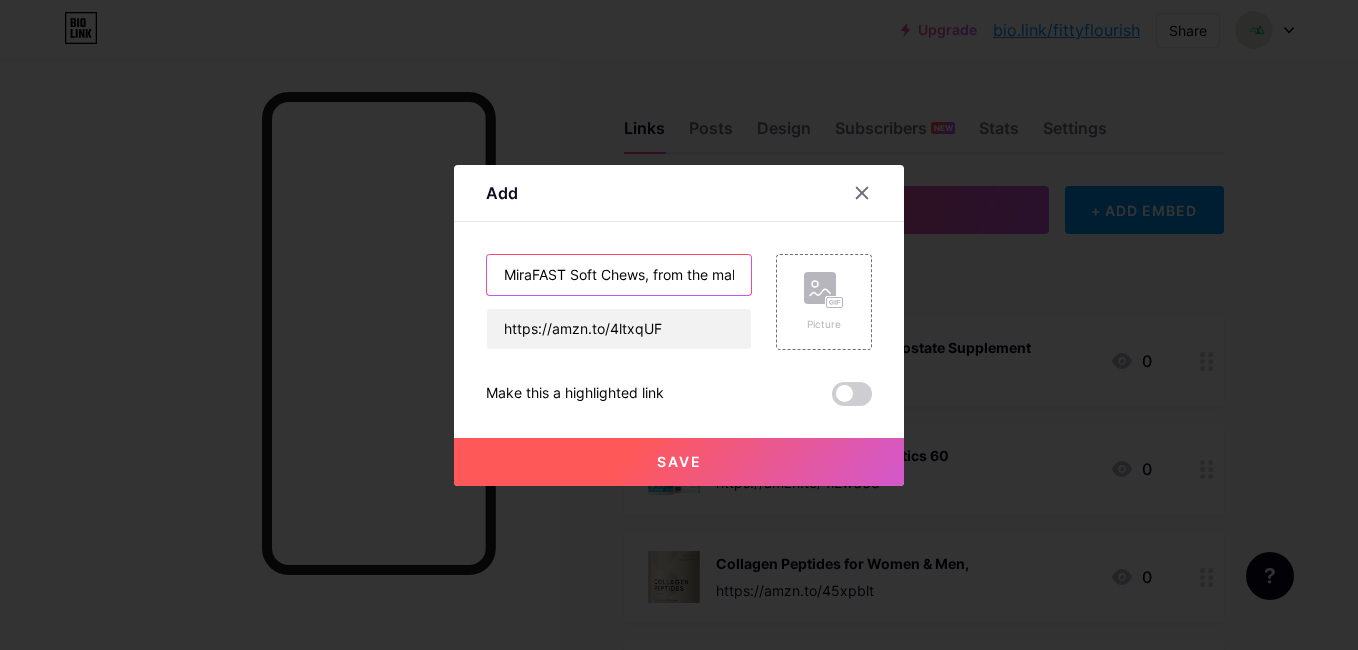 scroll, scrollTop: 0, scrollLeft: 107, axis: horizontal 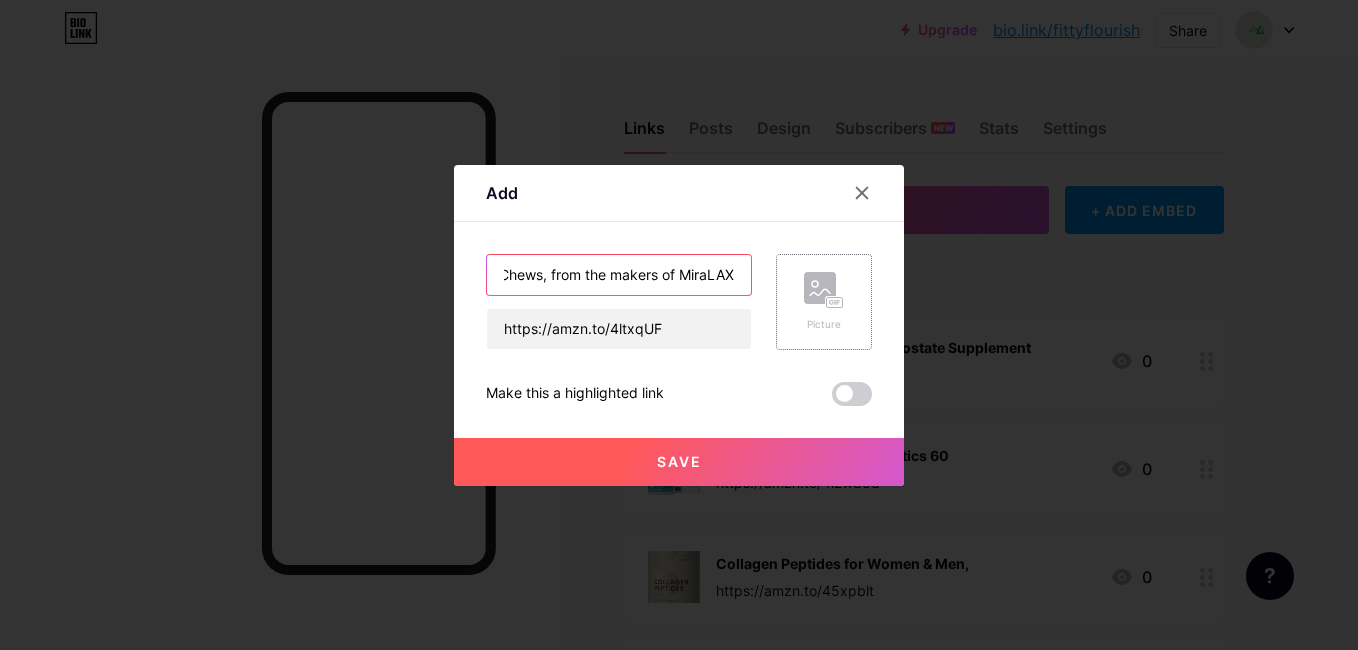 type on "MiraFAST Soft Chews, from the makers of MiraLAX" 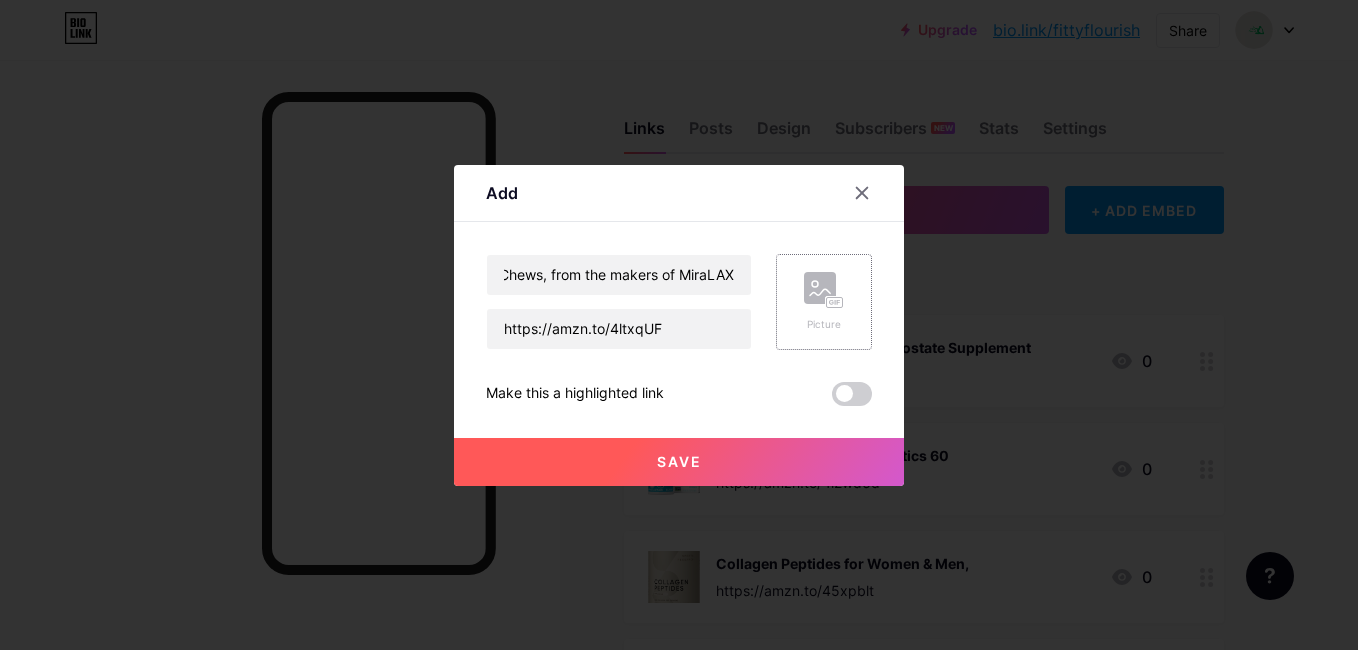 click on "Picture" at bounding box center [824, 302] 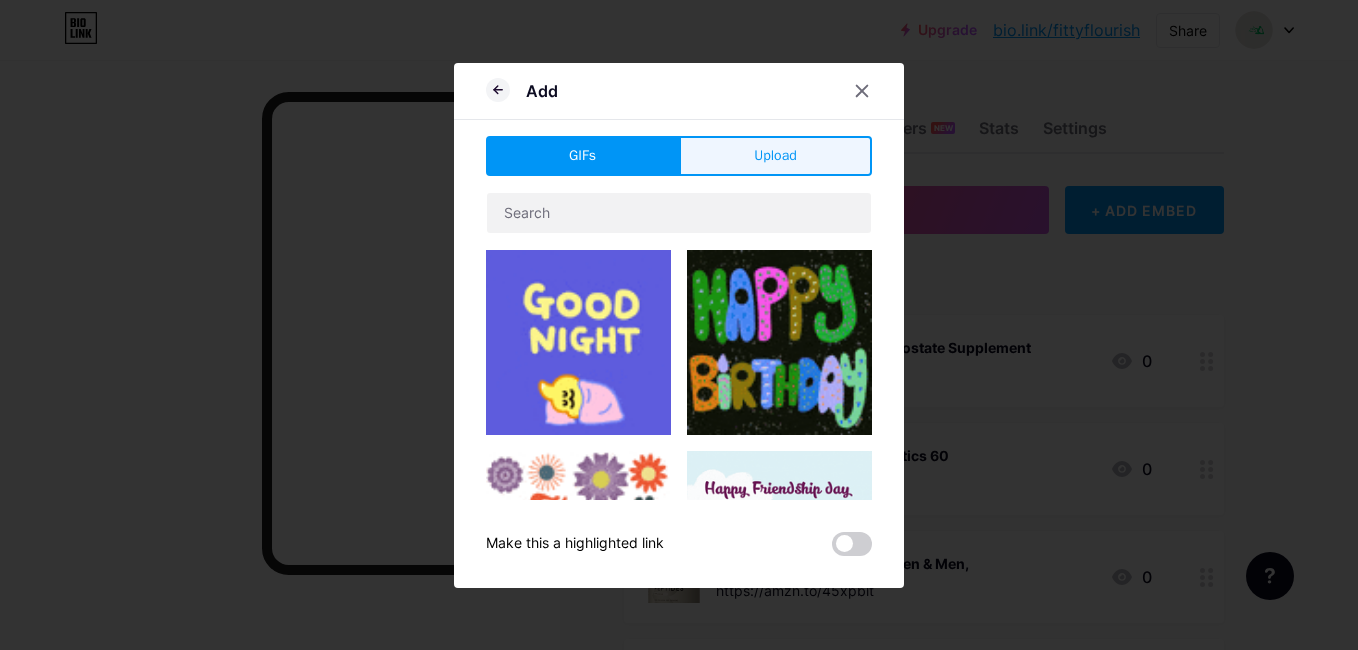 click on "Upload" at bounding box center (775, 155) 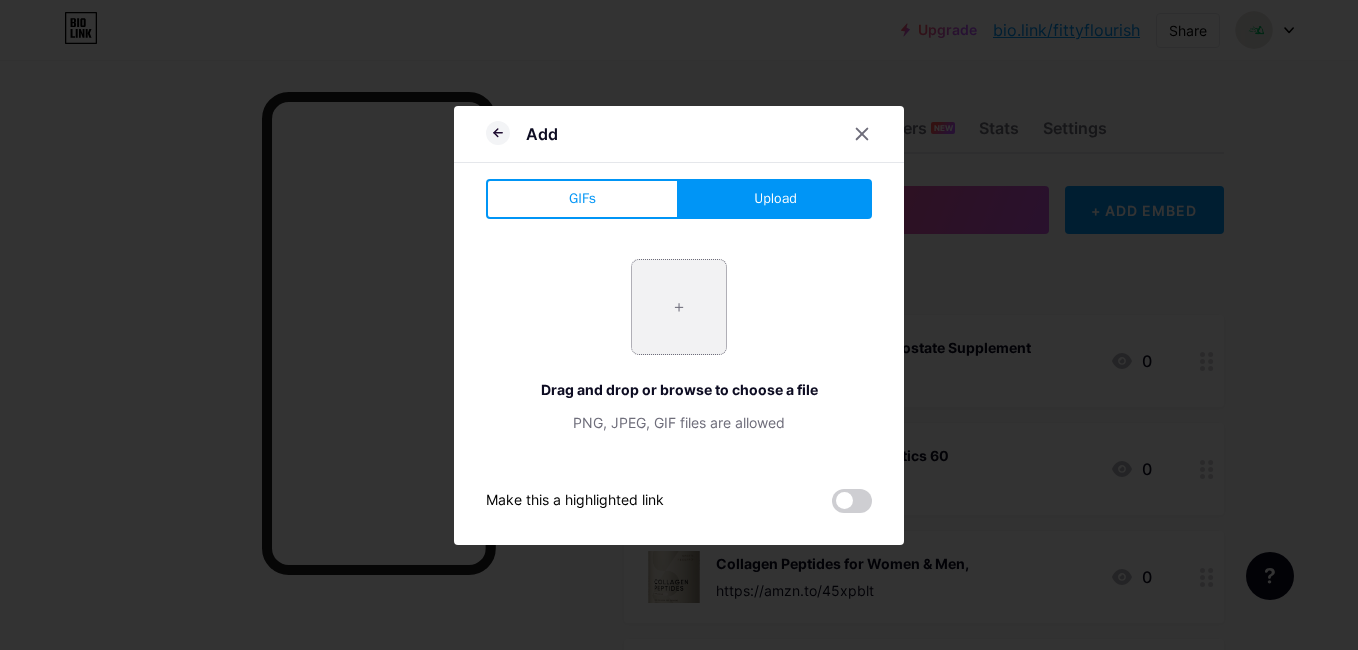 click at bounding box center (679, 307) 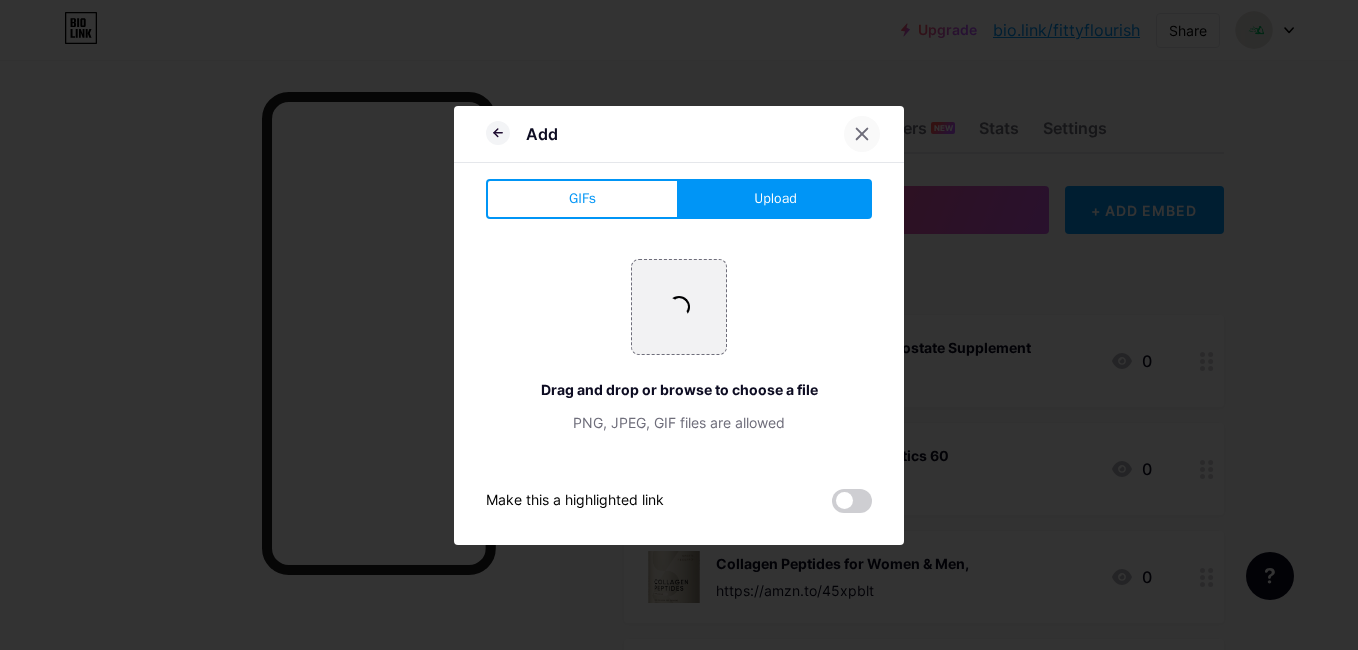 click 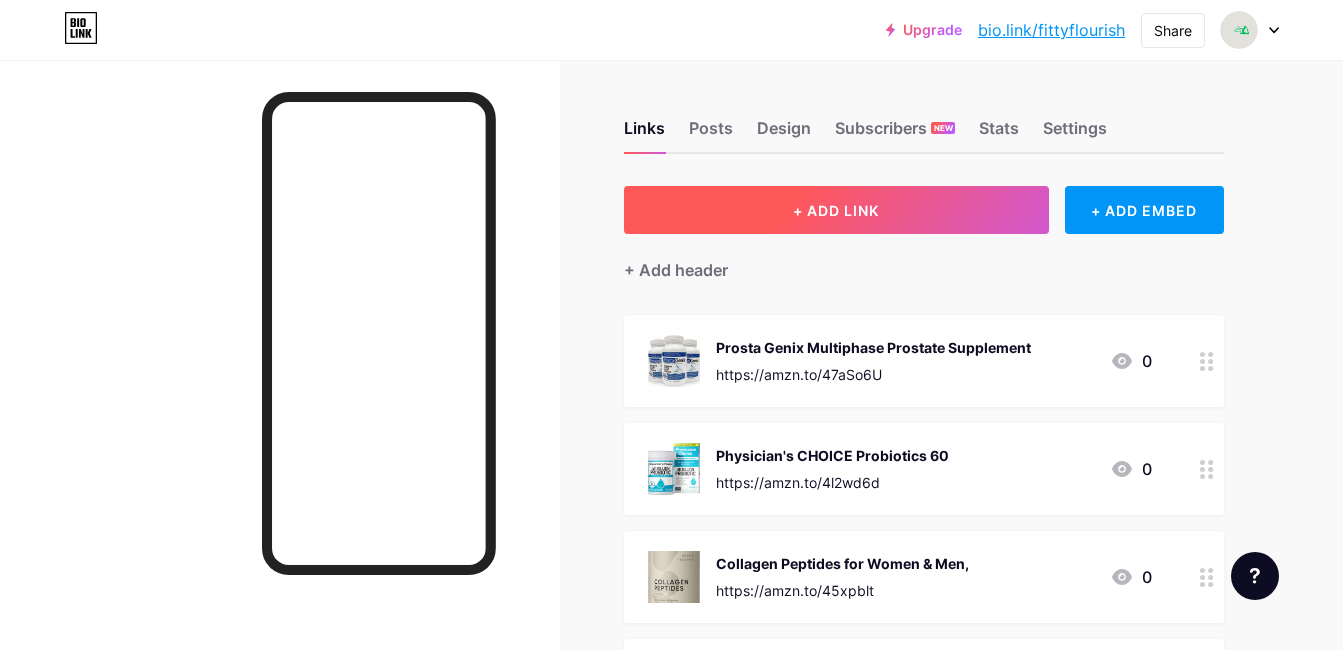 click on "+ ADD LINK" at bounding box center (836, 210) 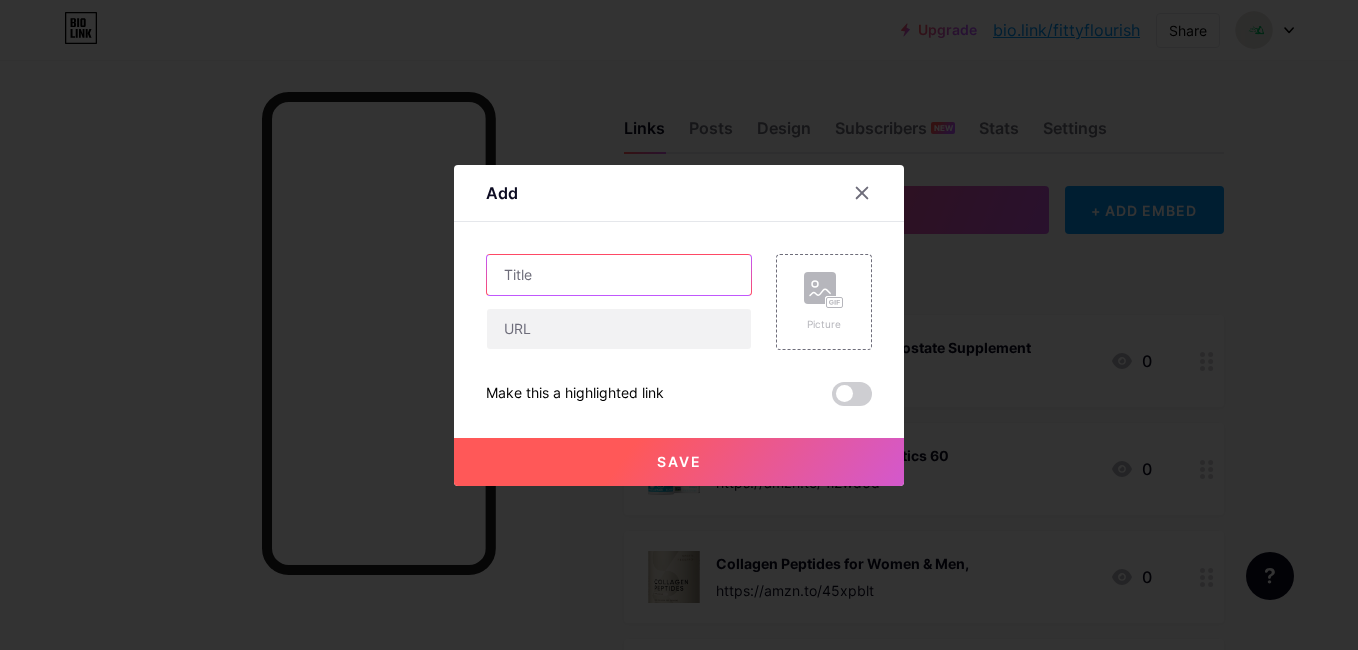 click at bounding box center [619, 275] 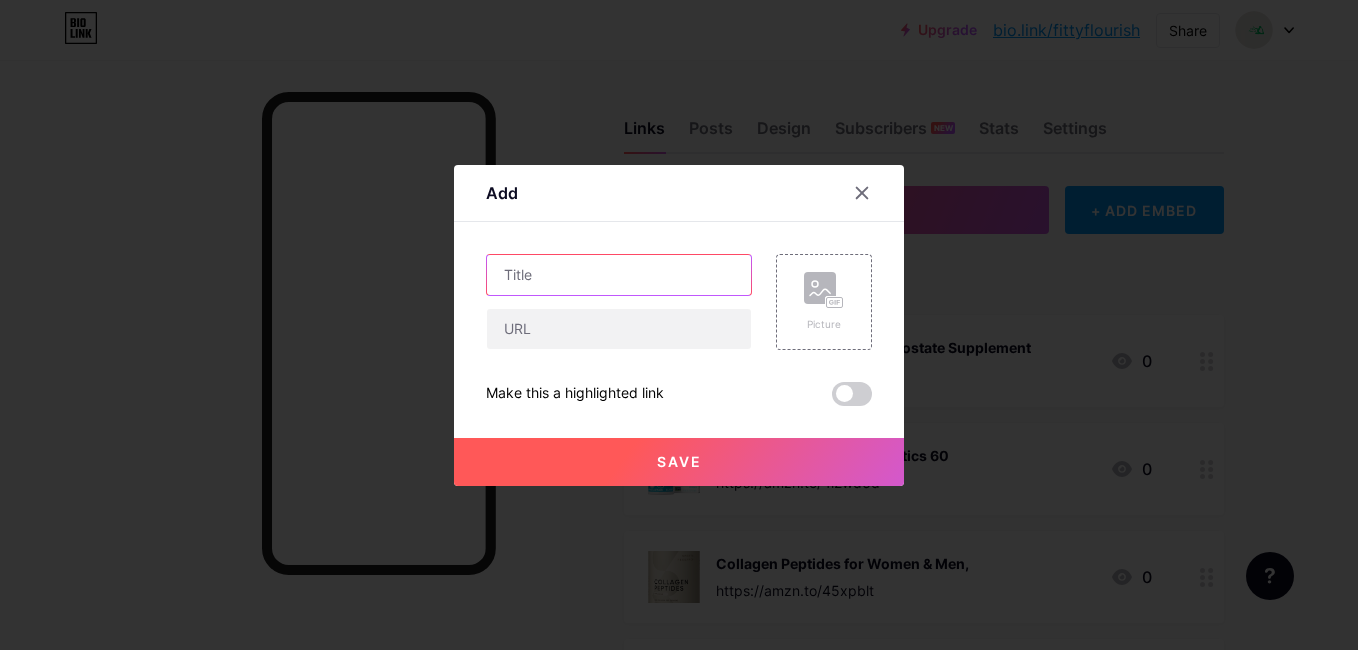 paste on "MiraFAST Soft Chews, from the makers of MiraLAX" 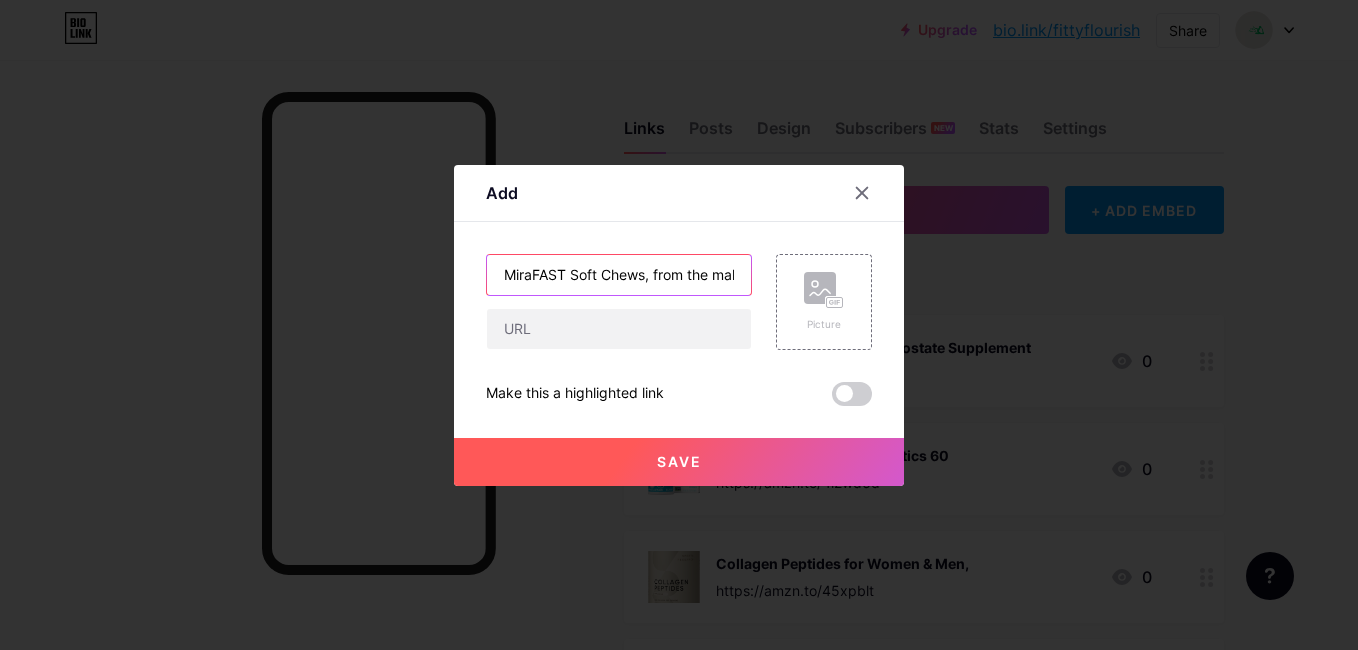 scroll, scrollTop: 0, scrollLeft: 107, axis: horizontal 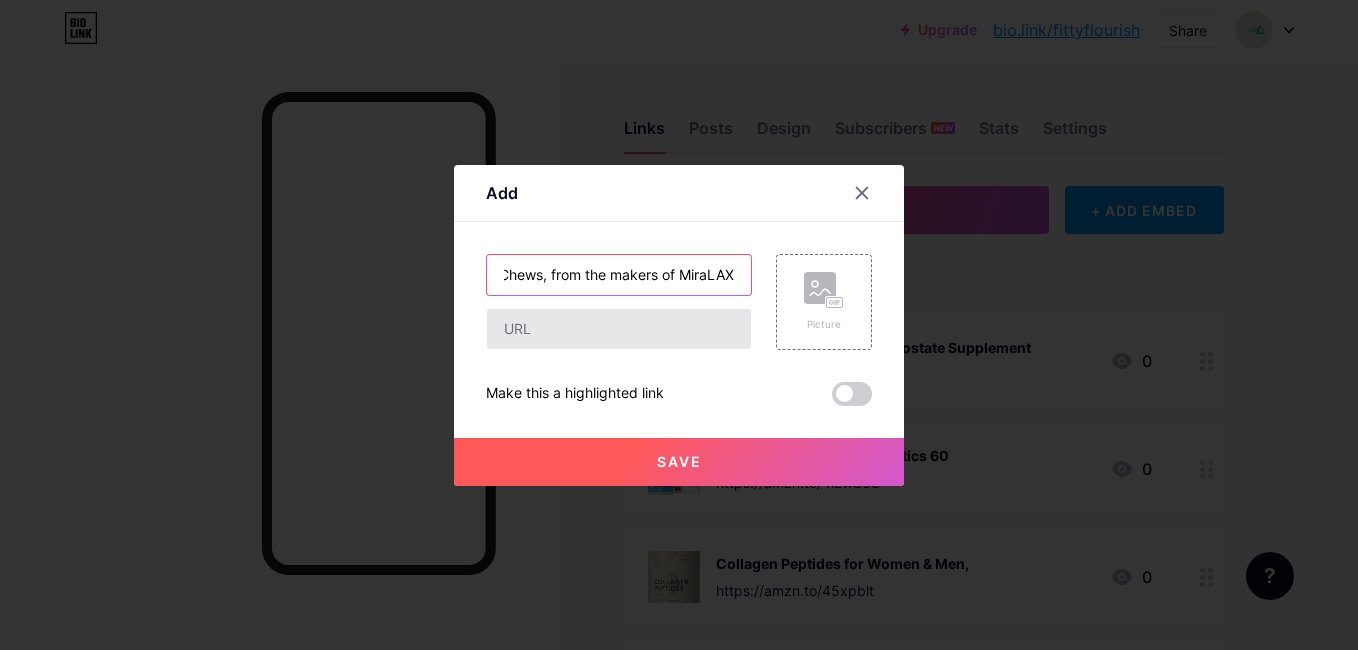 type on "MiraFAST Soft Chews, from the makers of MiraLAX" 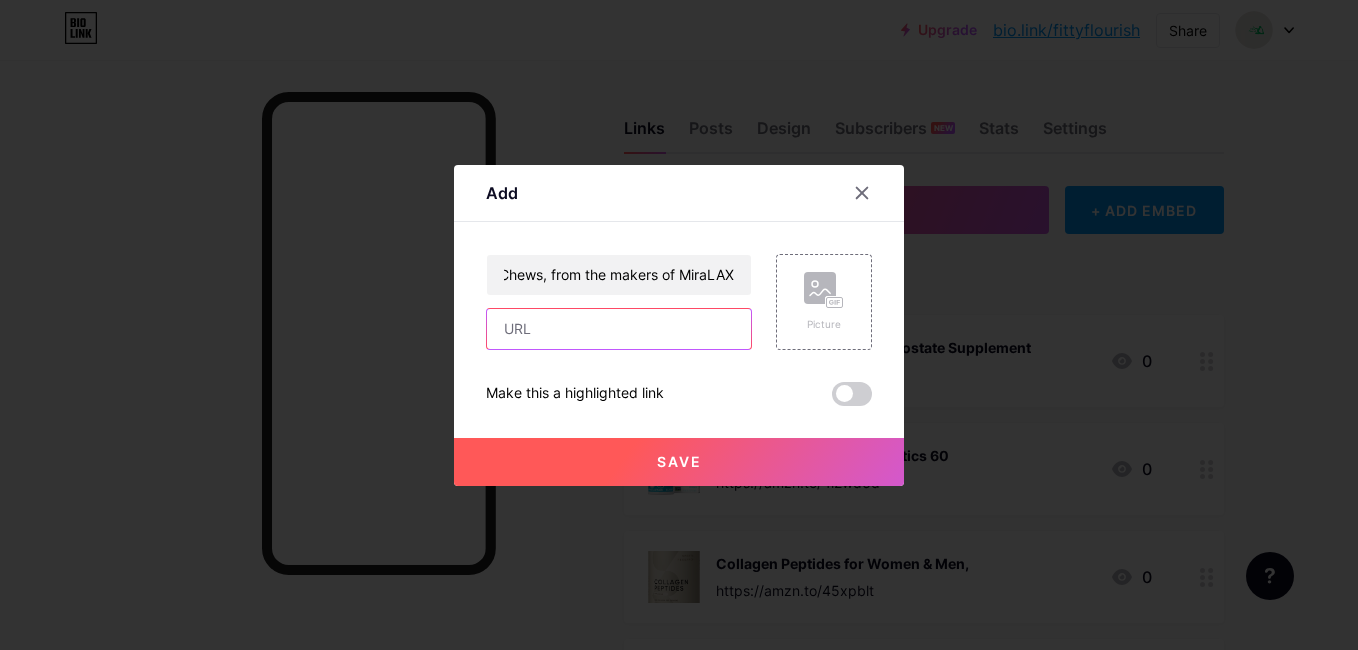 scroll, scrollTop: 0, scrollLeft: 0, axis: both 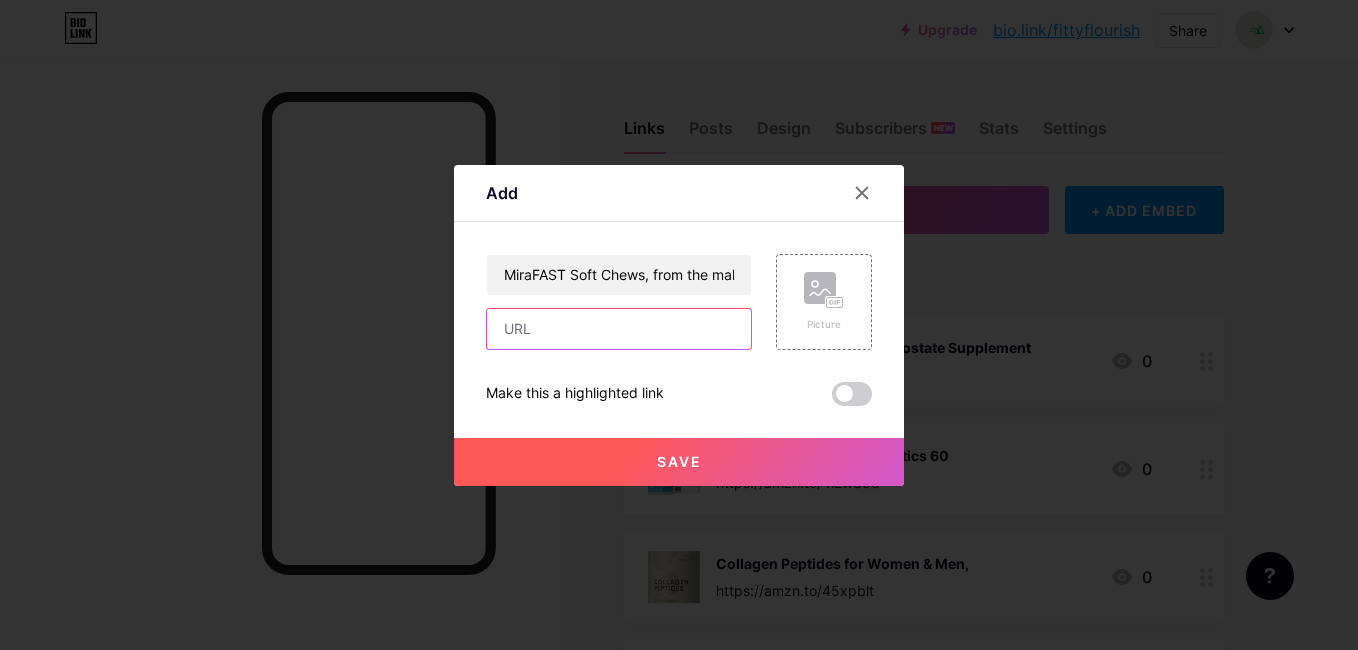 click at bounding box center [619, 329] 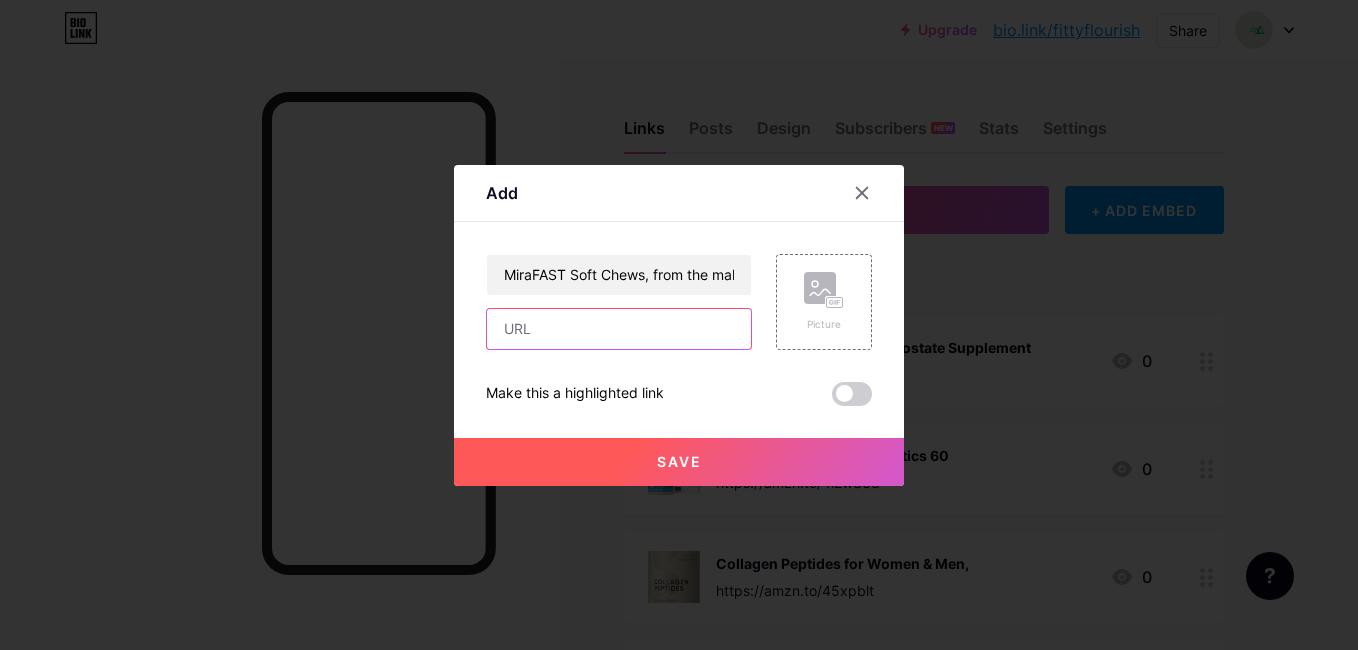 paste on "https://amzn.to/4505Edd" 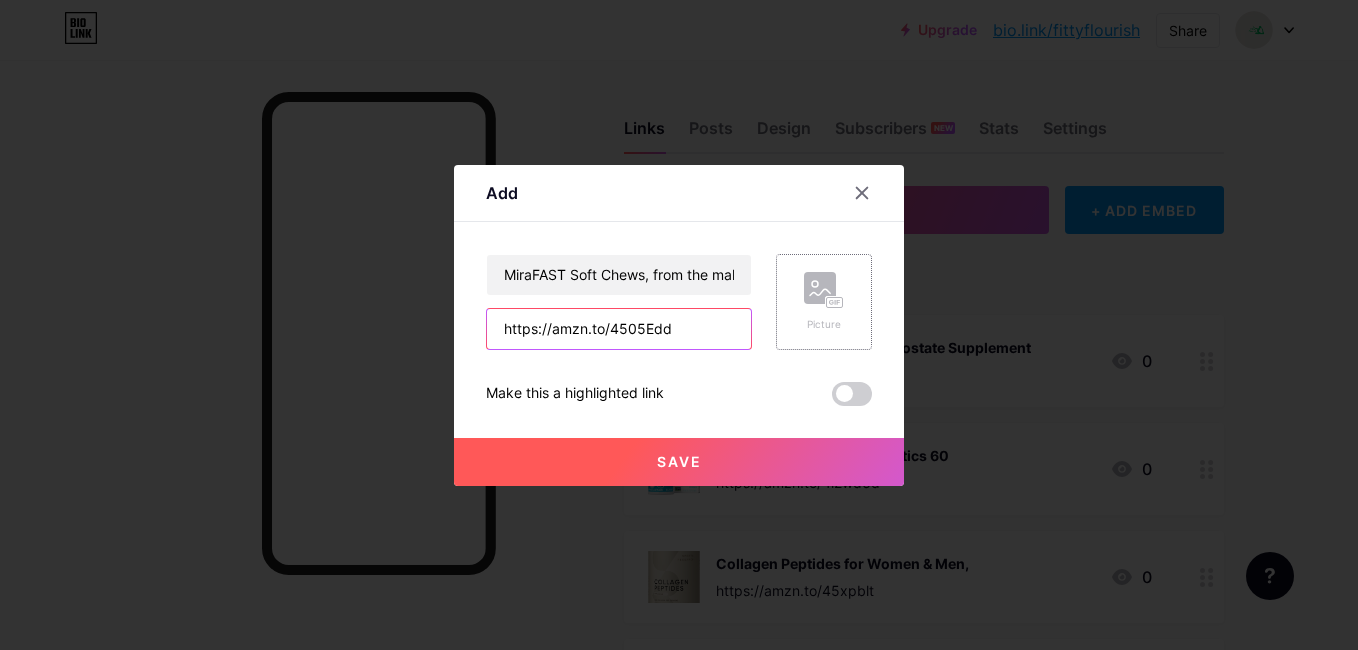 type on "https://amzn.to/4505Edd" 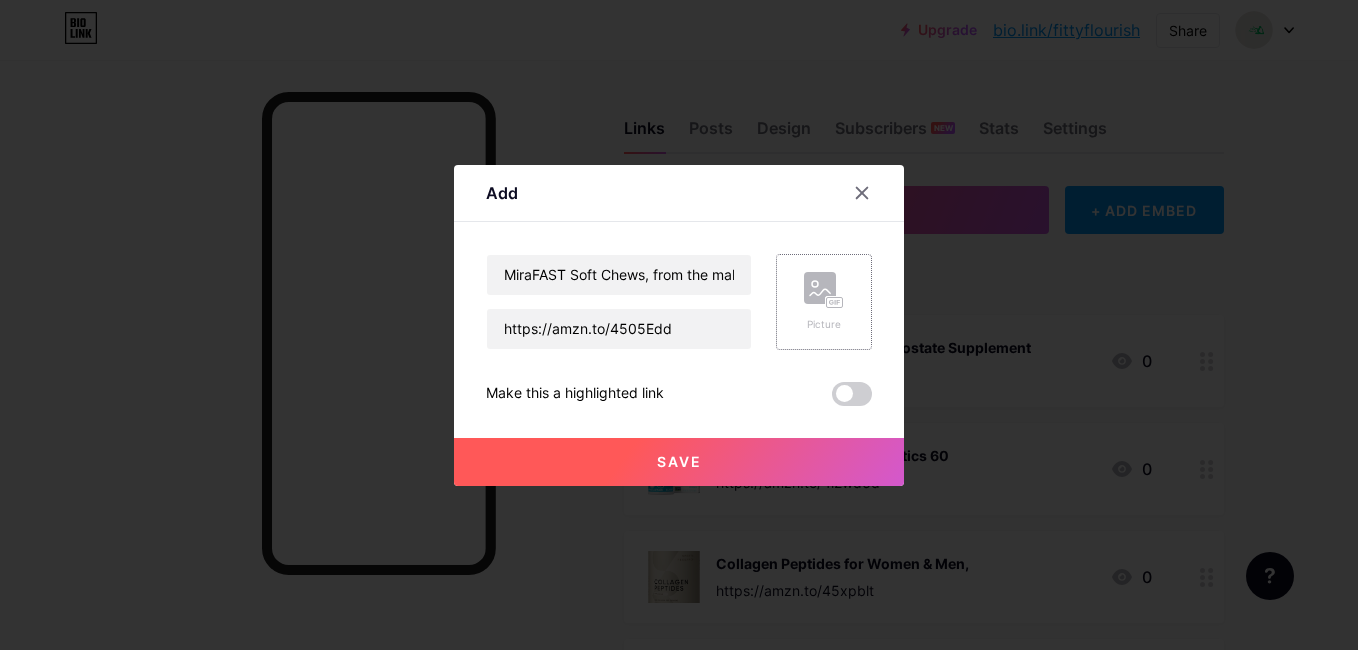 click on "Picture" at bounding box center (824, 302) 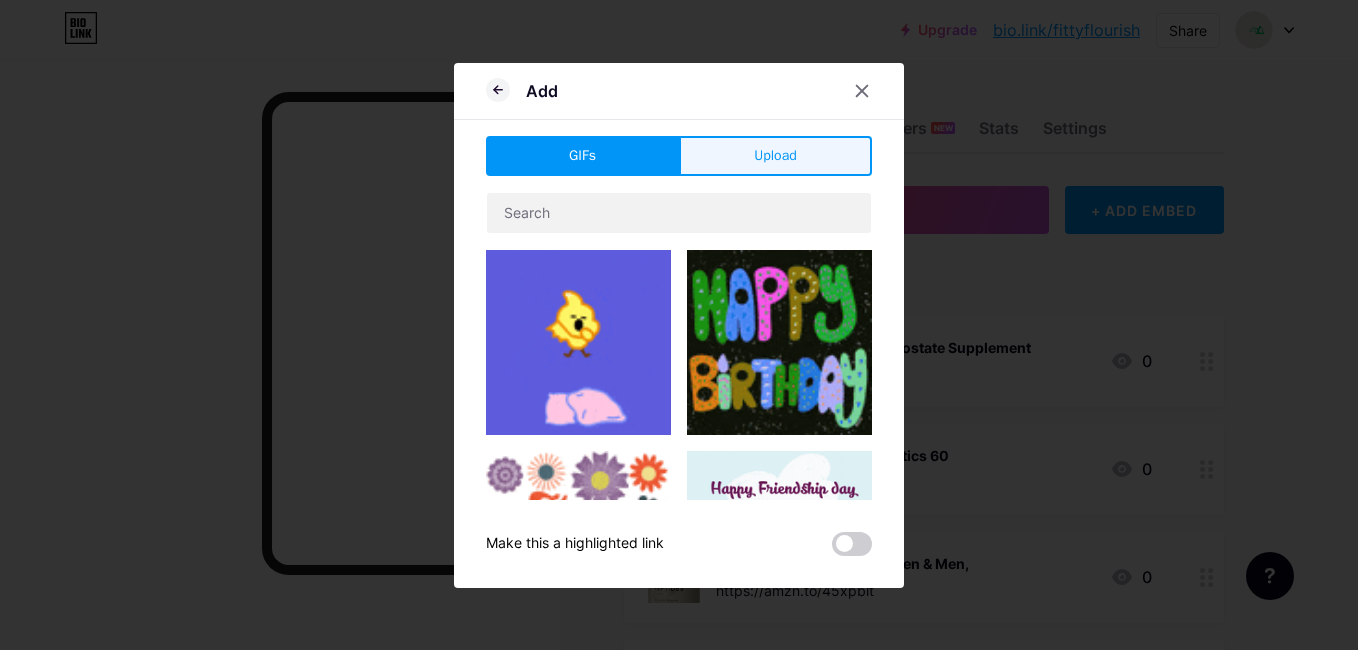 click on "Upload" at bounding box center (775, 155) 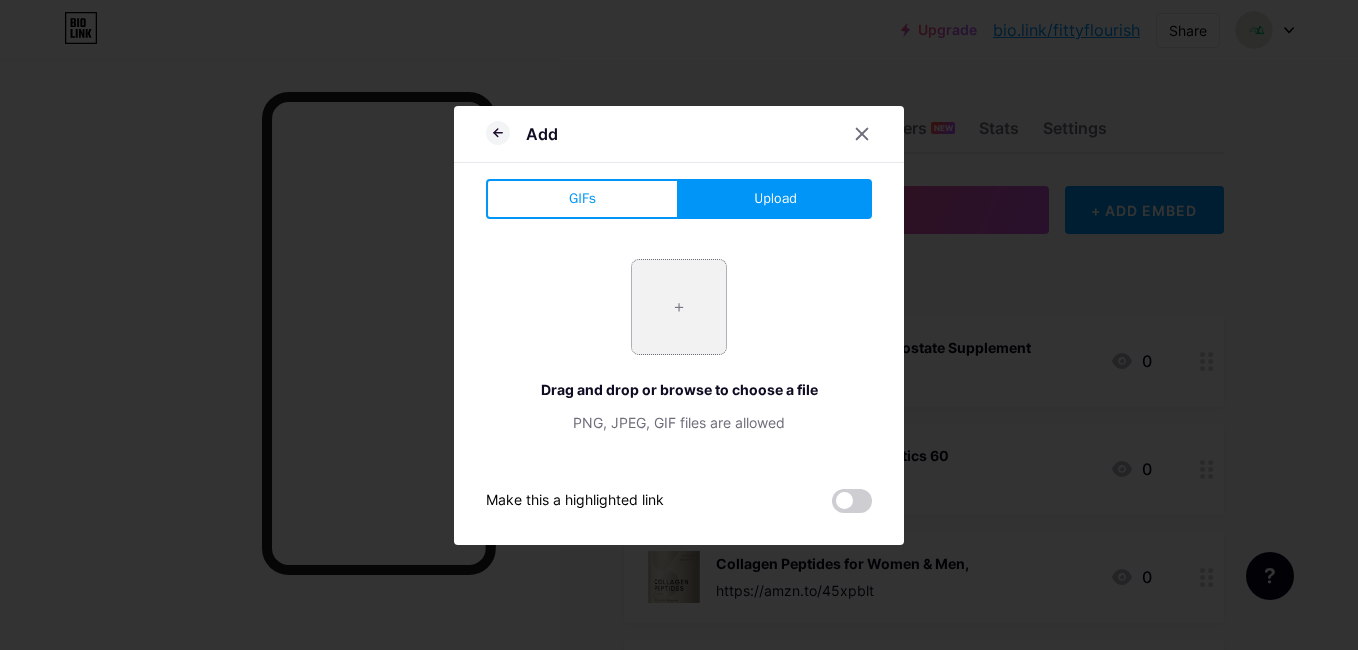 click at bounding box center (679, 307) 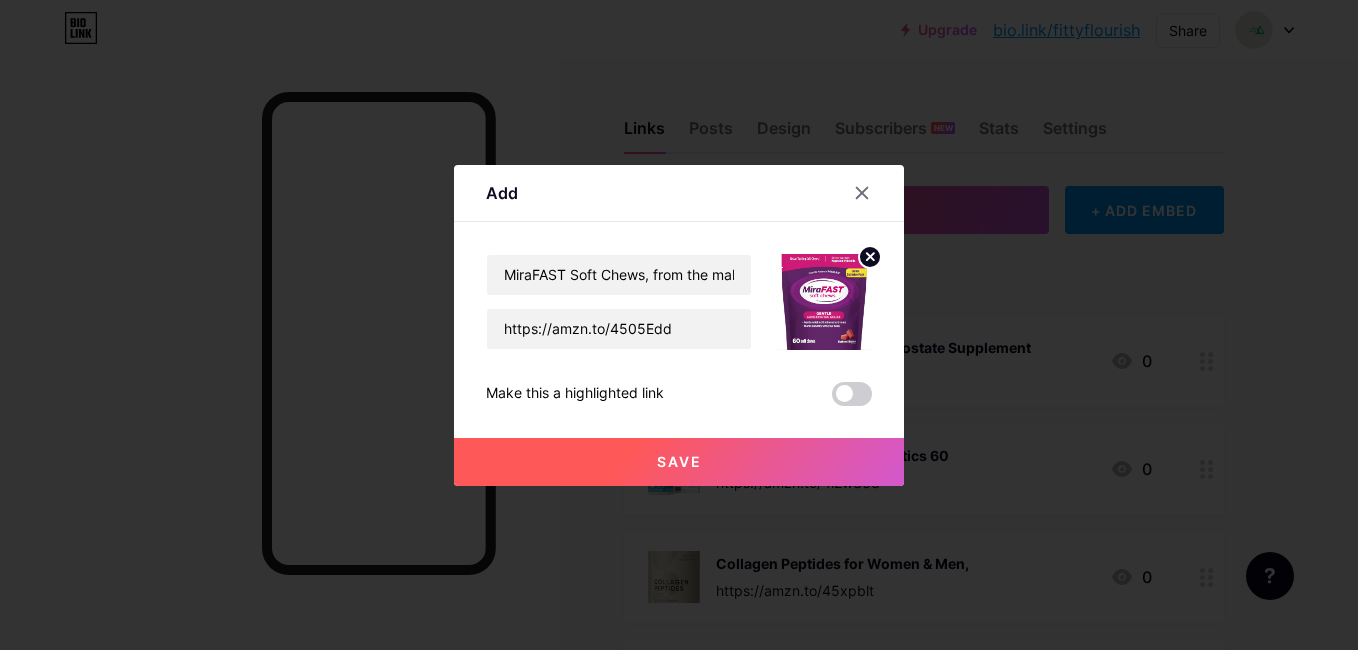 click 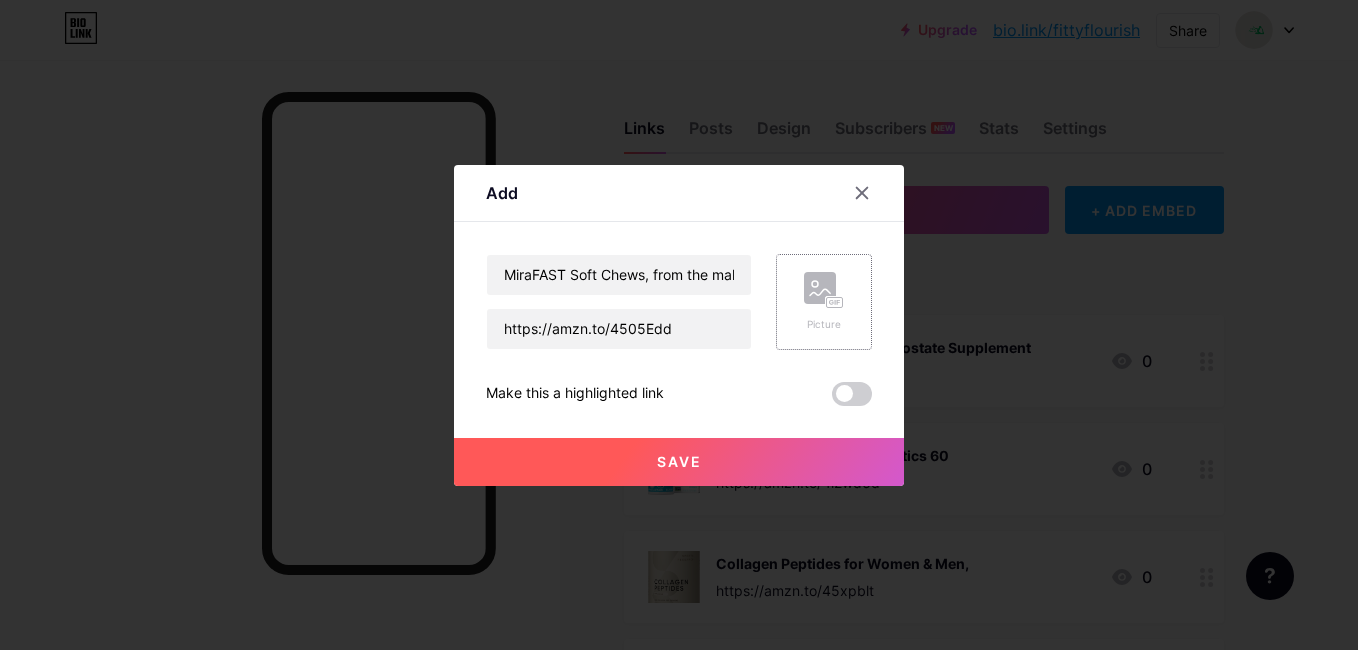 click 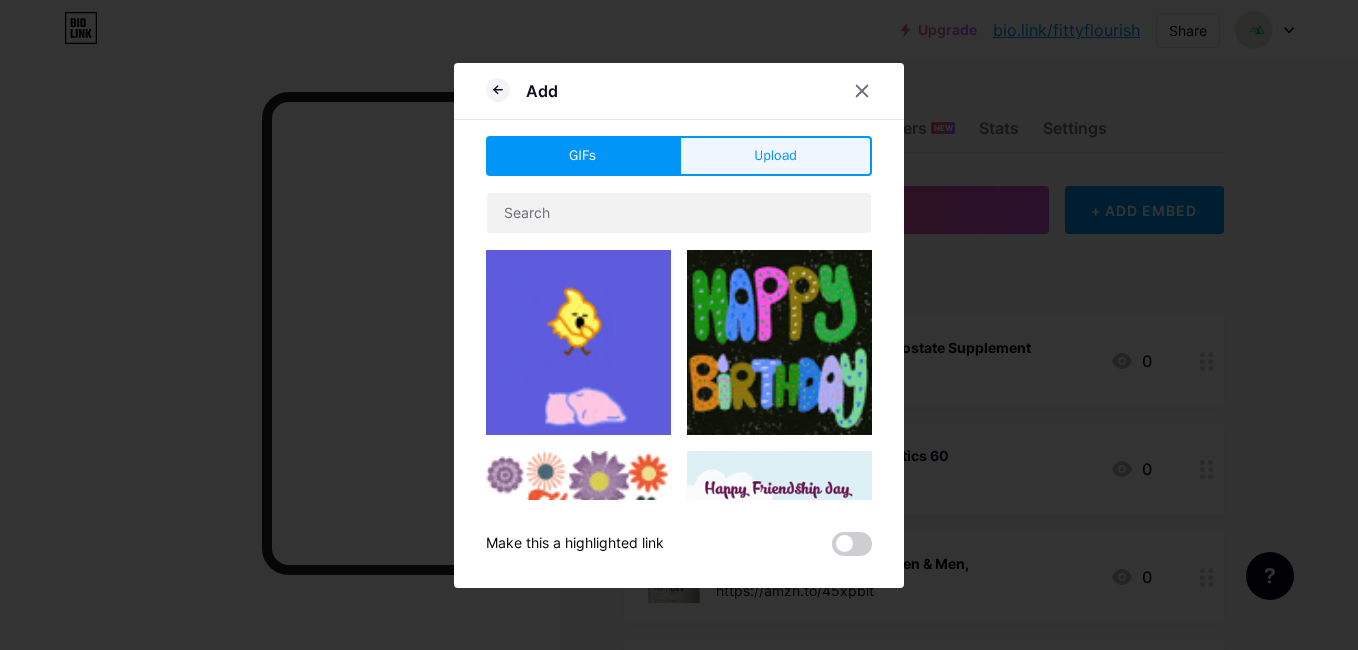 click on "Upload" at bounding box center [775, 156] 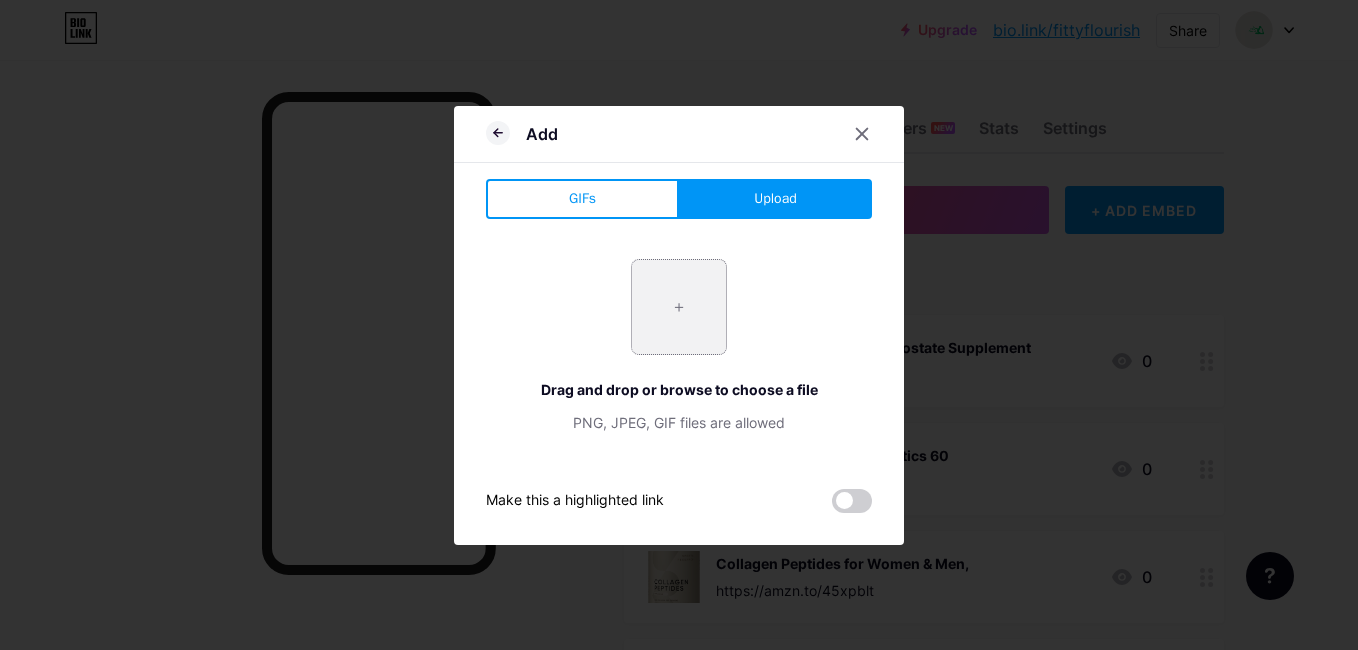 click at bounding box center (679, 307) 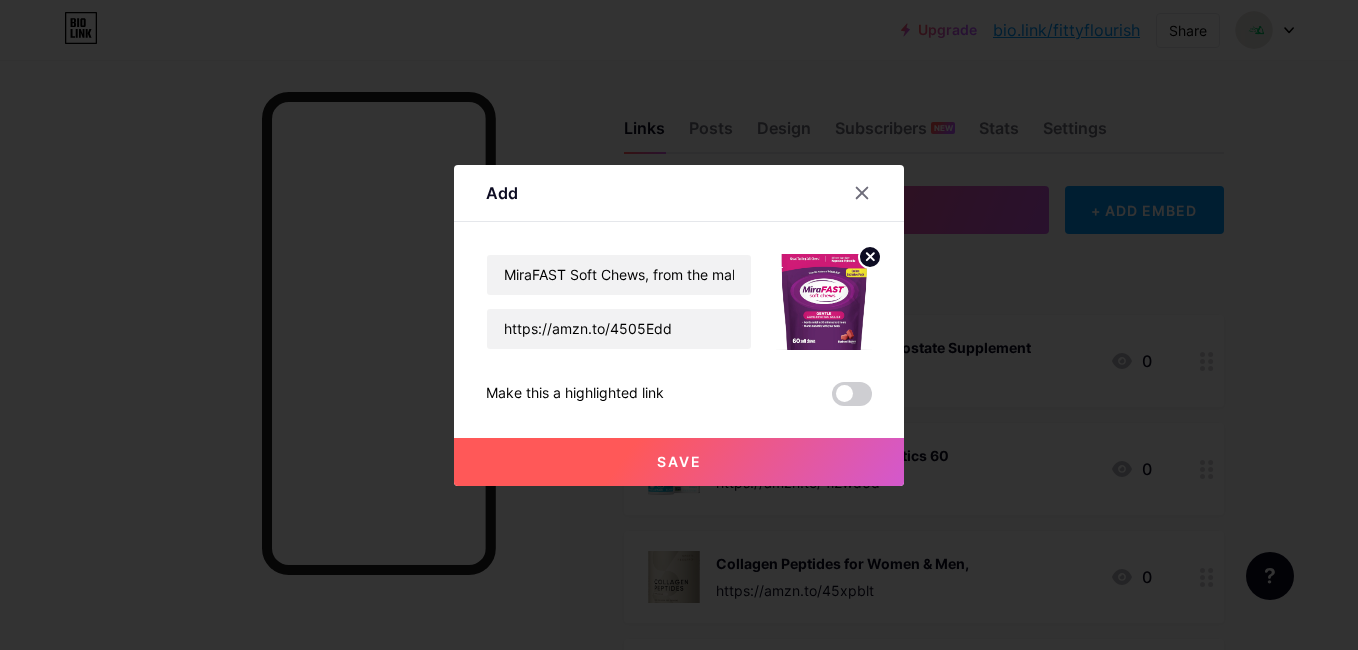 click 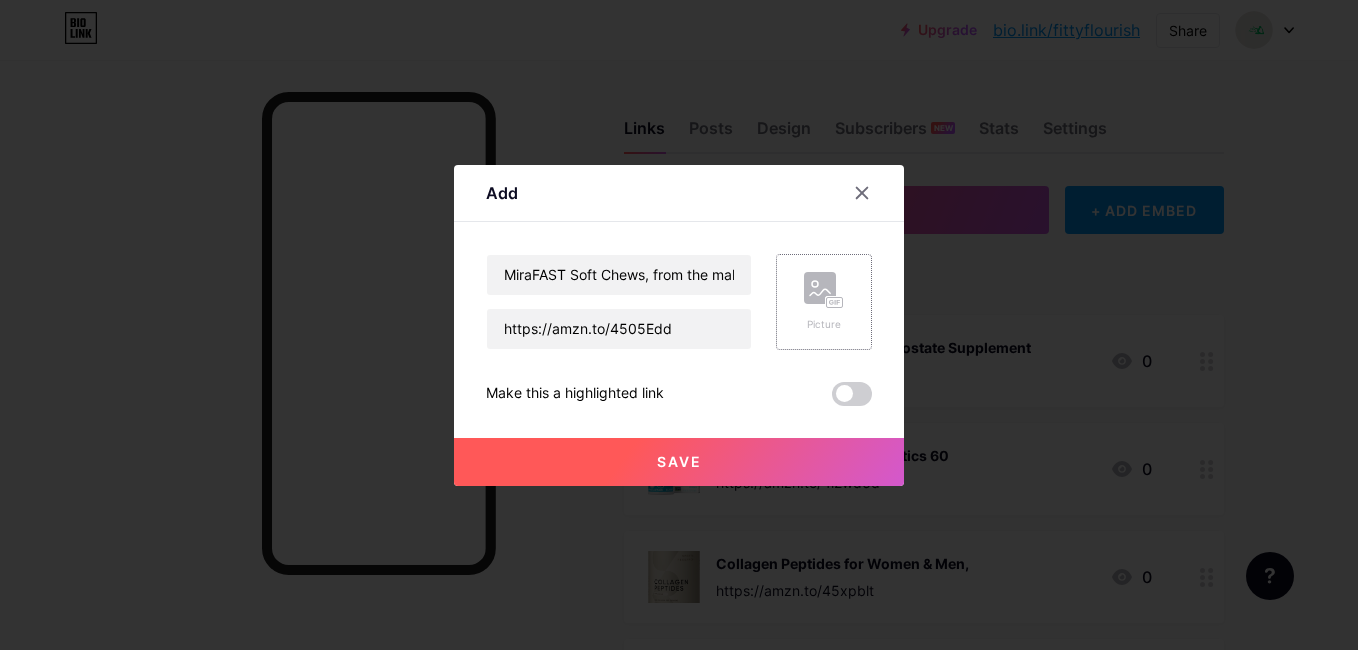 click on "Picture" at bounding box center (824, 302) 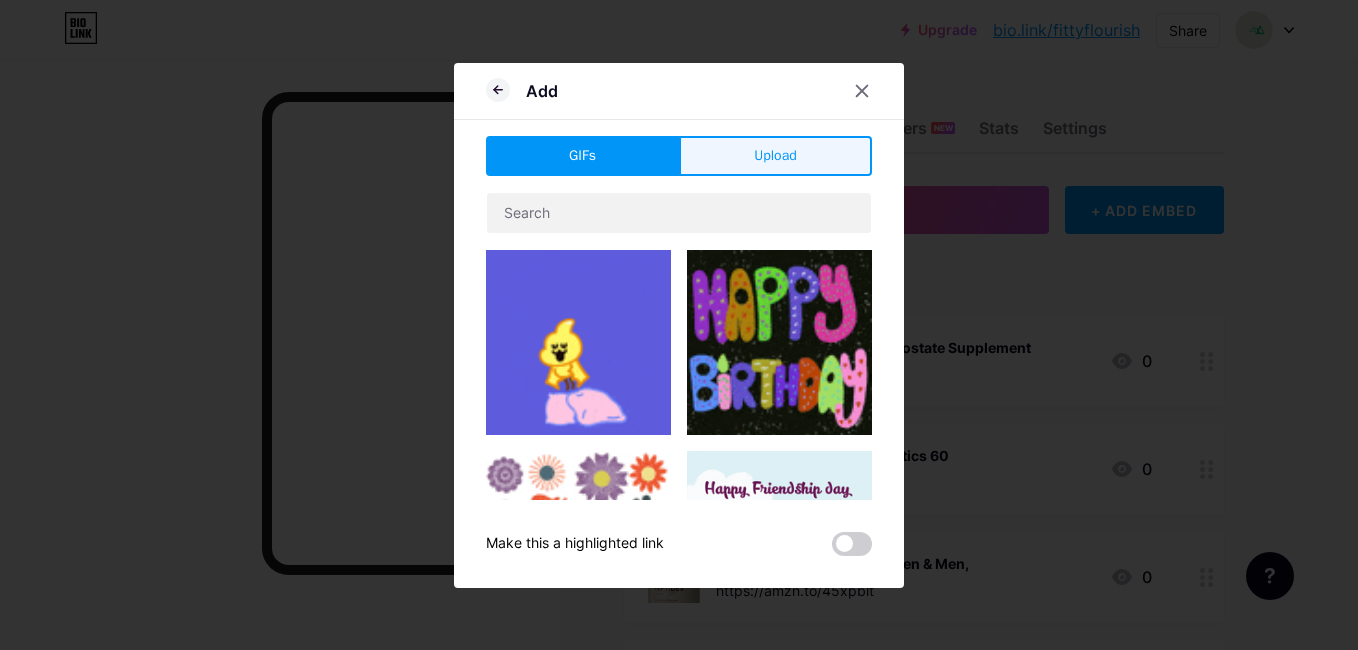 click on "Upload" at bounding box center (775, 155) 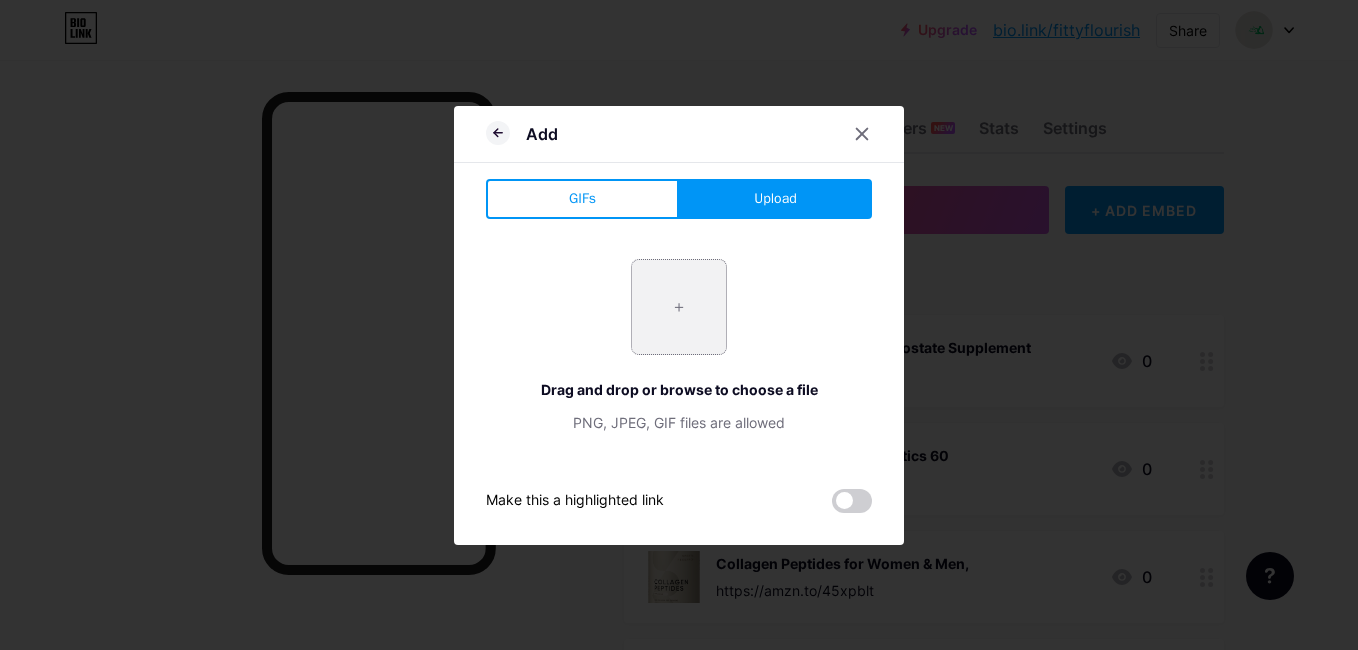 click at bounding box center (679, 307) 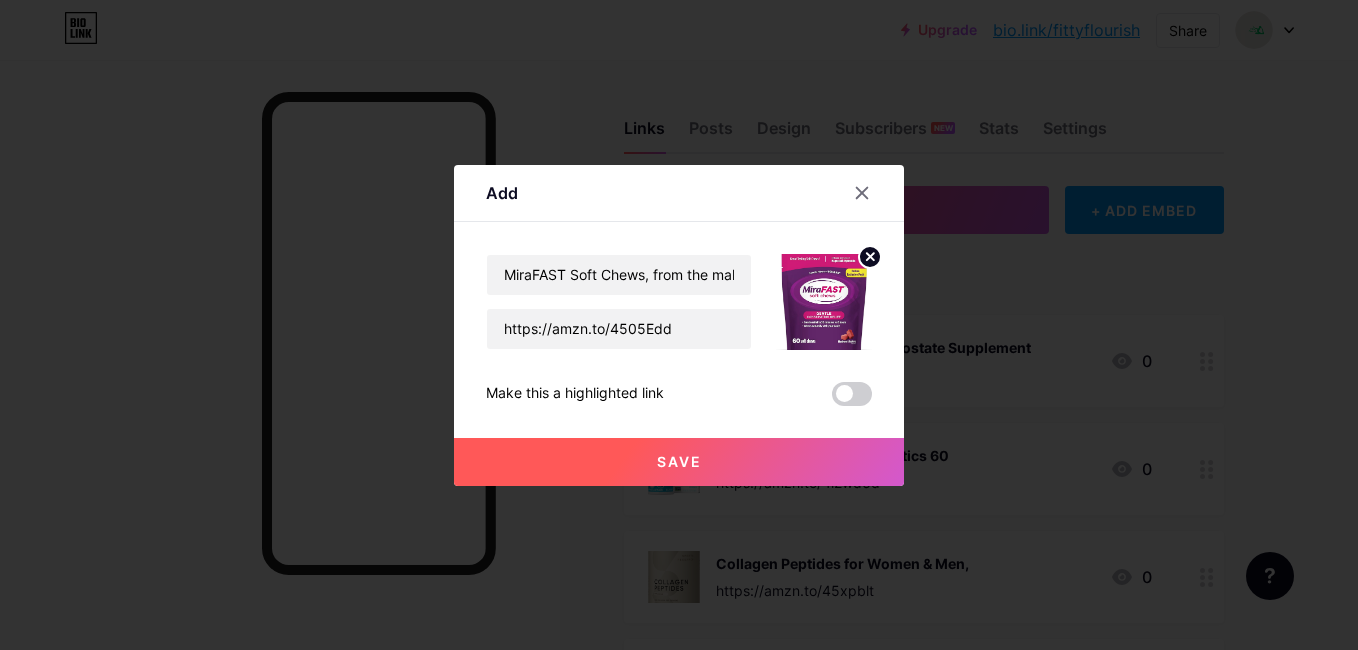 click on "Save" at bounding box center (679, 462) 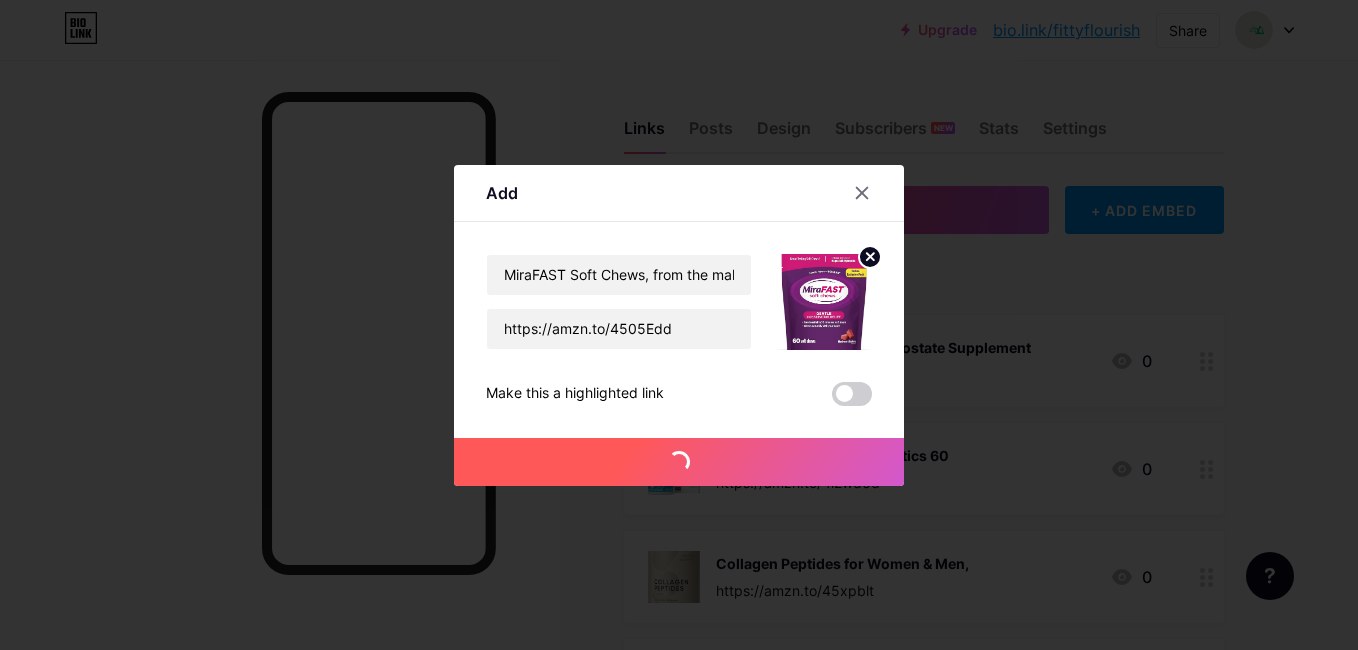 drag, startPoint x: 622, startPoint y: 484, endPoint x: 338, endPoint y: 336, distance: 320.2499 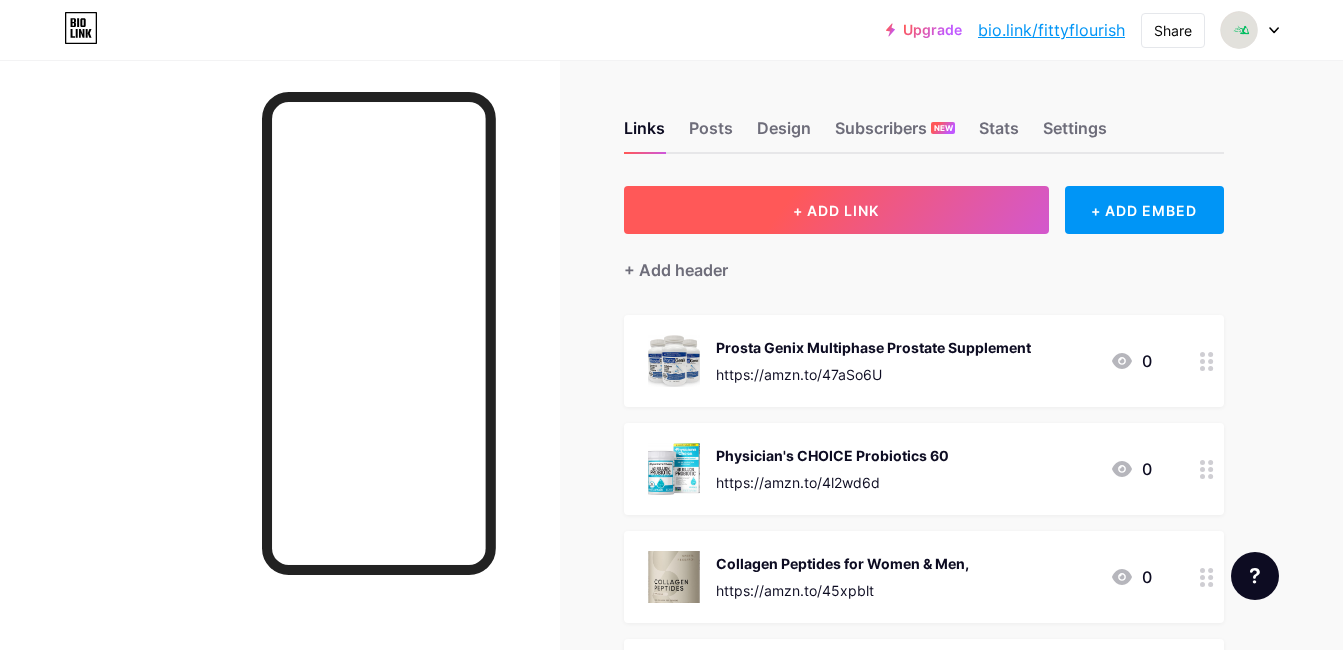 click on "+ ADD LINK" at bounding box center [836, 210] 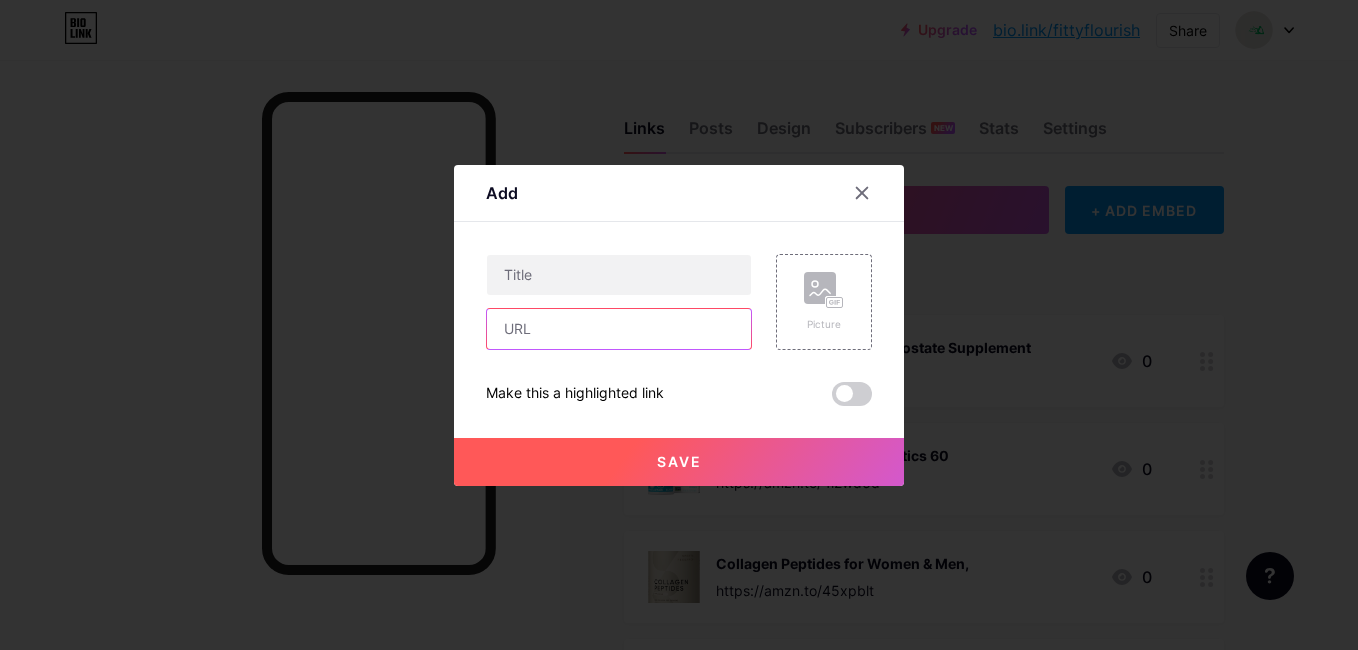 click at bounding box center [619, 329] 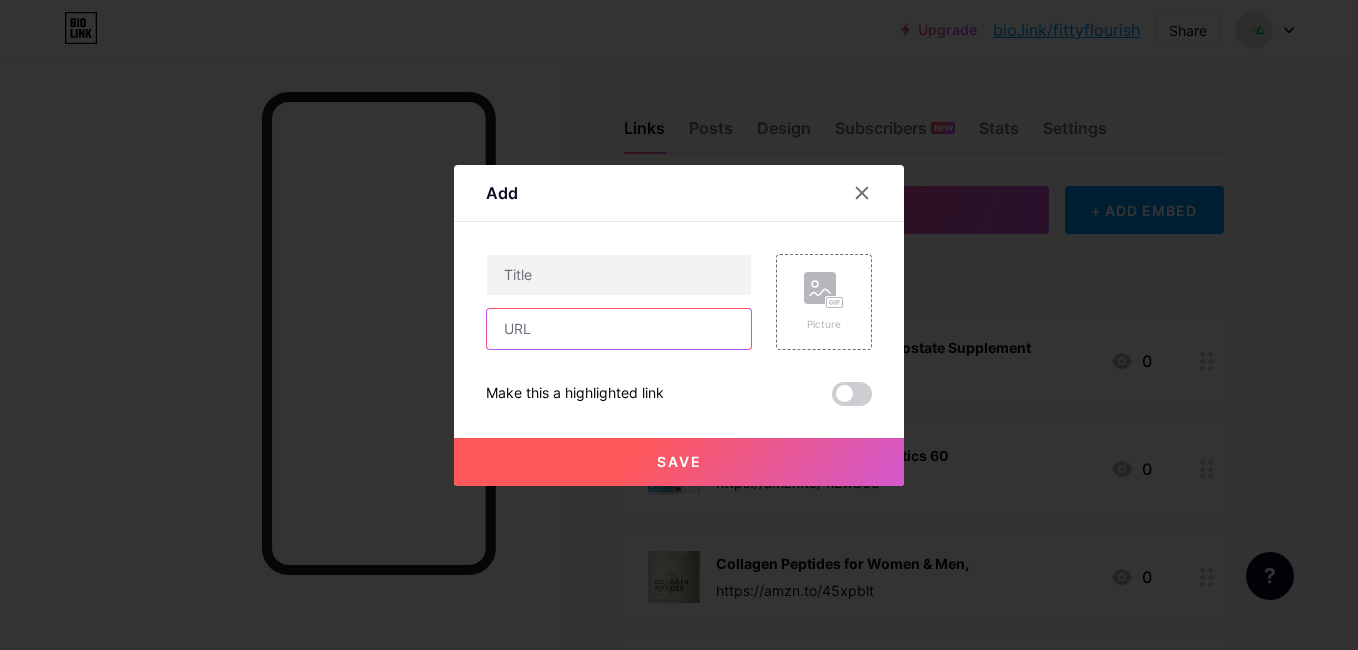 paste on "https://amzn.to/41pW7K9" 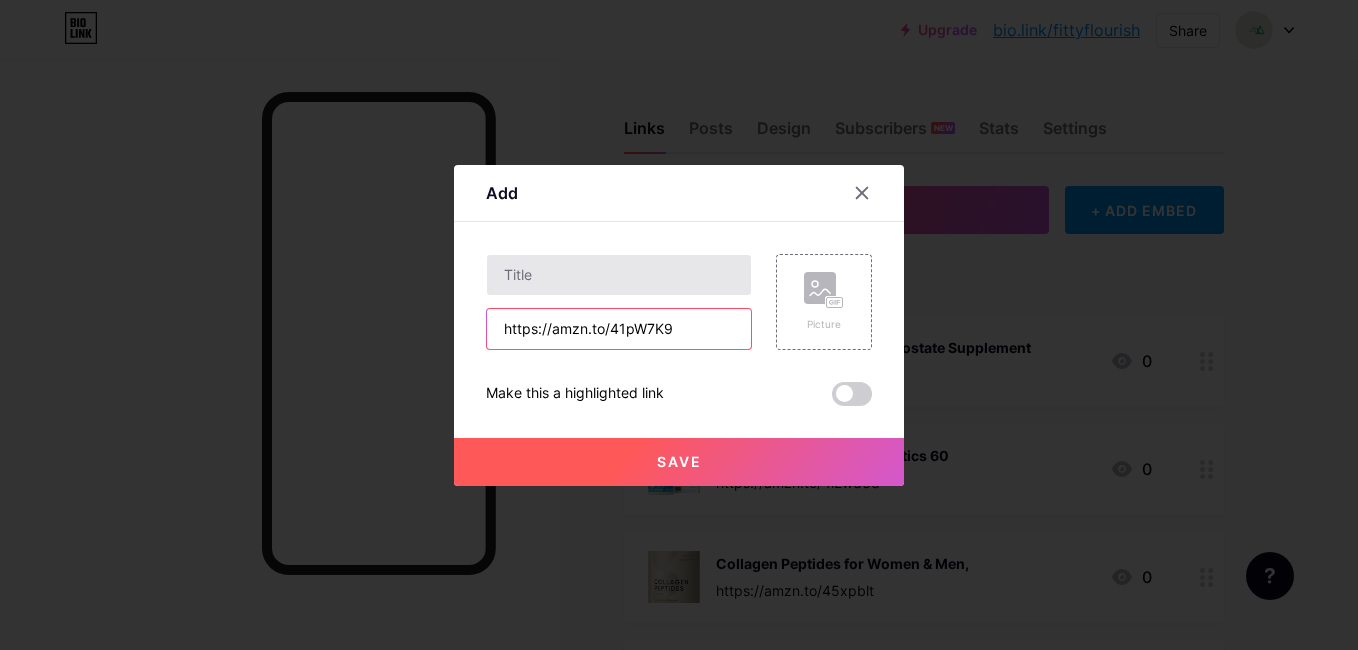 type on "https://amzn.to/41pW7K9" 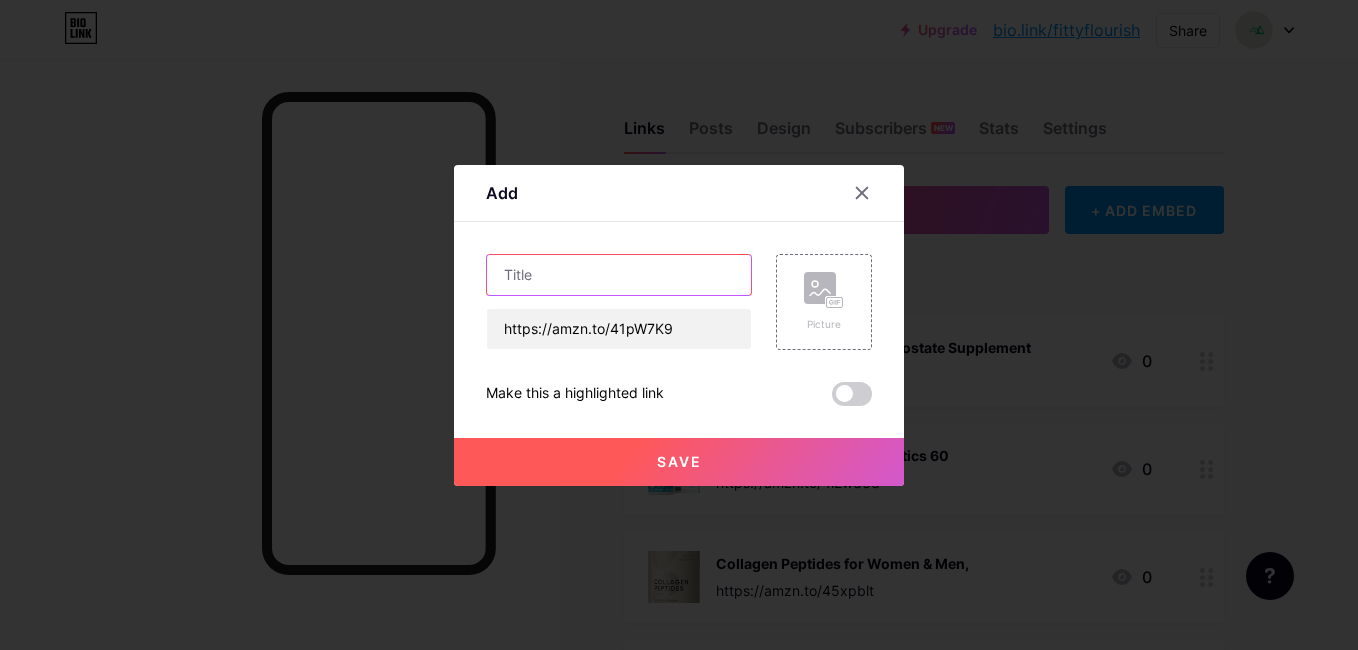 click at bounding box center [619, 275] 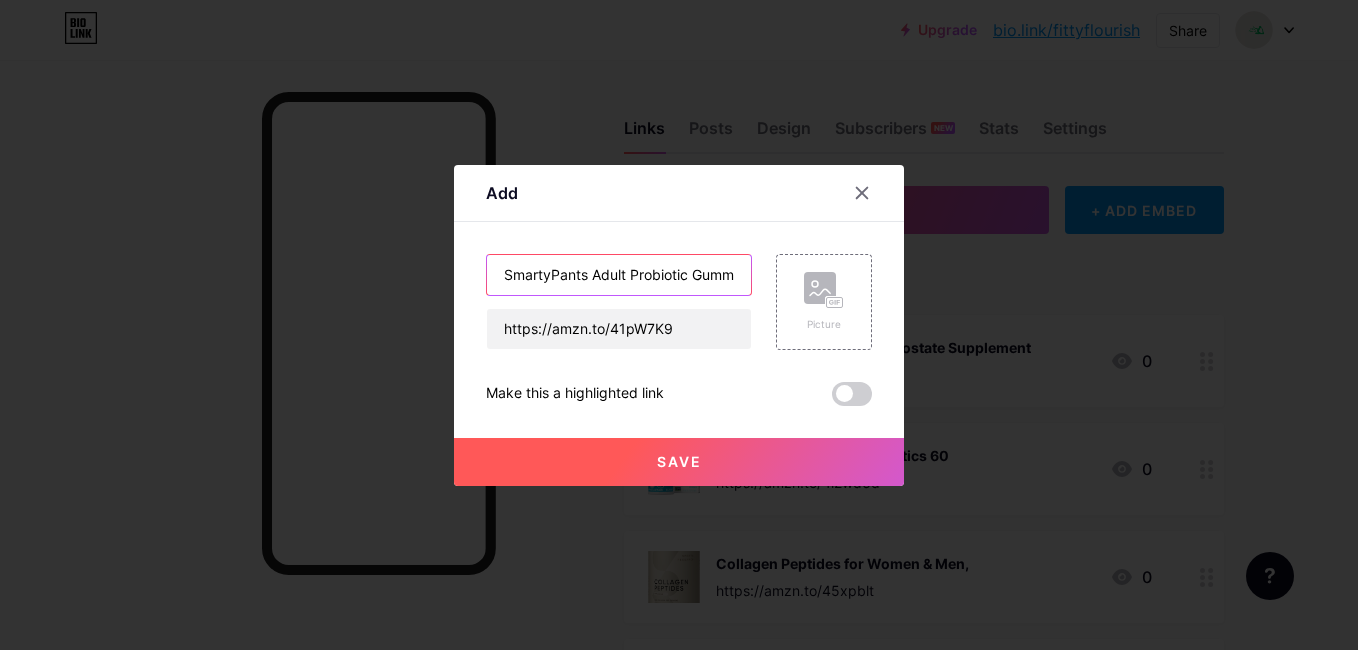 scroll, scrollTop: 0, scrollLeft: 113, axis: horizontal 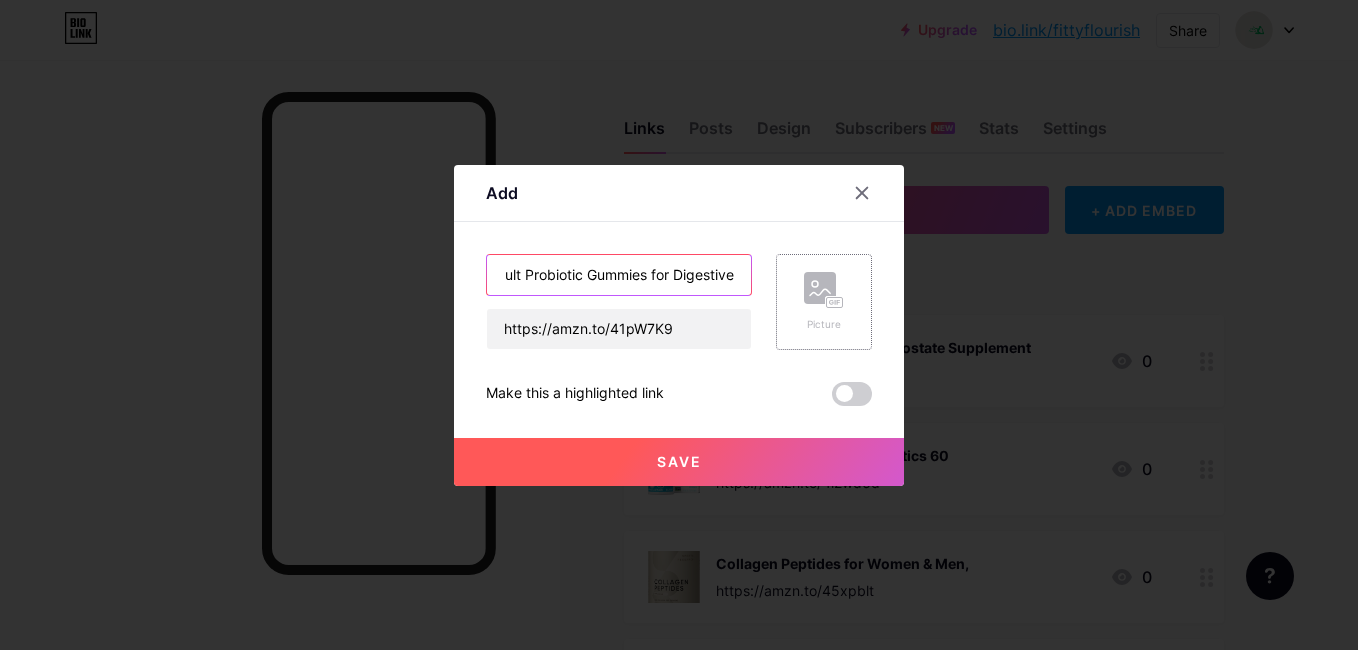 type on "SmartyPants Adult Probiotic Gummies for Digestive" 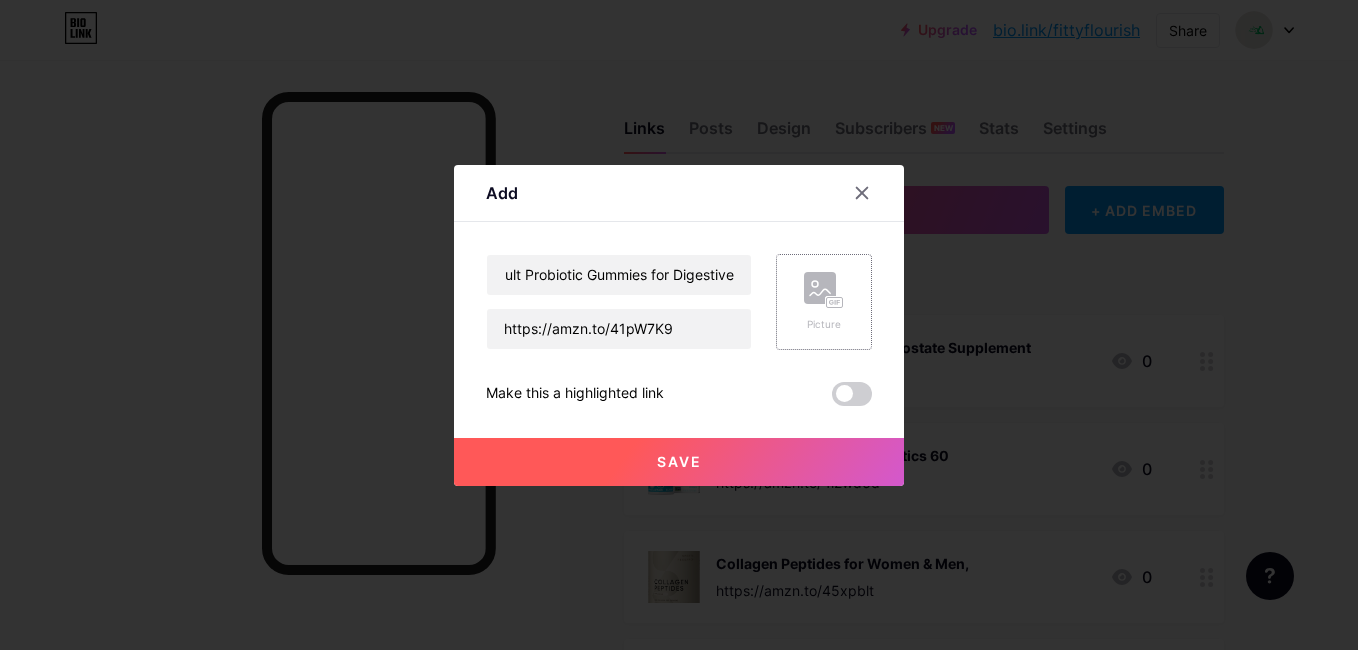 click on "Picture" at bounding box center (824, 302) 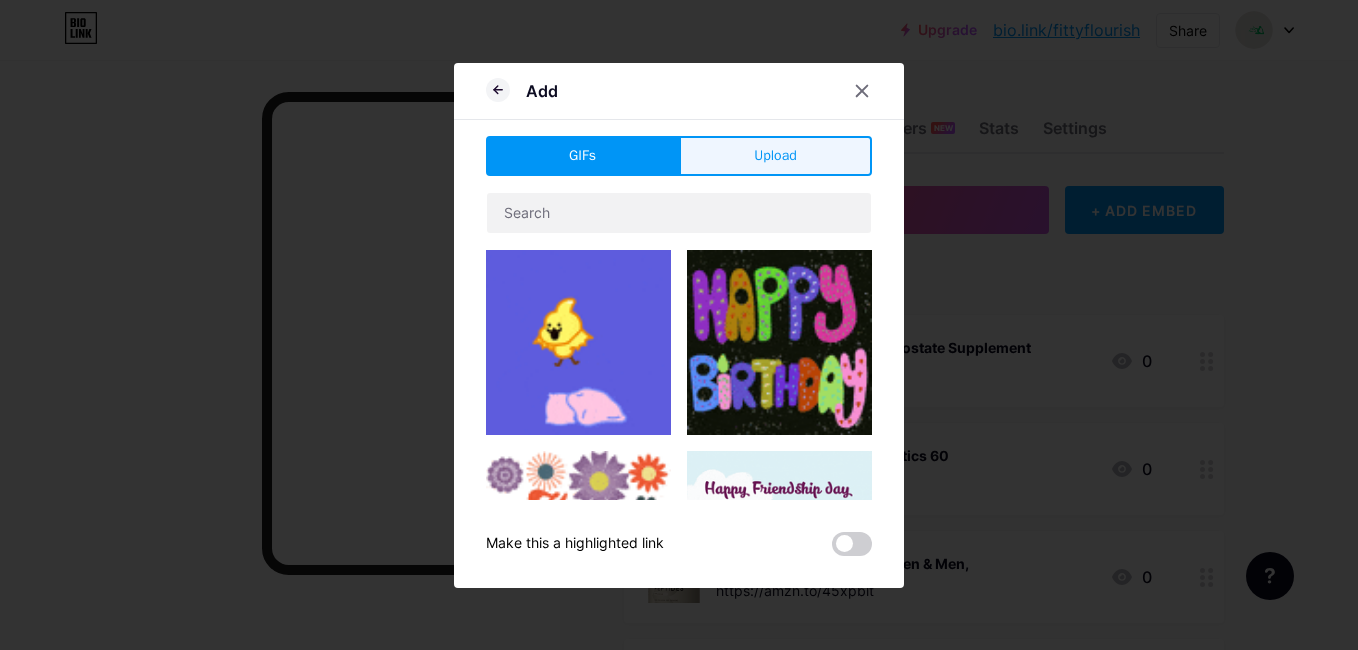 click on "Upload" at bounding box center [775, 155] 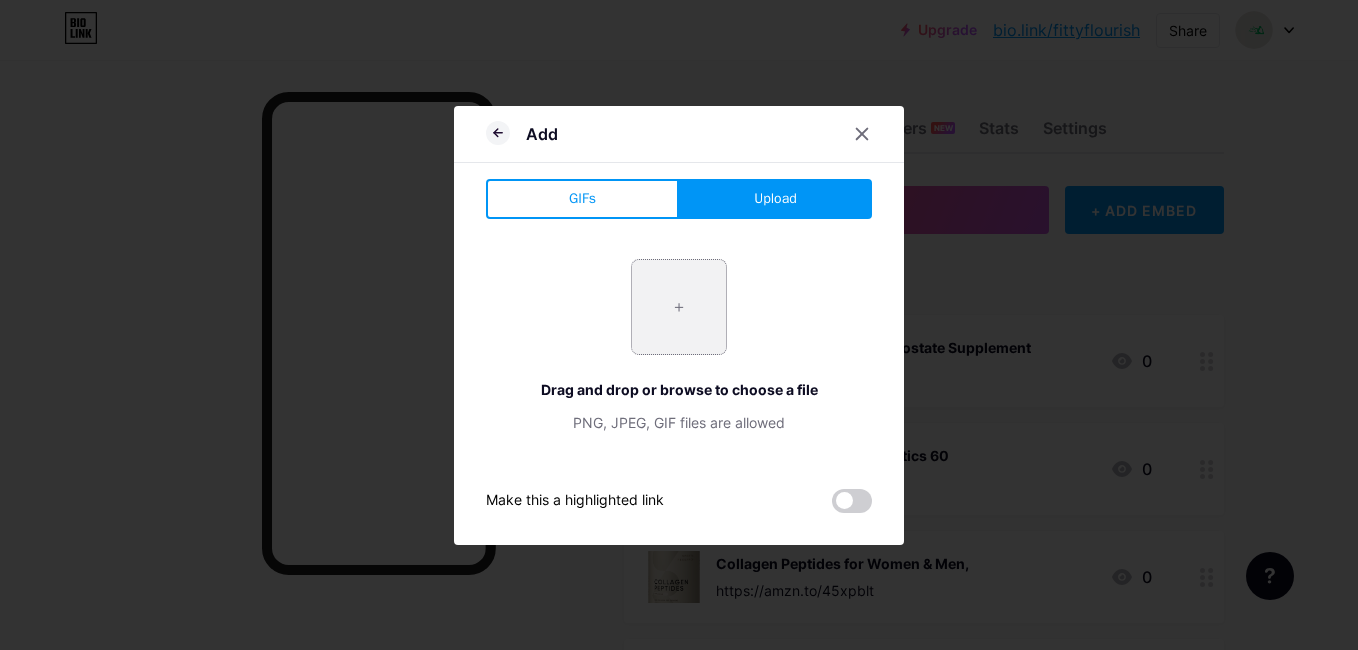 click at bounding box center (679, 307) 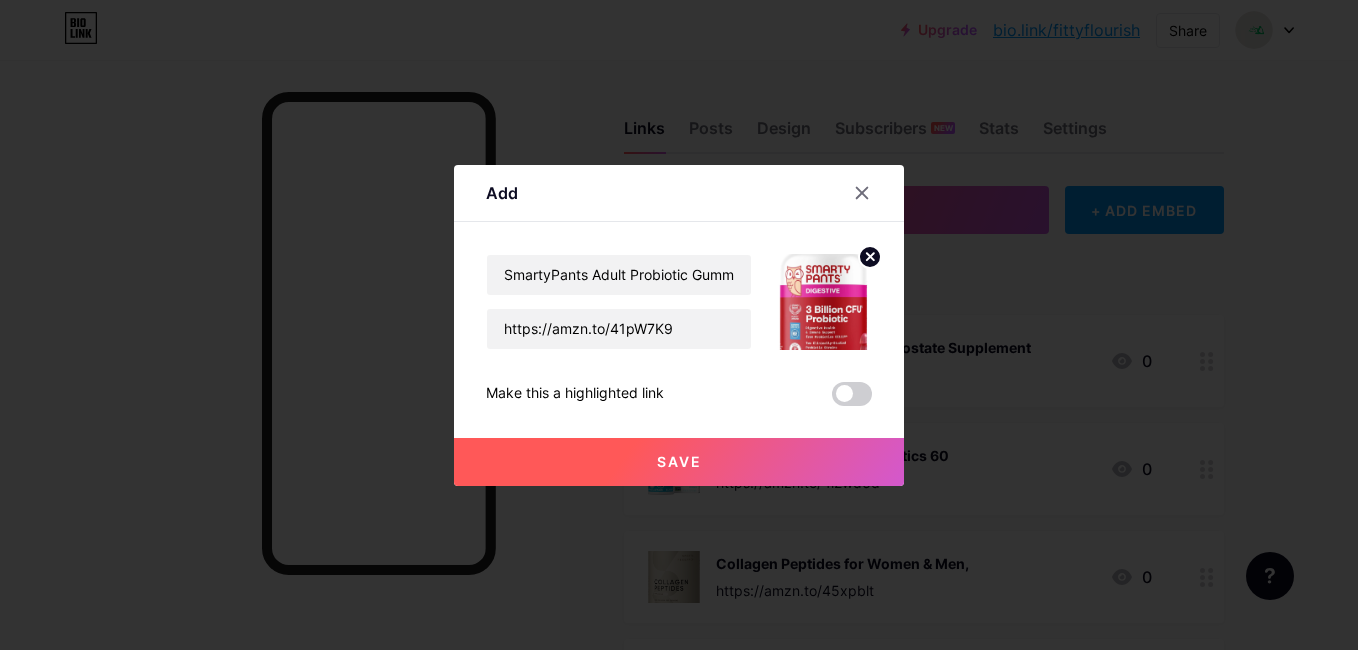 click on "Save" at bounding box center [679, 462] 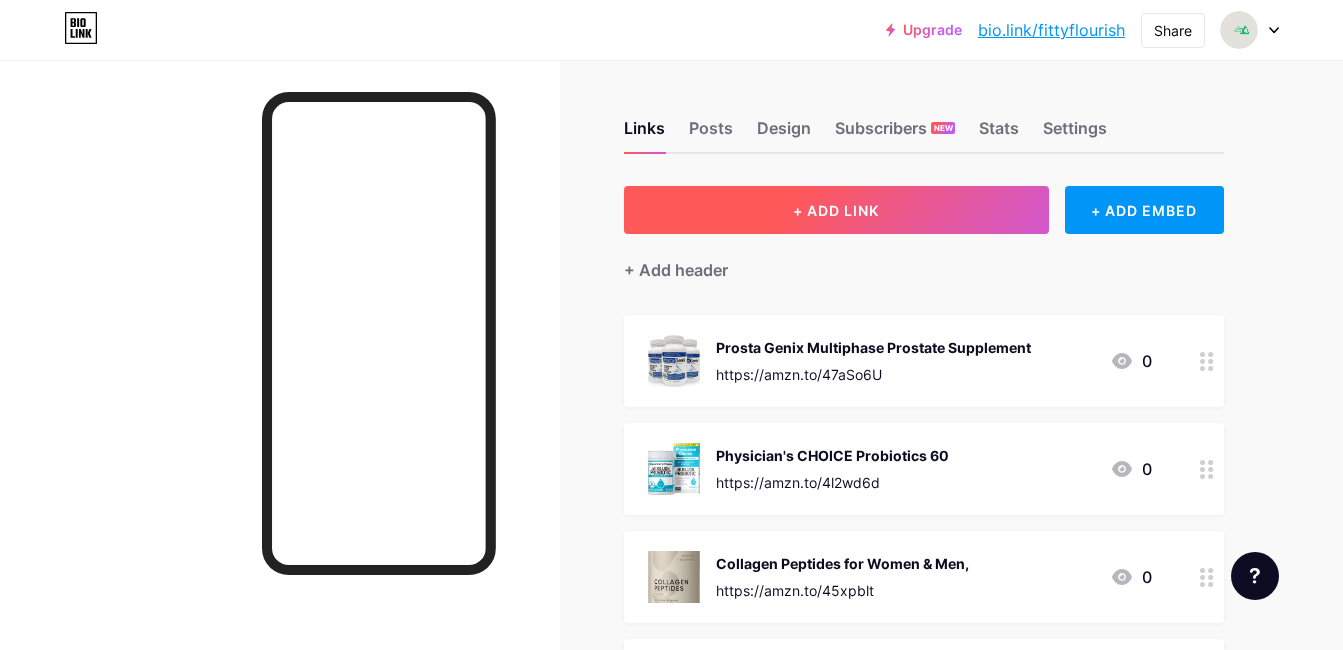 click on "+ ADD LINK" at bounding box center (836, 210) 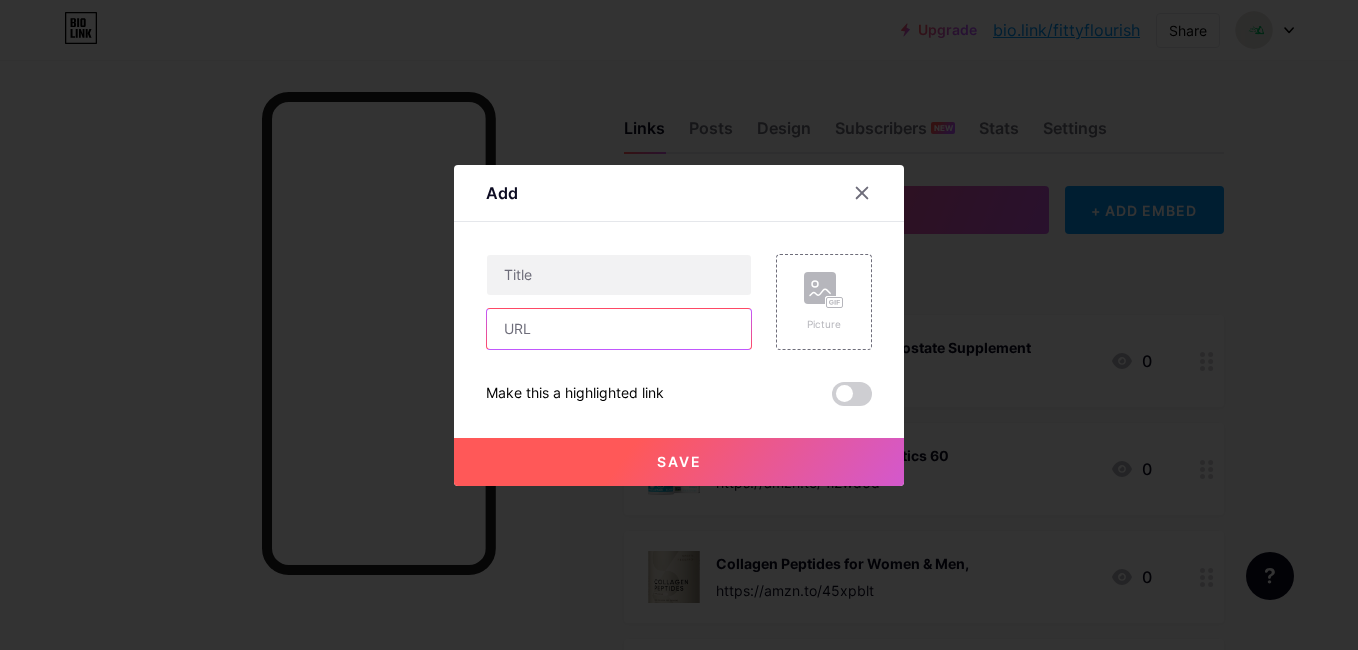 click at bounding box center (619, 329) 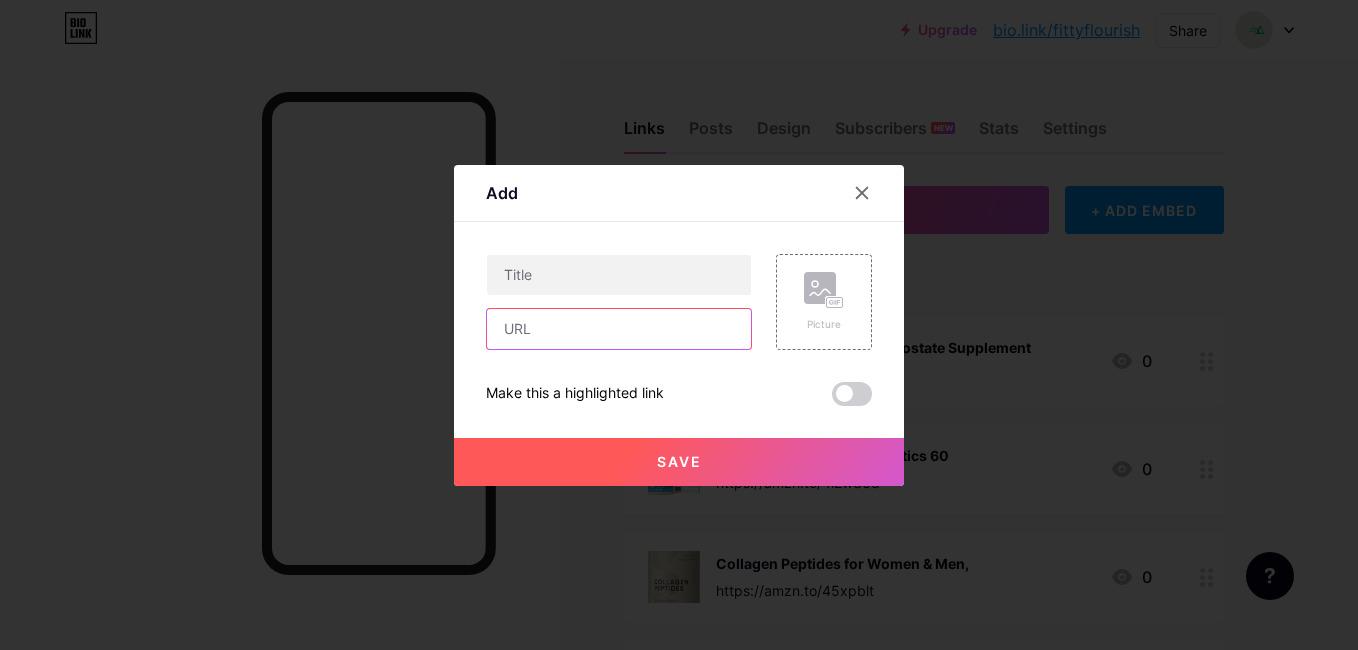 paste on "https://amzn.to/3Jho5By" 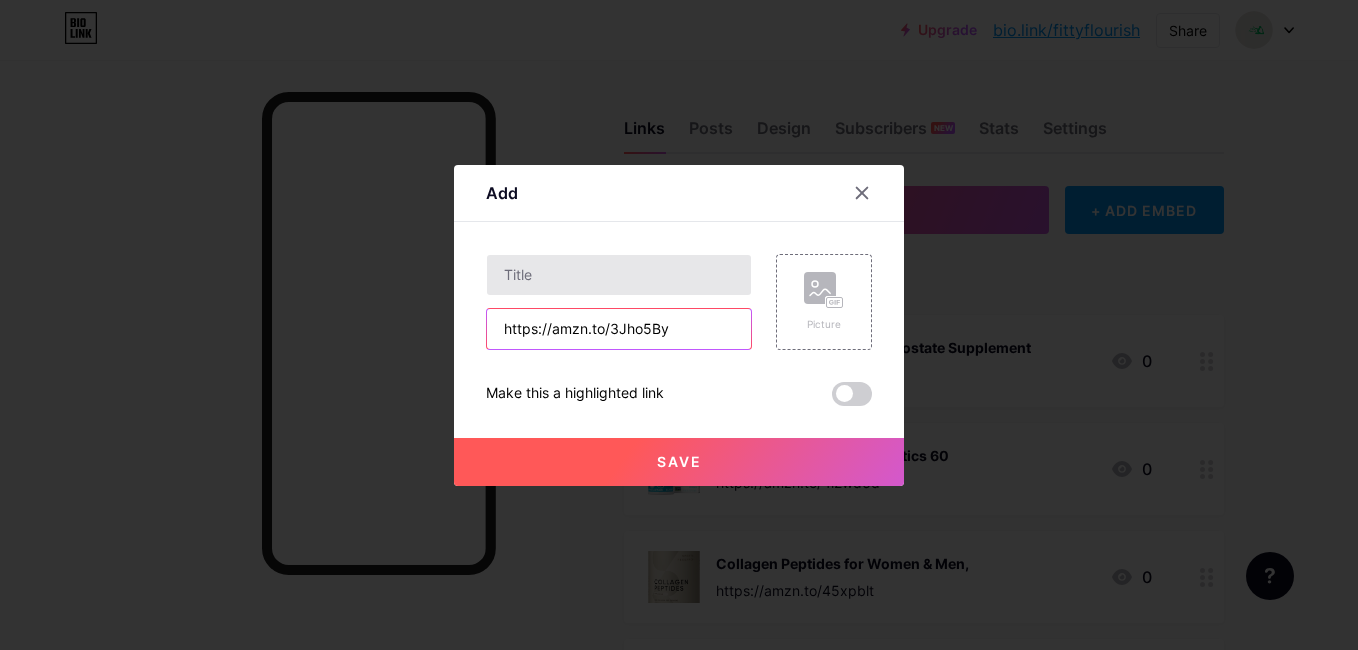 type on "https://amzn.to/3Jho5By" 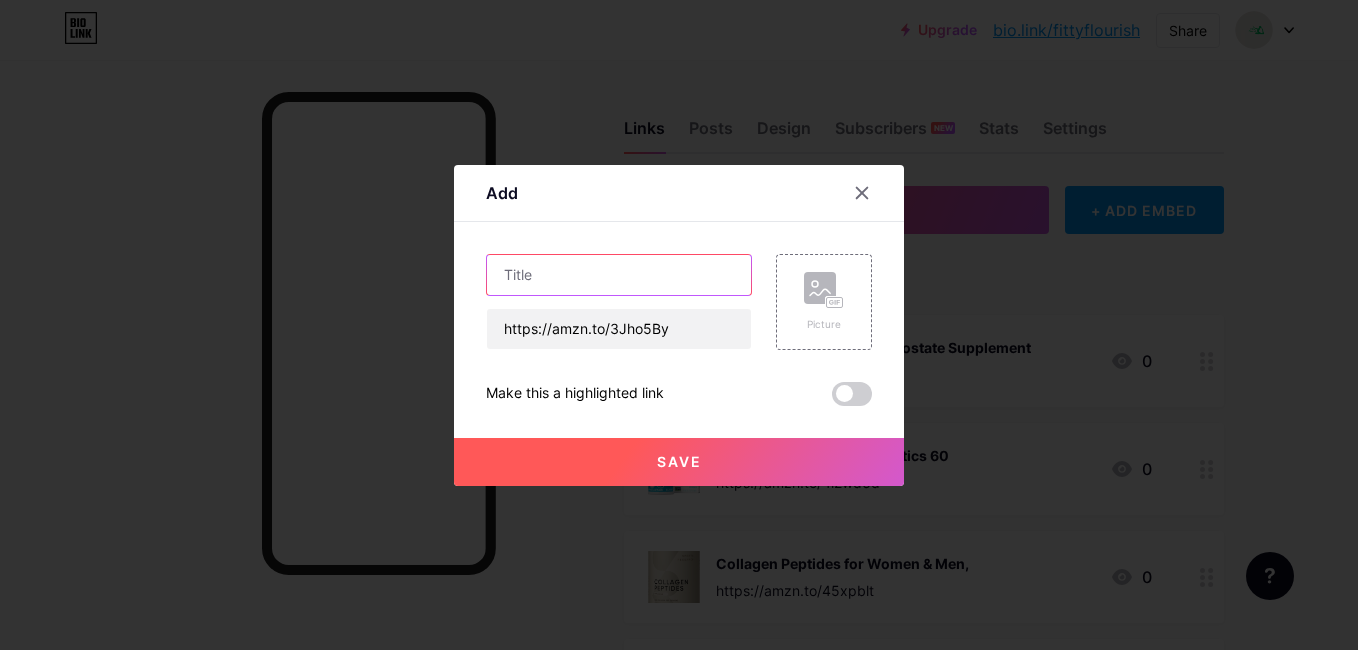 click at bounding box center [619, 275] 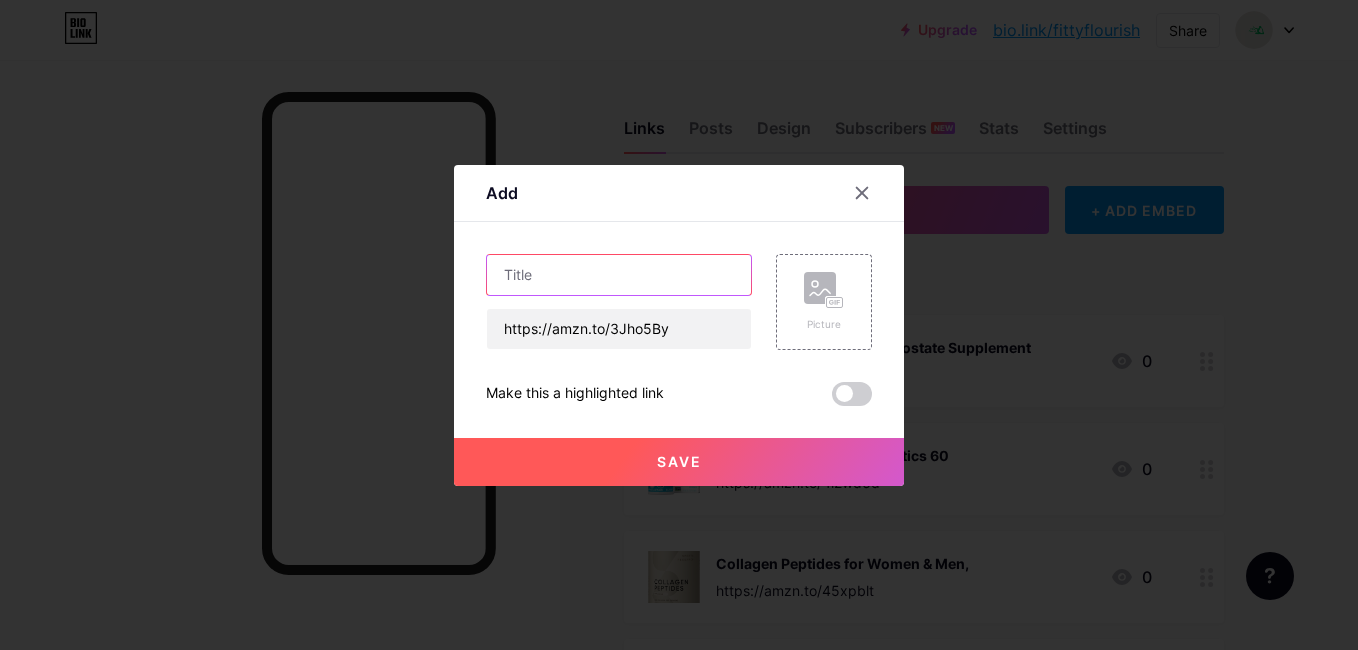 paste on "oneskin BODY OS-01 Peptide Skin Longevity Daily Moisturizer" 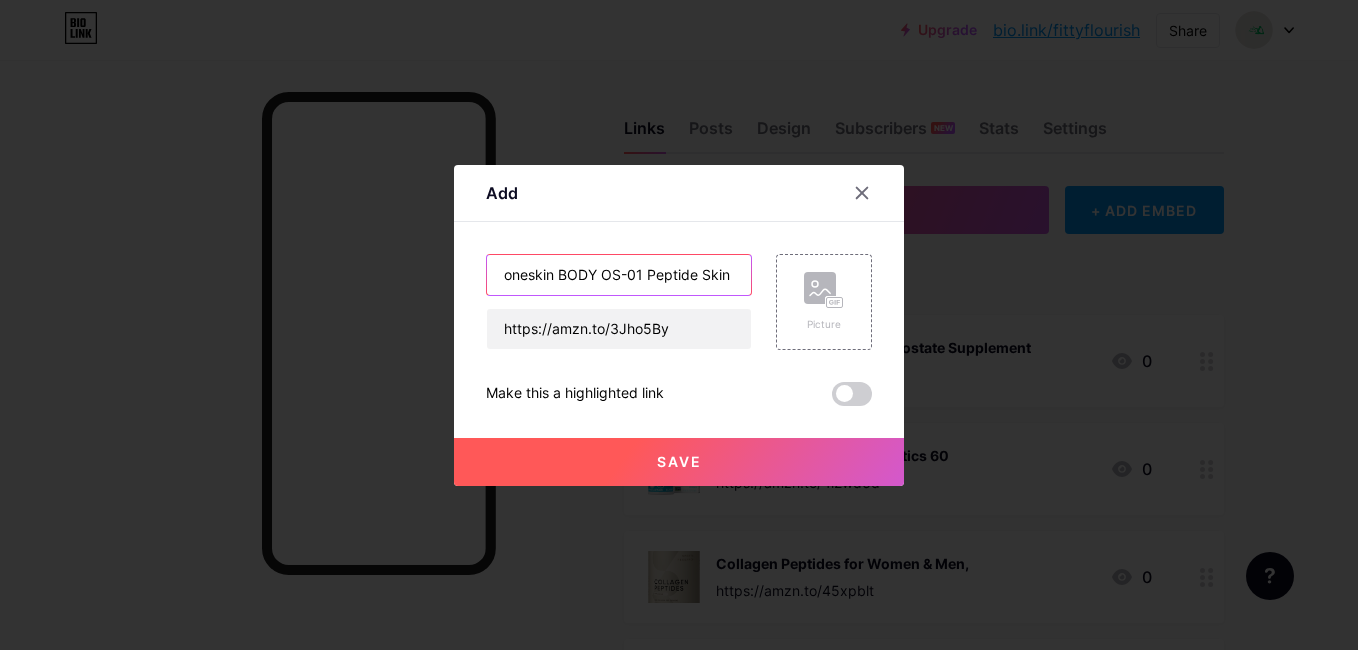 scroll, scrollTop: 0, scrollLeft: 179, axis: horizontal 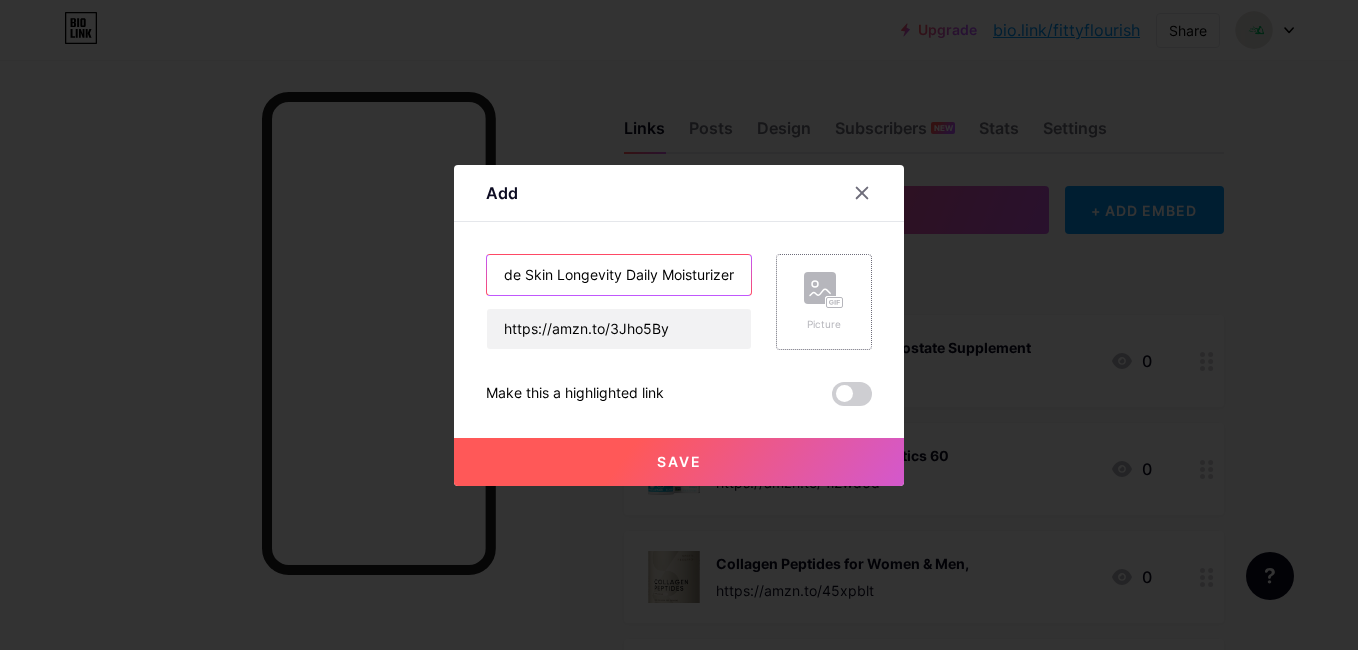 type on "oneskin BODY OS-01 Peptide Skin Longevity Daily Moisturizer" 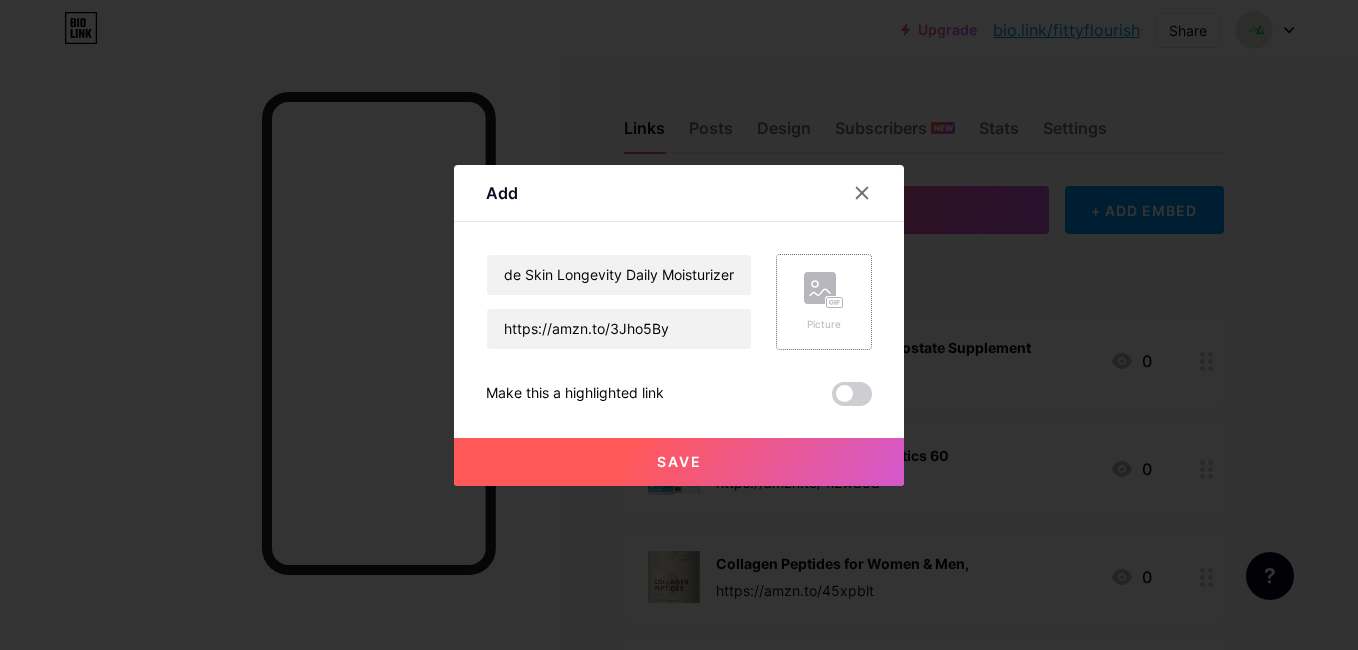 click 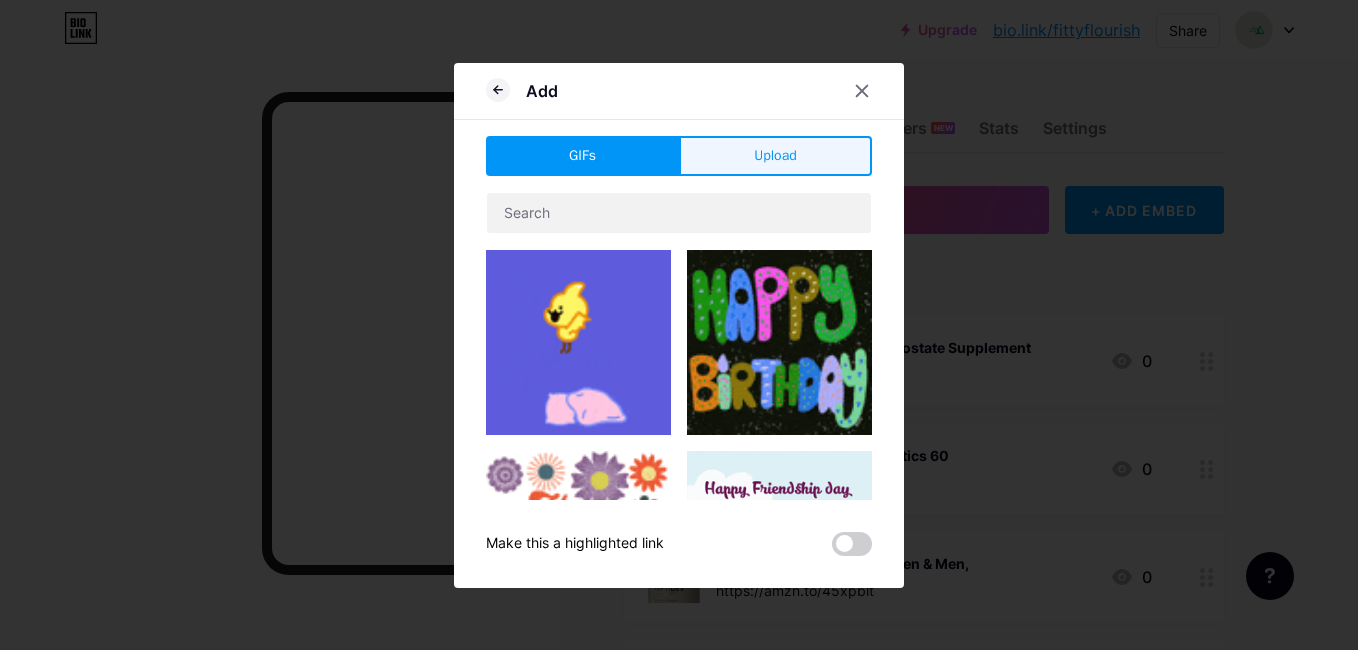click on "Upload" at bounding box center (775, 156) 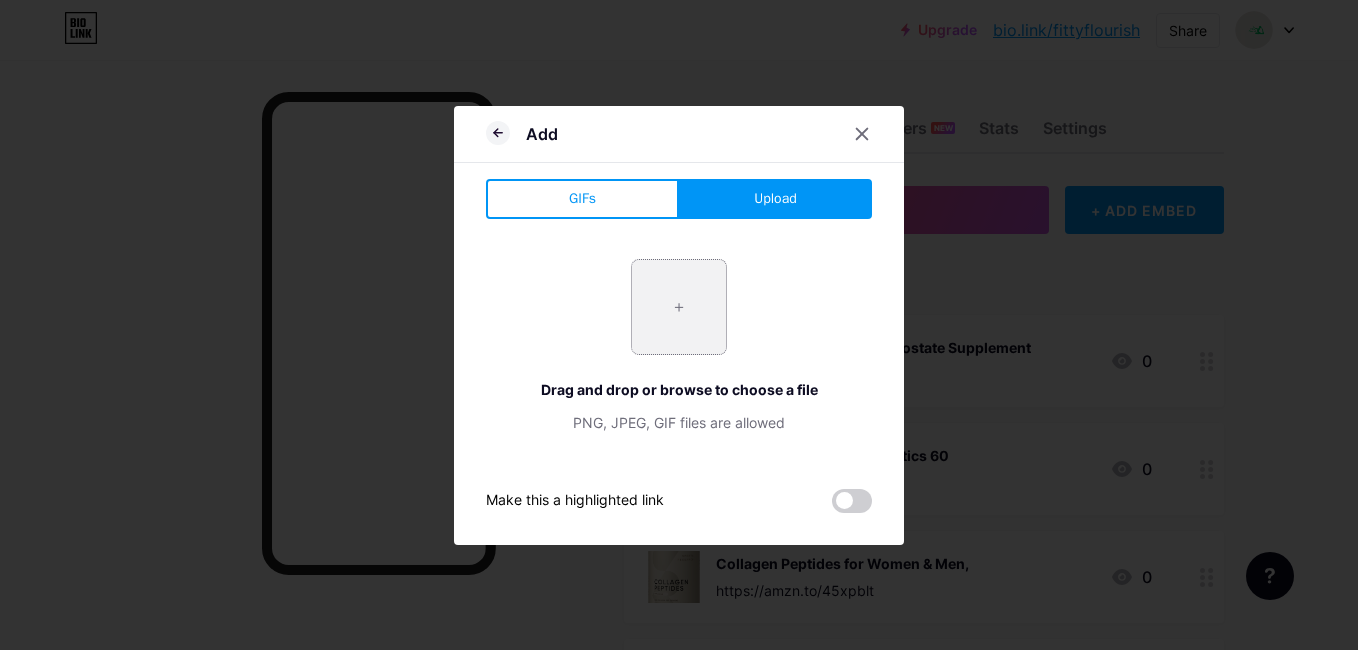 click at bounding box center [679, 307] 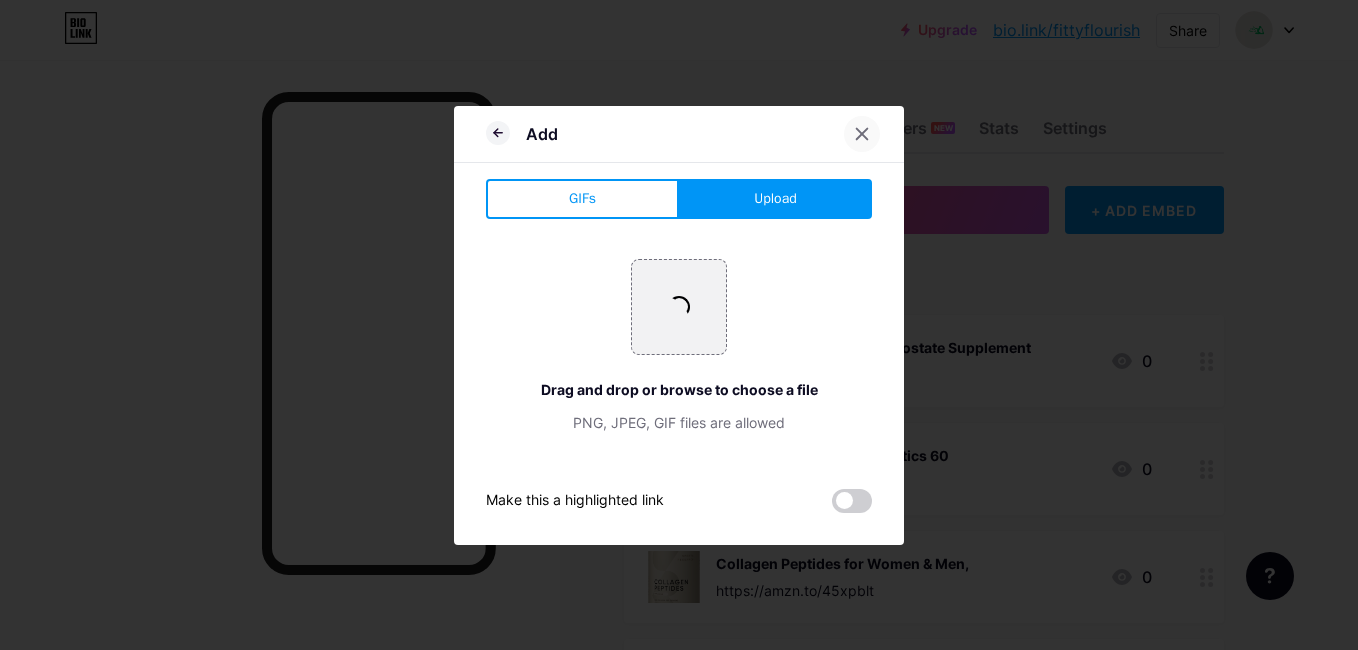 click 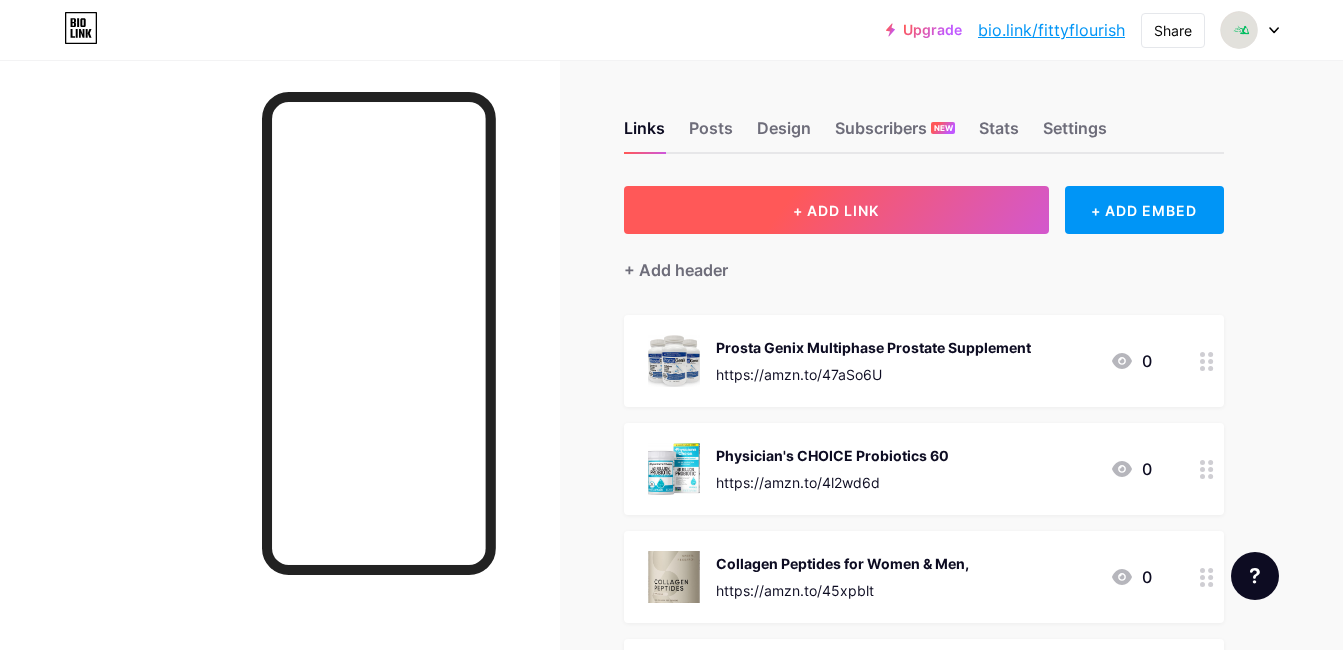 click on "+ ADD LINK" at bounding box center (836, 210) 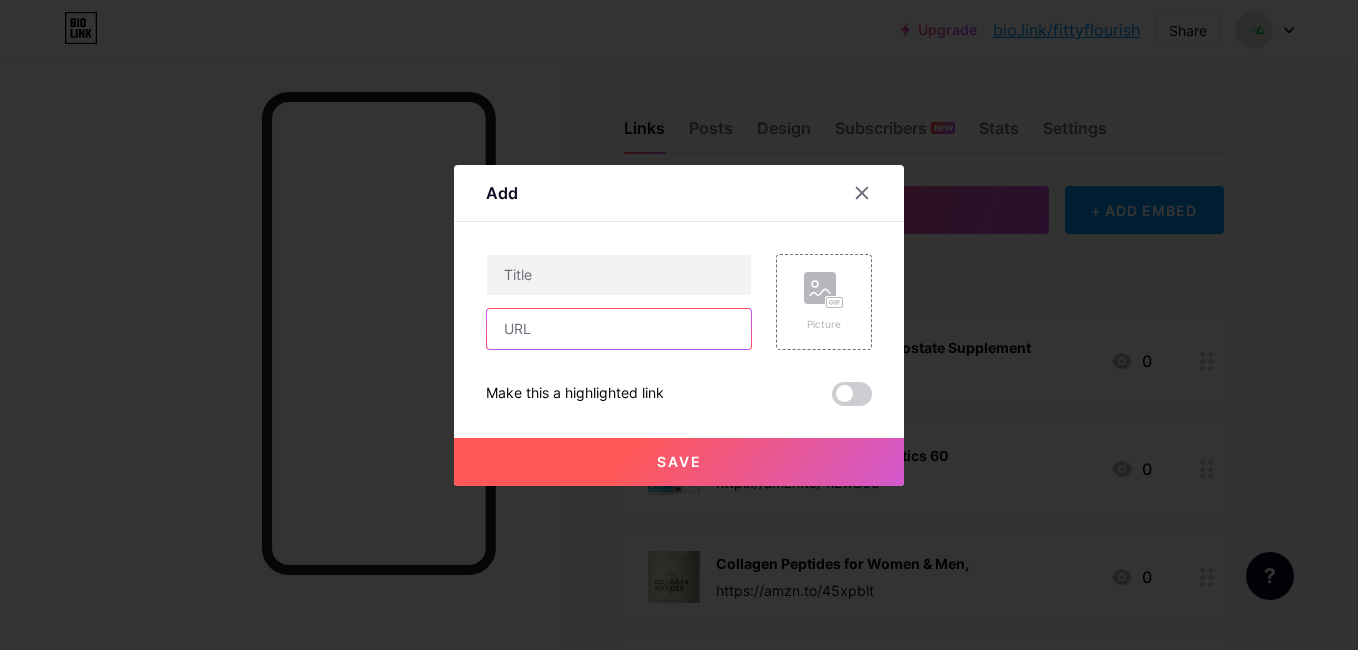 click at bounding box center (619, 329) 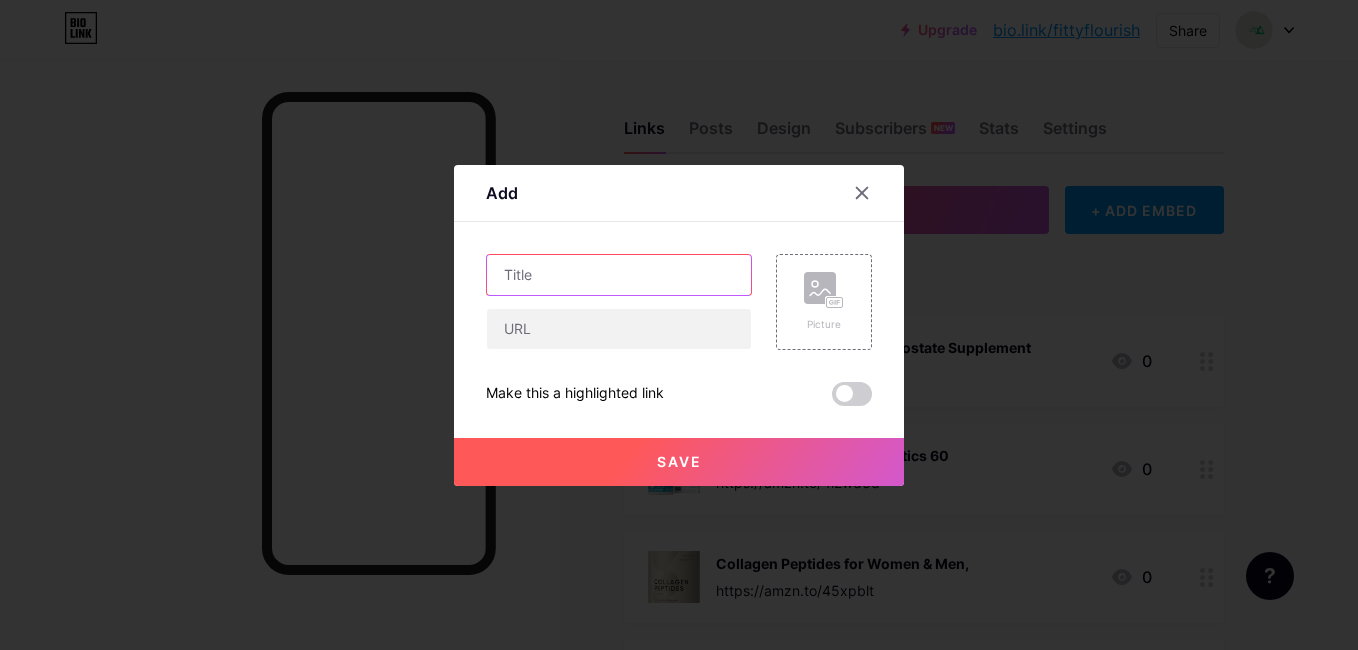 click at bounding box center [619, 275] 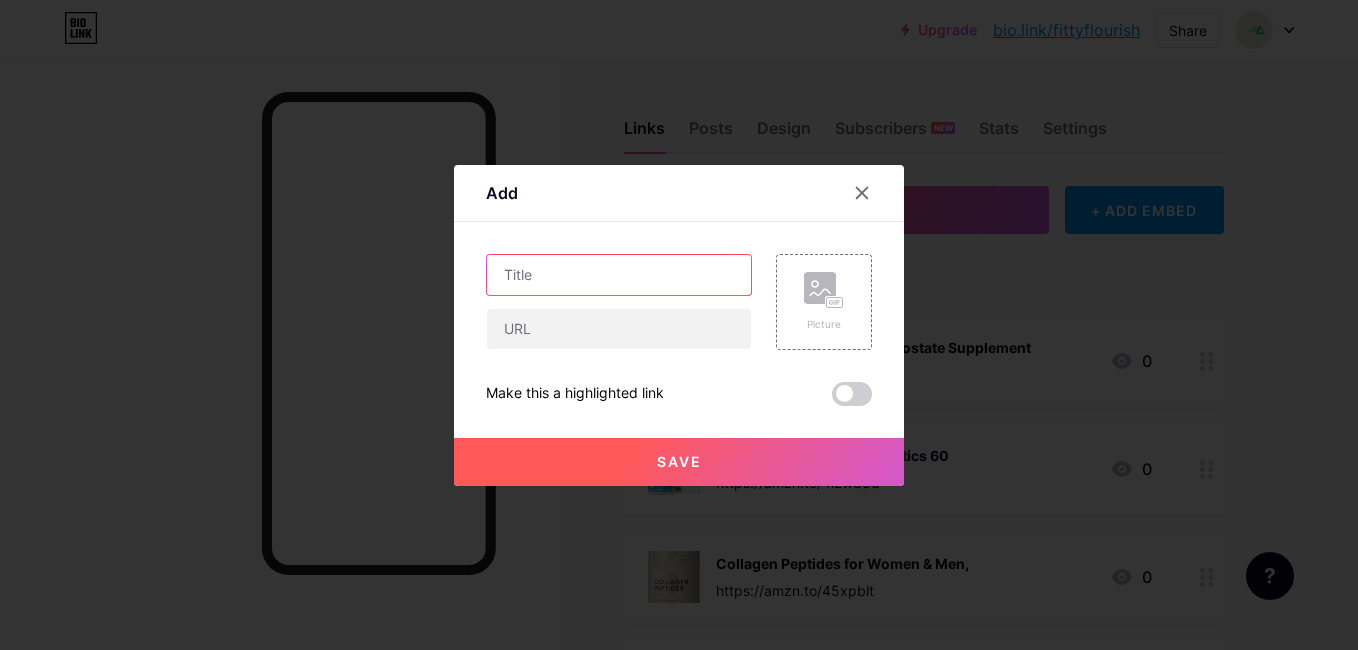 paste on "oneskin BODY OS-01 Peptide Skin Longevity Daily Moisturizer" 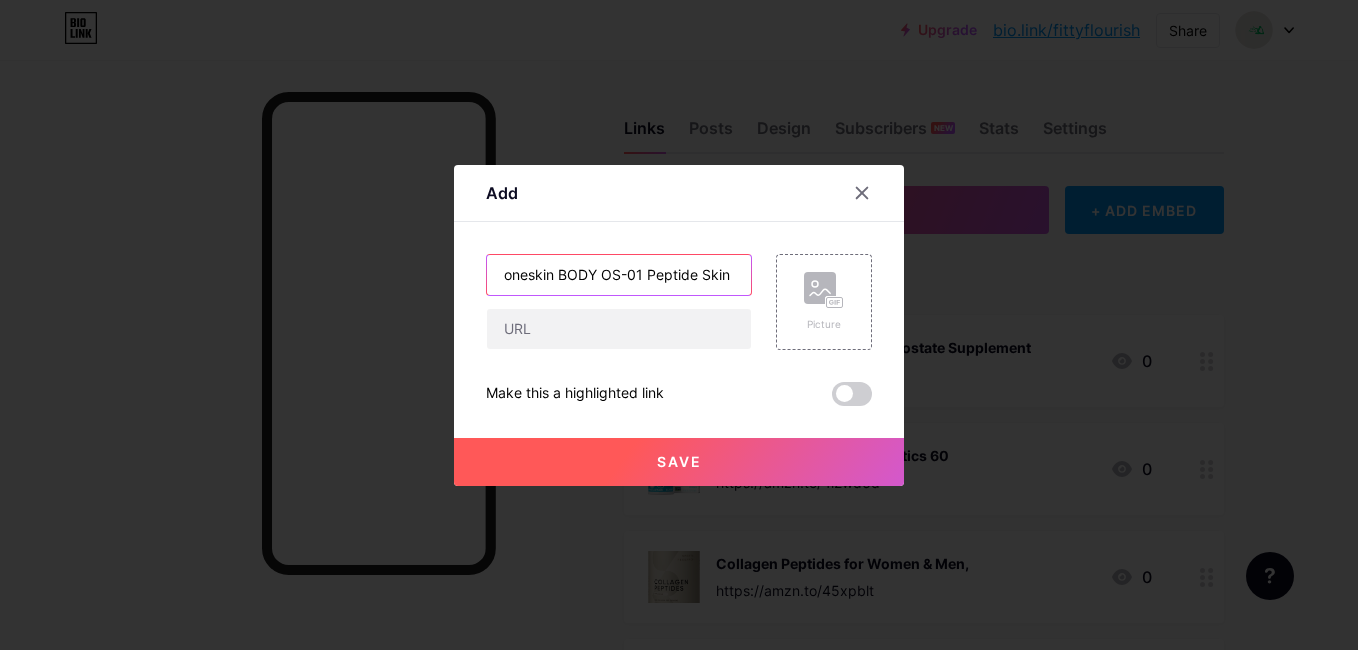 scroll, scrollTop: 0, scrollLeft: 179, axis: horizontal 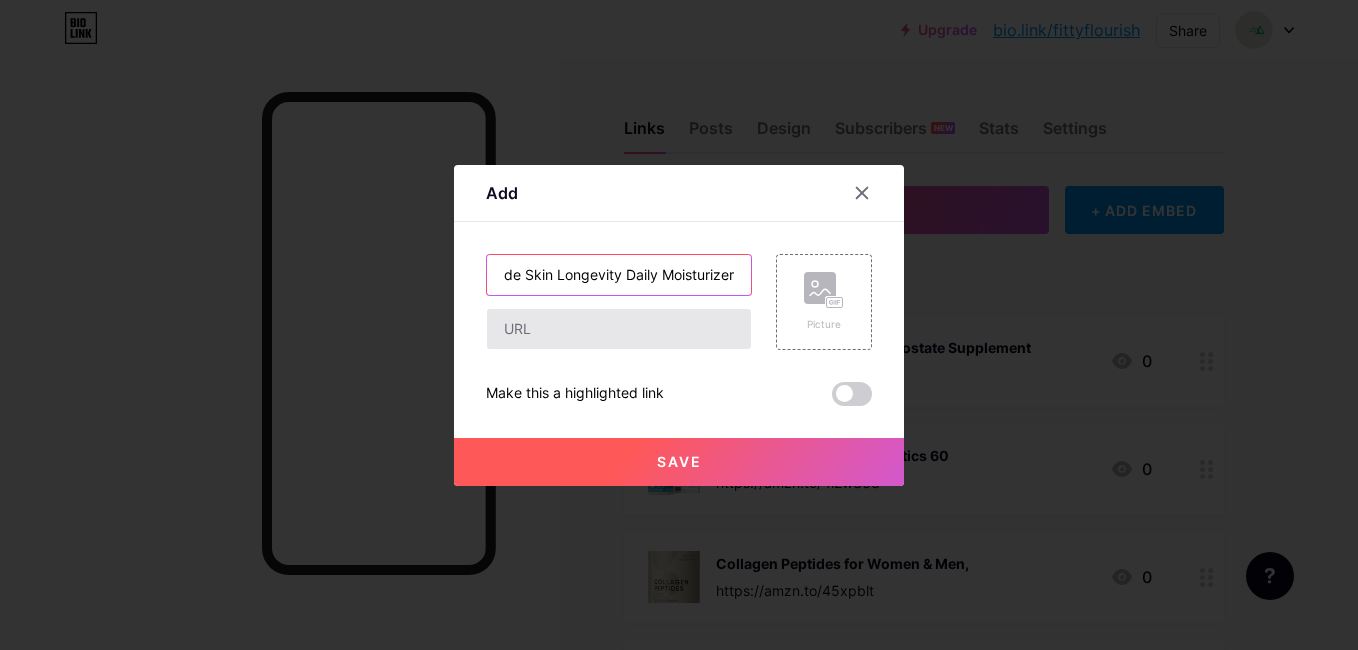 type on "oneskin BODY OS-01 Peptide Skin Longevity Daily Moisturizer" 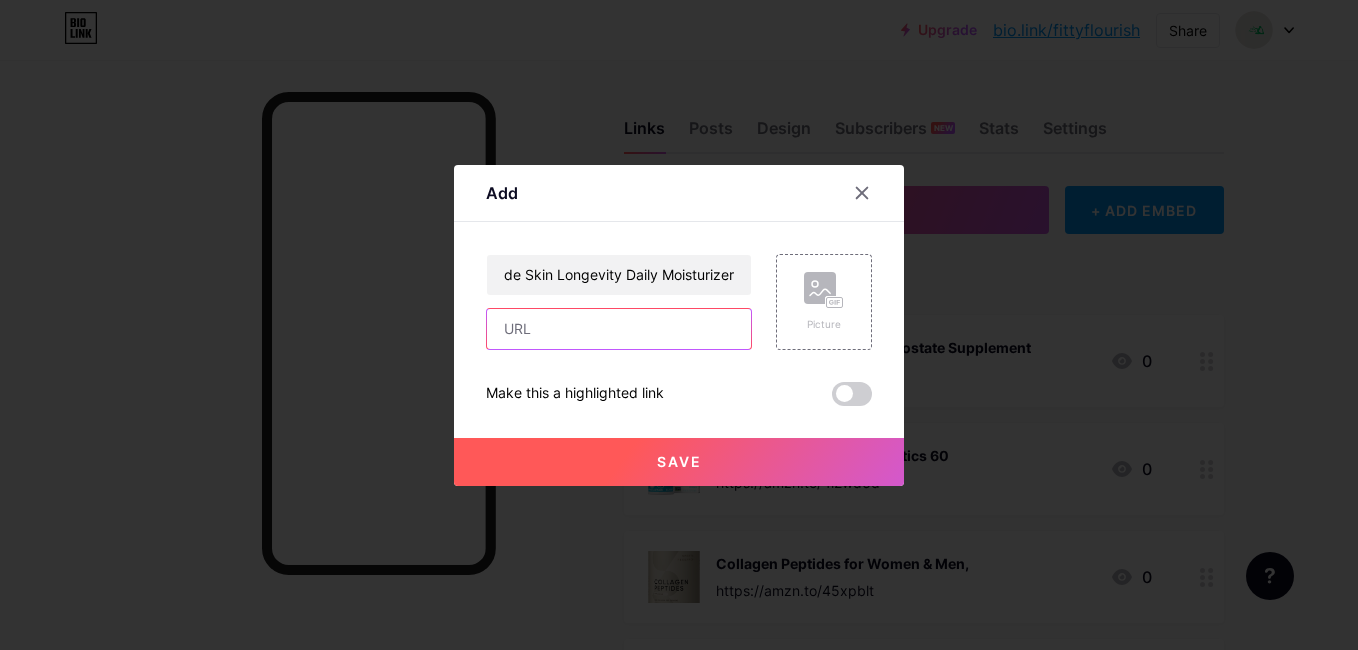click at bounding box center (619, 329) 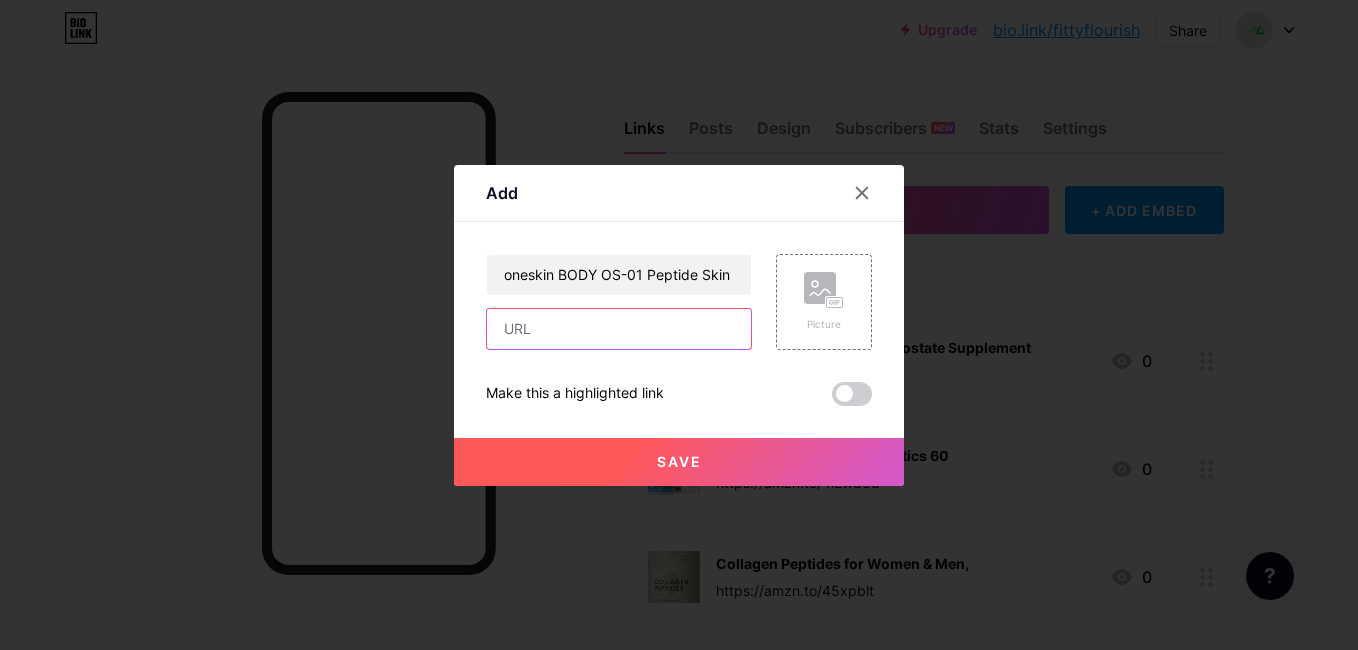 paste on "https://amzn.to/3IYSSmH" 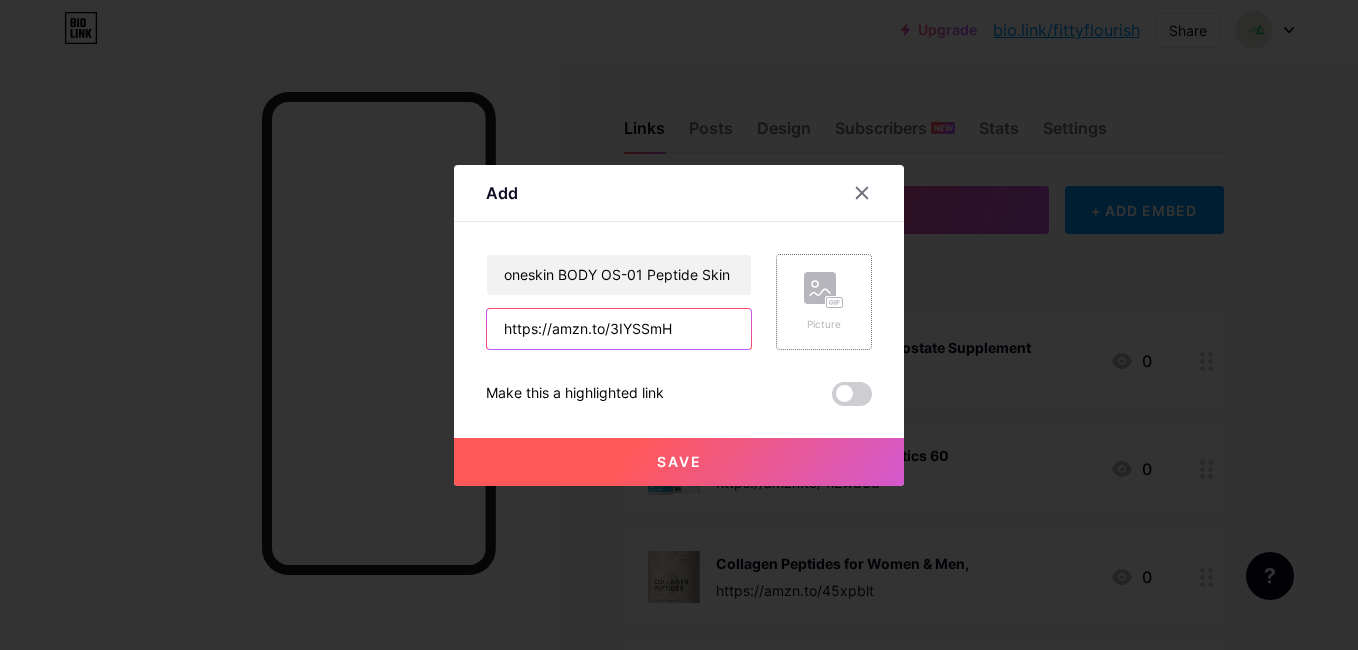 type on "https://amzn.to/3IYSSmH" 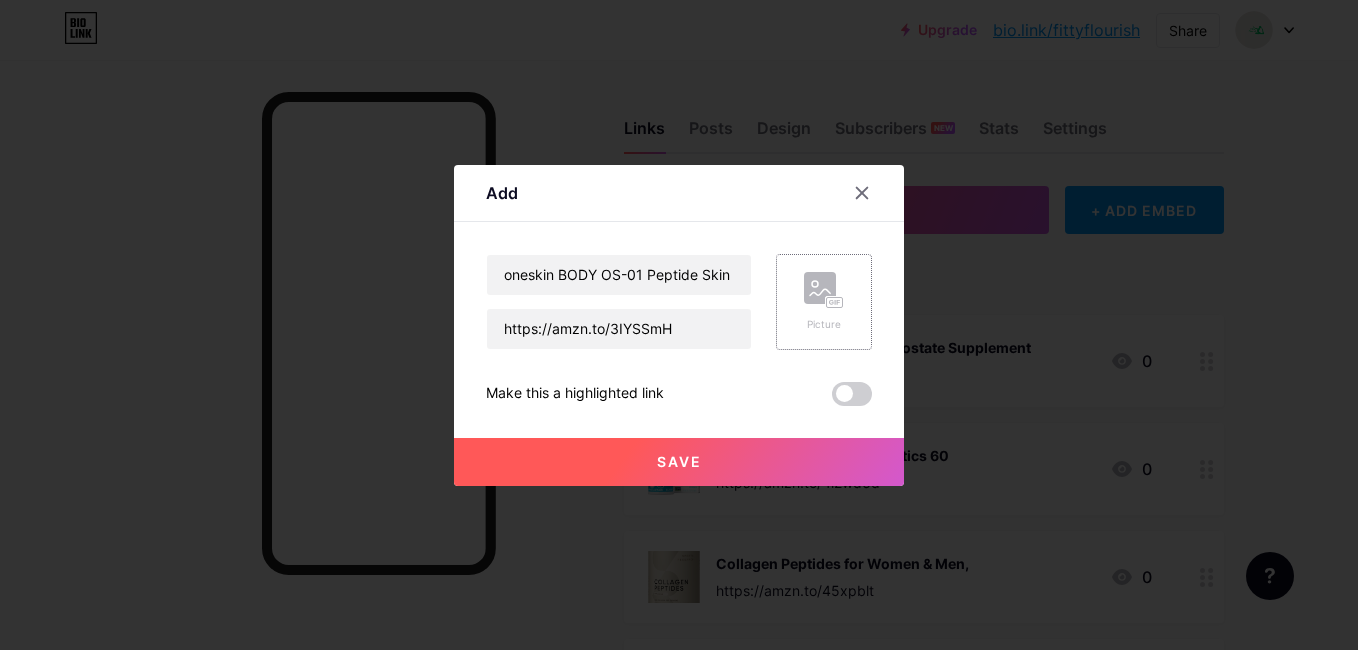 click 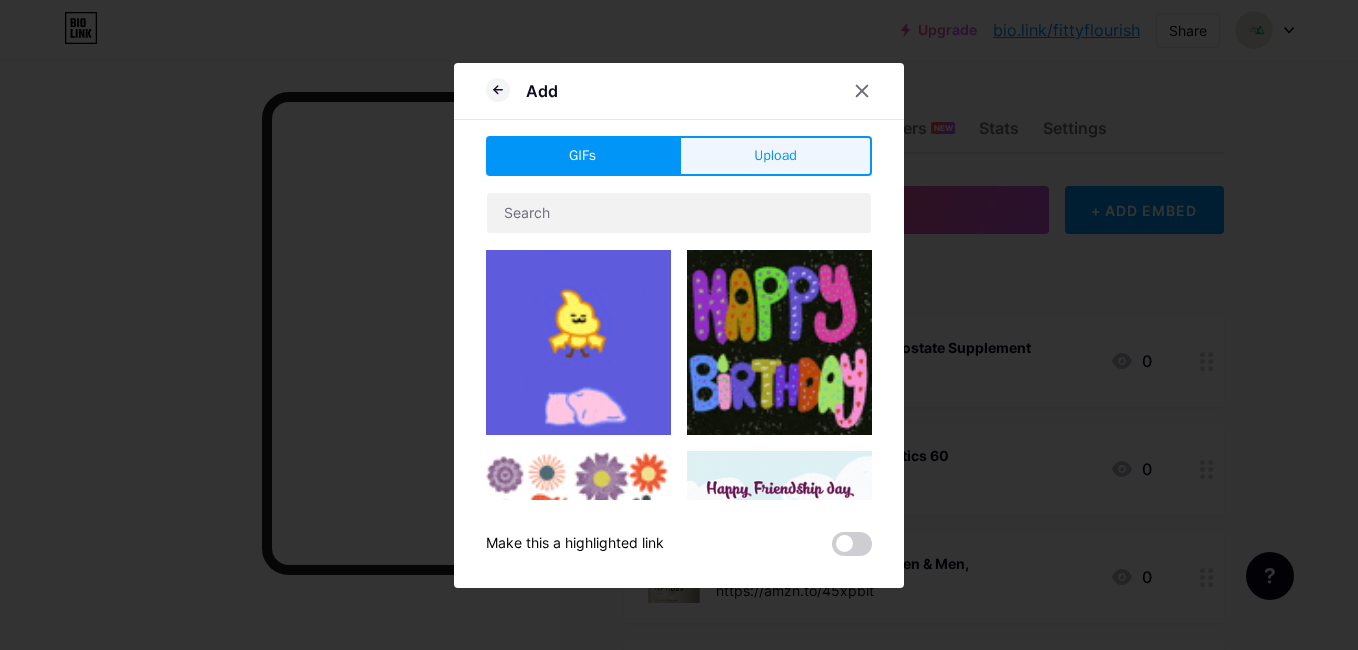 click on "Upload" at bounding box center [775, 156] 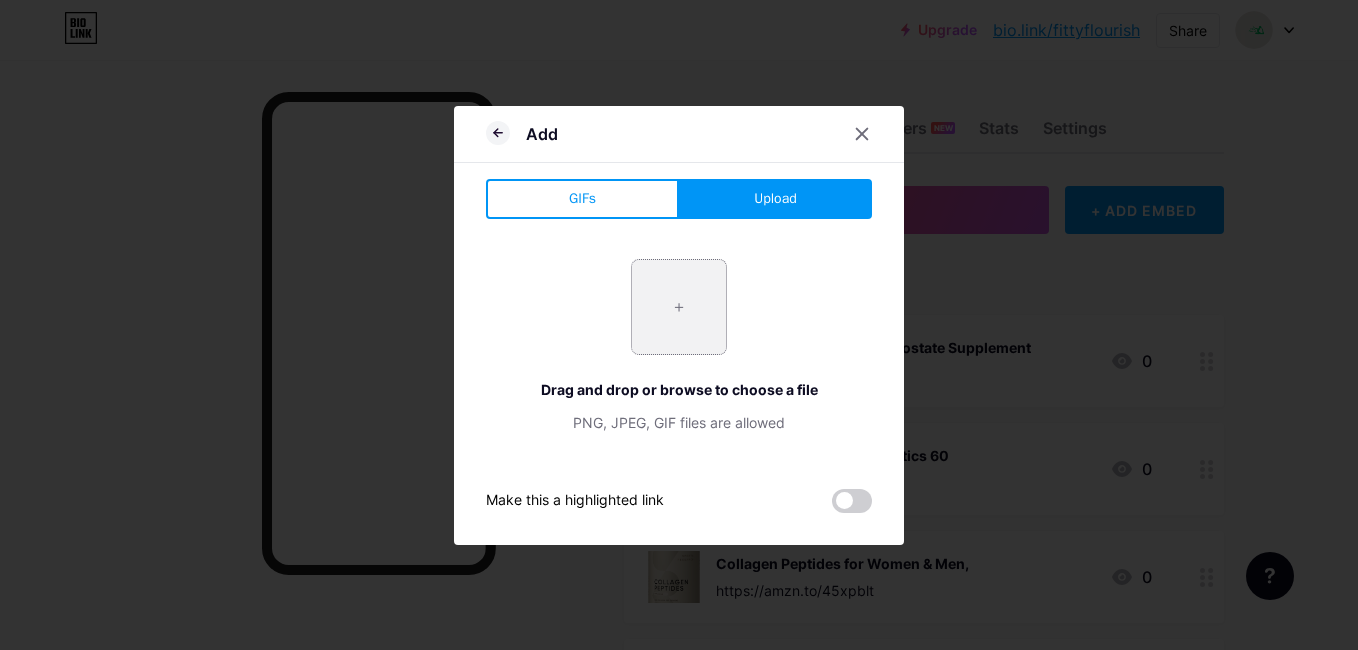 click at bounding box center [679, 307] 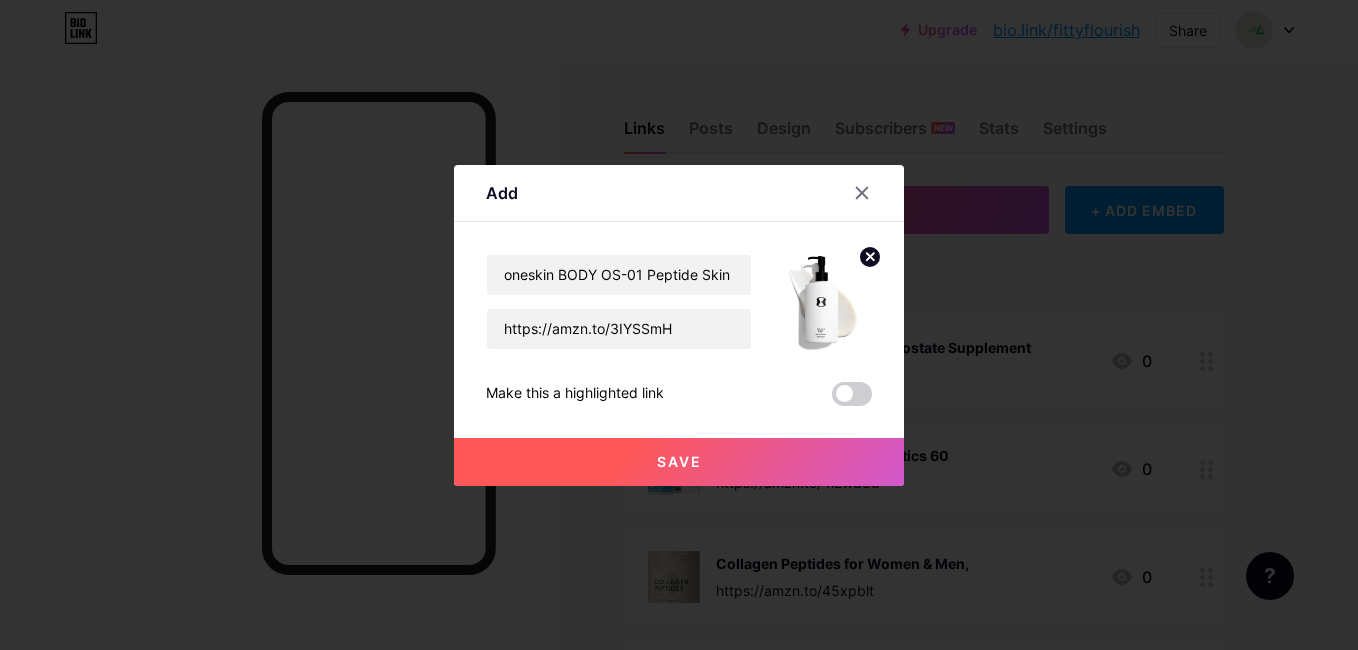 click on "Save" at bounding box center (679, 462) 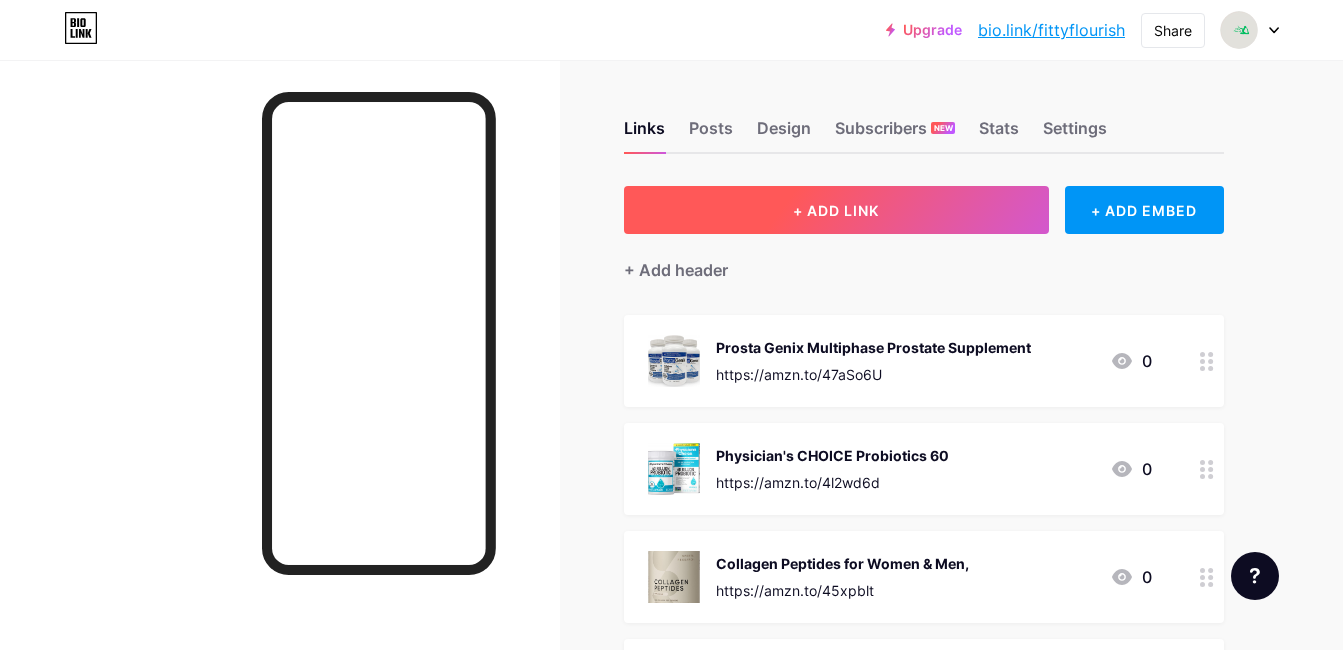 click on "+ ADD LINK" at bounding box center (836, 210) 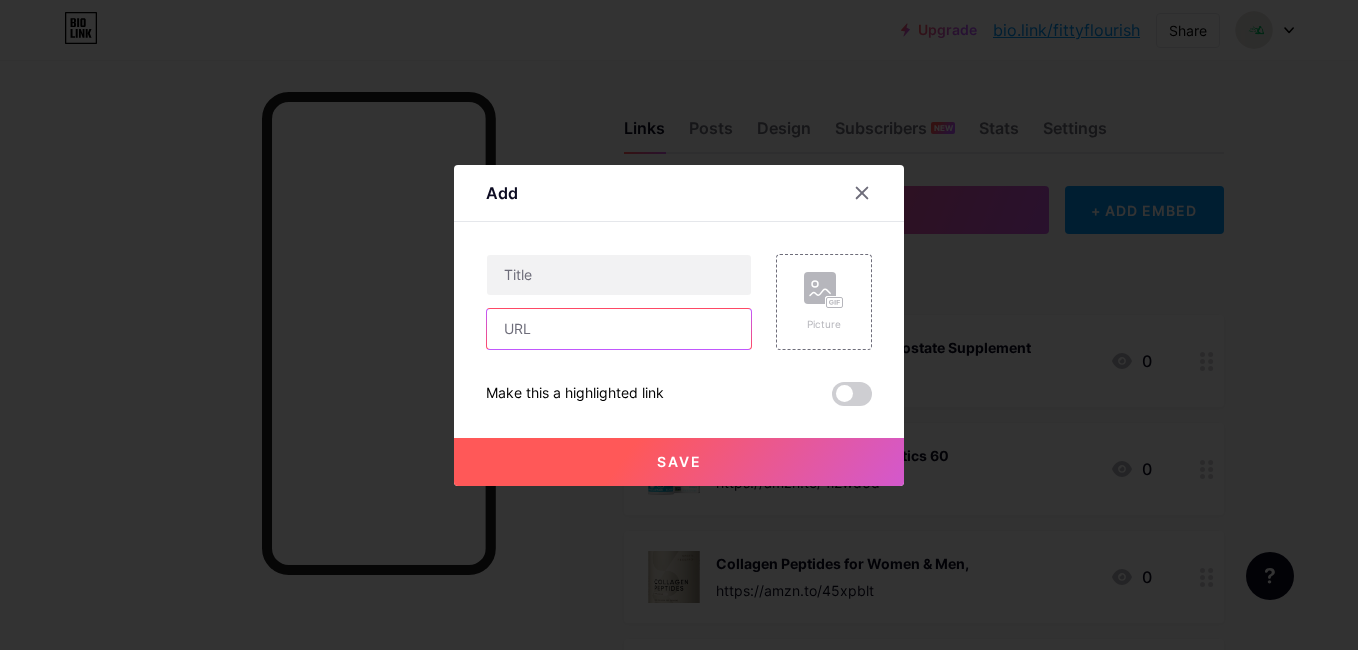 click at bounding box center [619, 329] 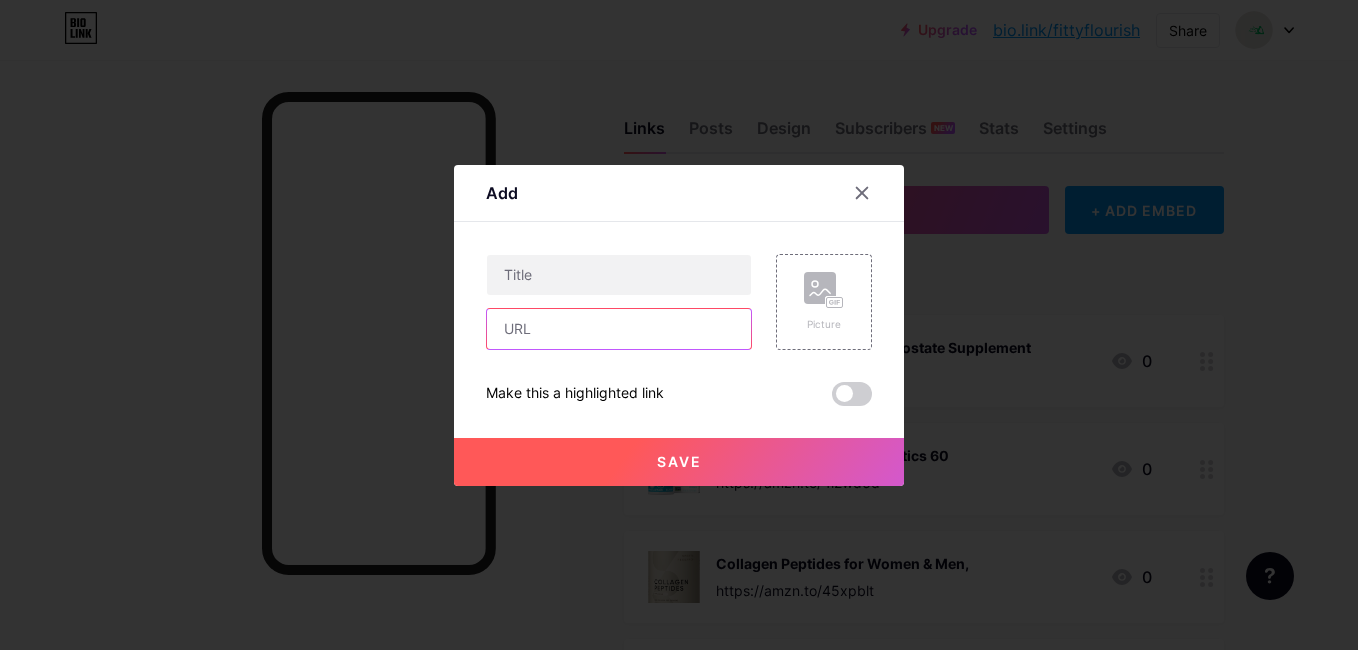paste on "https://amzn.to/4mKiF0L" 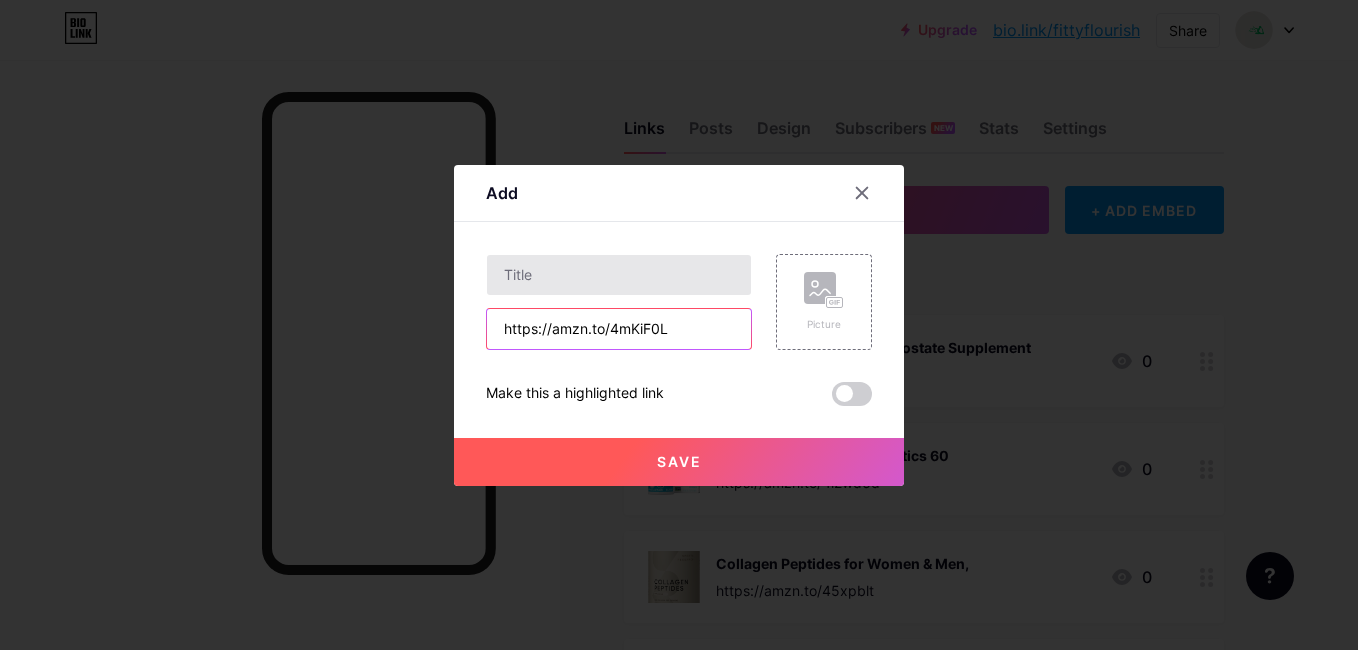 type on "https://amzn.to/4mKiF0L" 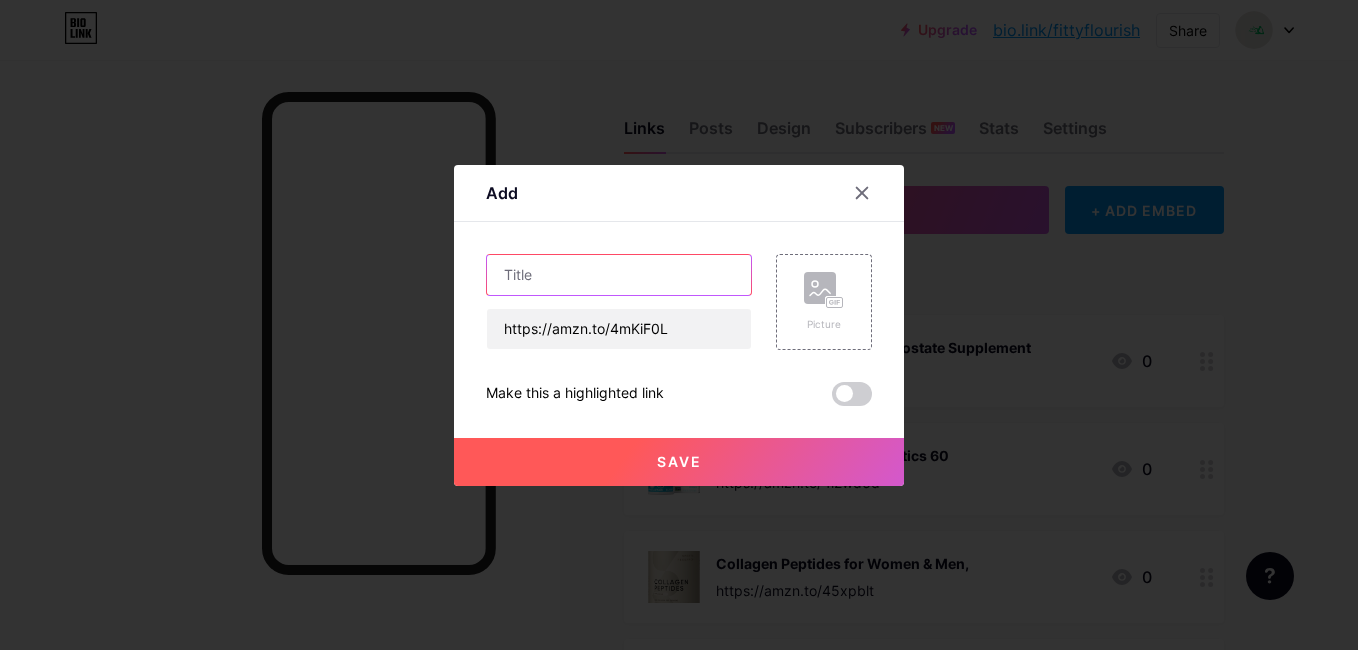 click at bounding box center [619, 275] 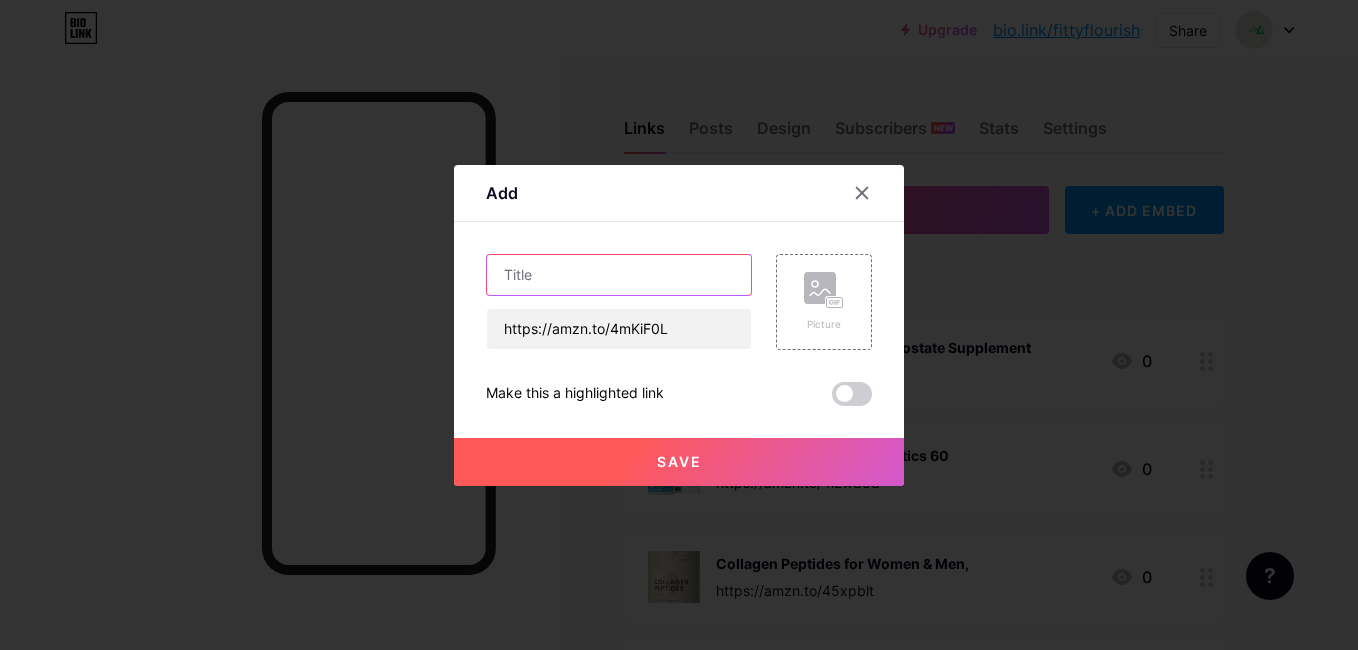 paste on "OLLY Renew Body Lotion-Serum" 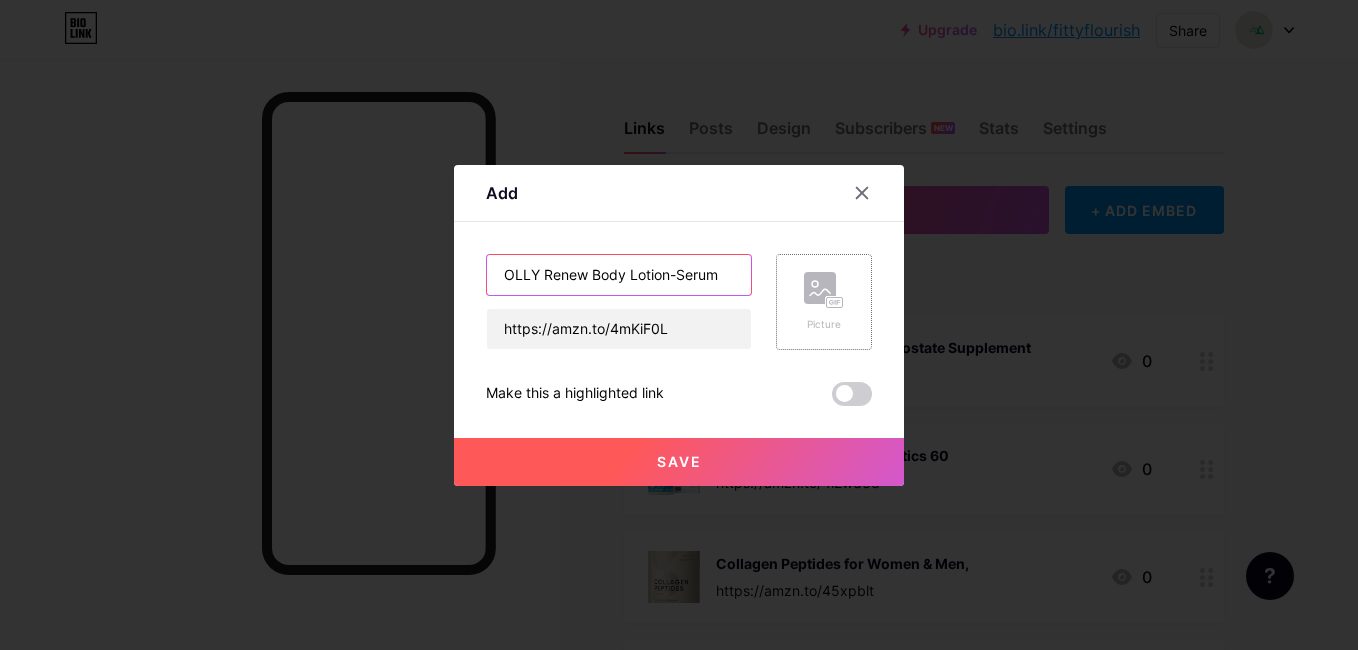type on "OLLY Renew Body Lotion-Serum" 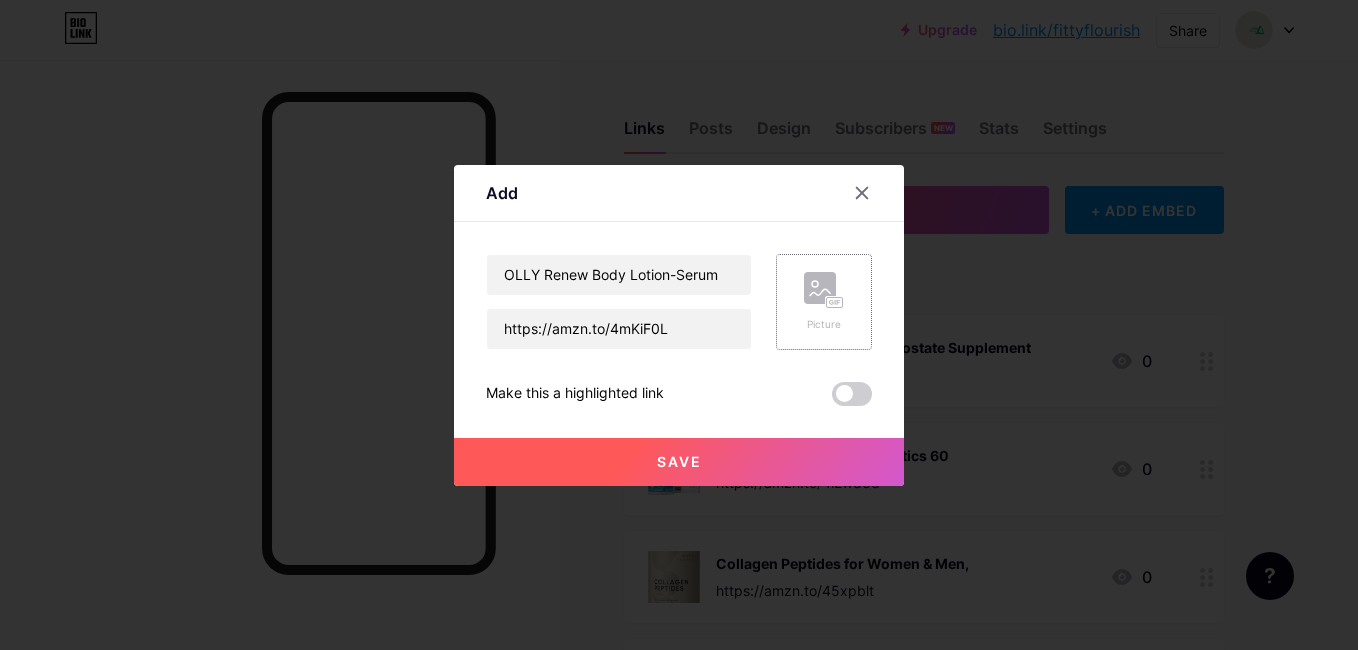 click on "Picture" at bounding box center [824, 302] 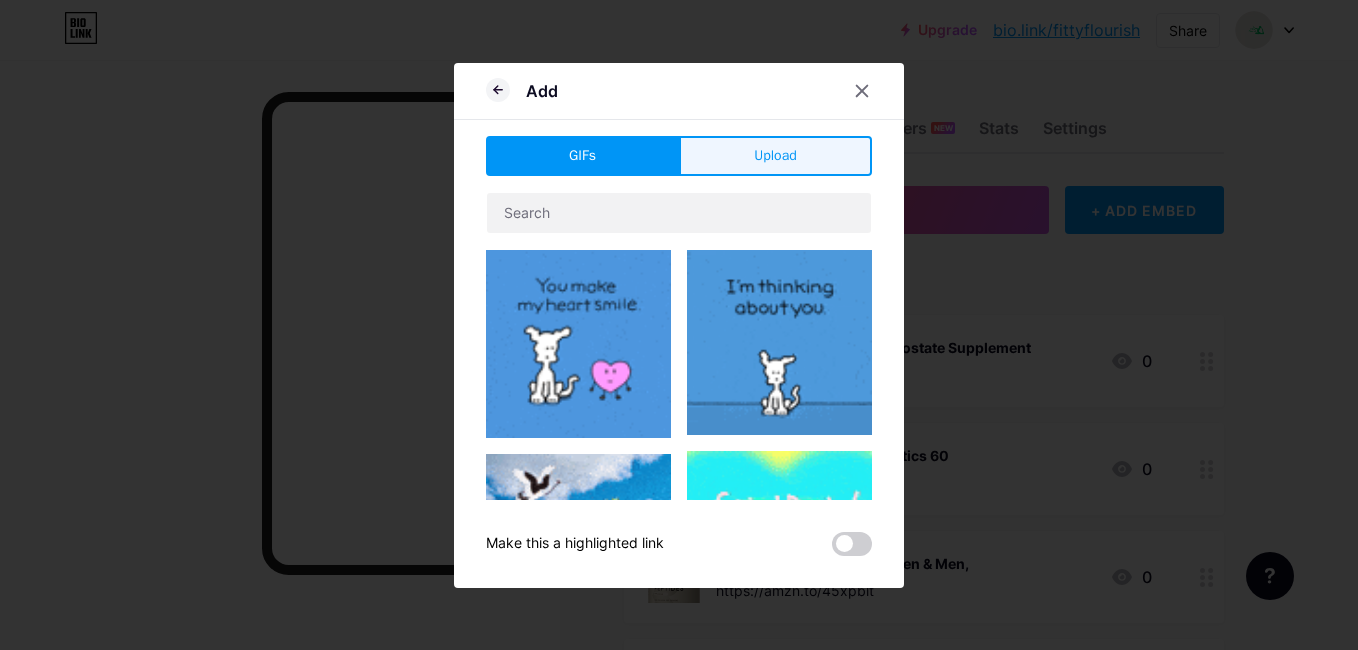 click on "Upload" at bounding box center [775, 155] 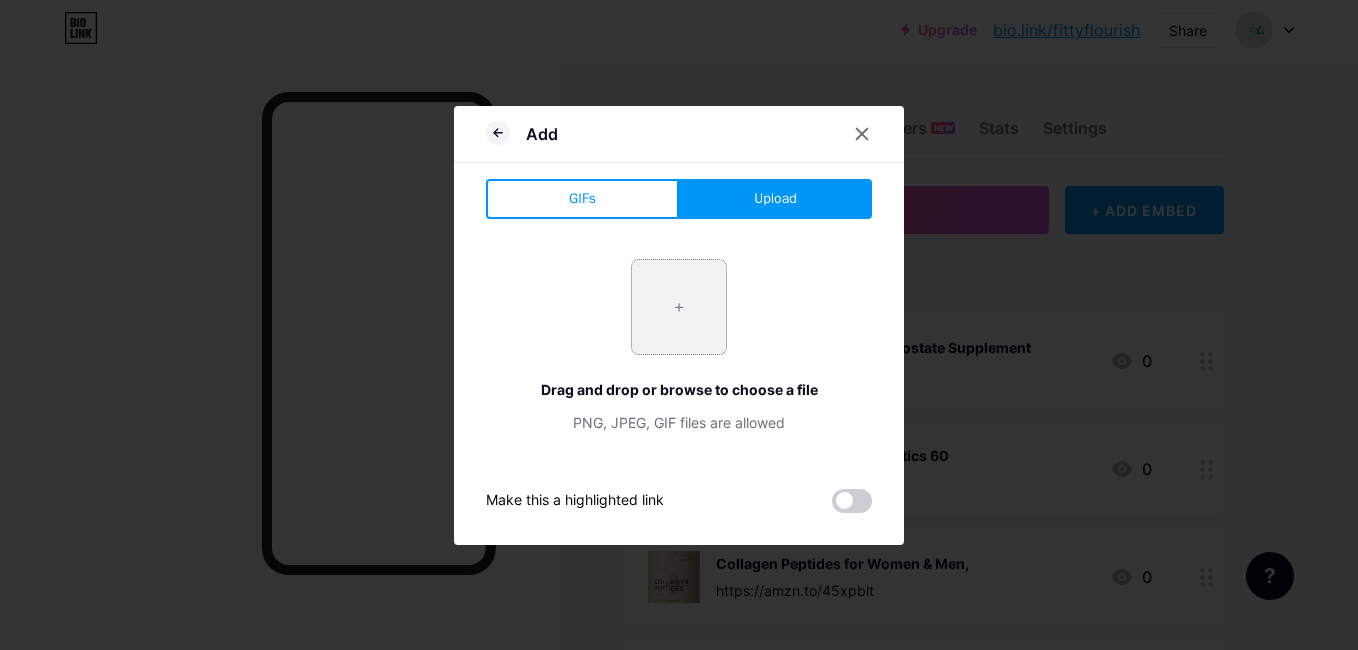 click at bounding box center [679, 307] 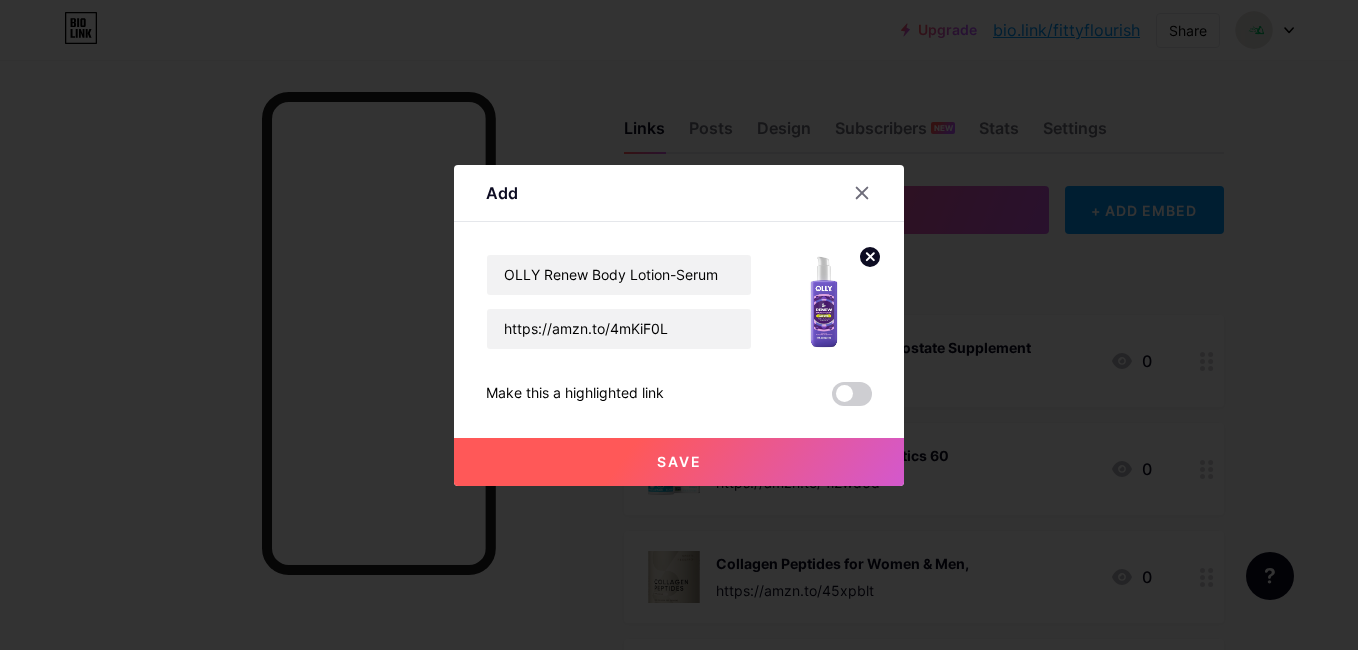 click on "Save" at bounding box center [679, 462] 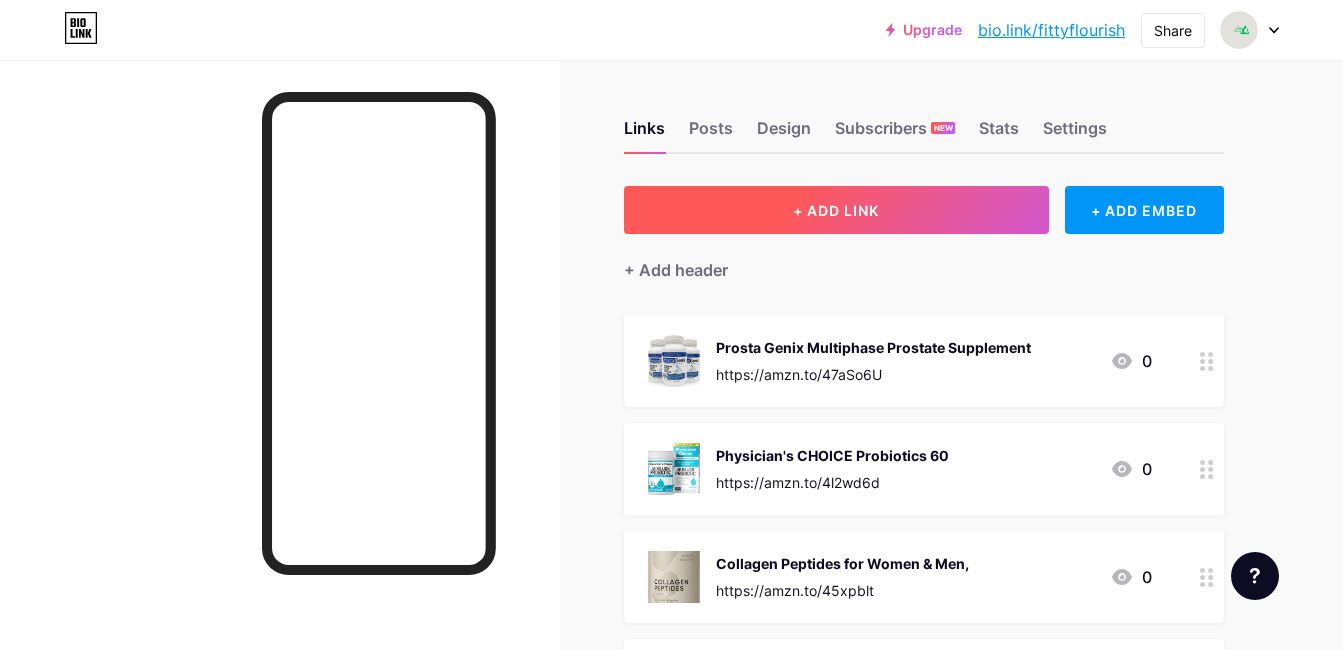 click on "+ ADD LINK" at bounding box center (836, 210) 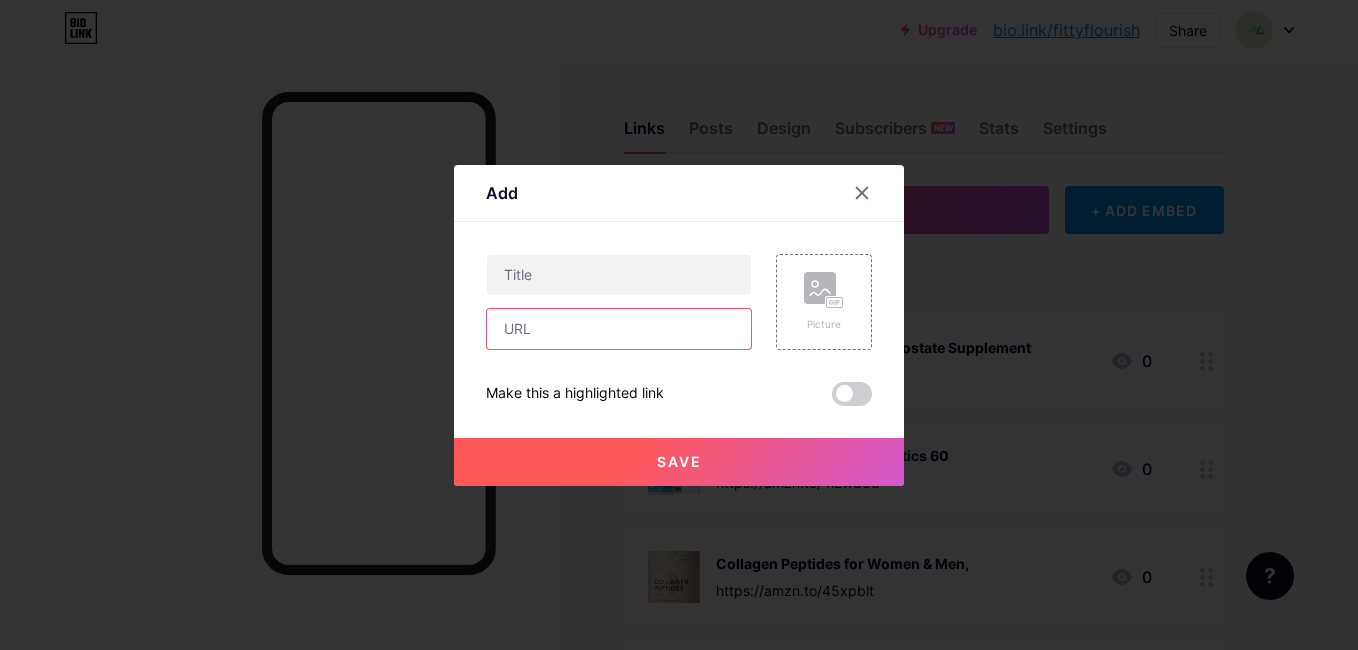 click at bounding box center (619, 329) 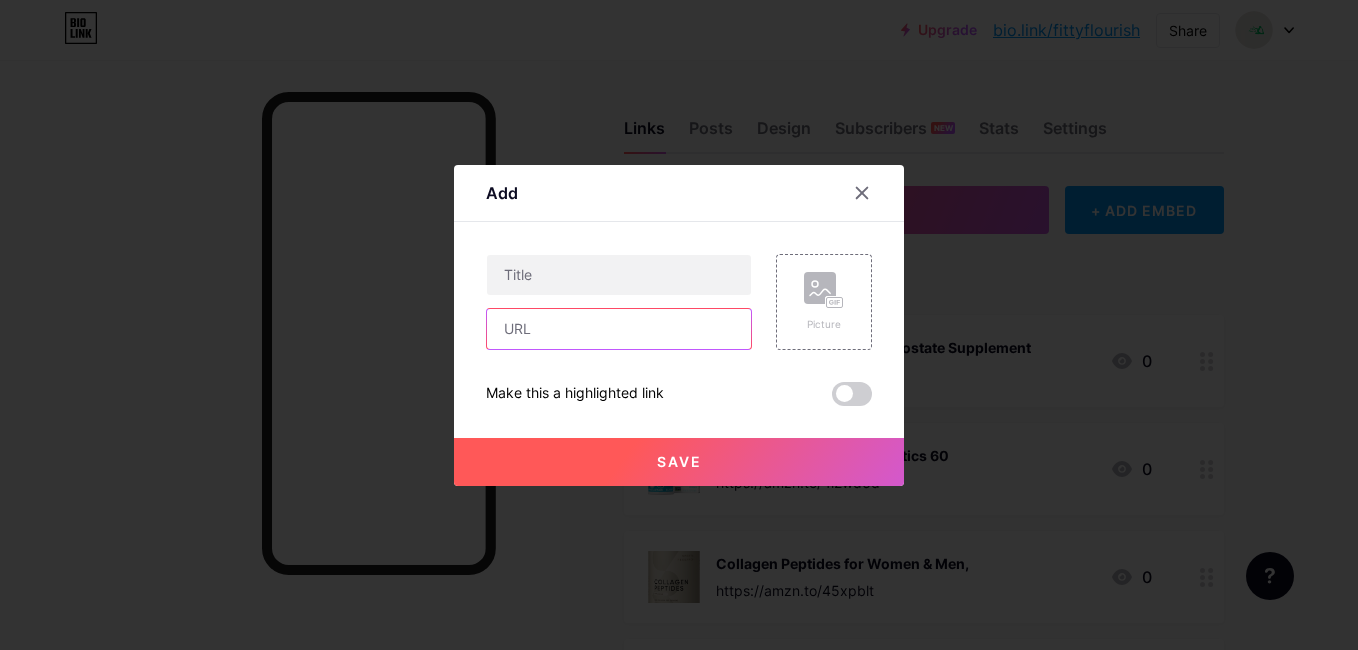 paste on "https://amzn.to/3IY60bR" 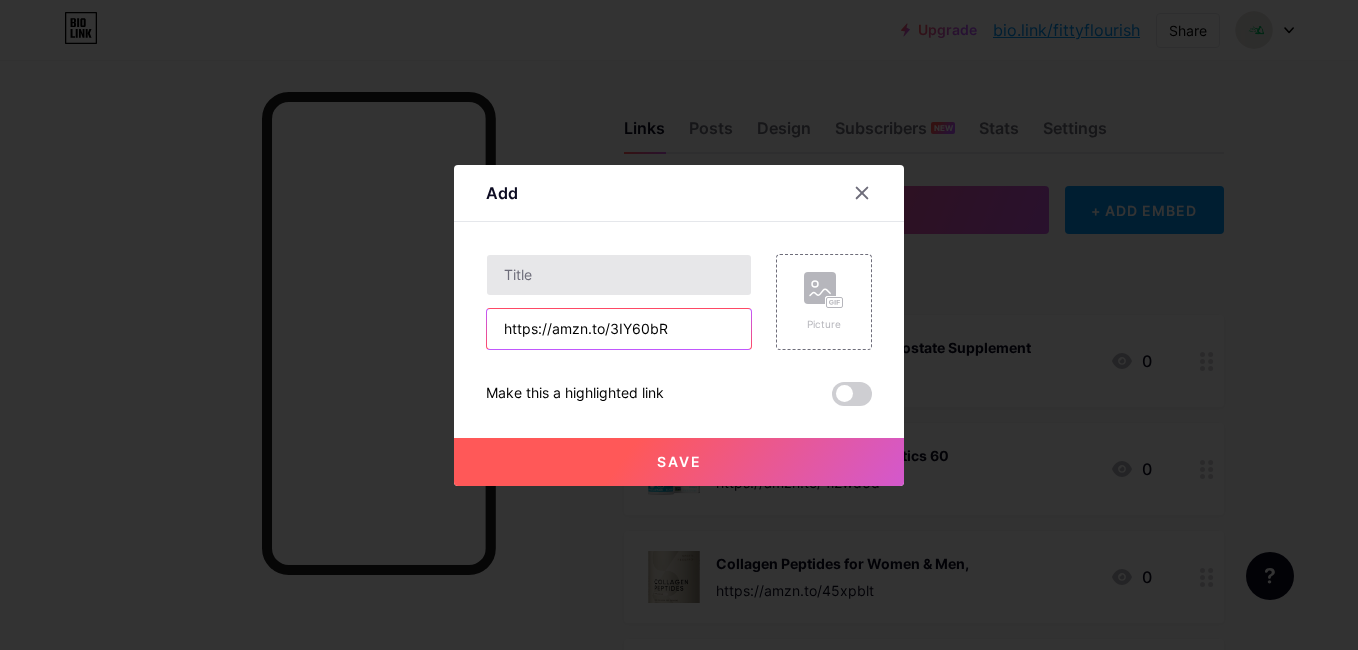 type on "https://amzn.to/3IY60bR" 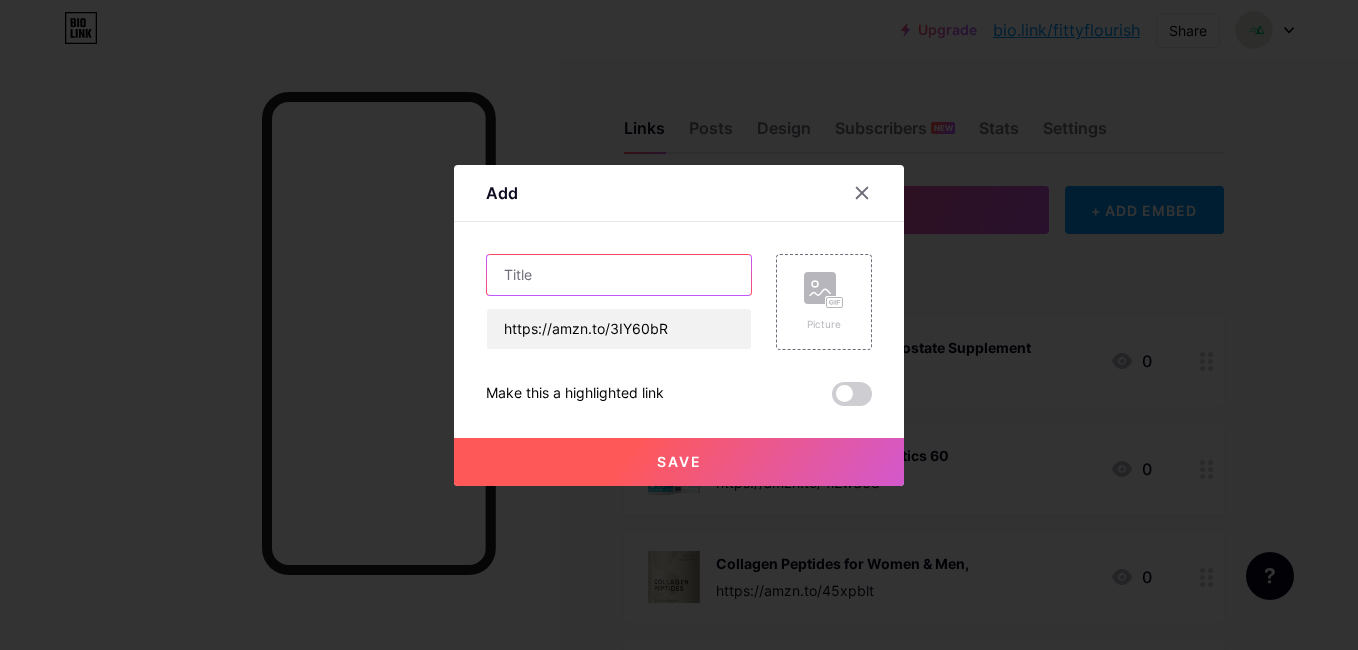 click at bounding box center (619, 275) 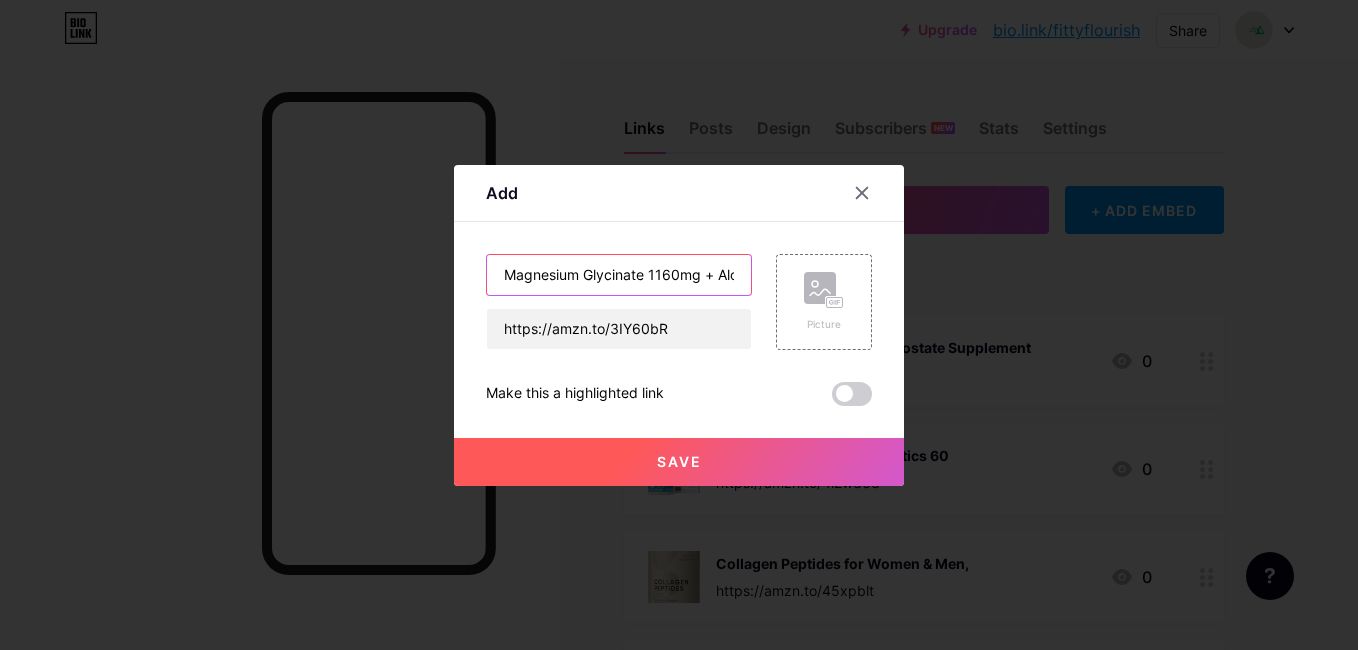 scroll, scrollTop: 0, scrollLeft: 261, axis: horizontal 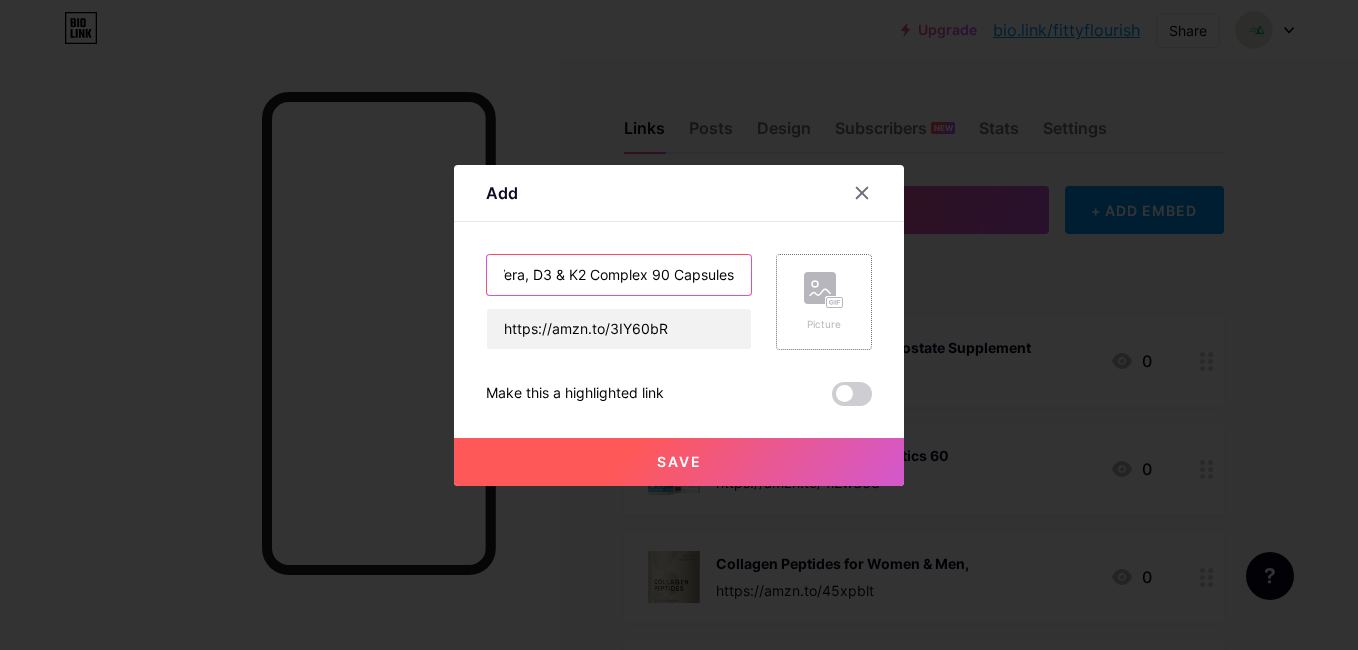 type on "Magnesium Glycinate 1160mg + Aloe Vera, D3 & K2 Complex 90 Capsules" 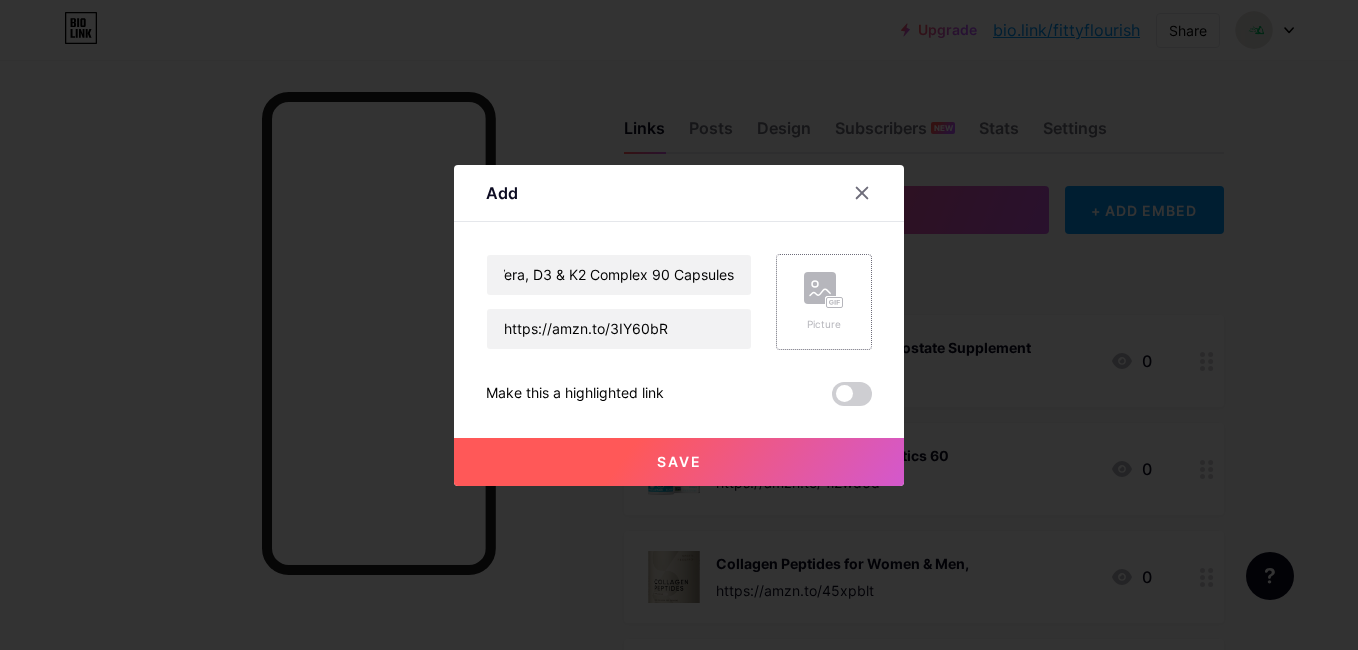 click on "Picture" at bounding box center [824, 302] 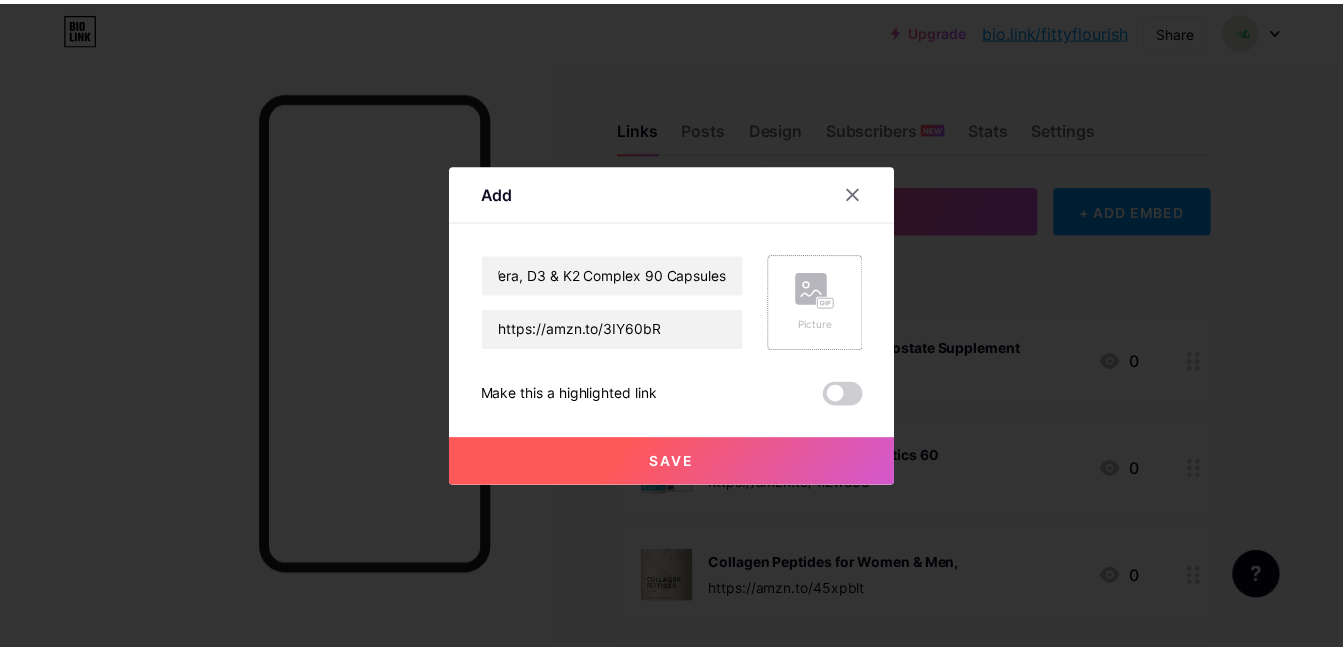 scroll, scrollTop: 0, scrollLeft: 0, axis: both 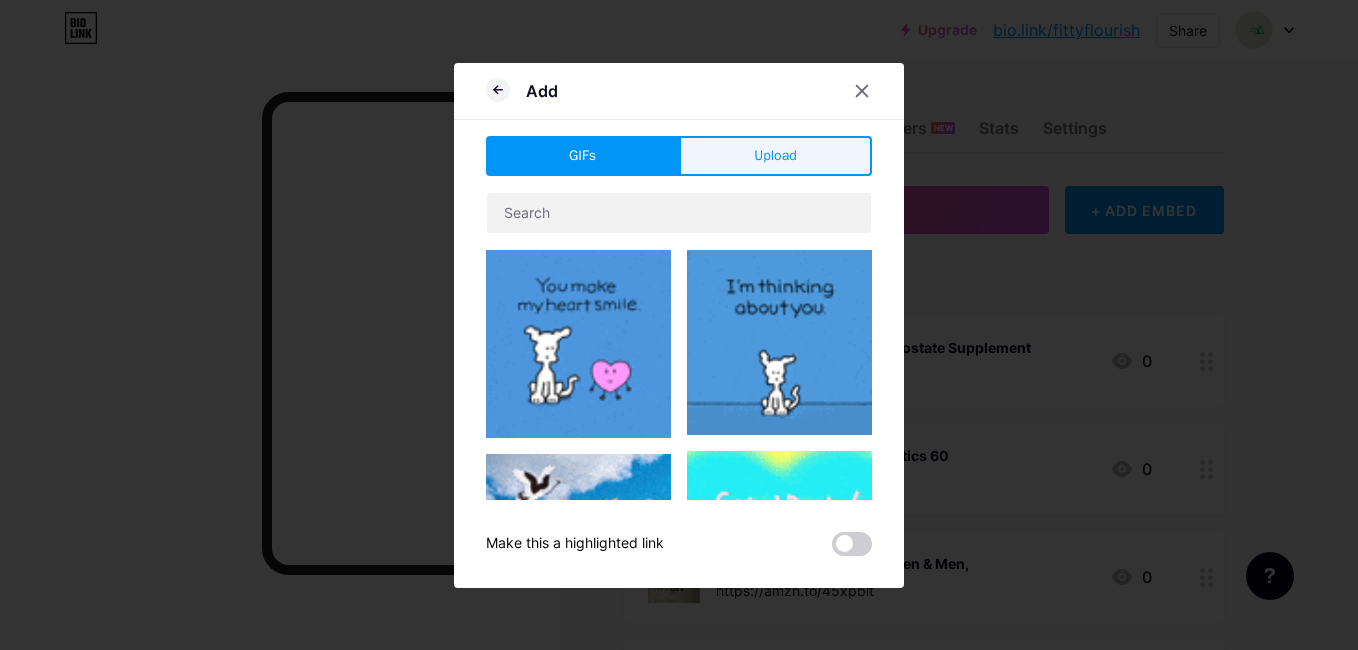 click on "Upload" at bounding box center [775, 155] 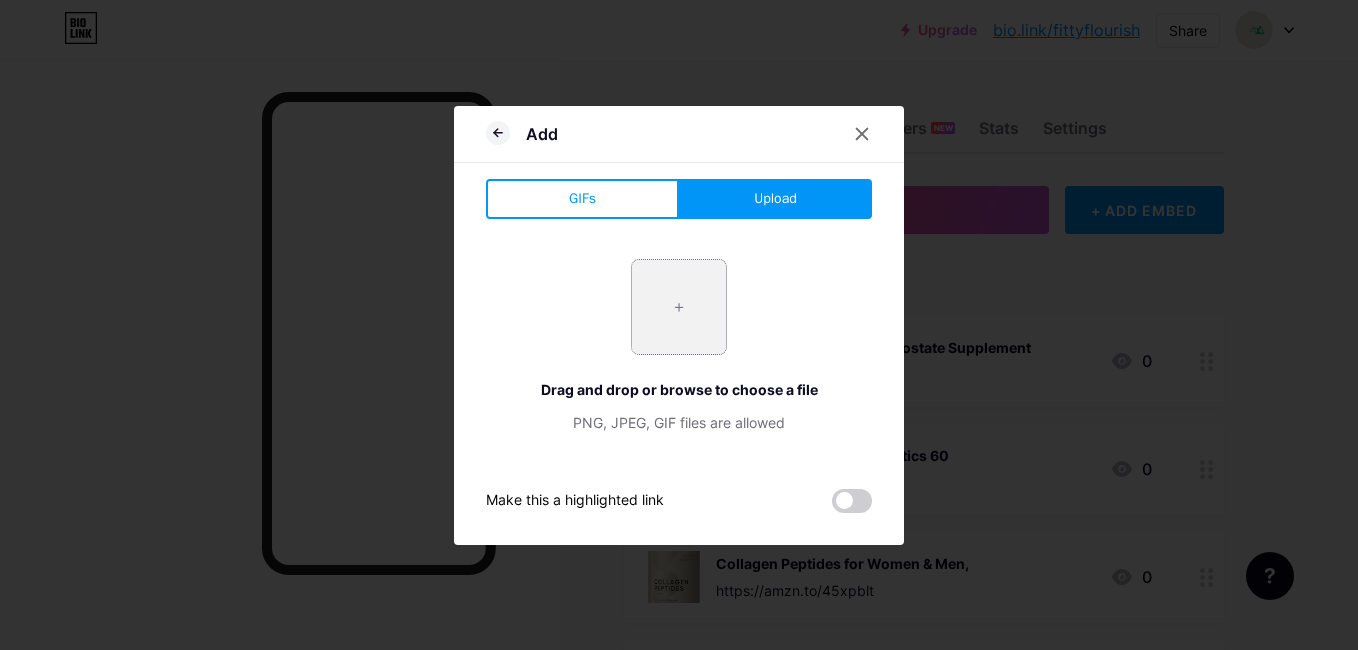 click at bounding box center (679, 307) 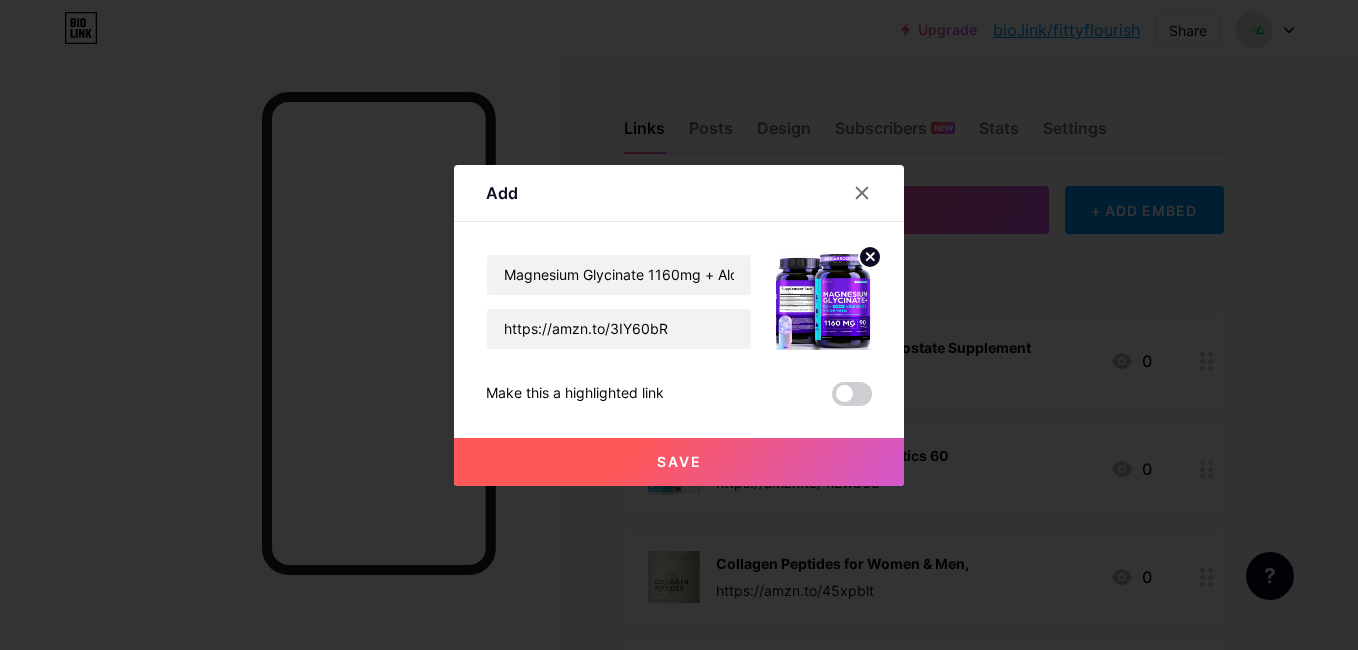 click on "Save" at bounding box center [679, 462] 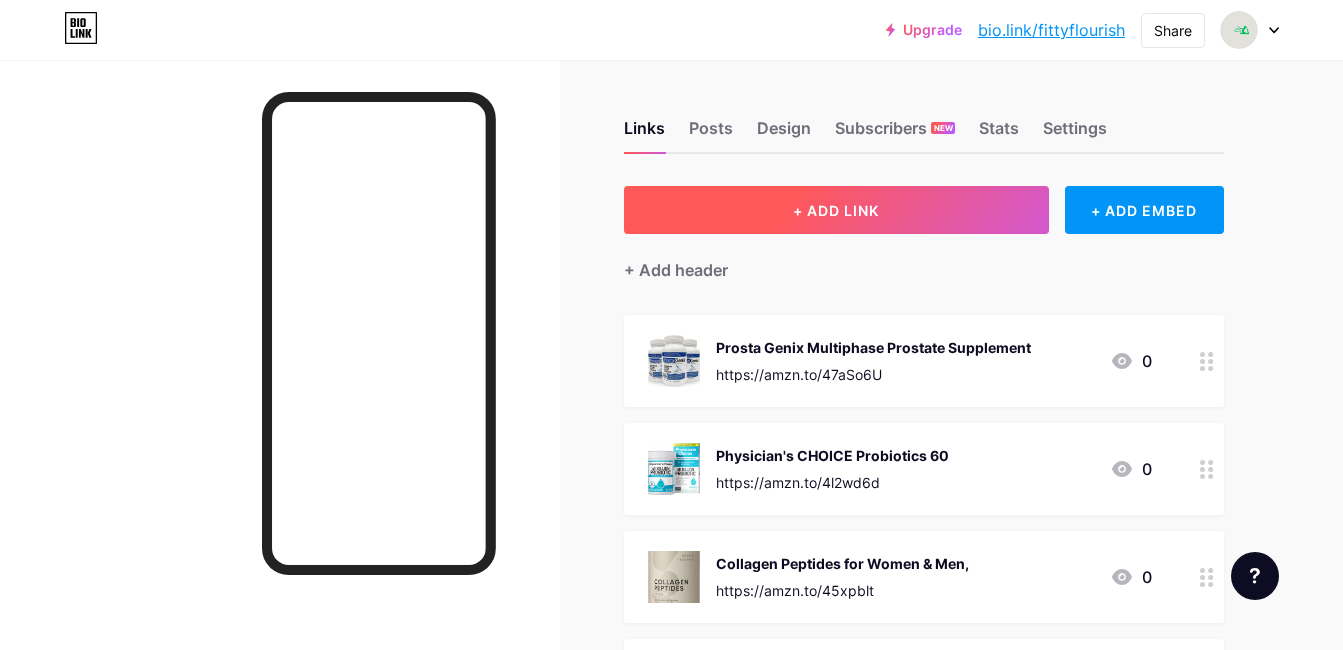 click on "+ ADD LINK" at bounding box center (836, 210) 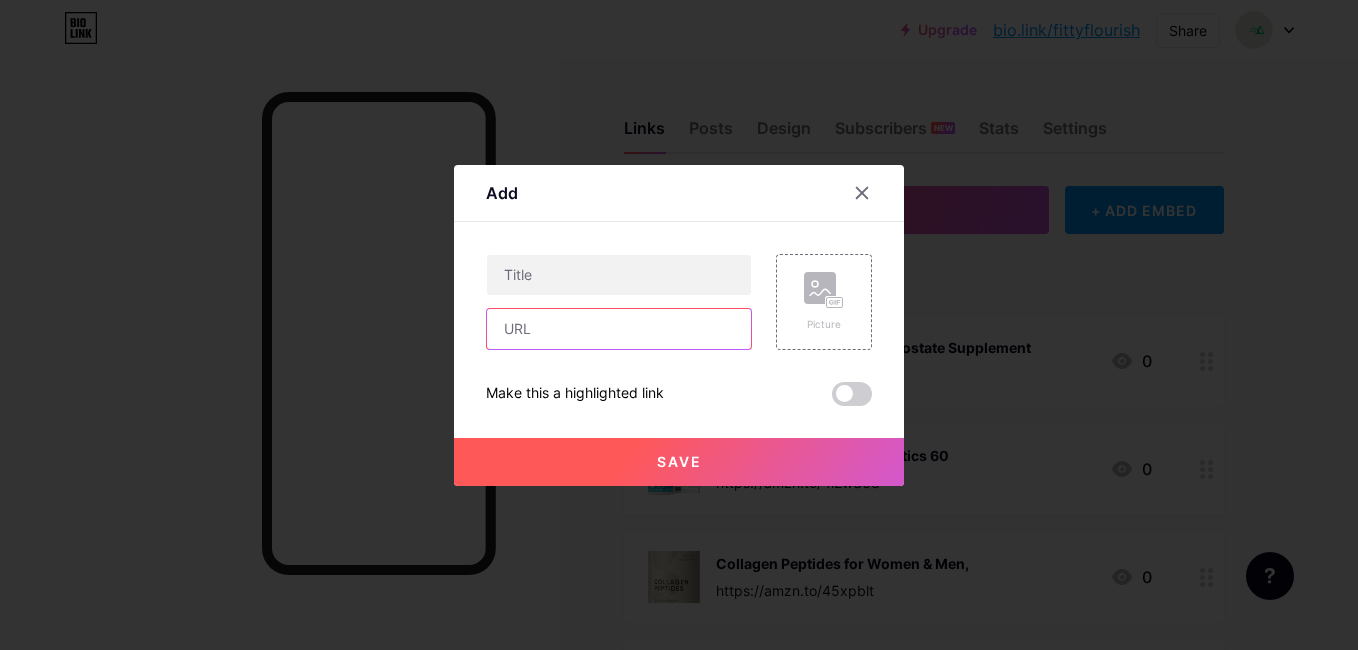 click at bounding box center (619, 329) 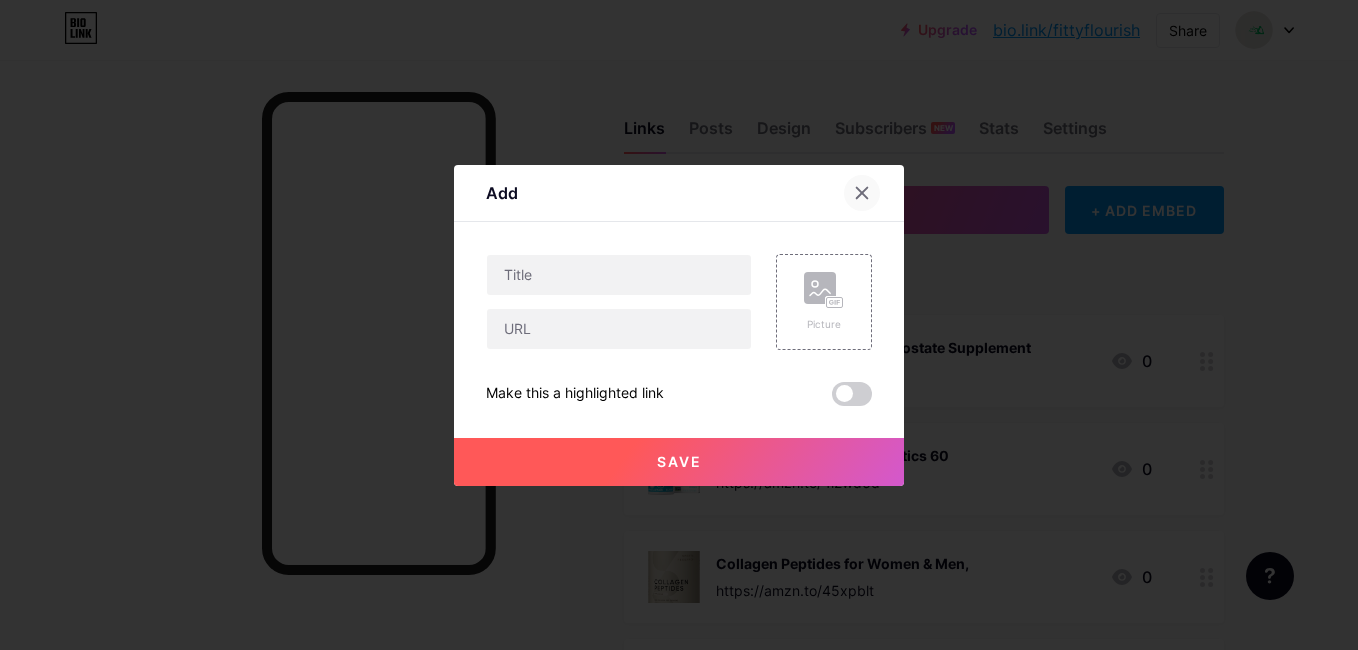 click 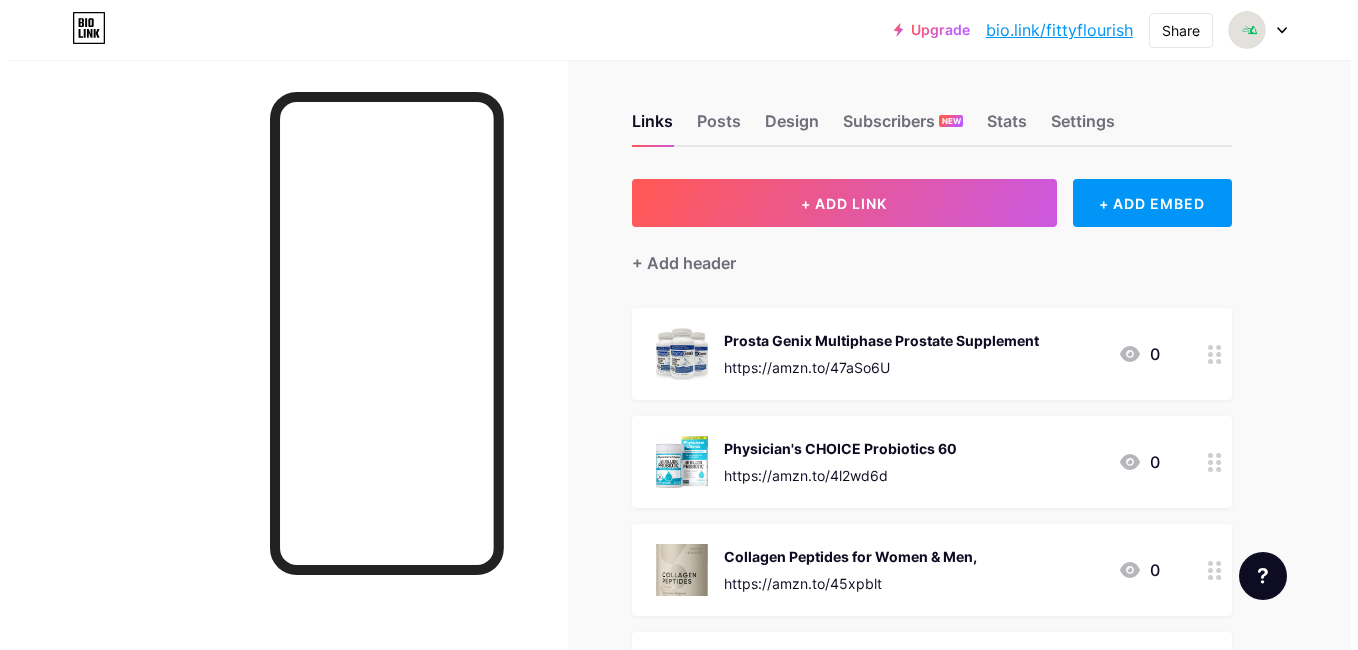 scroll, scrollTop: 0, scrollLeft: 0, axis: both 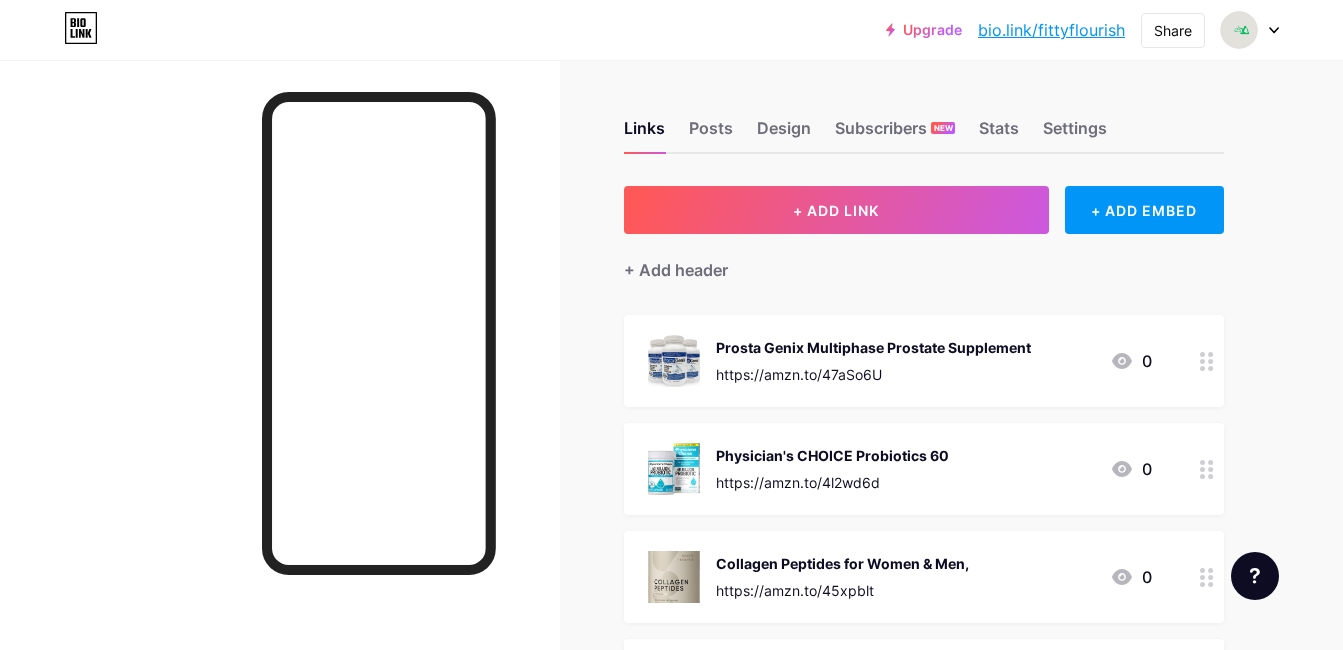 click at bounding box center [280, 385] 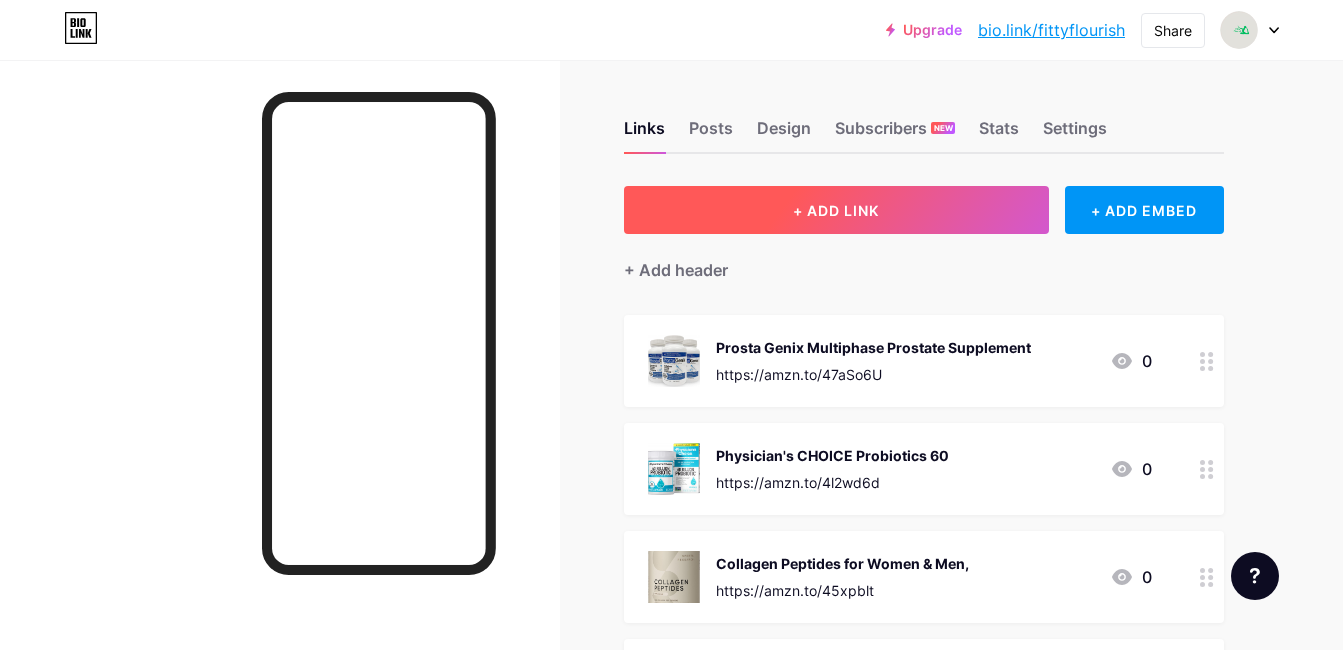 click on "+ ADD LINK" at bounding box center (836, 210) 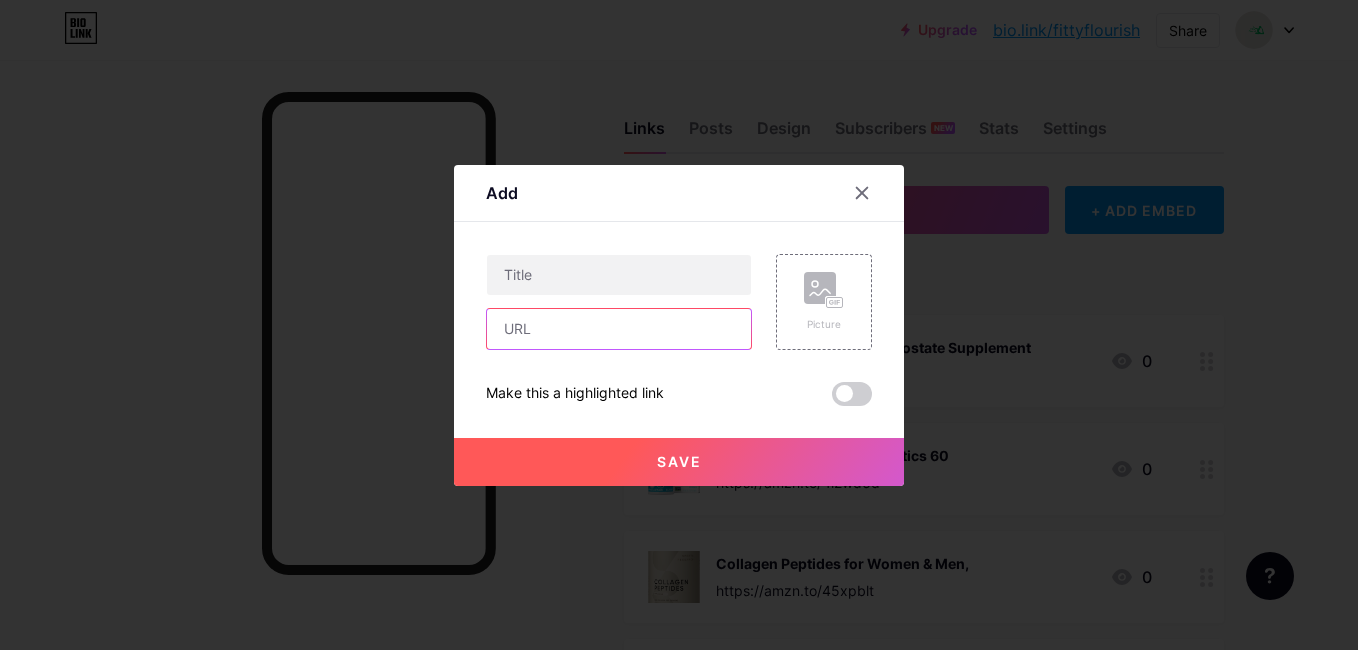 click at bounding box center (619, 329) 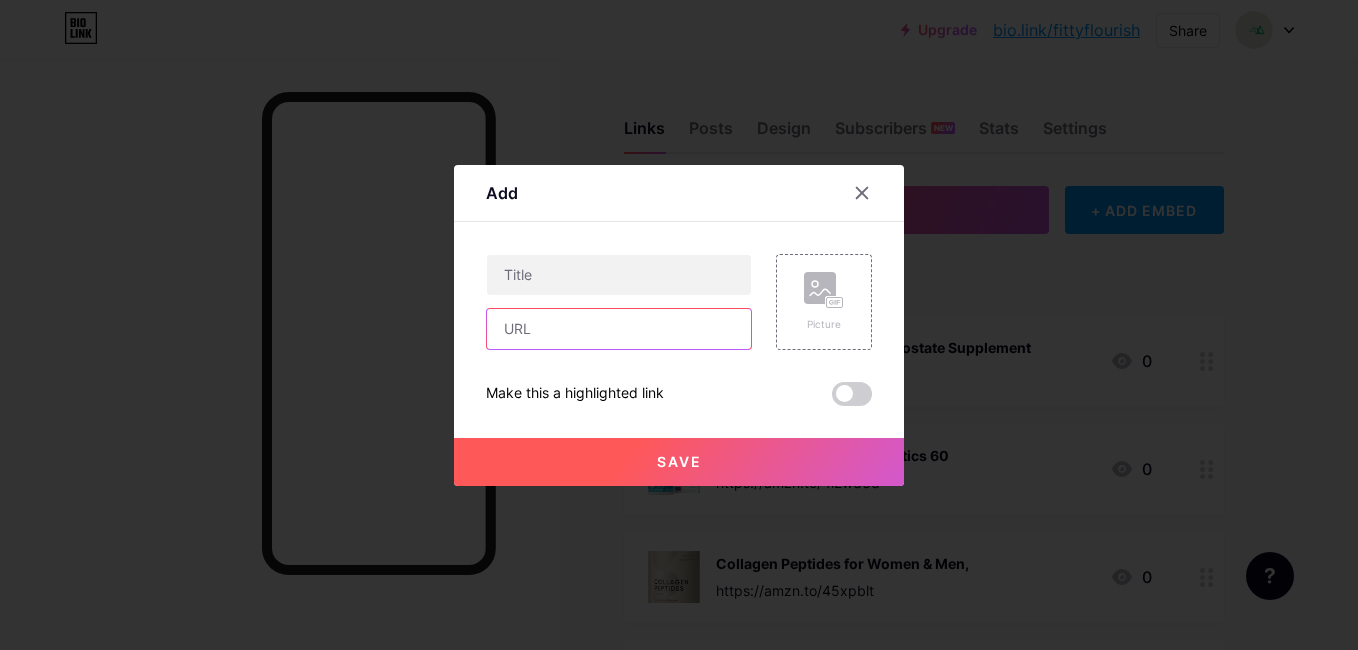 paste on "https://amzn.to/41og18r" 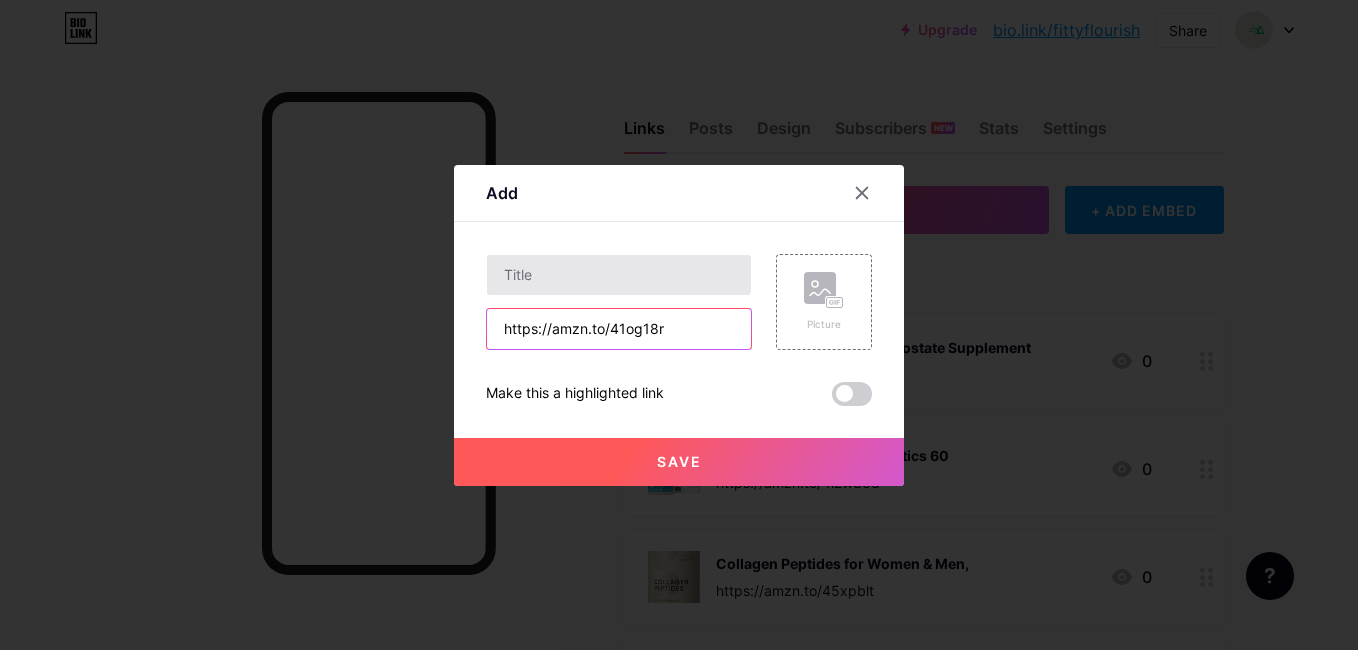type on "https://amzn.to/41og18r" 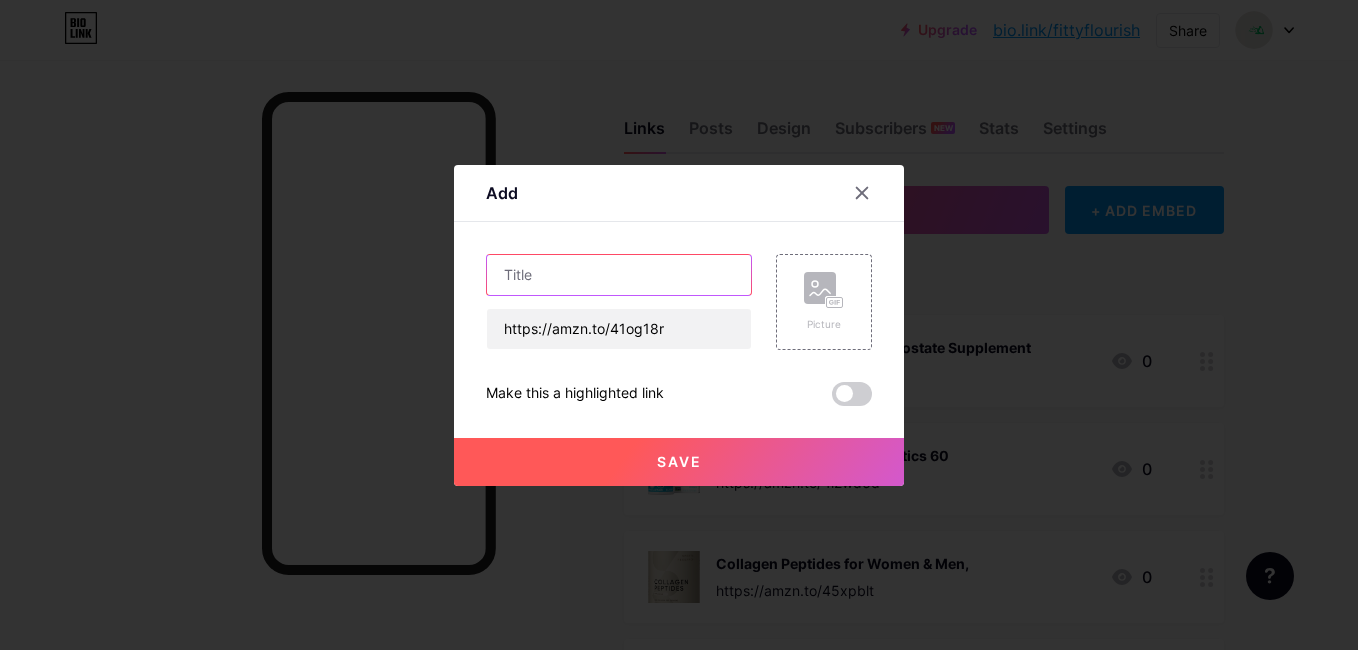 click at bounding box center (619, 275) 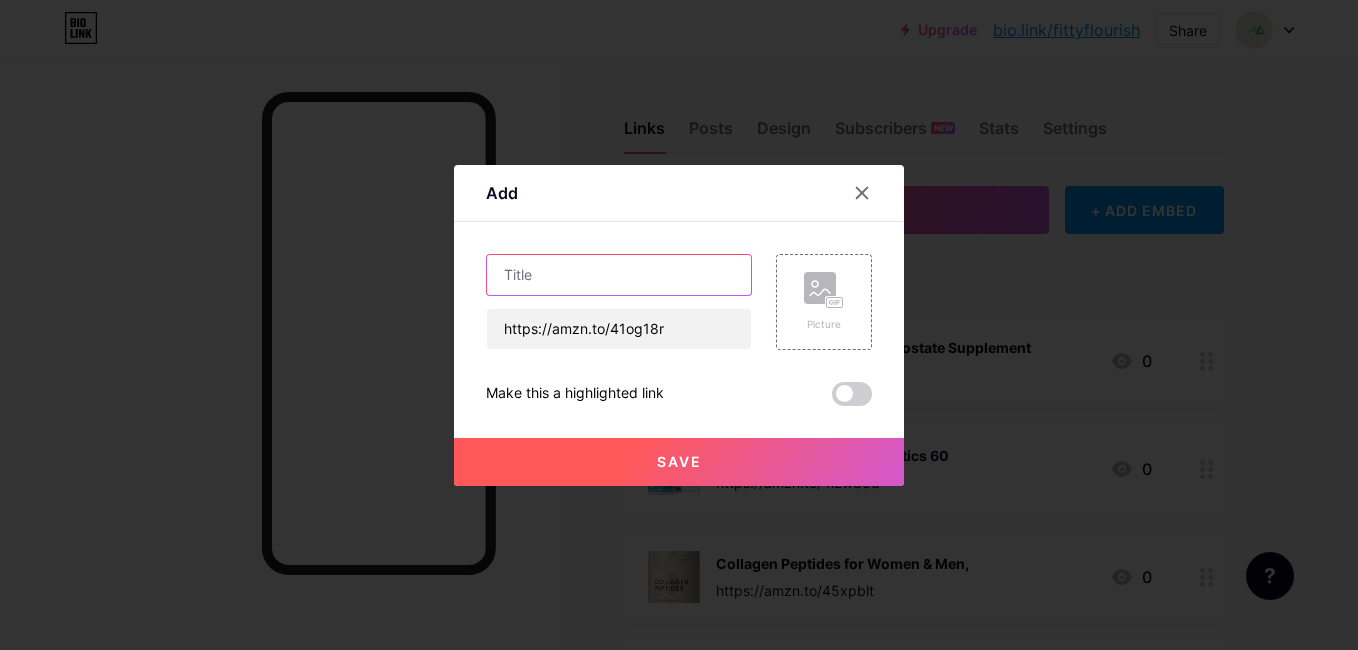 paste 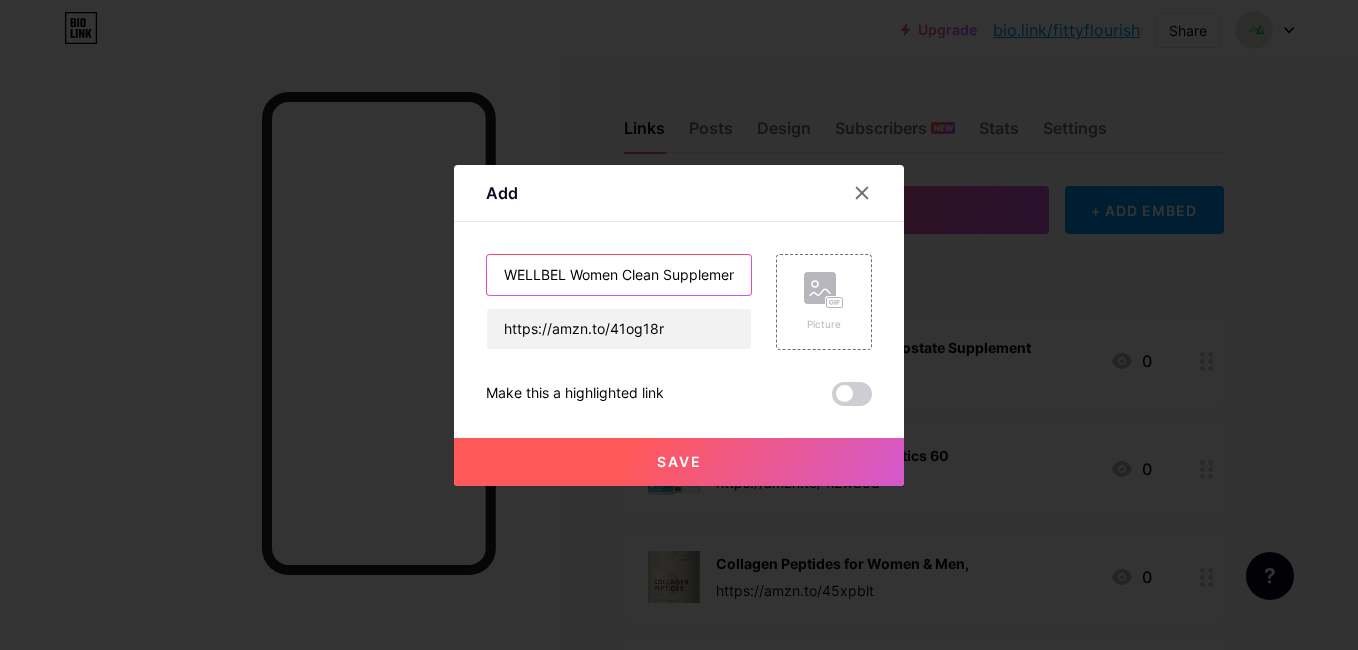 scroll, scrollTop: 0, scrollLeft: 15, axis: horizontal 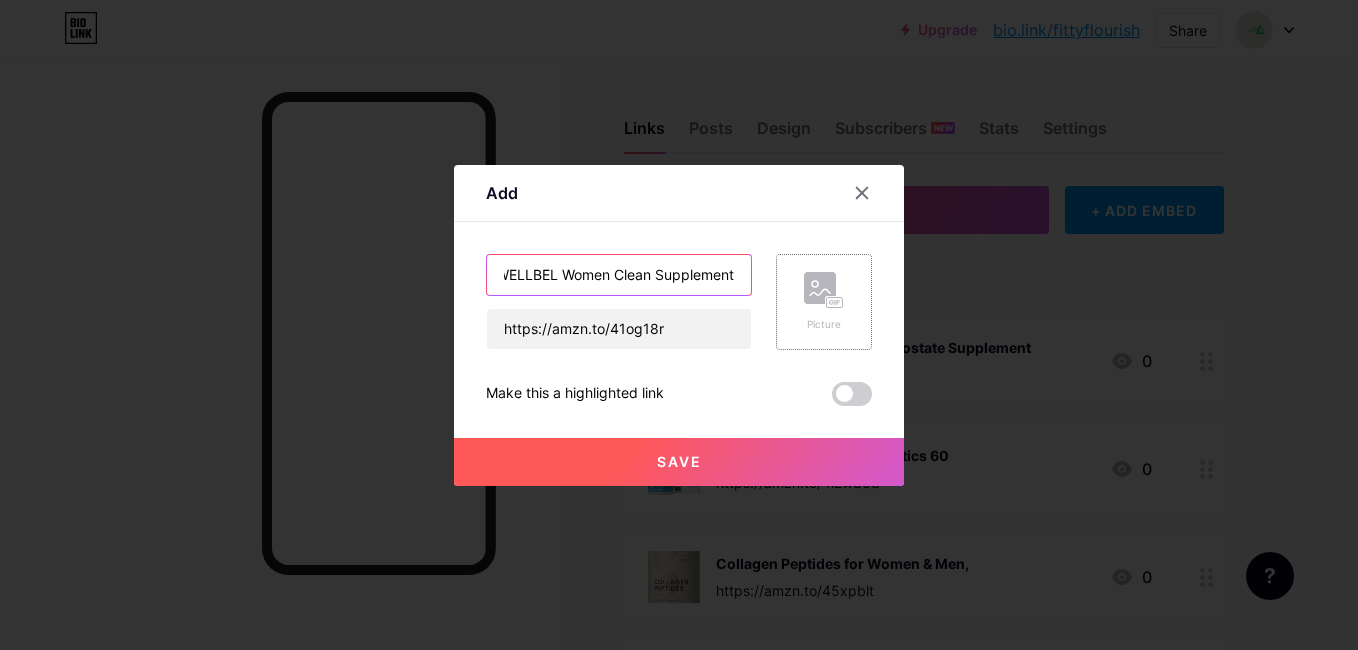type on "WELLBEL Women Clean Supplement" 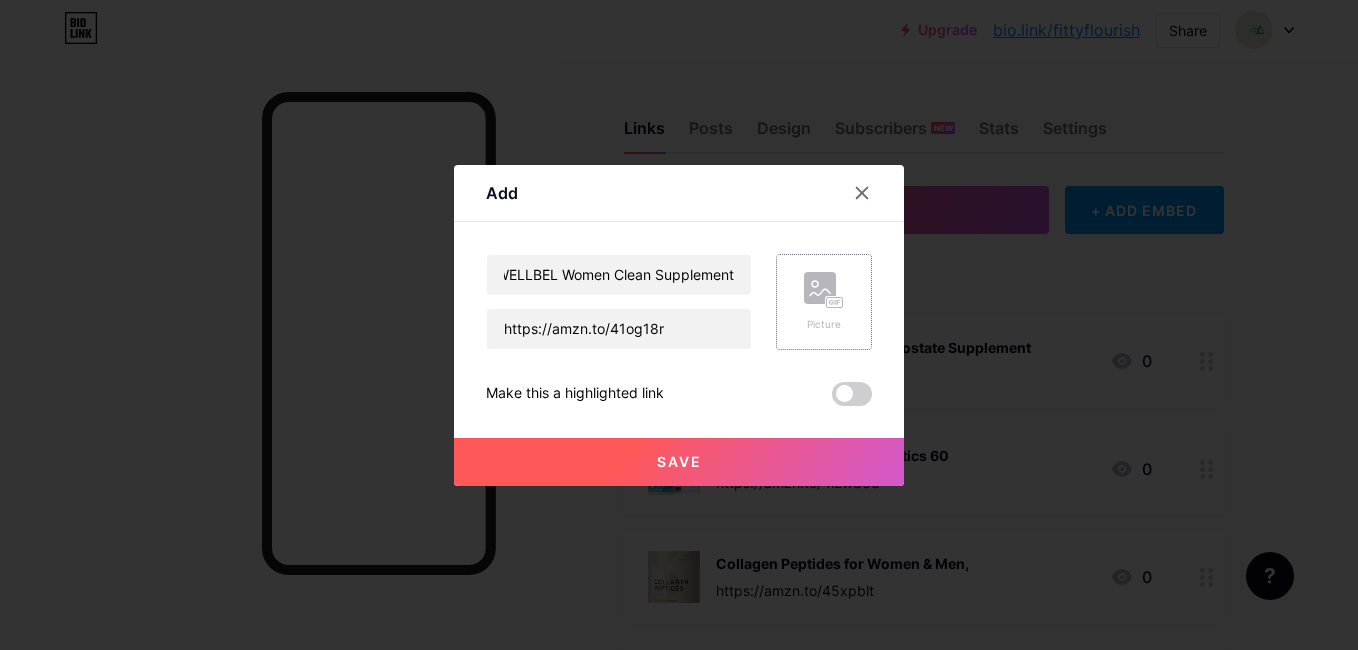 click on "Picture" at bounding box center (824, 302) 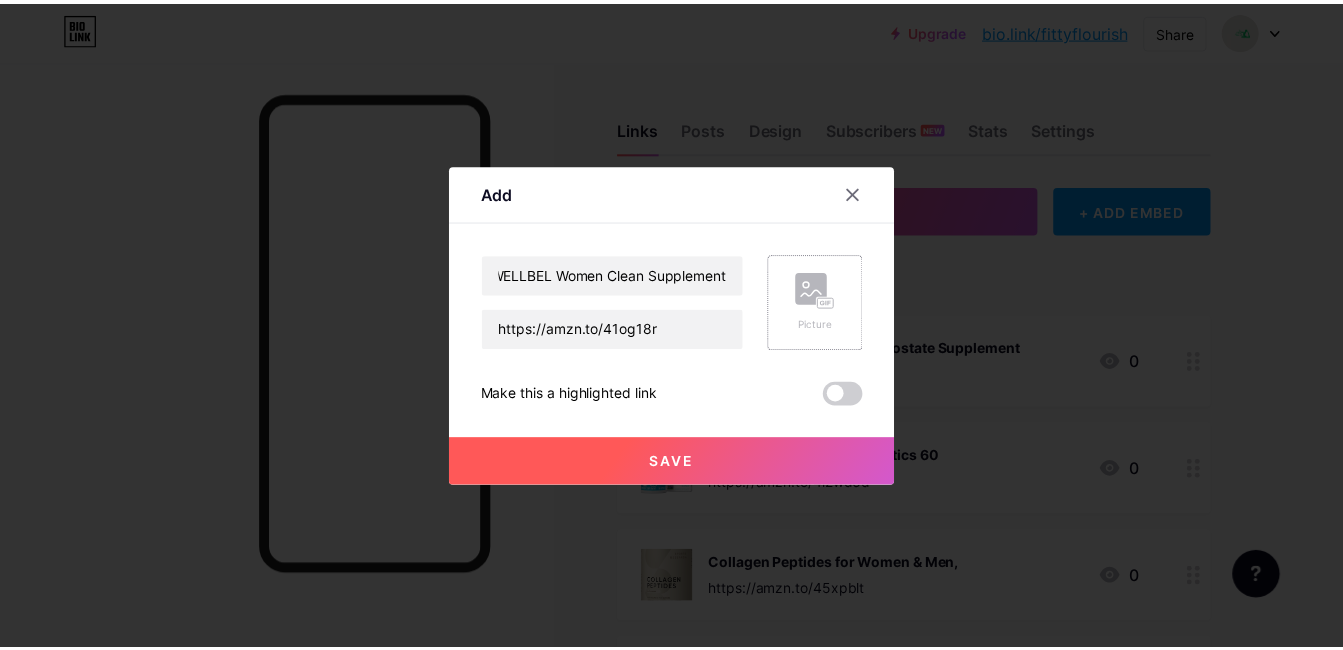 scroll, scrollTop: 0, scrollLeft: 0, axis: both 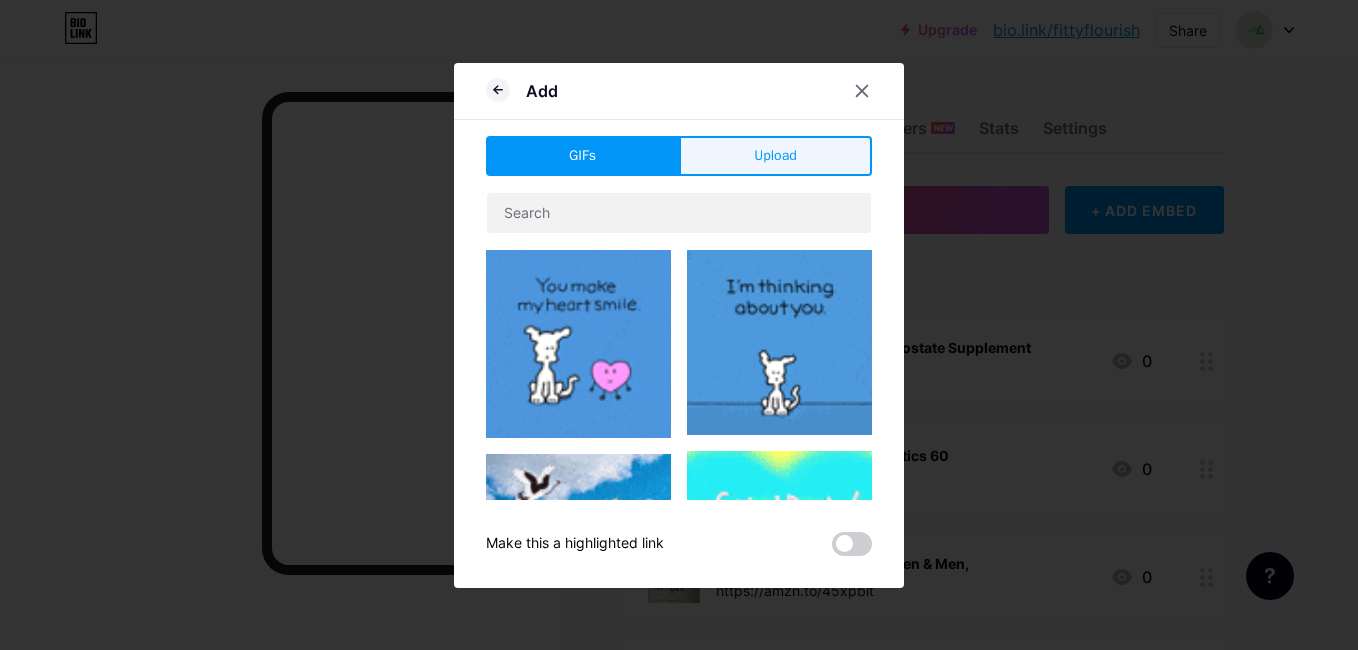 click on "Upload" at bounding box center (775, 155) 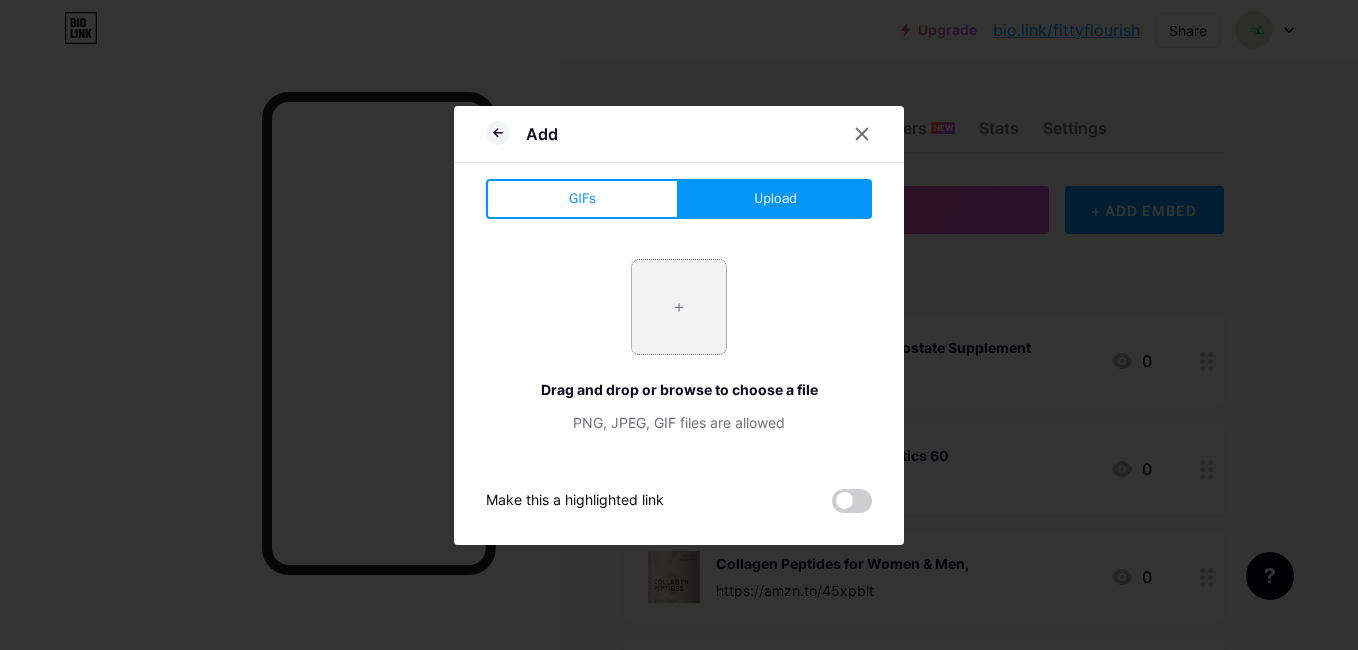 click at bounding box center [679, 307] 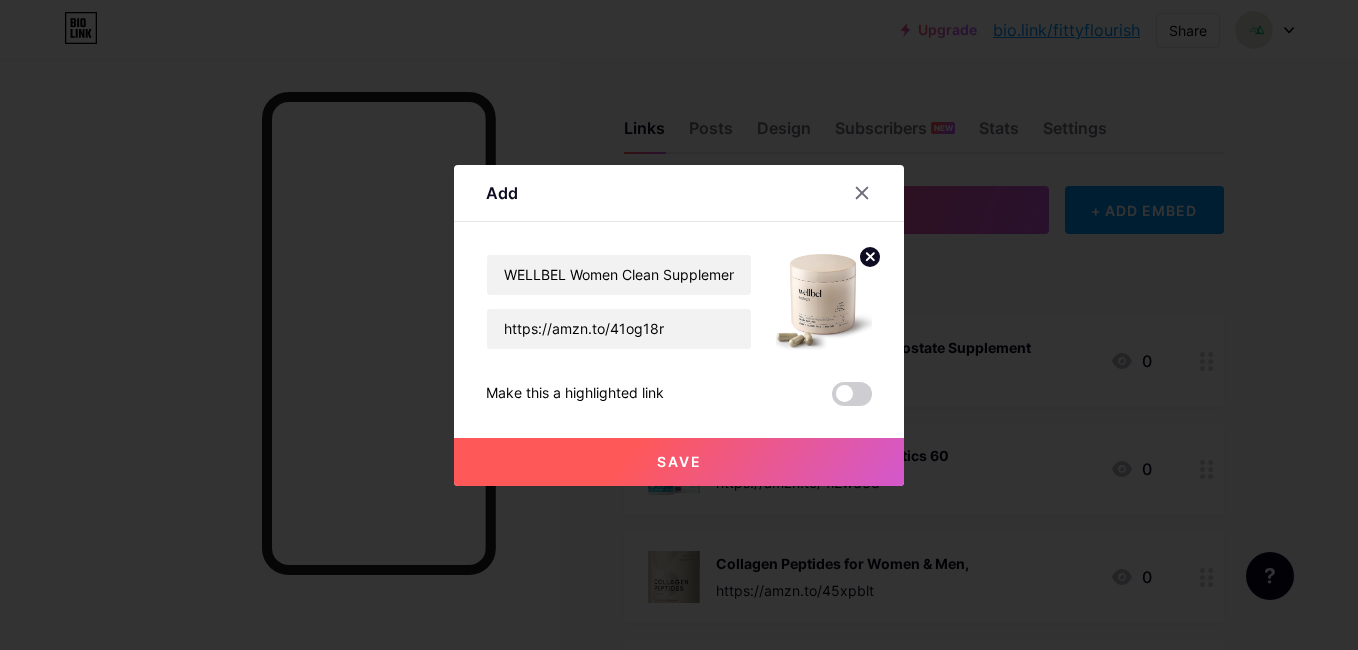 click on "Save" at bounding box center (679, 462) 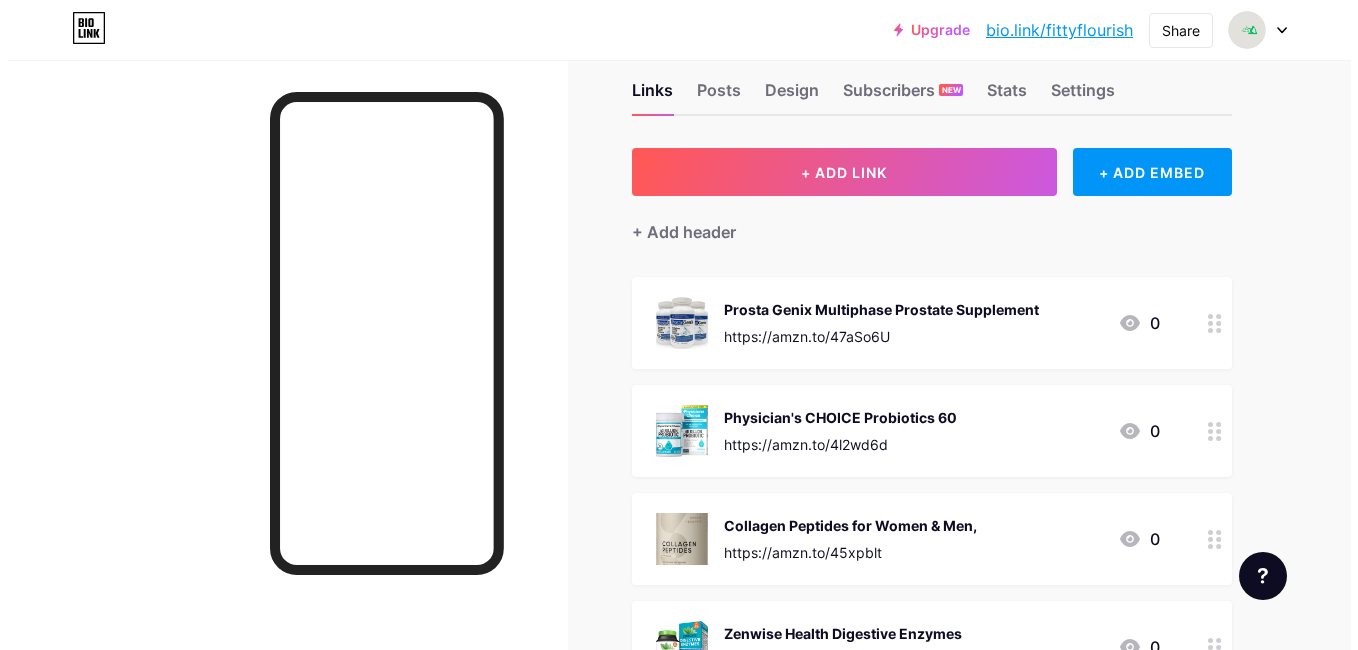 scroll, scrollTop: 0, scrollLeft: 0, axis: both 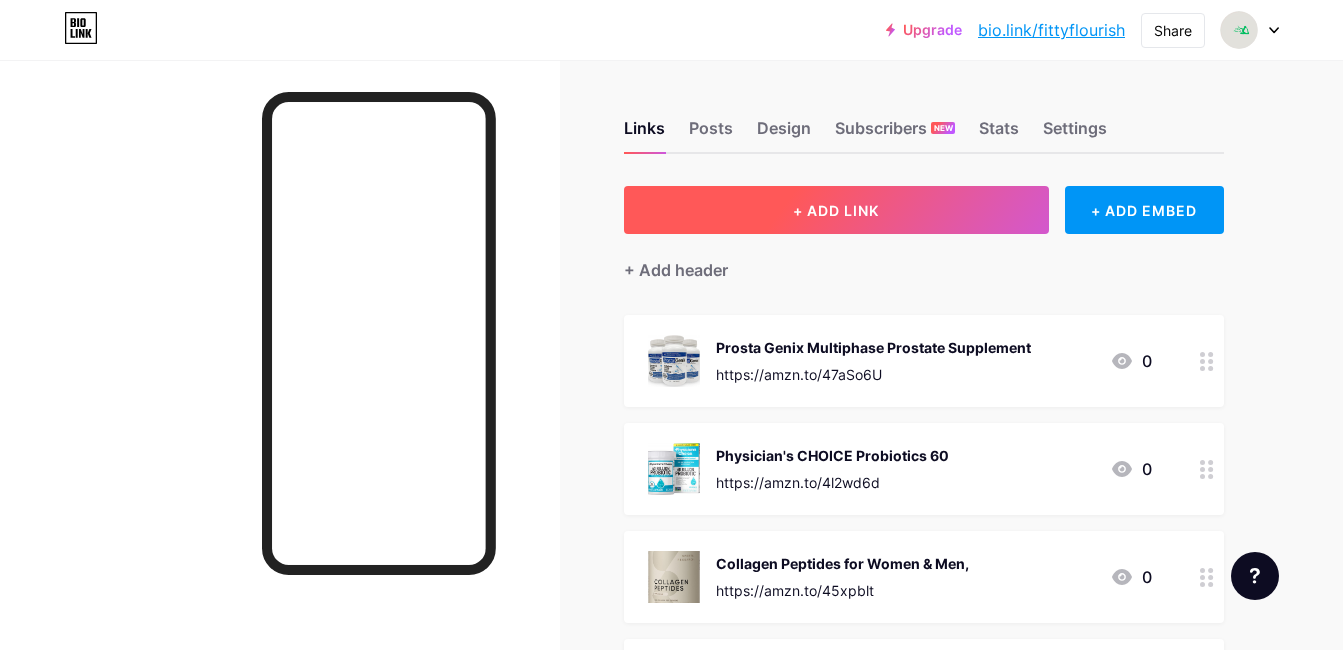 click on "+ ADD LINK" at bounding box center (836, 210) 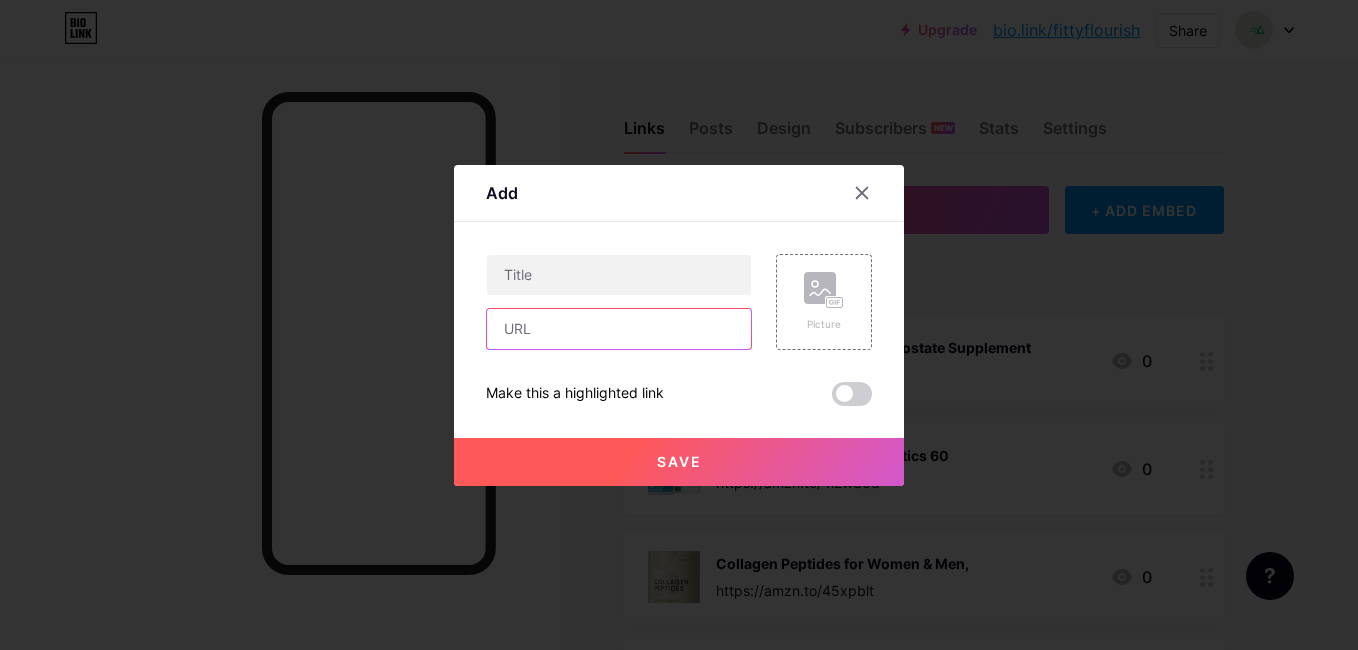 click at bounding box center (619, 329) 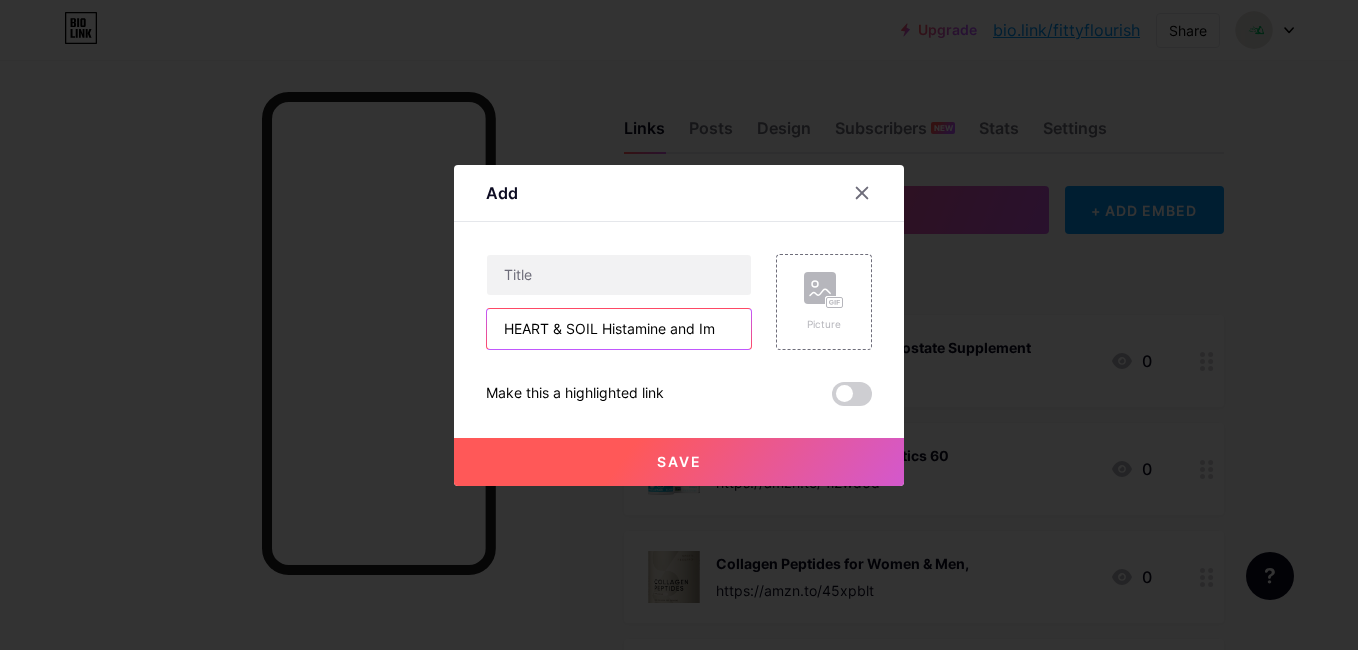 scroll, scrollTop: 0, scrollLeft: 0, axis: both 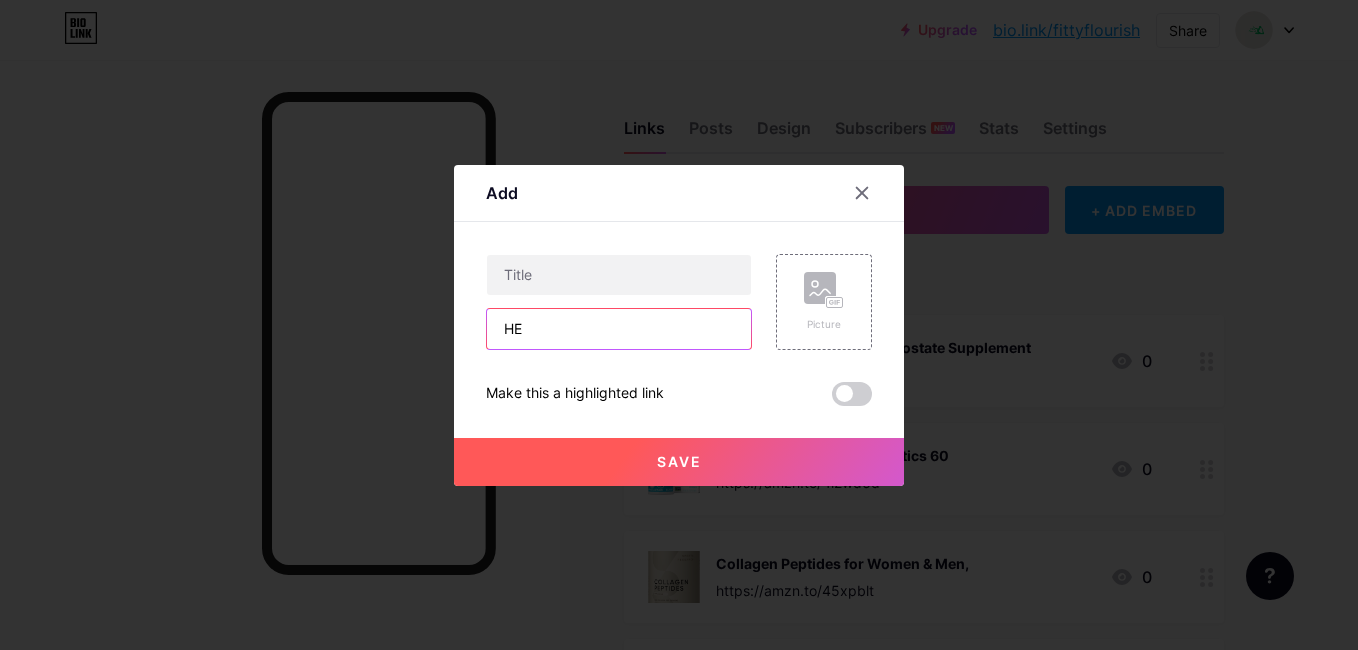 type on "H" 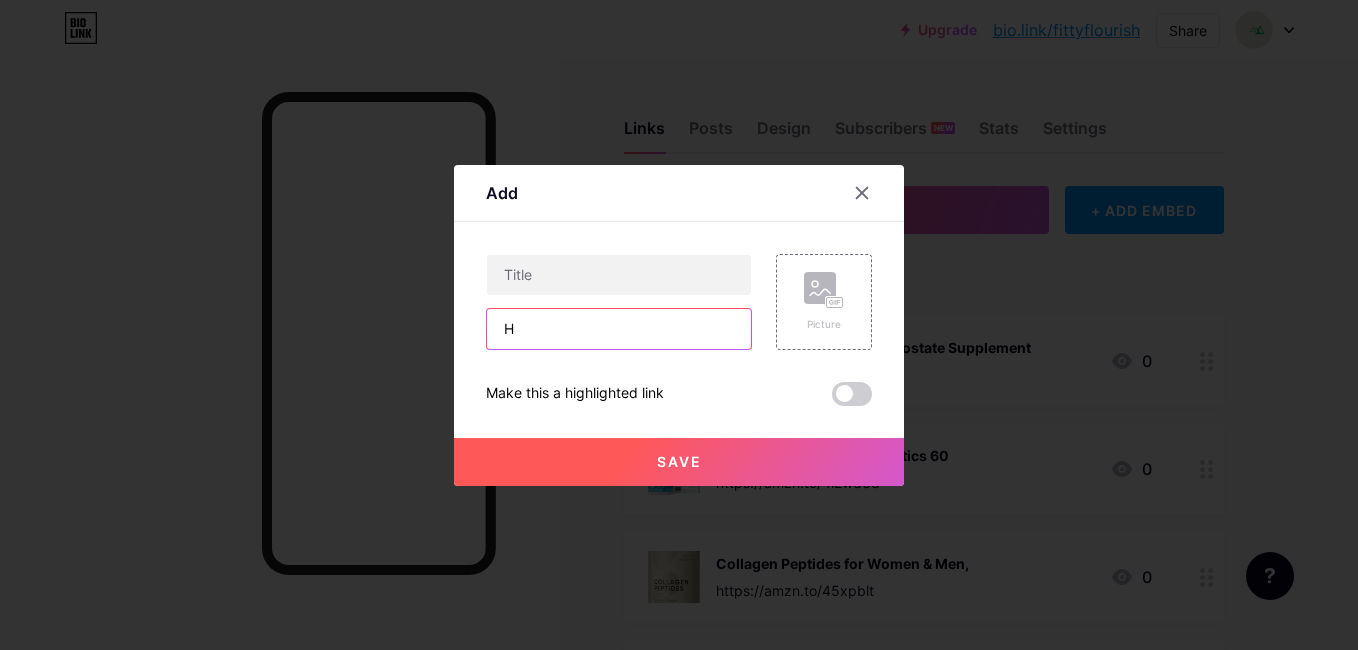 type 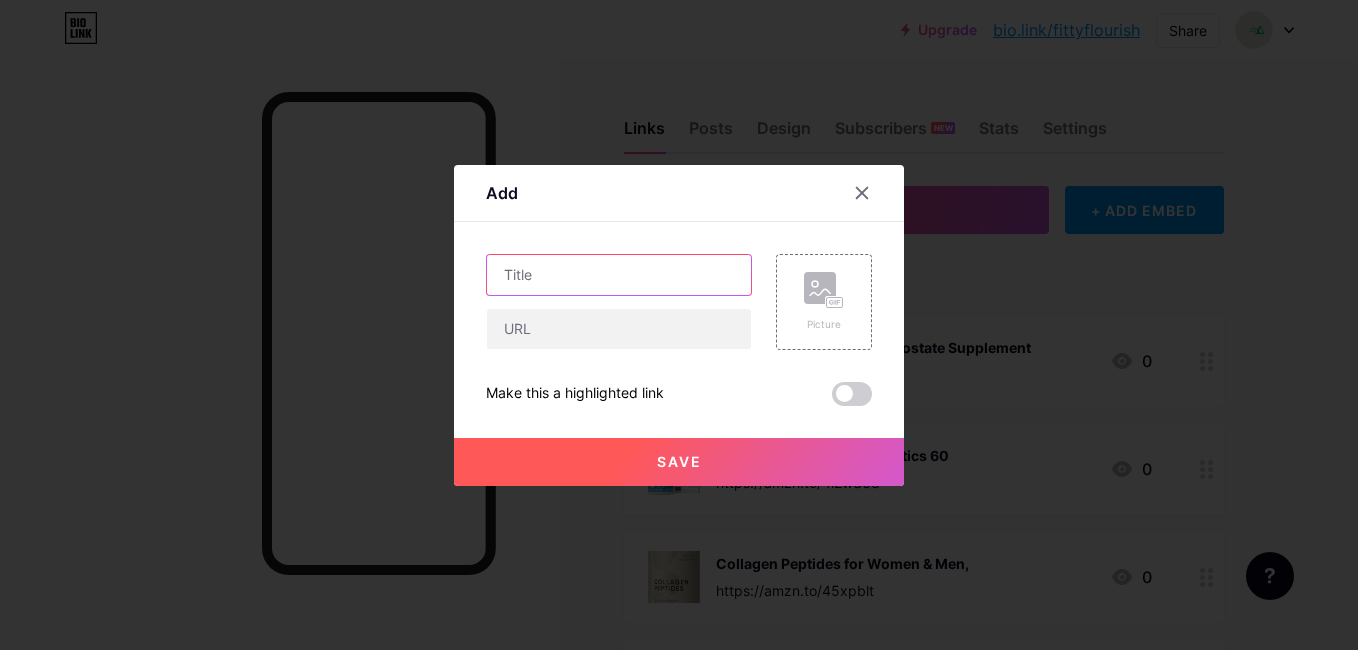 click at bounding box center (619, 275) 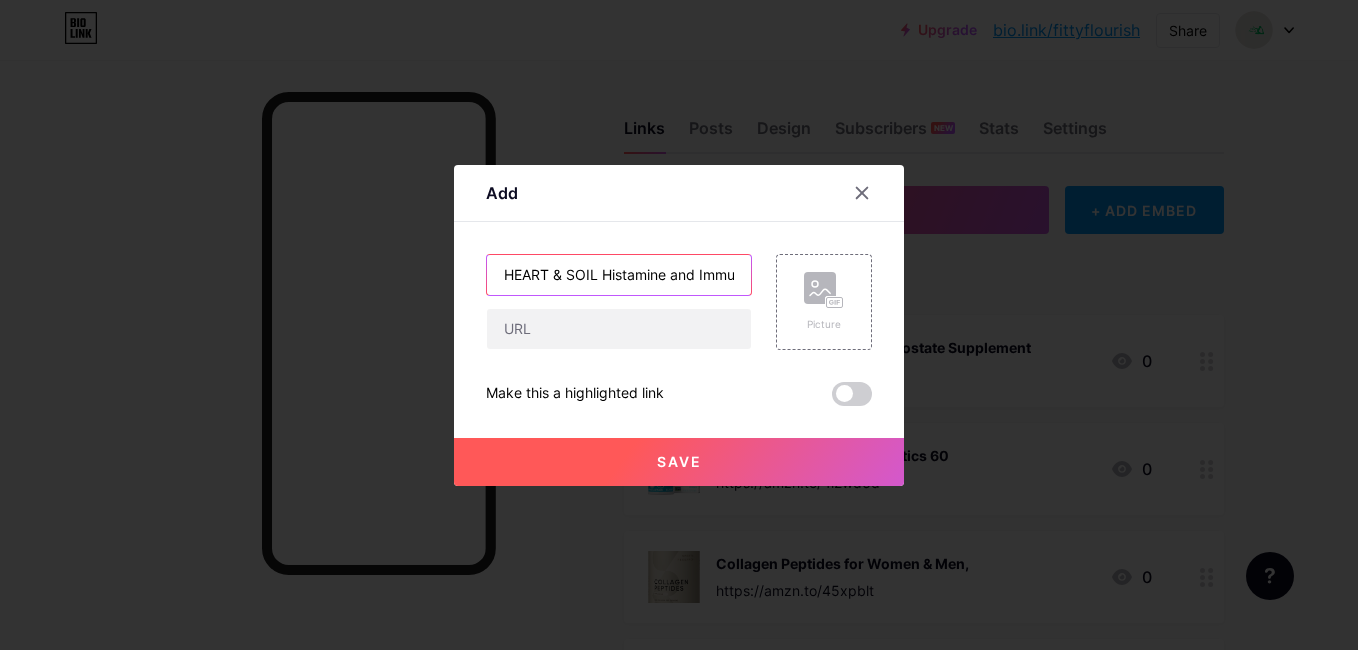 scroll, scrollTop: 0, scrollLeft: 76, axis: horizontal 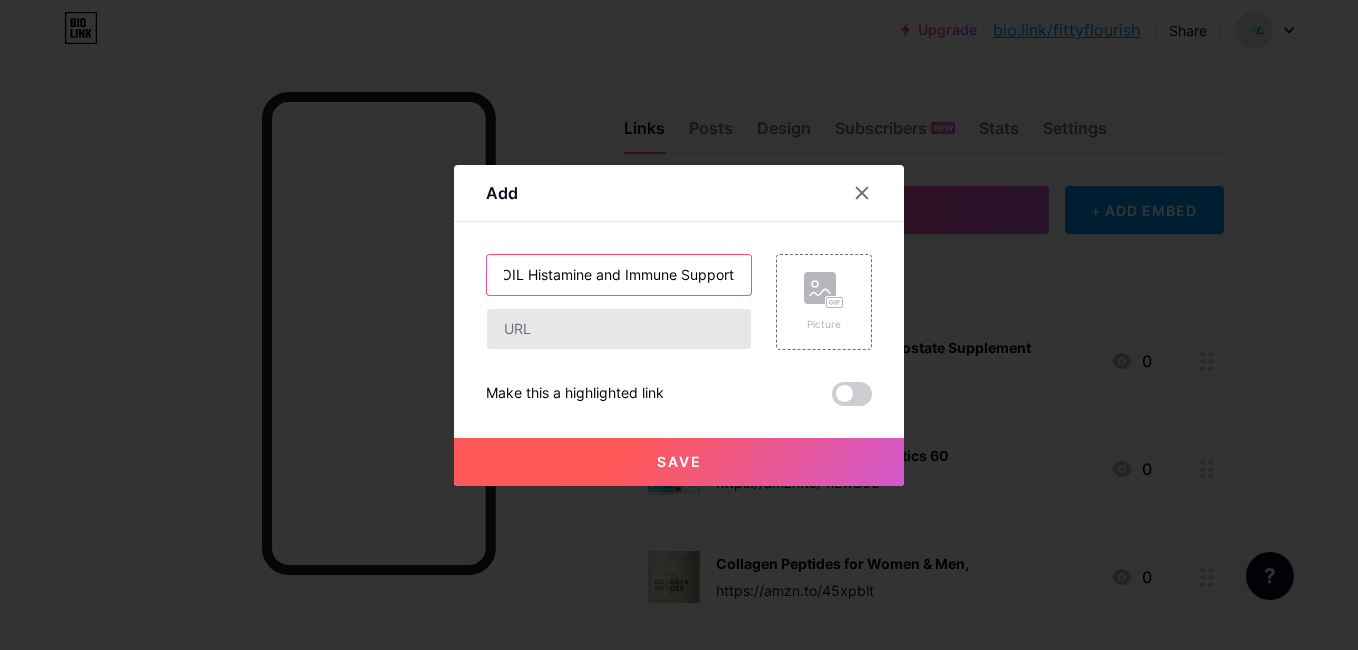 type on "HEART & SOIL Histamine and Immune Support" 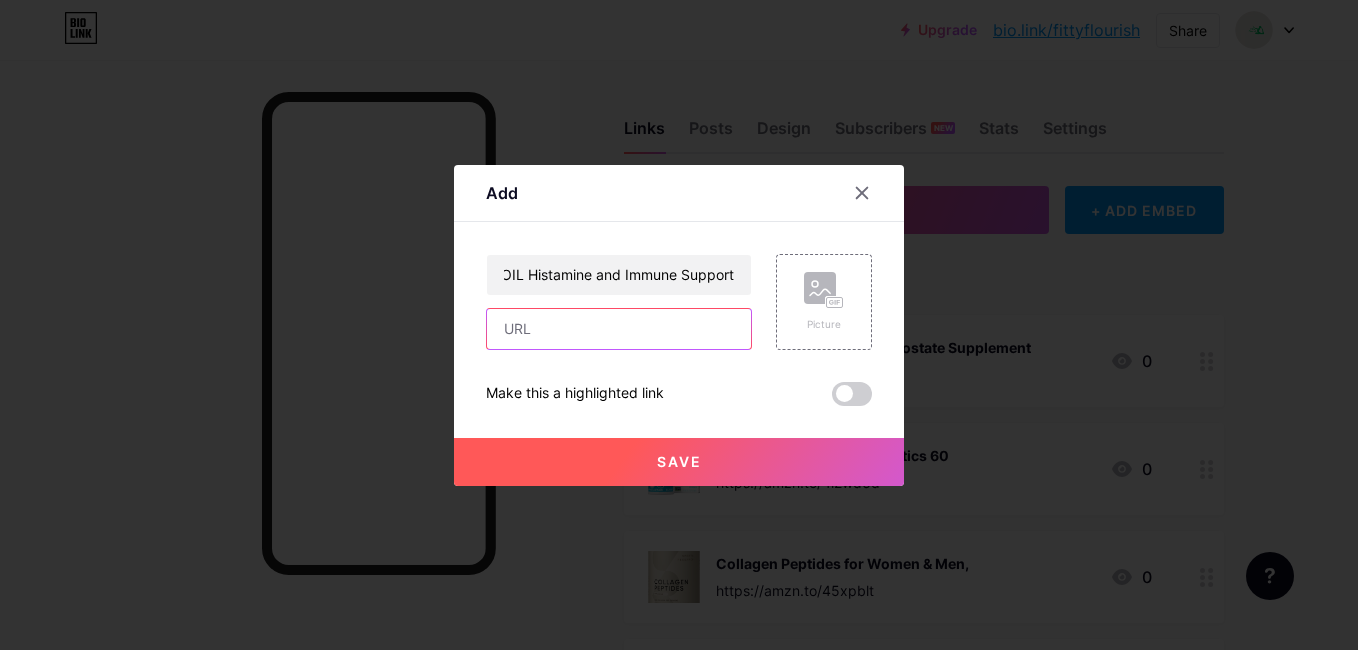 click at bounding box center [619, 329] 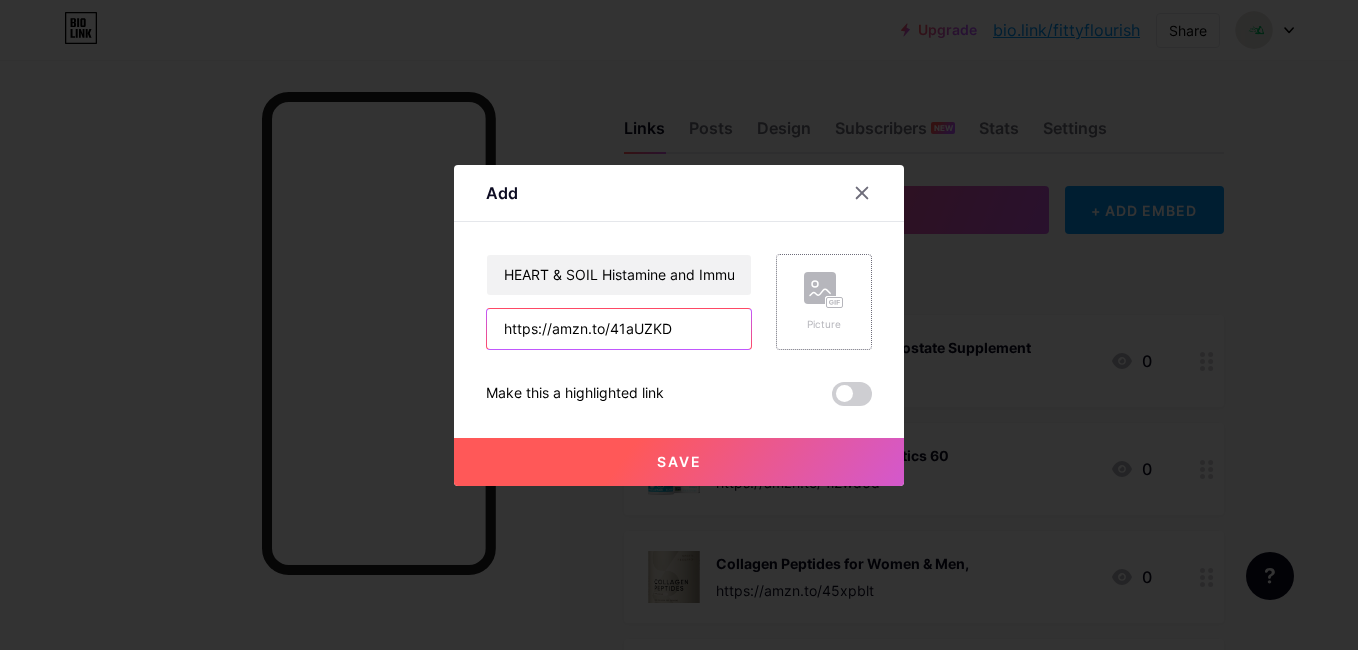 type on "https://amzn.to/41aUZKD" 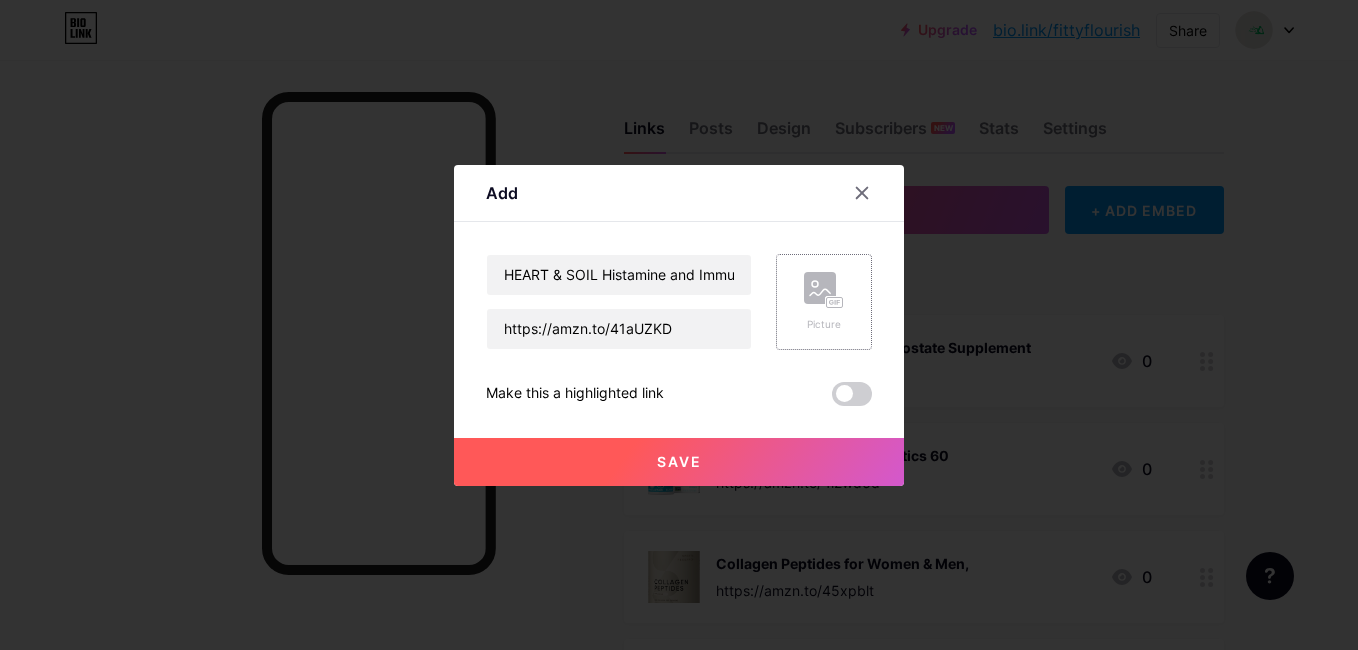 click on "Picture" at bounding box center [824, 302] 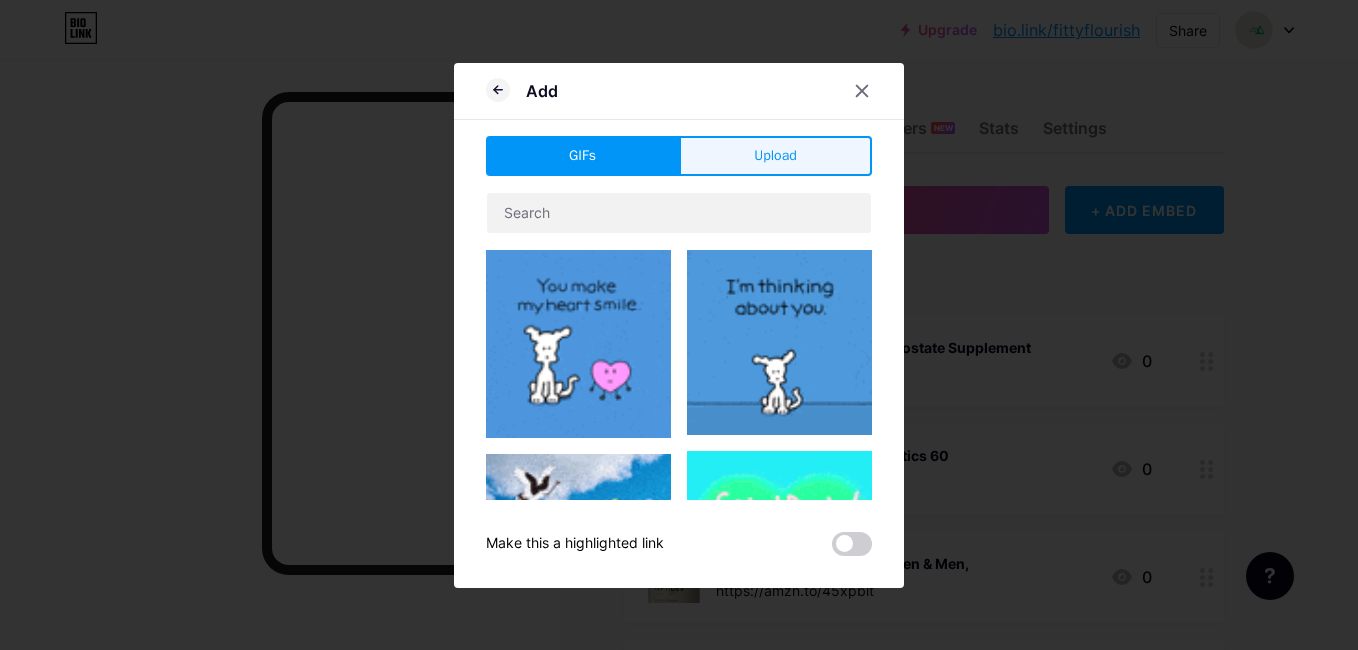 click on "Upload" at bounding box center [775, 155] 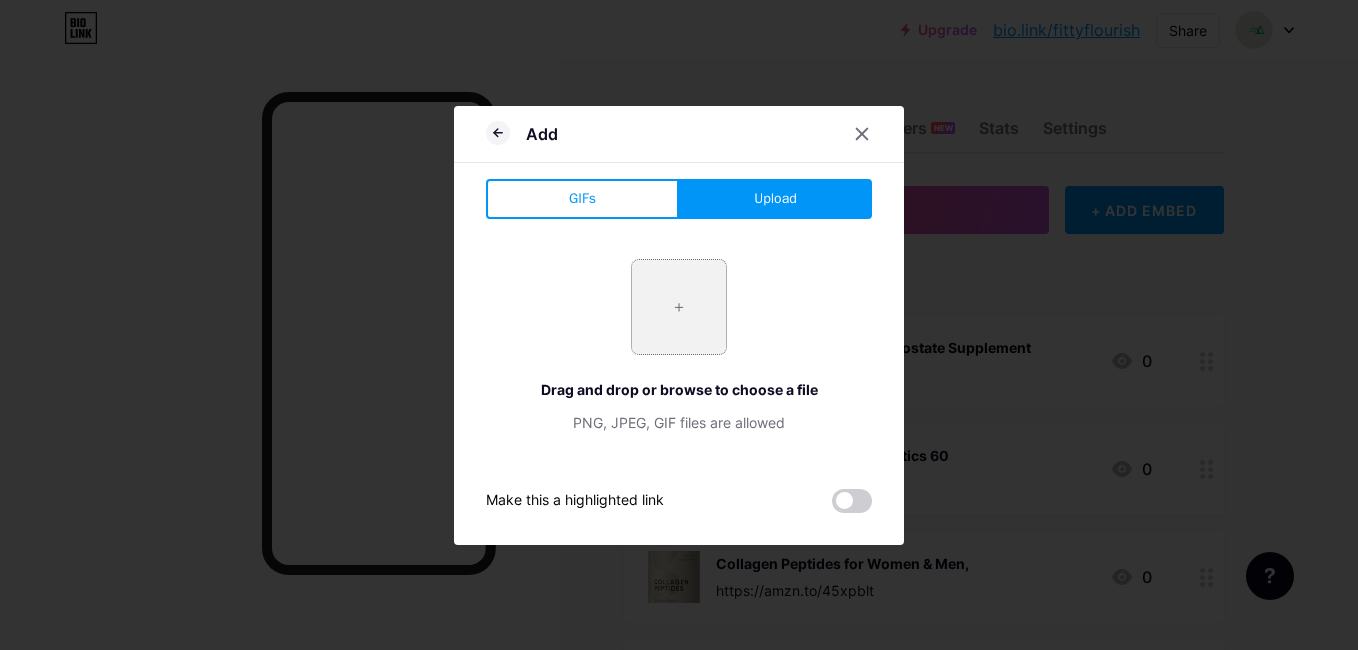 click at bounding box center (679, 307) 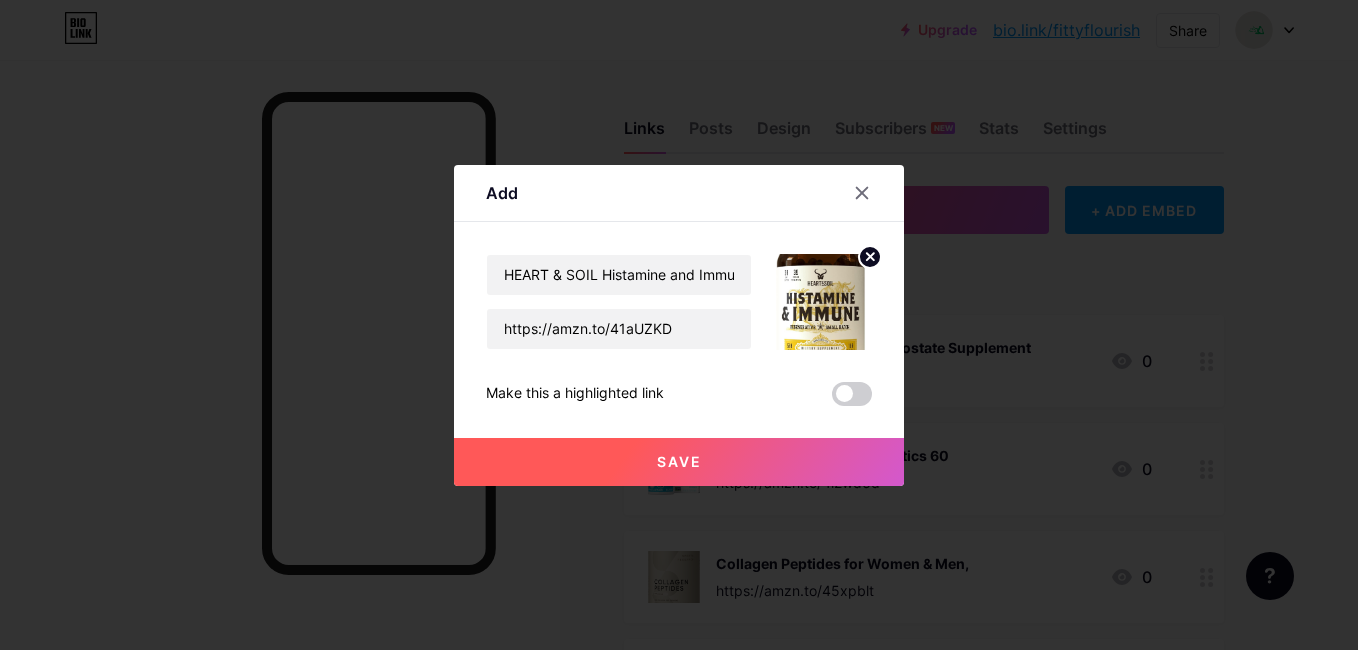click on "Save" at bounding box center (679, 462) 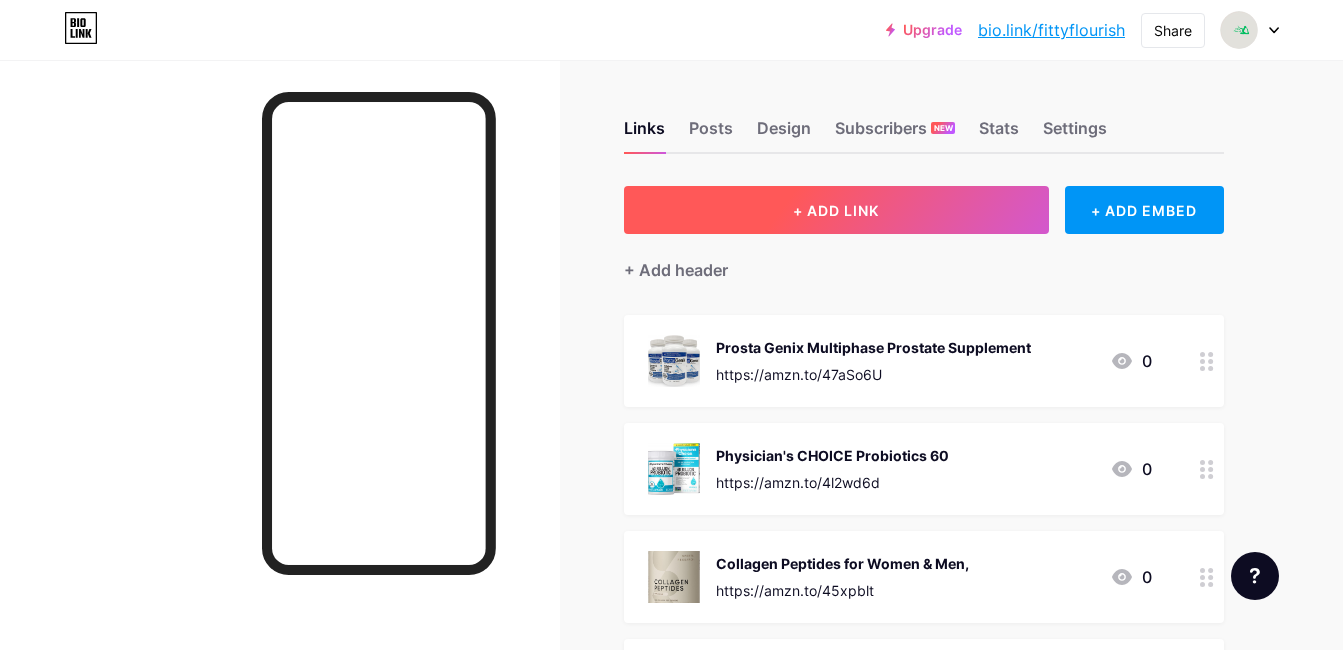 click on "+ ADD LINK" at bounding box center [836, 210] 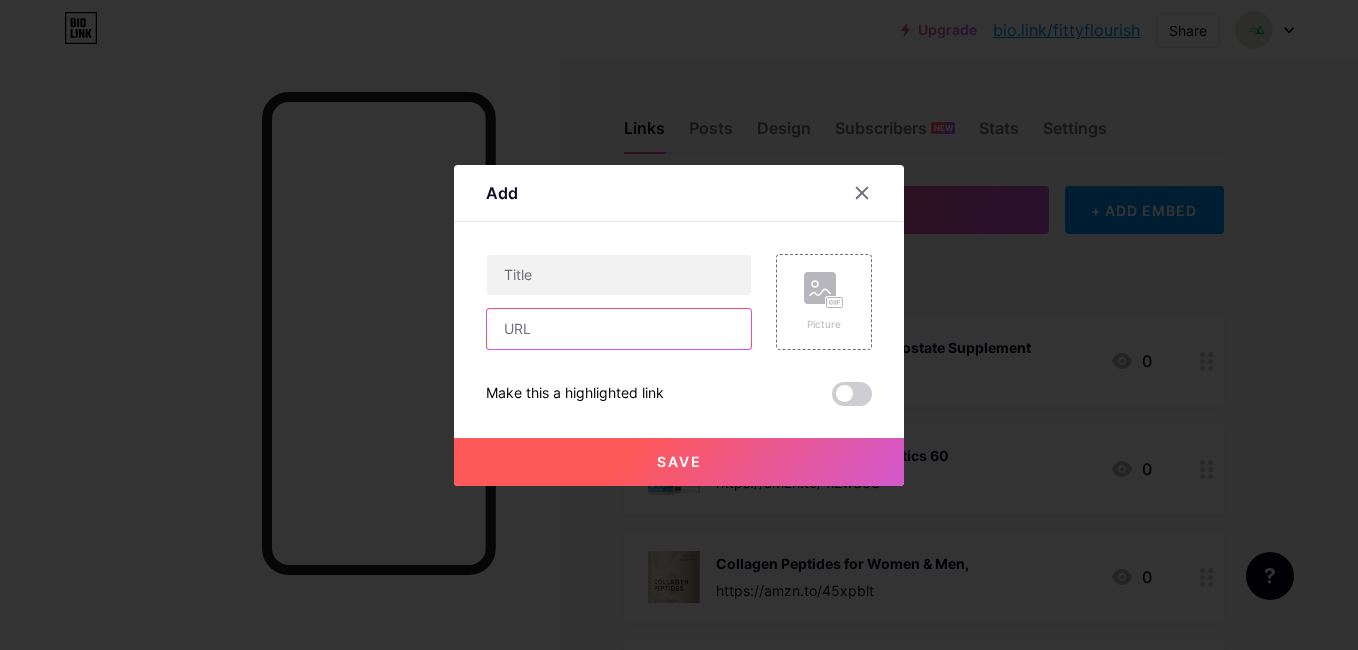 click at bounding box center [619, 329] 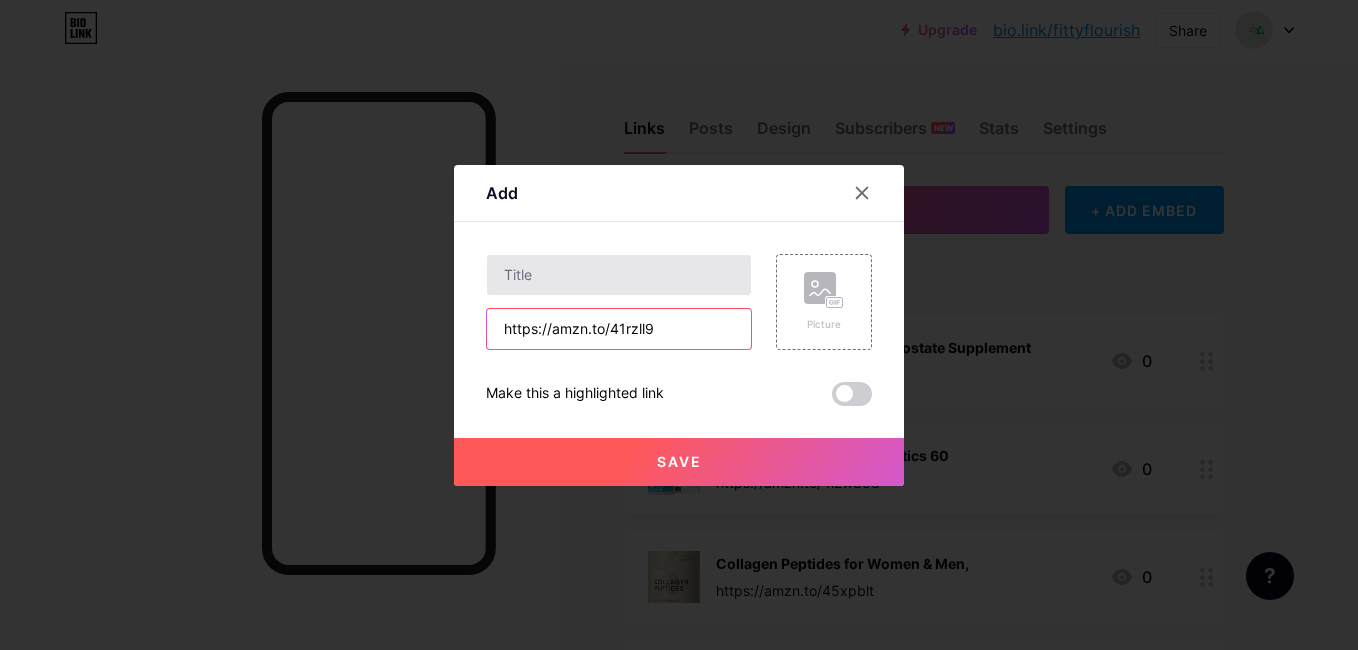 type on "https://amzn.to/41rzll9" 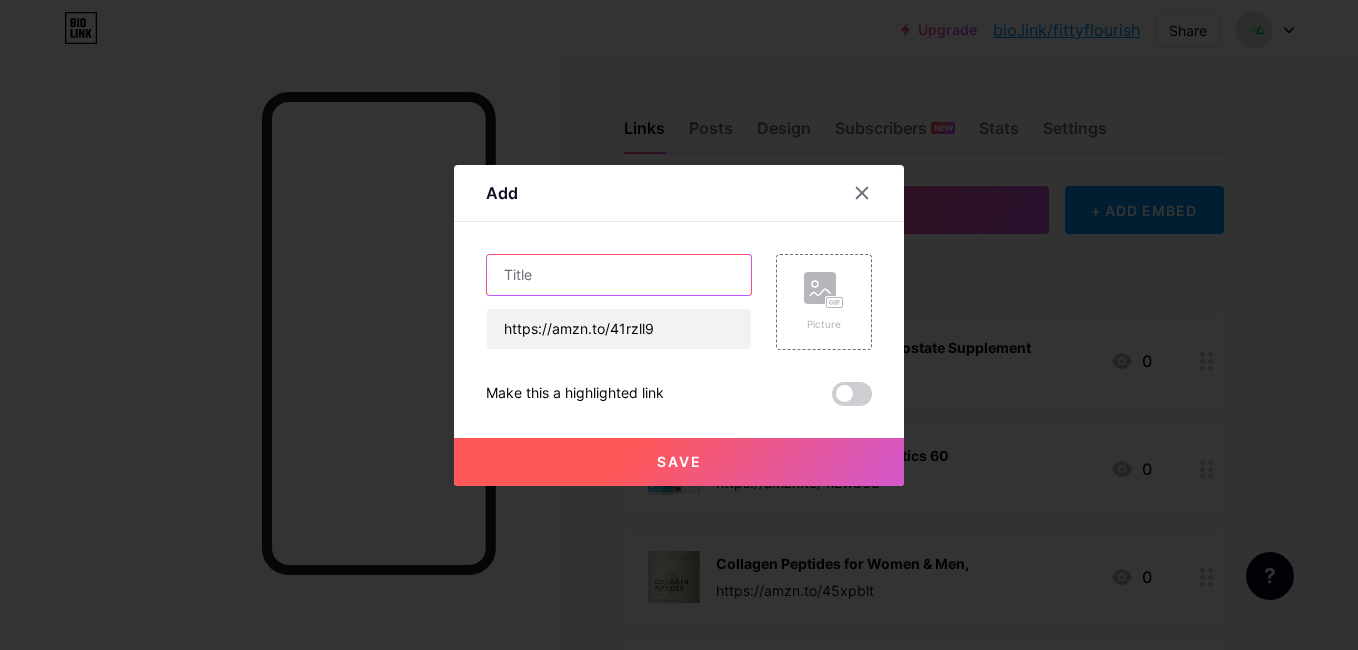 click at bounding box center (619, 275) 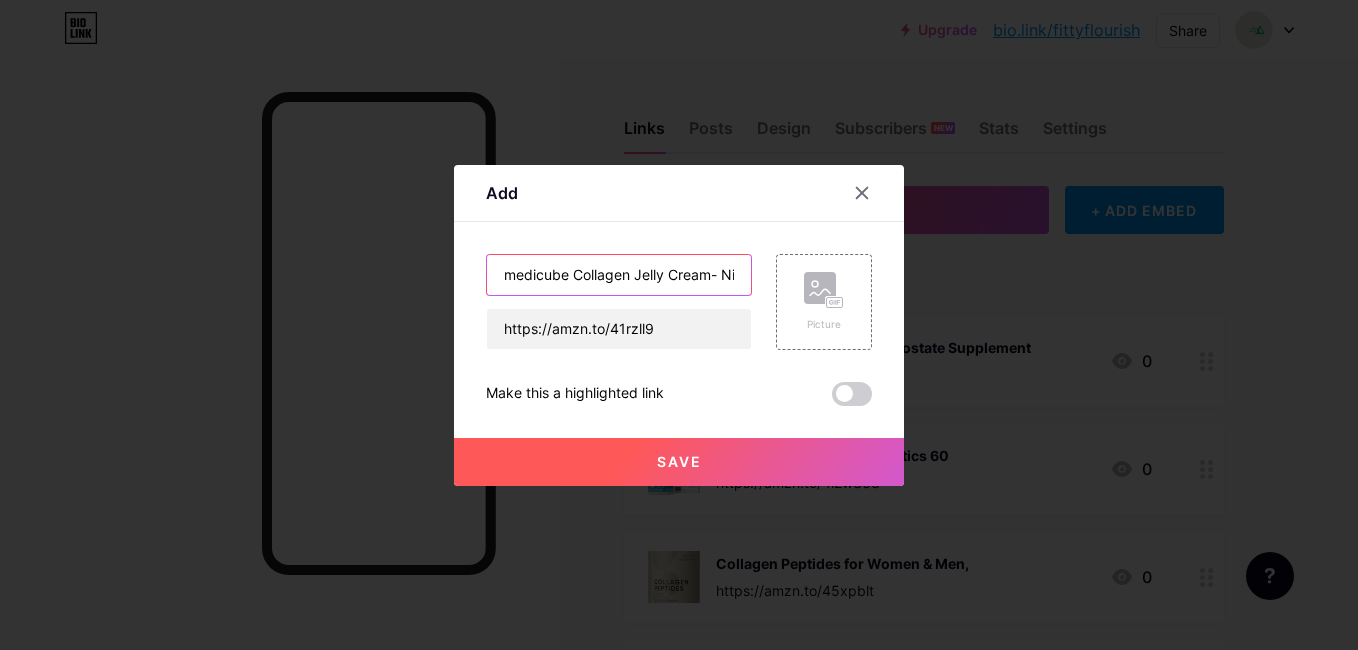 scroll, scrollTop: 0, scrollLeft: 132, axis: horizontal 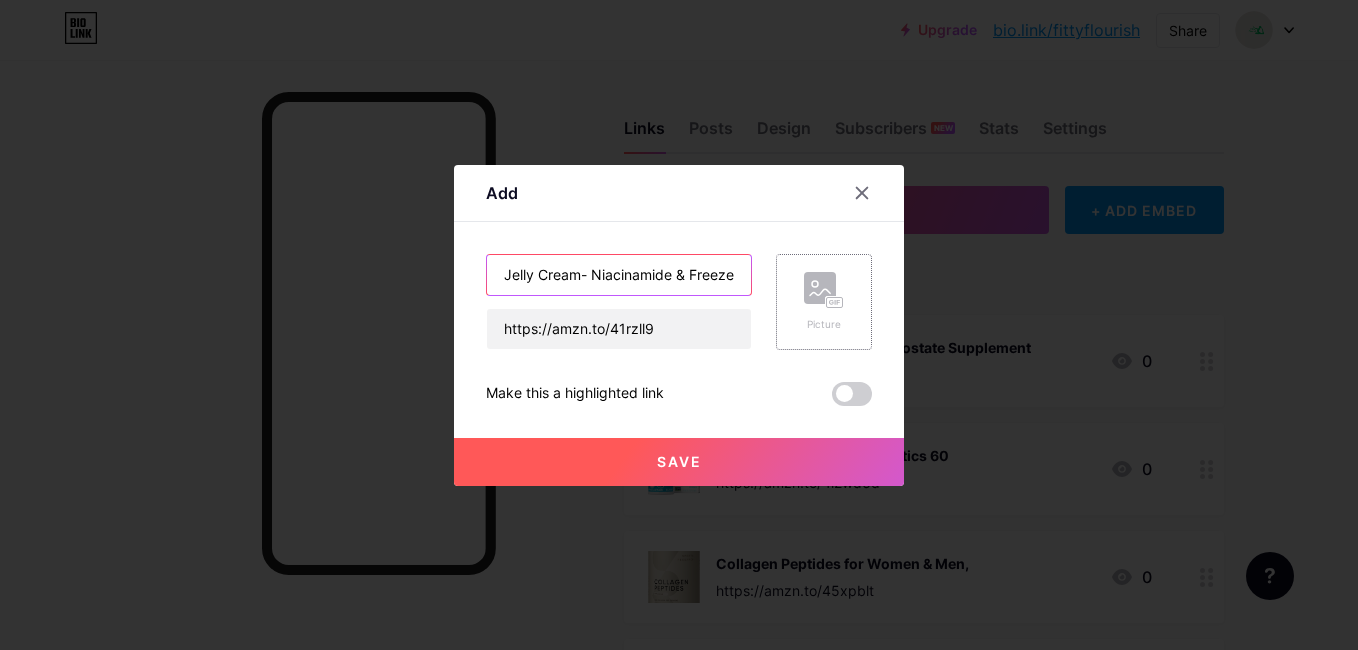 type on "medicube Collagen Jelly Cream- Niacinamide & Freeze" 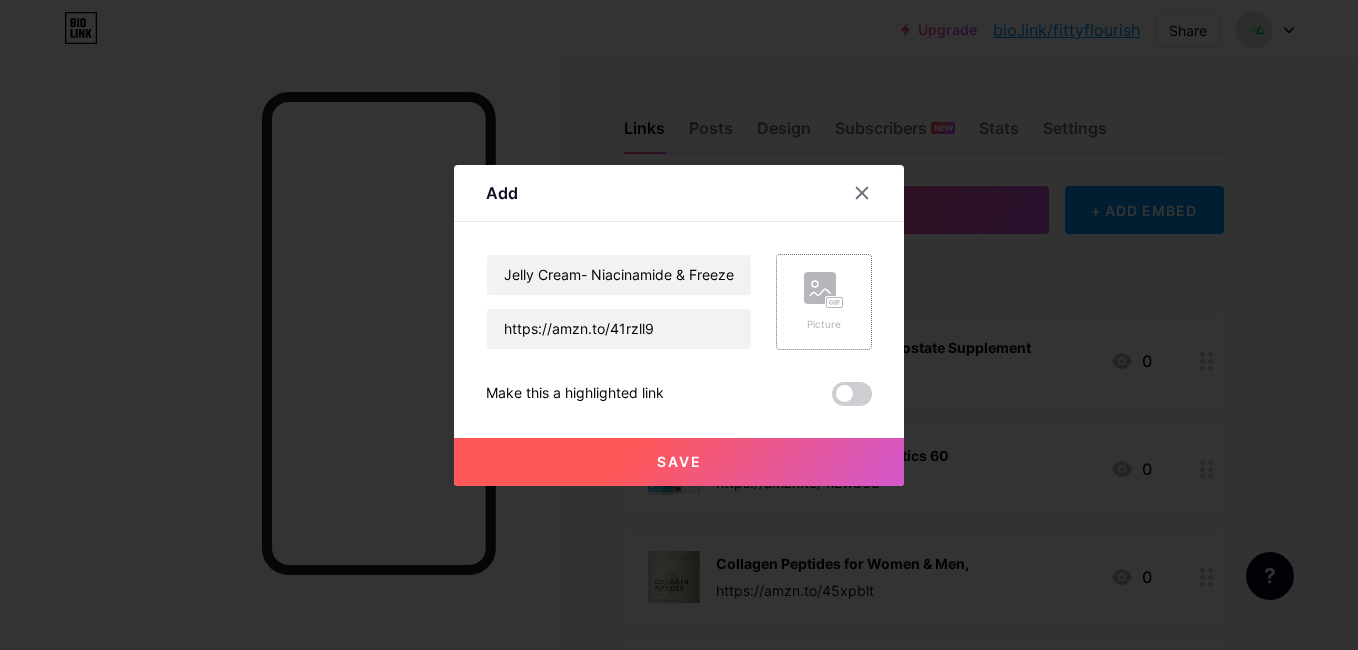 click on "Picture" at bounding box center [824, 324] 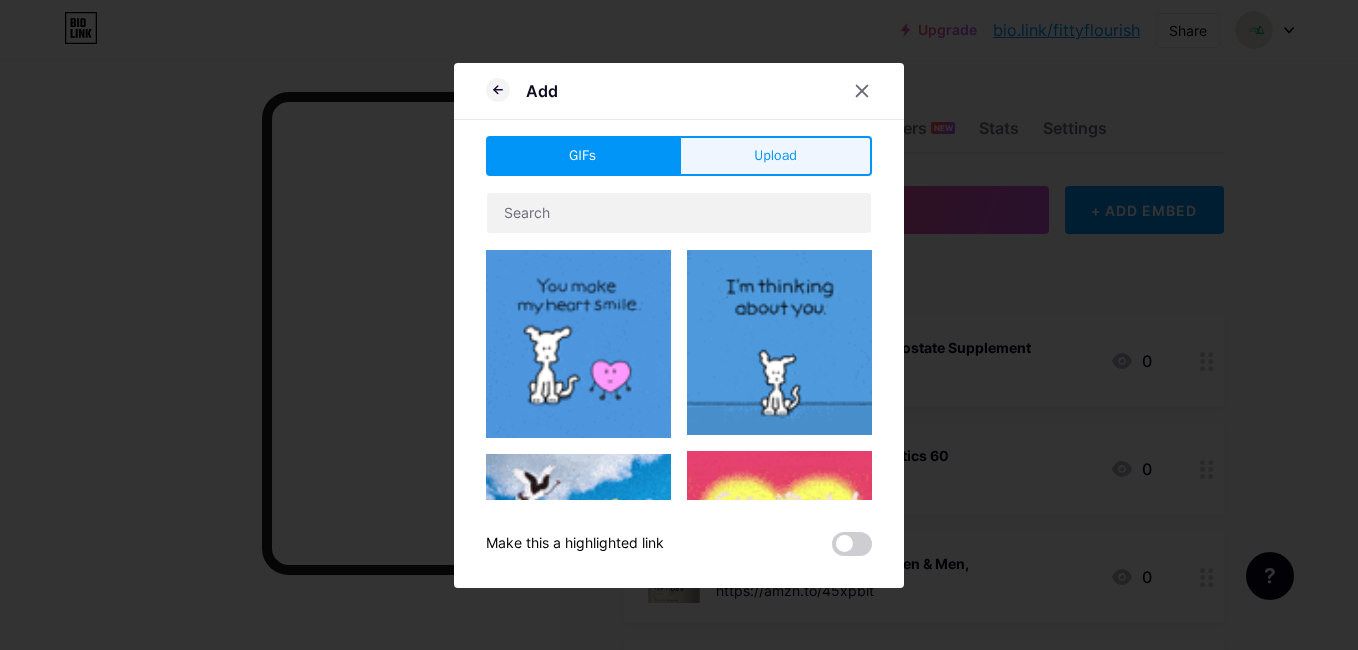 click on "Upload" at bounding box center (775, 156) 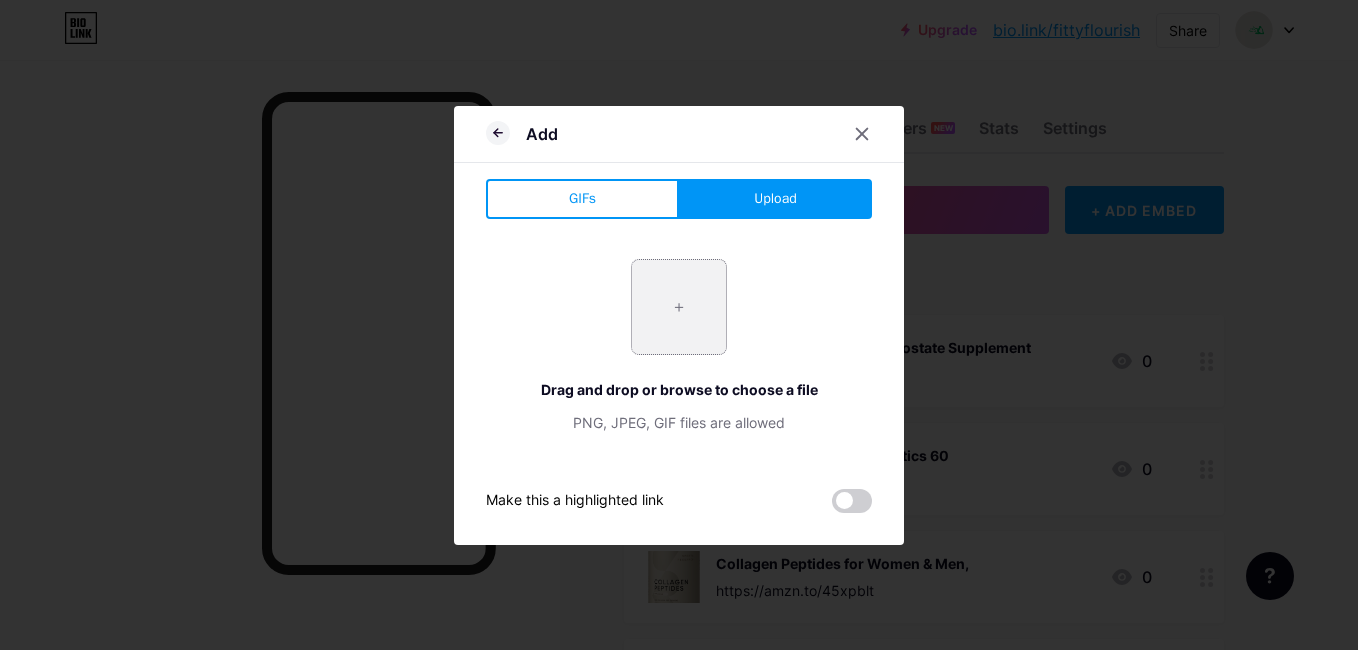 click at bounding box center [679, 307] 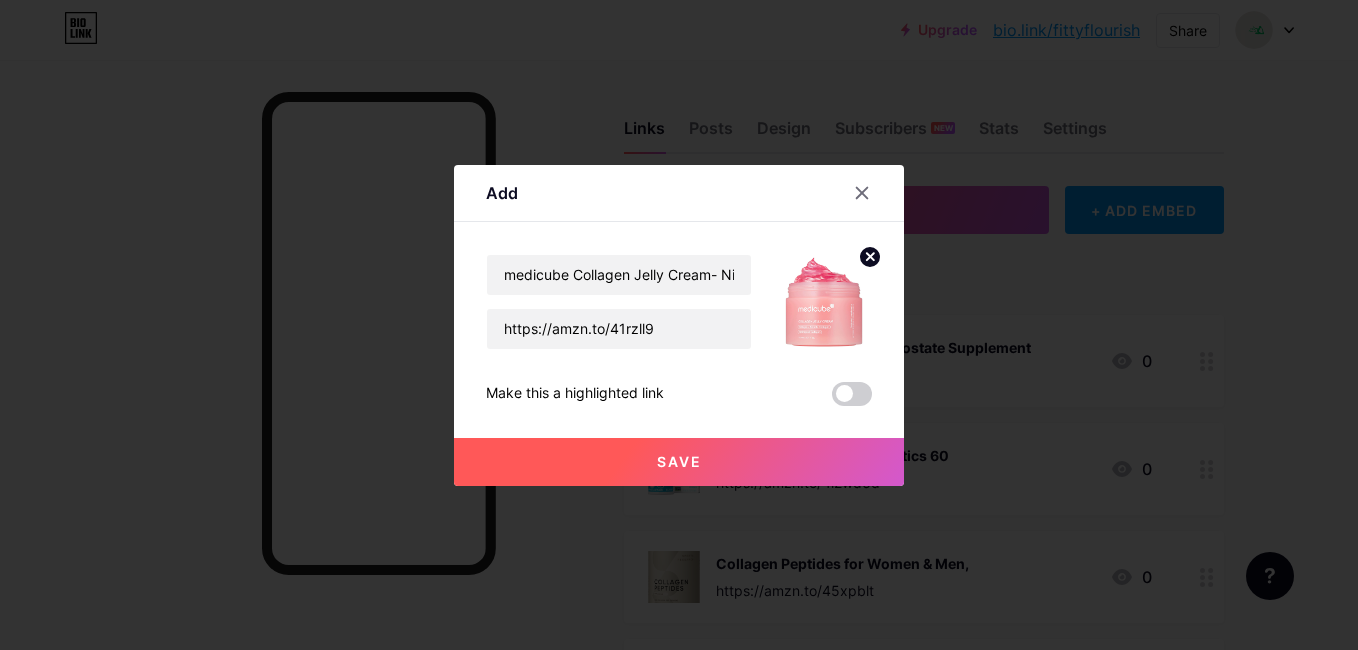click on "Save" at bounding box center (679, 462) 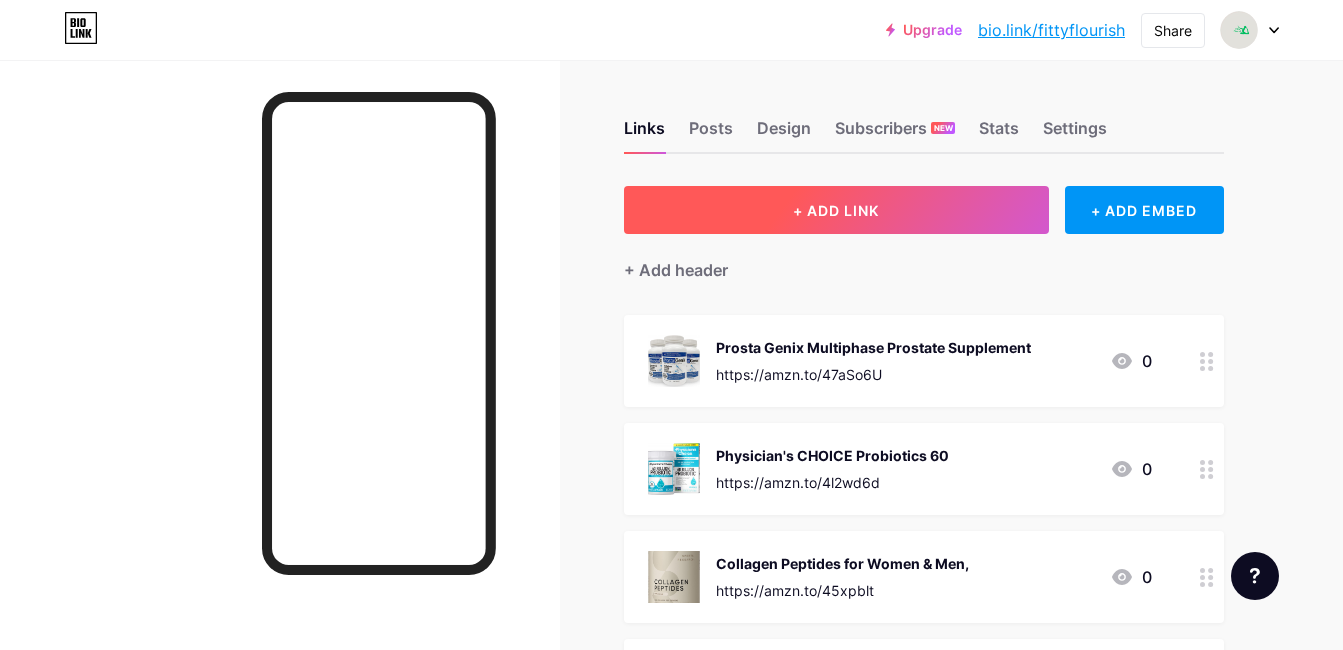 click on "+ ADD LINK" at bounding box center (836, 210) 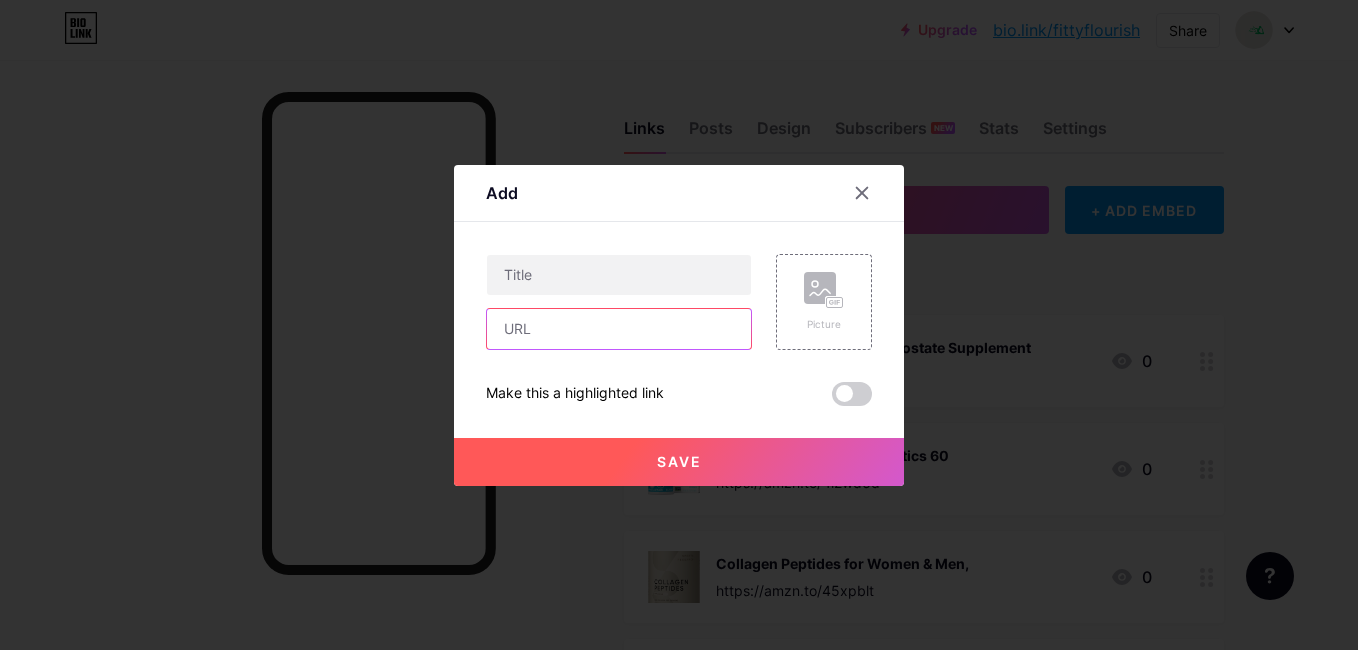 click at bounding box center (619, 329) 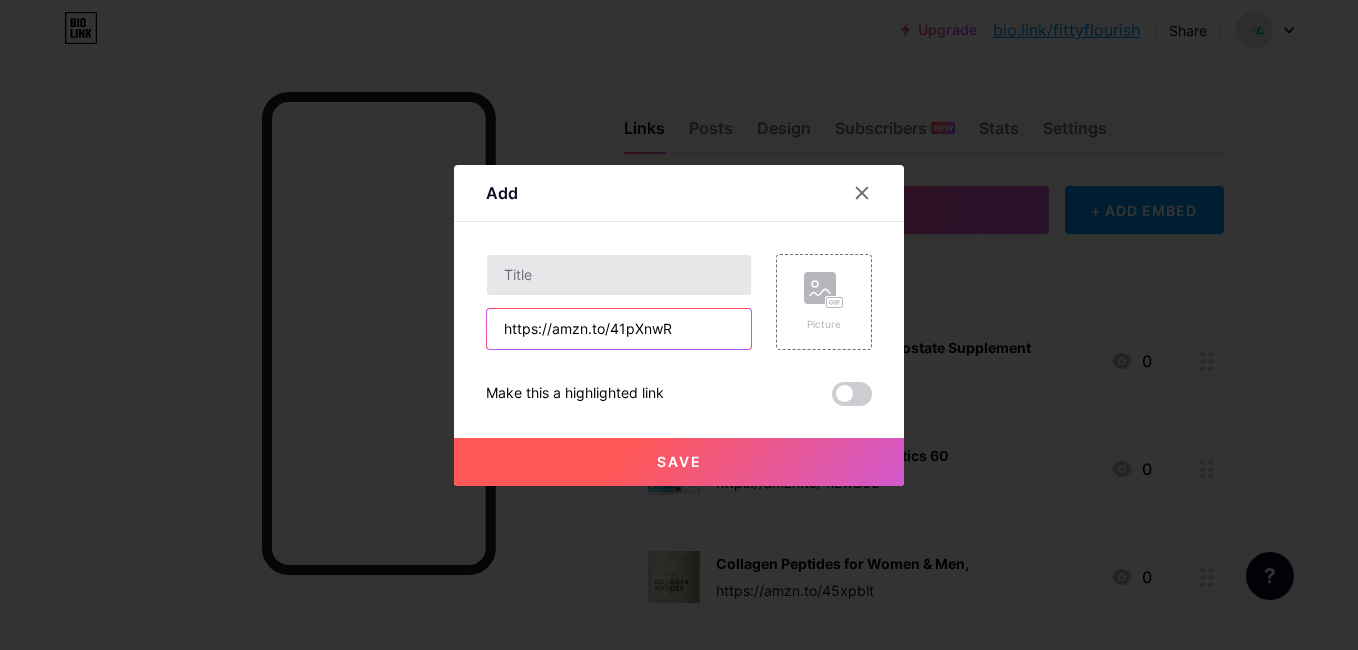 type on "https://amzn.to/41pXnwR" 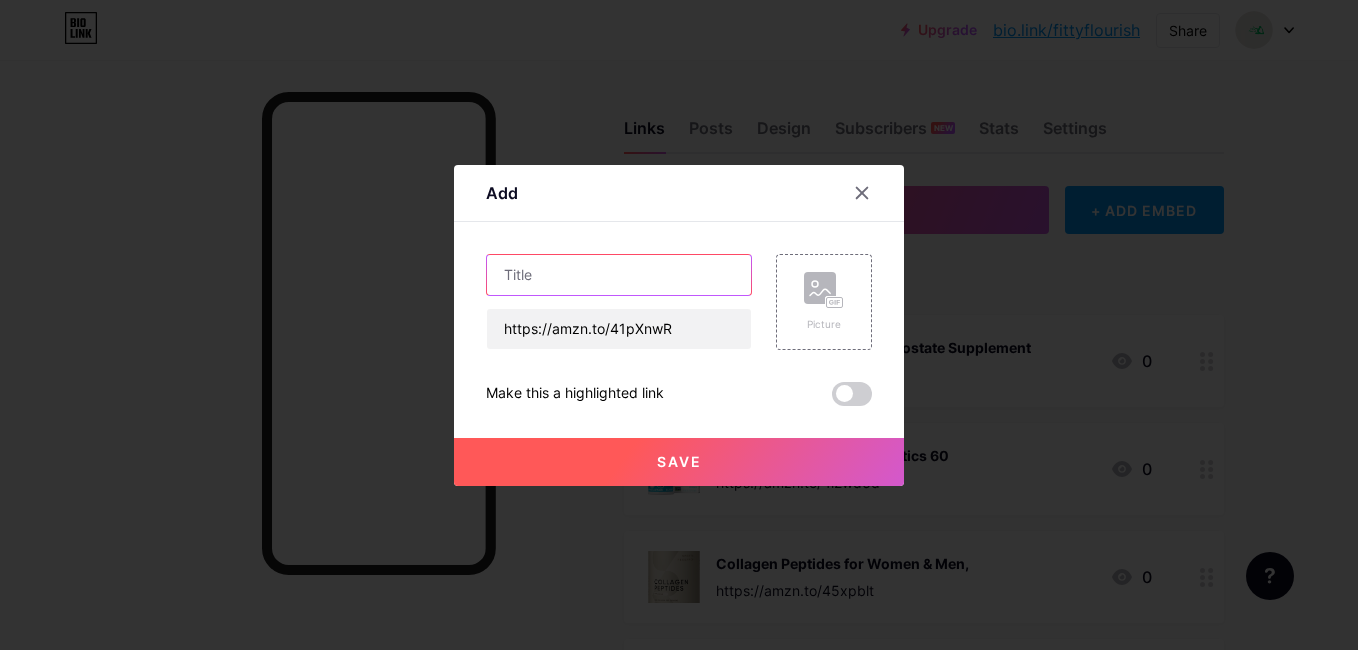 click at bounding box center [619, 275] 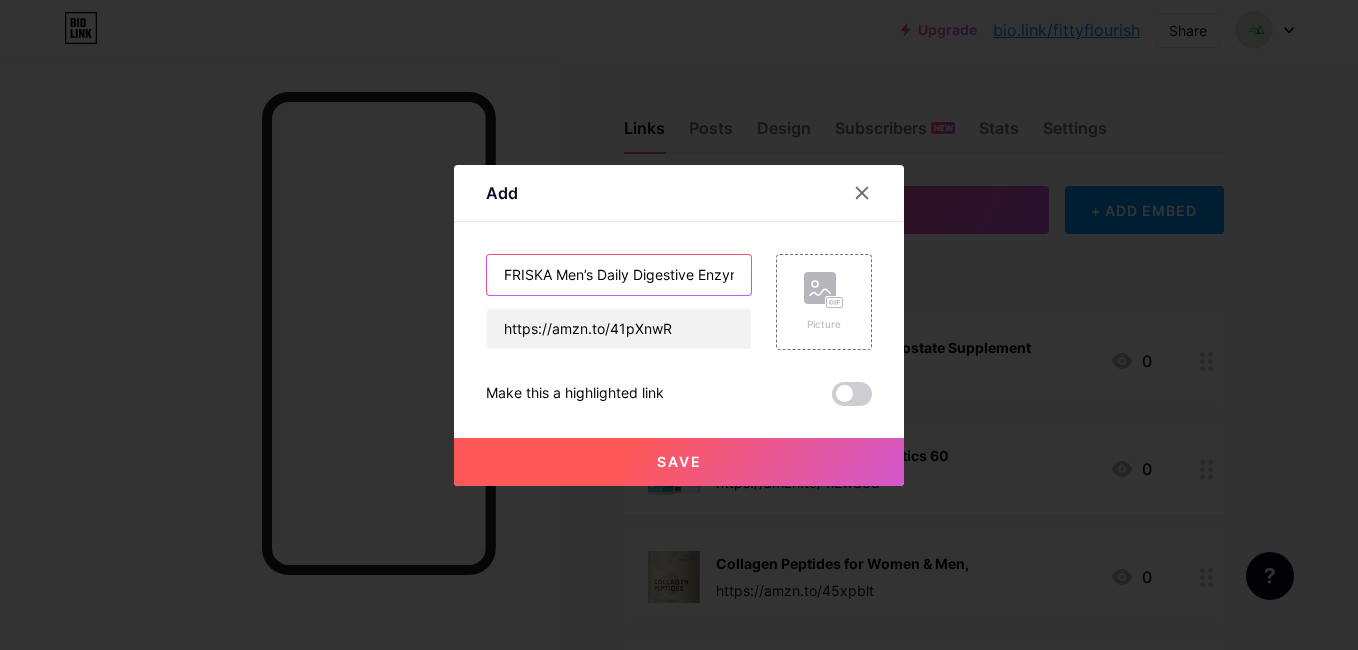 scroll, scrollTop: 0, scrollLeft: 117, axis: horizontal 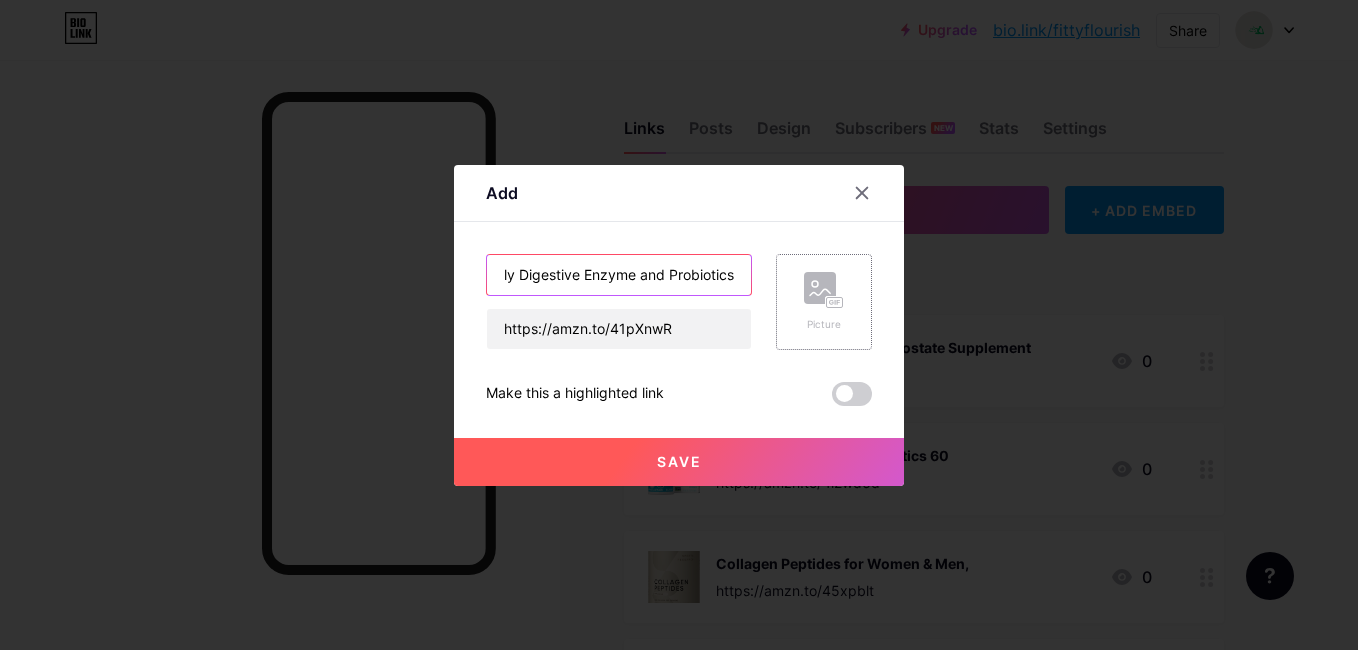 type on "FRISKA Men’s Daily Digestive Enzyme and Probiotics" 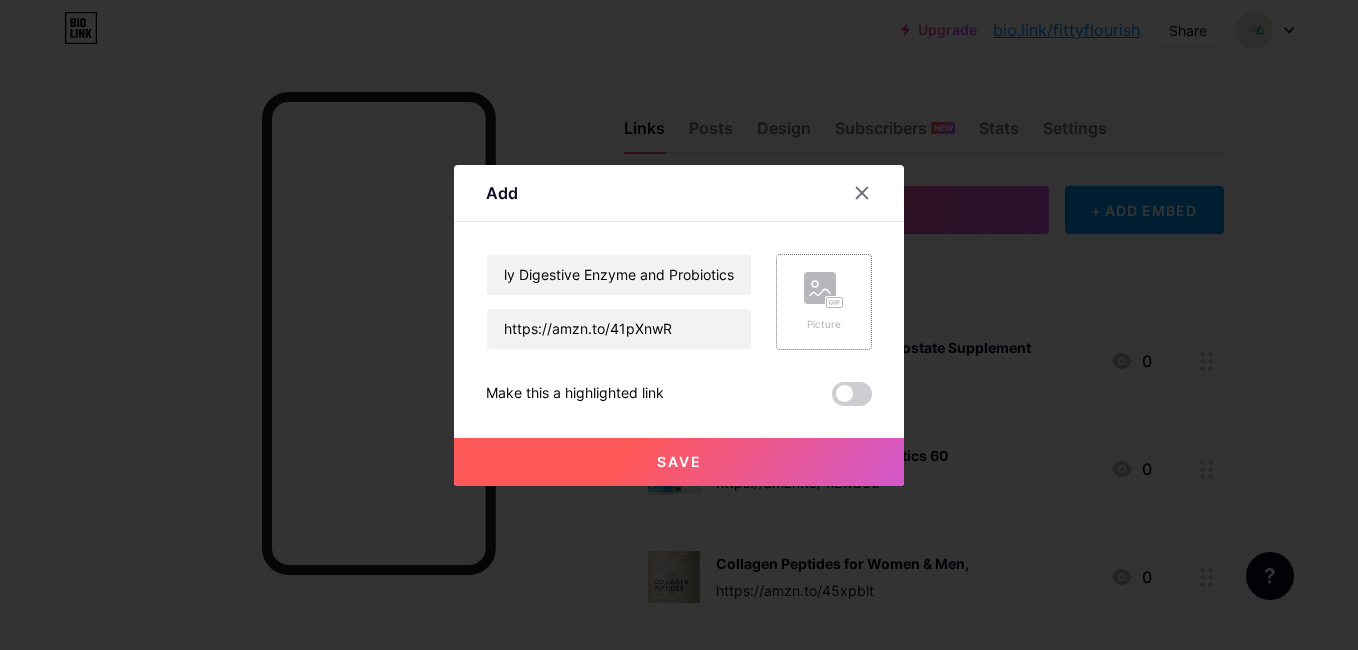 click on "Picture" at bounding box center (824, 324) 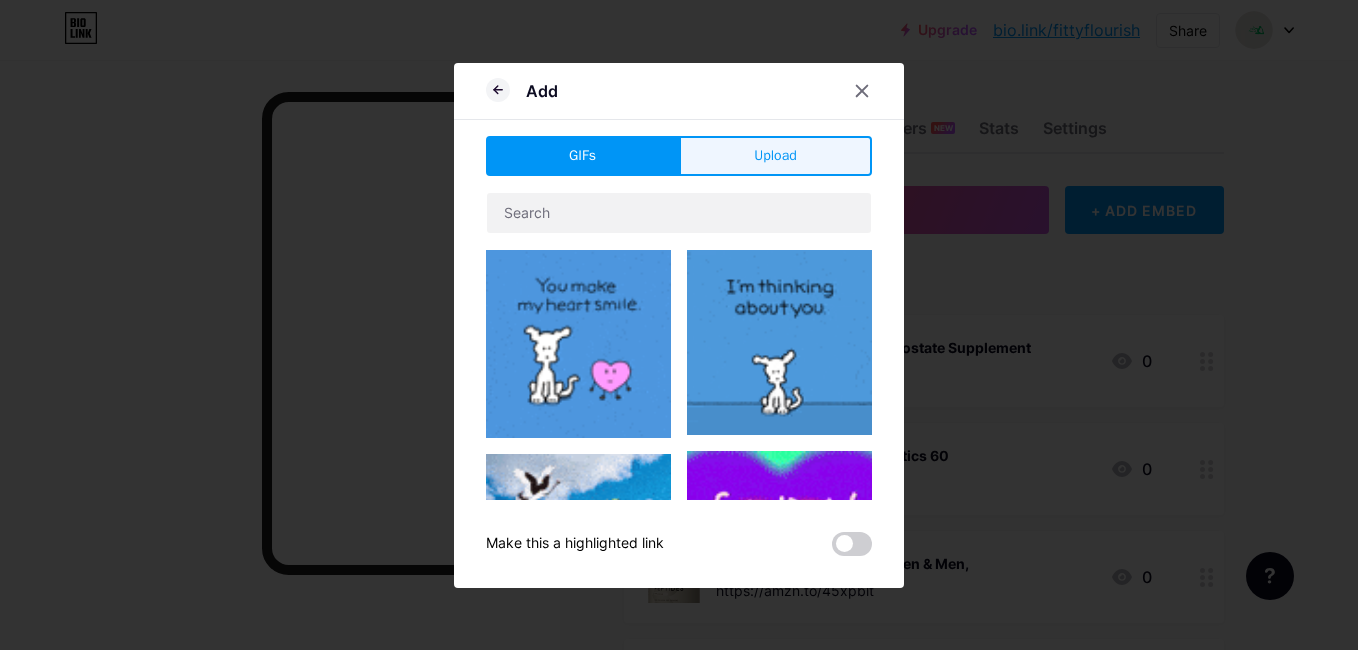 click on "Upload" at bounding box center [775, 155] 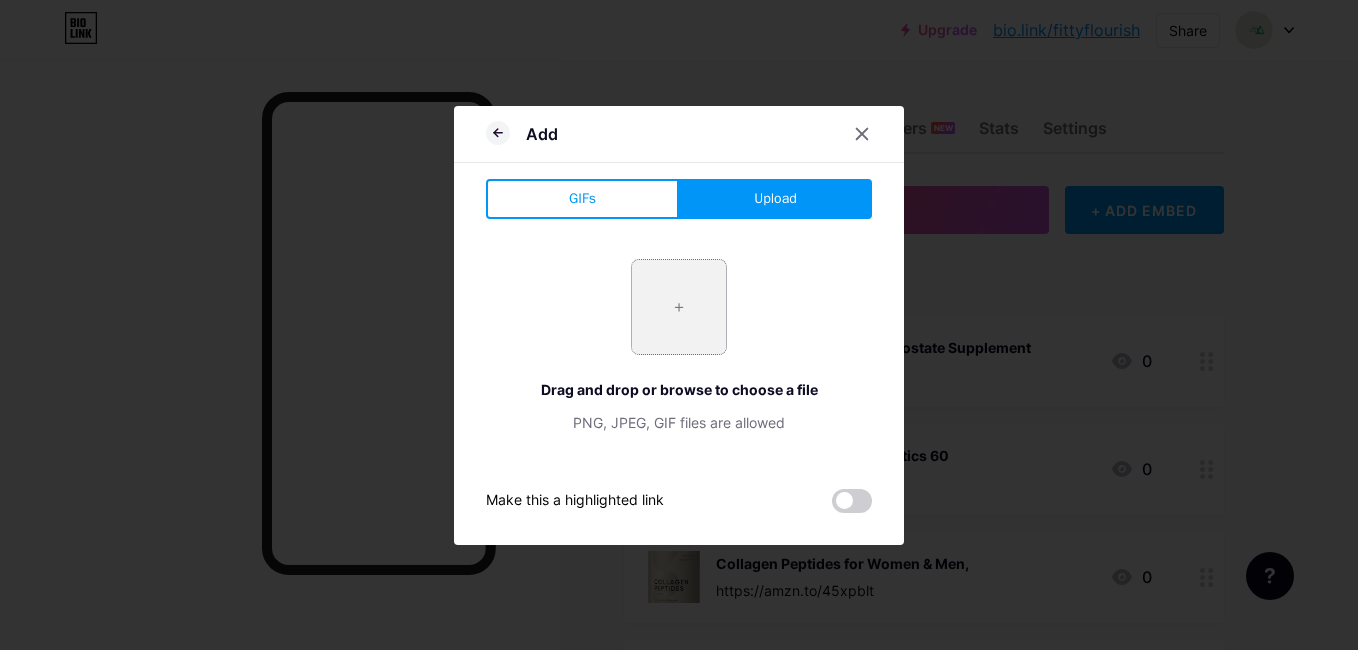 click at bounding box center (679, 307) 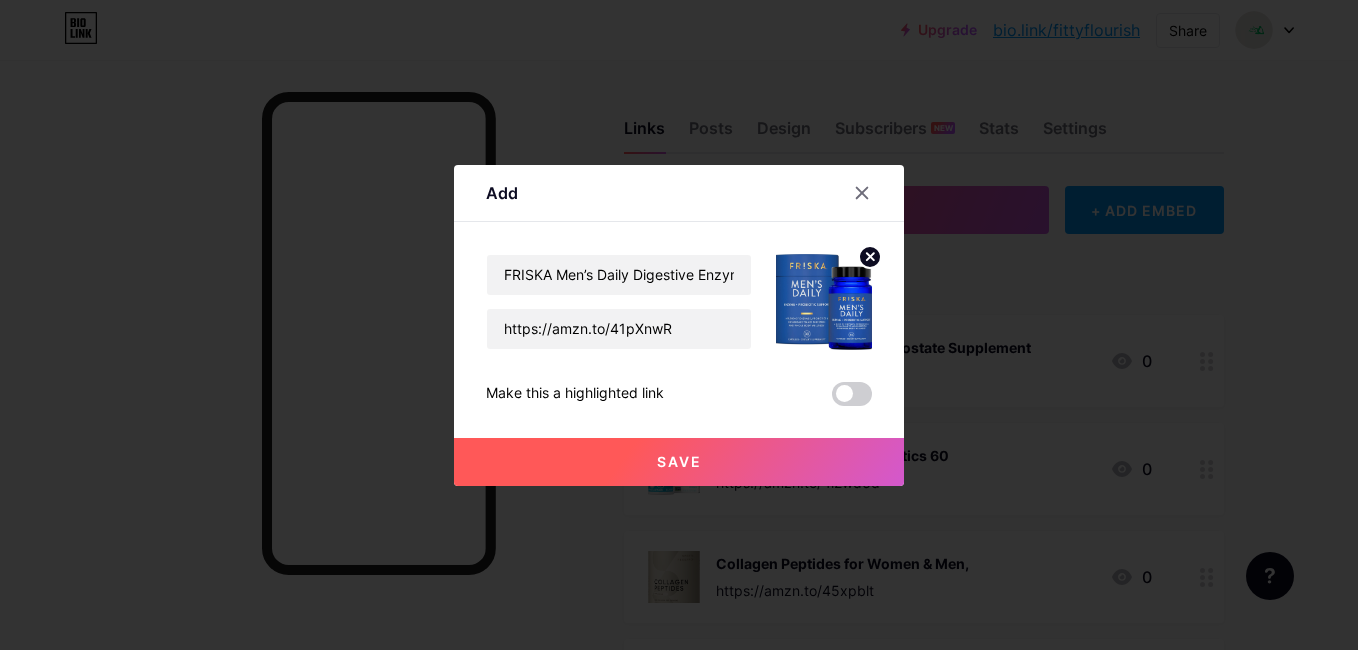 click on "Save" at bounding box center (679, 462) 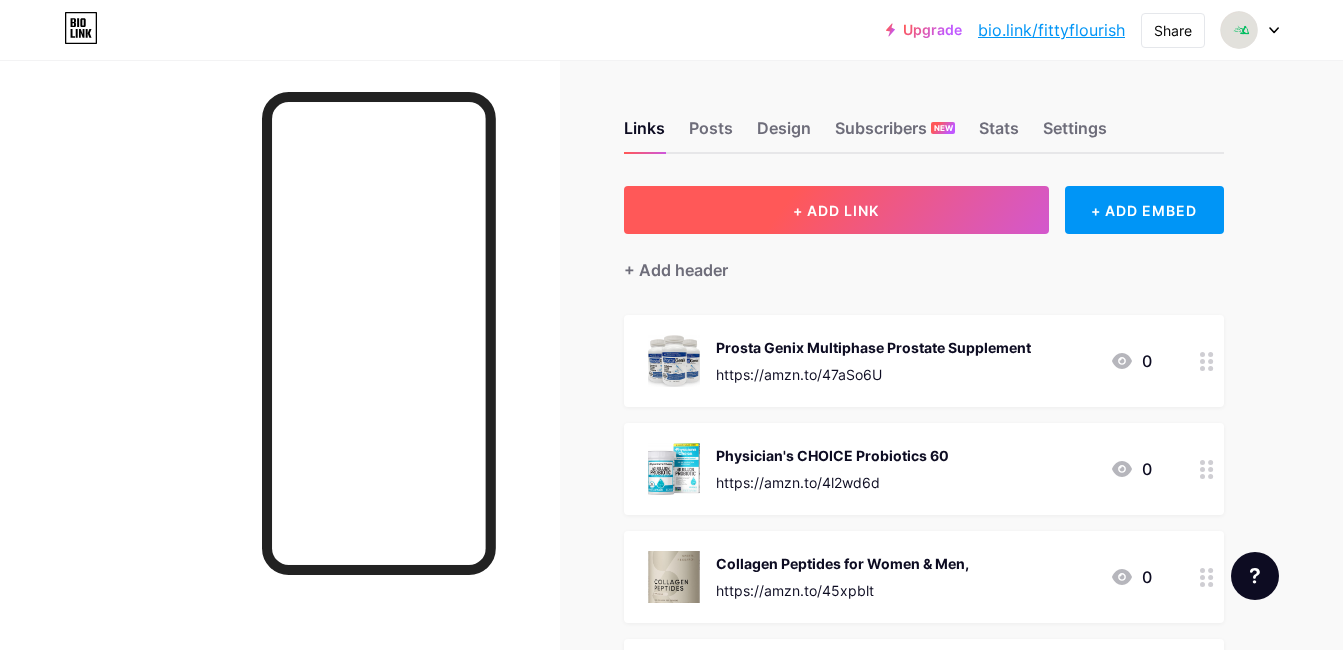 click on "+ ADD LINK" at bounding box center (836, 210) 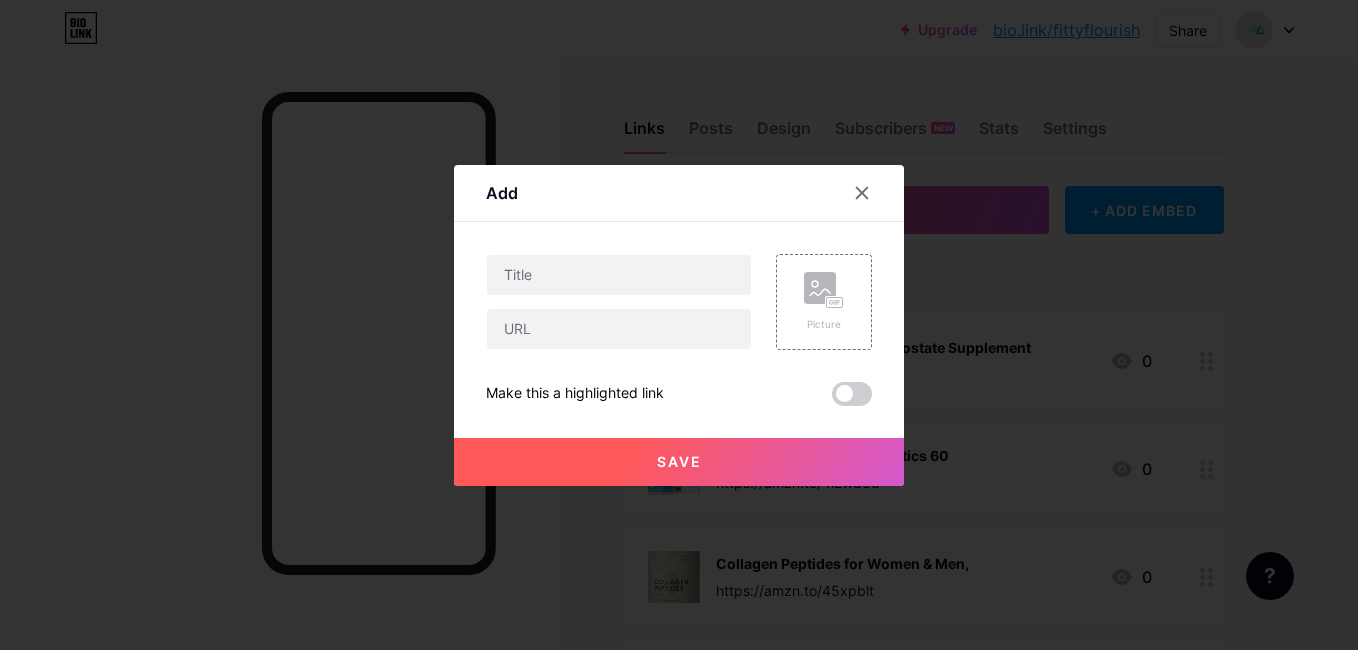 click at bounding box center (619, 329) 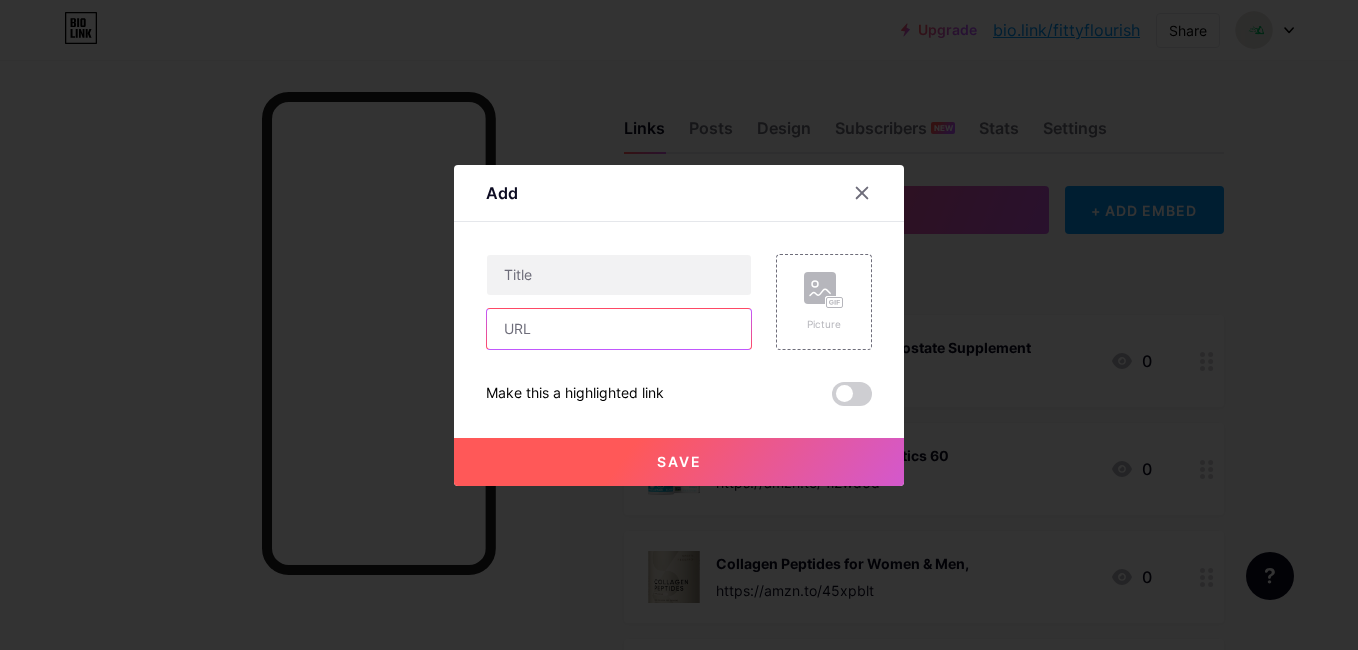 click at bounding box center (619, 329) 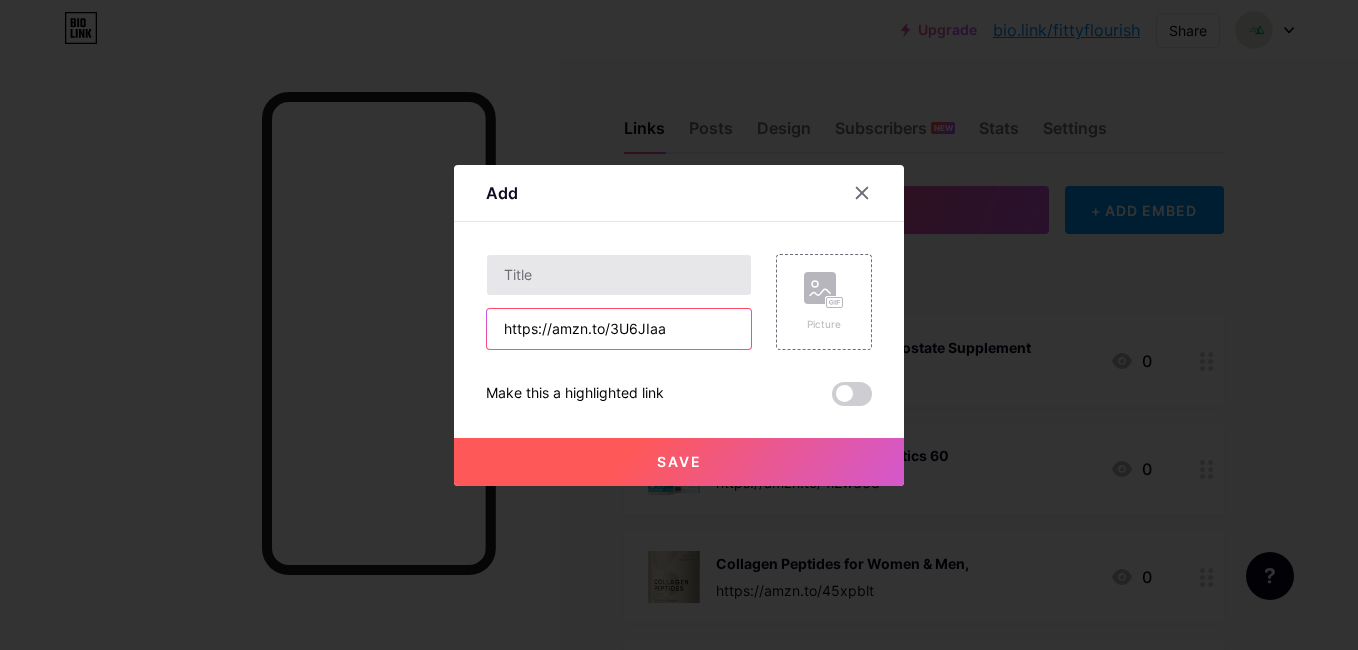 type on "https://amzn.to/3U6JIaa" 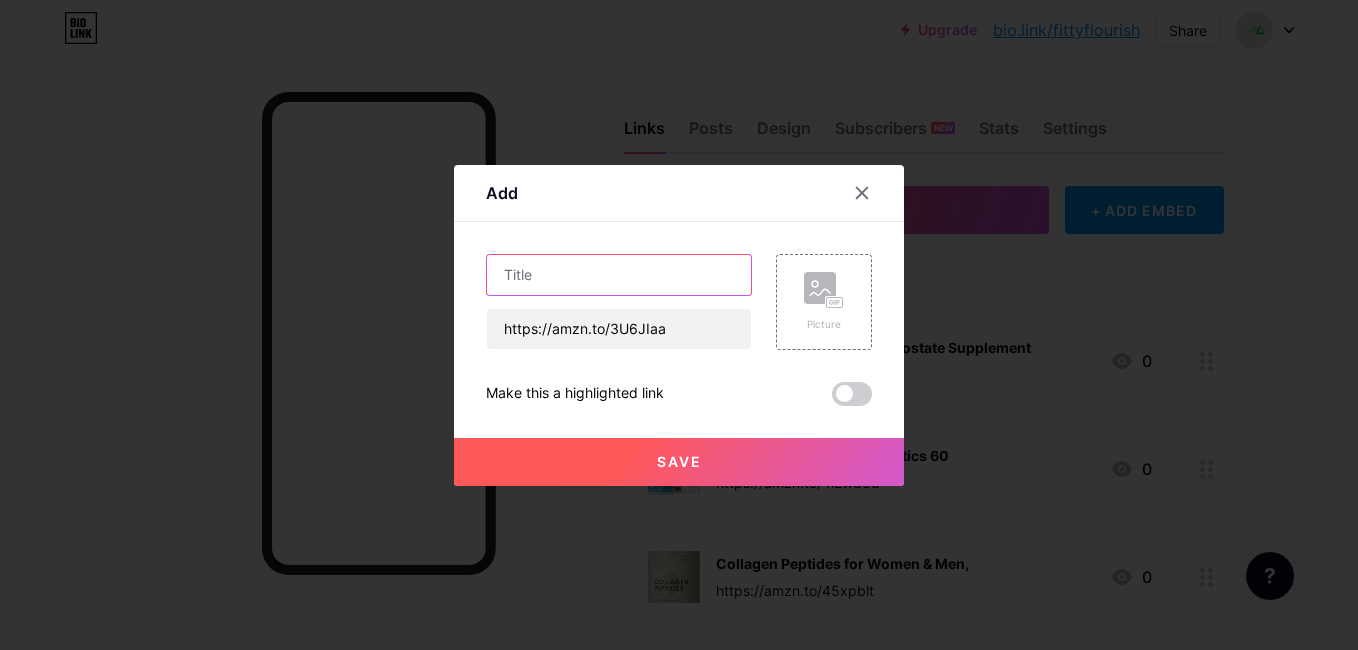 click at bounding box center [619, 275] 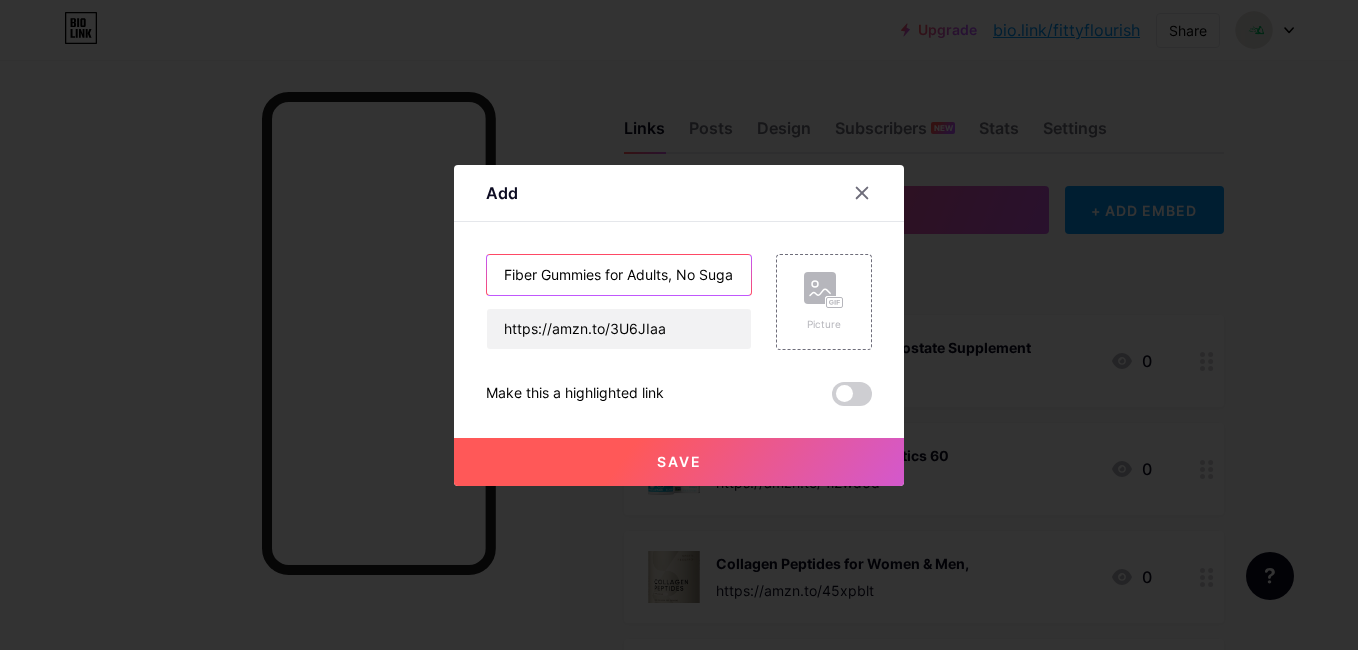 scroll, scrollTop: 0, scrollLeft: 146, axis: horizontal 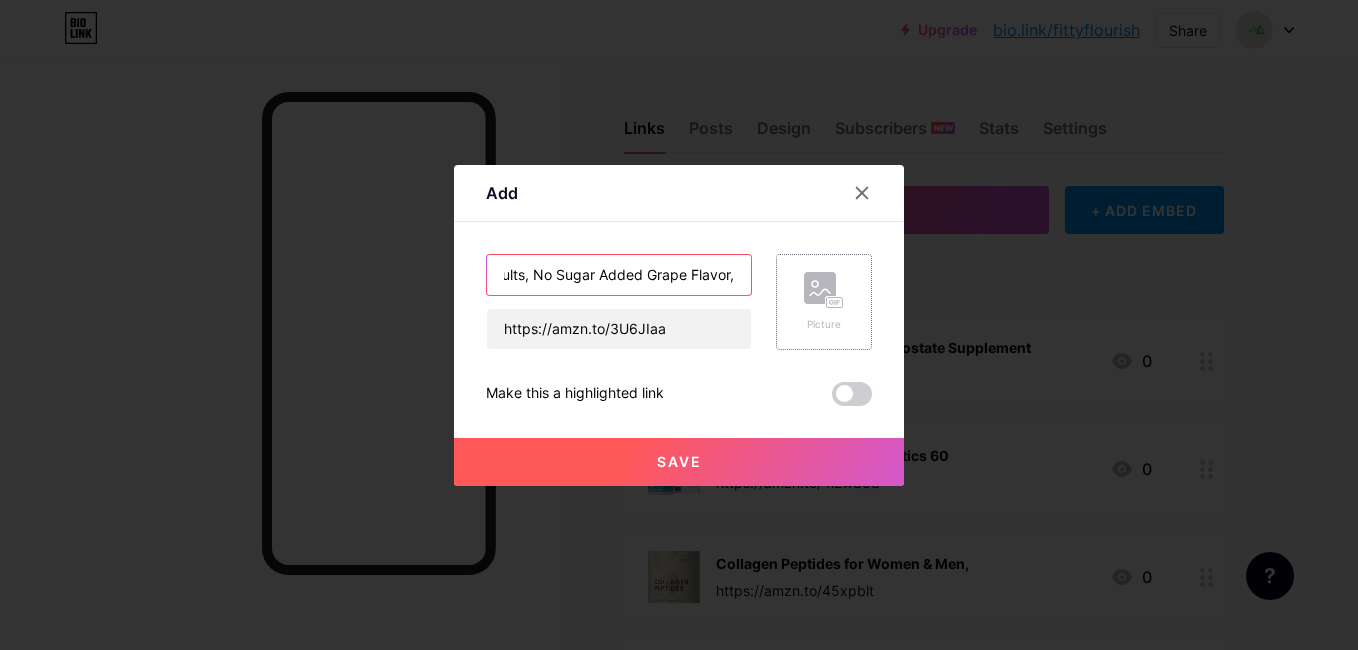 type on "Fiber Gummies for Adults, No Sugar Added Grape Flavor," 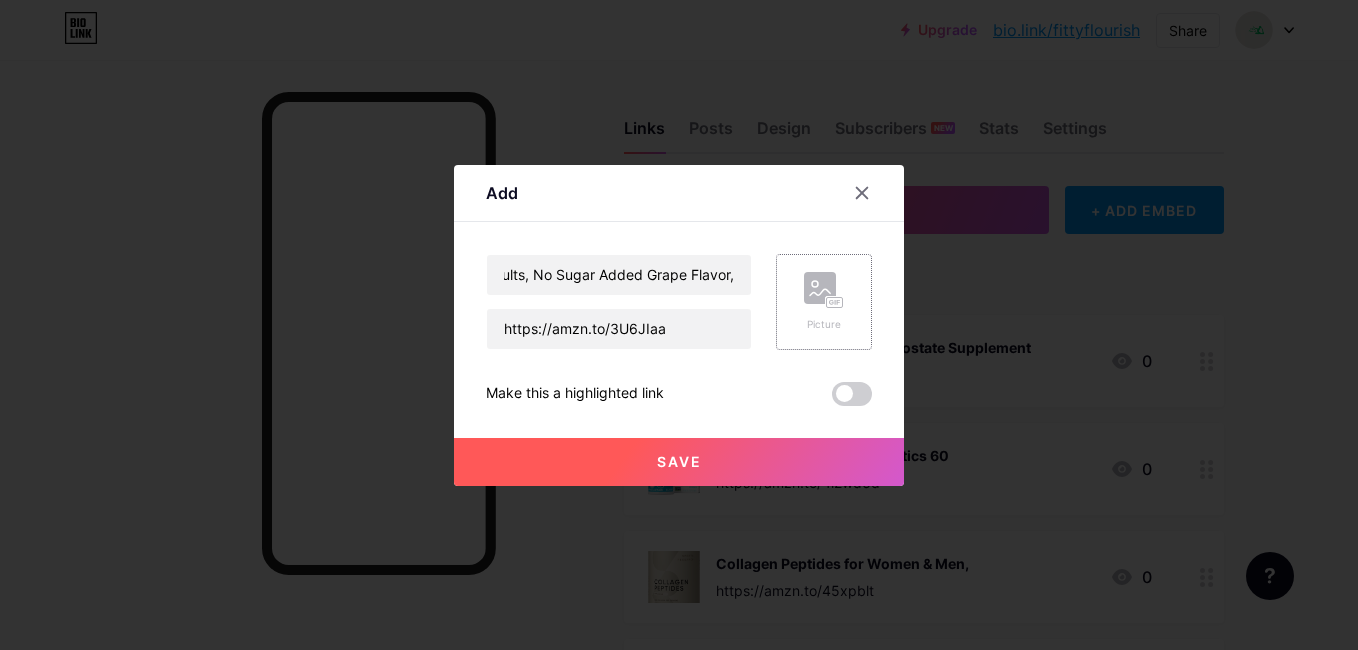 click on "Picture" at bounding box center [824, 302] 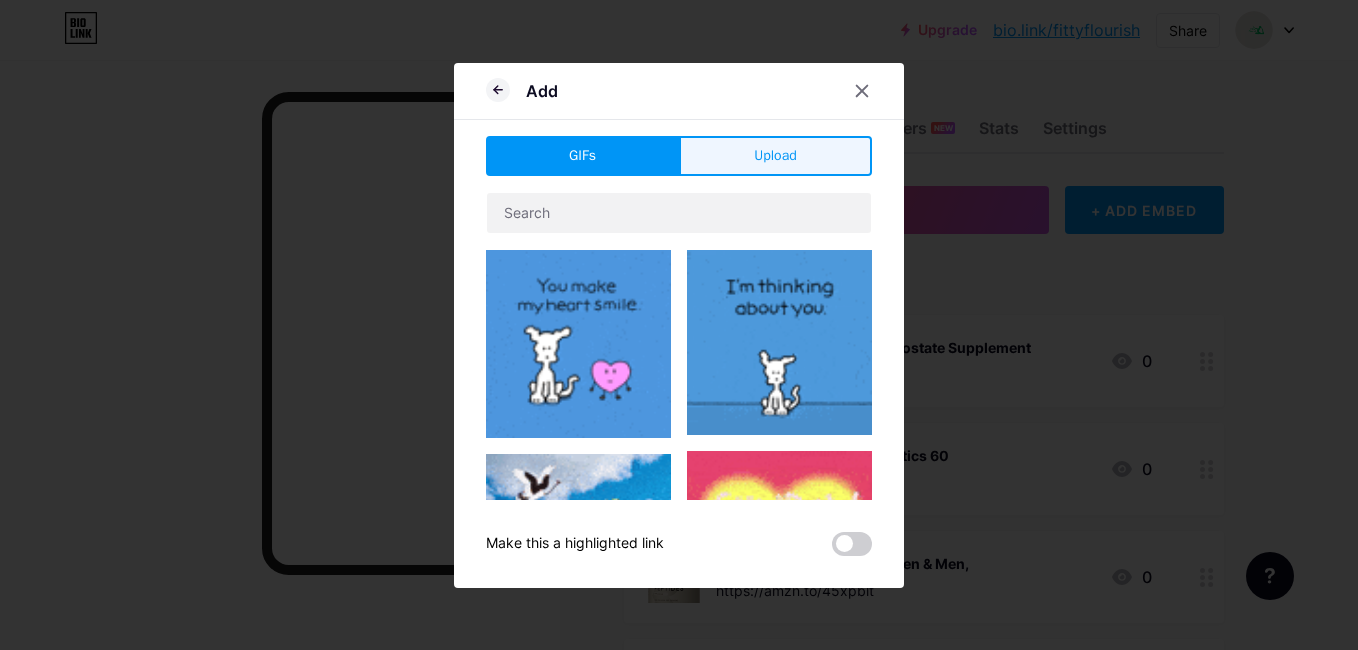 click on "Upload" at bounding box center (775, 155) 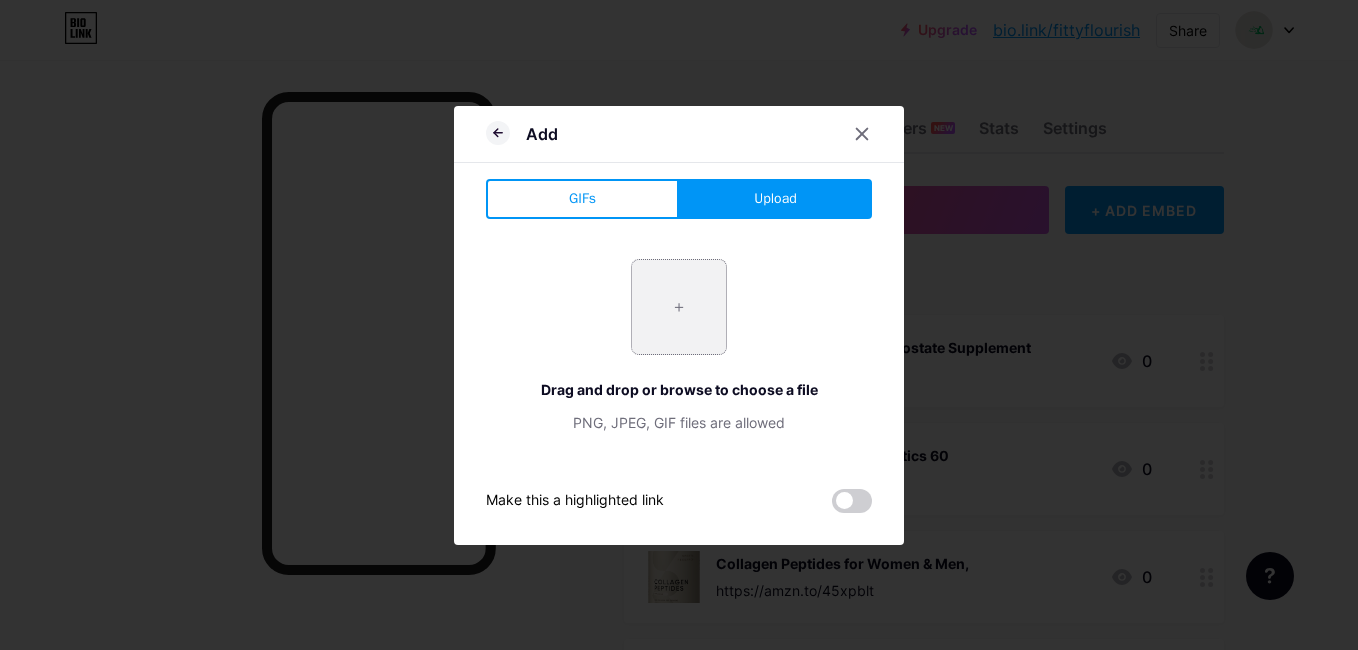 click at bounding box center [679, 307] 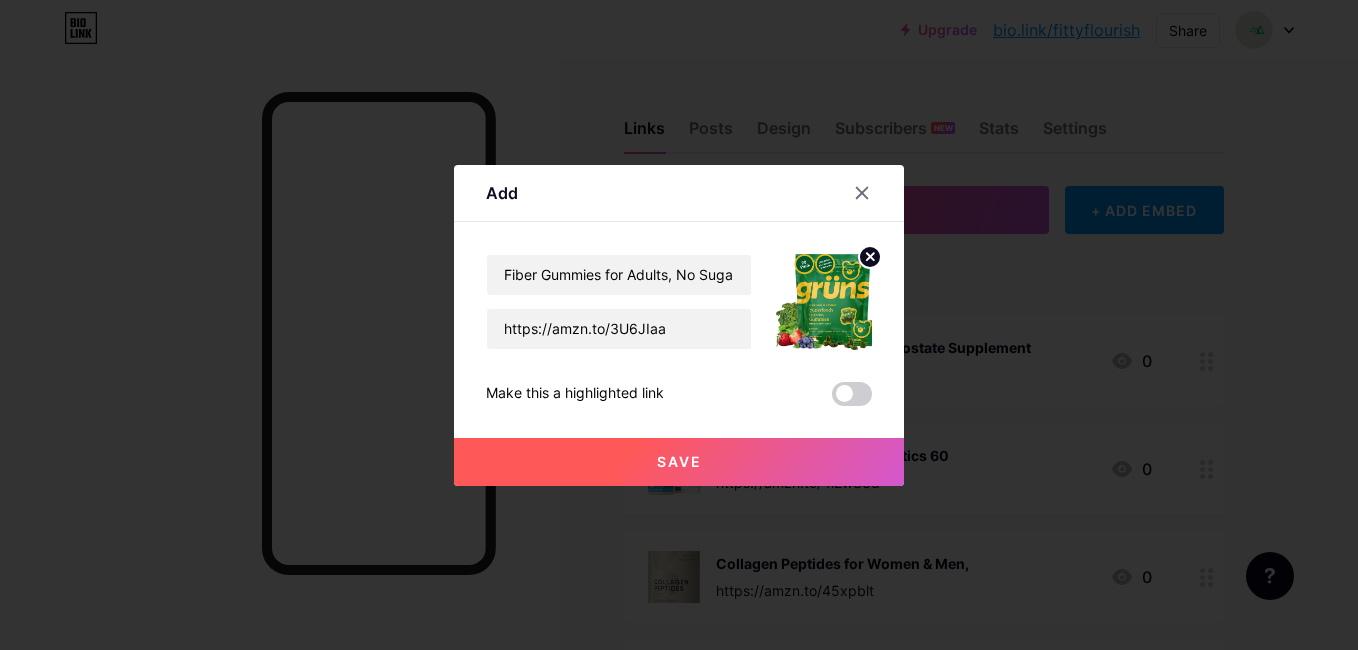 click 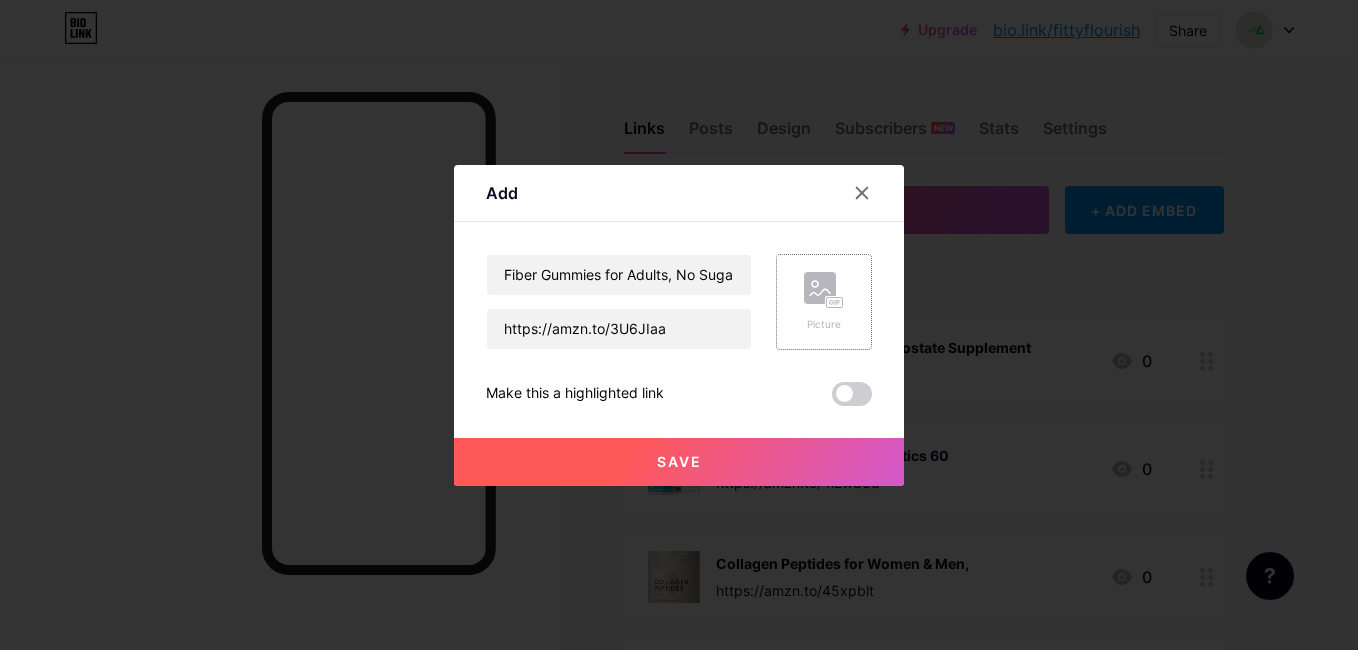 click 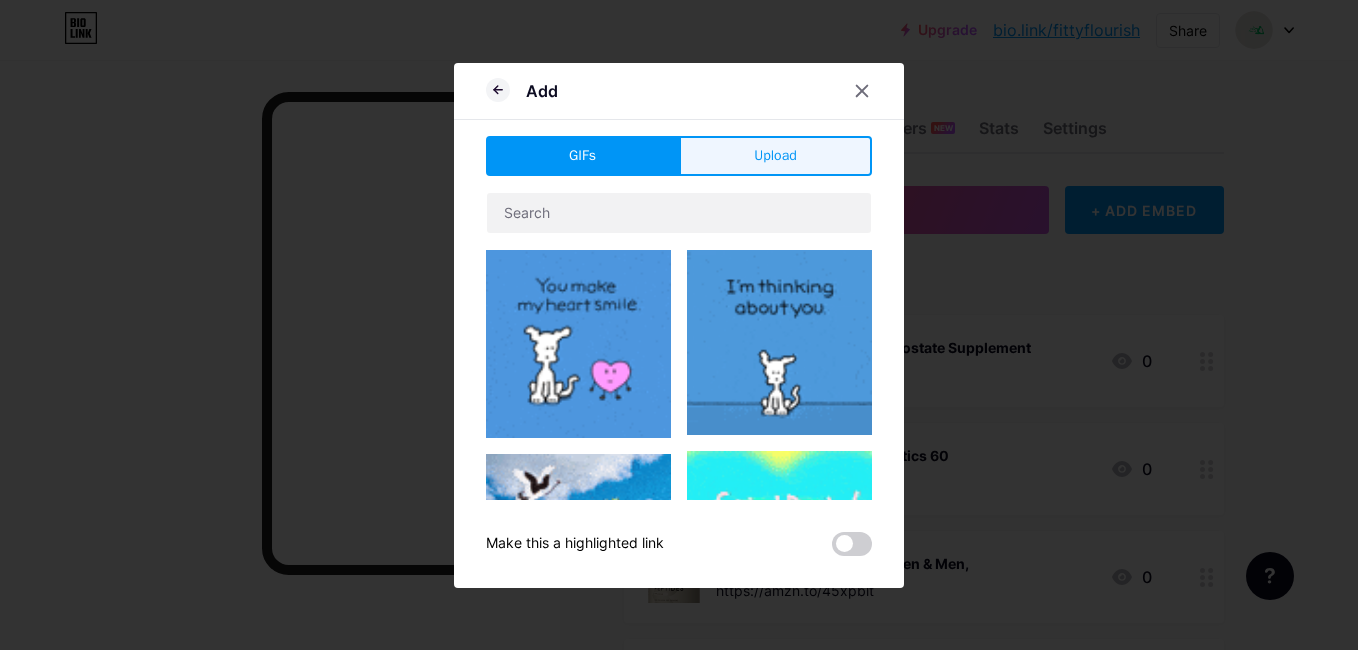click on "Upload" at bounding box center (775, 155) 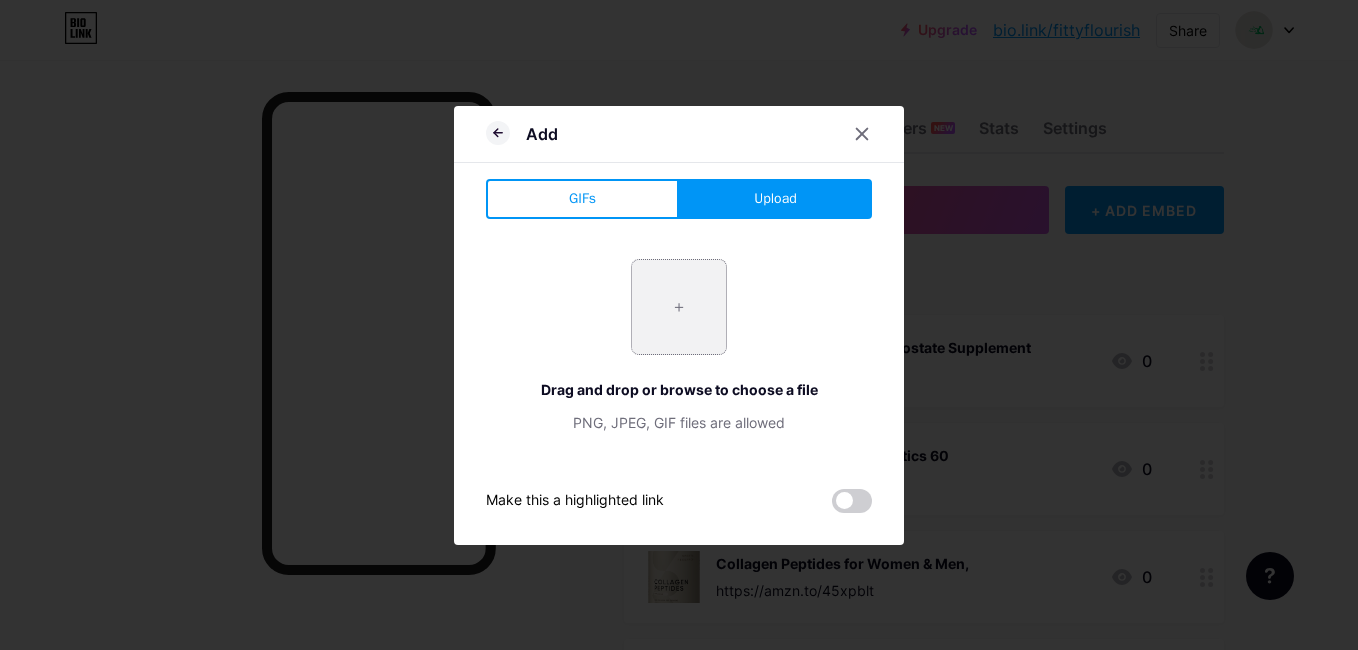 click at bounding box center (679, 307) 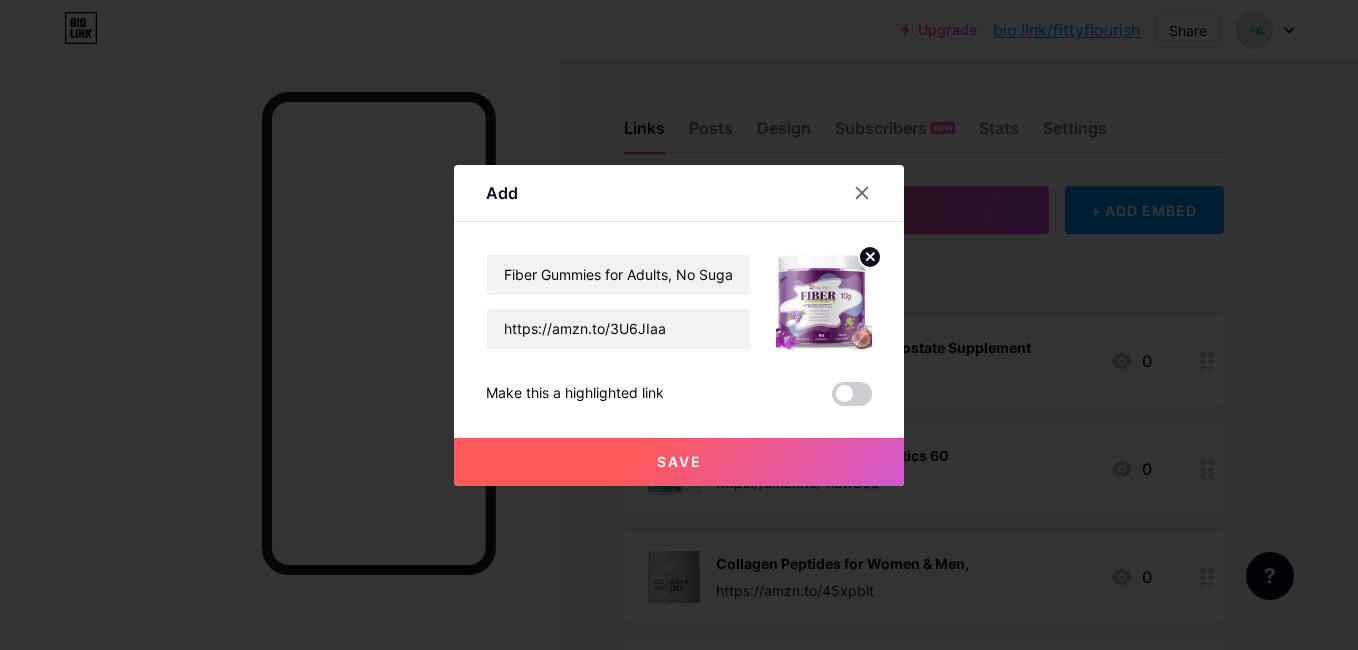 click on "Save" at bounding box center [679, 462] 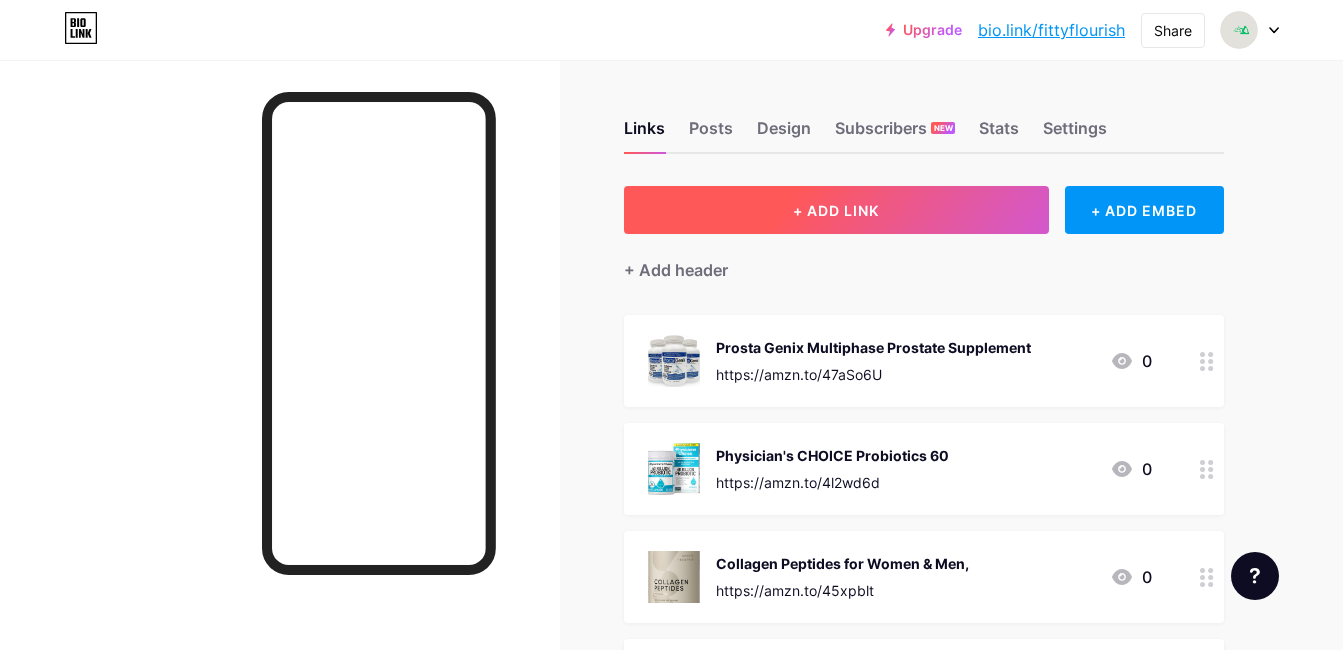 click on "+ ADD LINK" at bounding box center (836, 210) 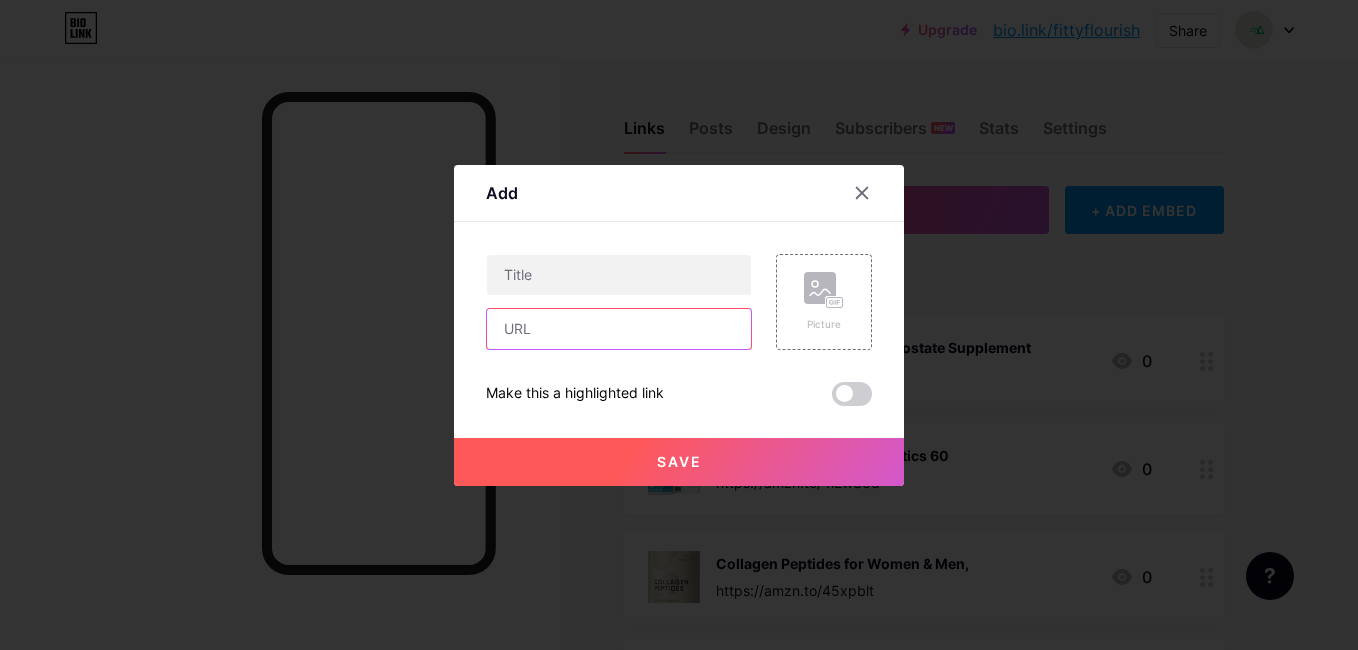 click at bounding box center [619, 329] 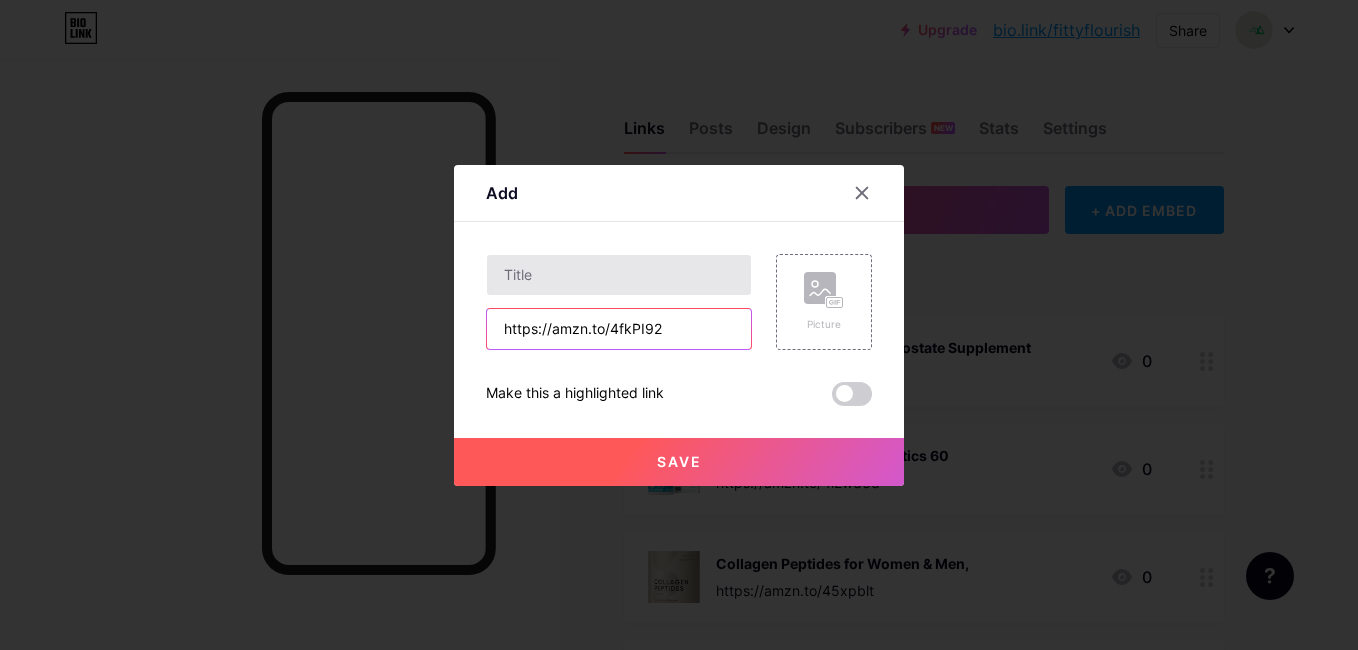 type on "https://amzn.to/4fkPI92" 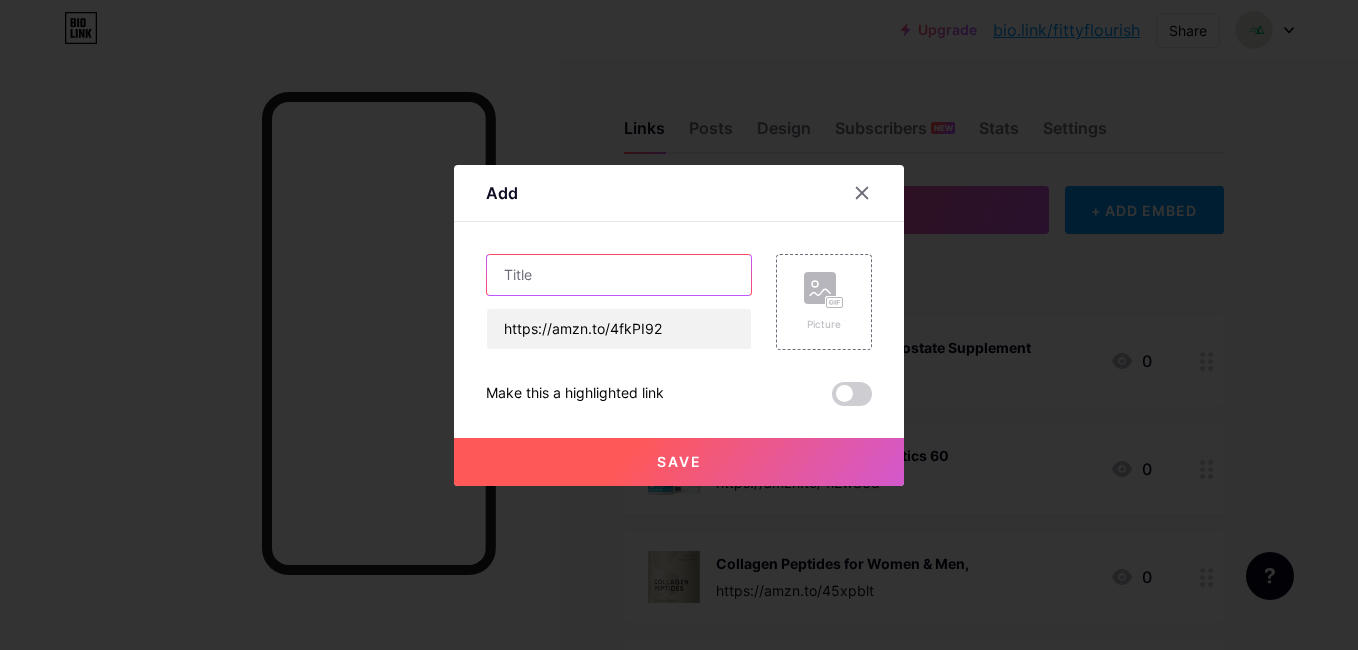 click at bounding box center [619, 275] 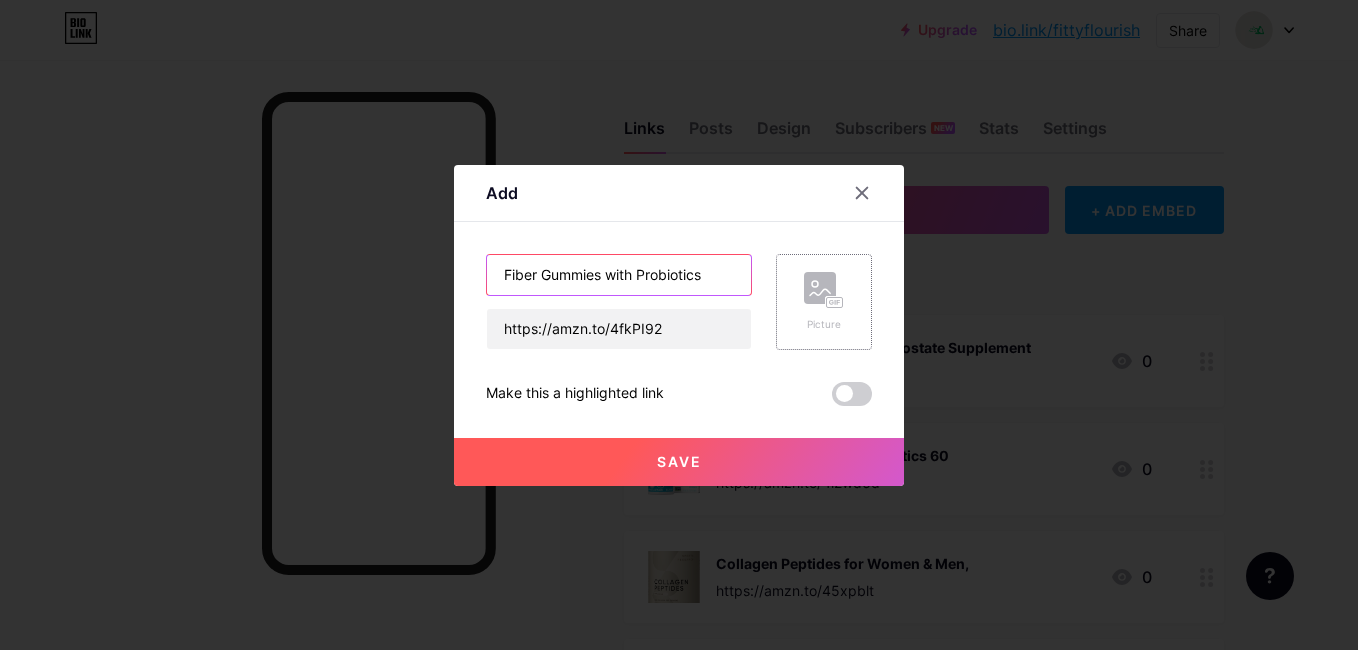 type on "Fiber Gummies with Probiotics" 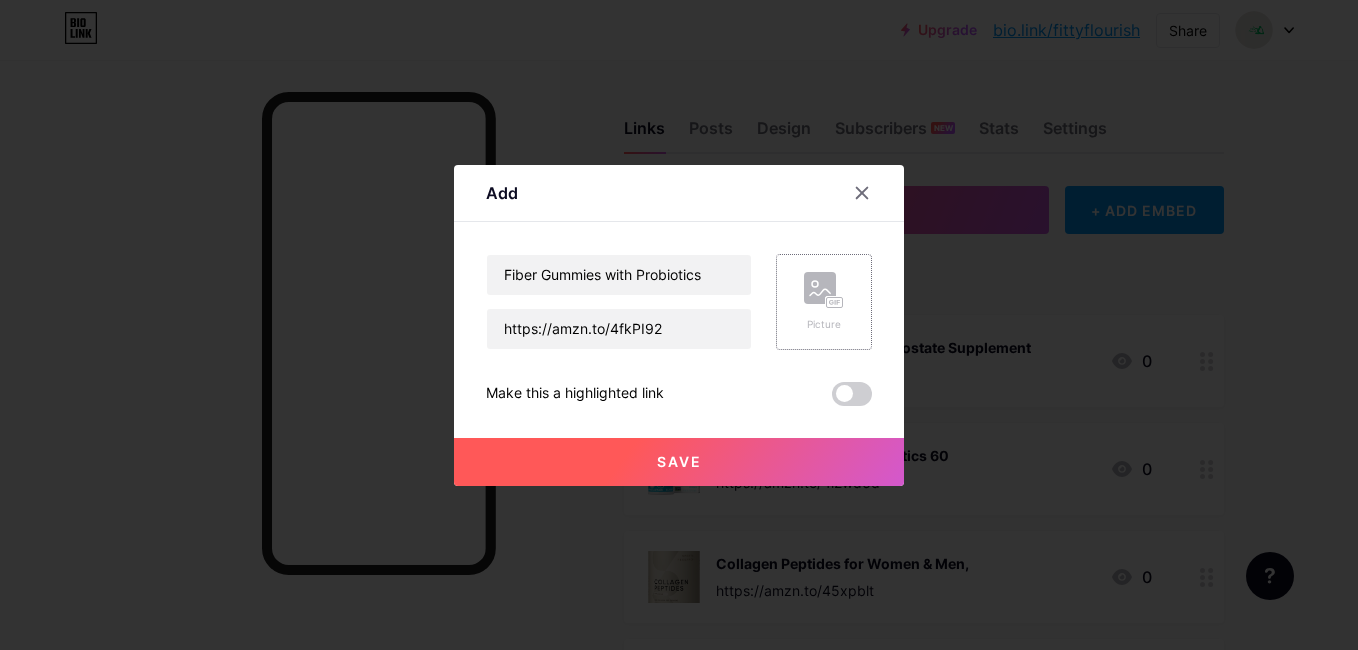 click 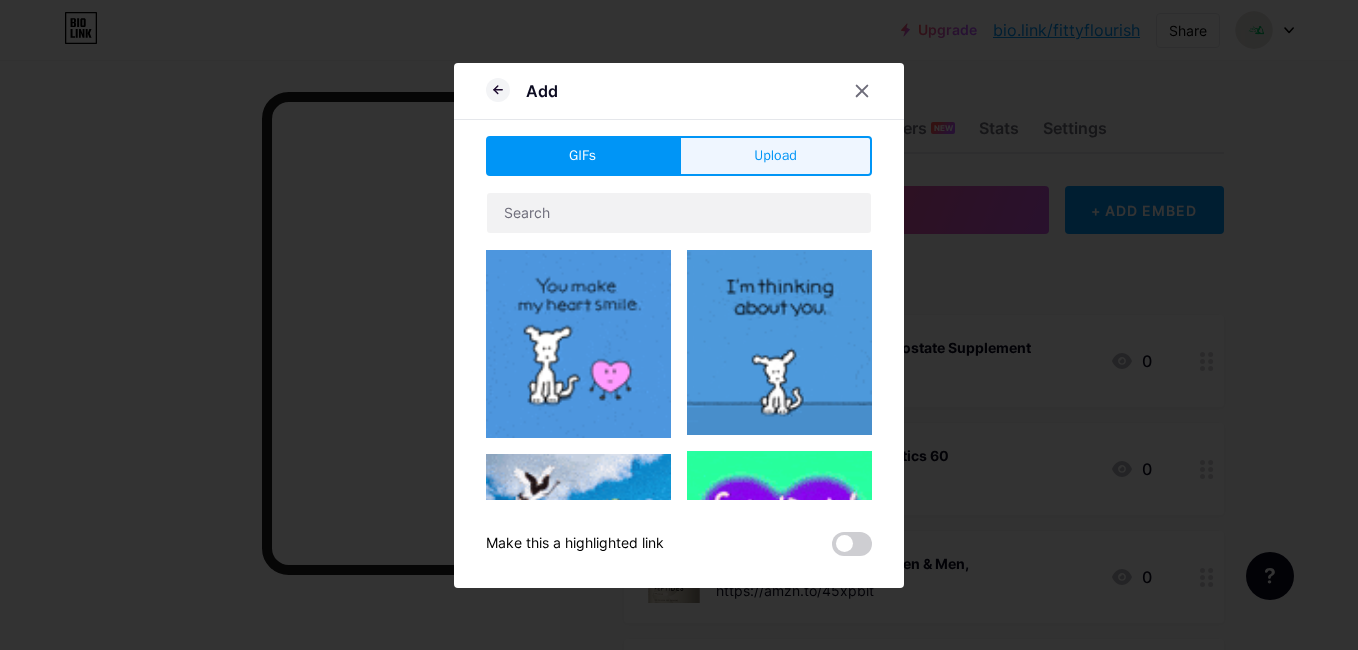 click on "Upload" at bounding box center [775, 156] 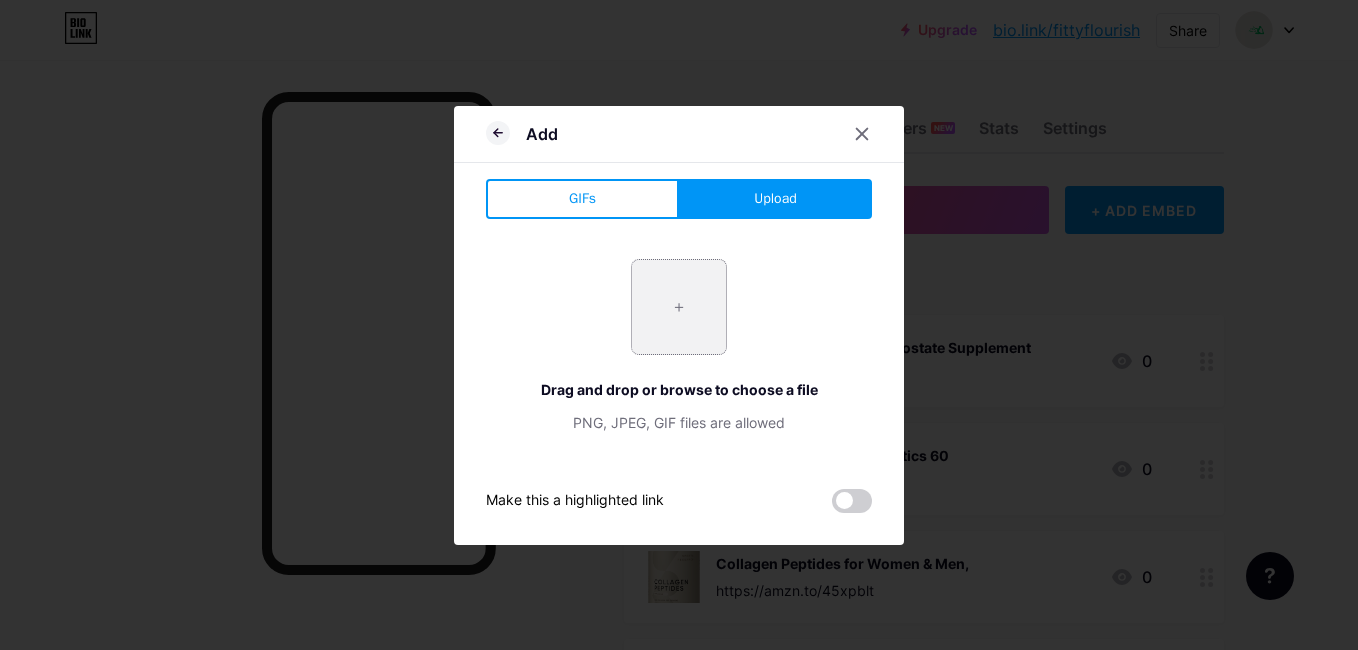 click at bounding box center (679, 307) 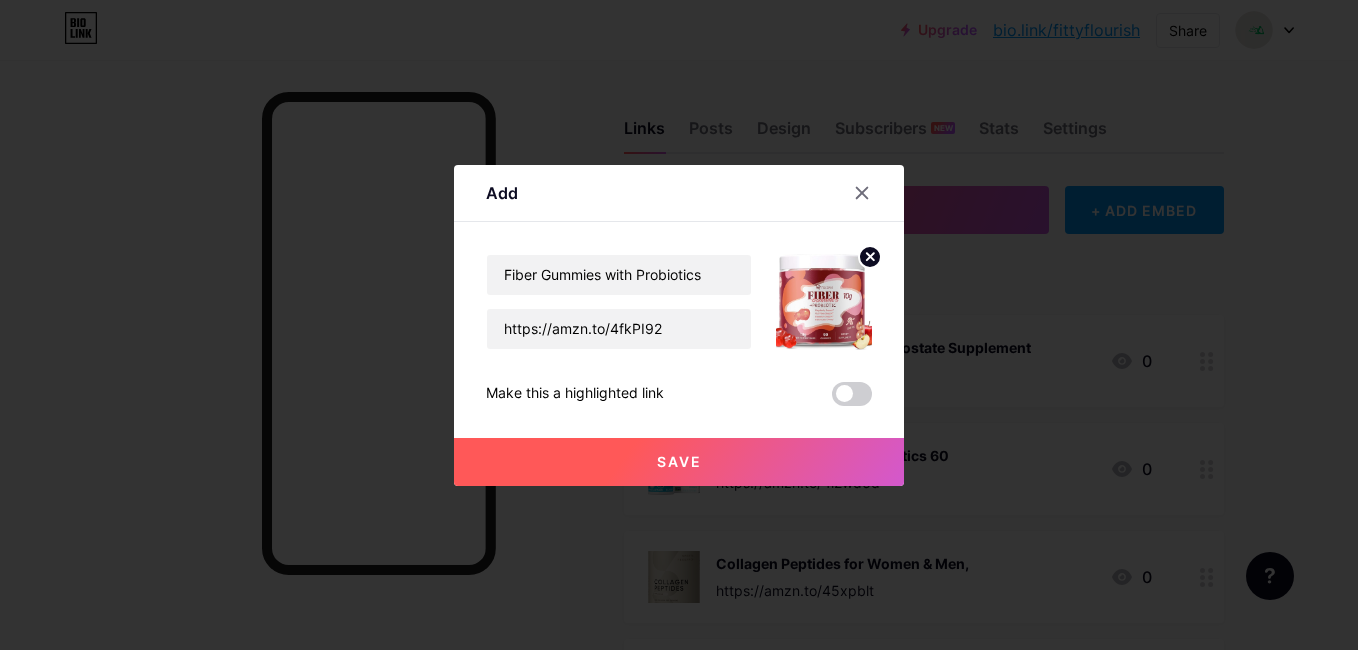 click on "Save" at bounding box center [679, 462] 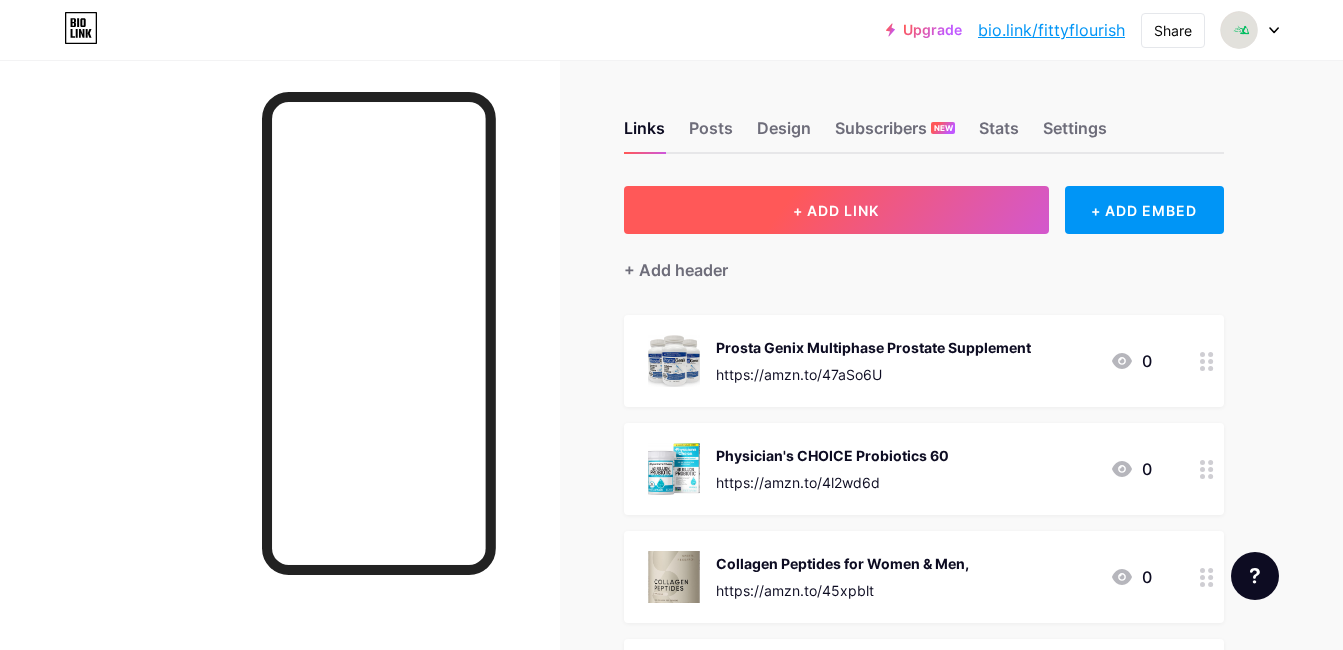 click on "+ ADD LINK" at bounding box center (836, 210) 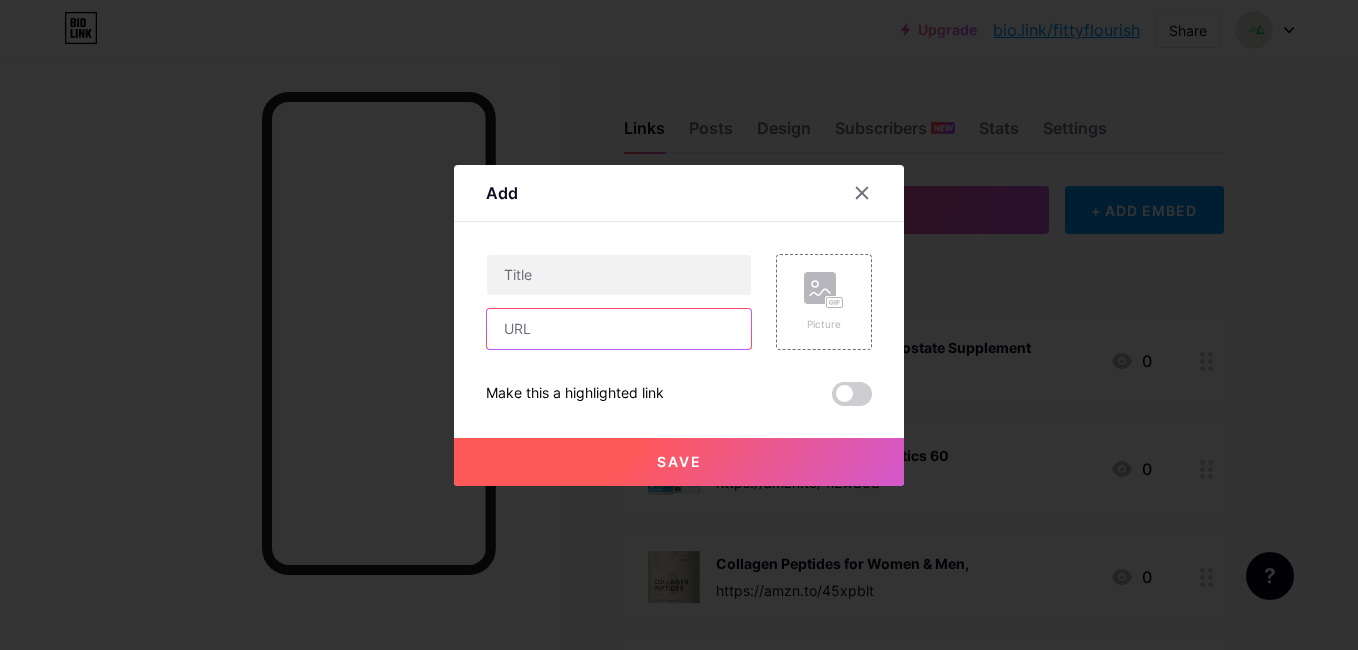 click at bounding box center (619, 329) 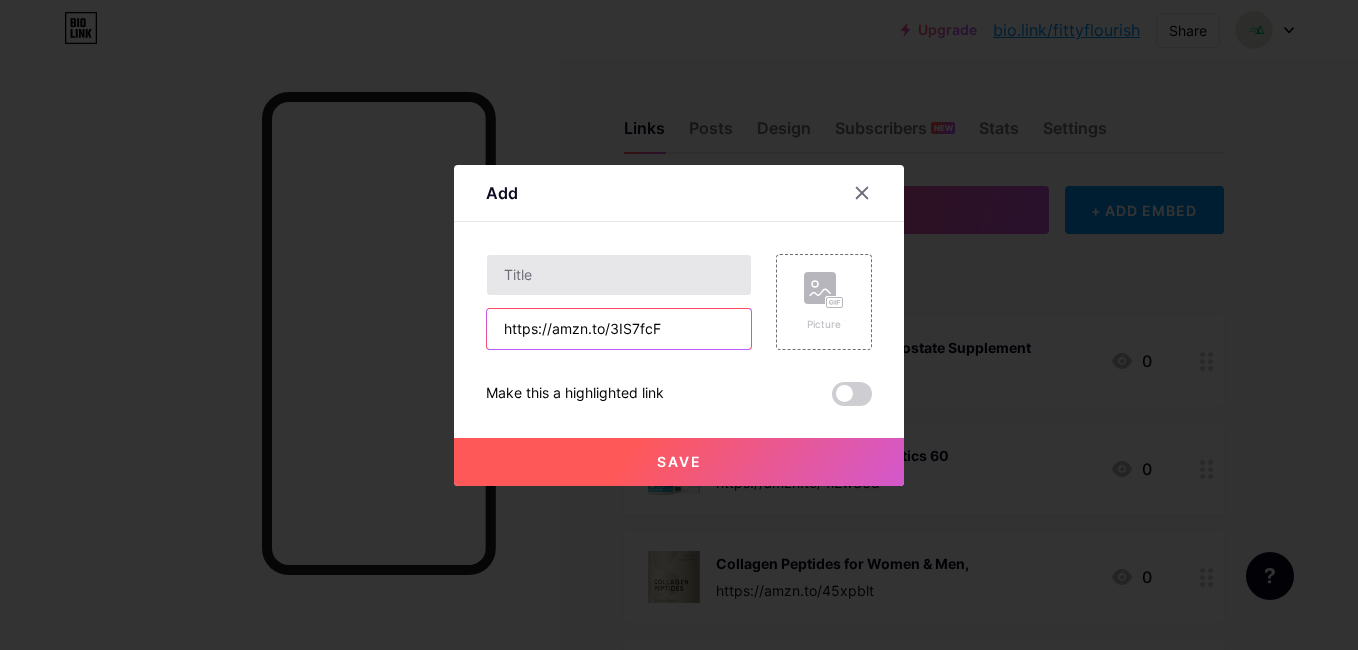type on "https://amzn.to/3IS7fcF" 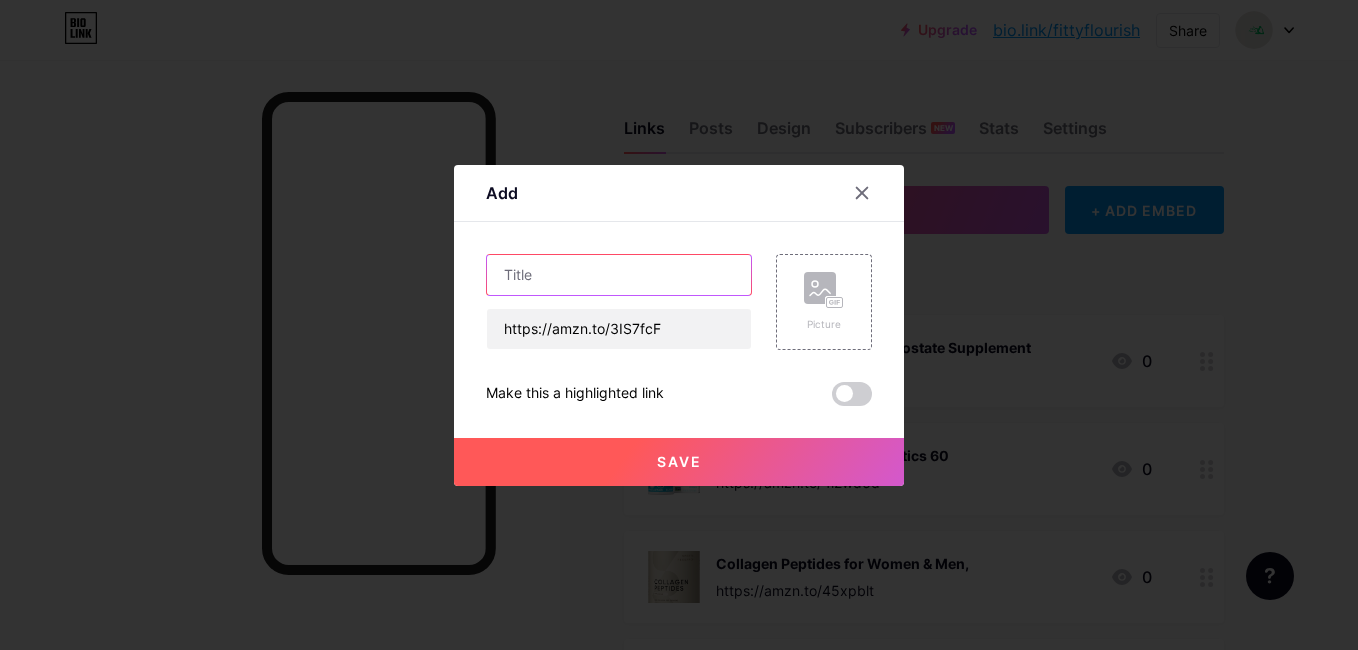 click at bounding box center (619, 275) 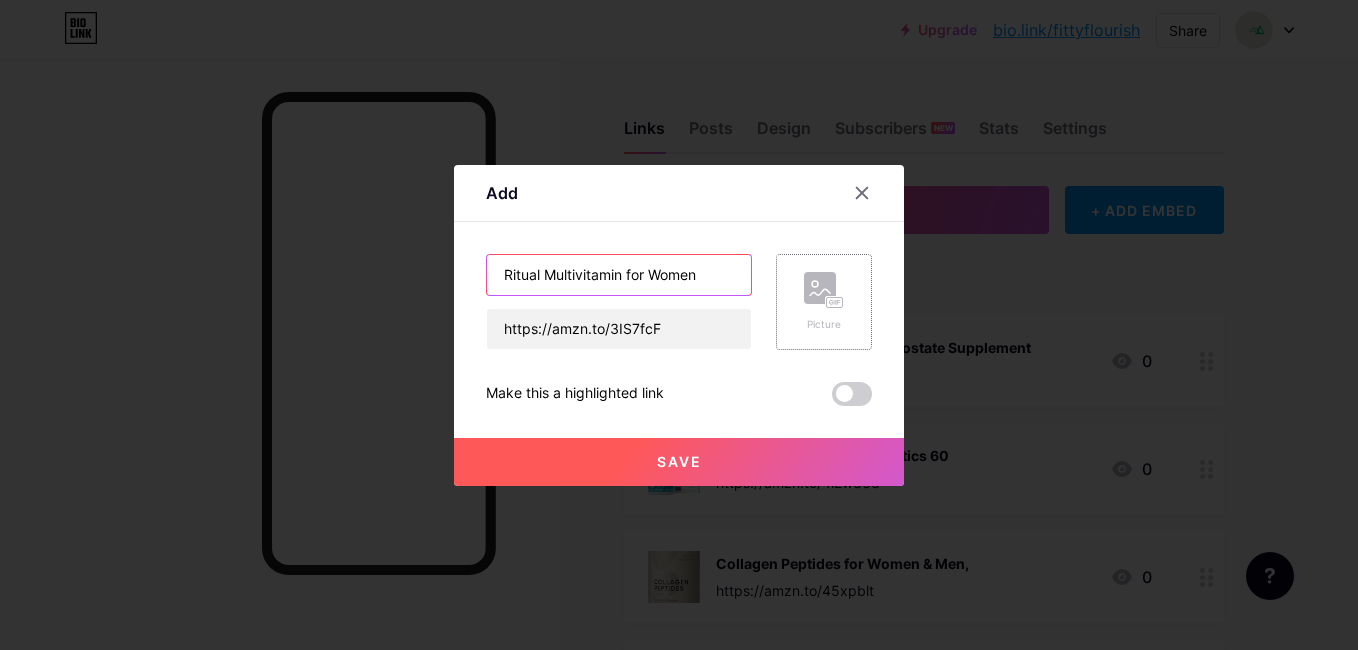 type on "Ritual Multivitamin for Women" 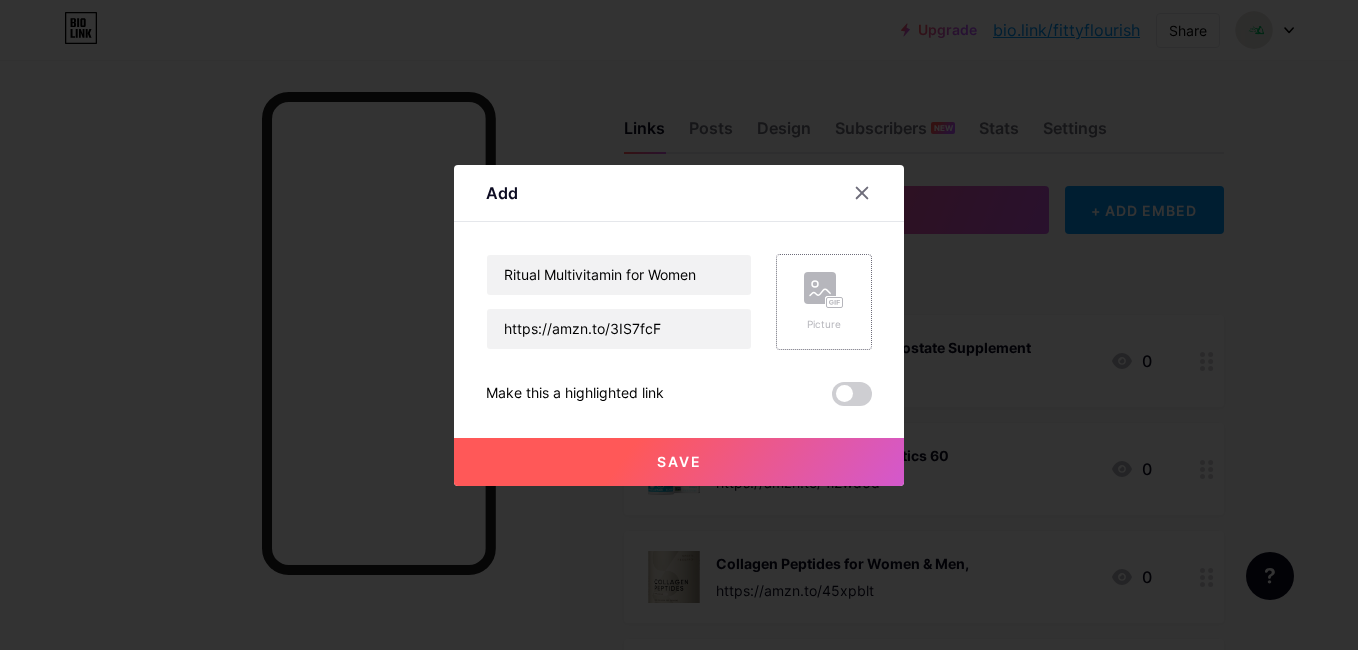 click 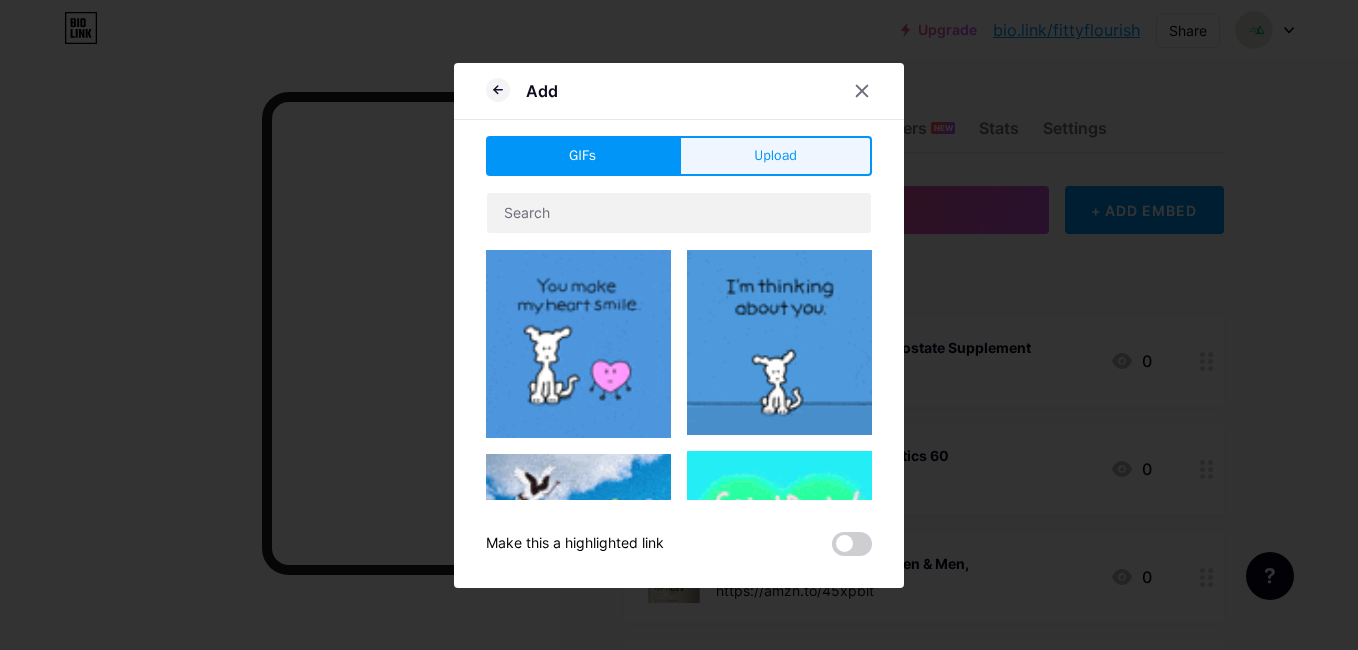 click on "Upload" at bounding box center (775, 155) 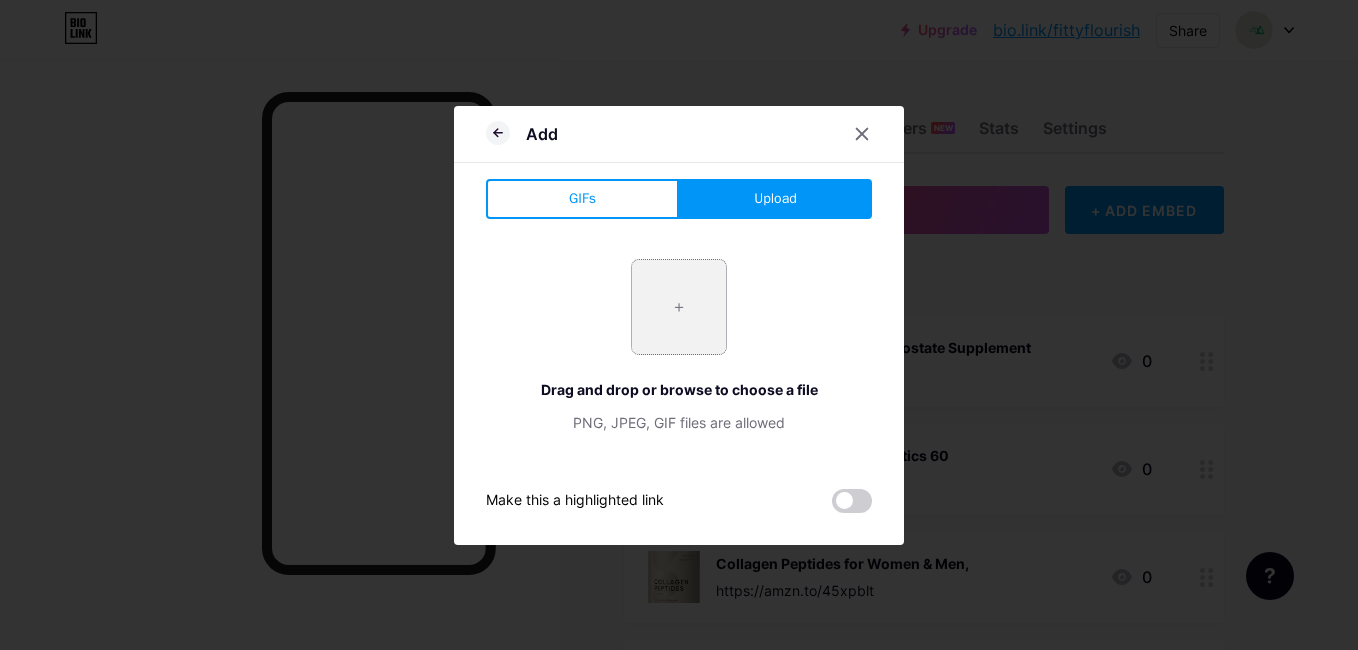 click at bounding box center (679, 307) 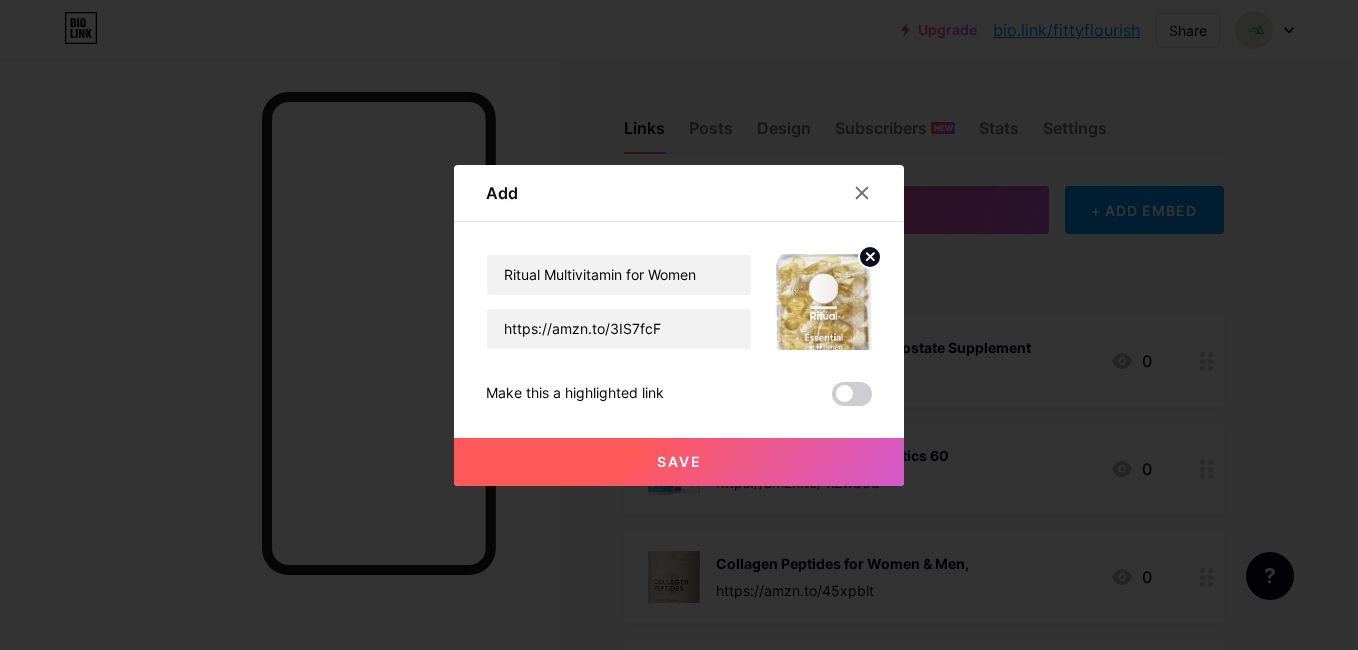 click on "Save" at bounding box center [679, 462] 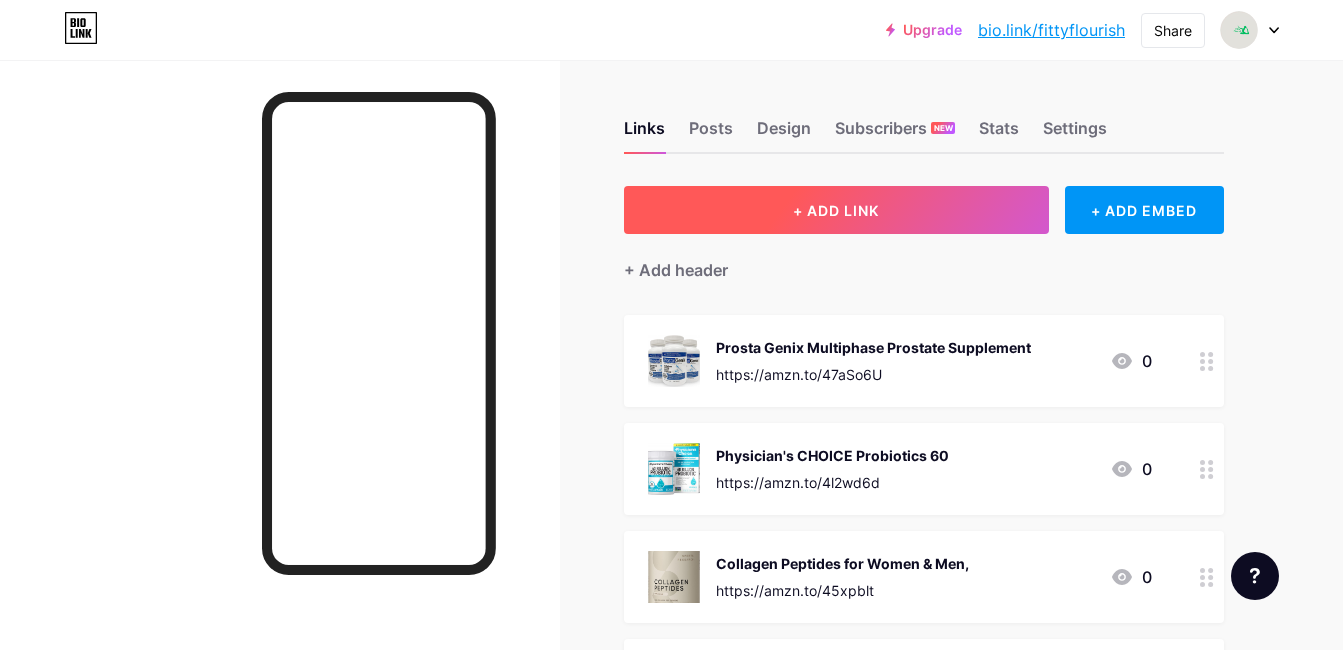 click on "+ ADD LINK" at bounding box center [836, 210] 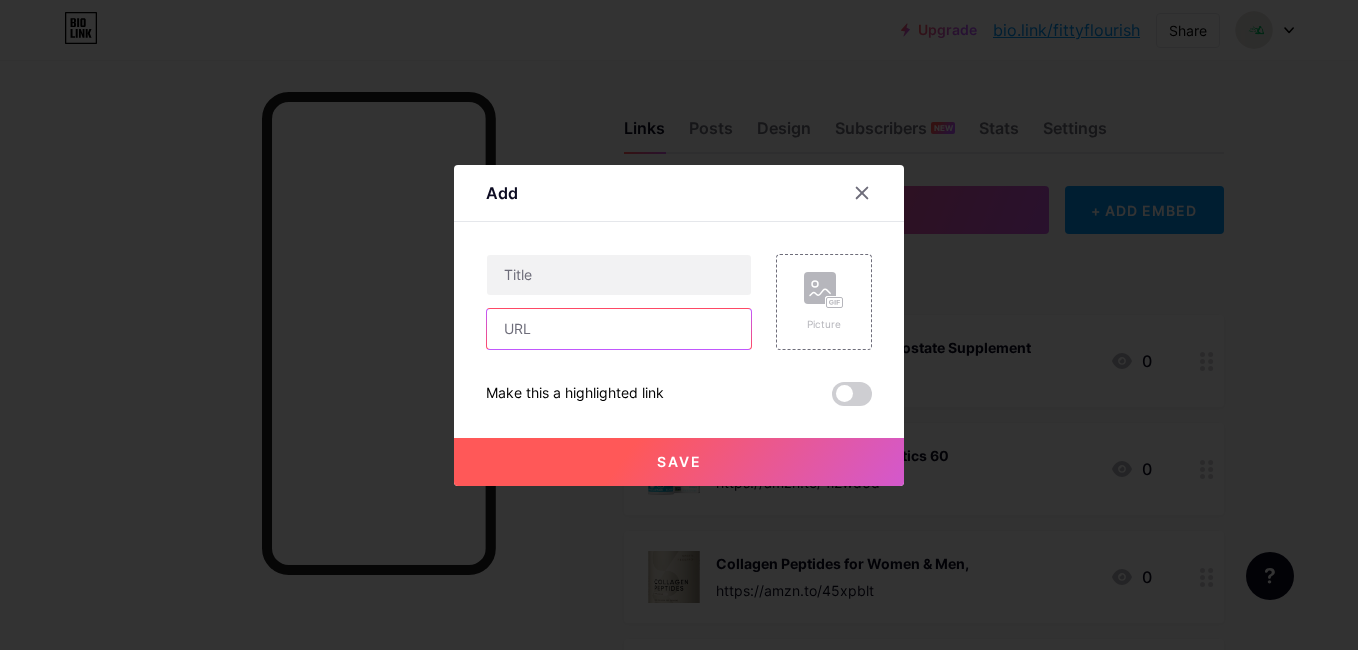 click at bounding box center (619, 329) 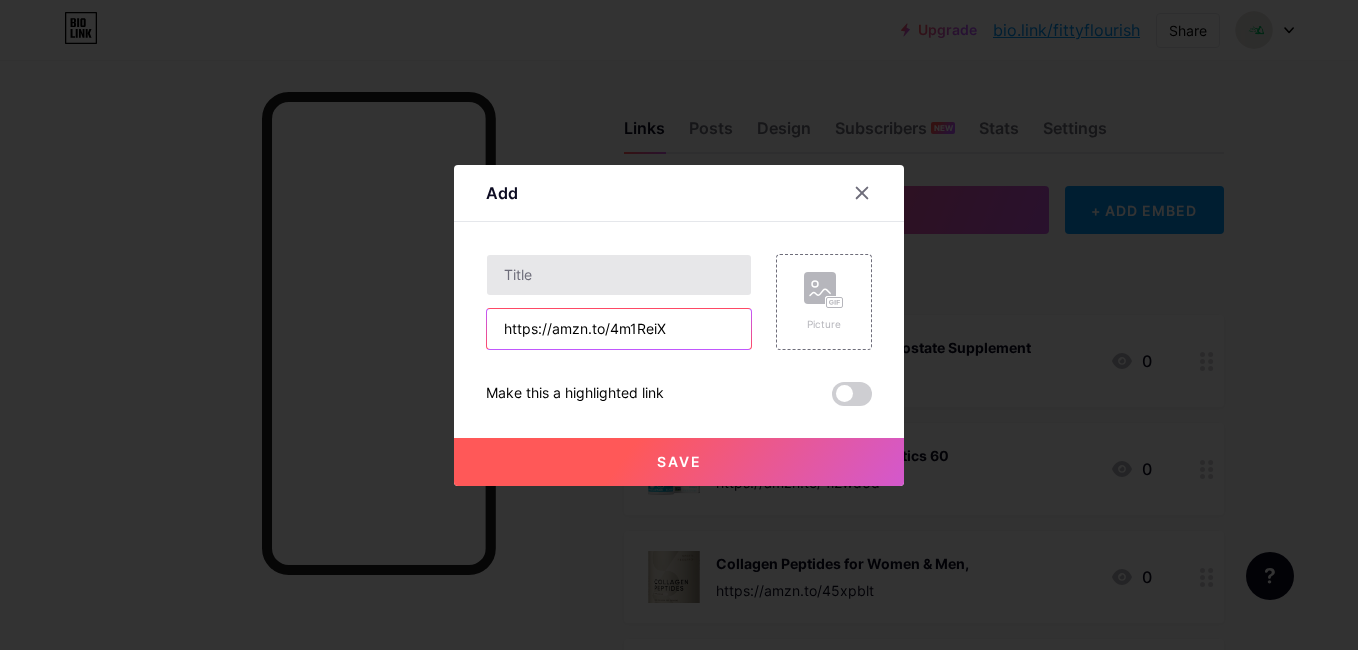 type on "https://amzn.to/4m1ReiX" 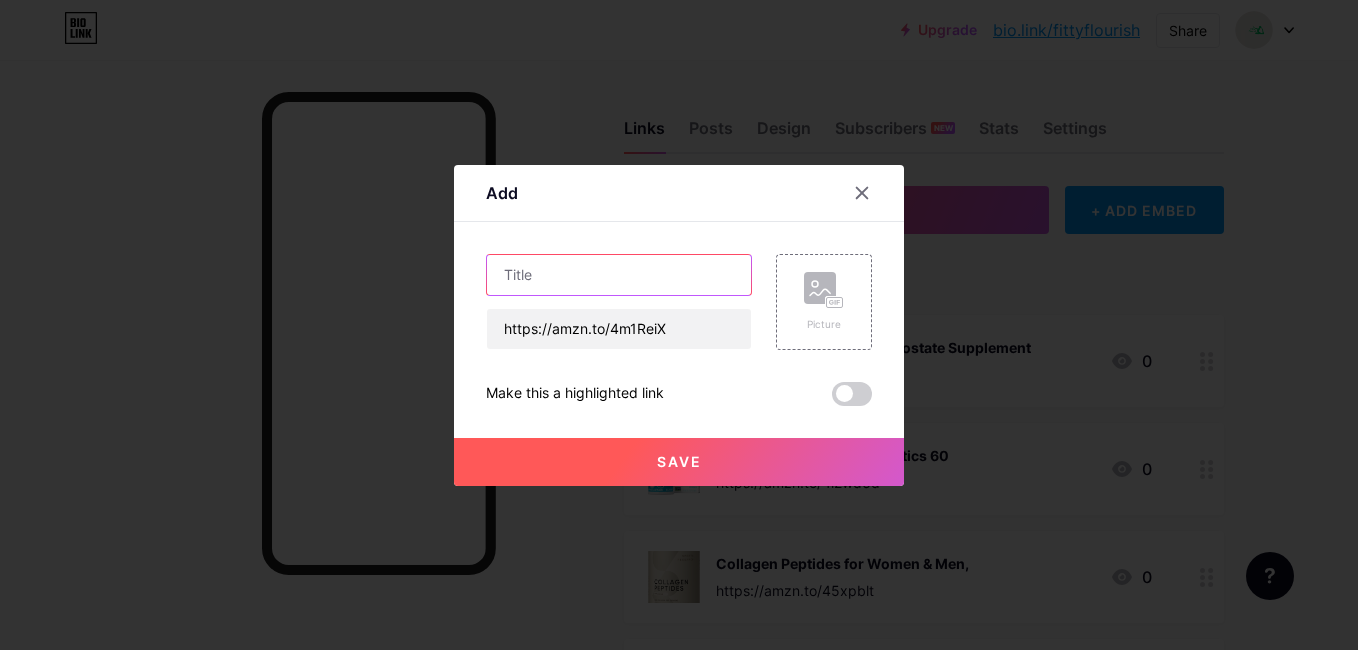 click at bounding box center [619, 275] 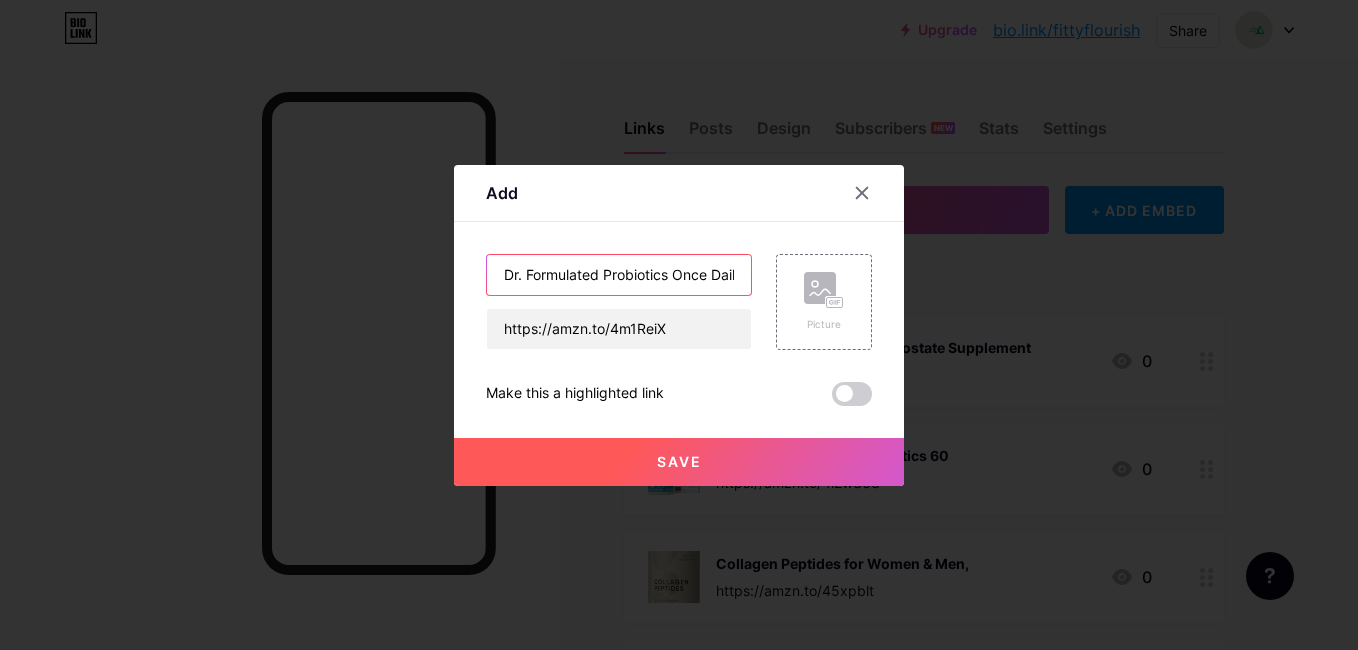 scroll, scrollTop: 0, scrollLeft: 70, axis: horizontal 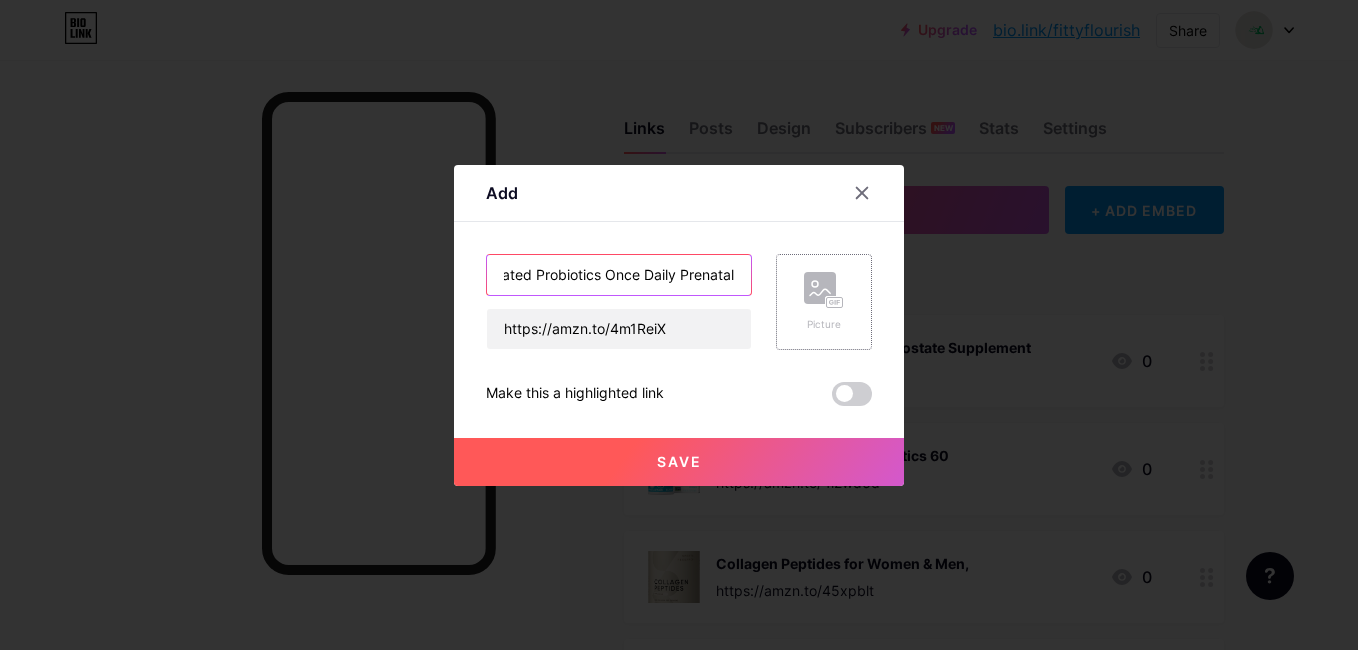 type on "Dr. Formulated Probiotics Once Daily Prenatal" 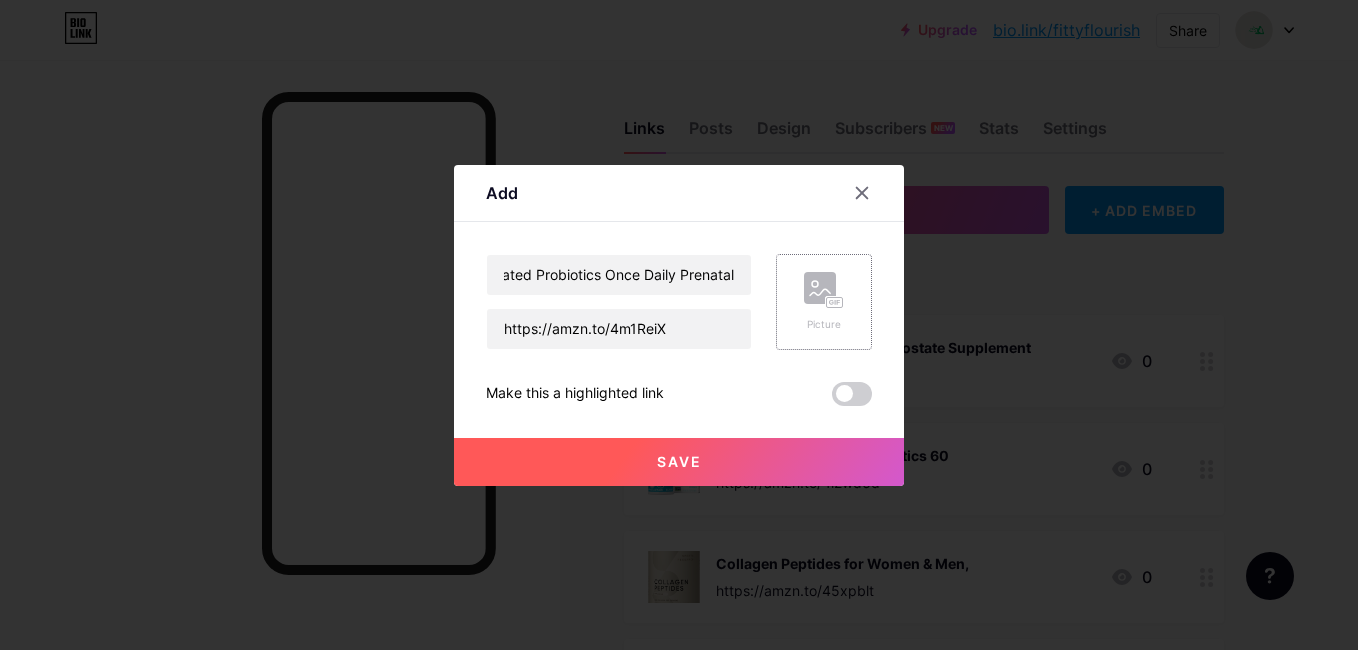 click on "Picture" at bounding box center (824, 302) 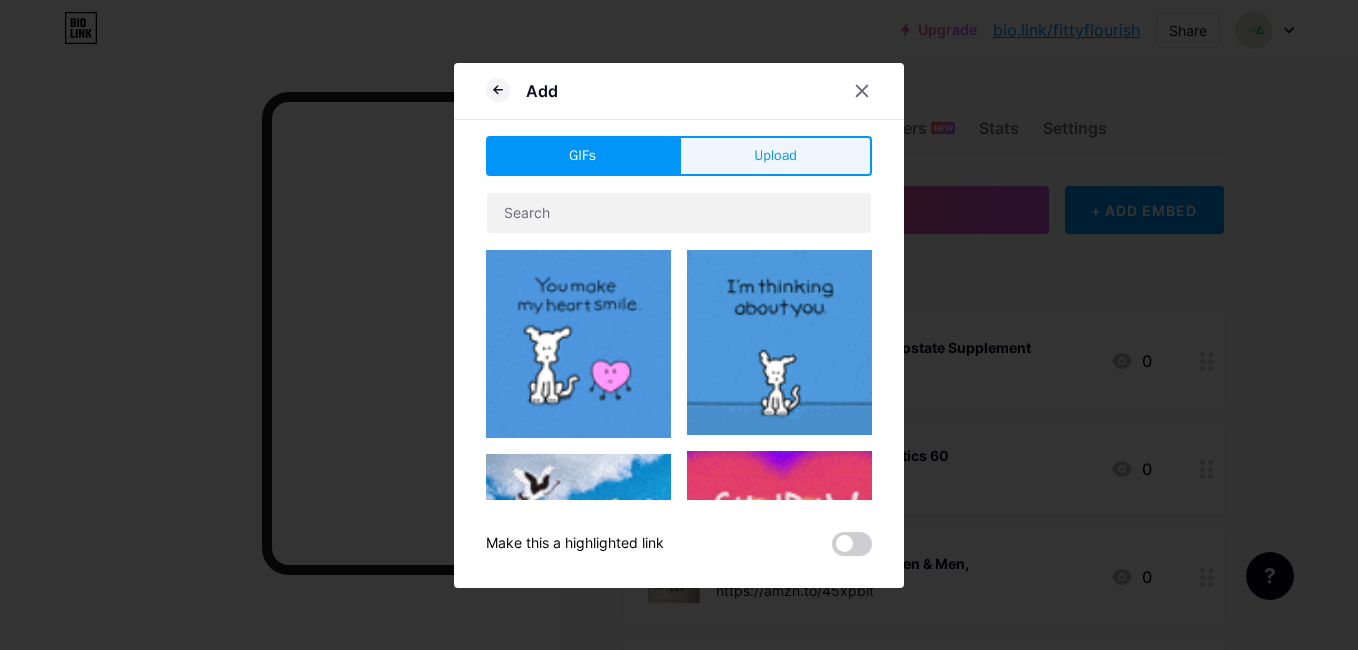 click on "Upload" at bounding box center (775, 155) 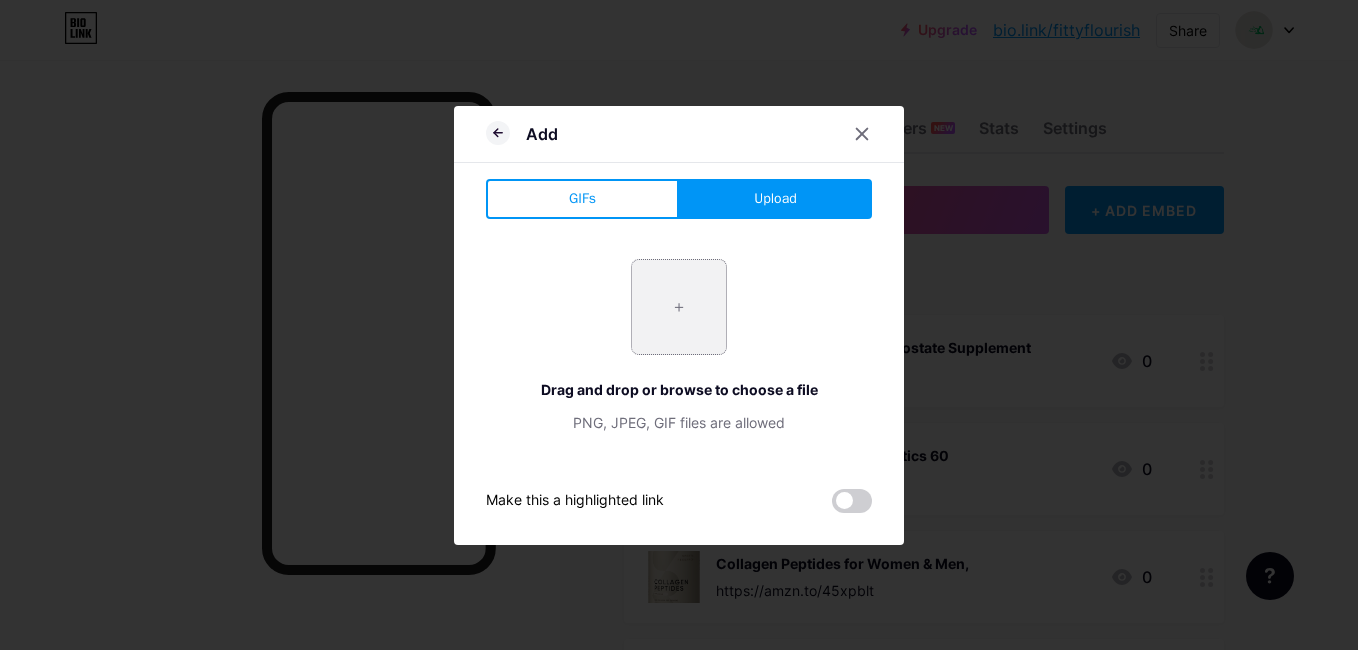 click at bounding box center [679, 307] 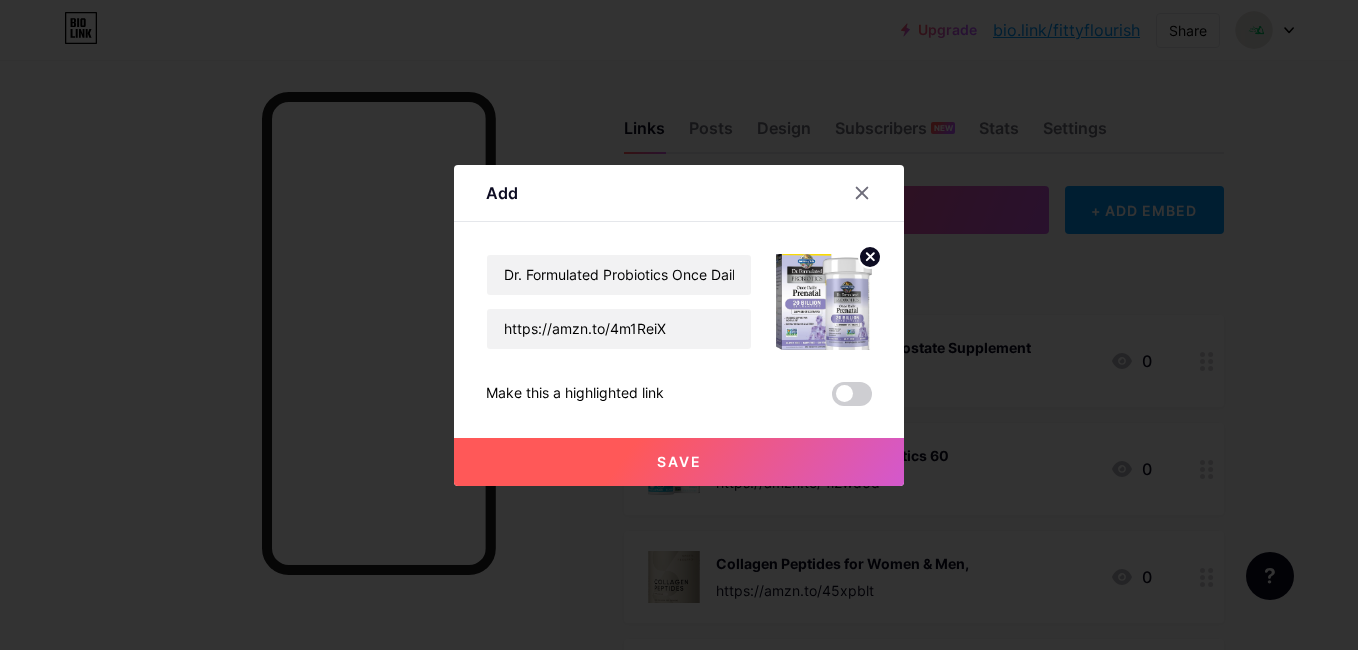 click on "Save" at bounding box center [679, 462] 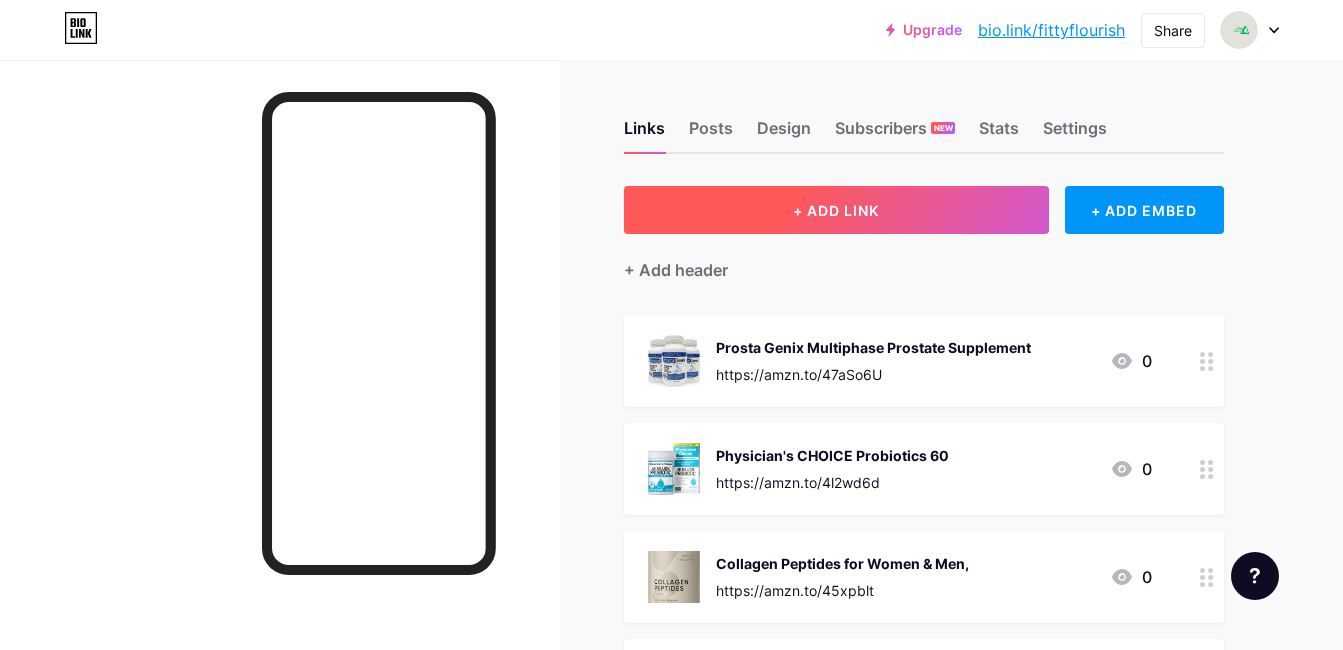 click on "+ ADD LINK" at bounding box center (836, 210) 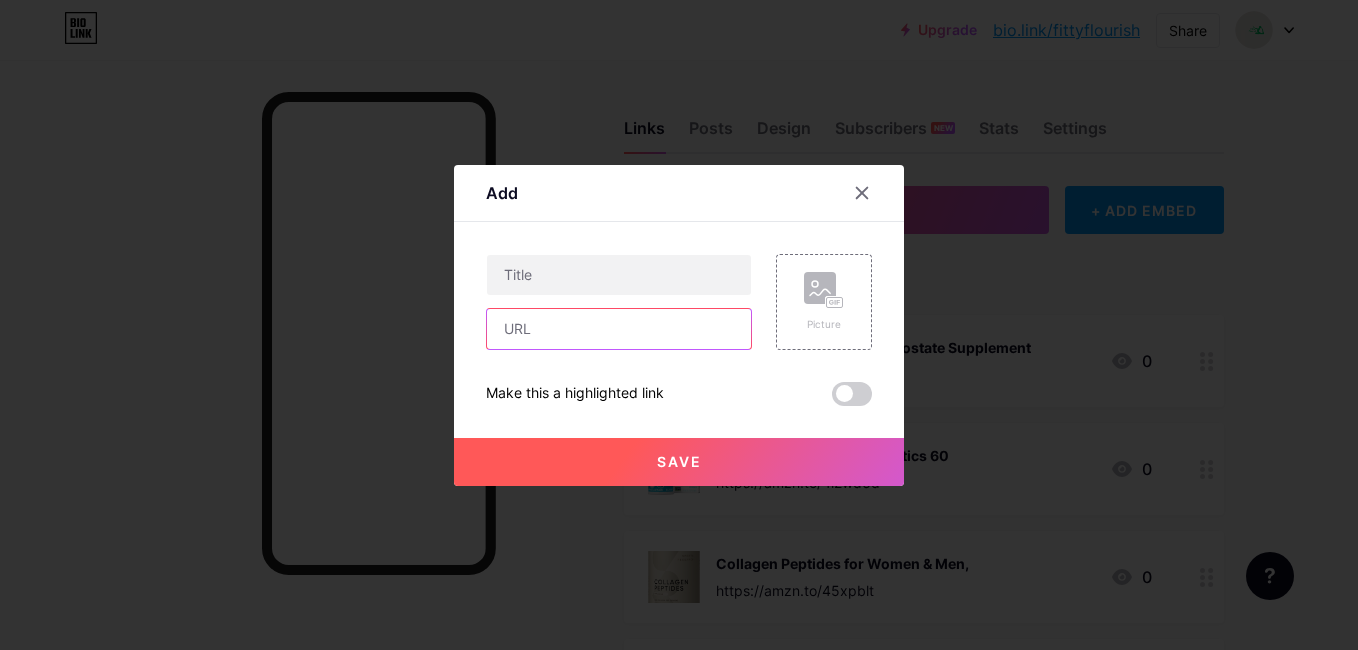click at bounding box center [619, 329] 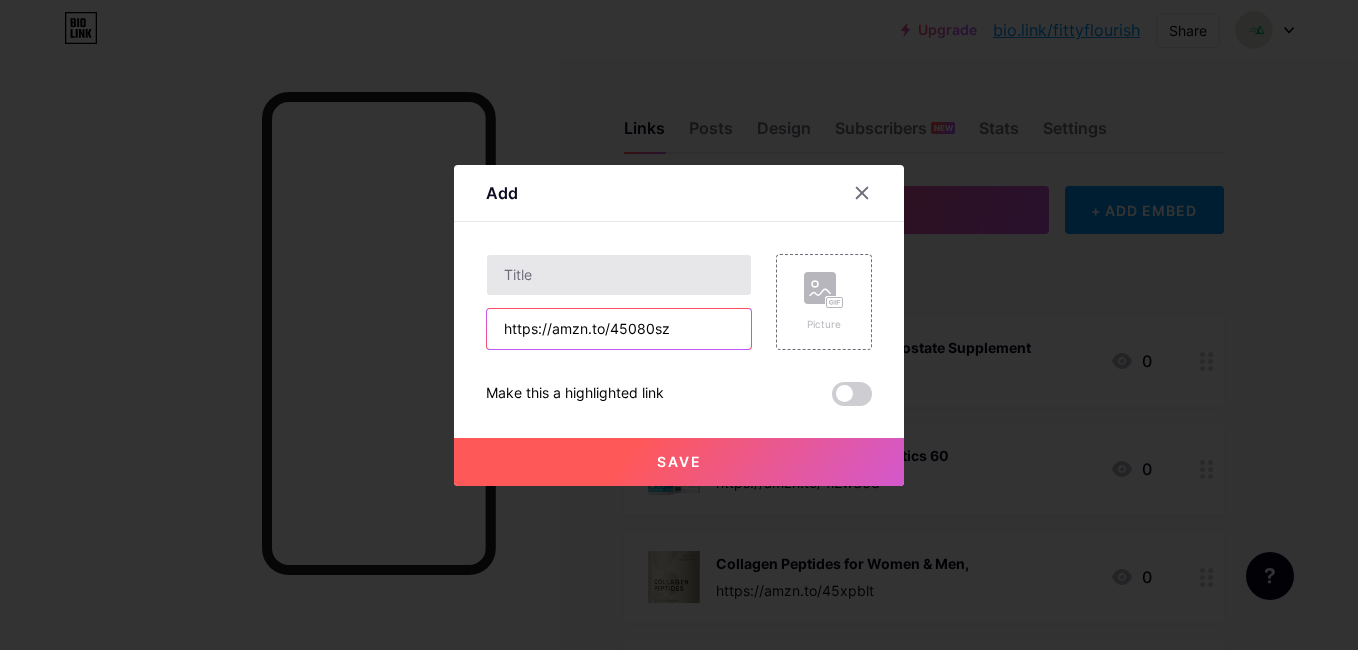 type on "https://amzn.to/45080sz" 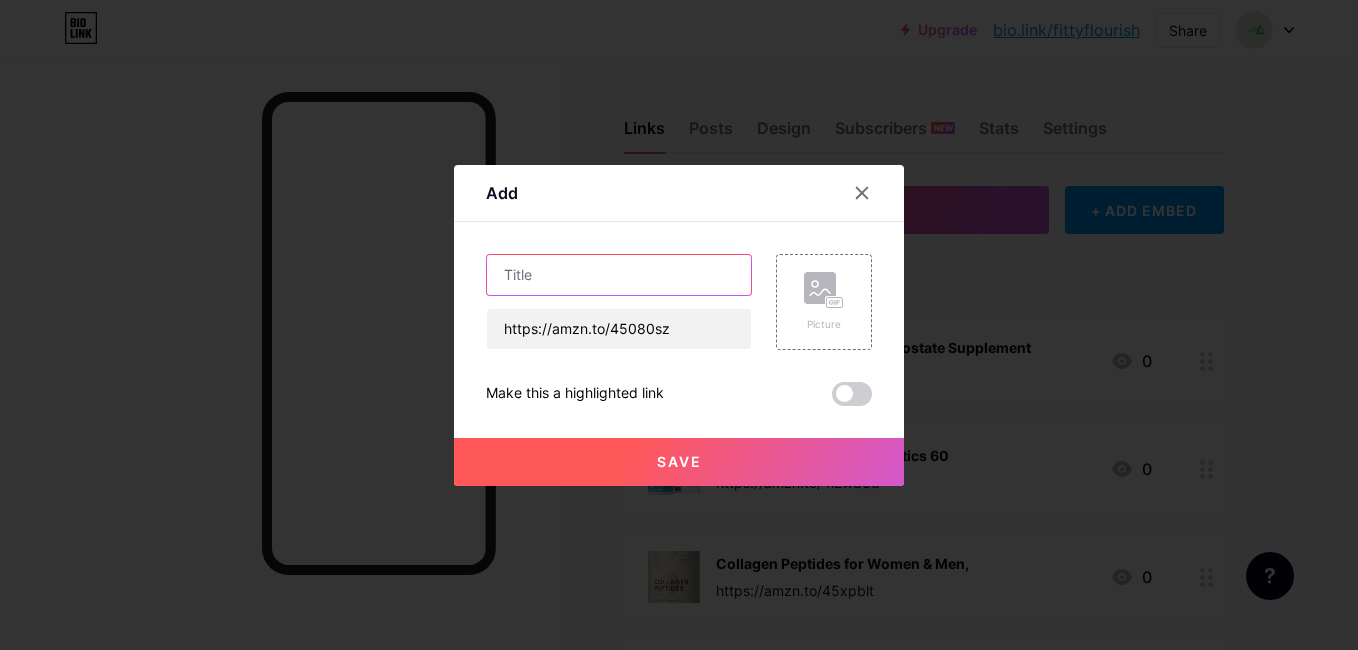 click at bounding box center (619, 275) 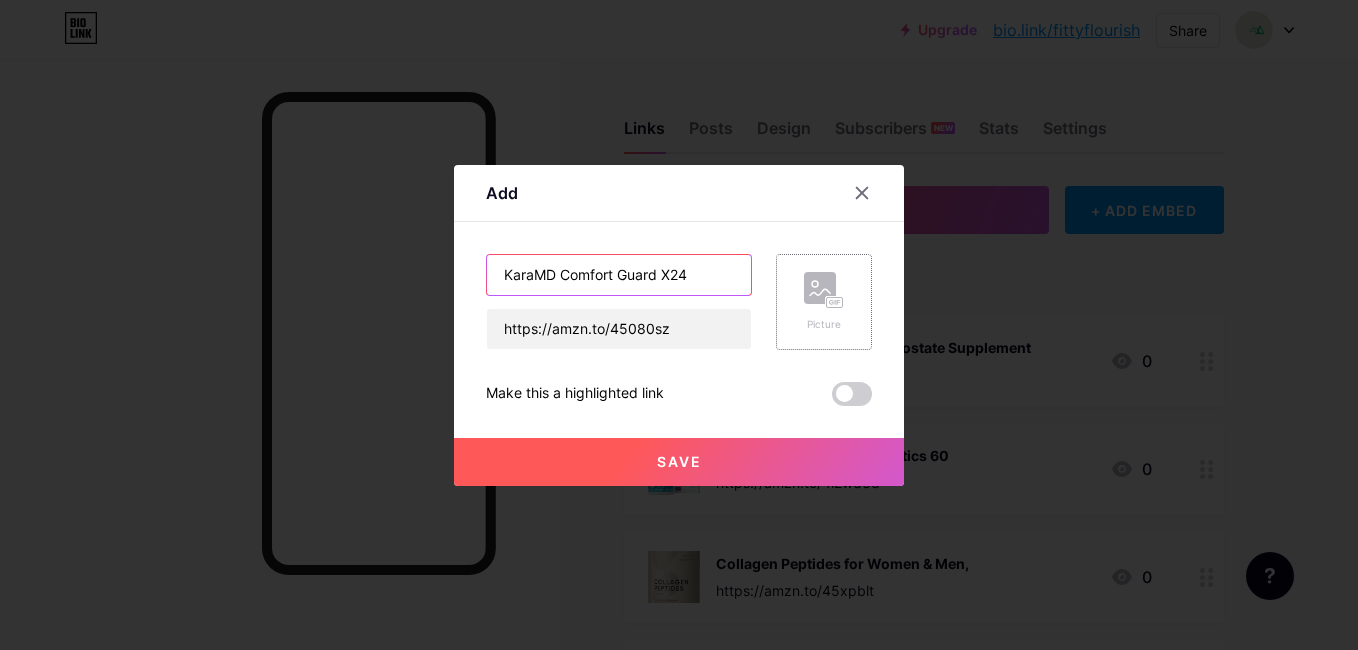 type on "KaraMD Comfort Guard X24" 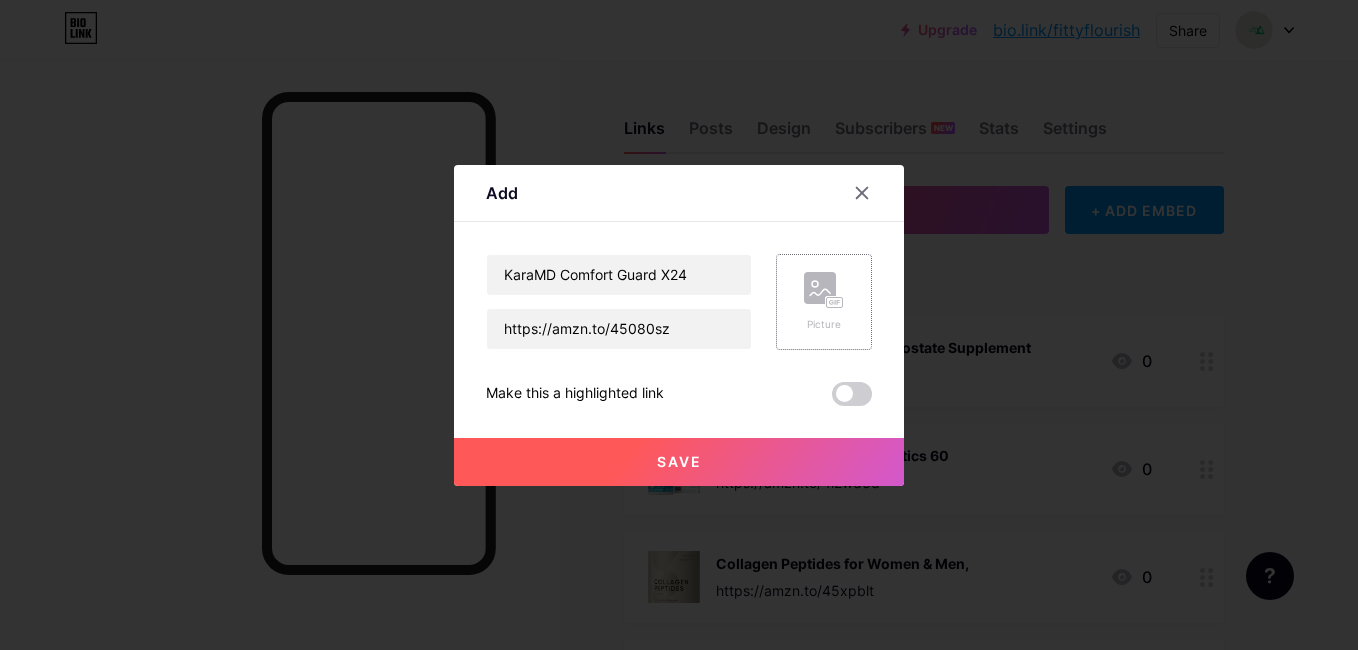 click on "Picture" at bounding box center (824, 302) 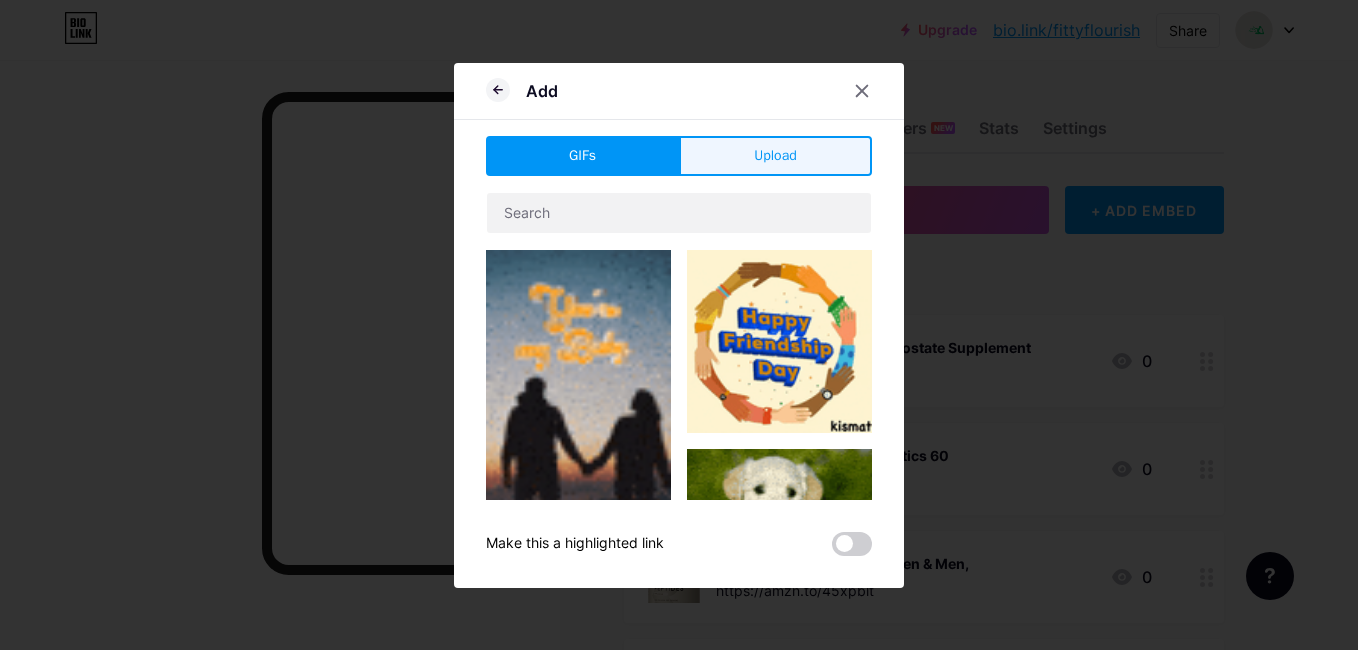 click on "Upload" at bounding box center [775, 155] 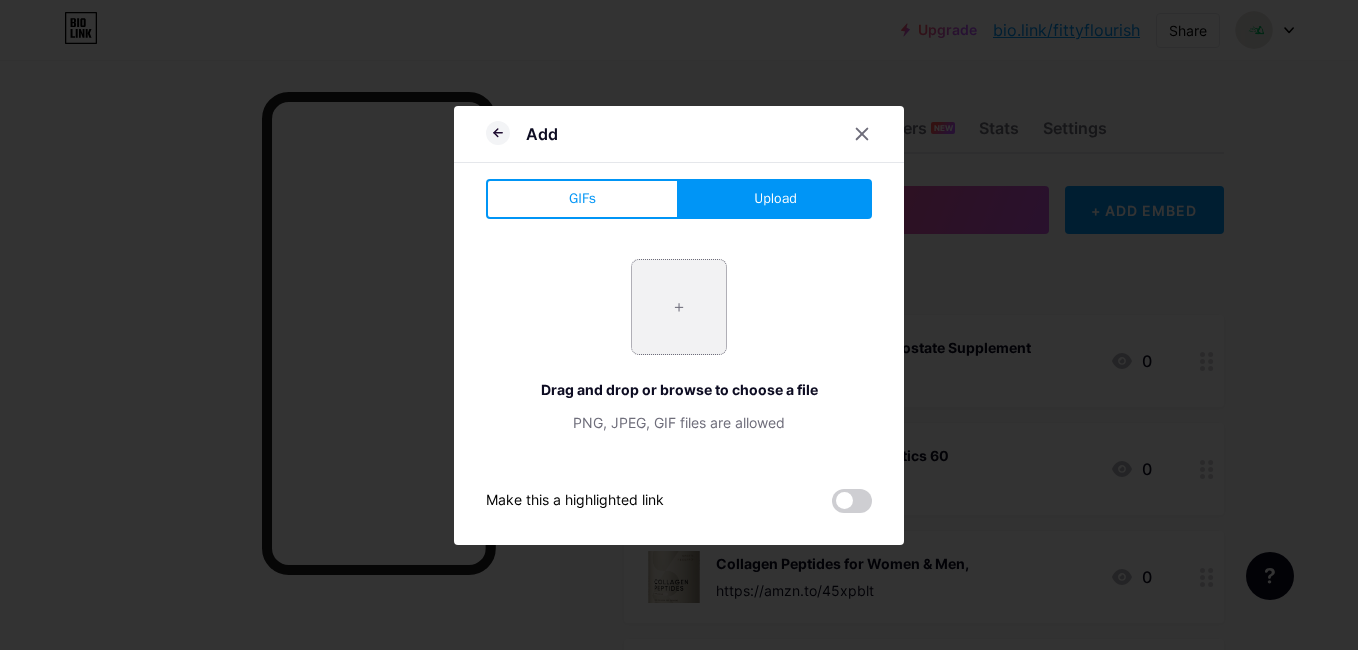 click at bounding box center (679, 307) 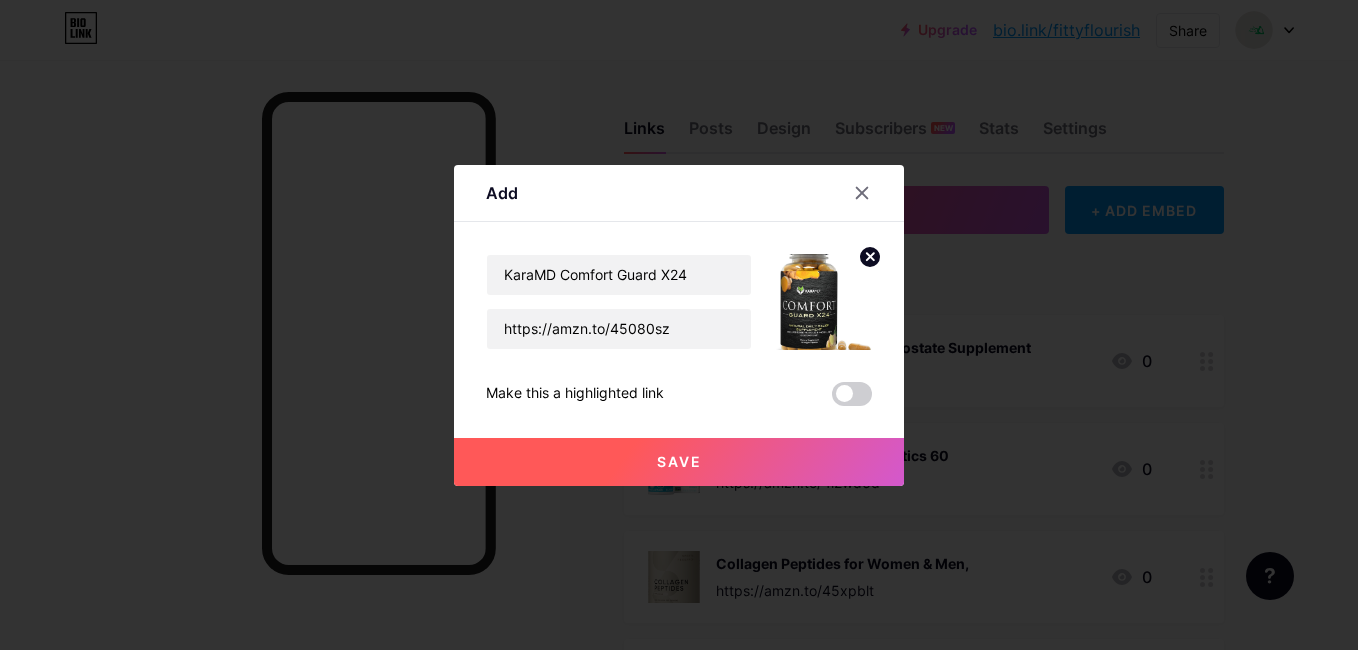 click on "Save" at bounding box center (679, 462) 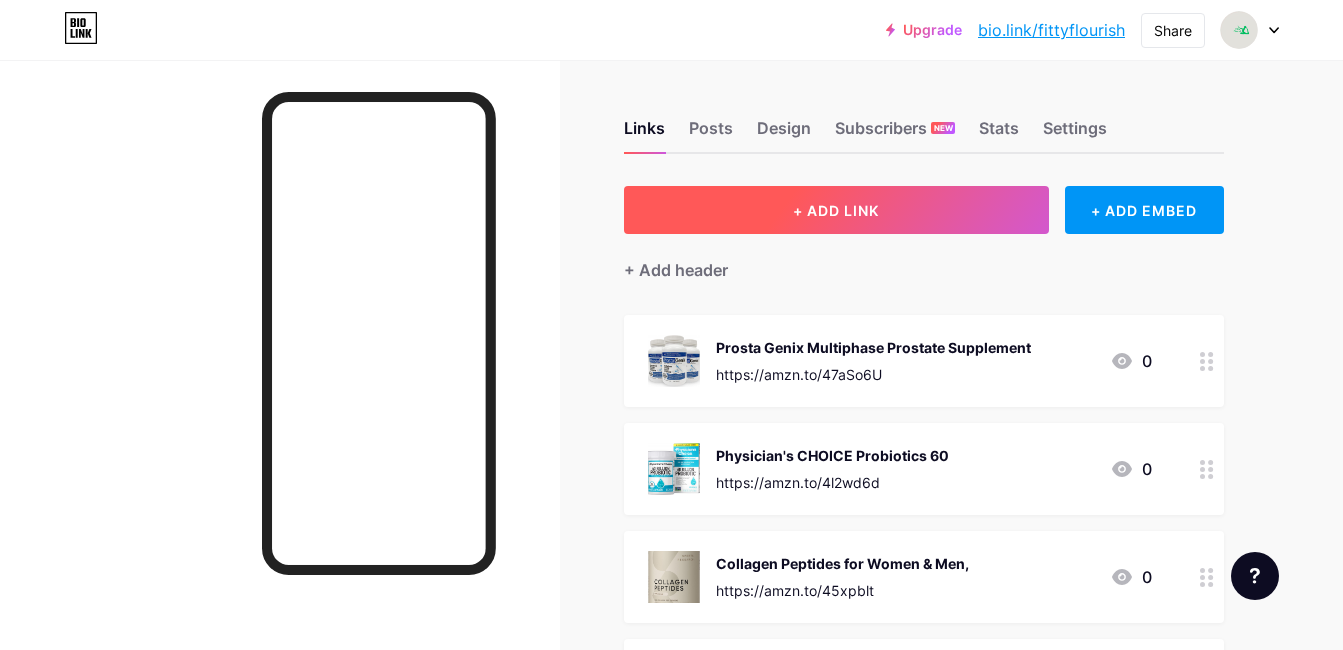 click on "+ ADD LINK" at bounding box center [836, 210] 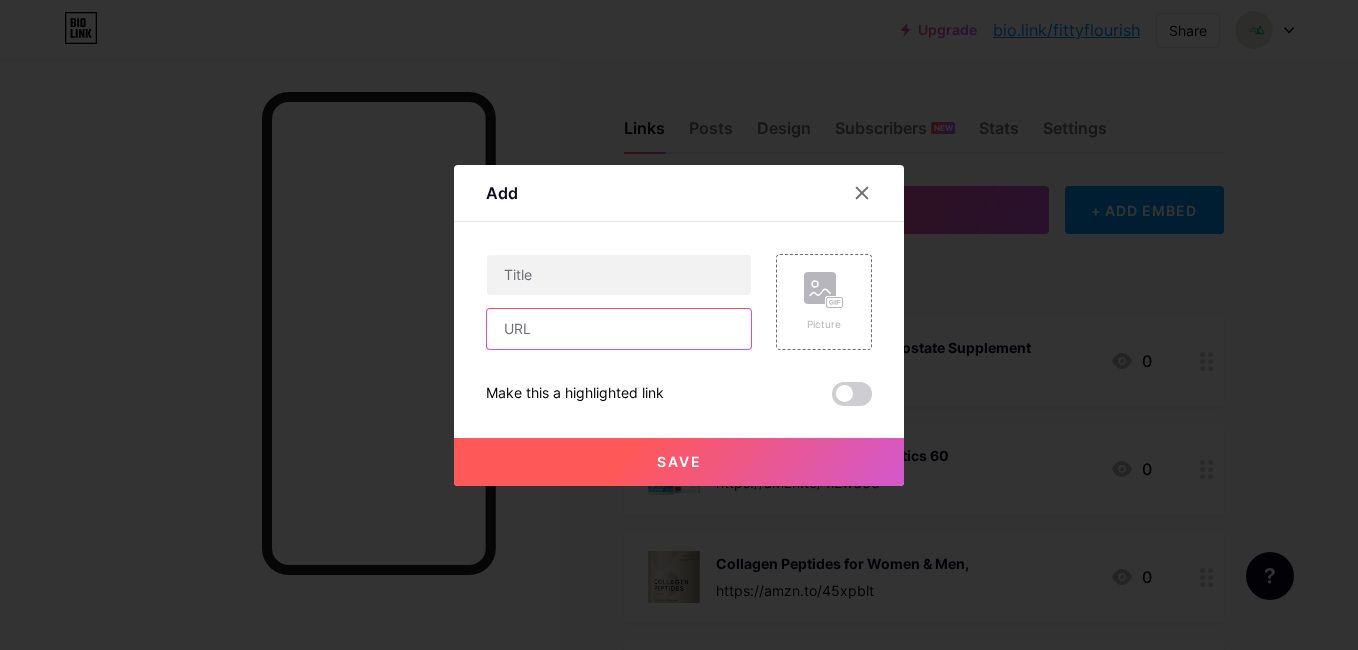 click at bounding box center [619, 329] 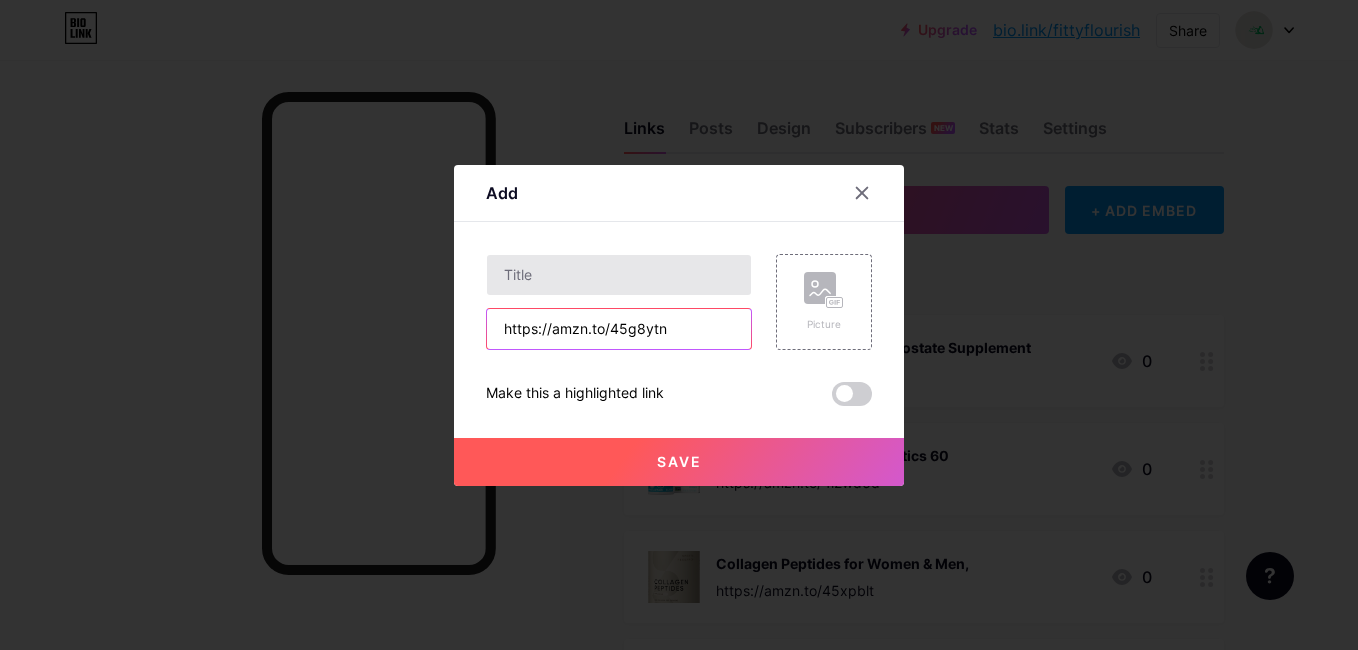 type on "https://amzn.to/45g8ytn" 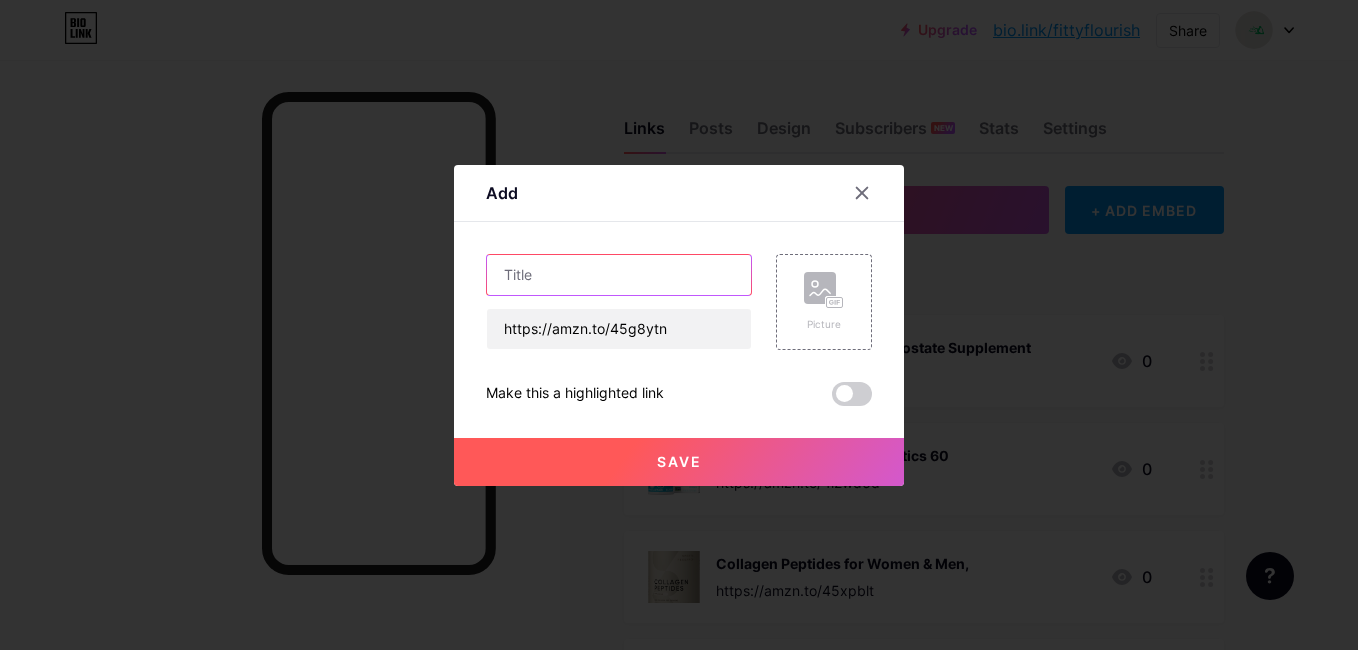 click at bounding box center [619, 275] 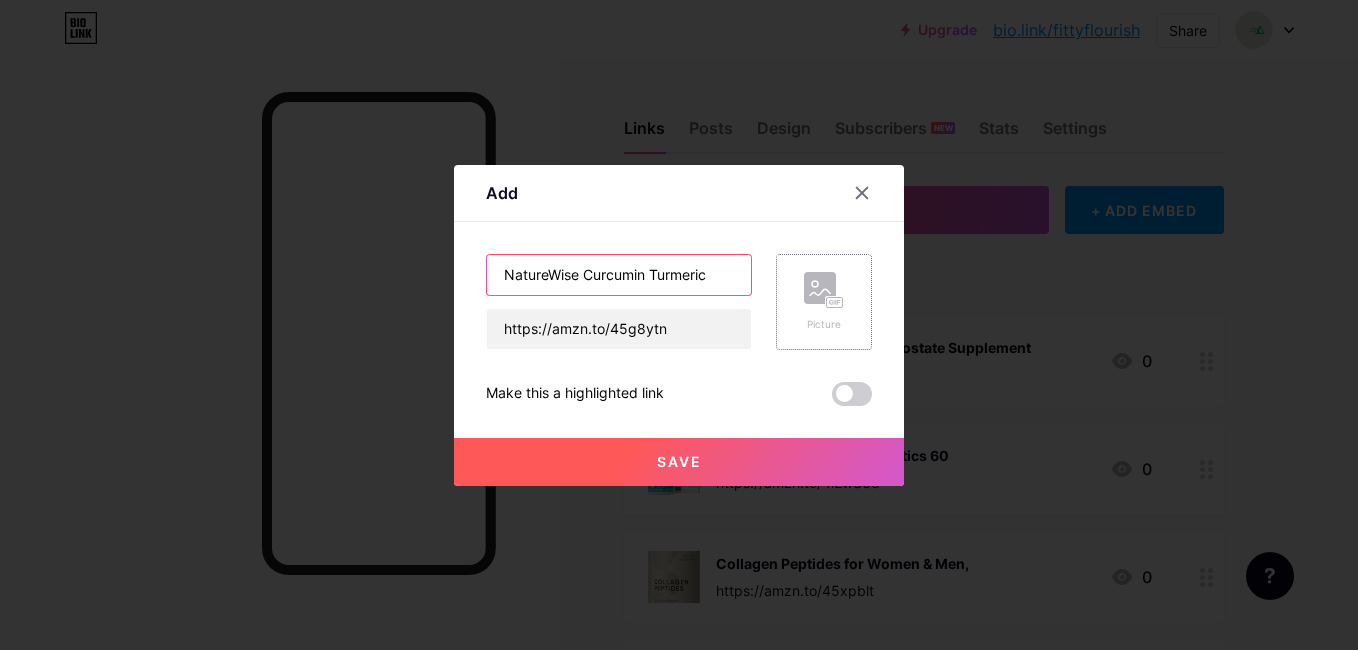 type on "NatureWise Curcumin Turmeric" 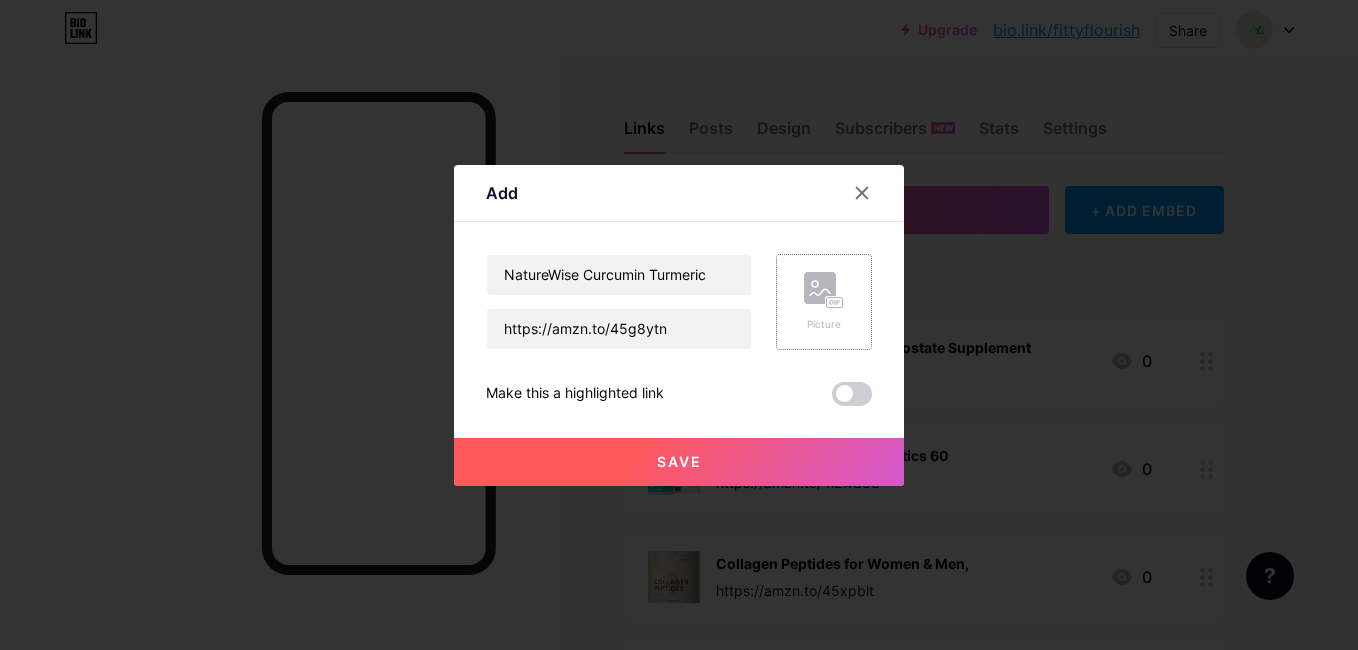 click on "Picture" at bounding box center [824, 302] 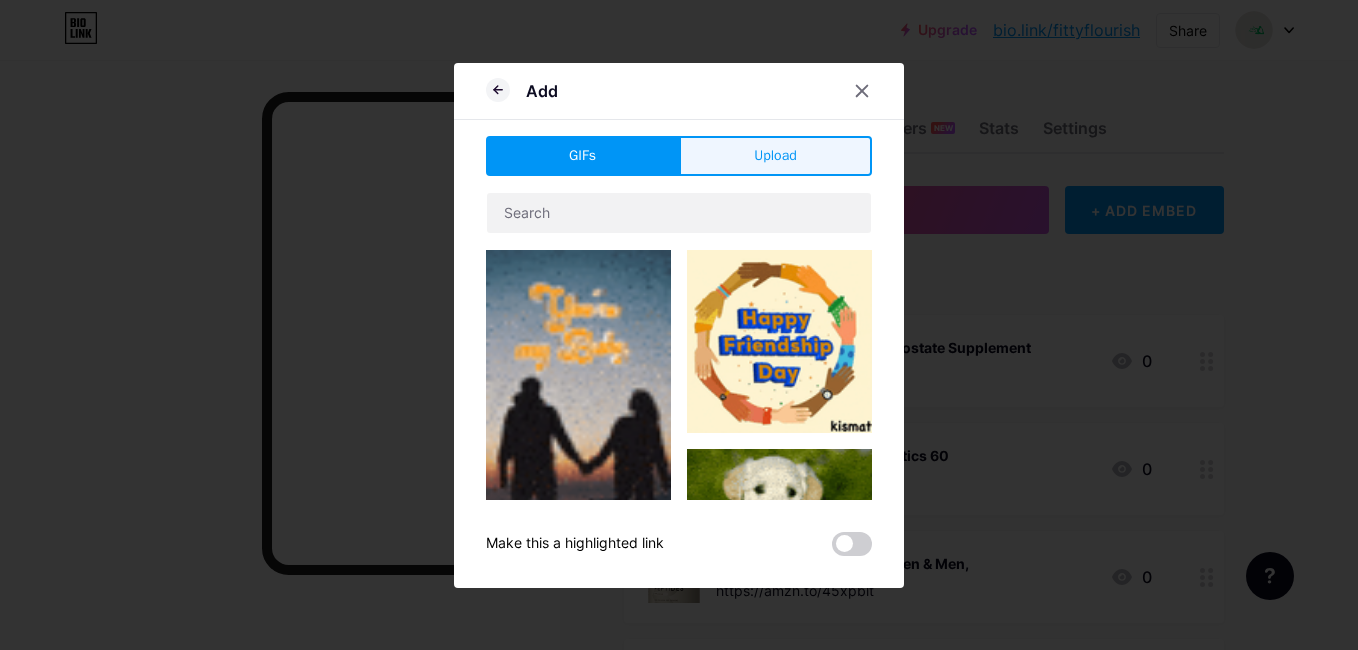 click on "Upload" at bounding box center (775, 156) 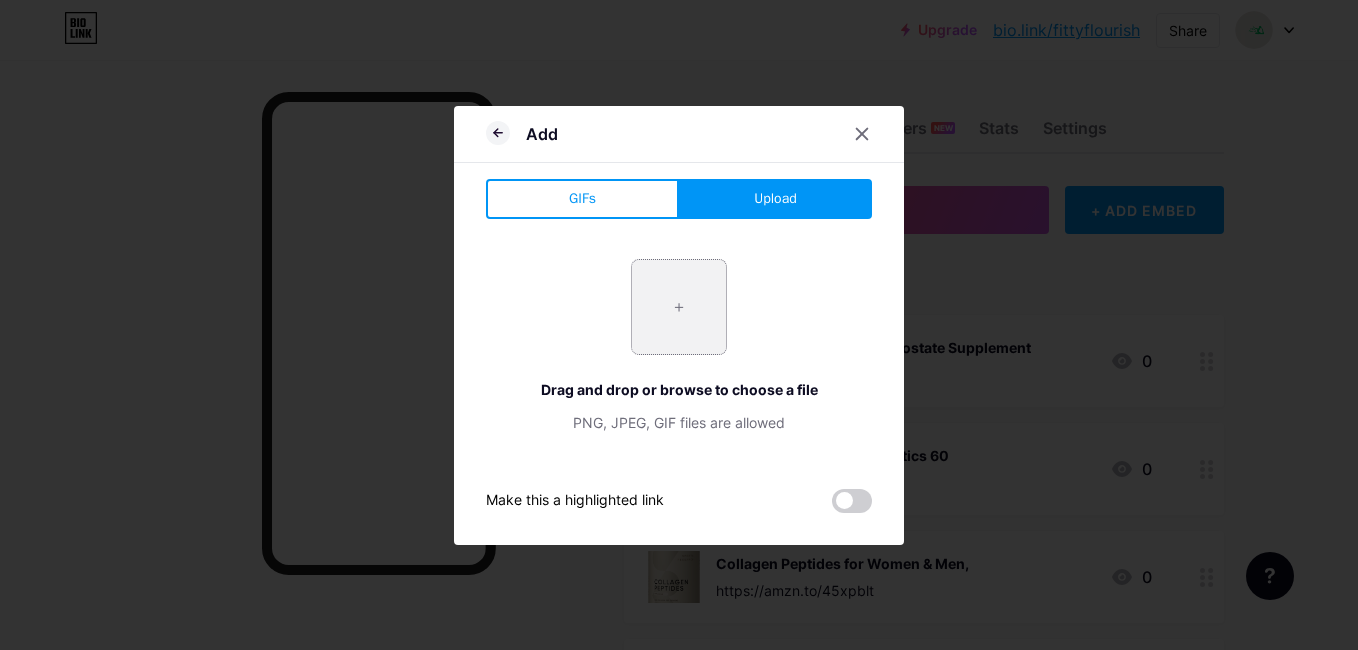 click at bounding box center [679, 307] 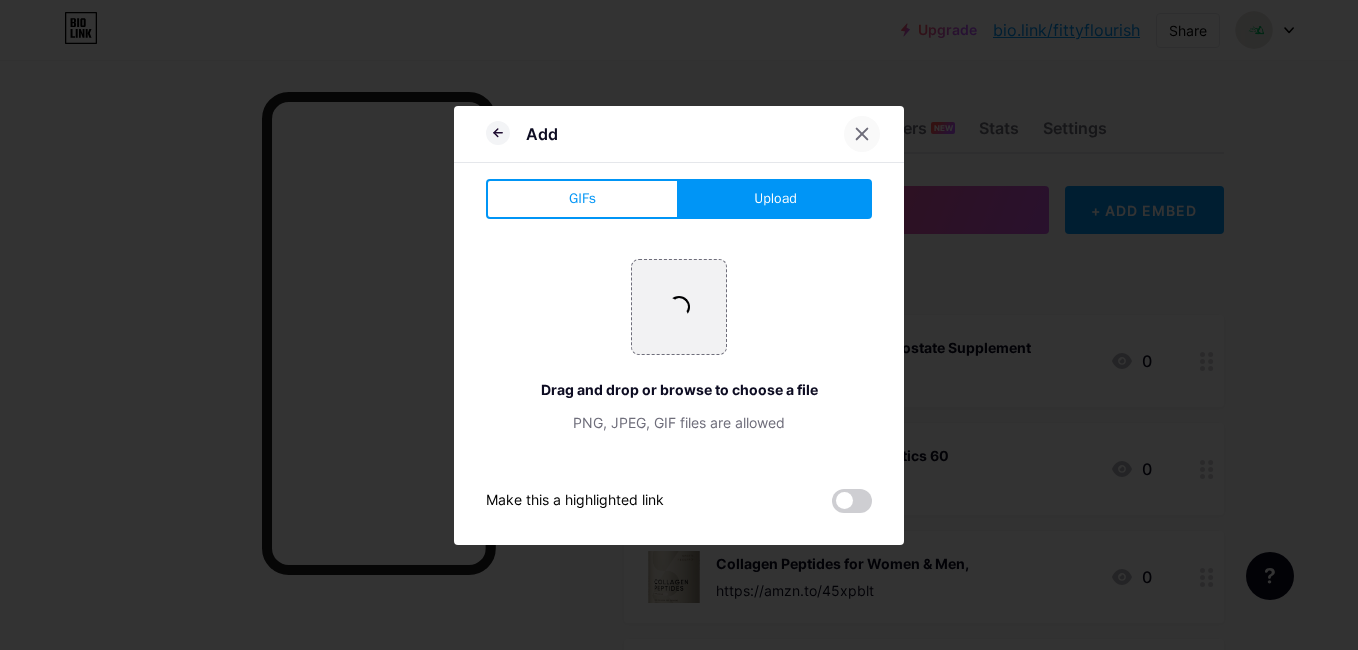 click 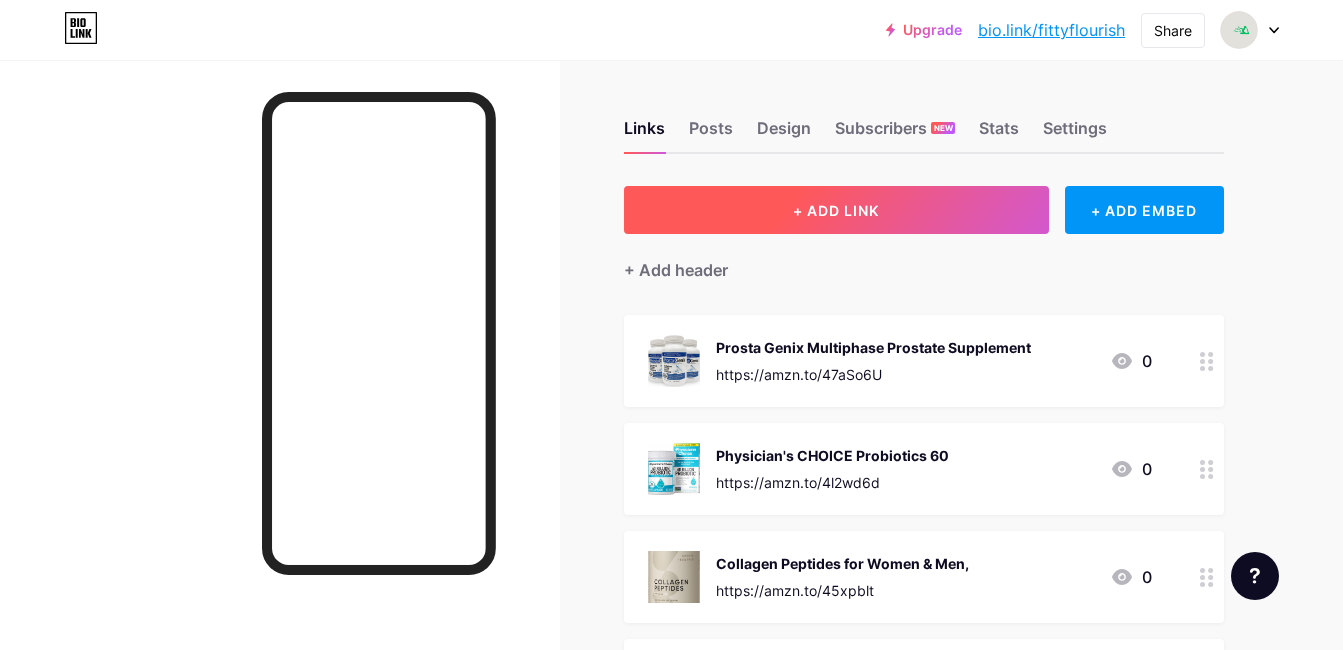 click on "+ ADD LINK" at bounding box center [836, 210] 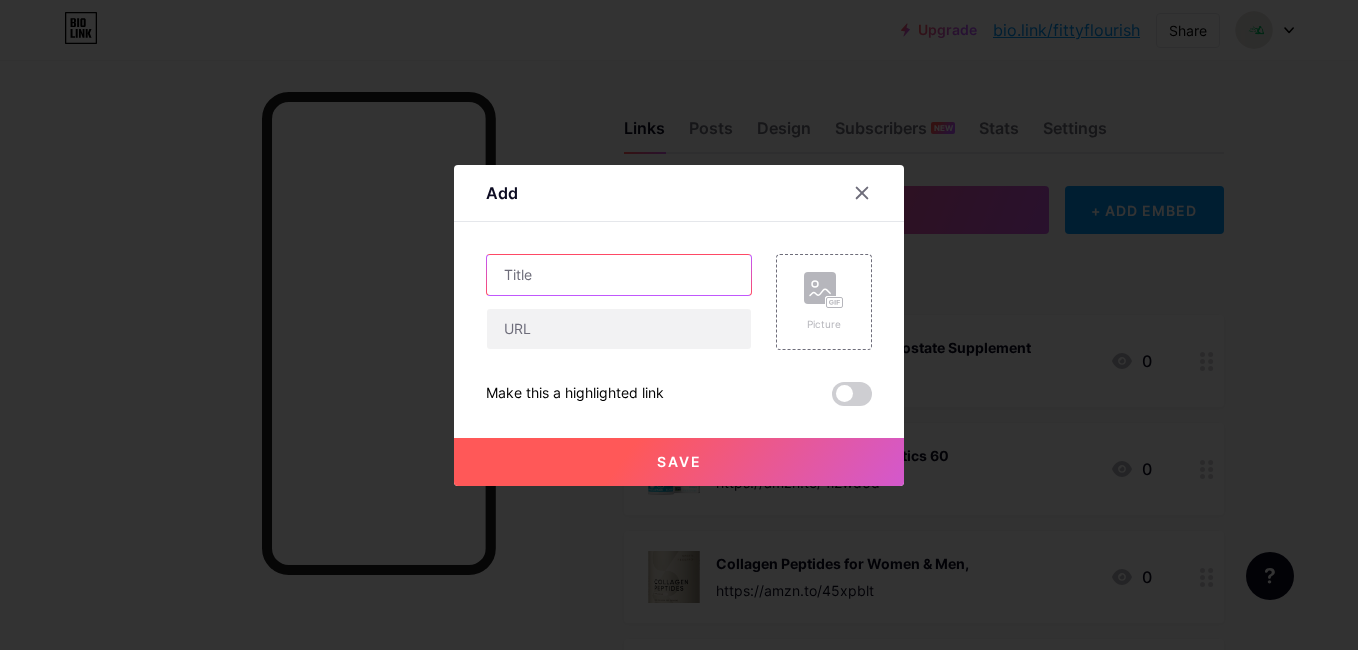 click at bounding box center (619, 275) 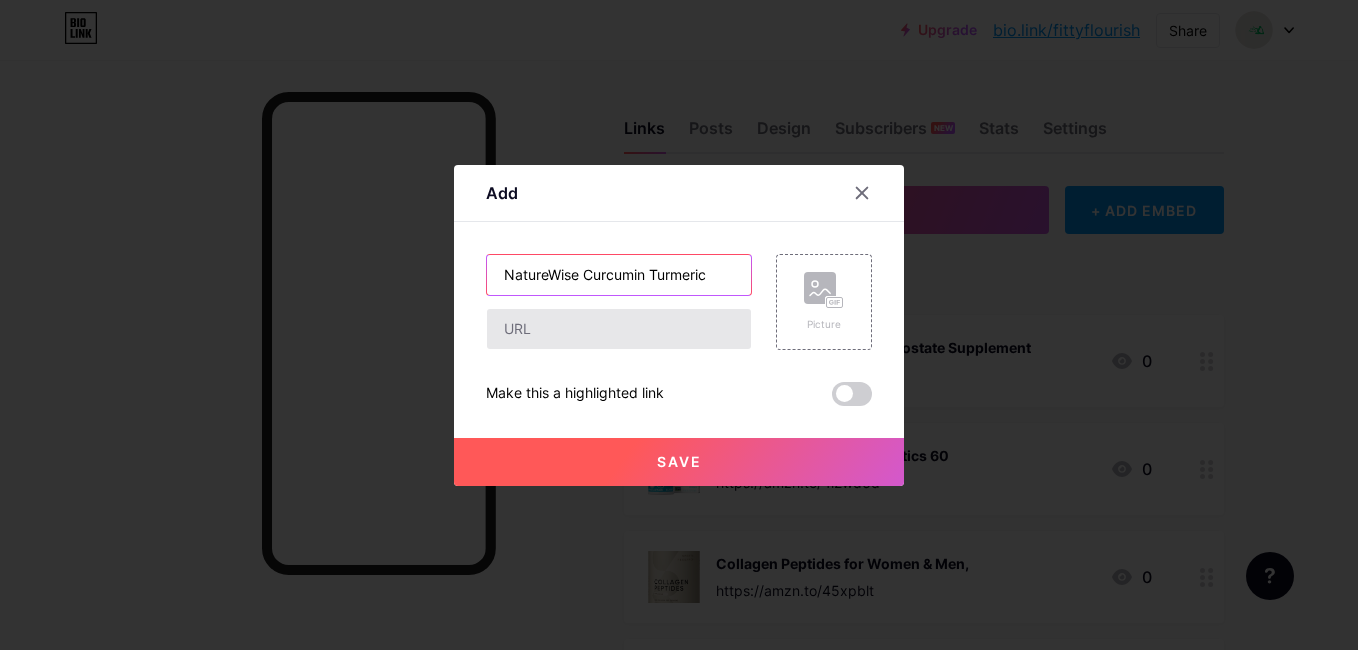 type on "NatureWise Curcumin Turmeric" 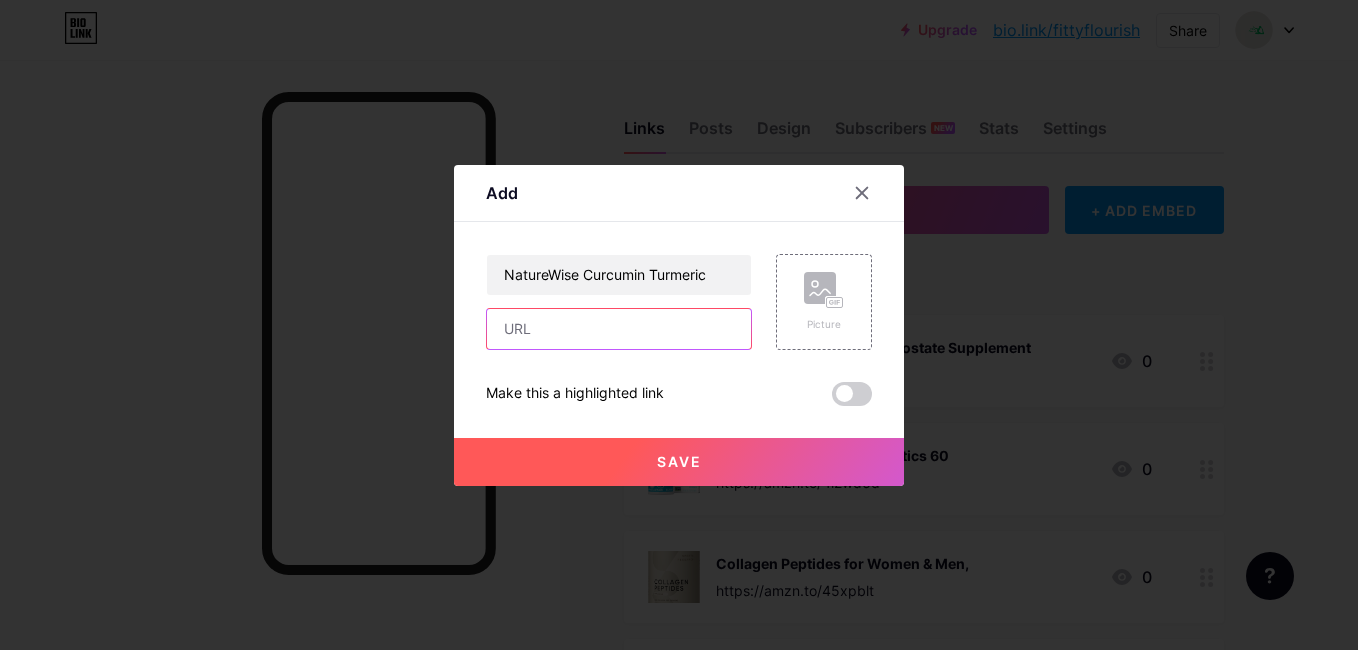 click at bounding box center (619, 329) 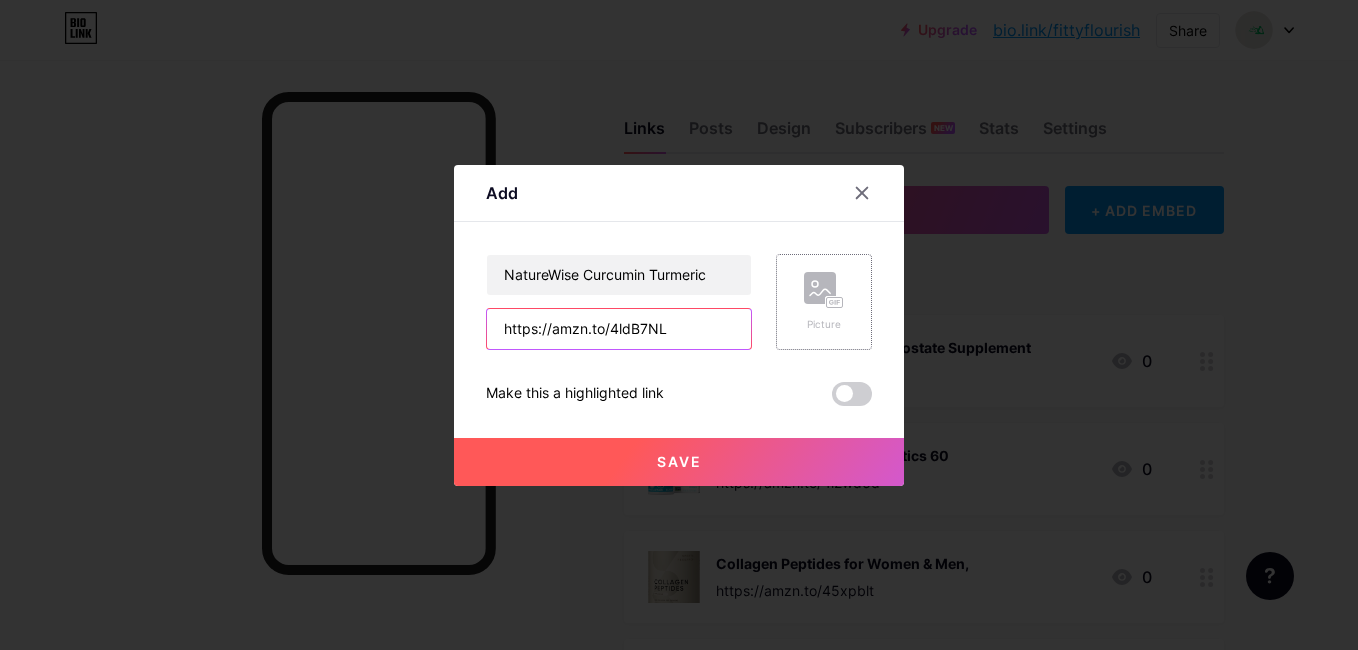 type on "https://amzn.to/4ldB7NL" 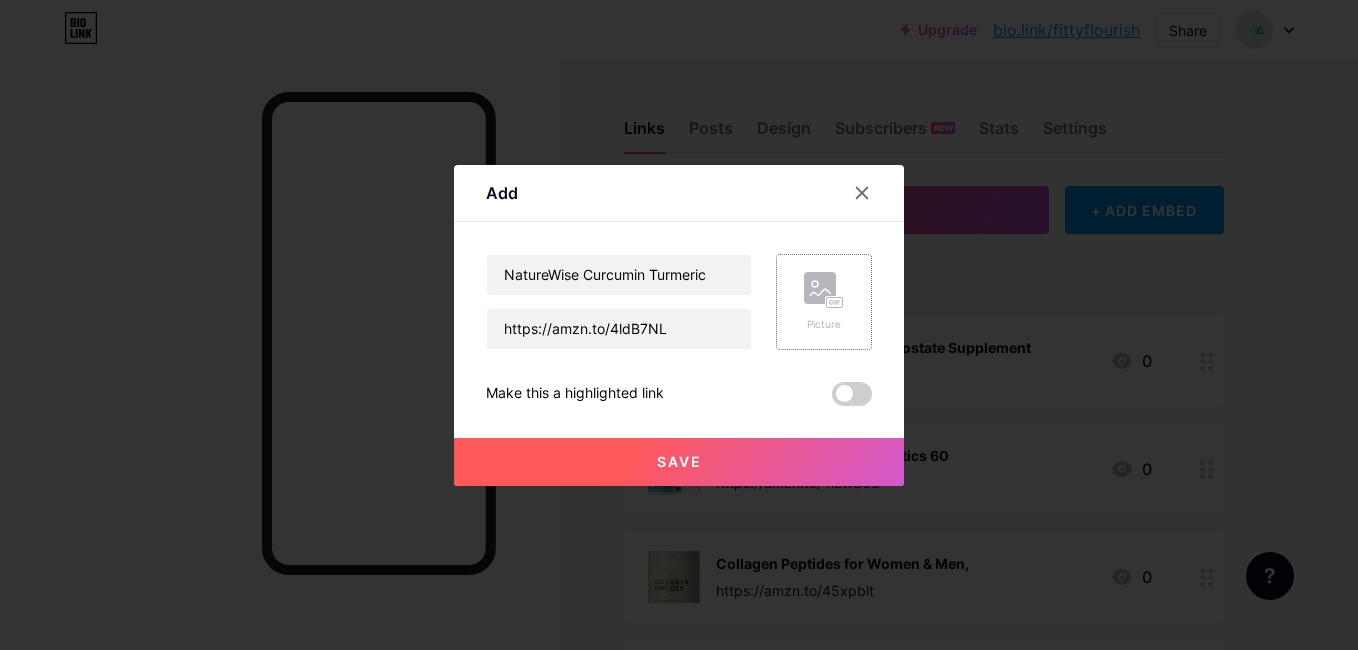 click 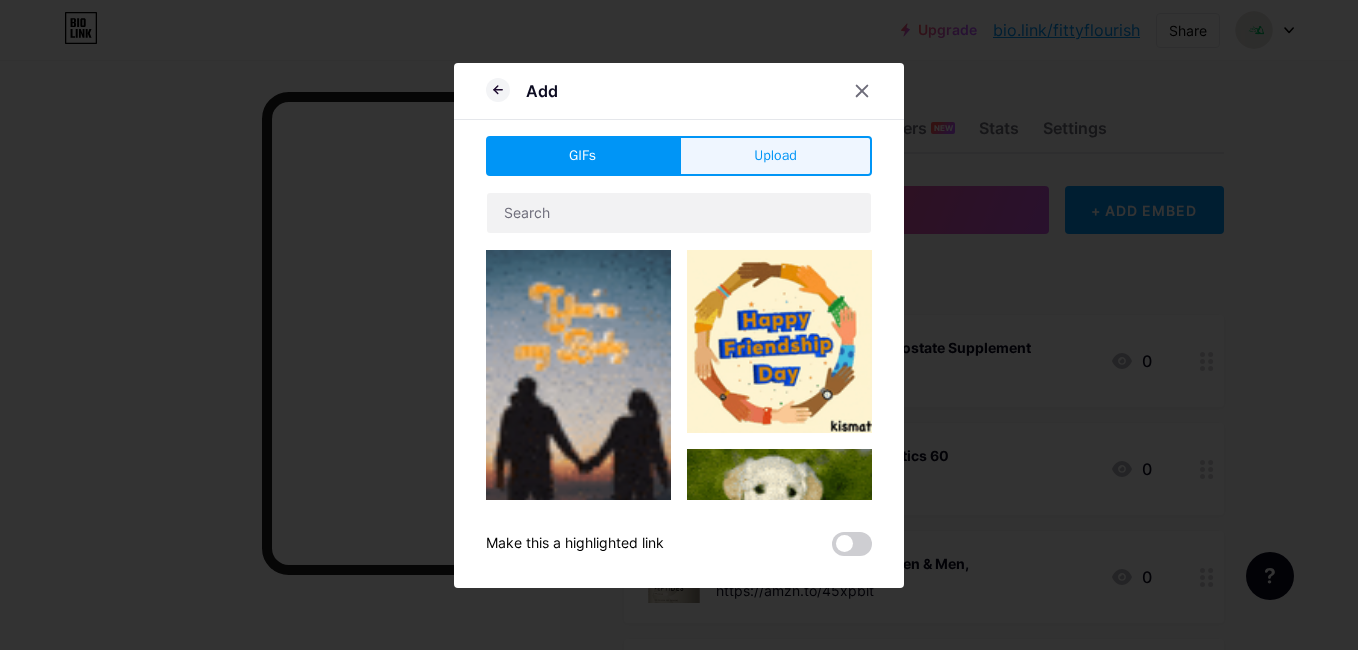 click on "Upload" at bounding box center (775, 156) 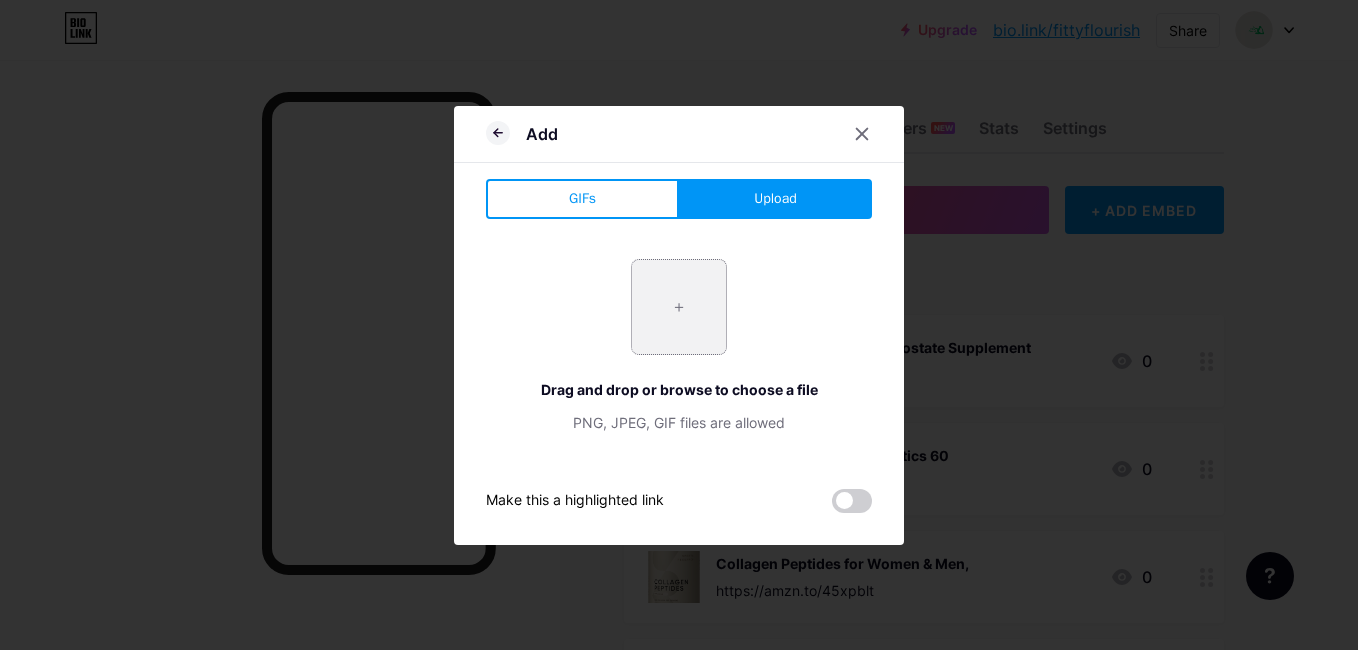 click at bounding box center [679, 307] 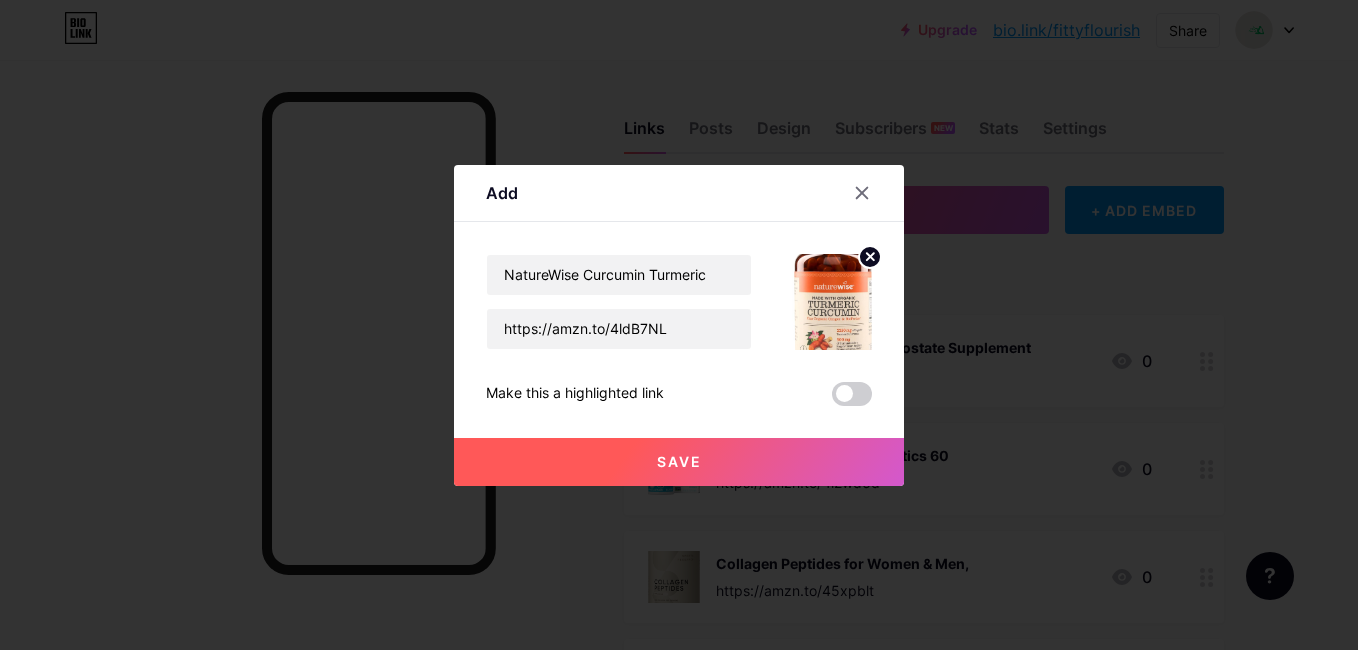 click on "Save" at bounding box center [679, 462] 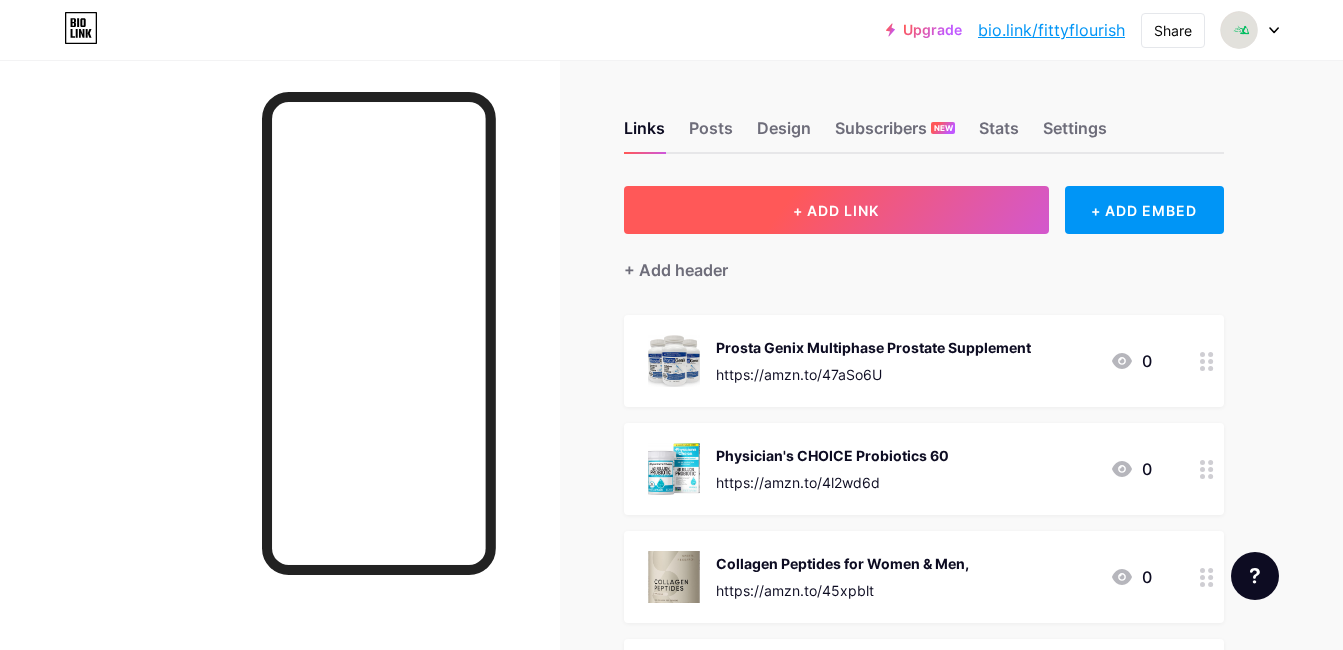 click on "+ ADD LINK" at bounding box center [836, 210] 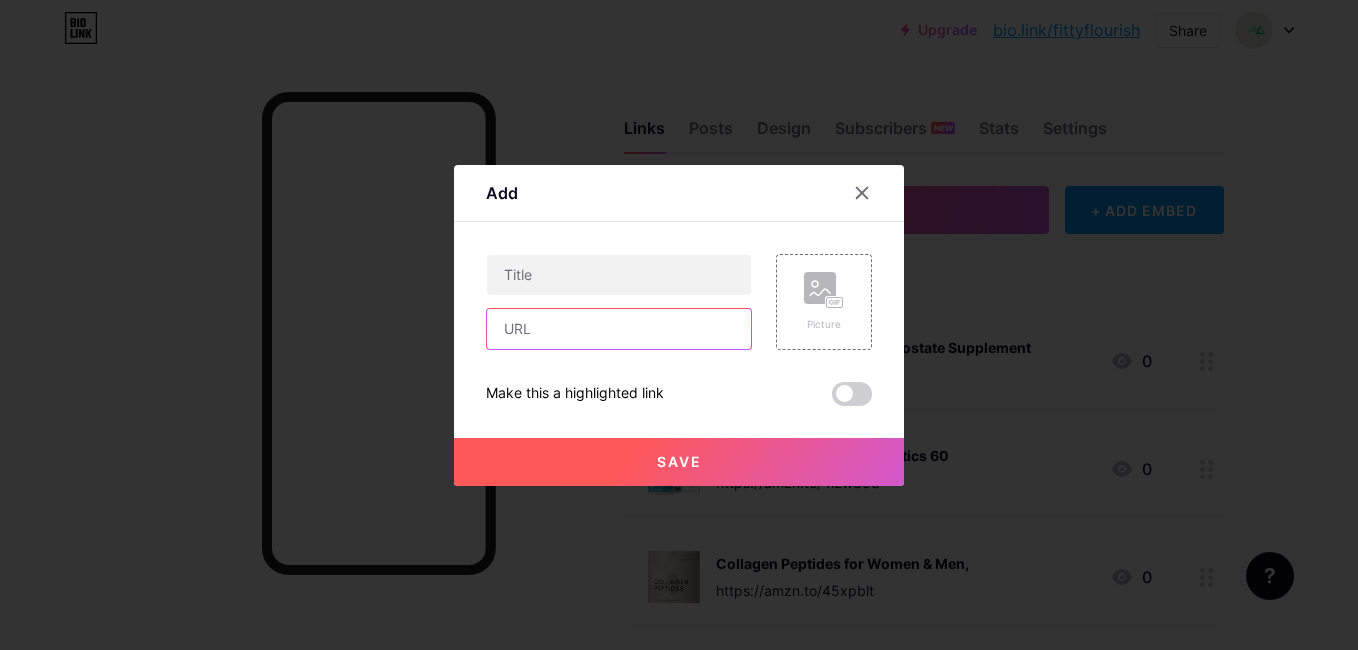 click at bounding box center (619, 329) 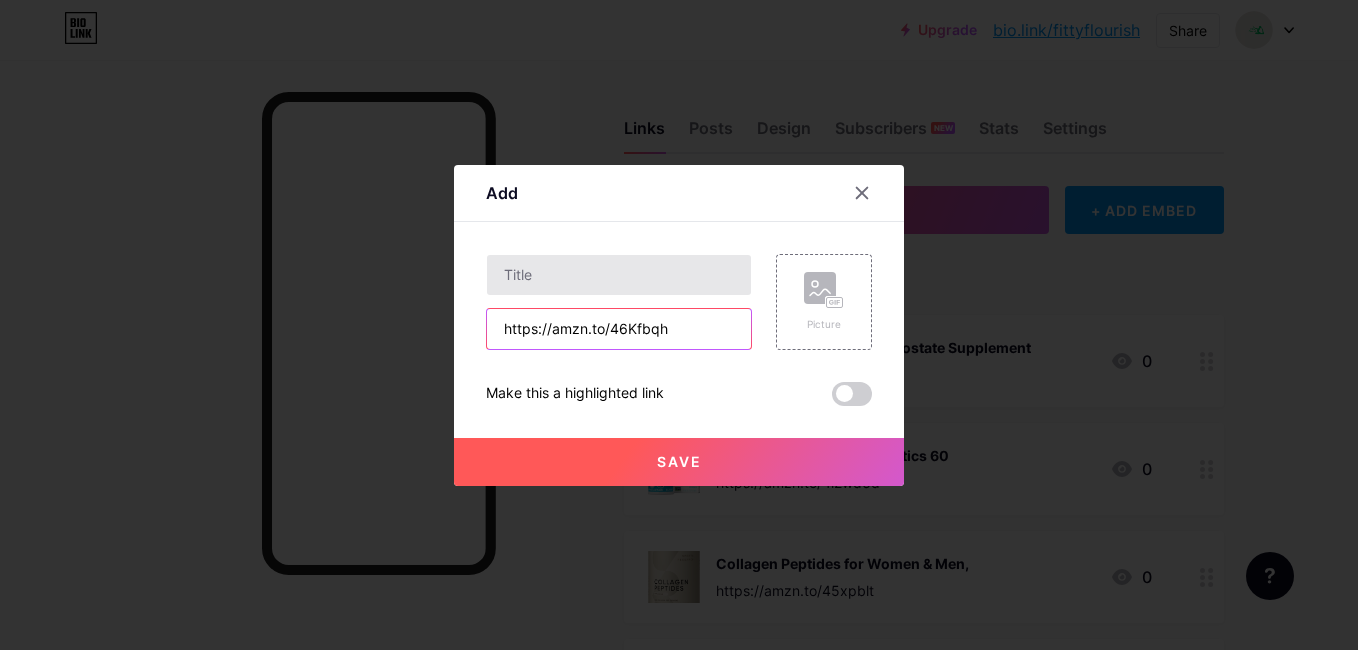 type on "https://amzn.to/46Kfbqh" 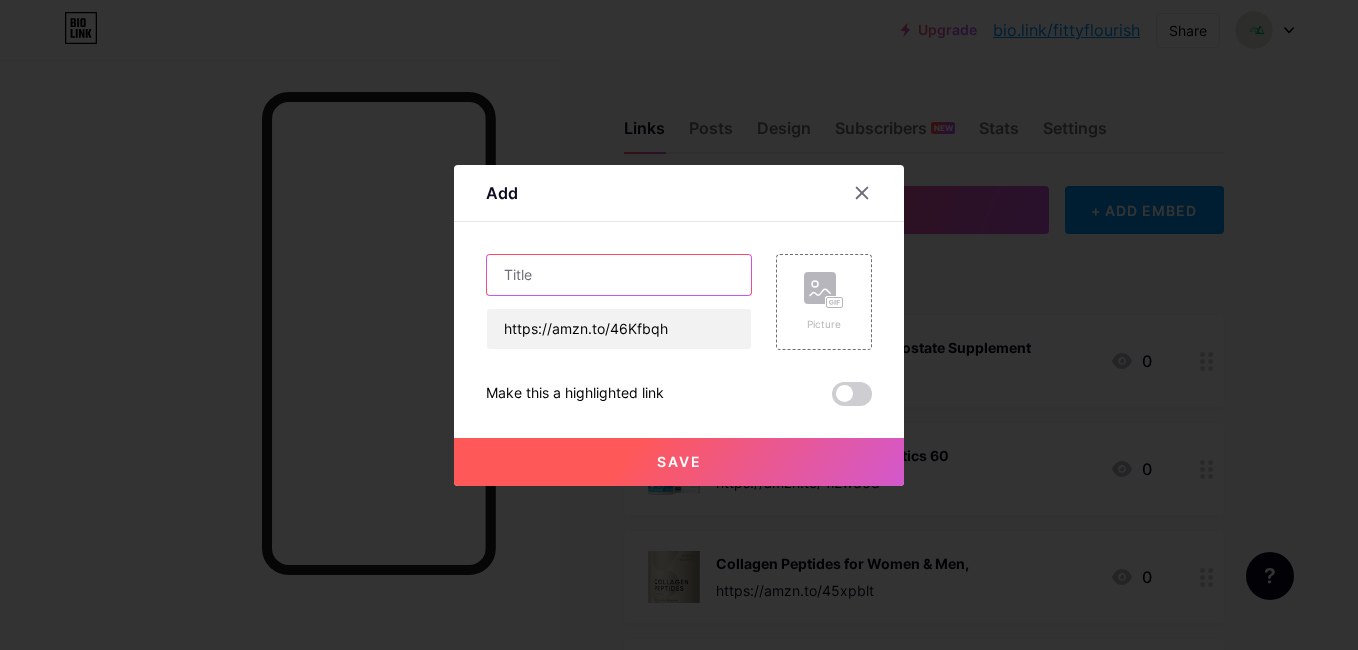 click at bounding box center [619, 275] 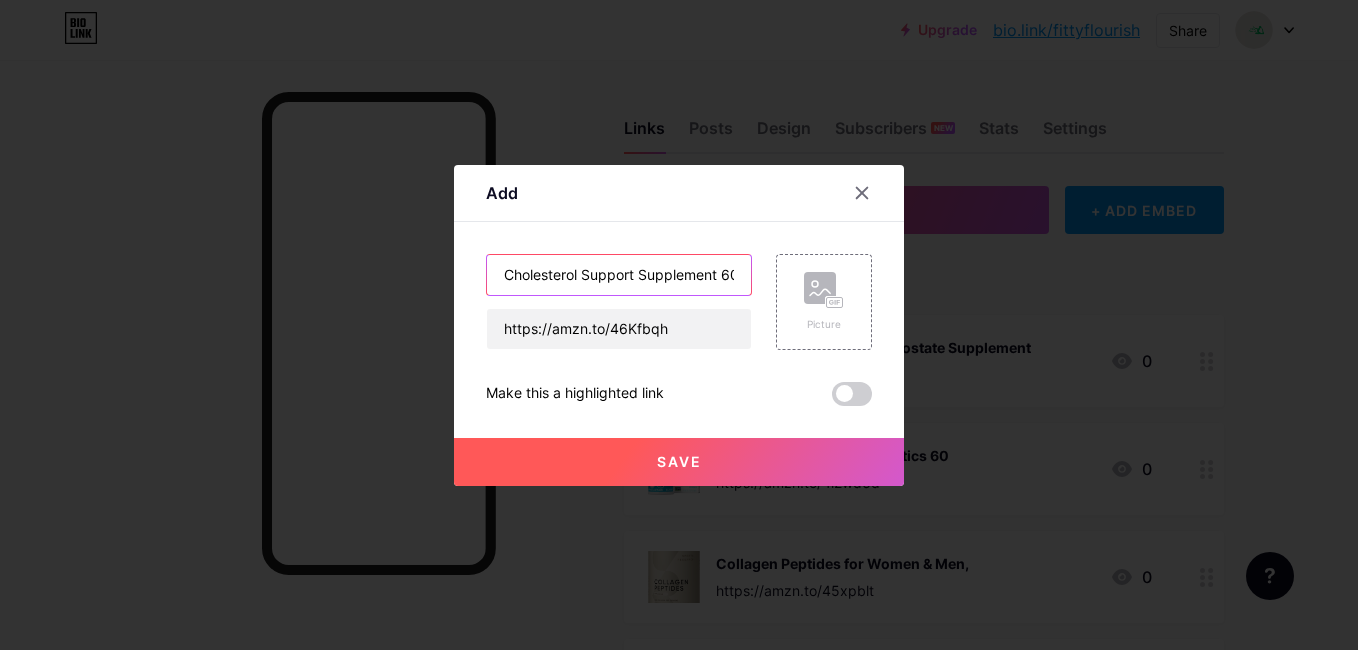scroll, scrollTop: 0, scrollLeft: 147, axis: horizontal 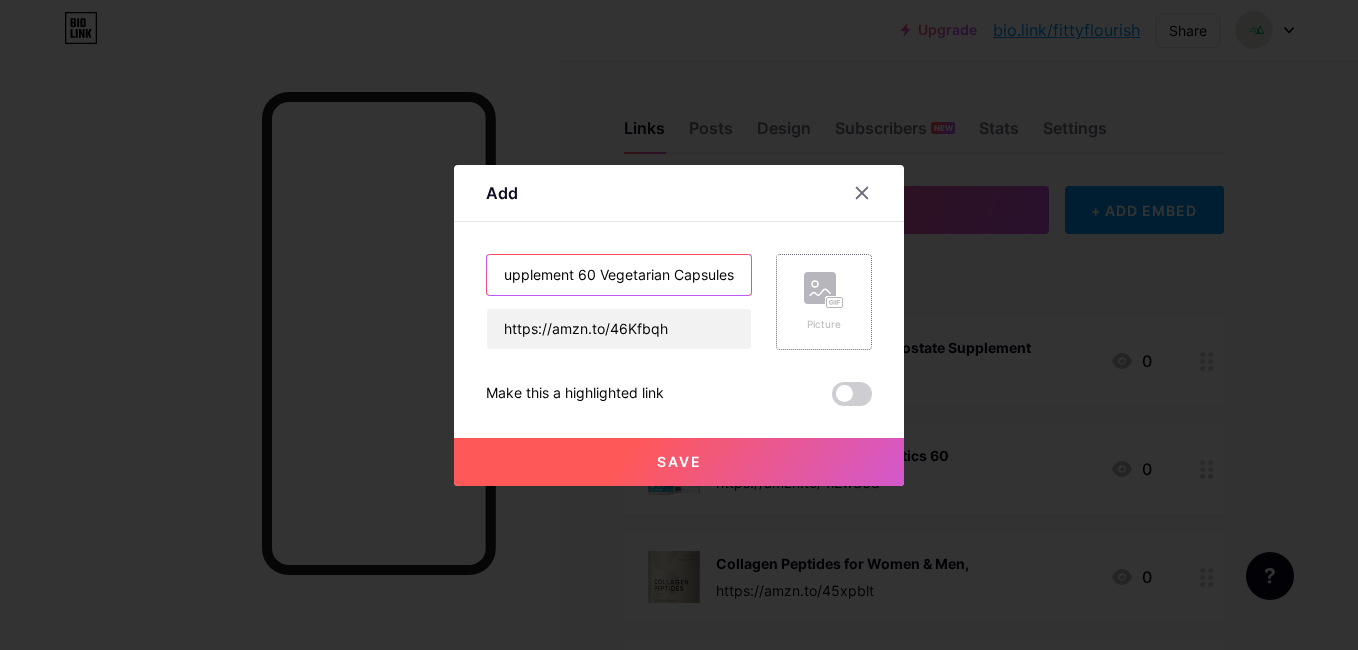 type on "Cholesterol Support Supplement 60 Vegetarian Capsules" 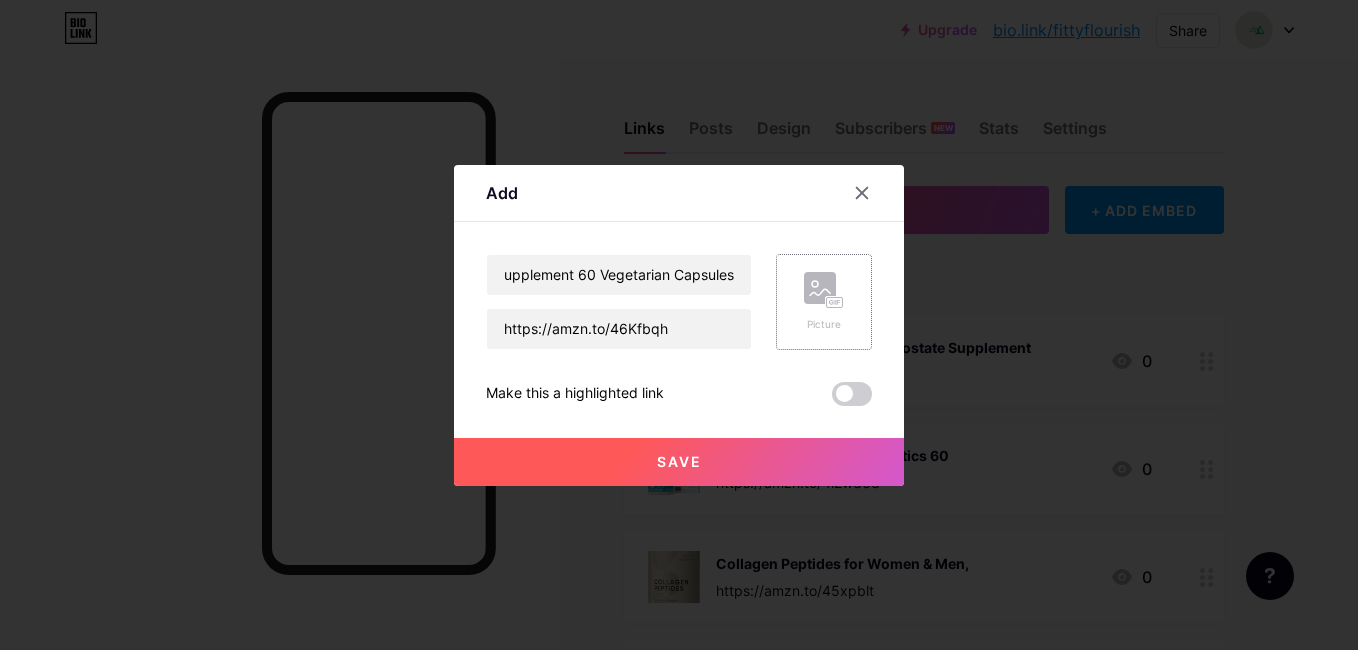 click 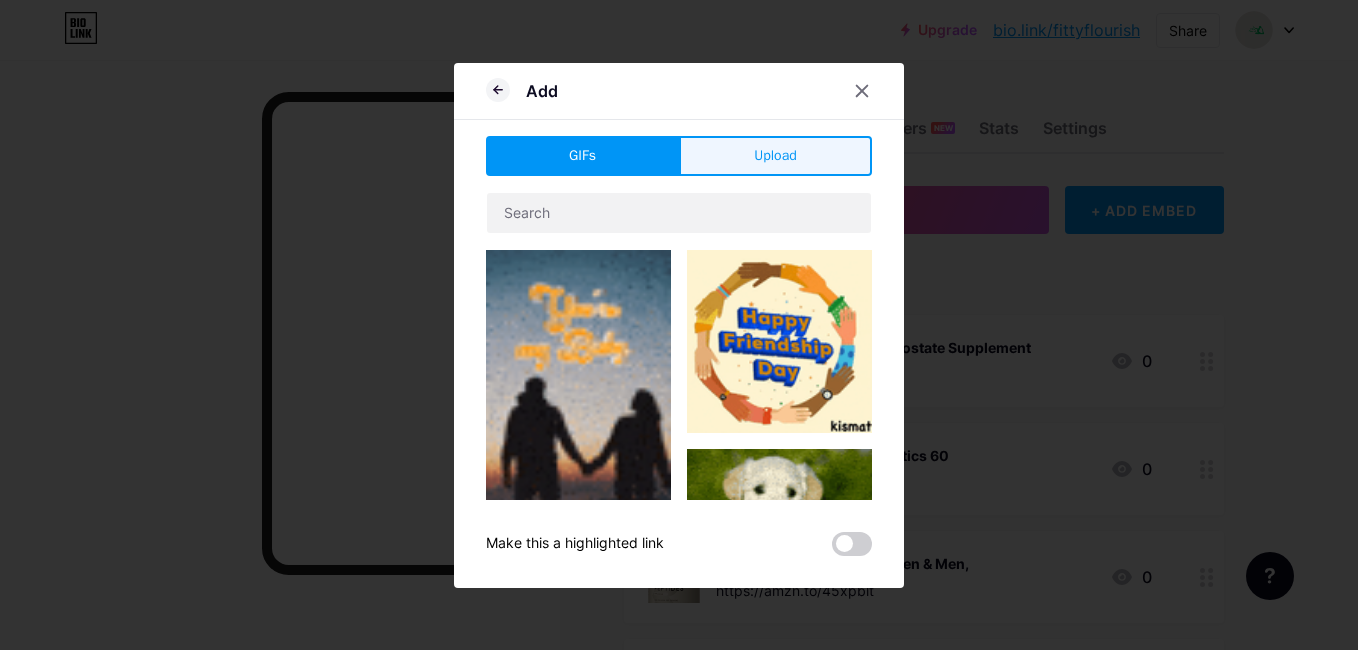 click on "Upload" at bounding box center (775, 155) 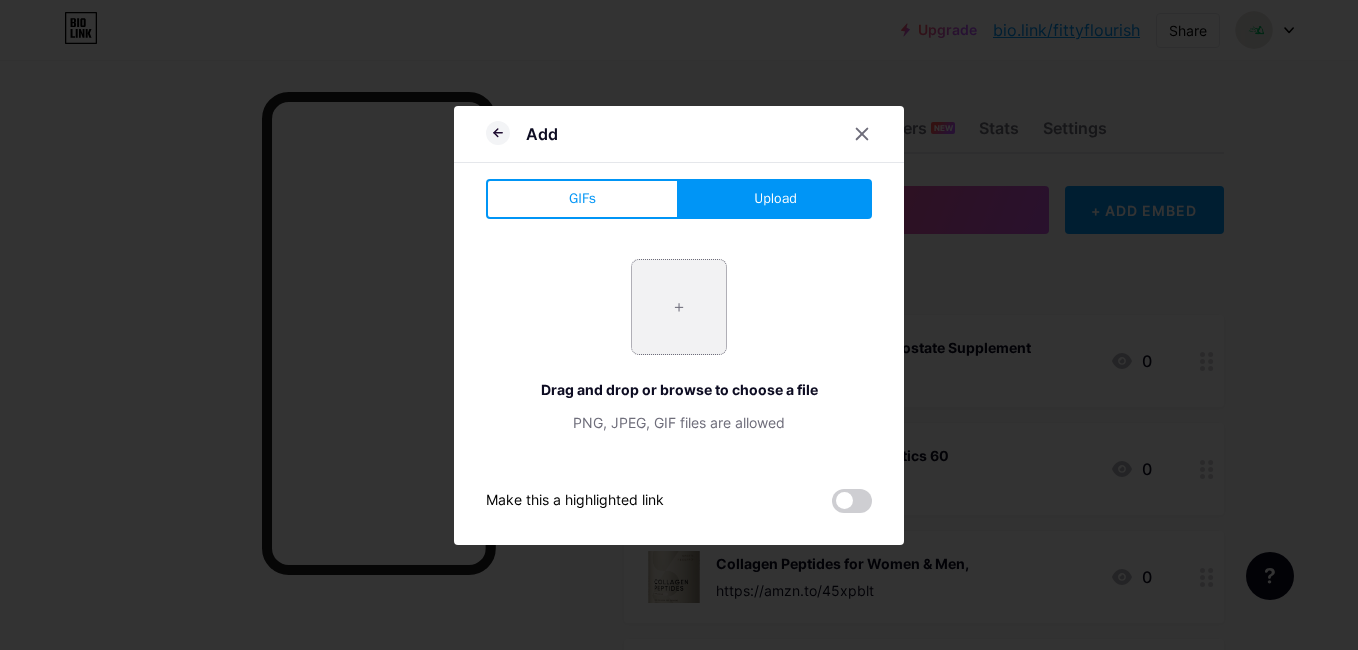 click at bounding box center (679, 307) 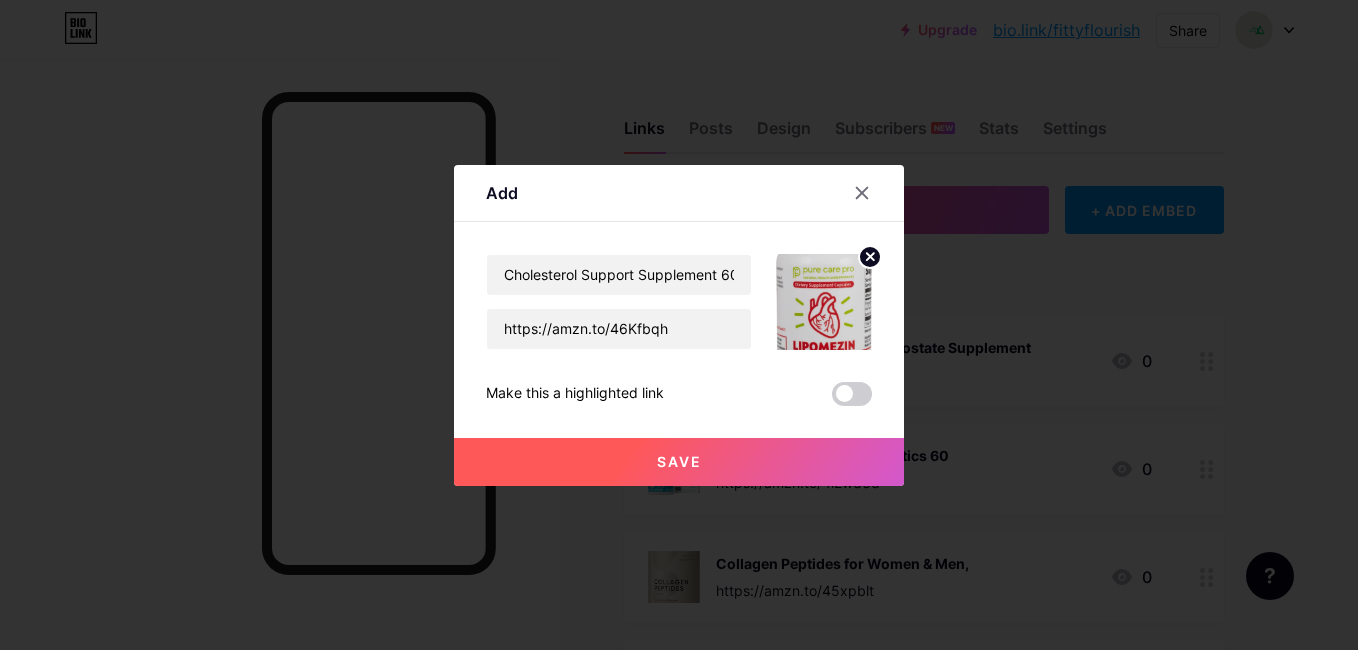 click on "Save" at bounding box center (679, 462) 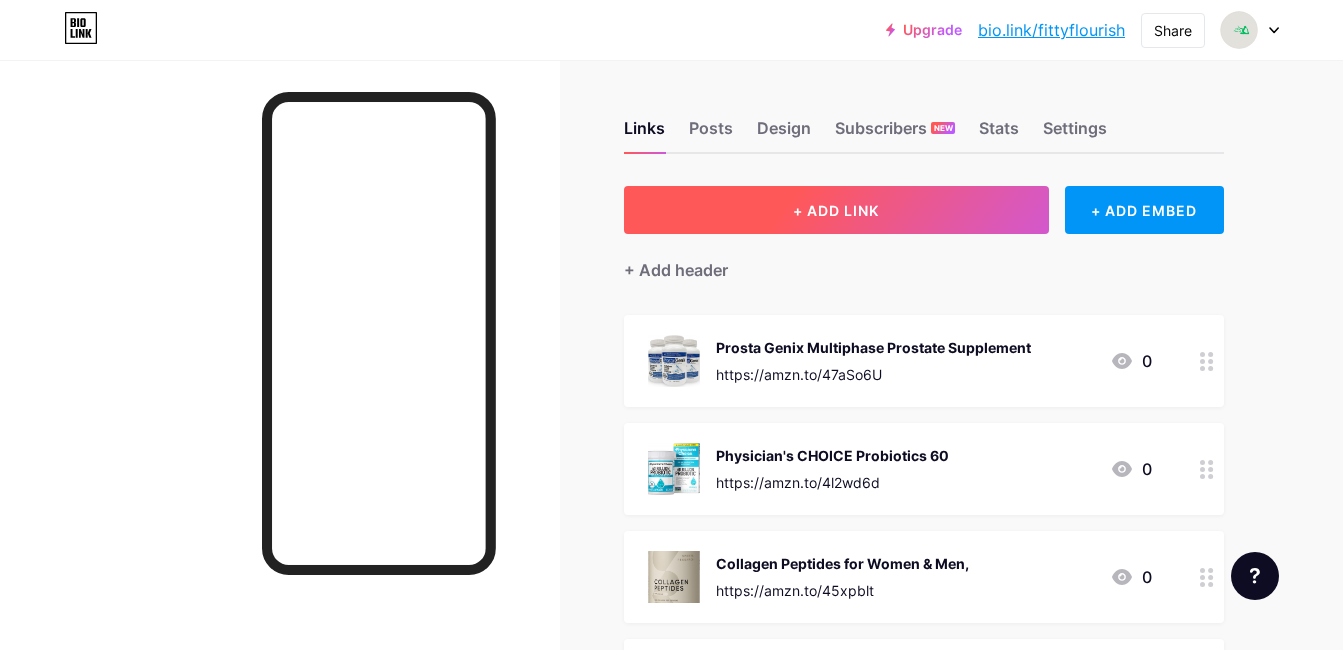 click on "+ ADD LINK" at bounding box center (836, 210) 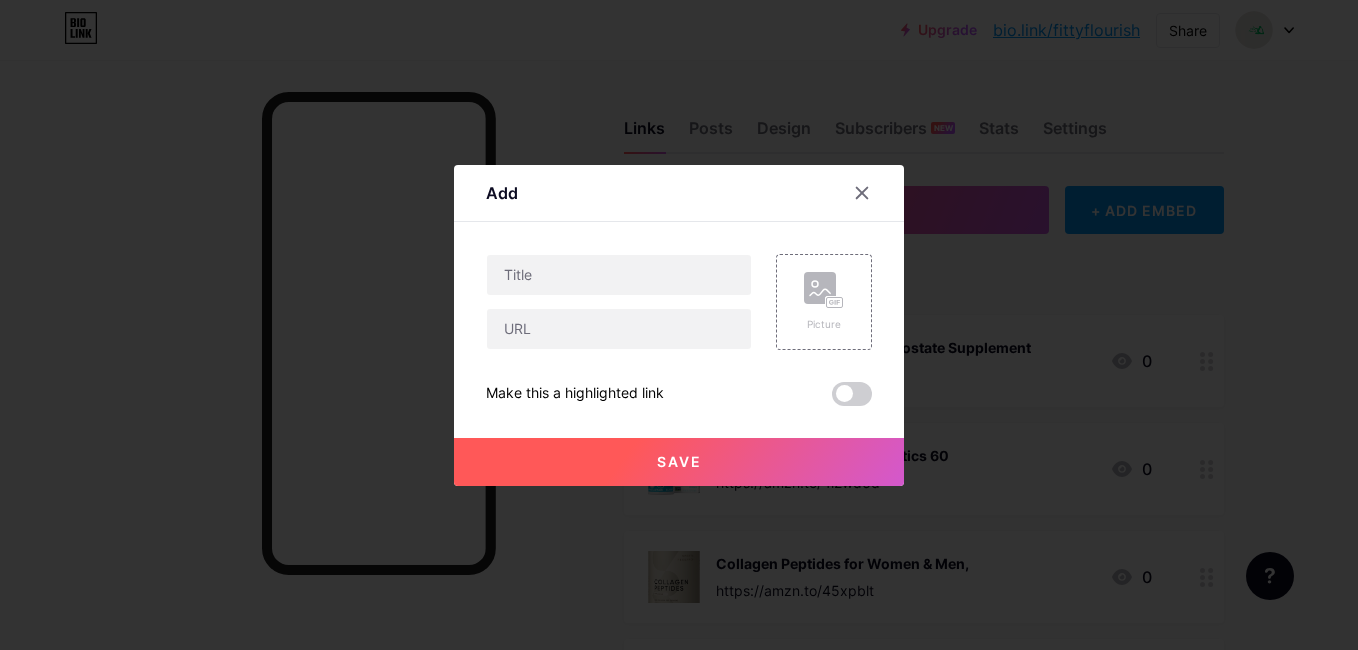 click at bounding box center (619, 329) 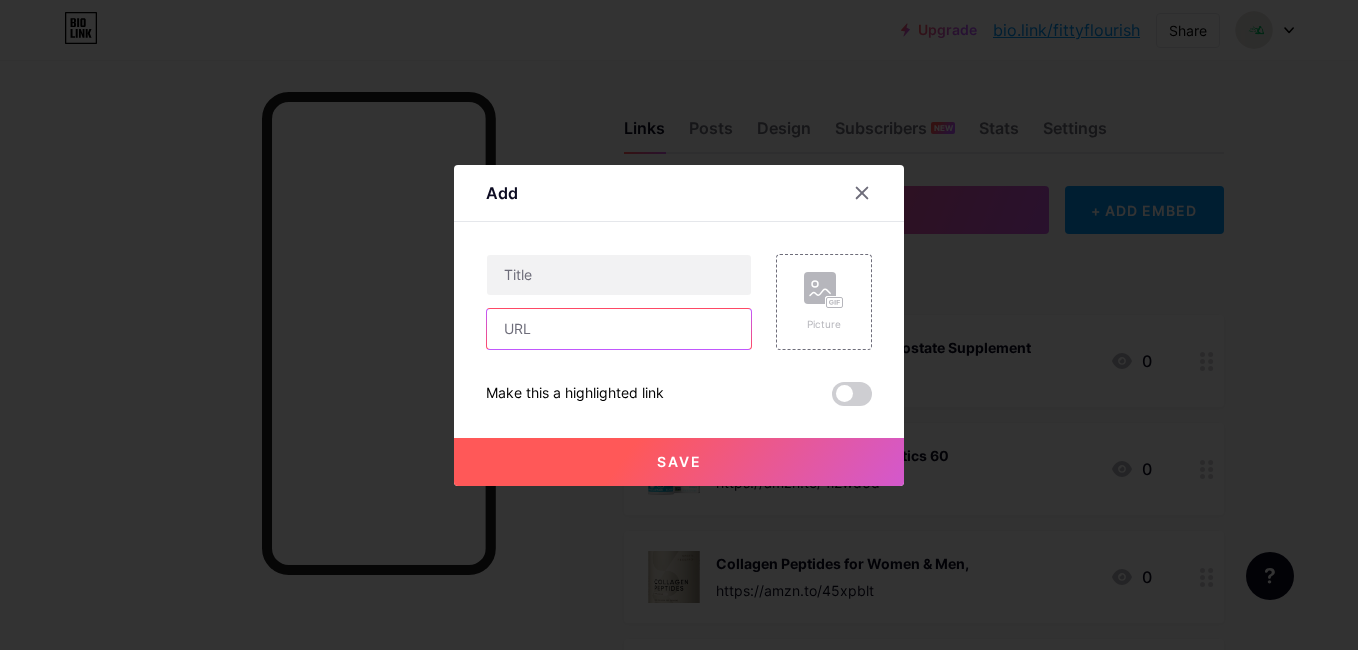click at bounding box center (619, 329) 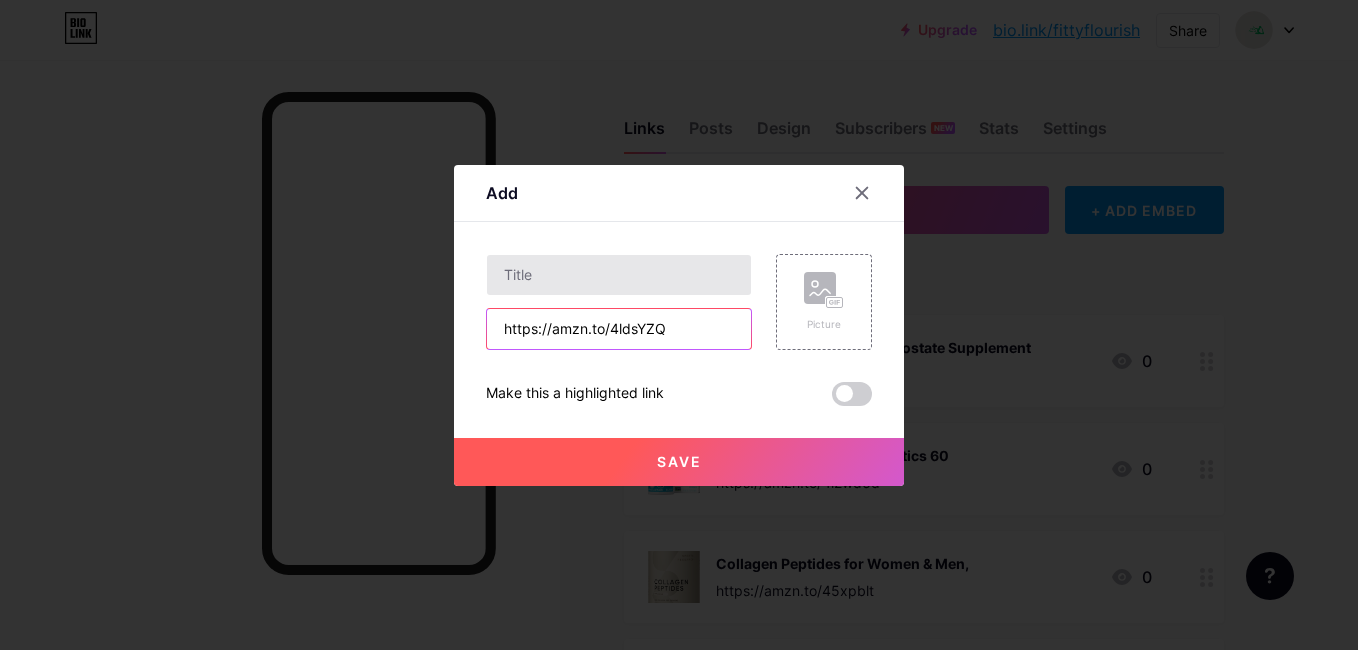 type on "https://amzn.to/4ldsYZQ" 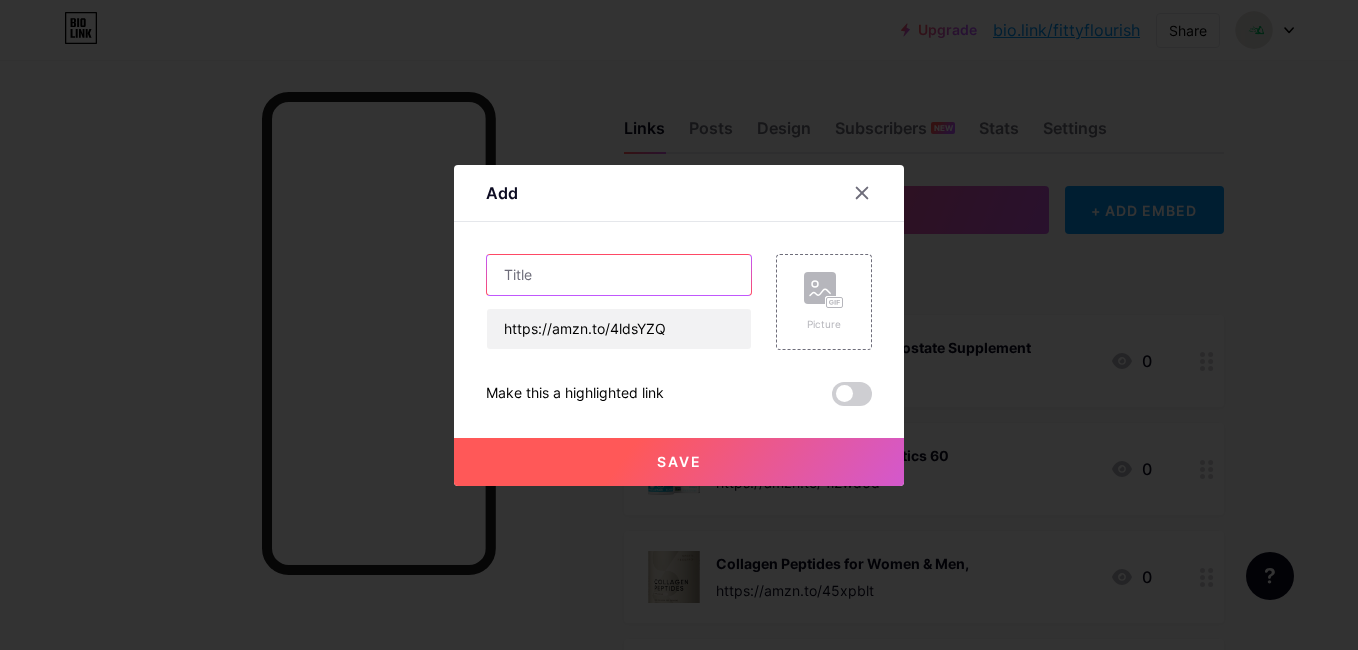 click at bounding box center (619, 275) 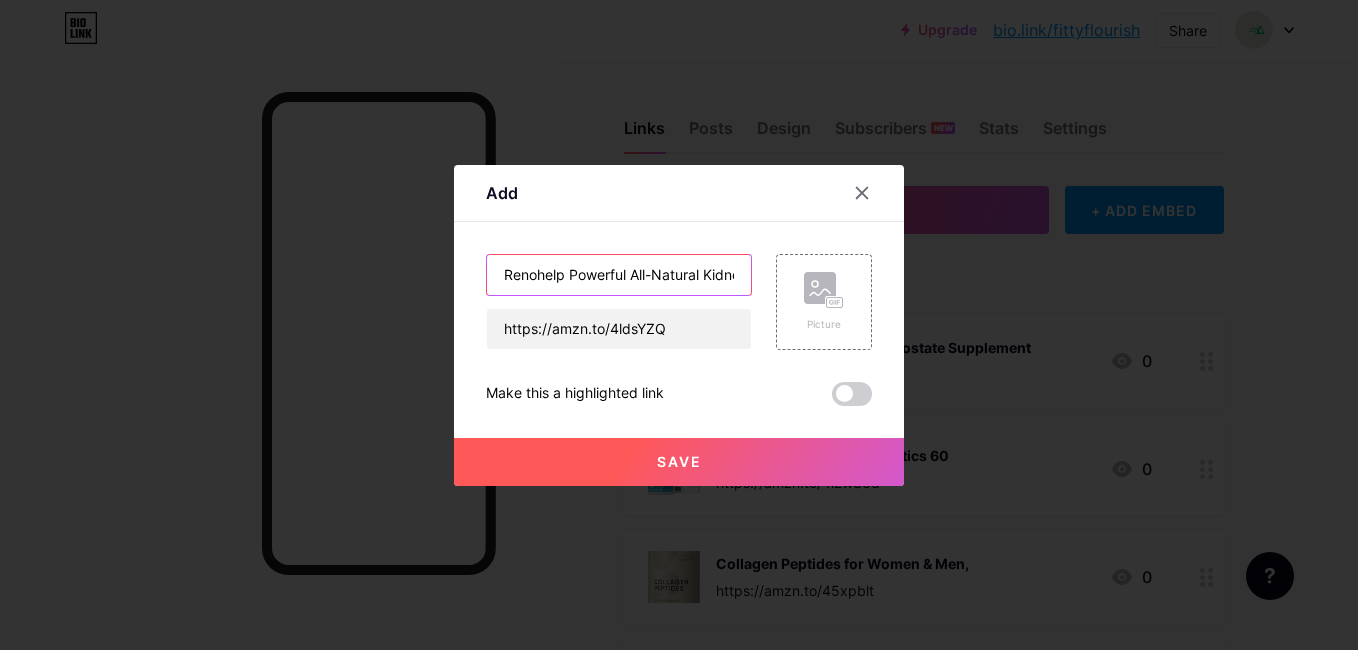 scroll, scrollTop: 0, scrollLeft: 159, axis: horizontal 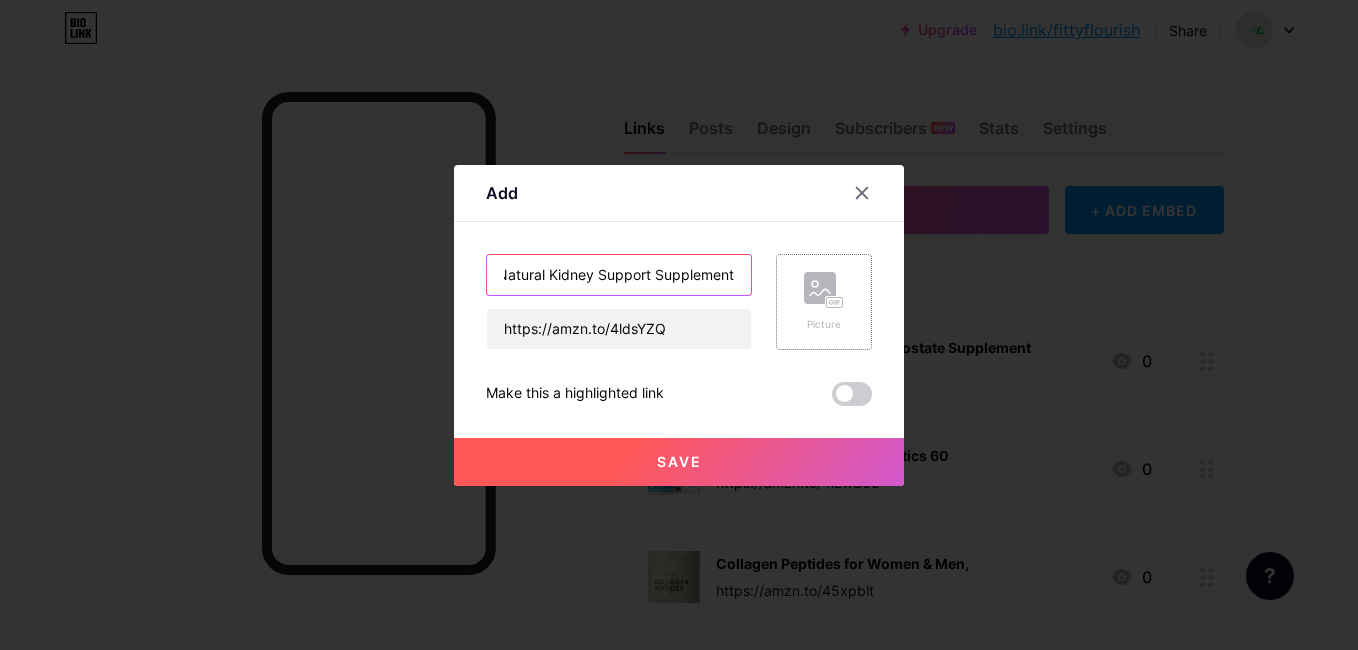 type on "Renohelp Powerful All-Natural Kidney Support Supplement" 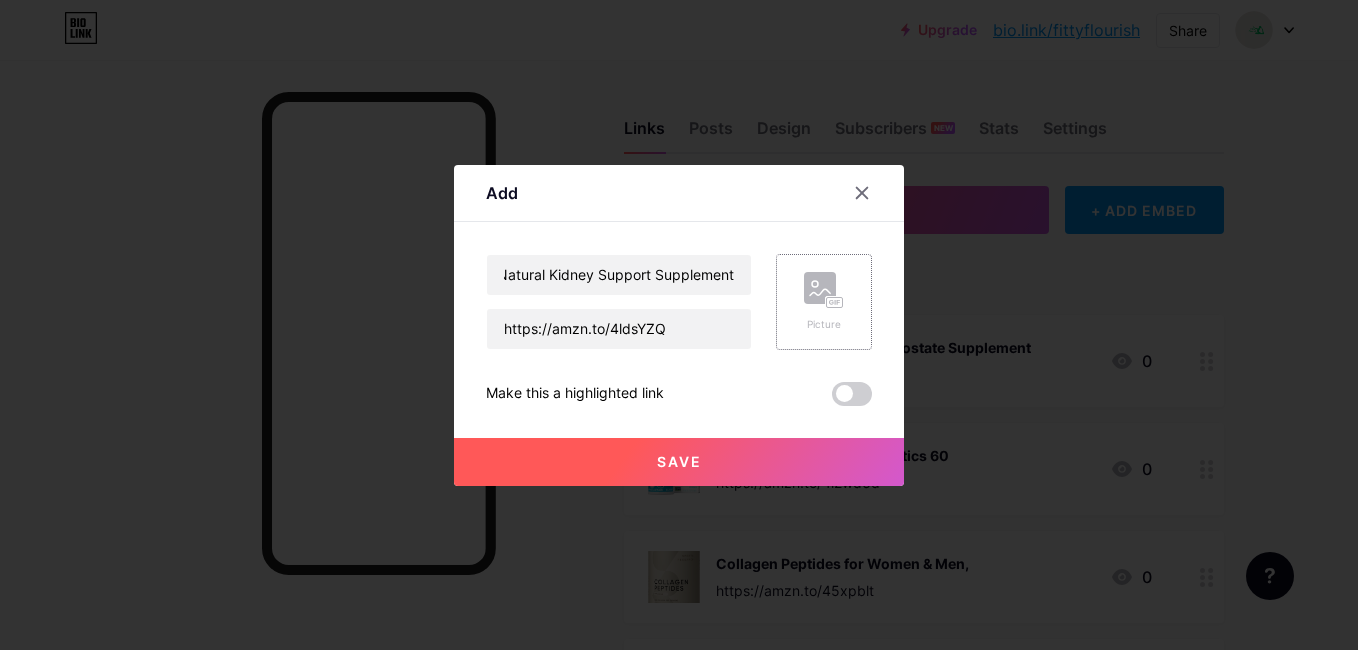 click on "Picture" at bounding box center (824, 302) 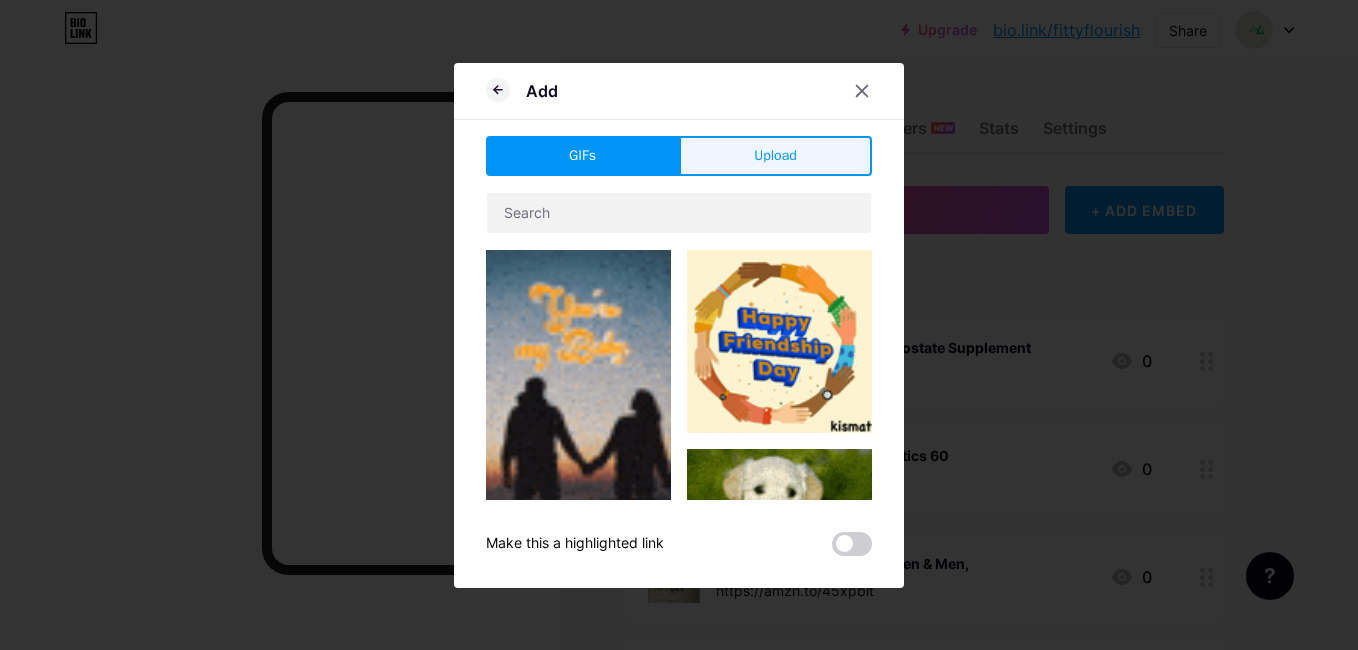 click on "Upload" at bounding box center (775, 155) 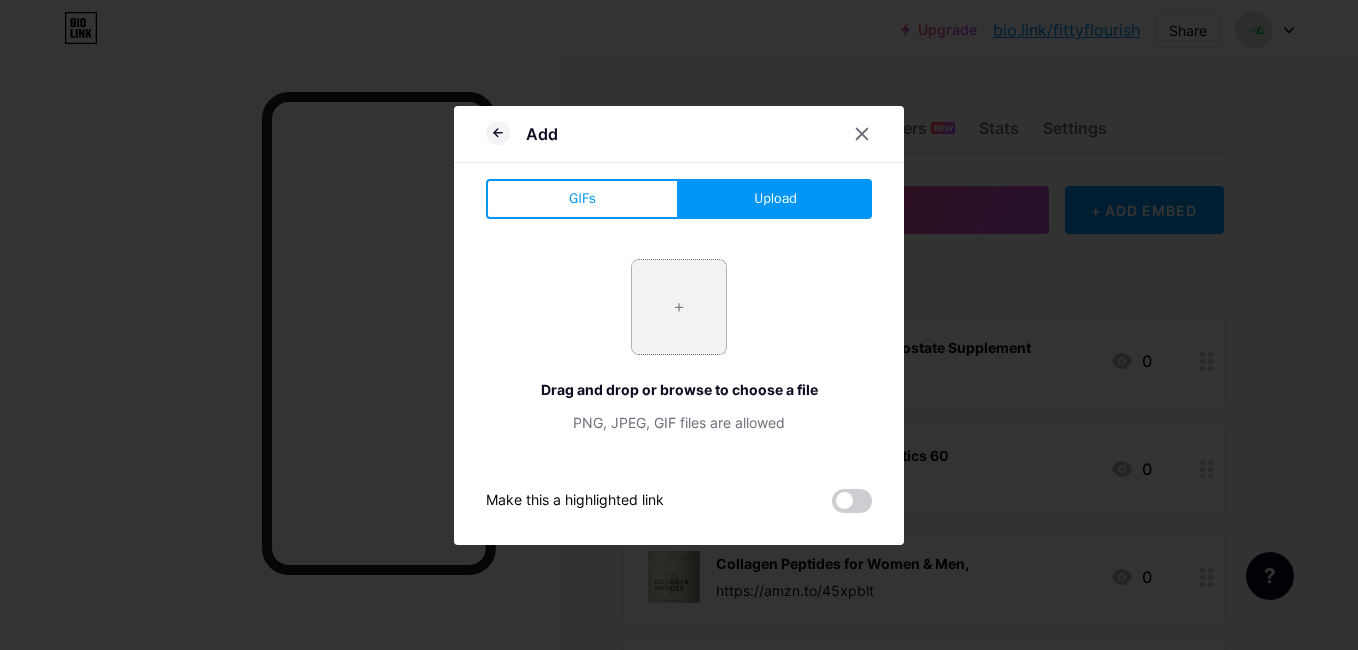 click at bounding box center [679, 307] 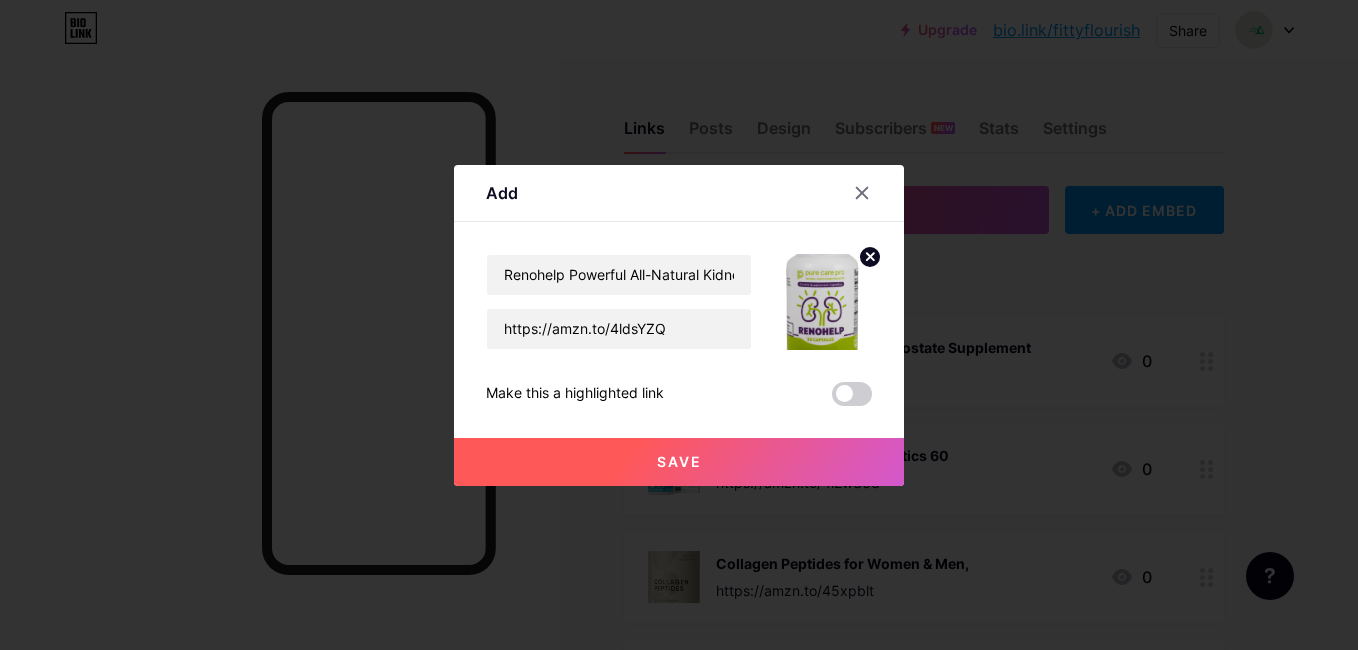 click on "Save" at bounding box center (679, 462) 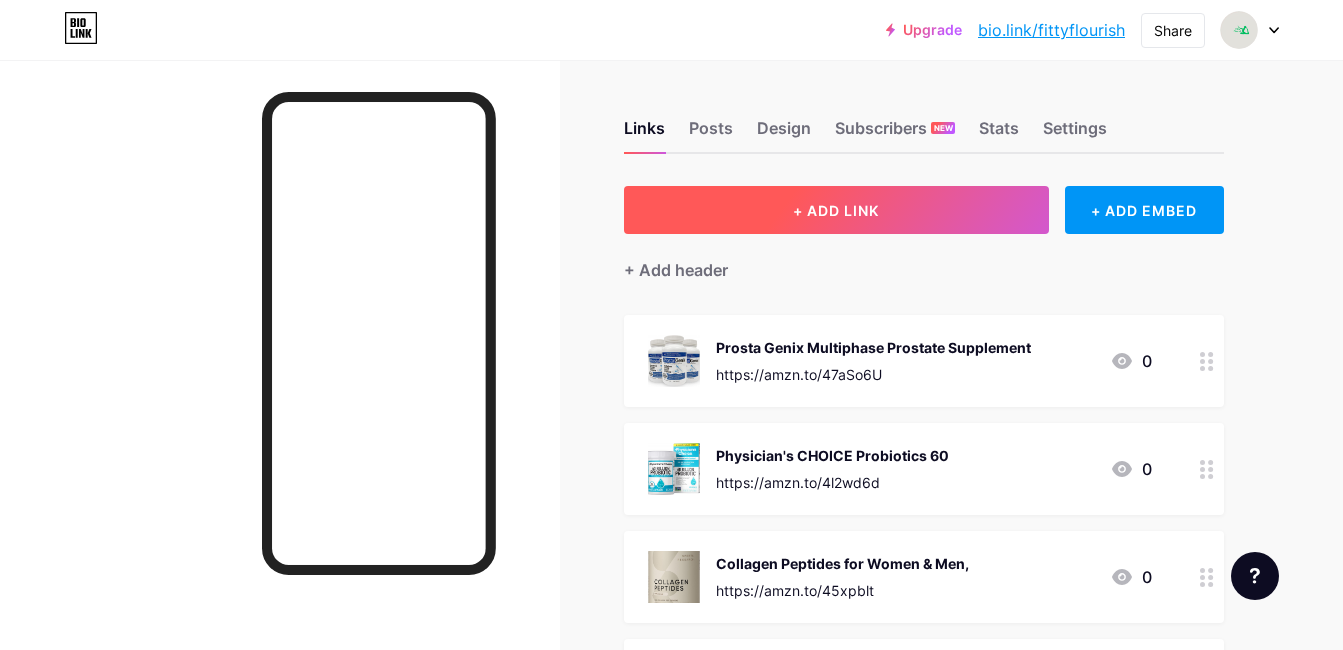 click on "+ ADD LINK" at bounding box center (836, 210) 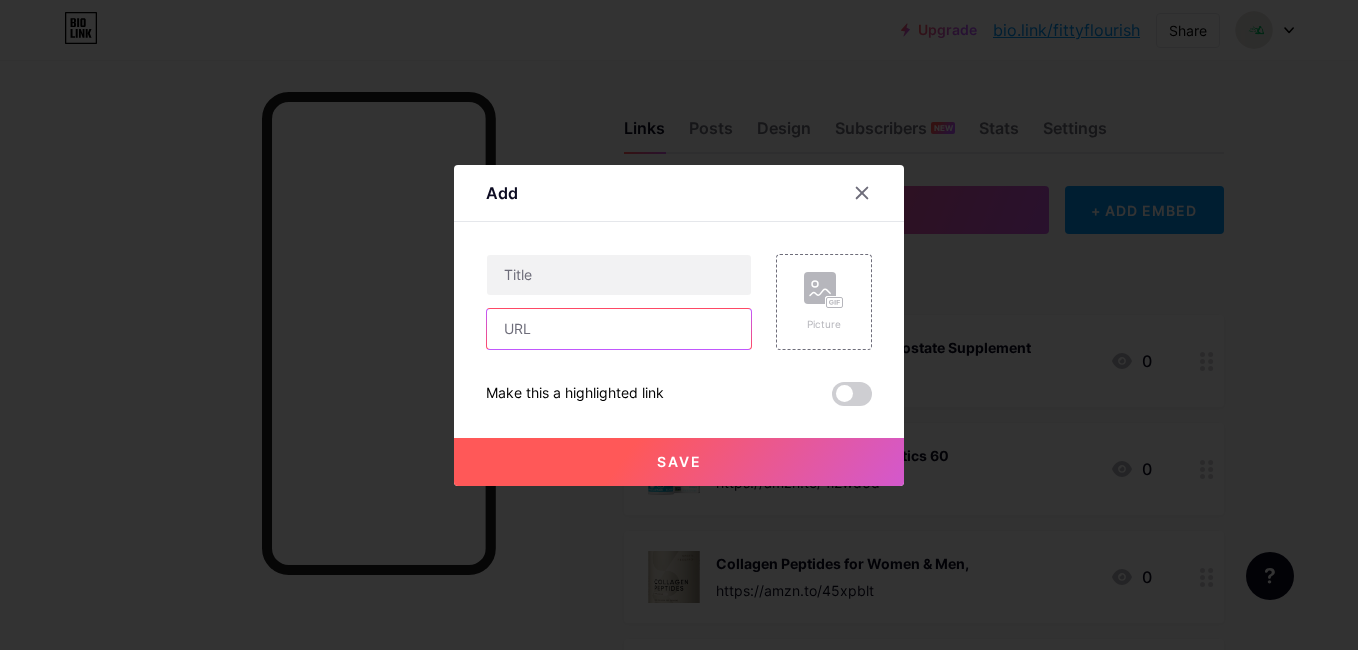 click at bounding box center (619, 329) 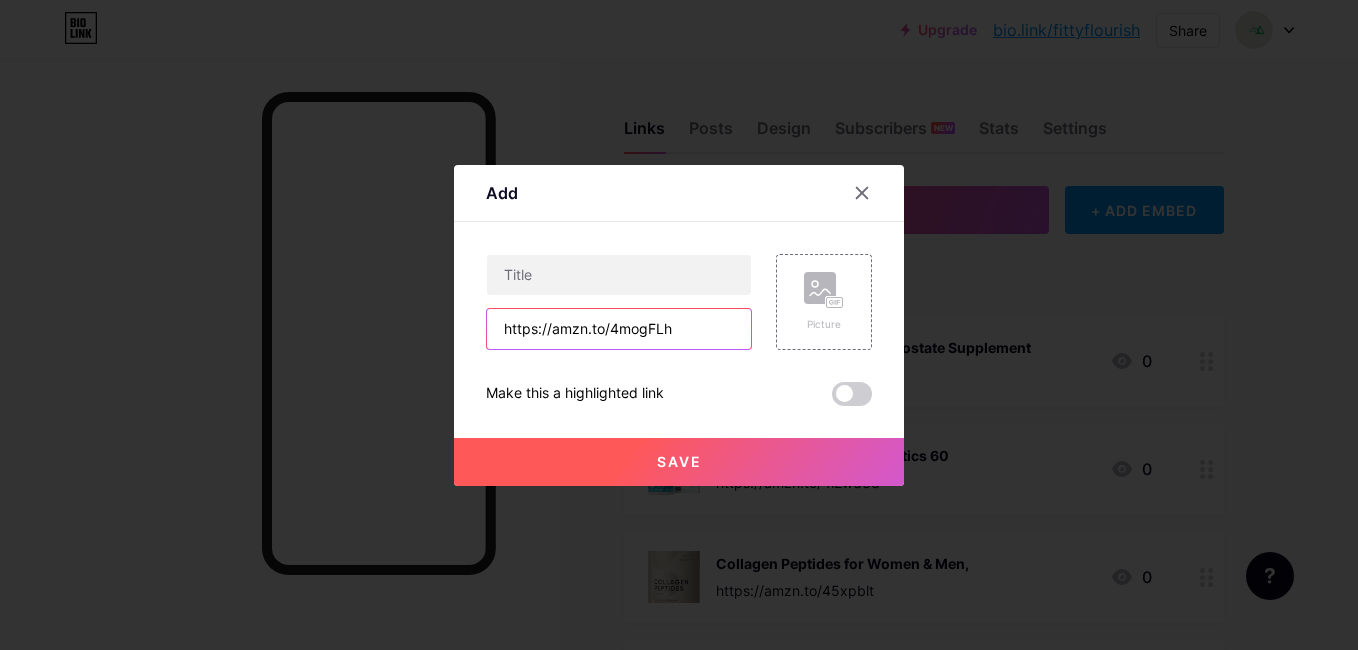 type 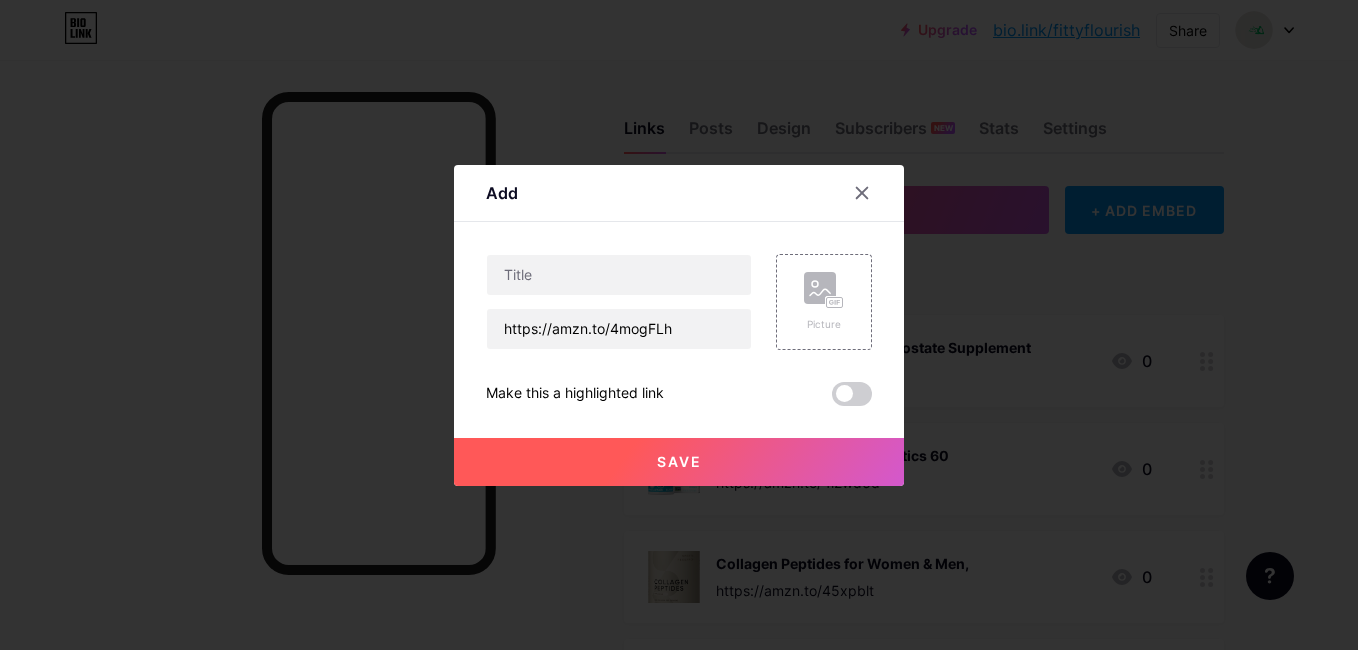 click on "Content
YouTube
Play YouTube video without leaving your page.
ADD
Vimeo
Play Vimeo video without leaving your page.
ADD
Tiktok
Grow your TikTok following
ADD
Tweet
Embed a tweet.
ADD
Reddit
Showcase your Reddit profile
ADD
Spotify
Embed Spotify to play the preview of a track.
ADD
Twitch
Play Twitch video without leaving your page.
ADD
SoundCloud
ADD" at bounding box center (679, 314) 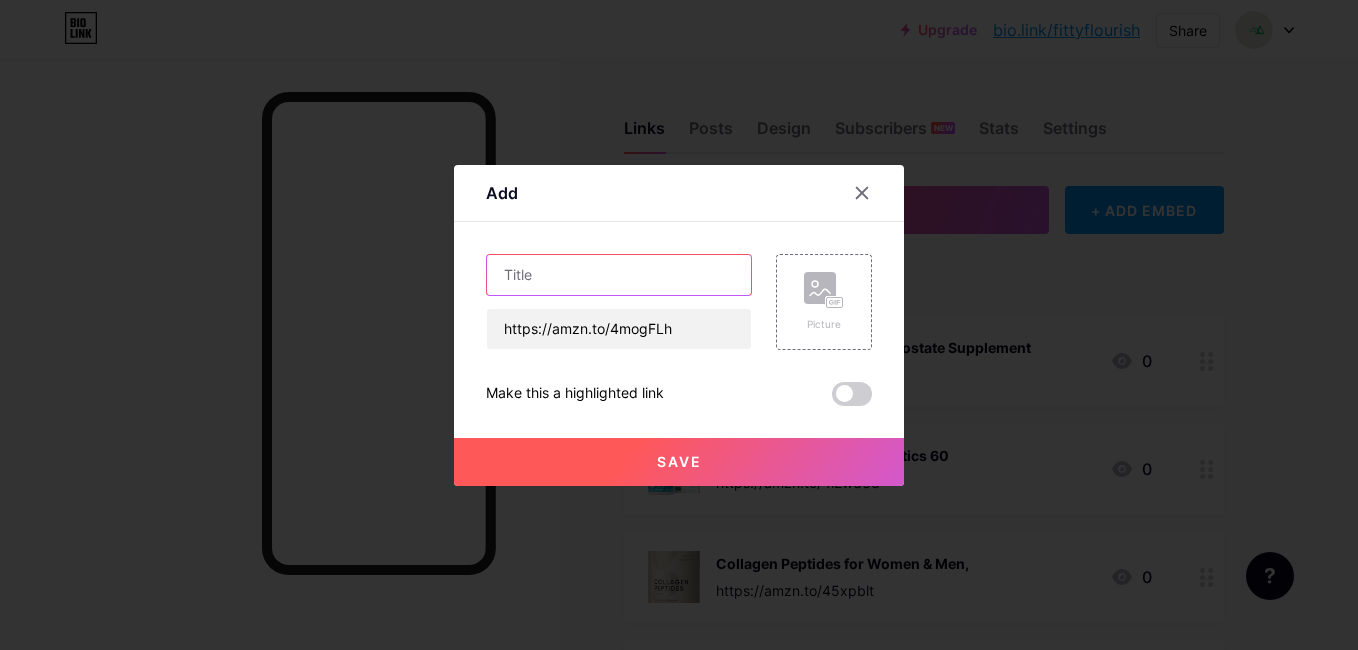 click at bounding box center (619, 275) 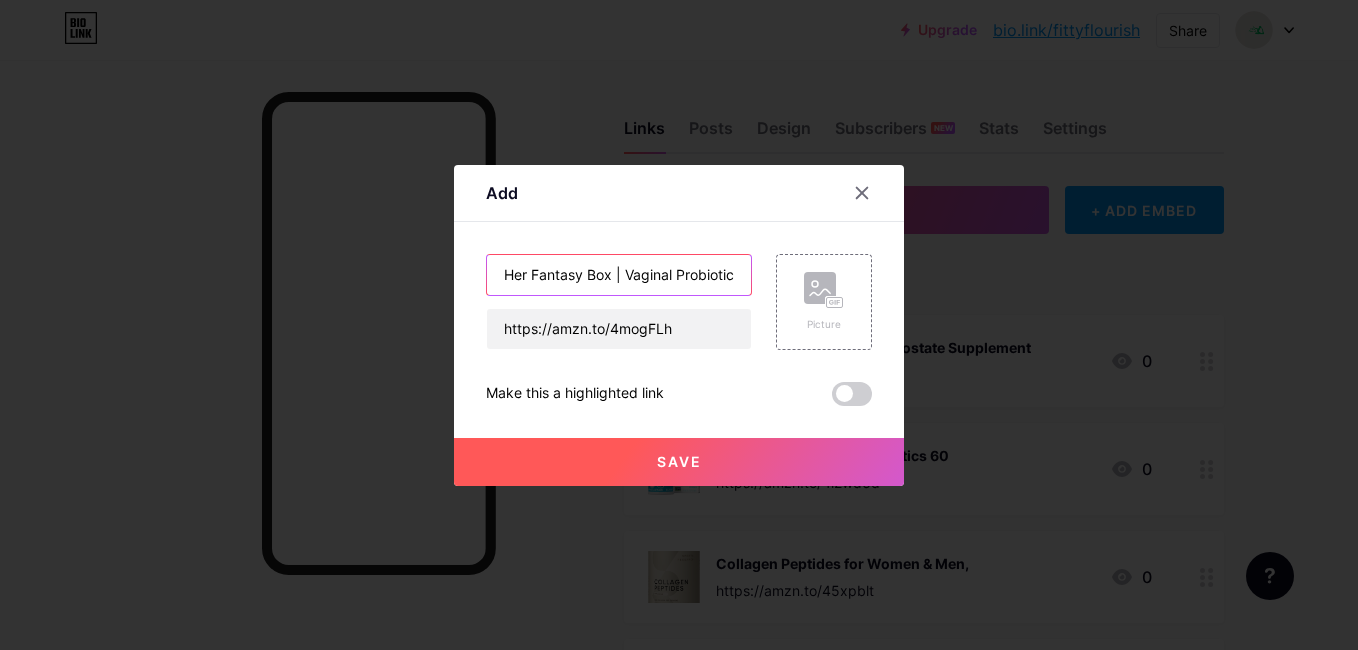 scroll, scrollTop: 0, scrollLeft: 89, axis: horizontal 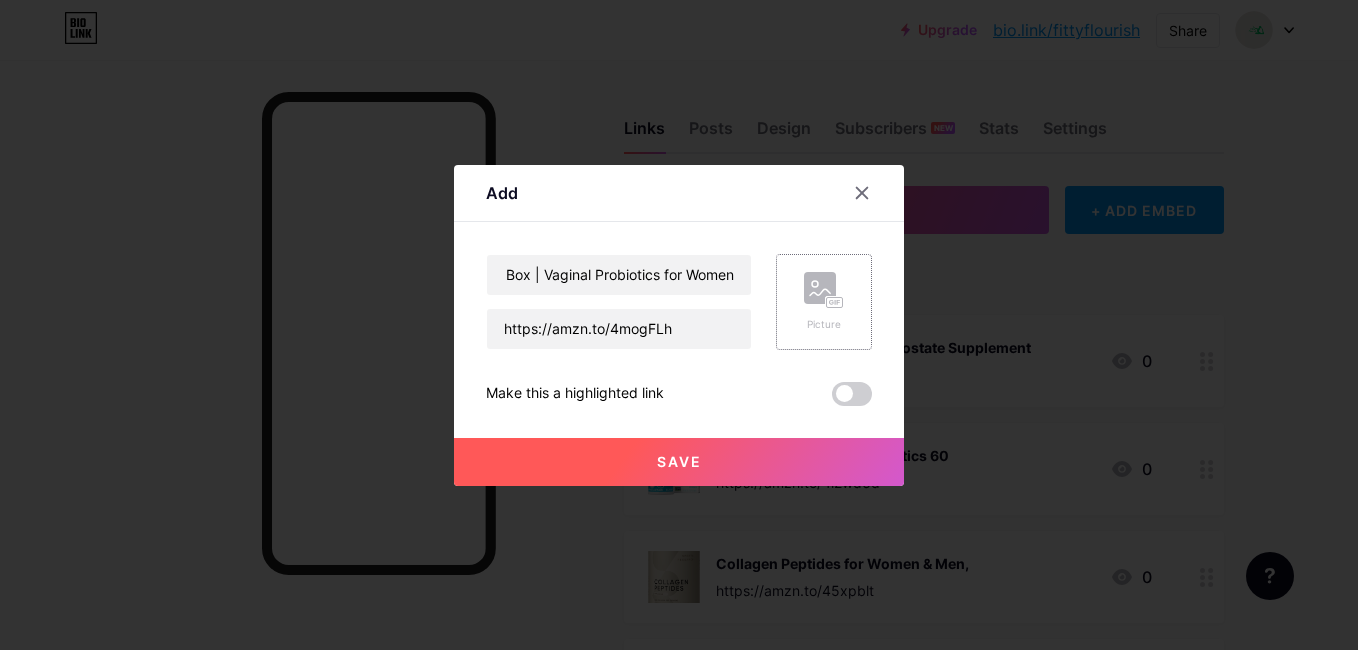 click on "Picture" at bounding box center [824, 302] 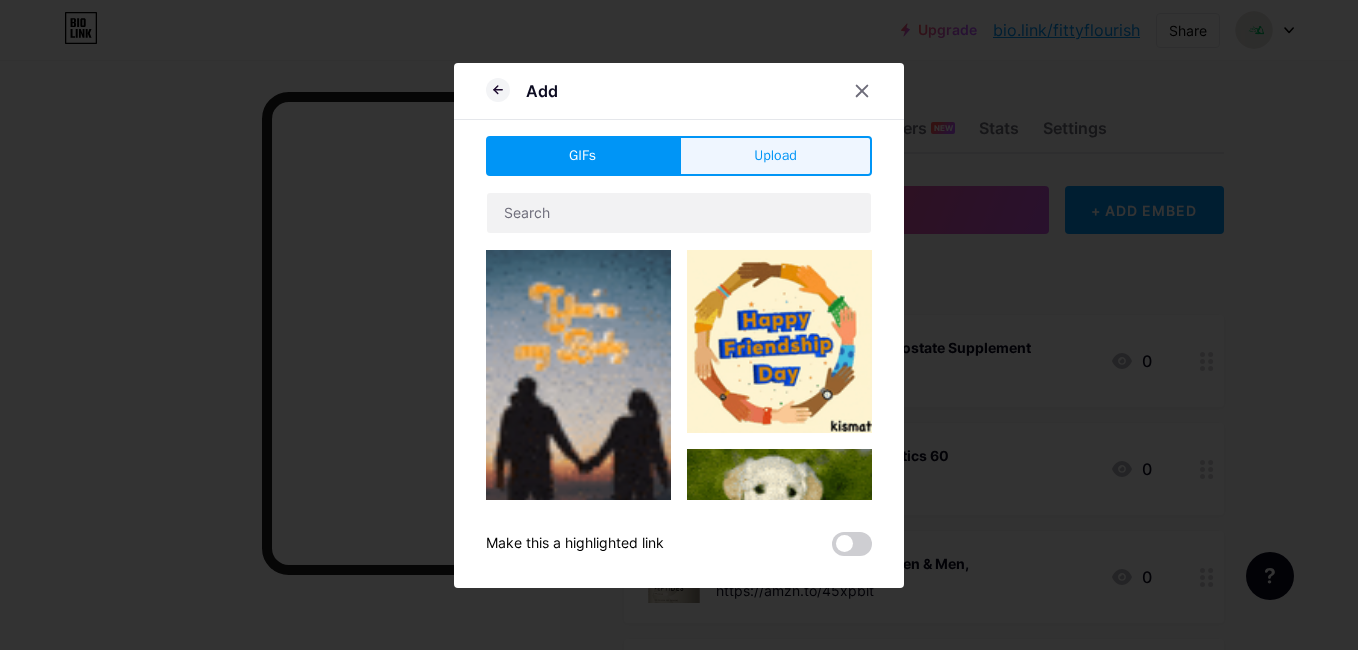 click on "Upload" at bounding box center (775, 155) 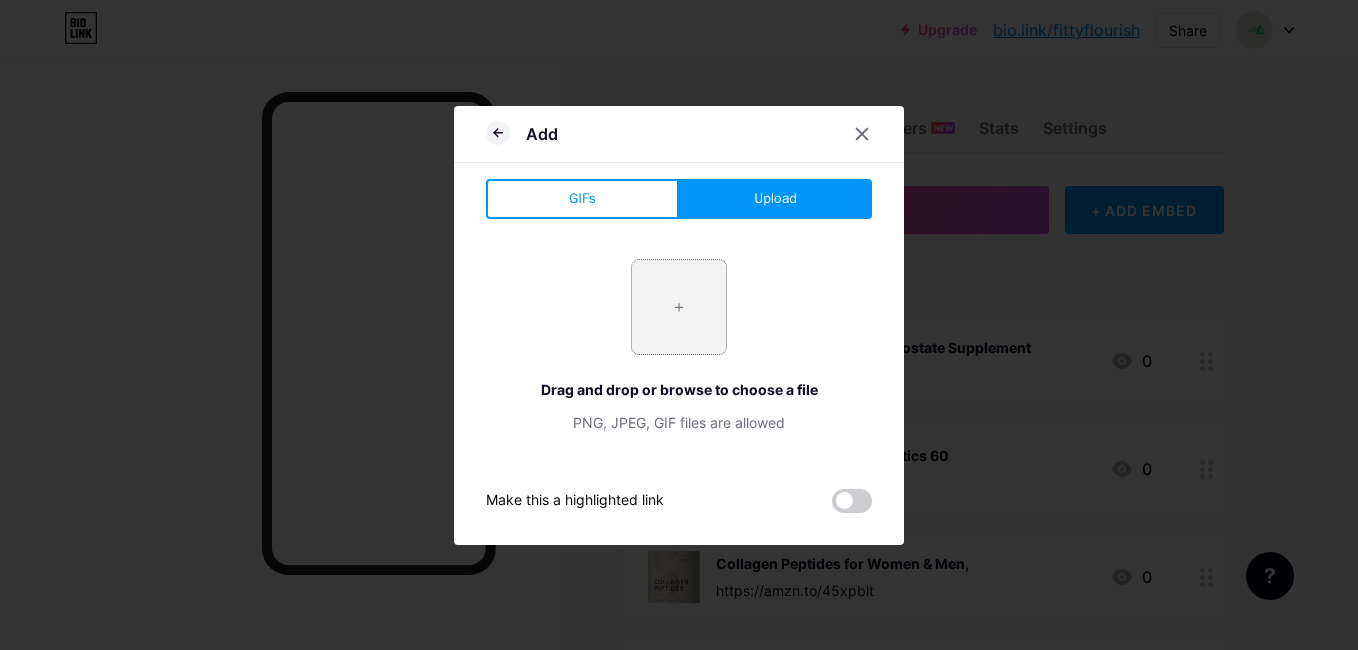 click at bounding box center (679, 307) 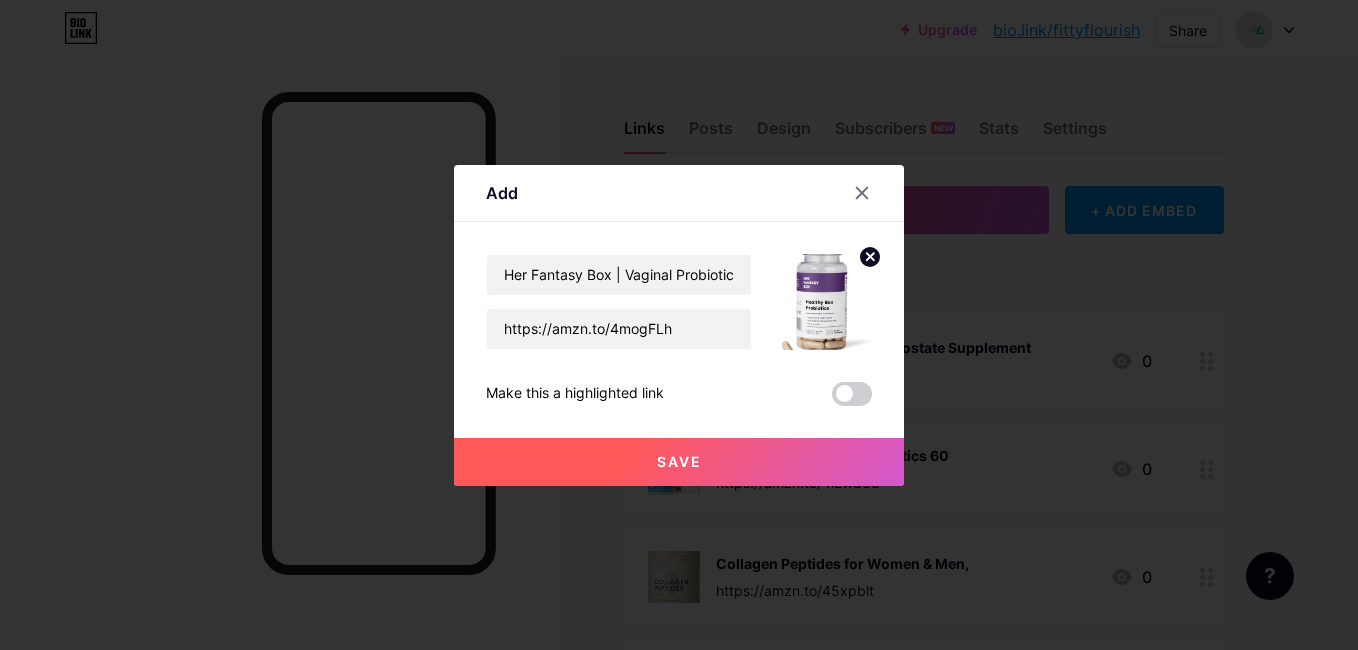 click on "Save" at bounding box center (679, 462) 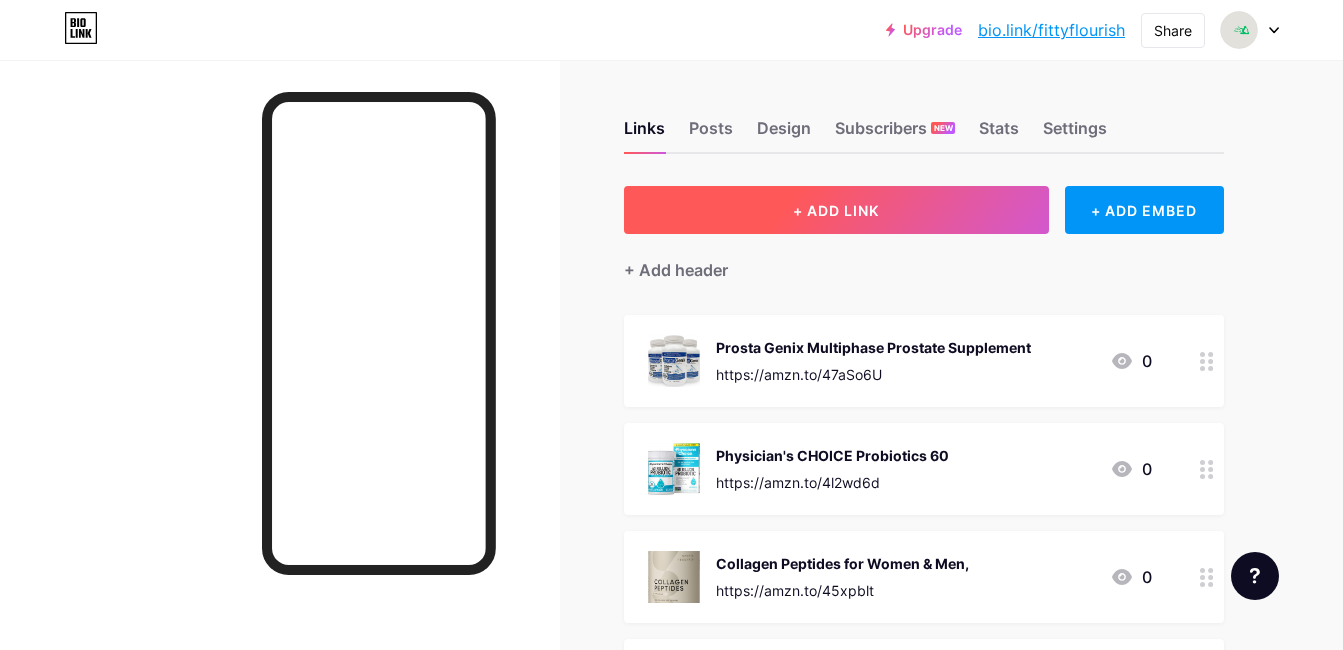 click on "+ ADD LINK" at bounding box center [836, 210] 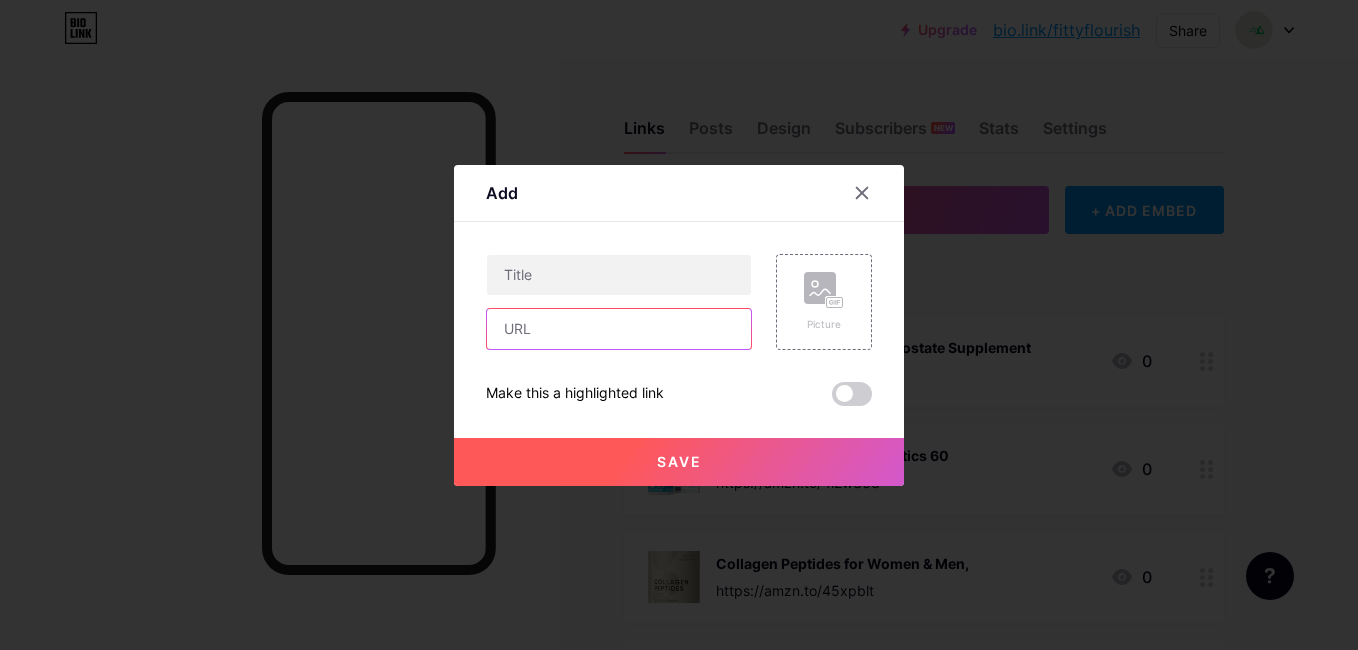 click at bounding box center (619, 329) 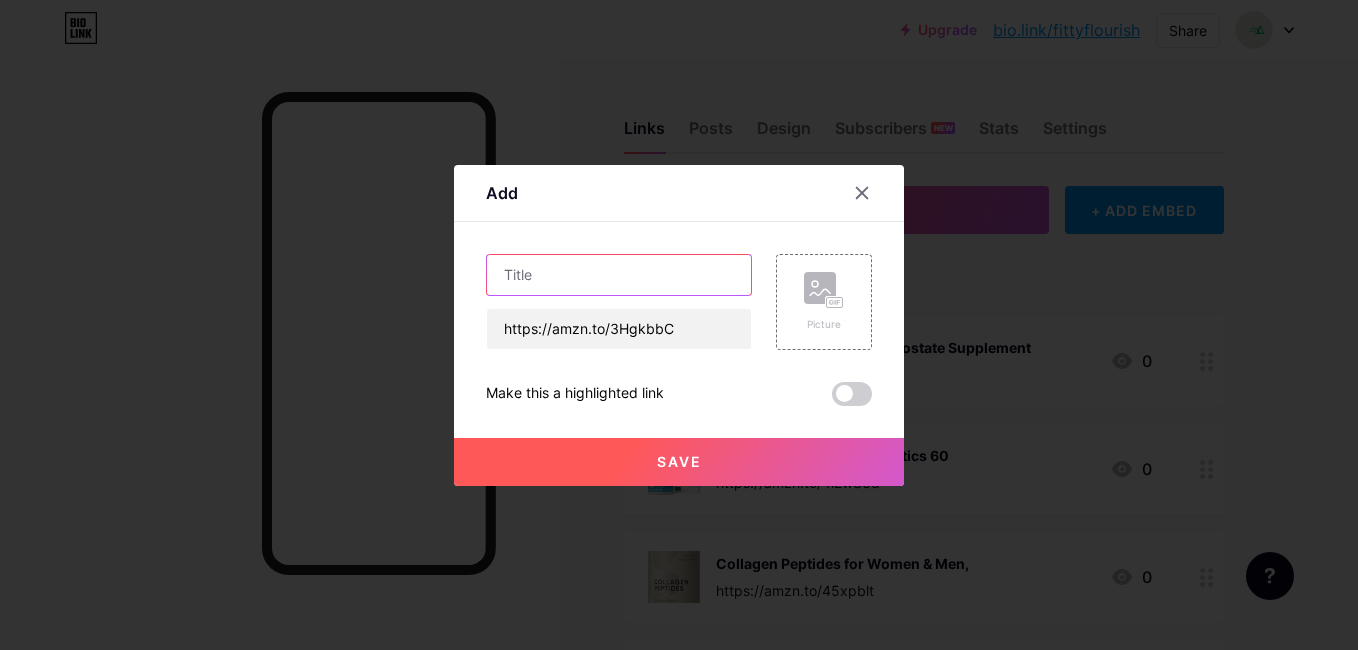 click at bounding box center [619, 275] 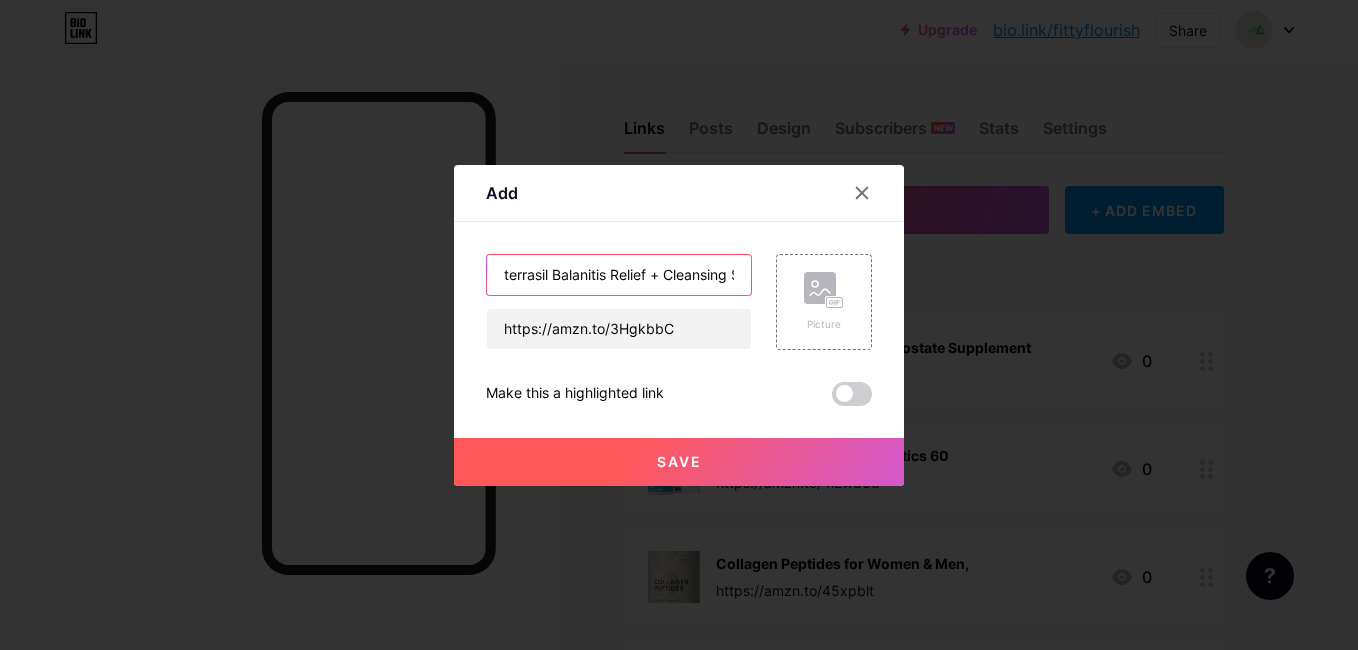 scroll, scrollTop: 0, scrollLeft: 39, axis: horizontal 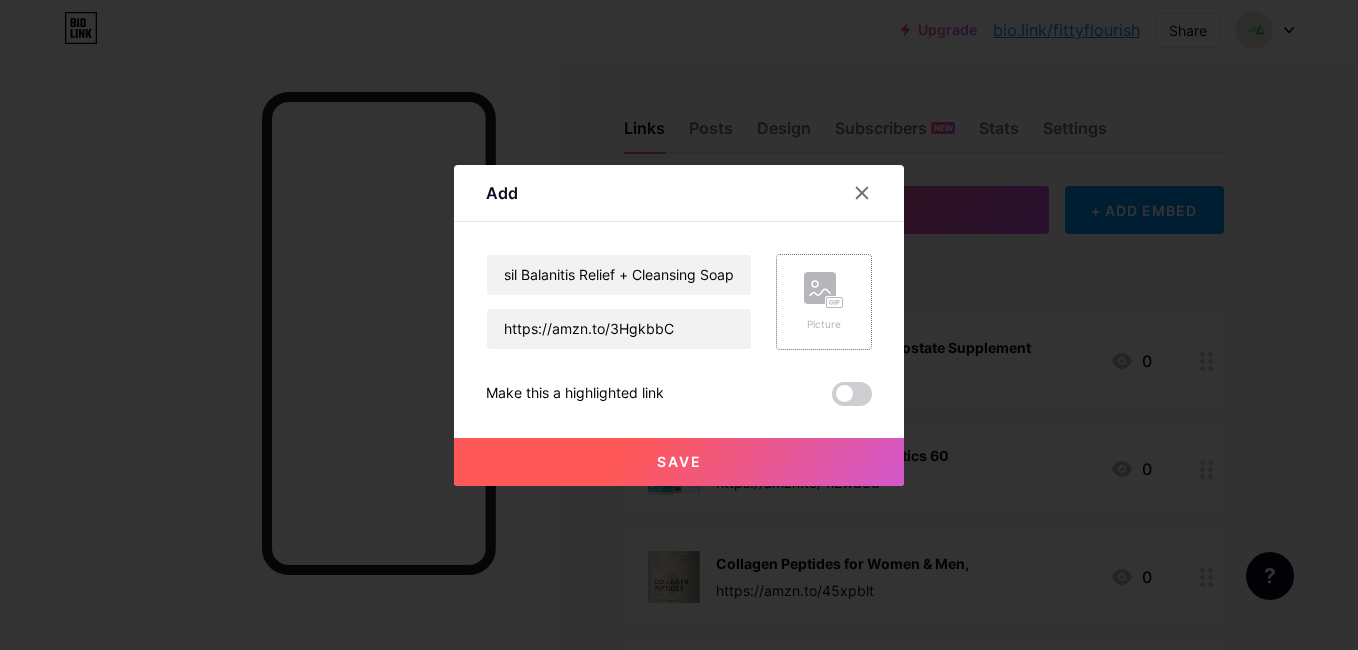 click 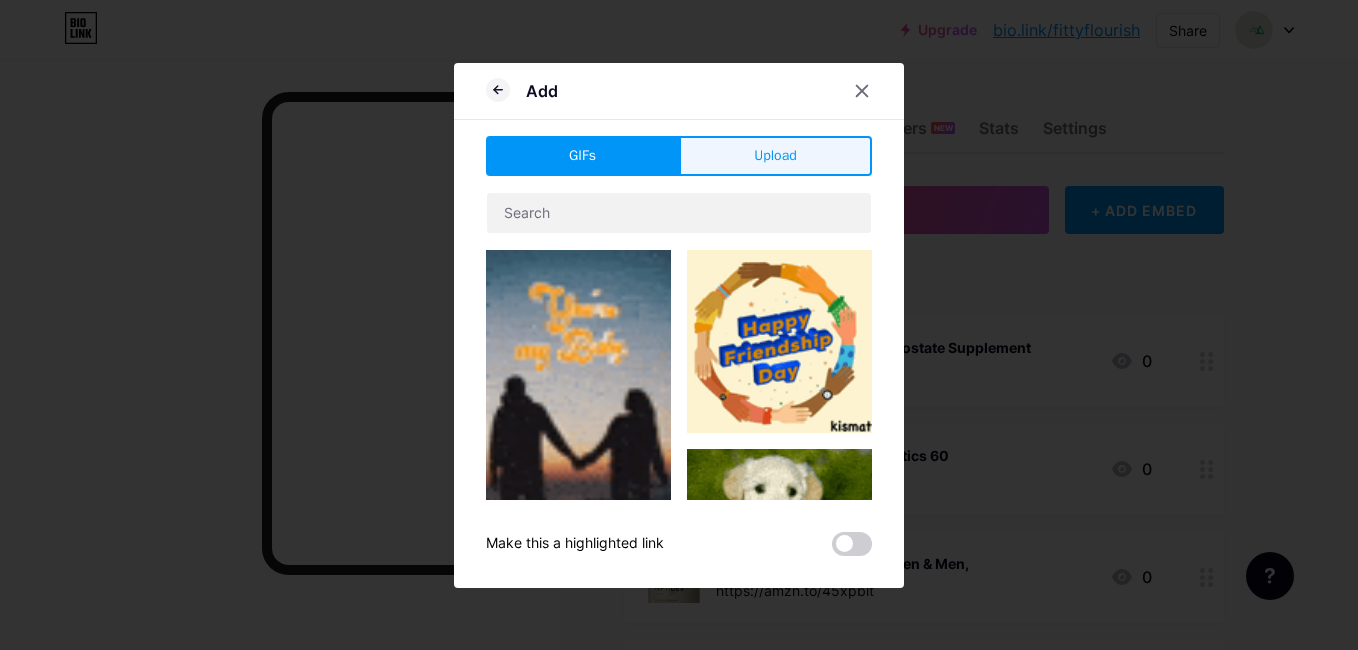 click on "Upload" at bounding box center [775, 156] 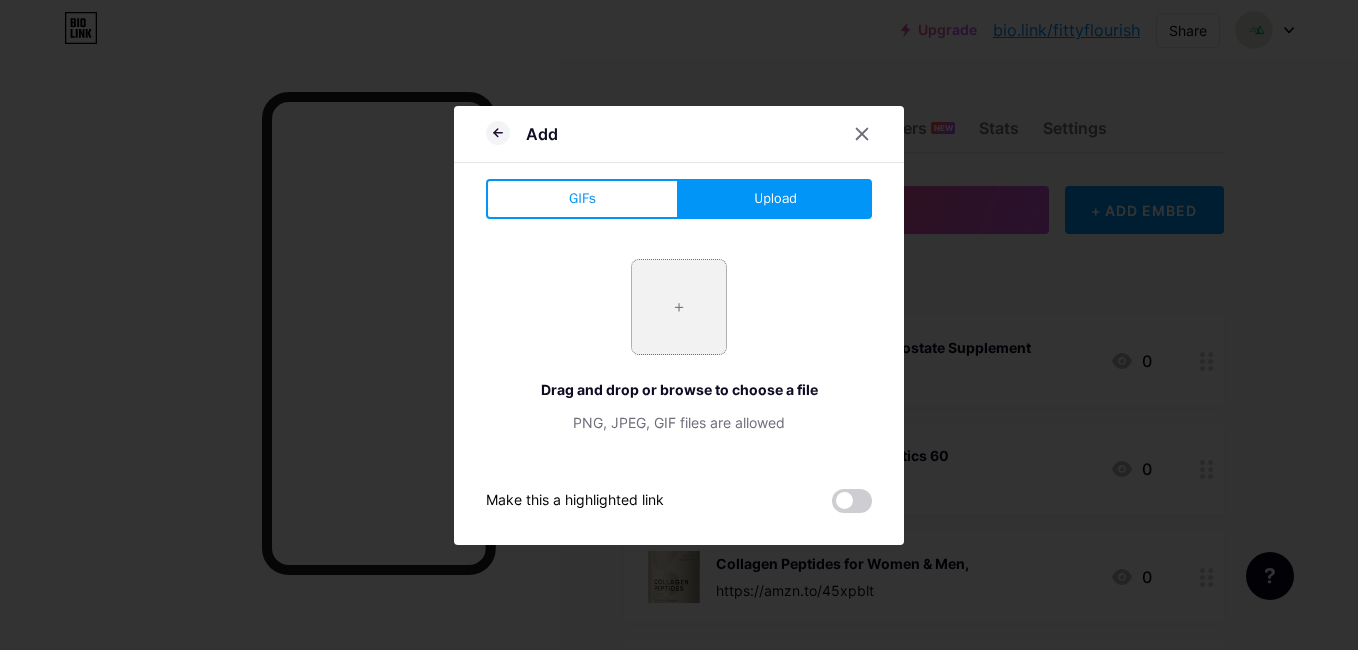 click at bounding box center (679, 307) 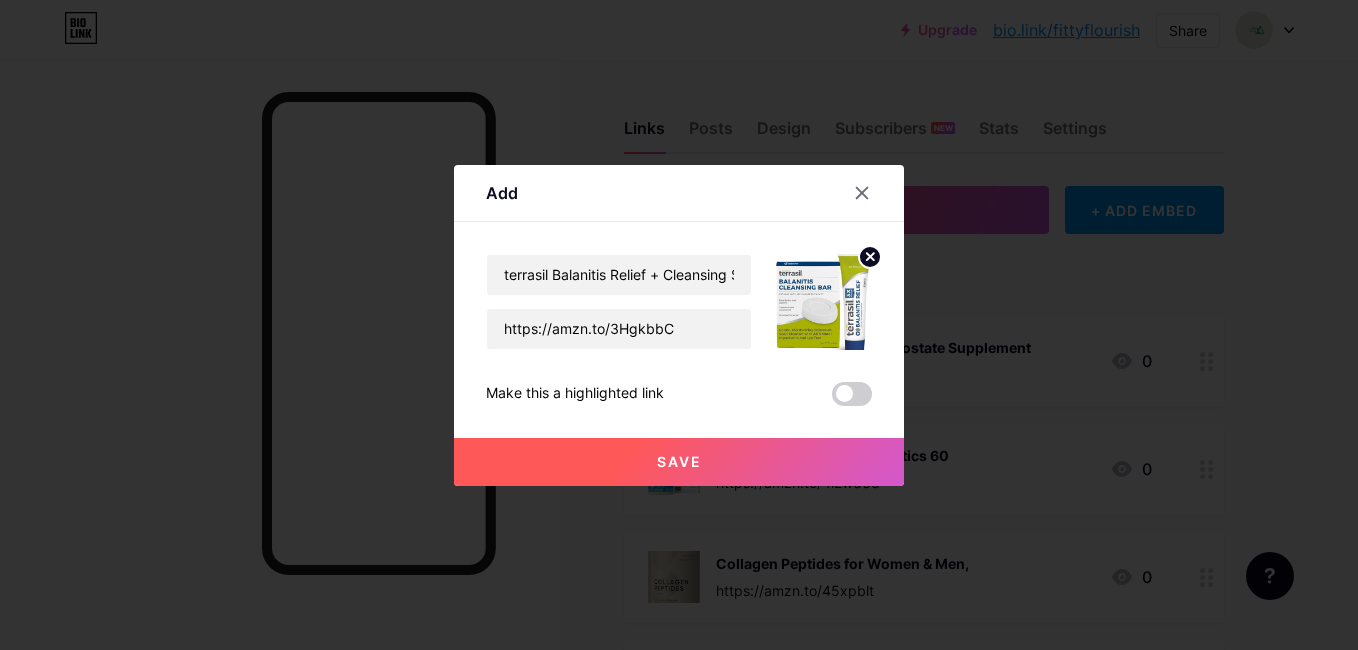 click on "Save" at bounding box center (679, 462) 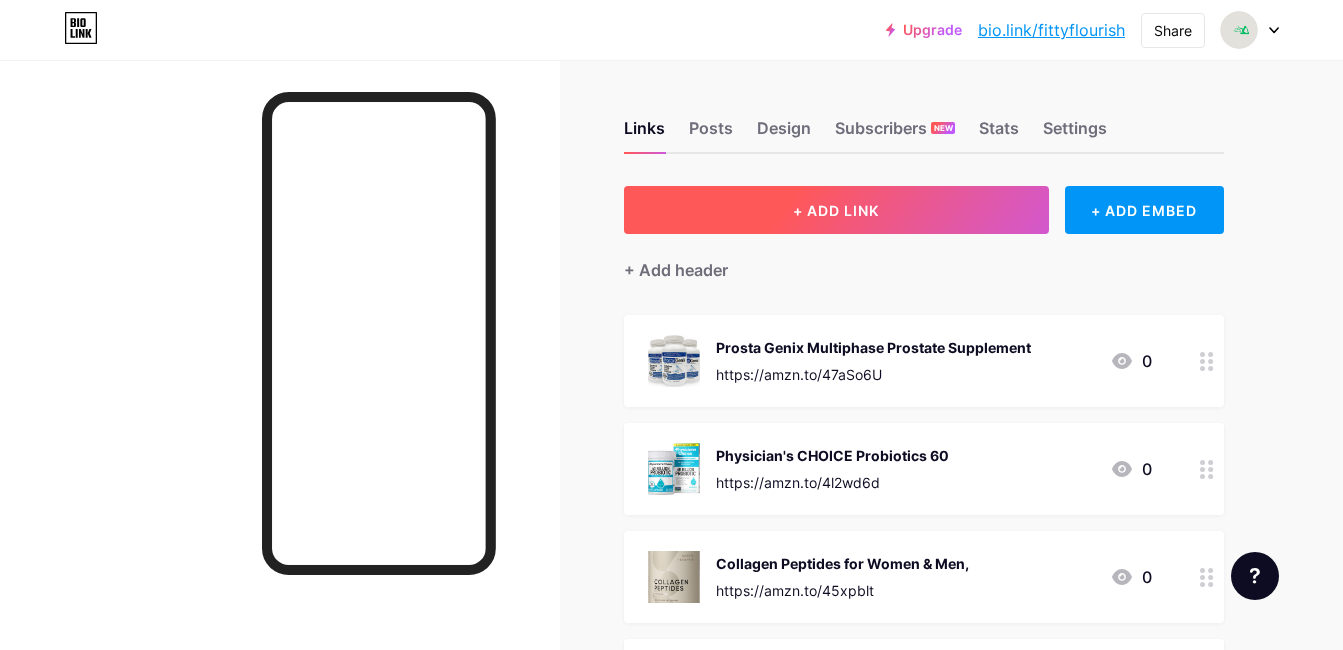 click on "+ ADD LINK" at bounding box center (836, 210) 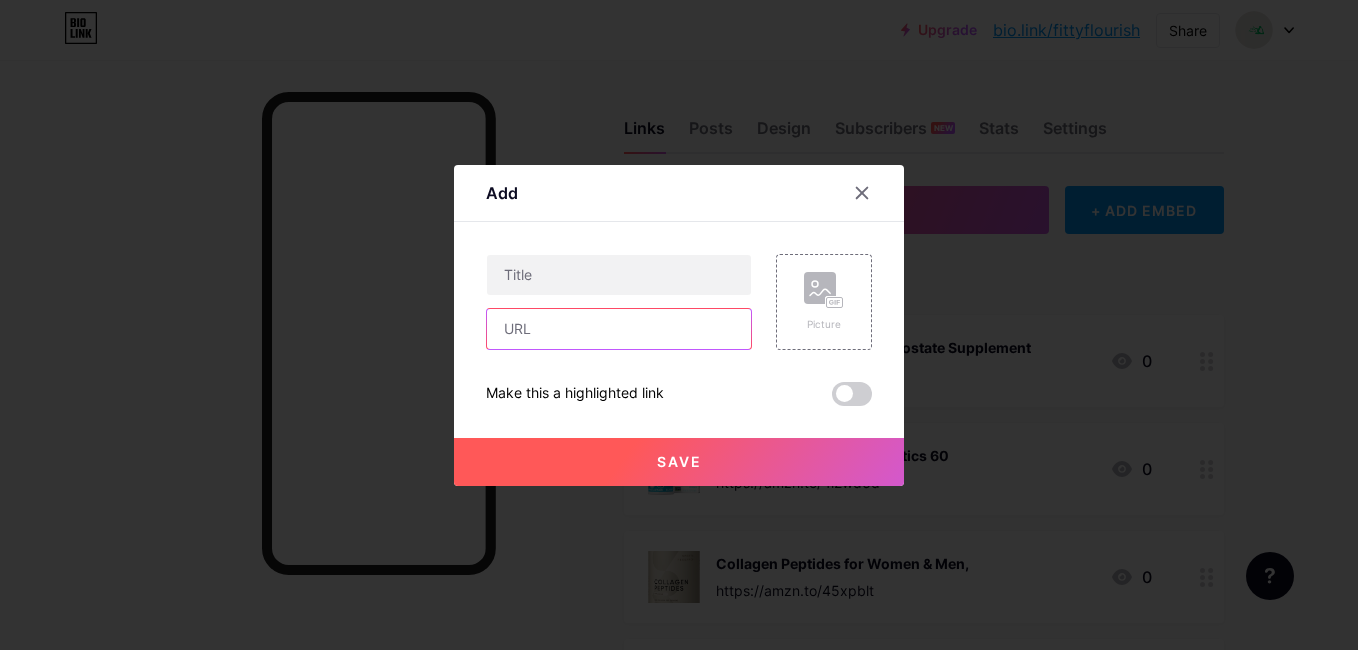 click at bounding box center [619, 329] 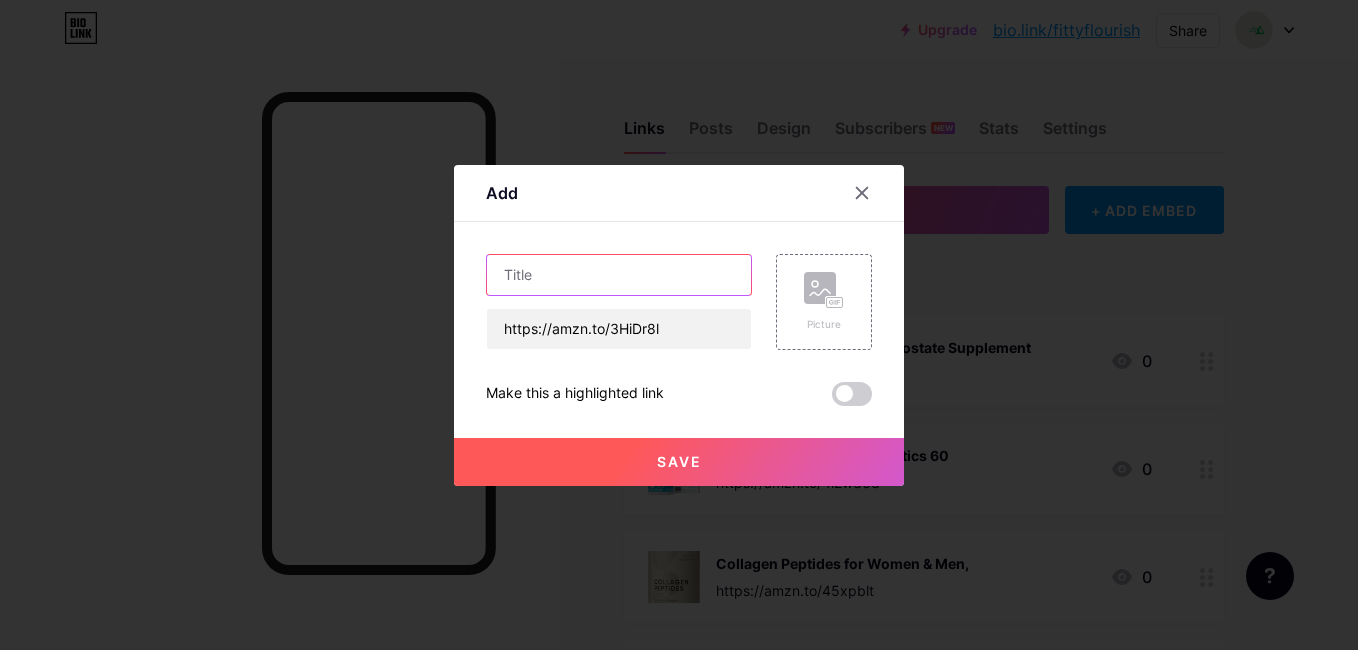 click at bounding box center (619, 275) 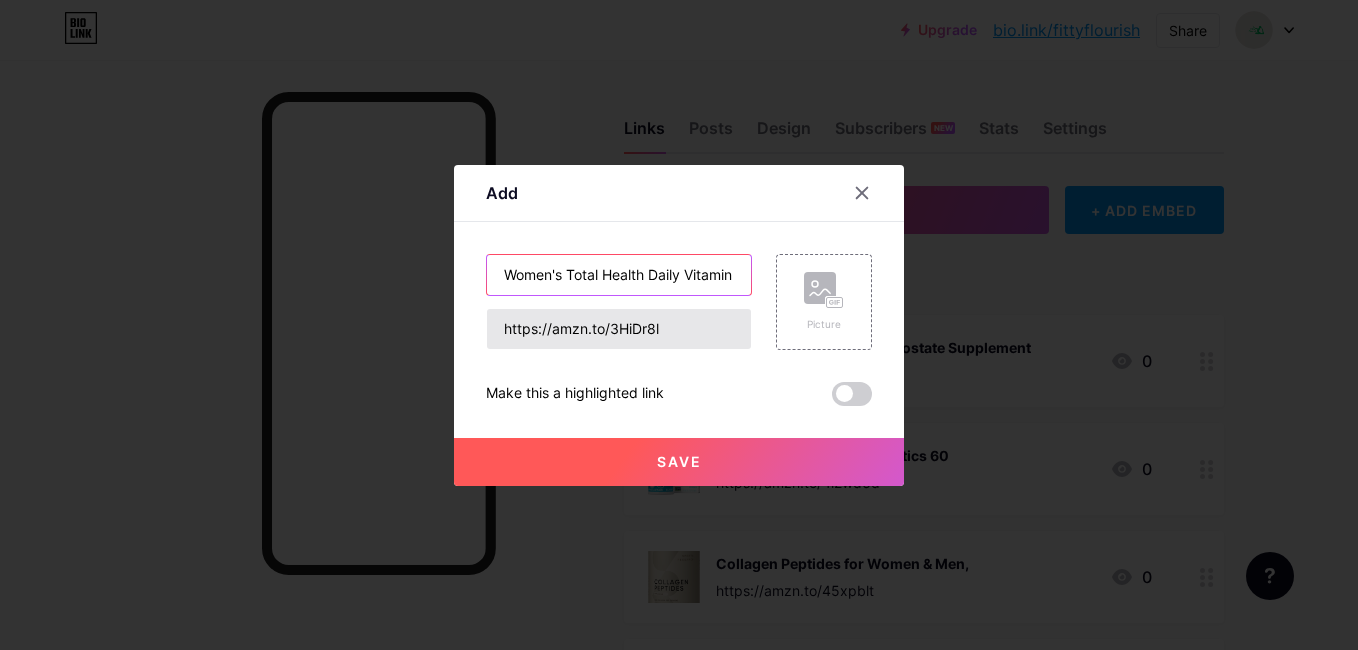 scroll, scrollTop: 0, scrollLeft: 51, axis: horizontal 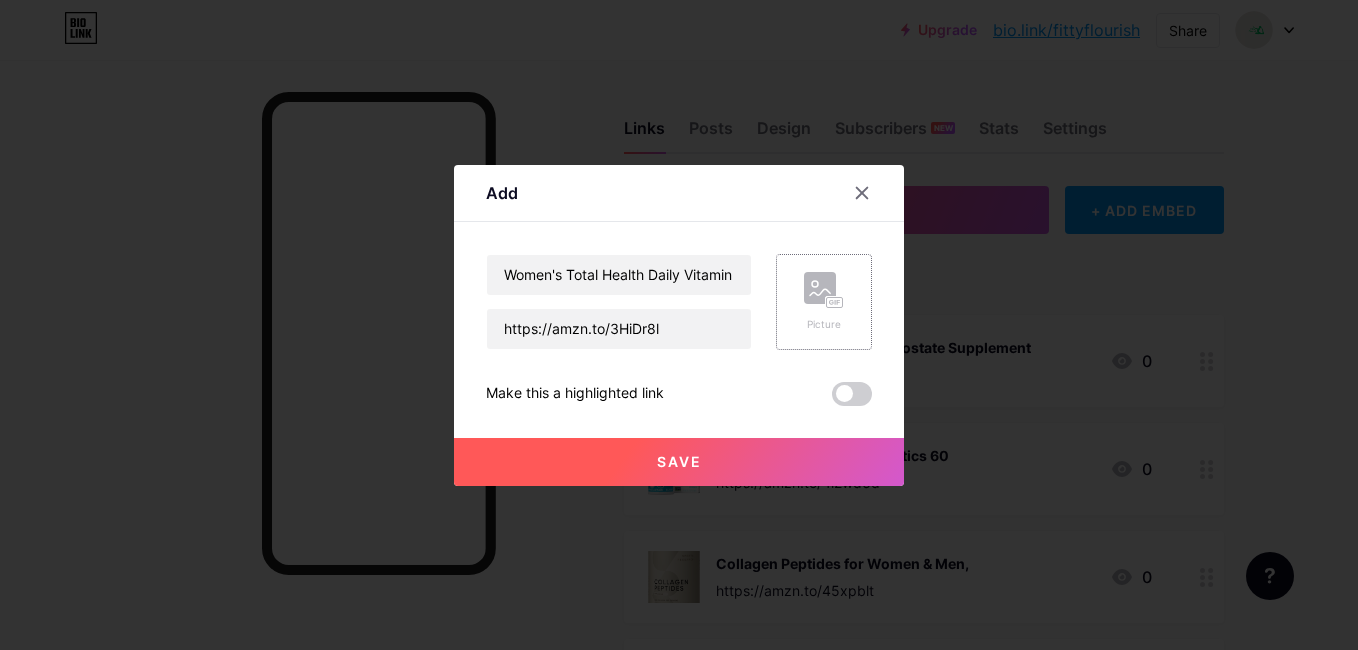 click on "Picture" at bounding box center (824, 302) 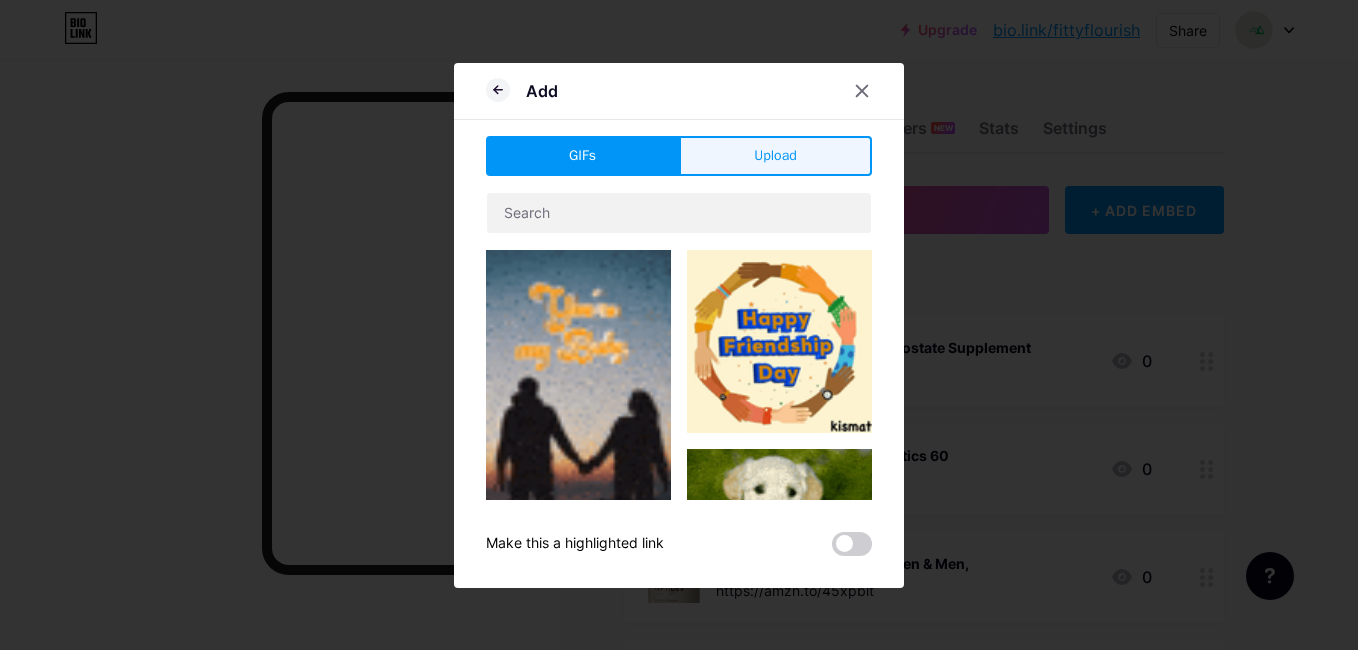 click on "Upload" at bounding box center (775, 156) 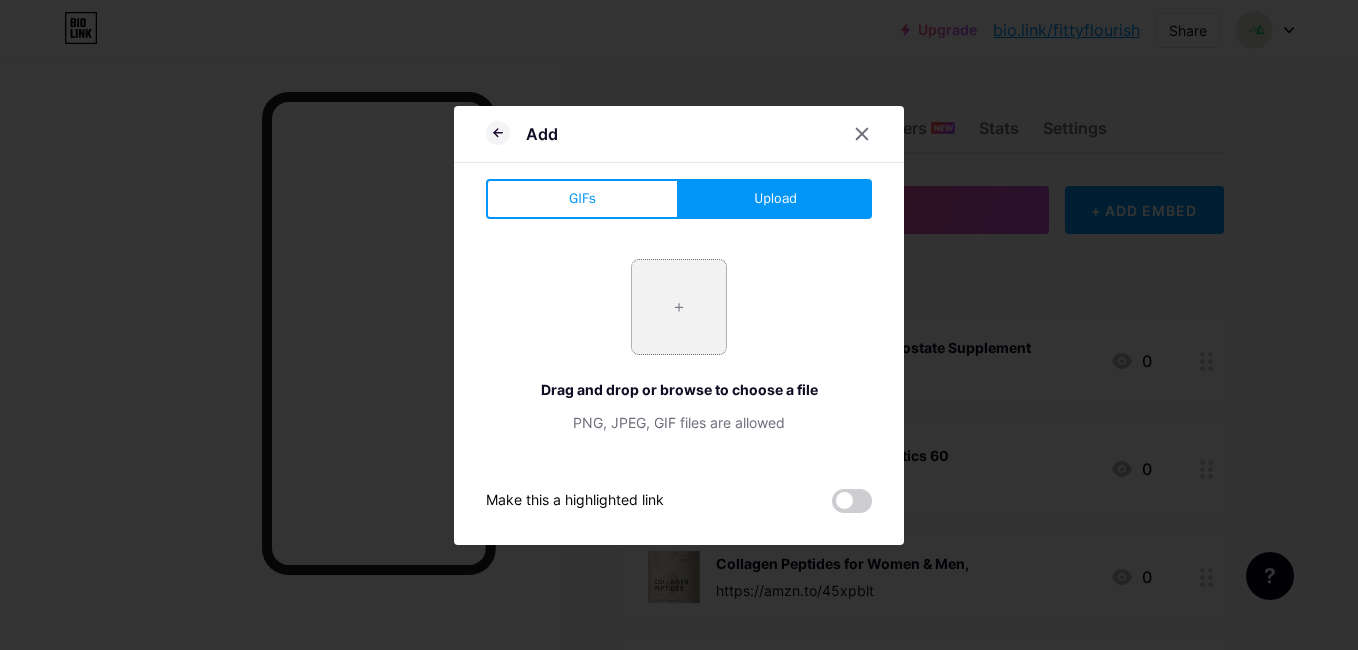 click at bounding box center (679, 307) 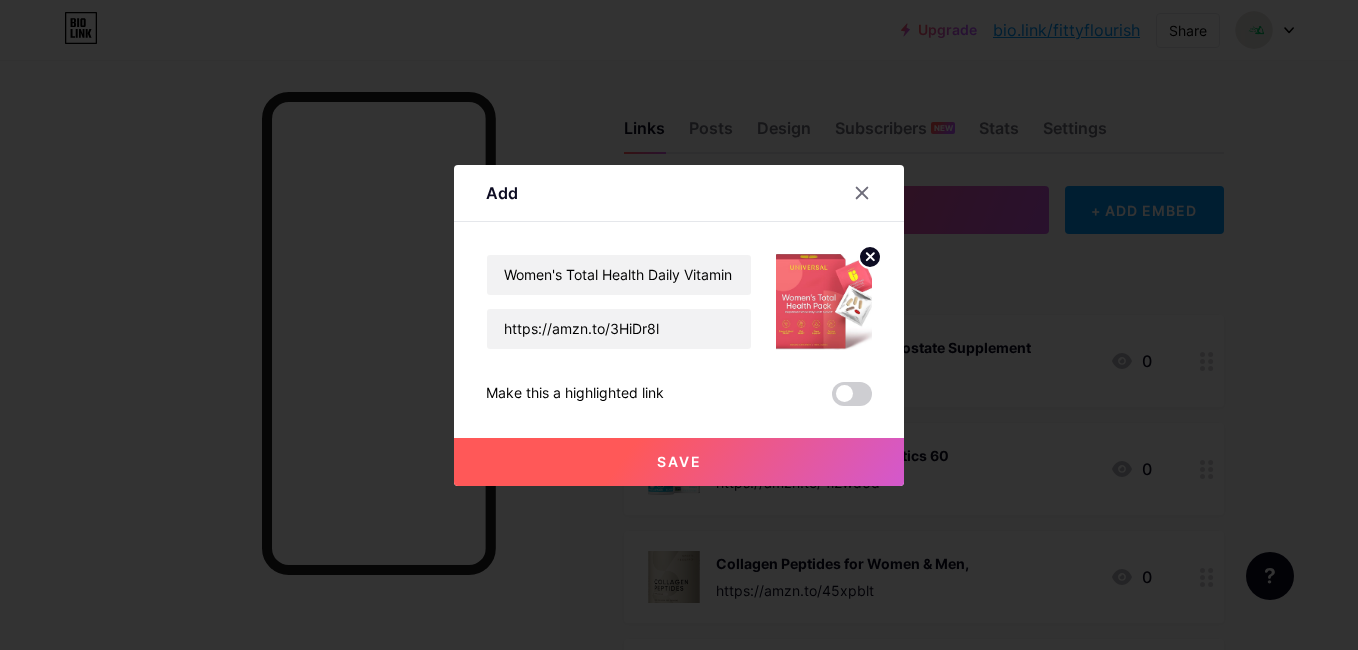 click on "Save" at bounding box center (679, 462) 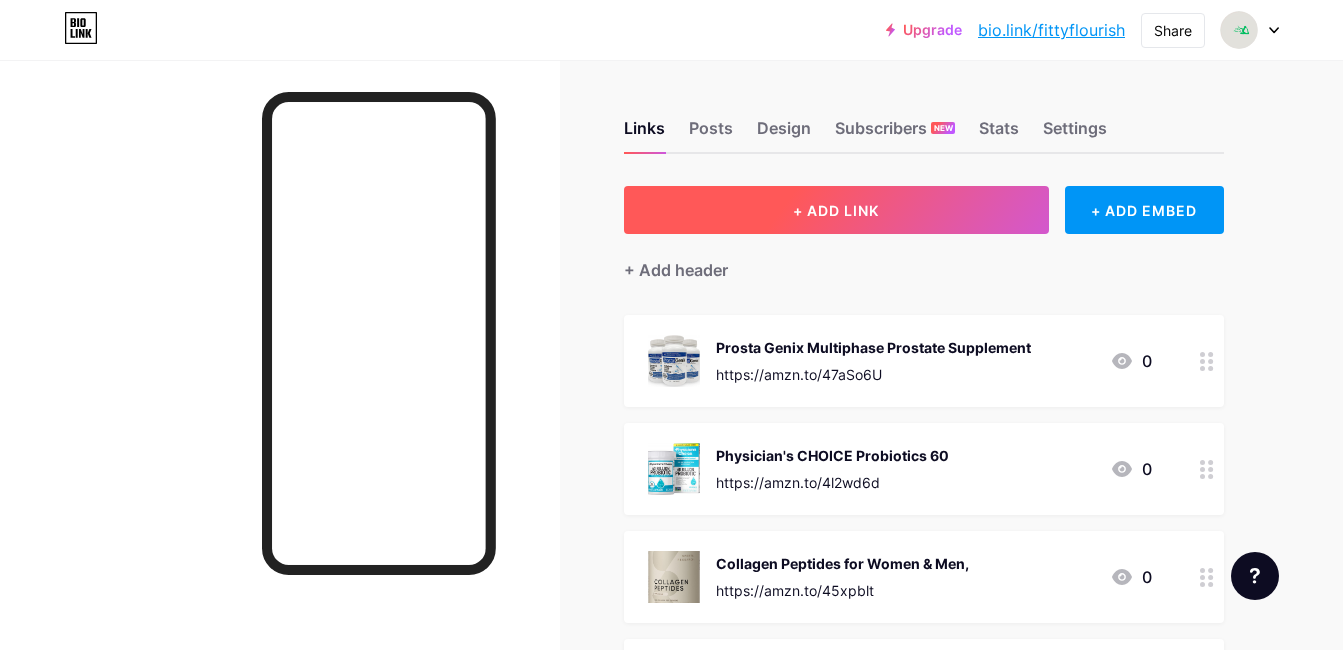 click on "+ ADD LINK" at bounding box center (836, 210) 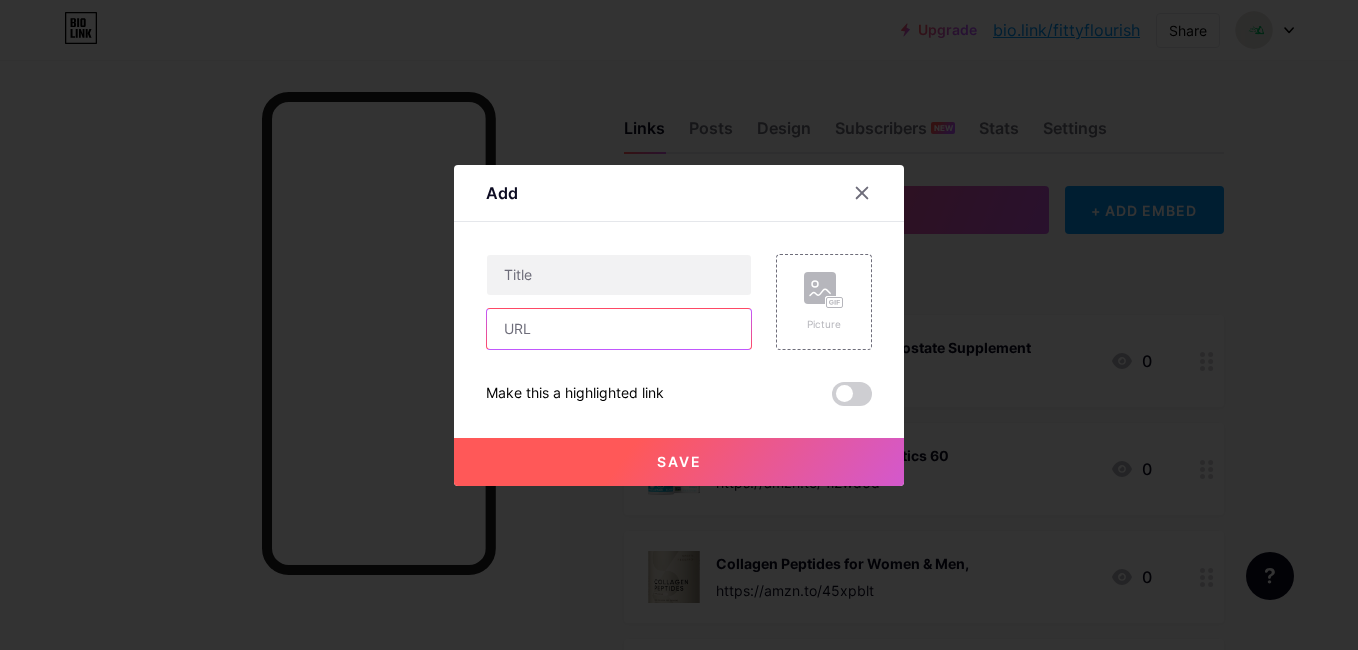 click at bounding box center [619, 329] 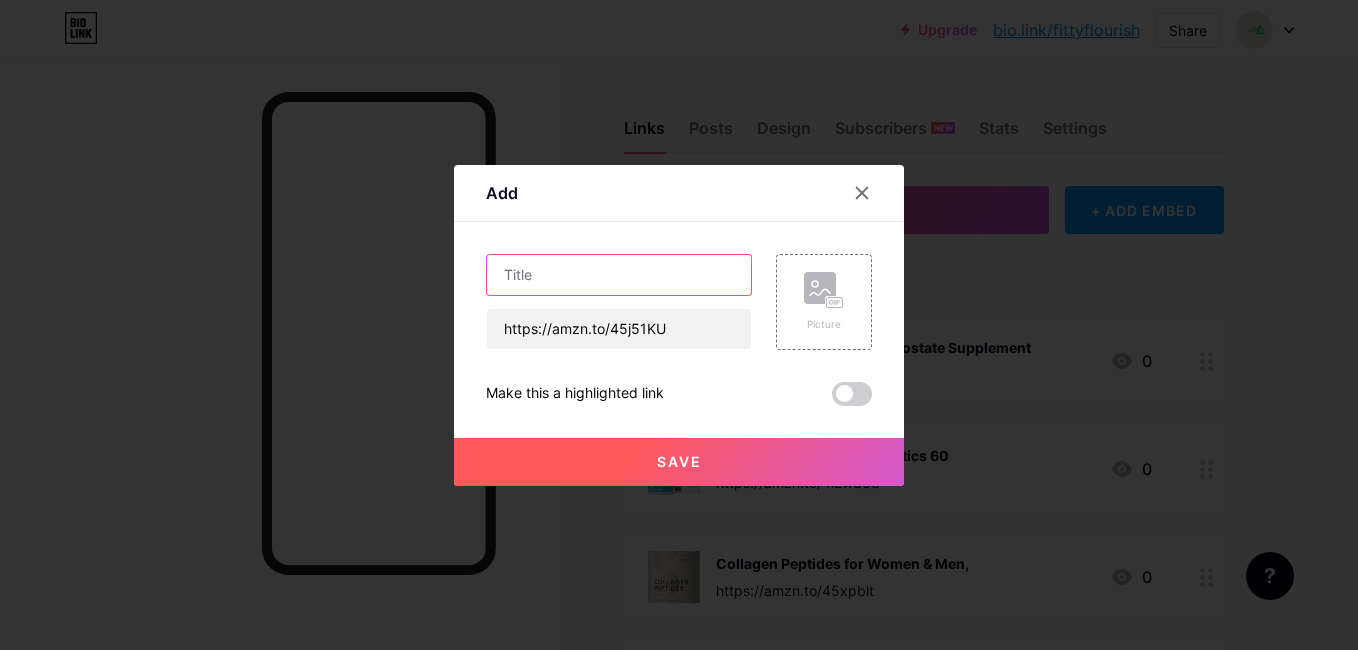 click at bounding box center [619, 275] 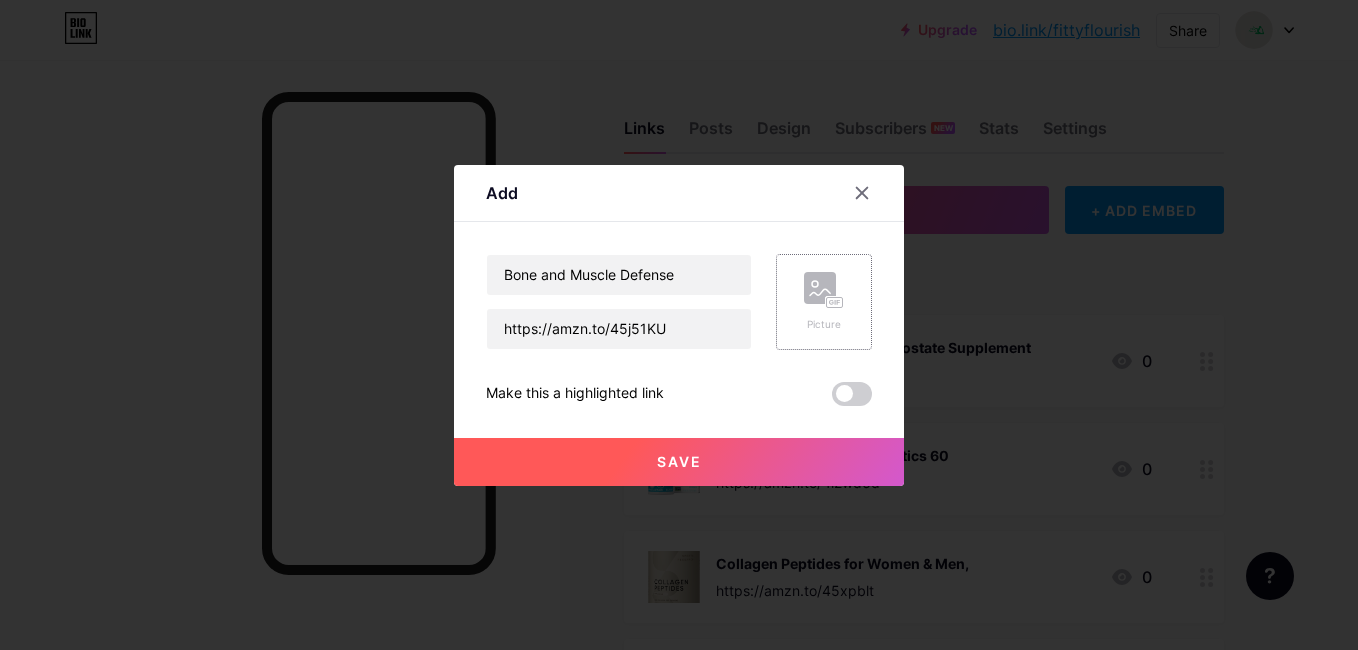 click 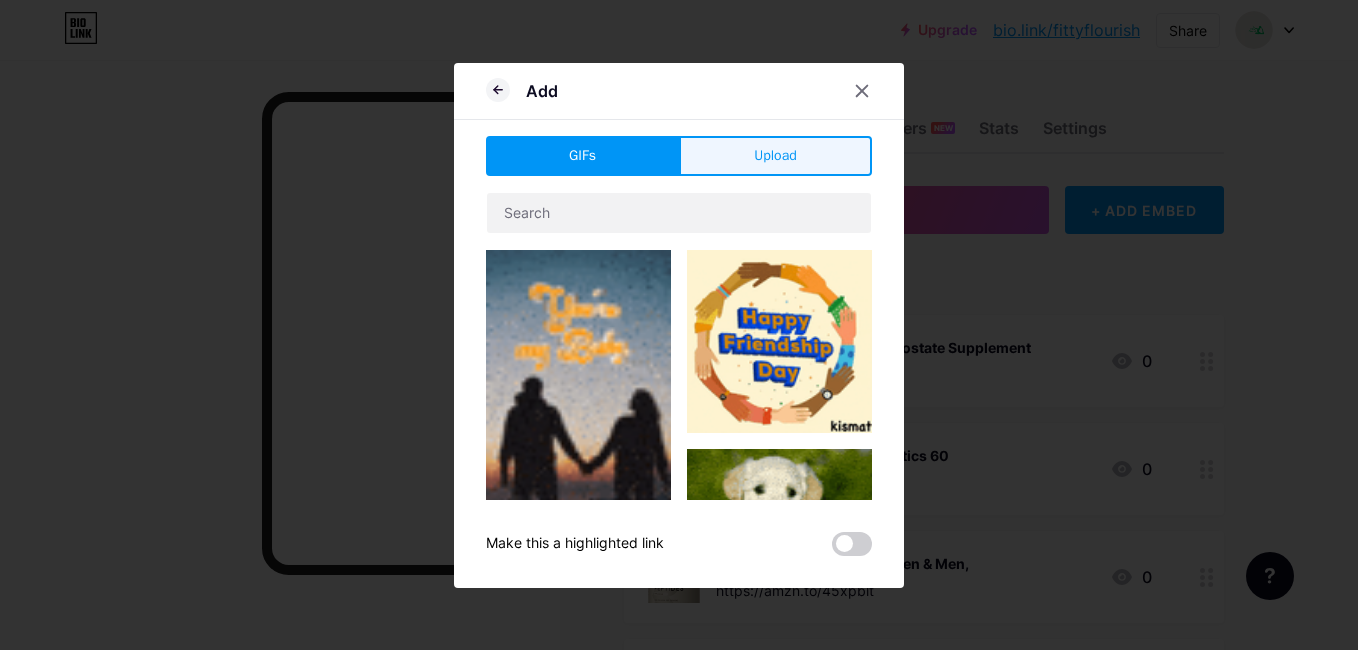 click on "Upload" at bounding box center (775, 155) 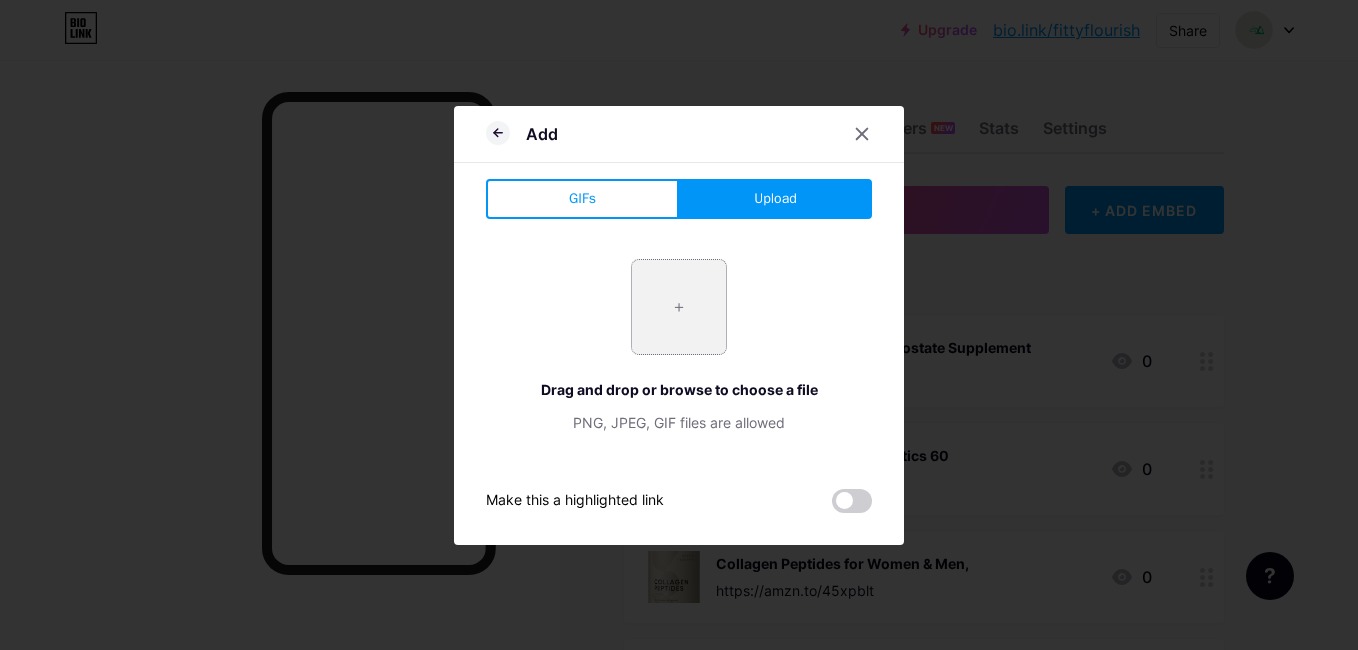 click at bounding box center (679, 307) 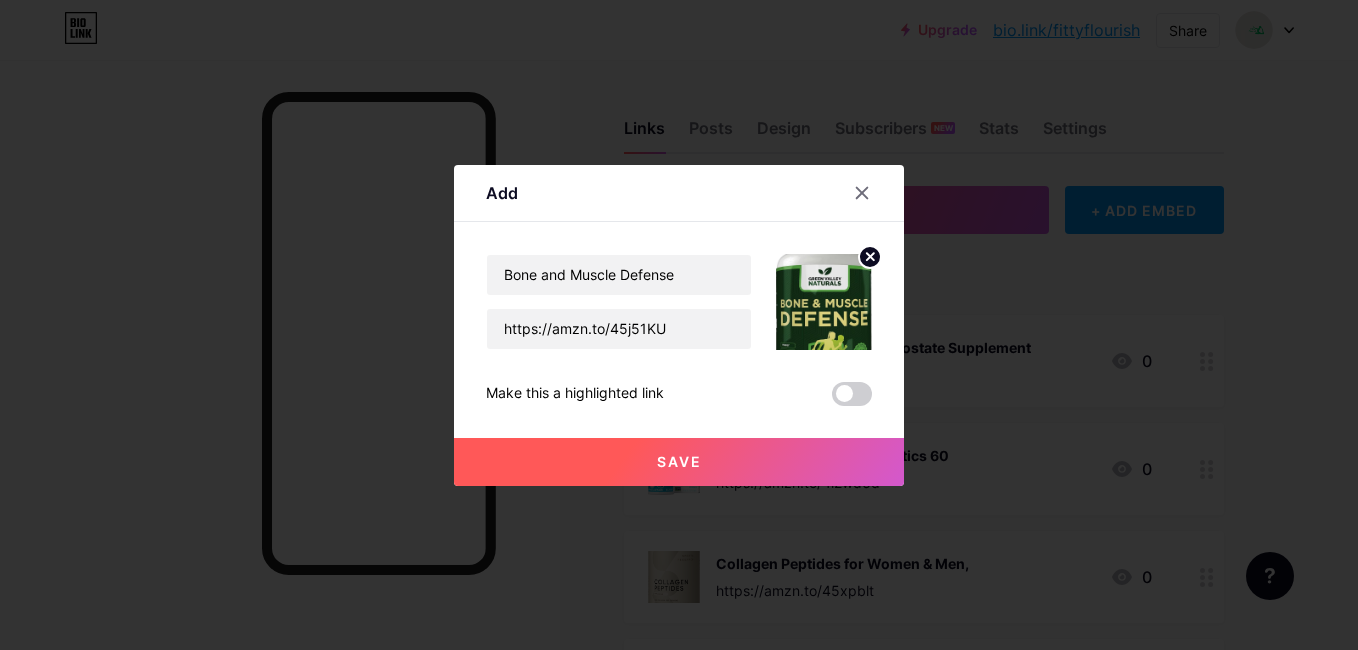 click on "Save" at bounding box center [679, 462] 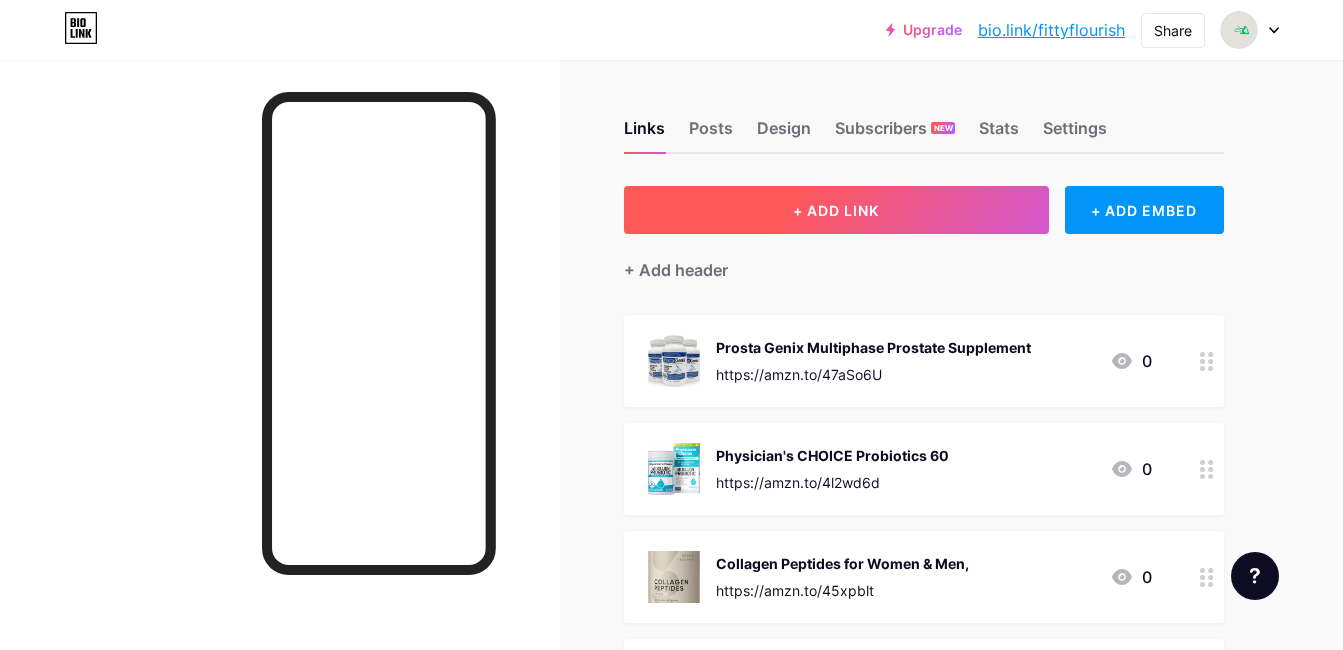 click on "+ ADD LINK" at bounding box center (836, 210) 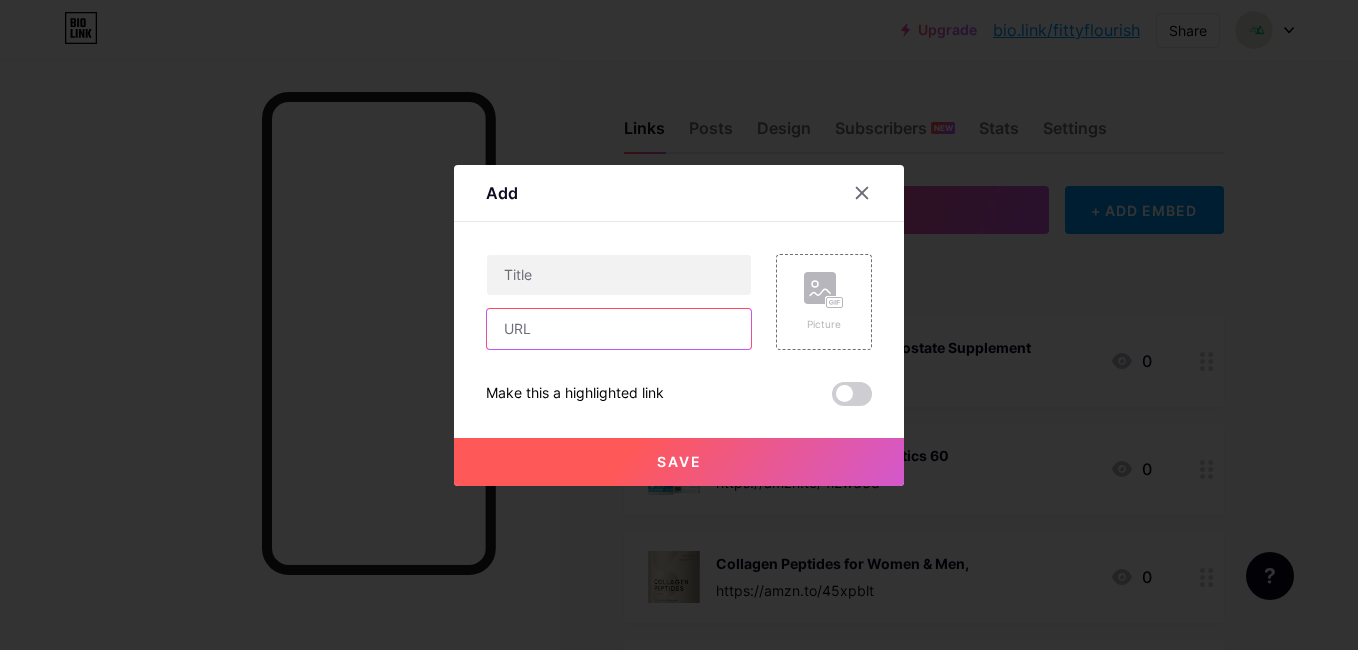 click at bounding box center [619, 329] 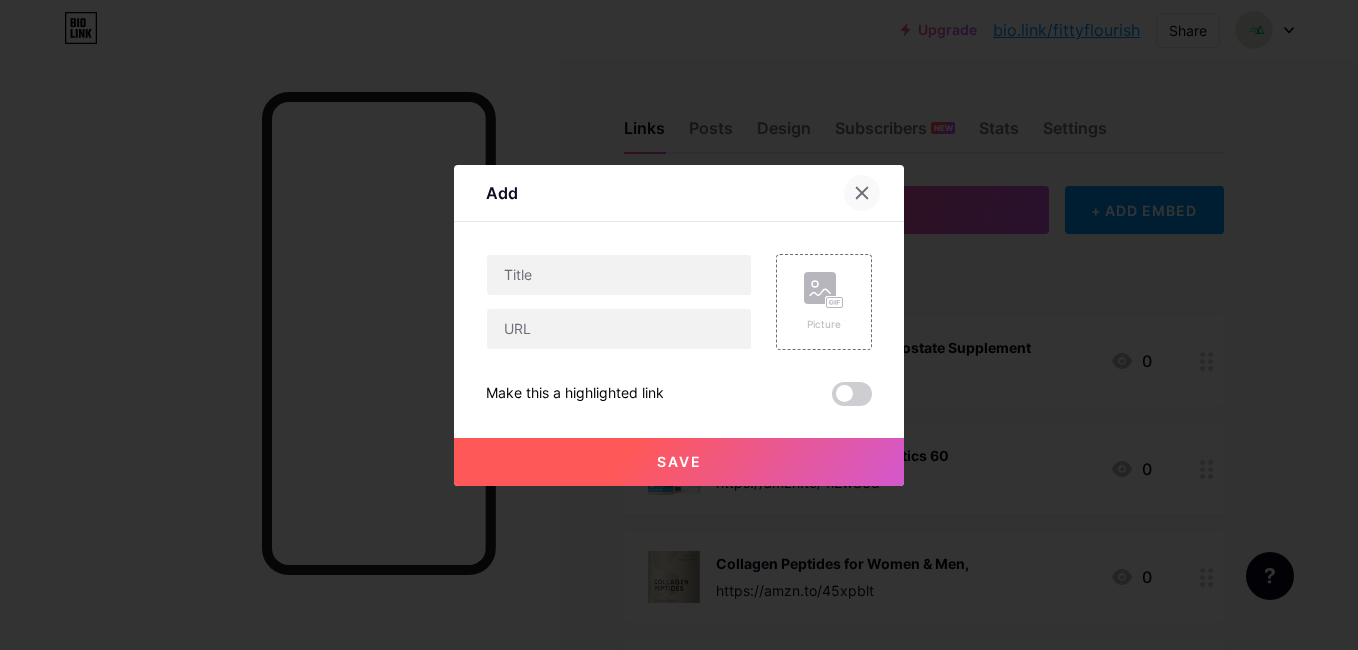 click 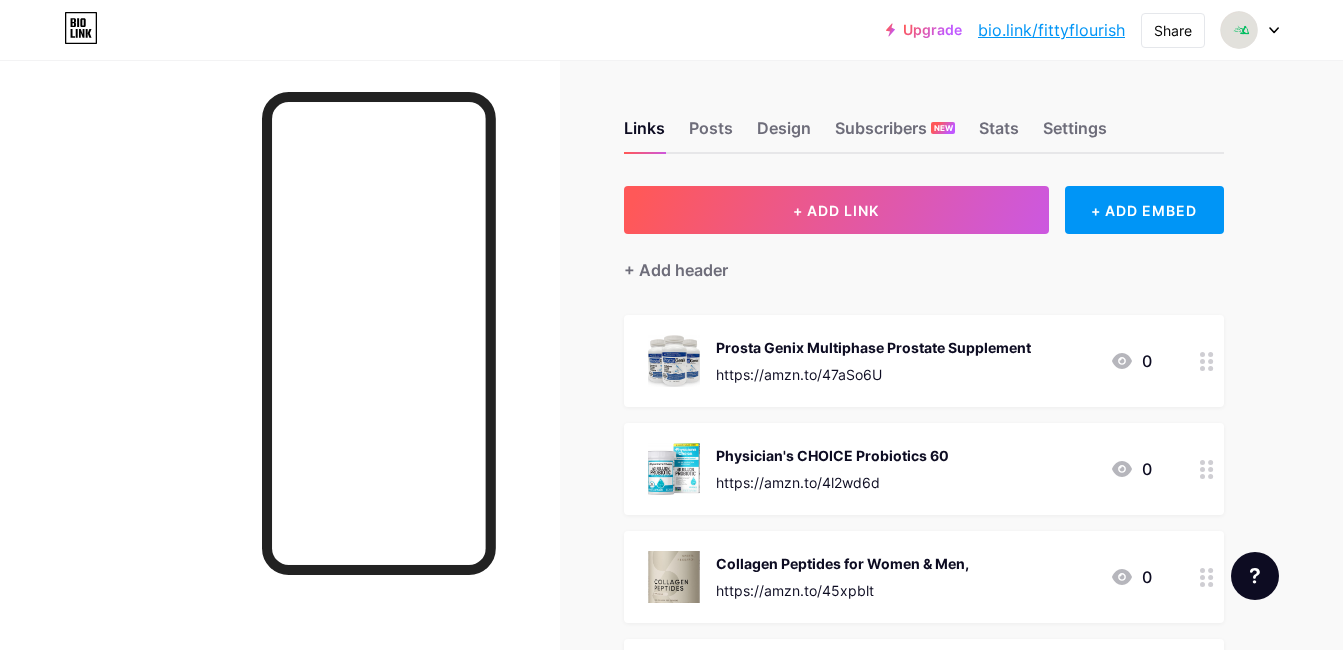 click on "Physician's CHOICE Probiotics 60
https://amzn.to/4l2wd6d" at bounding box center (832, 469) 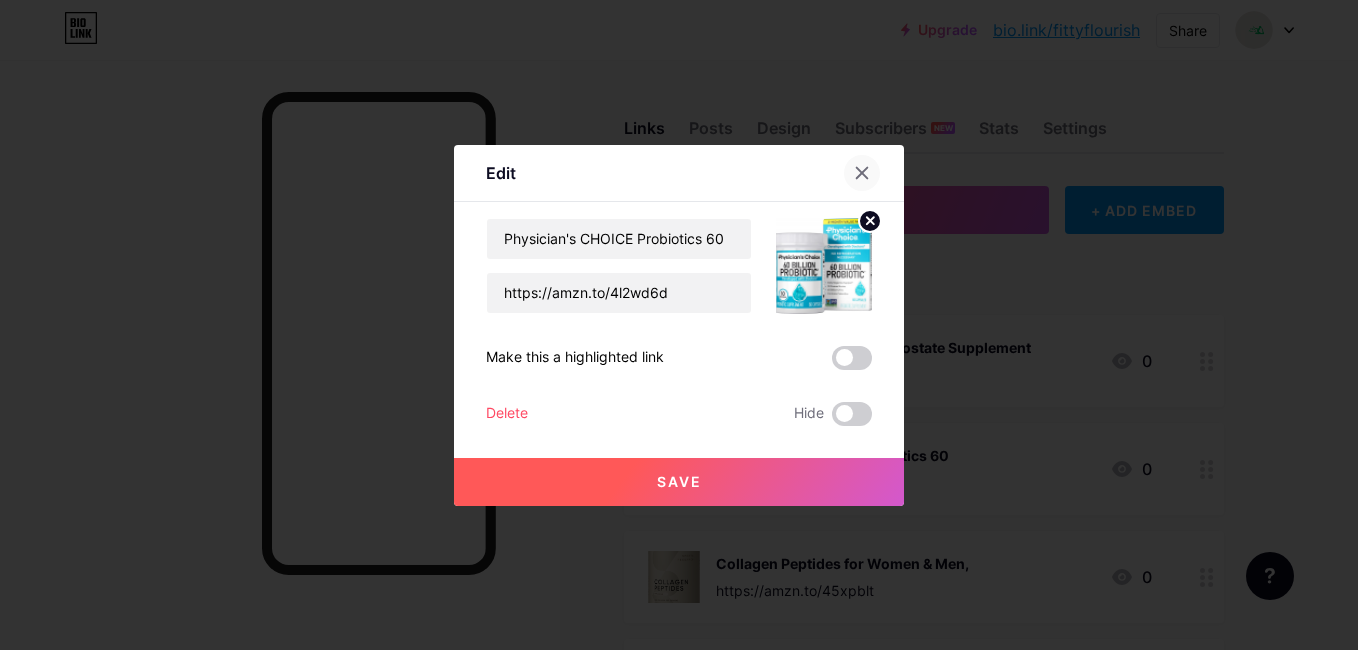 click 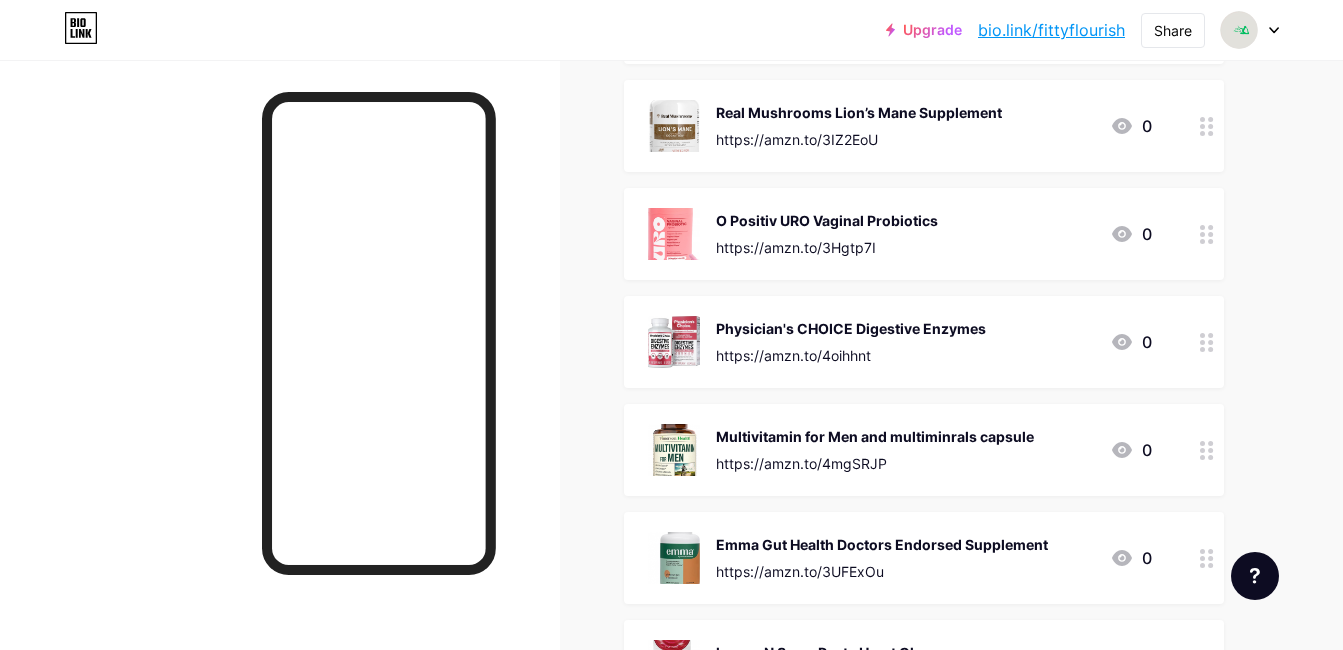 scroll, scrollTop: 1532, scrollLeft: 0, axis: vertical 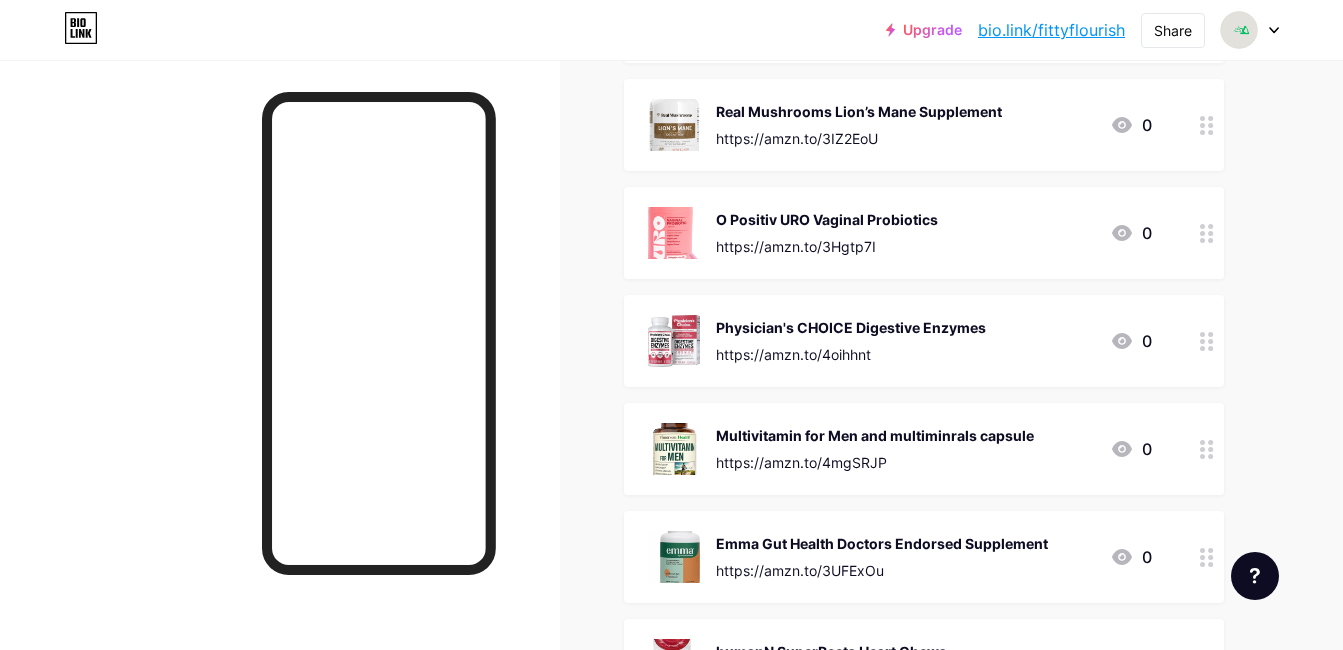 click at bounding box center [674, 341] 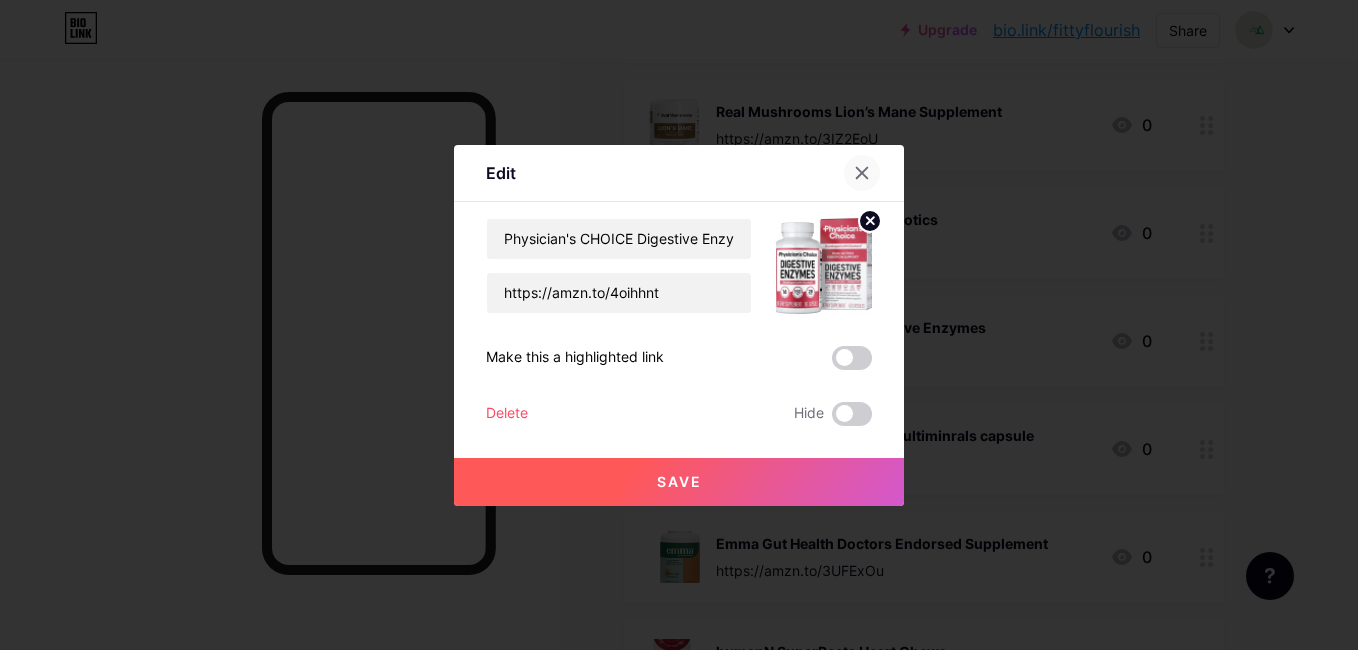 click 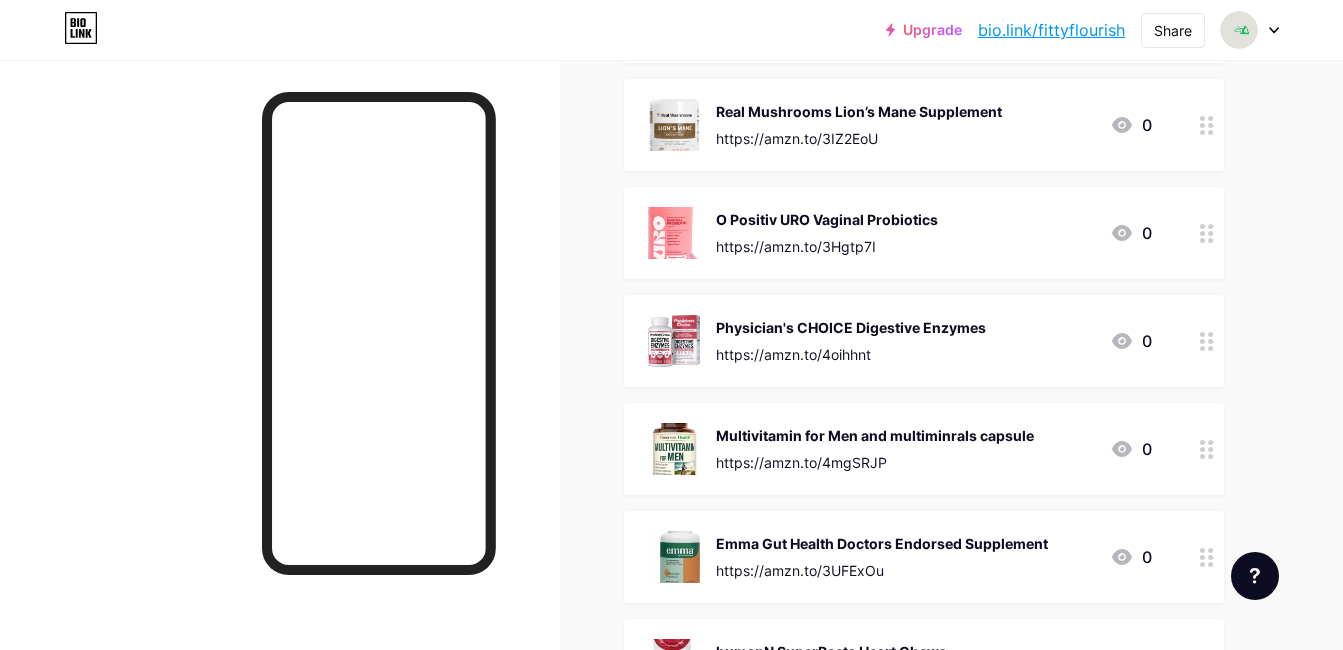 click on "https://amzn.to/4oihhnt" at bounding box center [851, 354] 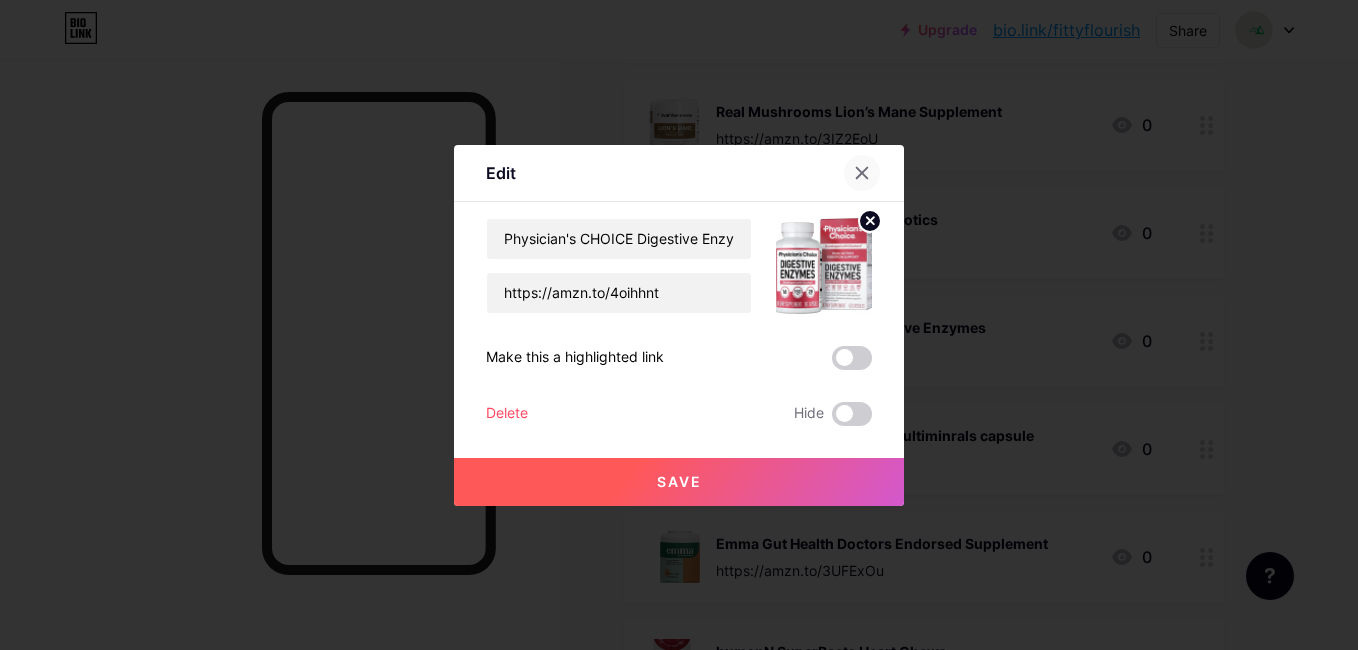 click 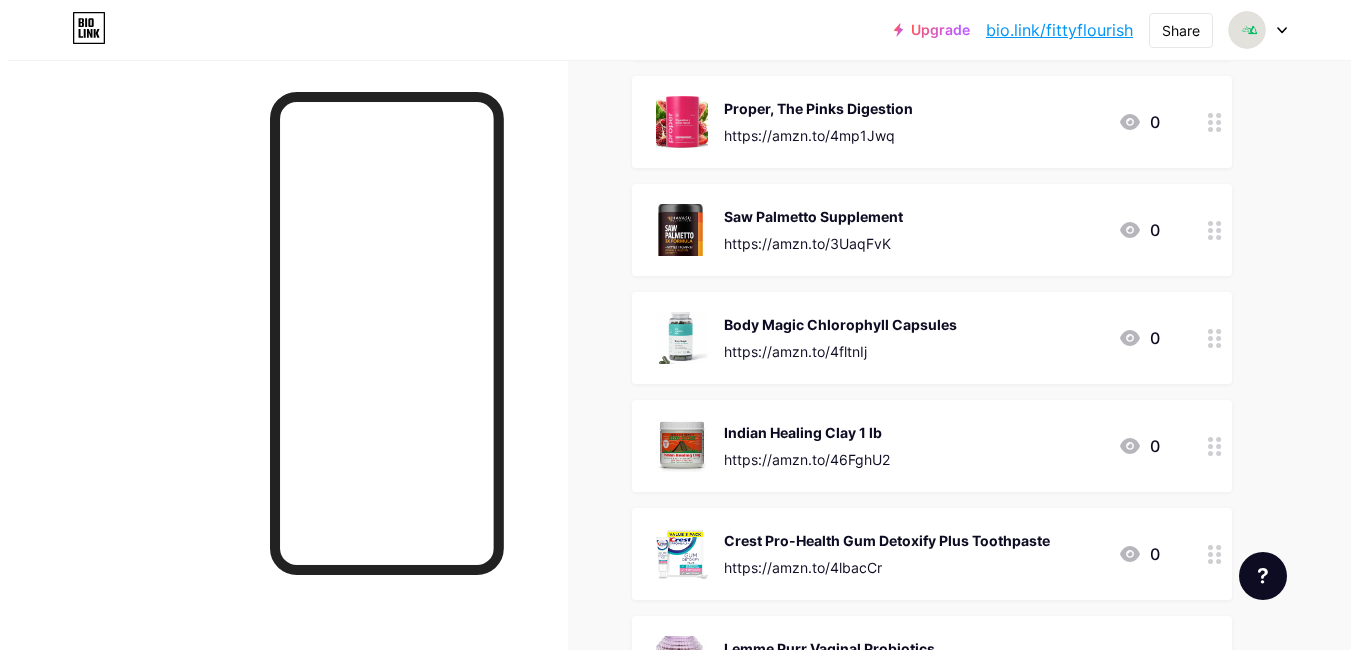 scroll, scrollTop: 0, scrollLeft: 0, axis: both 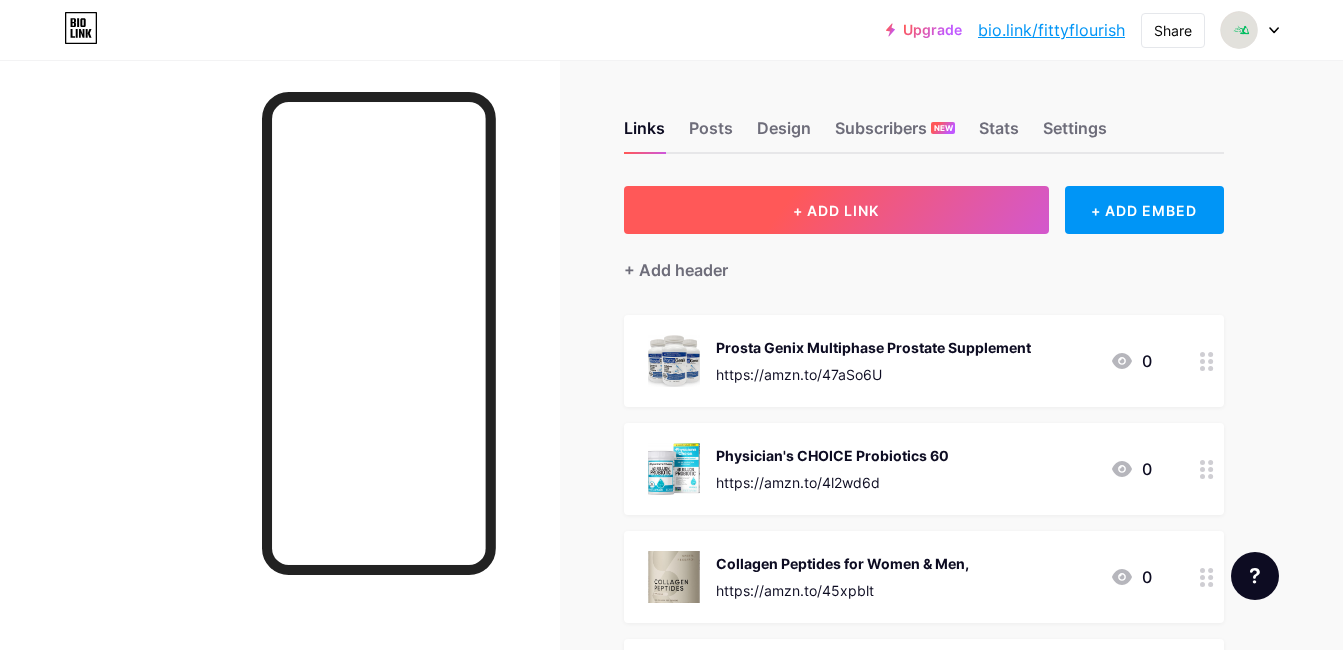 click on "+ ADD LINK" at bounding box center (836, 210) 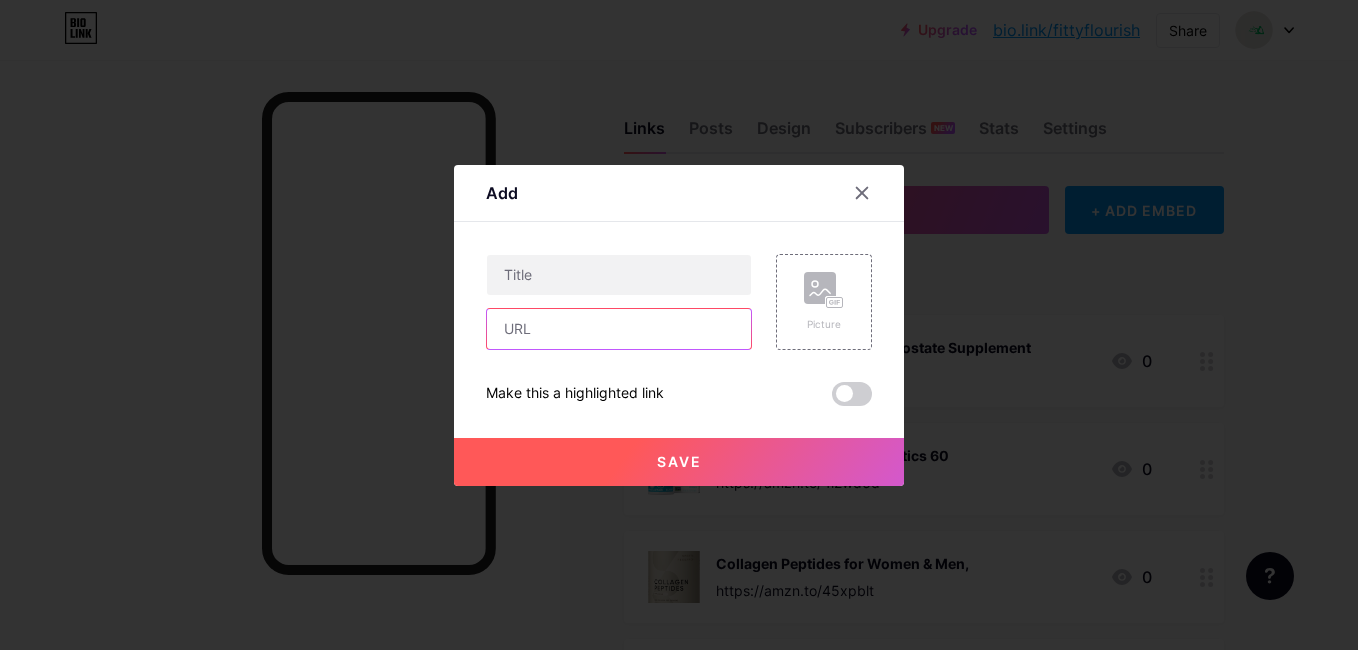 click at bounding box center [619, 329] 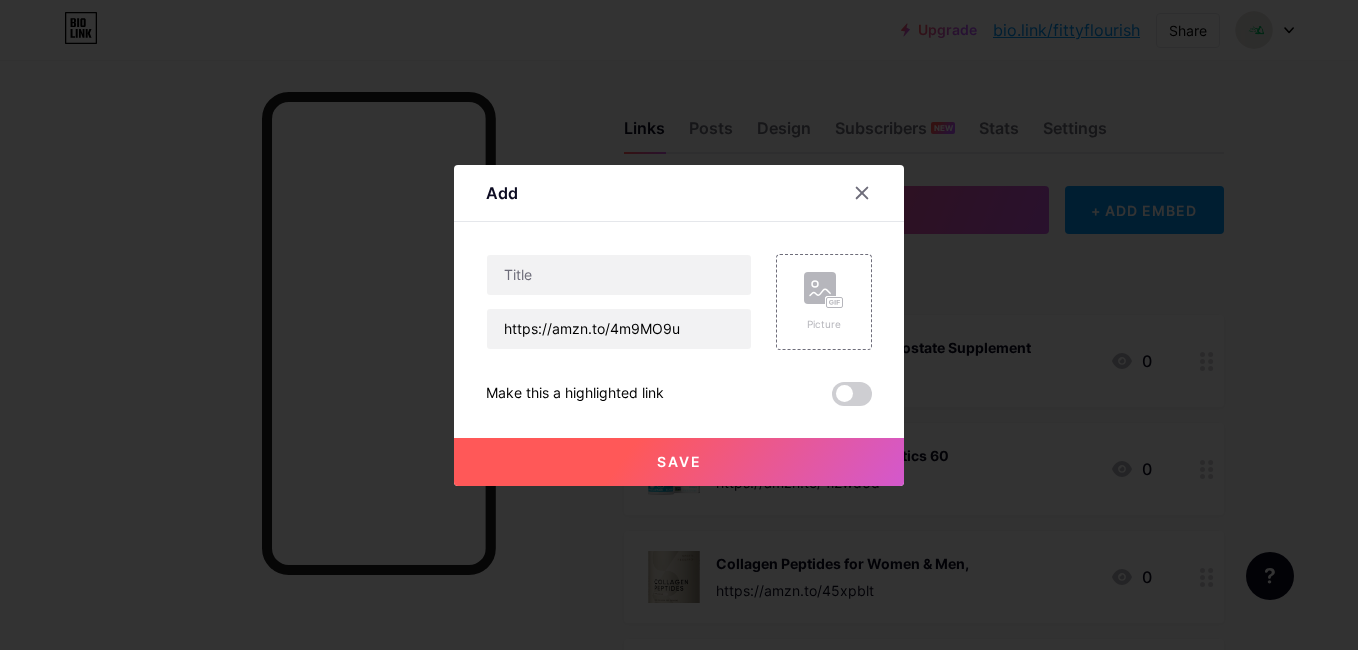 click on "https://amzn.to/4m9MO9u" at bounding box center (619, 302) 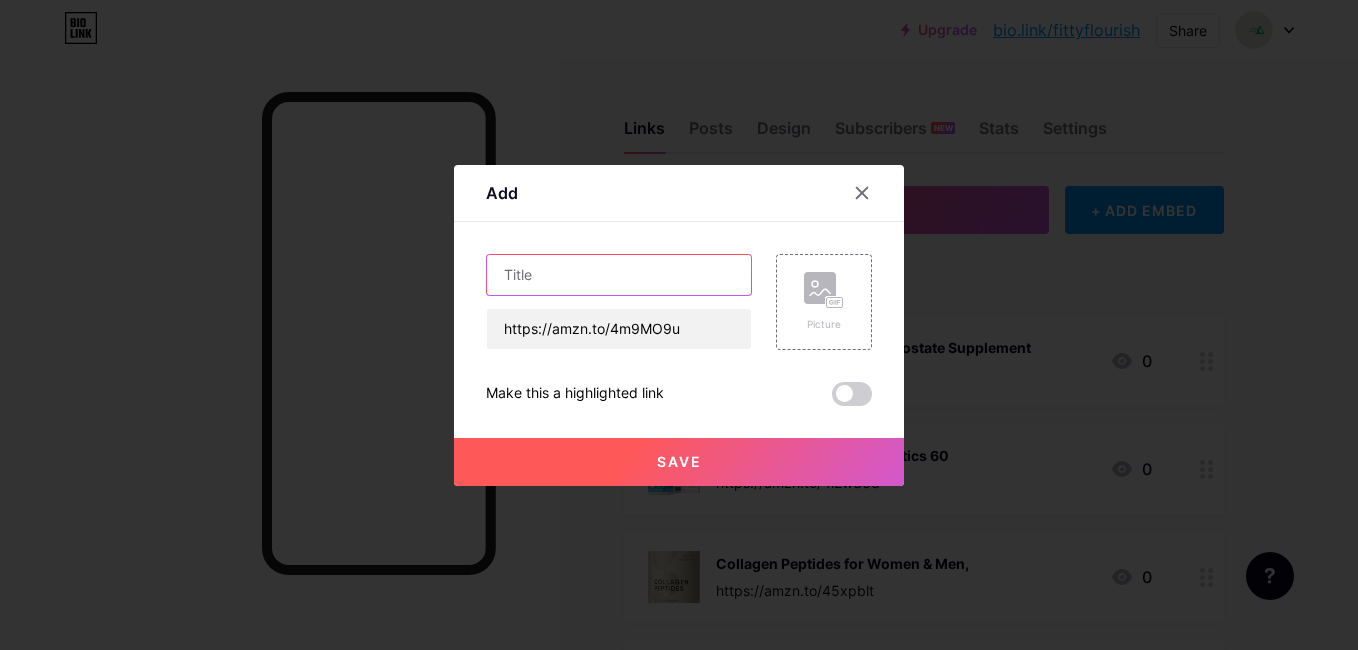 click at bounding box center (619, 275) 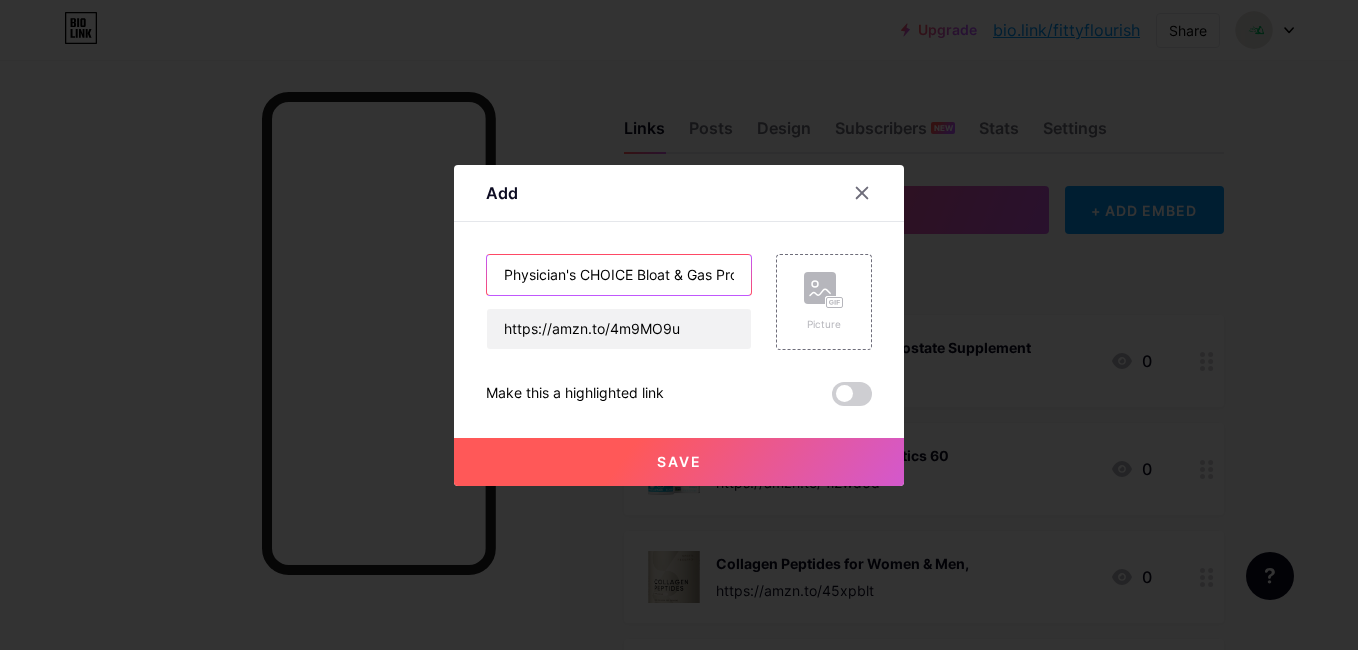 scroll, scrollTop: 0, scrollLeft: 47, axis: horizontal 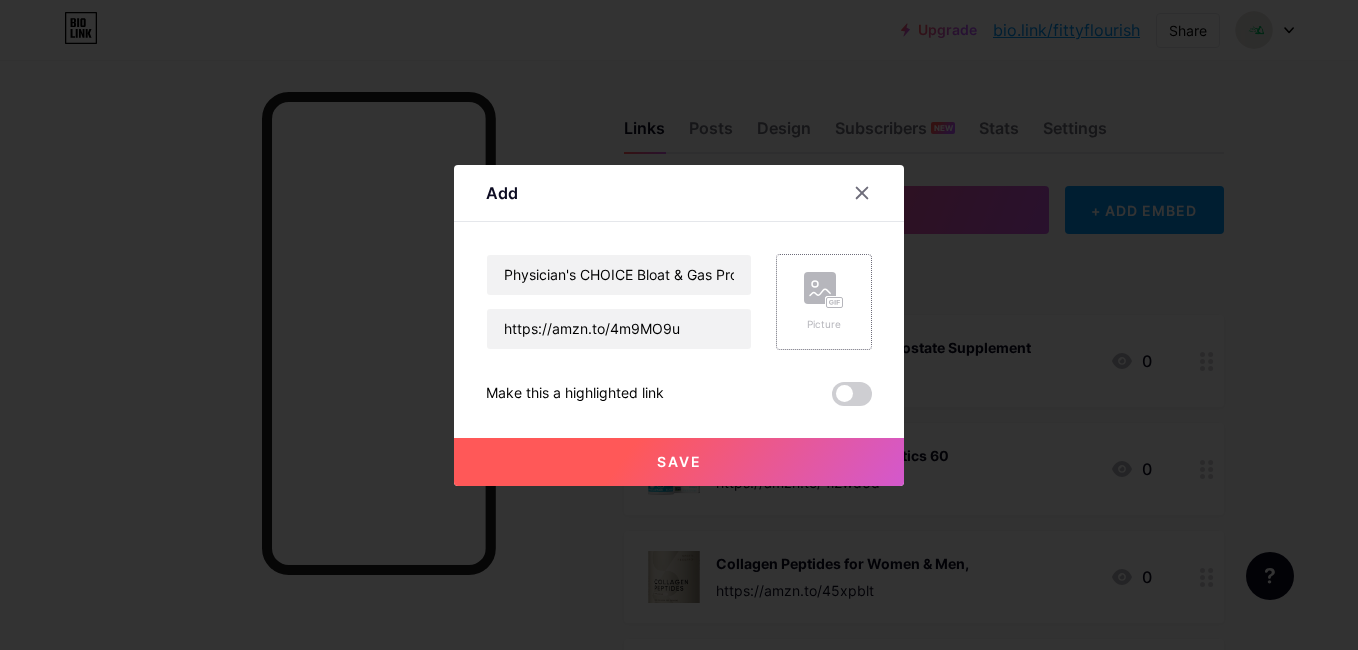 click on "Picture" at bounding box center [824, 302] 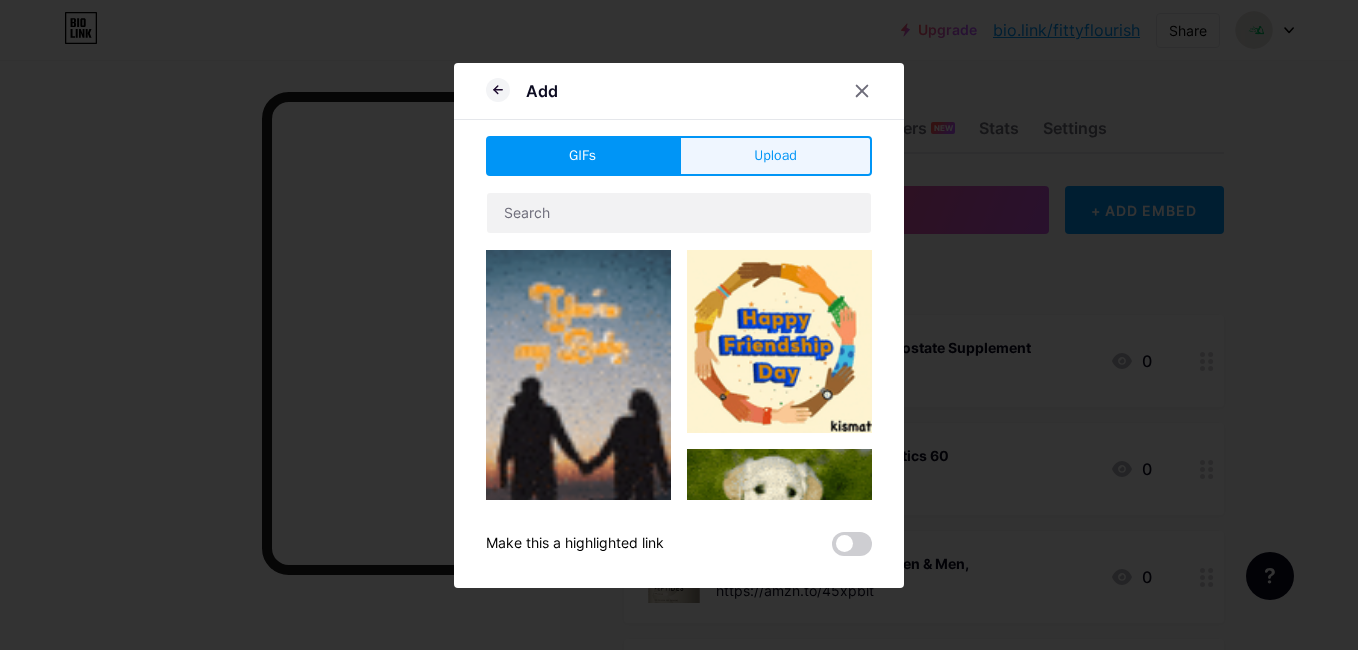click on "Upload" at bounding box center (775, 156) 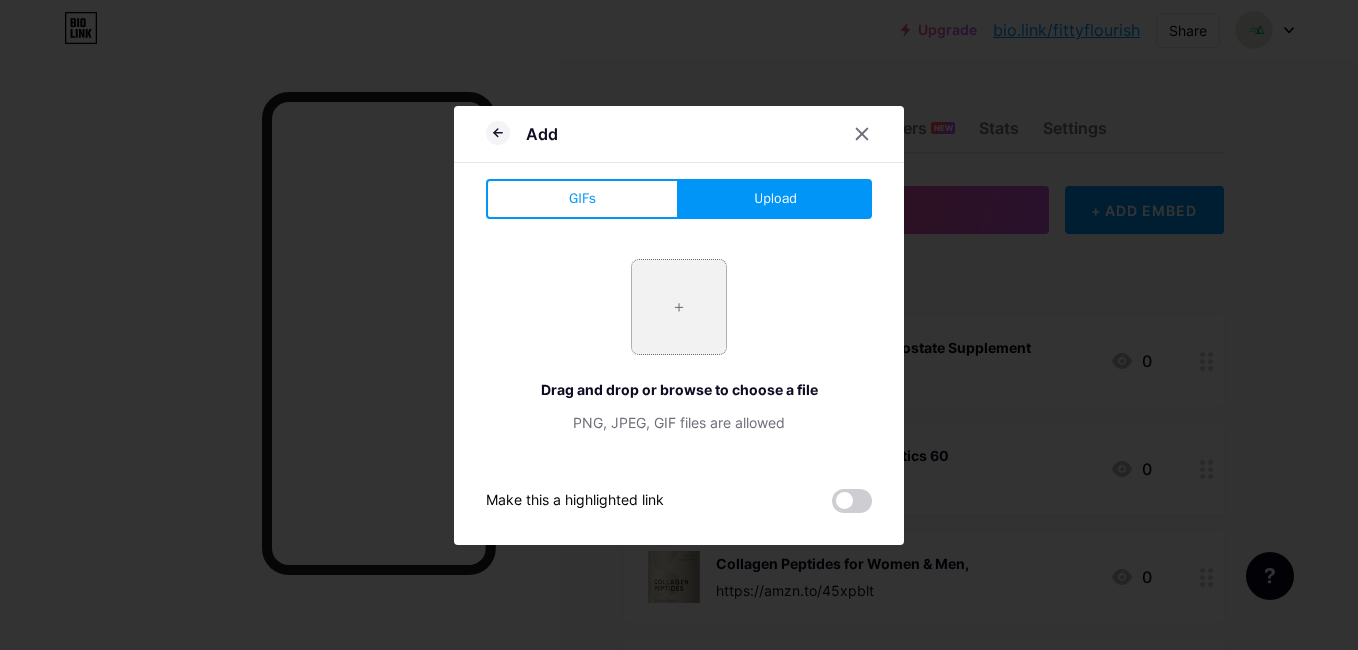 click at bounding box center [679, 307] 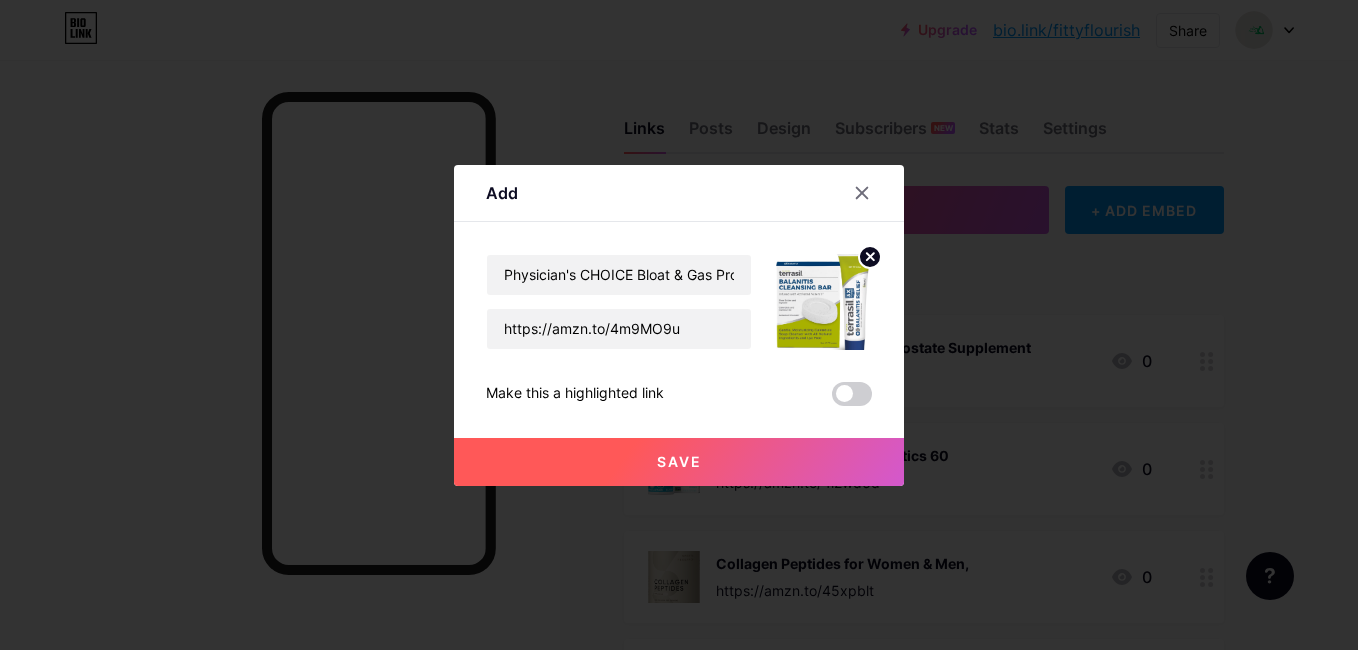 click 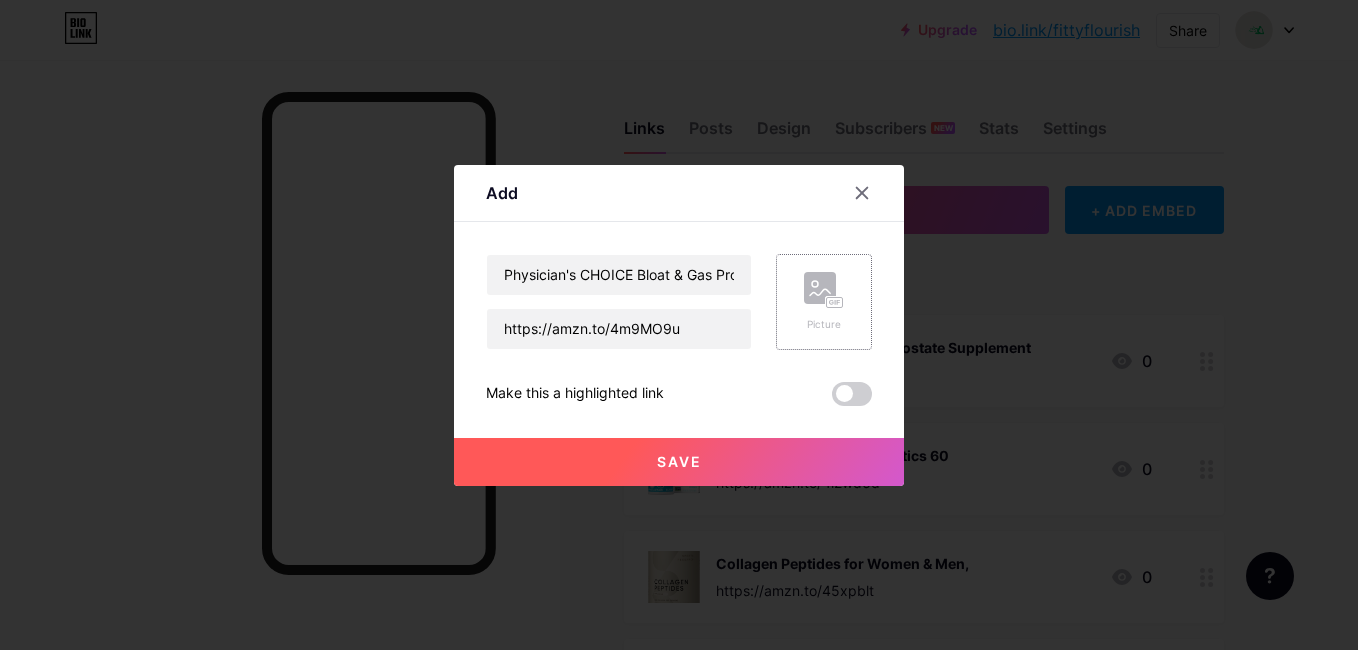 click on "Picture" at bounding box center (824, 302) 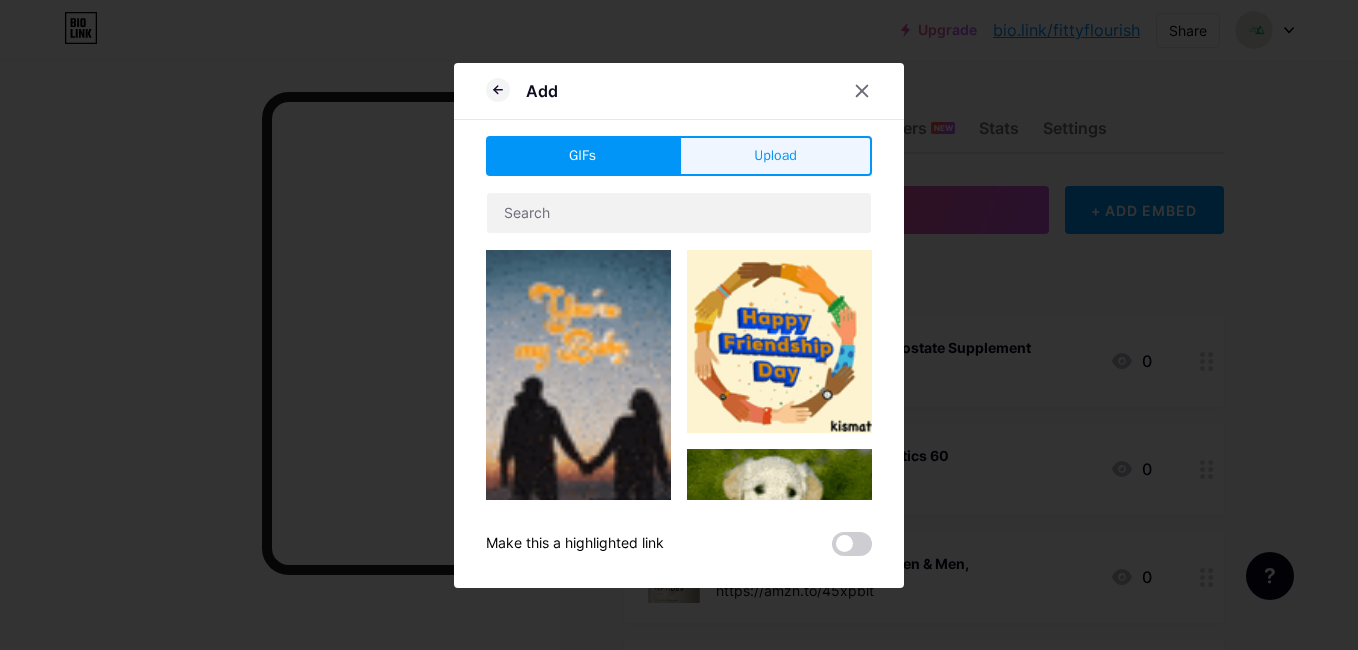 click on "Upload" at bounding box center (775, 155) 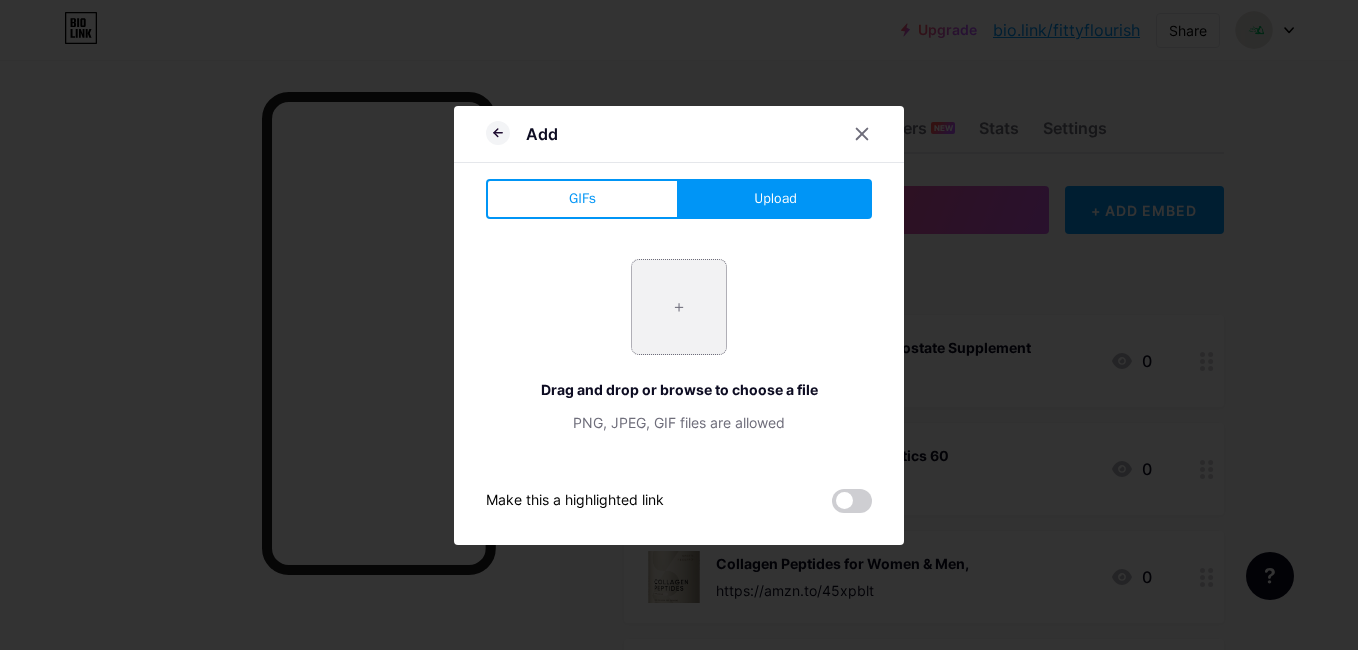 click at bounding box center [679, 307] 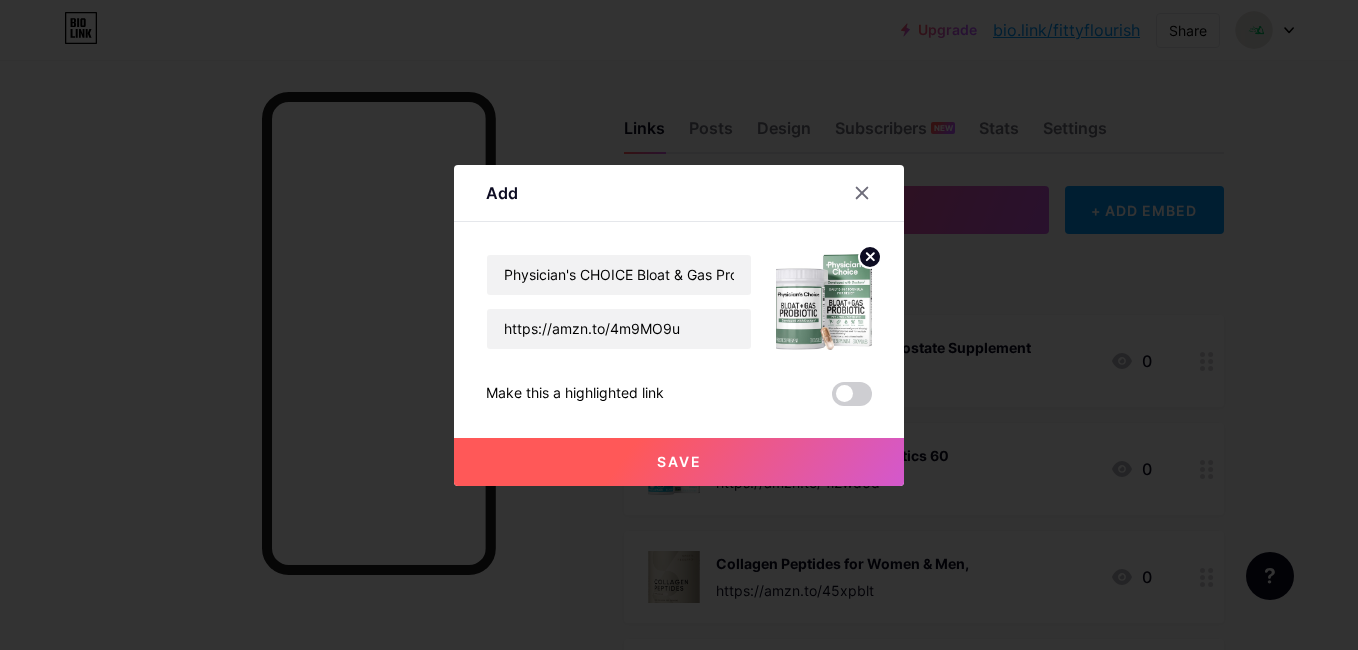 click on "Save" at bounding box center (679, 462) 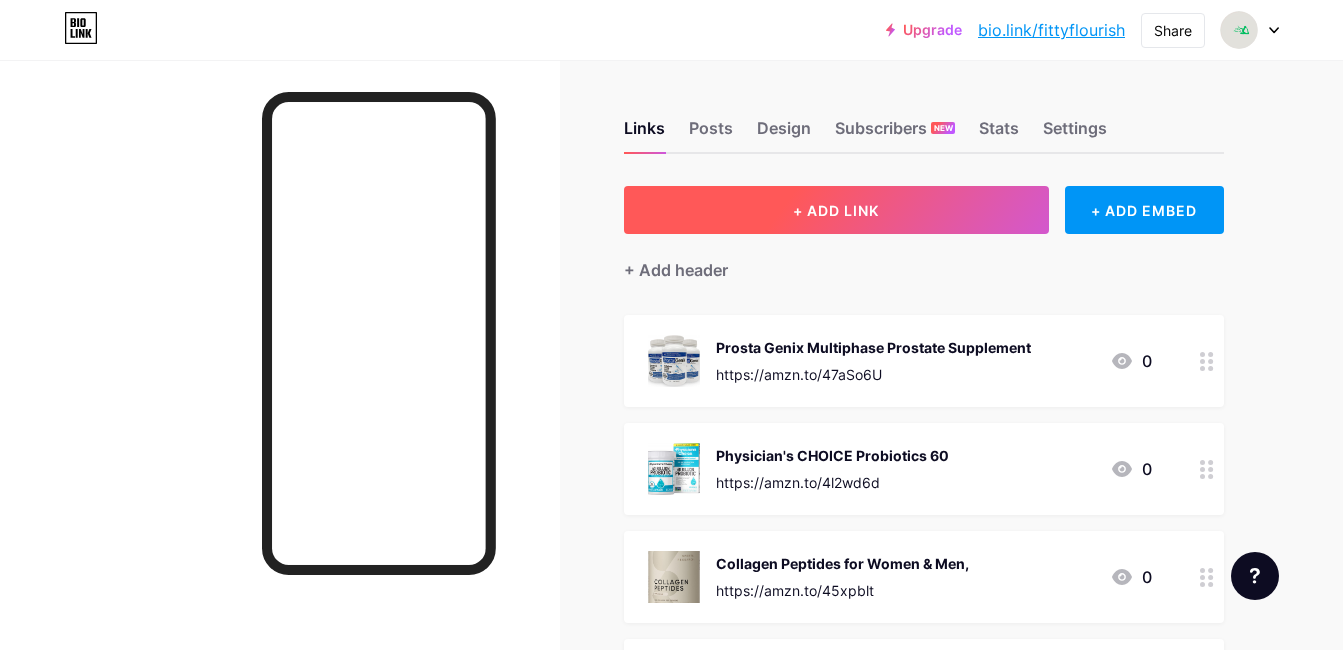 click on "+ ADD LINK" at bounding box center [836, 210] 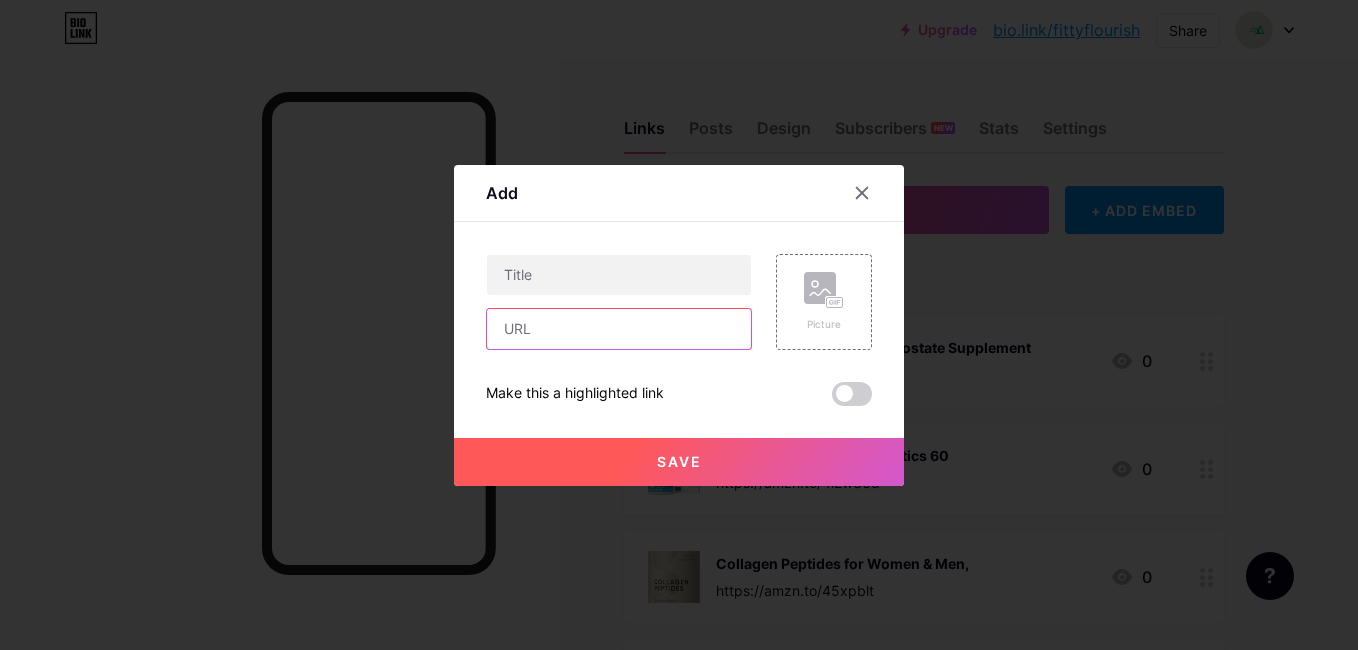 click at bounding box center [619, 329] 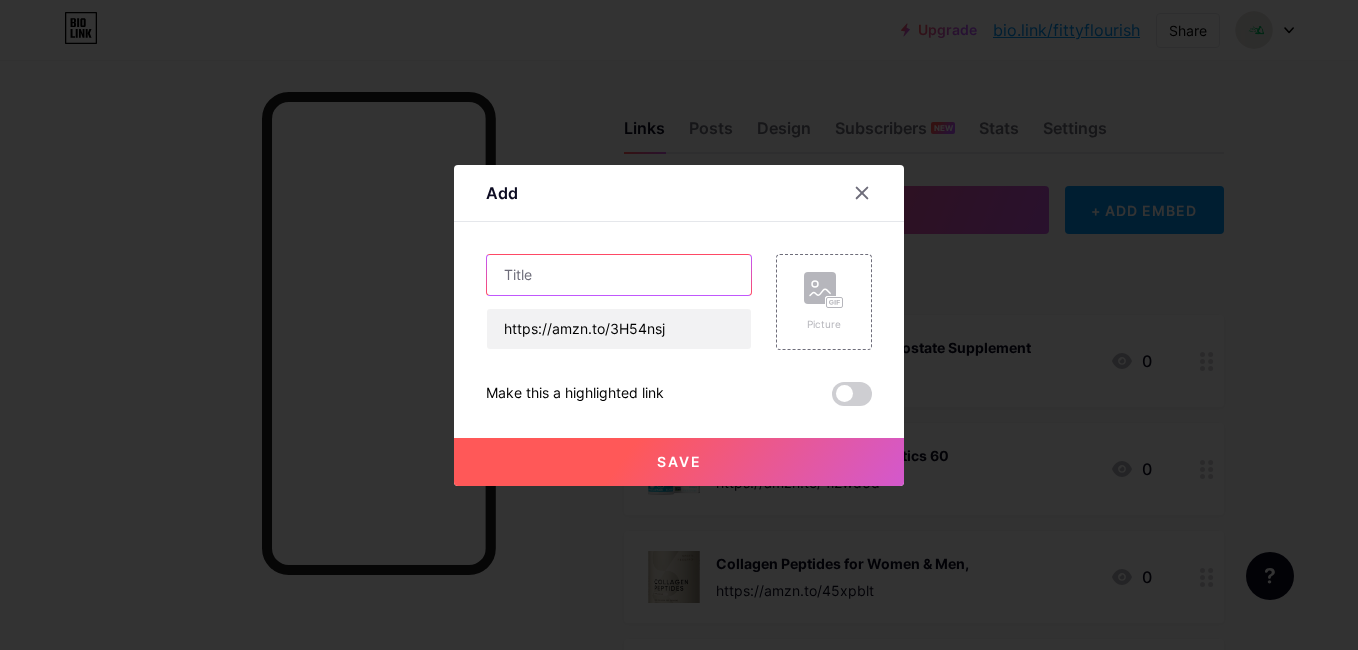 click at bounding box center [619, 275] 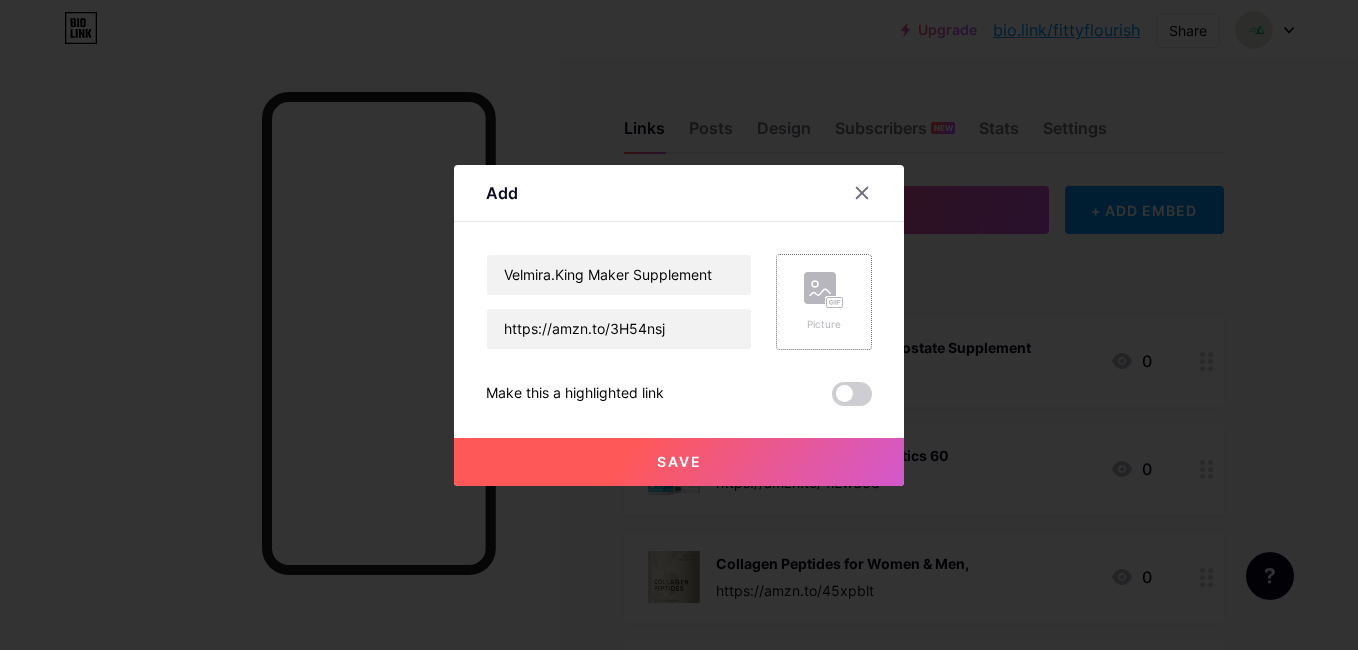 click on "Picture" at bounding box center (824, 302) 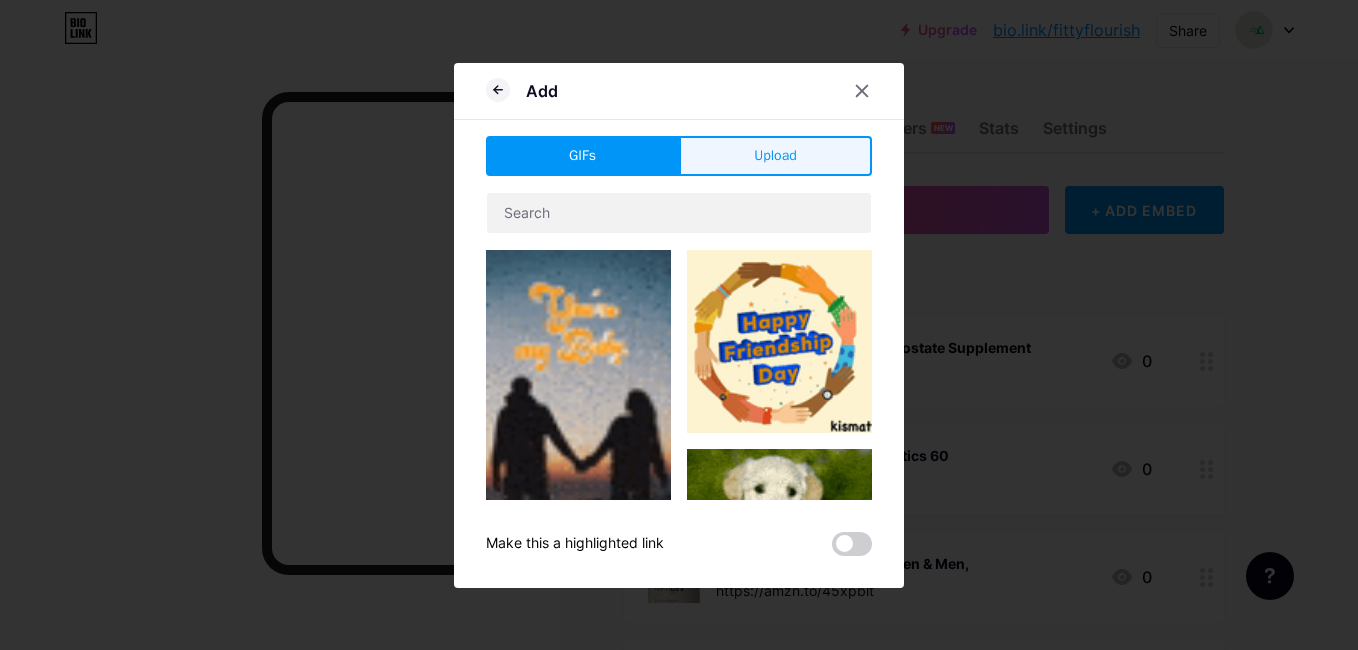 click on "Upload" at bounding box center (775, 156) 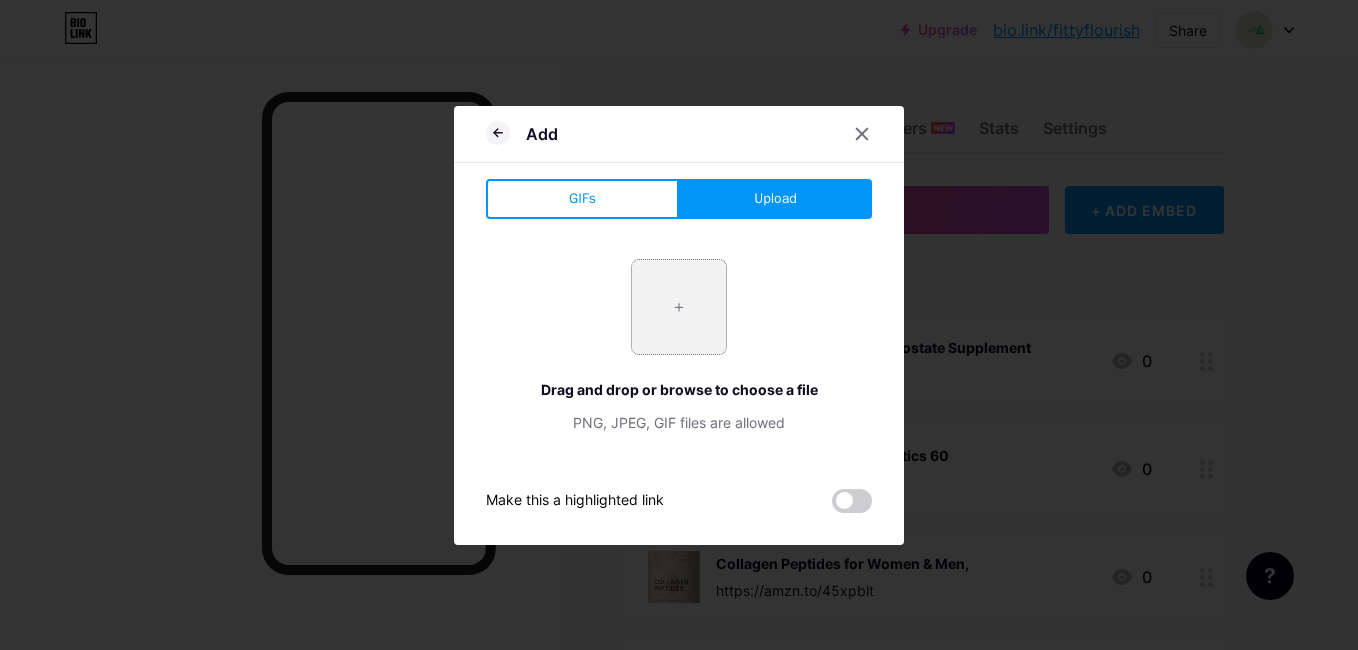 click at bounding box center [679, 307] 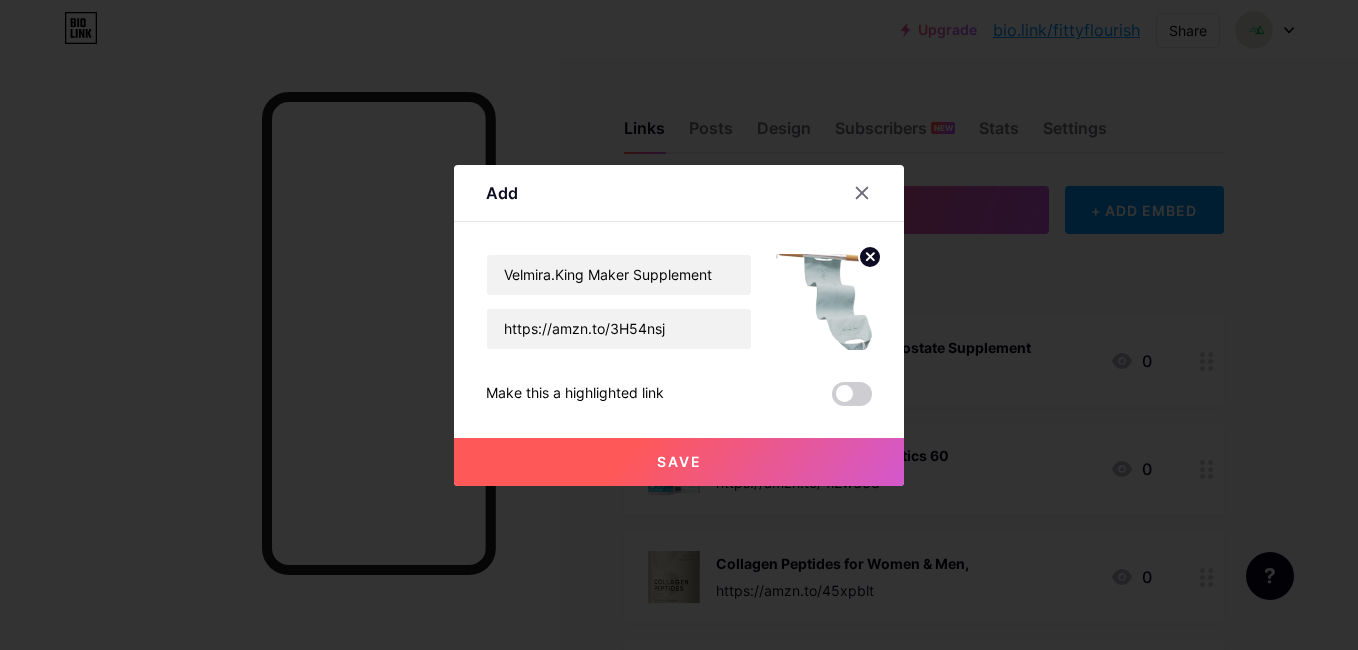 click 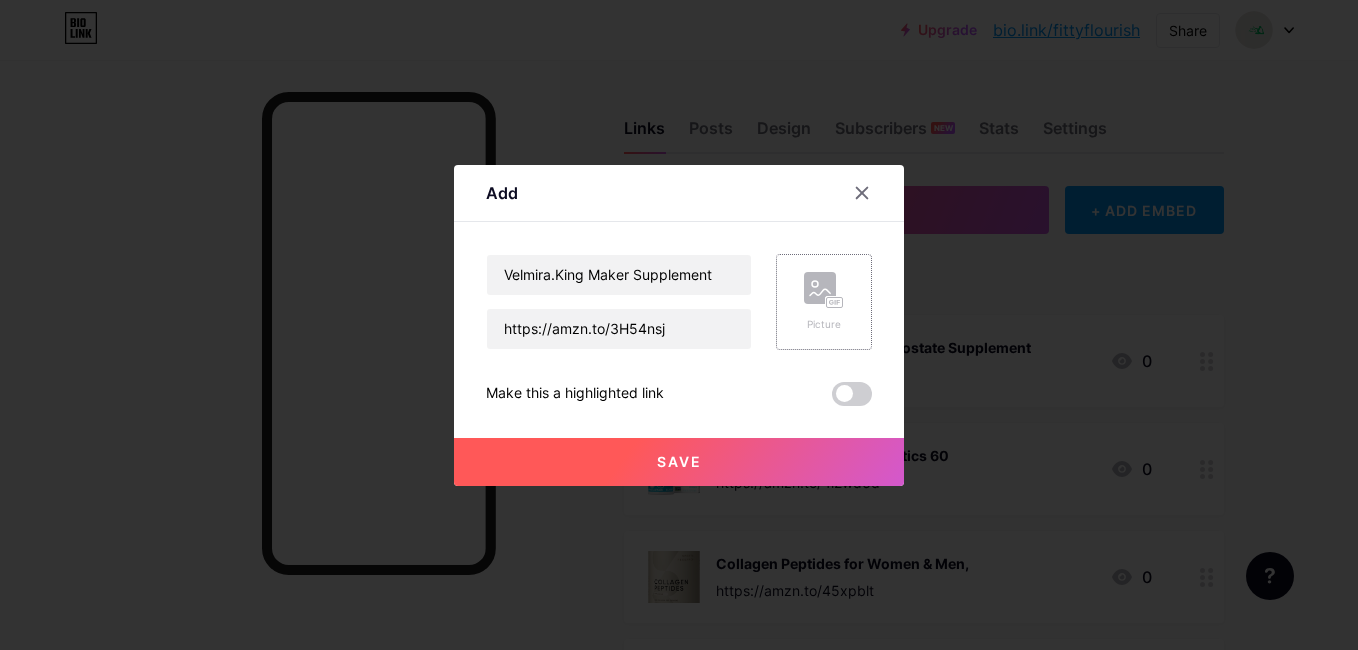 click on "Picture" at bounding box center [824, 302] 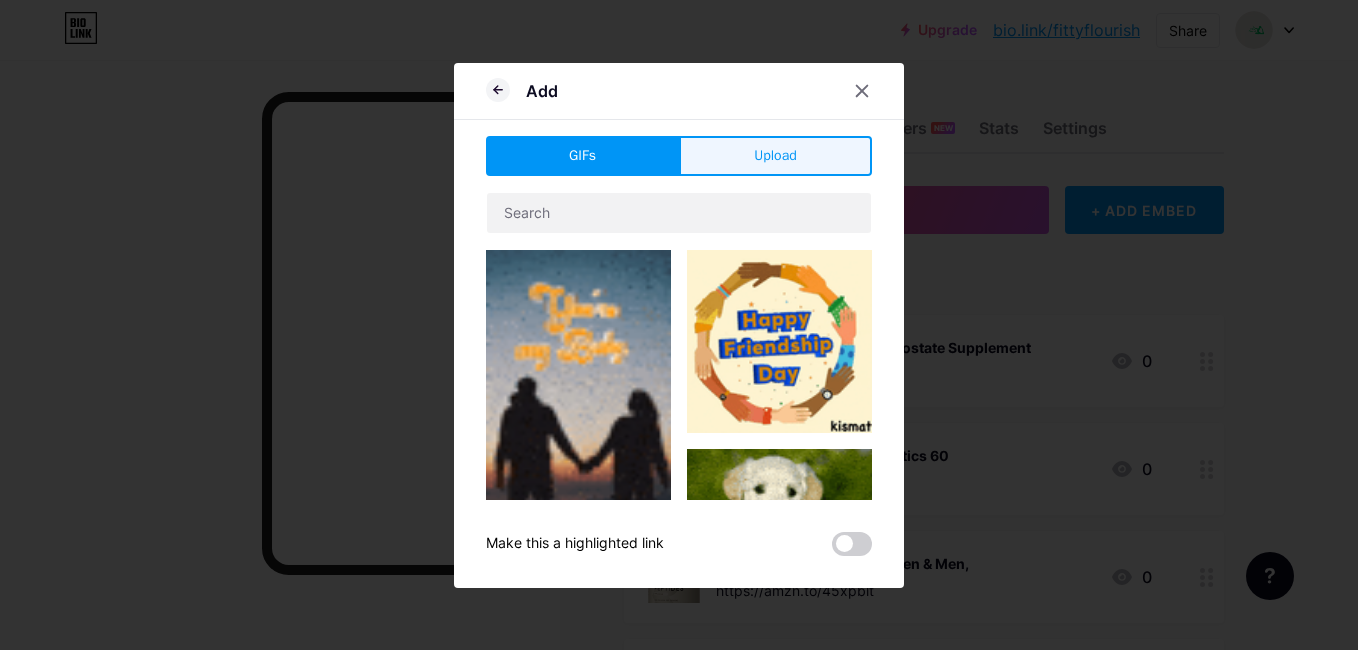 click on "Upload" at bounding box center [775, 155] 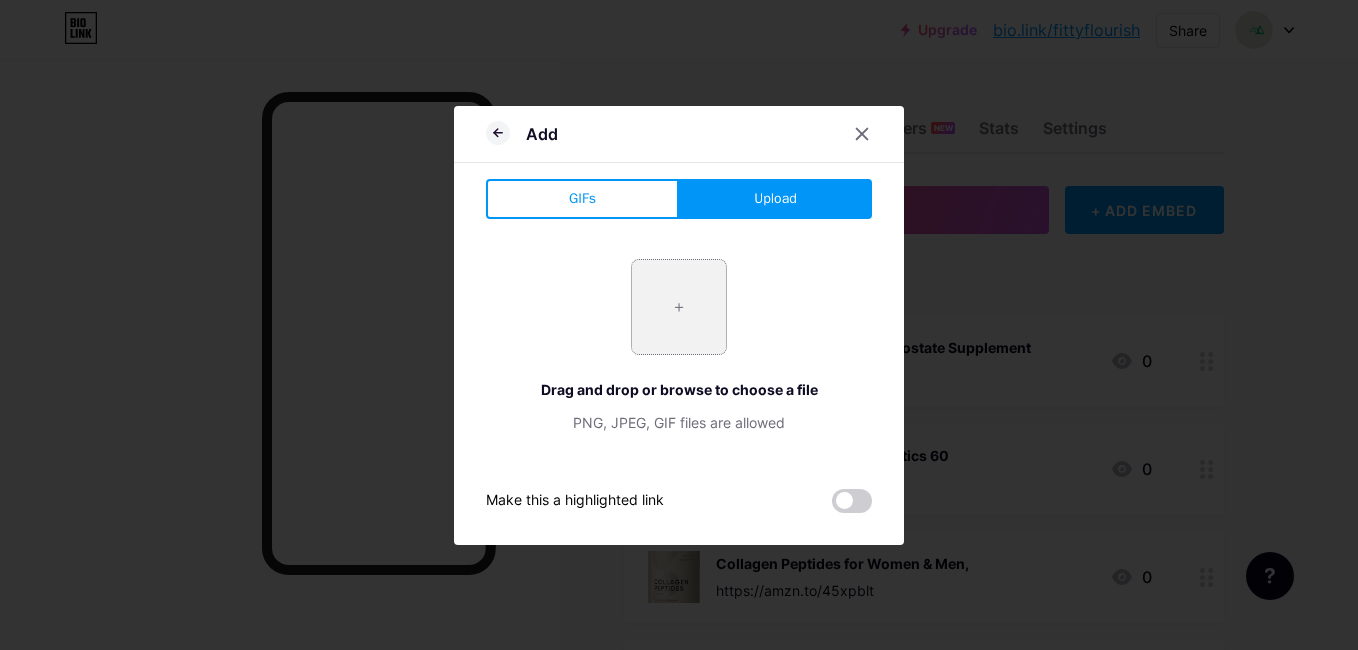 click at bounding box center (679, 307) 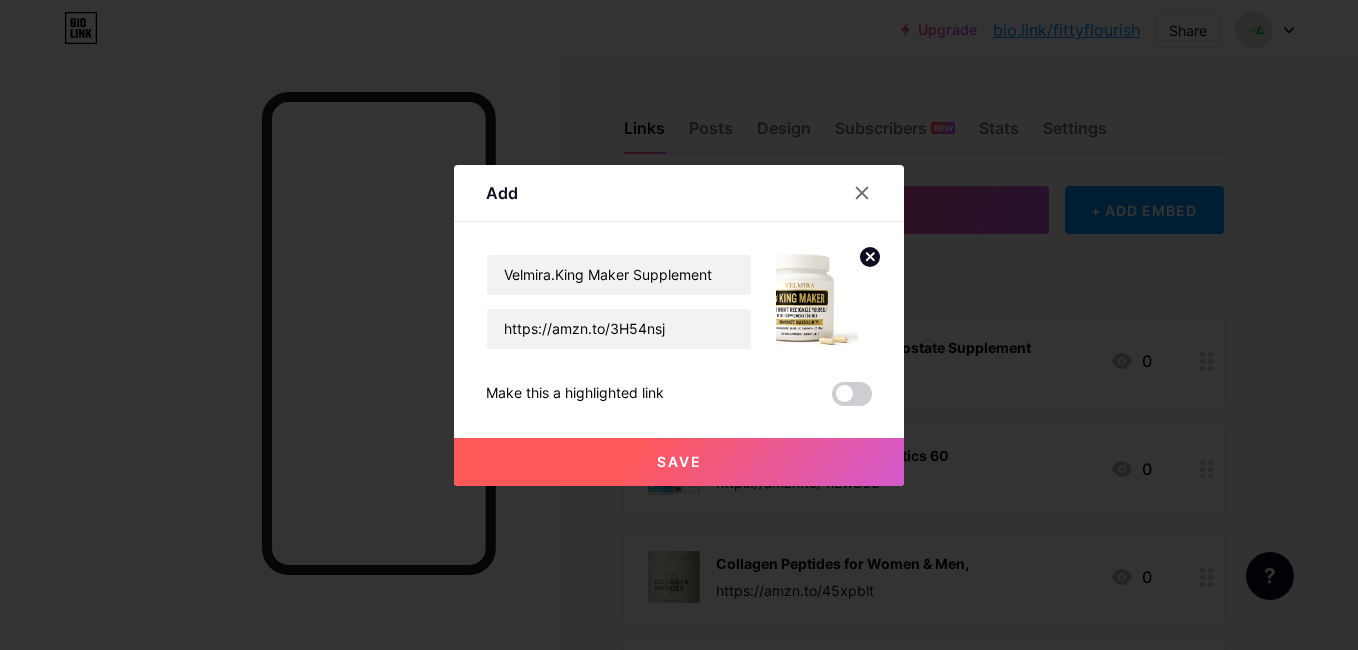 click on "Save" at bounding box center (679, 462) 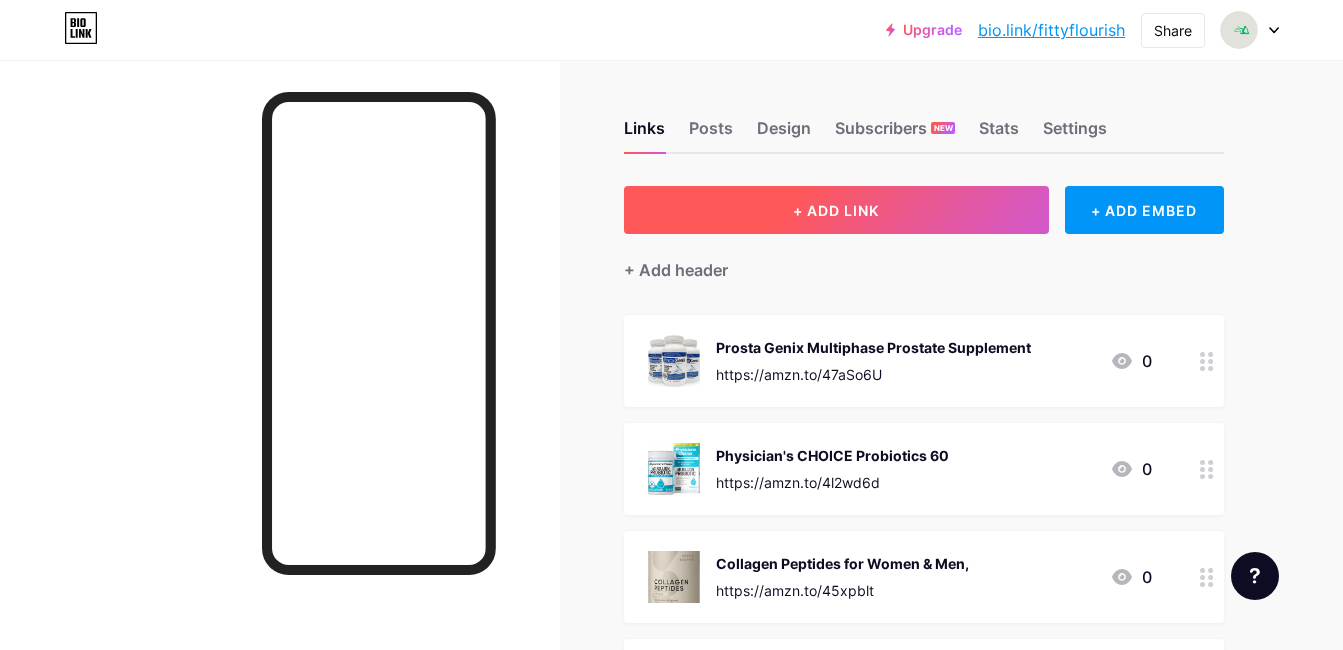 click on "+ ADD LINK" at bounding box center (836, 210) 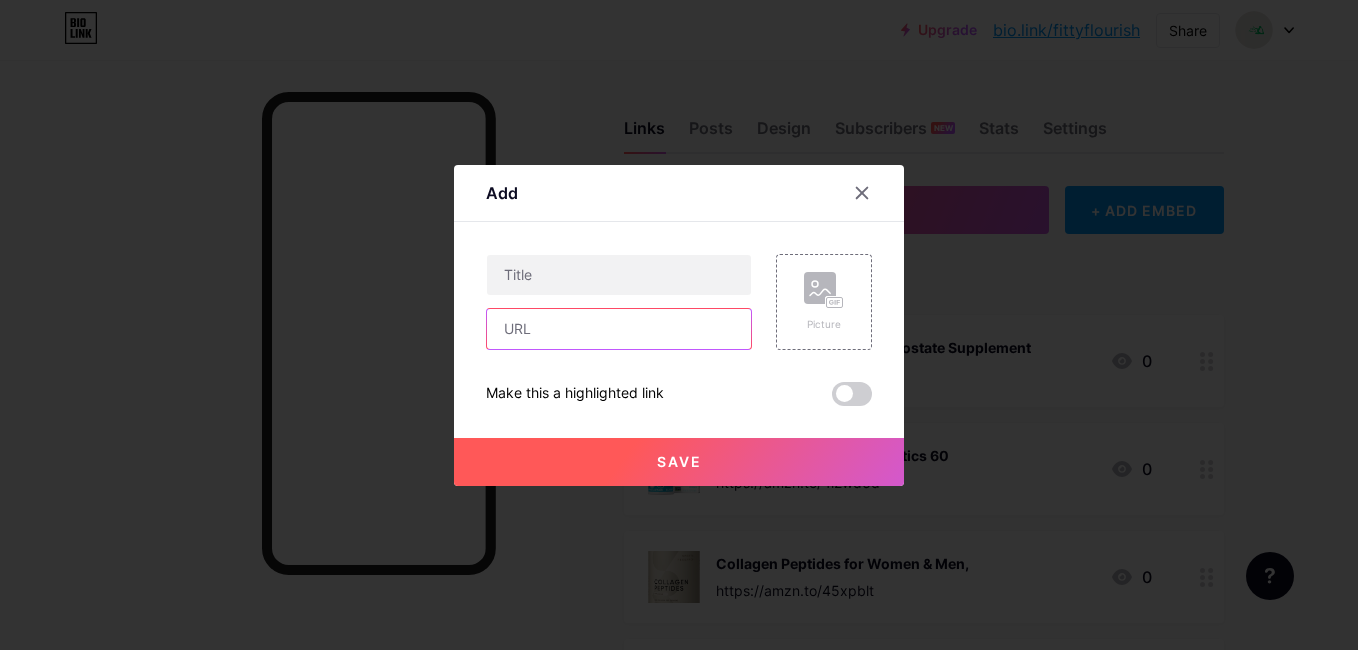 click at bounding box center (619, 329) 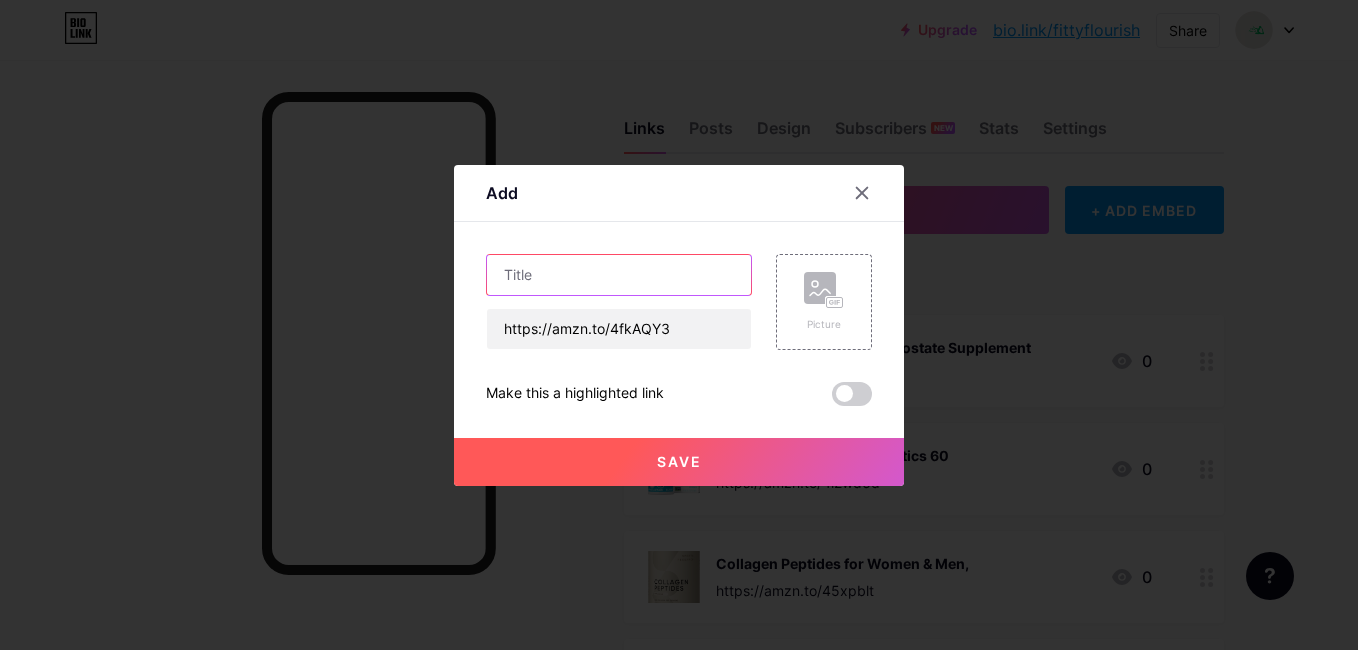 click at bounding box center (619, 275) 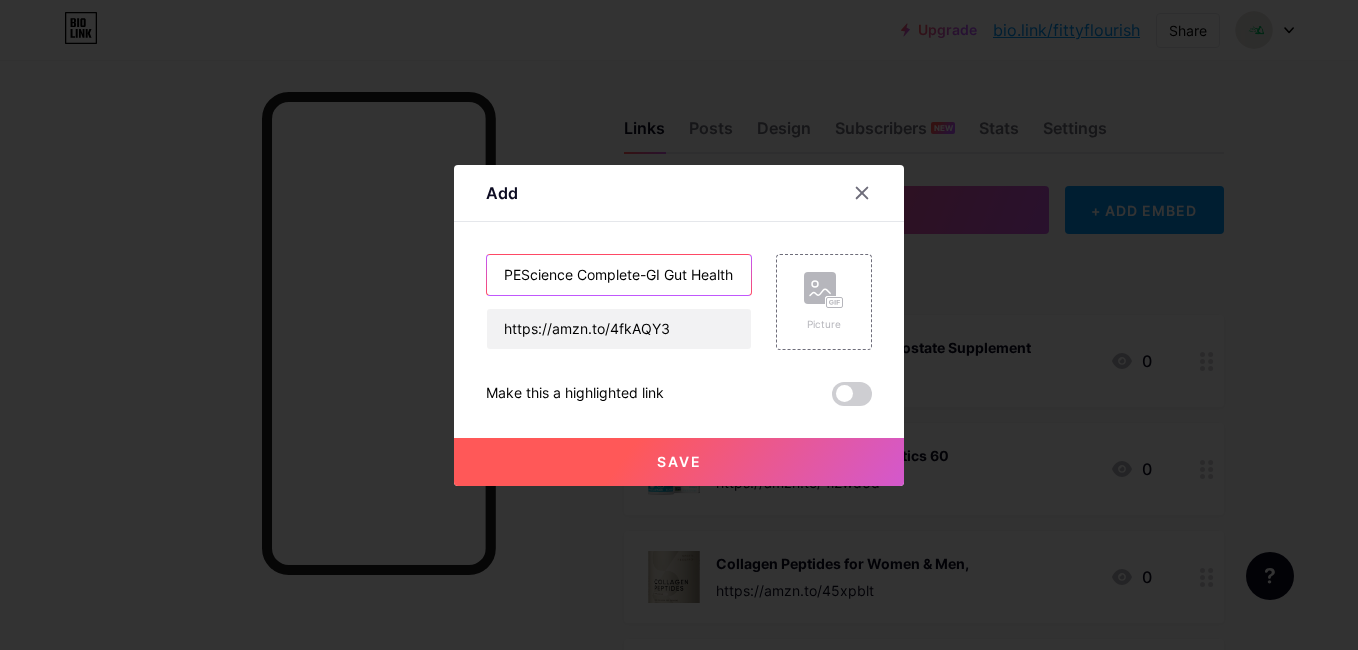 scroll, scrollTop: 0, scrollLeft: 57, axis: horizontal 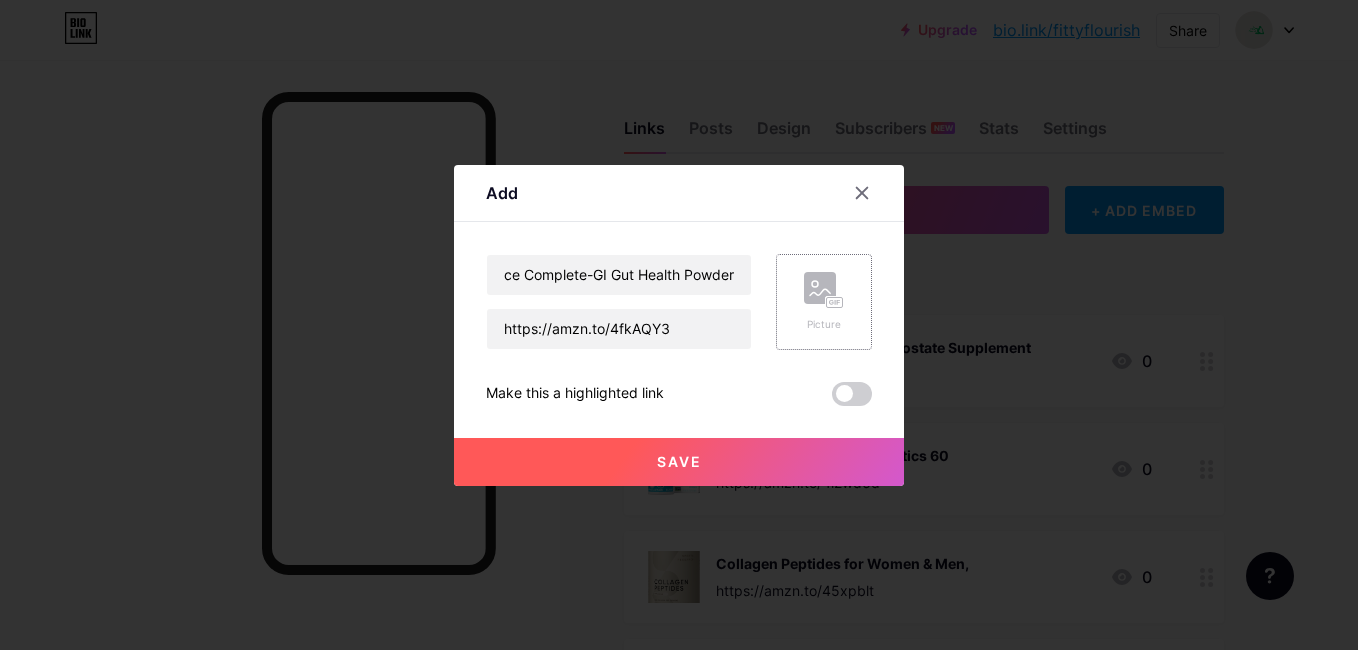 click on "Picture" at bounding box center [824, 302] 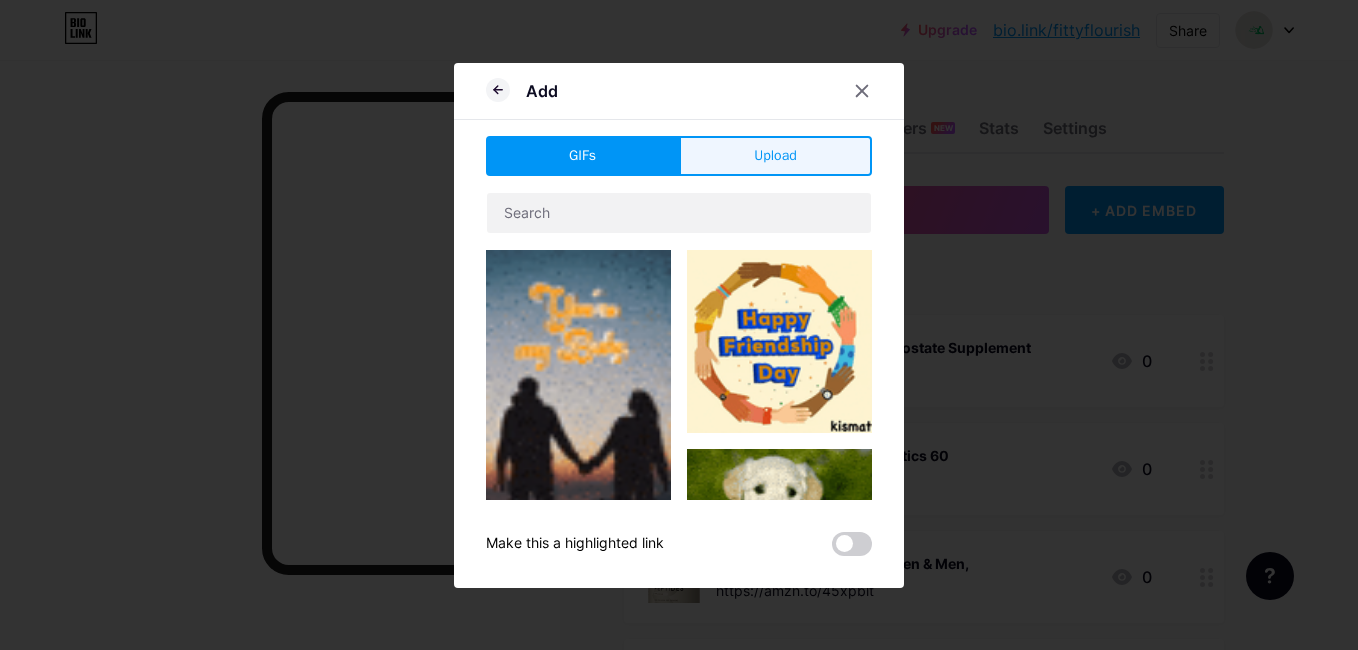 click on "Upload" at bounding box center (775, 155) 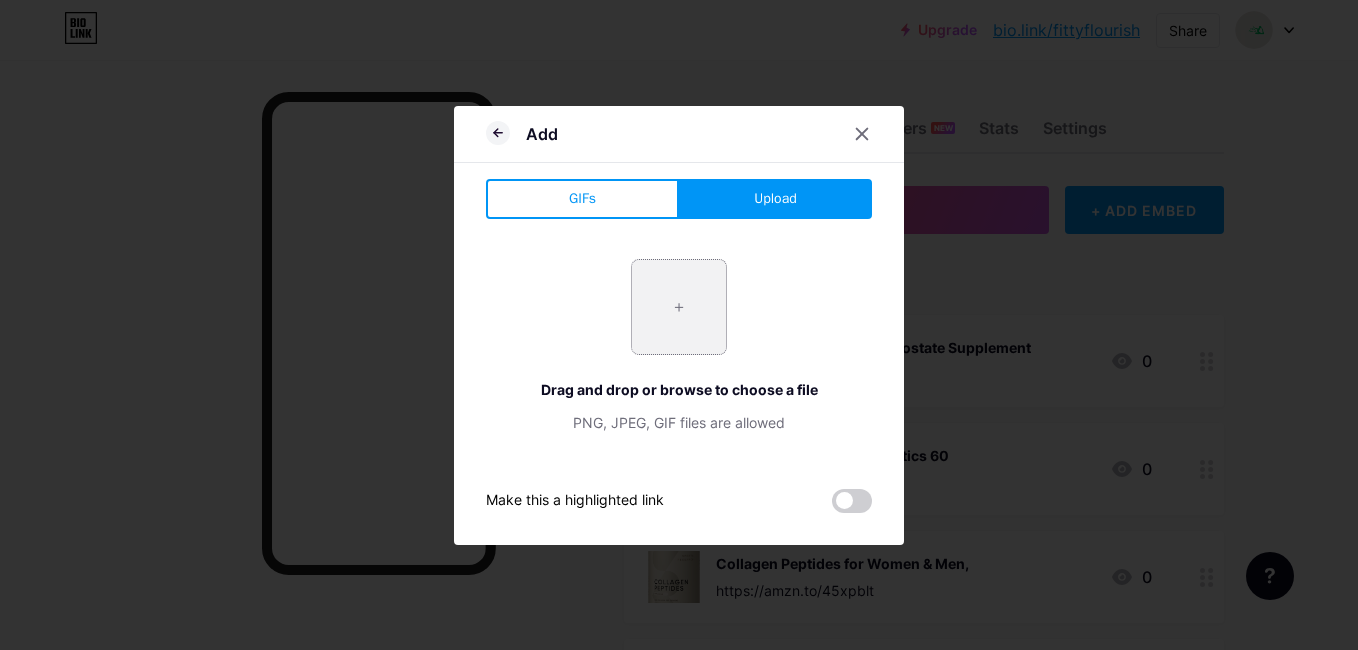 click at bounding box center (679, 307) 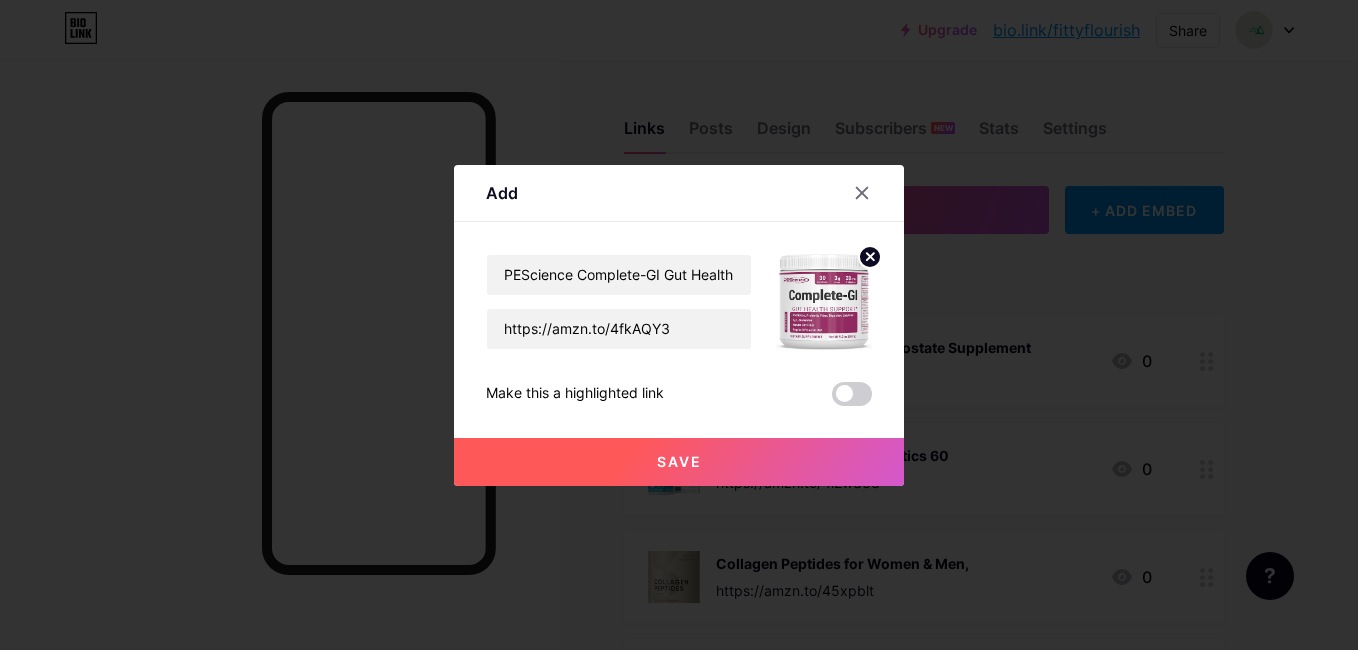 click on "Save" at bounding box center [679, 462] 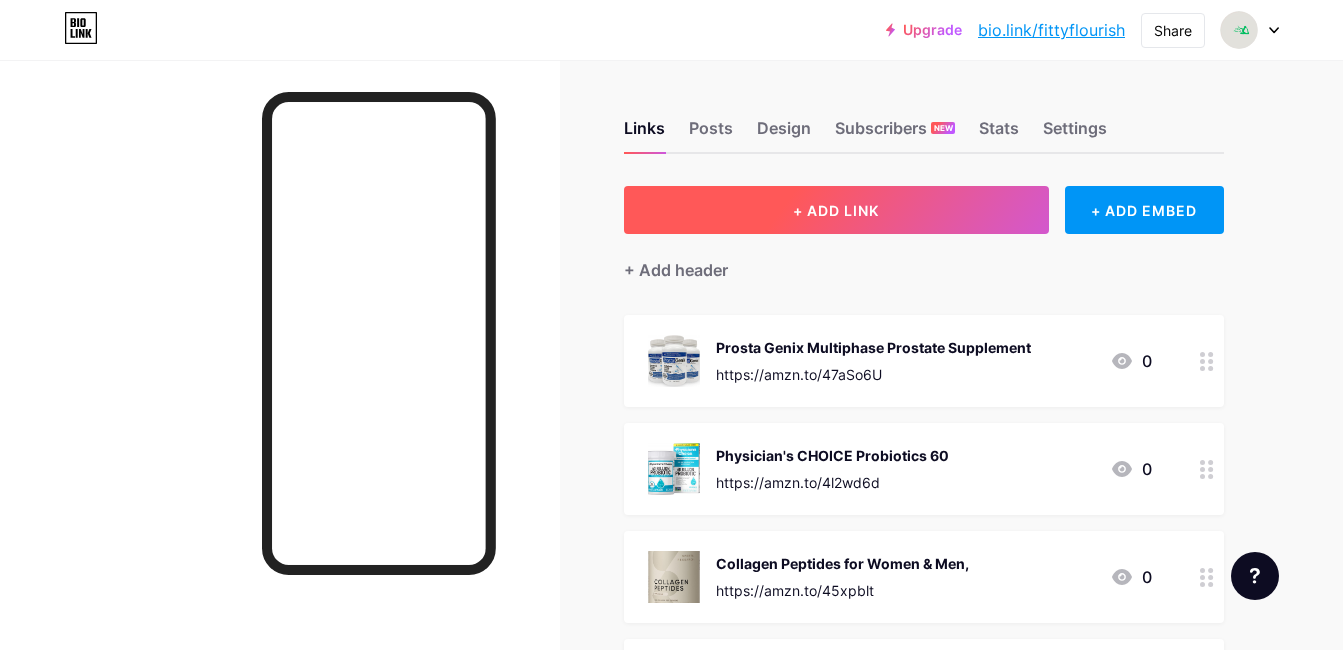 click on "+ ADD LINK" at bounding box center [836, 210] 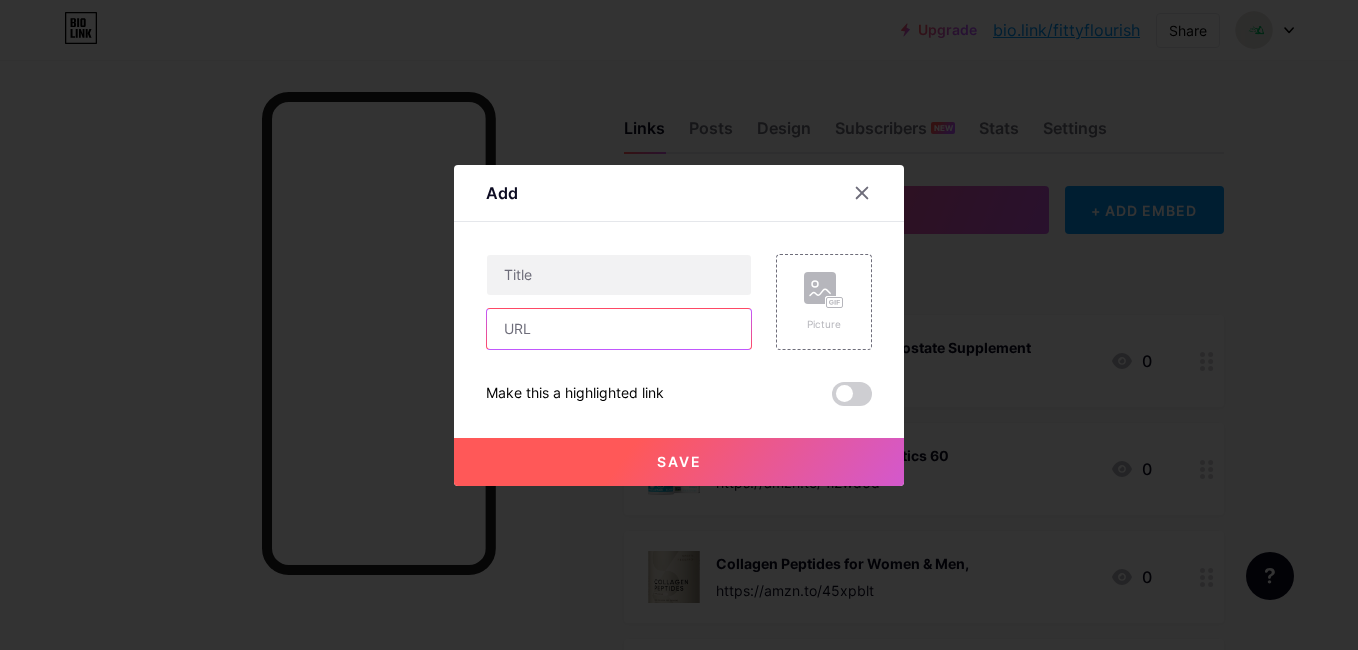click at bounding box center (619, 329) 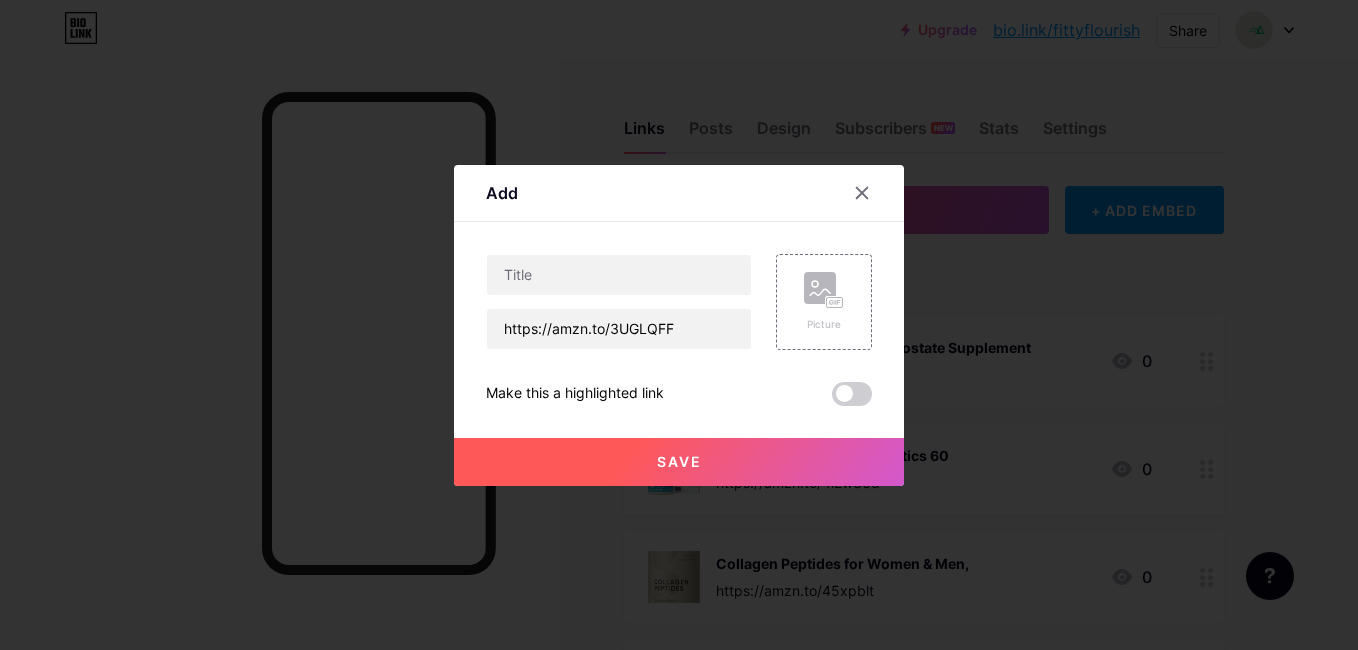 click on "https://amzn.to/3UGLQFF" at bounding box center [619, 302] 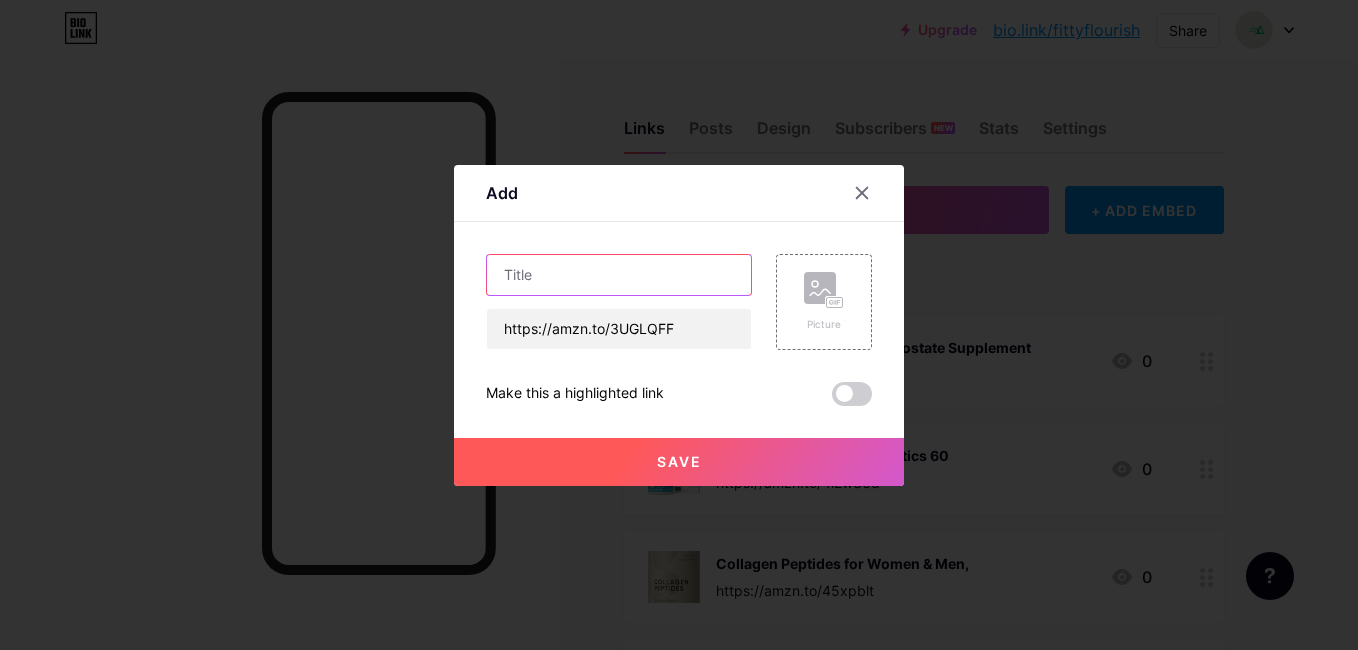 click at bounding box center (619, 275) 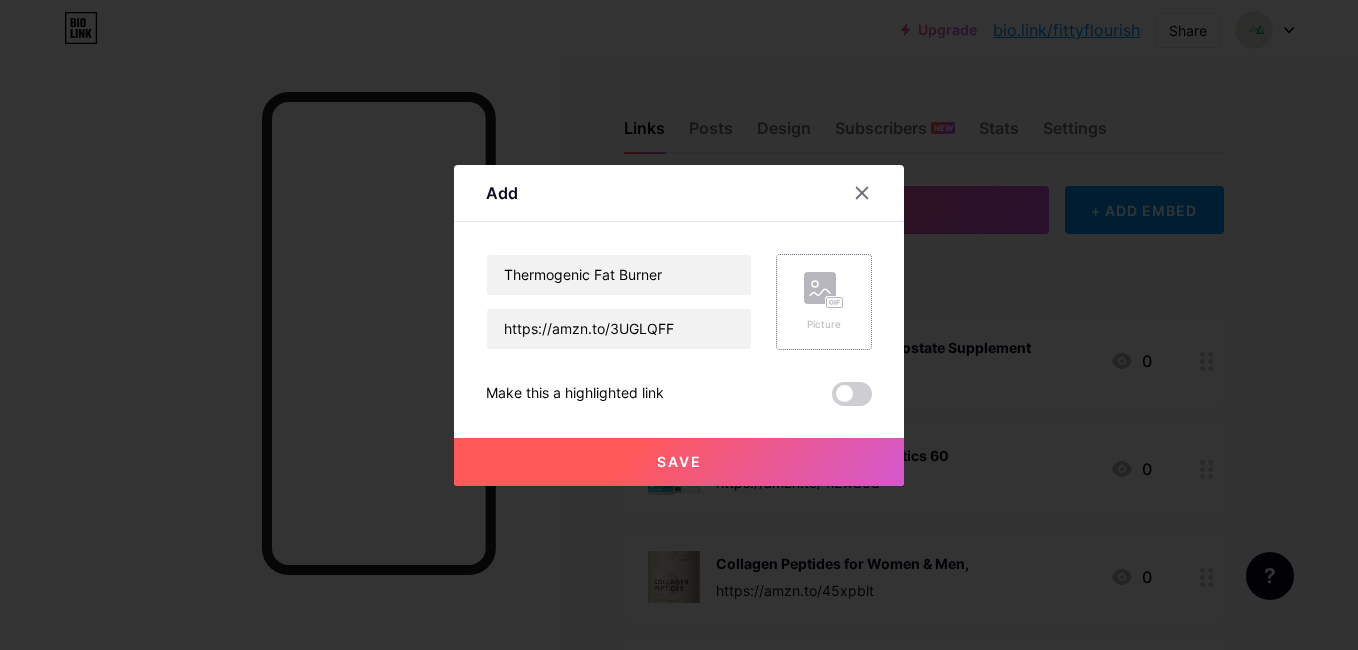 click 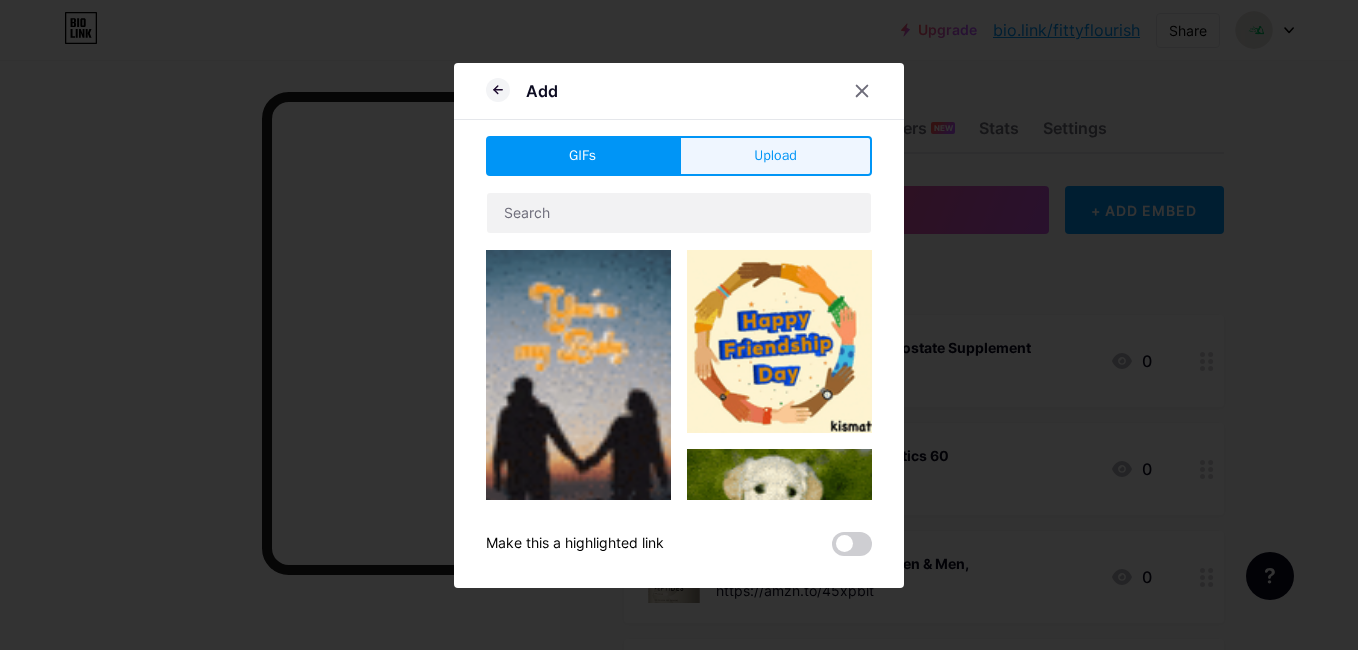 click on "Upload" at bounding box center (775, 156) 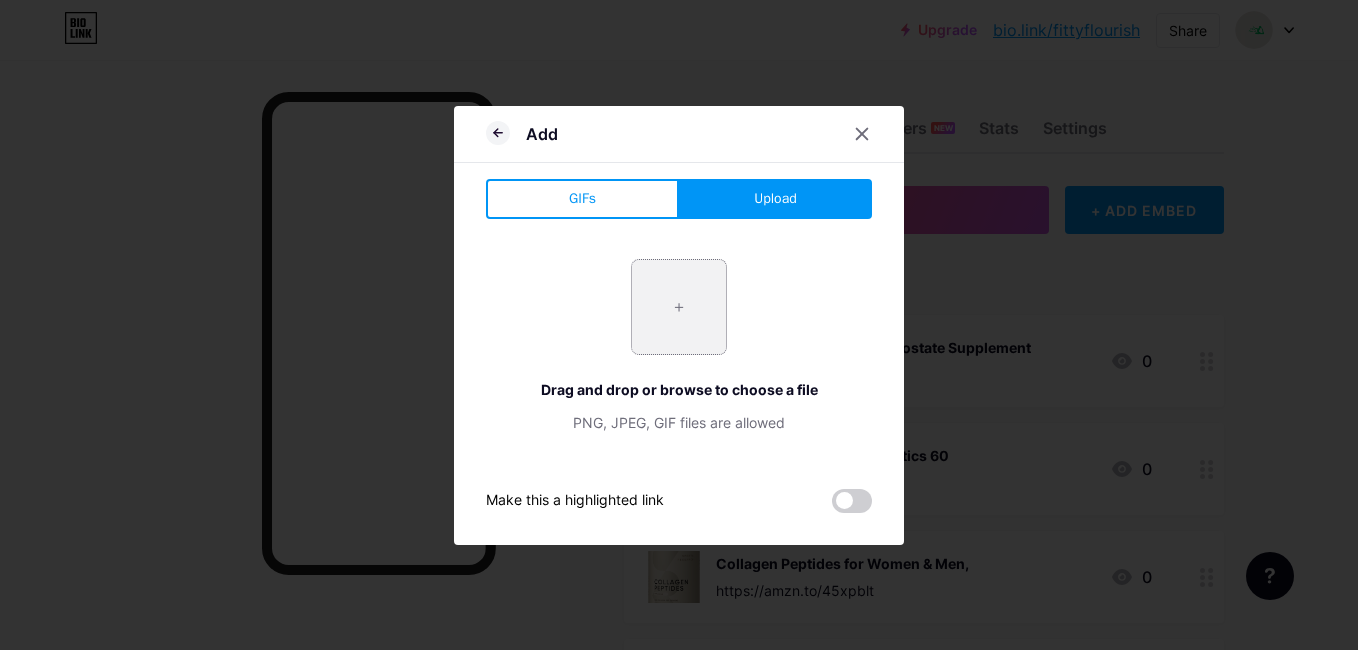 click at bounding box center (679, 307) 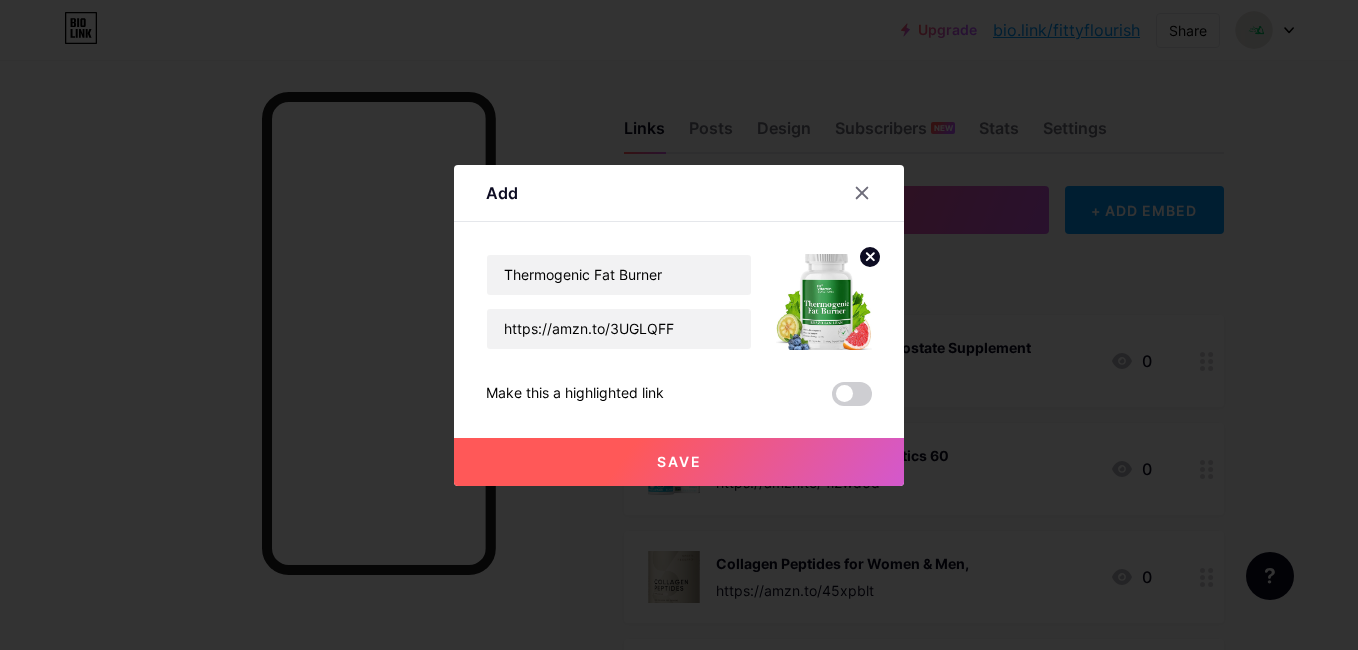 click on "Save" at bounding box center (679, 462) 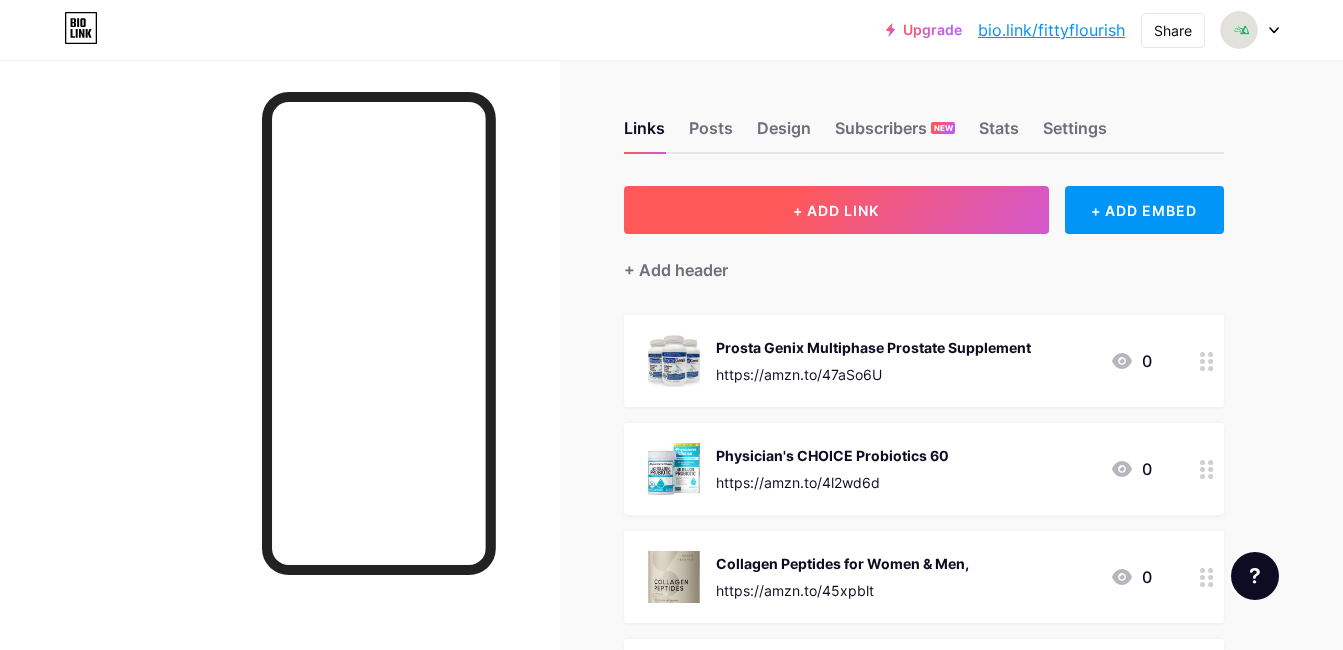 click on "+ ADD LINK" at bounding box center (836, 210) 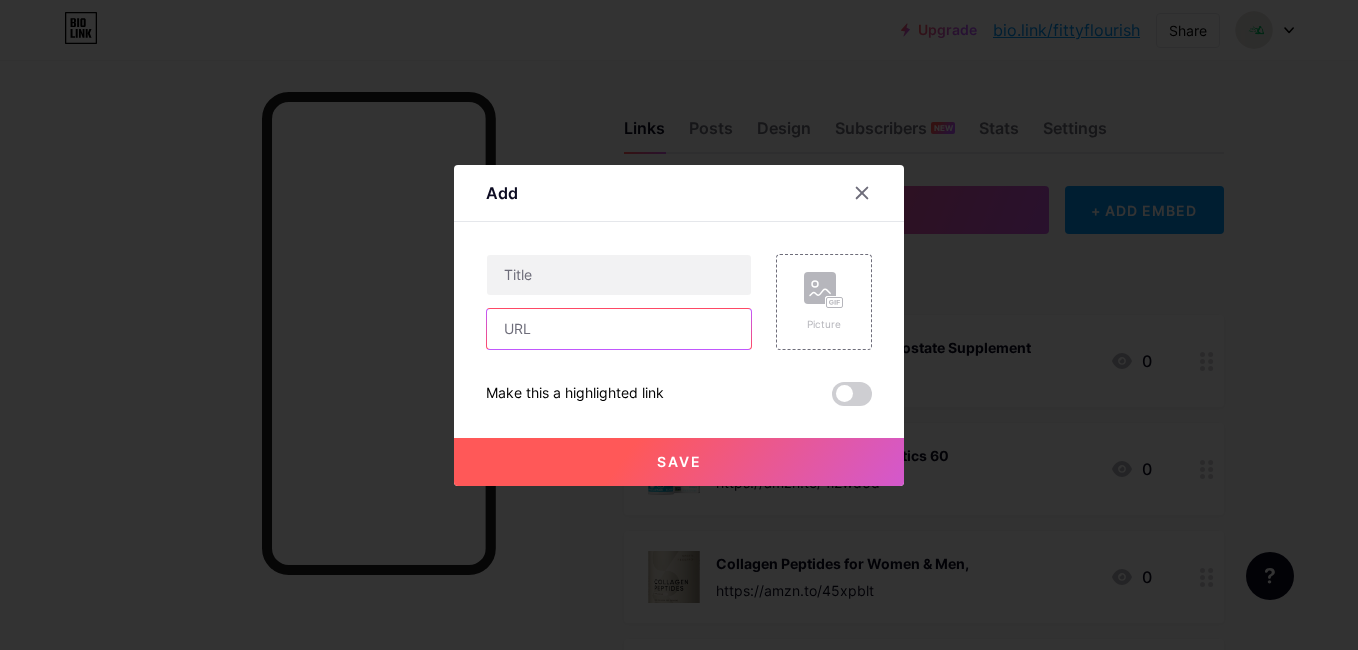 click at bounding box center (619, 329) 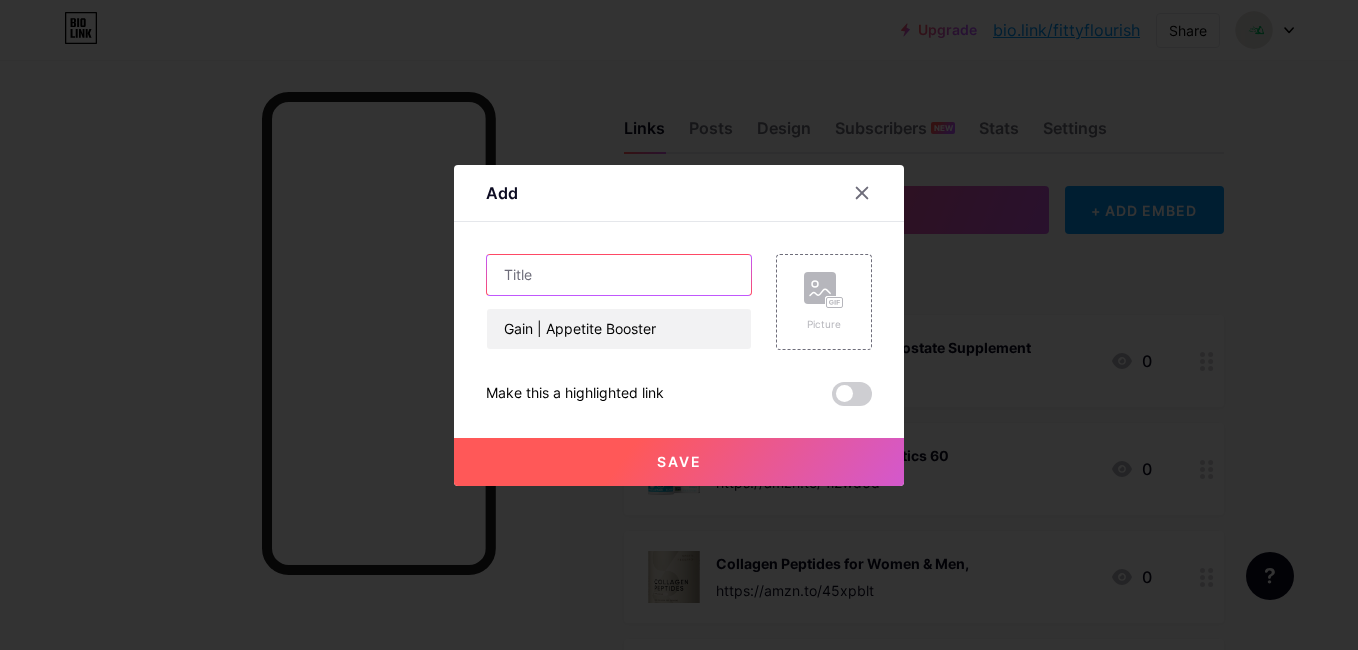 click at bounding box center (619, 275) 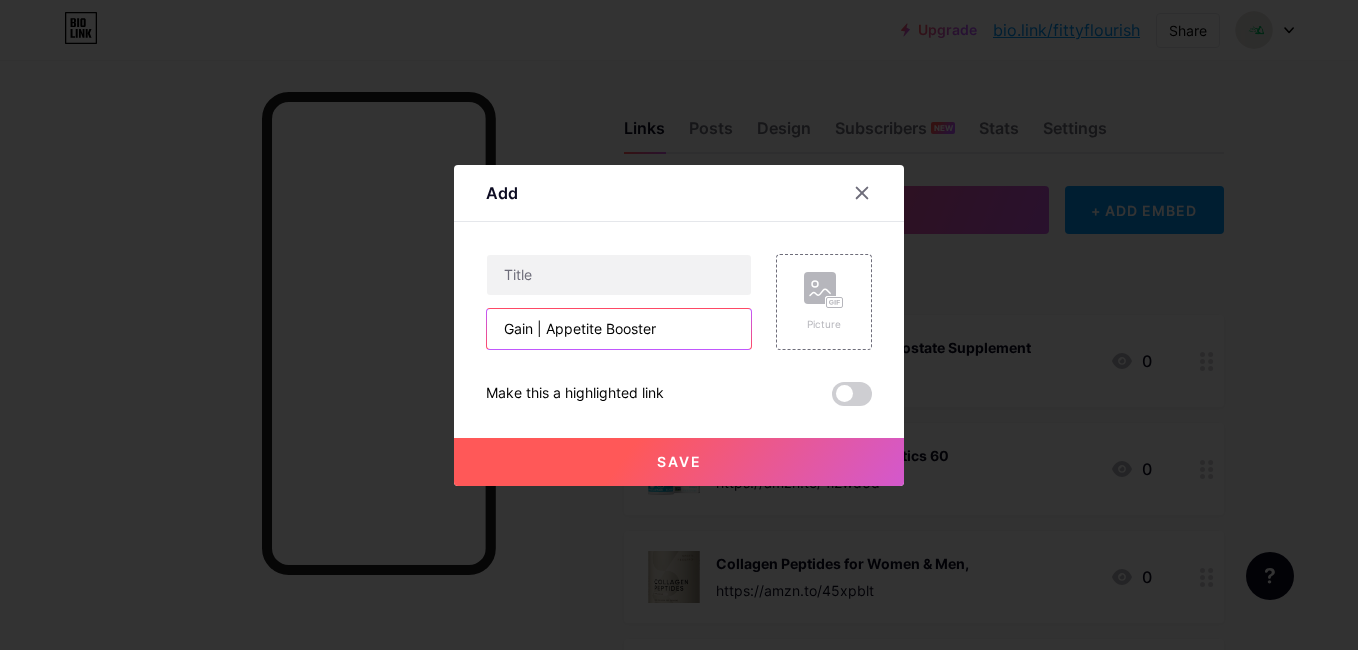 click on "Gain | Appetite Booster" at bounding box center (619, 329) 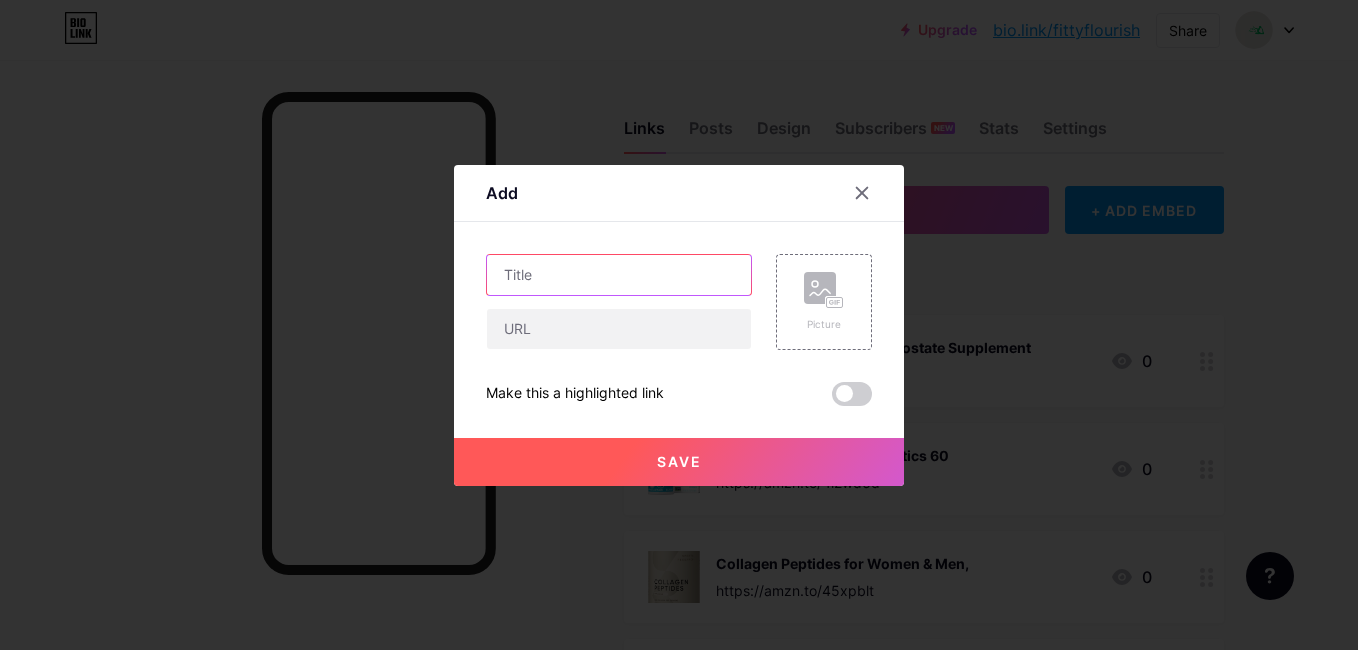 click at bounding box center (619, 275) 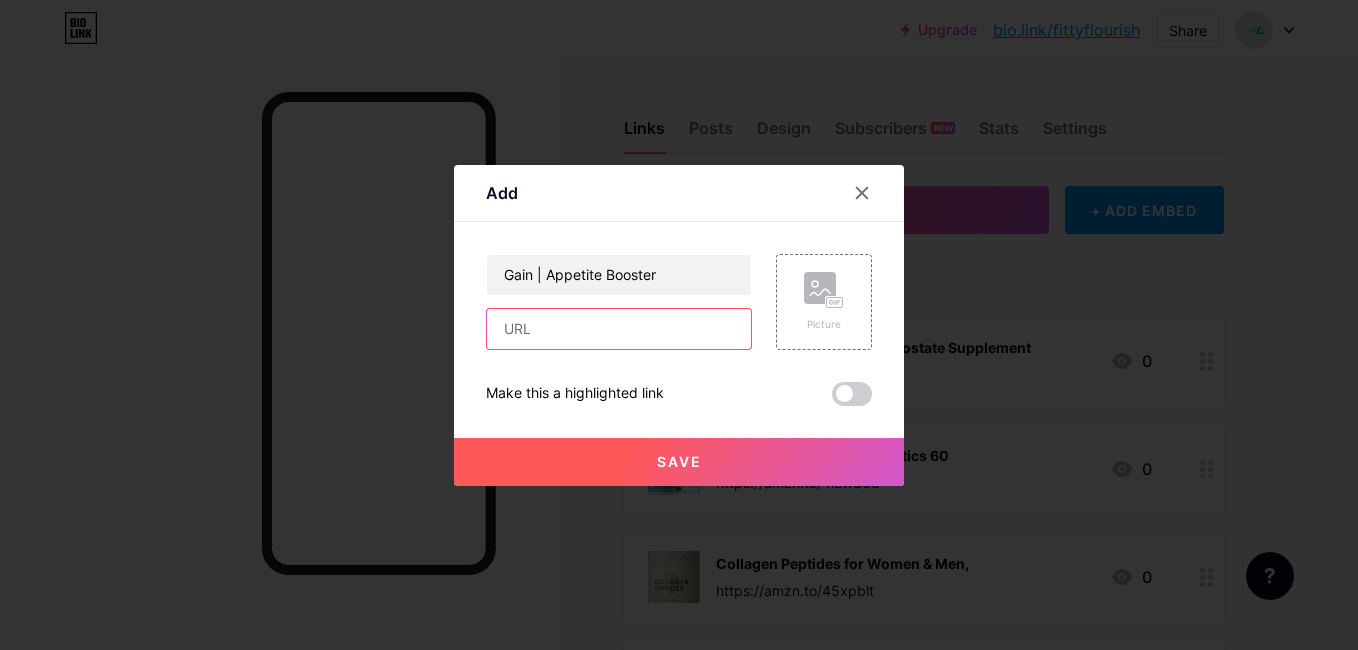 click at bounding box center (619, 329) 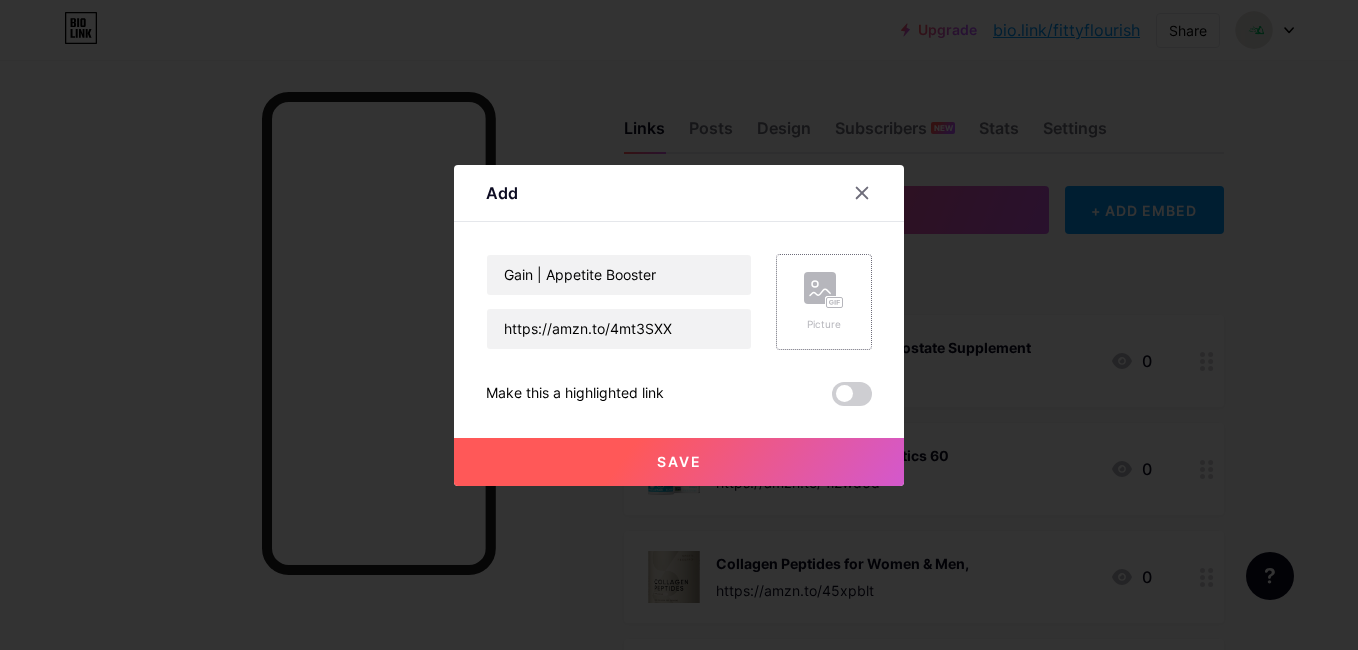 click 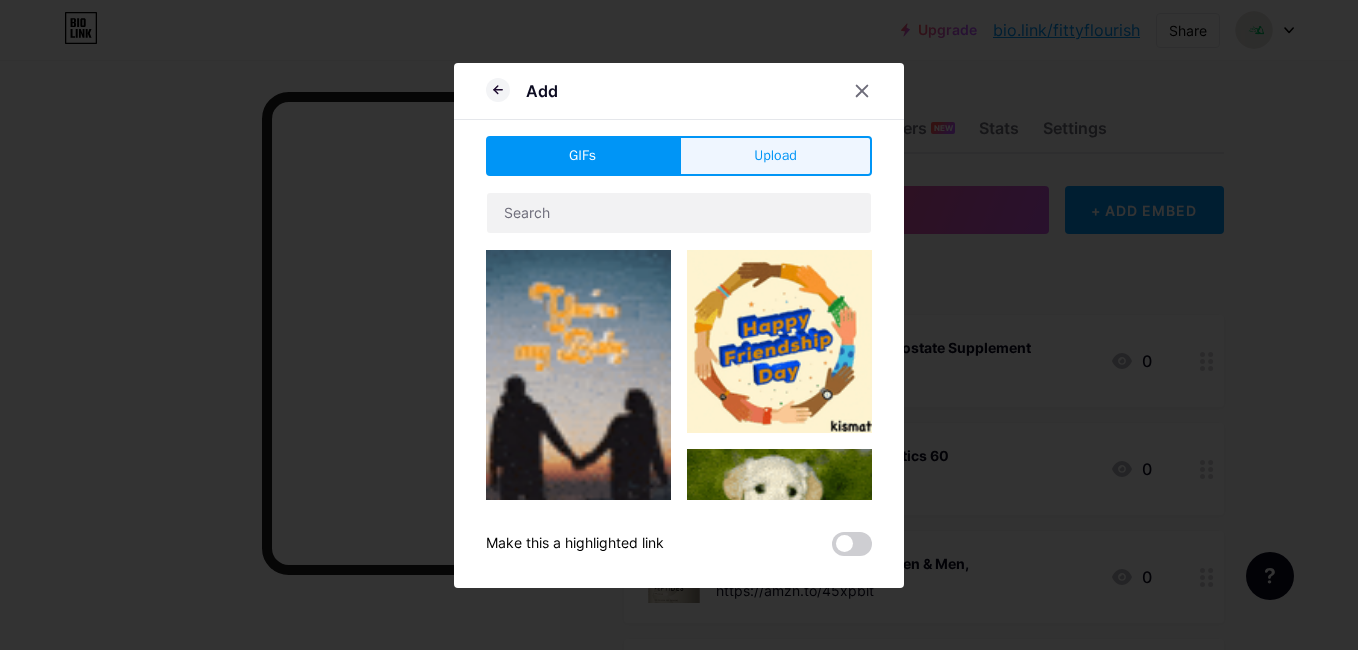 click on "Upload" at bounding box center (775, 155) 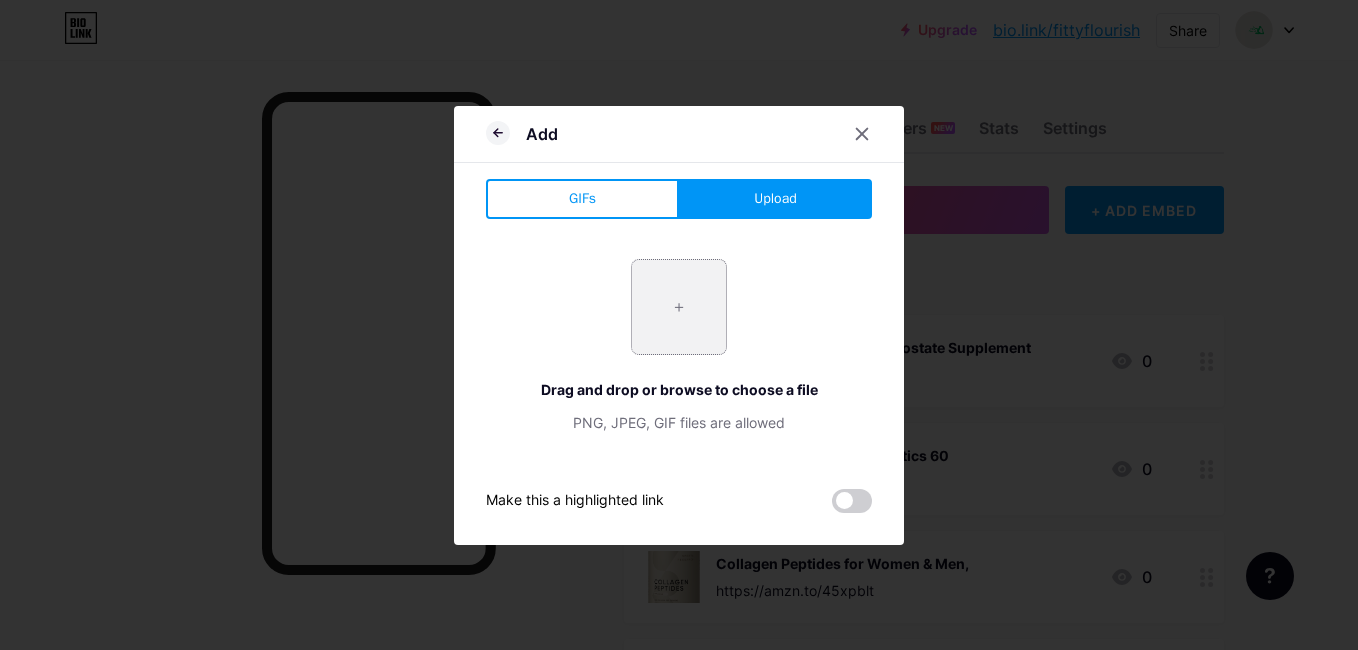 click at bounding box center (679, 307) 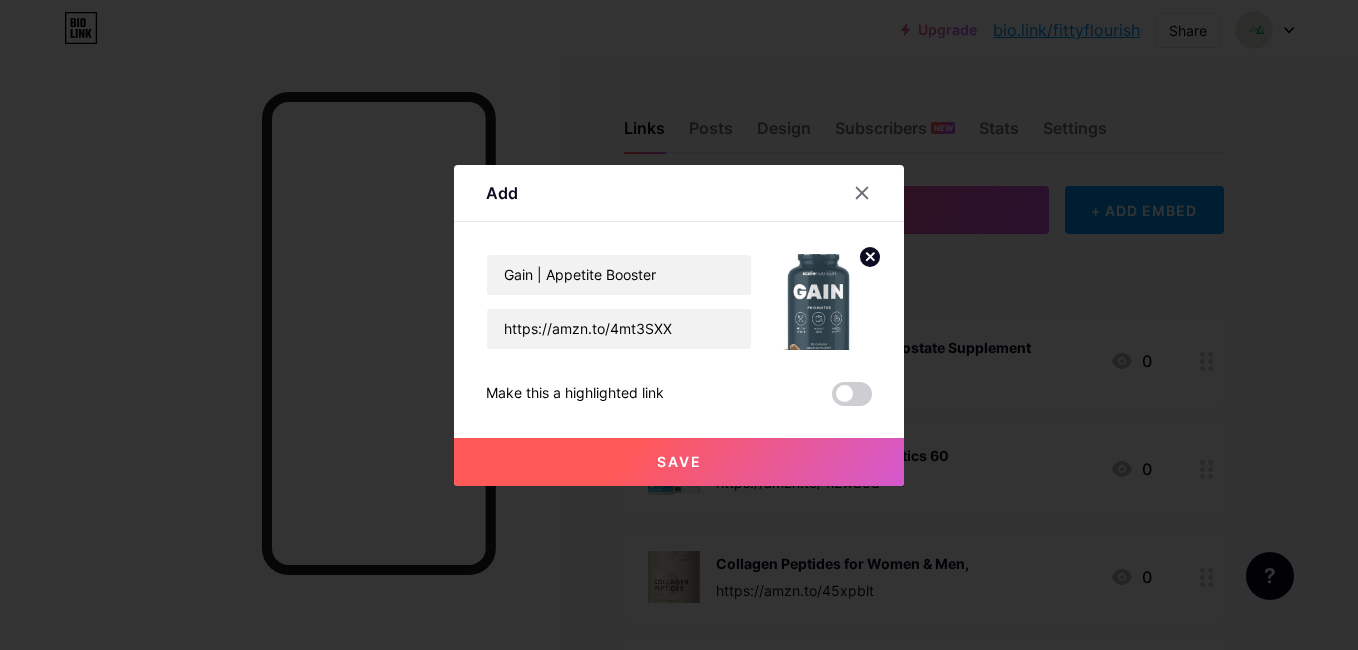 click on "Save" at bounding box center (679, 462) 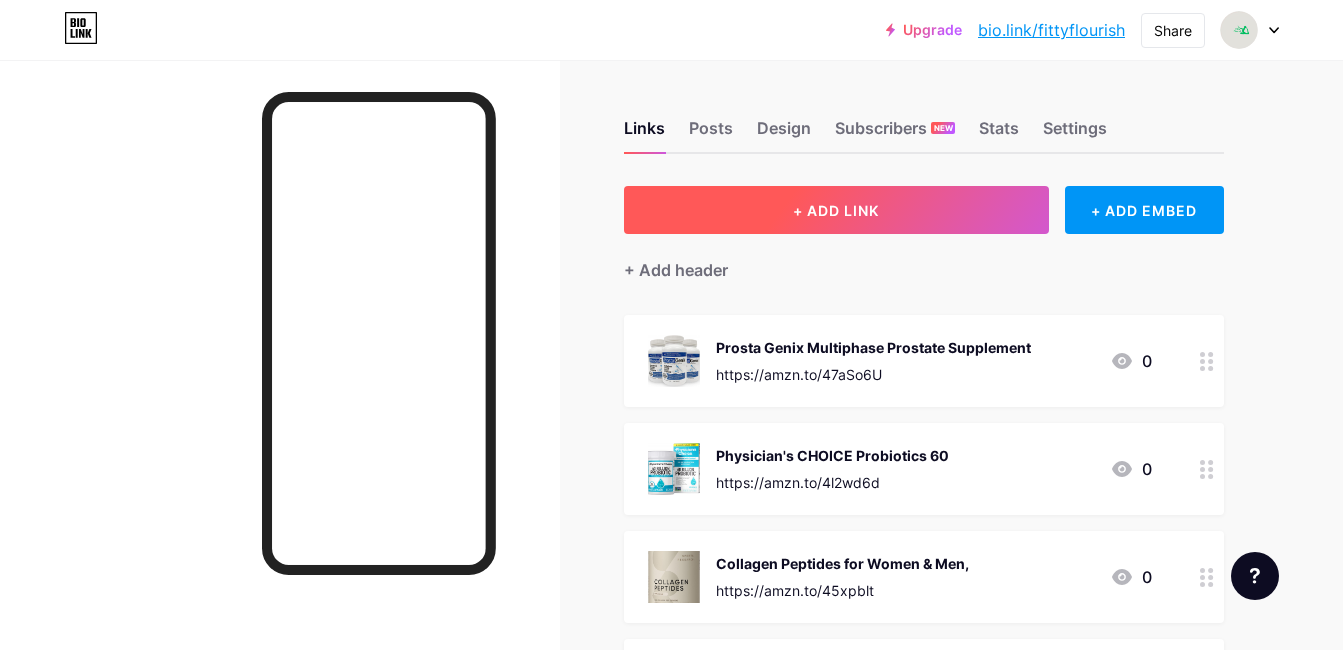 click on "+ ADD LINK" at bounding box center [836, 210] 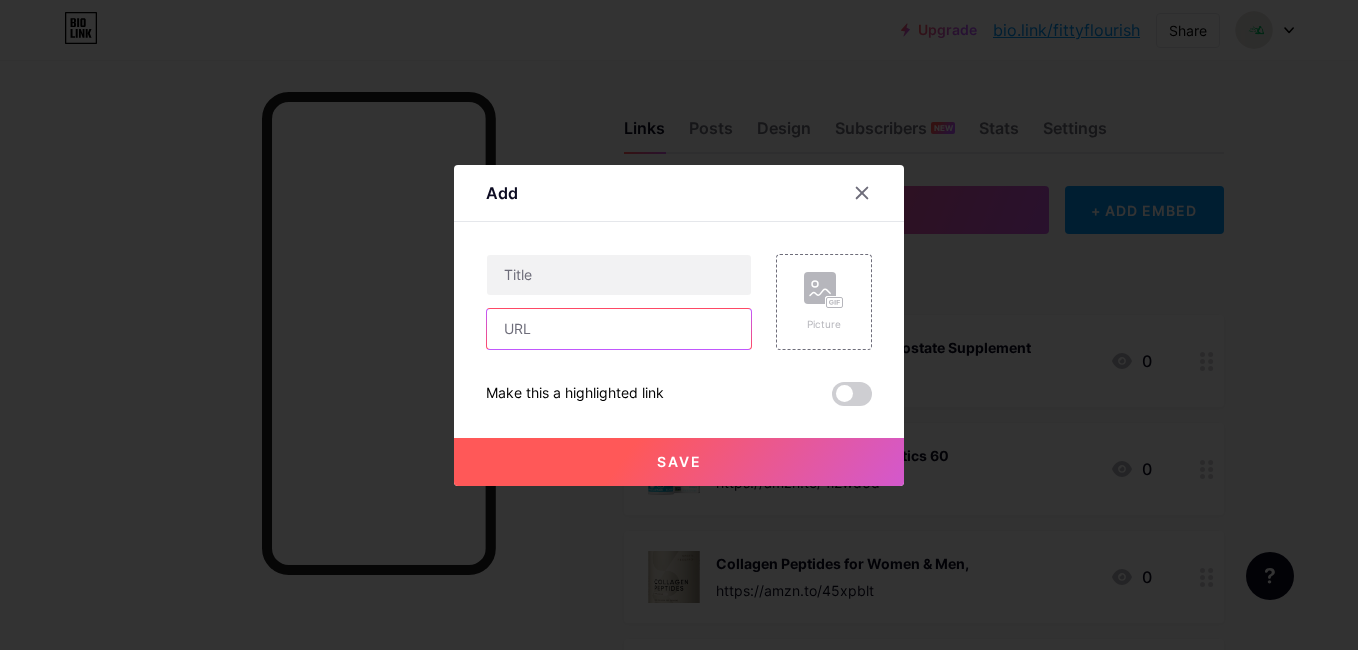click at bounding box center (619, 329) 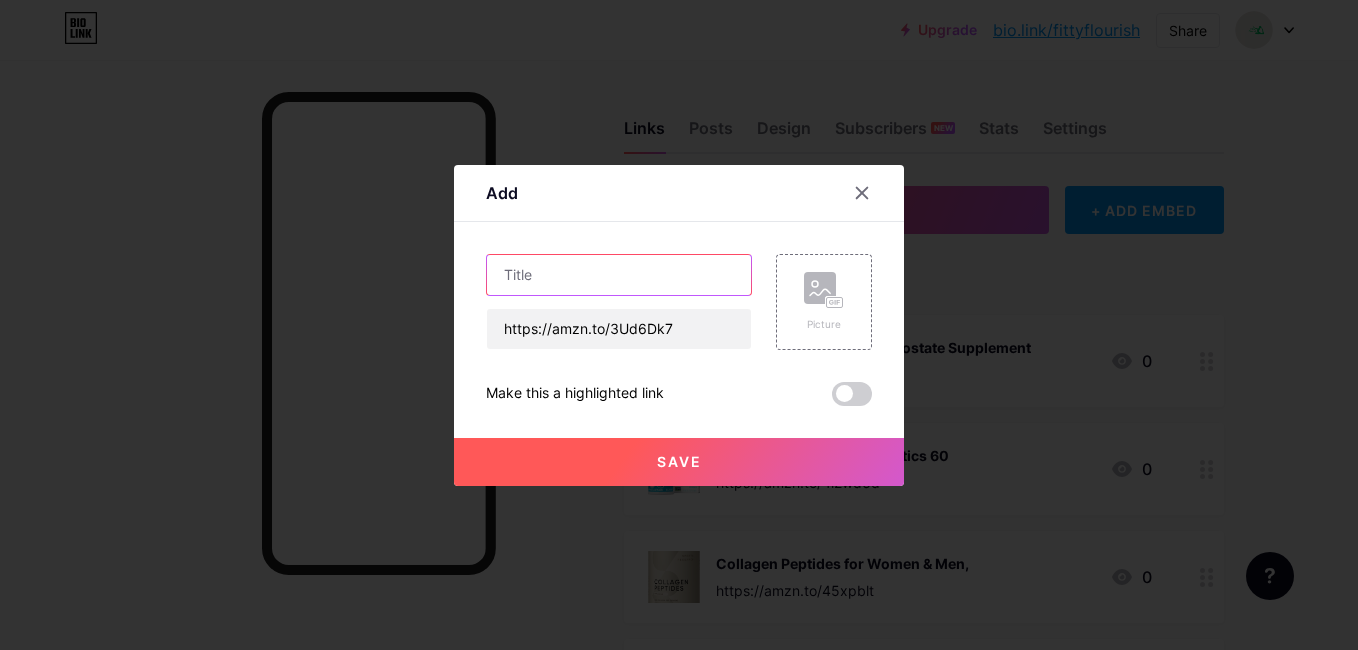 click at bounding box center (619, 275) 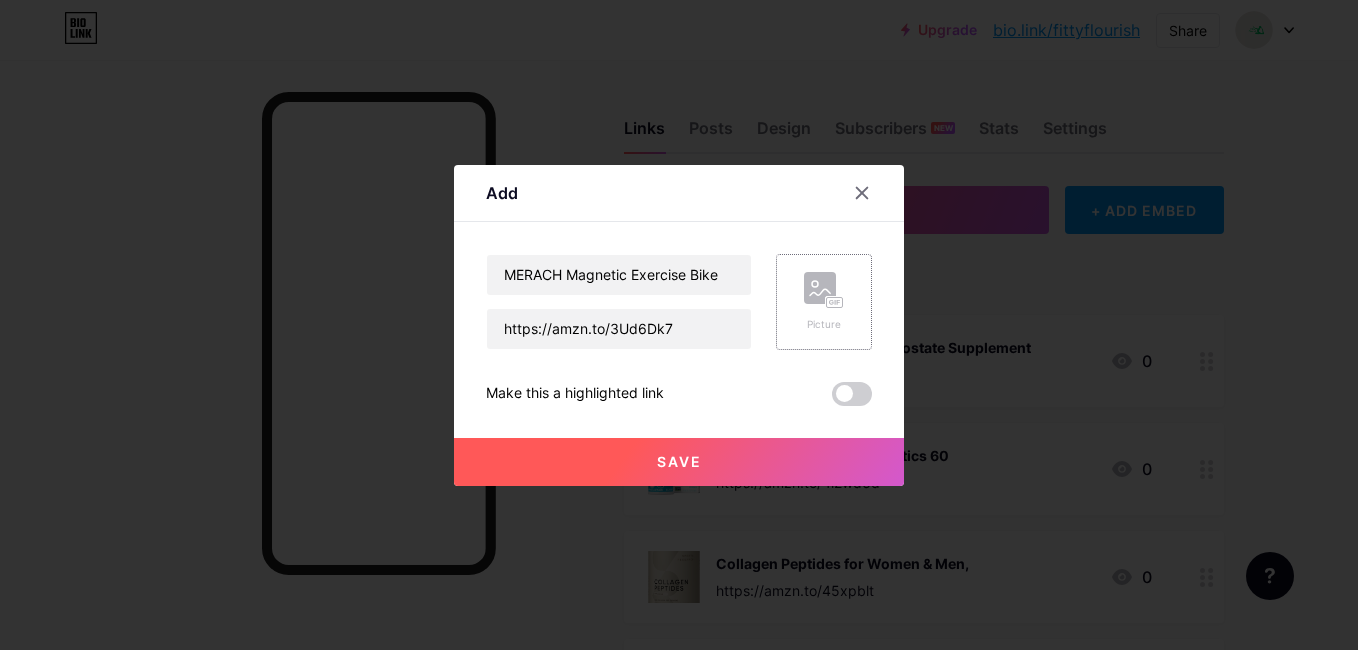 click on "Picture" at bounding box center (824, 302) 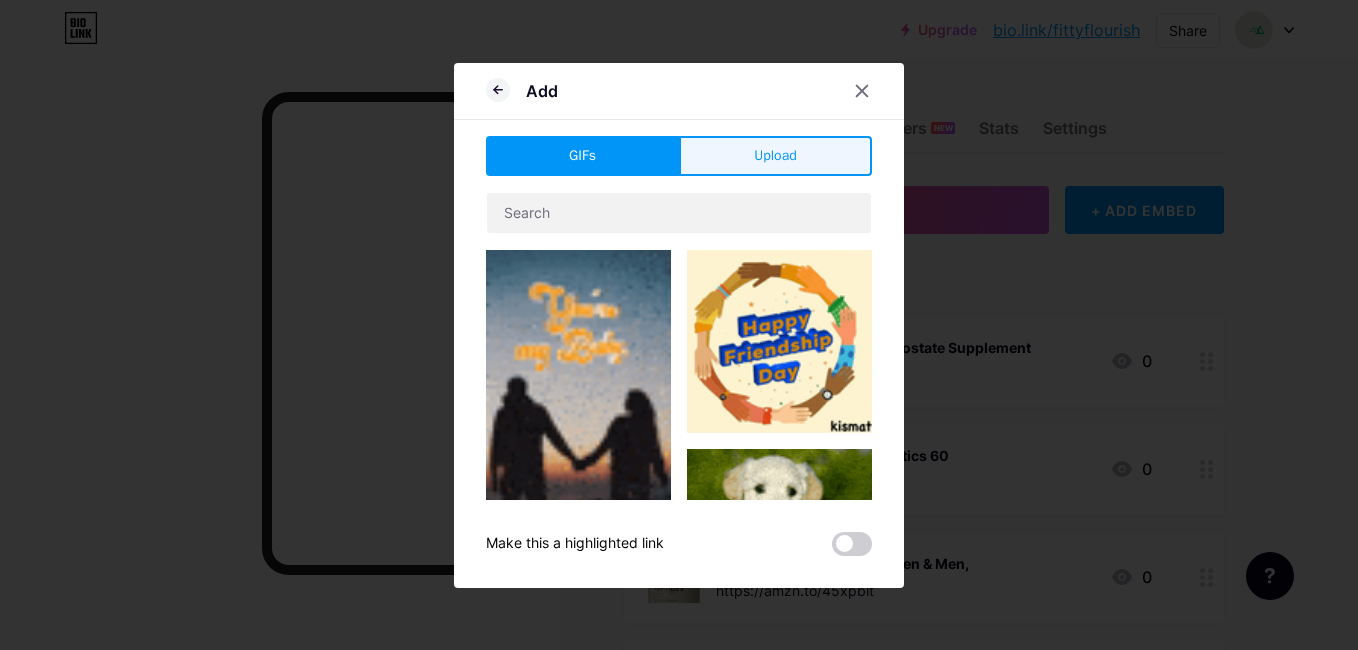 click on "Upload" at bounding box center [775, 155] 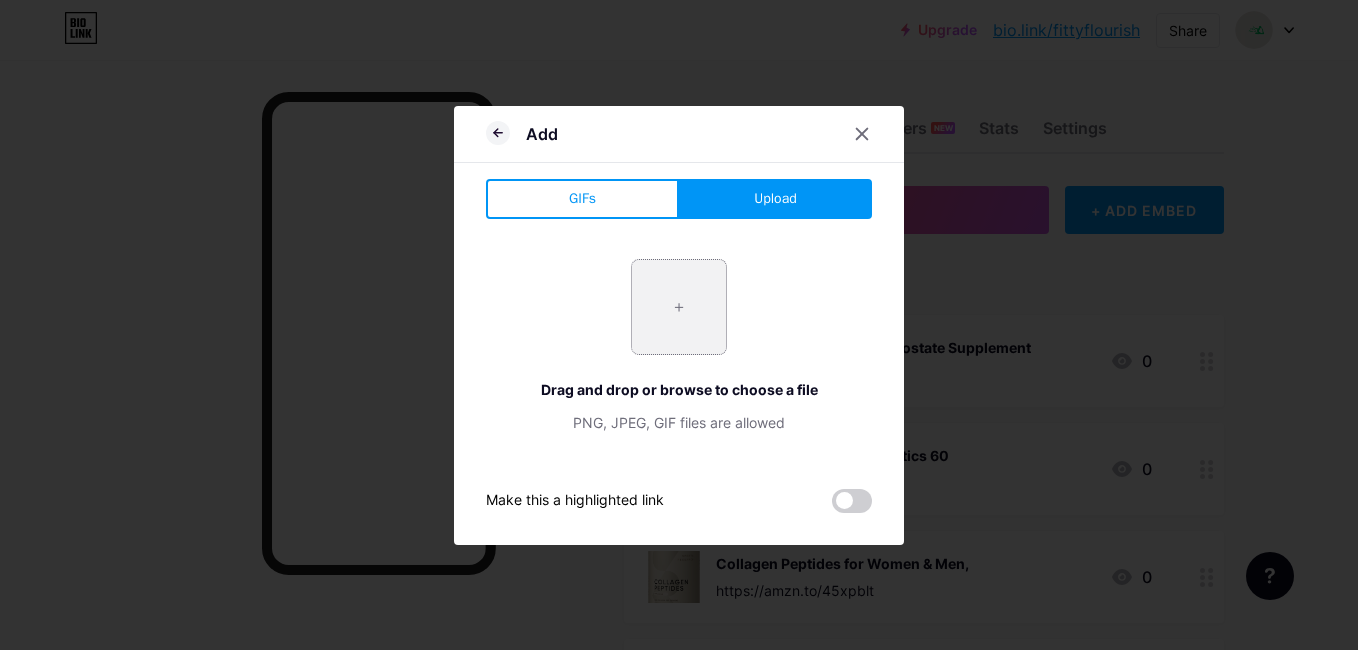 click at bounding box center [679, 307] 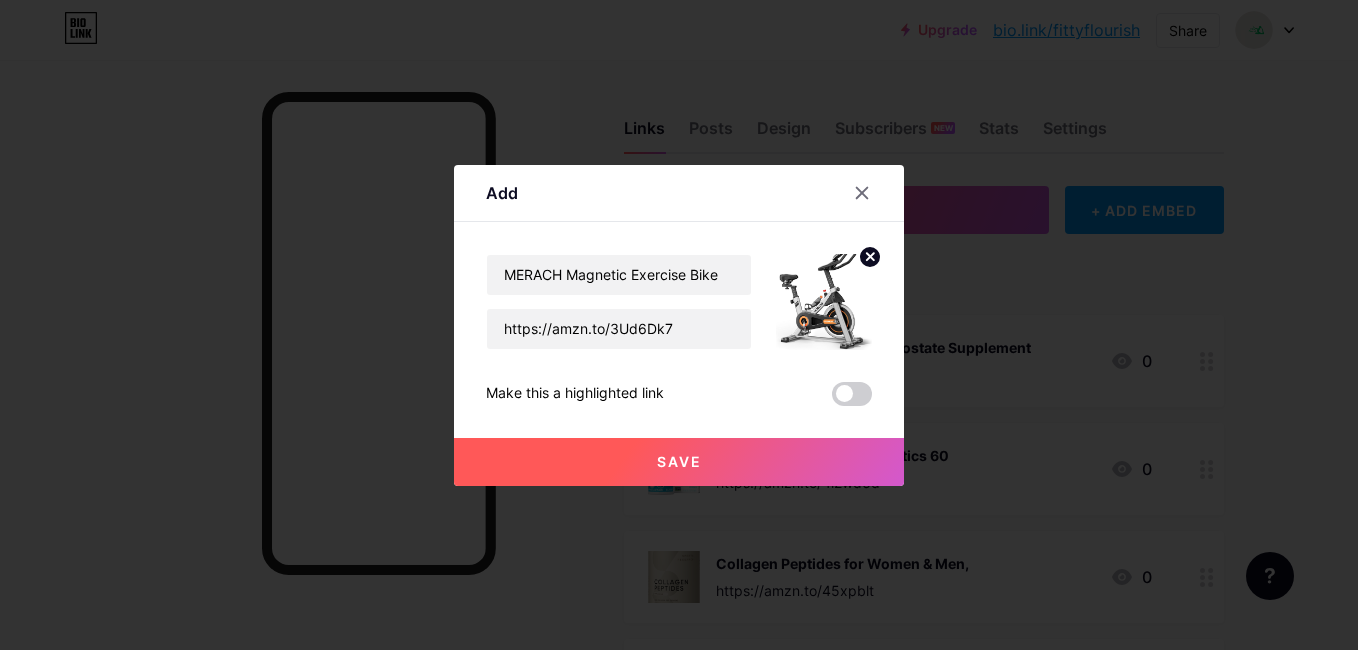 click on "Save" at bounding box center [679, 462] 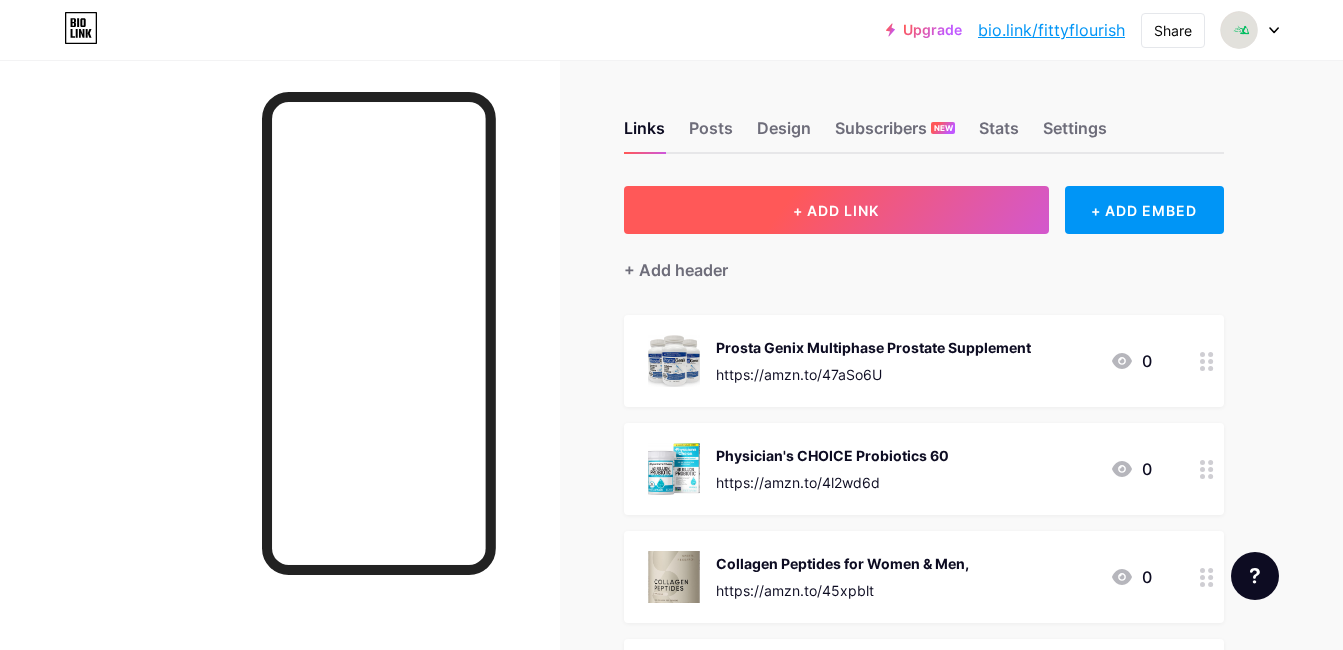 click on "+ ADD LINK" at bounding box center (836, 210) 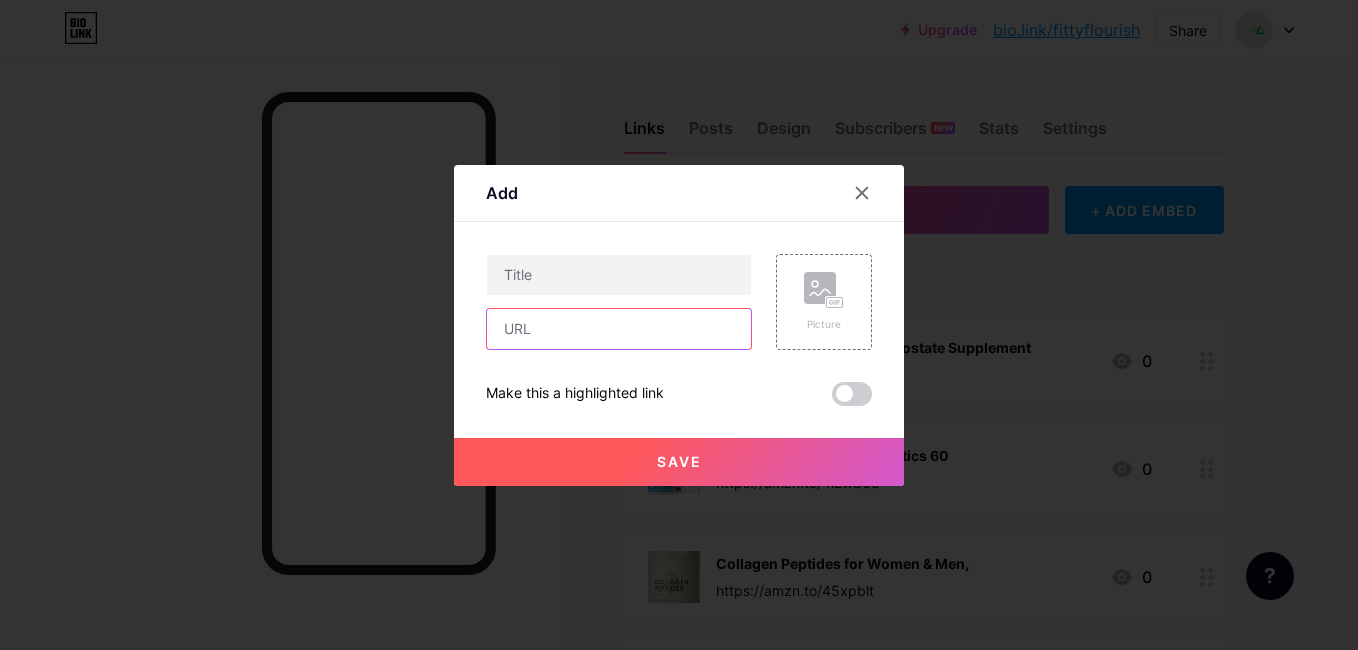 click at bounding box center (619, 329) 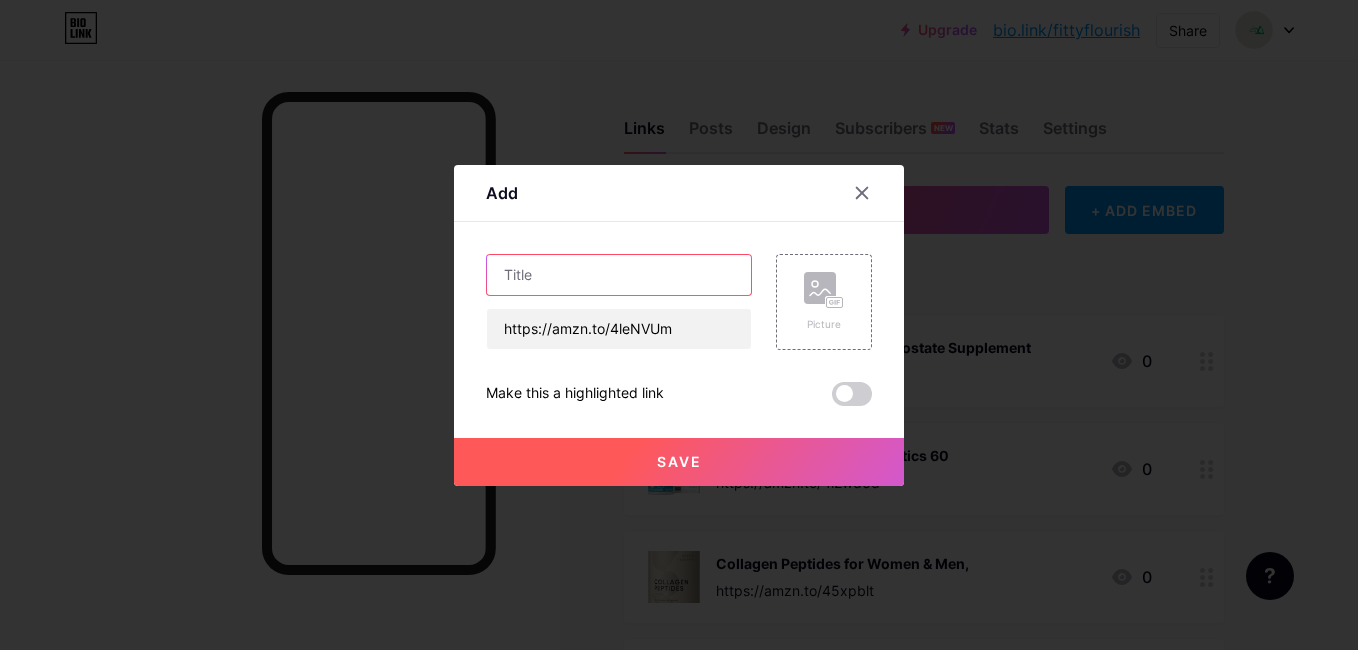 click at bounding box center (619, 275) 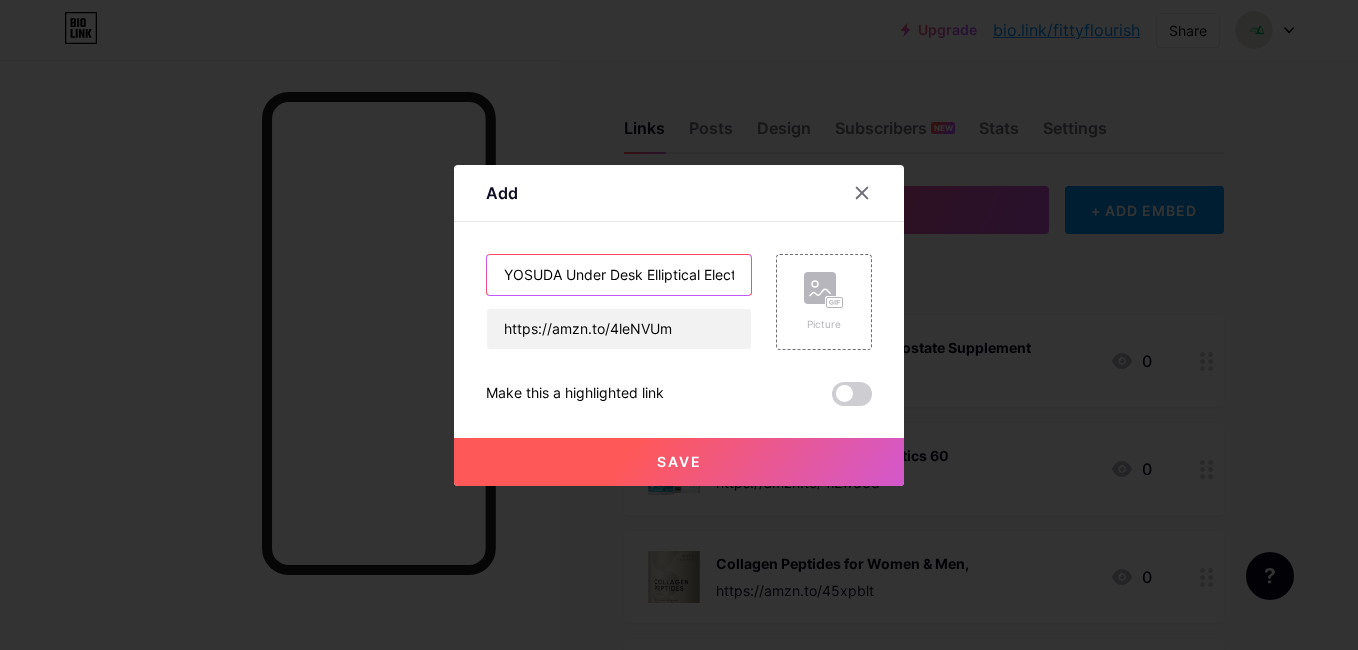 scroll, scrollTop: 0, scrollLeft: 160, axis: horizontal 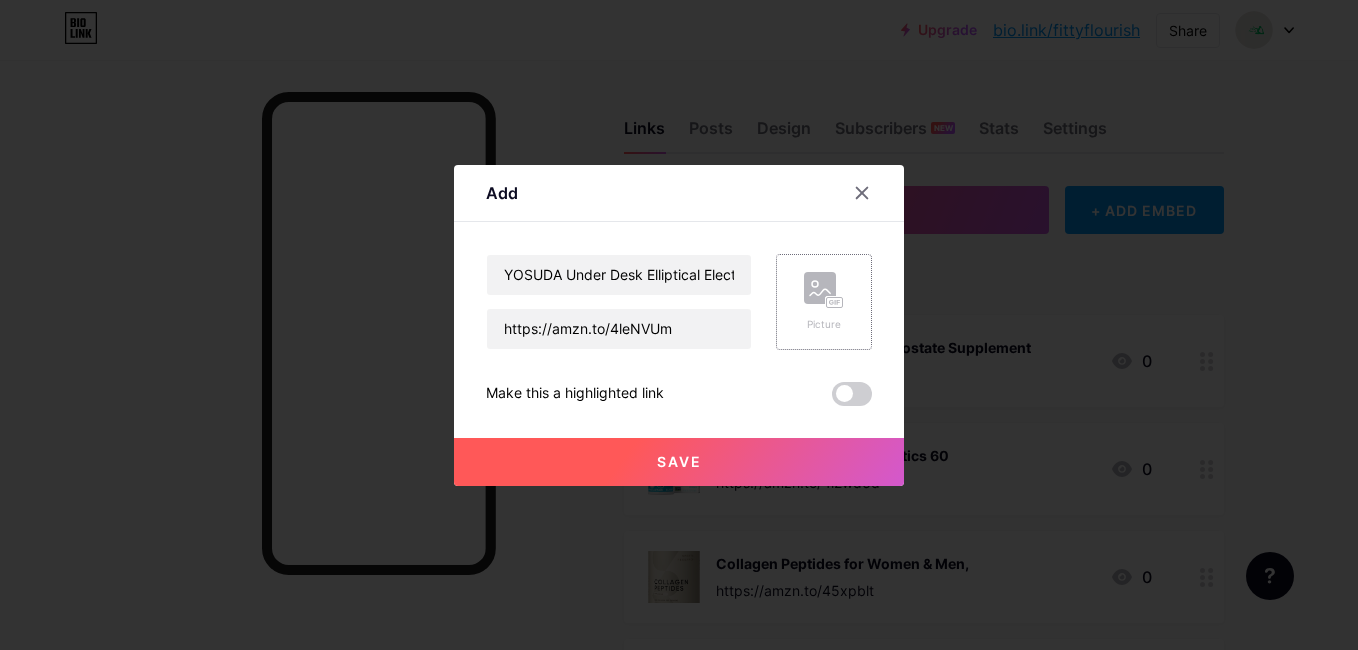 click on "Picture" at bounding box center [824, 324] 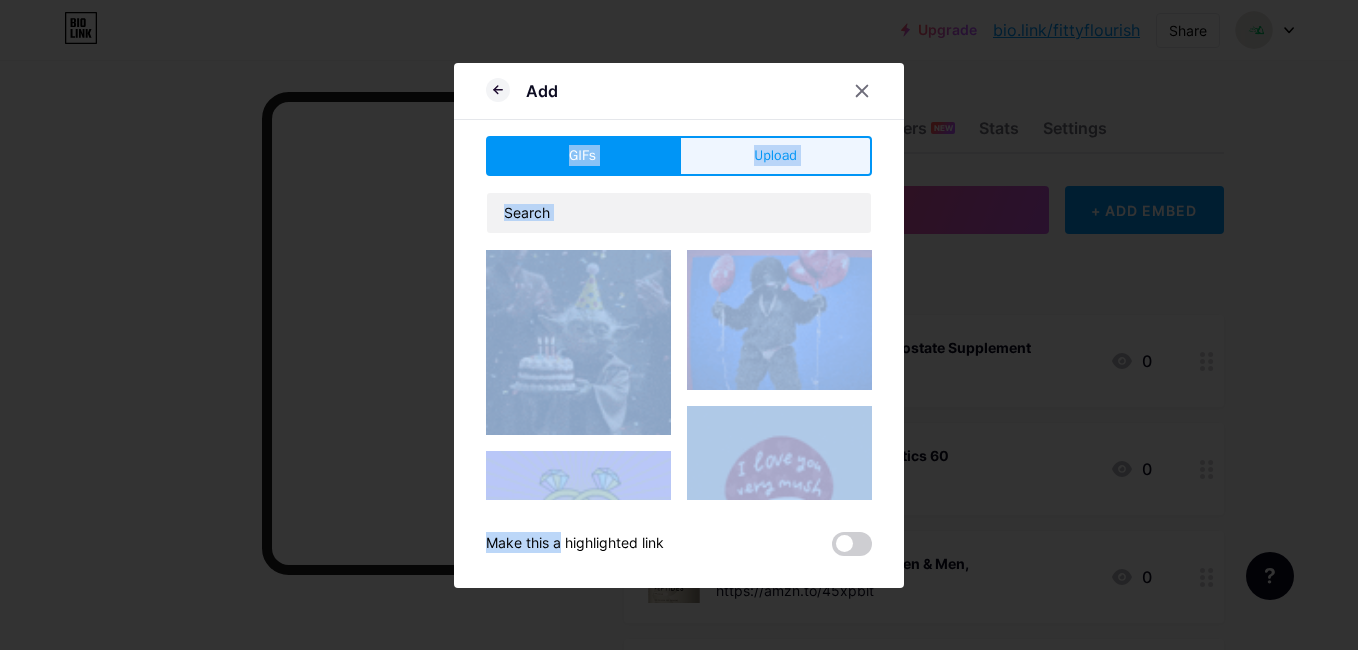 drag, startPoint x: 812, startPoint y: 319, endPoint x: 762, endPoint y: 147, distance: 179.12007 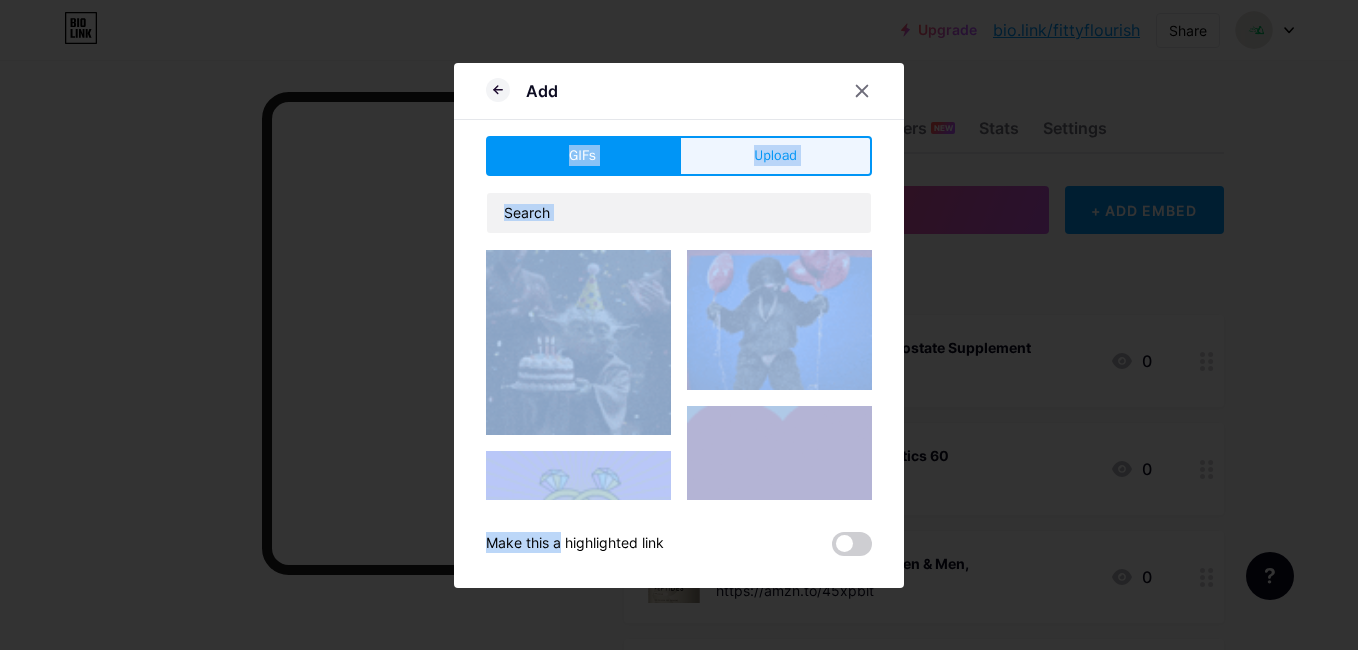 click on "Upload" at bounding box center (775, 155) 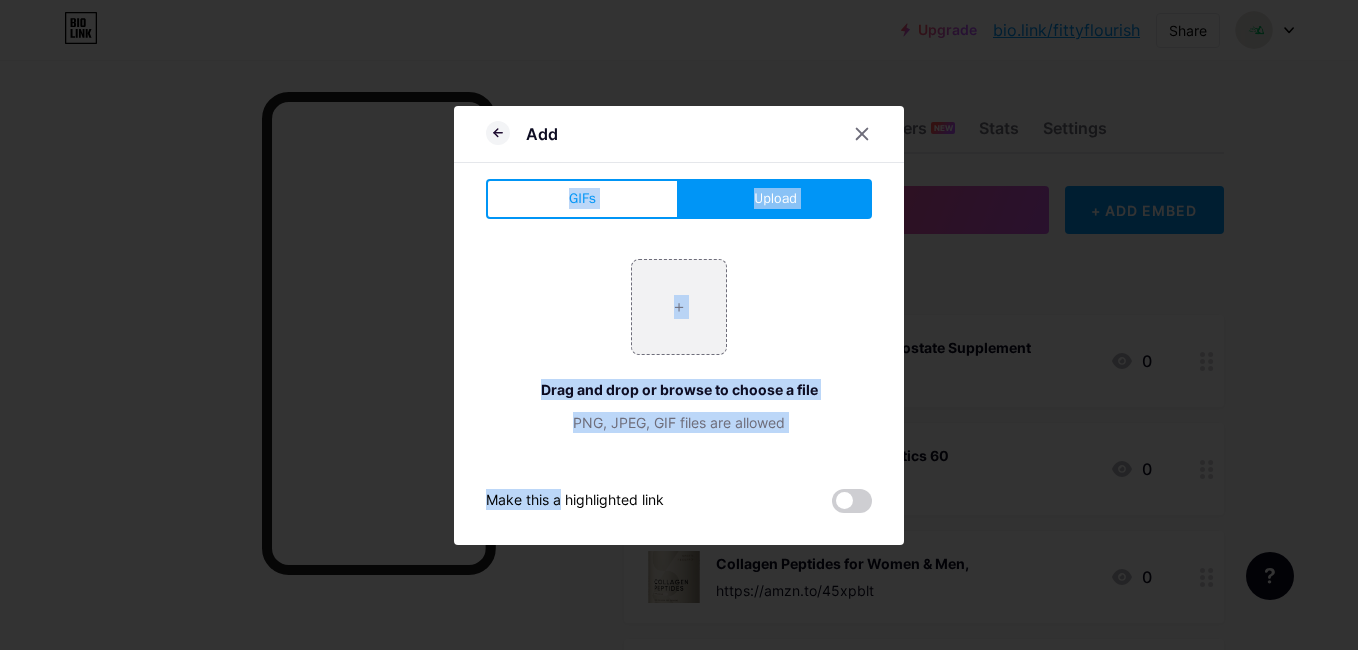 click on "+       Drag and drop or browse to choose a file   PNG, JPEG, GIF files are allowed" at bounding box center [679, 346] 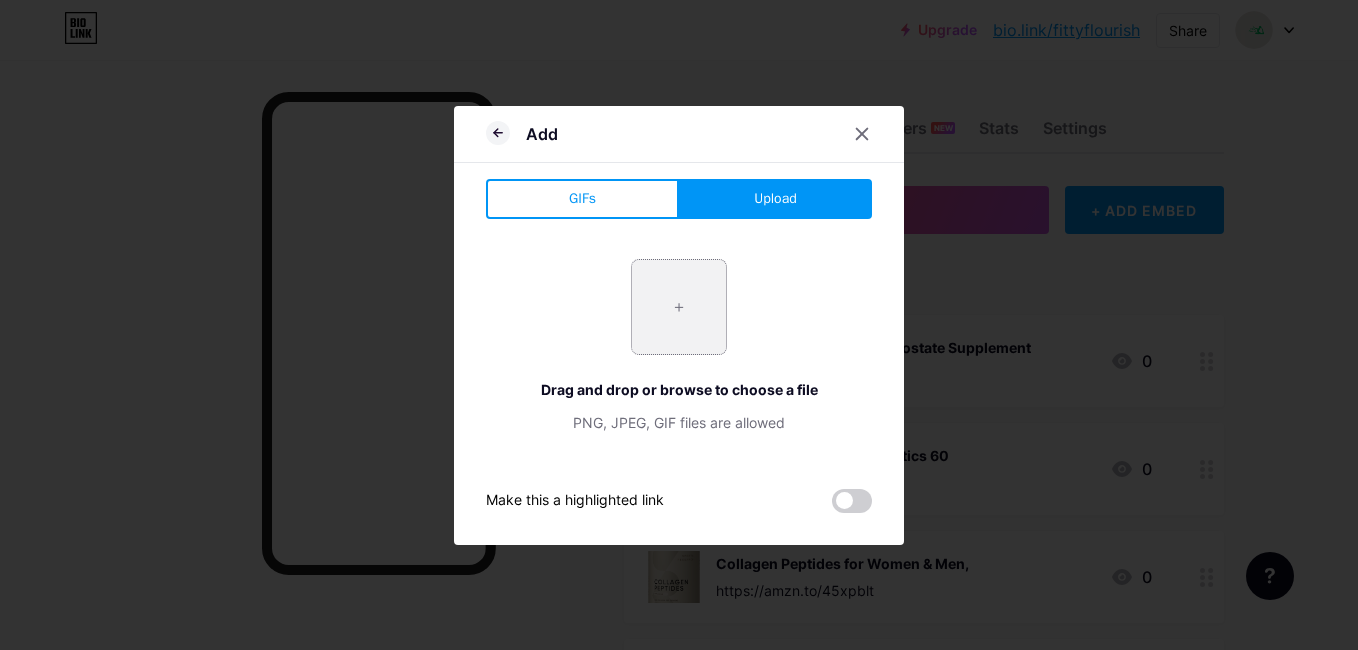 click at bounding box center (679, 307) 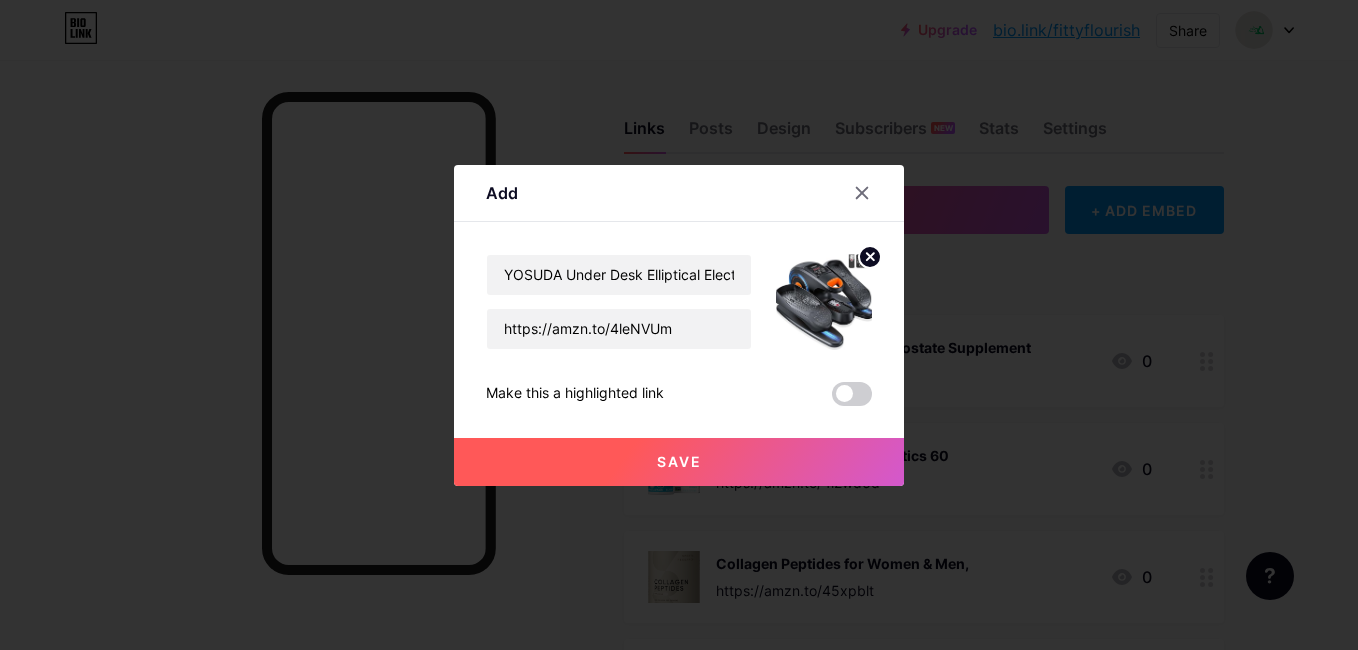 click on "Save" at bounding box center [679, 462] 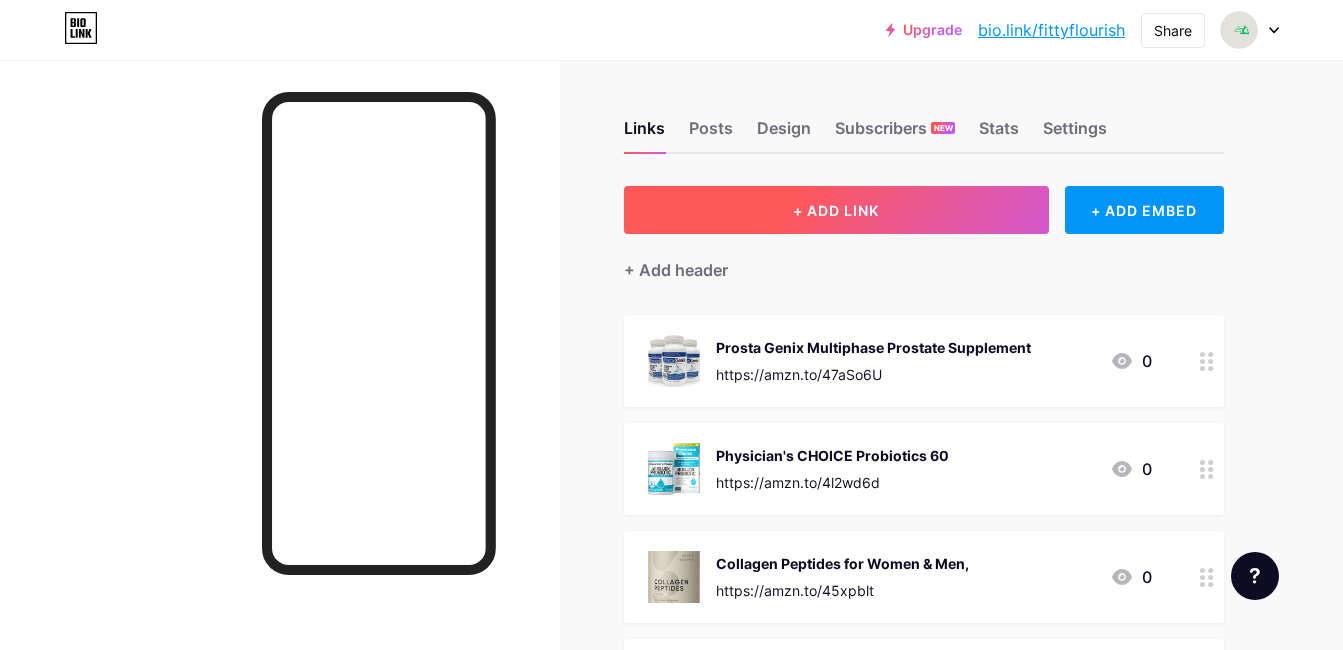 click on "+ ADD LINK" at bounding box center [836, 210] 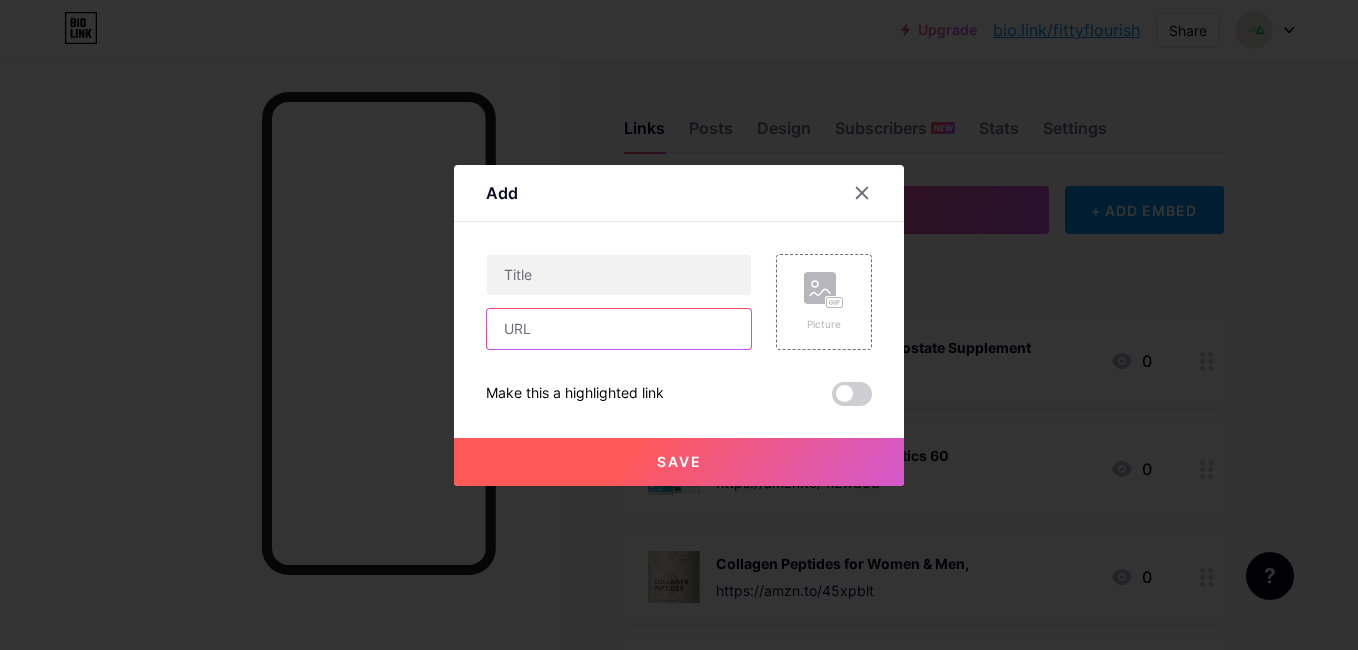 click at bounding box center [619, 329] 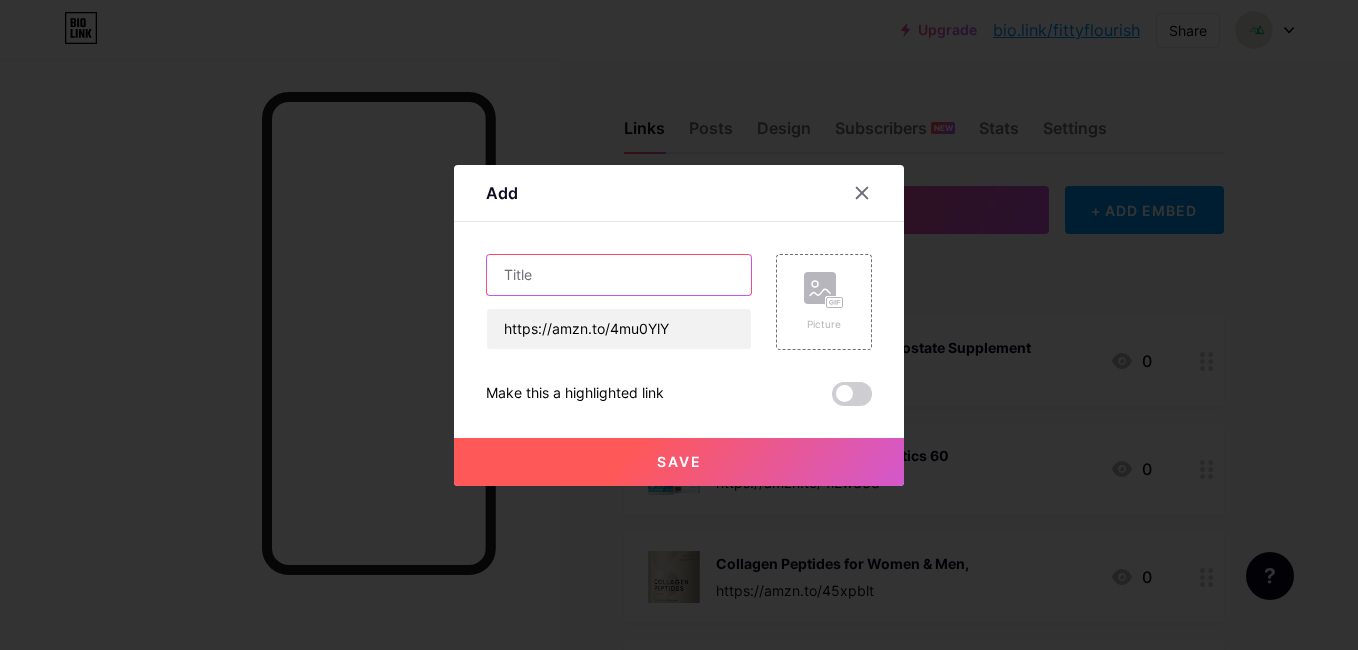 click at bounding box center [619, 275] 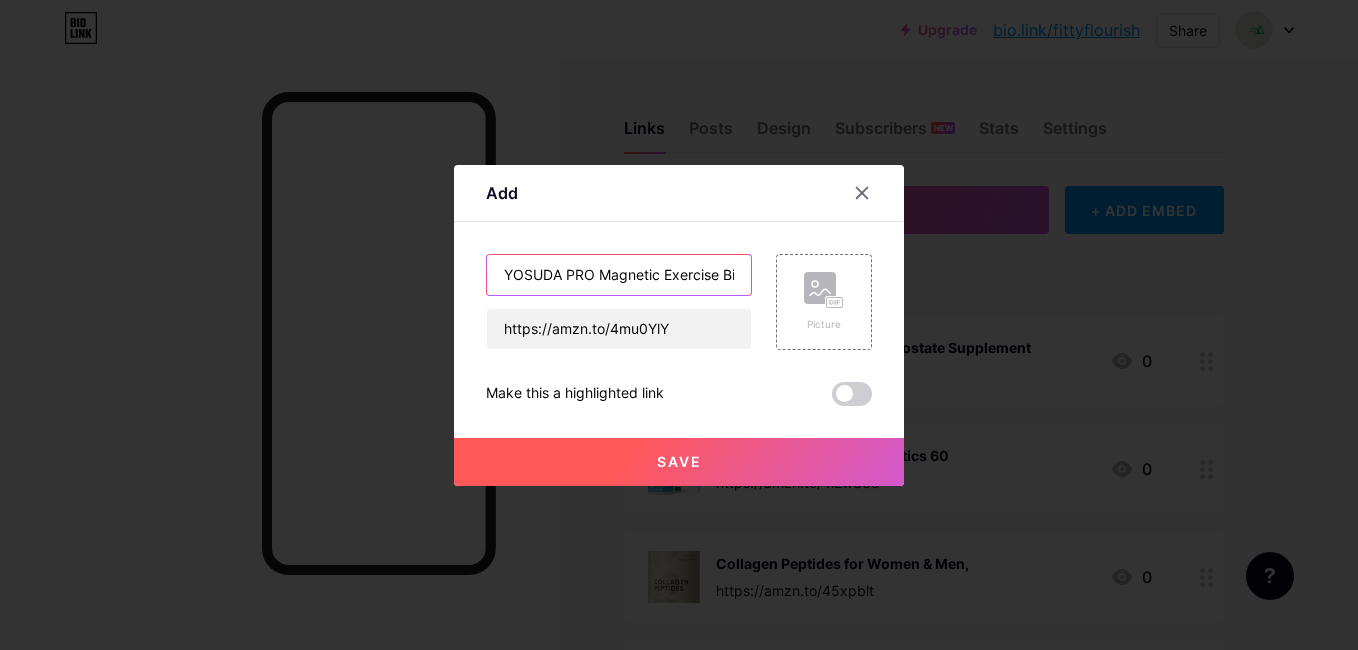 scroll, scrollTop: 0, scrollLeft: 17, axis: horizontal 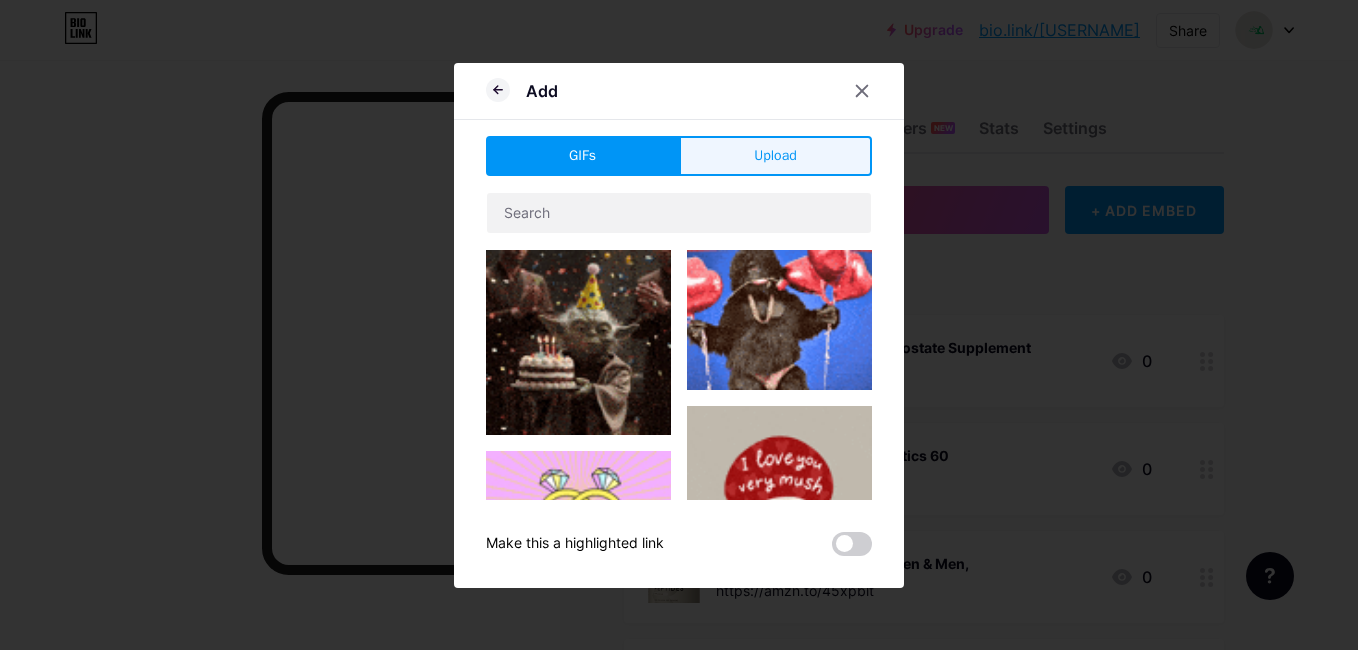 click on "Upload" at bounding box center [775, 156] 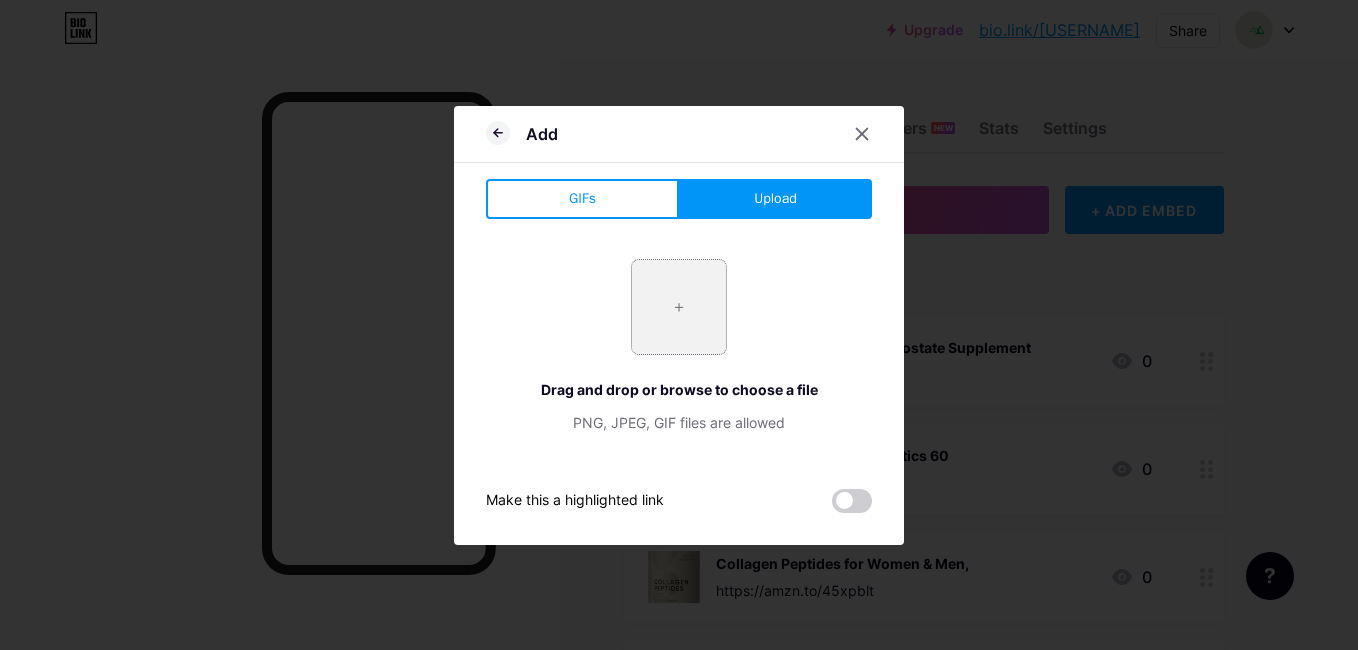 click at bounding box center [679, 307] 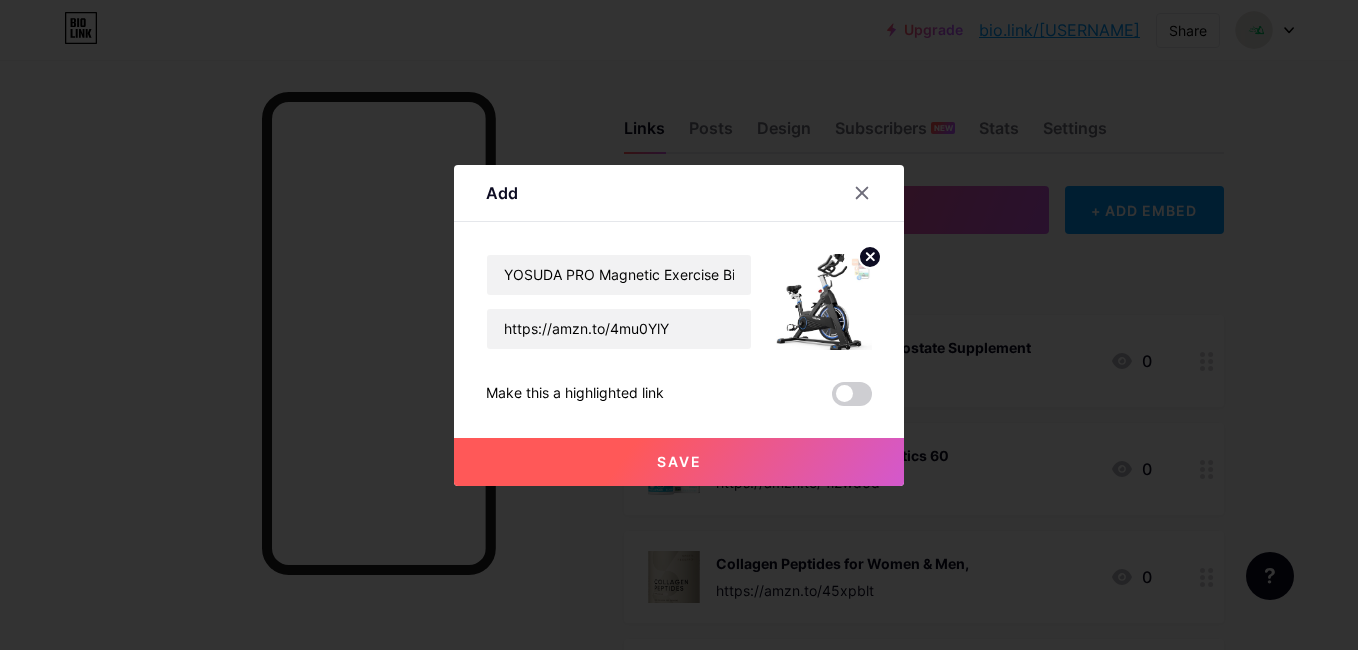click on "Save" at bounding box center (679, 462) 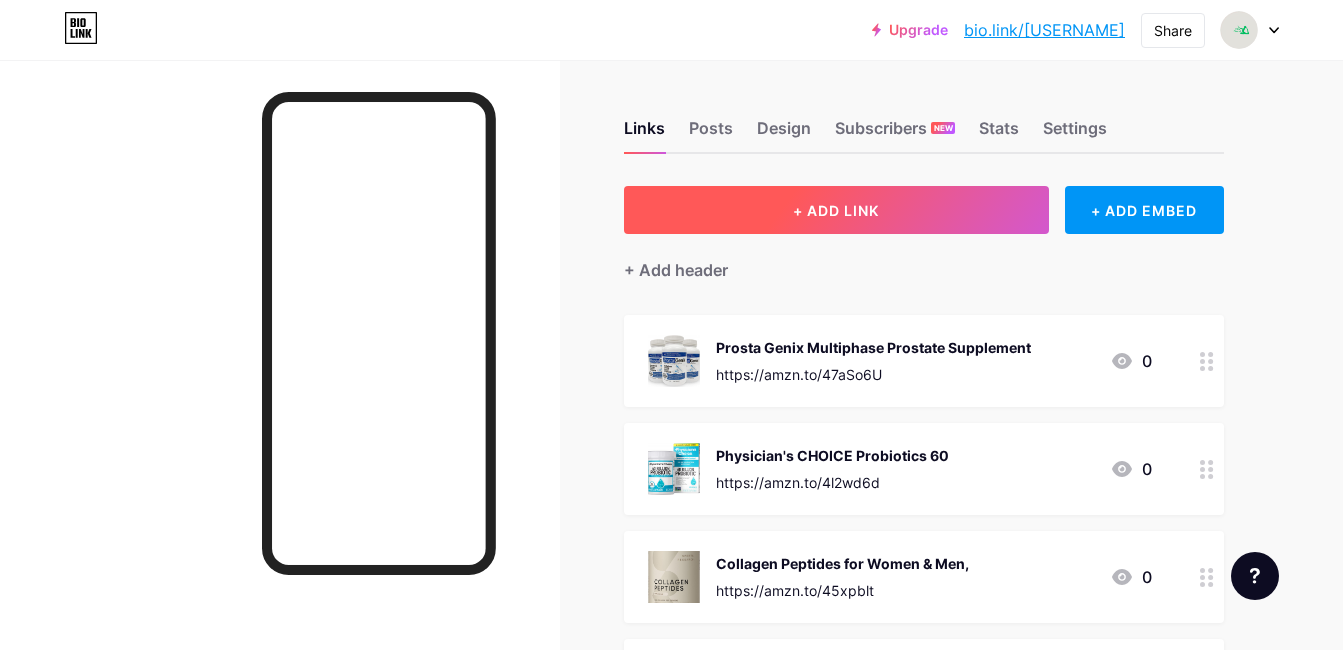 click on "+ ADD LINK" at bounding box center [836, 210] 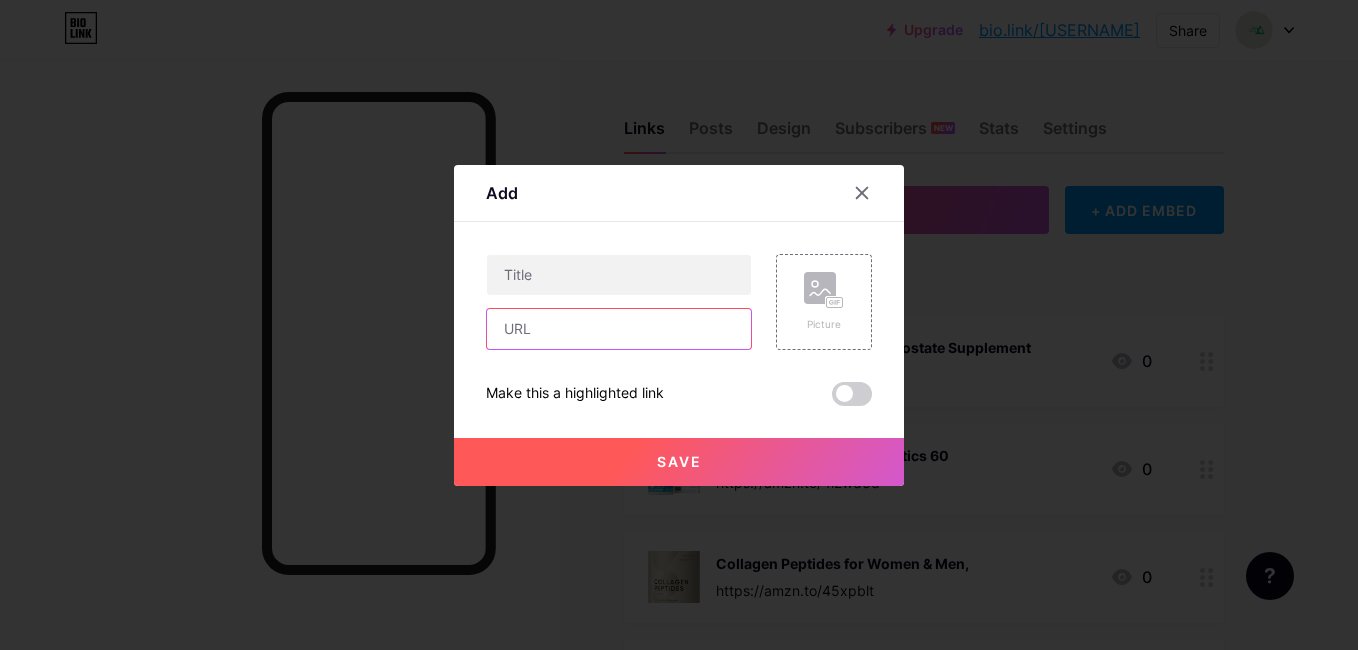 click at bounding box center [619, 329] 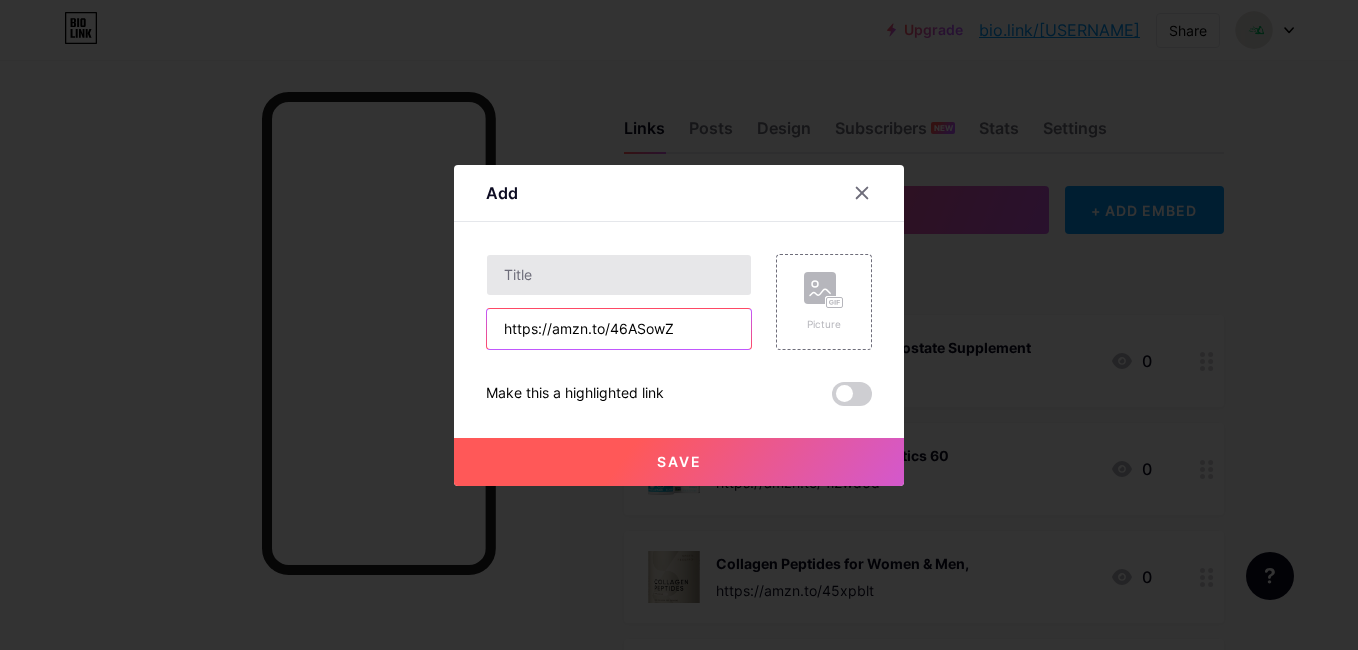 type on "https://amzn.to/46ASowZ" 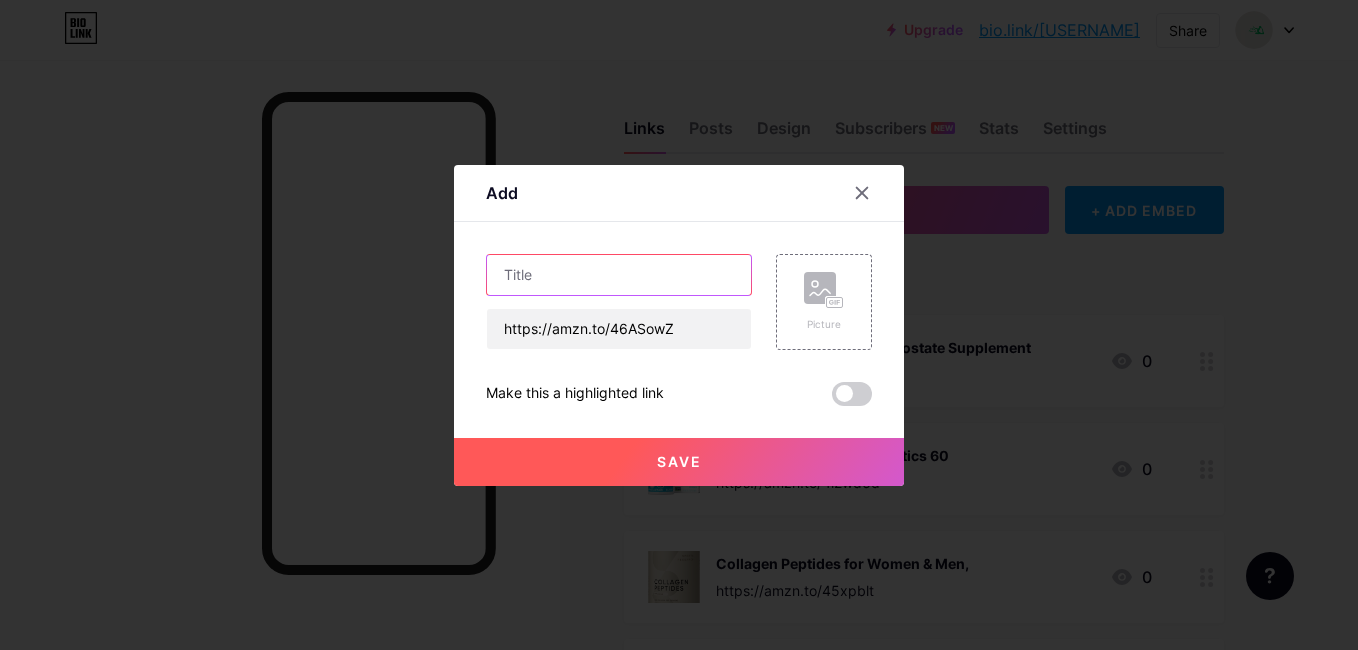 click at bounding box center (619, 275) 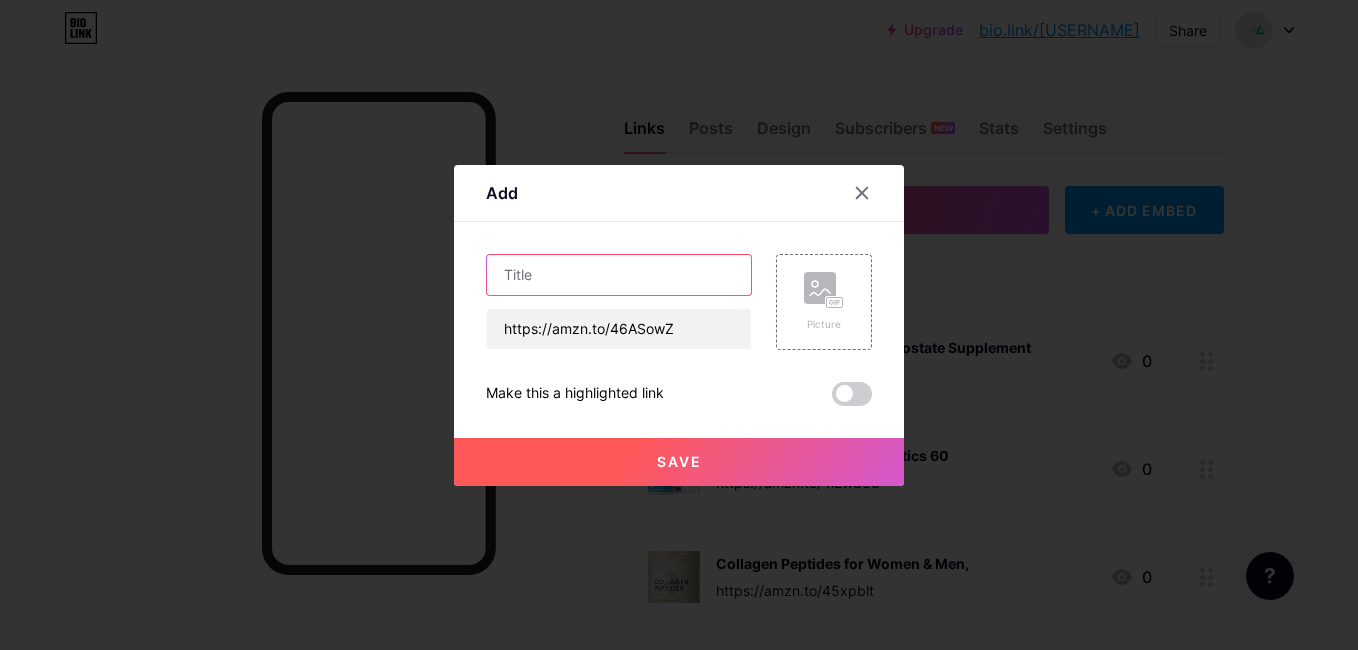 paste on "Ab Roller Wheel, 10-In-1 Ab Exercise Wheels Kit" 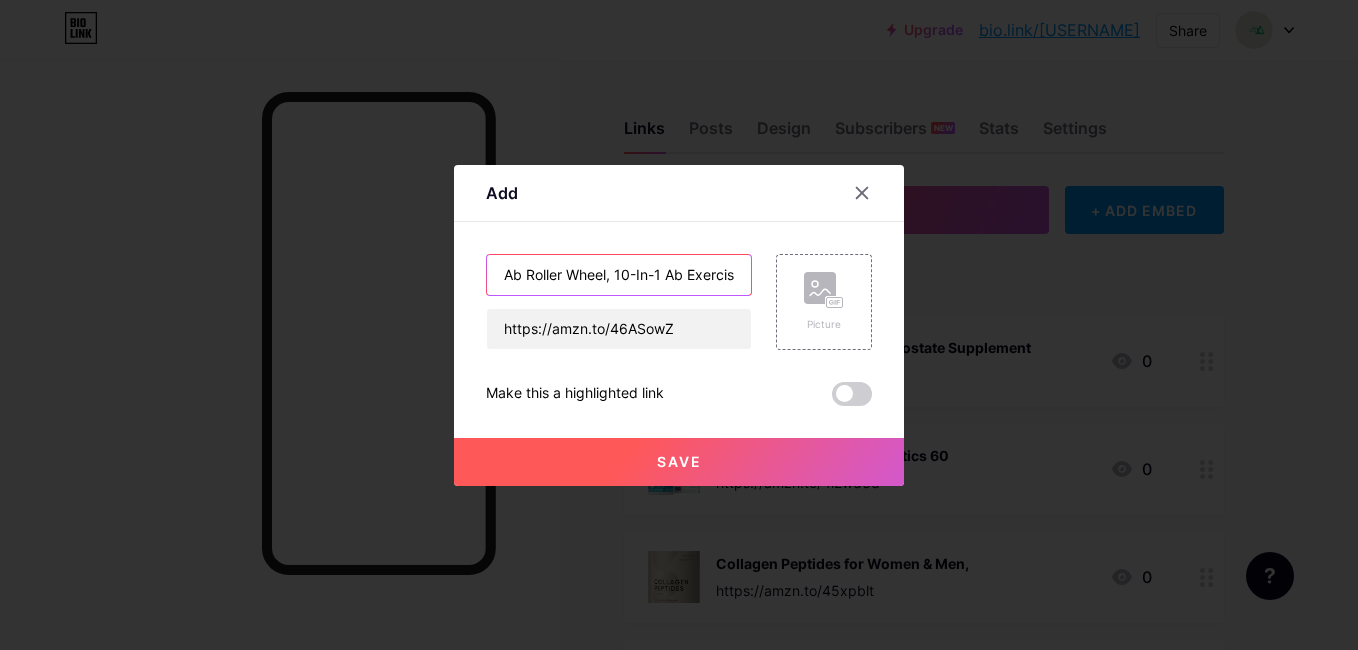 scroll, scrollTop: 0, scrollLeft: 85, axis: horizontal 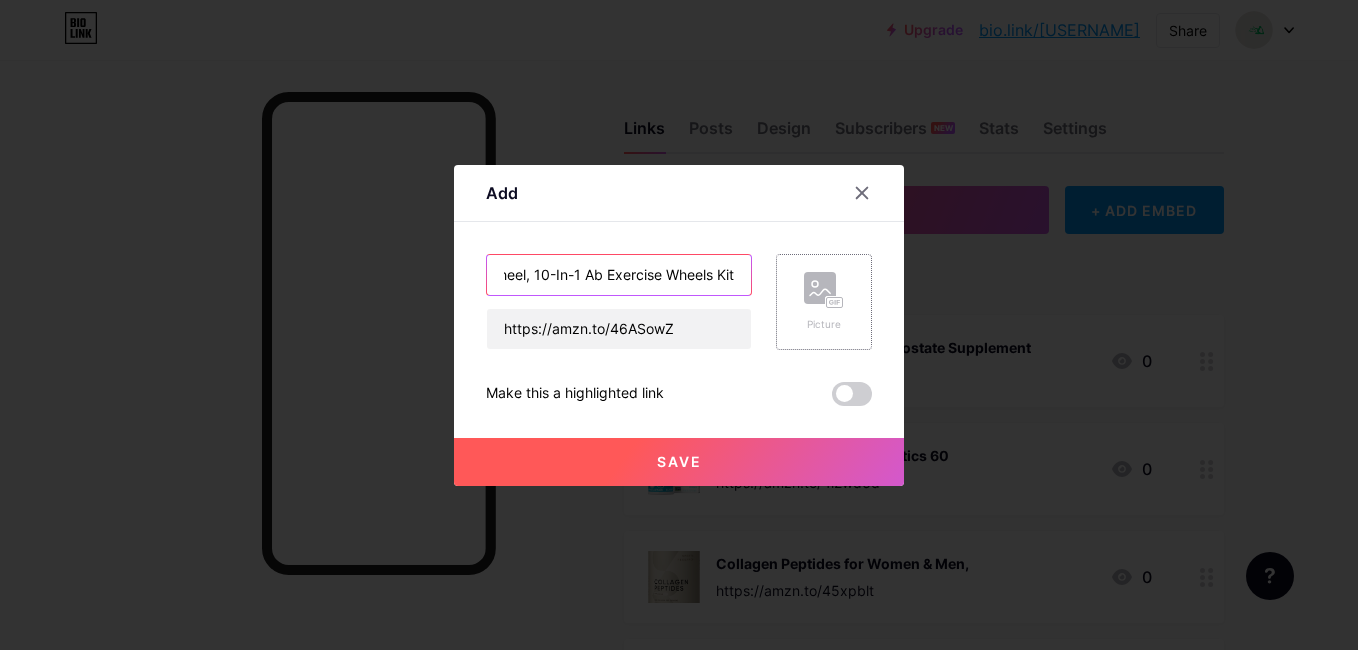 type on "Ab Roller Wheel, 10-In-1 Ab Exercise Wheels Kit" 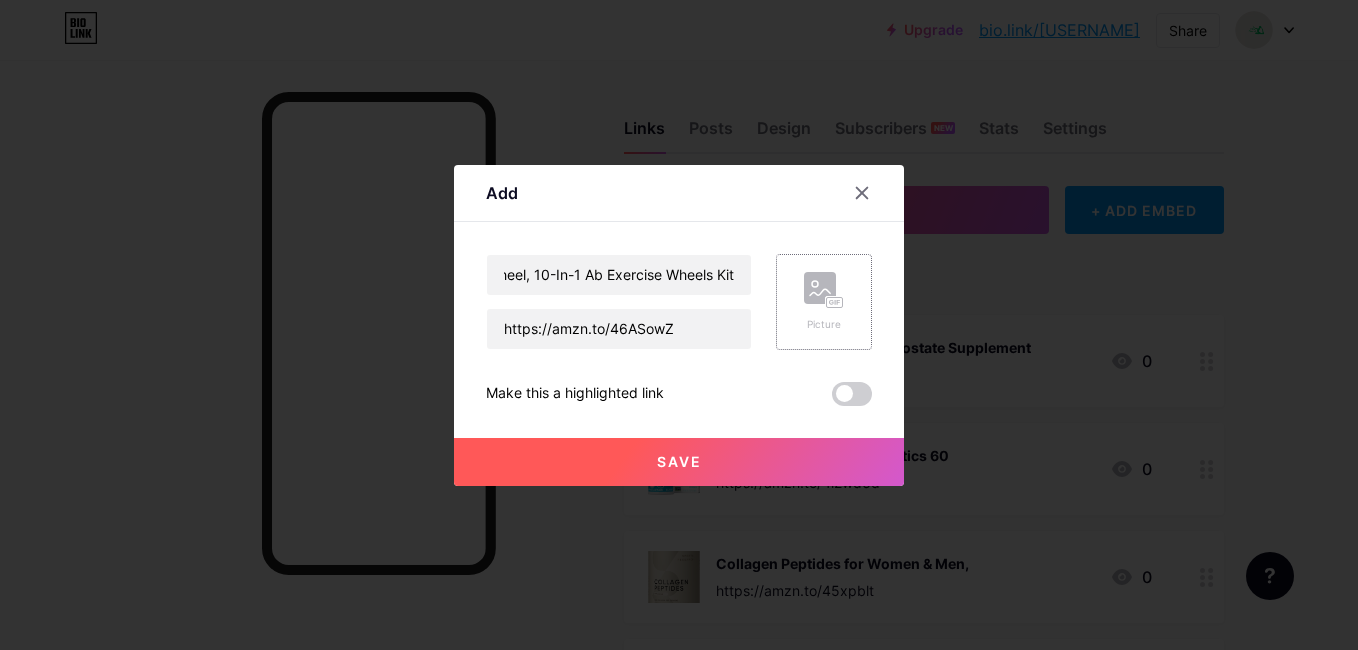 click 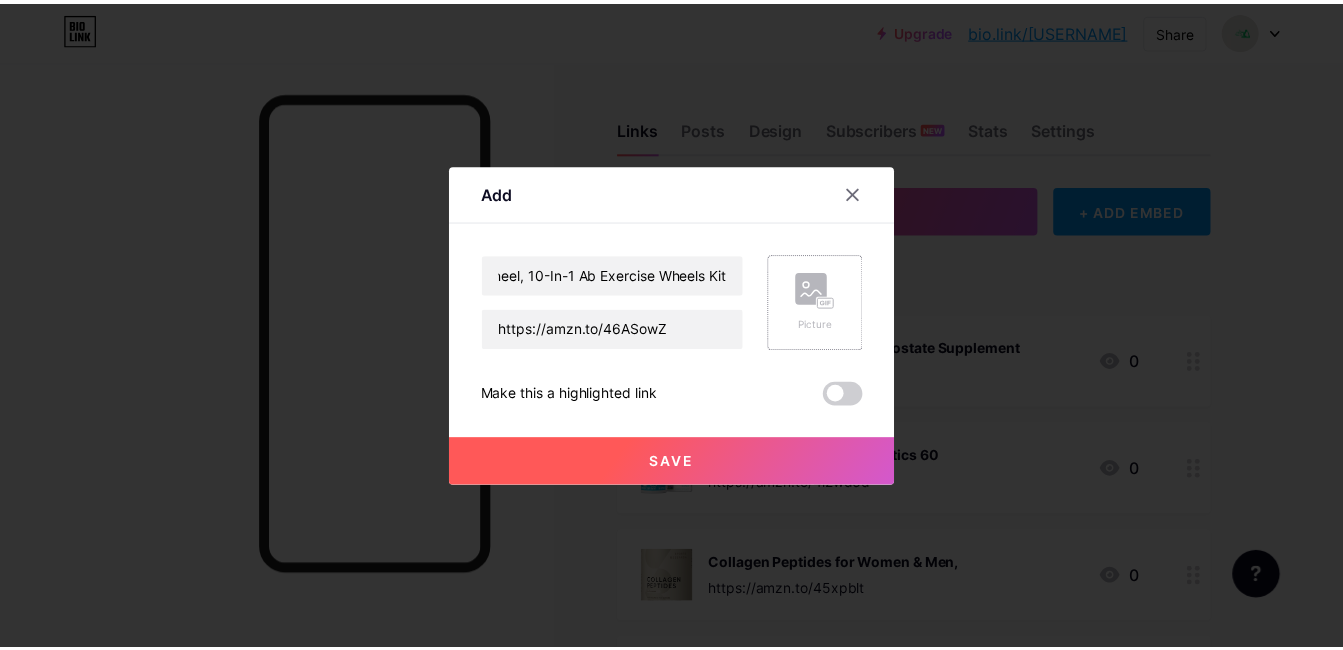 scroll, scrollTop: 0, scrollLeft: 0, axis: both 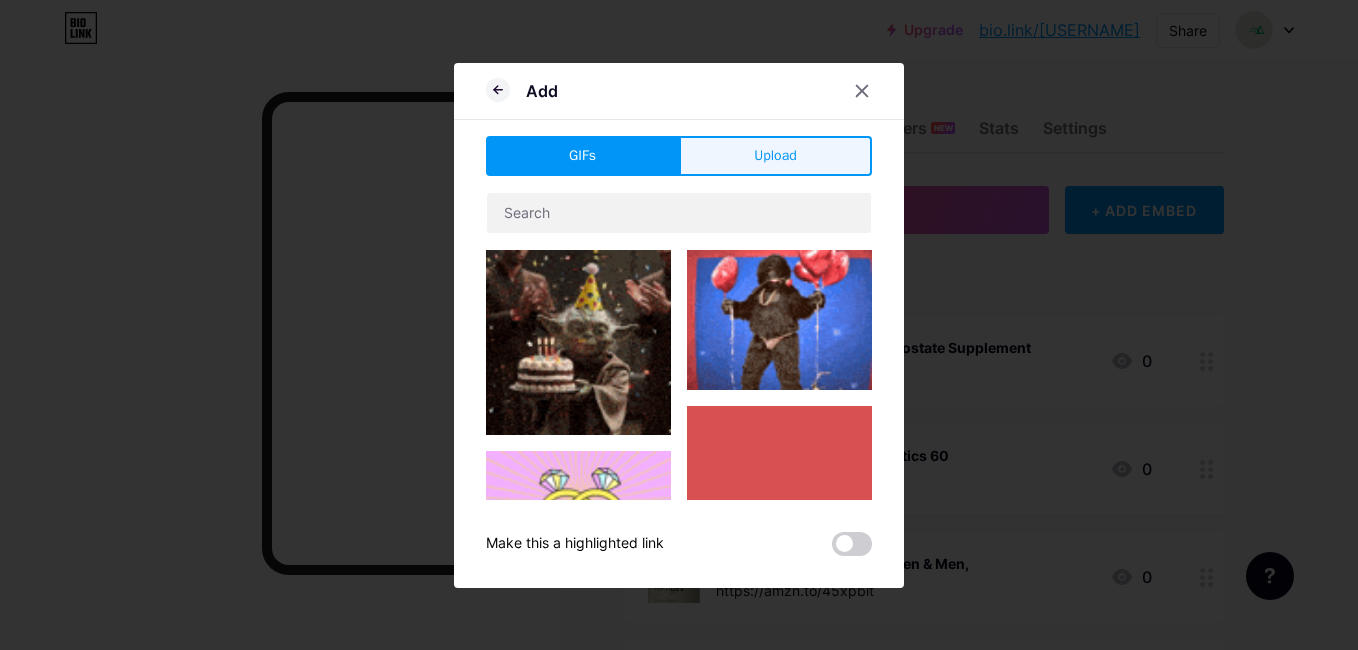 click on "Upload" at bounding box center (775, 156) 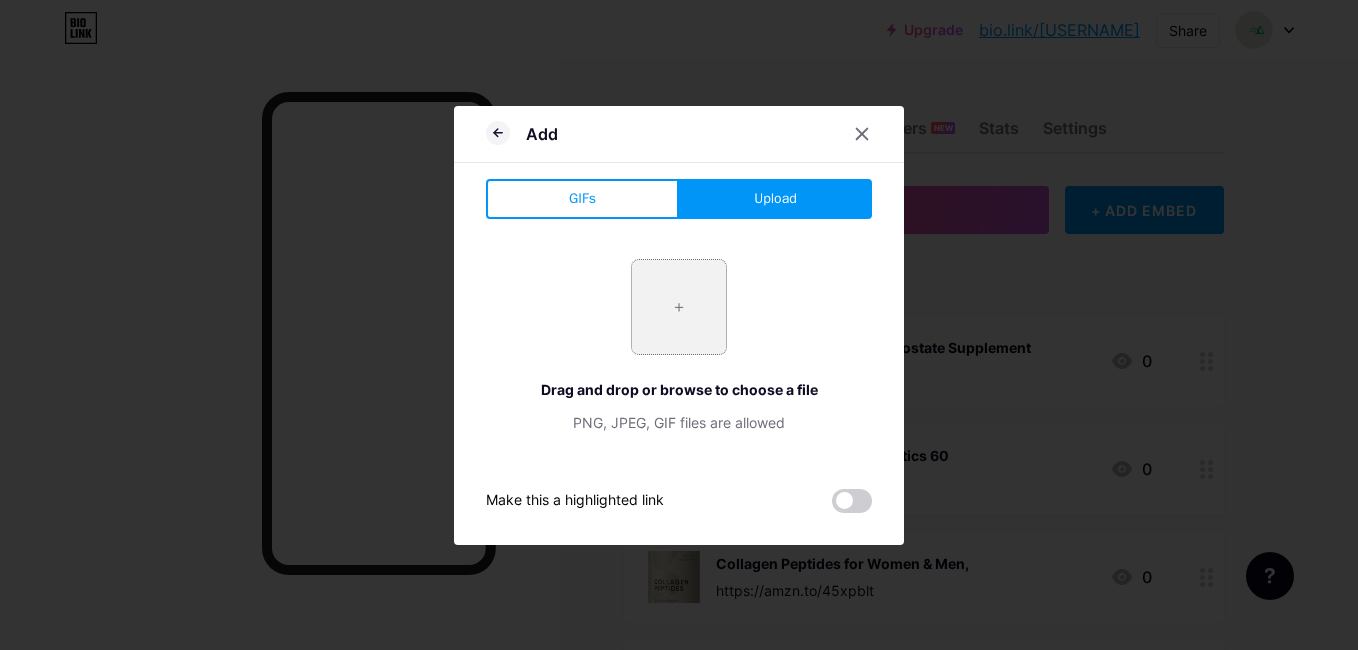 click at bounding box center (679, 307) 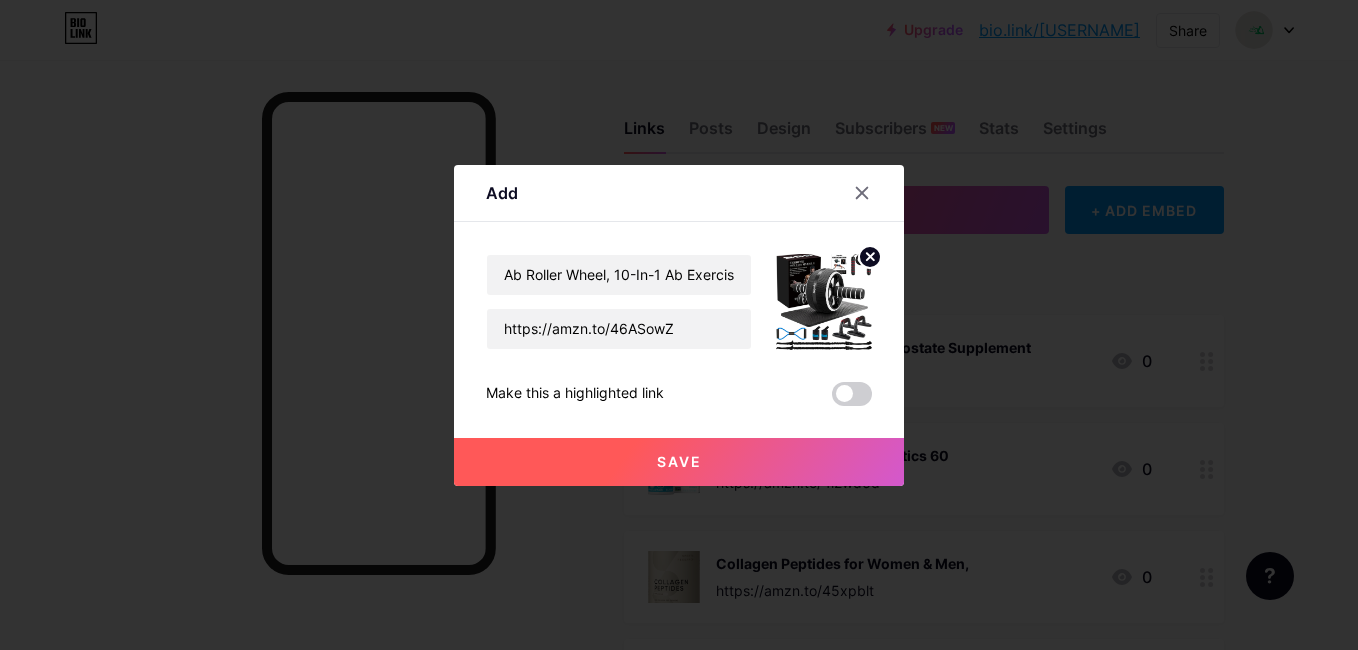 click on "Save" at bounding box center [679, 462] 